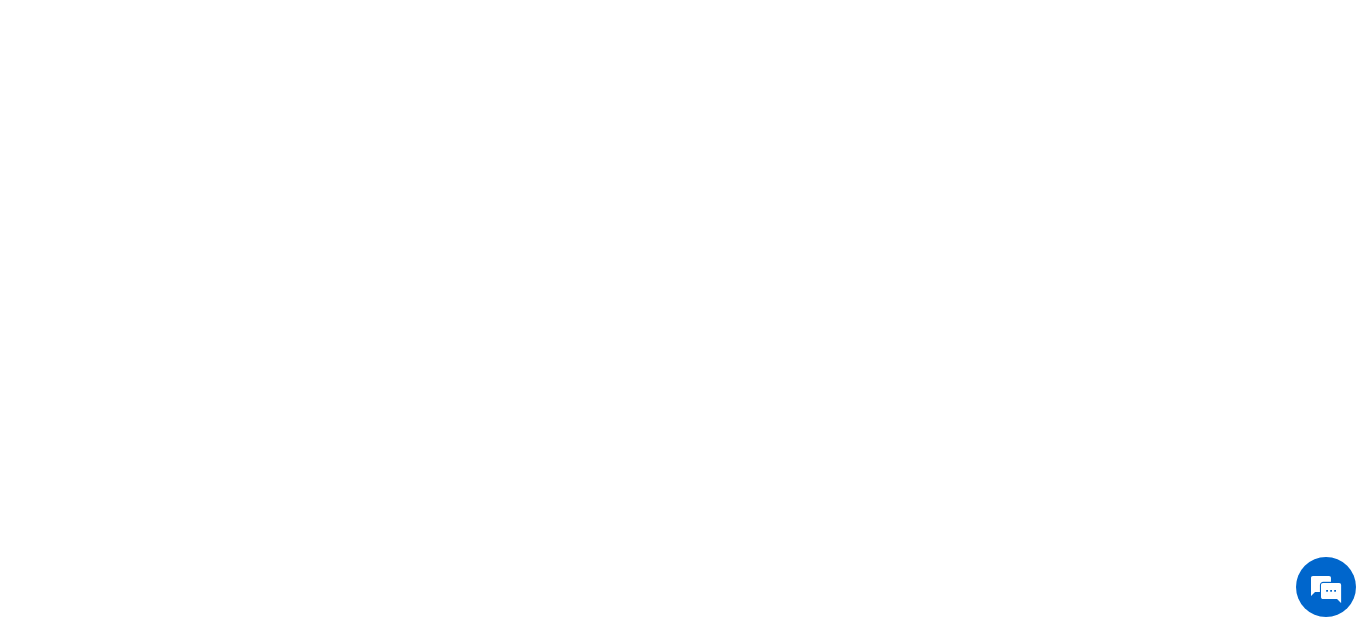scroll, scrollTop: 0, scrollLeft: 0, axis: both 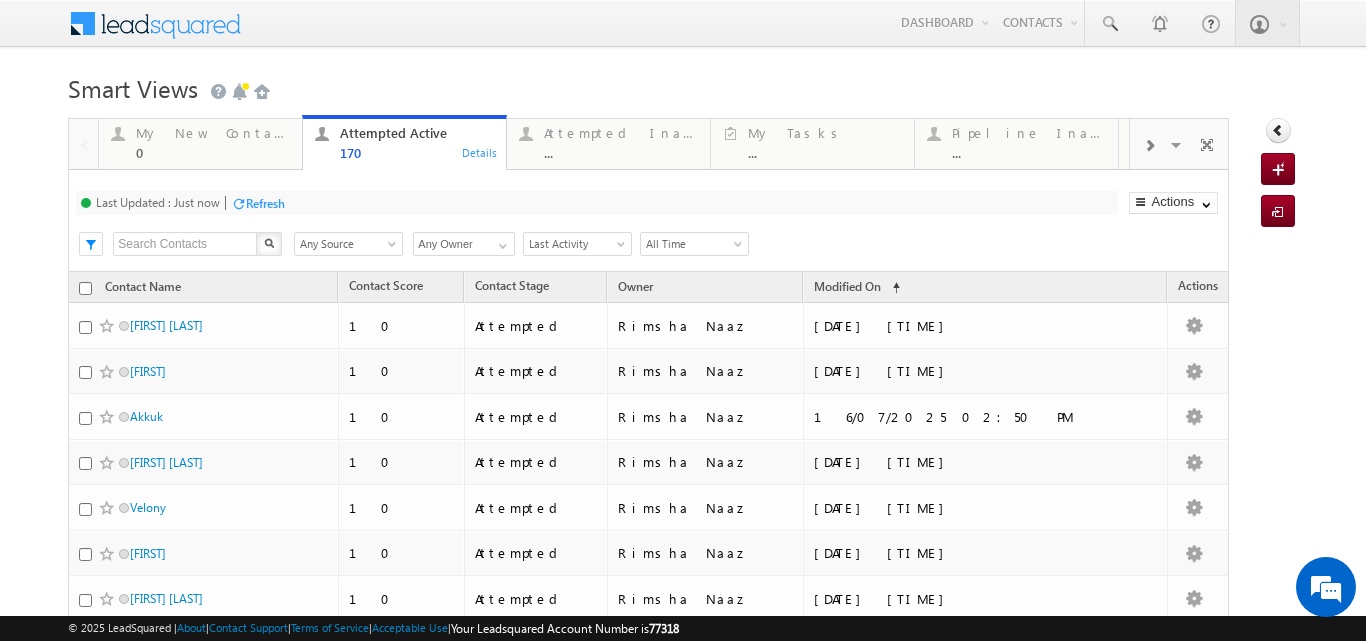 click on "Refresh" at bounding box center [265, 203] 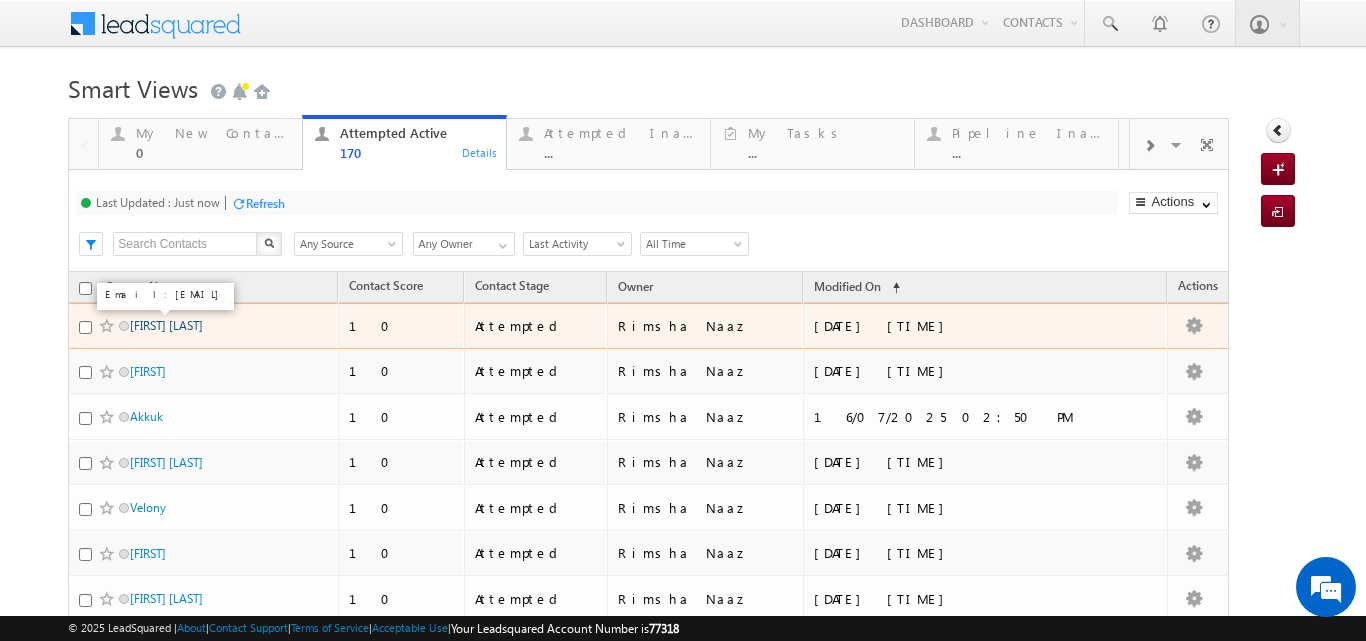 click on "[FIRST] [LAST]" at bounding box center [166, 325] 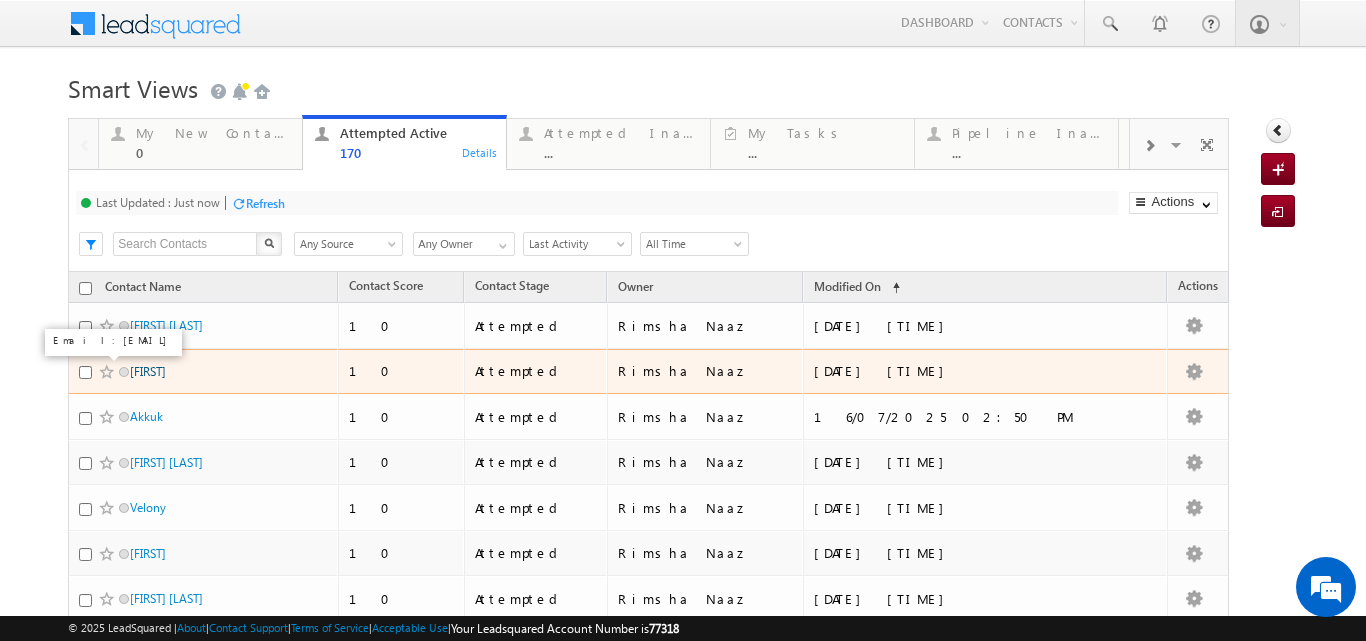 click on "Abhi" at bounding box center [148, 371] 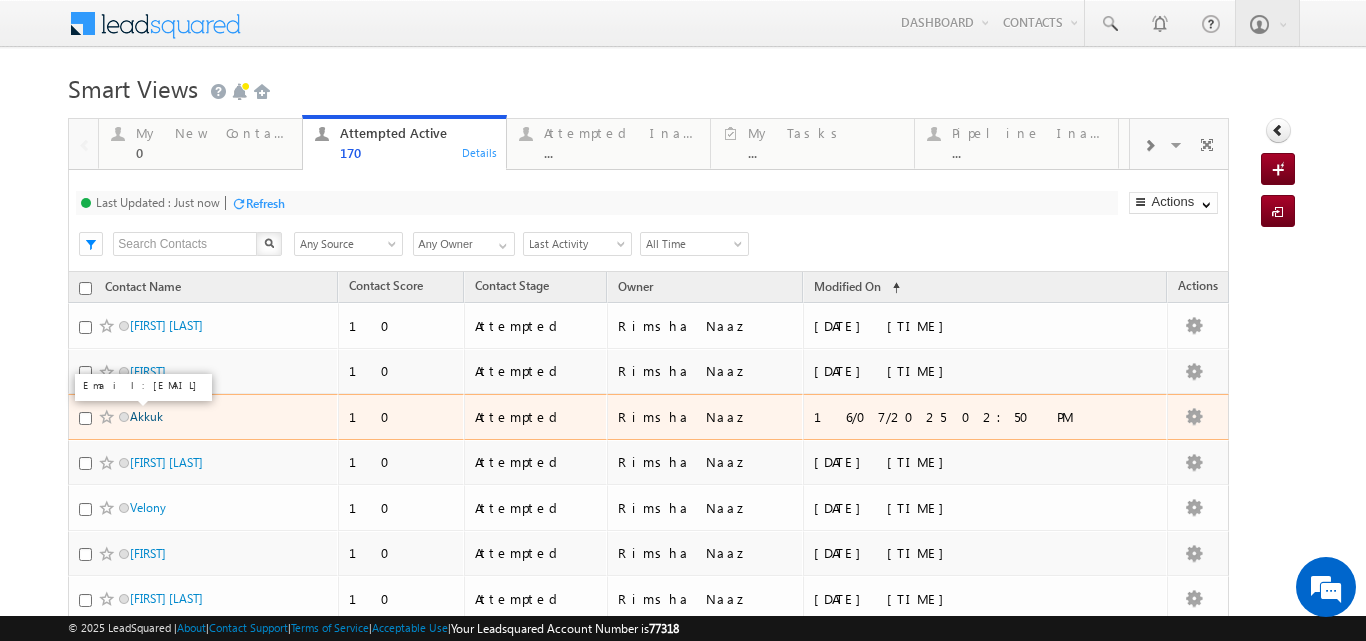 click on "Akkuk" at bounding box center [146, 416] 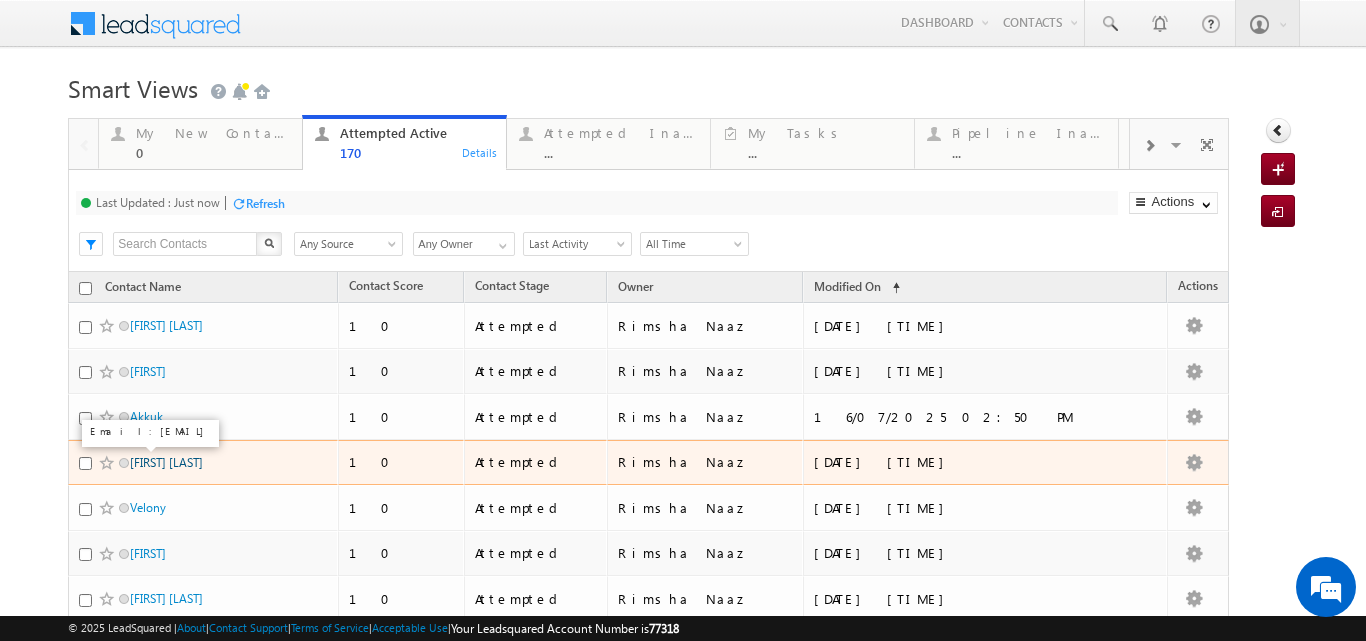 click on "Sai Charan" at bounding box center [166, 462] 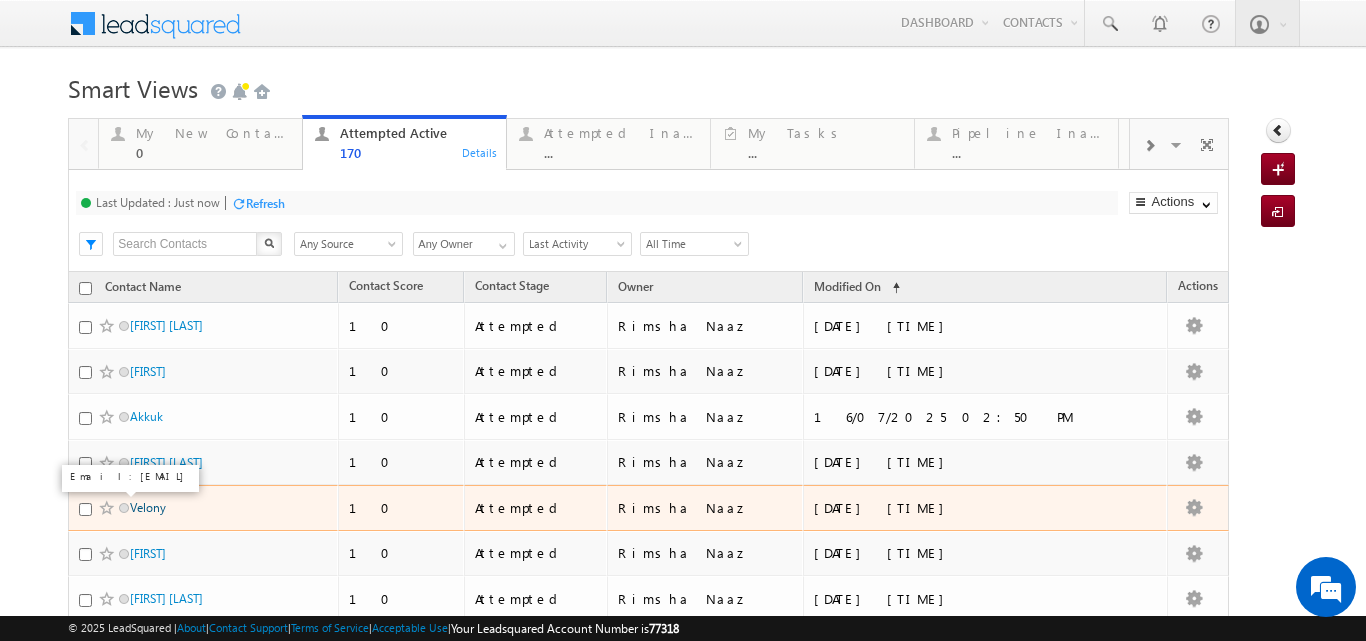 click on "Velony" at bounding box center (148, 507) 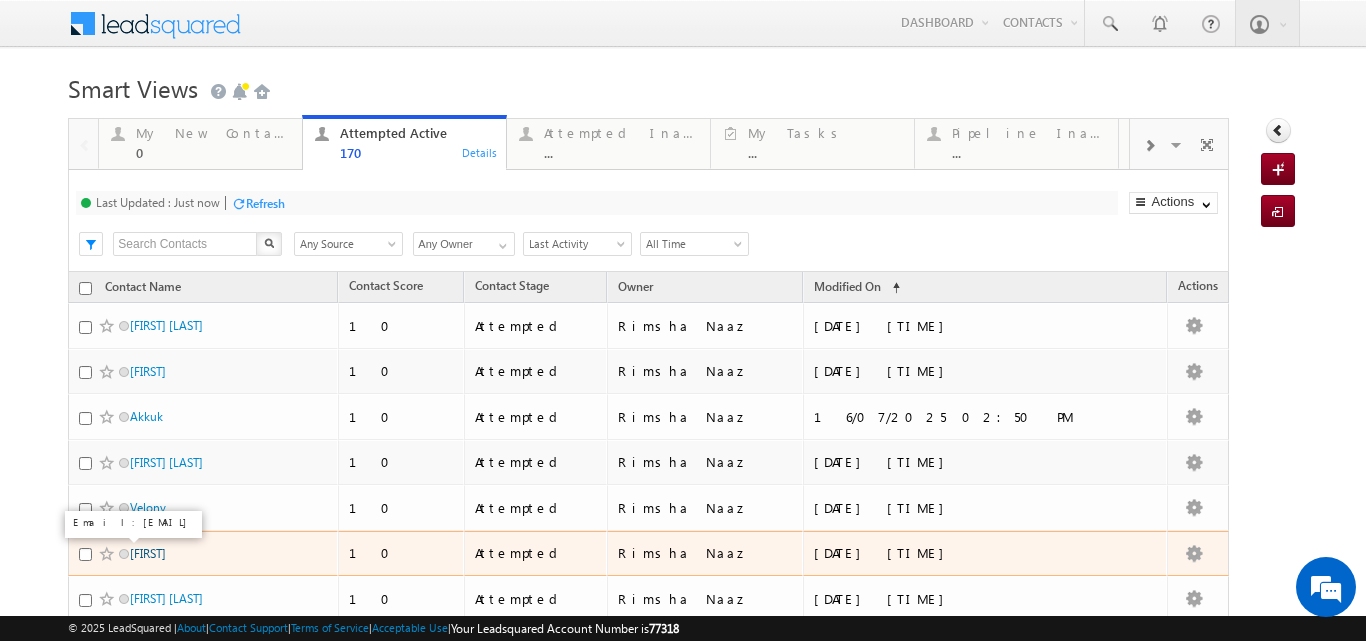 click on "[FIRST]" at bounding box center (148, 553) 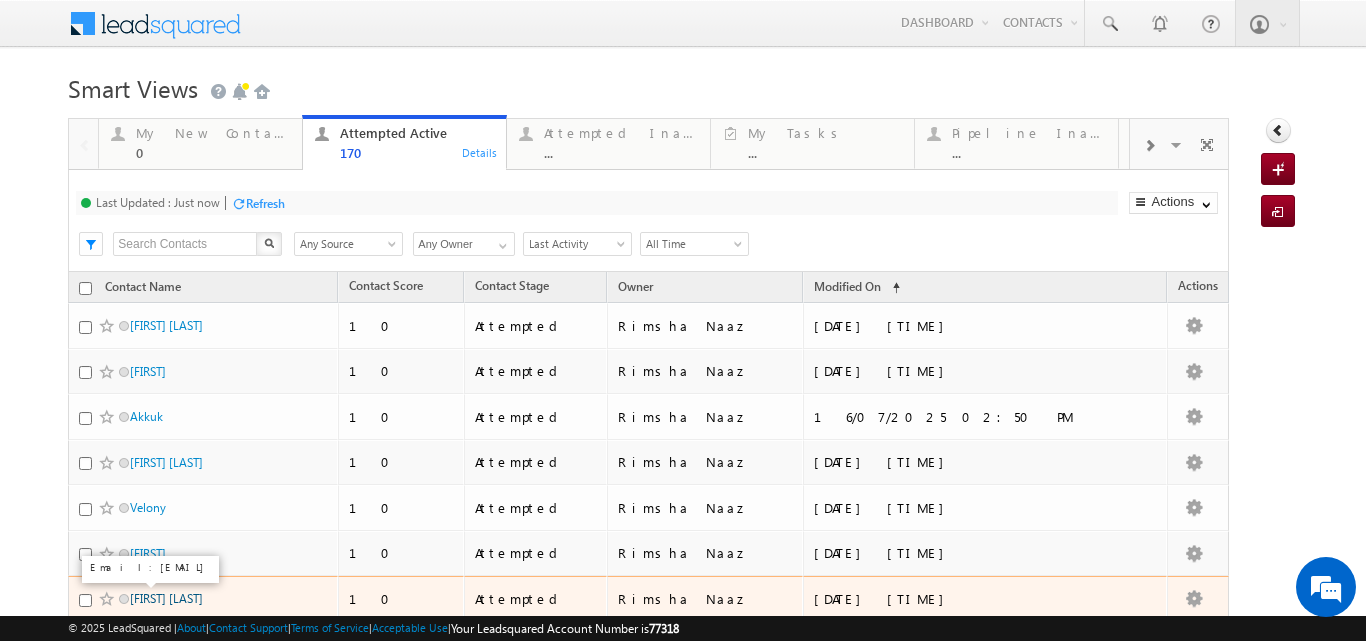 click on "SR RAWAL" at bounding box center [166, 598] 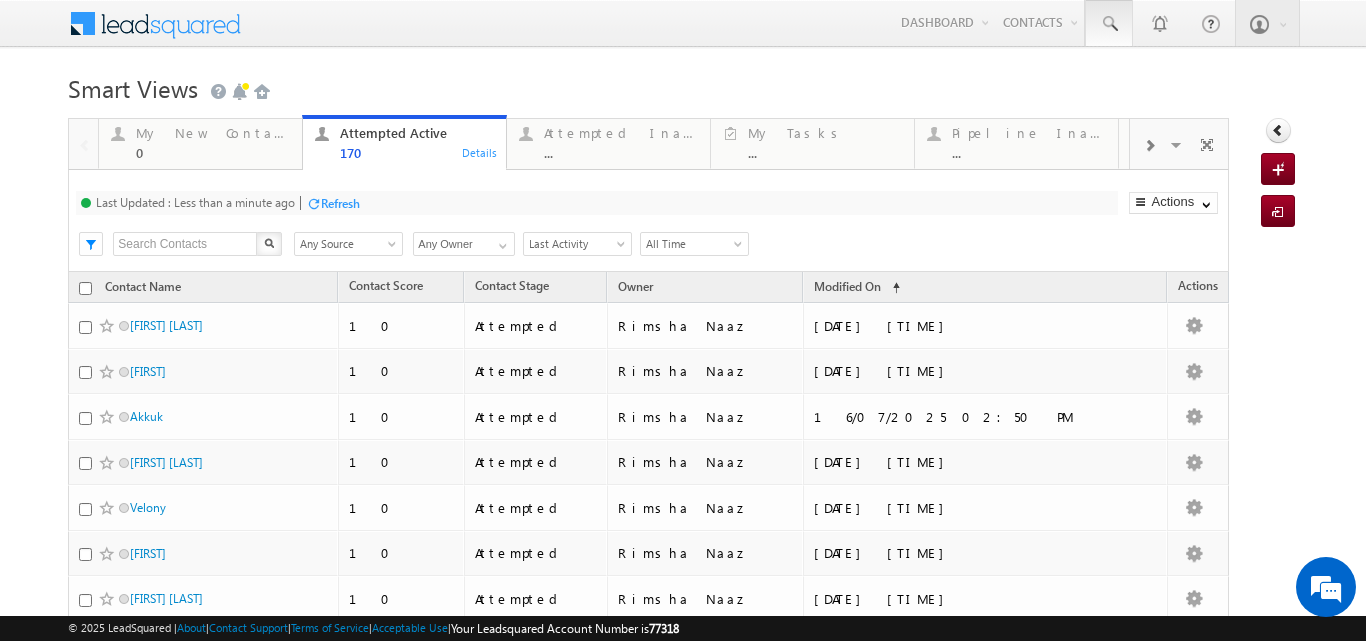 click at bounding box center (1109, 24) 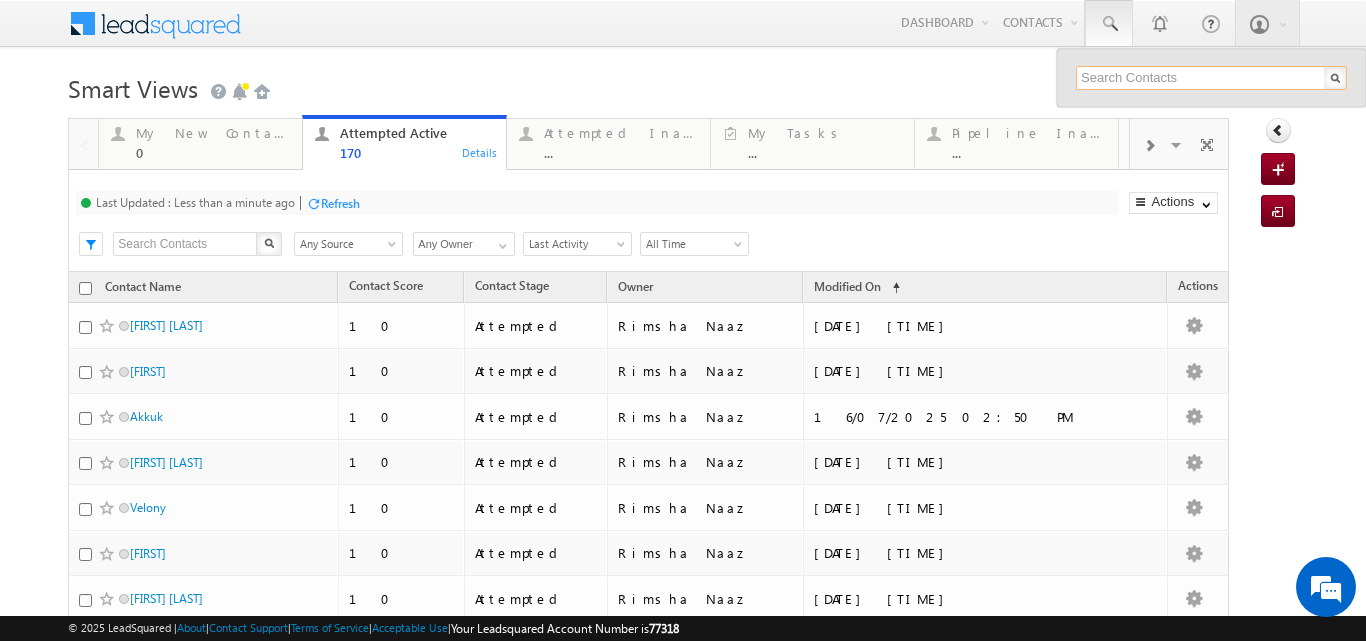 click at bounding box center (1211, 78) 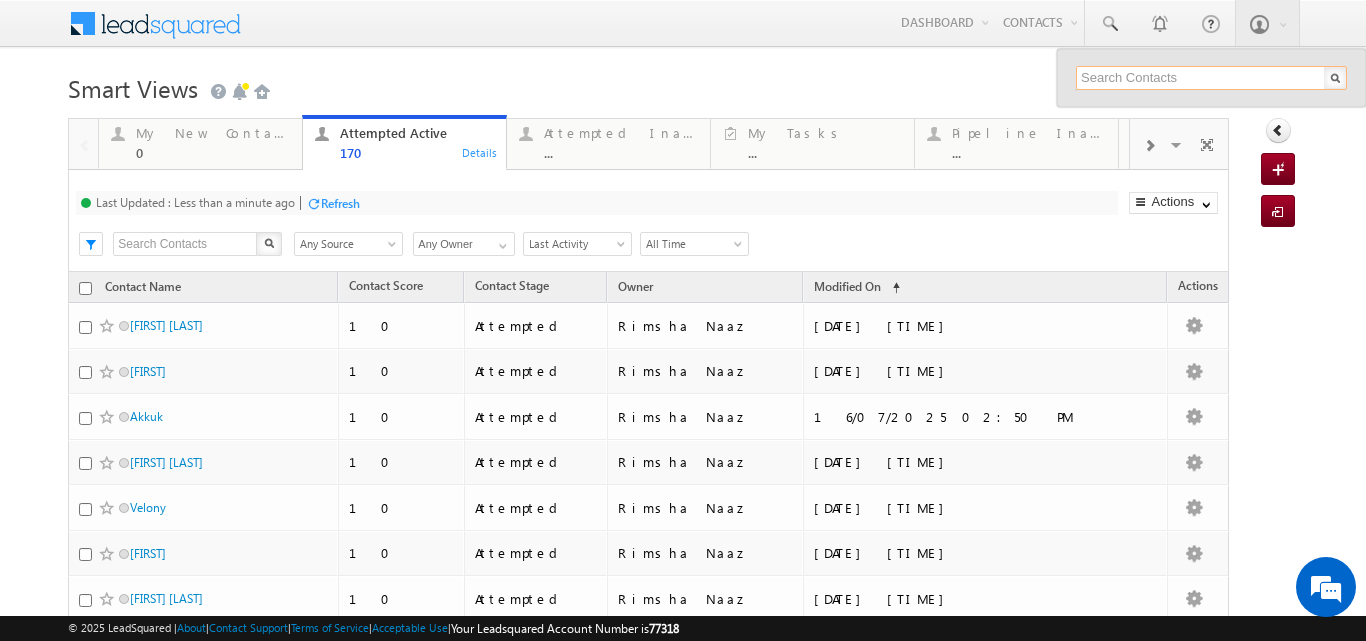 paste on "9682567831" 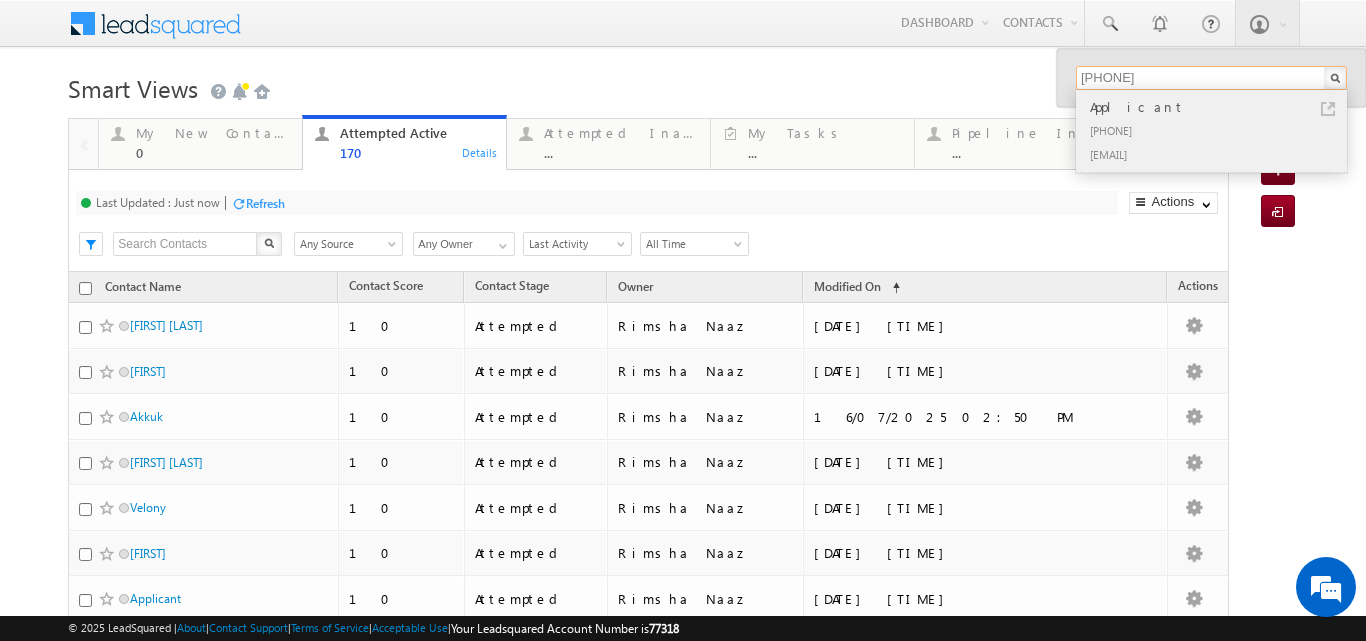 type on "9682567831" 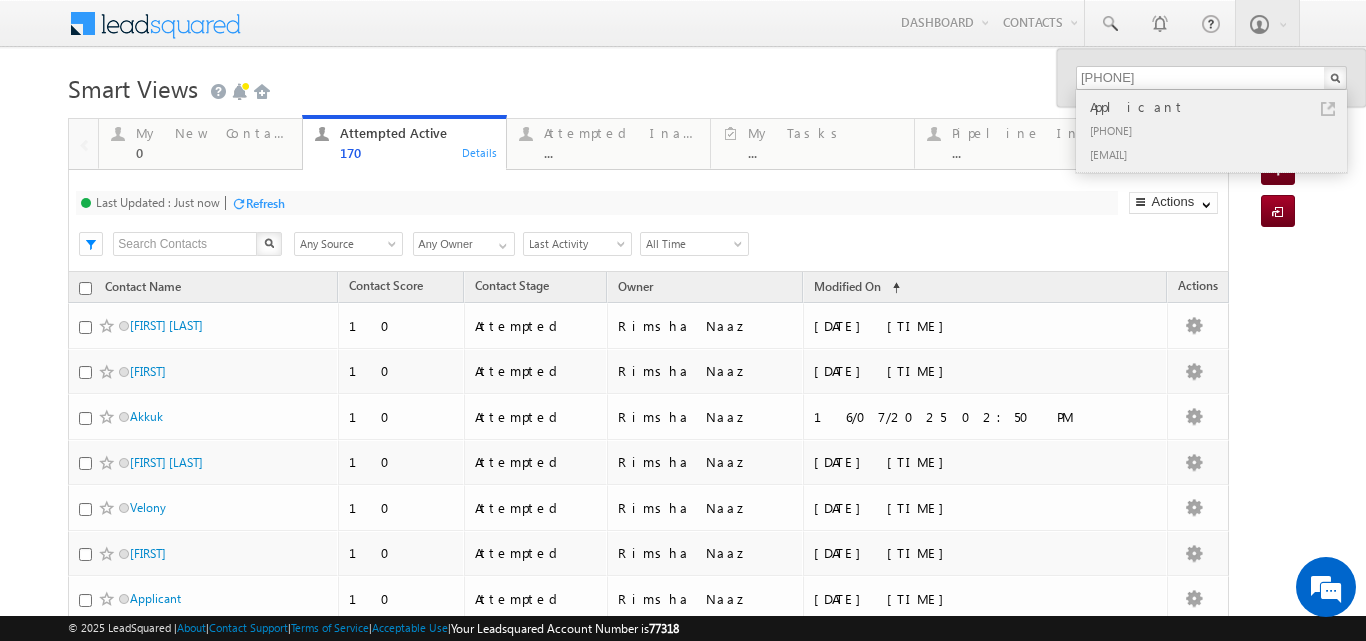 click on "+91-9682567831" at bounding box center (1220, 130) 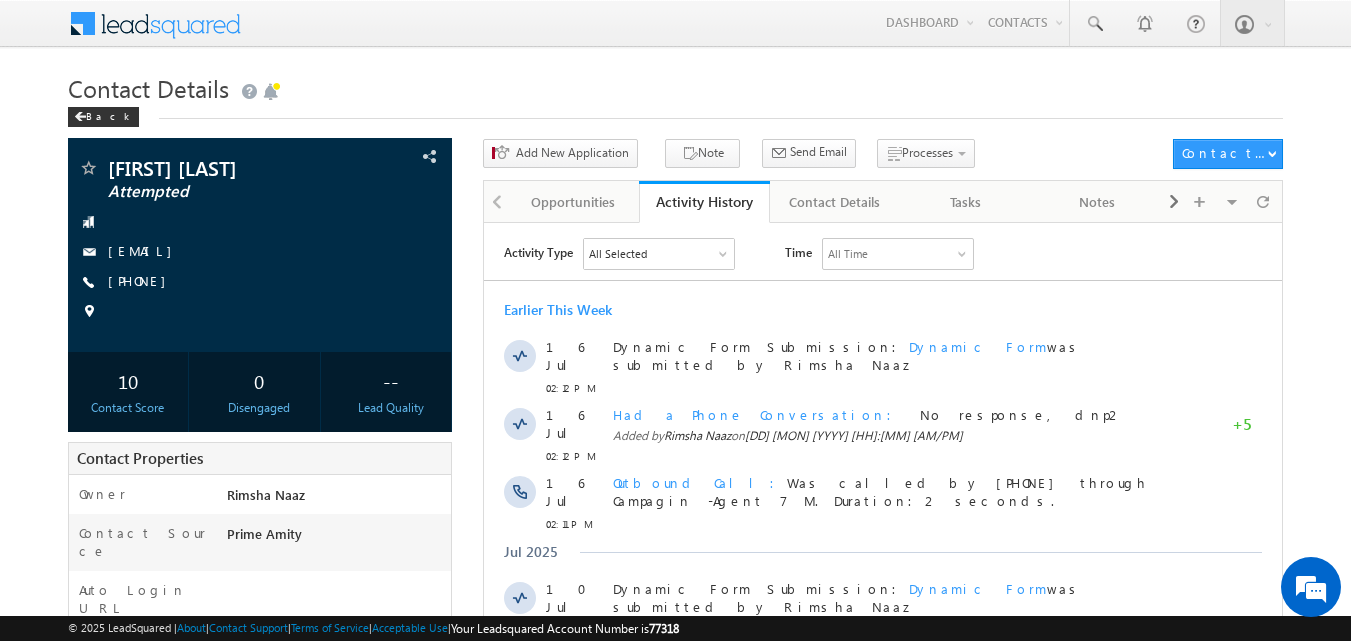 scroll, scrollTop: 0, scrollLeft: 0, axis: both 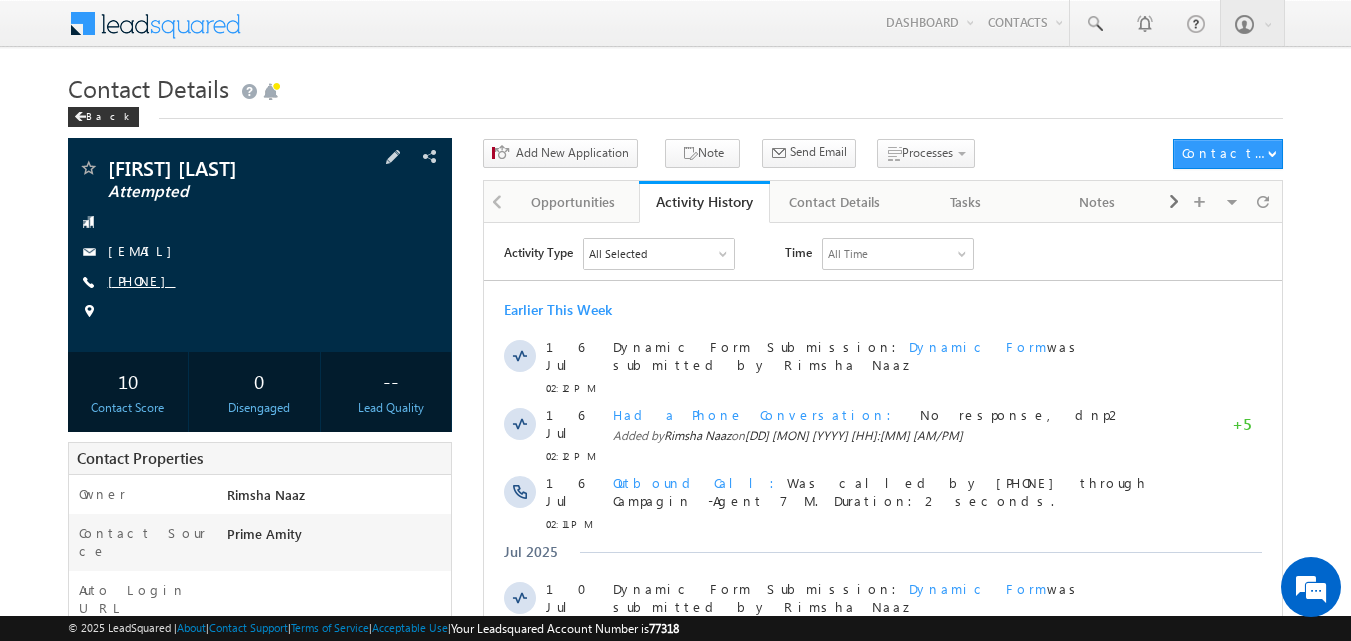 click on "+91-8130619821" at bounding box center [142, 280] 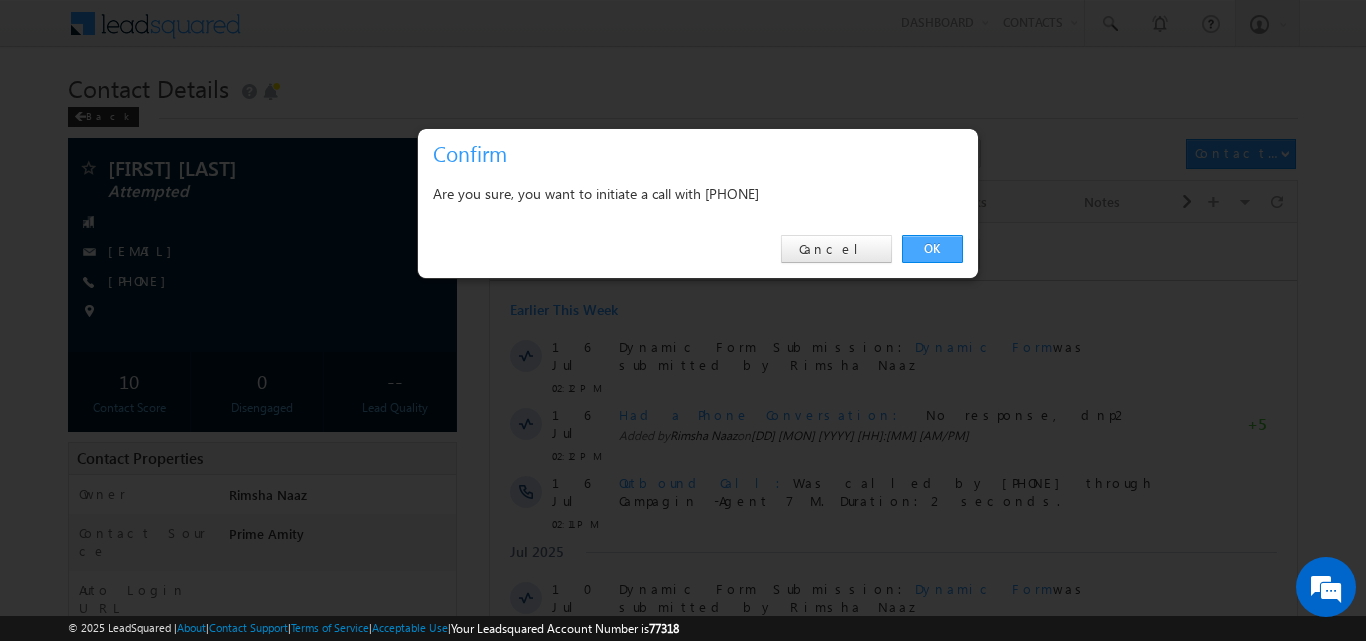 click on "OK" at bounding box center [932, 249] 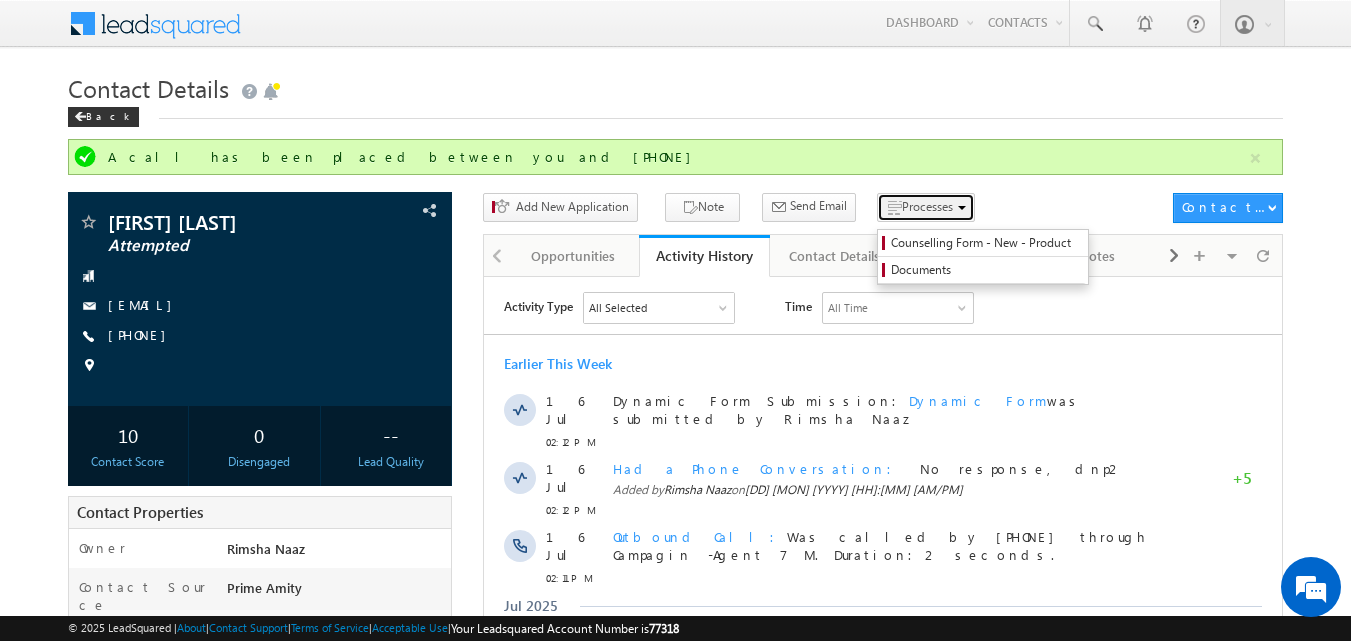 click on "Processes" at bounding box center (927, 206) 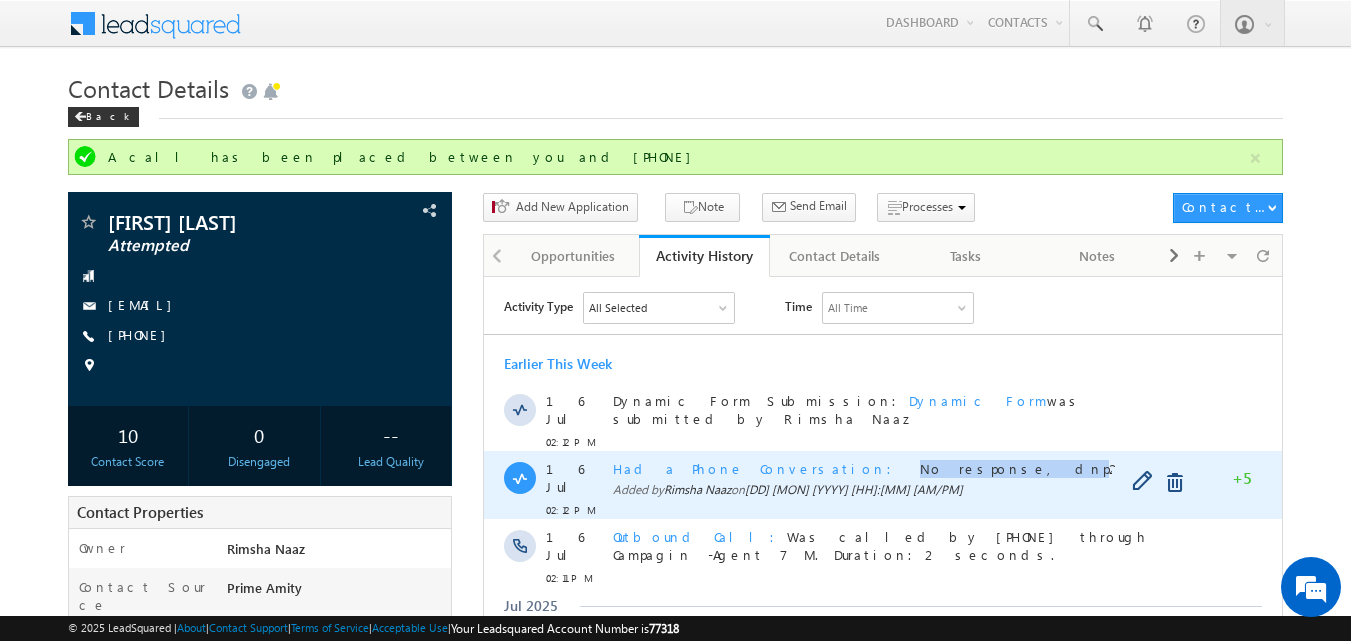 drag, startPoint x: 785, startPoint y: 461, endPoint x: 876, endPoint y: 466, distance: 91.13726 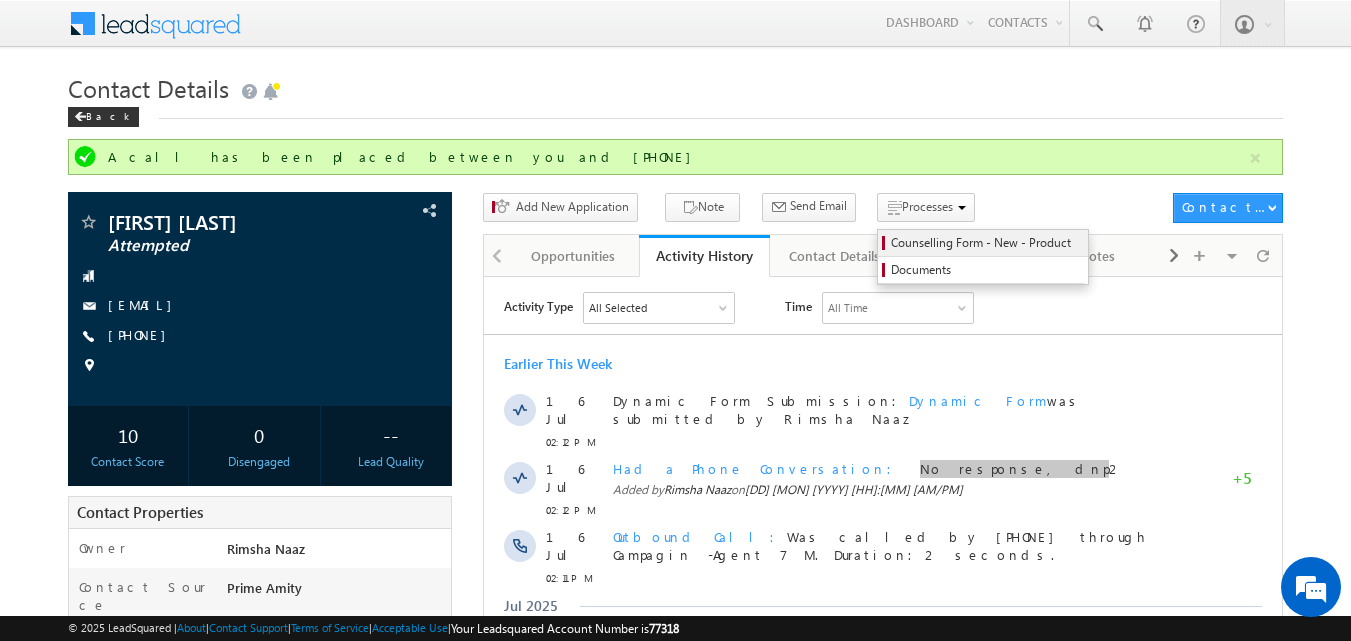 click on "Counselling Form - New - Product" at bounding box center [986, 243] 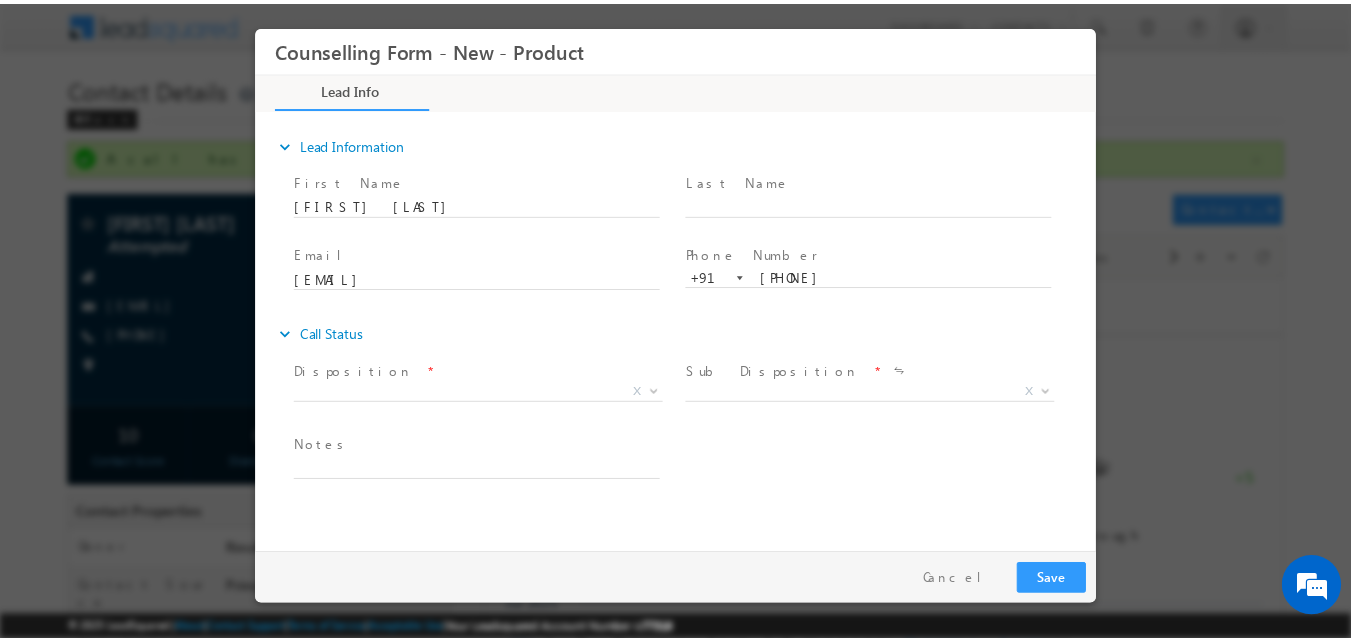 scroll, scrollTop: 0, scrollLeft: 0, axis: both 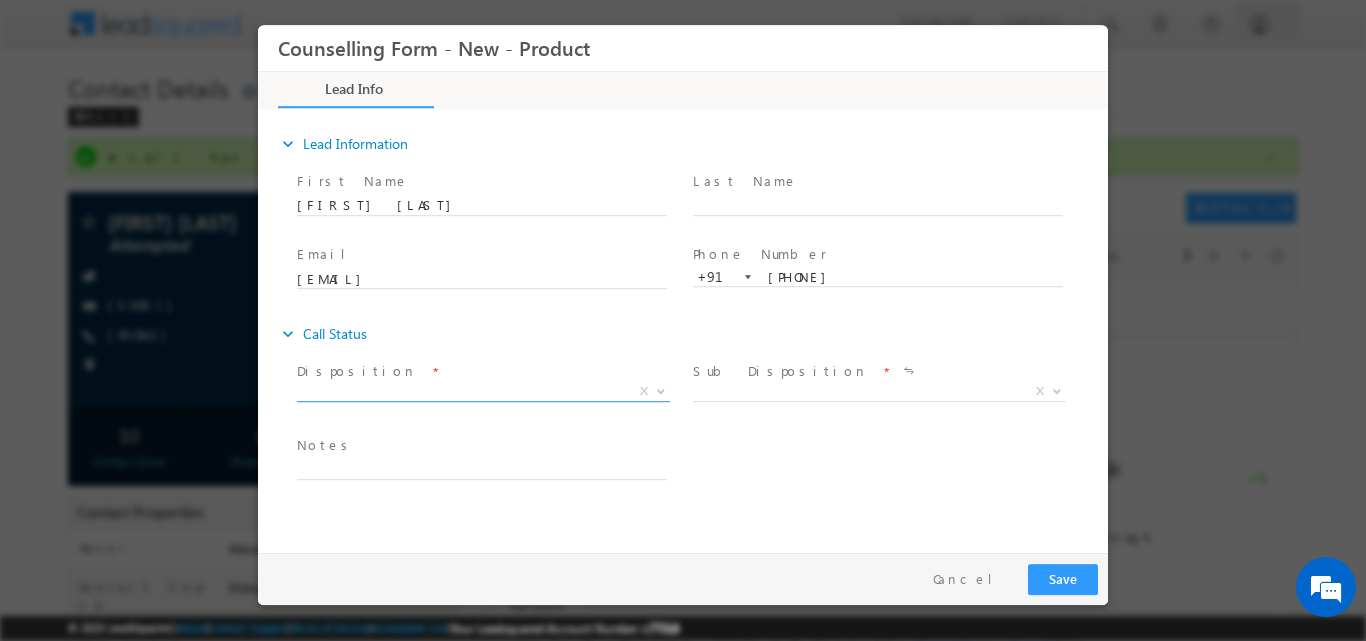 click at bounding box center (661, 389) 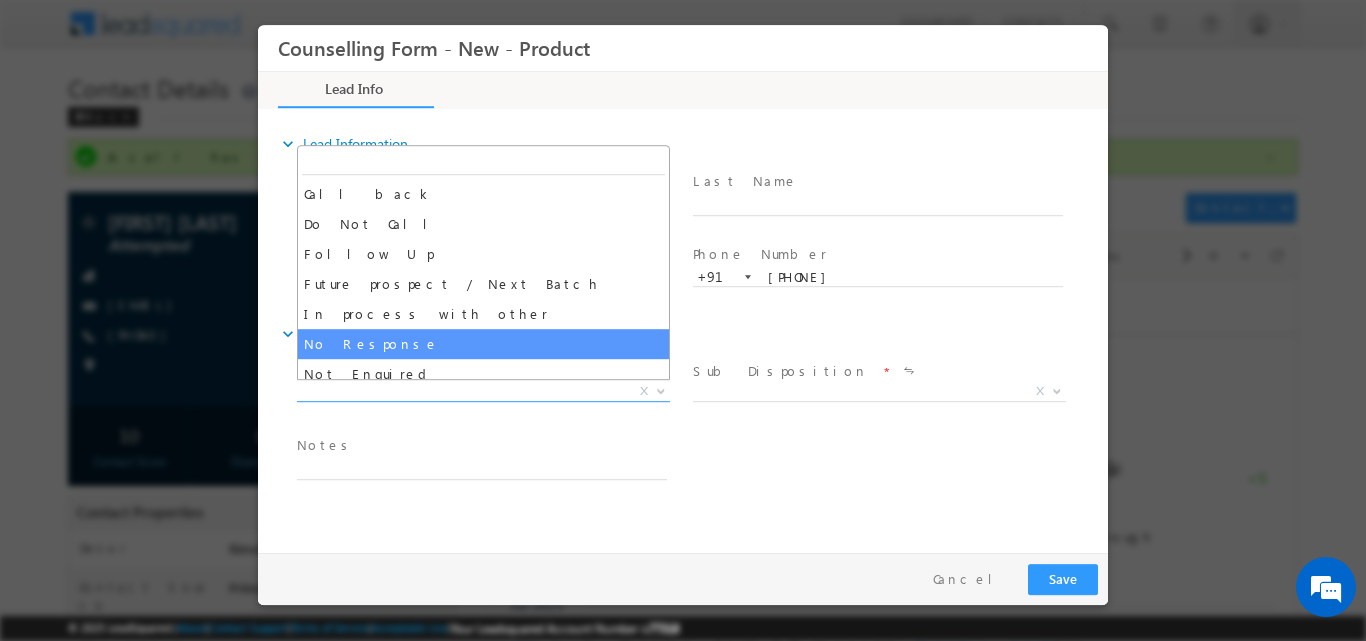 select on "No Response" 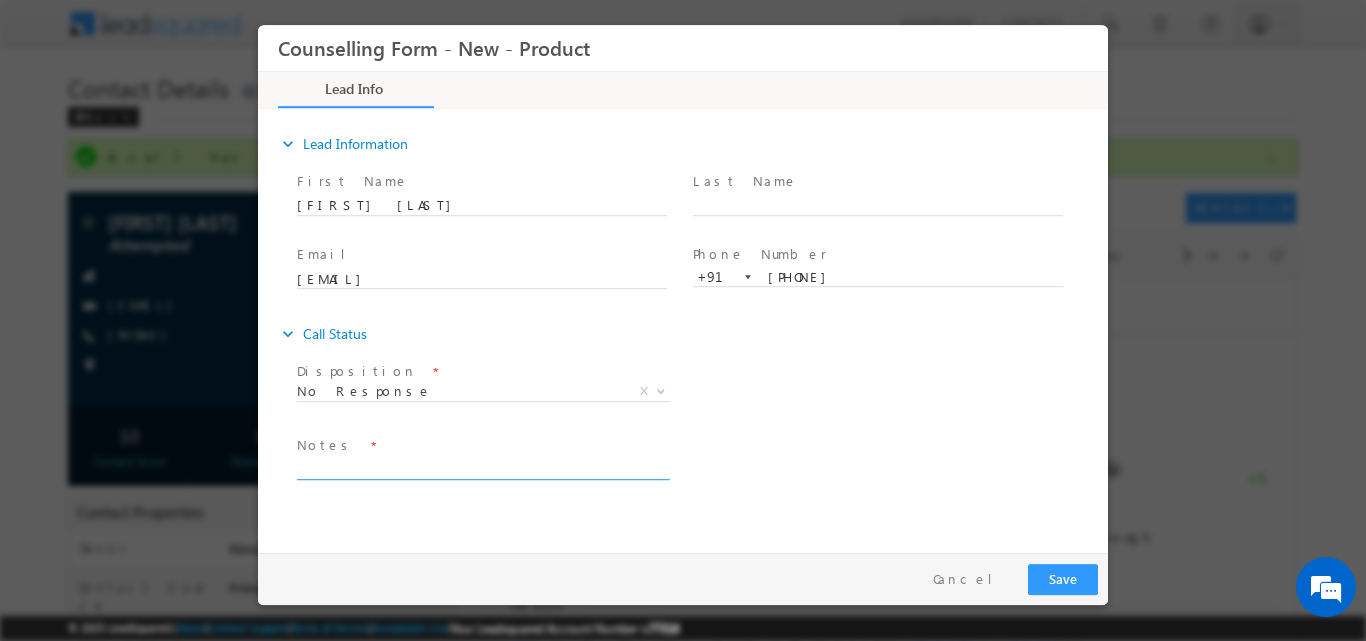 click at bounding box center [482, 467] 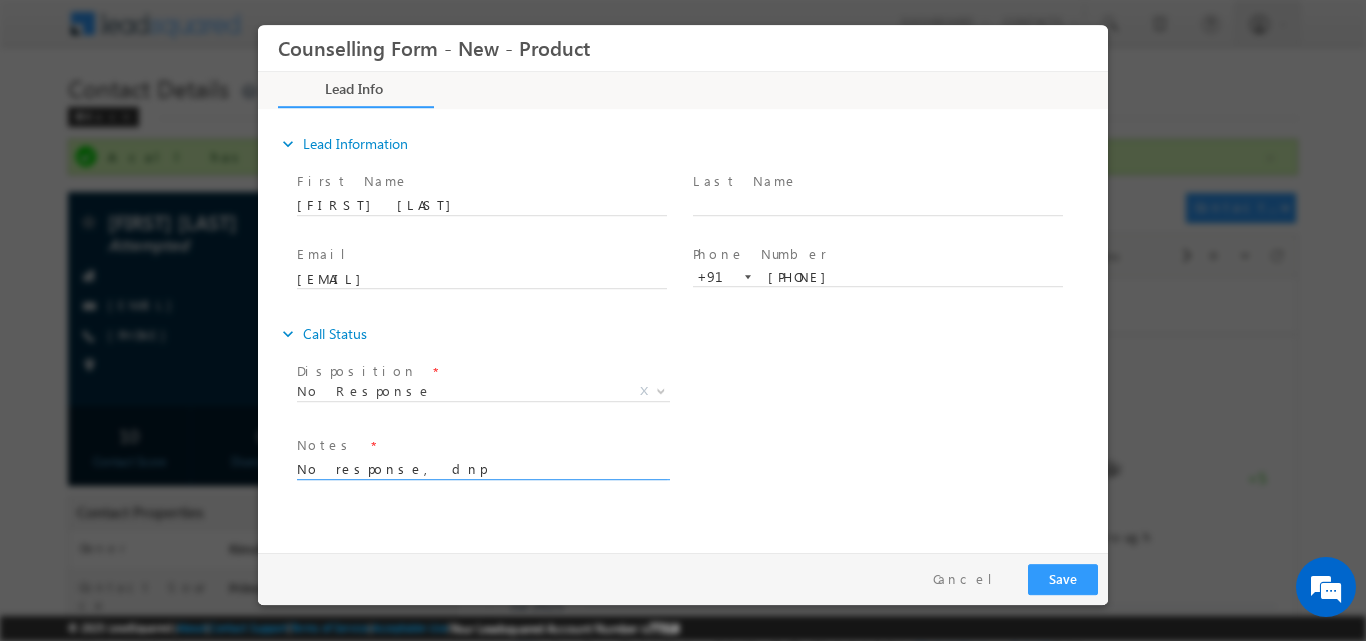 type on "No response, dnp" 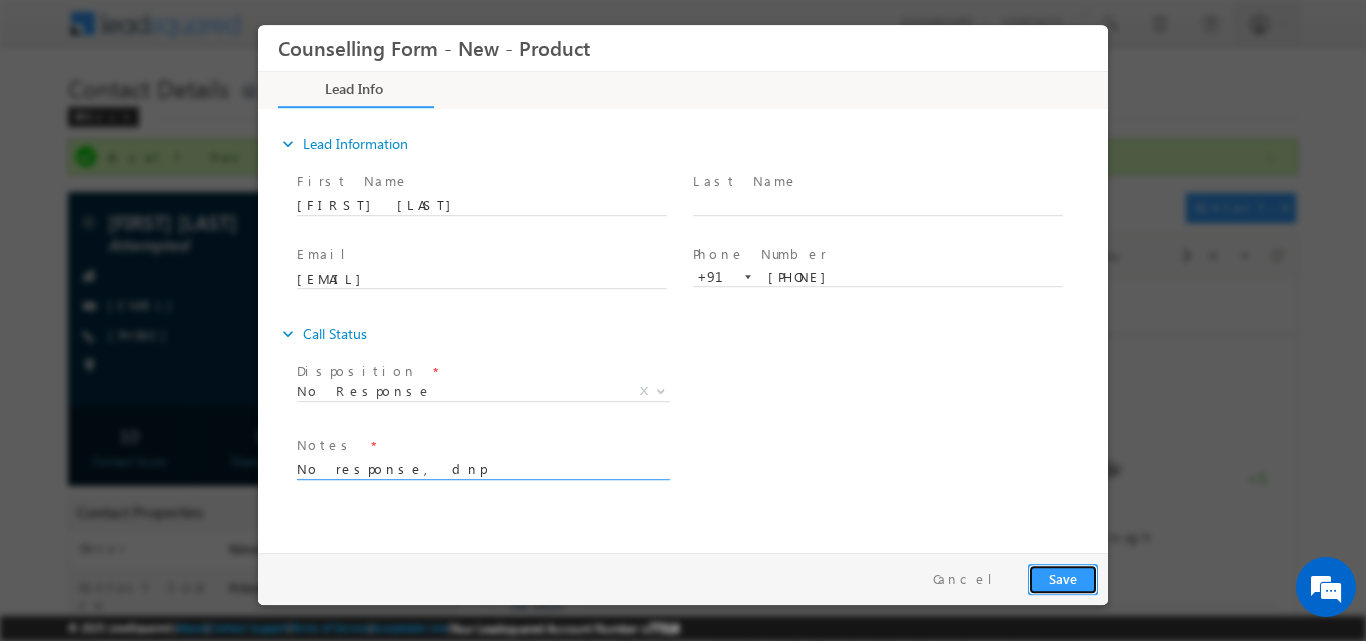 click on "Save" at bounding box center (1063, 578) 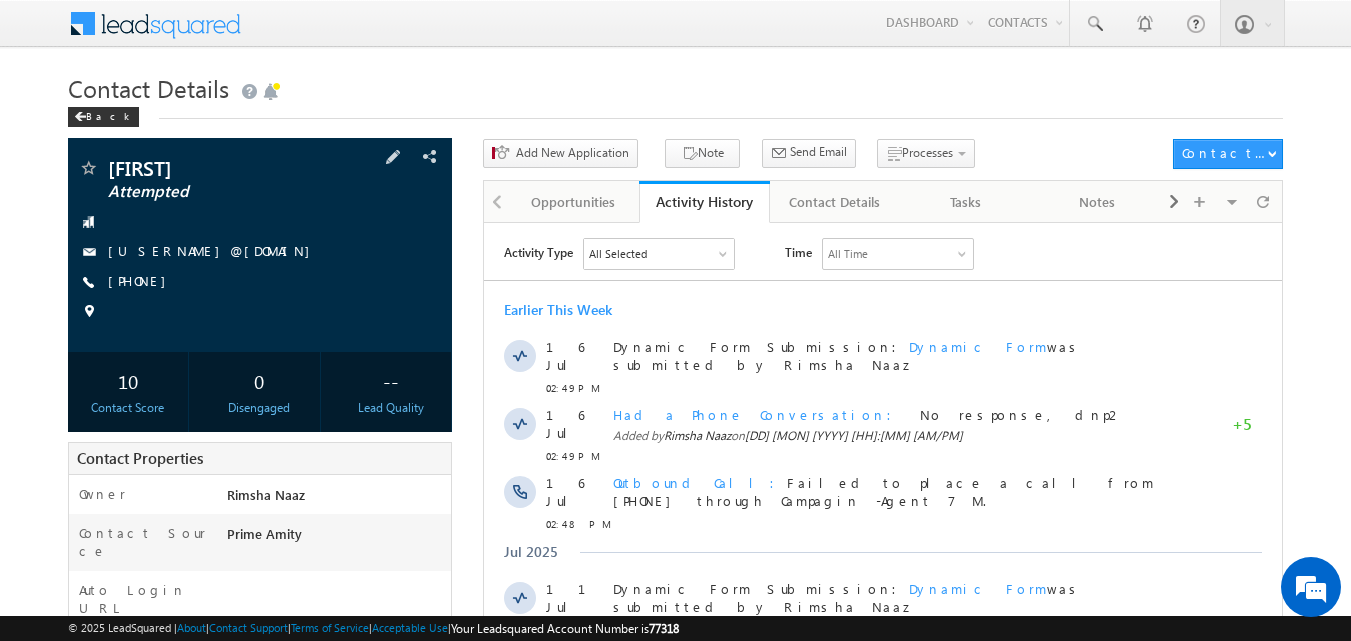scroll, scrollTop: 0, scrollLeft: 0, axis: both 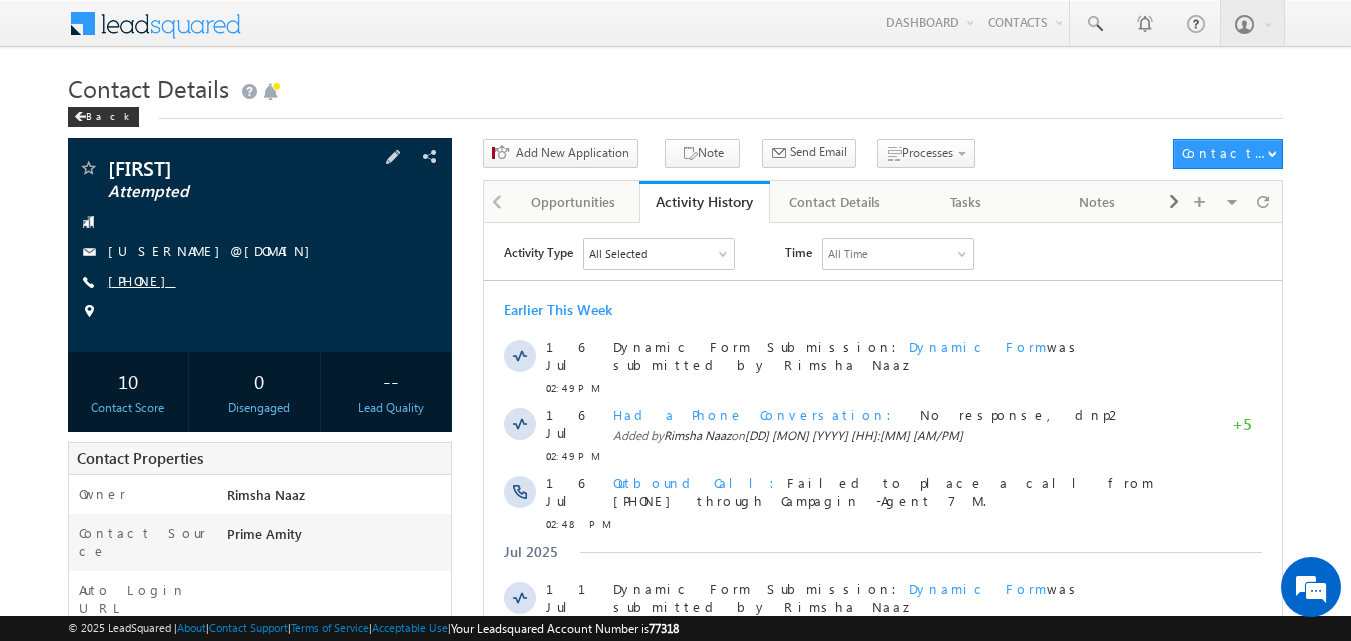 click on "+91-7060612874" at bounding box center (142, 280) 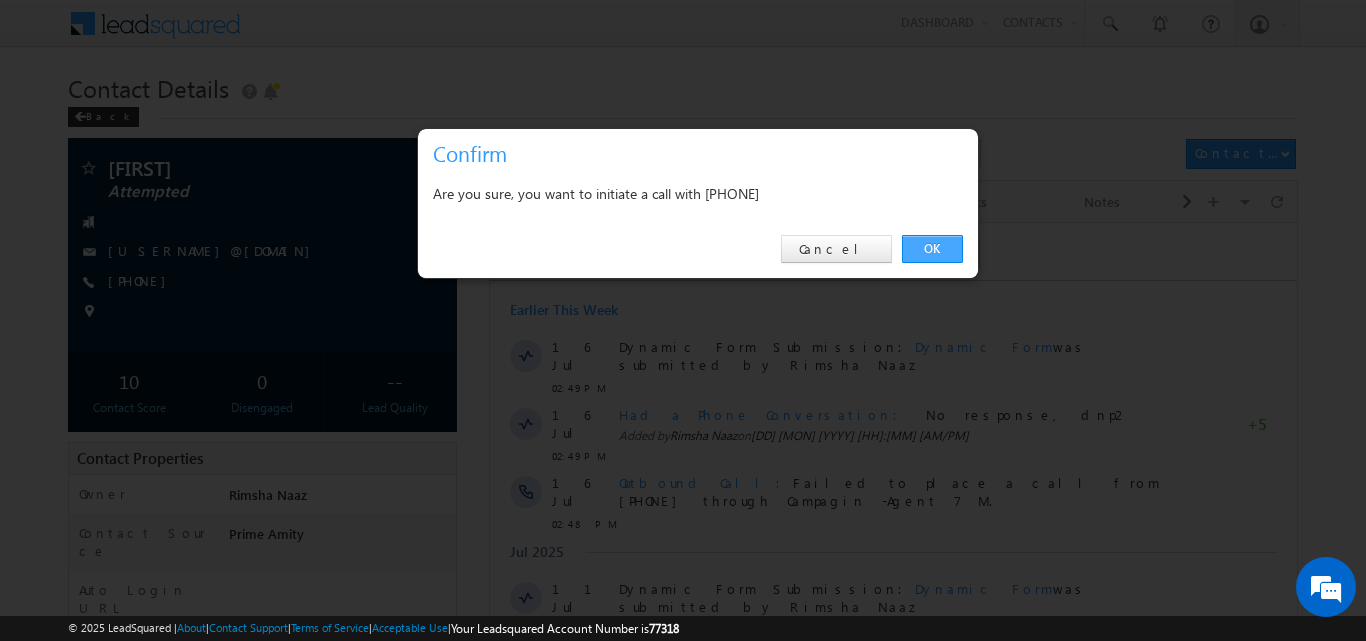 click on "OK" at bounding box center (932, 249) 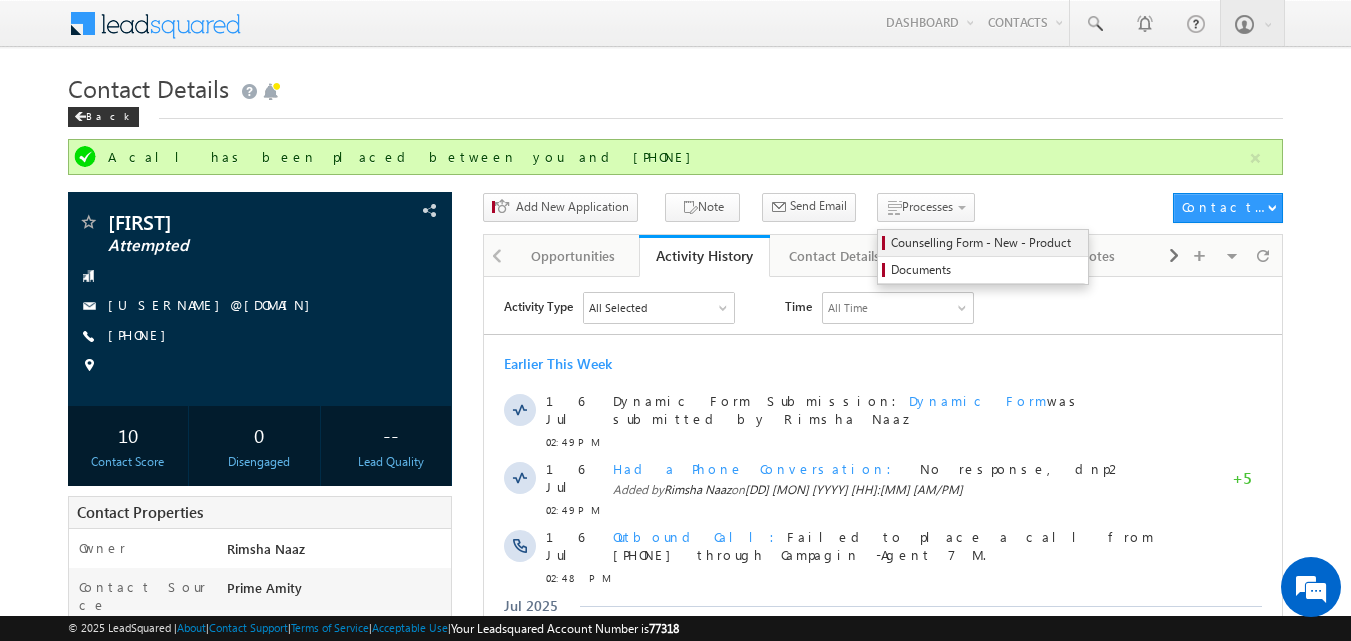 click on "Counselling Form - New - Product" at bounding box center (986, 243) 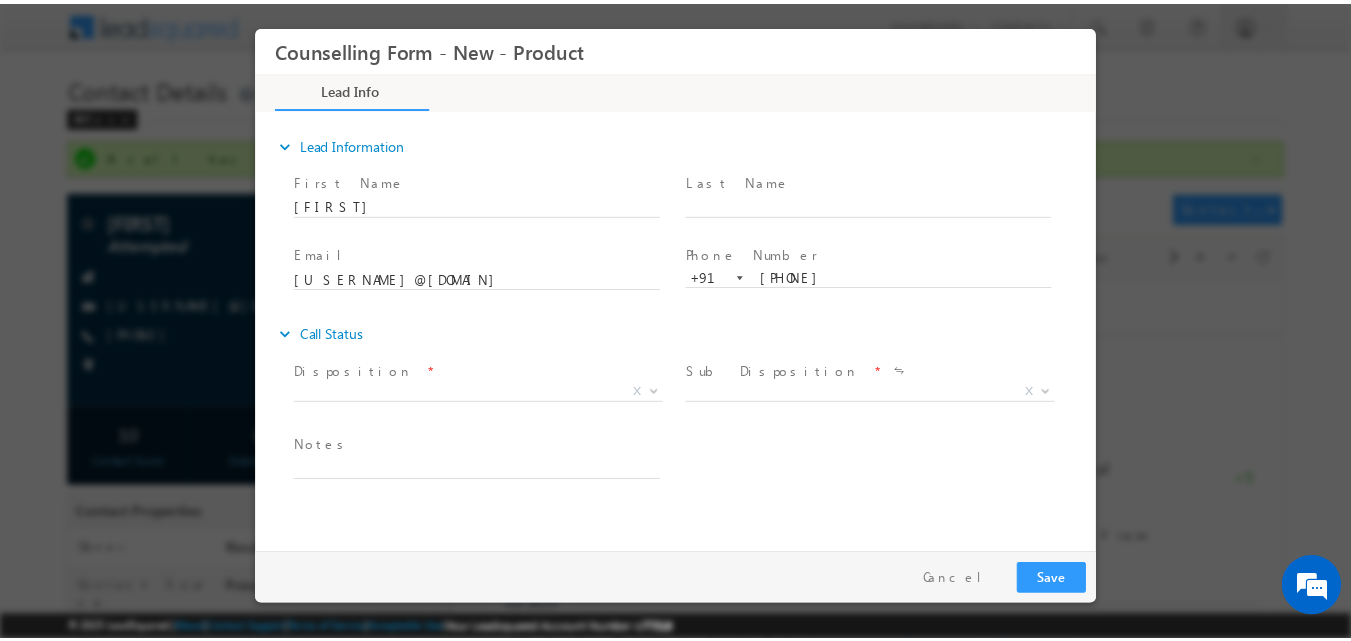 scroll, scrollTop: 0, scrollLeft: 0, axis: both 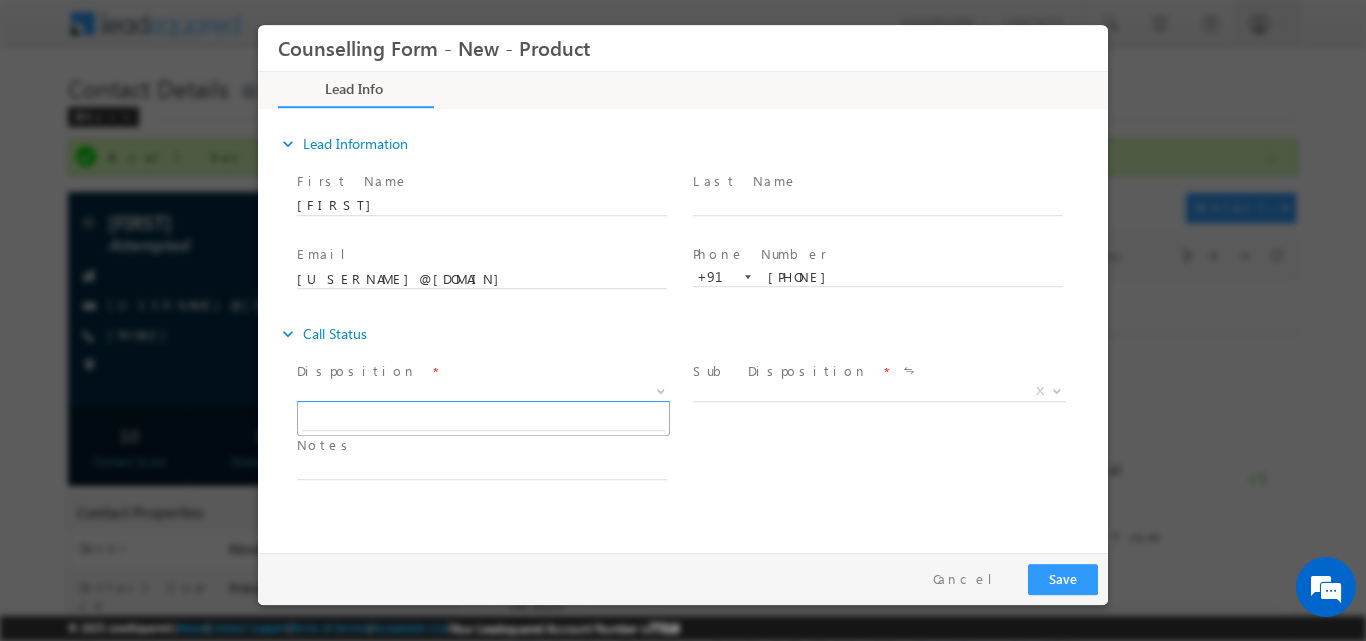 click at bounding box center [661, 389] 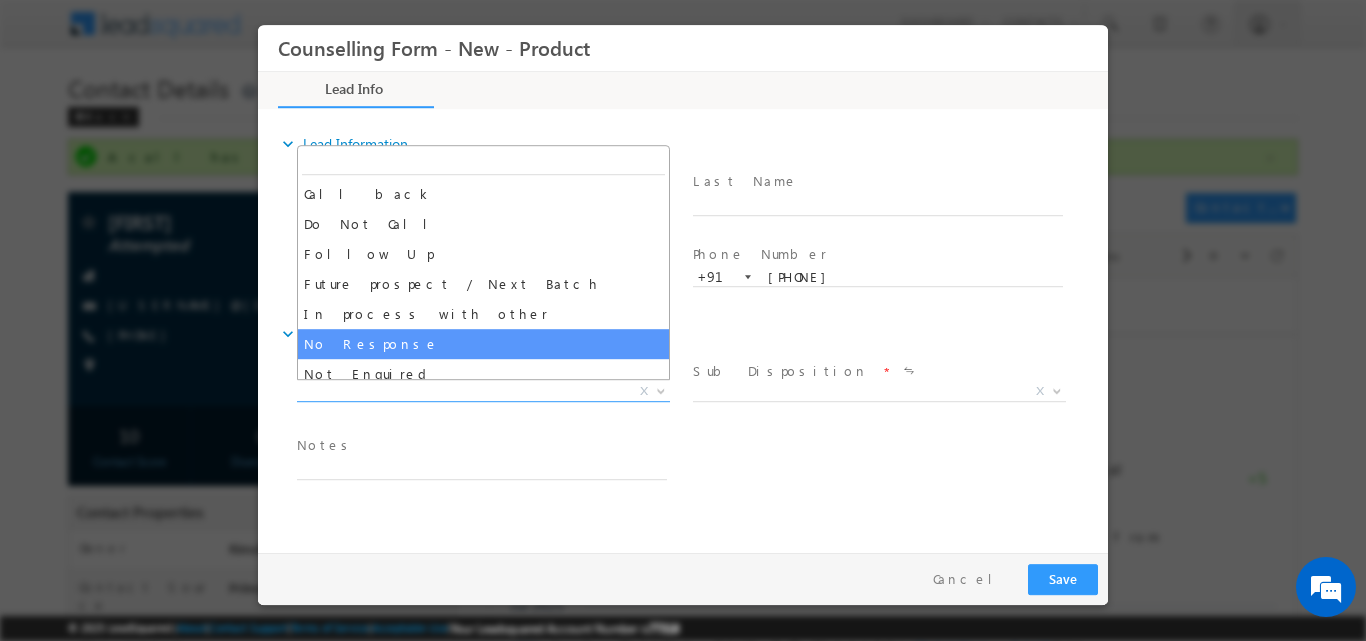 select on "No Response" 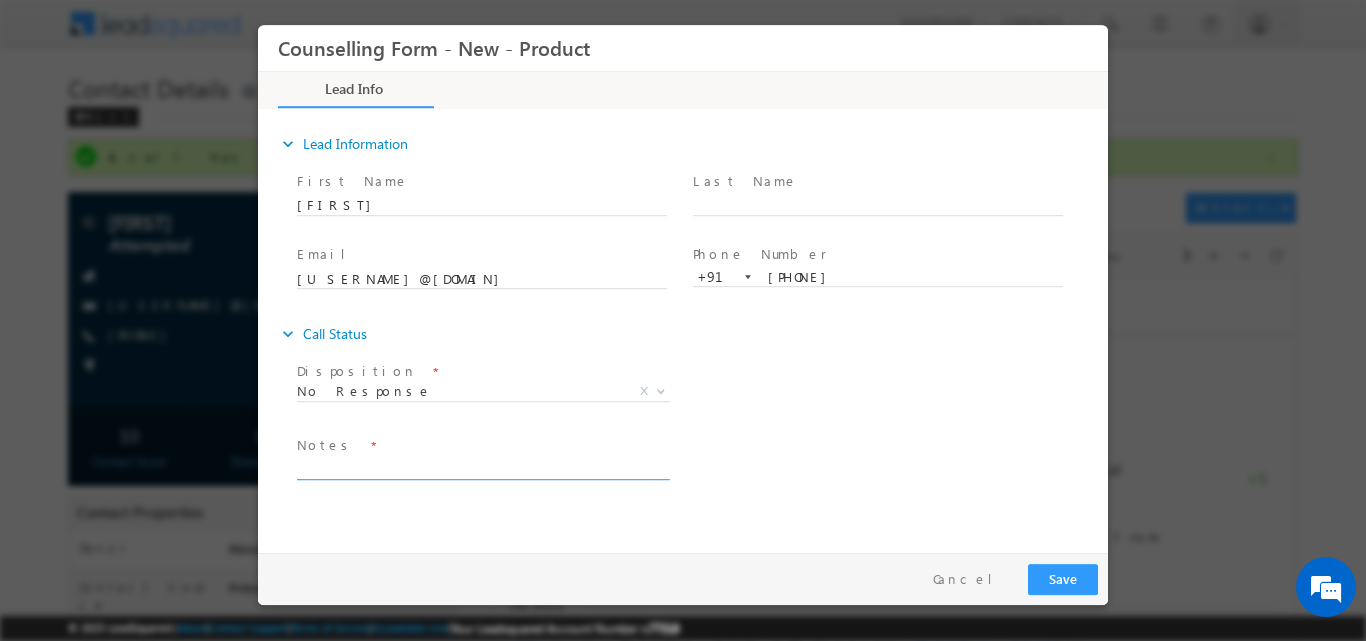 click at bounding box center (482, 467) 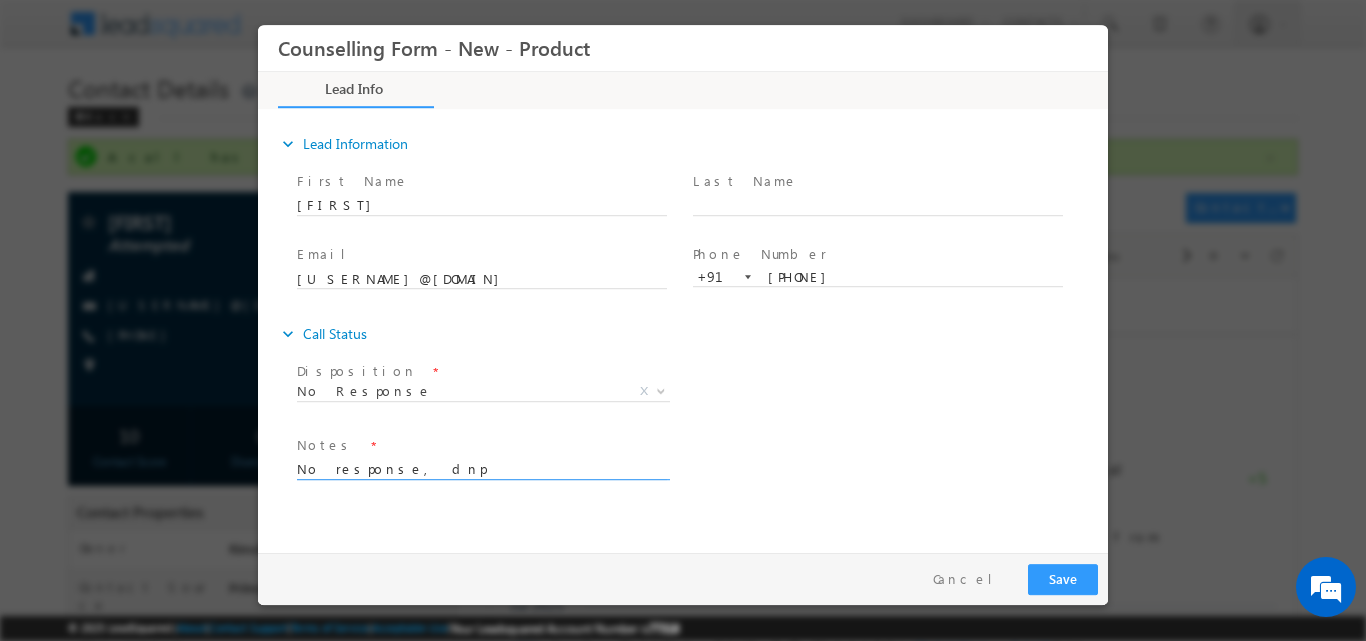 type on "No response, dnp" 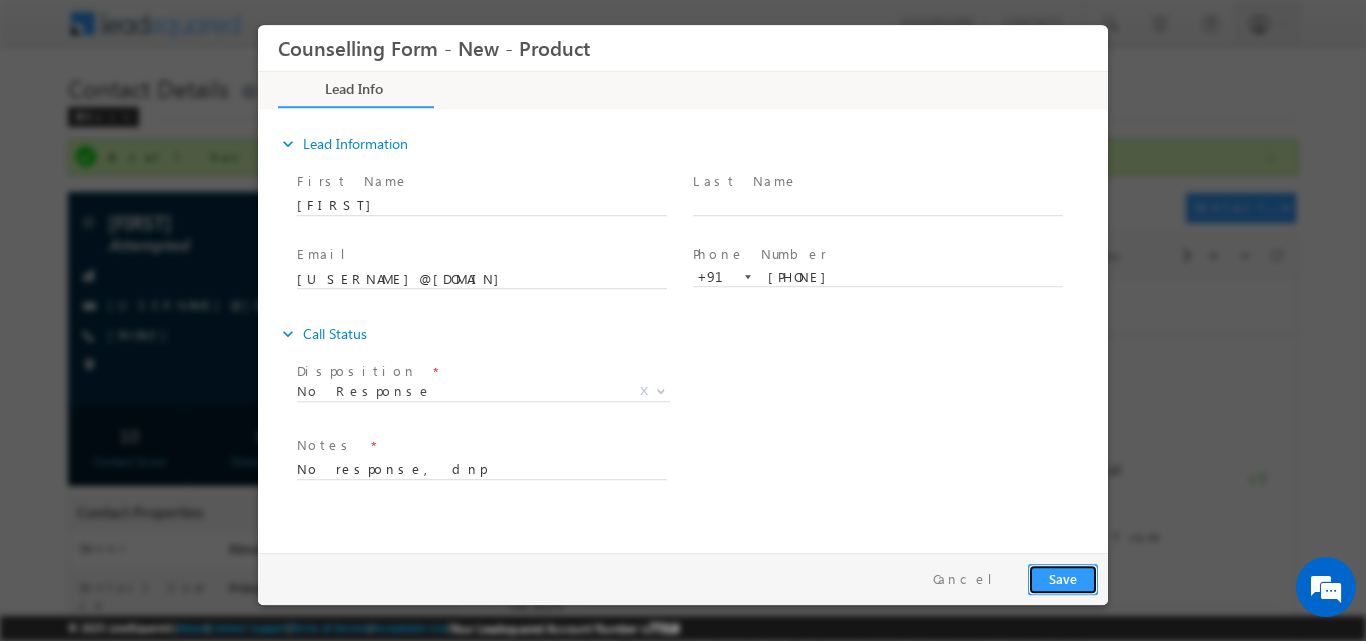 click on "Save" at bounding box center (1063, 578) 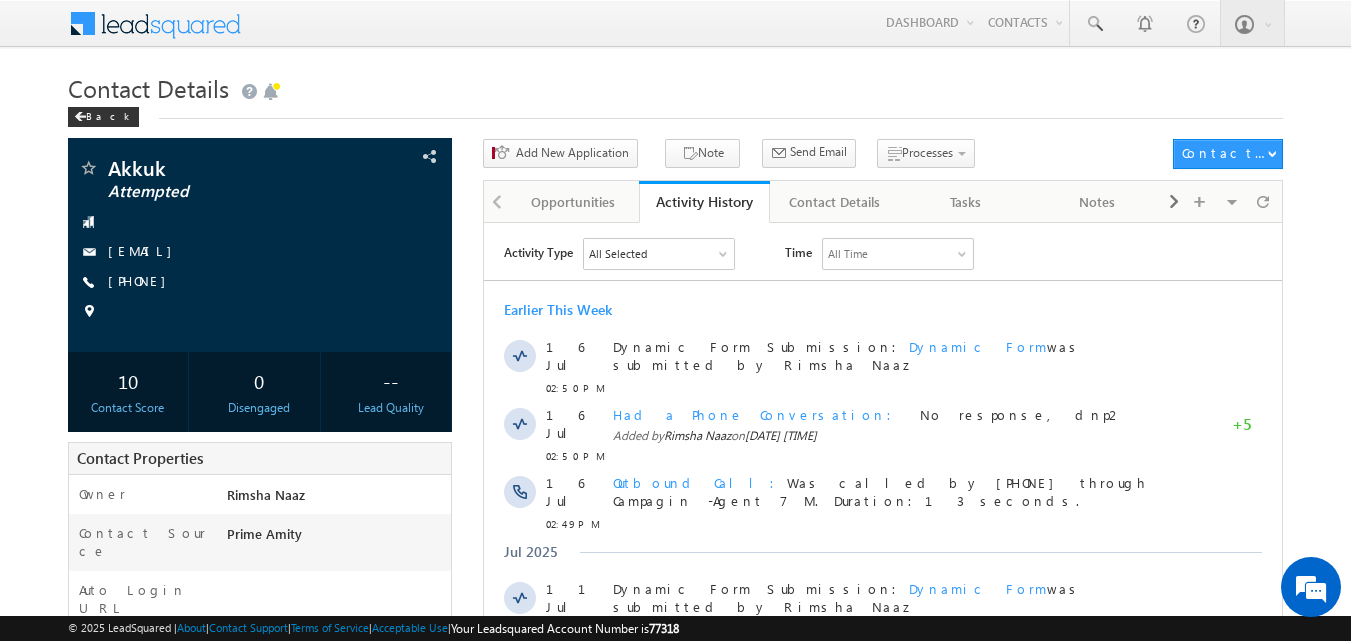 scroll, scrollTop: 0, scrollLeft: 0, axis: both 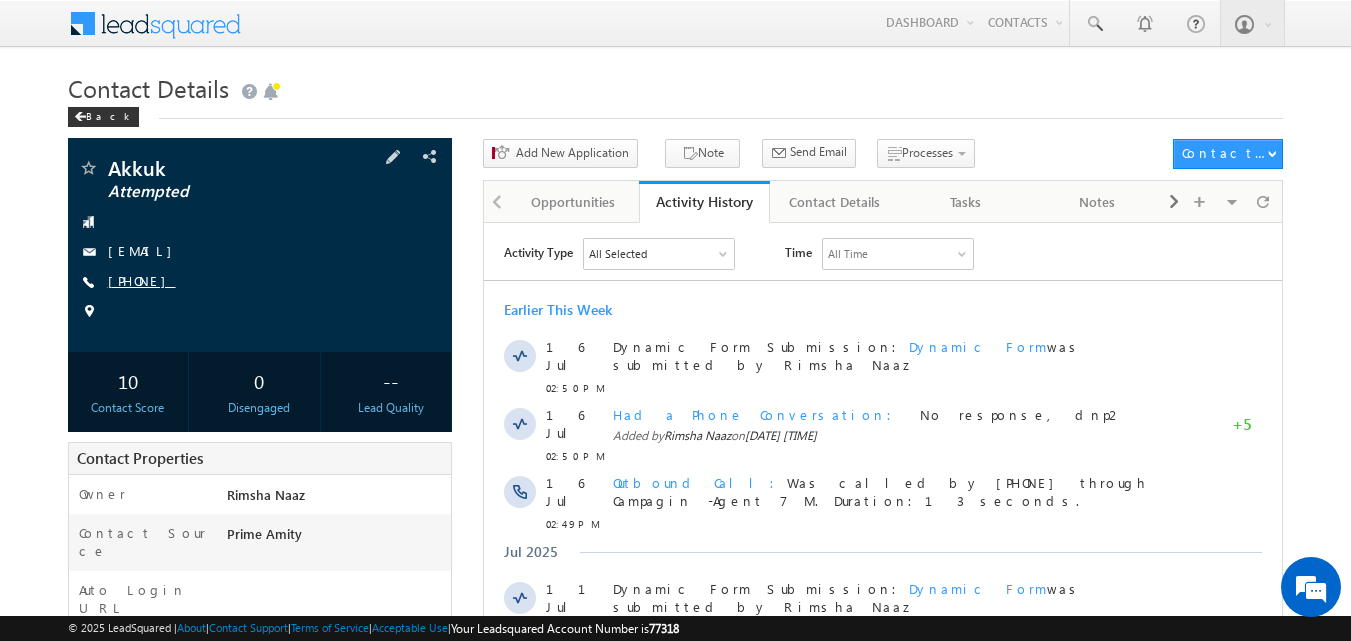 click on "+91-9697235178" at bounding box center [142, 280] 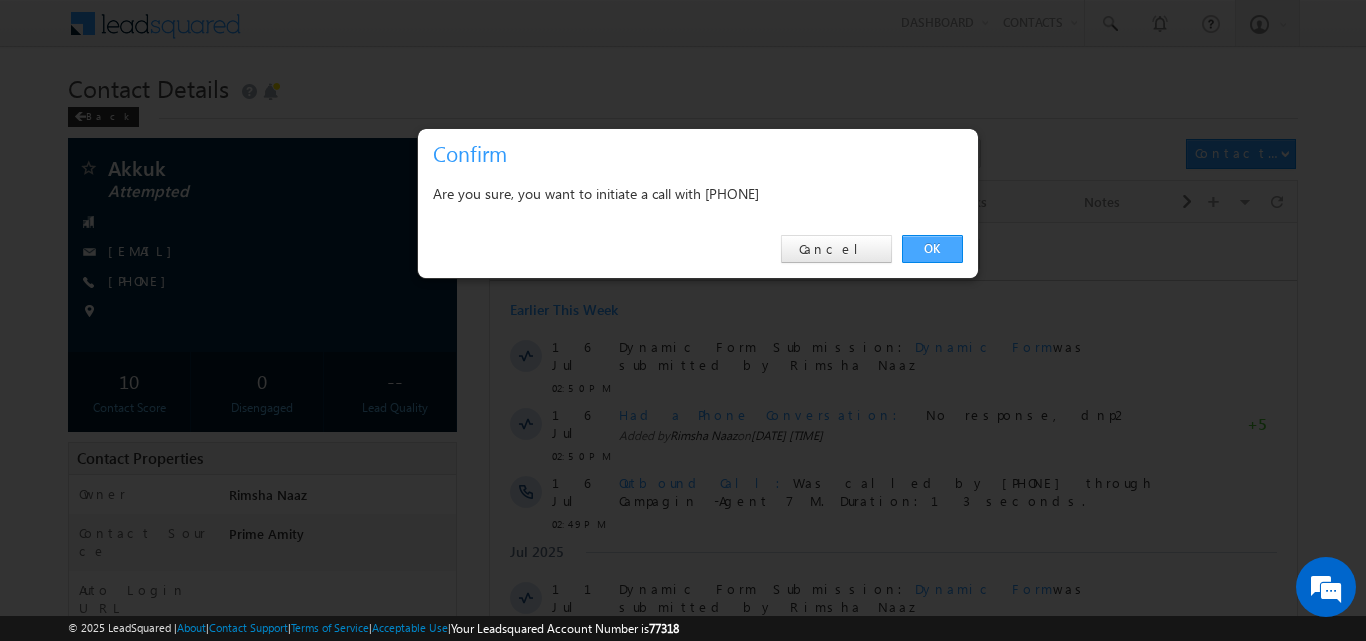 click on "OK" at bounding box center (932, 249) 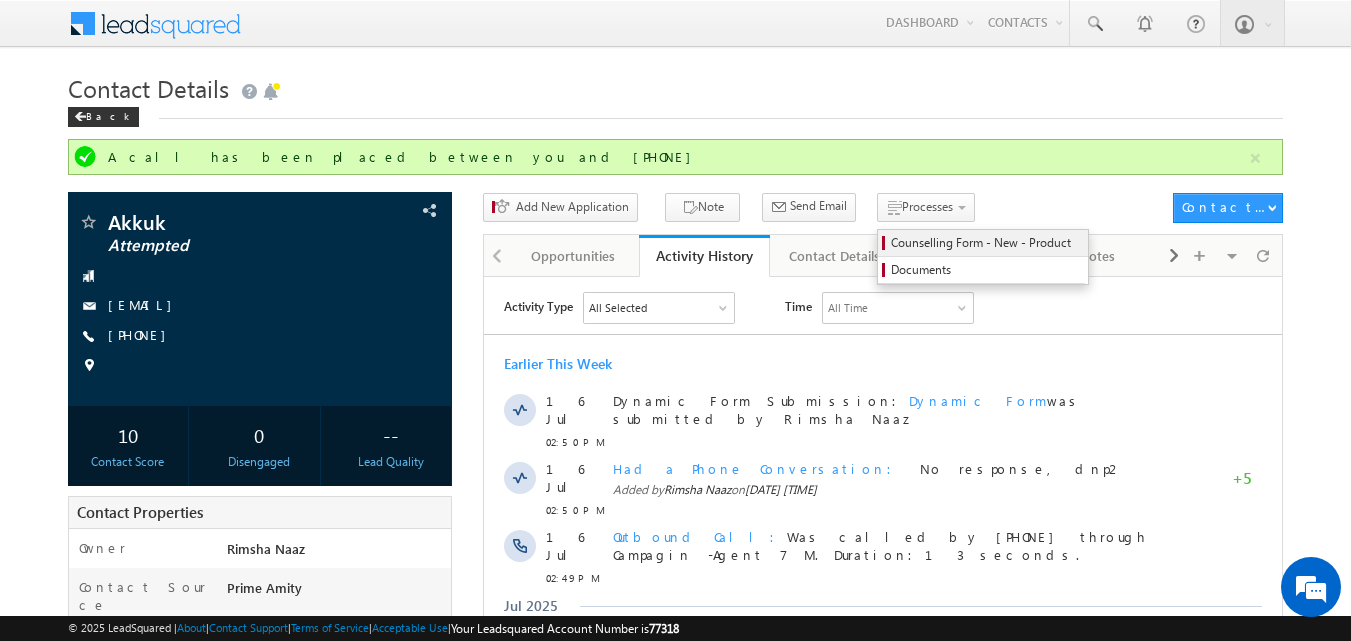 click on "Counselling Form - New - Product" at bounding box center (986, 243) 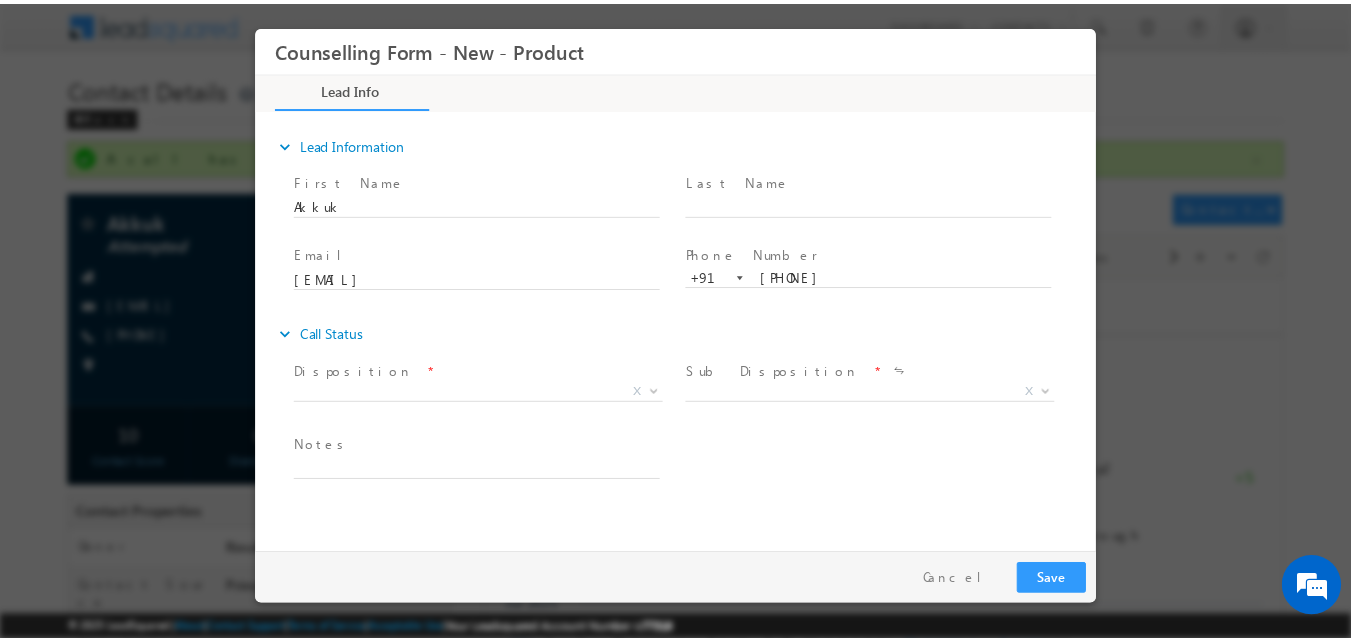 scroll, scrollTop: 0, scrollLeft: 0, axis: both 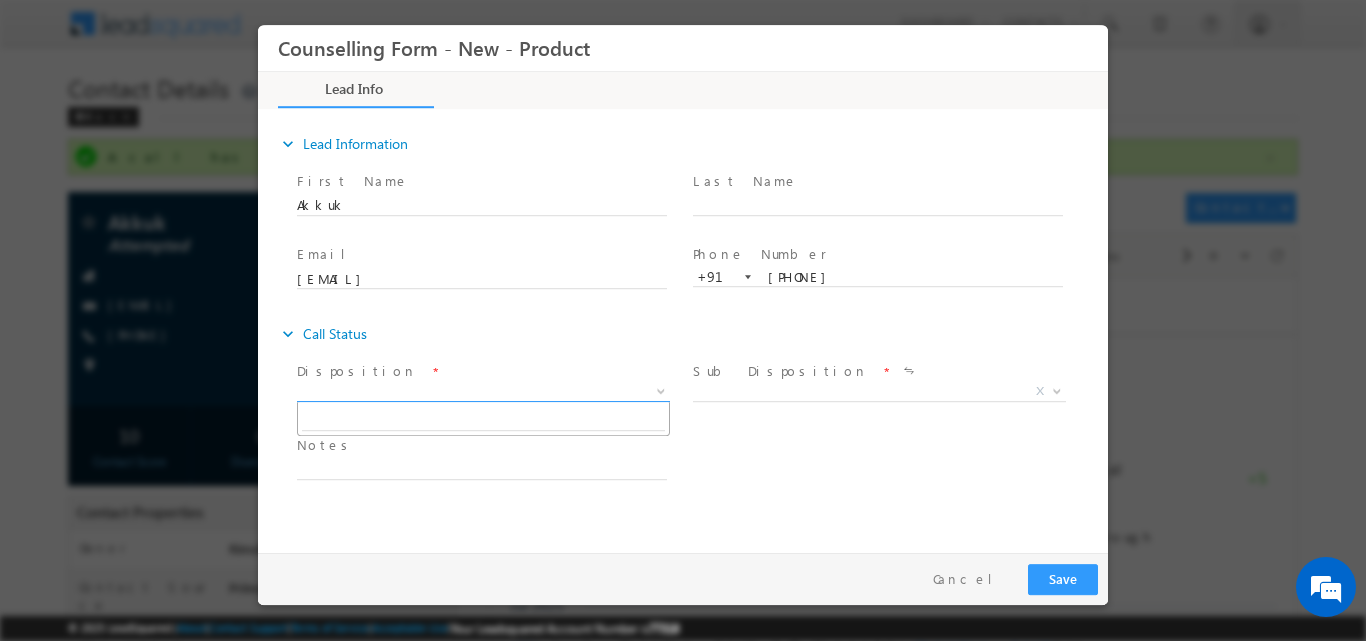 click at bounding box center (661, 389) 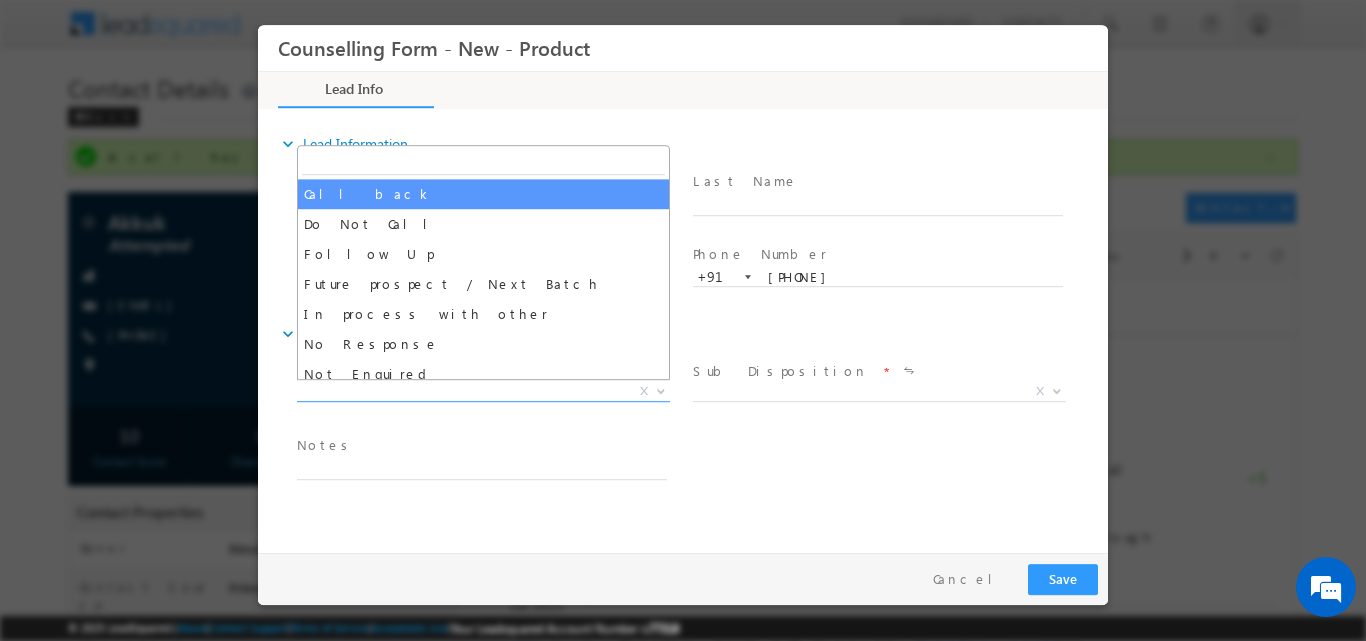 select on "Call back" 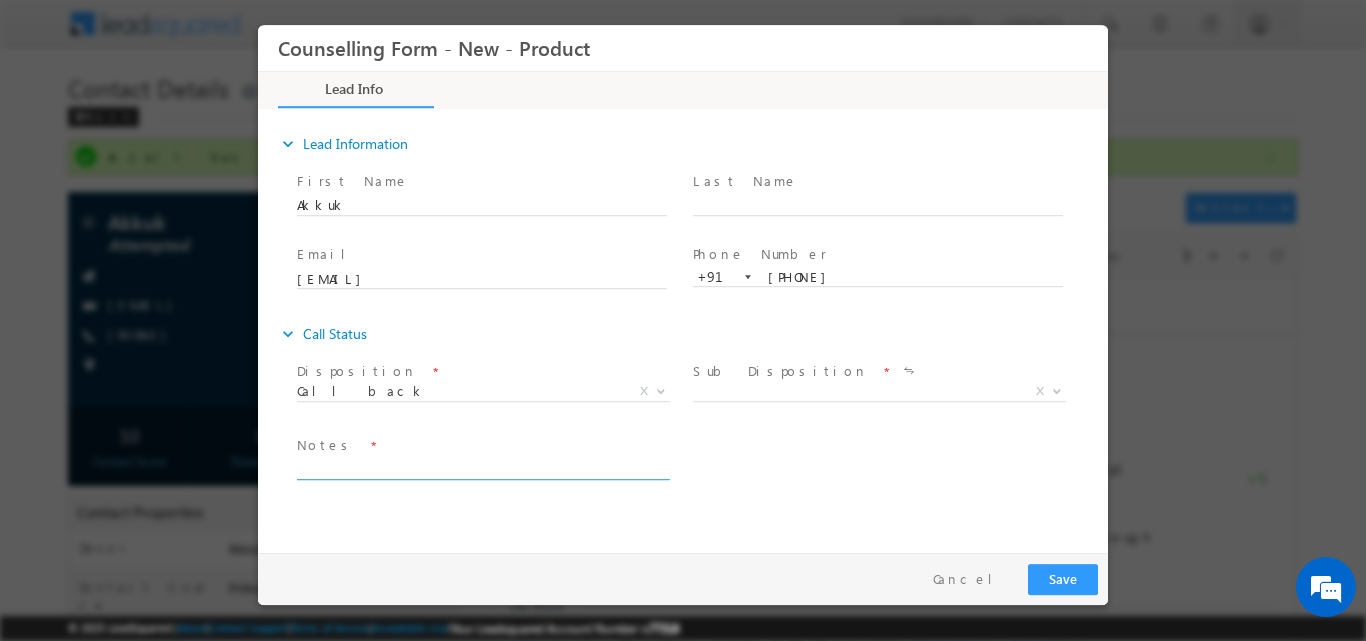 click at bounding box center (482, 467) 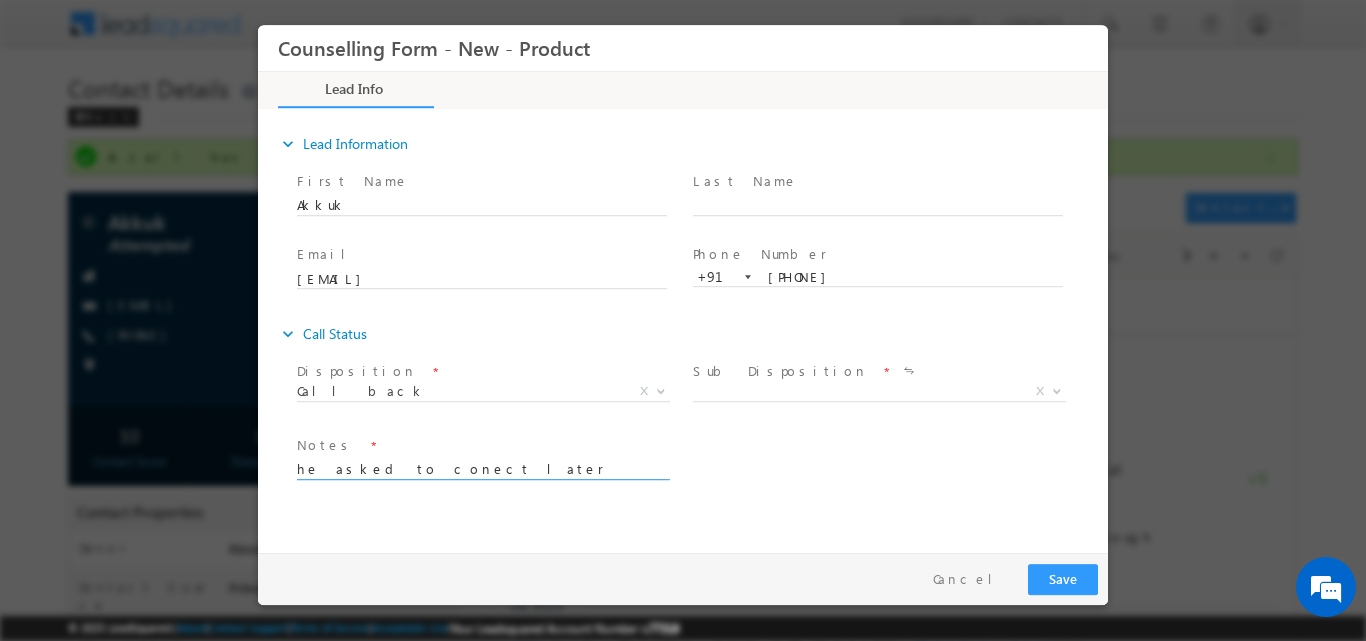 click on "he asked to conect later" at bounding box center (482, 467) 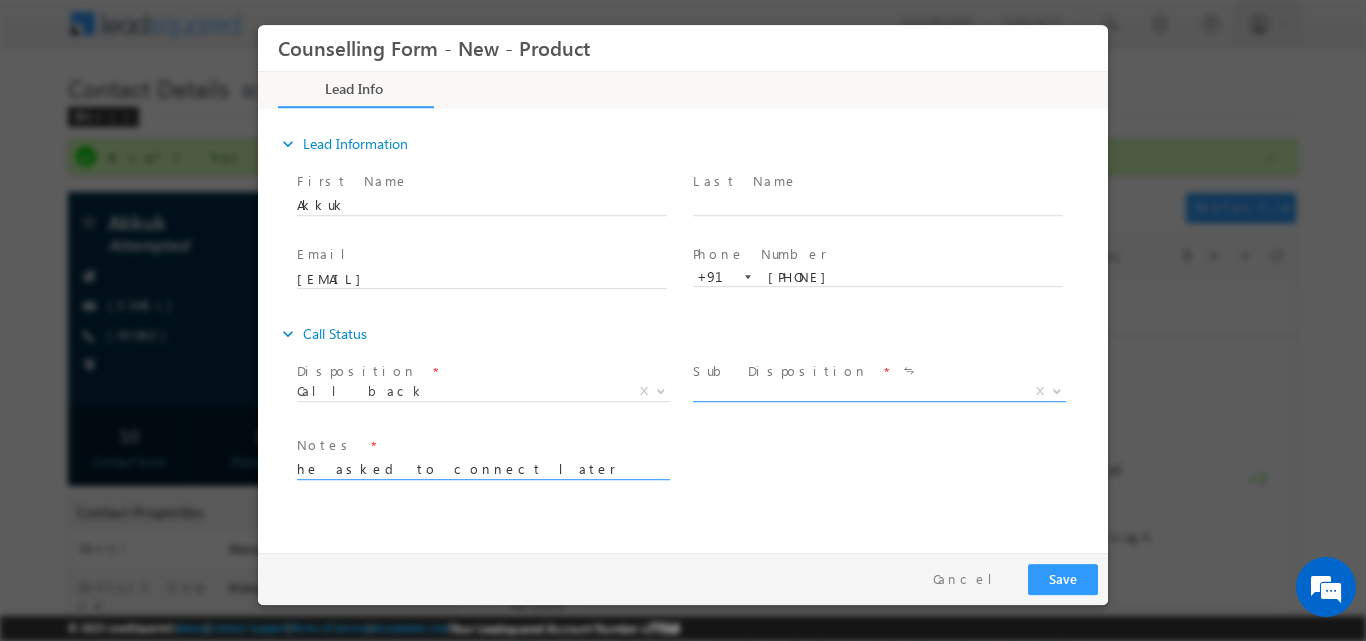 type on "he asked to connect later" 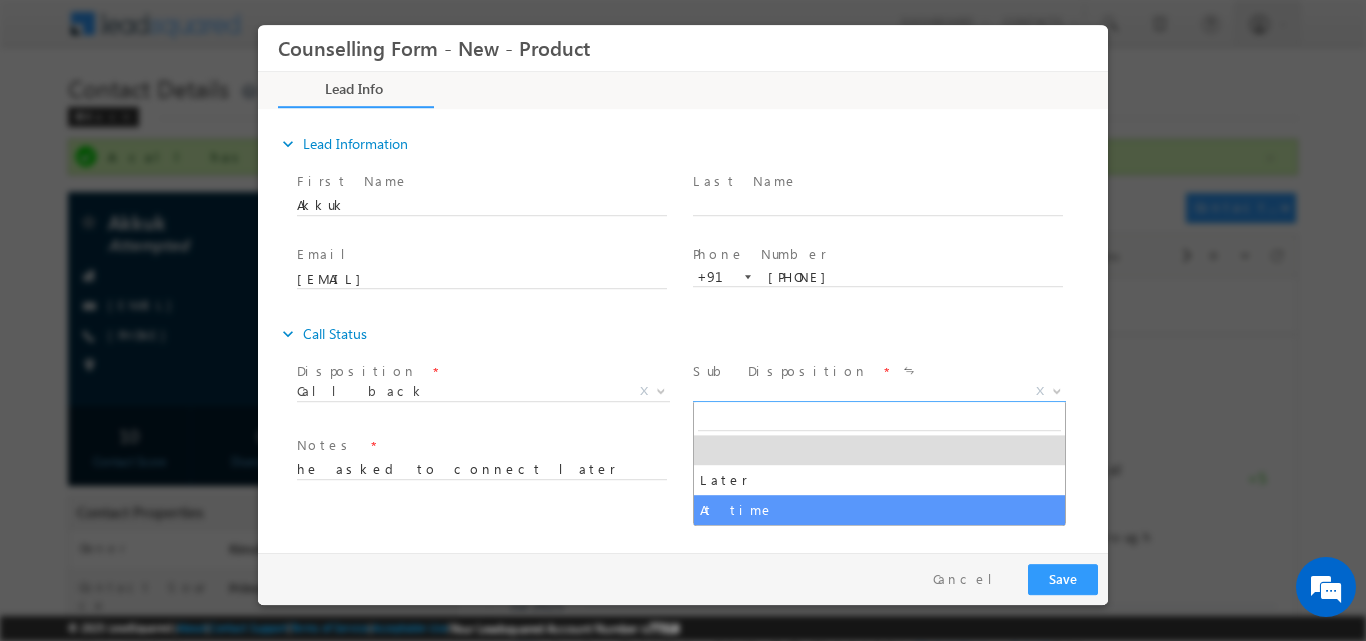 select on "At time" 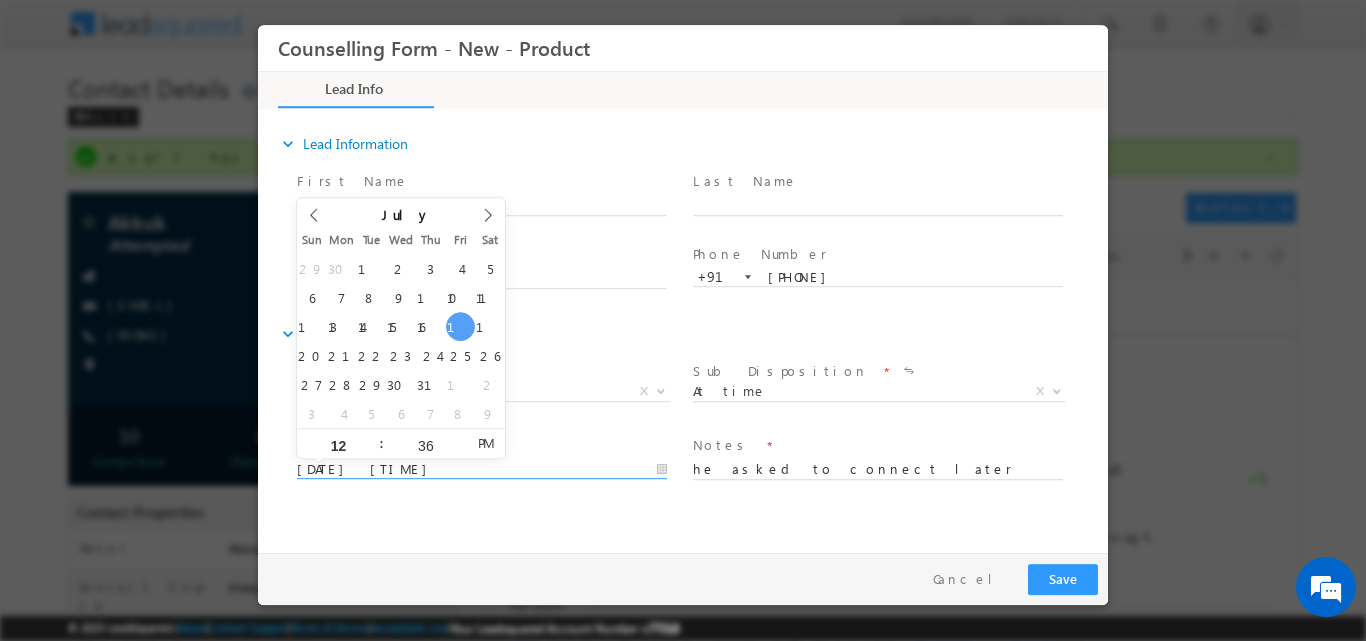 click on "18/07/2025 12:36 PM" at bounding box center [482, 469] 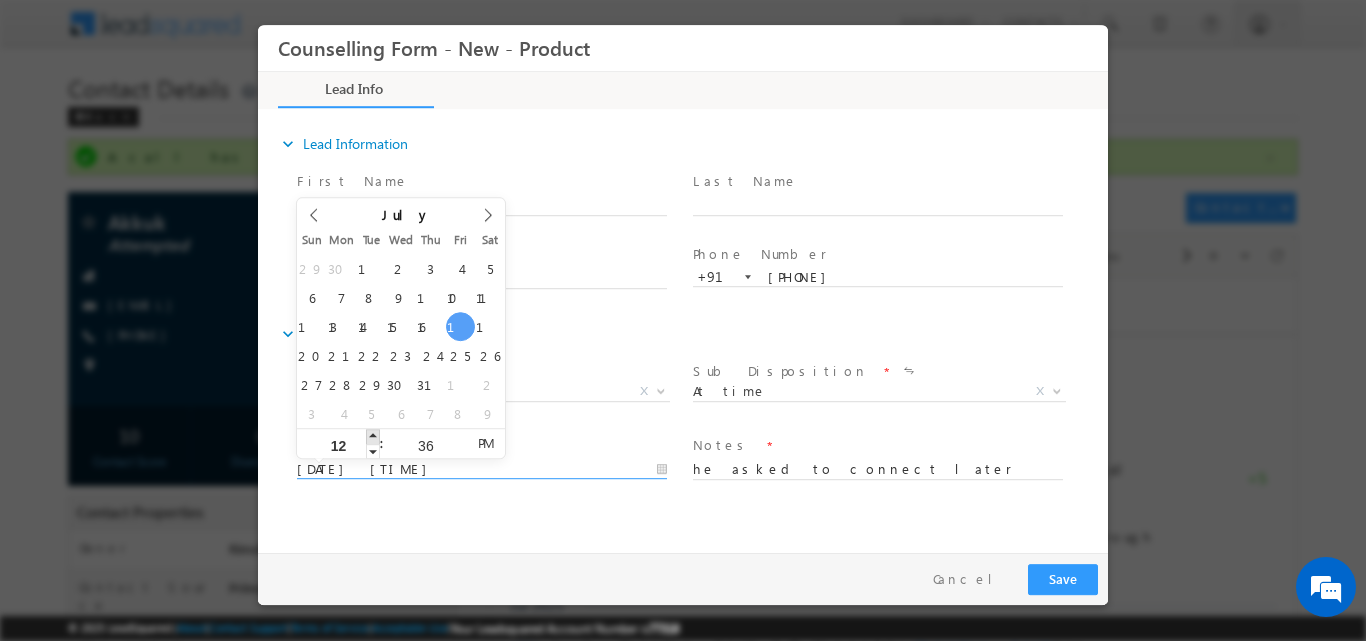 type on "18/07/2025 1:36 PM" 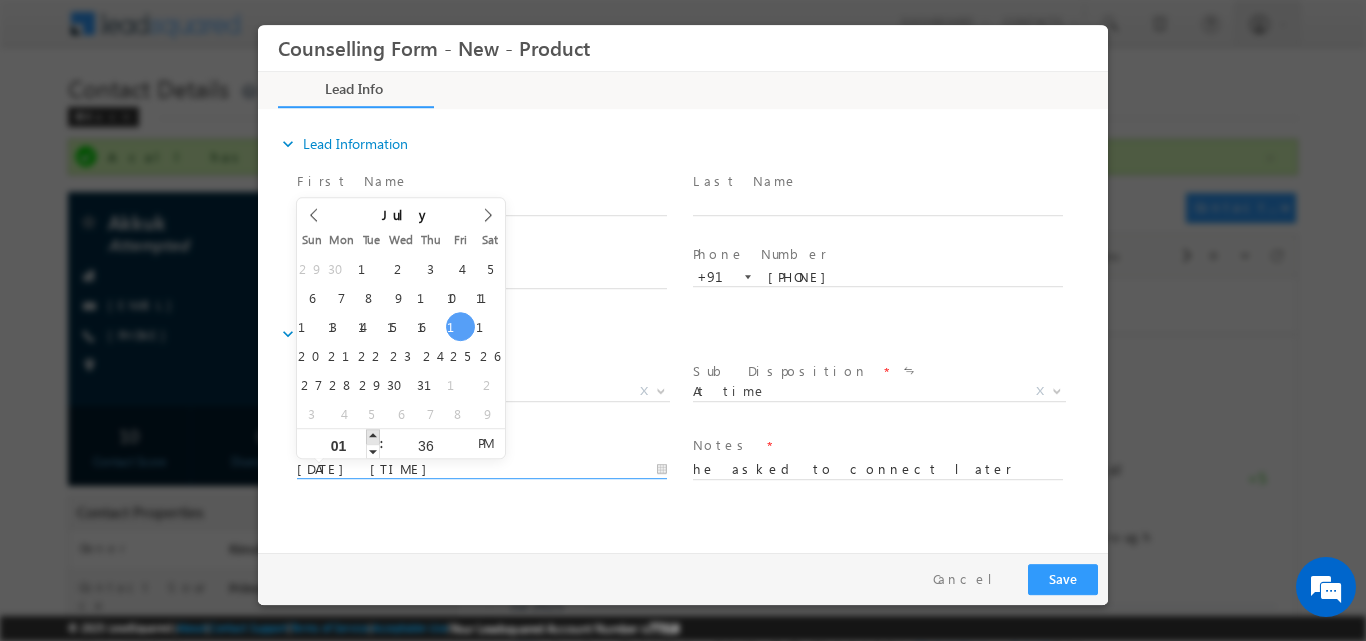 click at bounding box center (373, 435) 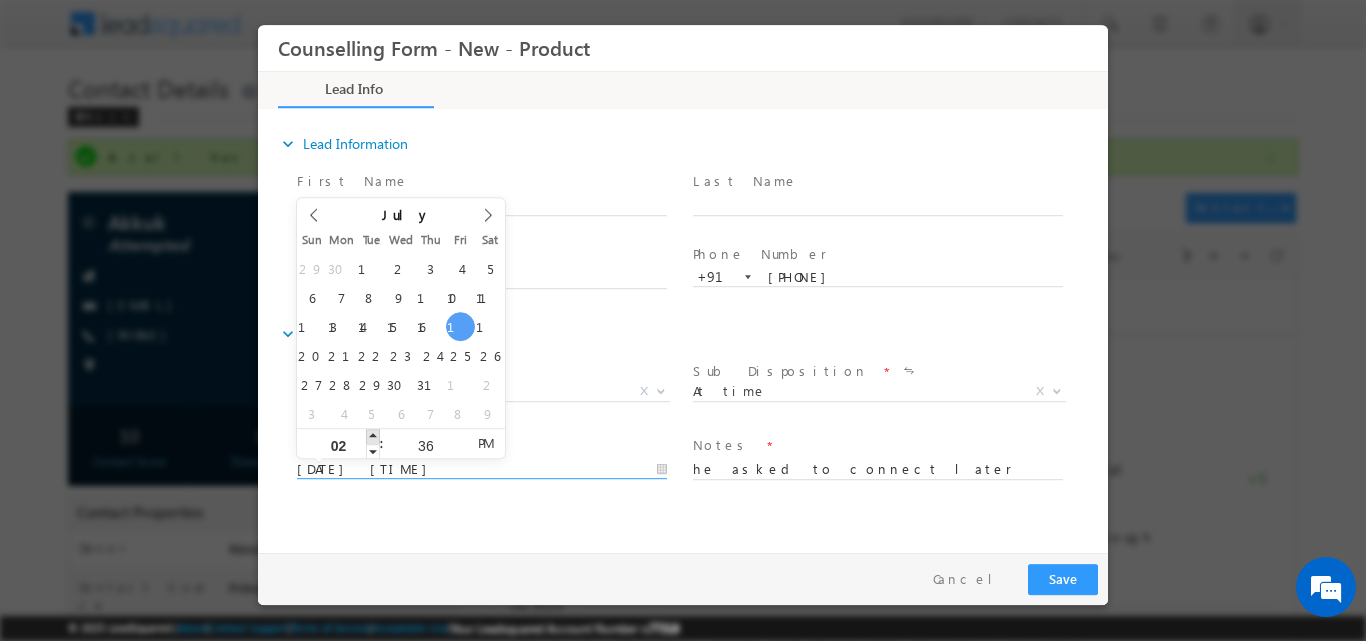 click at bounding box center (373, 435) 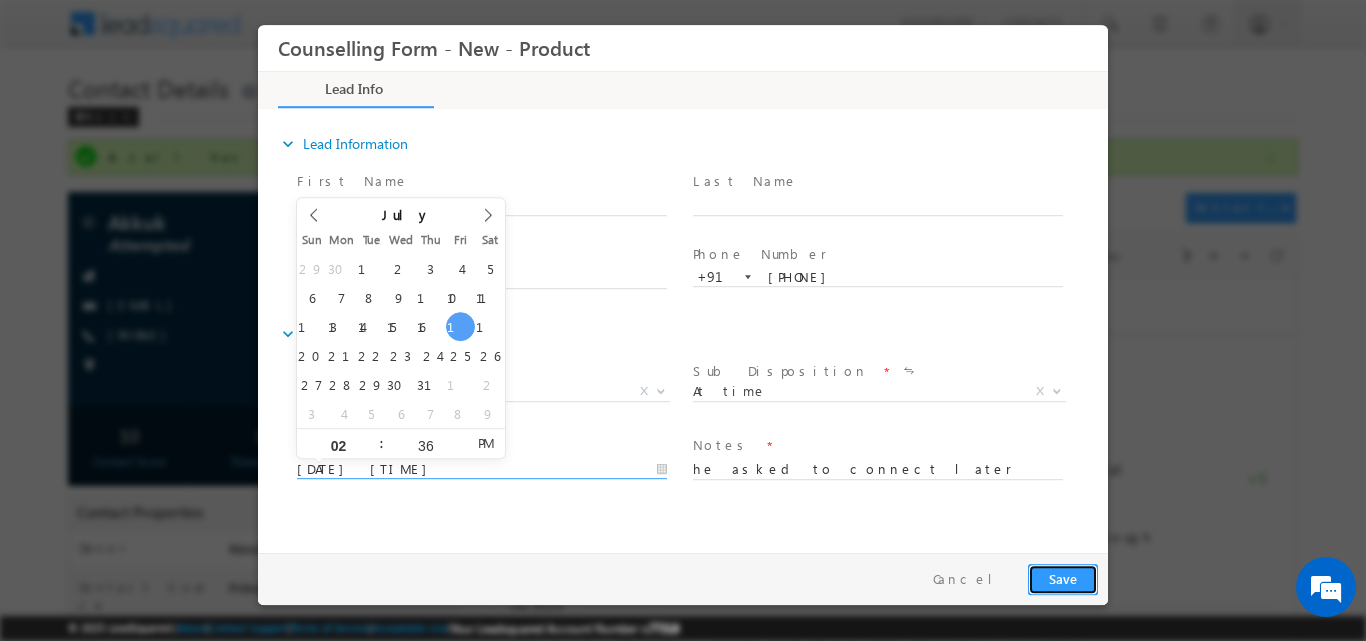 click on "Save" at bounding box center [1063, 578] 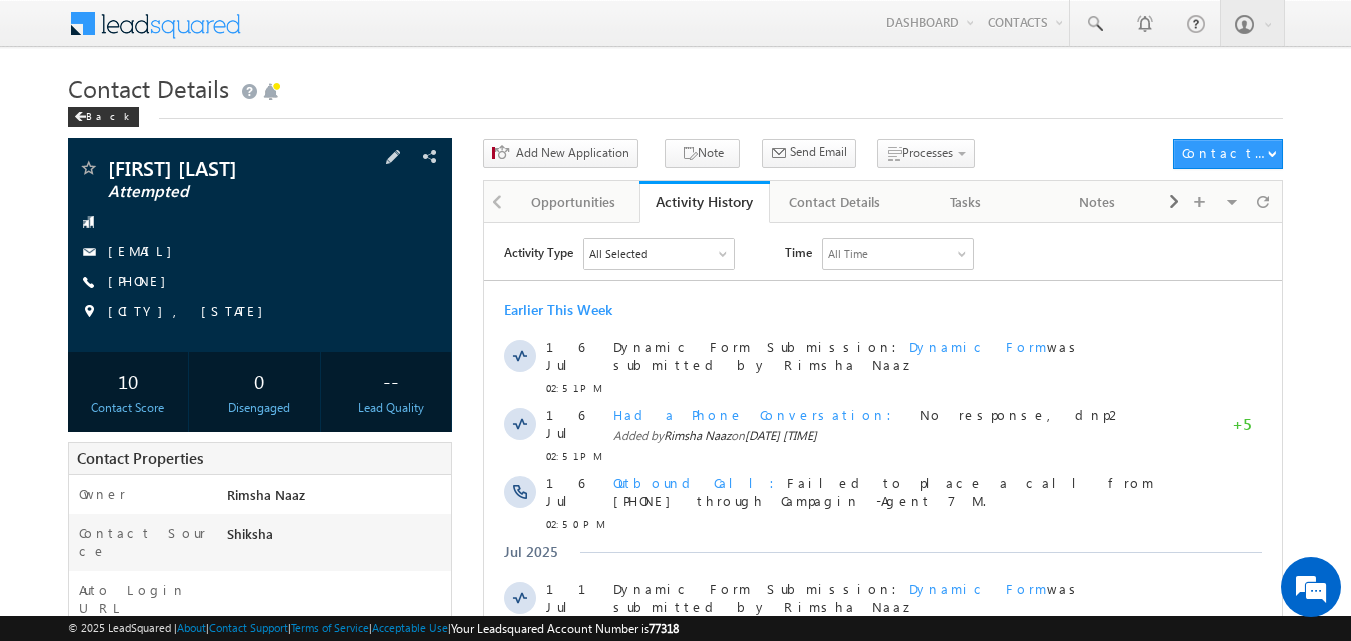 scroll, scrollTop: 0, scrollLeft: 0, axis: both 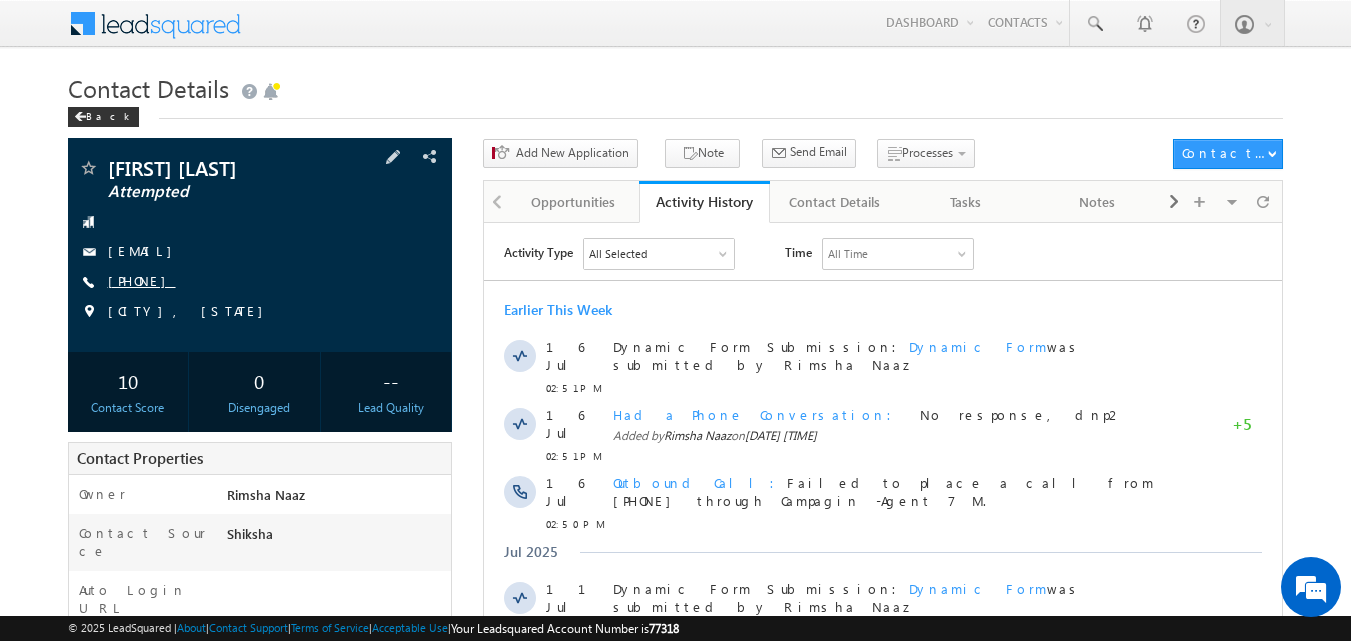 click on "+91-9110564710" at bounding box center (142, 280) 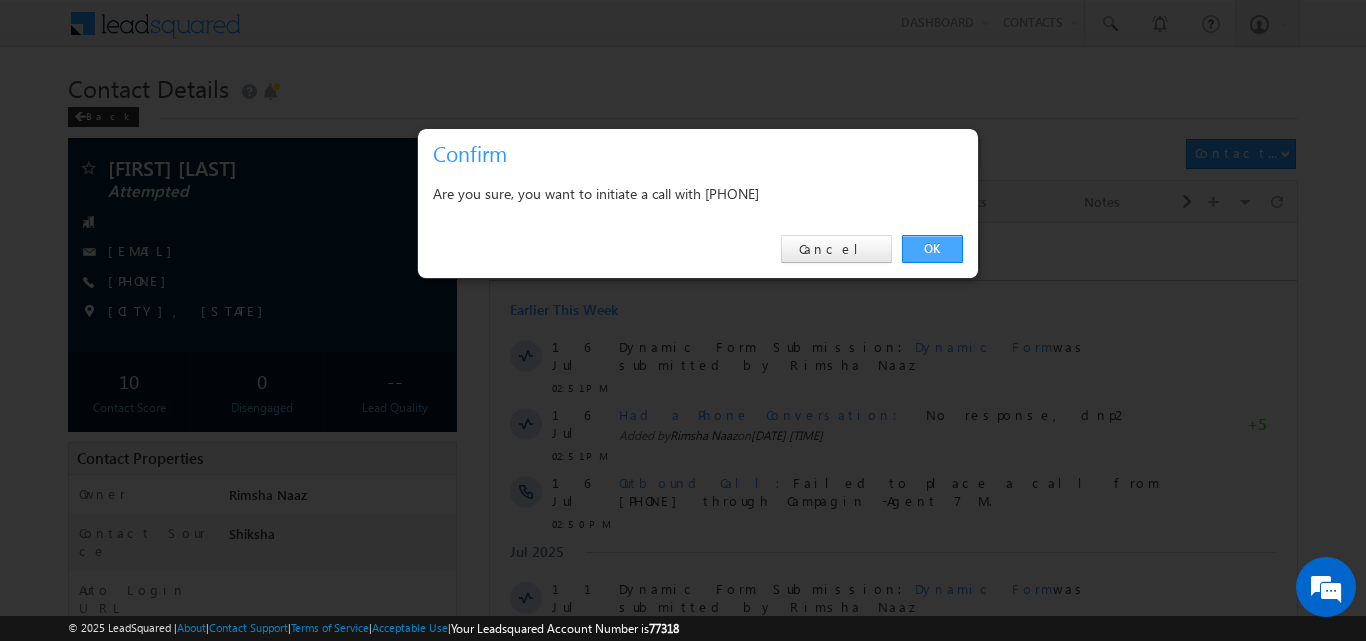 click on "OK" at bounding box center [932, 249] 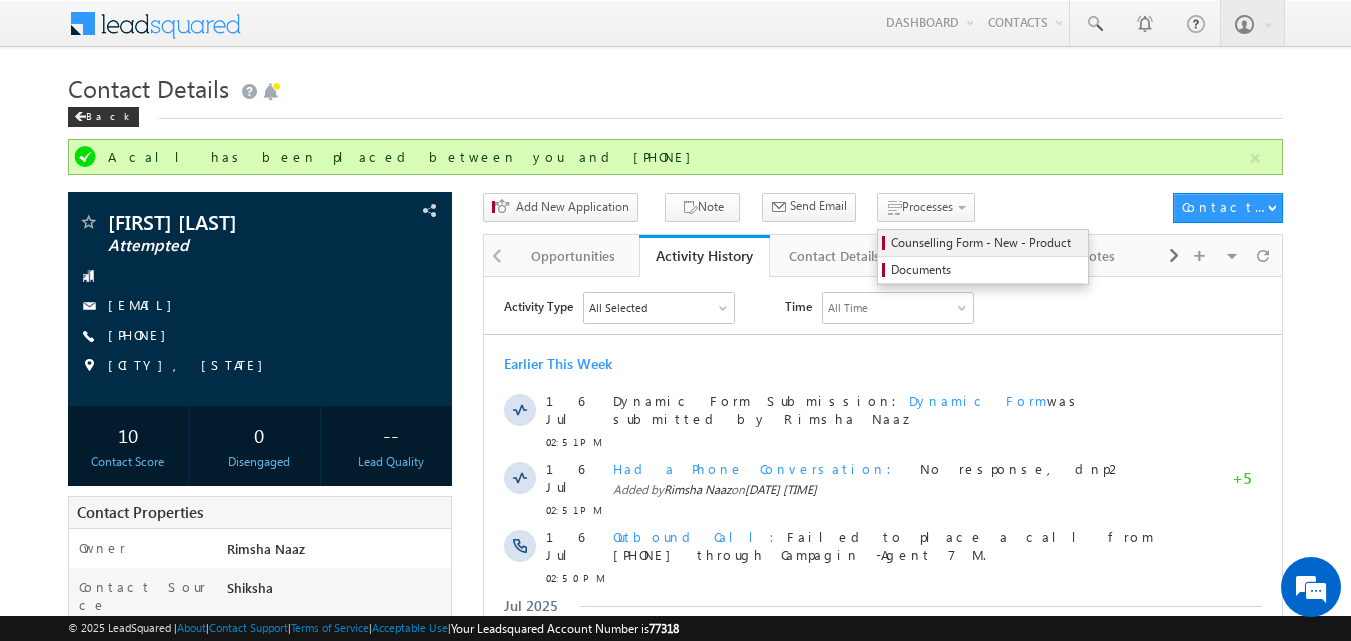 click on "Counselling Form - New - Product" at bounding box center (986, 243) 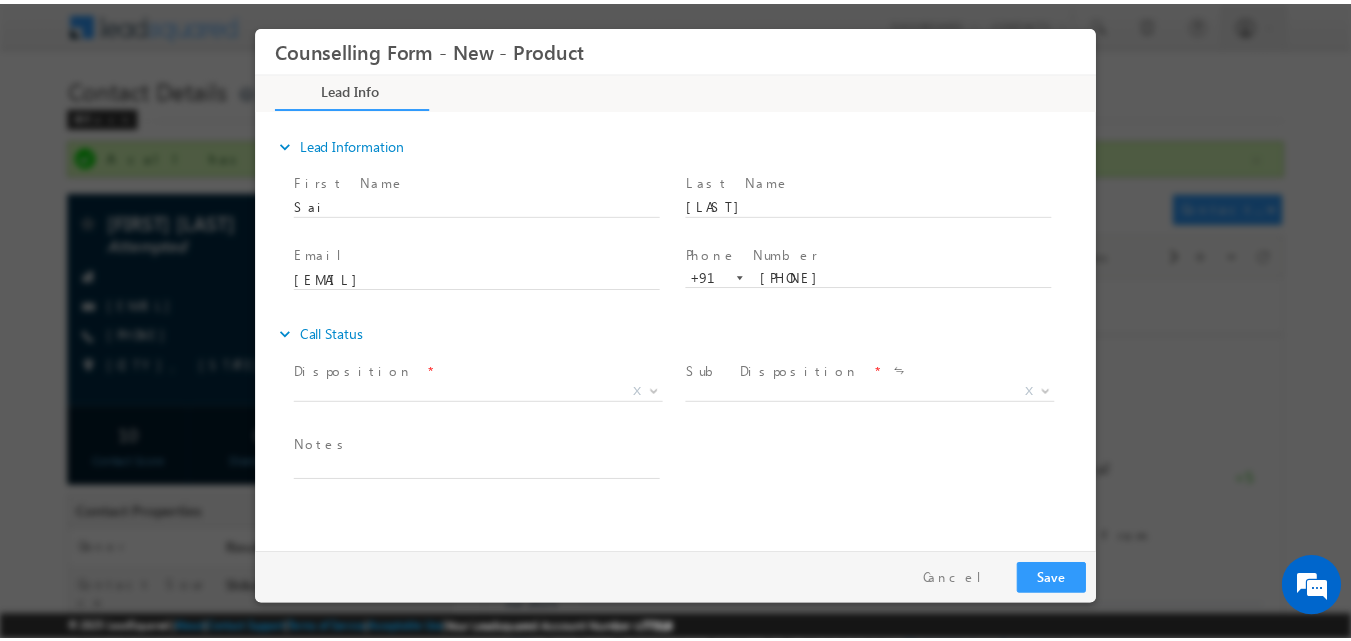 scroll, scrollTop: 0, scrollLeft: 0, axis: both 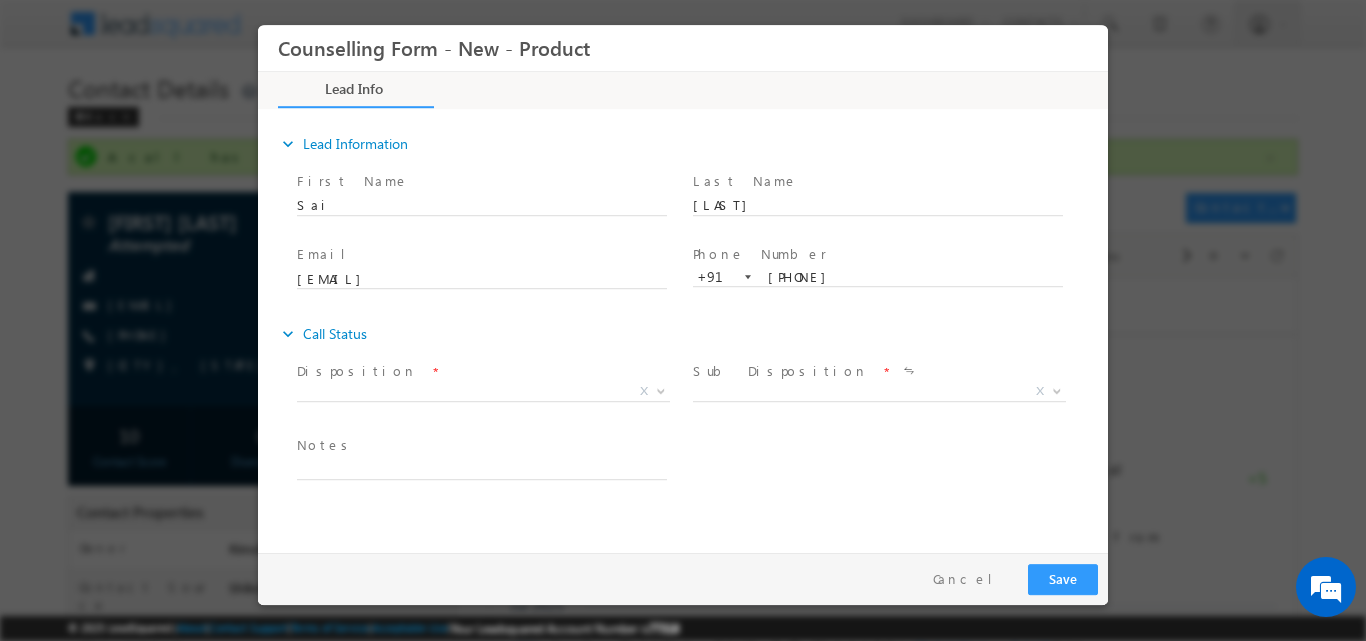 click on "X" at bounding box center (491, 393) 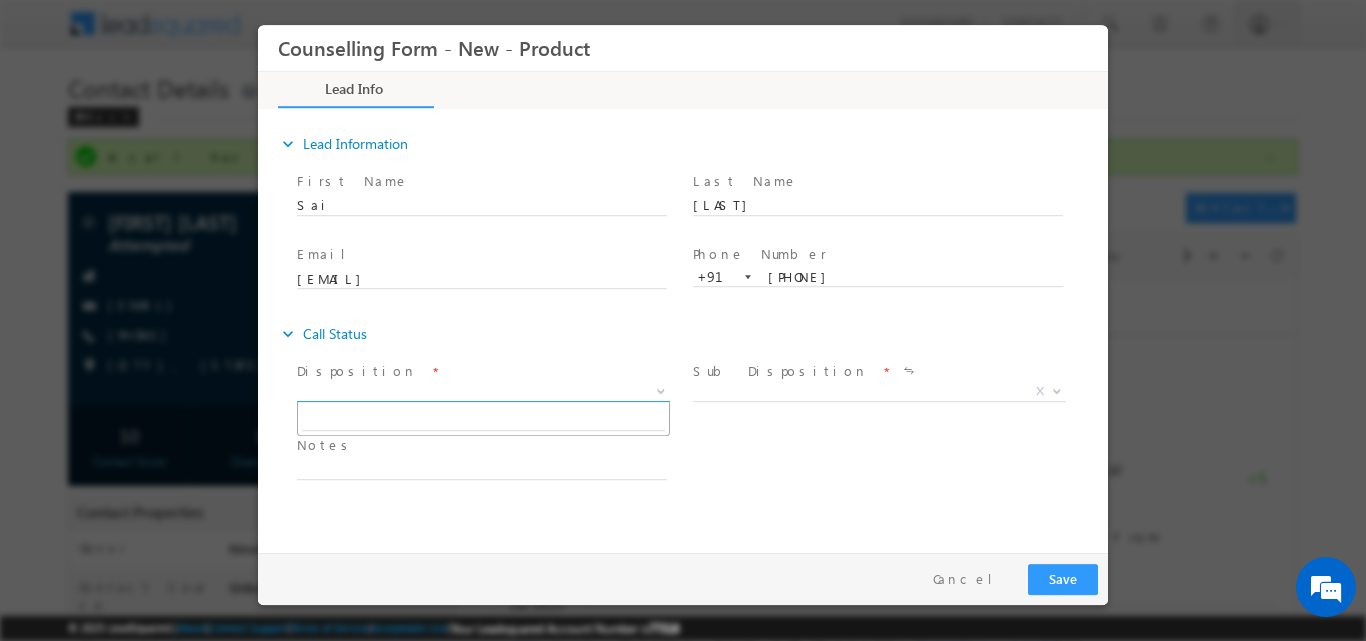 click at bounding box center [659, 390] 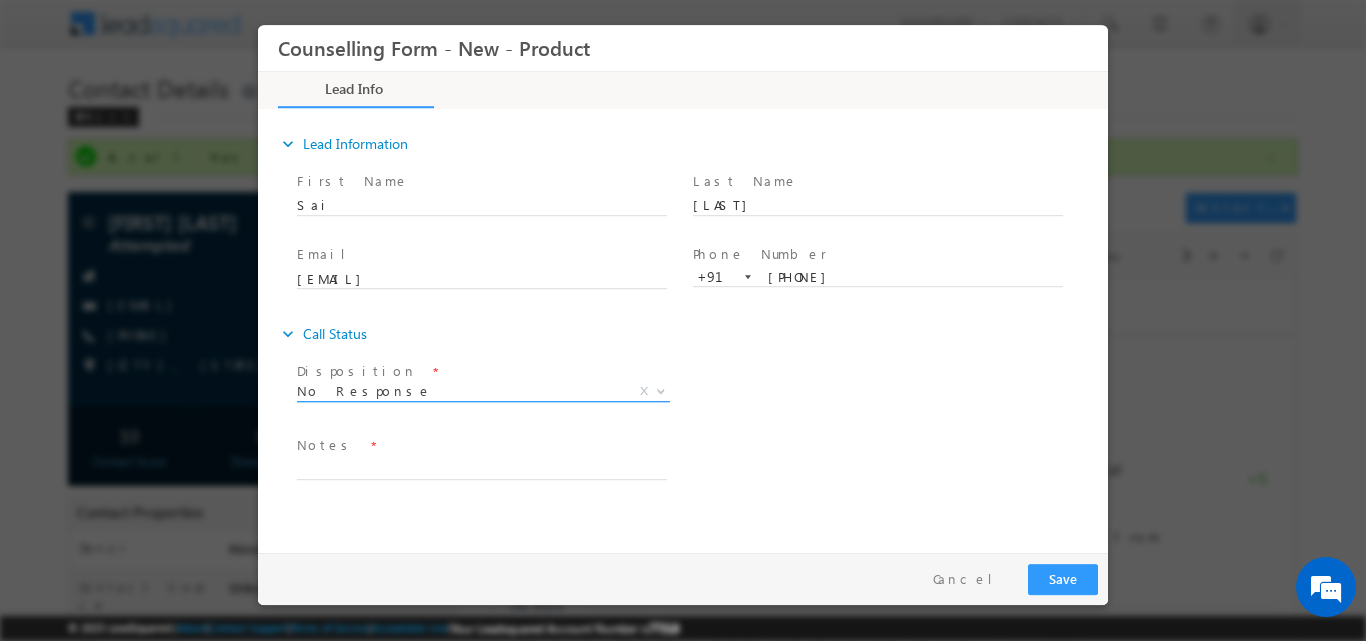 click at bounding box center (659, 390) 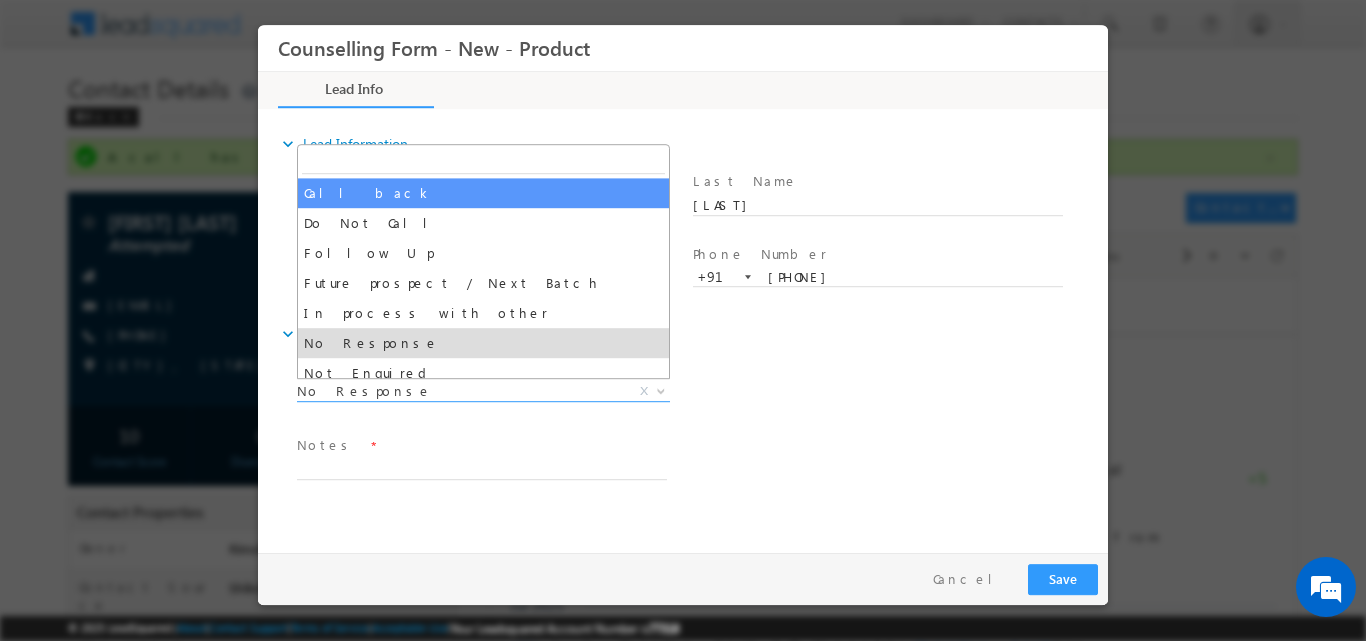 select on "Call back" 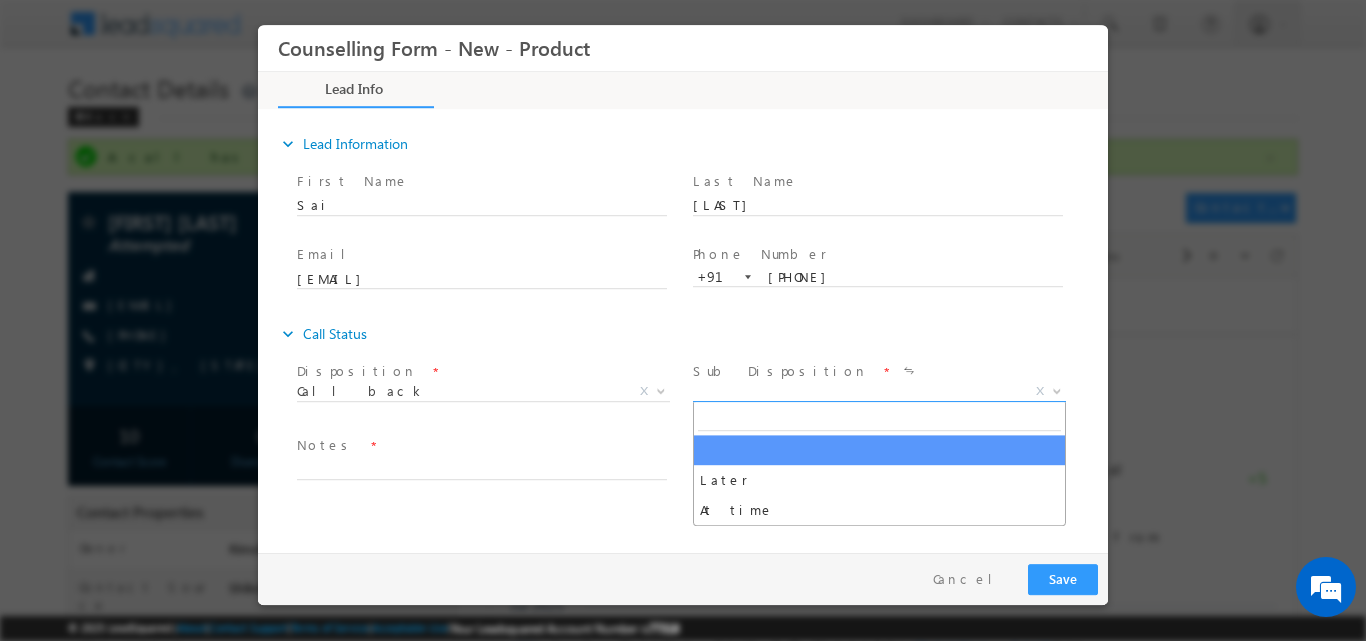 click at bounding box center [1055, 390] 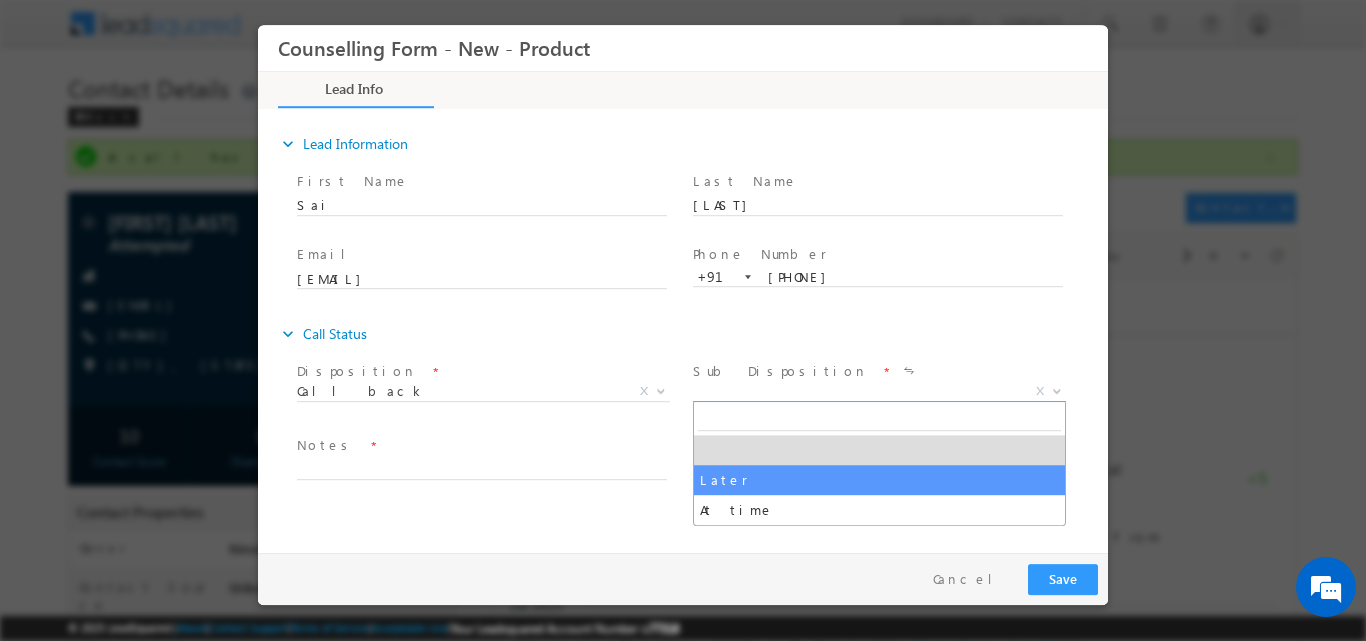 select on "Later" 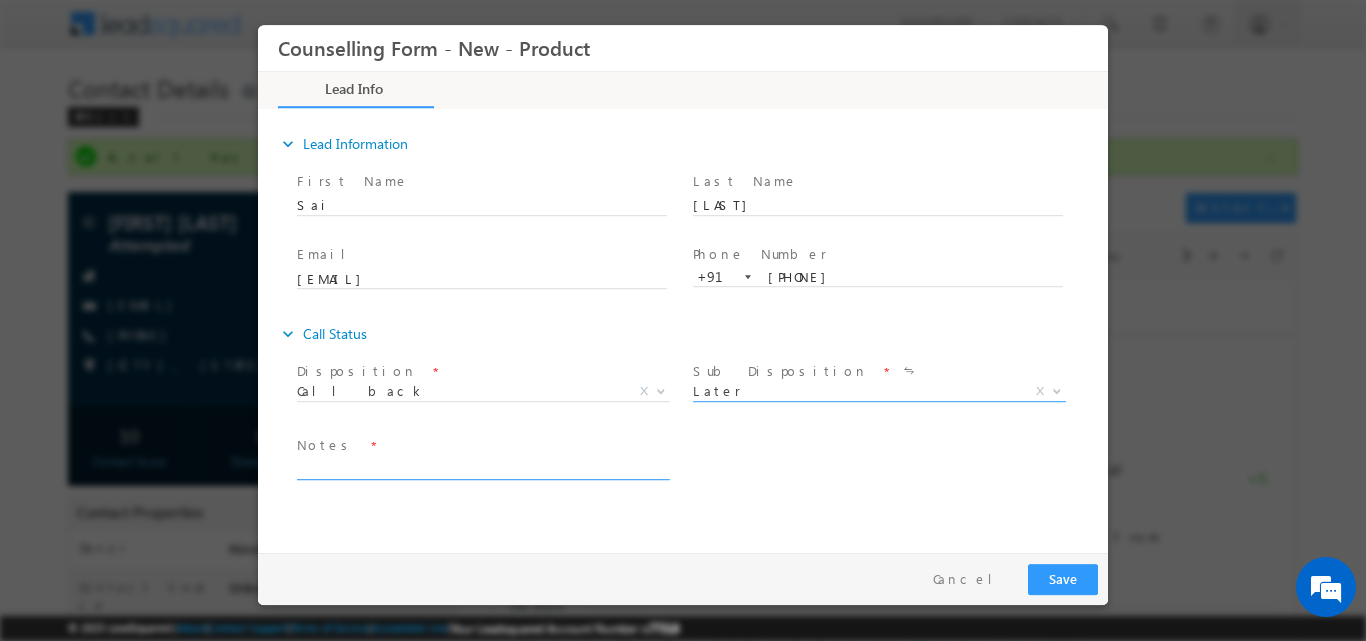 click at bounding box center (482, 467) 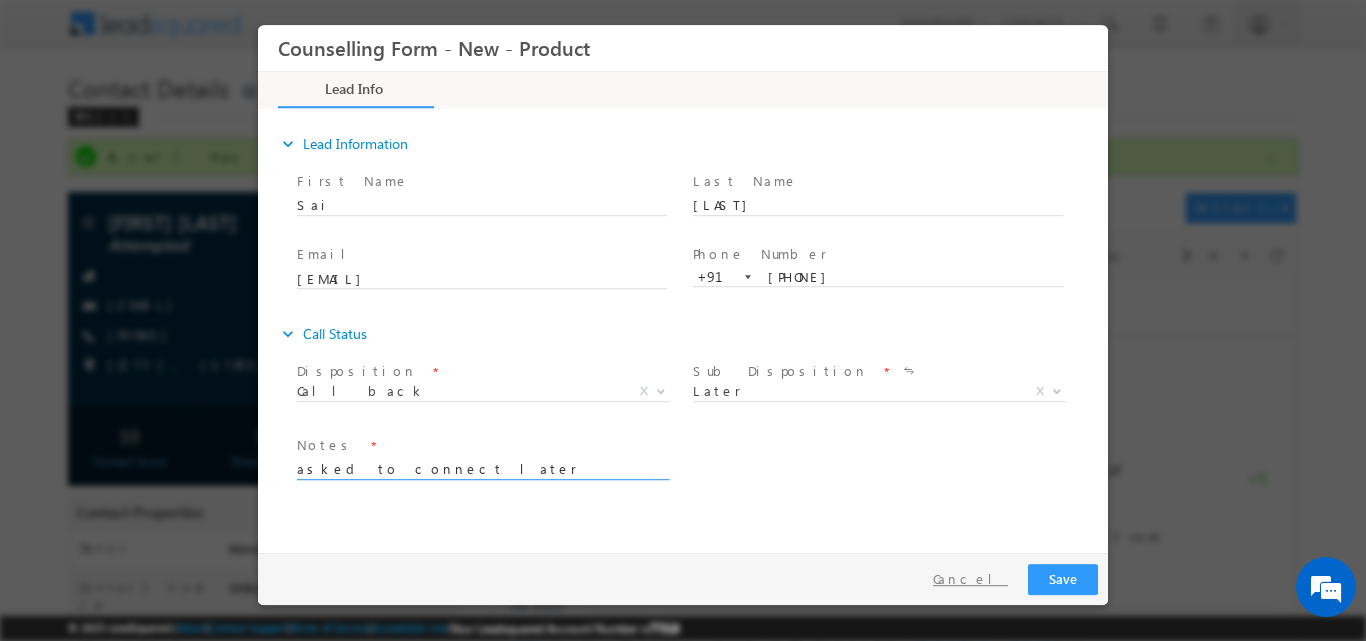 type on "asked to connect later" 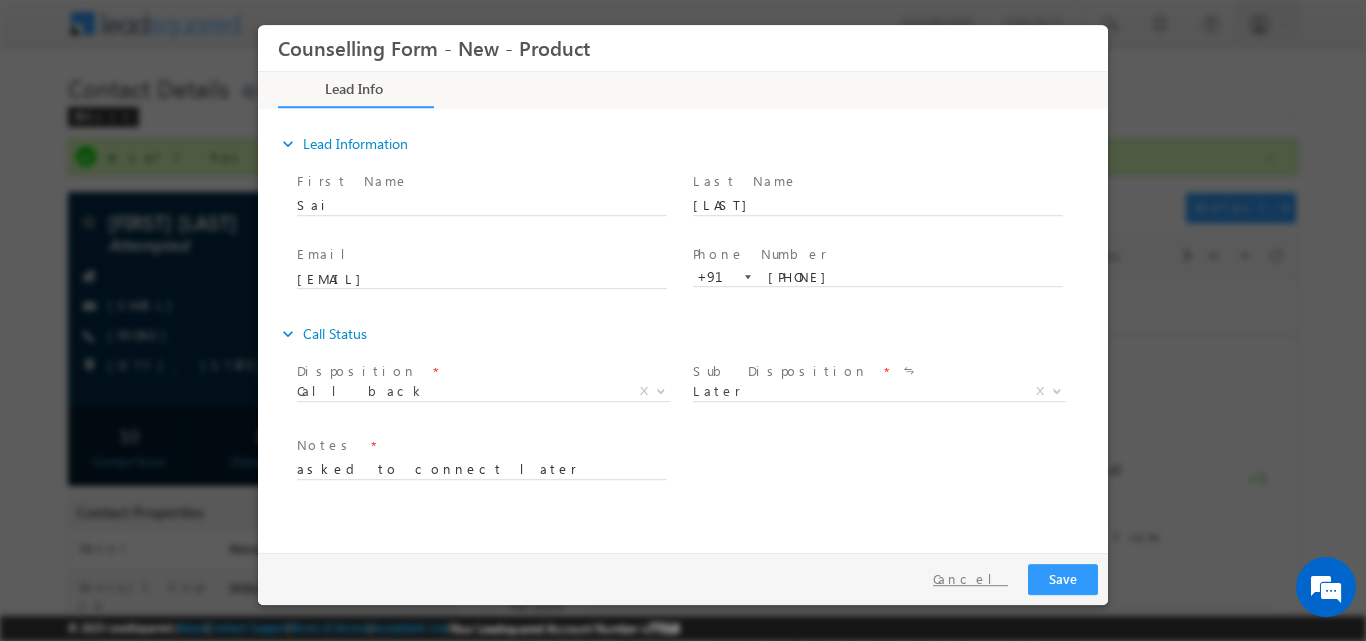 click on "Cancel" at bounding box center [970, 578] 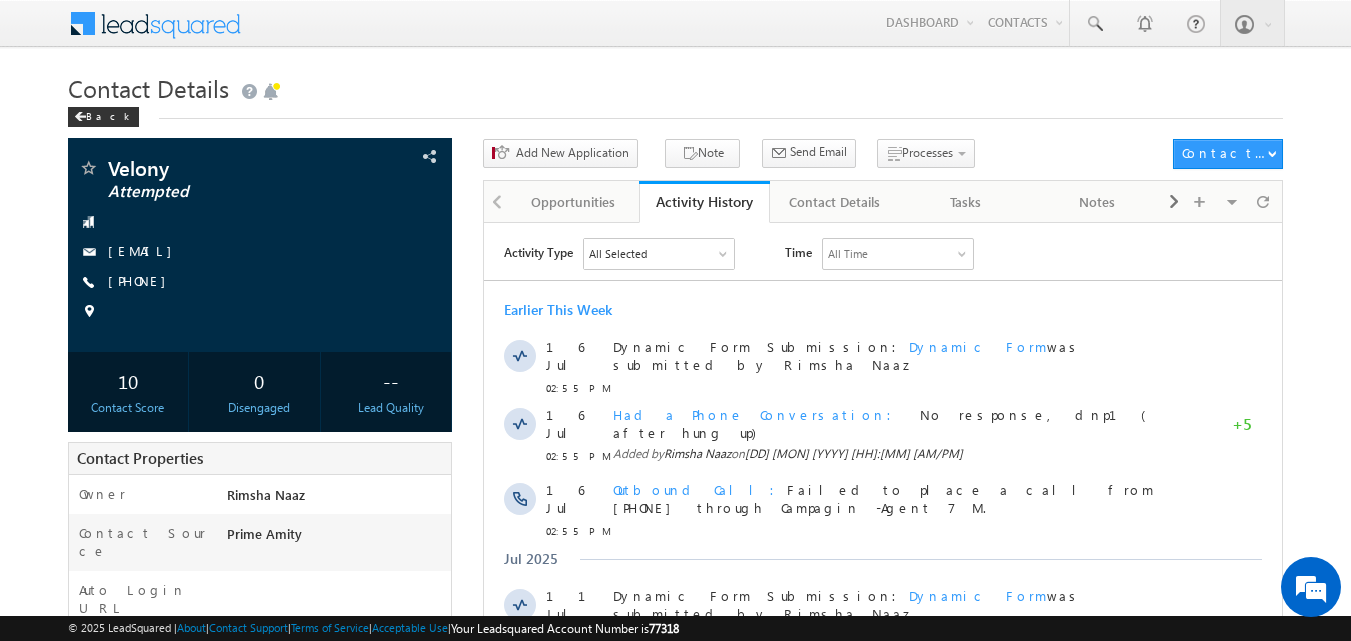 scroll, scrollTop: 0, scrollLeft: 0, axis: both 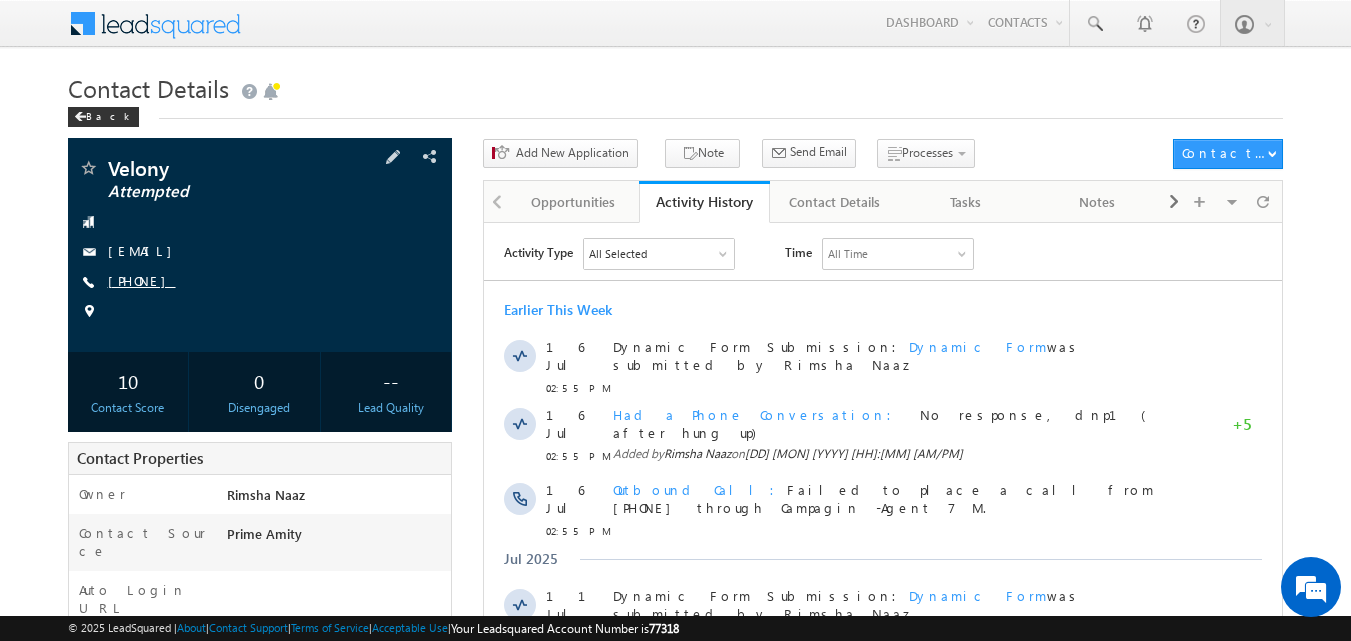 click on "[PHONE]" at bounding box center (142, 280) 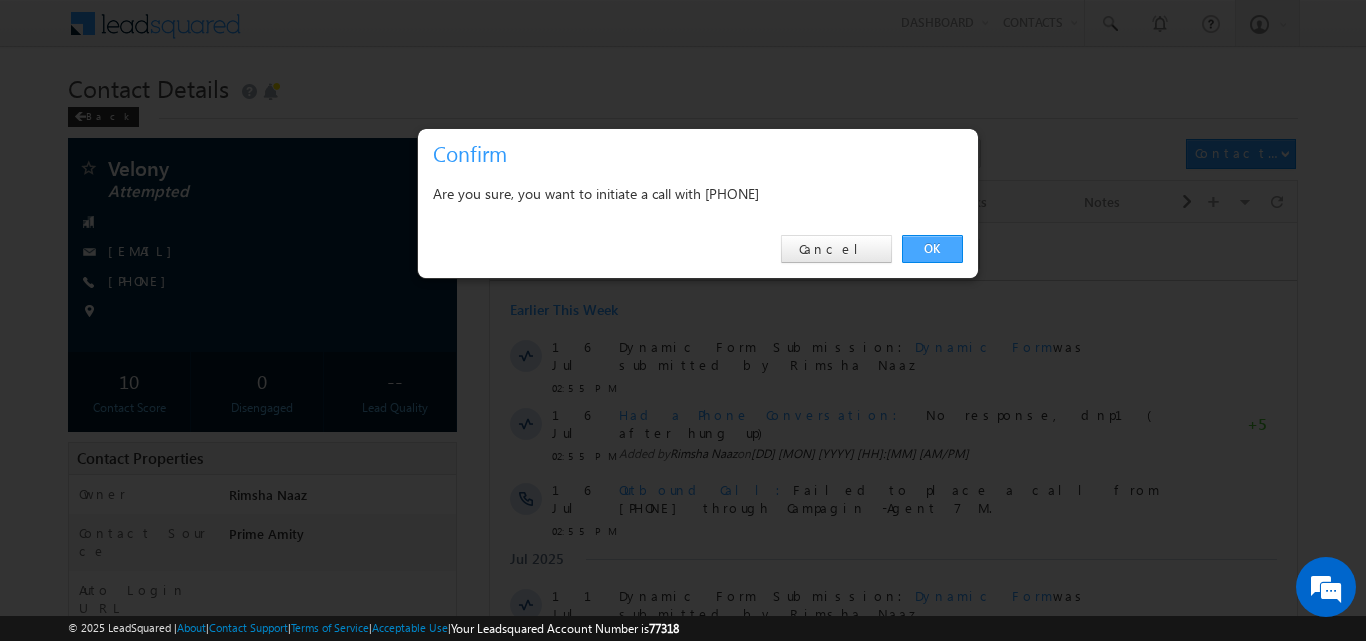 click on "OK" at bounding box center (932, 249) 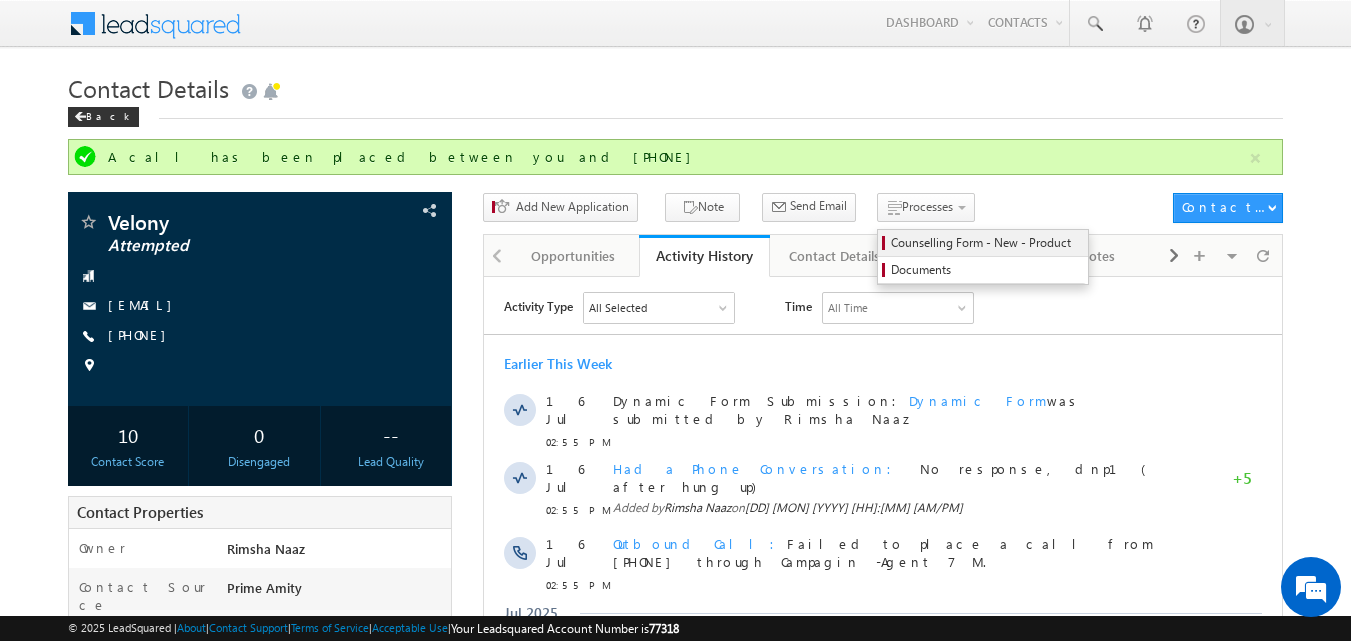 click on "Counselling Form - New - Product" at bounding box center (983, 243) 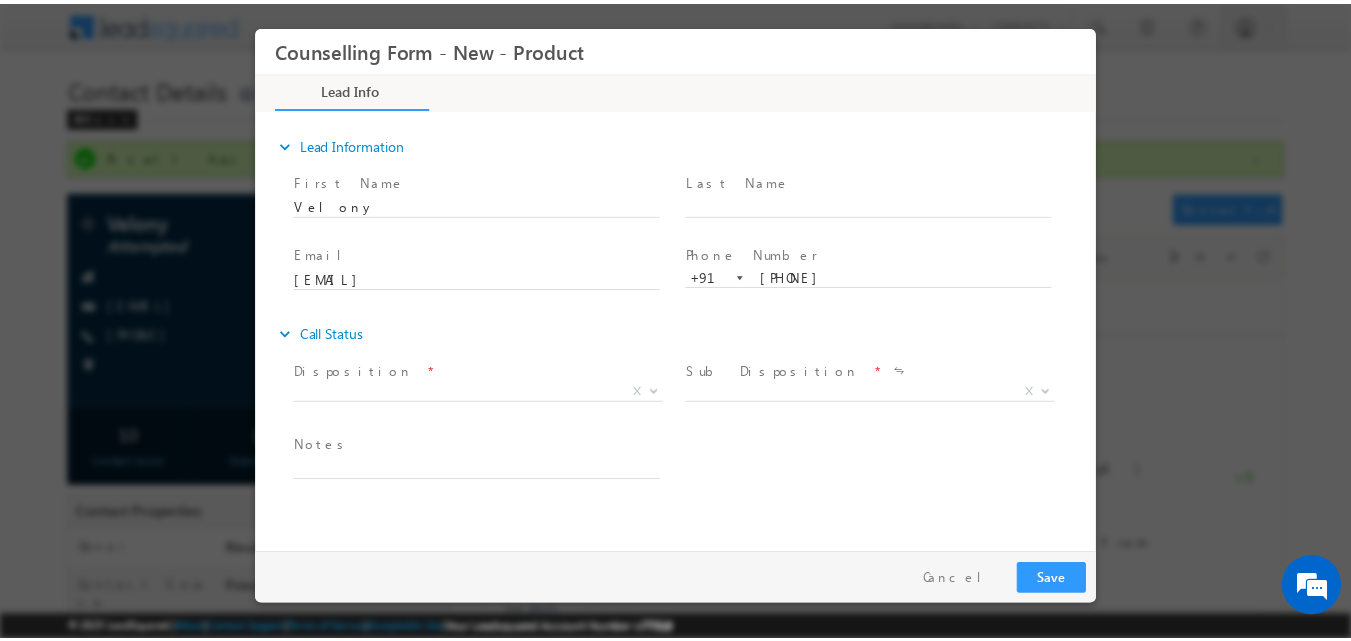scroll, scrollTop: 0, scrollLeft: 0, axis: both 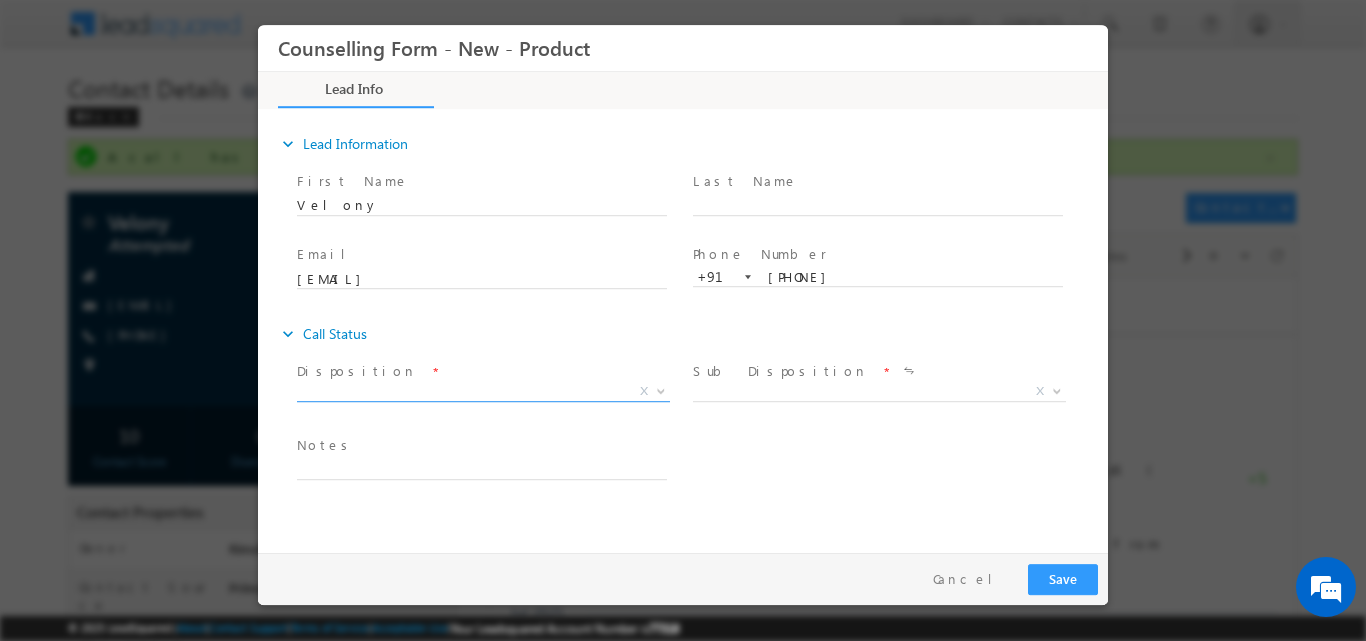 click at bounding box center (659, 390) 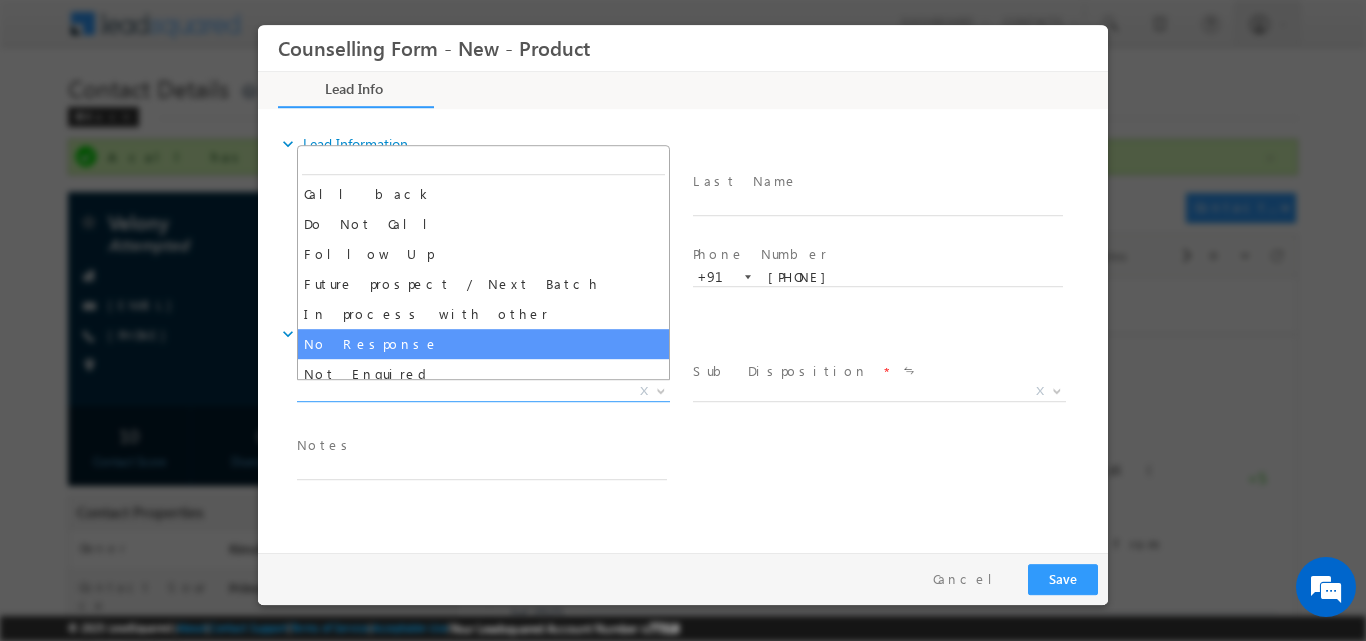 select on "No Response" 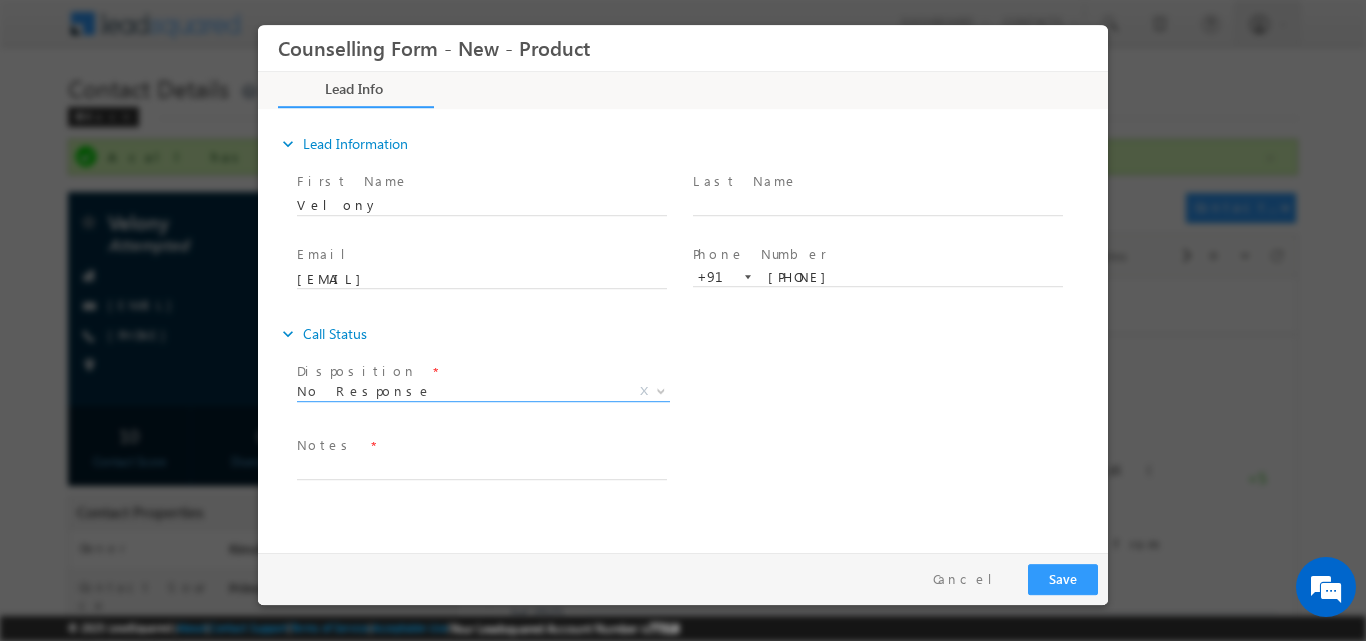 click on "Notes
*" at bounding box center [481, 445] 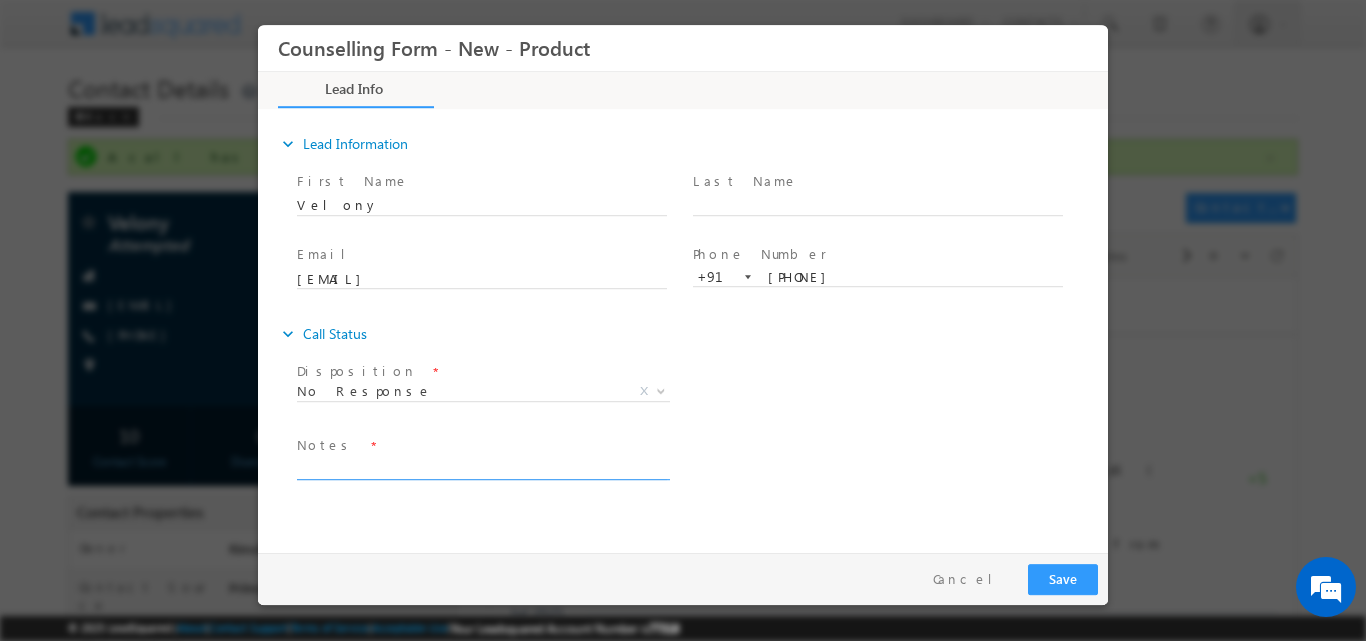 click at bounding box center [482, 467] 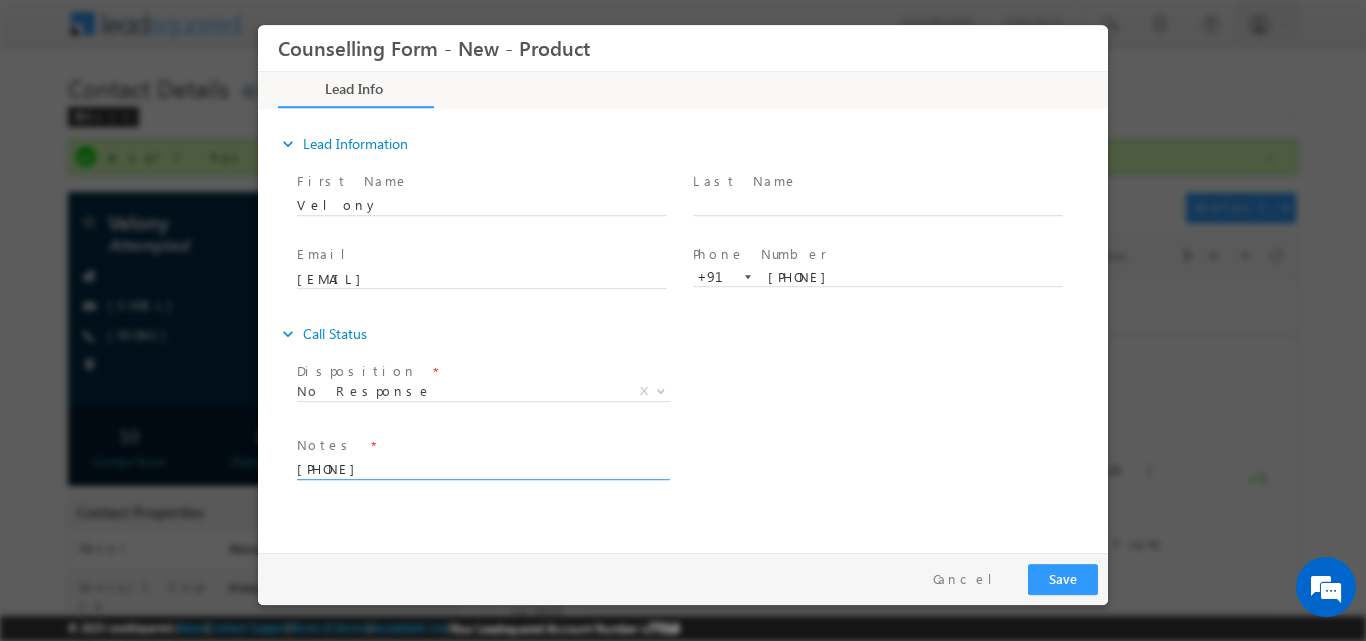 drag, startPoint x: 206, startPoint y: 437, endPoint x: 141, endPoint y: 418, distance: 67.72001 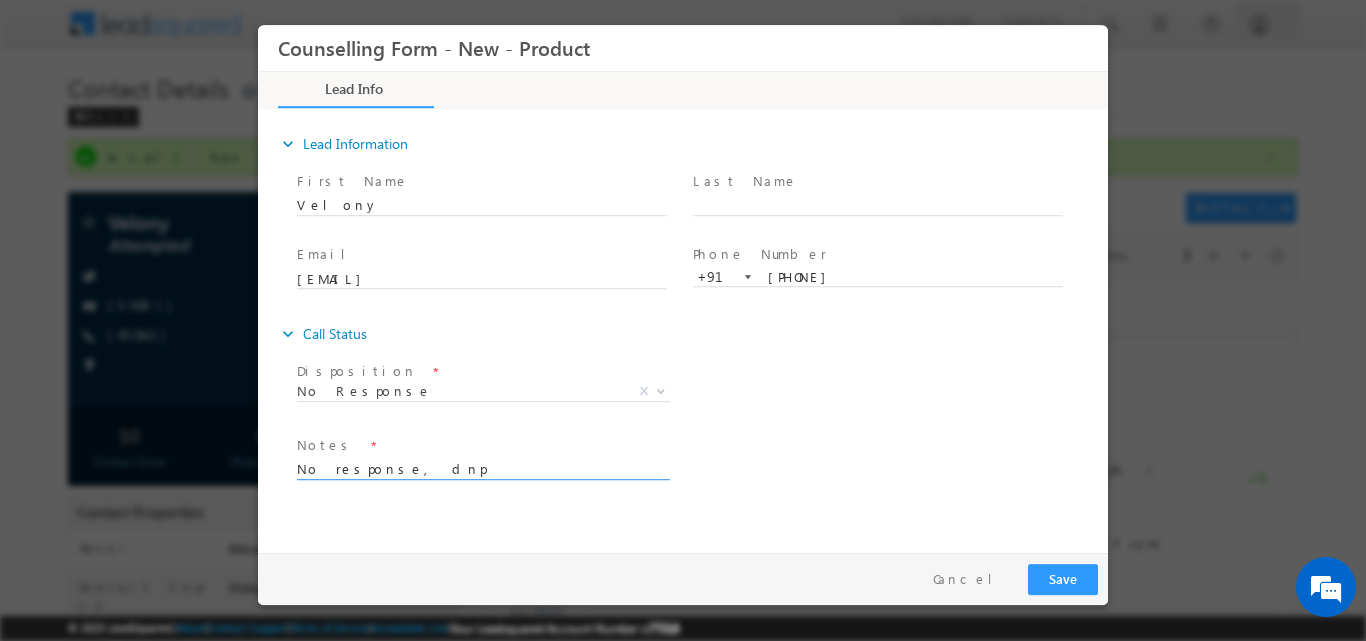 drag, startPoint x: 422, startPoint y: 468, endPoint x: 190, endPoint y: 455, distance: 232.36394 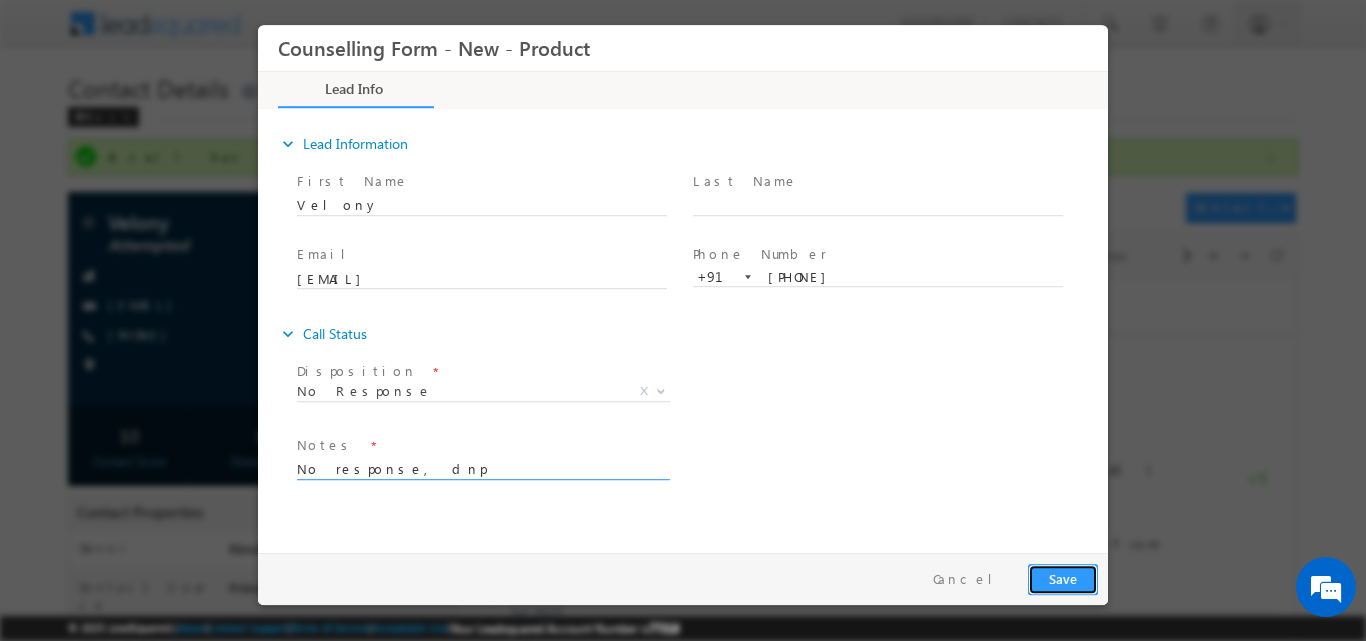 click on "Save" at bounding box center [1063, 578] 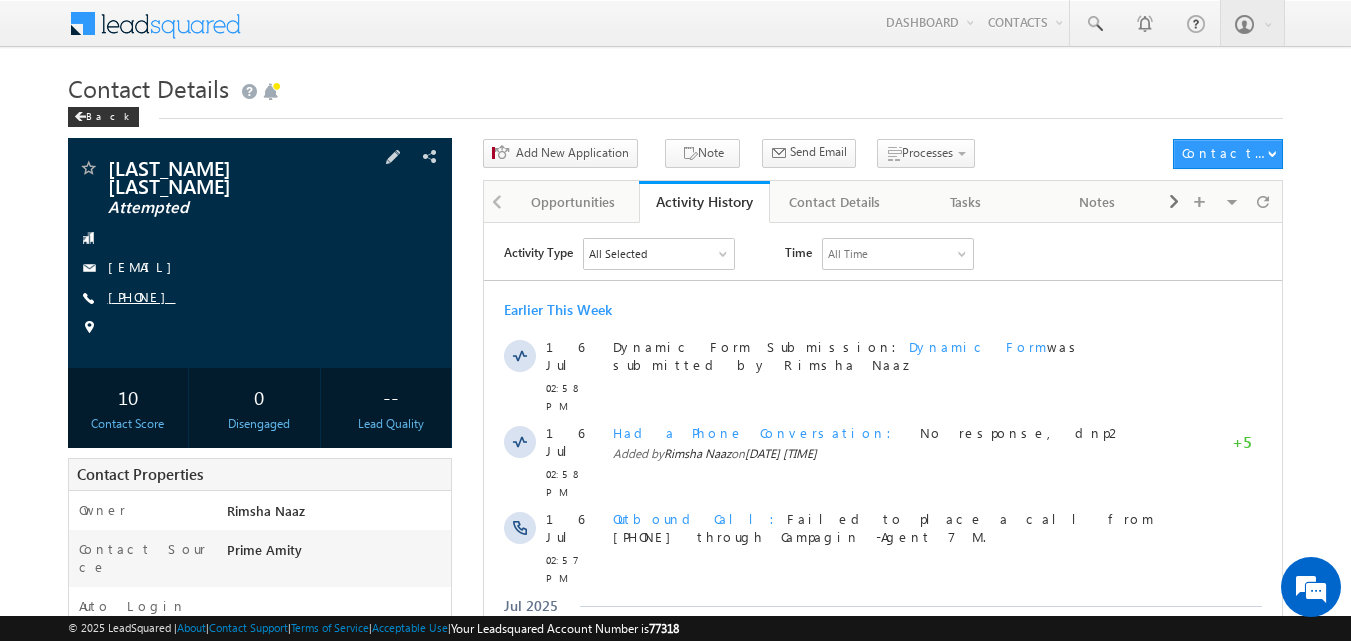 scroll, scrollTop: 0, scrollLeft: 0, axis: both 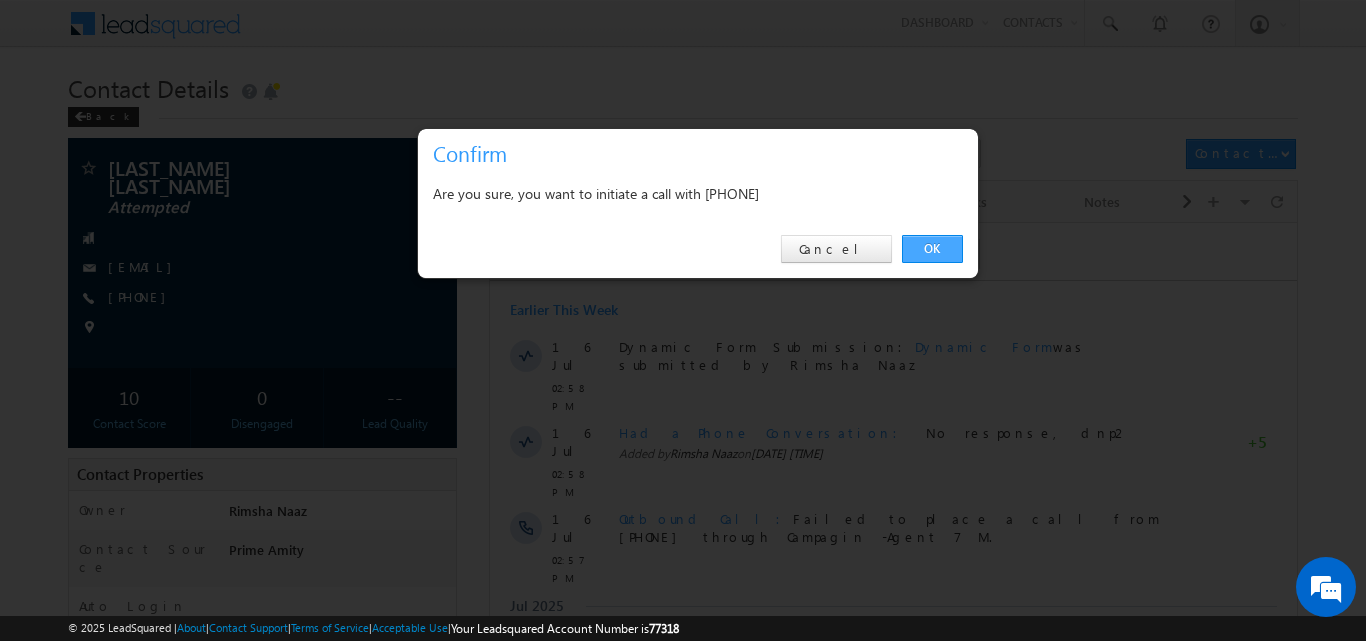click on "OK" at bounding box center (932, 249) 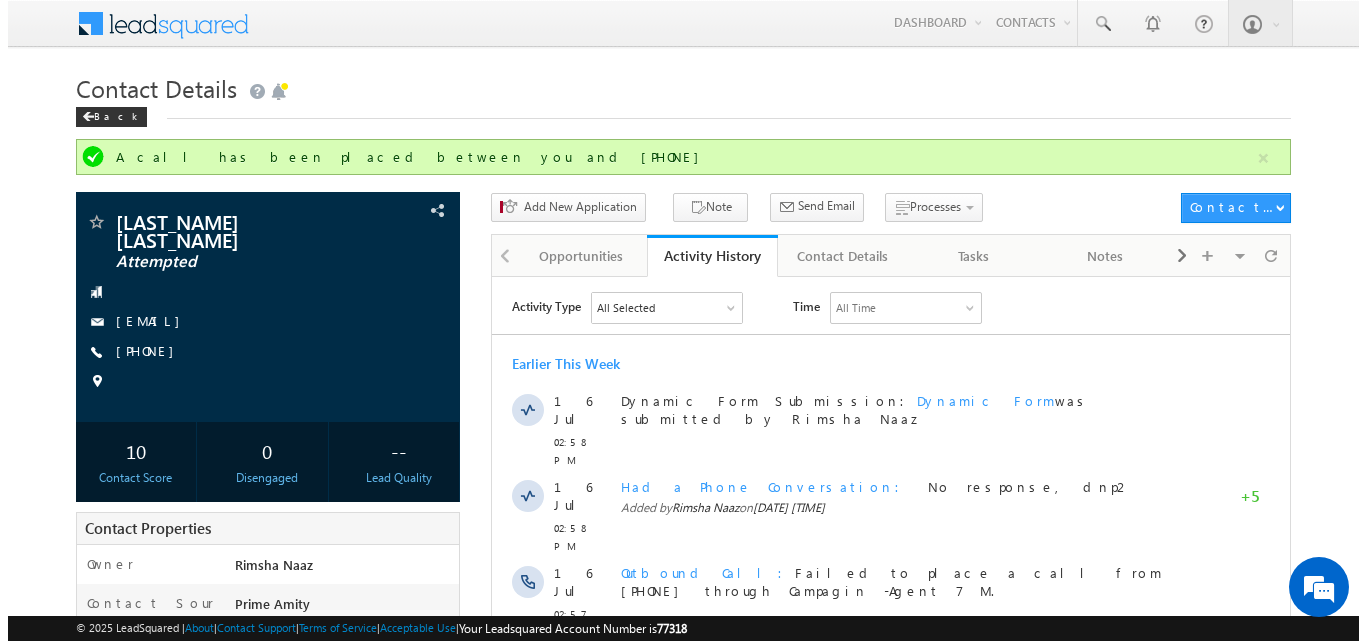 scroll, scrollTop: 0, scrollLeft: 0, axis: both 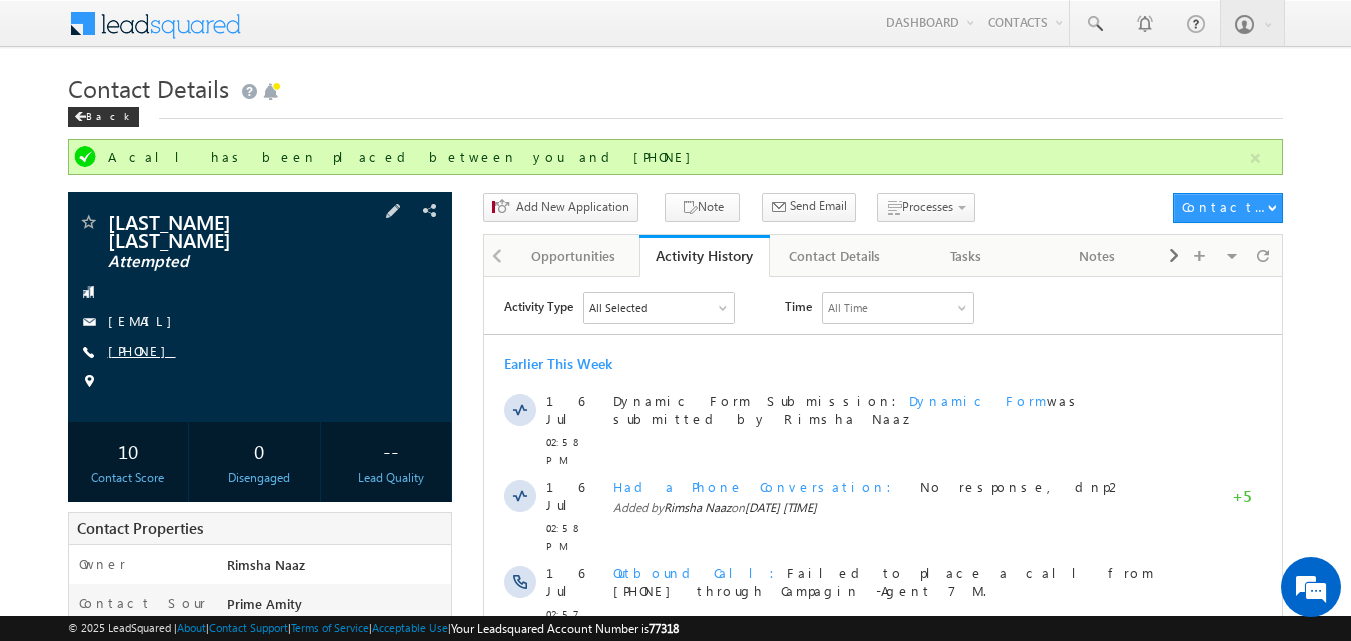 click on "+91-9638247454" at bounding box center (142, 350) 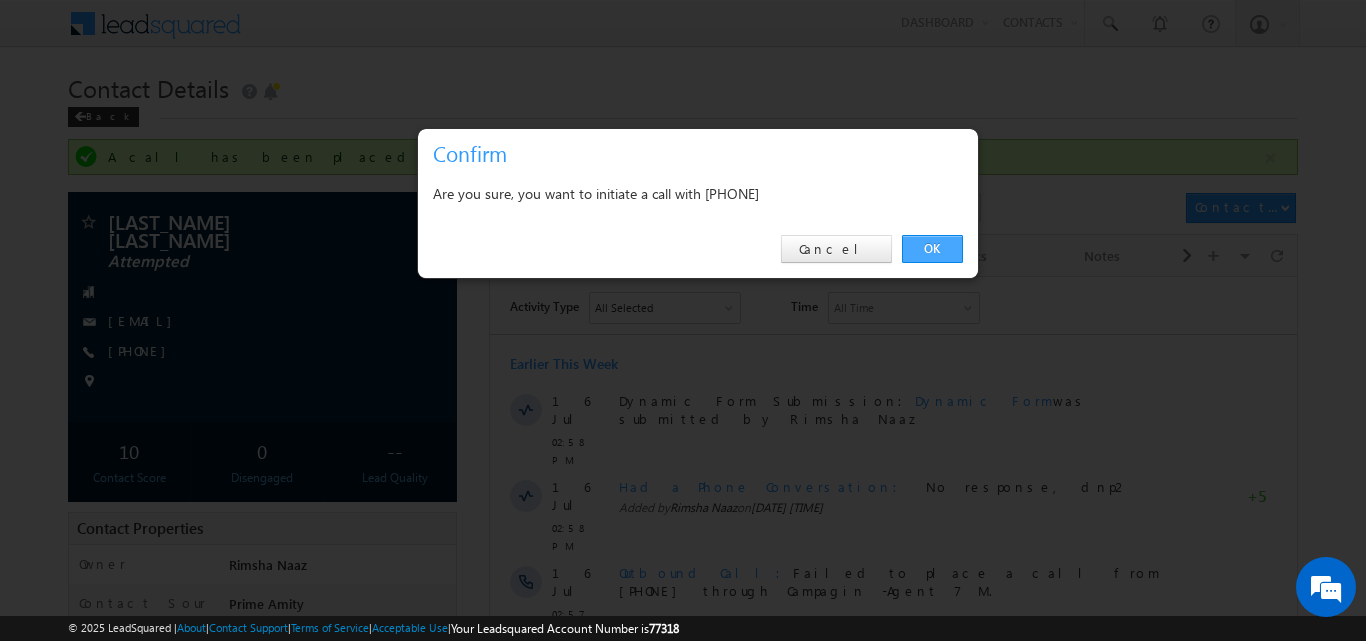 click on "OK" at bounding box center [932, 249] 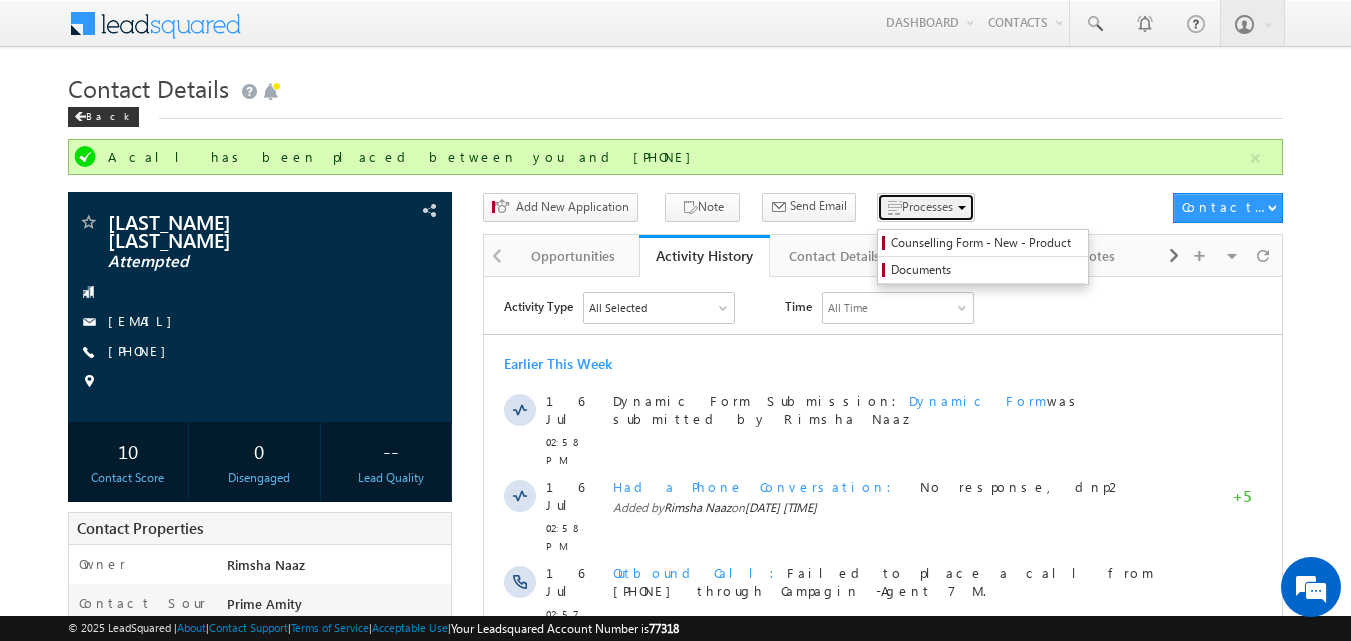 drag, startPoint x: 942, startPoint y: 237, endPoint x: 879, endPoint y: 199, distance: 73.57309 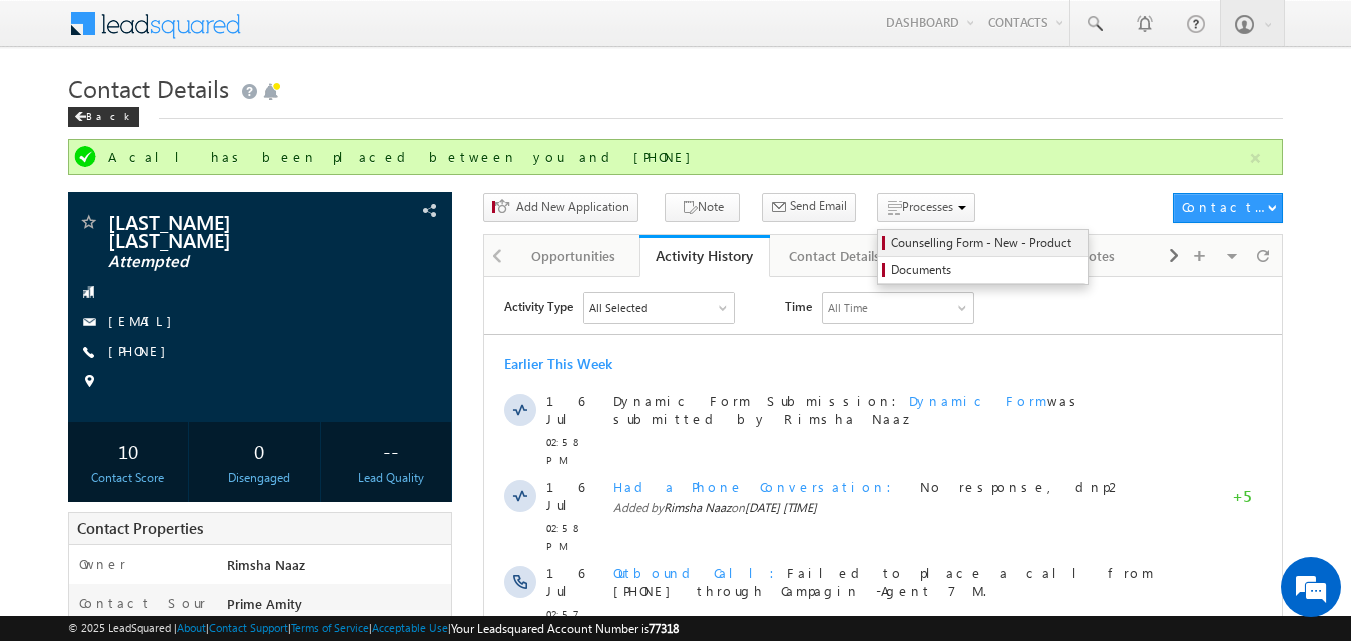 click on "Counselling Form - New - Product" at bounding box center (983, 243) 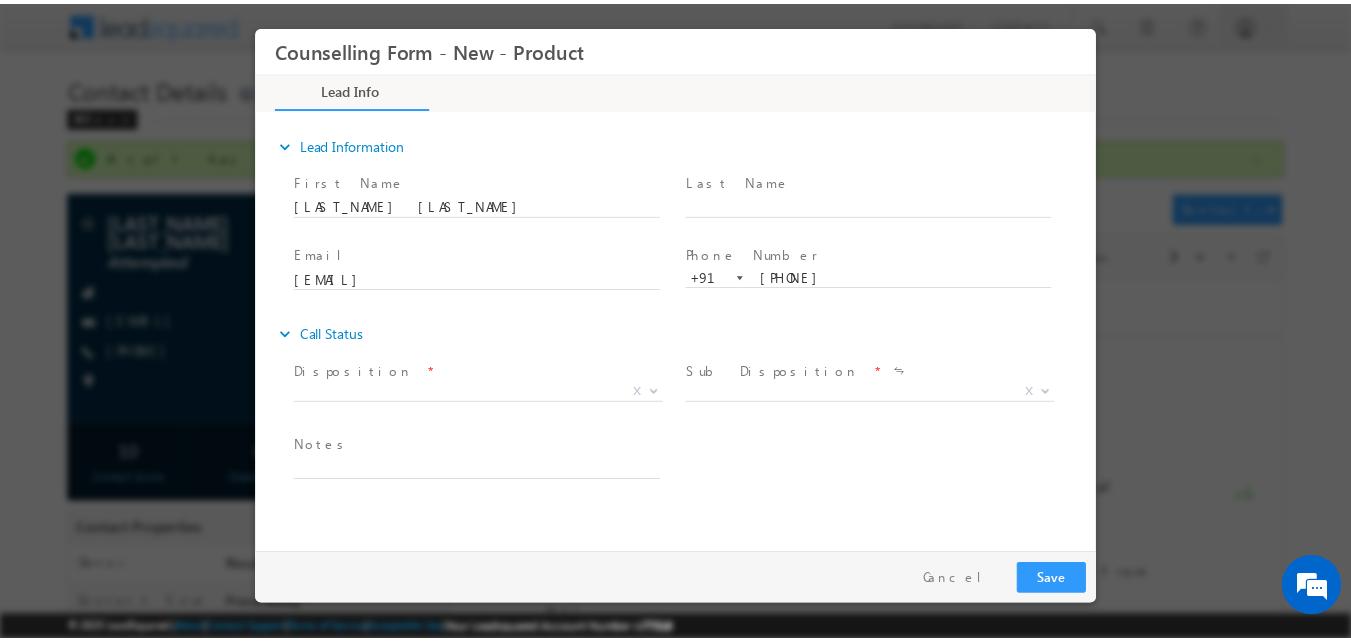 scroll, scrollTop: 0, scrollLeft: 0, axis: both 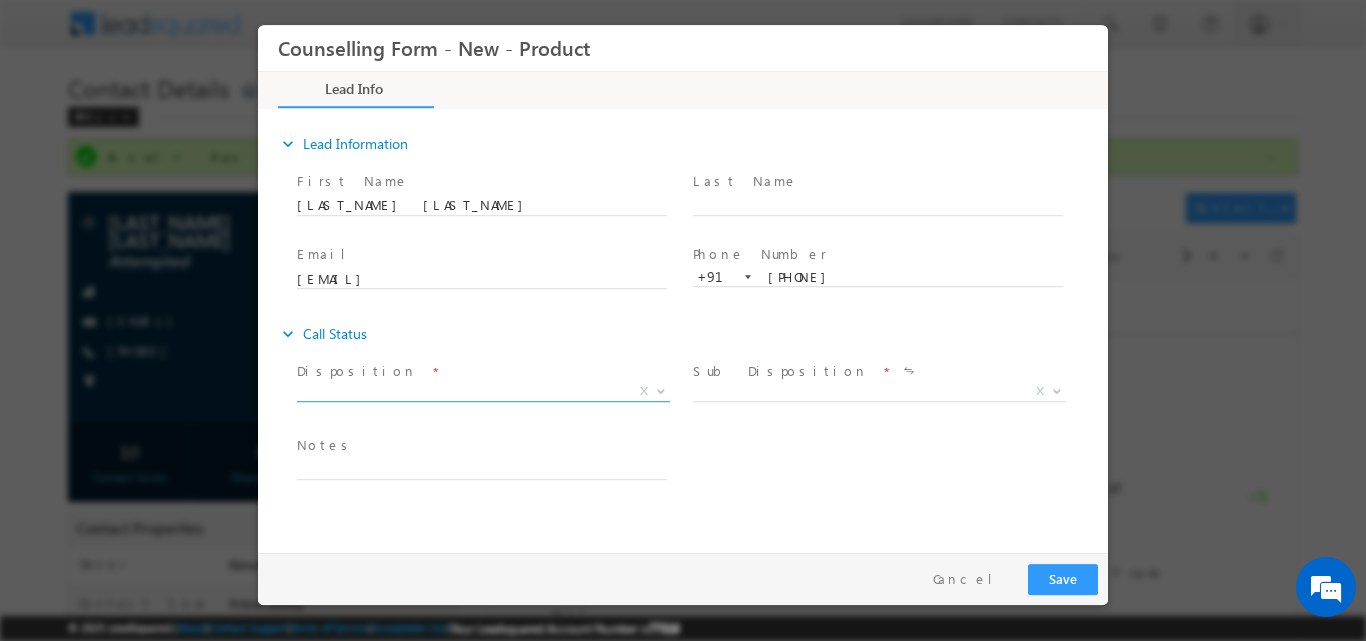 click at bounding box center (659, 390) 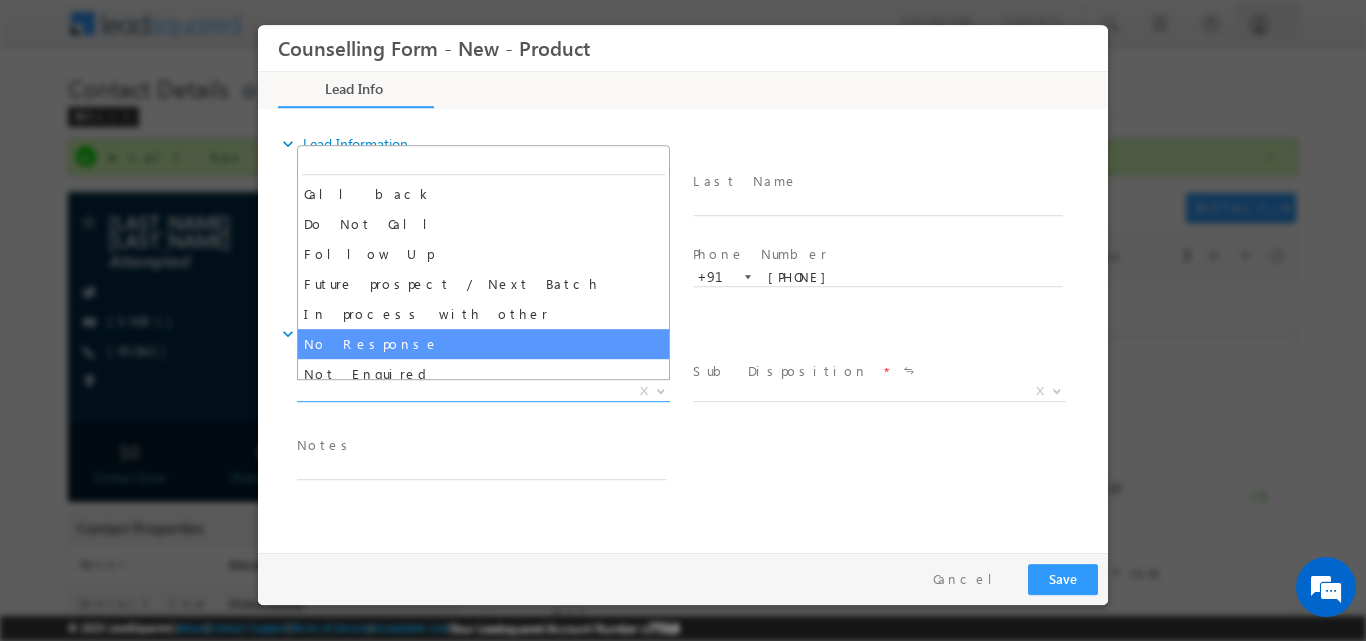 select on "No Response" 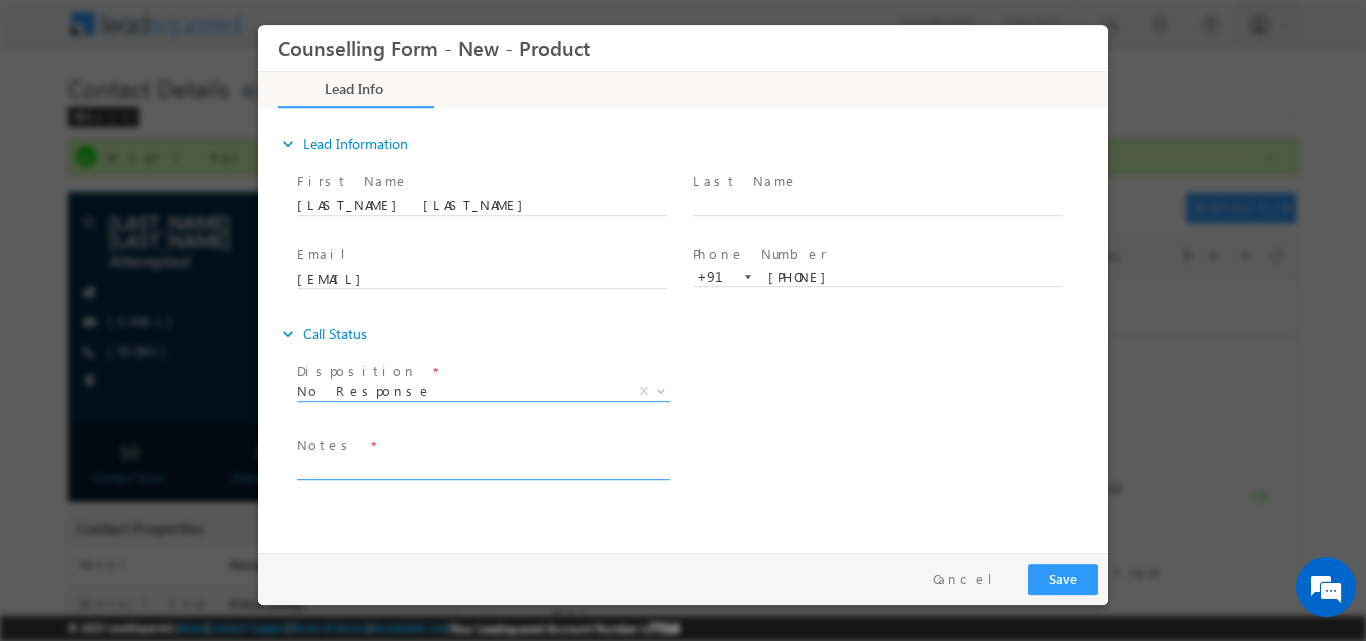 click at bounding box center (482, 467) 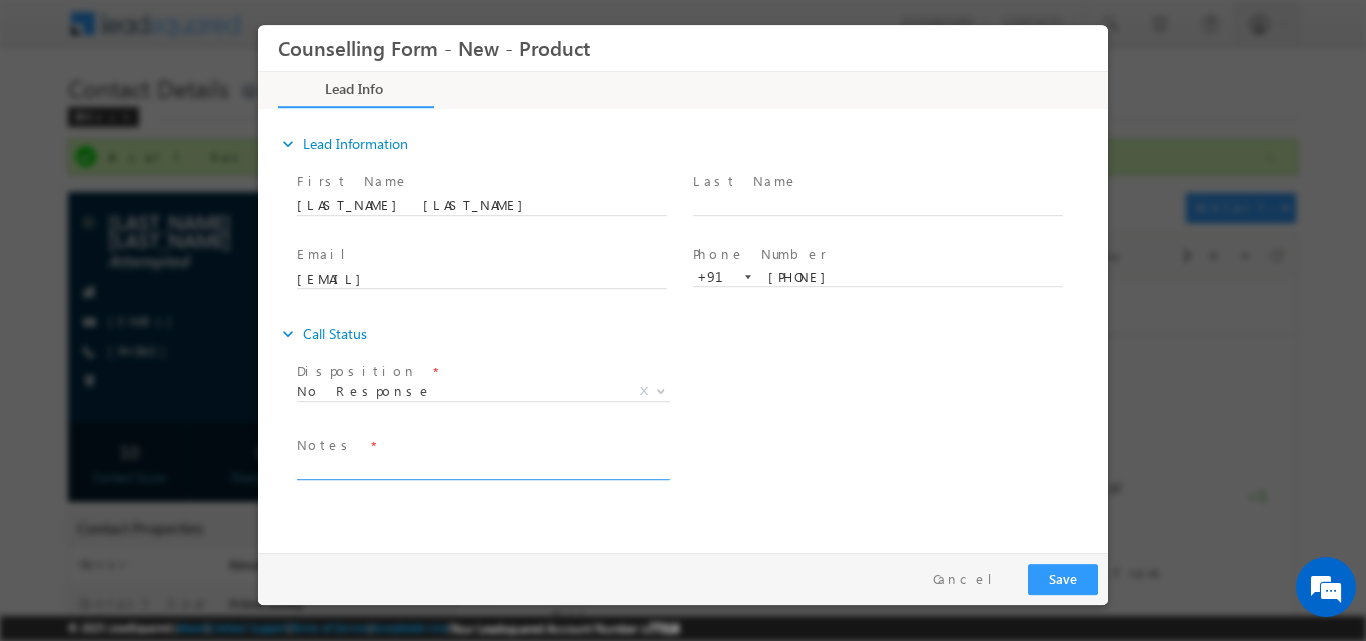 paste on "incoming calls are not available due to no recharge, dnp" 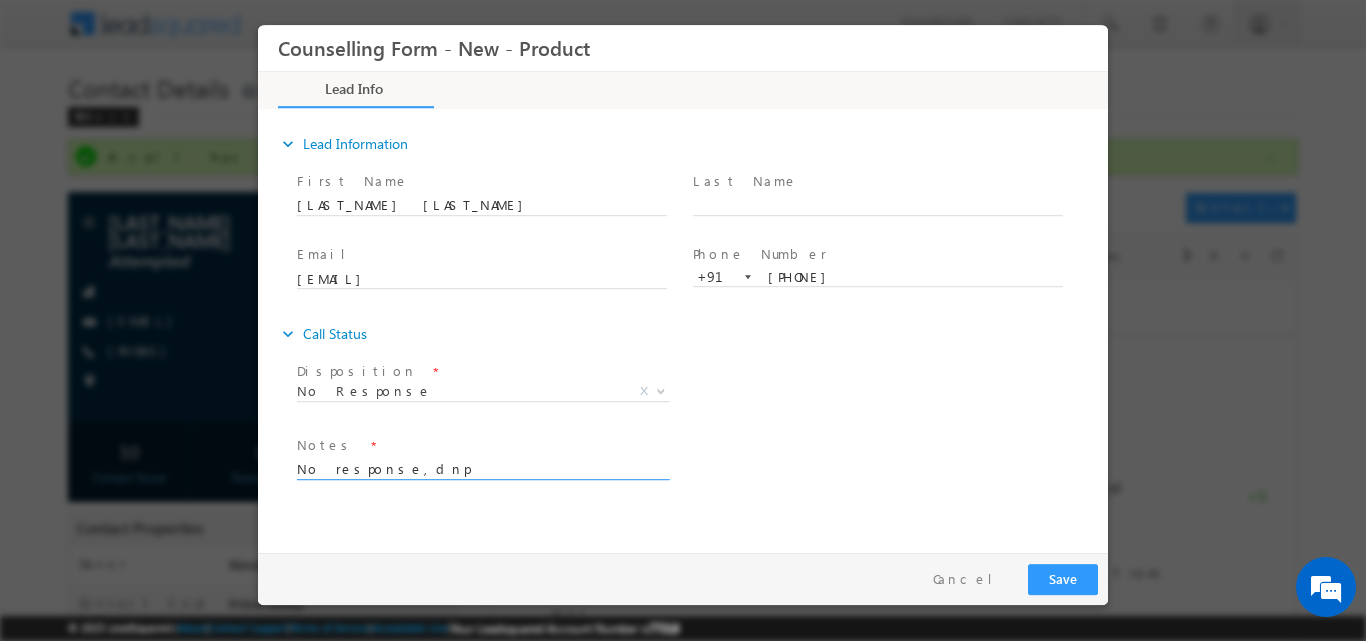 drag, startPoint x: 529, startPoint y: 469, endPoint x: 323, endPoint y: 465, distance: 206.03883 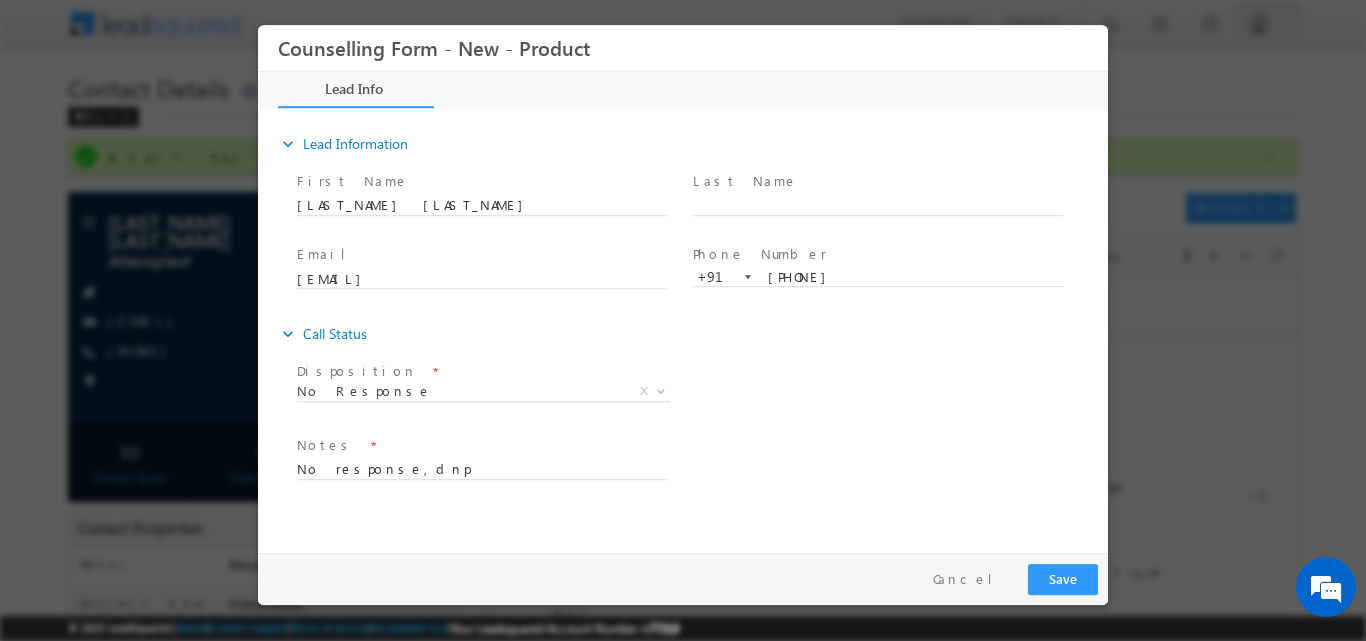 click at bounding box center (481, 489) 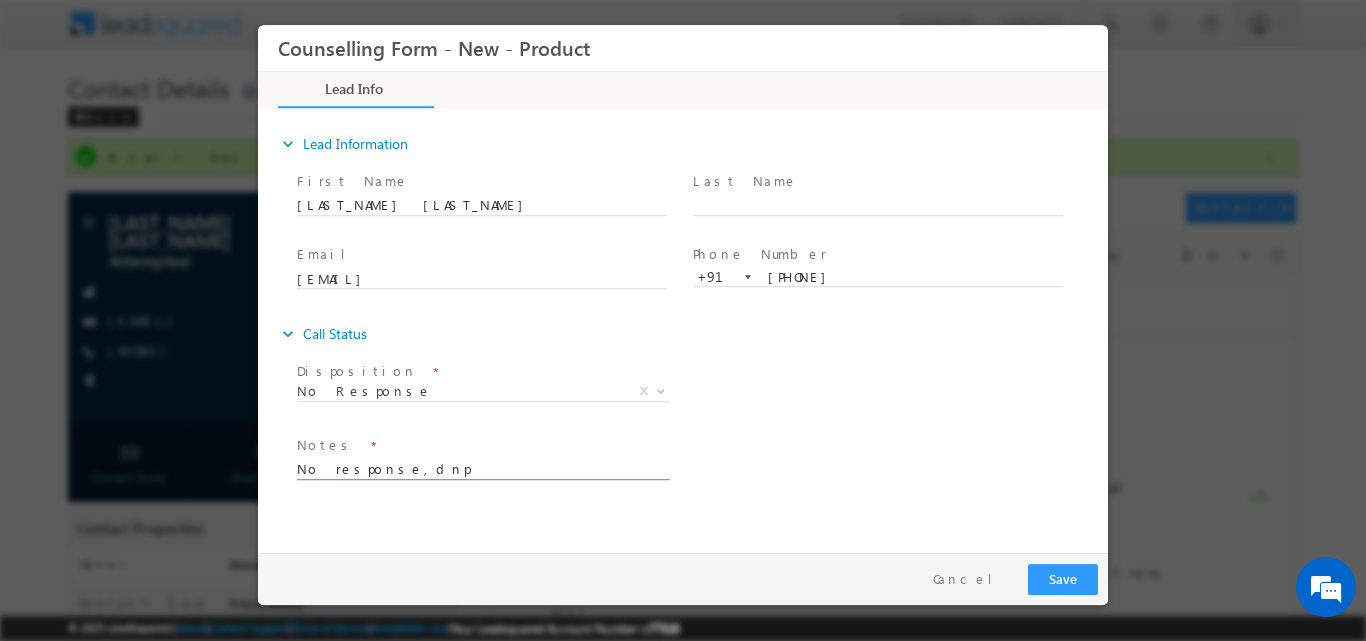 drag, startPoint x: 434, startPoint y: 462, endPoint x: 448, endPoint y: 457, distance: 14.866069 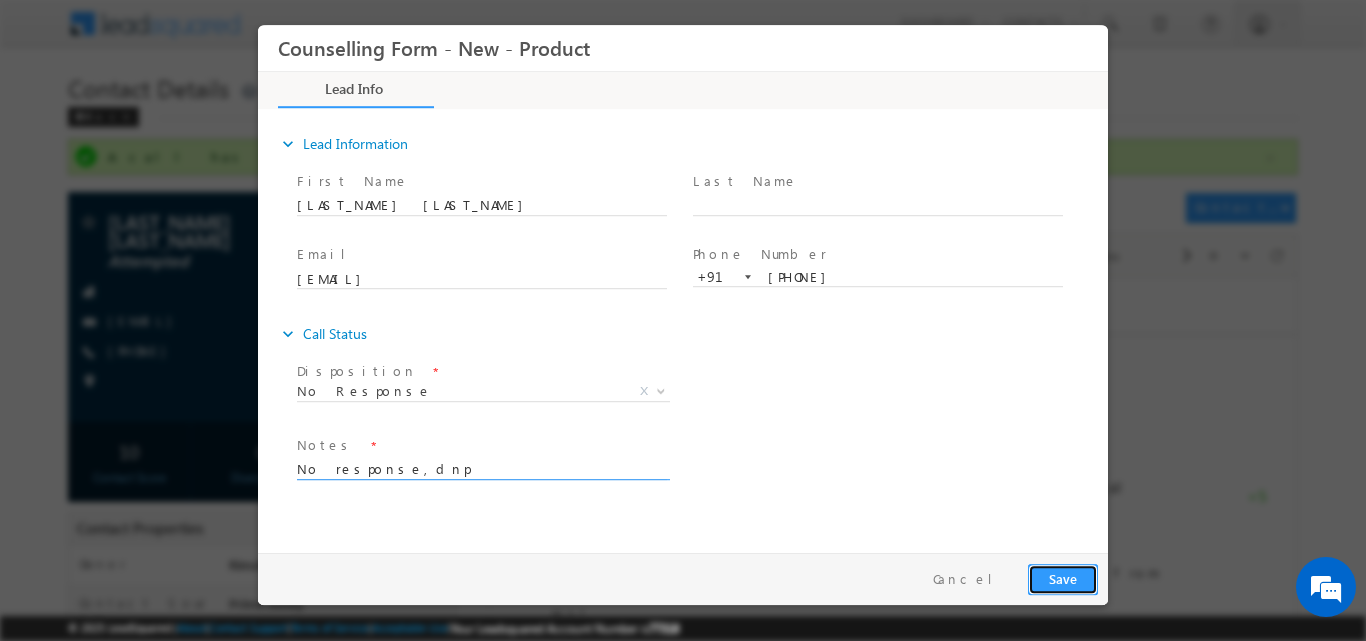 click on "Save" at bounding box center (1063, 578) 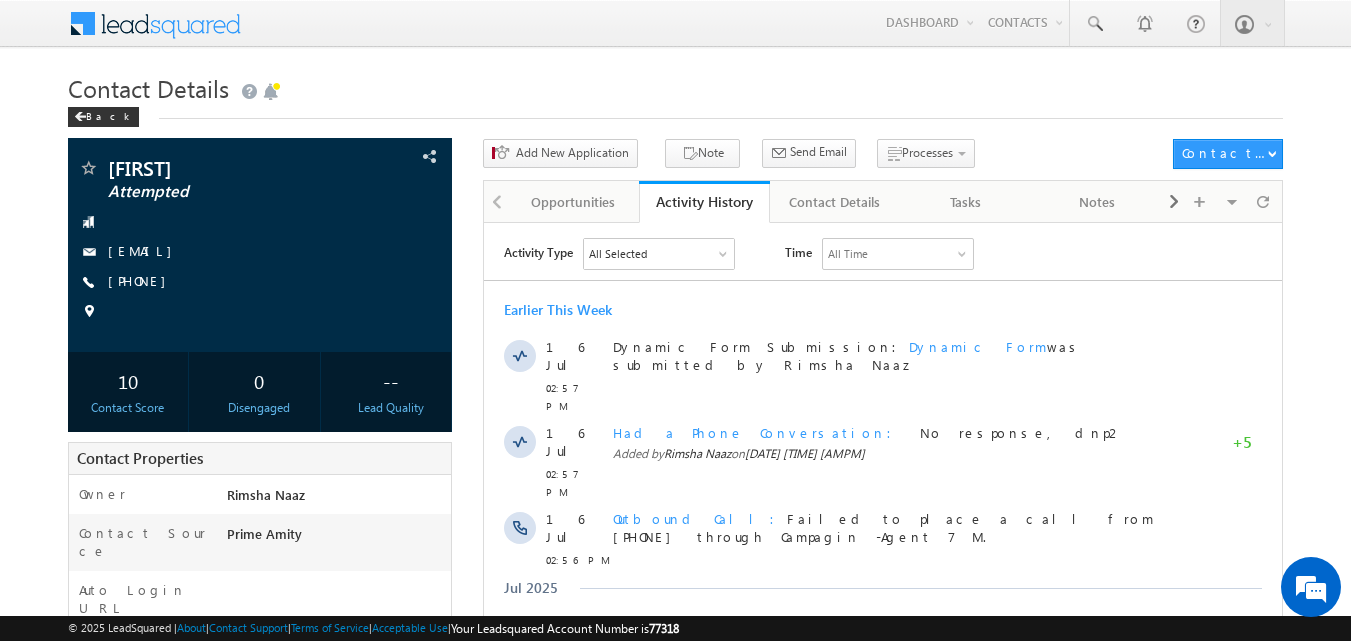 scroll, scrollTop: 0, scrollLeft: 0, axis: both 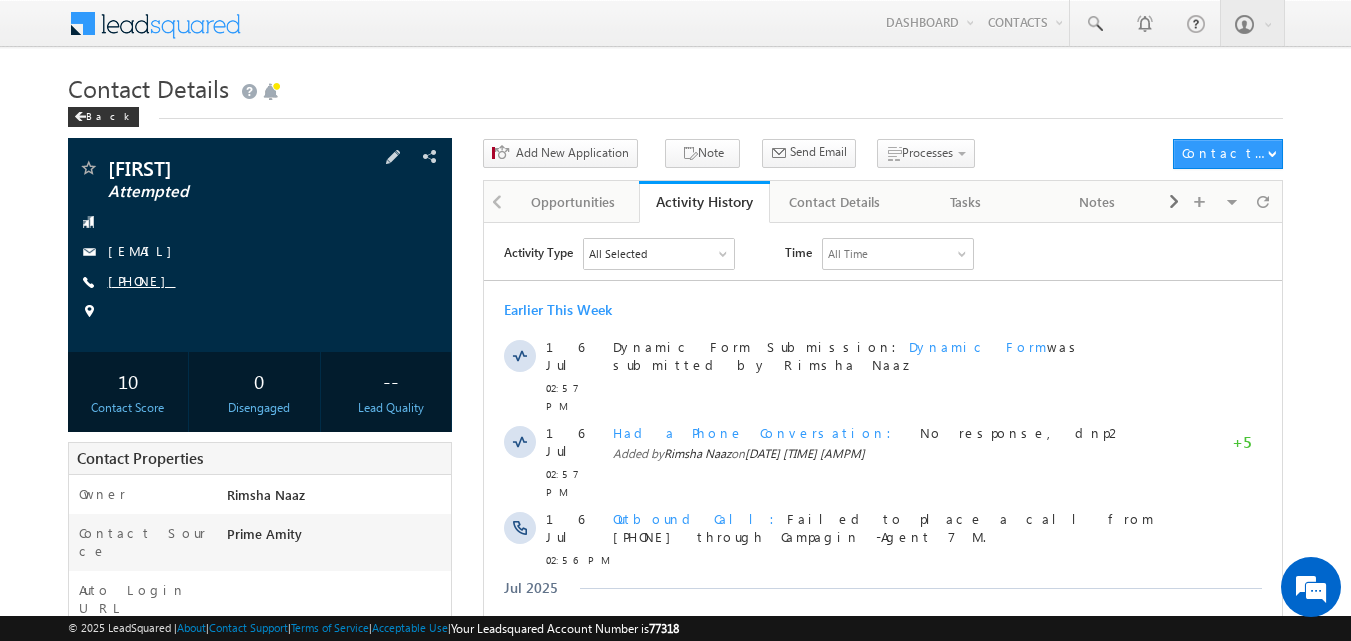 click on "[PHONE]" at bounding box center [142, 280] 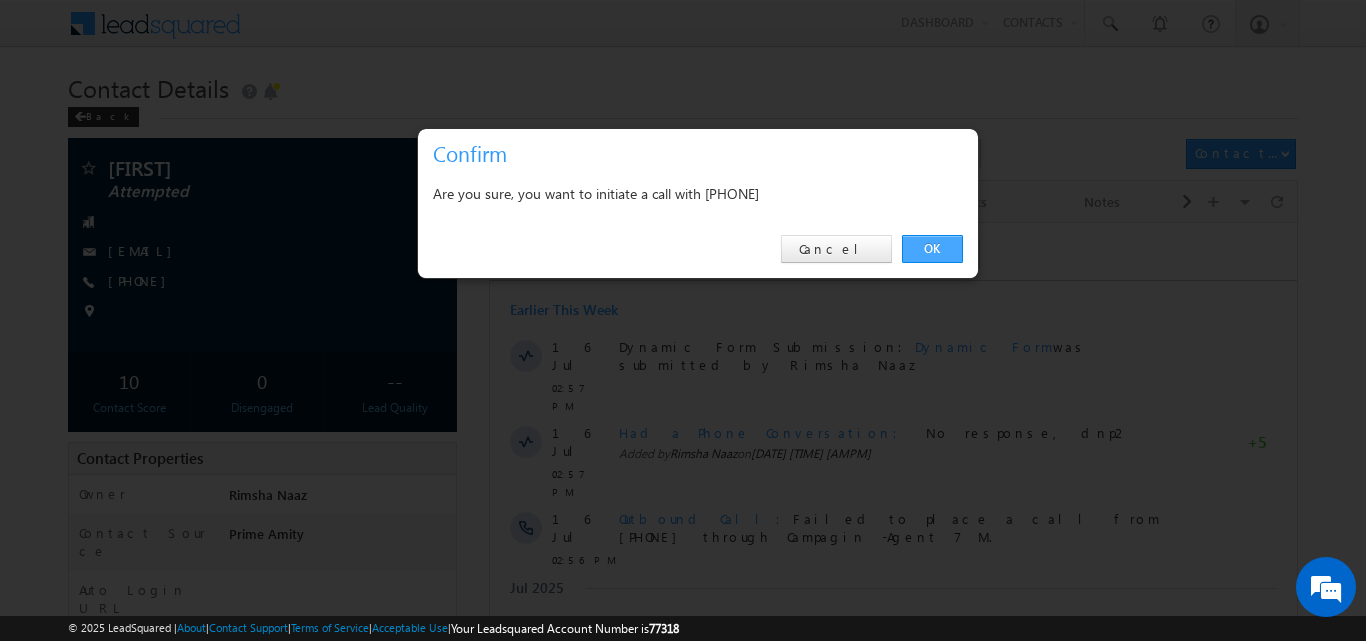 click on "OK" at bounding box center (932, 249) 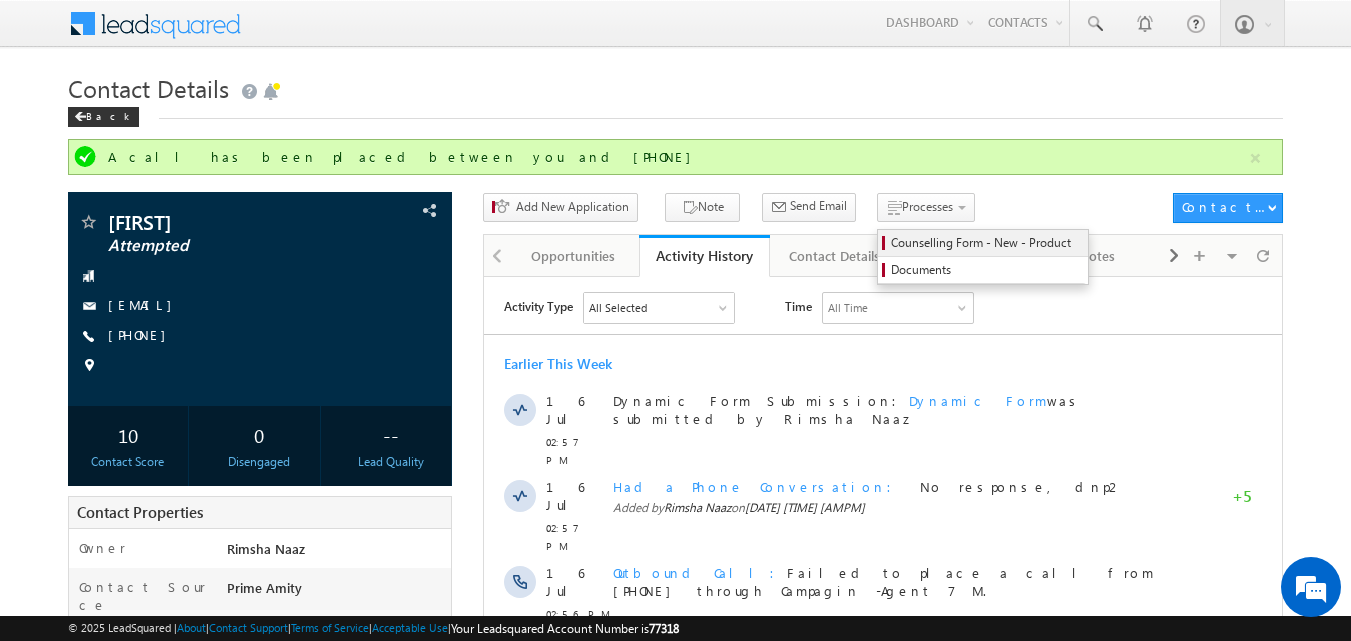 click on "Counselling Form - New - Product" at bounding box center (986, 243) 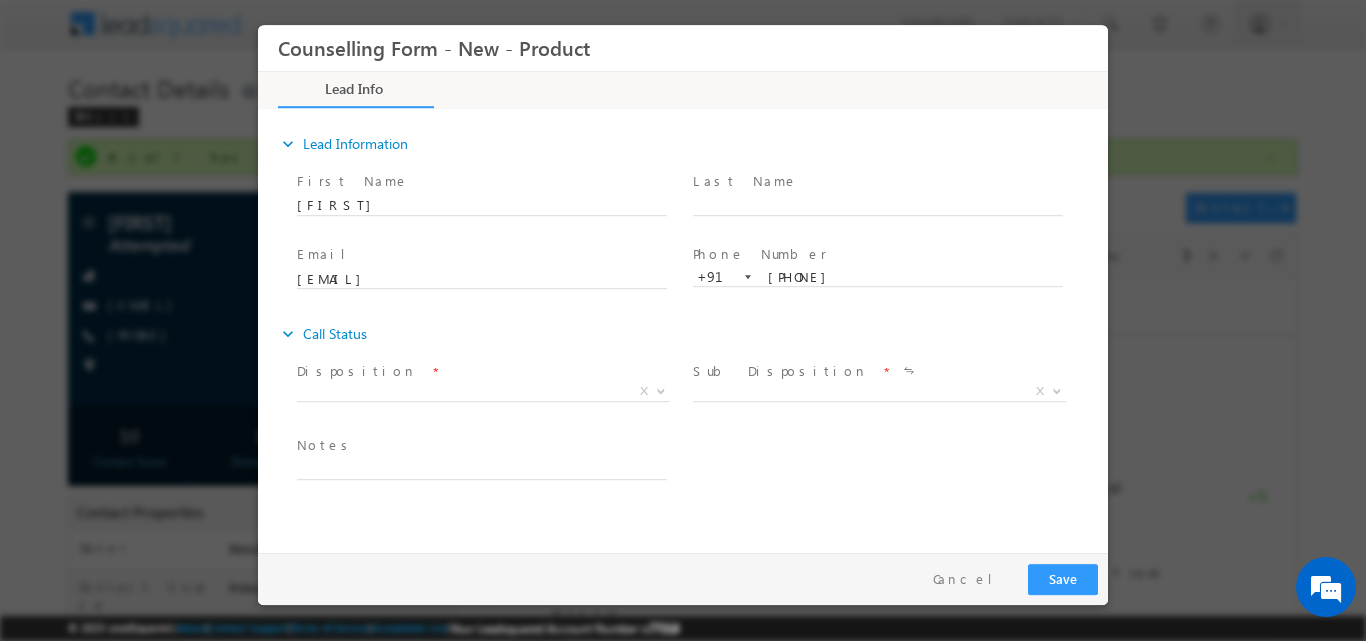 scroll, scrollTop: 0, scrollLeft: 0, axis: both 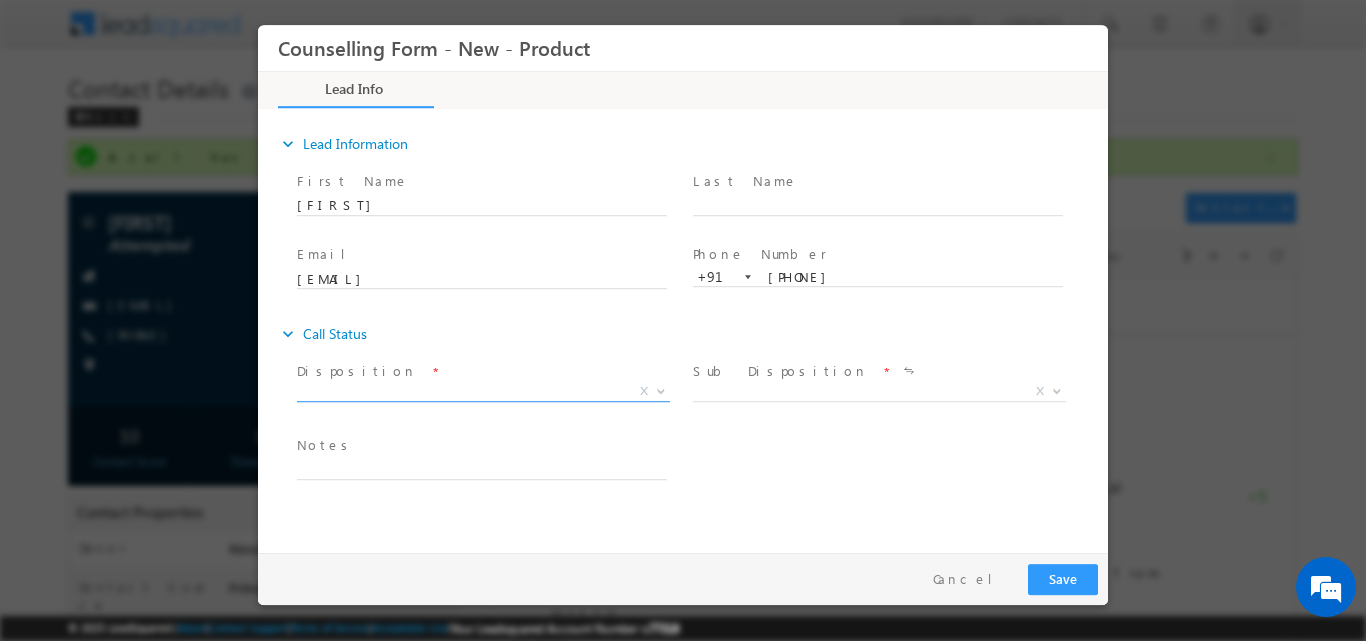 click at bounding box center [661, 389] 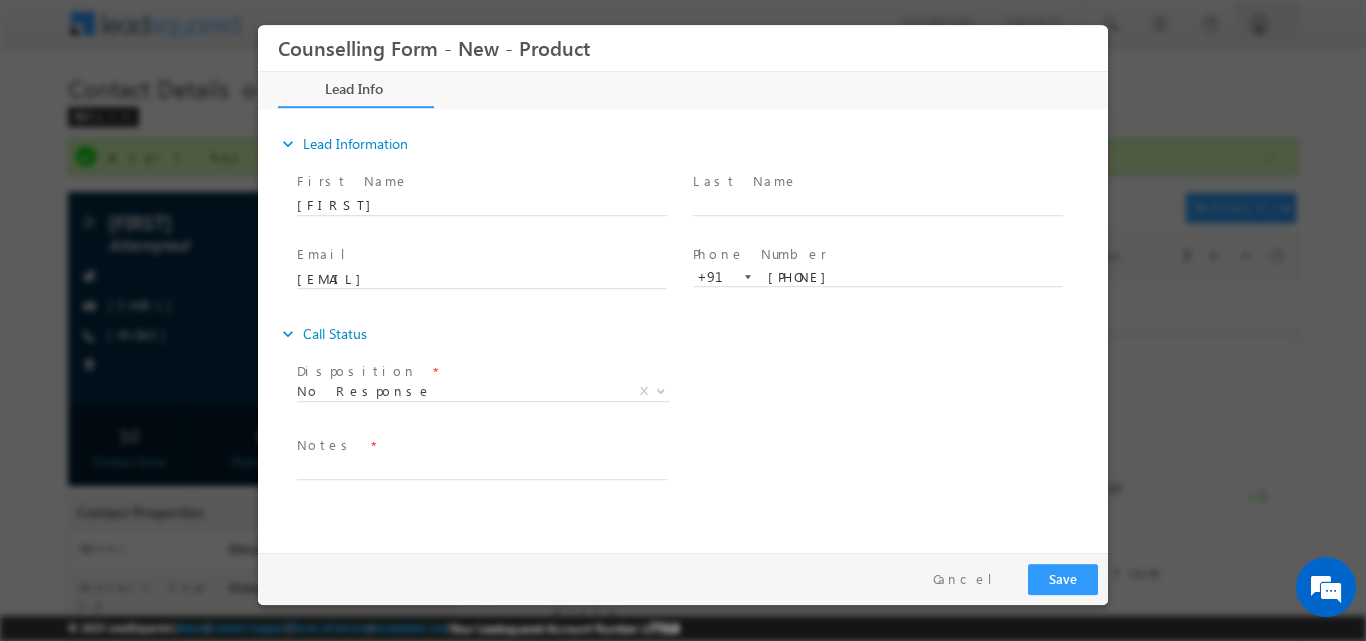drag, startPoint x: 992, startPoint y: 31, endPoint x: 681, endPoint y: 364, distance: 455.6424 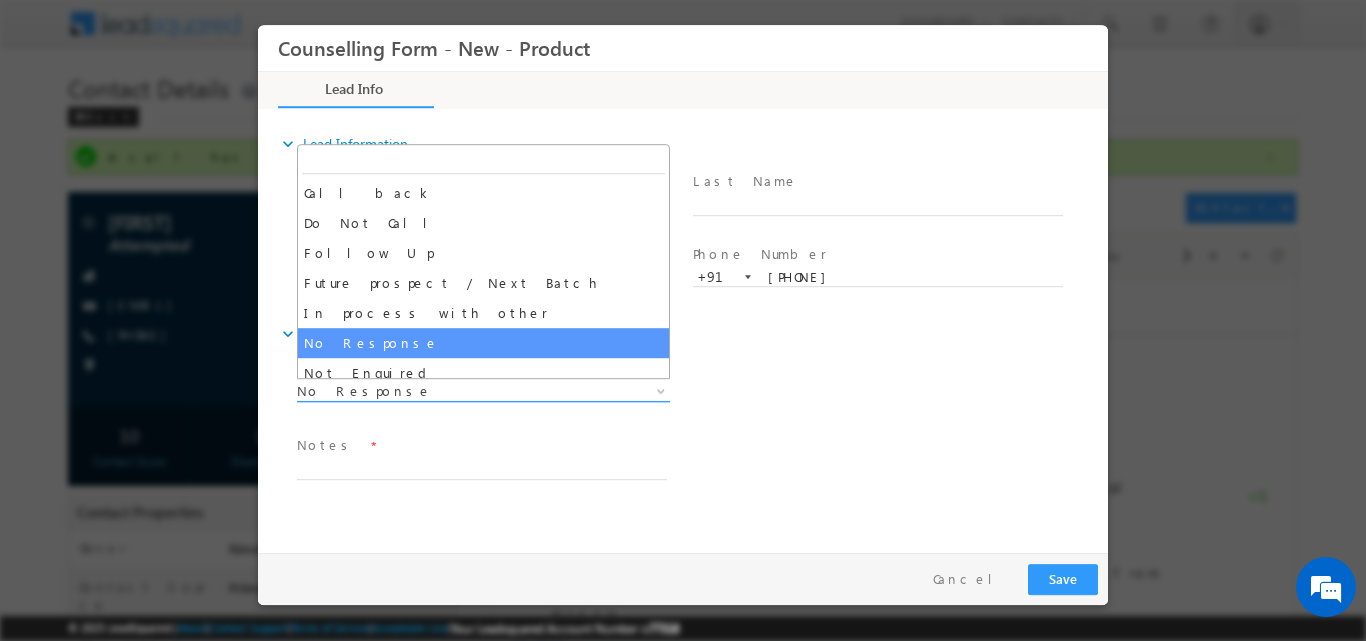 click at bounding box center [659, 390] 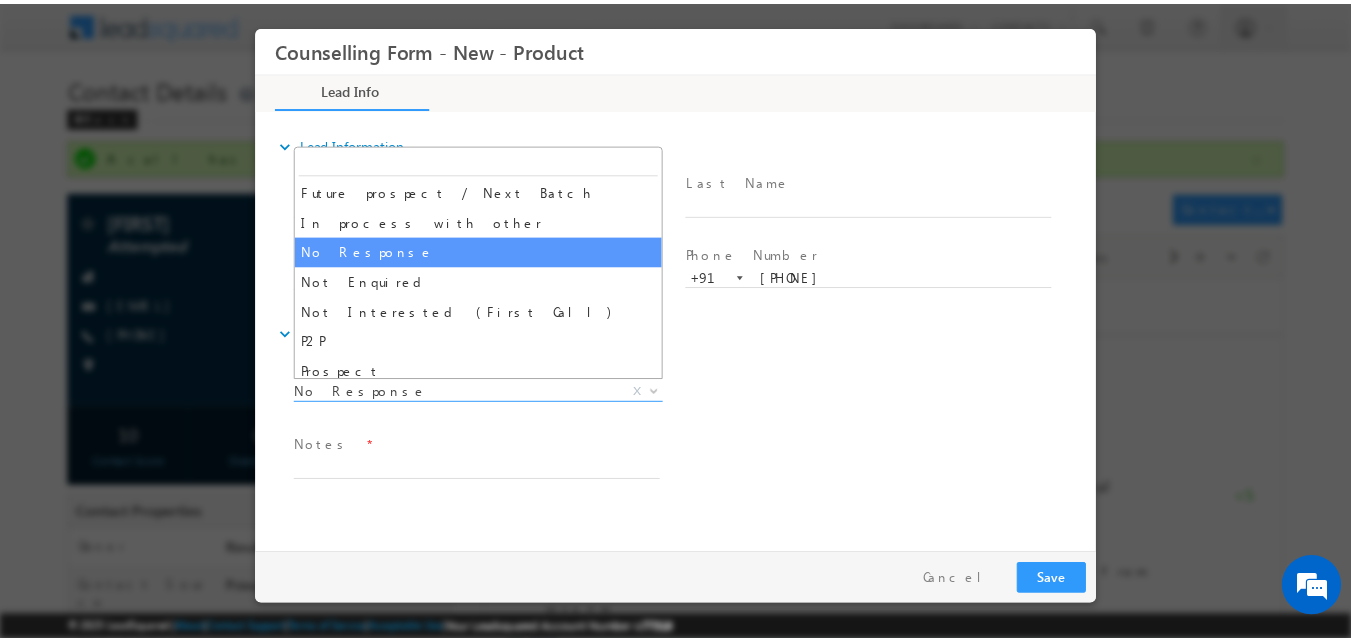 scroll, scrollTop: 97, scrollLeft: 0, axis: vertical 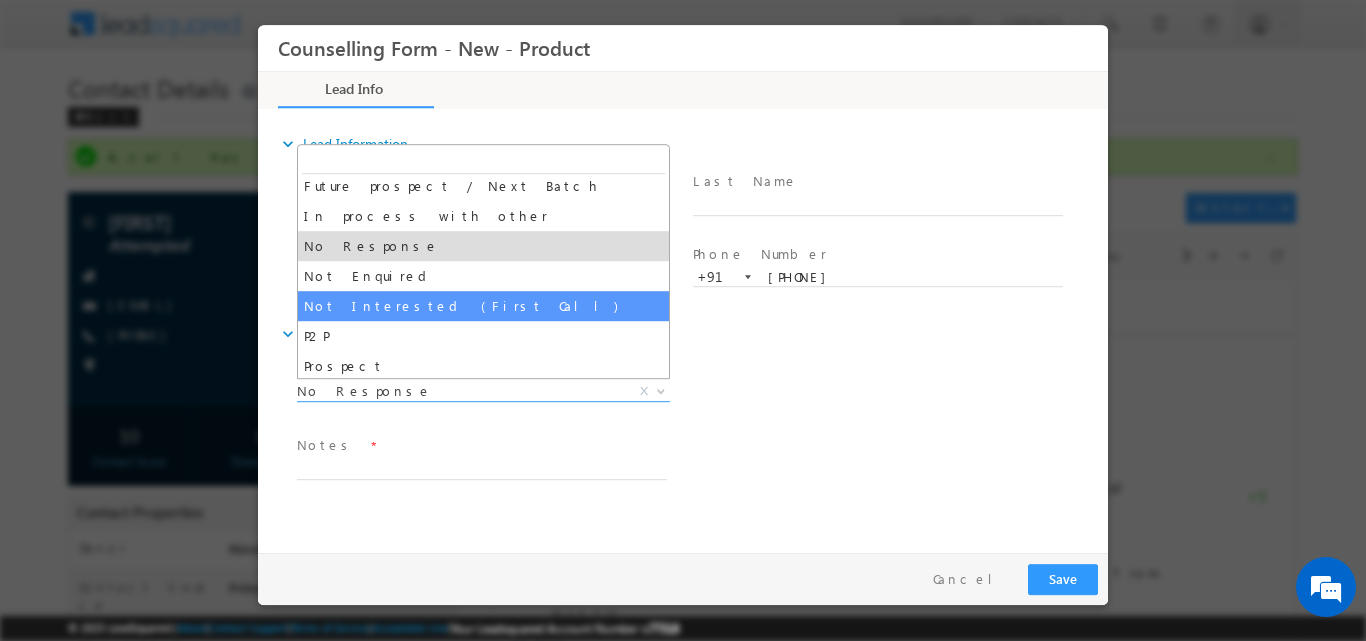 select on "Not Interested (First Call)" 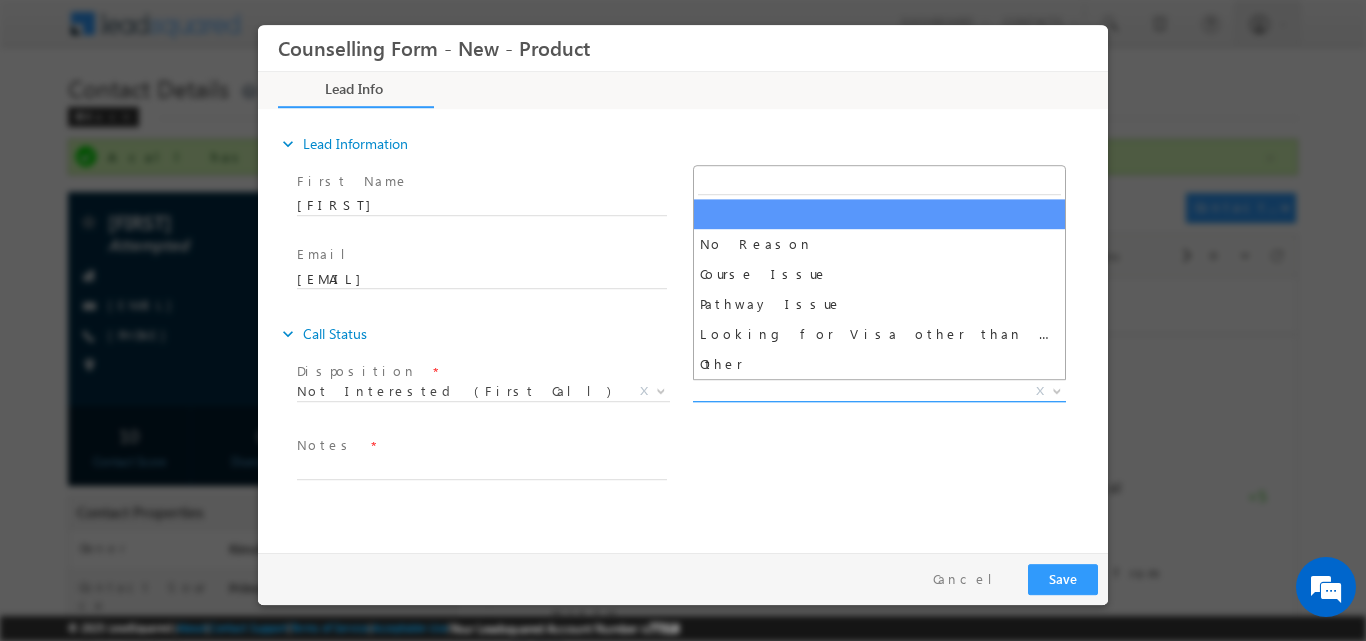 click at bounding box center [1057, 389] 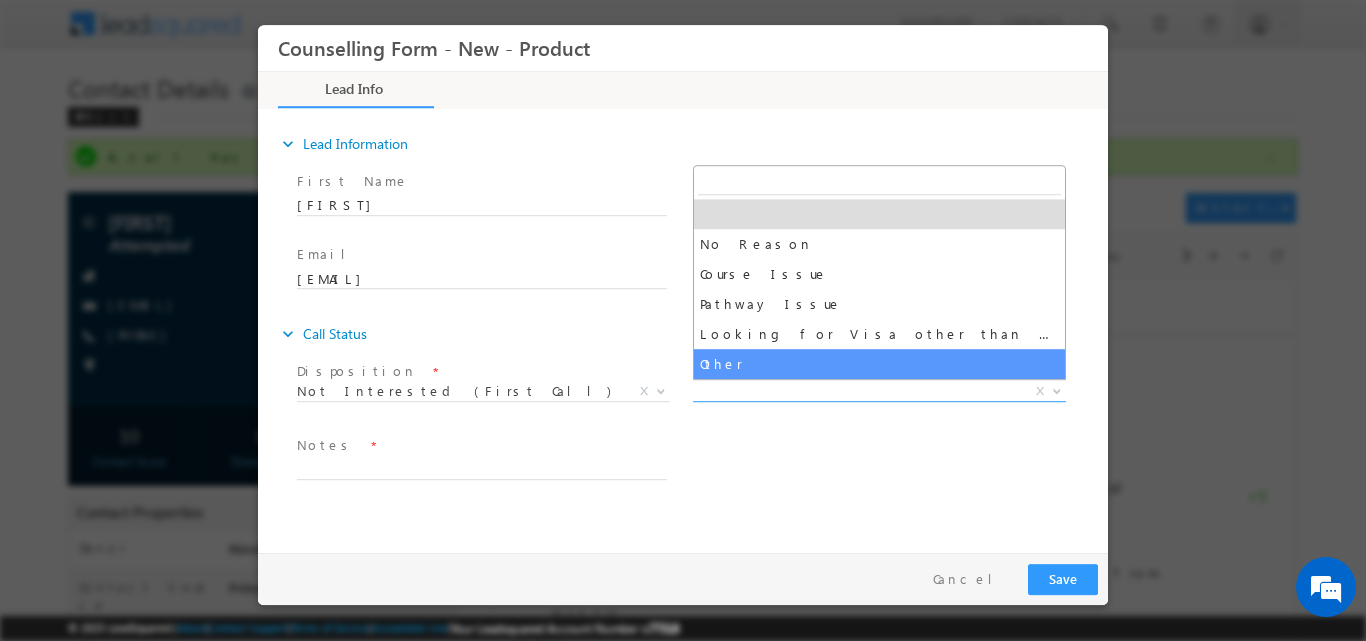 select on "Other" 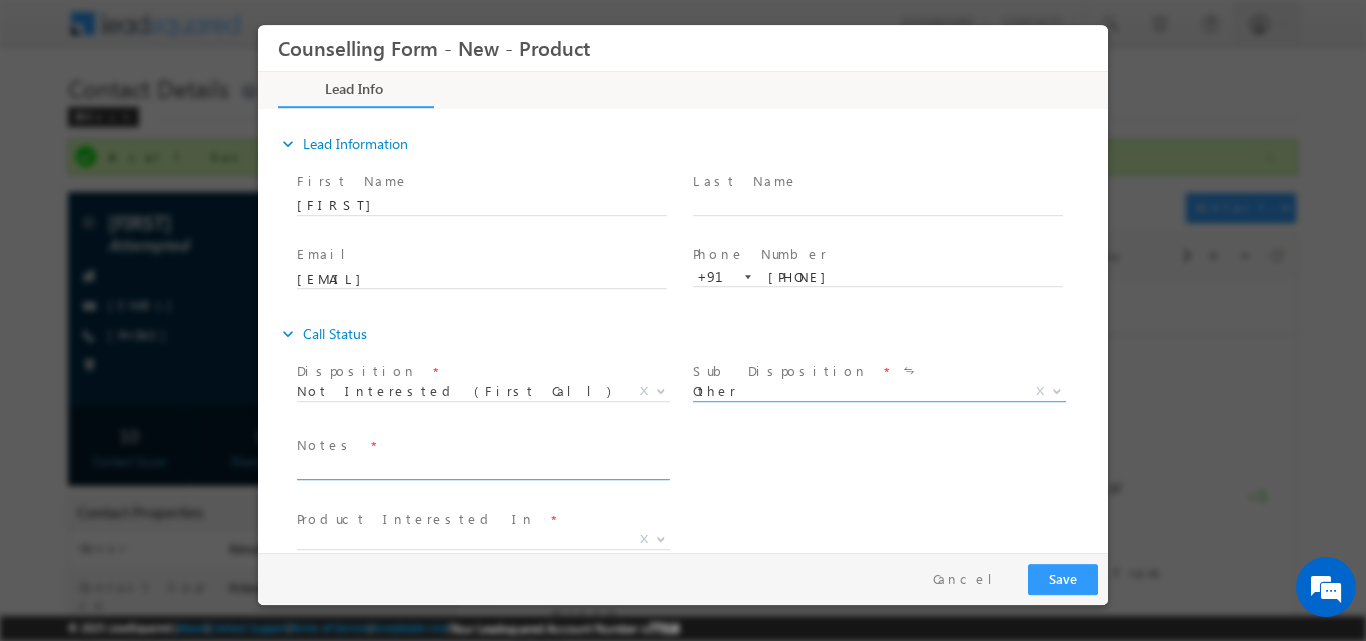 click at bounding box center (482, 467) 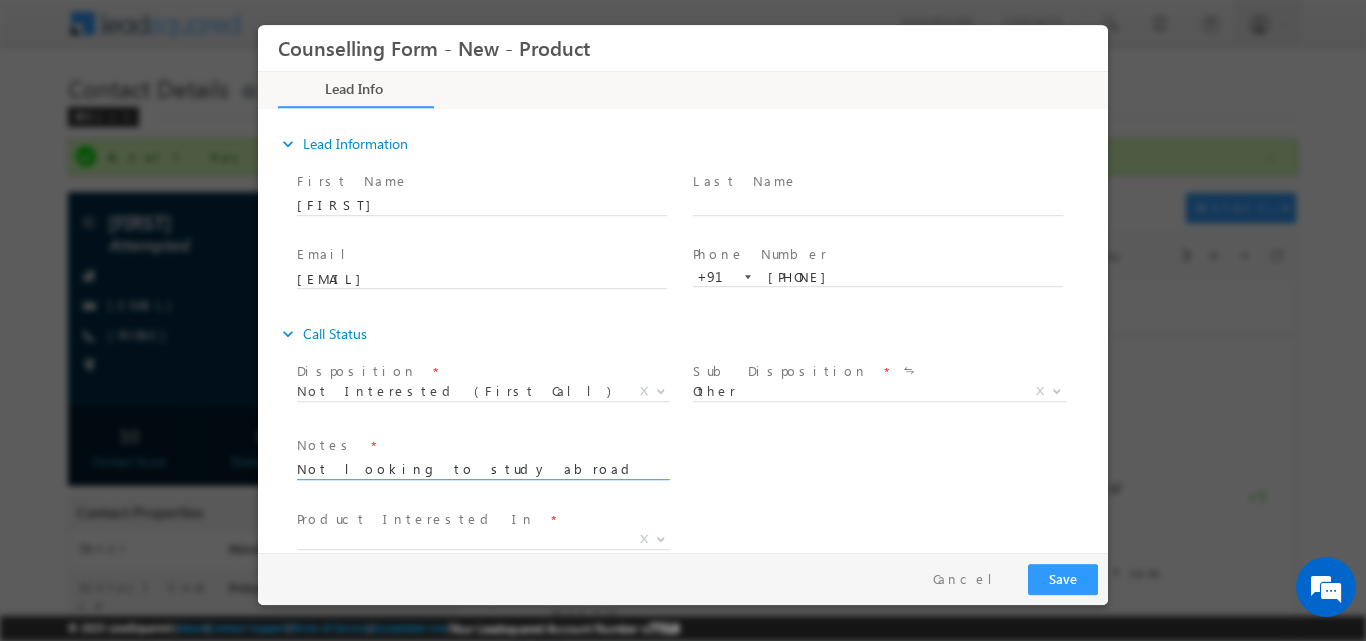 type on "Not looking to study abroad" 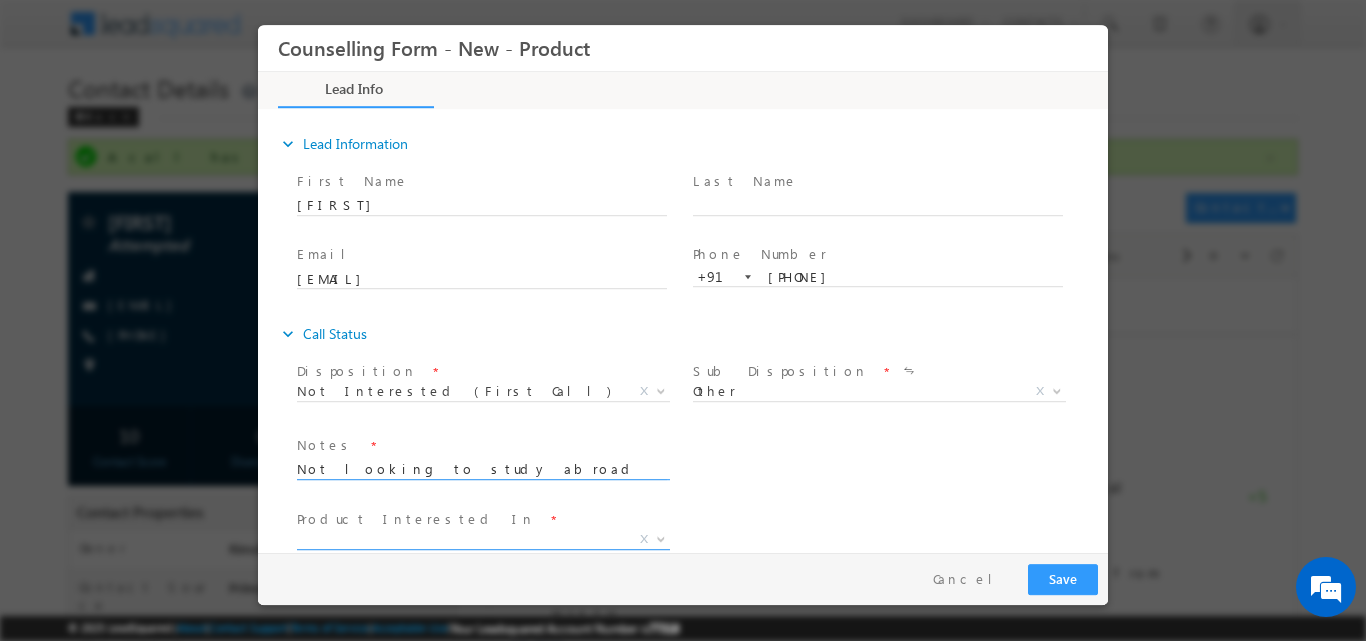 click at bounding box center [661, 537] 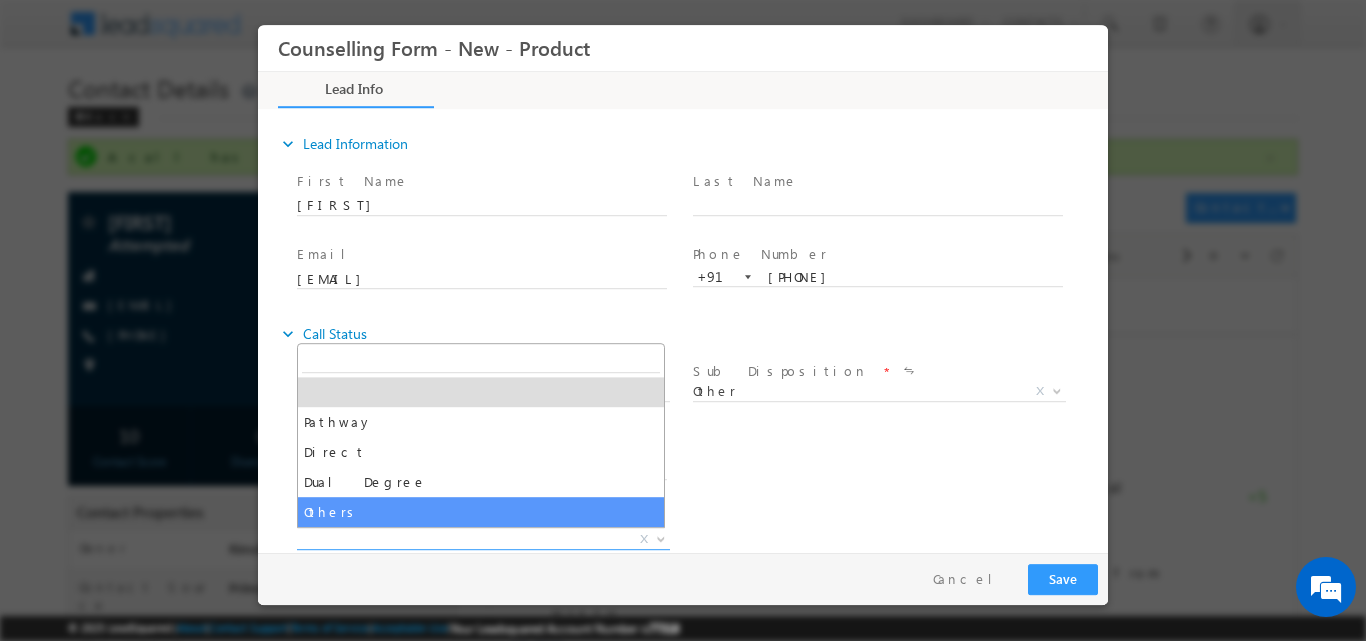 drag, startPoint x: 583, startPoint y: 494, endPoint x: 585, endPoint y: 519, distance: 25.079872 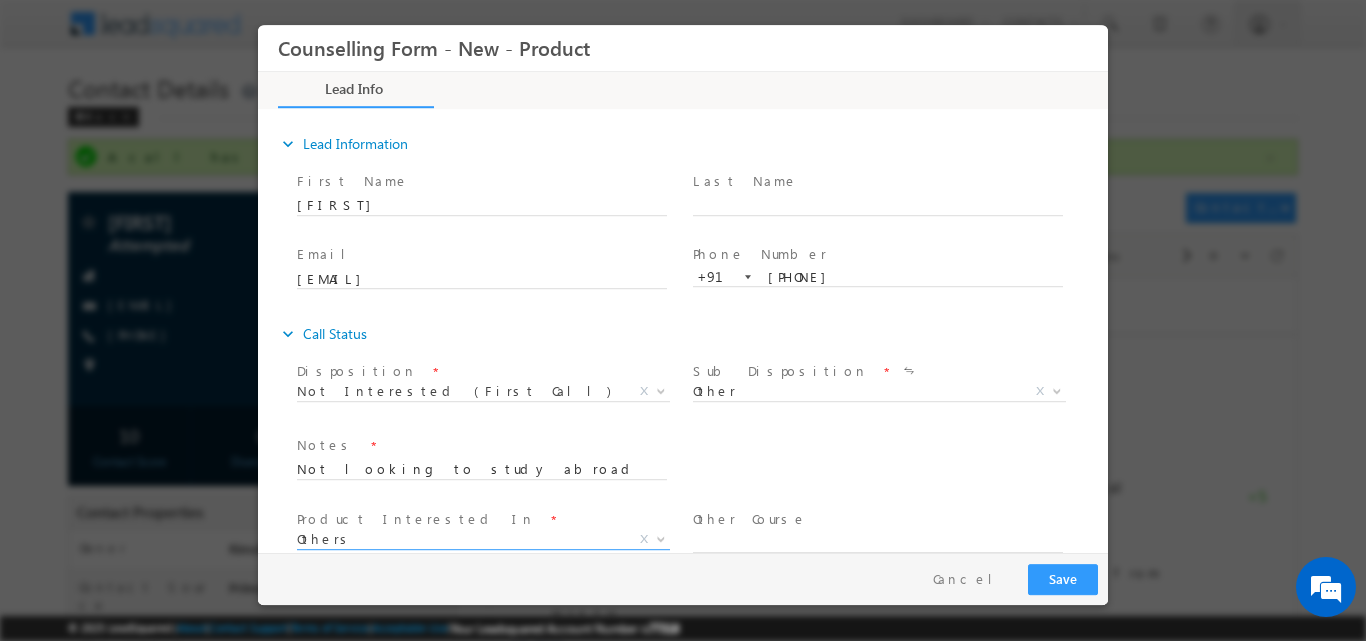 click on "Product Interested In
*" at bounding box center [481, 519] 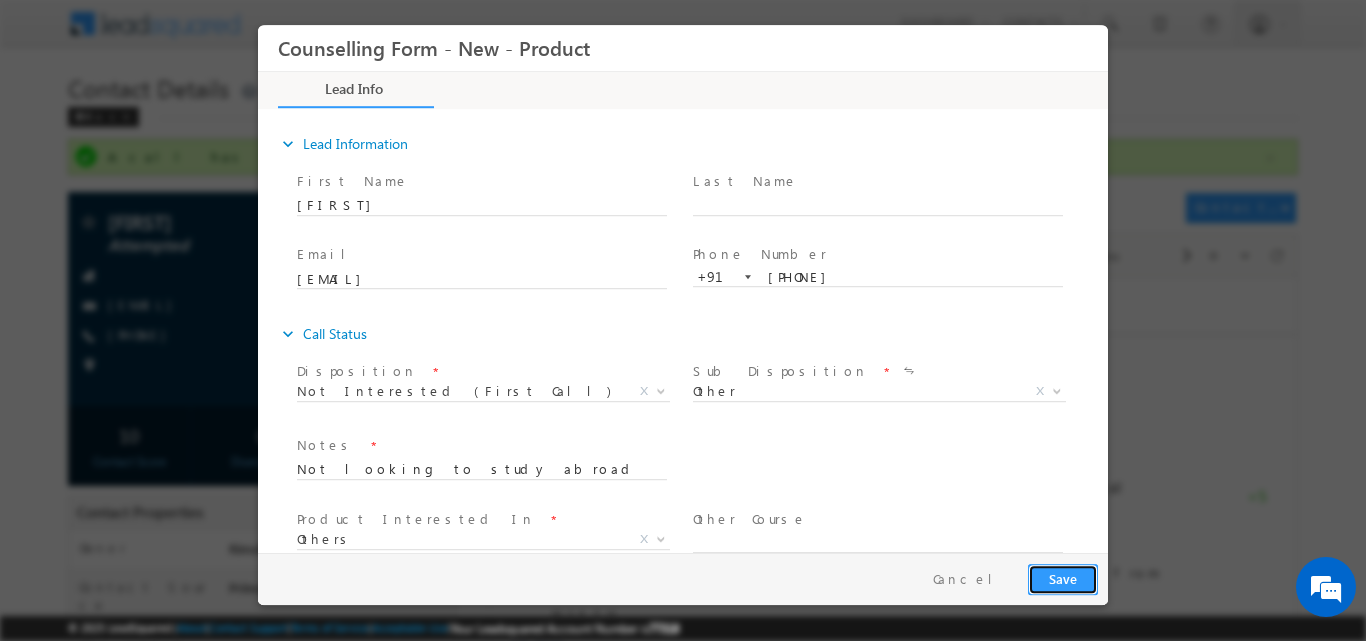 click on "Save" at bounding box center (1063, 578) 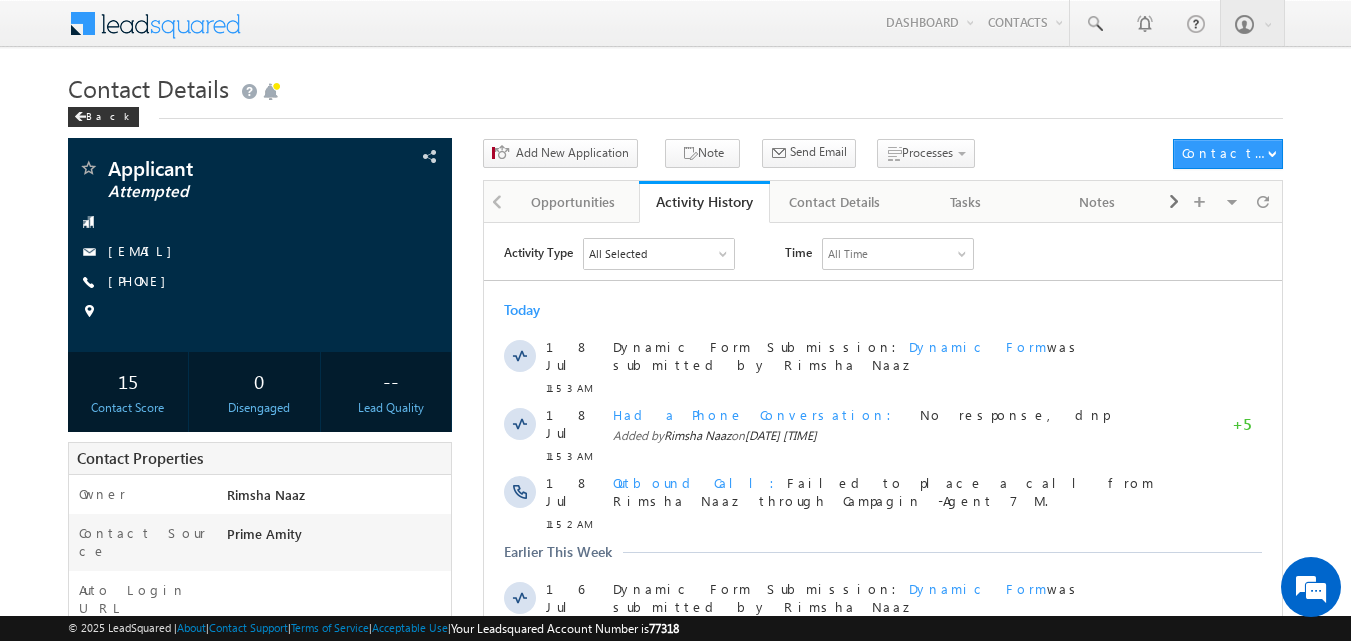 scroll, scrollTop: 0, scrollLeft: 0, axis: both 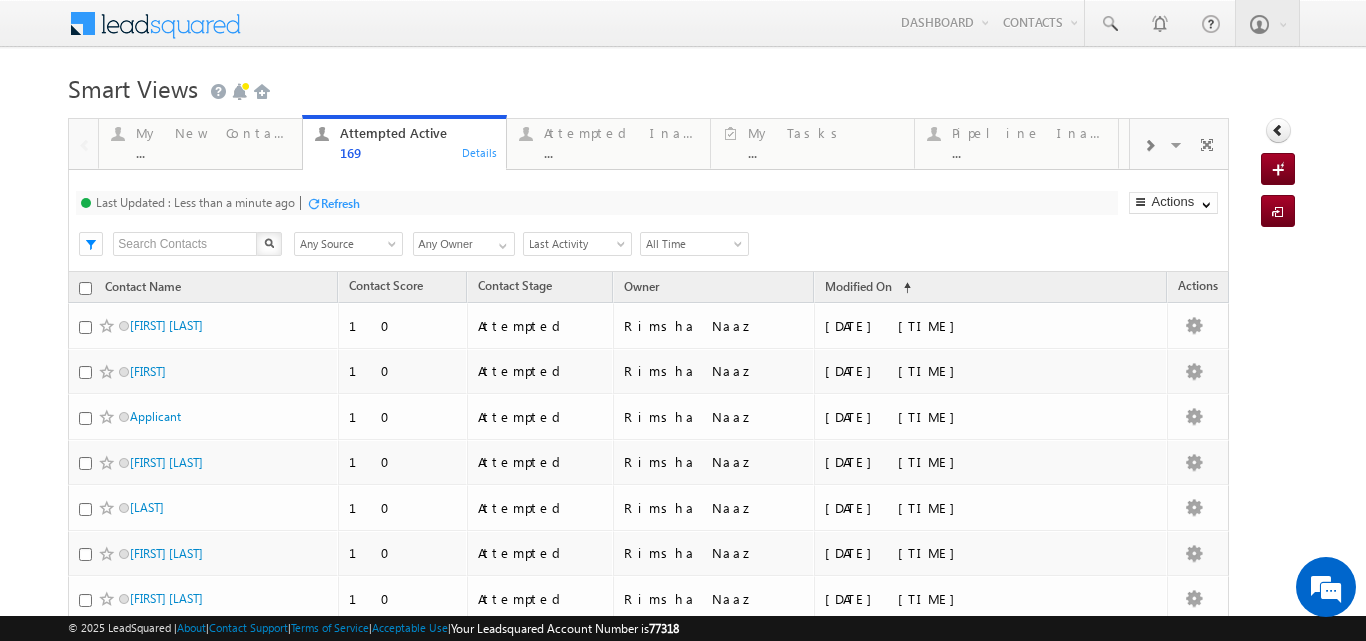 click on "Refresh" at bounding box center [340, 203] 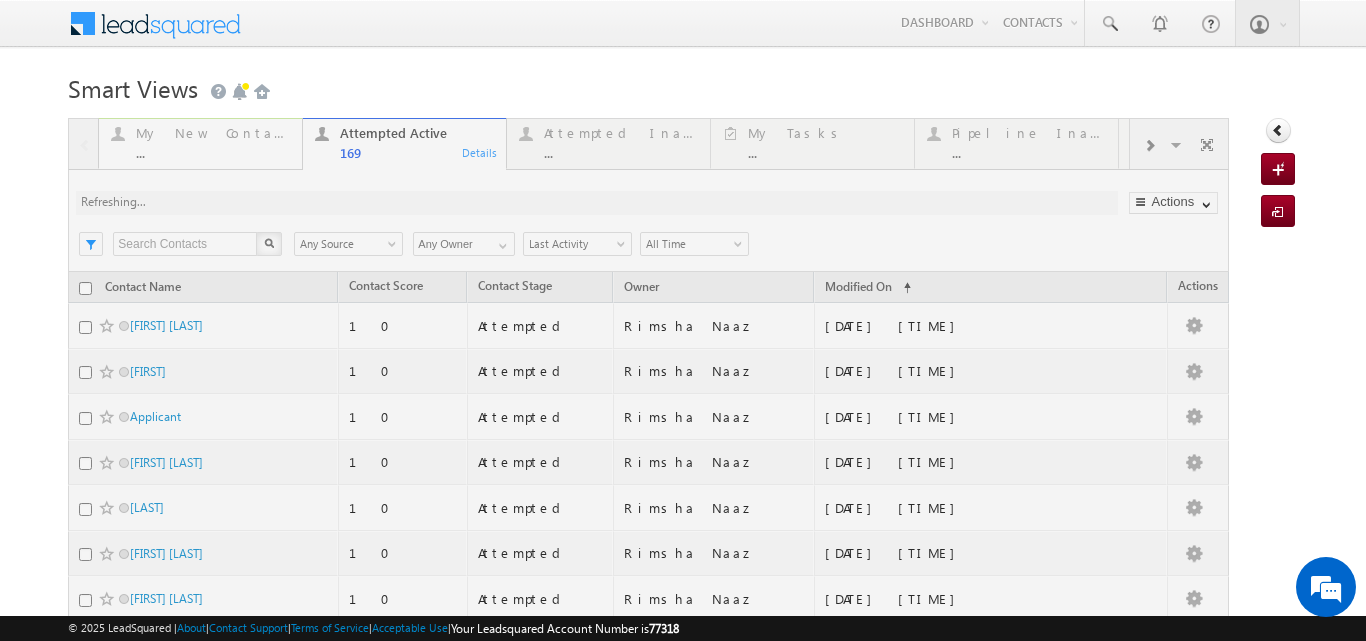 click on "..." at bounding box center (213, 152) 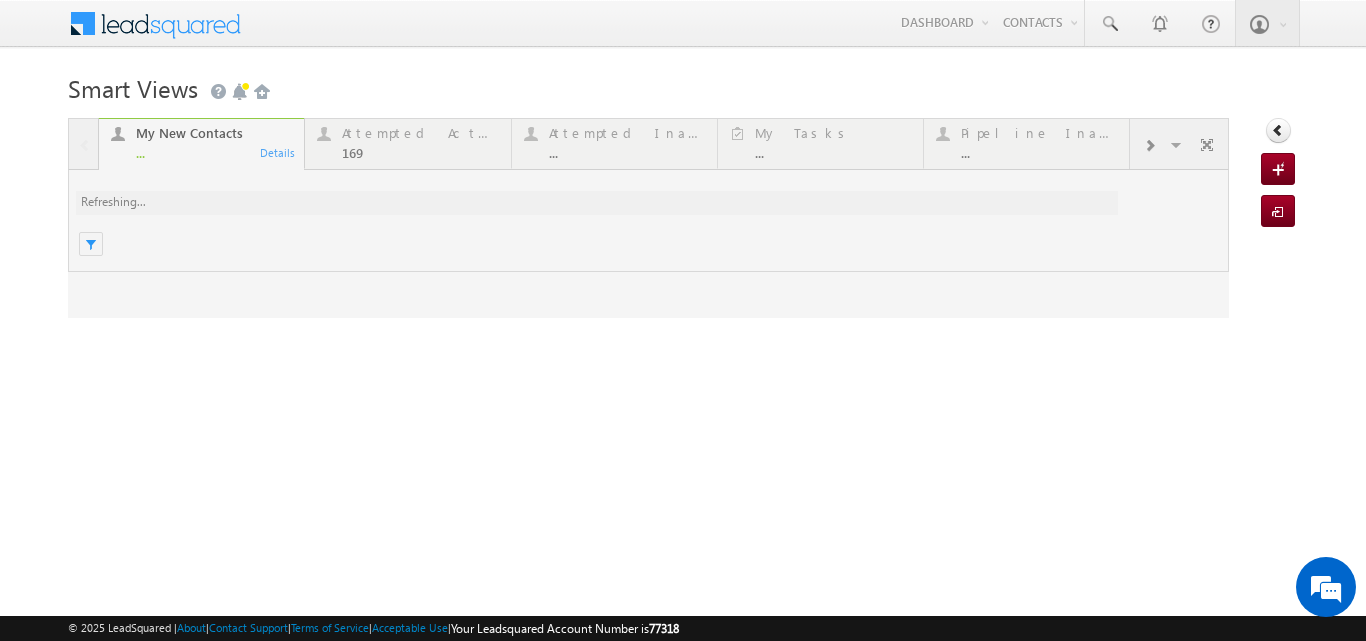 scroll, scrollTop: 0, scrollLeft: 0, axis: both 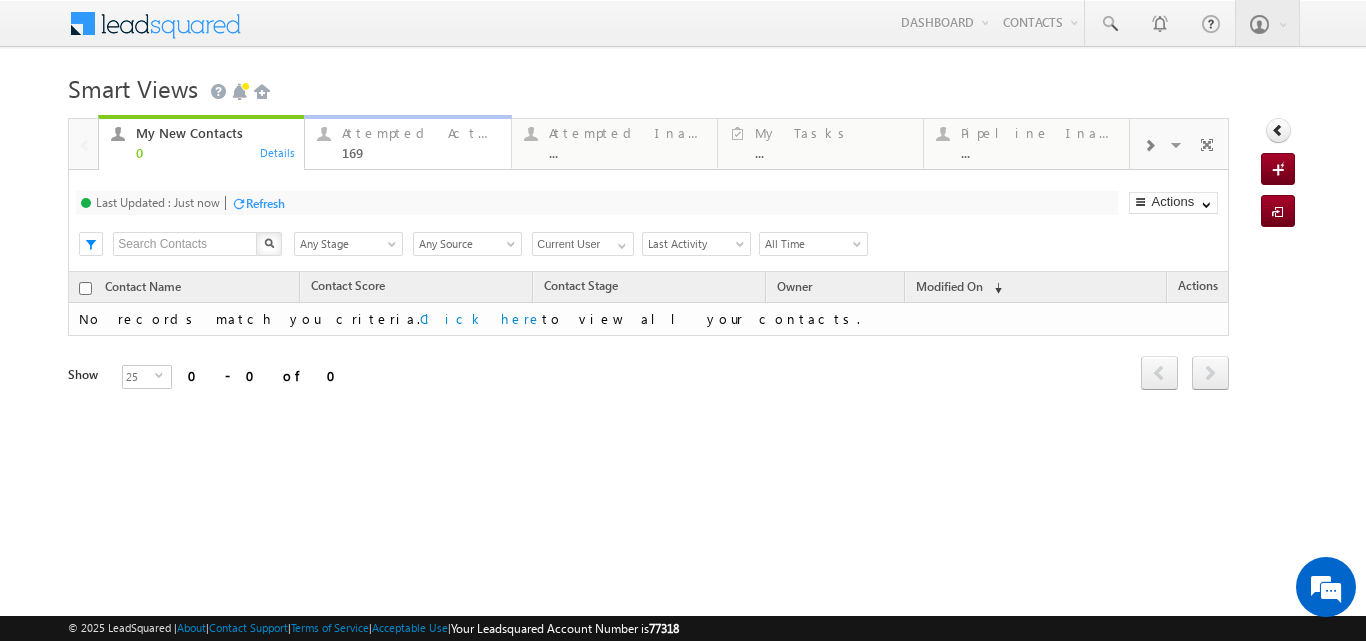click on "Attempted Active" at bounding box center (420, 133) 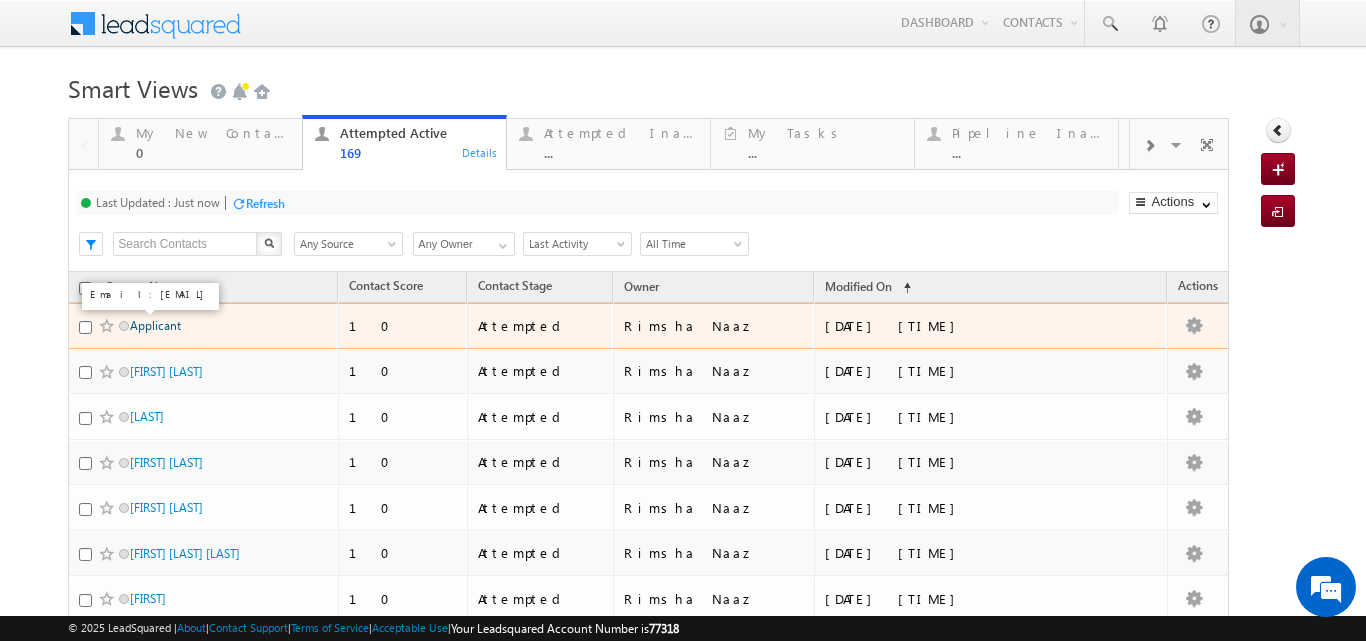 click on "Applicant" at bounding box center (155, 325) 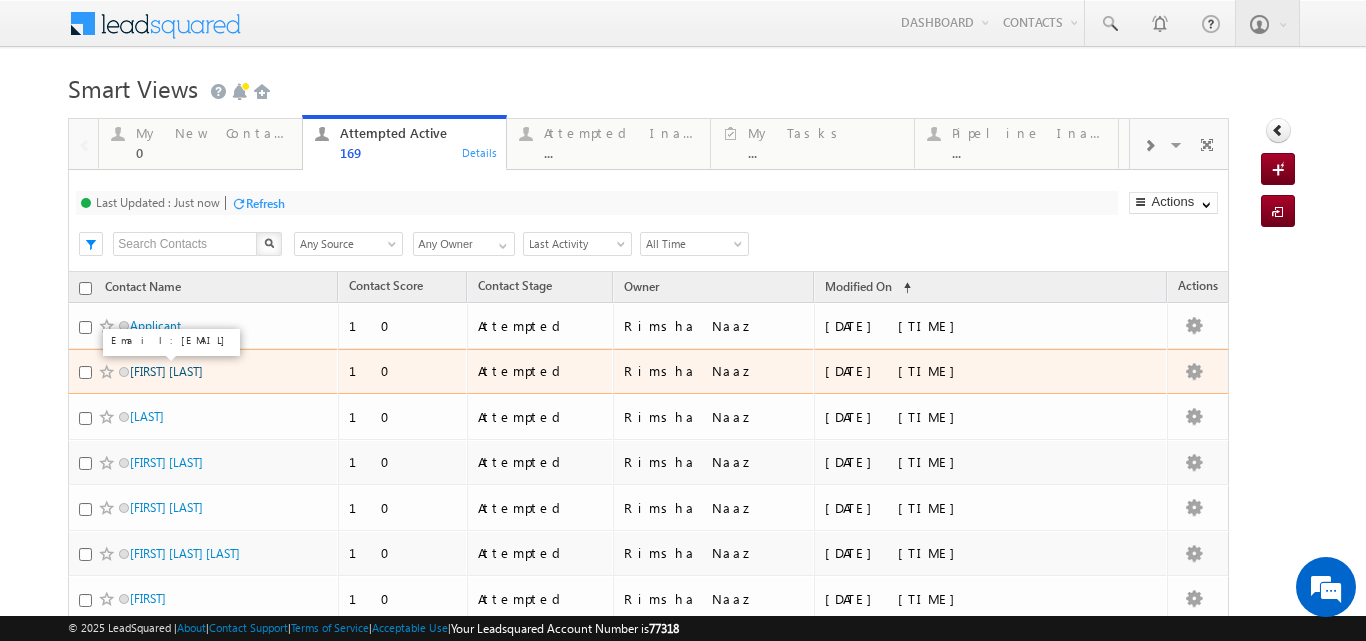 click on "Harsh Gautam" at bounding box center (166, 371) 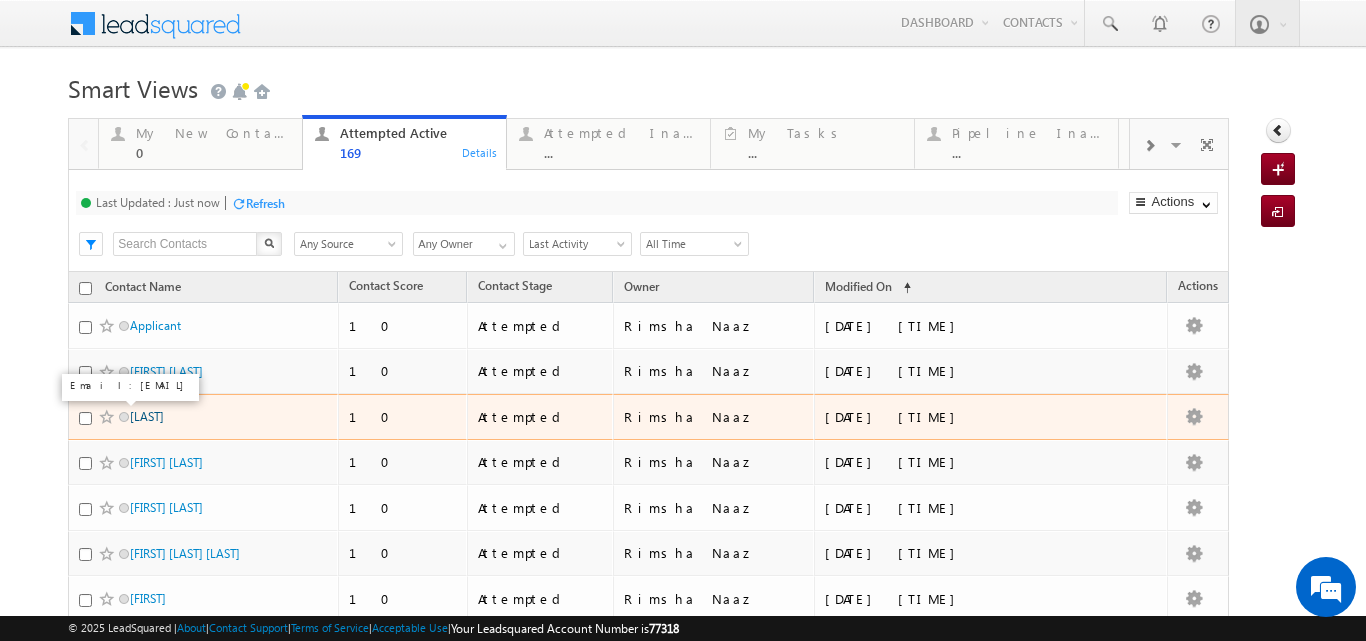 click on "Sindhu" at bounding box center [147, 416] 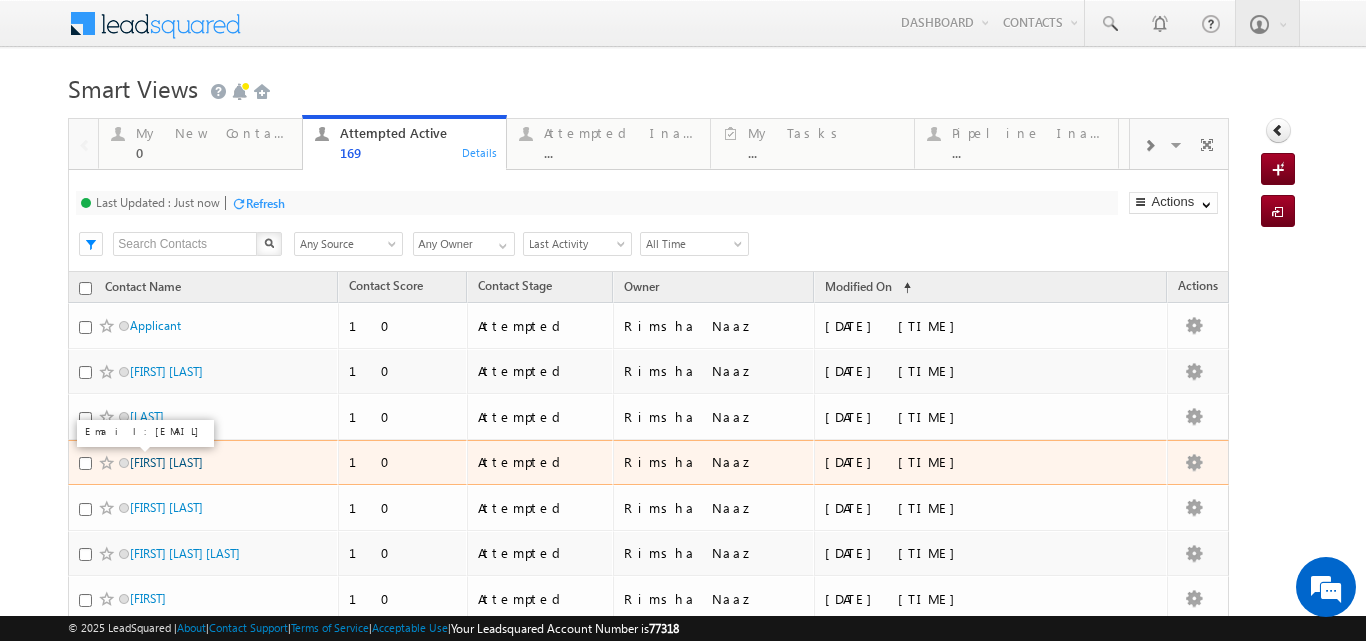 click on "Saba Shaikh" at bounding box center [166, 462] 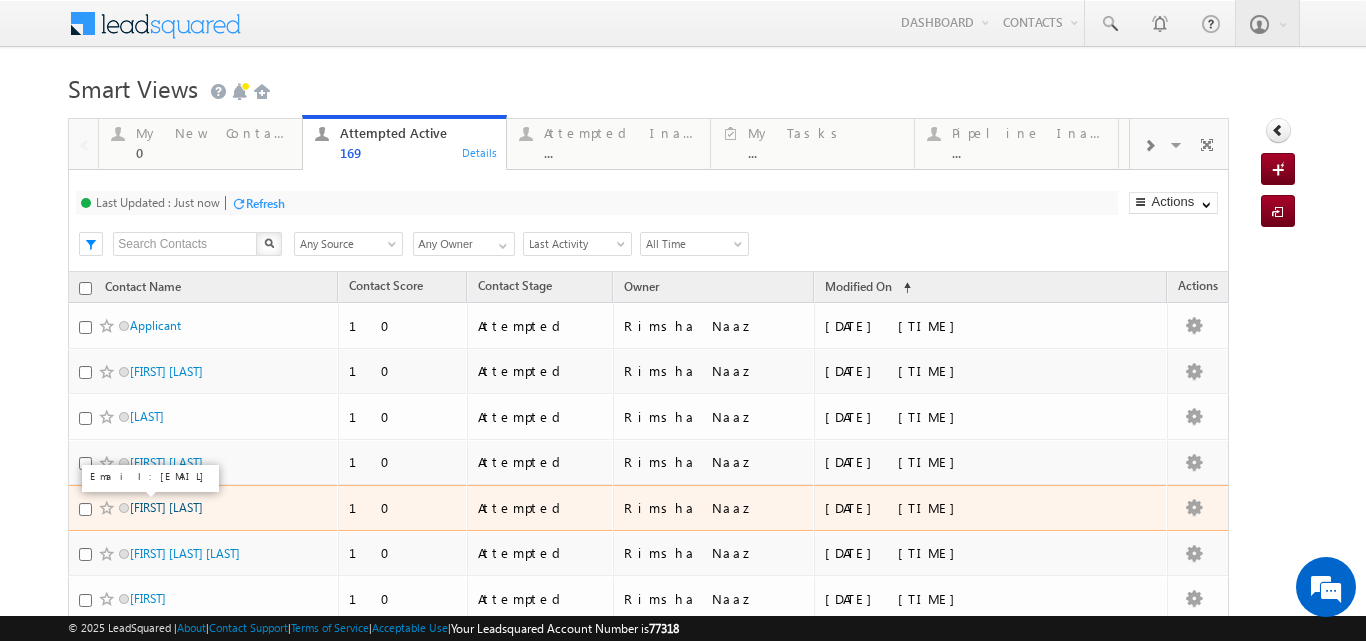 click on "Palanikumar G" at bounding box center (166, 507) 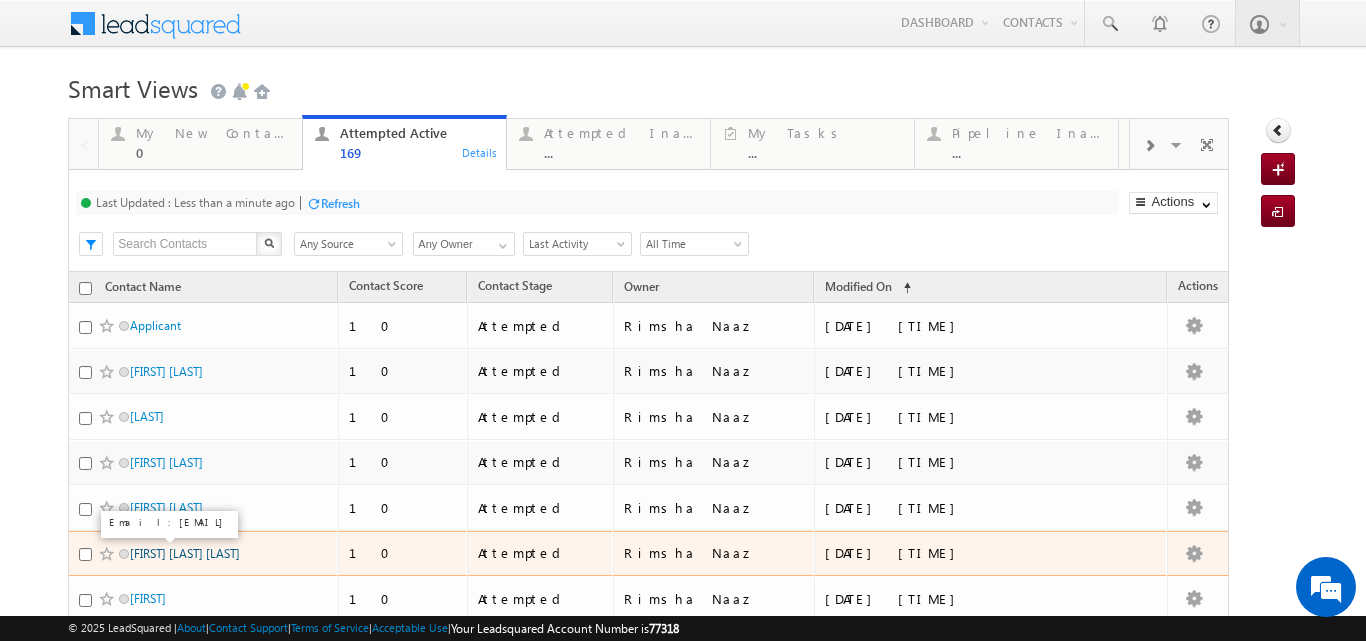 click on "[FIRST] [LAST] [LAST]" at bounding box center [185, 553] 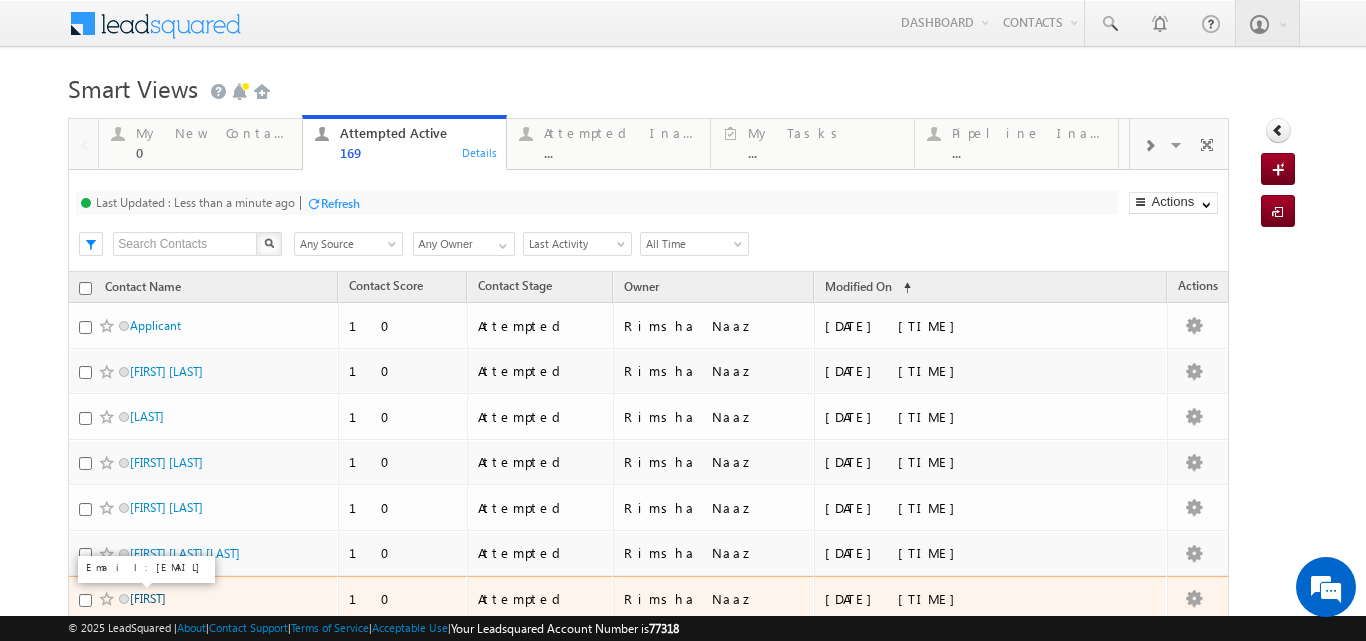 click on "[FIRST]" at bounding box center (148, 598) 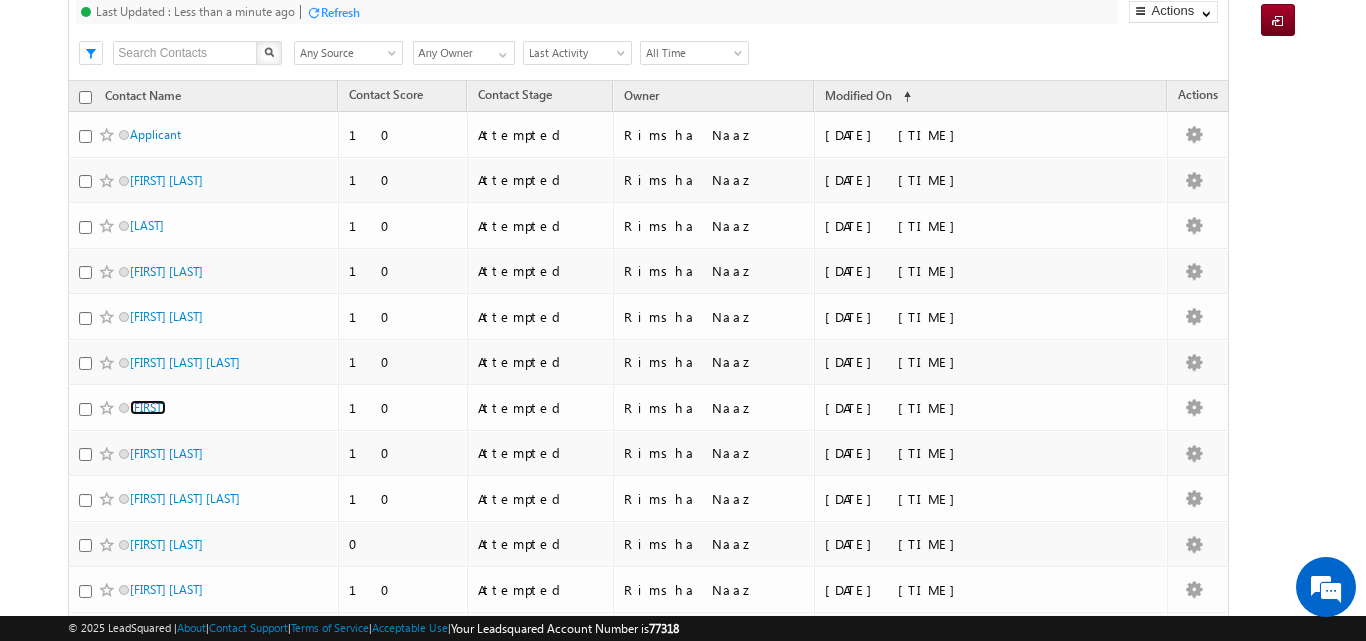 scroll, scrollTop: 390, scrollLeft: 0, axis: vertical 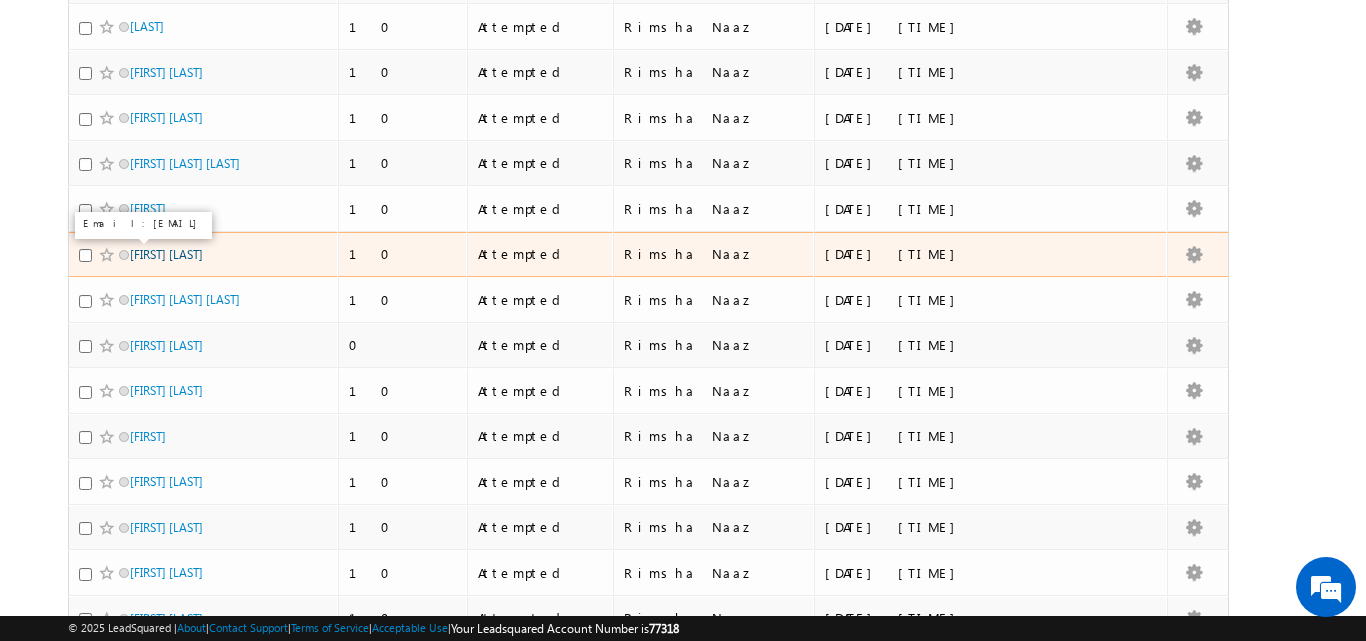 click on "Raja Thakur" at bounding box center (166, 254) 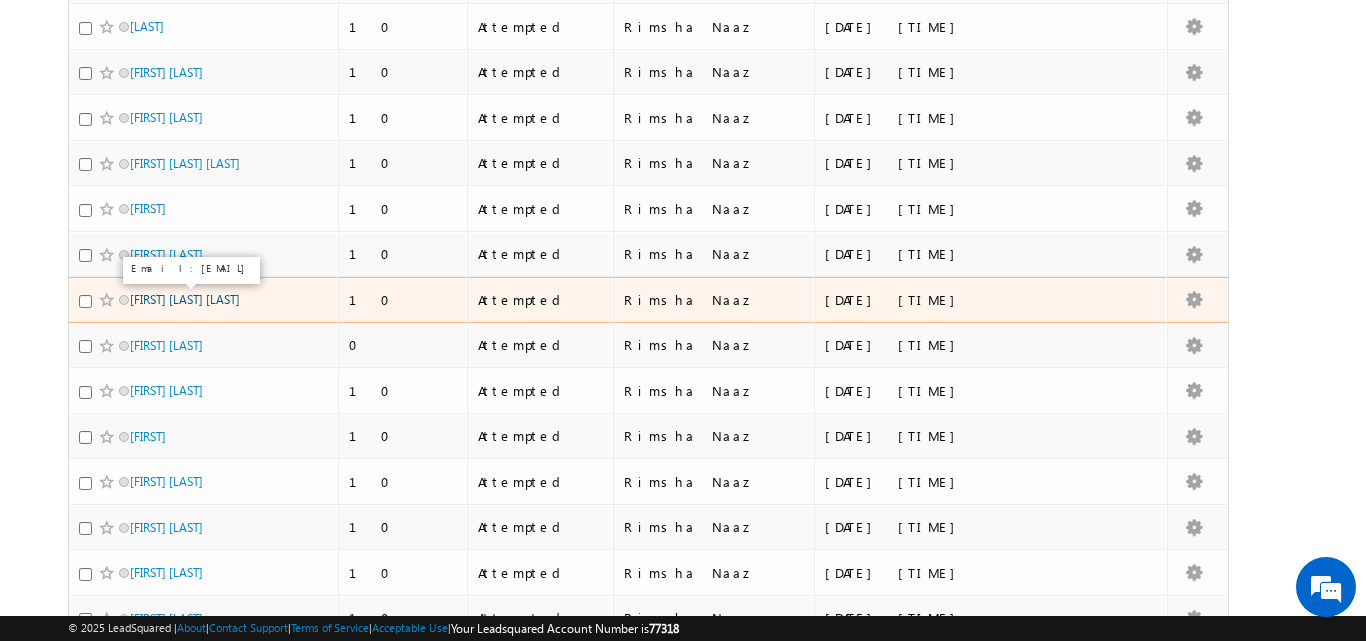 click on "Syeda Mariyam Fatima" at bounding box center [185, 299] 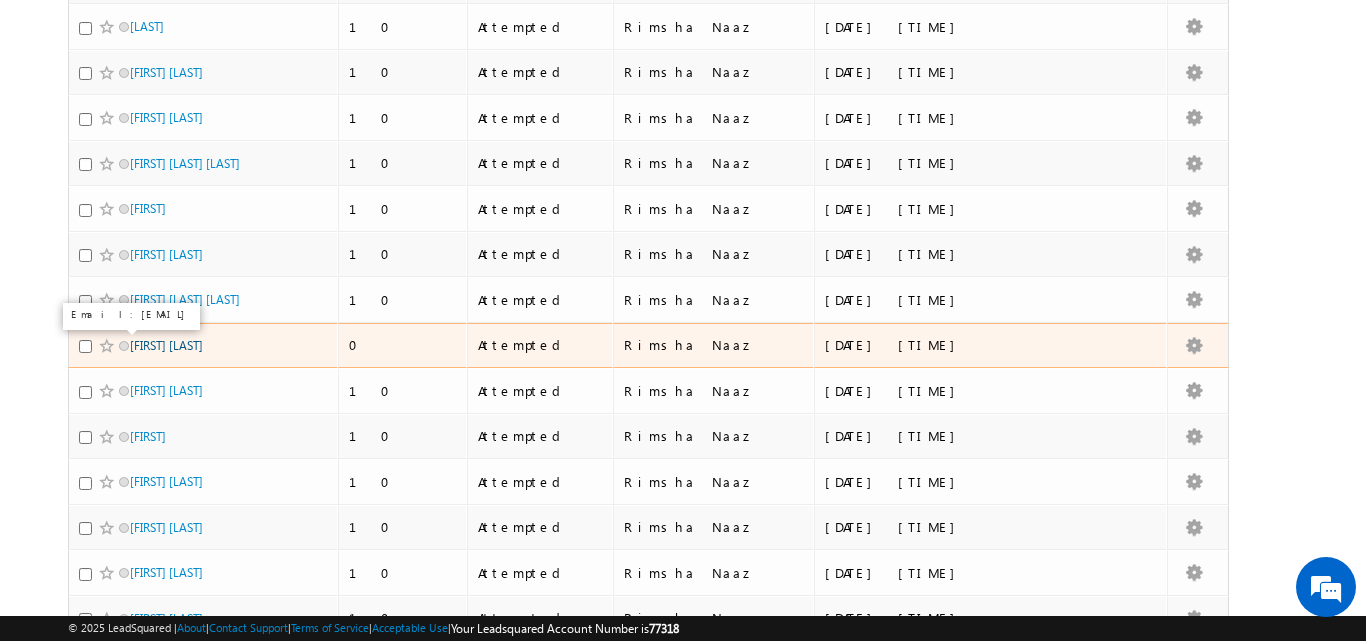 click on "Mohini Mitra" at bounding box center (166, 345) 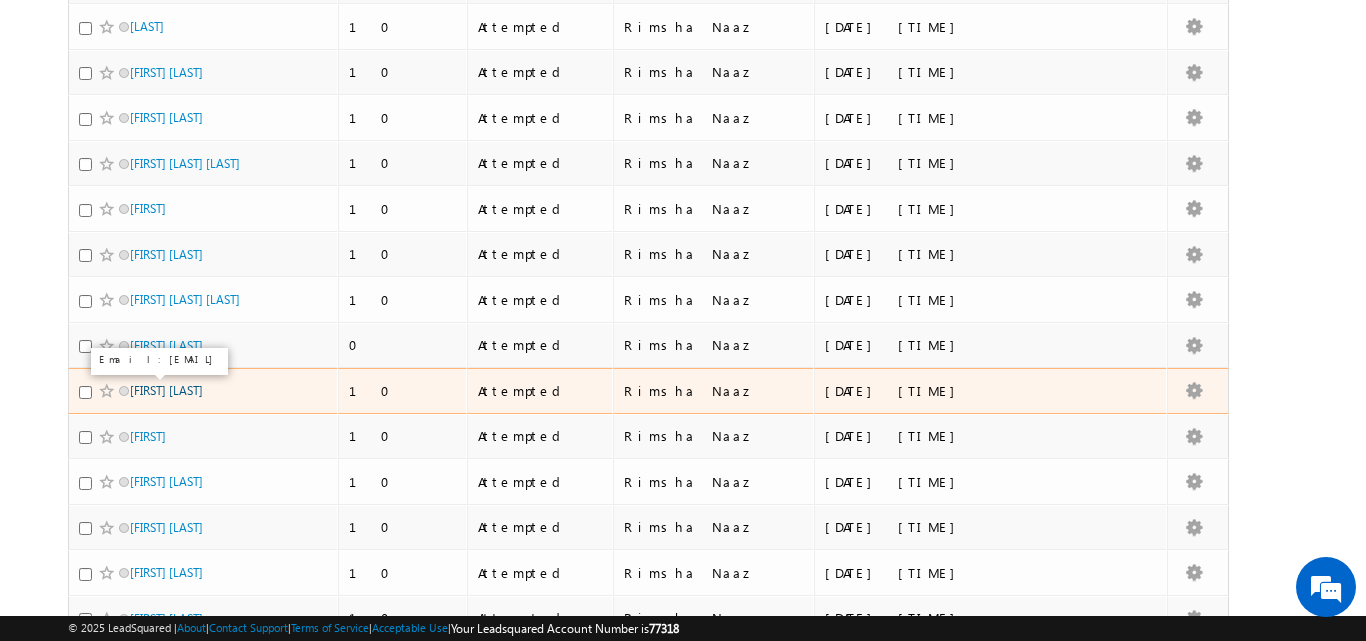 click on "Dhruv Mahajan" at bounding box center (166, 390) 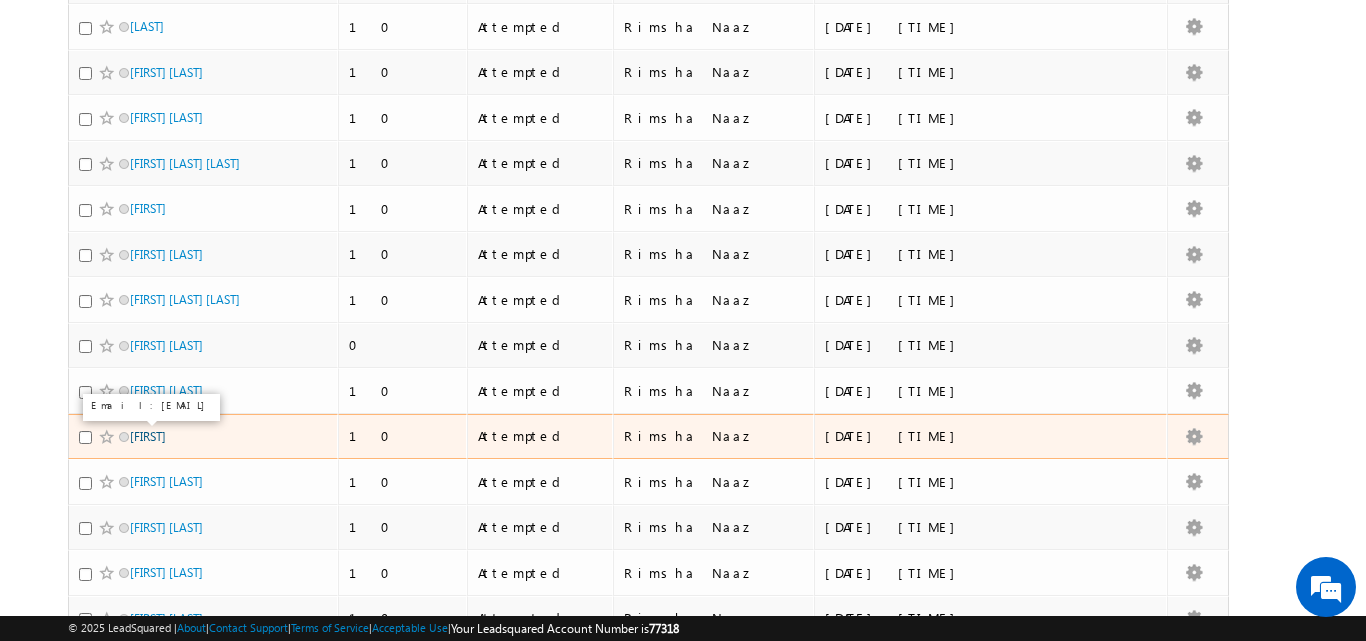 click on "kashish" at bounding box center (148, 436) 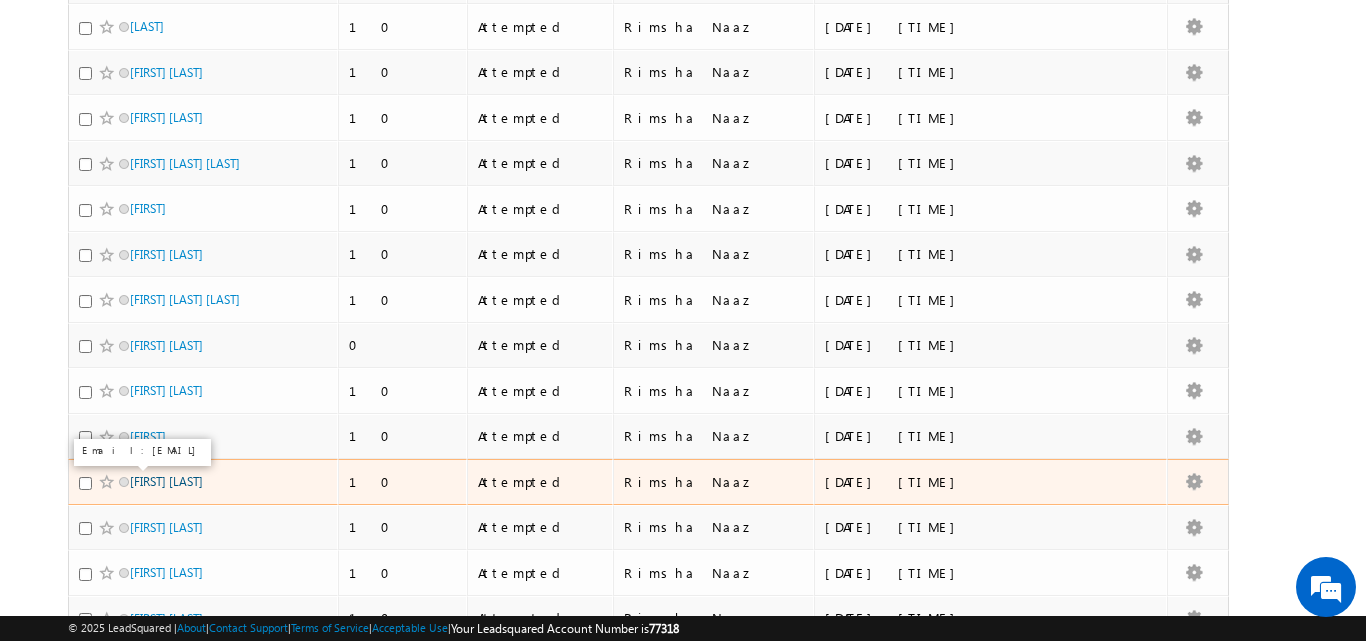 click on "Payal Patel" at bounding box center (166, 481) 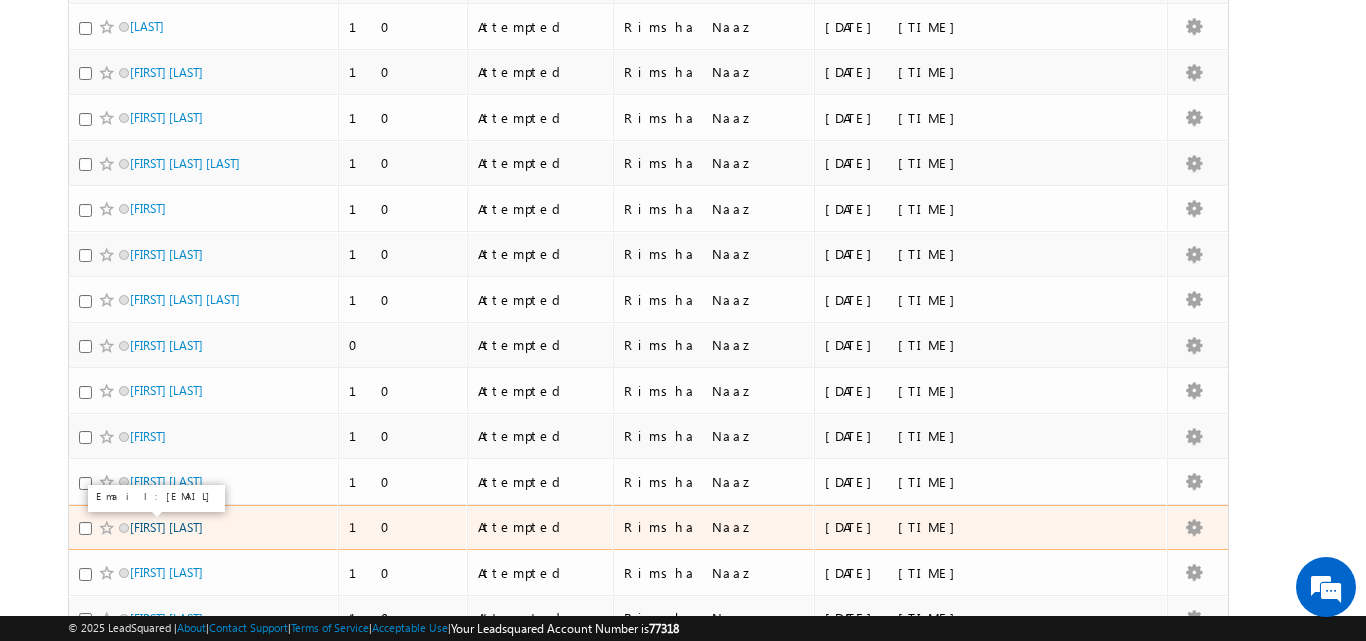 click on "jivan Taware" at bounding box center (166, 527) 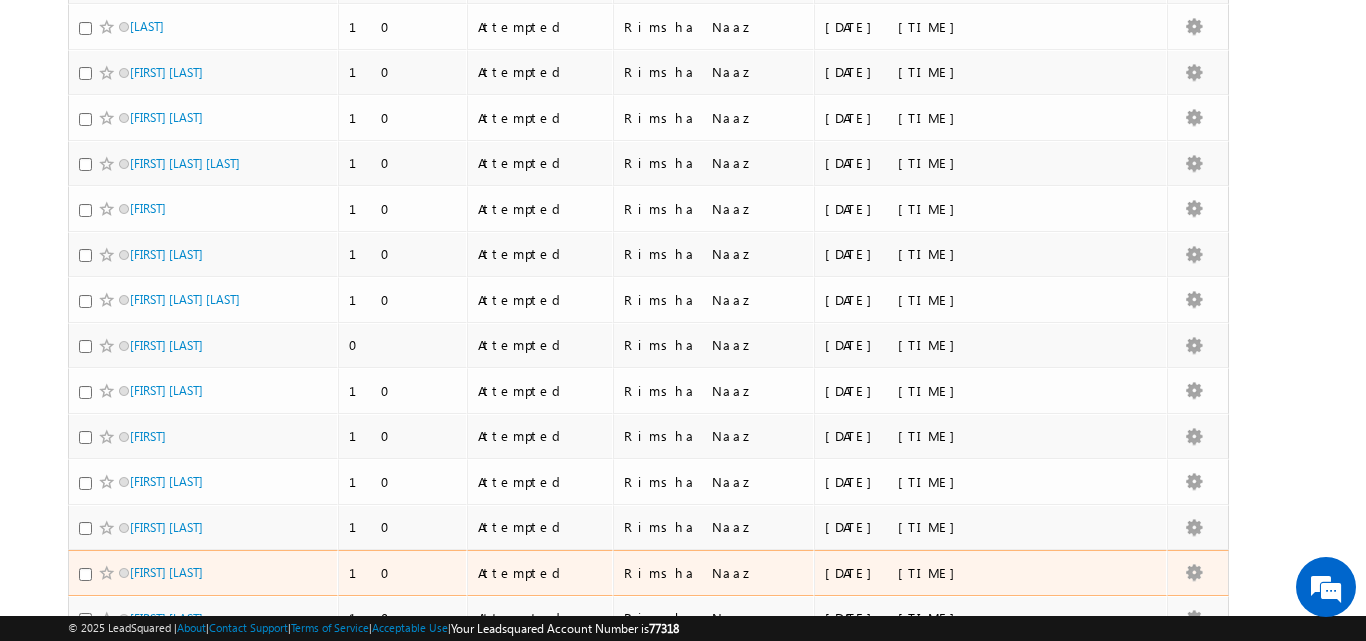 click on "Rishabh Rao" at bounding box center [197, 572] 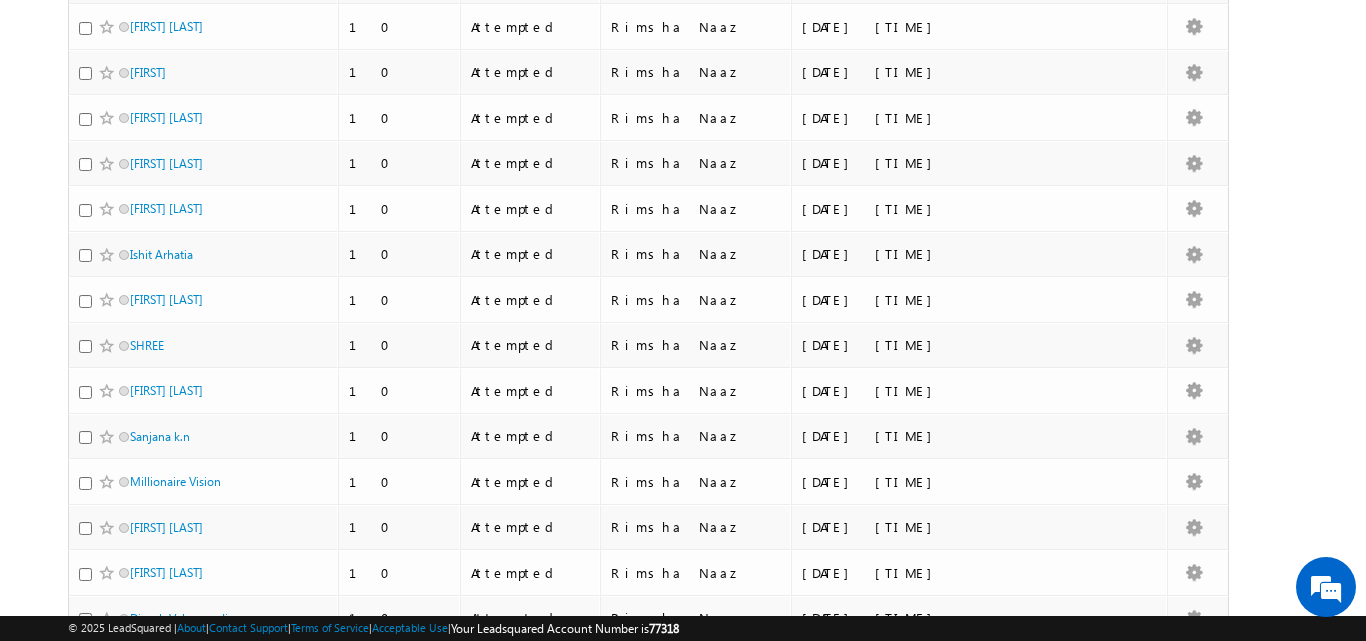 scroll, scrollTop: 0, scrollLeft: 0, axis: both 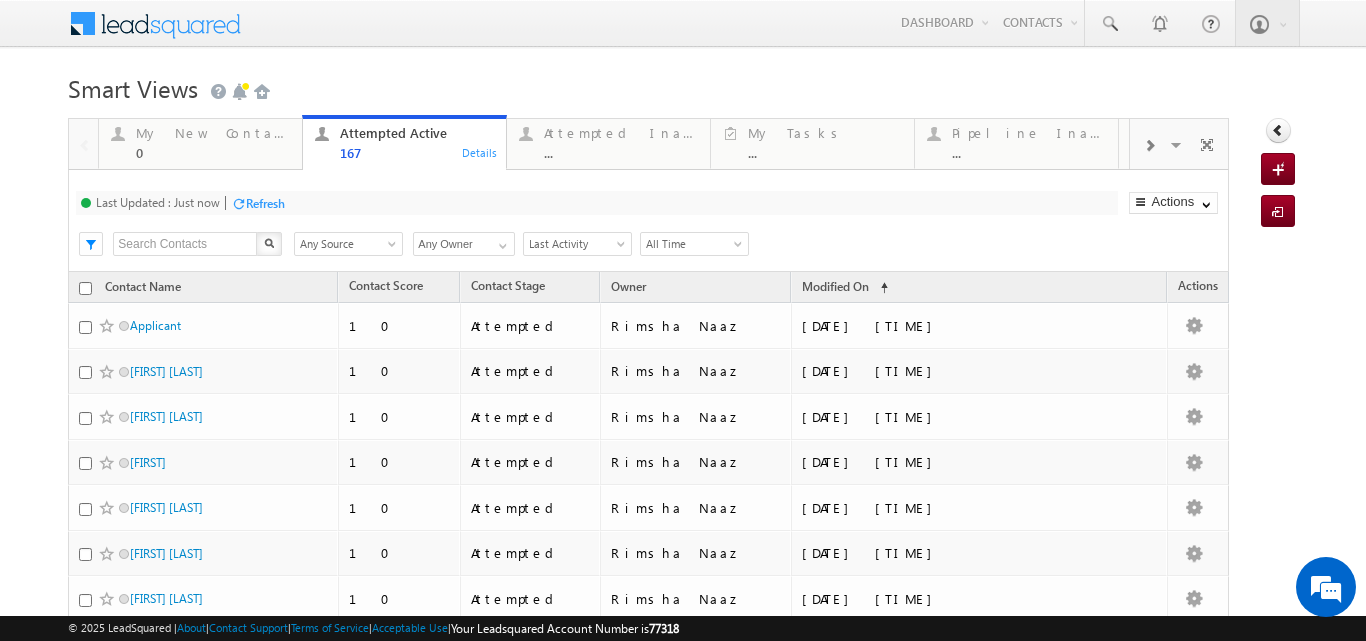 click on "Refresh" at bounding box center [265, 203] 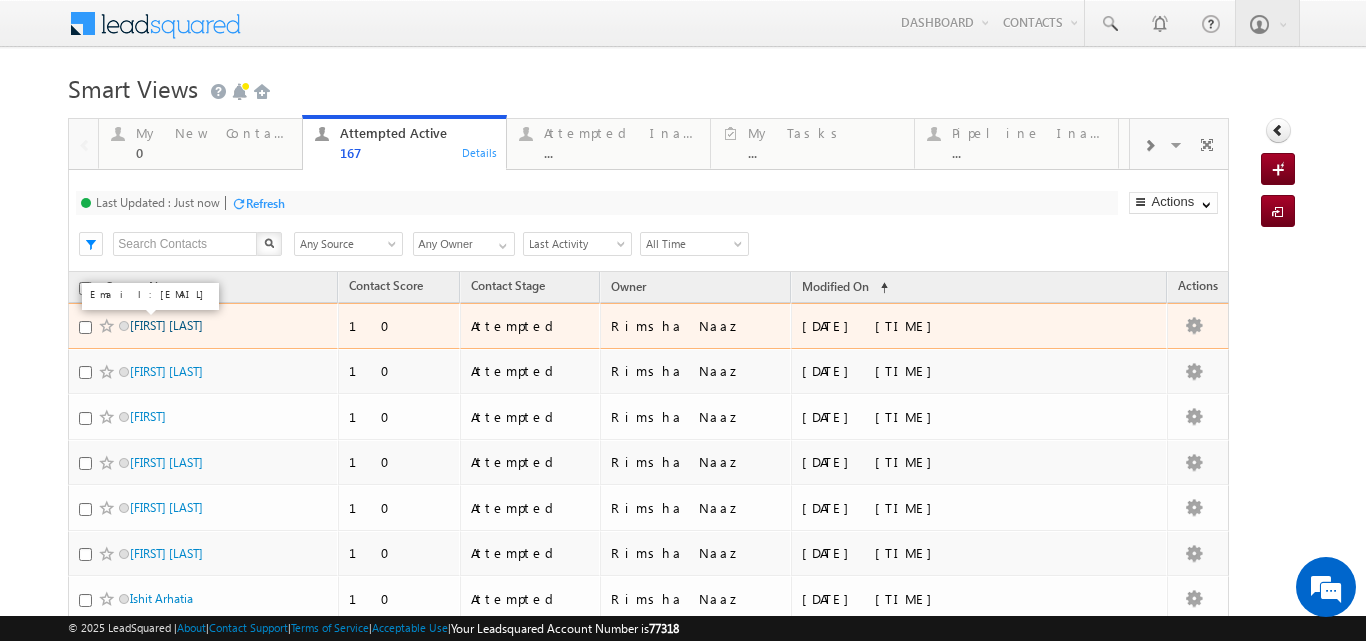 click on "Rishabh Rao" at bounding box center [166, 325] 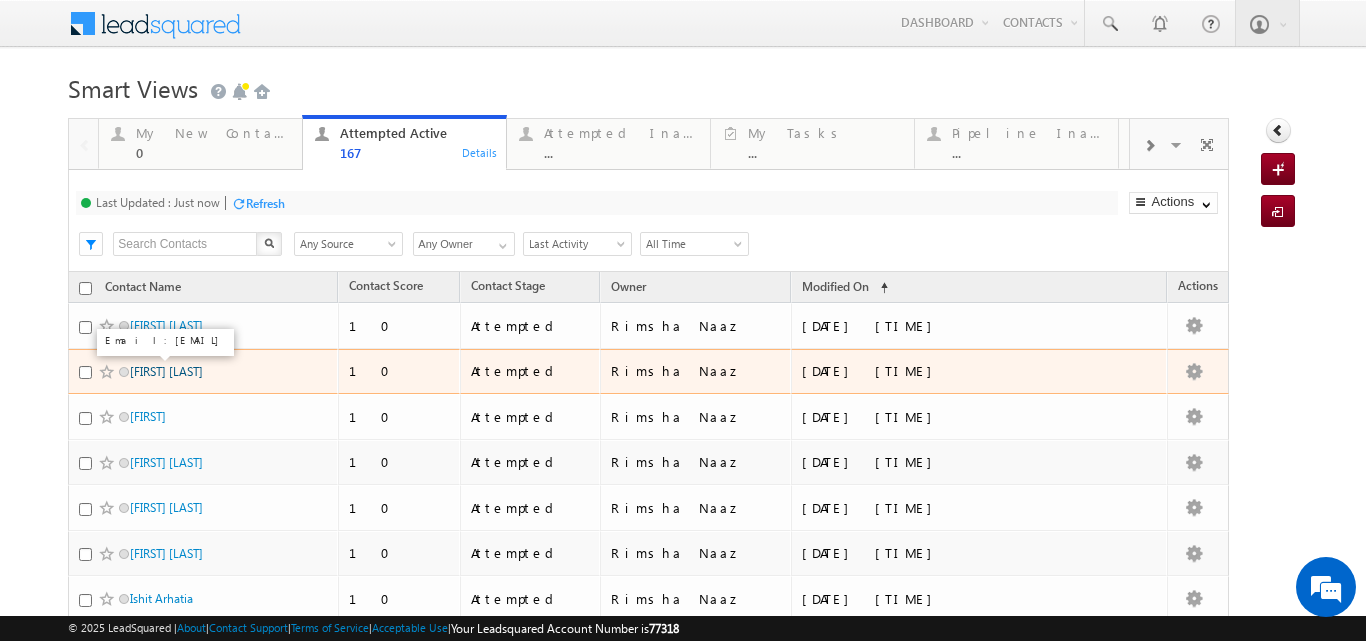 click on "Sandeep Kumar" at bounding box center [166, 371] 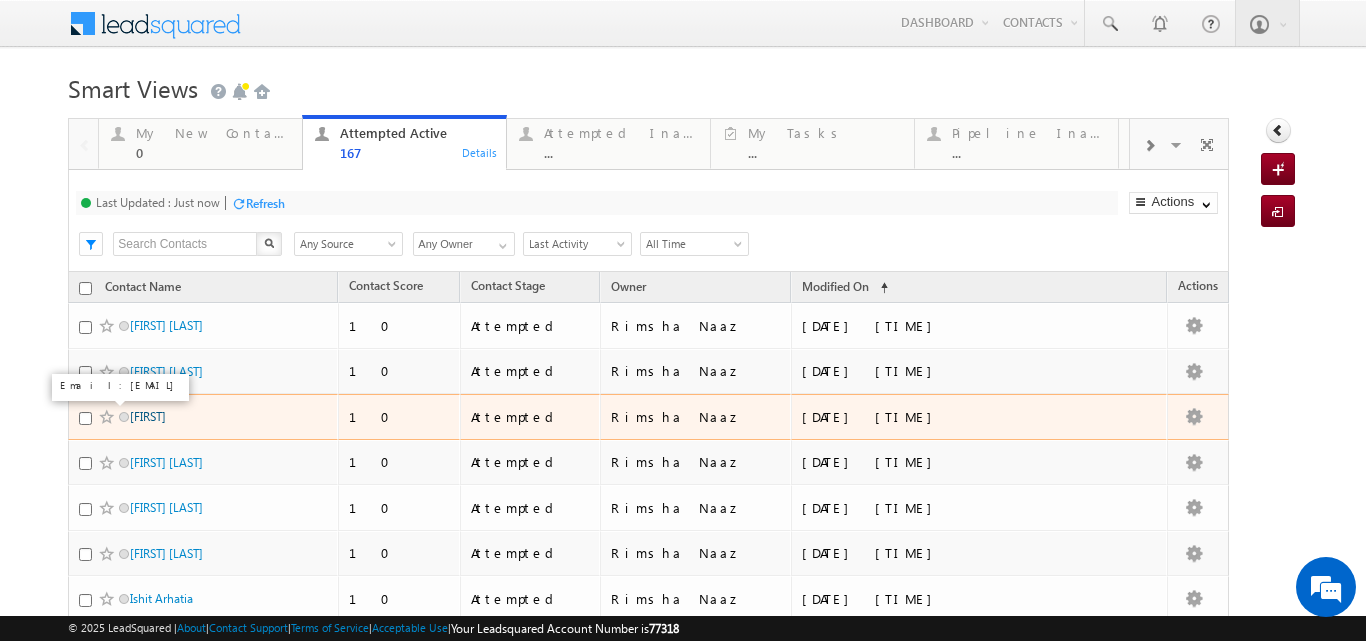 click on "koteswar" at bounding box center [148, 416] 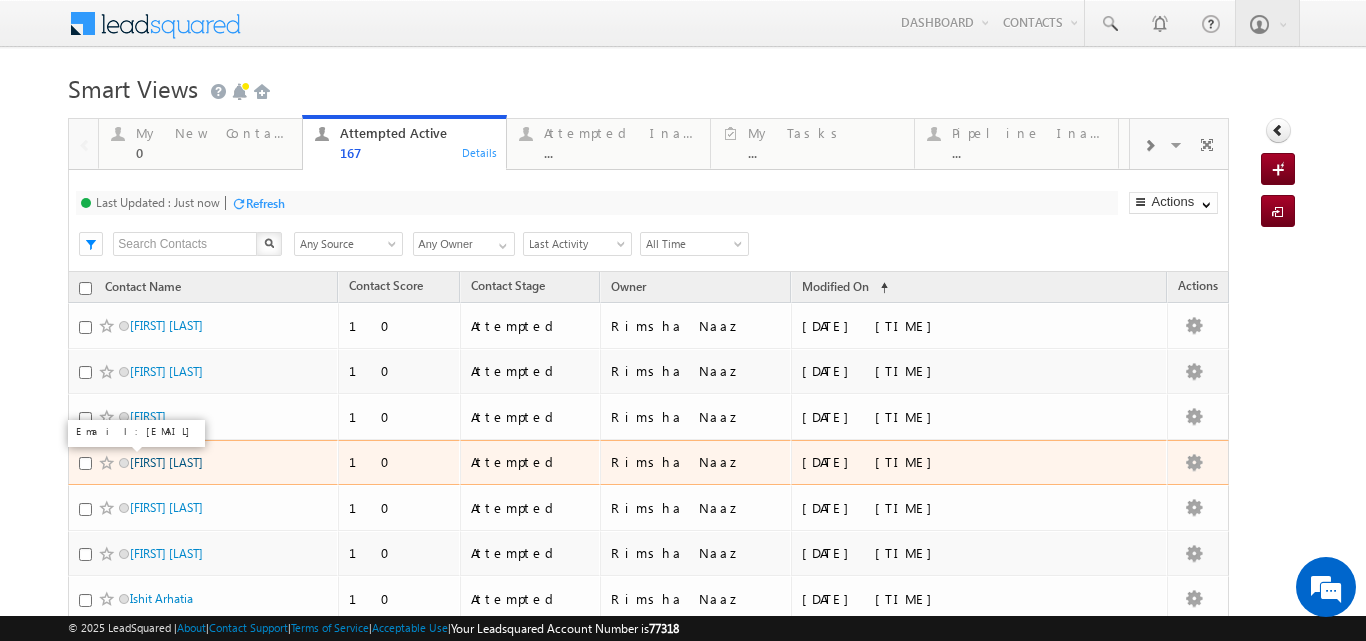 click on "Shreya Sinha" at bounding box center (166, 462) 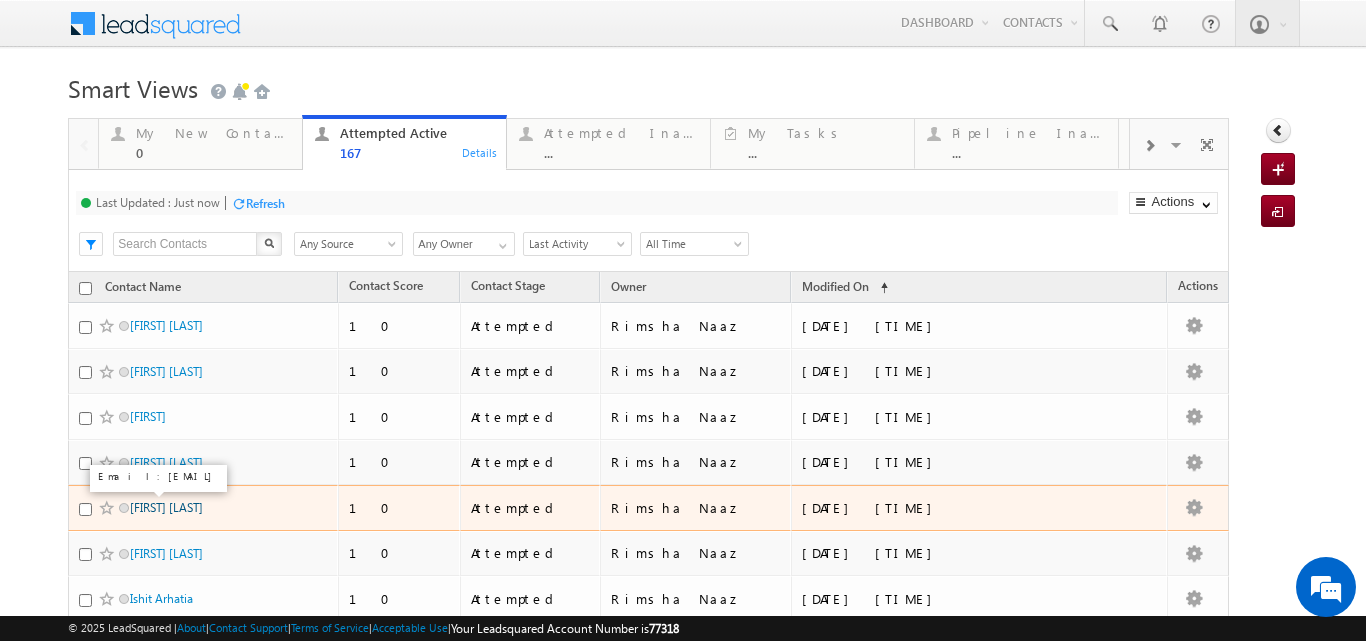 click on "JATINDER RANA" at bounding box center (166, 507) 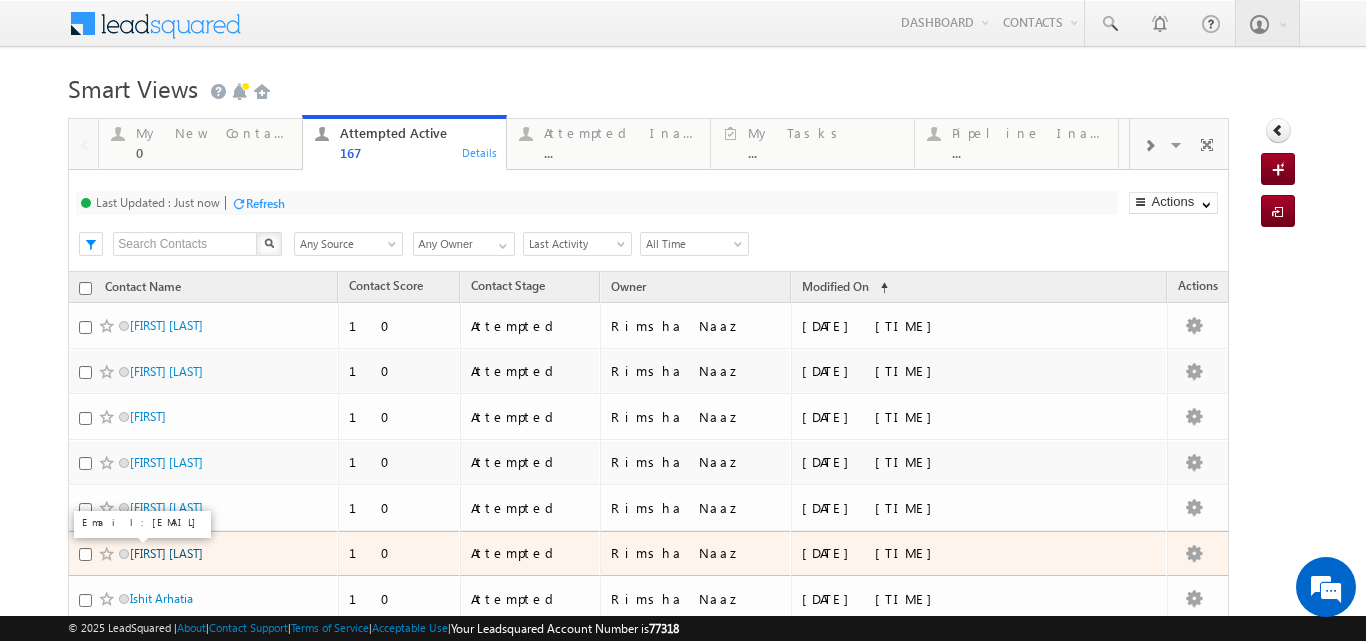 click on "Anushka singh" at bounding box center (166, 553) 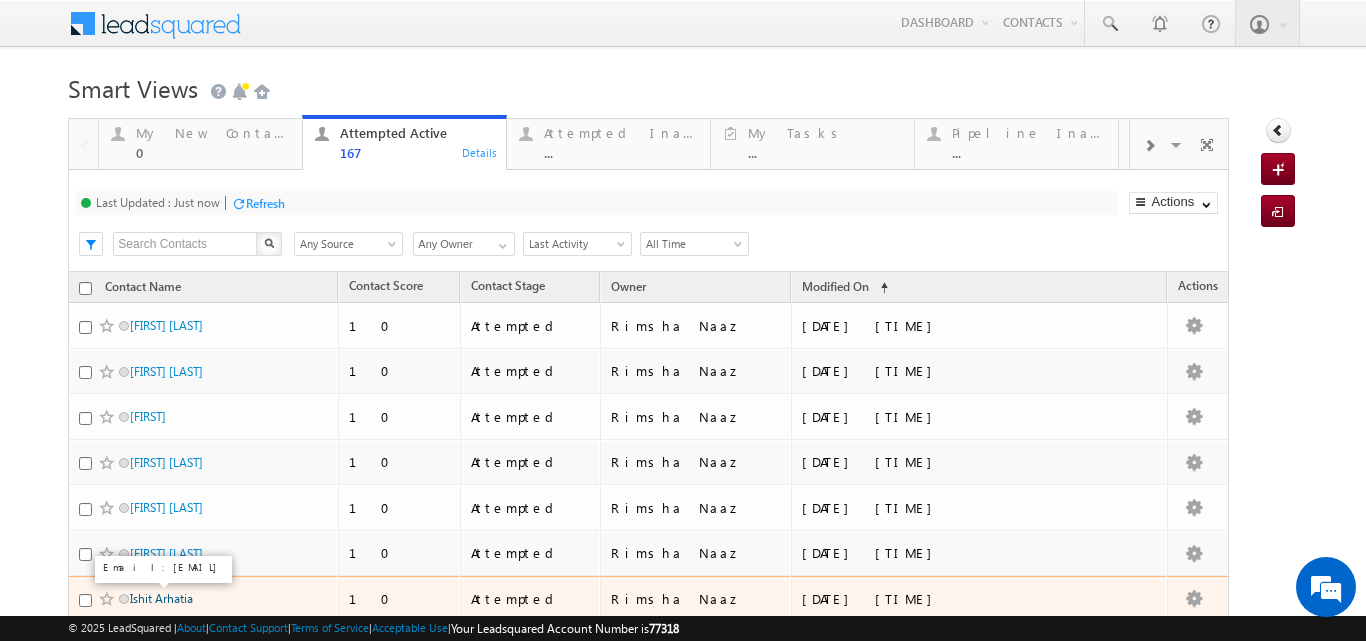 click on "Ishit Arhatia" at bounding box center [161, 598] 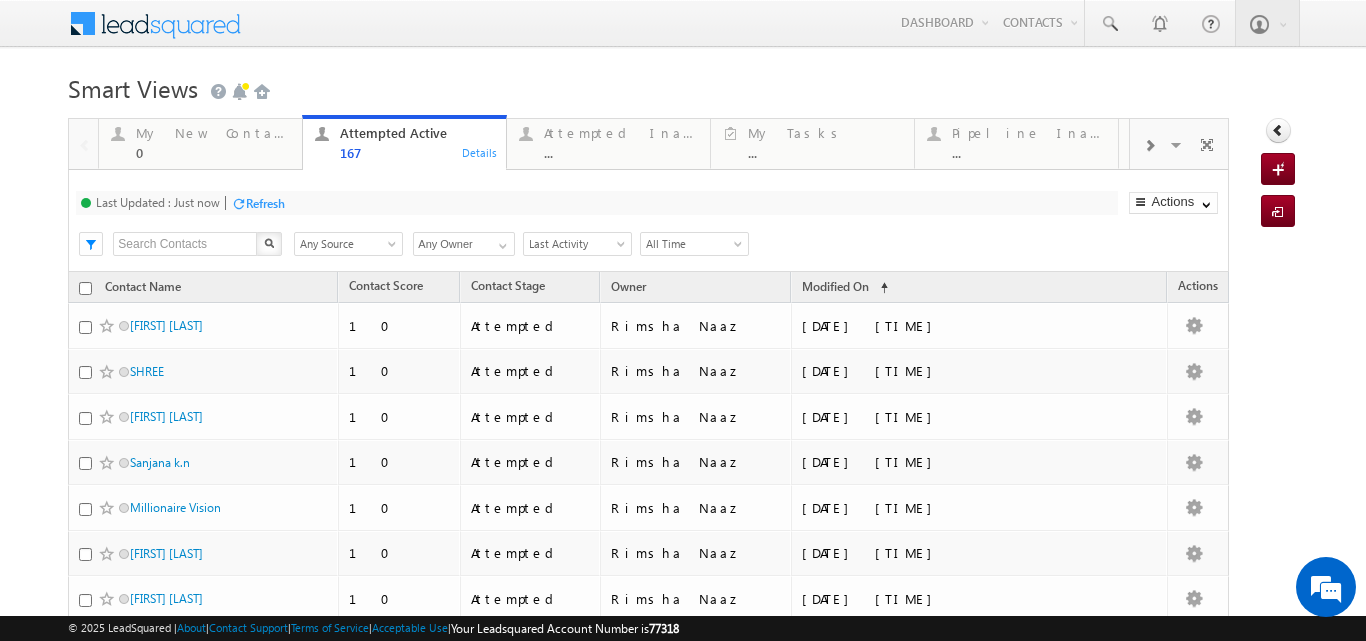 click on "Refresh" at bounding box center (265, 203) 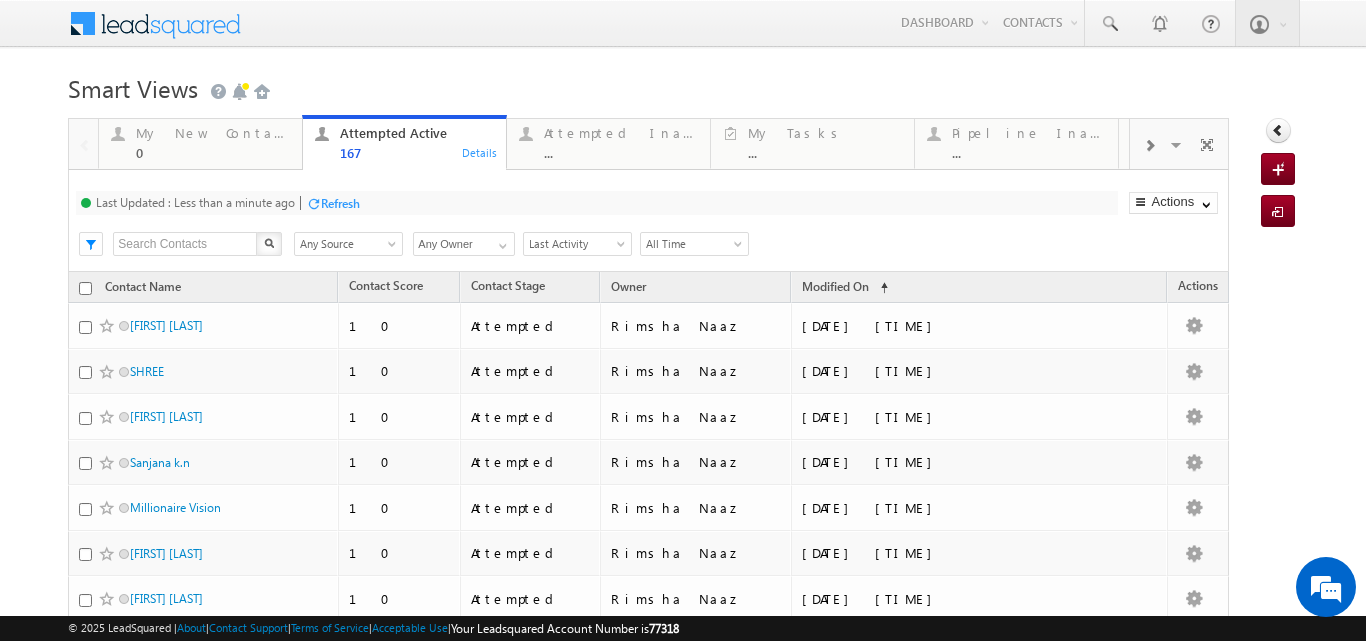 click on "Refresh" at bounding box center (340, 203) 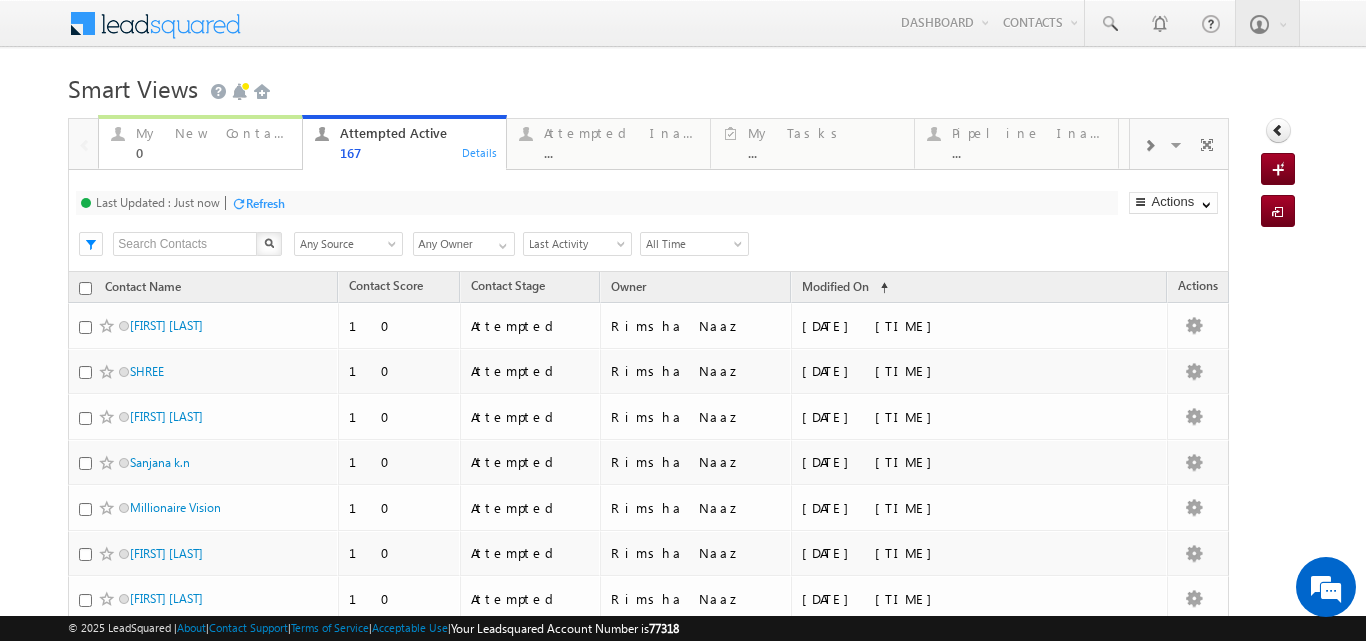 click on "My New Contacts" at bounding box center (213, 133) 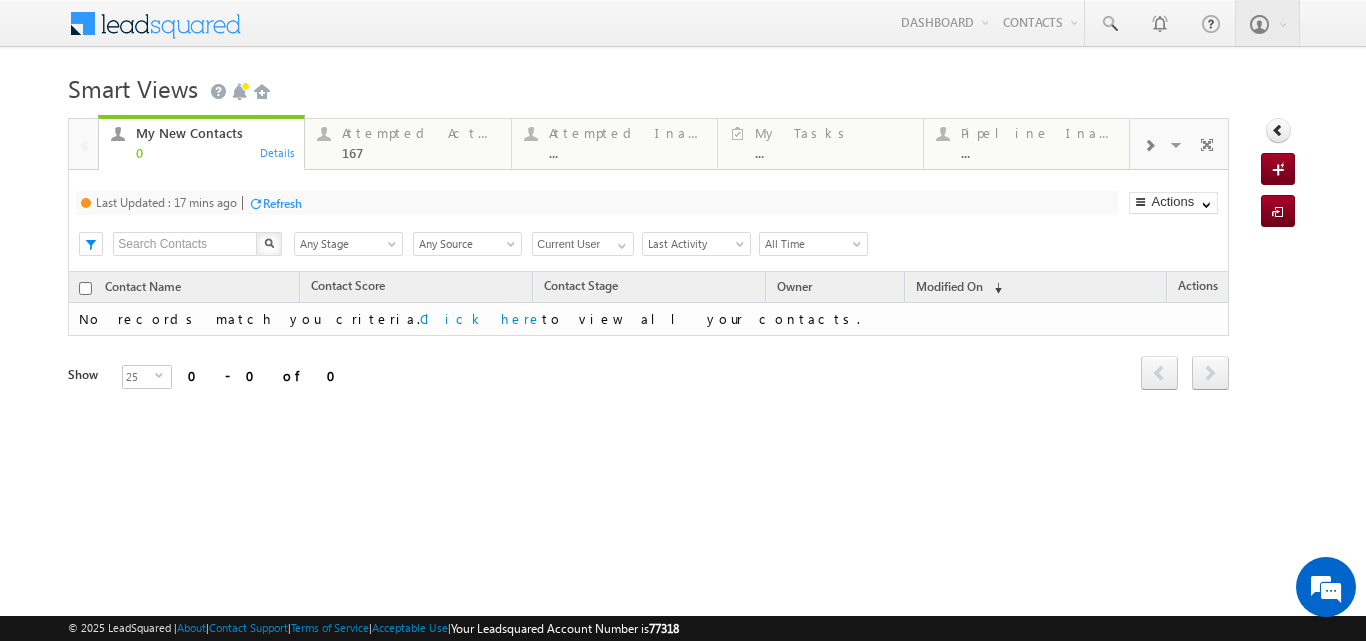 click on "Refresh" at bounding box center [282, 203] 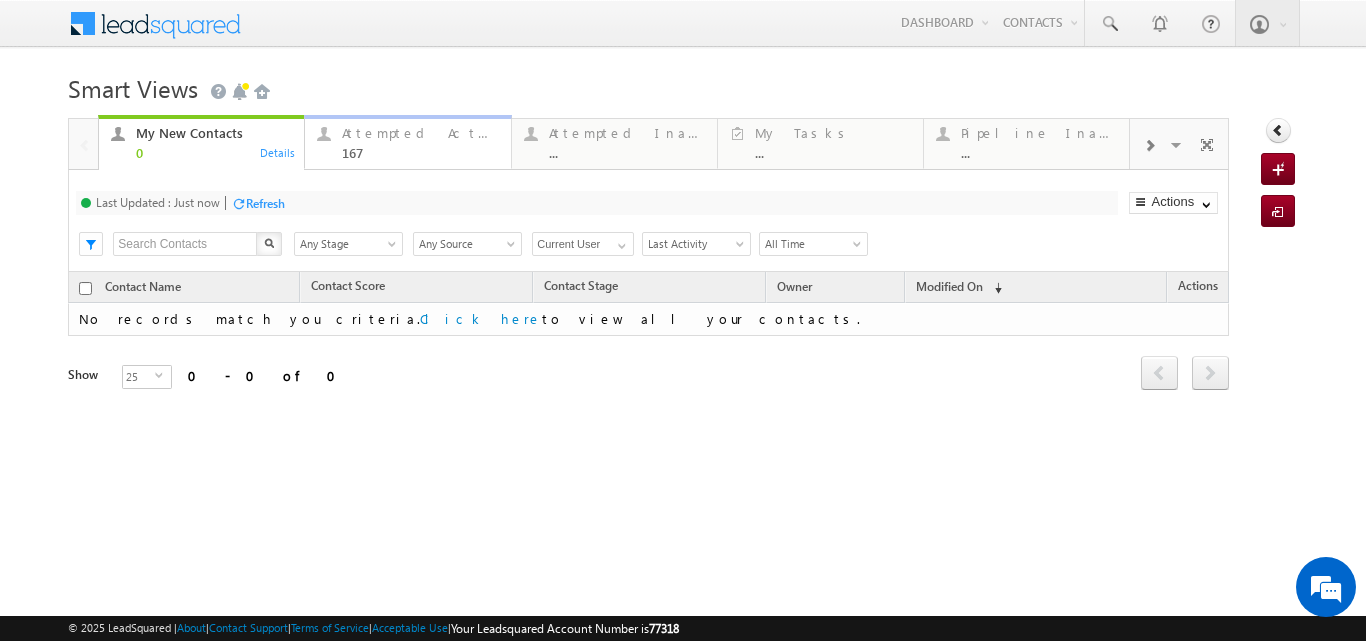 click on "Attempted Active" at bounding box center [420, 133] 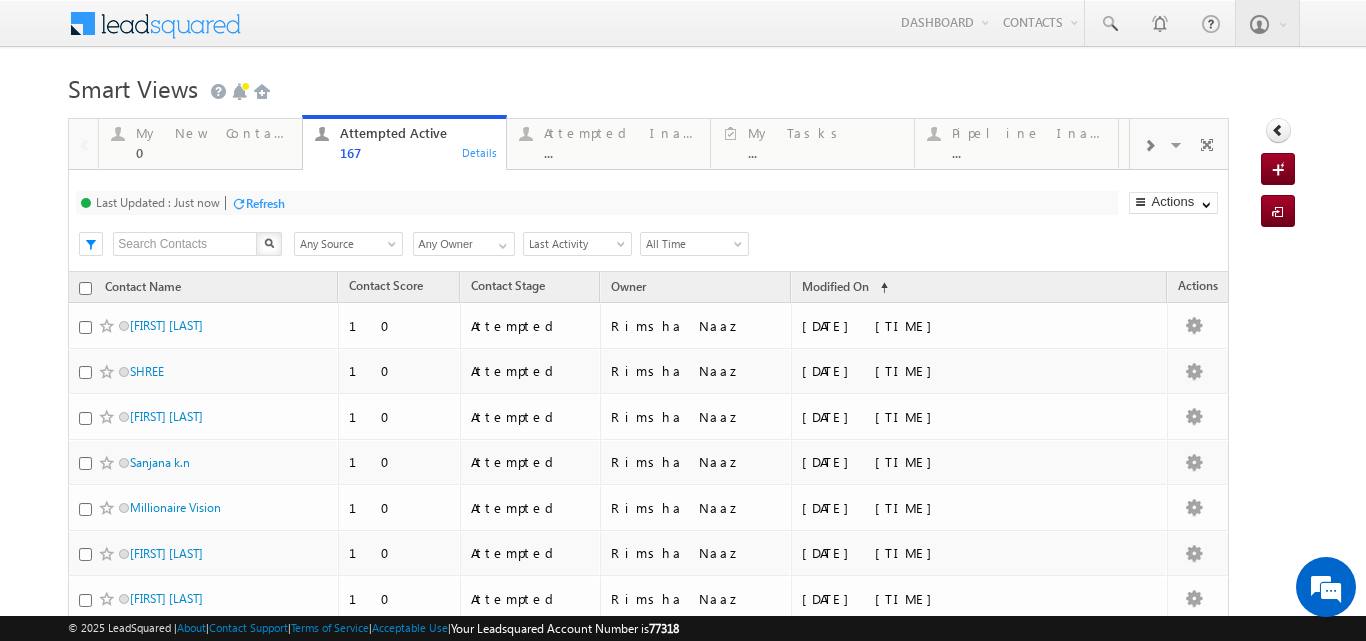 click on "Refresh" at bounding box center [265, 203] 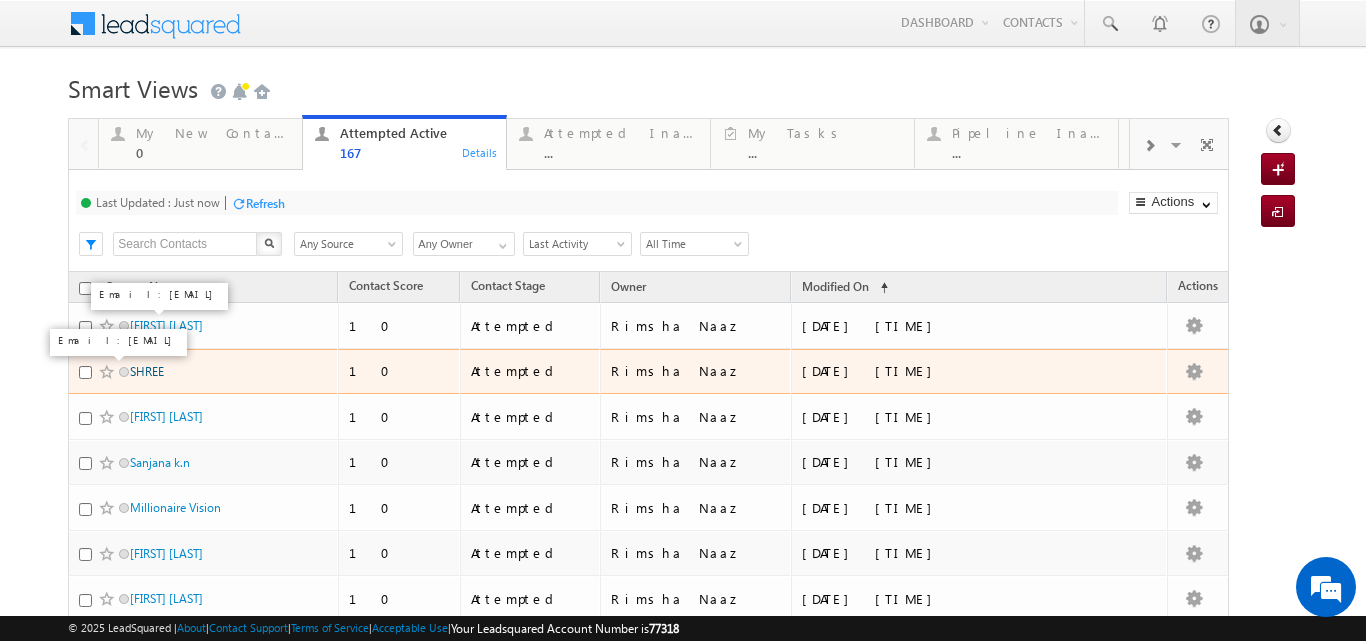 click on "SHREE" at bounding box center (147, 371) 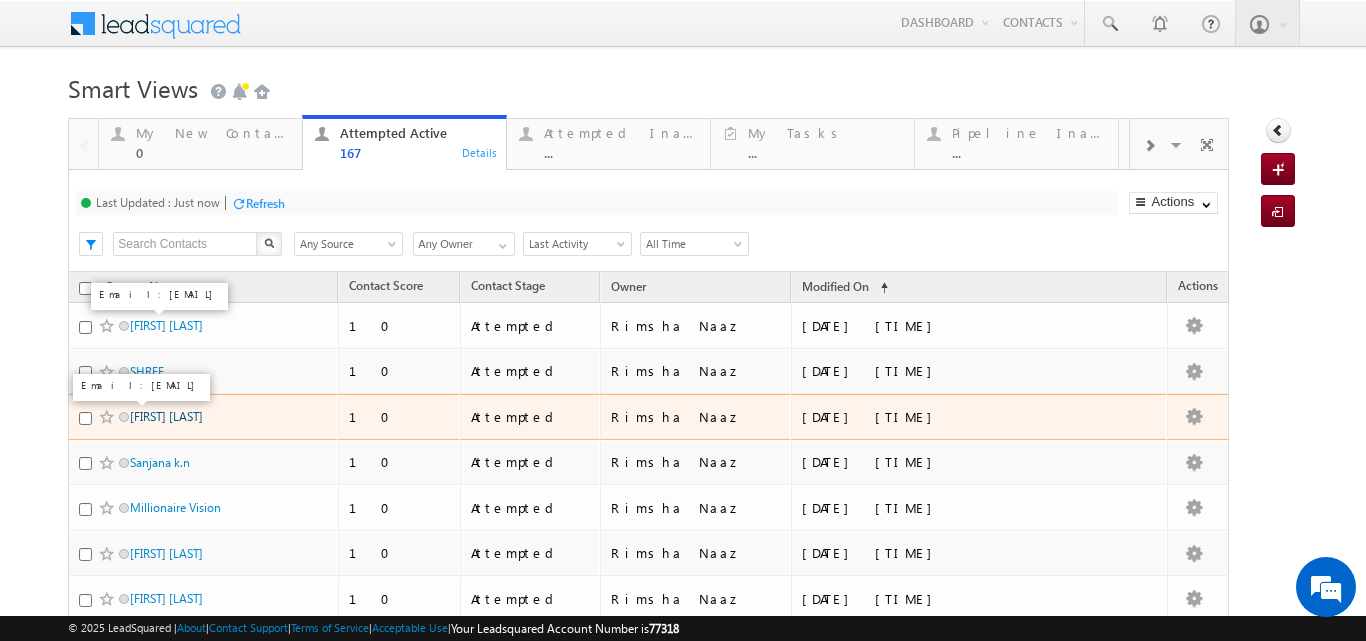 click on "saurabh singh" at bounding box center [166, 416] 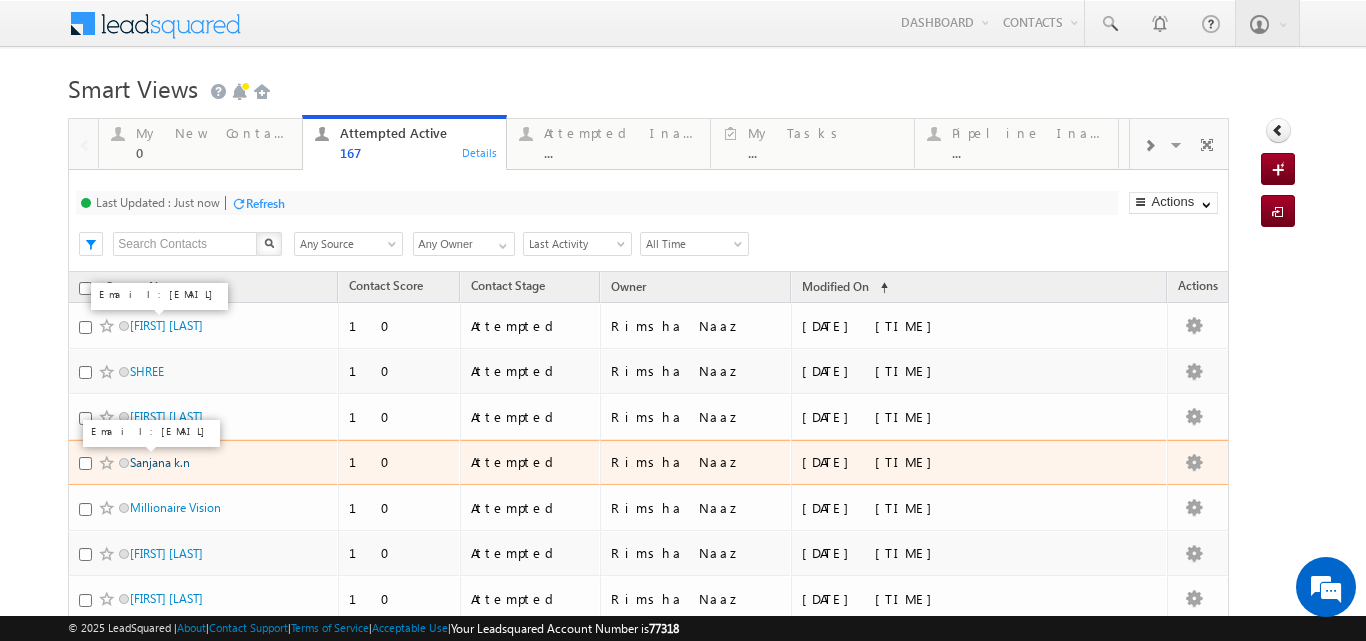 click on "Sanjana k.n" at bounding box center (160, 462) 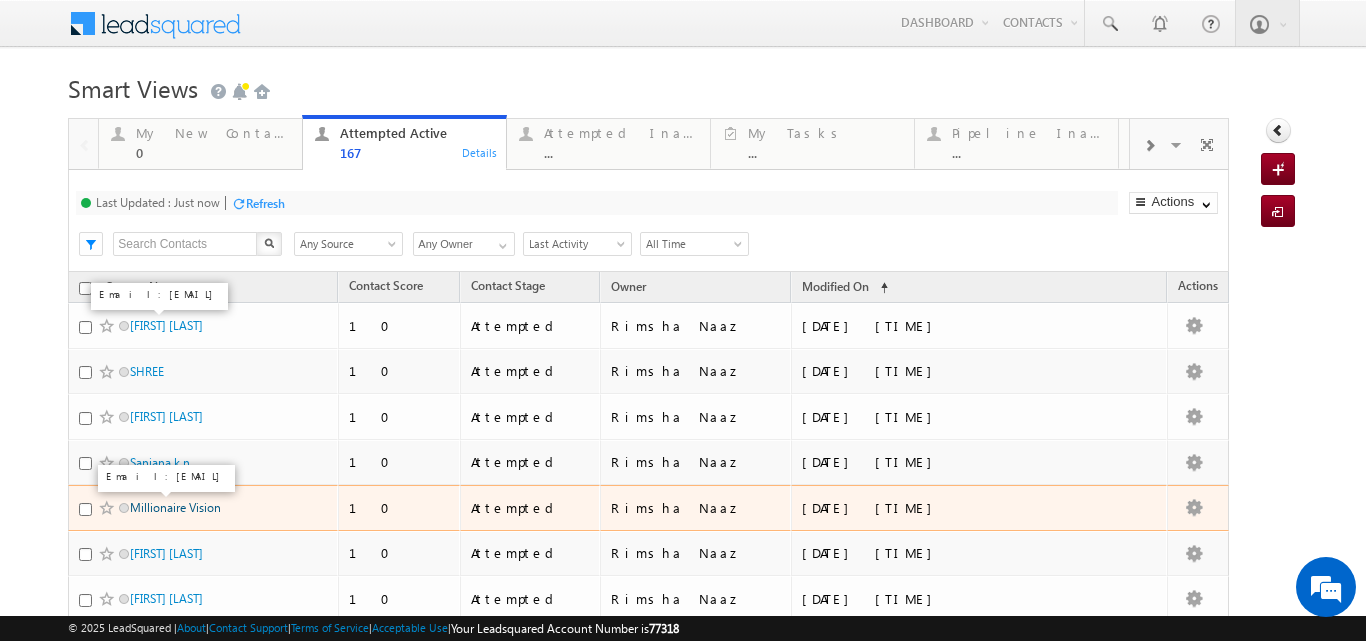 click on "Millionaire Vision" at bounding box center [175, 507] 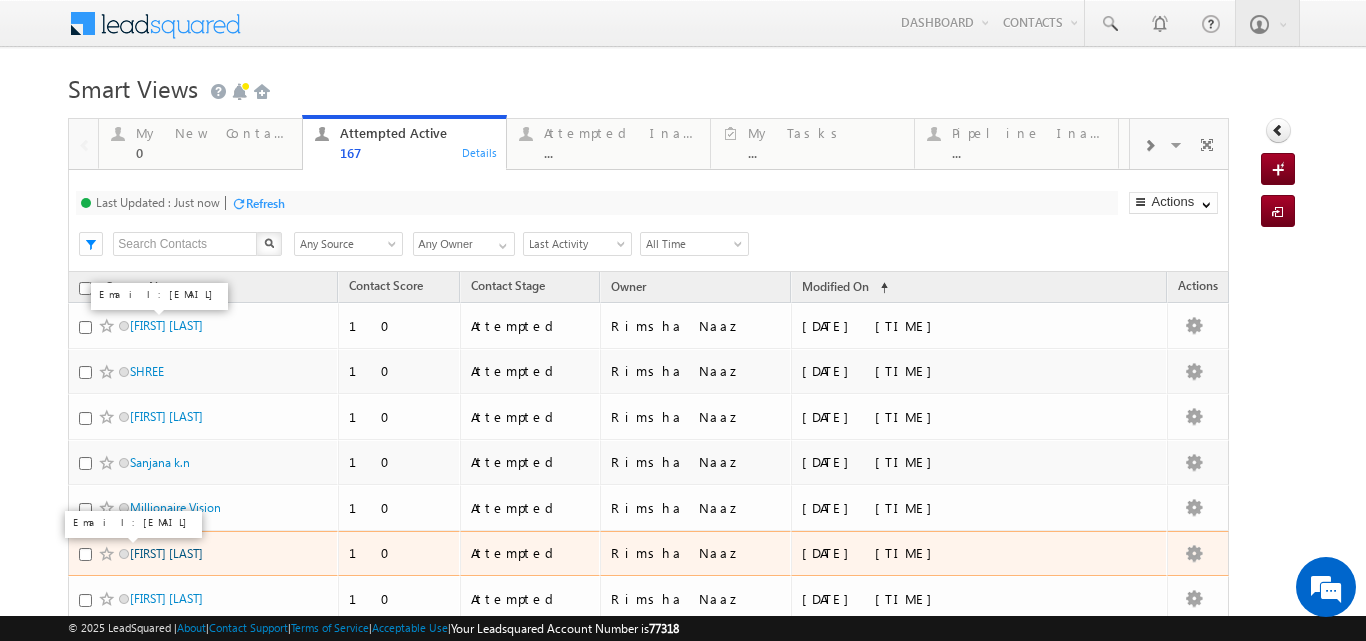click on "Sriram P" at bounding box center [166, 553] 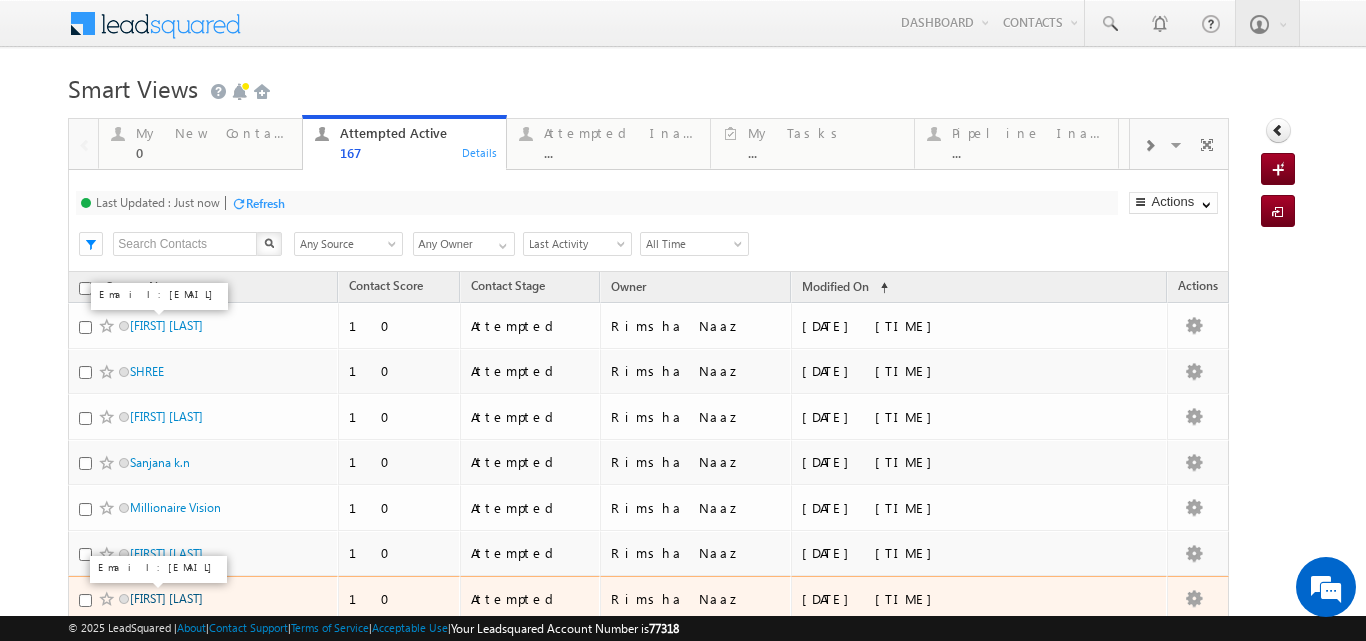 click on "Prashant Sharma" at bounding box center (166, 598) 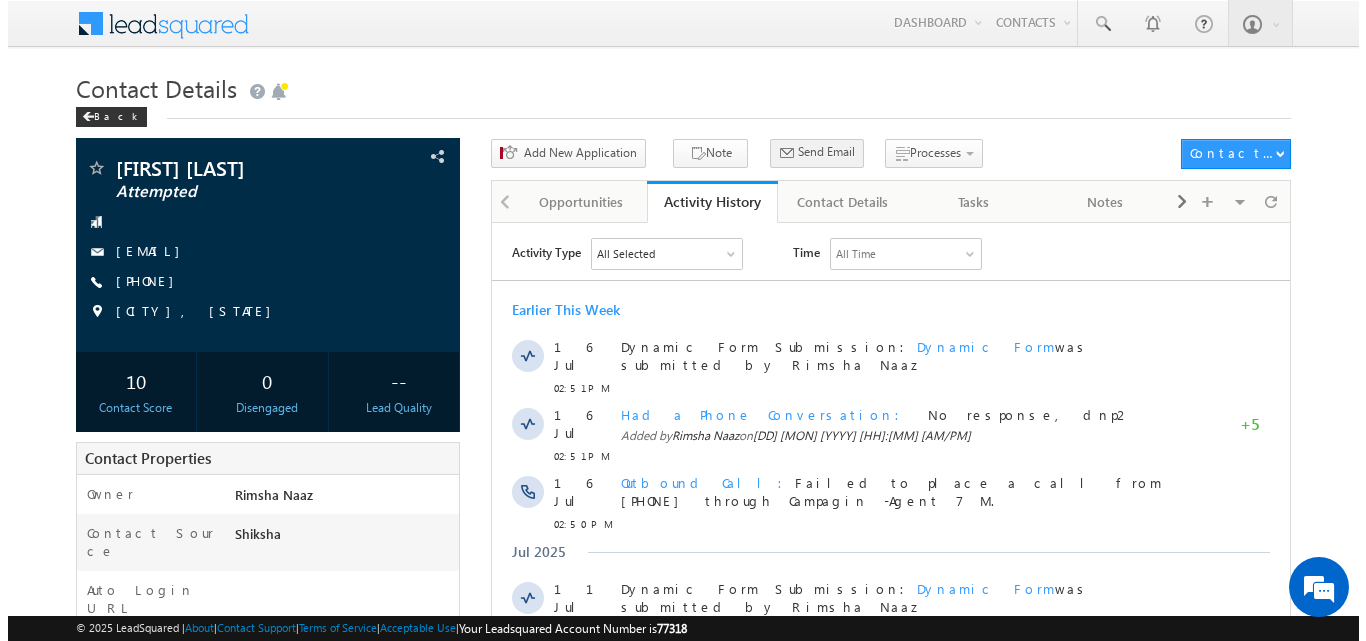 scroll, scrollTop: 0, scrollLeft: 0, axis: both 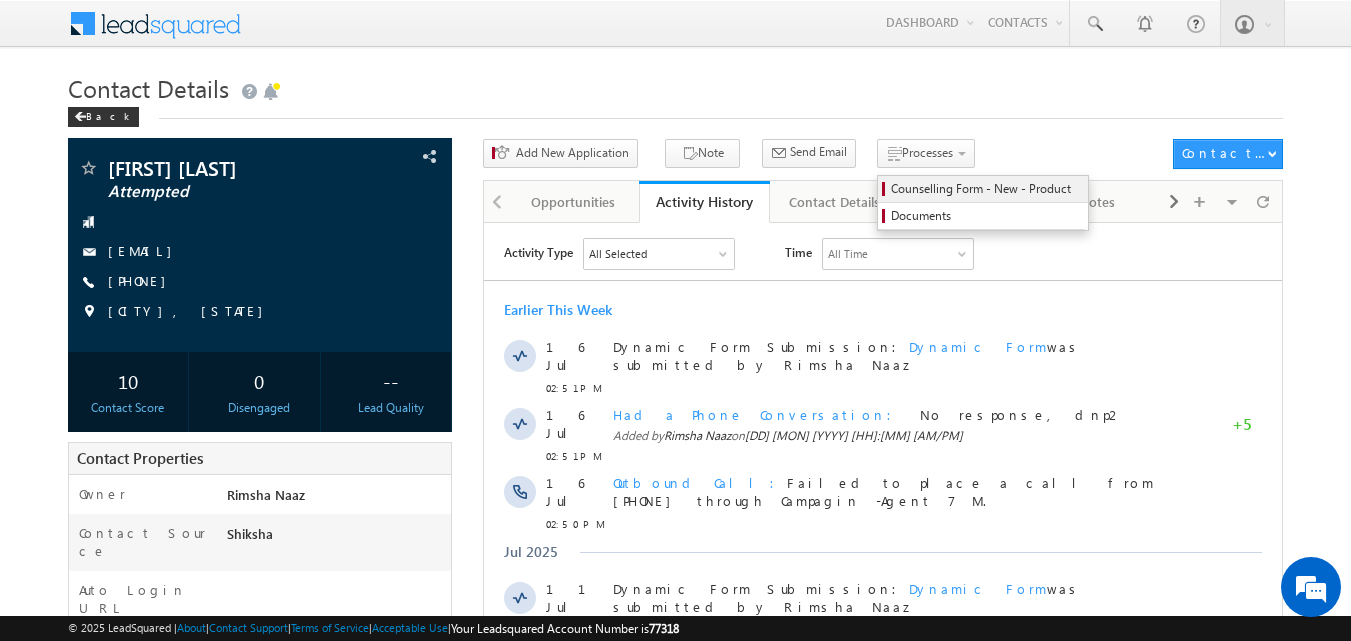 click on "Counselling Form - New - Product" at bounding box center (986, 189) 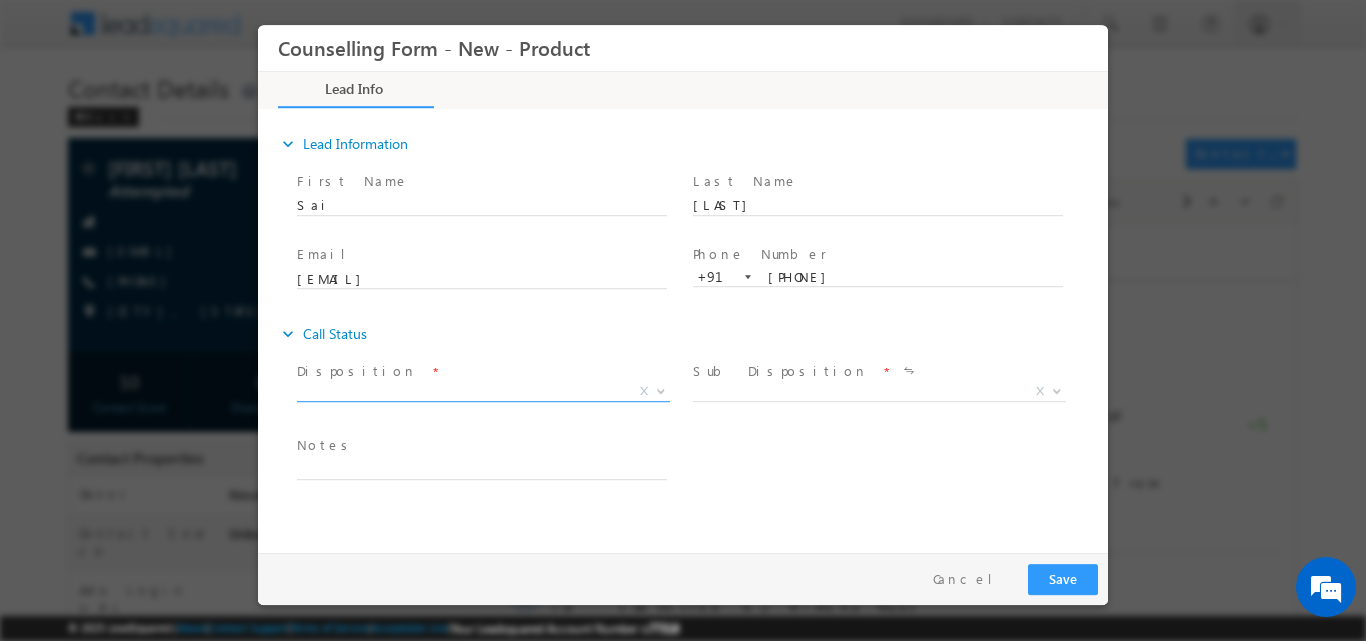 scroll, scrollTop: 0, scrollLeft: 0, axis: both 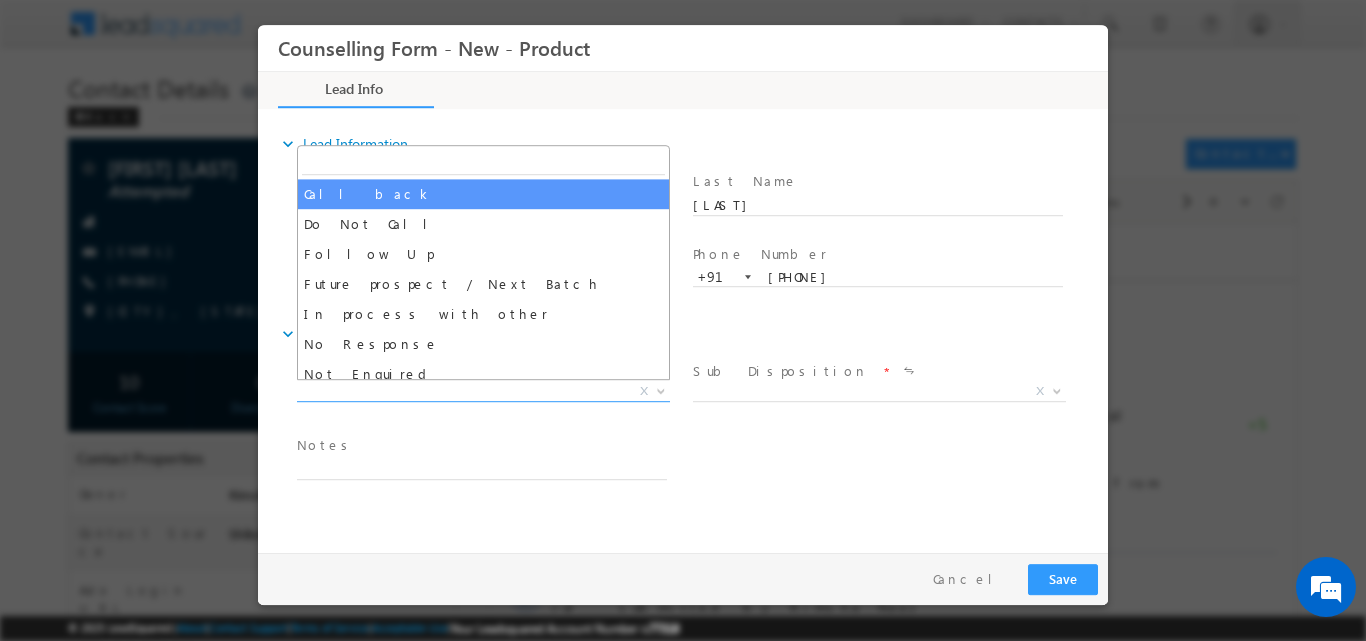 select on "Call back" 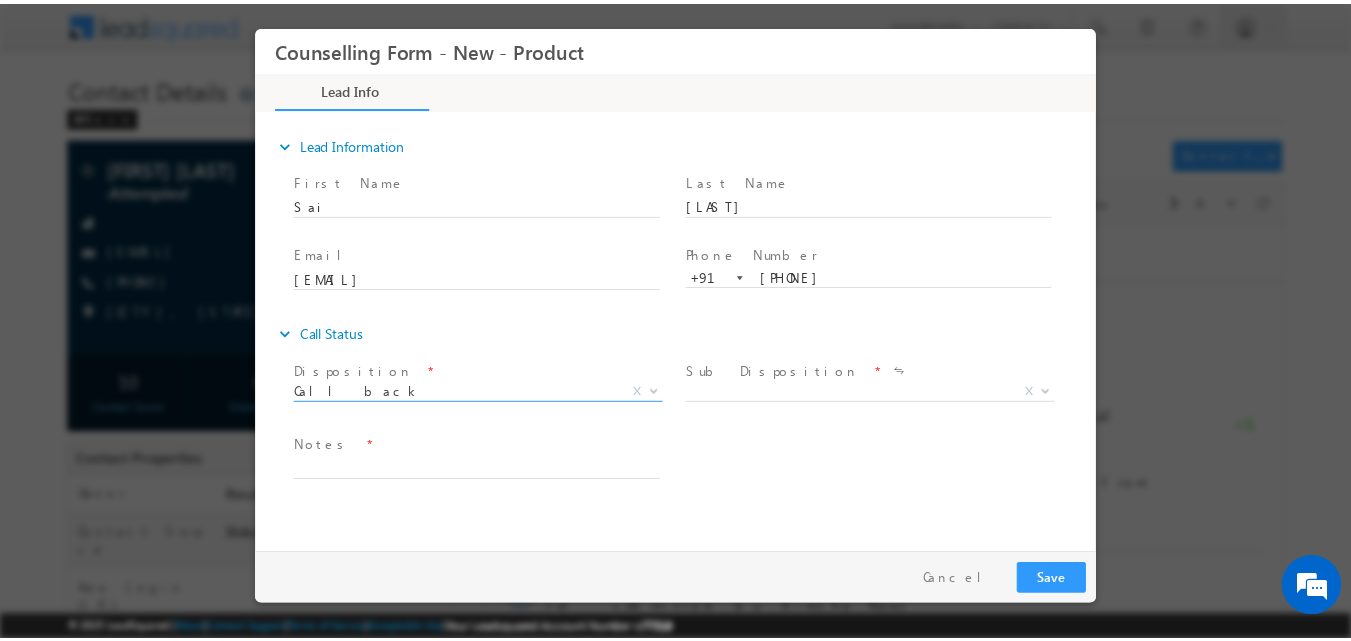 scroll, scrollTop: 0, scrollLeft: 0, axis: both 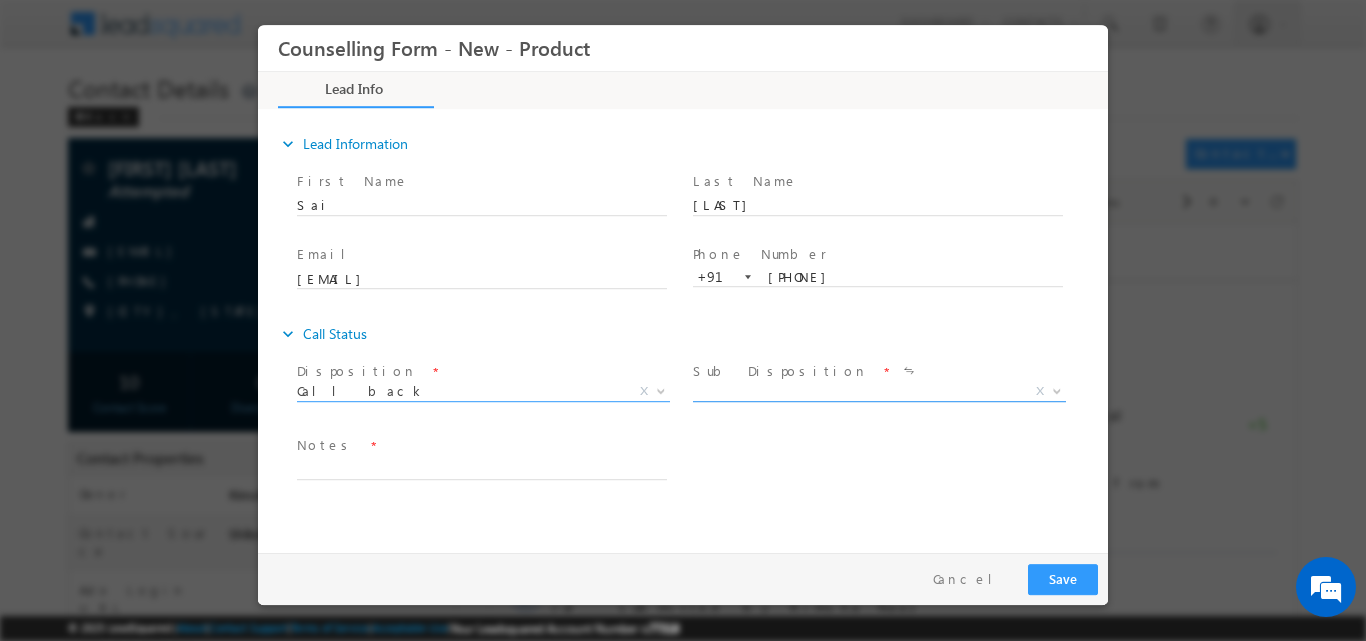 click at bounding box center [1057, 389] 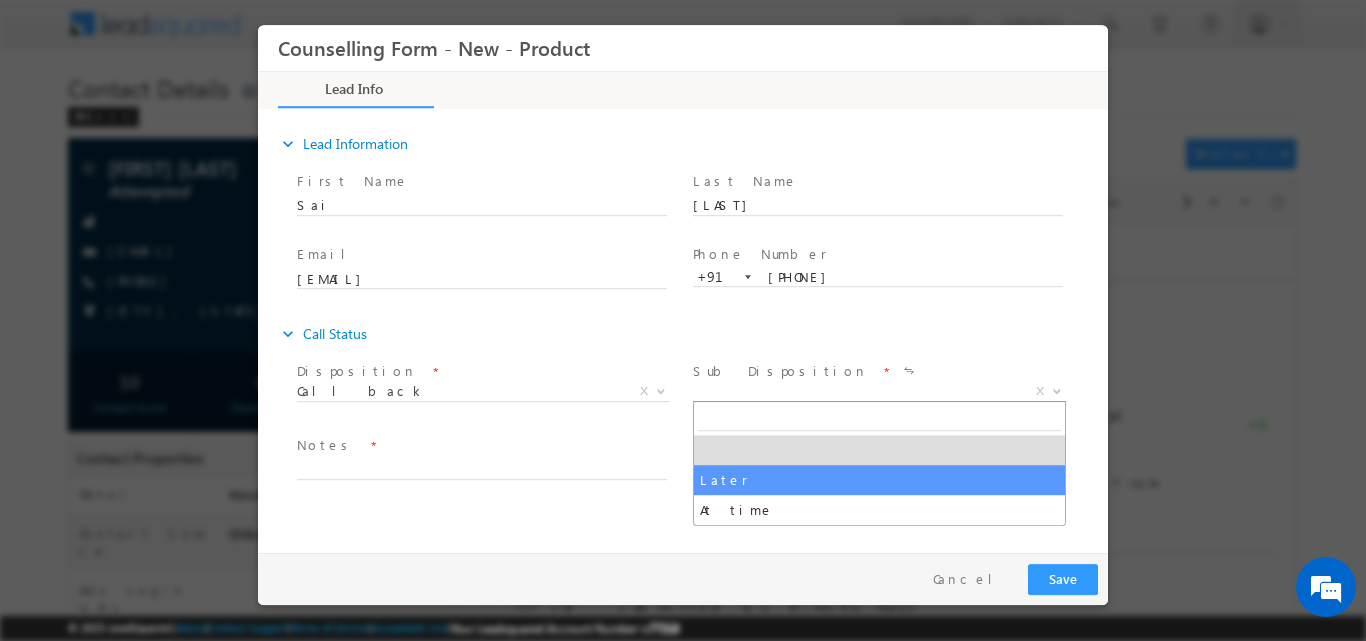 select on "Later" 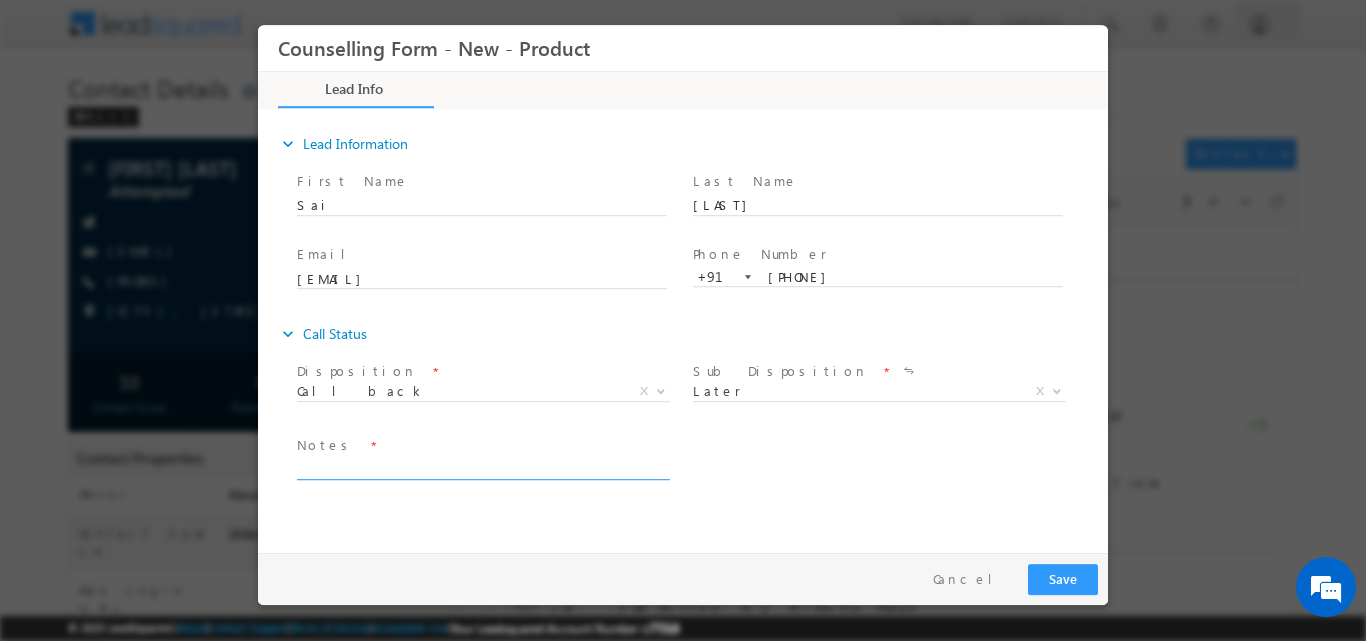 click at bounding box center (482, 467) 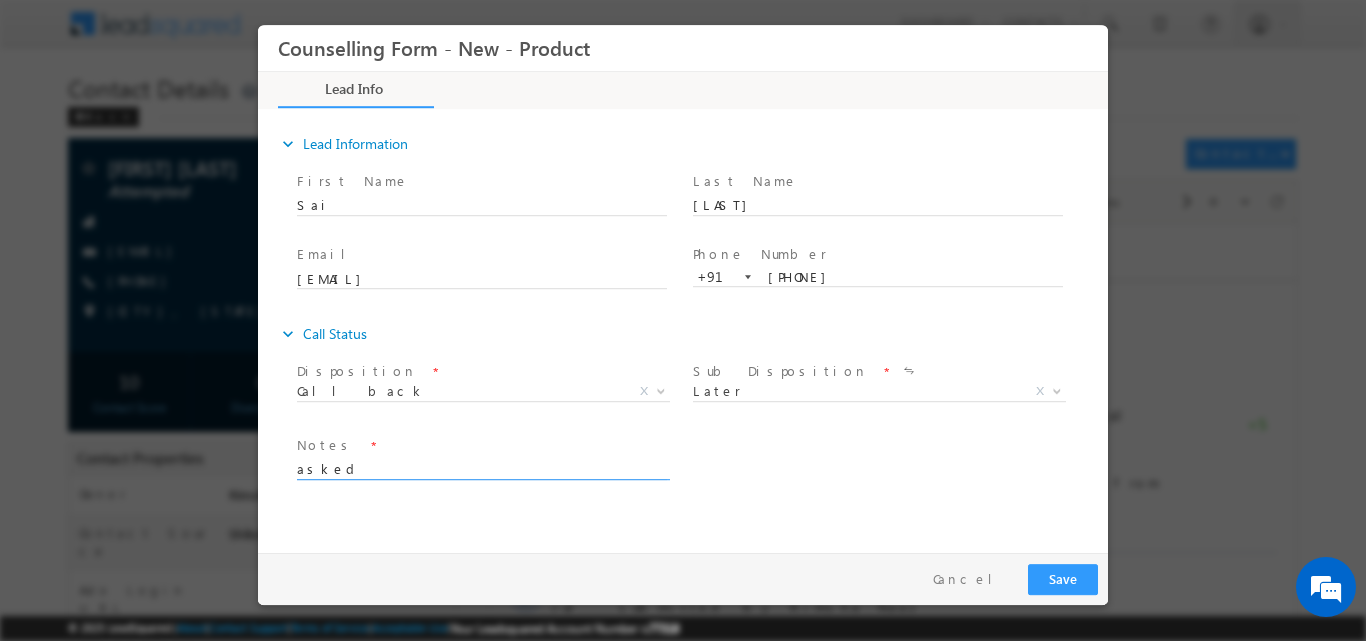 click on "asked" at bounding box center (482, 467) 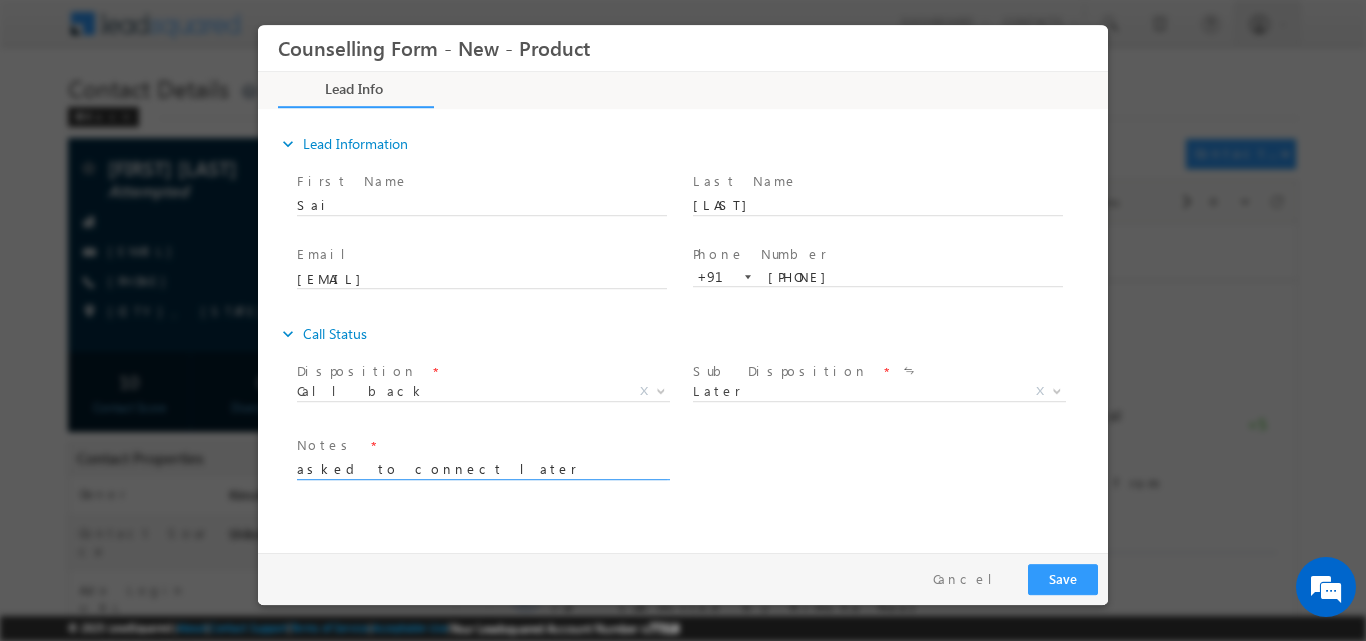 type on "asked to connect later" 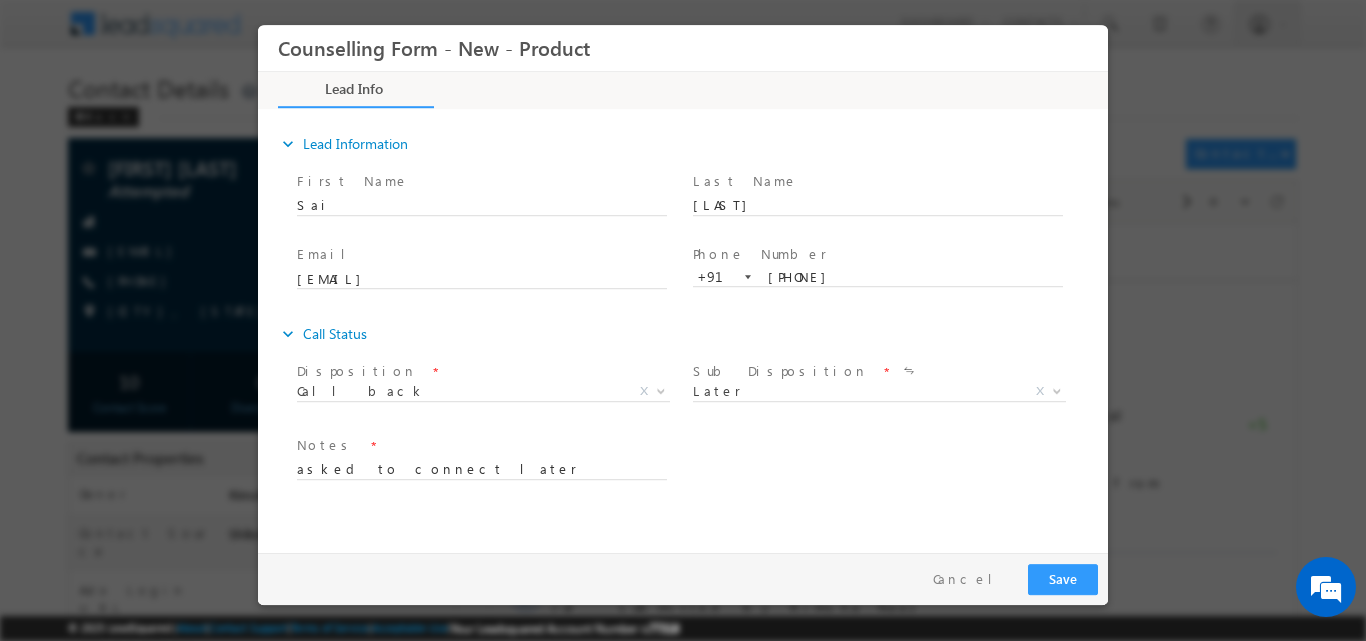 click on "Pay & Save
Save
Cancel" at bounding box center [688, 578] 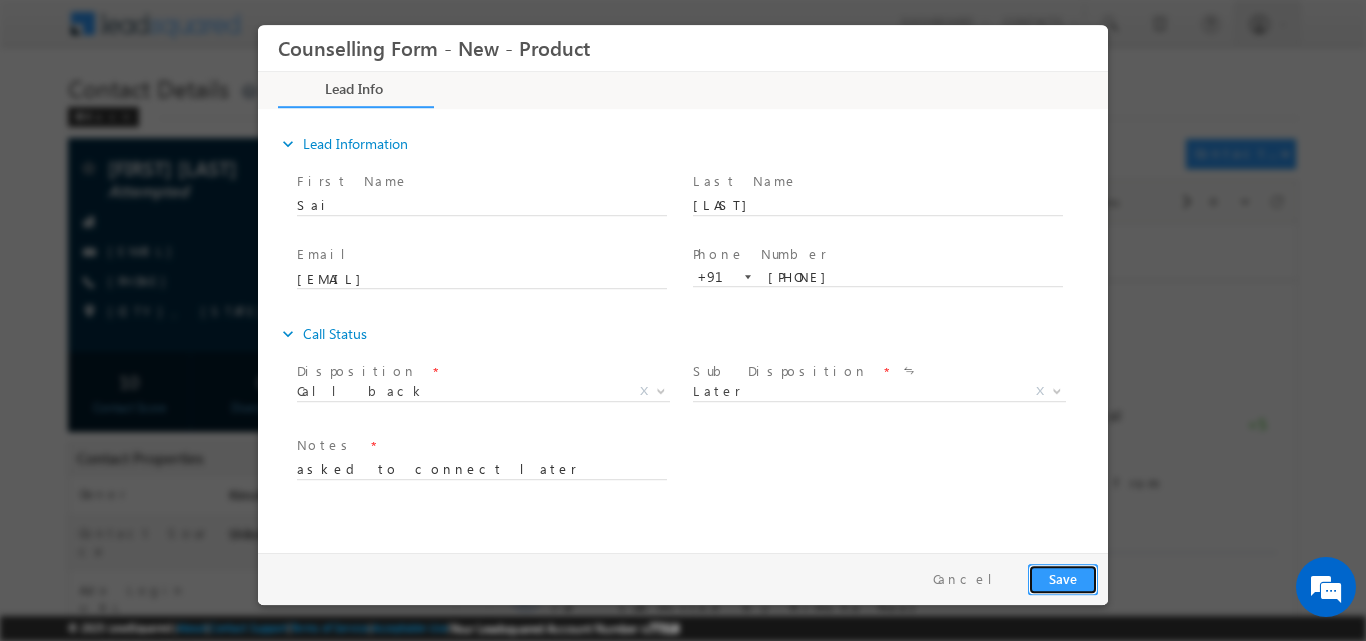 click on "Save" at bounding box center [1063, 578] 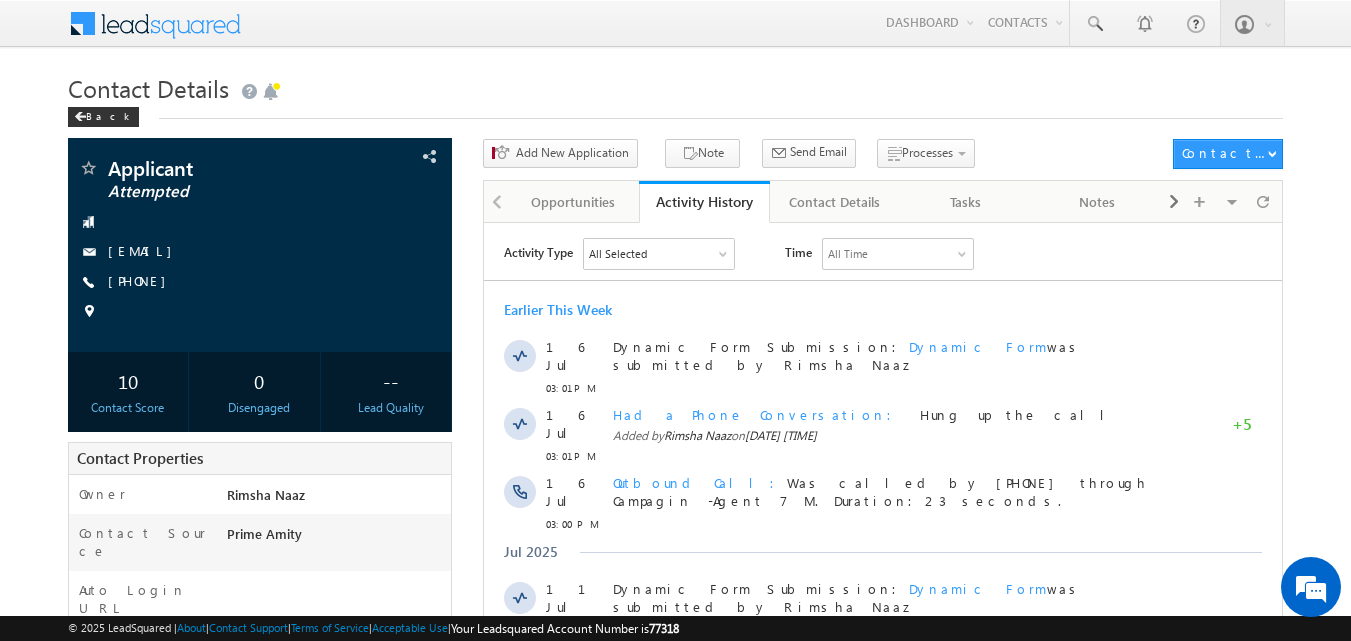 scroll, scrollTop: 0, scrollLeft: 0, axis: both 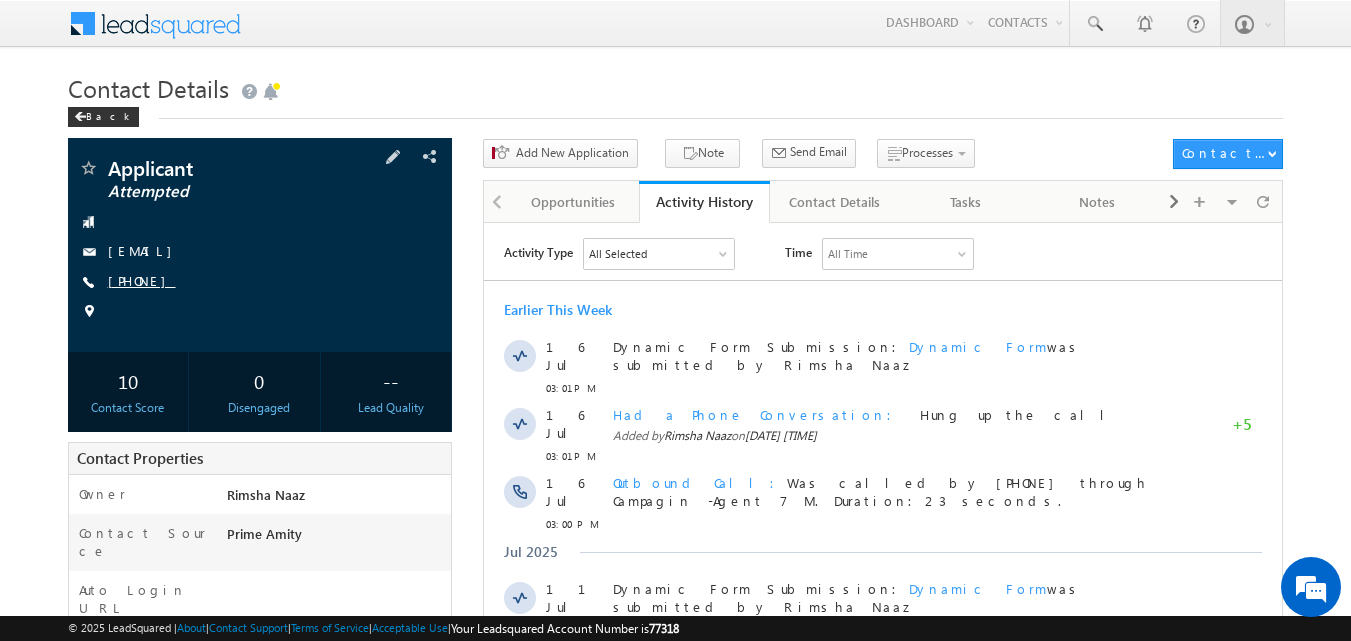click on "[PHONE]" at bounding box center (142, 280) 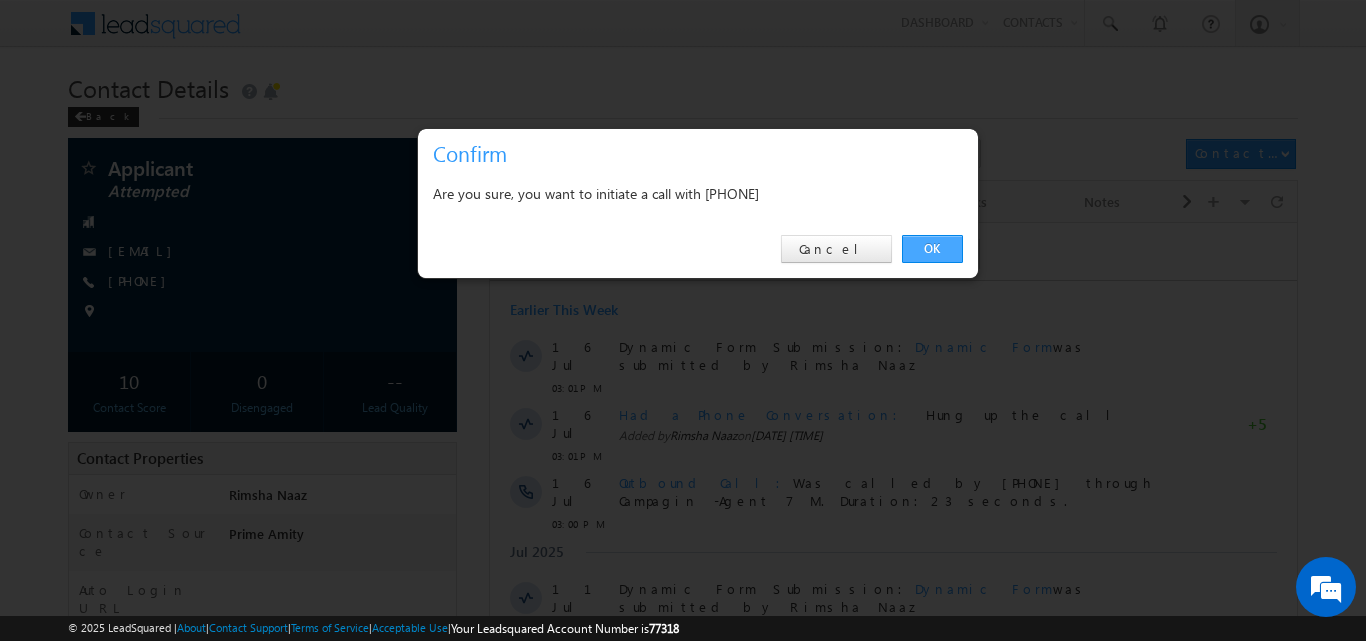 click on "OK" at bounding box center (932, 249) 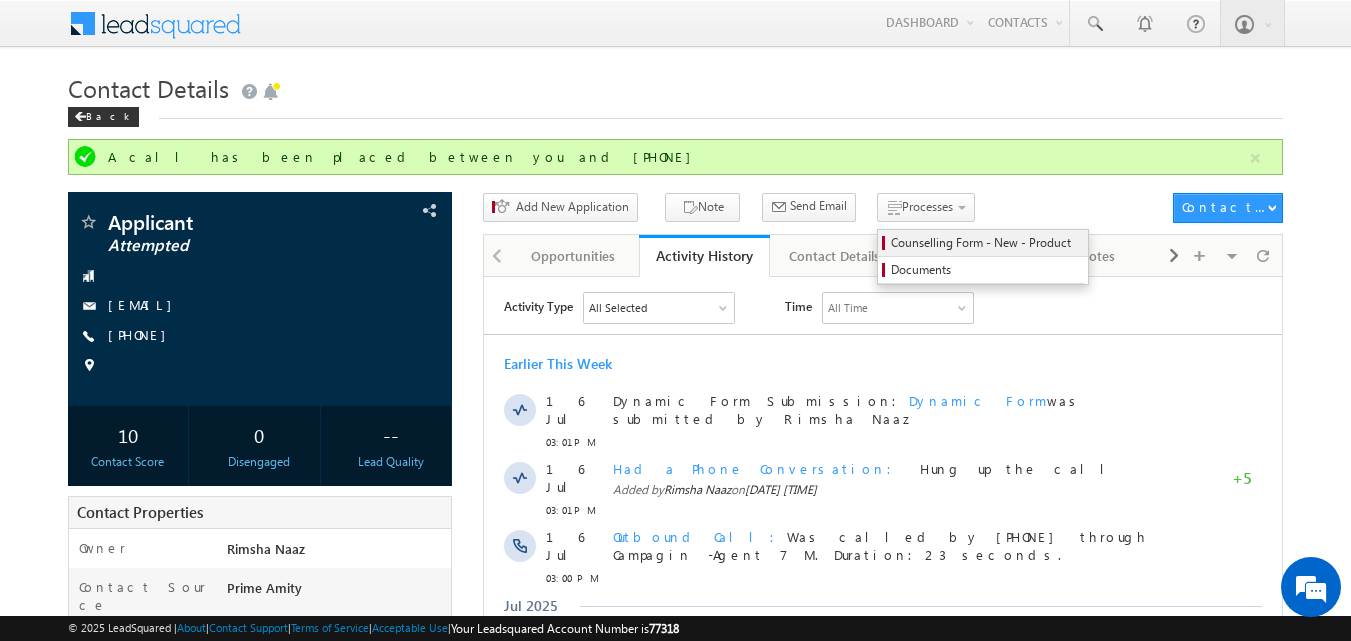 click on "Counselling Form - New - Product" at bounding box center (986, 243) 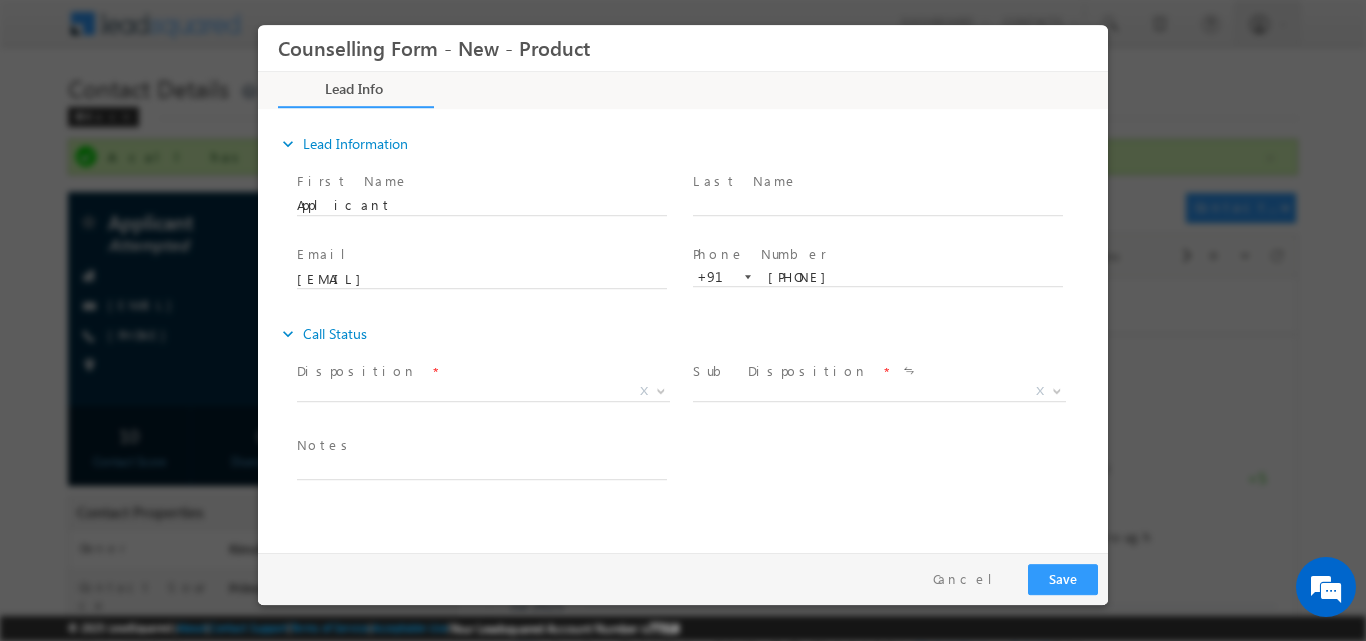 scroll, scrollTop: 0, scrollLeft: 0, axis: both 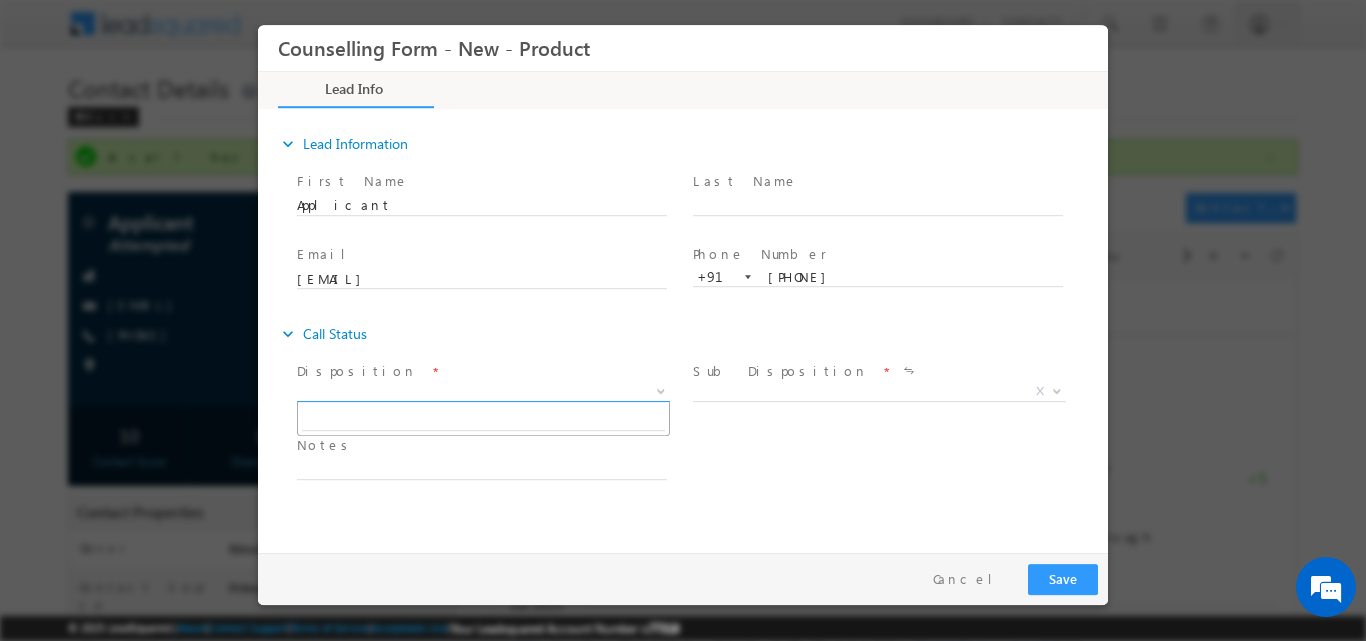click at bounding box center [661, 389] 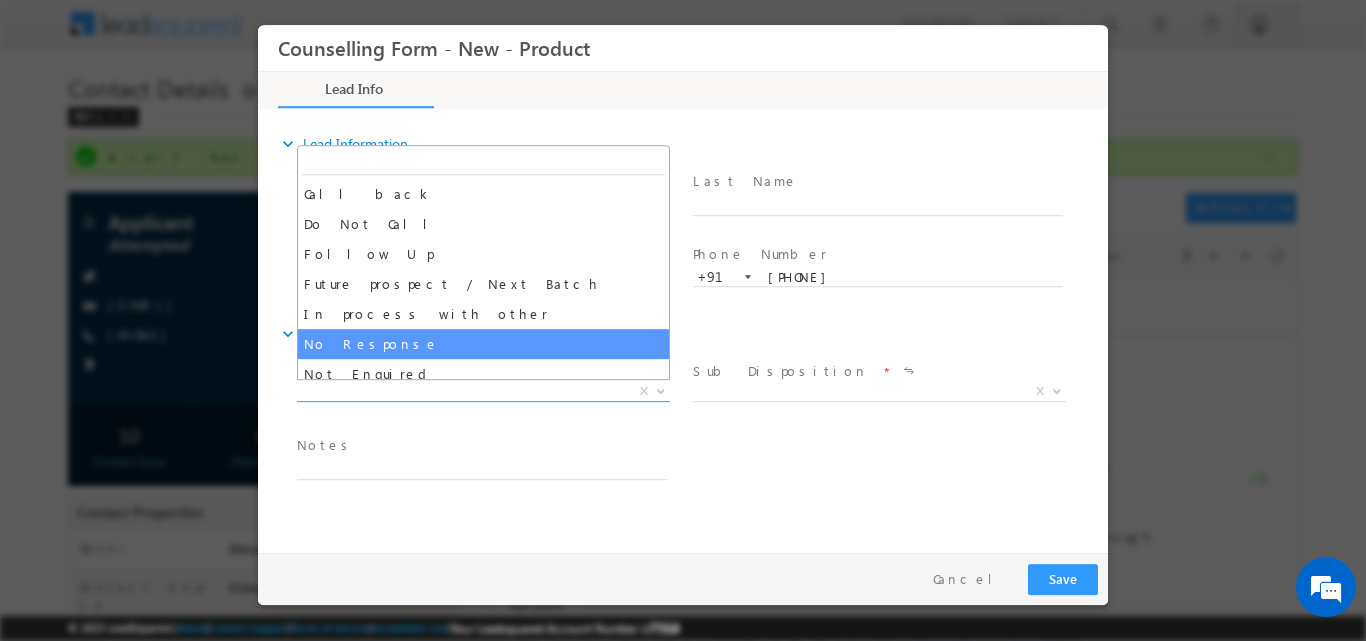drag, startPoint x: 558, startPoint y: 323, endPoint x: 561, endPoint y: 337, distance: 14.3178215 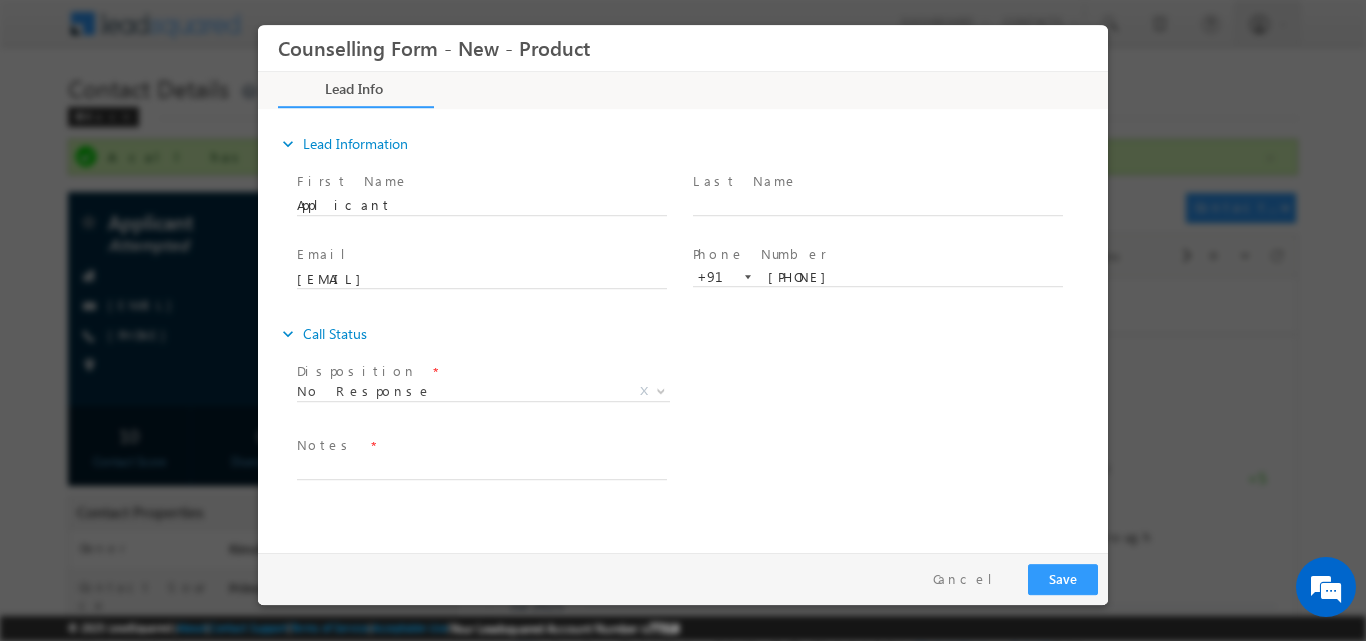 click on "expand_more Call Status" at bounding box center (693, 333) 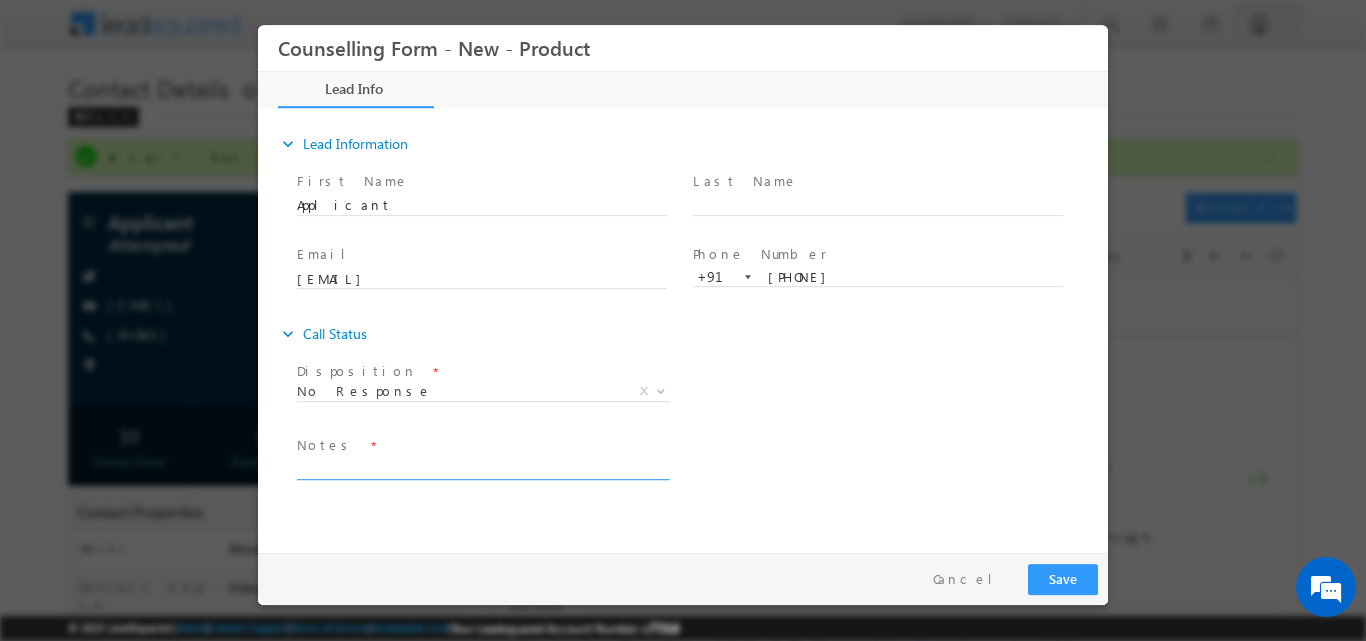 click at bounding box center [482, 467] 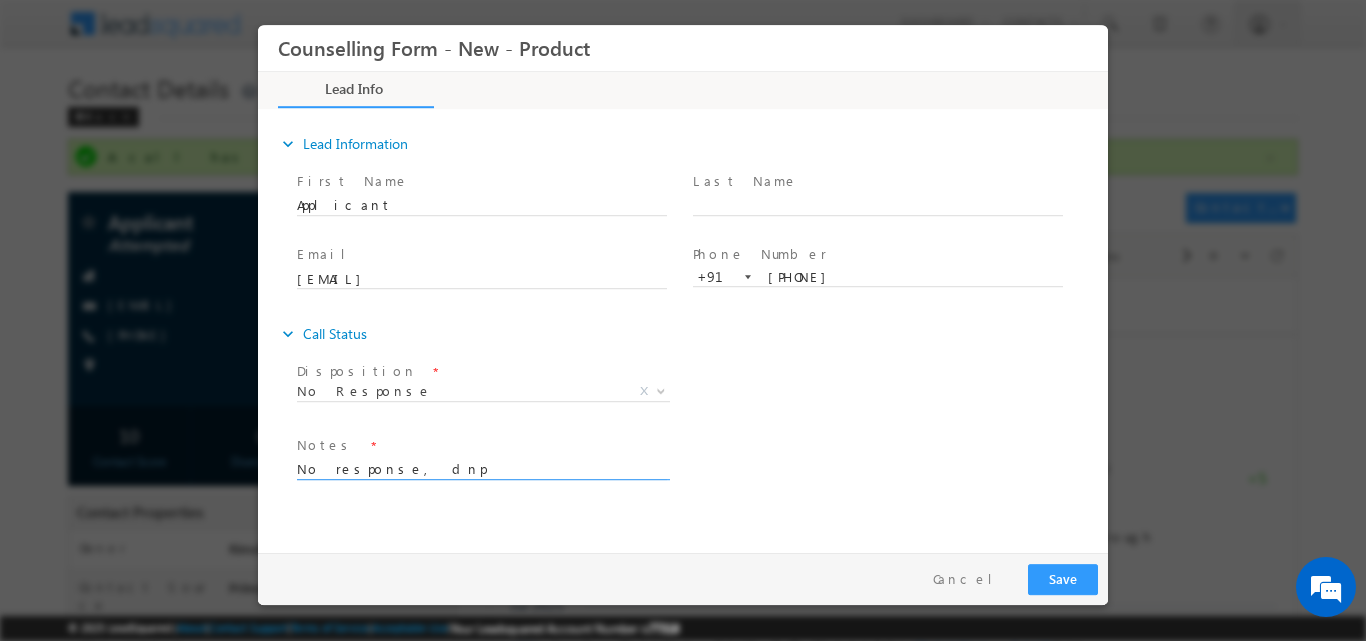type on "No response, dnp" 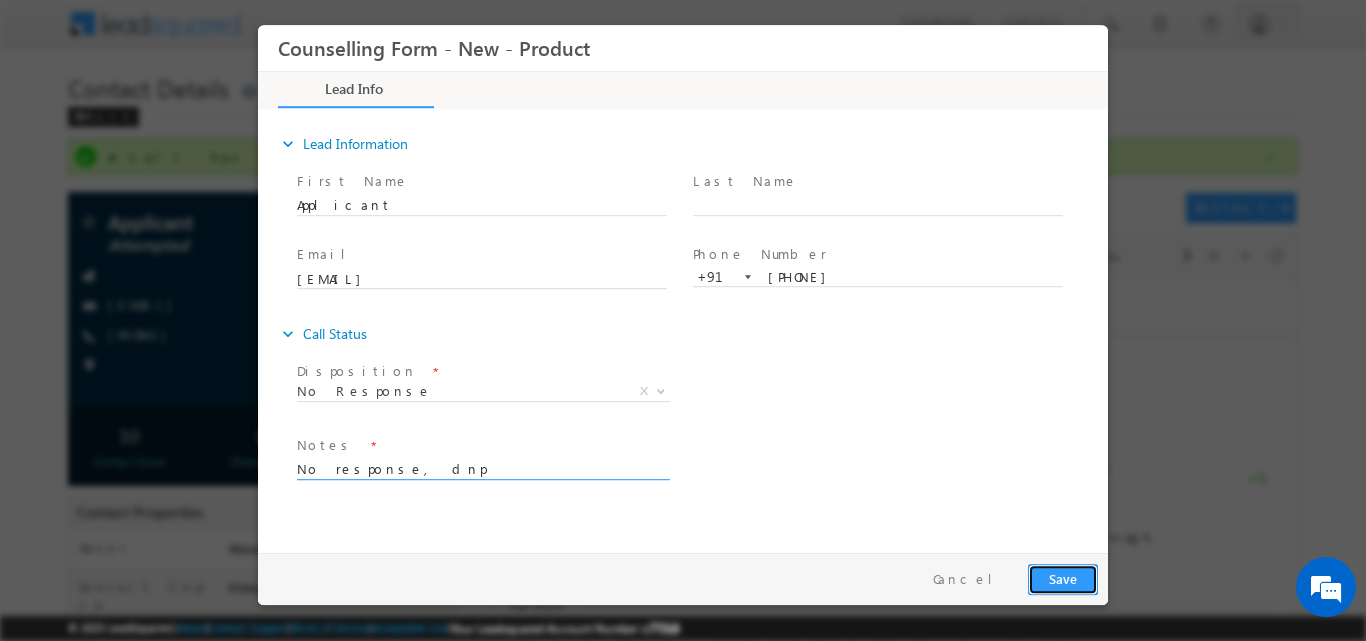 click on "Save" at bounding box center [1063, 578] 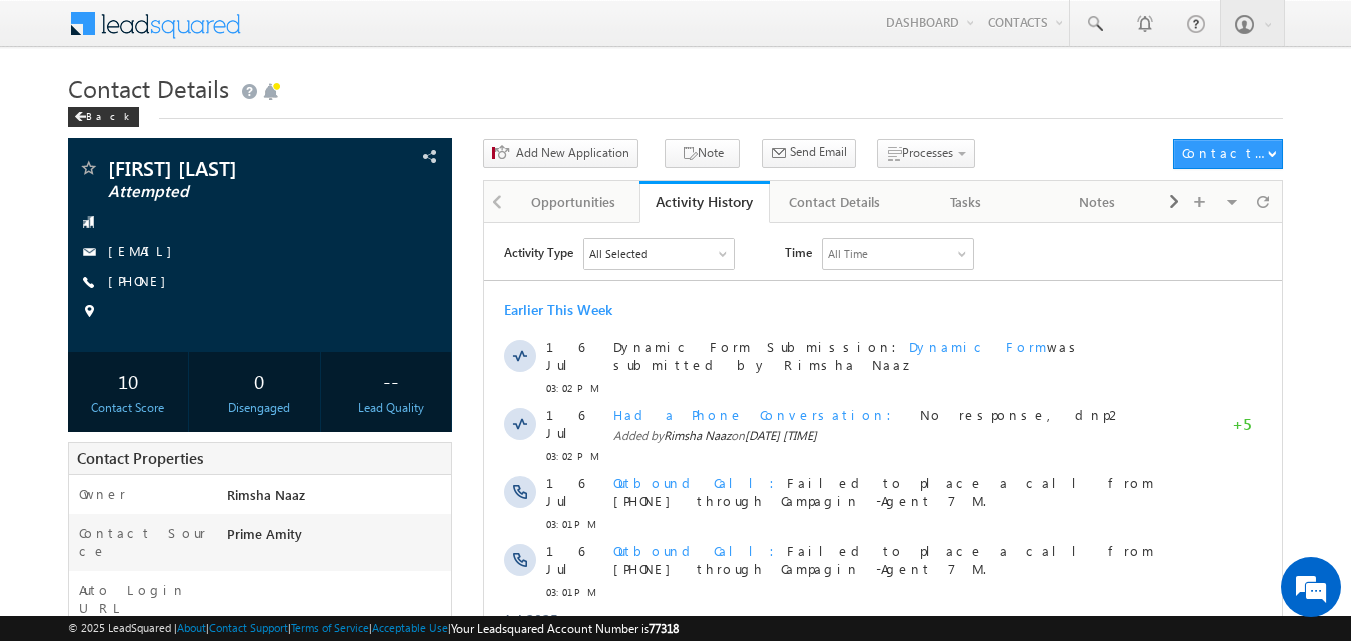 scroll, scrollTop: 0, scrollLeft: 0, axis: both 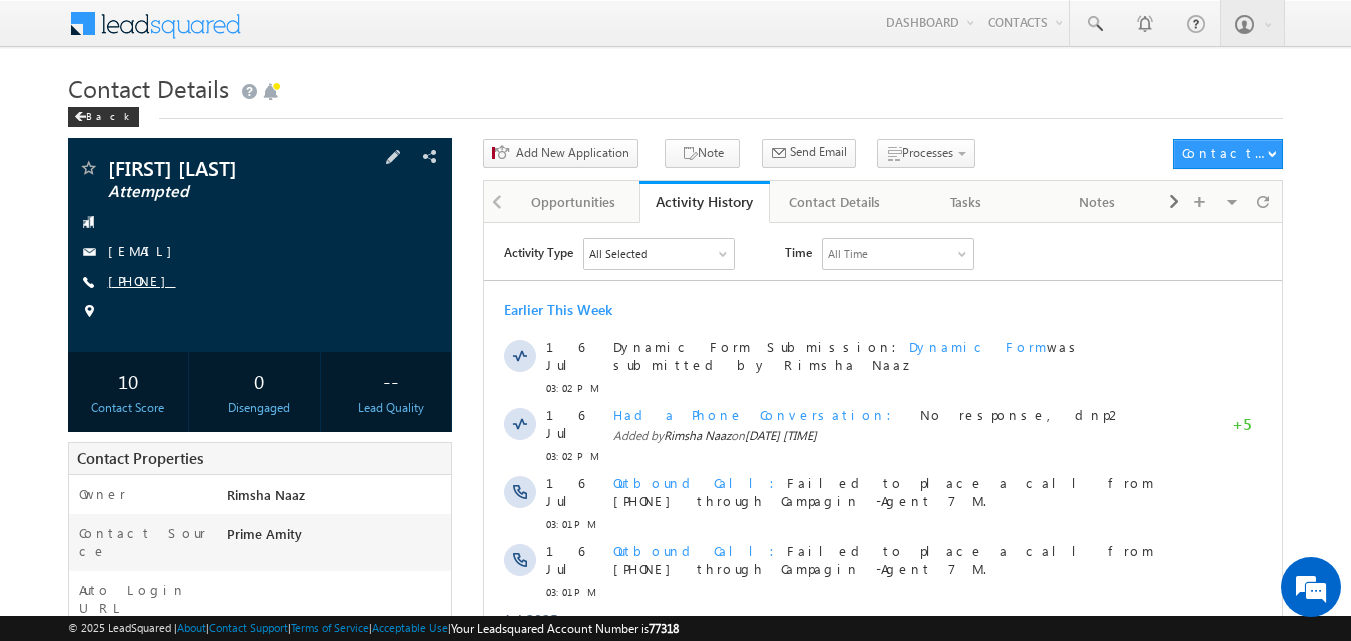 click on "[PHONE]" at bounding box center (142, 280) 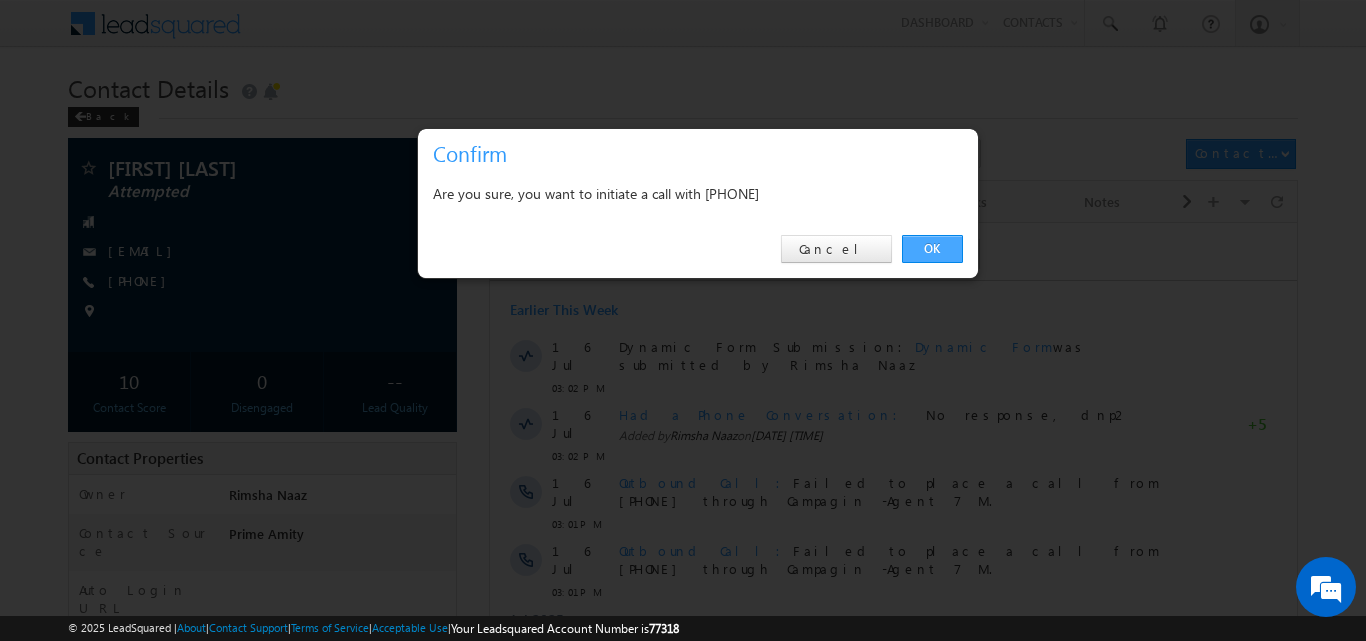 click on "OK" at bounding box center [932, 249] 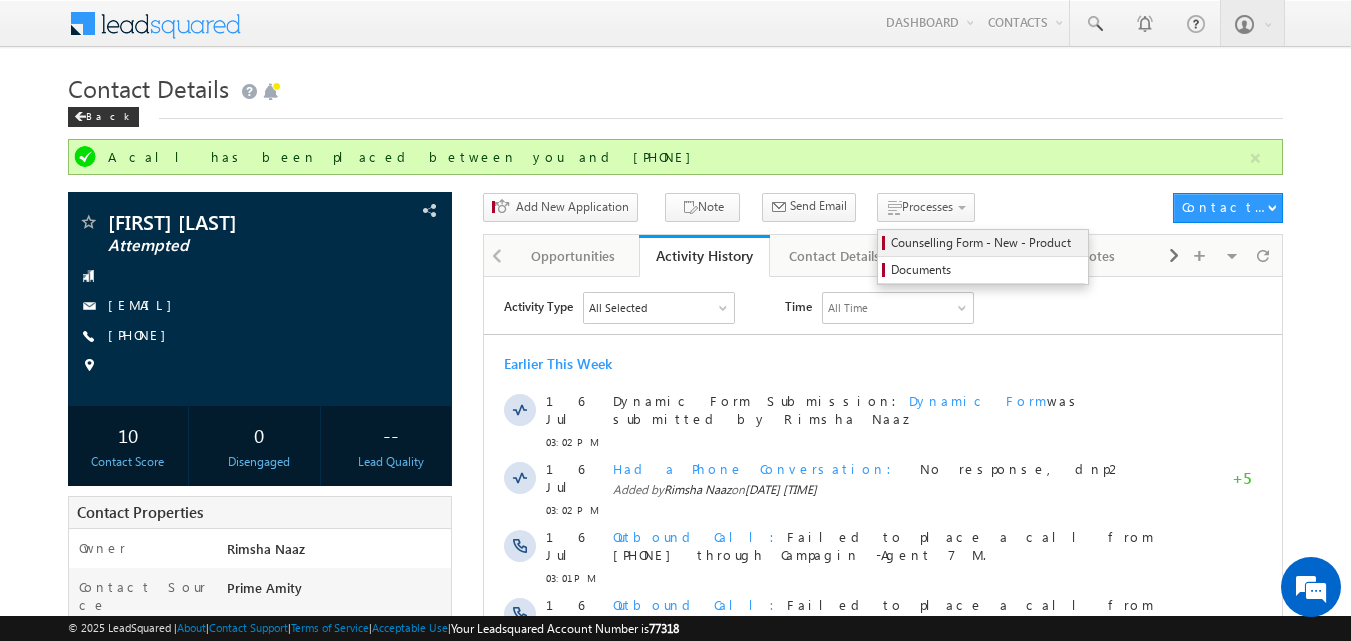 click on "Counselling Form - New - Product" at bounding box center (986, 243) 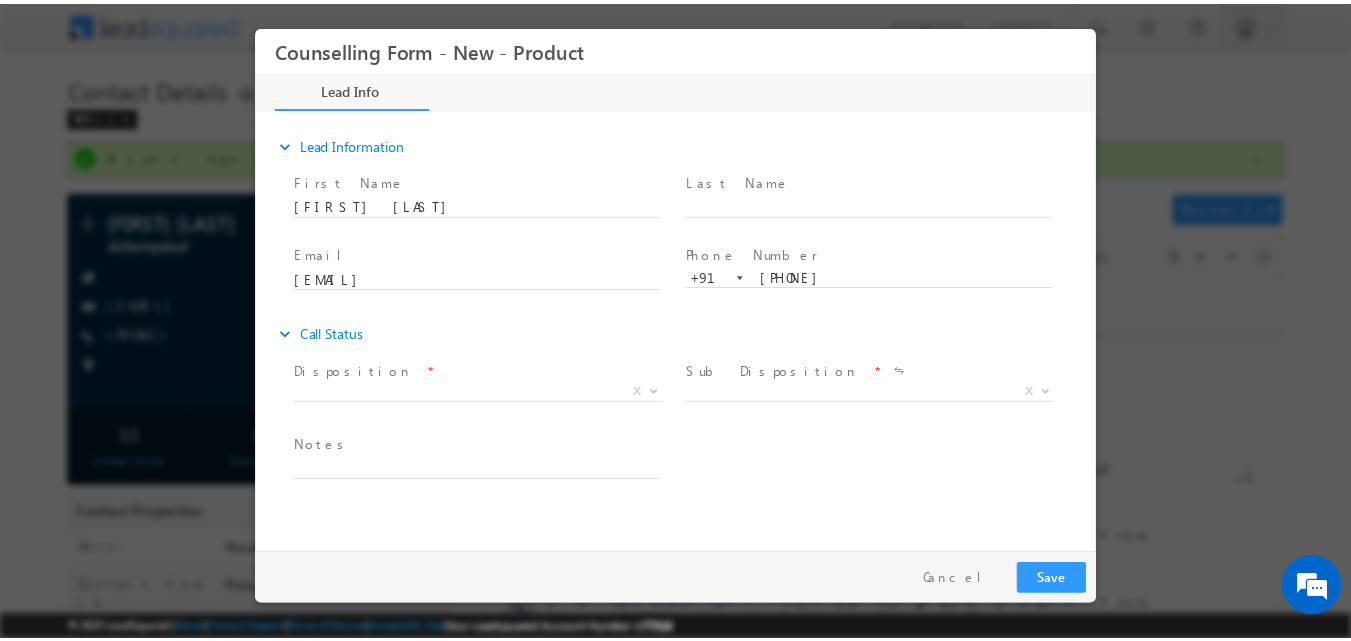 scroll, scrollTop: 0, scrollLeft: 0, axis: both 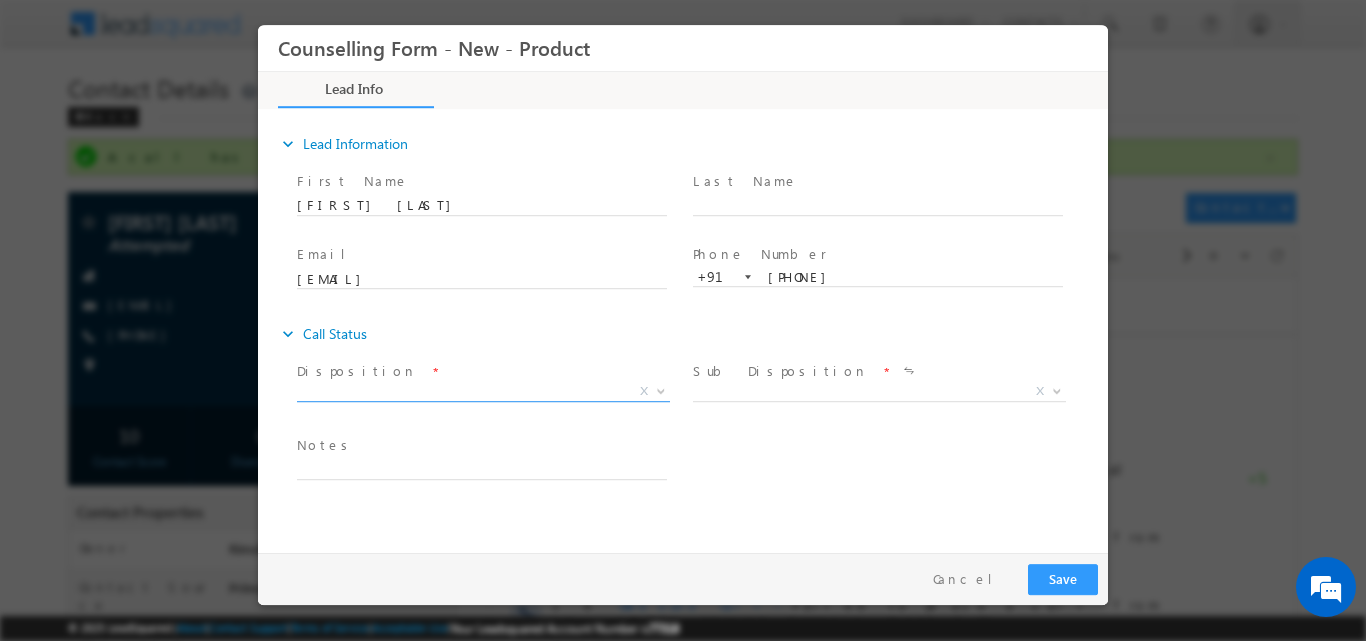 click at bounding box center (659, 390) 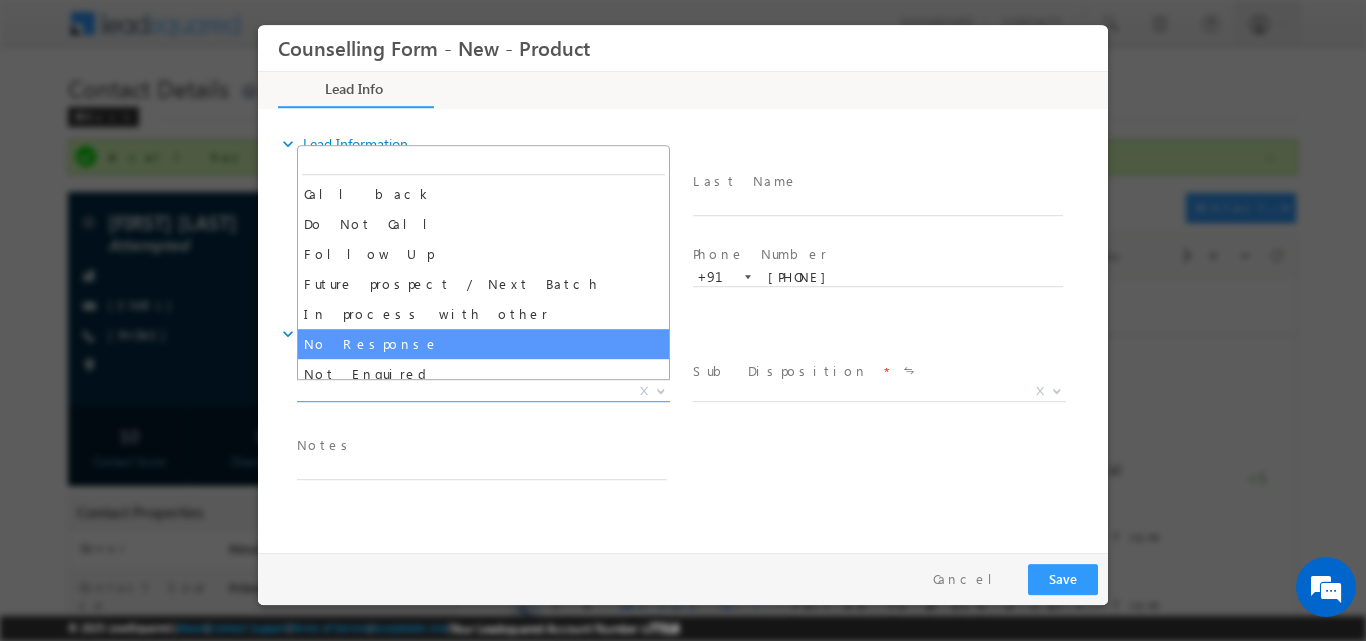 select on "No Response" 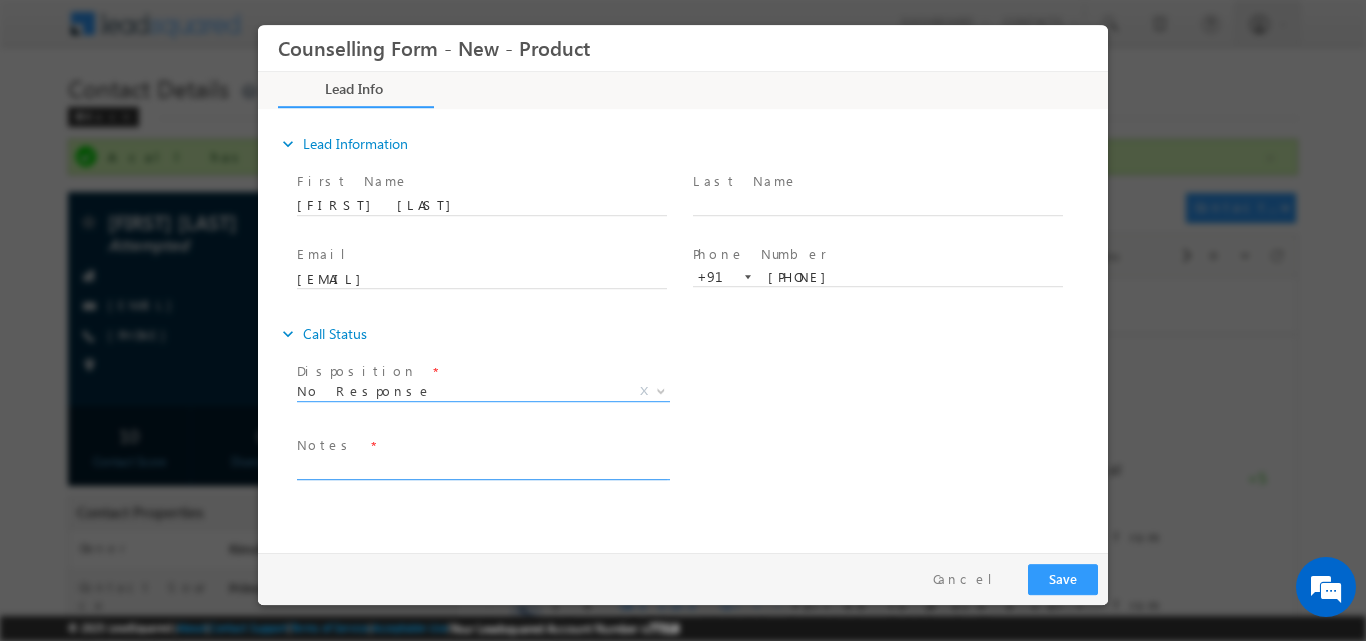 click at bounding box center (482, 467) 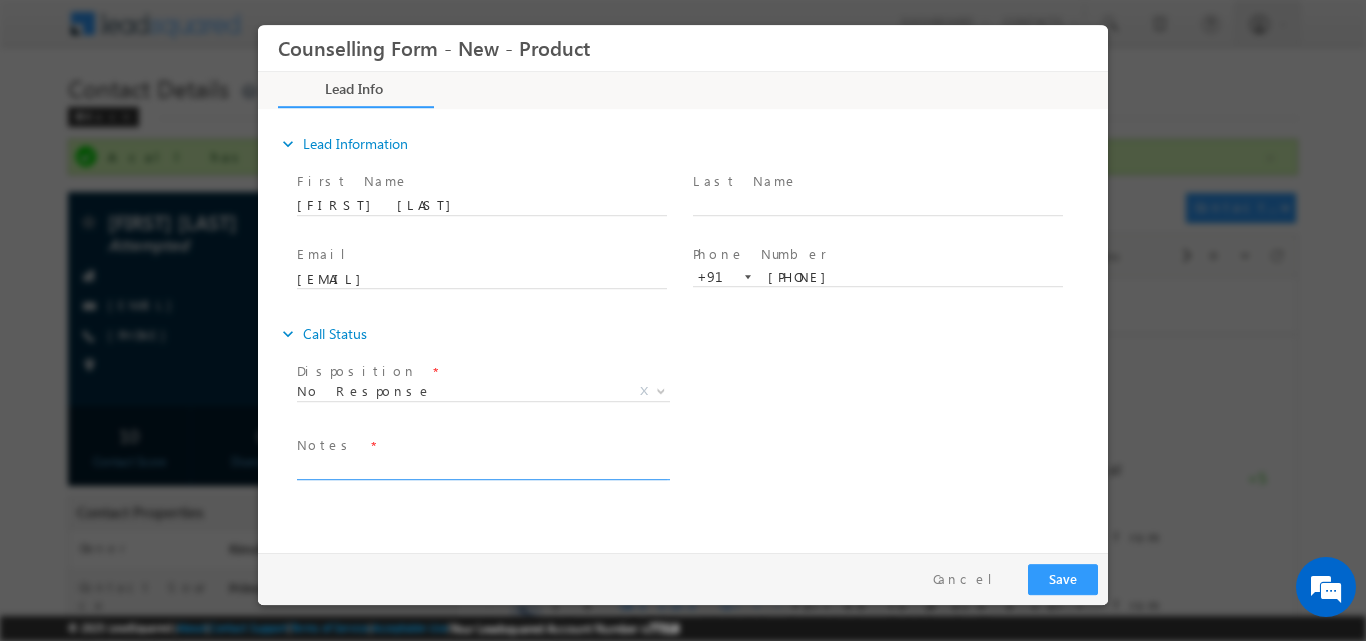 click at bounding box center [482, 467] 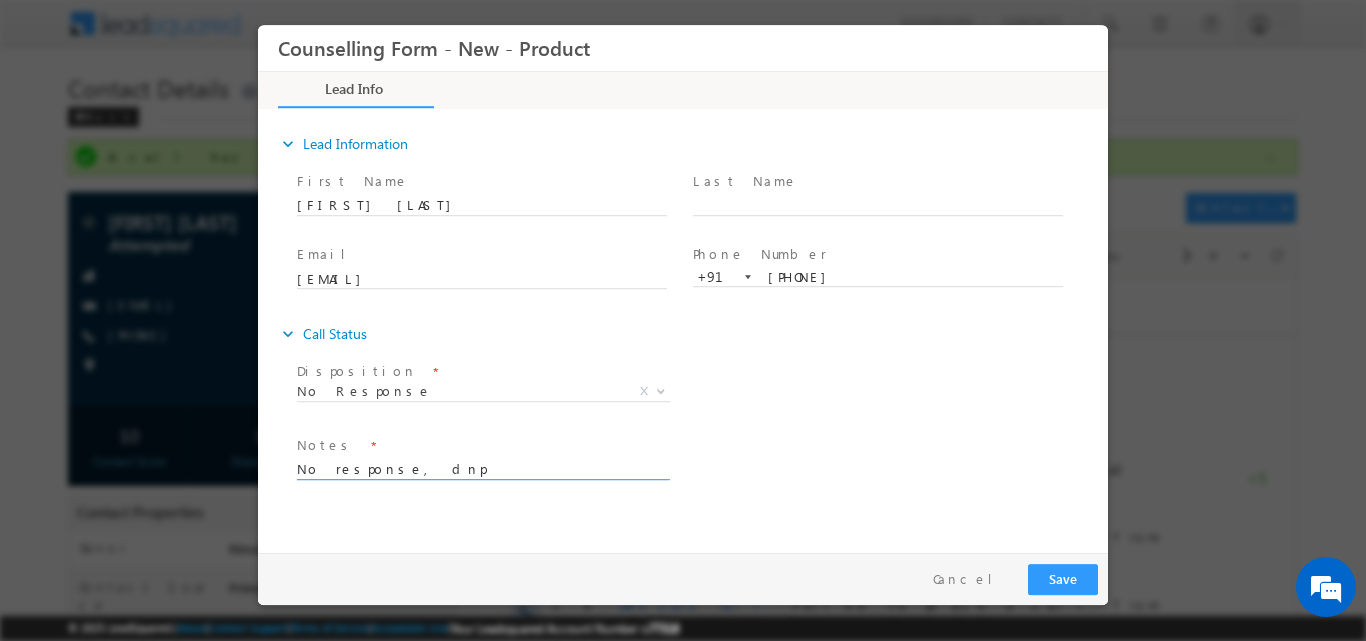type on "No response, dnp" 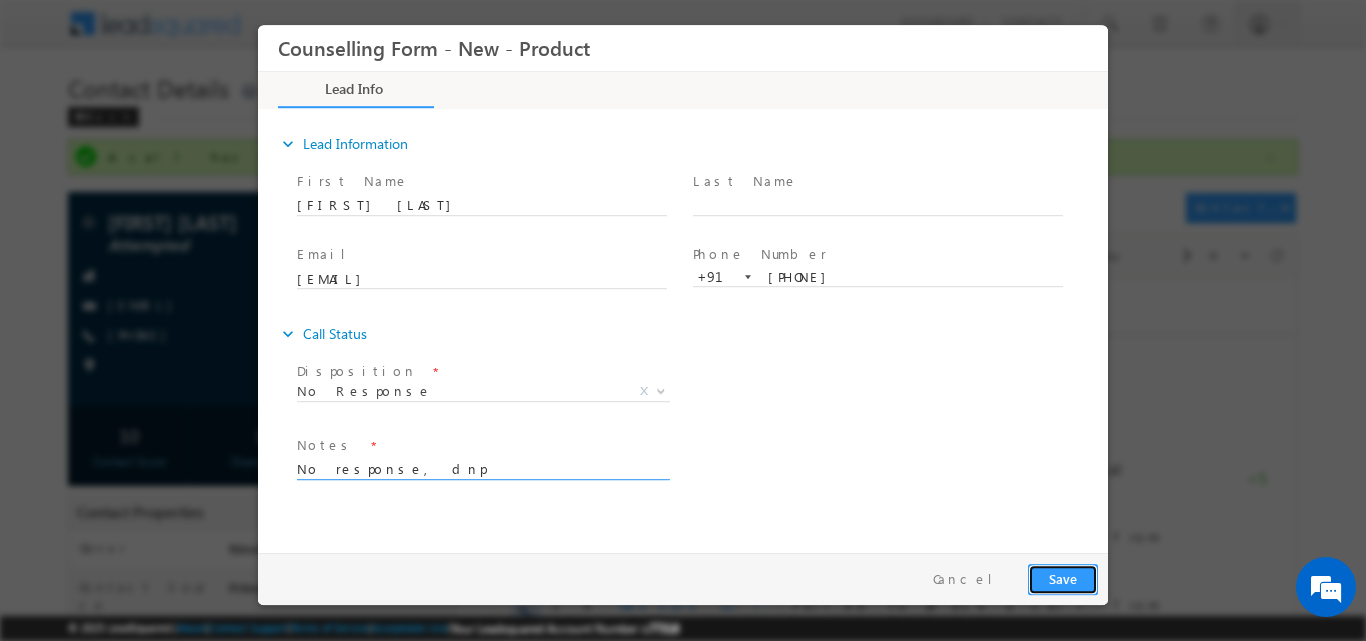 click on "Save" at bounding box center [1063, 578] 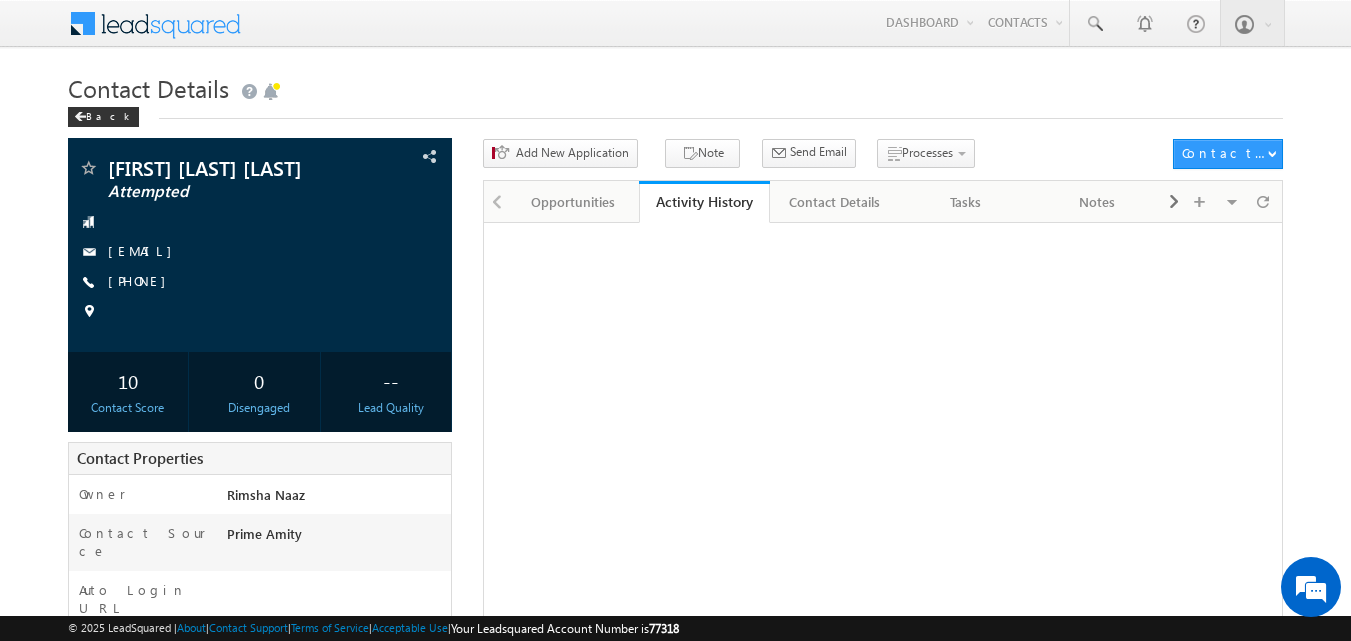scroll, scrollTop: 0, scrollLeft: 0, axis: both 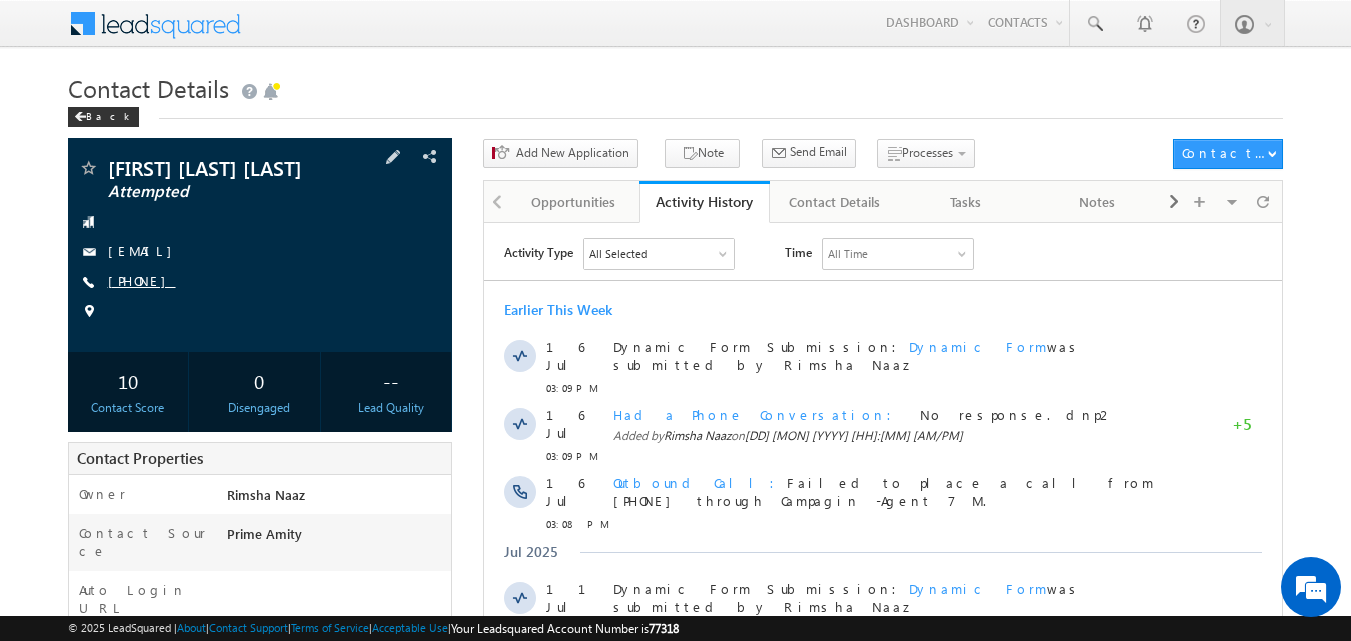 click on "[PHONE]" at bounding box center (142, 280) 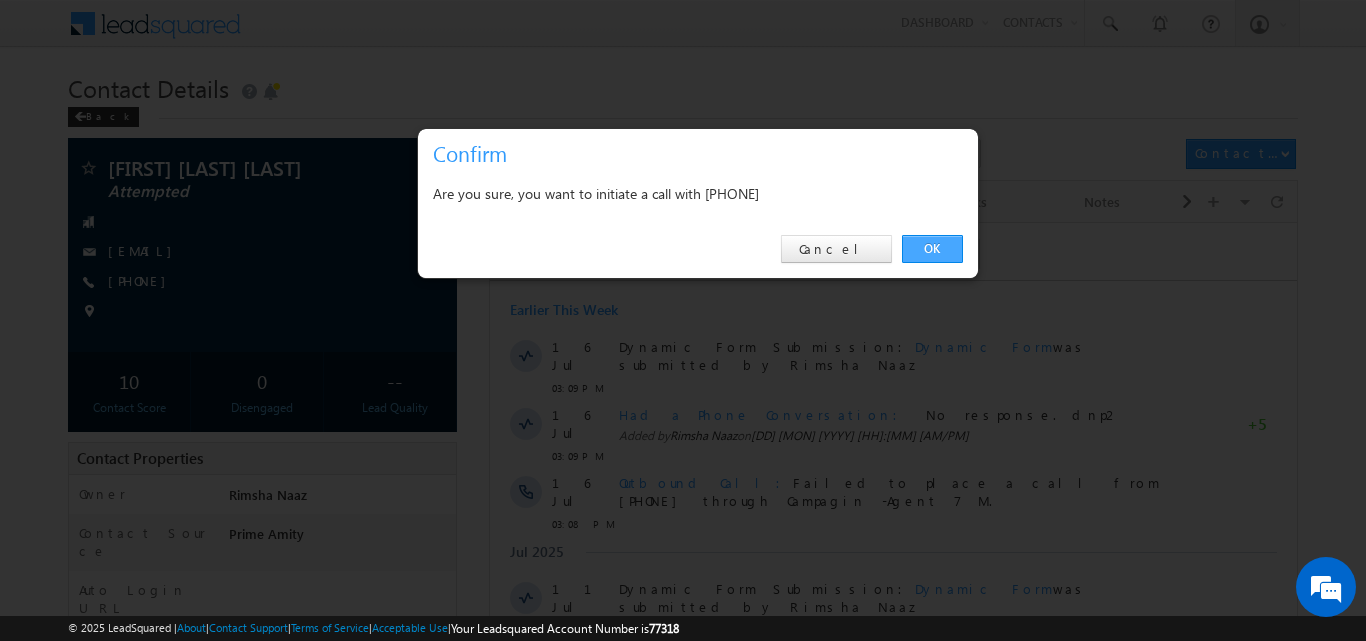 drag, startPoint x: 936, startPoint y: 241, endPoint x: 449, endPoint y: 14, distance: 537.3063 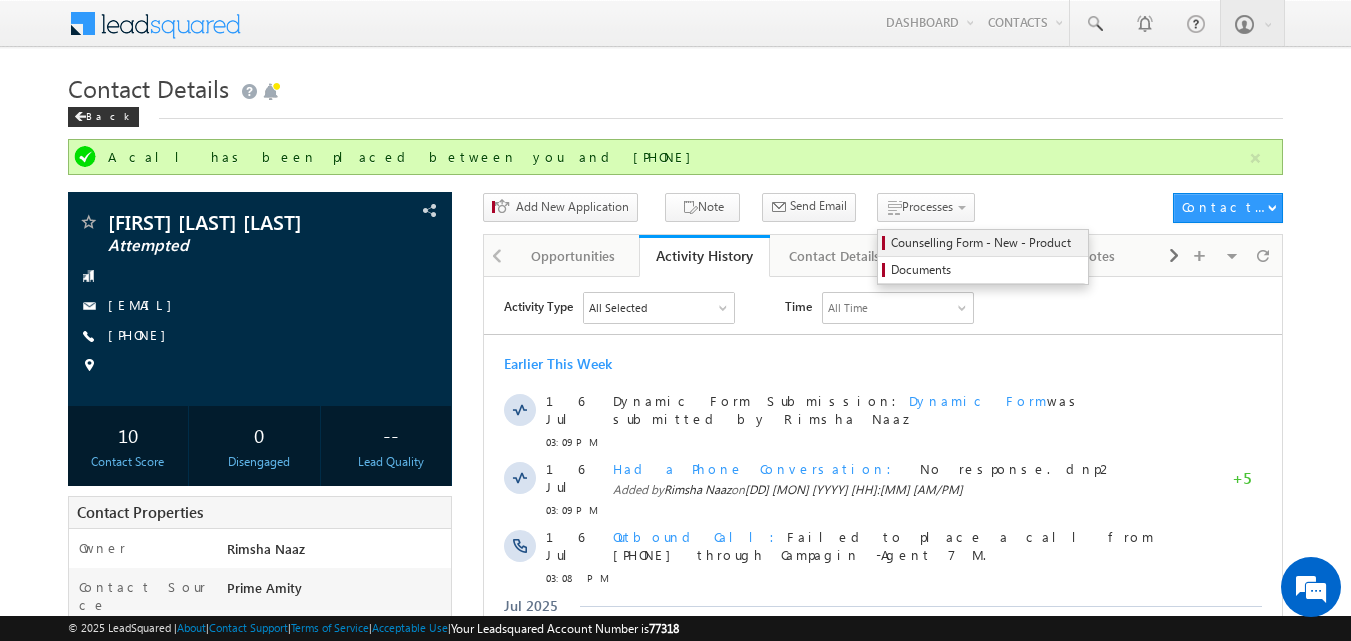 click on "Counselling Form - New - Product" at bounding box center [983, 243] 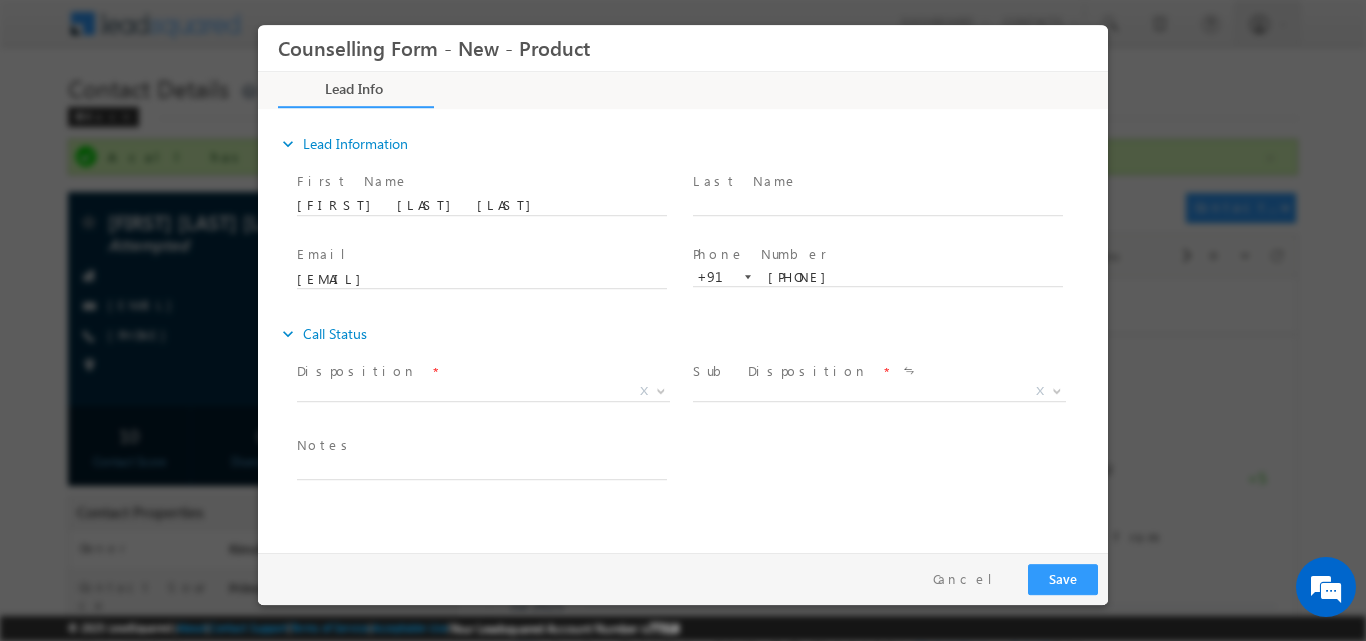 scroll, scrollTop: 0, scrollLeft: 0, axis: both 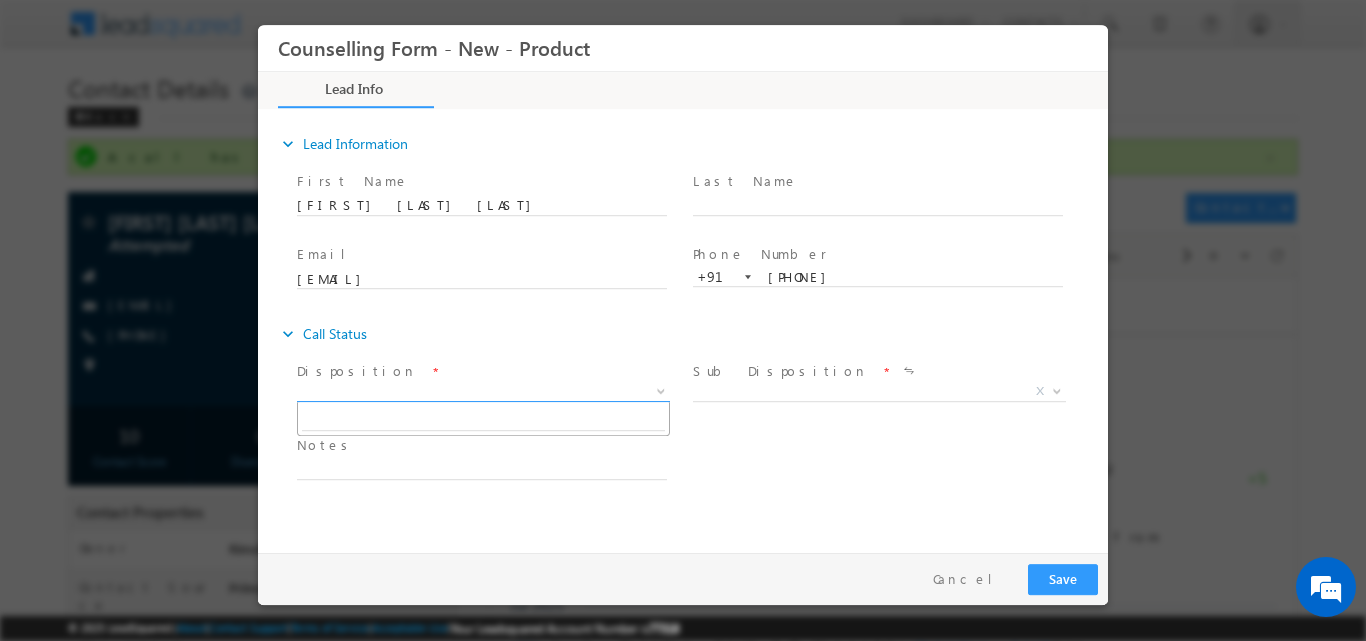 click at bounding box center (659, 390) 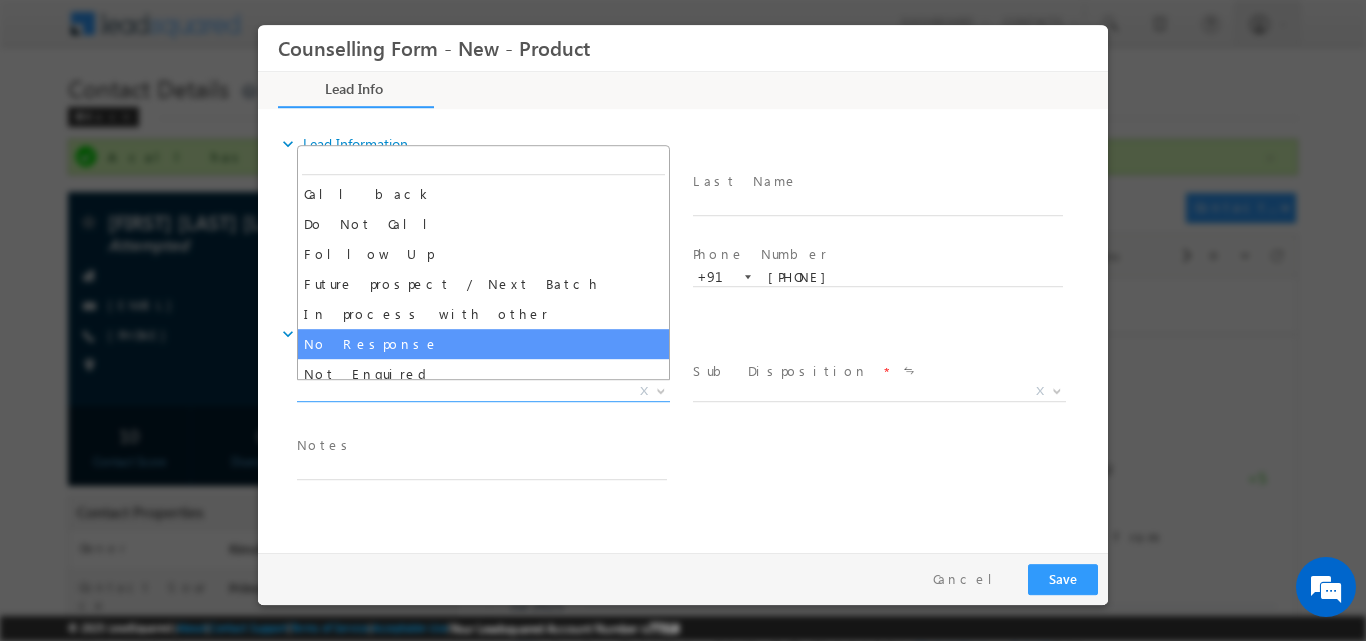 select on "No Response" 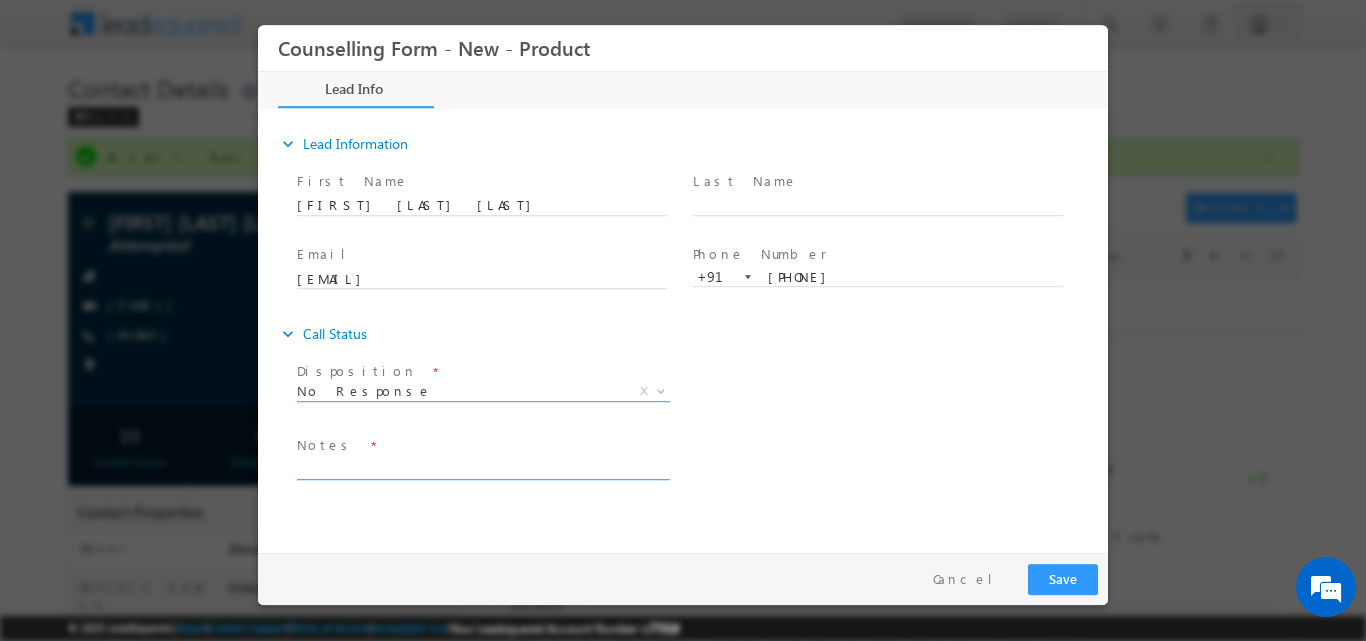 click at bounding box center (482, 467) 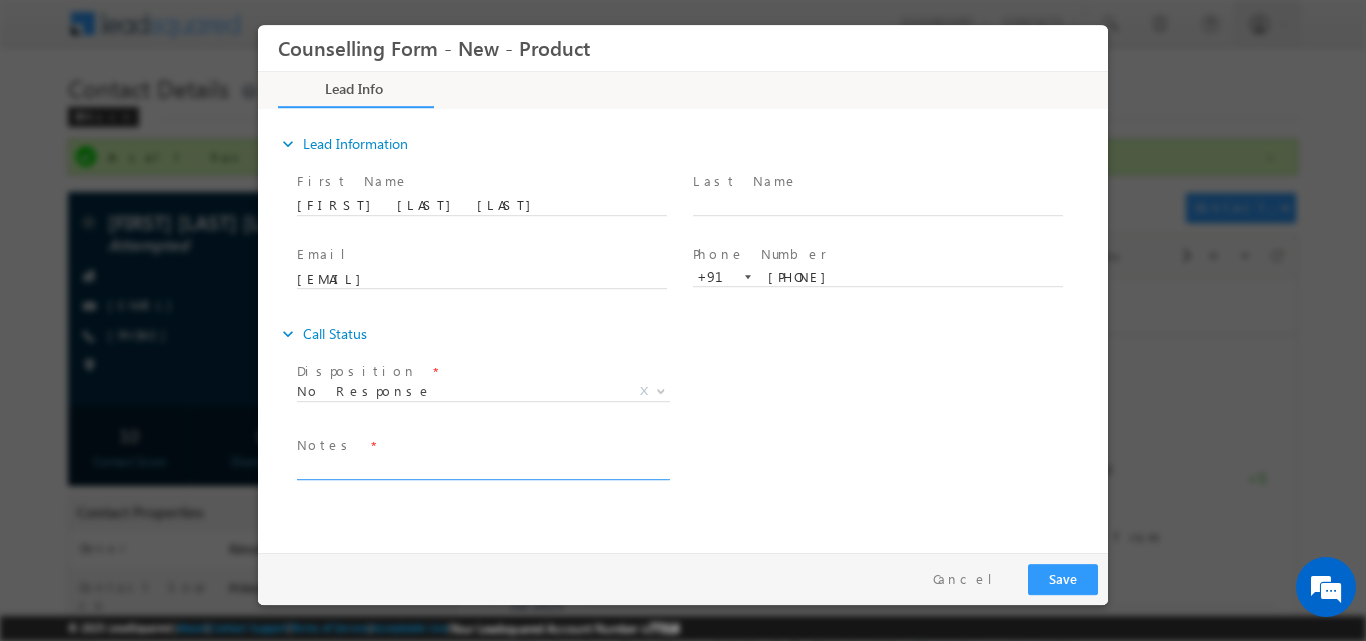 paste on "No response, dnp" 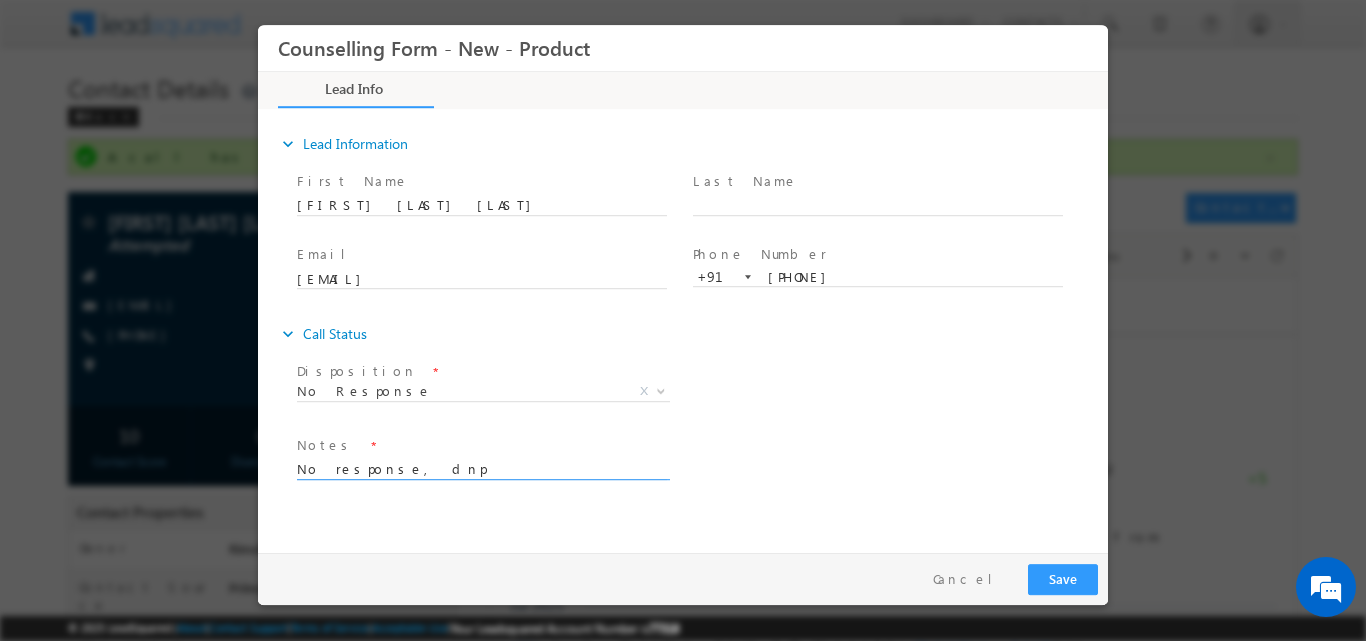 type on "No response, dnp" 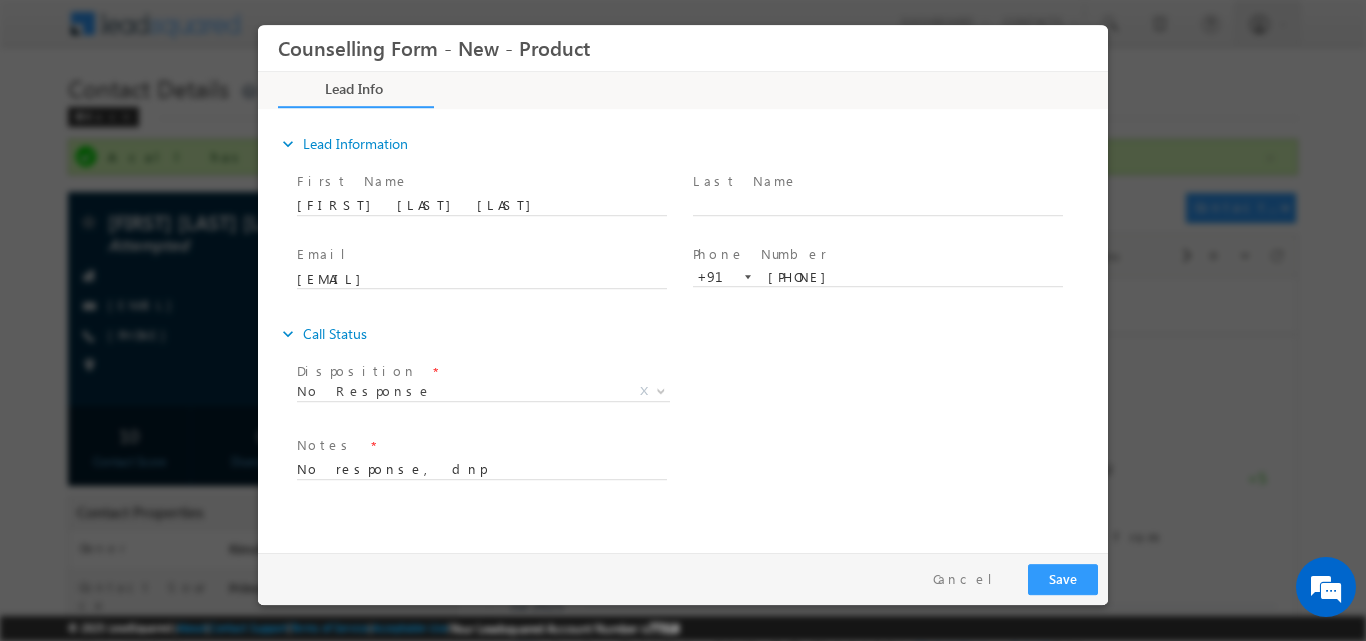 click on "Pay & Save
Save
Cancel" at bounding box center [688, 578] 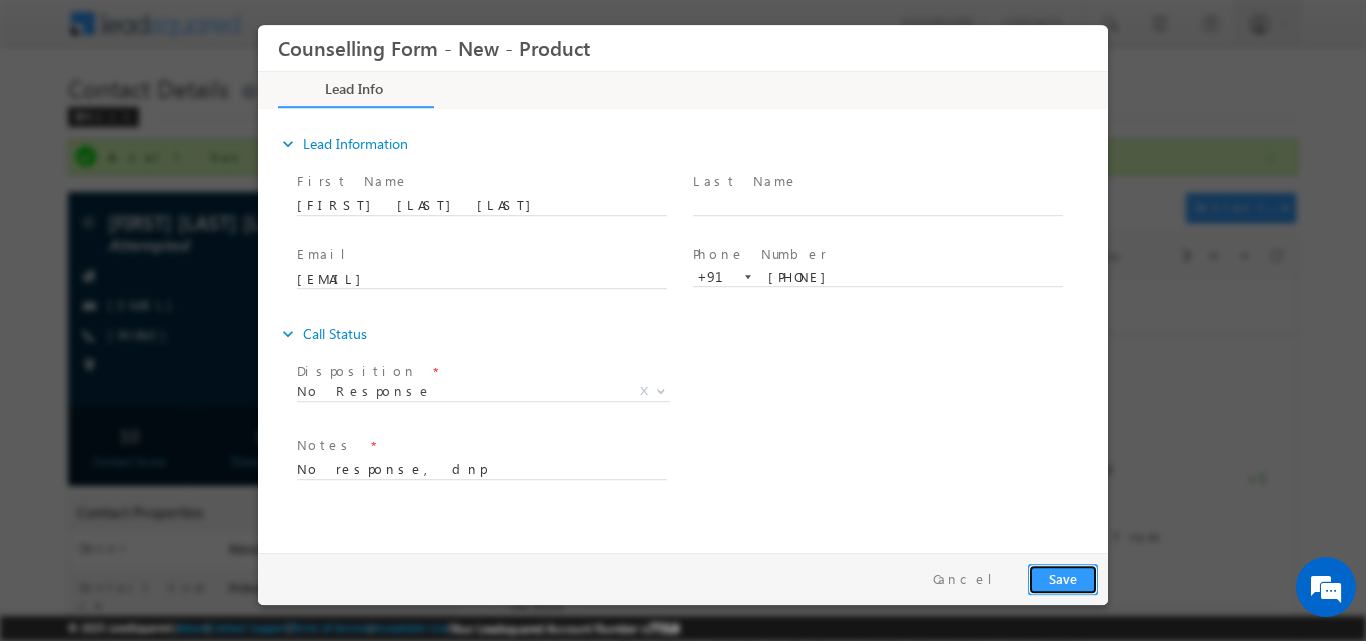 click on "Save" at bounding box center (1063, 578) 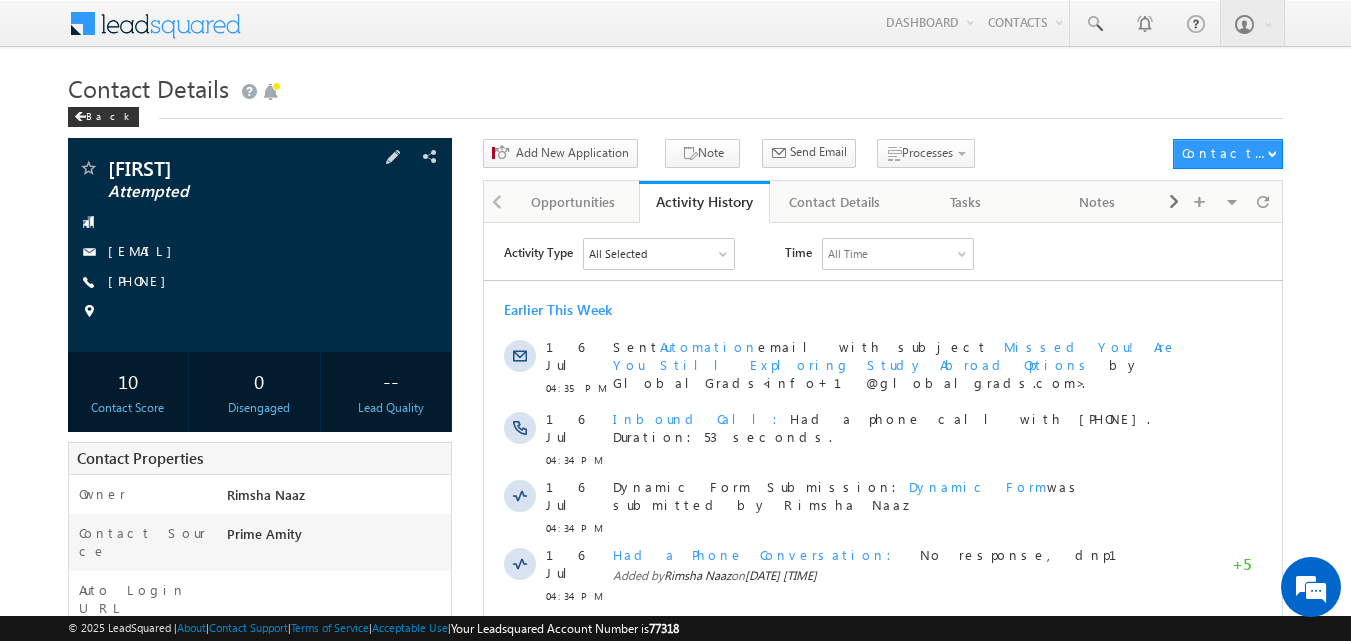 scroll, scrollTop: 0, scrollLeft: 0, axis: both 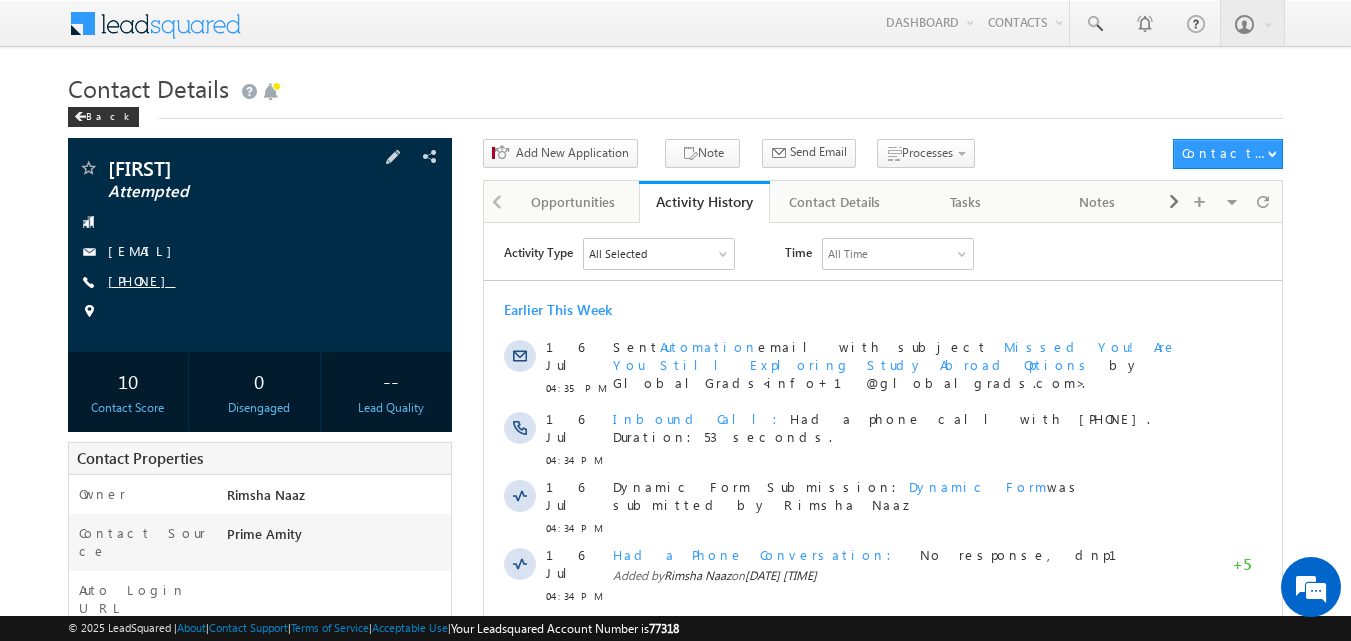 click on "[PHONE]" at bounding box center [142, 280] 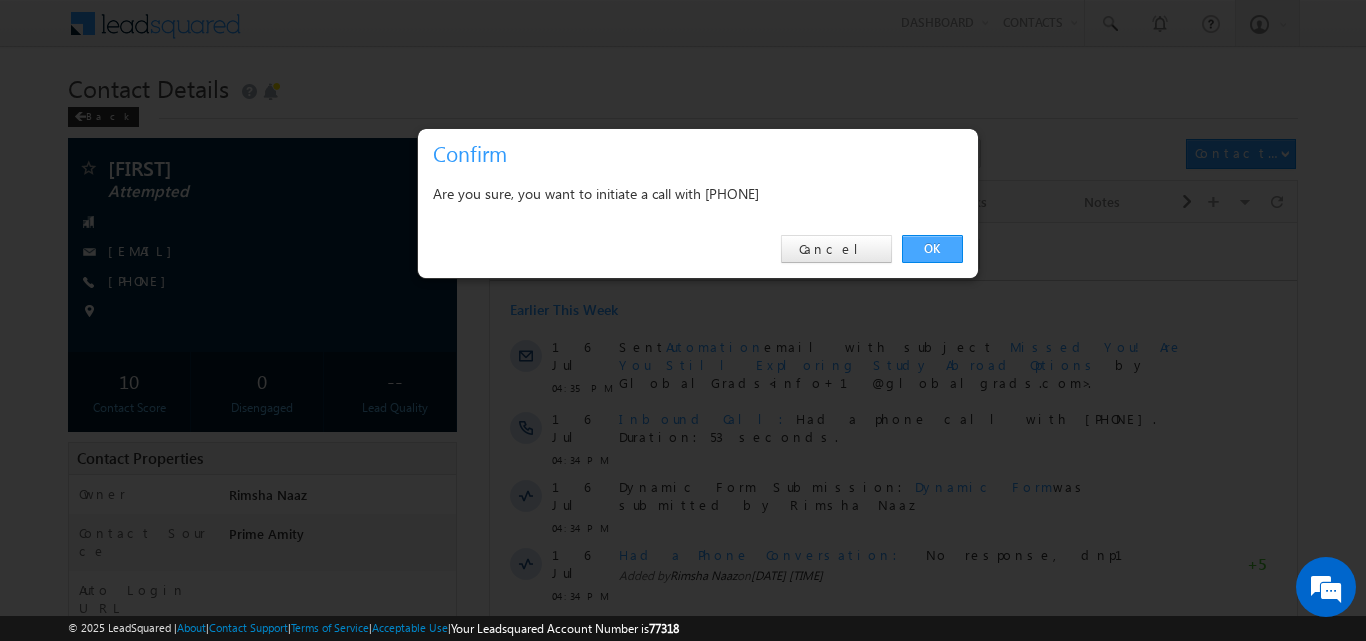 click on "OK" at bounding box center [932, 249] 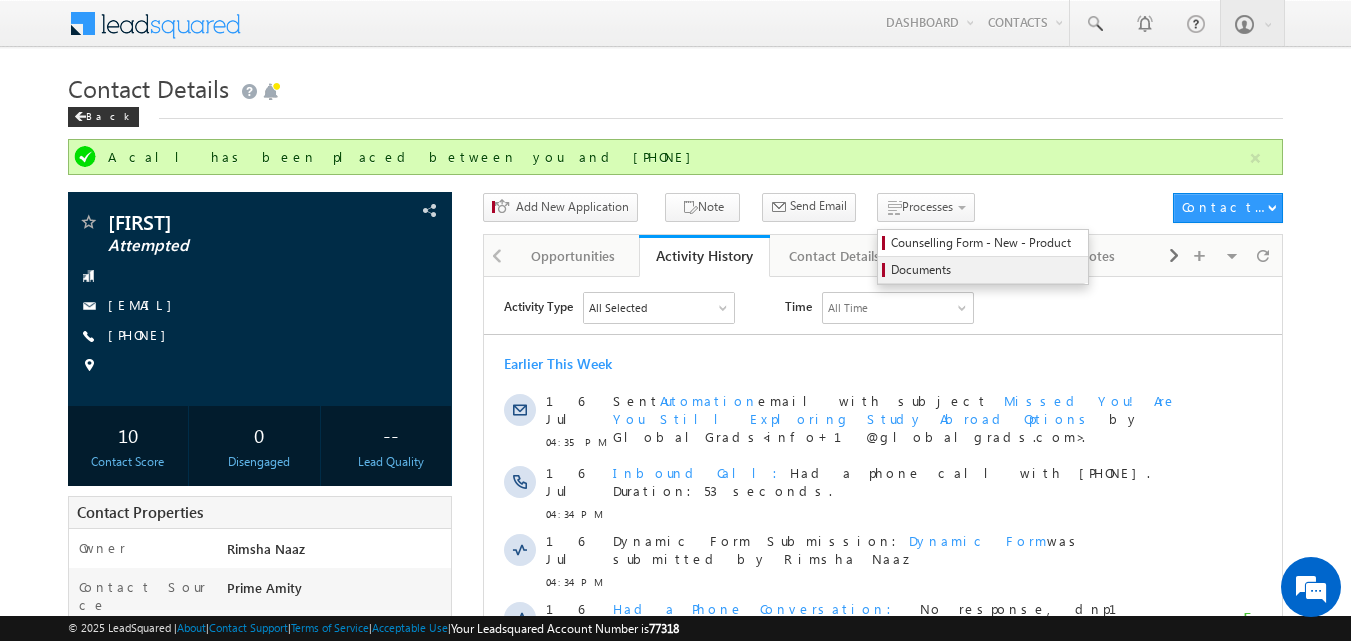click on "Documents" at bounding box center [983, 270] 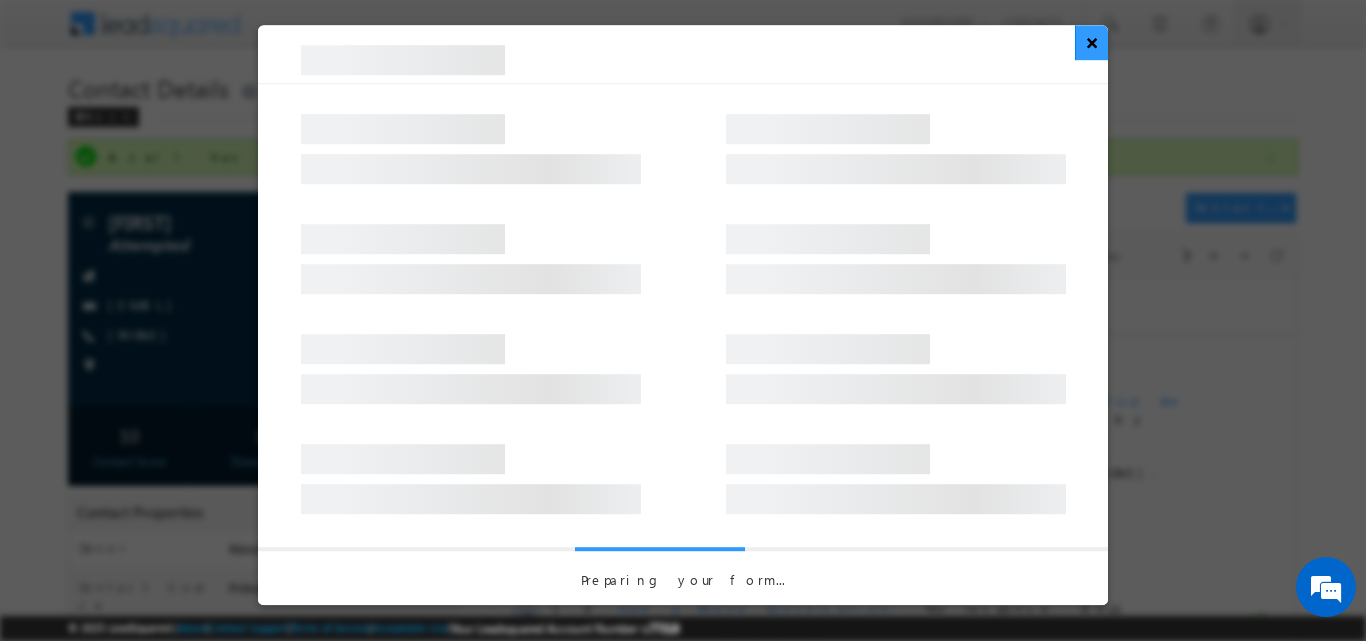 click on "×" at bounding box center [1091, 42] 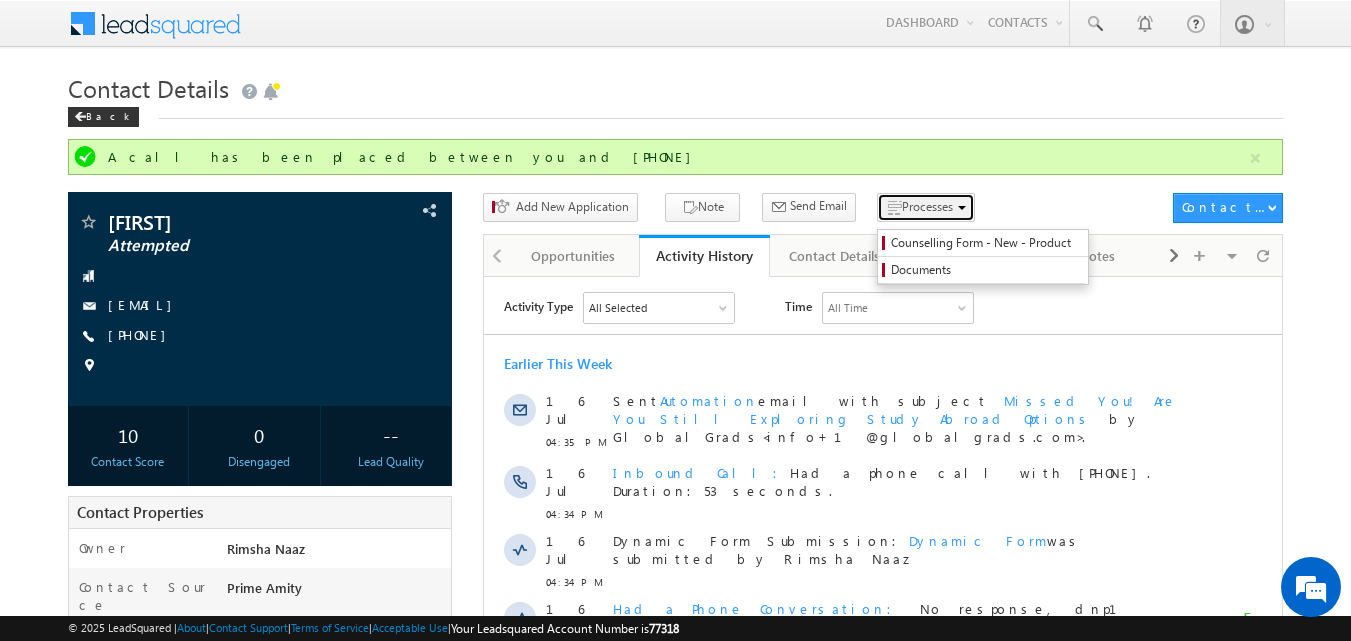 click on "Processes" at bounding box center (927, 206) 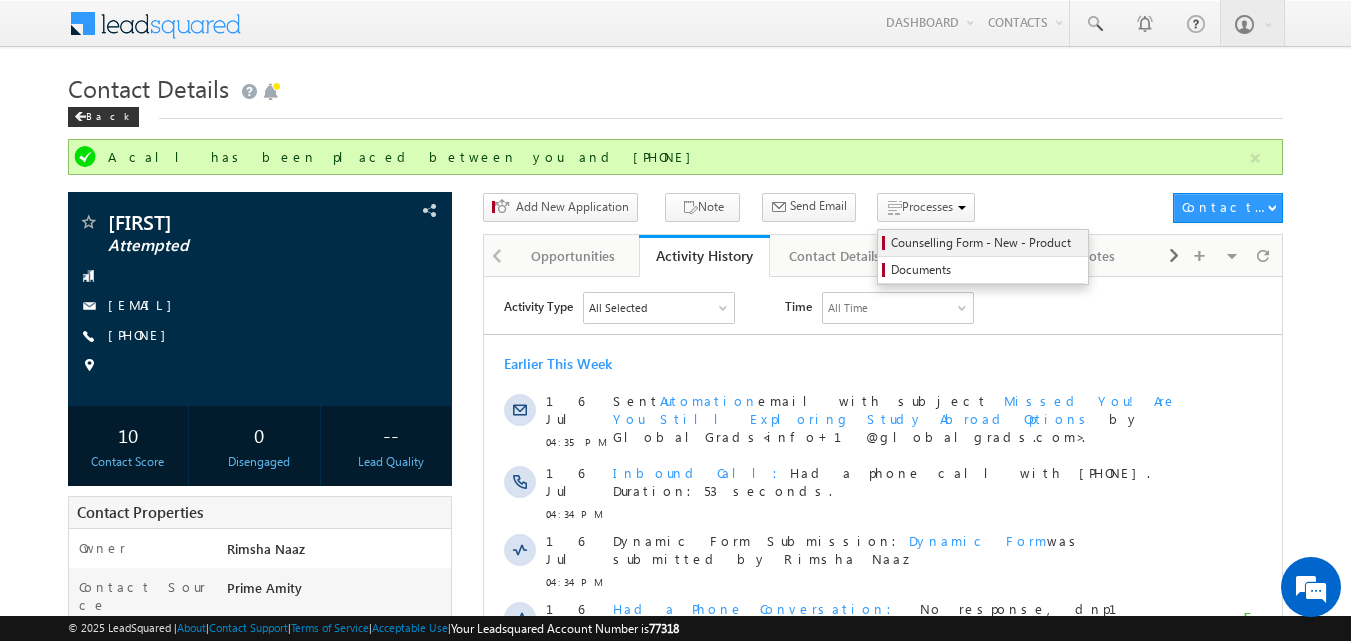 click on "Counselling Form - New - Product" at bounding box center [986, 243] 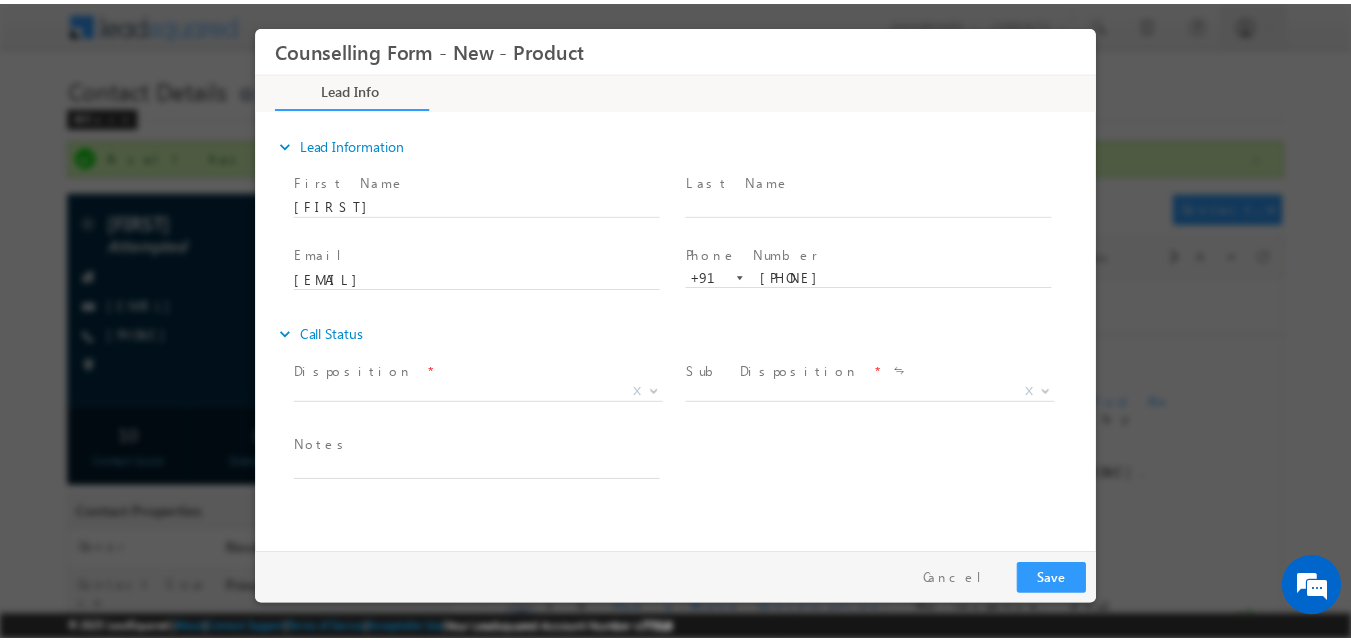 scroll, scrollTop: 0, scrollLeft: 0, axis: both 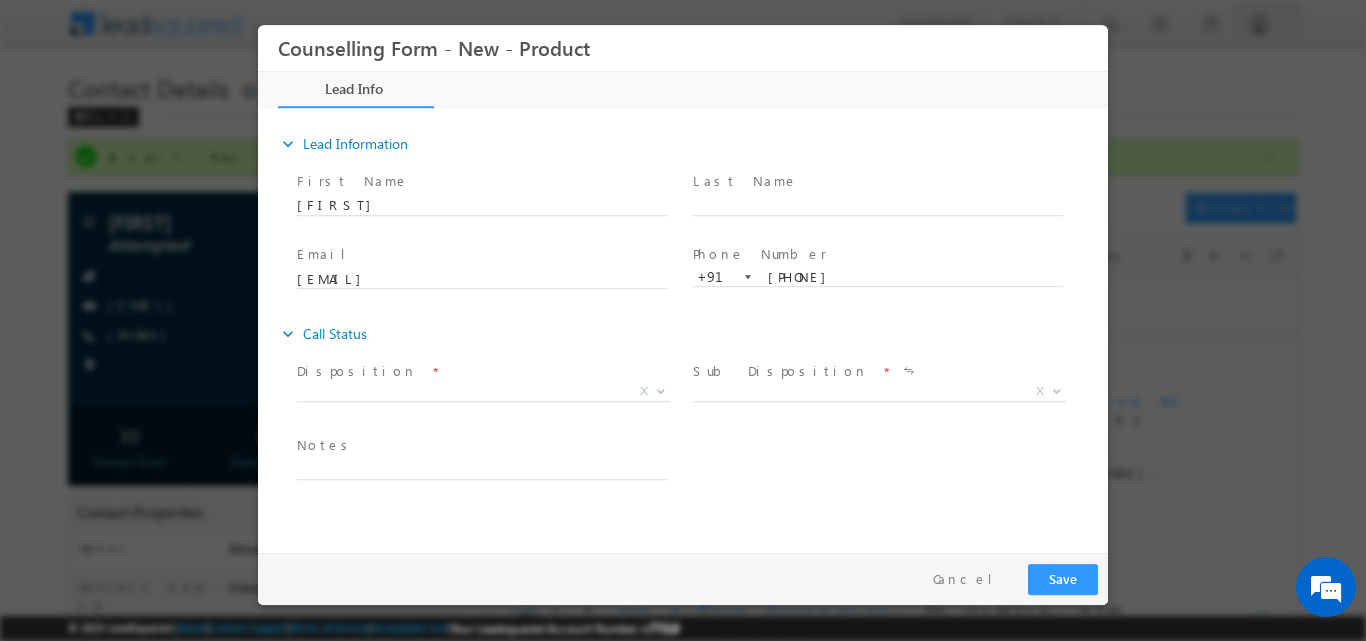 click on "X" at bounding box center (491, 393) 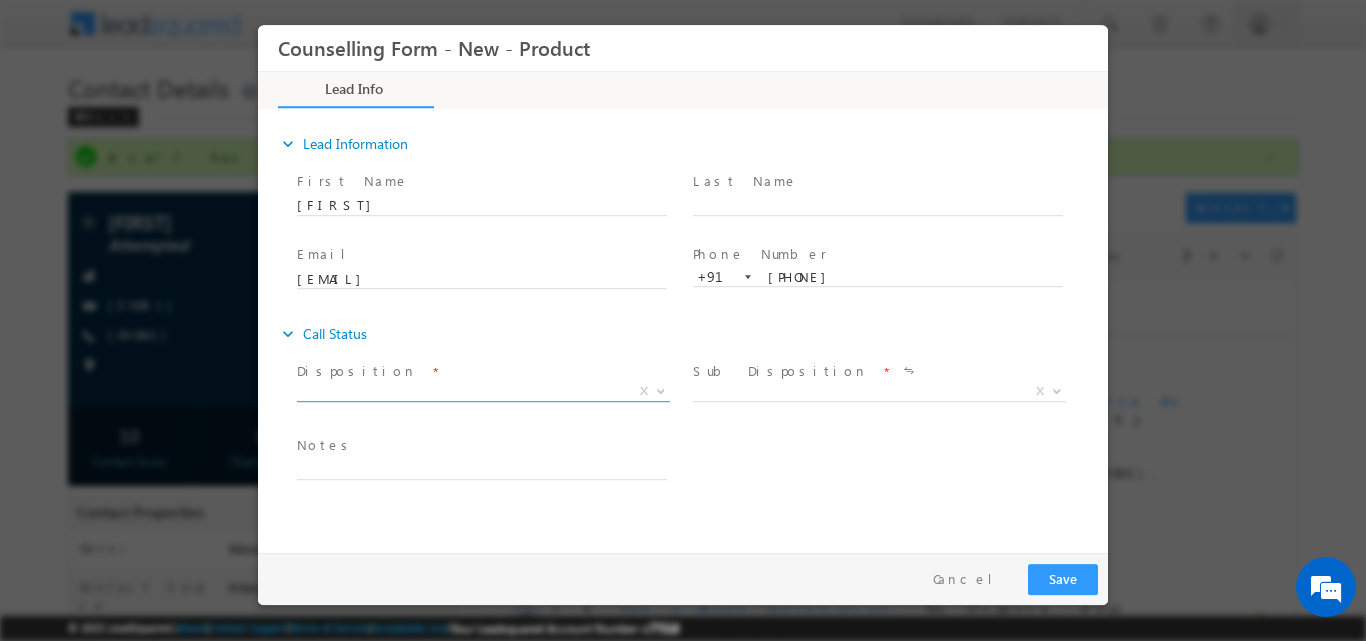 click at bounding box center [661, 389] 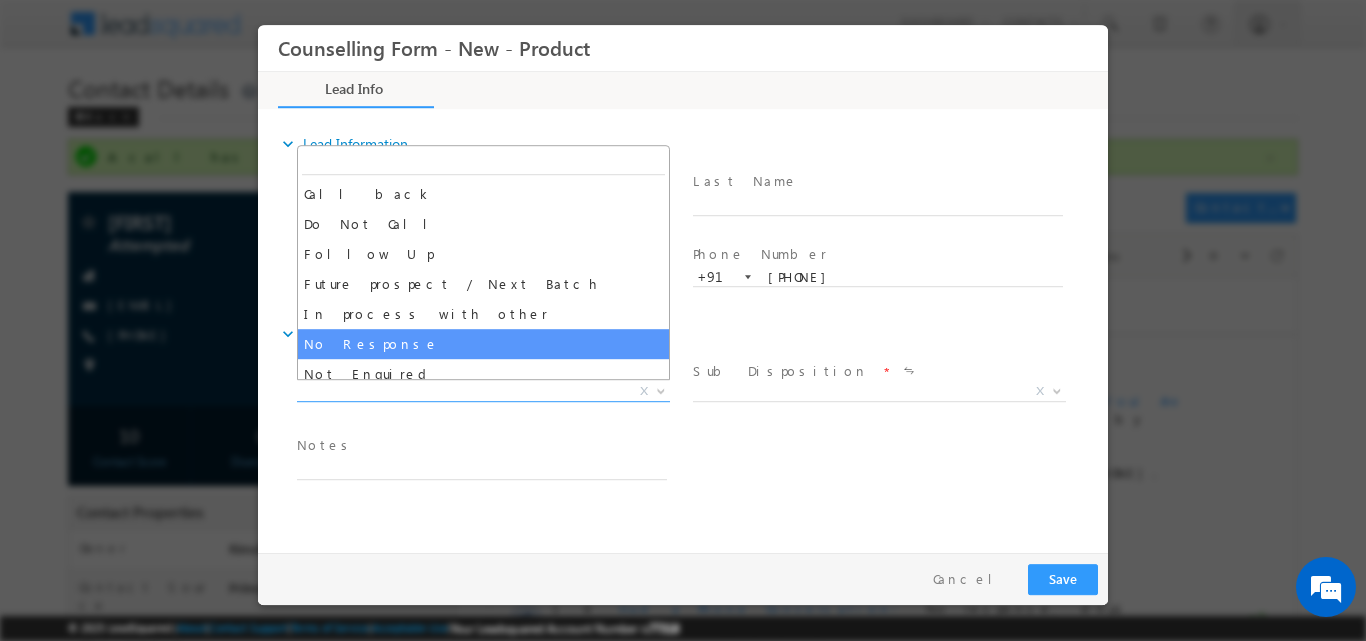 select on "No Response" 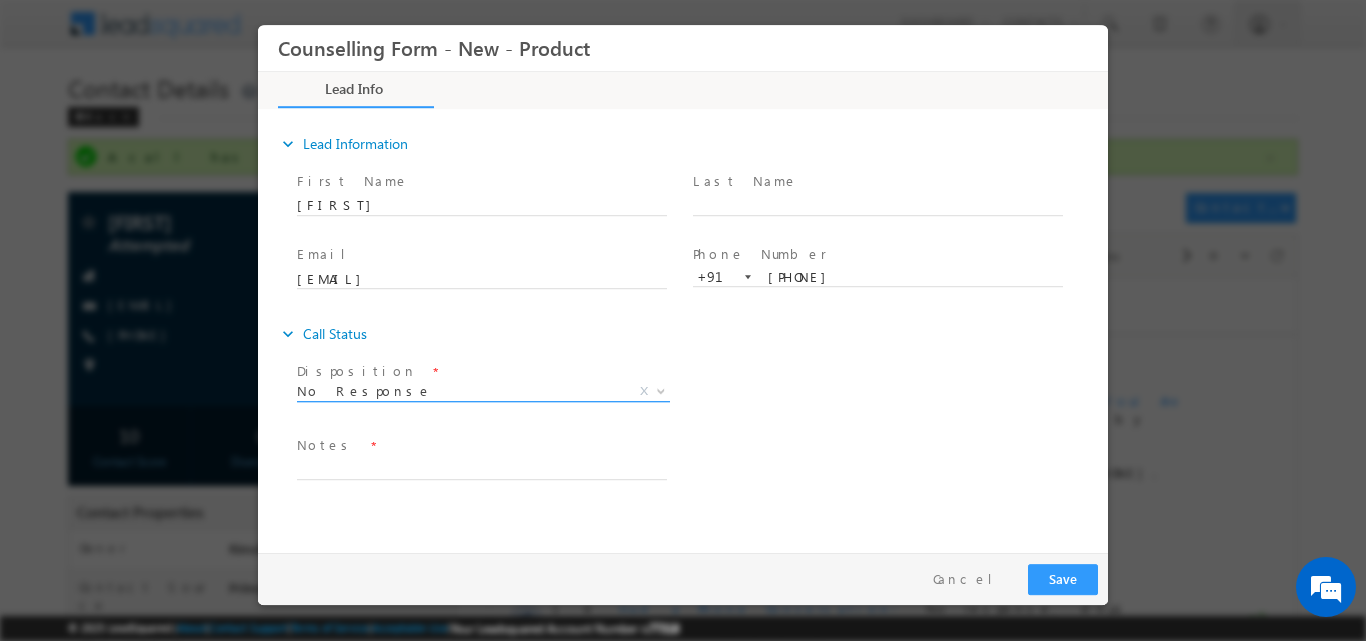 click at bounding box center [661, 389] 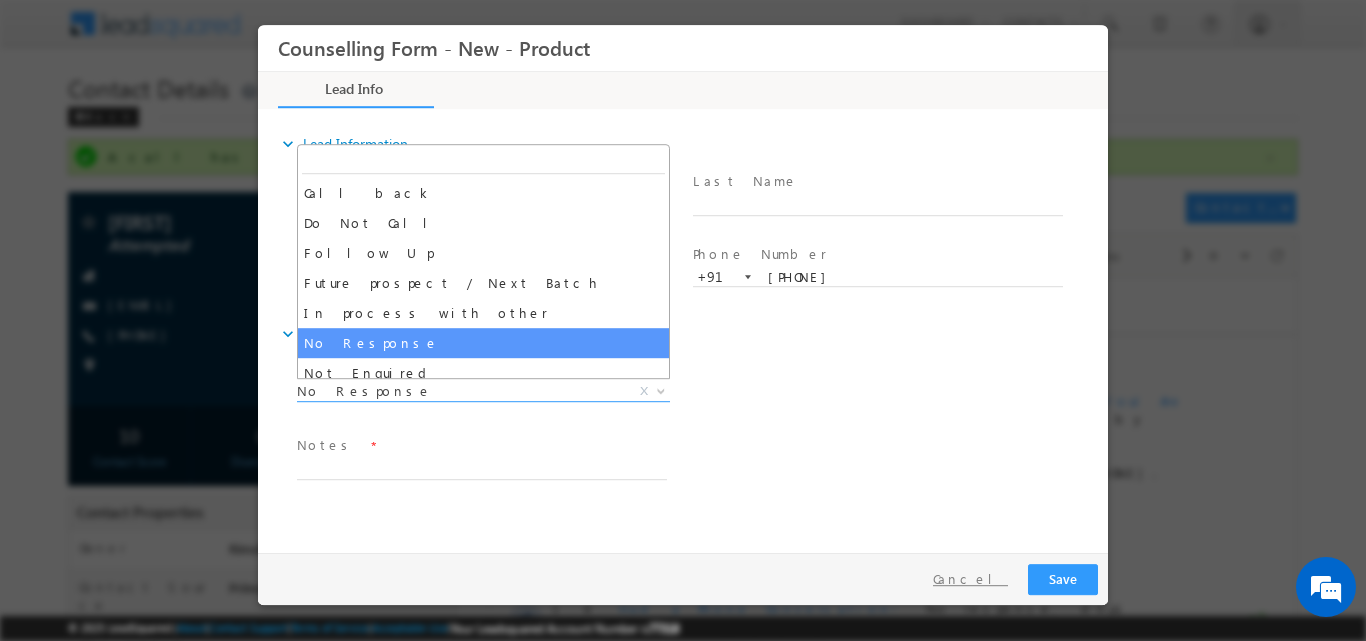 click on "Cancel" at bounding box center (970, 578) 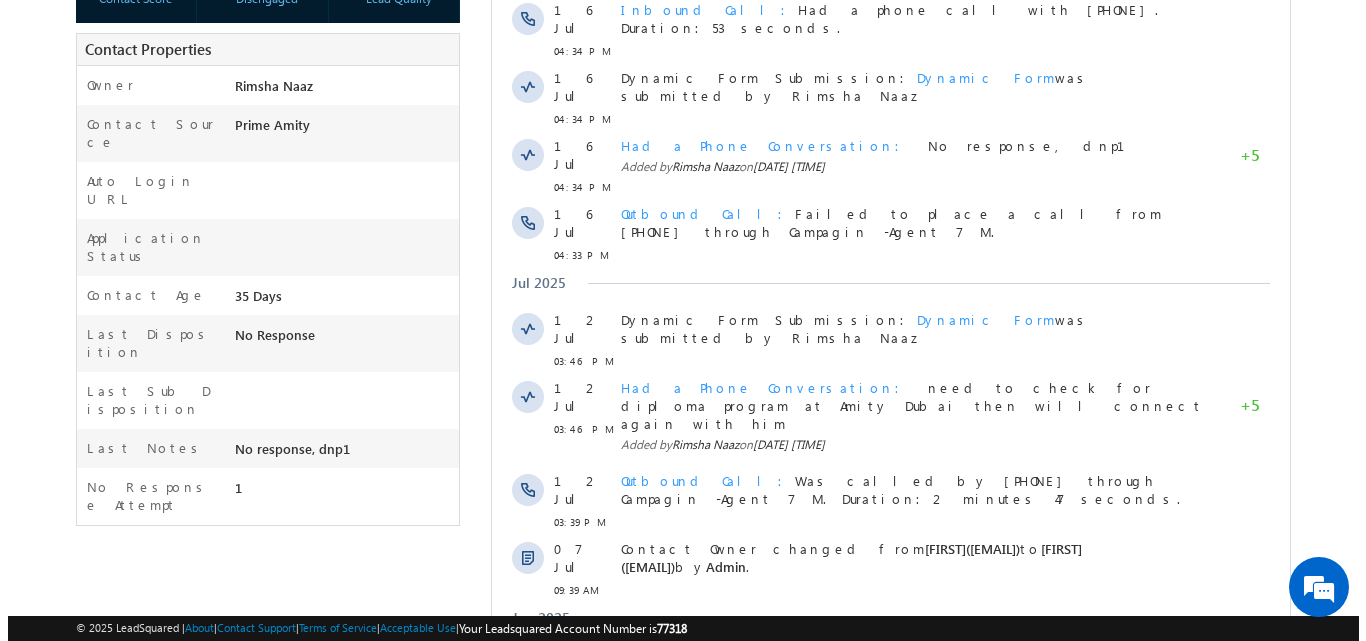 scroll, scrollTop: 0, scrollLeft: 0, axis: both 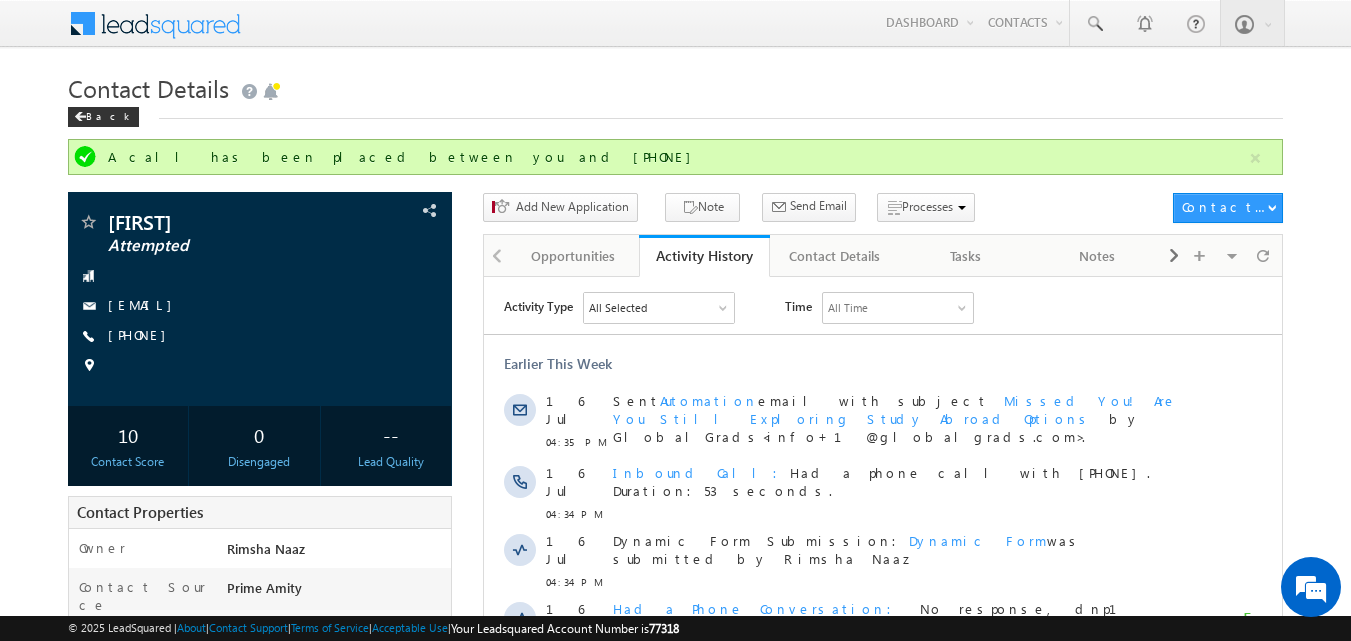 click on "Contact Details" at bounding box center (676, 86) 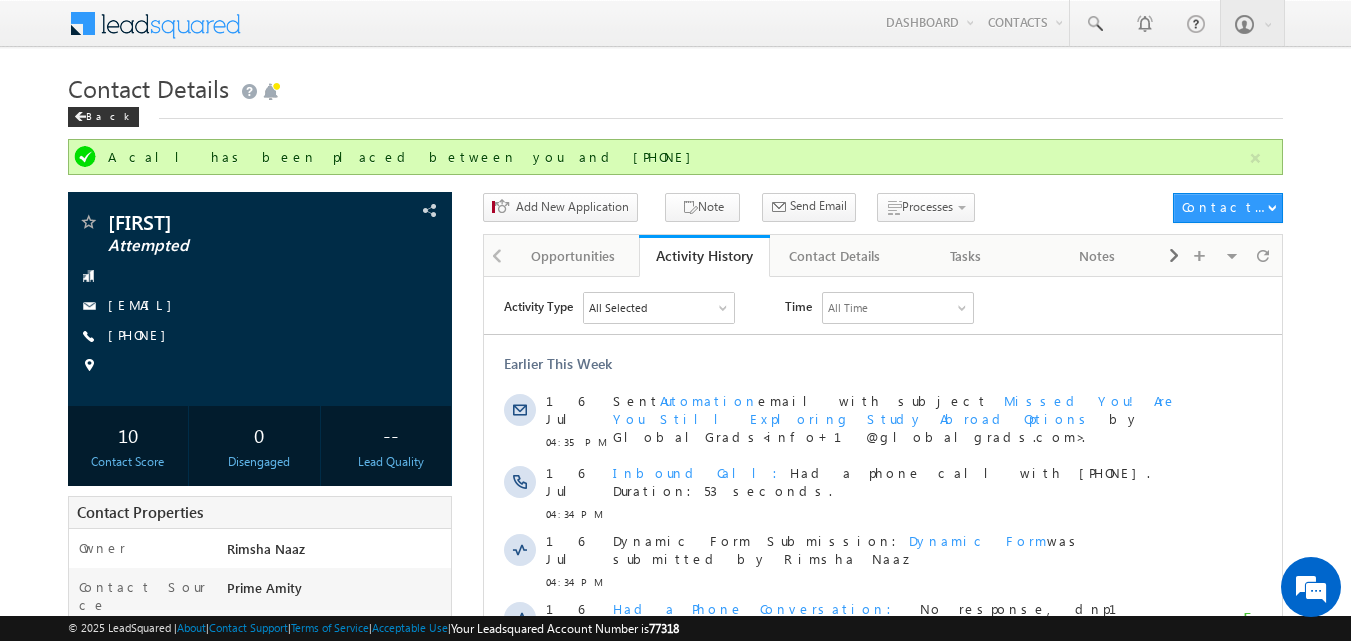 click on "Contact Details" at bounding box center (676, 86) 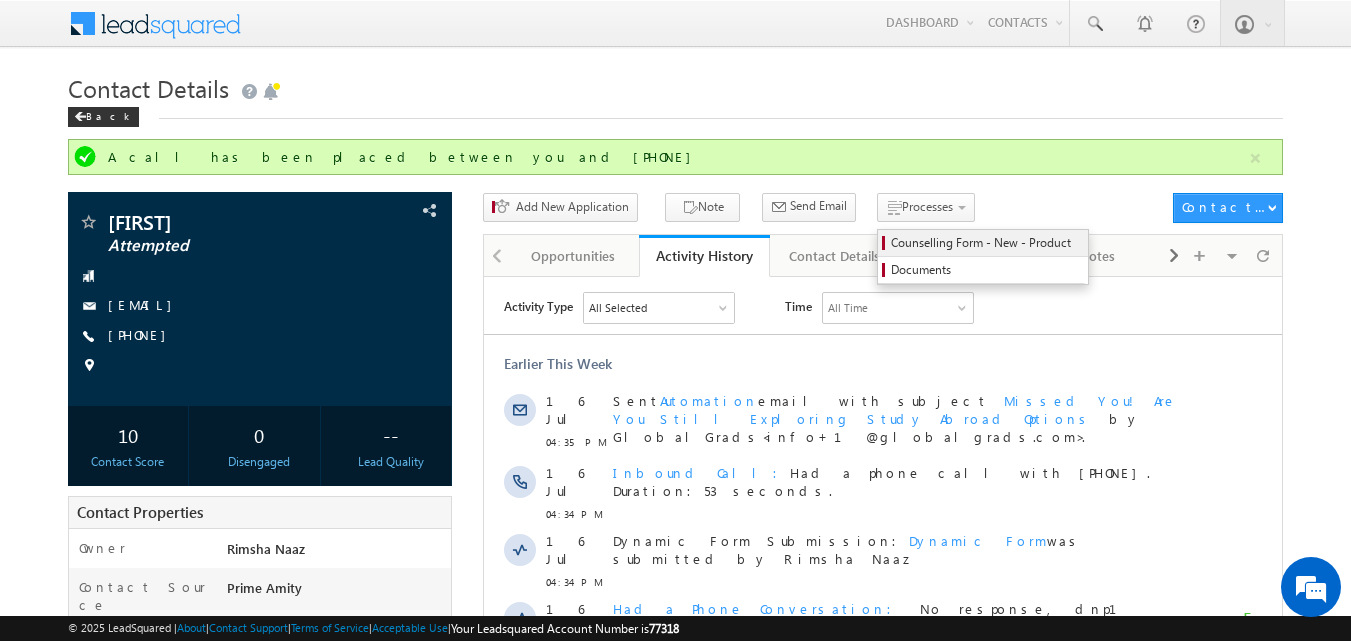 click on "Counselling Form - New - Product" at bounding box center (986, 243) 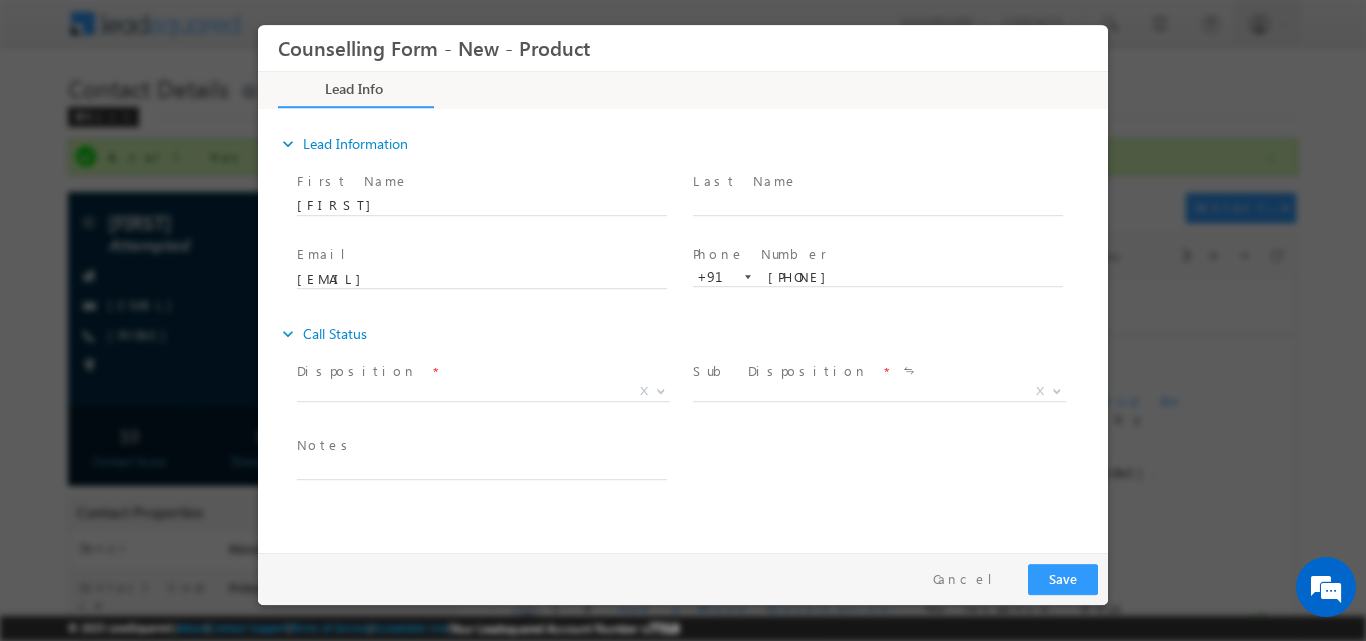 scroll, scrollTop: 0, scrollLeft: 0, axis: both 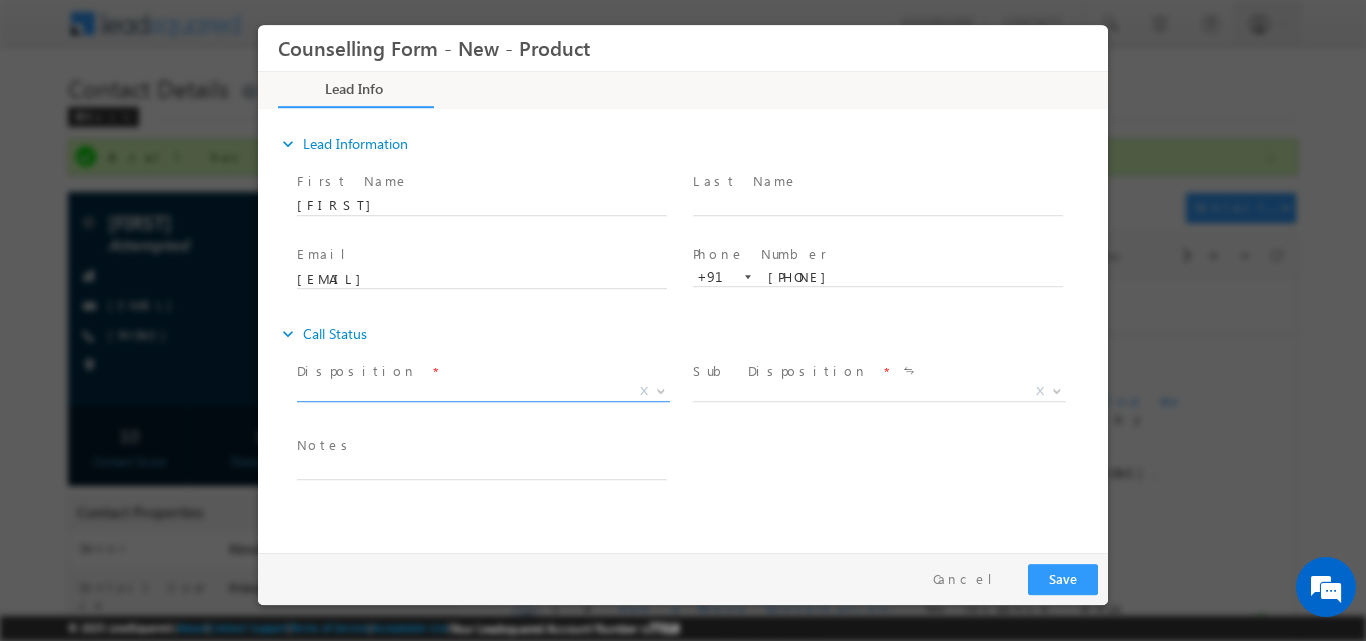 click at bounding box center [661, 389] 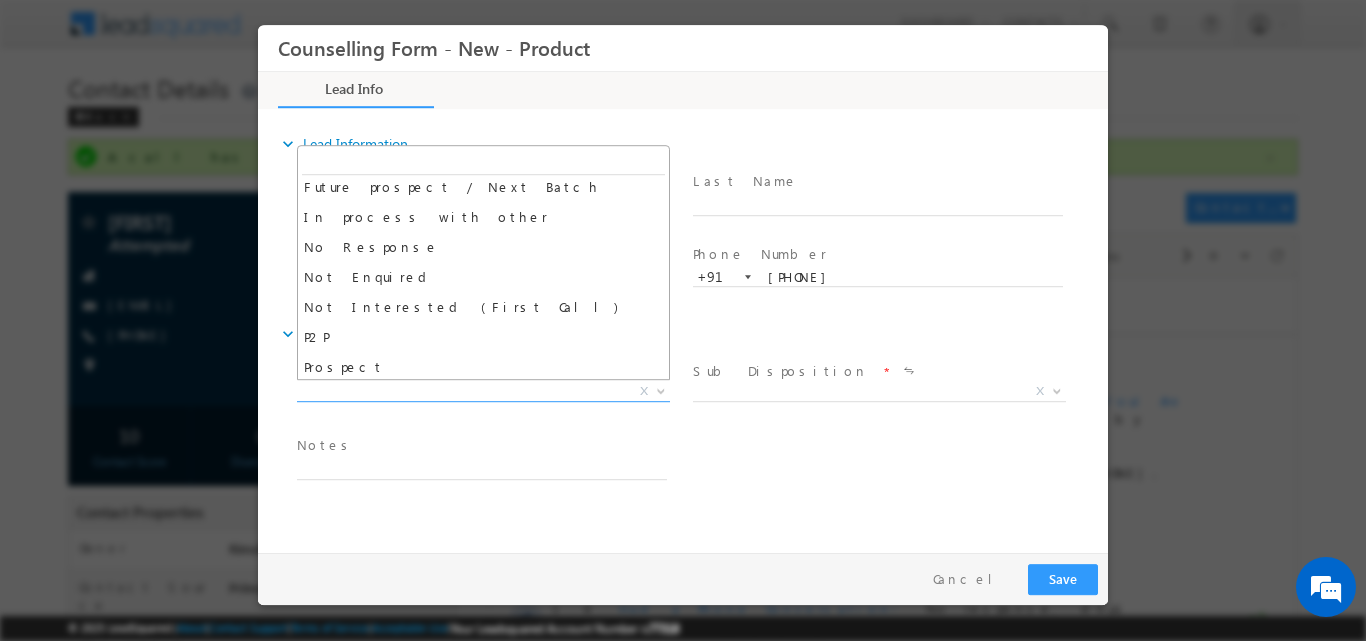 scroll, scrollTop: 99, scrollLeft: 0, axis: vertical 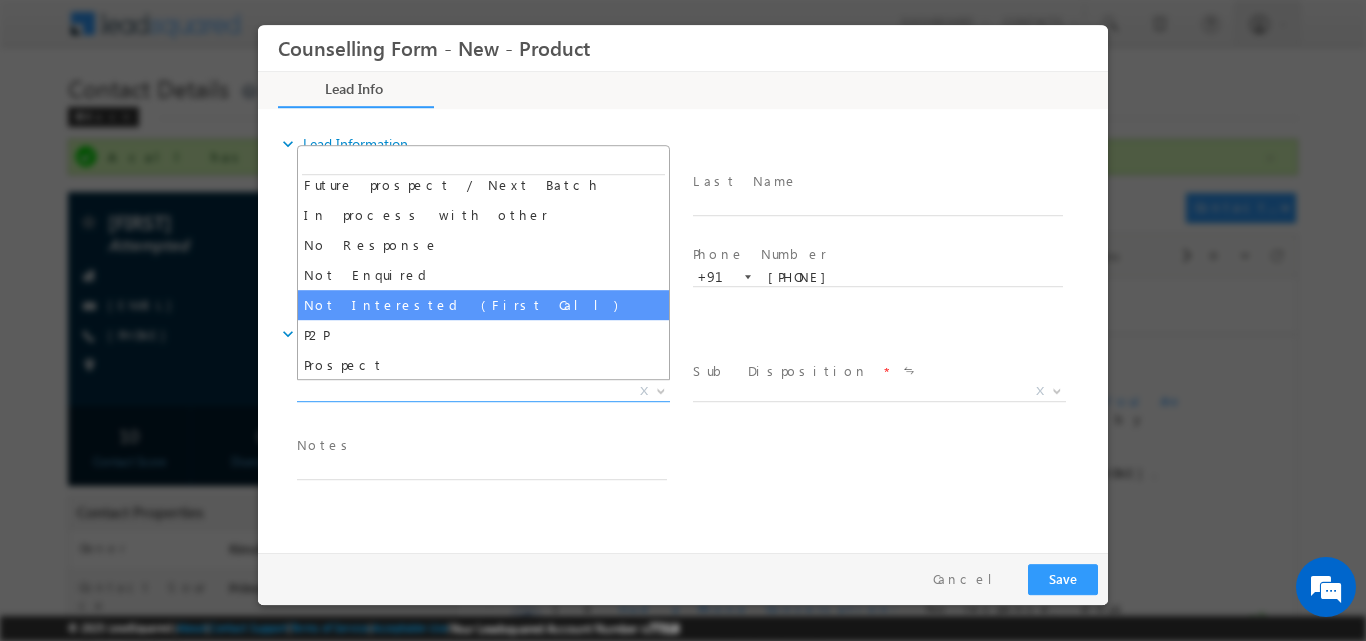 select on "Not Interested (First Call)" 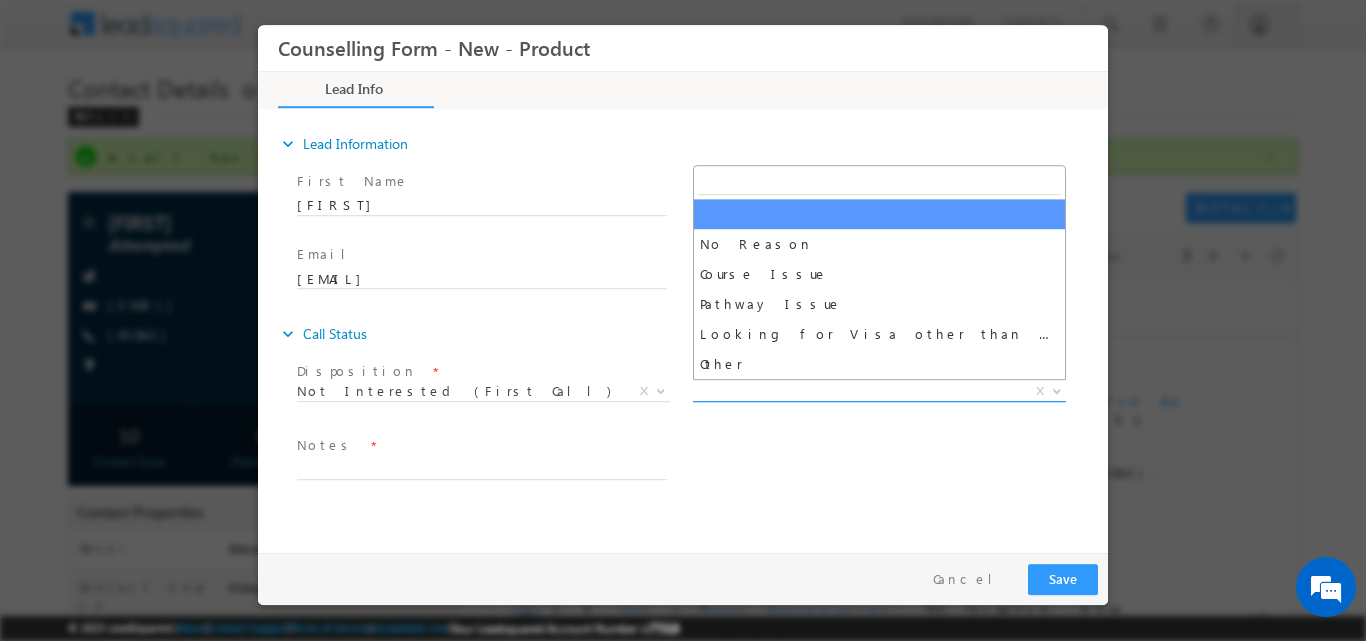 click at bounding box center [1057, 389] 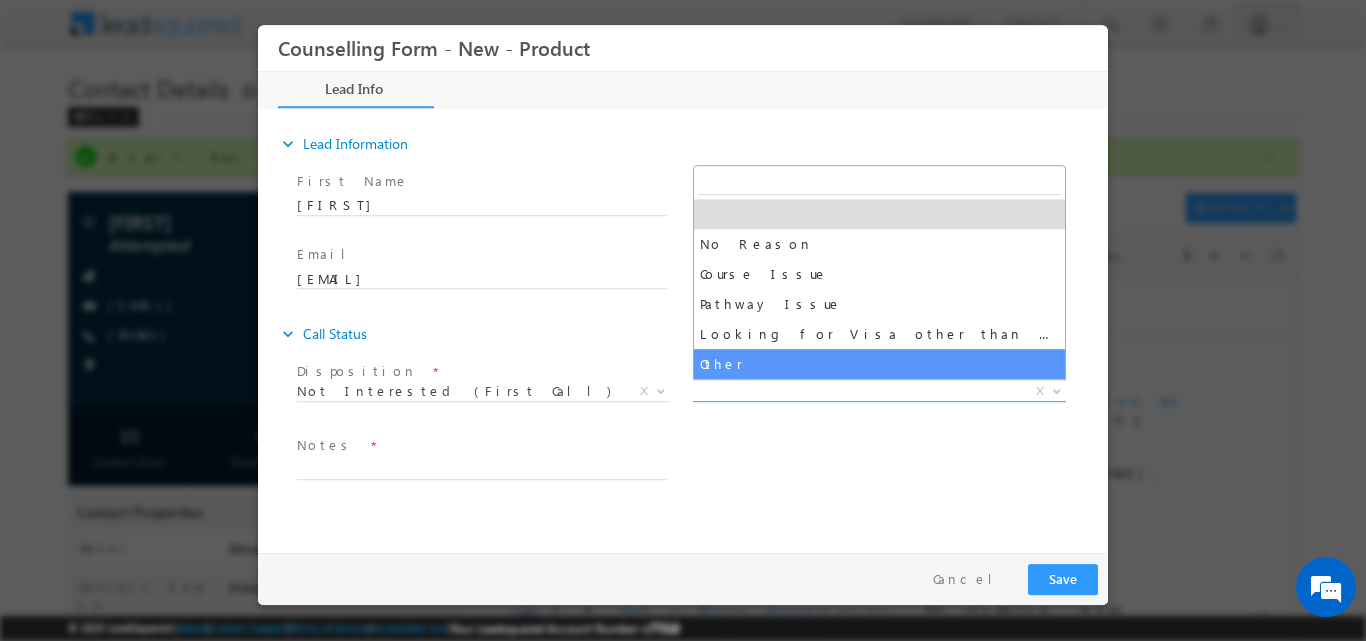 select on "Other" 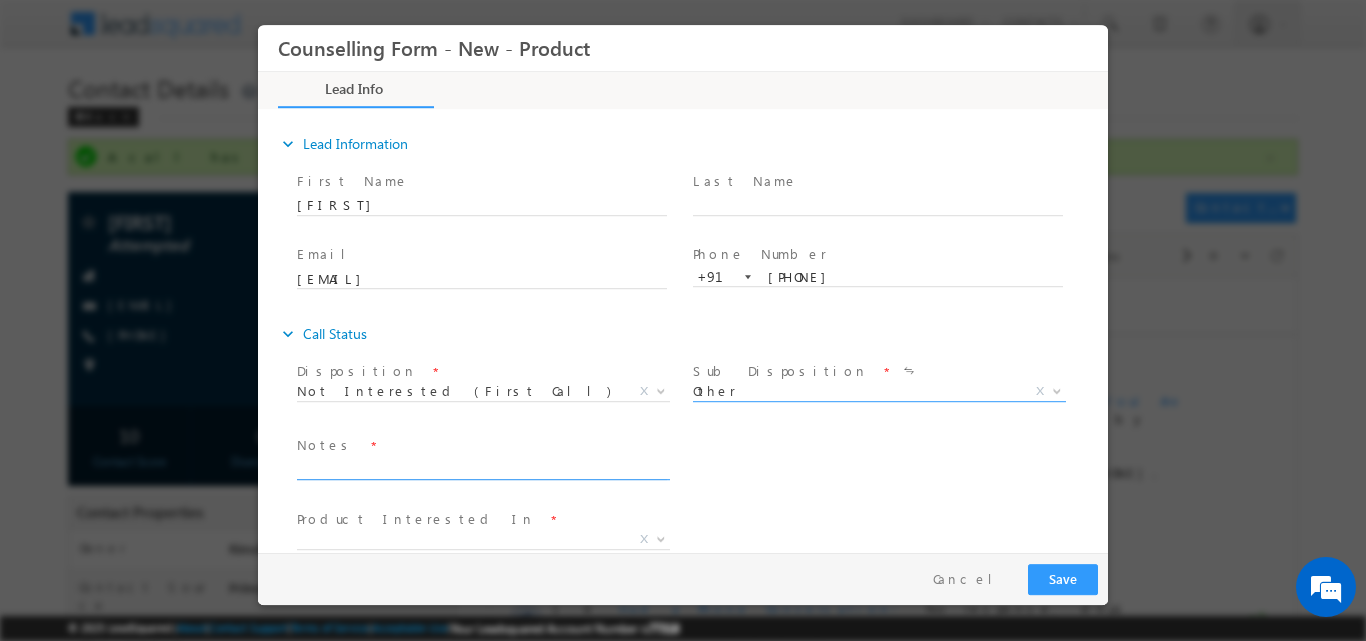 click at bounding box center (482, 467) 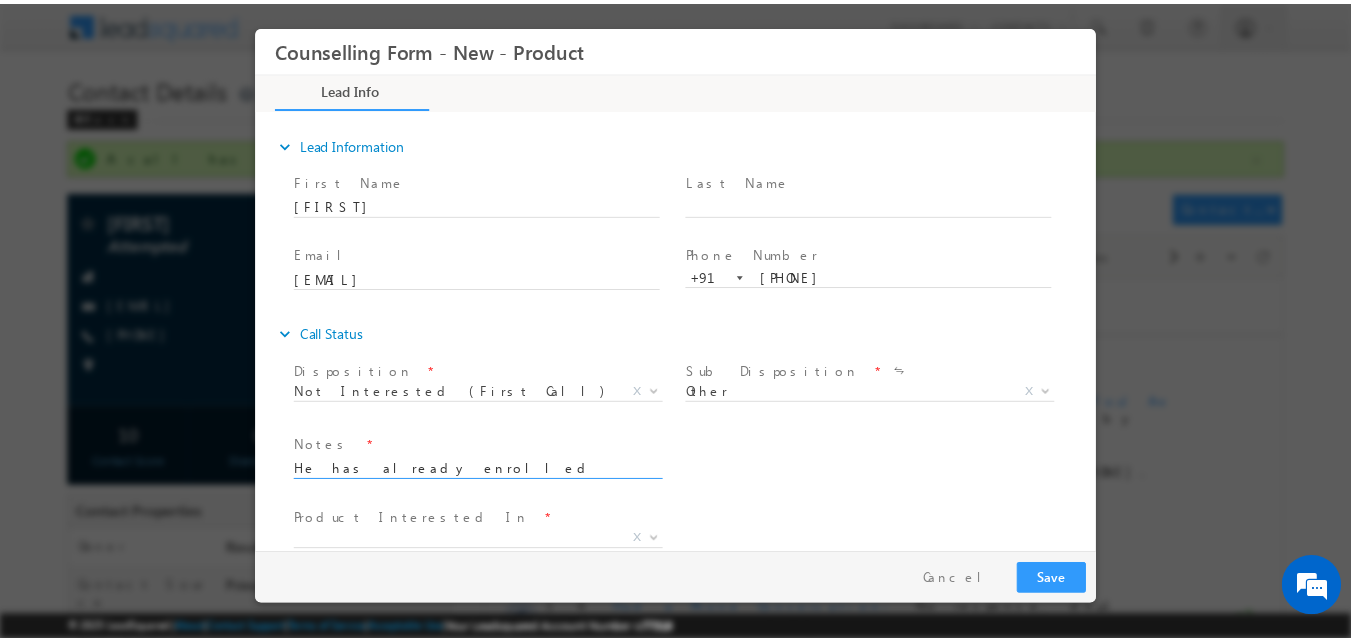 scroll, scrollTop: 33, scrollLeft: 0, axis: vertical 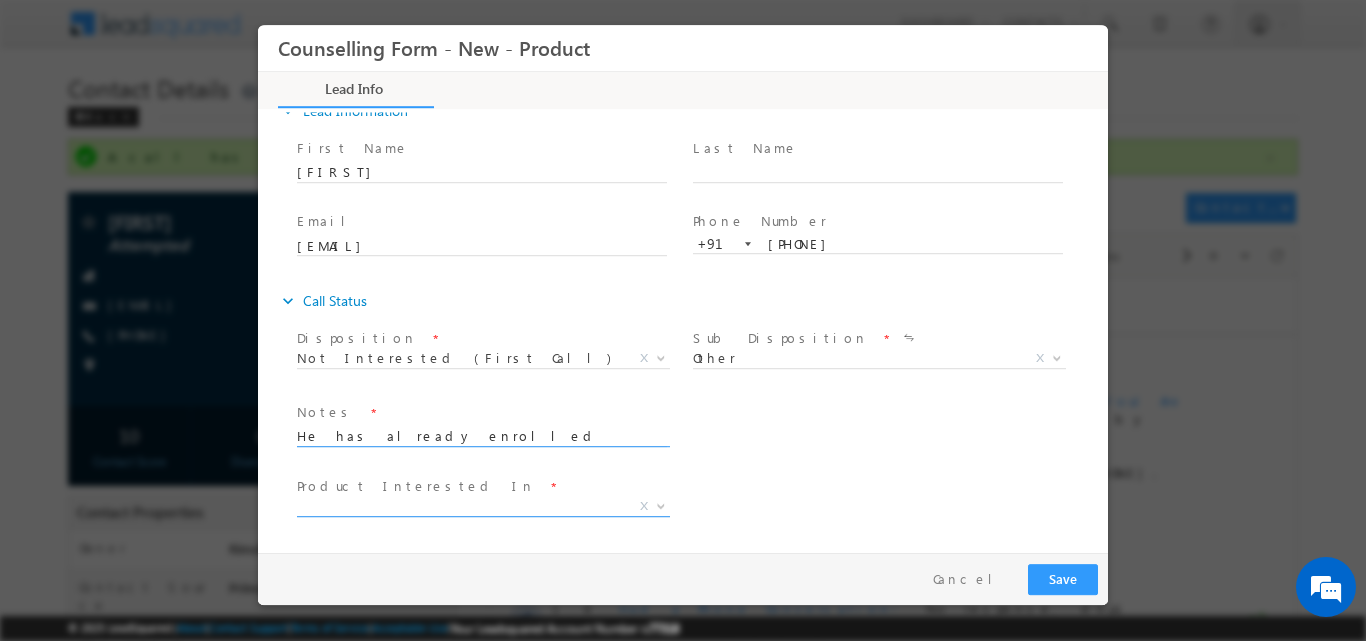 type on "He has already enrolled for online program" 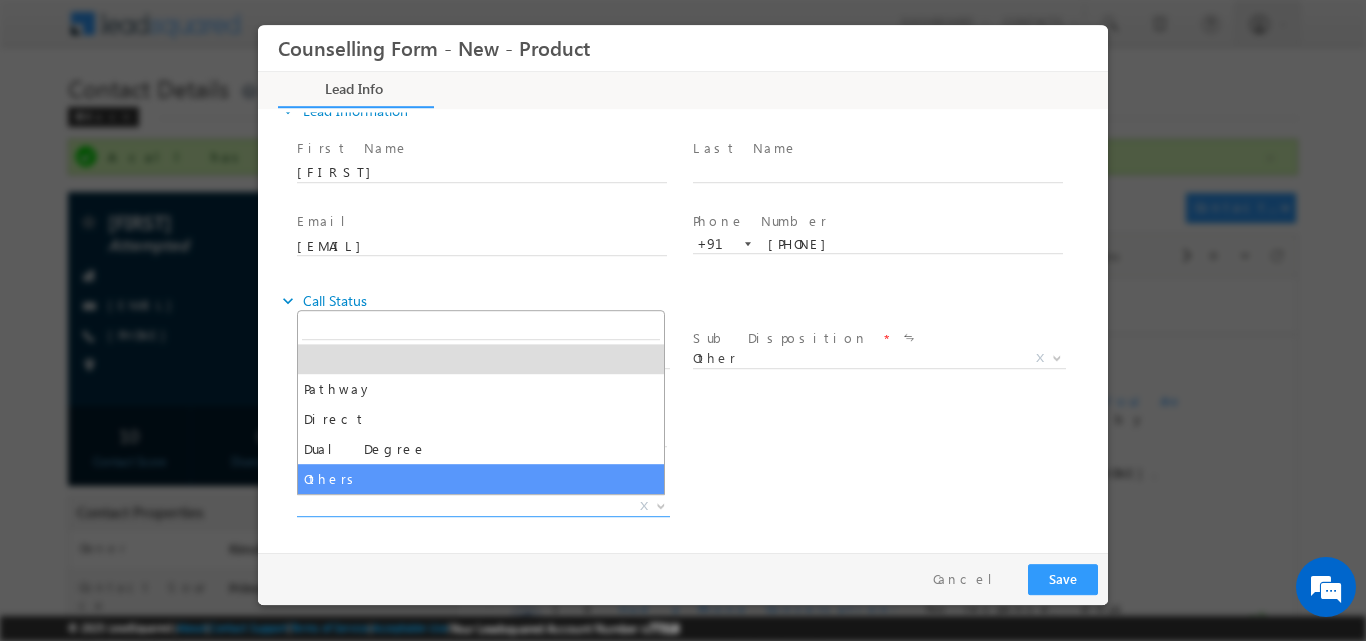 select on "Others" 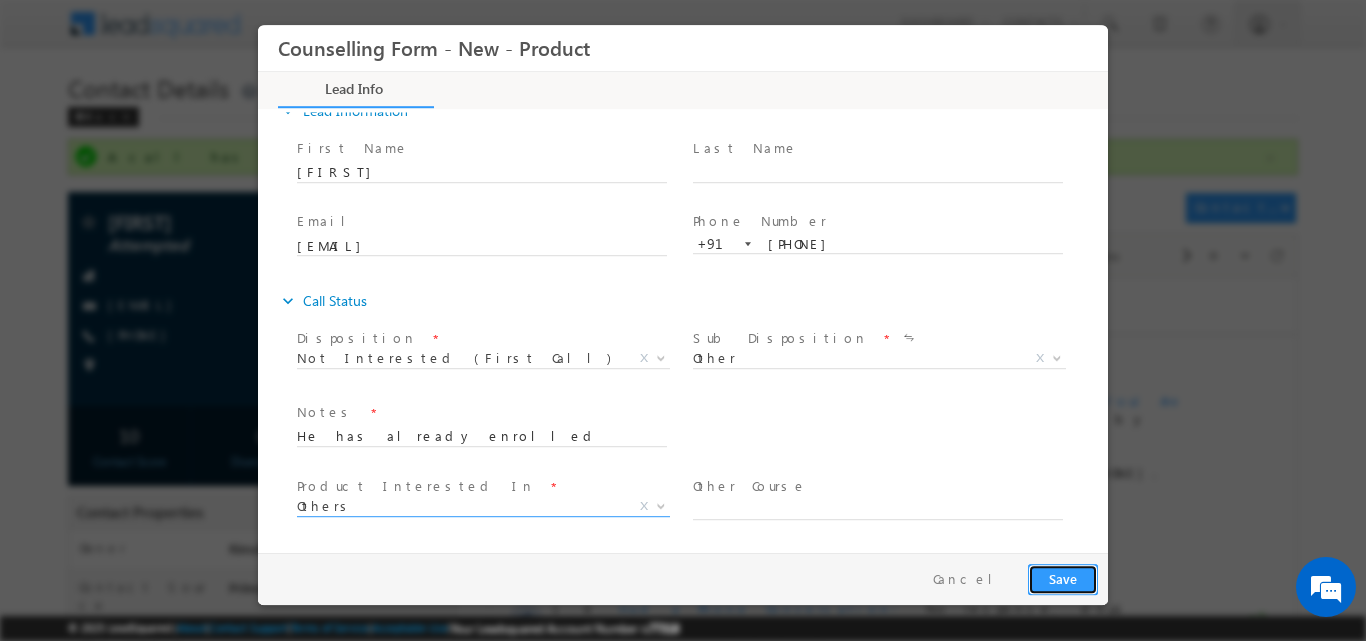 click on "Save" at bounding box center [1063, 578] 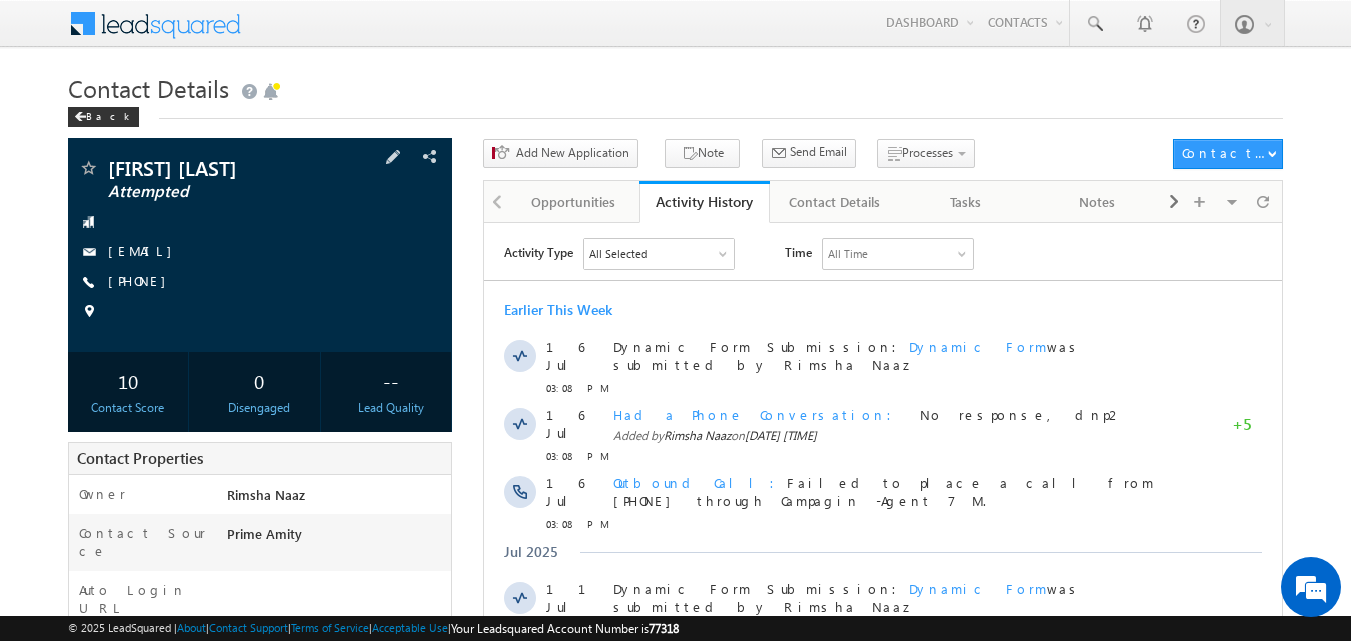 scroll, scrollTop: 0, scrollLeft: 0, axis: both 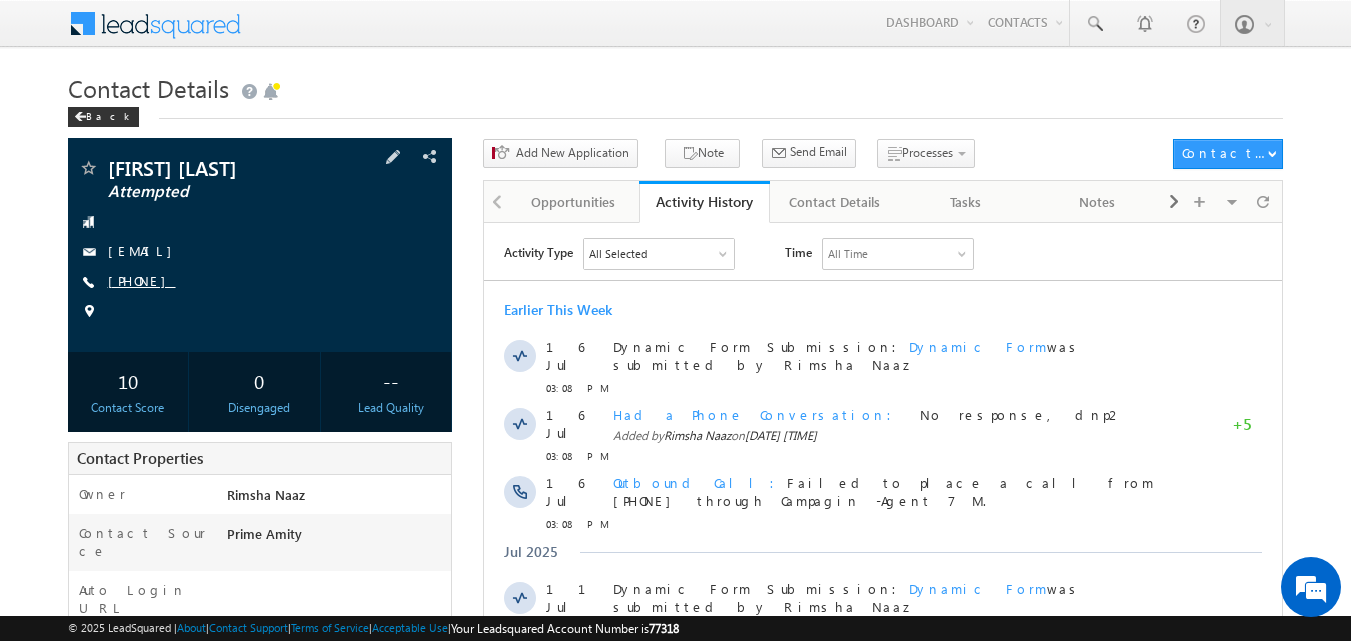 click on "[PHONE]" at bounding box center (142, 280) 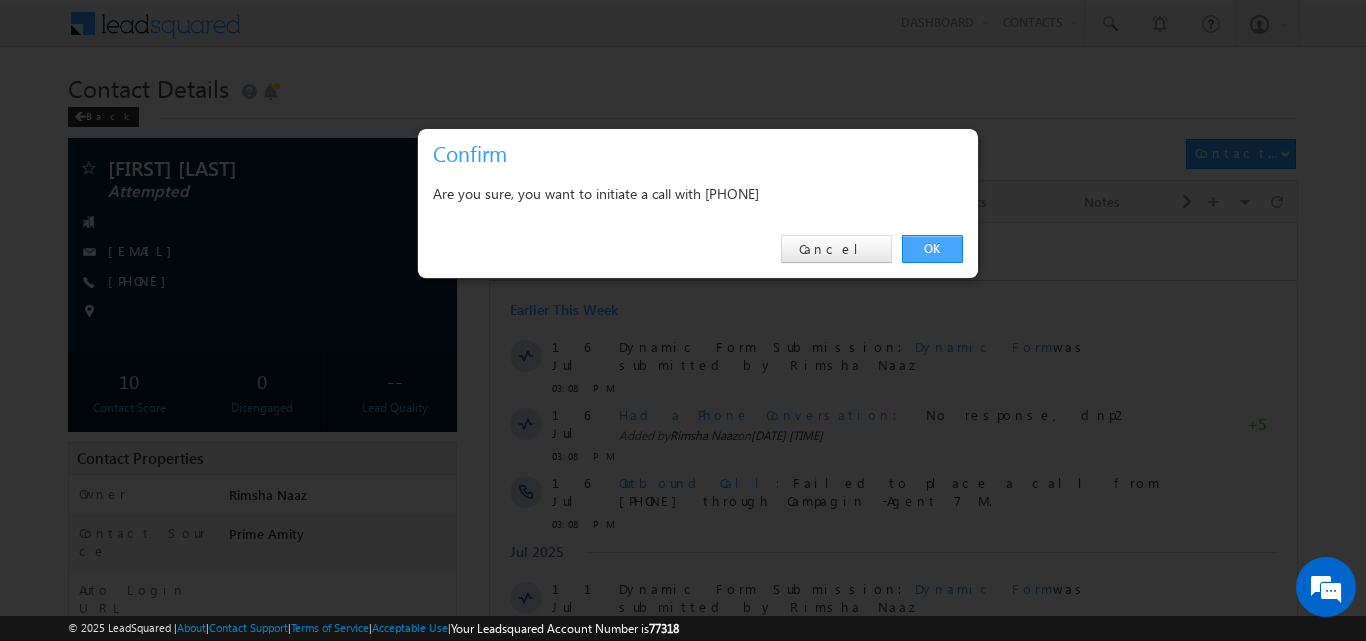 click on "OK" at bounding box center [932, 249] 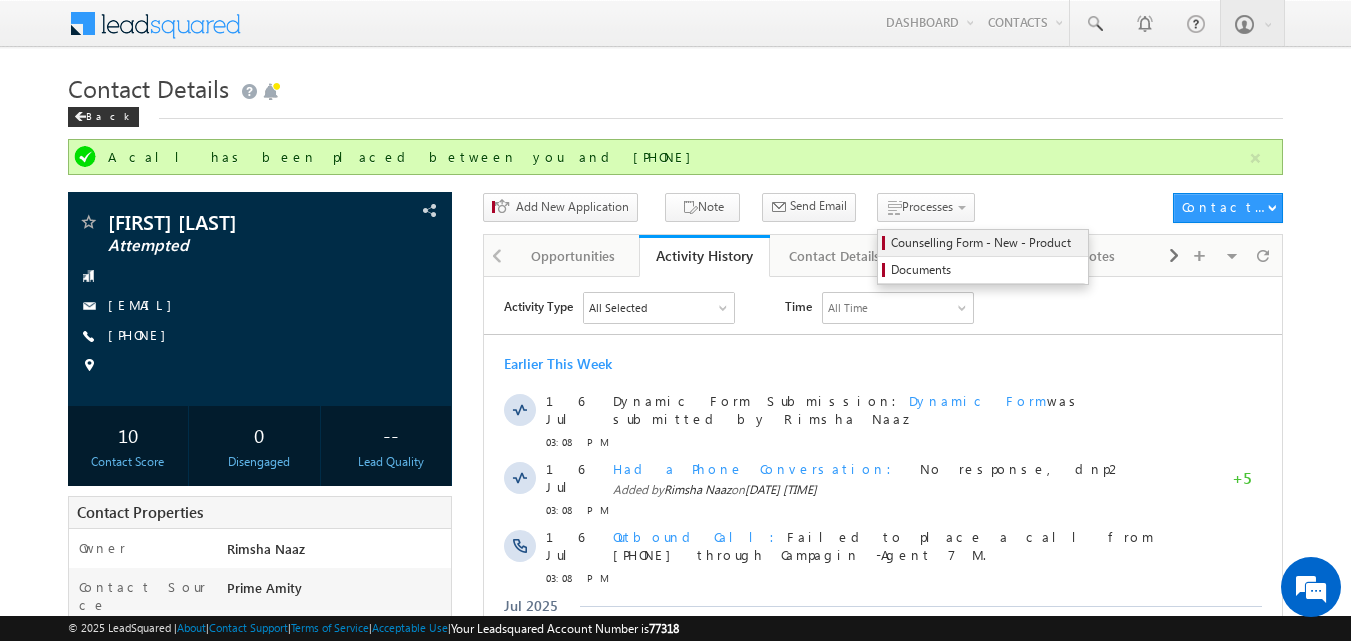 click on "Counselling Form - New - Product" at bounding box center (986, 243) 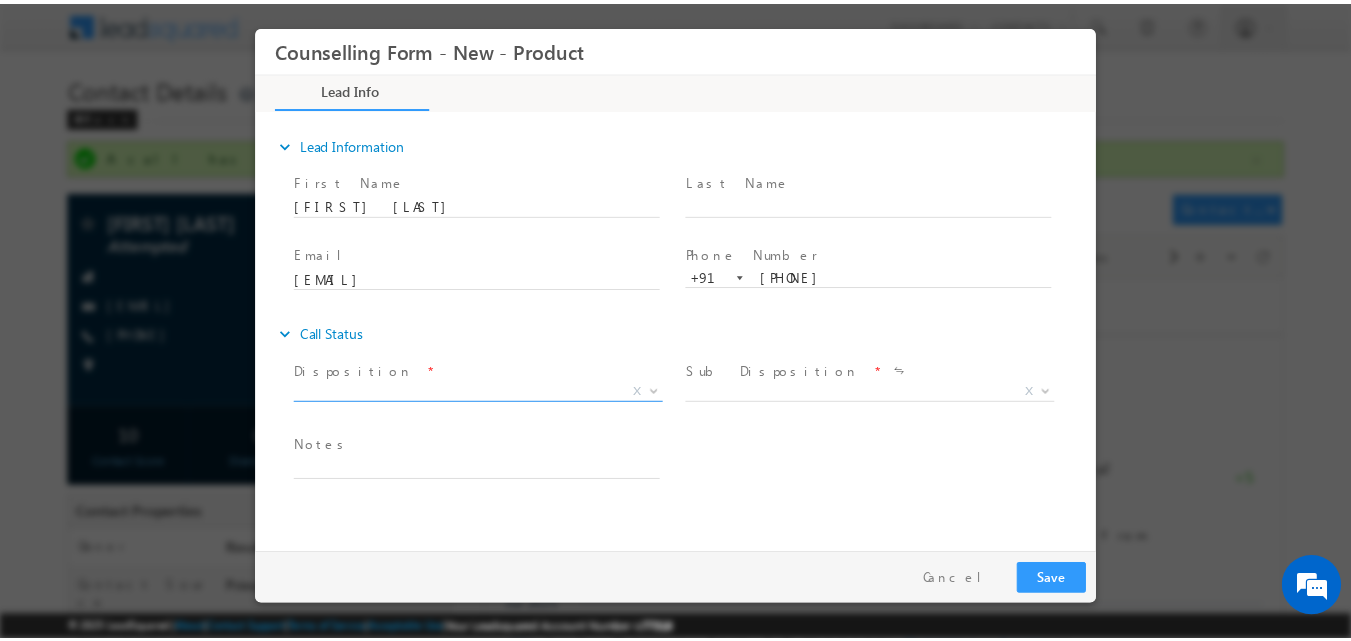 scroll, scrollTop: 0, scrollLeft: 0, axis: both 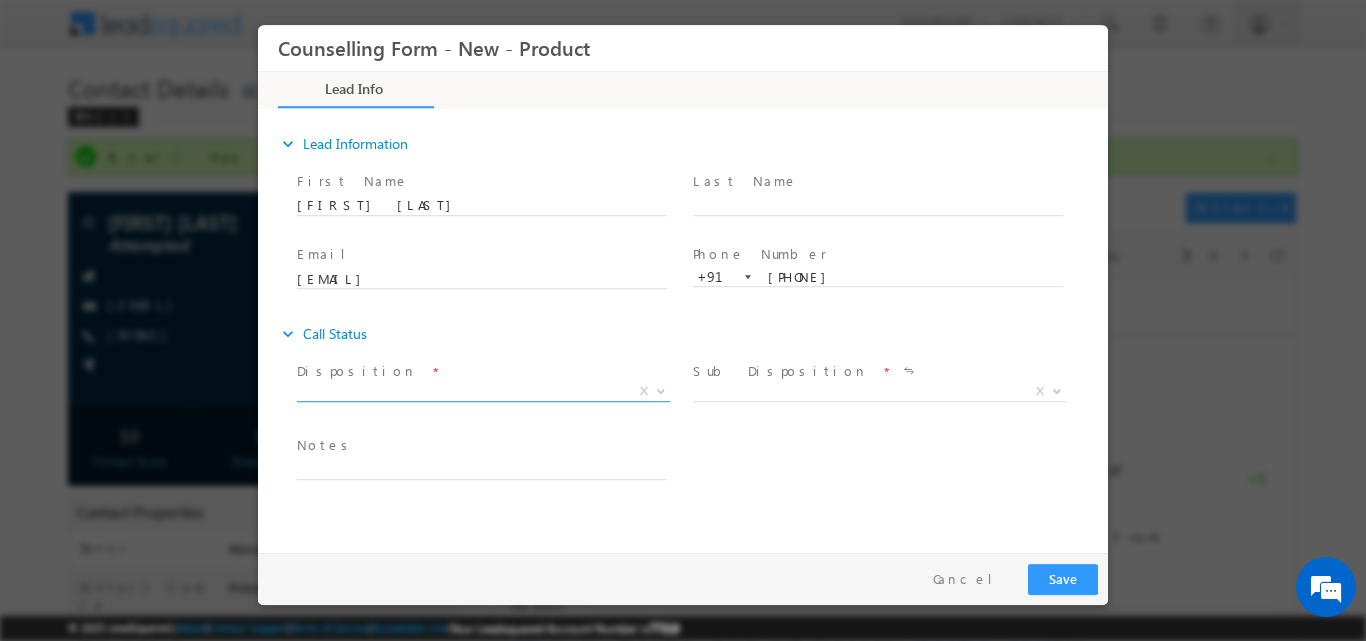 click at bounding box center [661, 389] 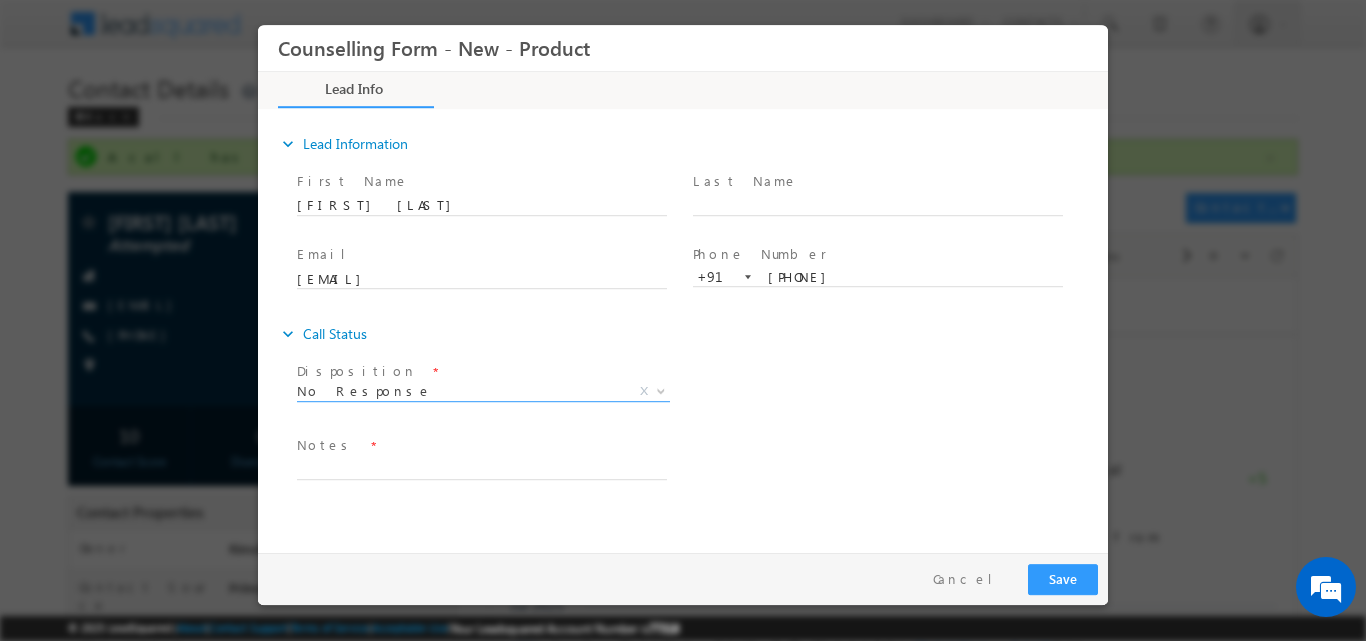 select on "No Response" 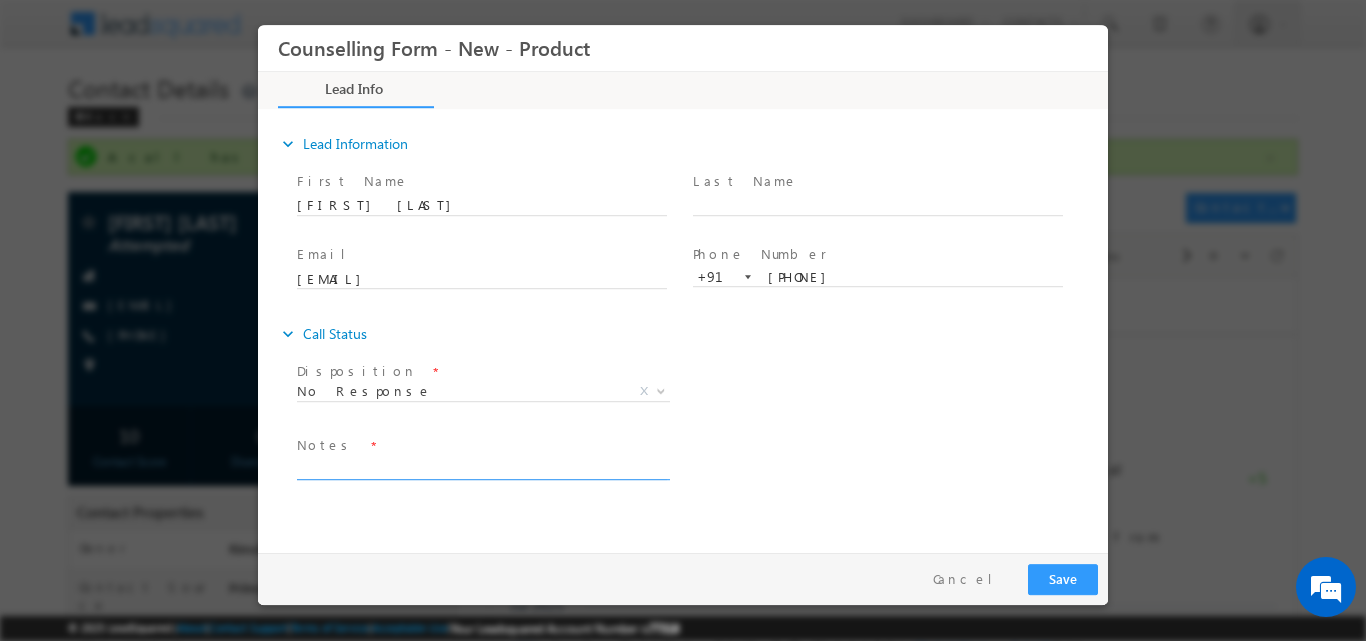 click at bounding box center [482, 467] 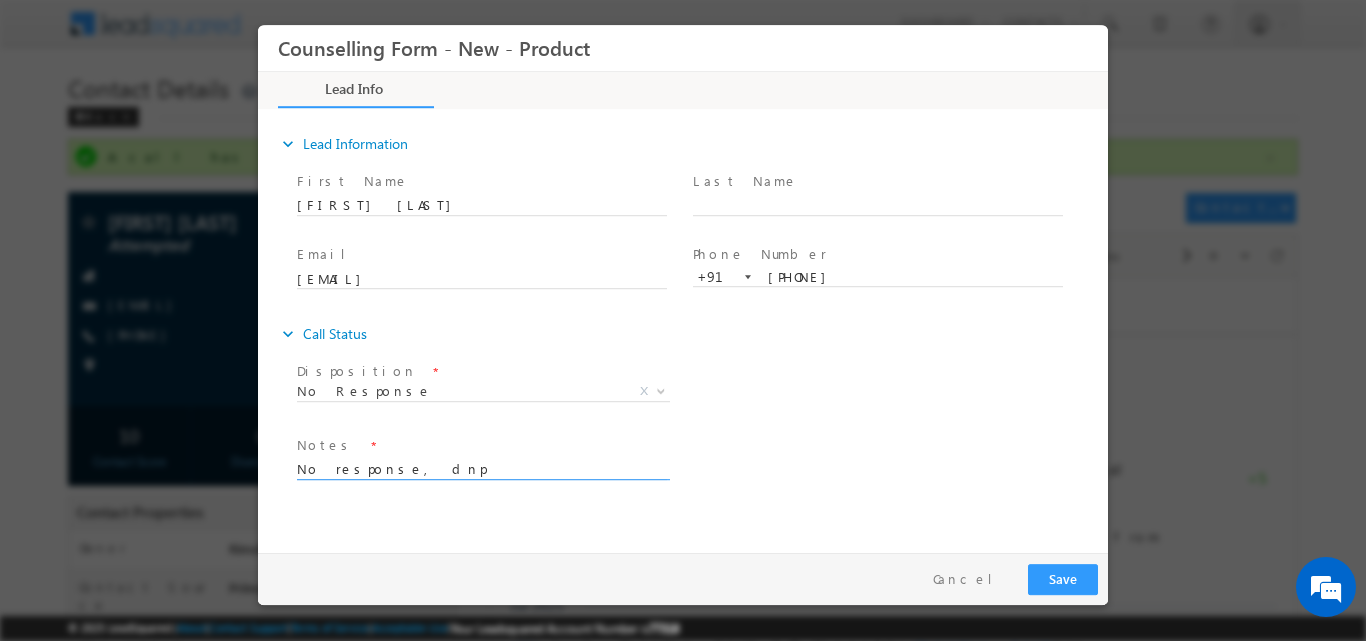 type on "No response, dnp" 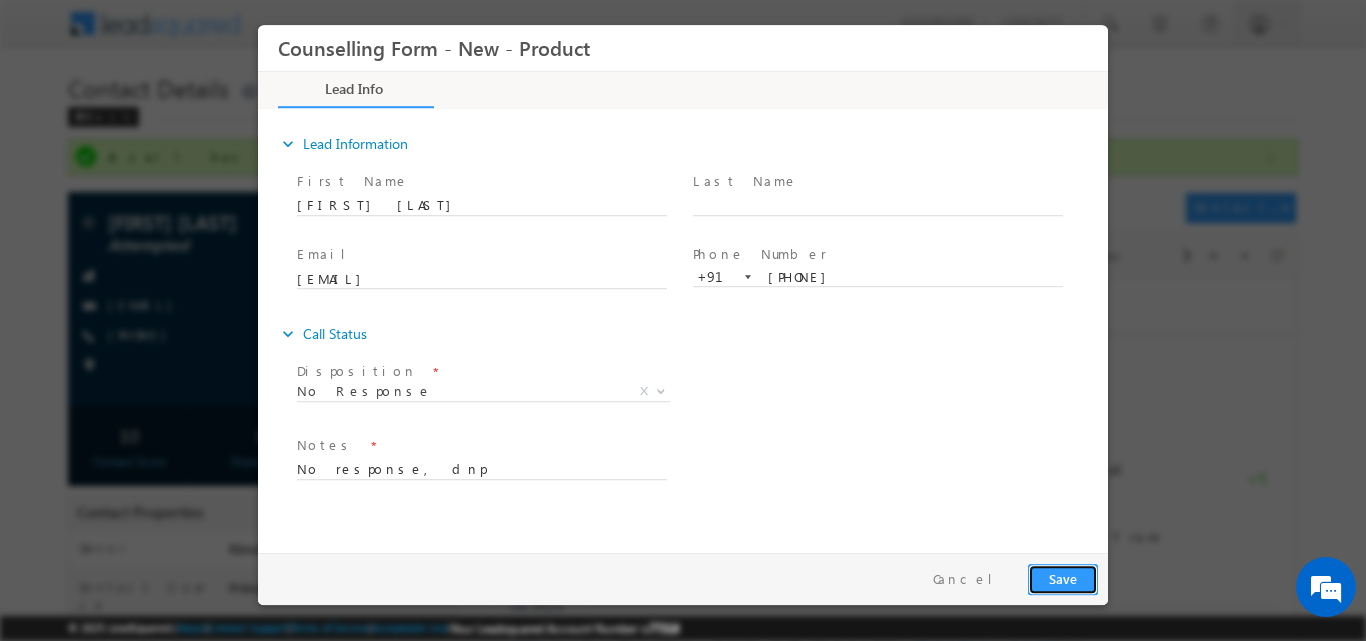 click on "Save" at bounding box center [1063, 578] 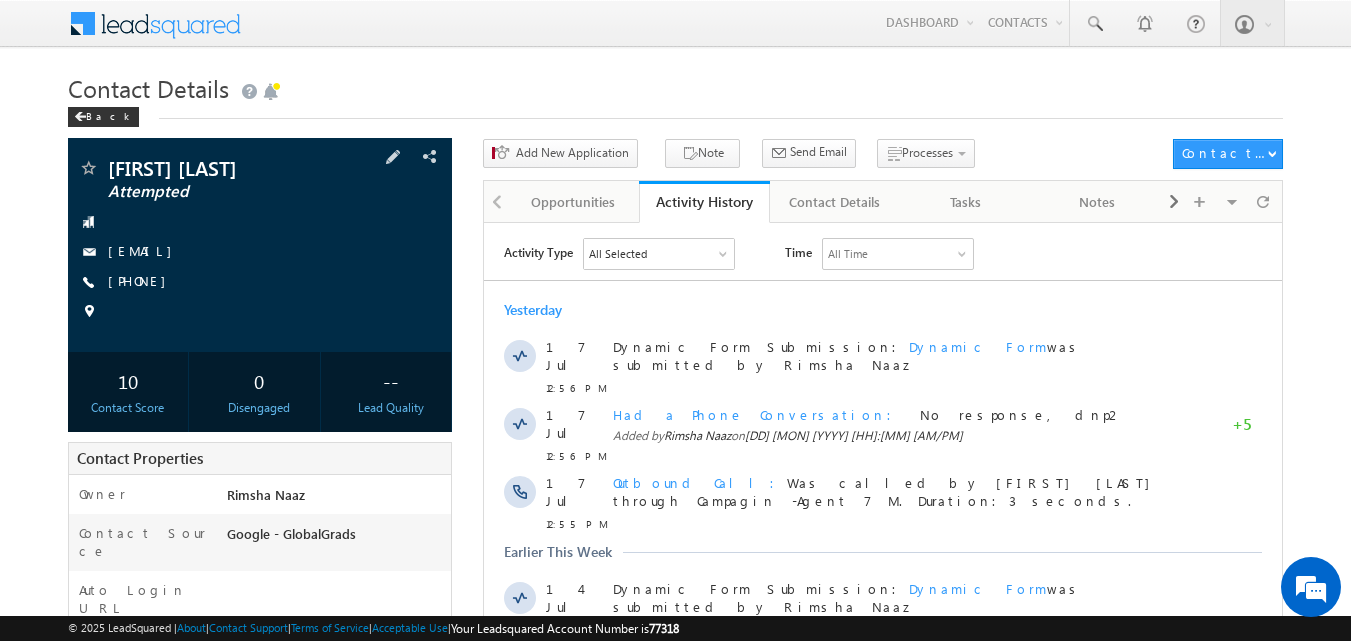 scroll, scrollTop: 0, scrollLeft: 0, axis: both 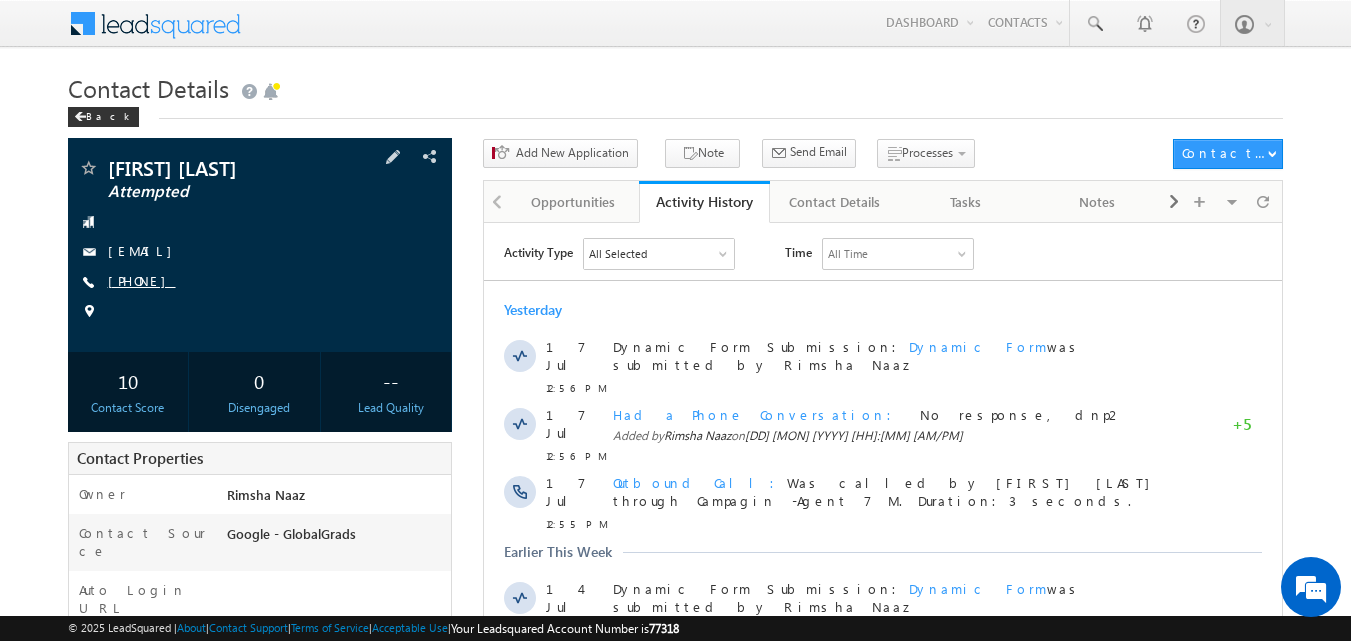 click on "[PHONE]" at bounding box center (142, 280) 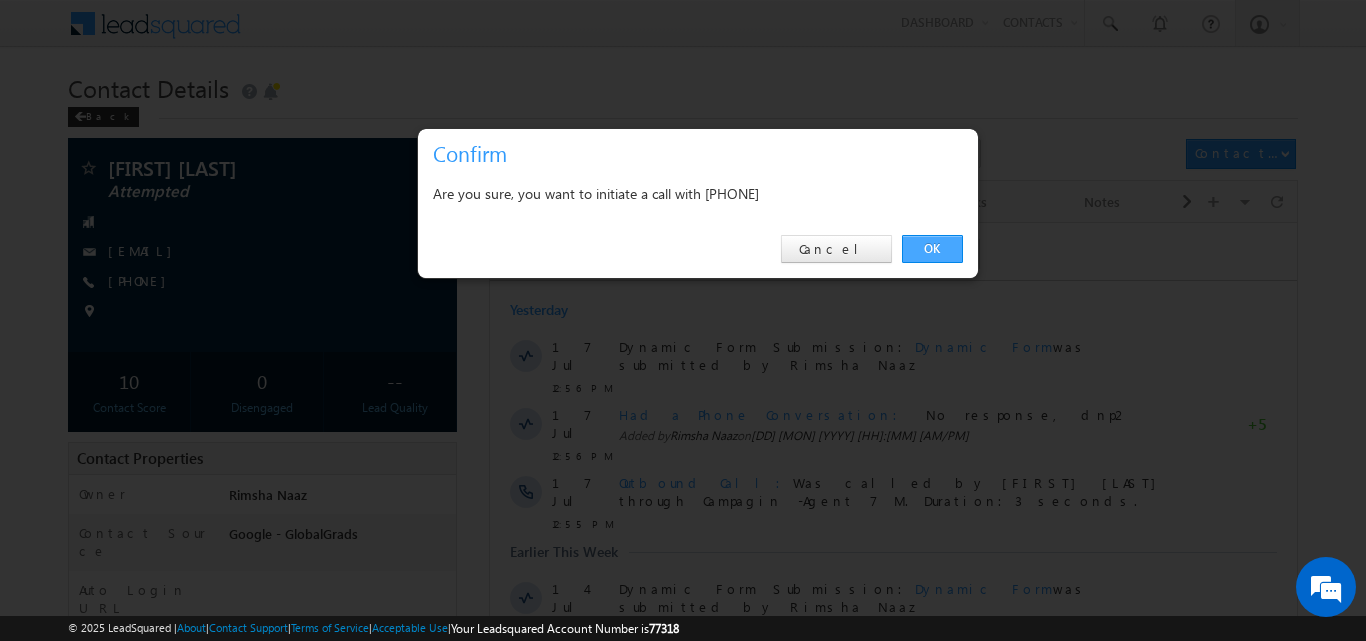 click on "OK" at bounding box center [932, 249] 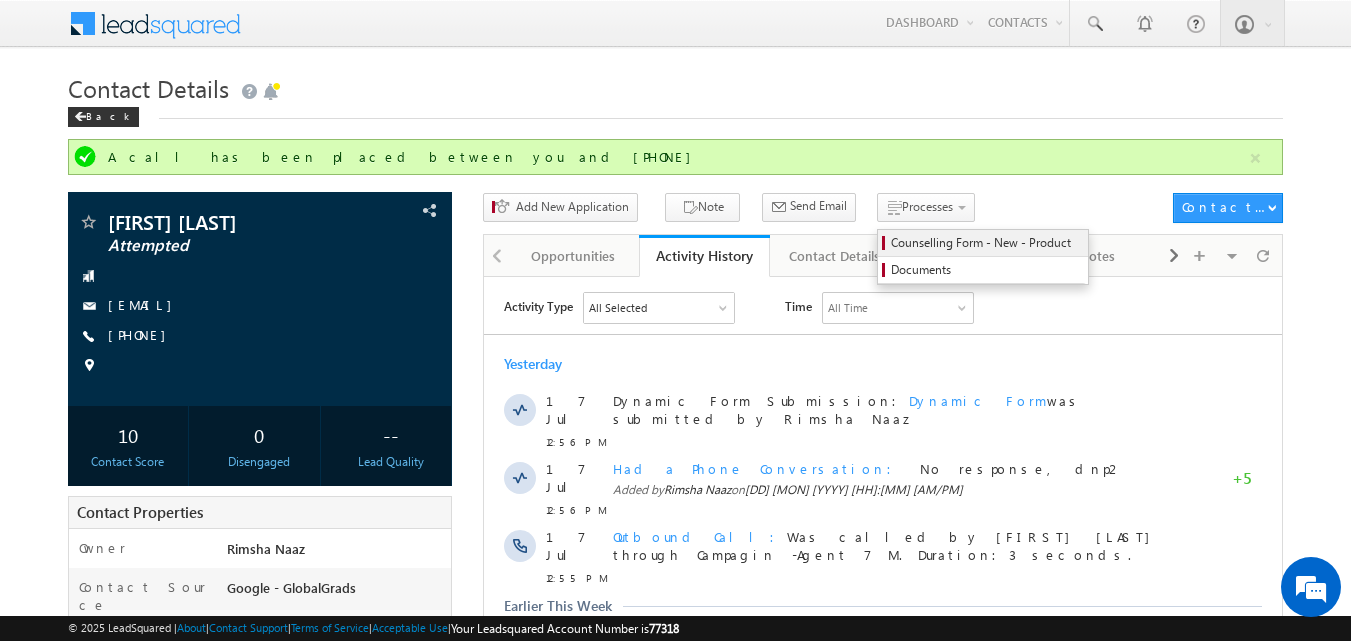 click on "Counselling Form - New - Product" at bounding box center (986, 243) 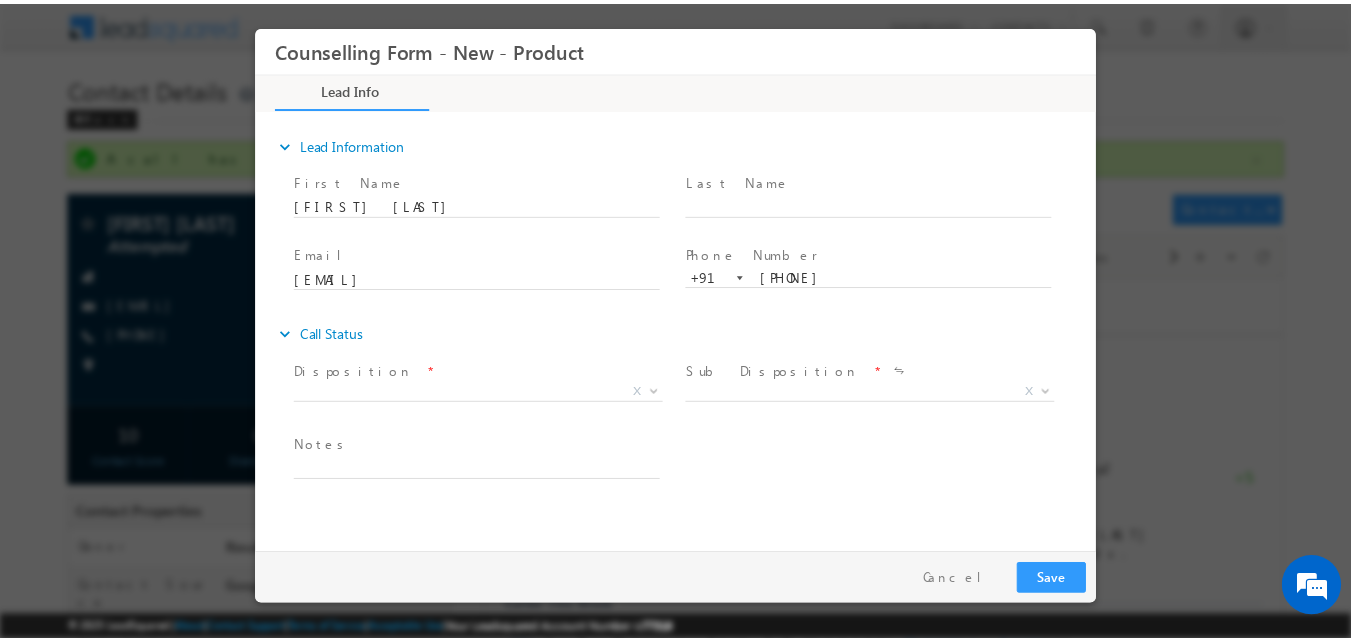 scroll, scrollTop: 0, scrollLeft: 0, axis: both 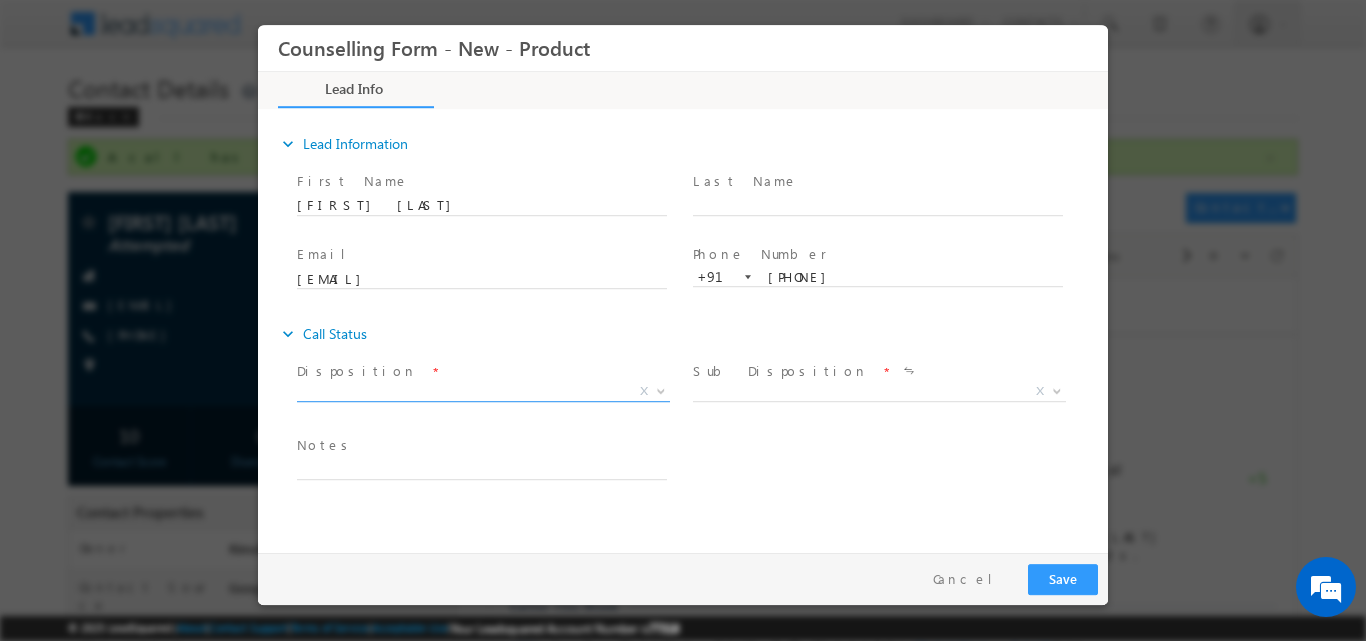 click at bounding box center (661, 389) 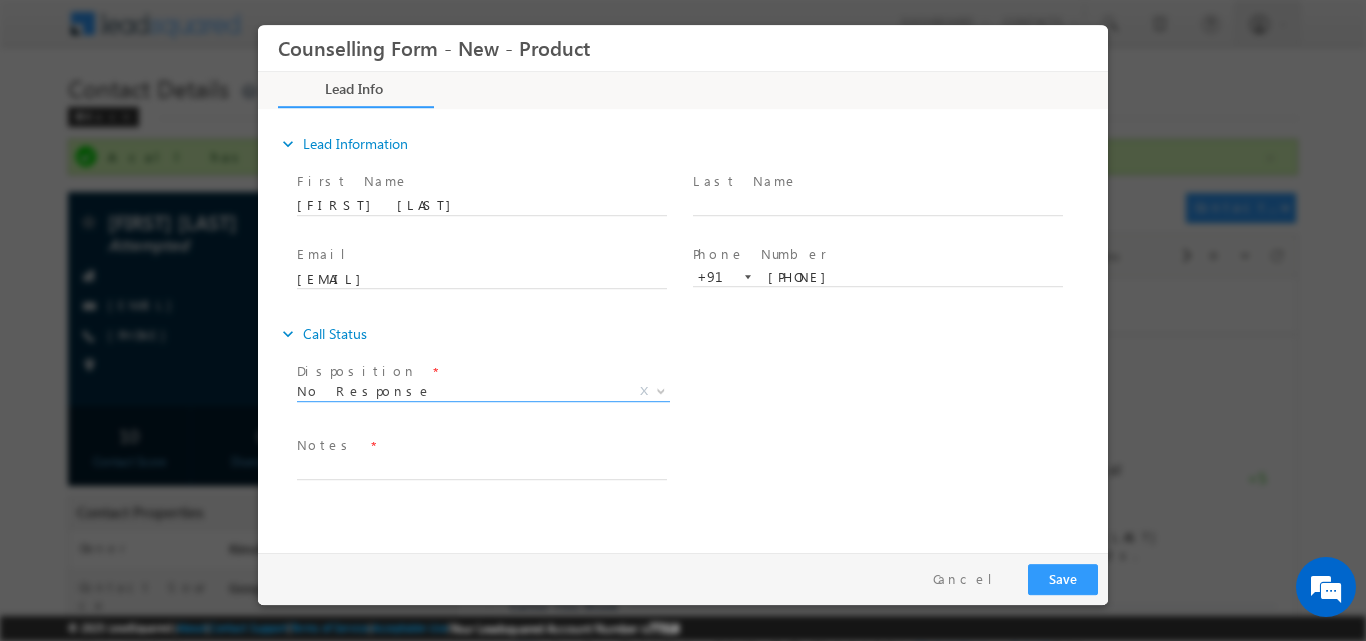 select on "No Response" 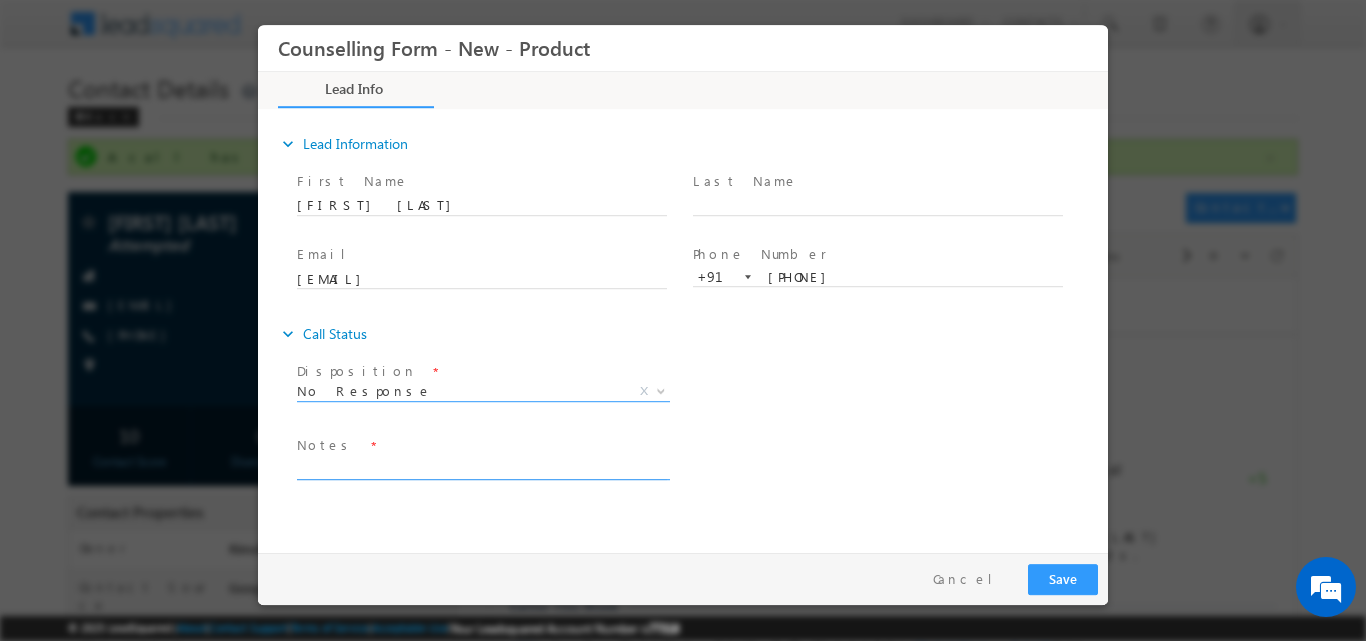click at bounding box center [482, 467] 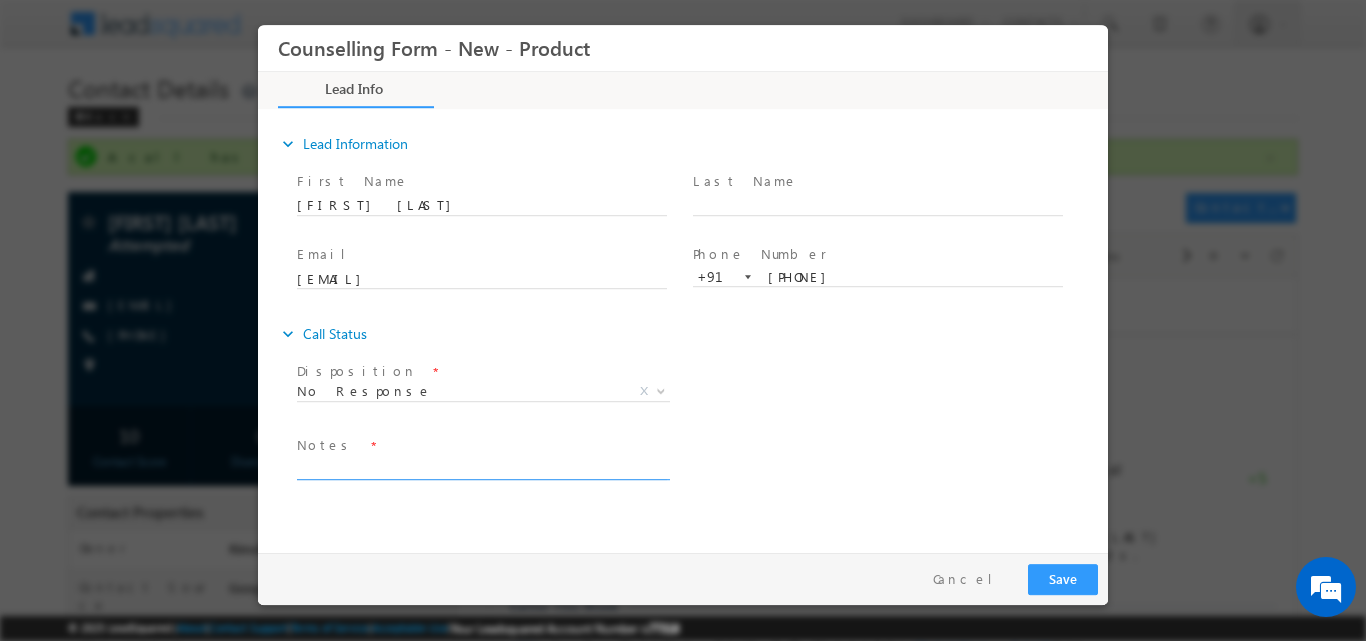 paste on "No response, dnp" 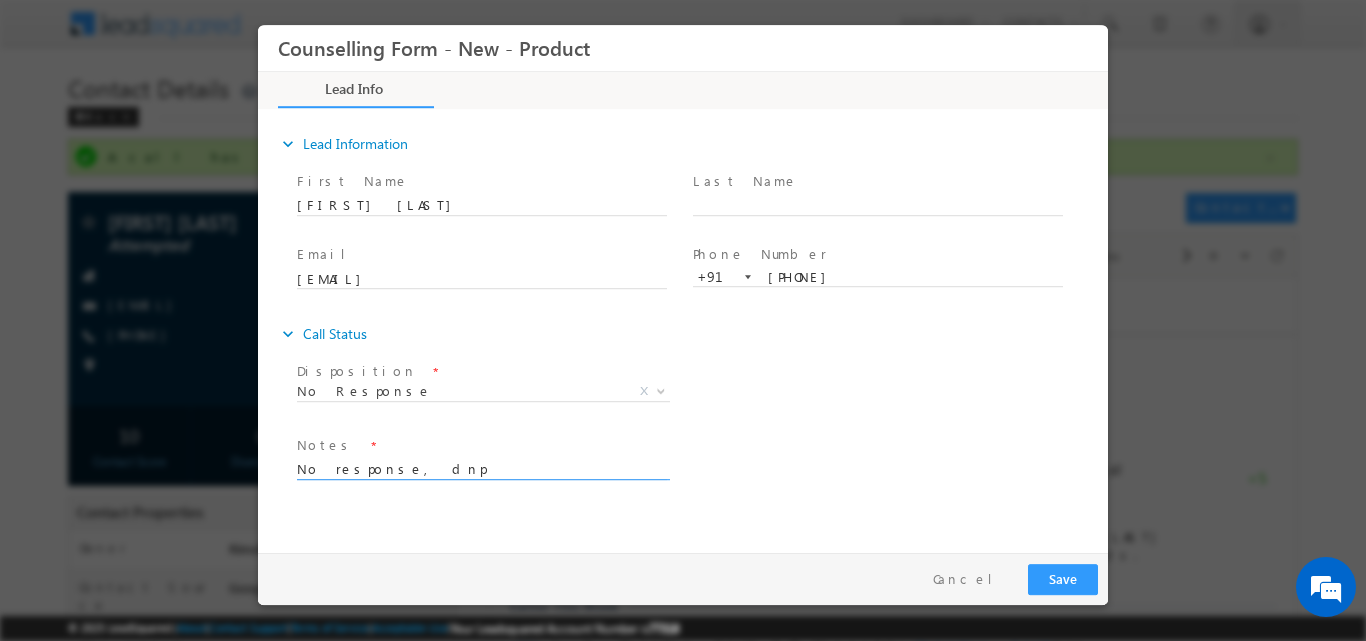 type on "No response, dnp" 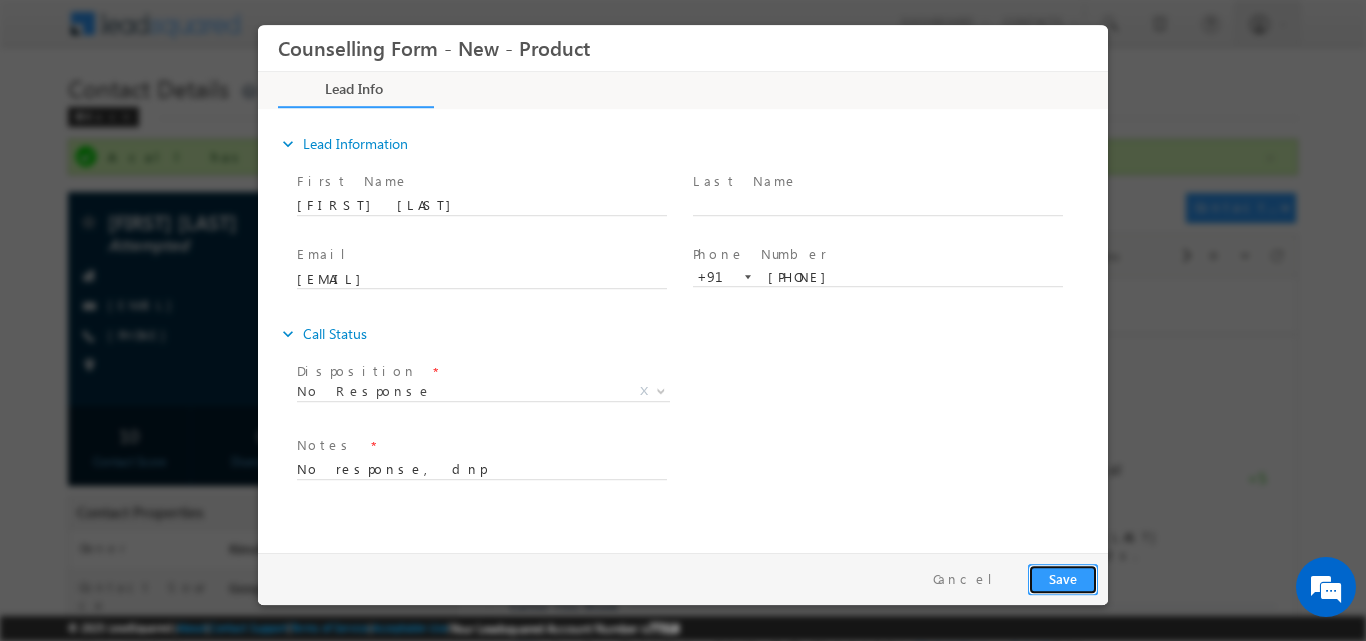 click on "Save" at bounding box center [1063, 578] 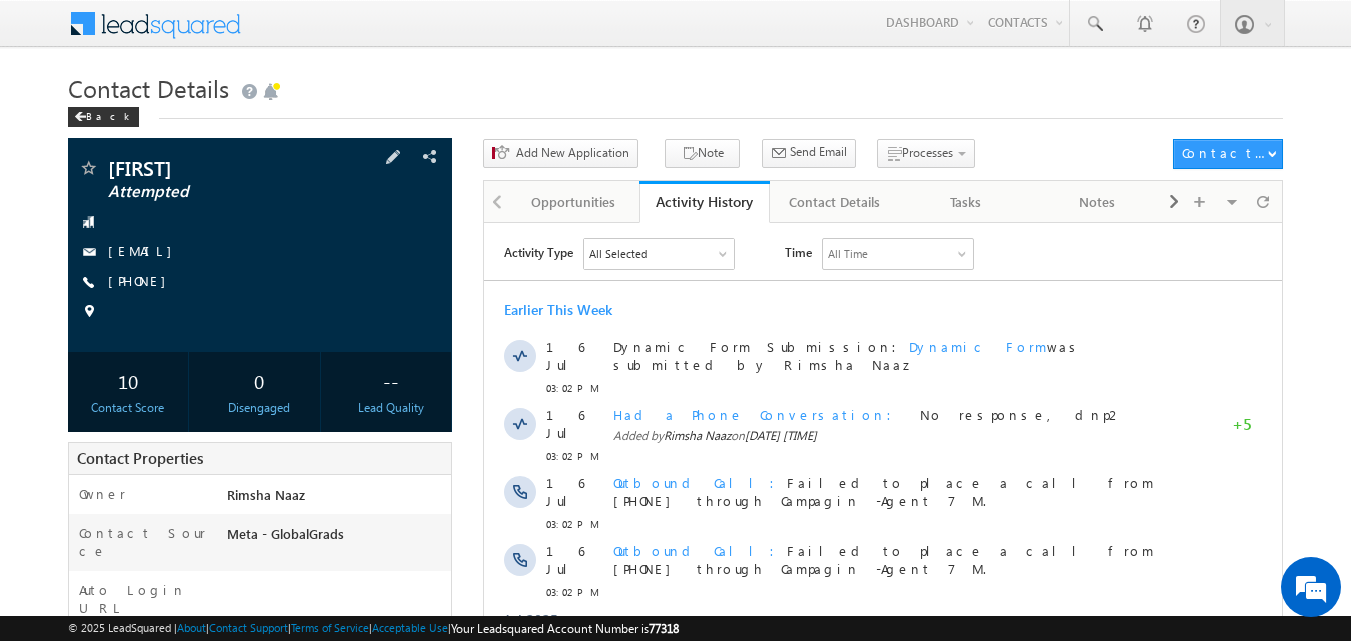 scroll, scrollTop: 0, scrollLeft: 0, axis: both 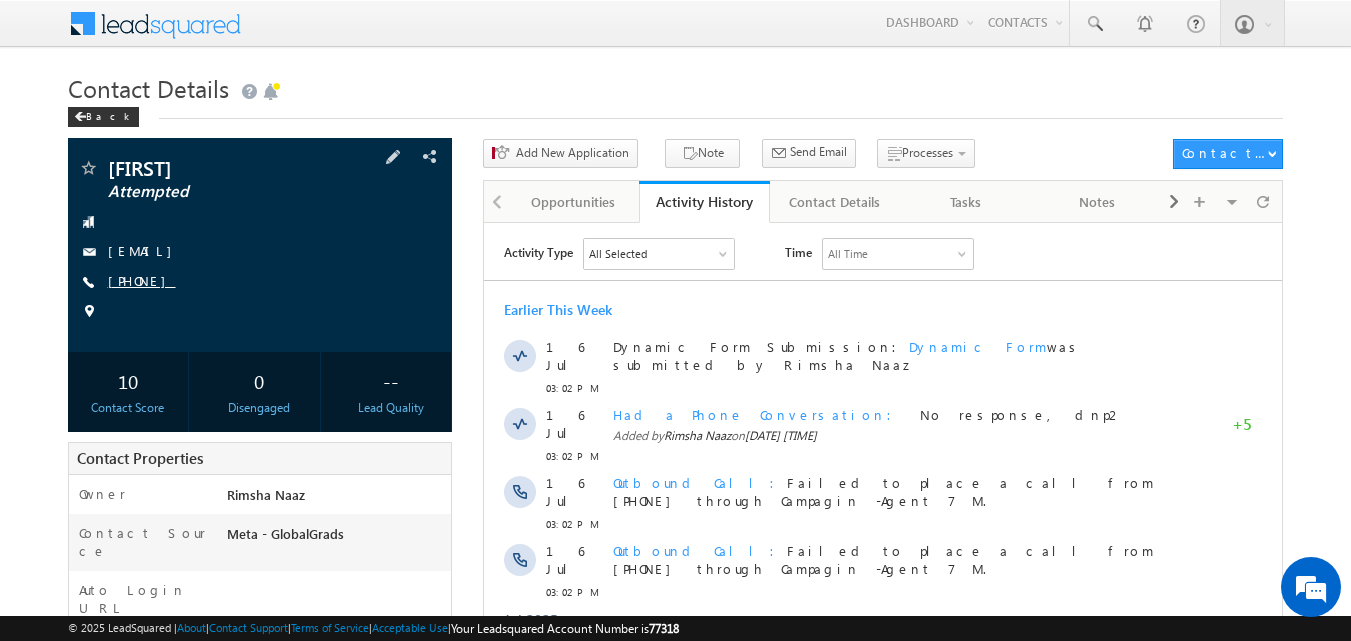 click on "[PHONE]" at bounding box center [142, 280] 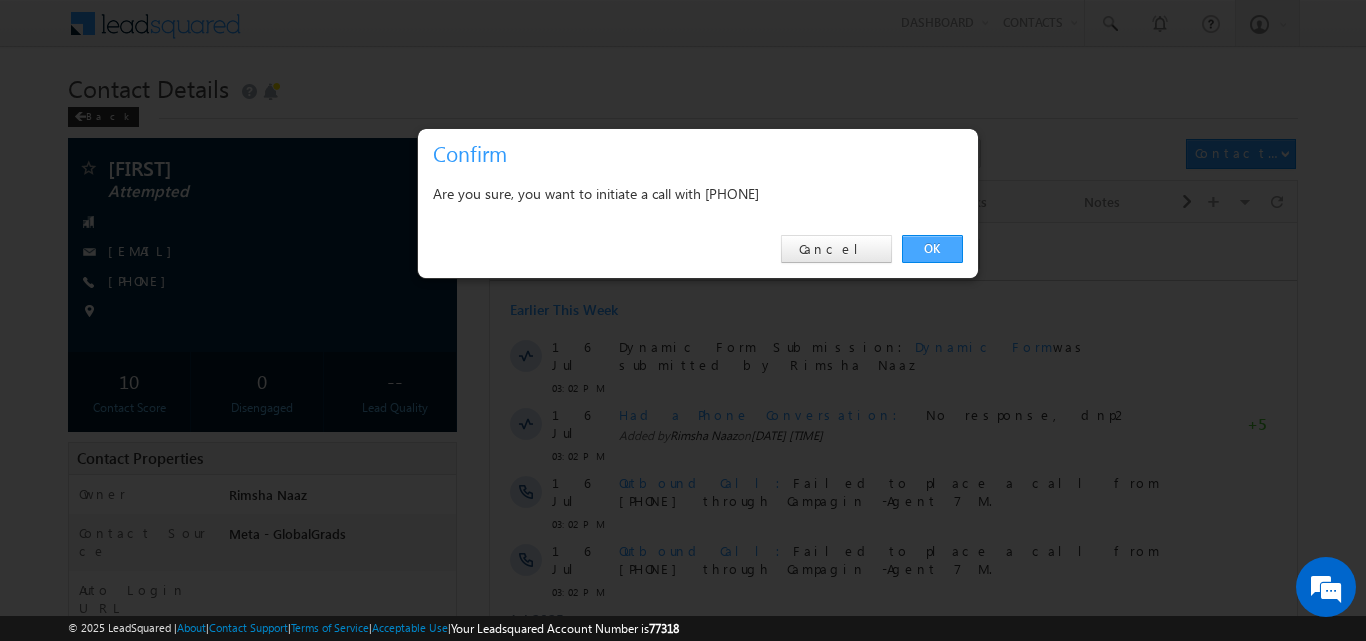 click on "OK" at bounding box center (932, 249) 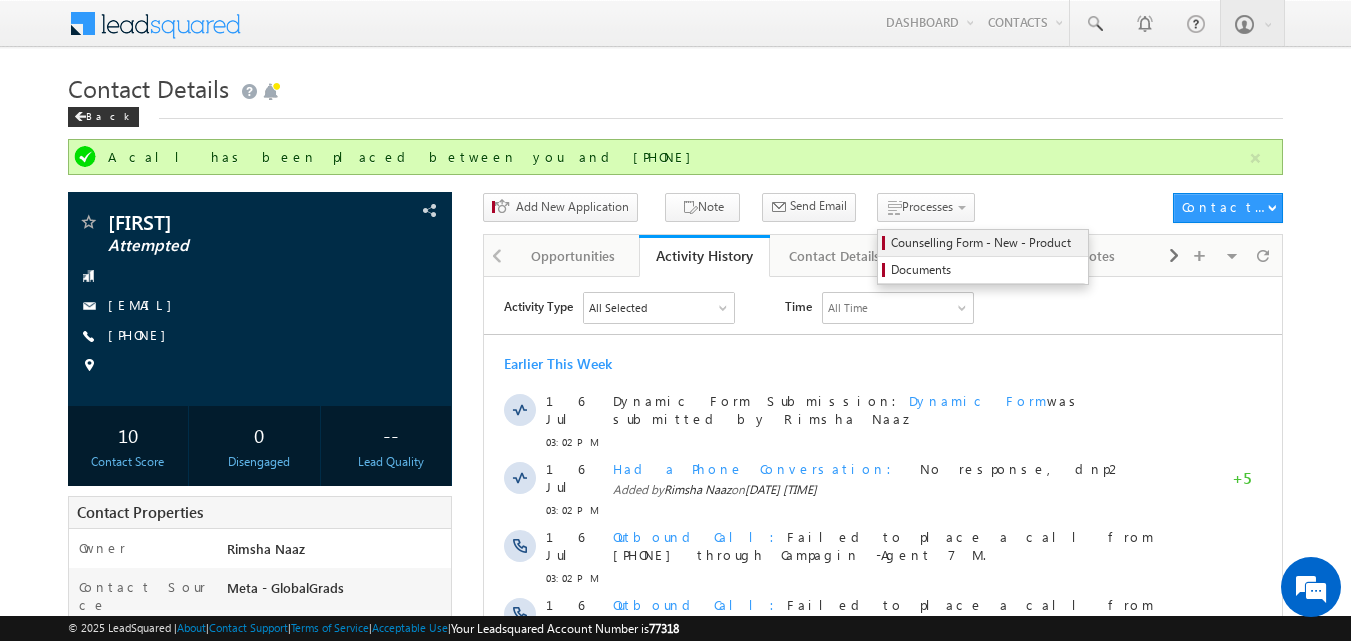 click on "Counselling Form - New - Product" at bounding box center (986, 243) 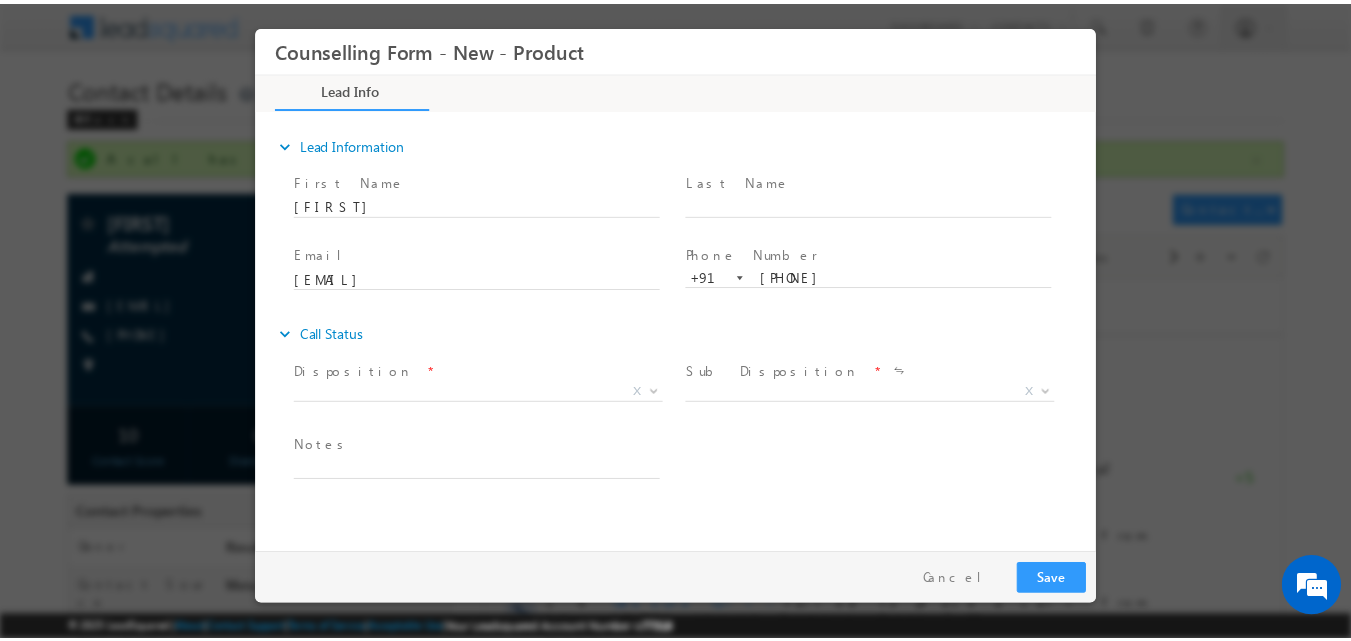 scroll, scrollTop: 0, scrollLeft: 0, axis: both 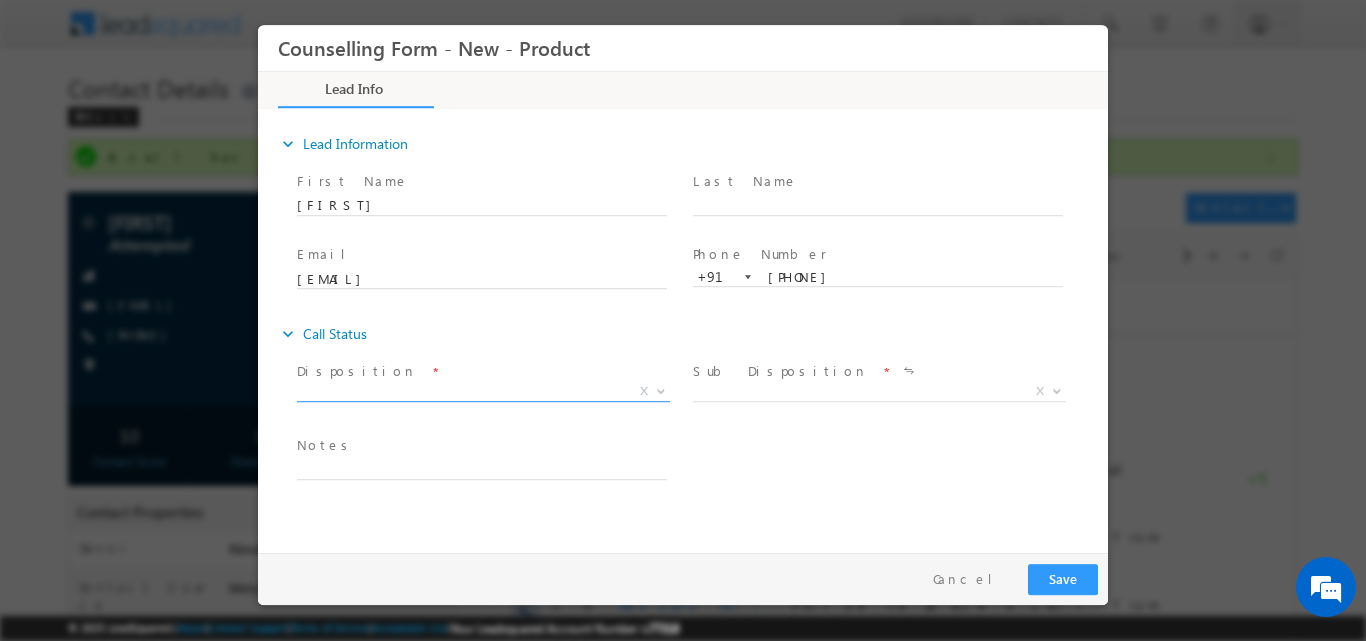 click at bounding box center (659, 390) 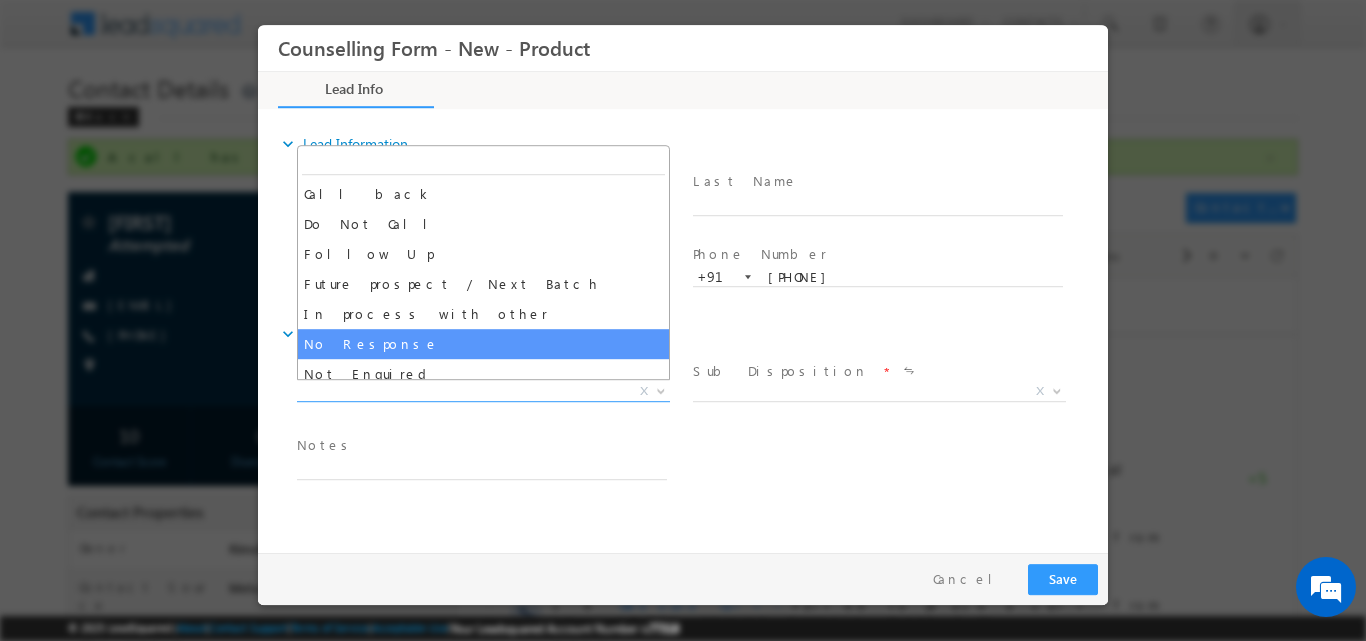 select on "No Response" 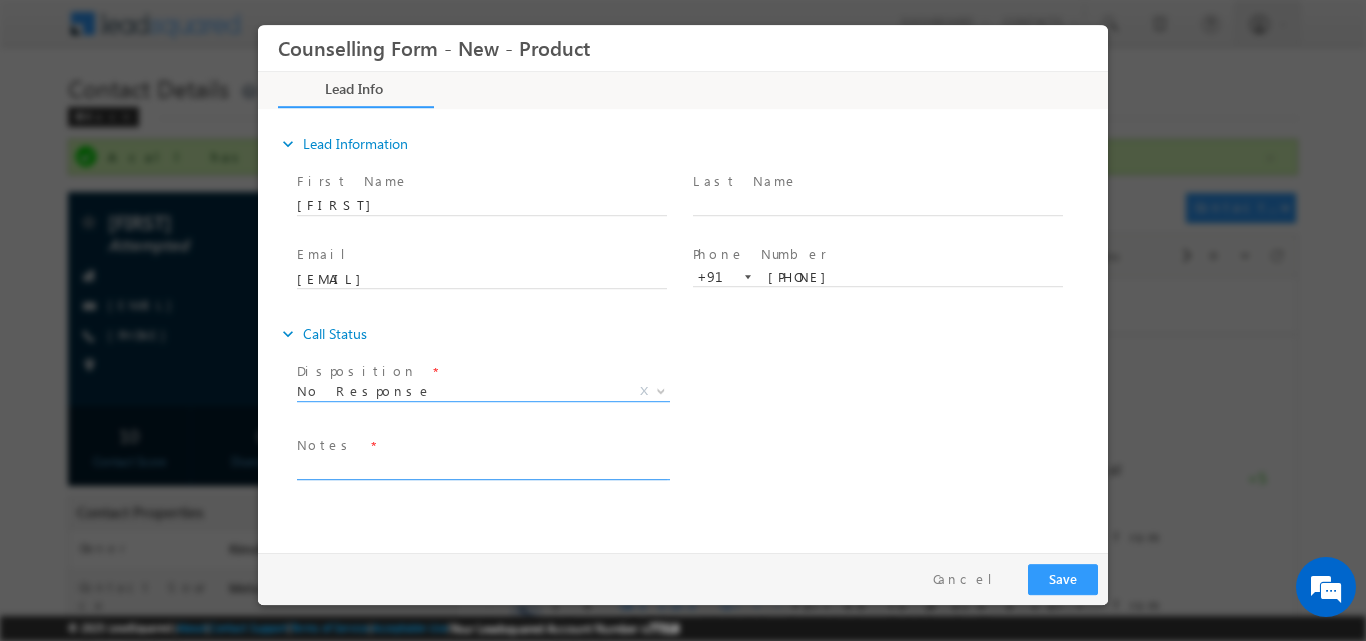 click at bounding box center (482, 467) 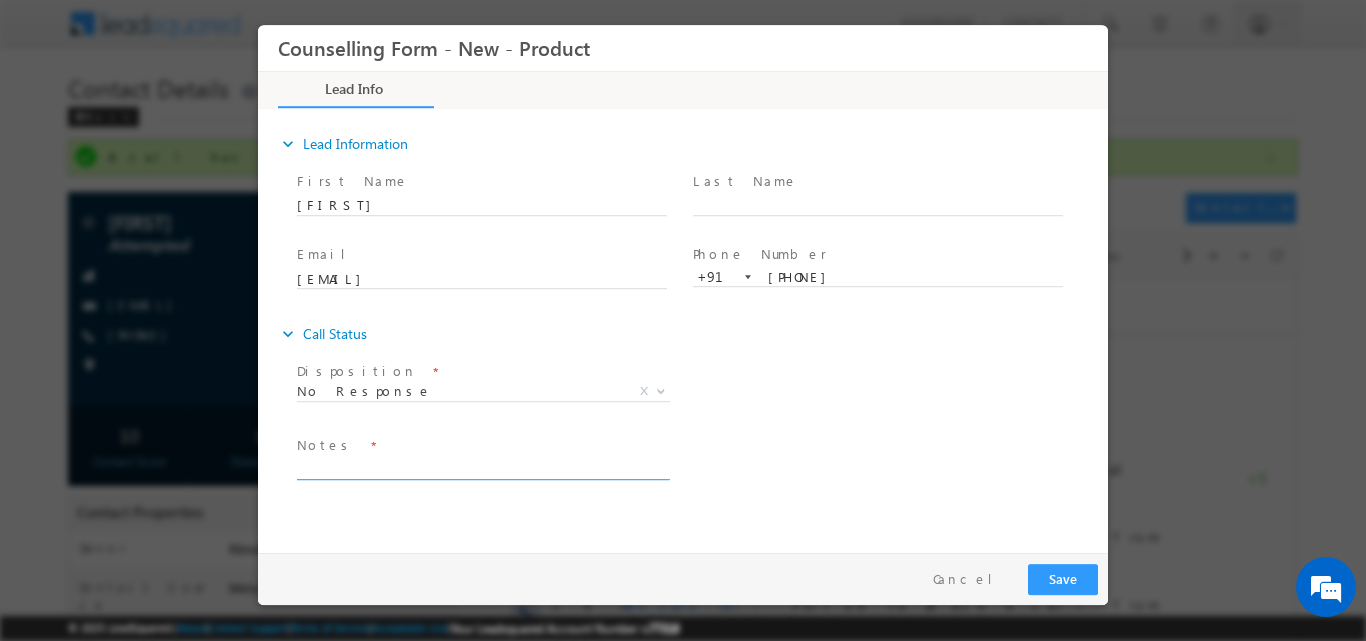 paste on "No response, dnp" 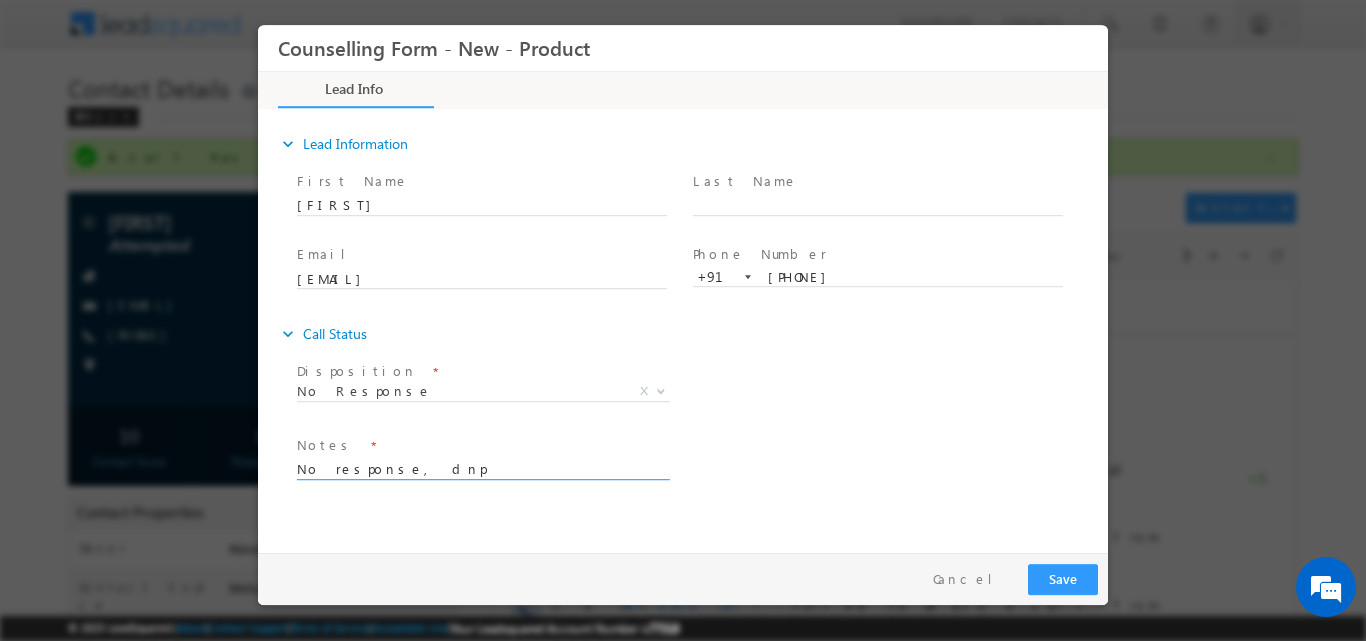 type on "No response, dnp" 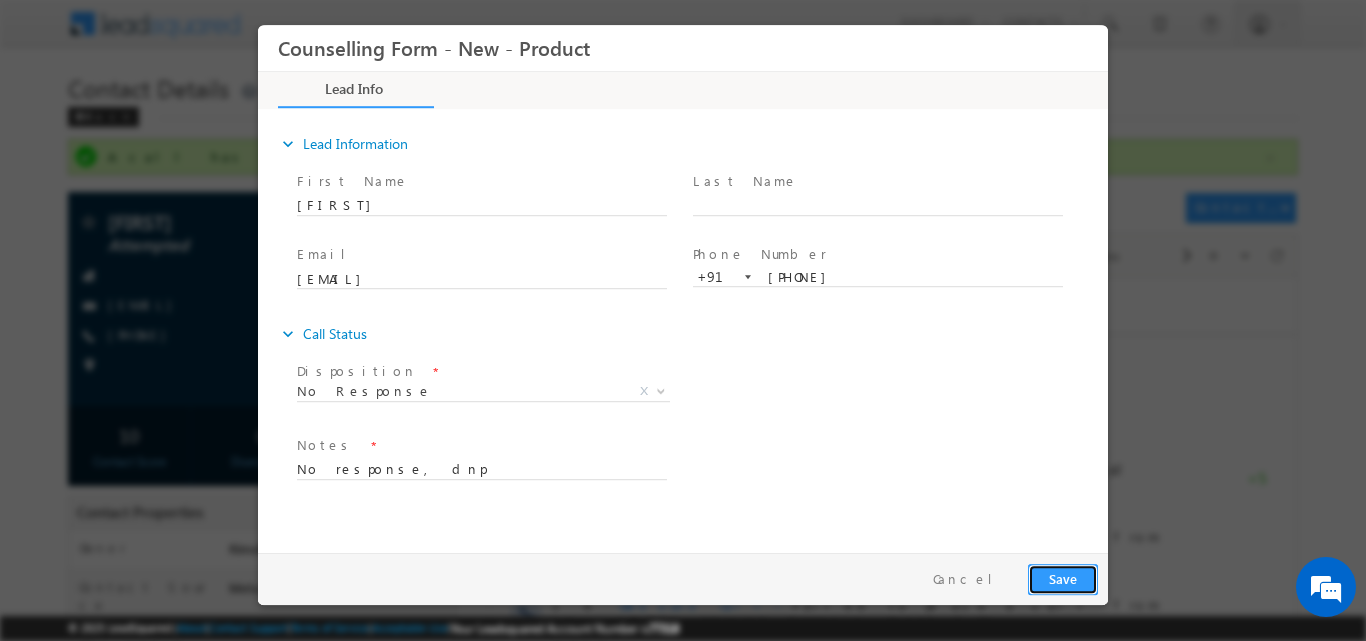 click on "Save" at bounding box center [1063, 578] 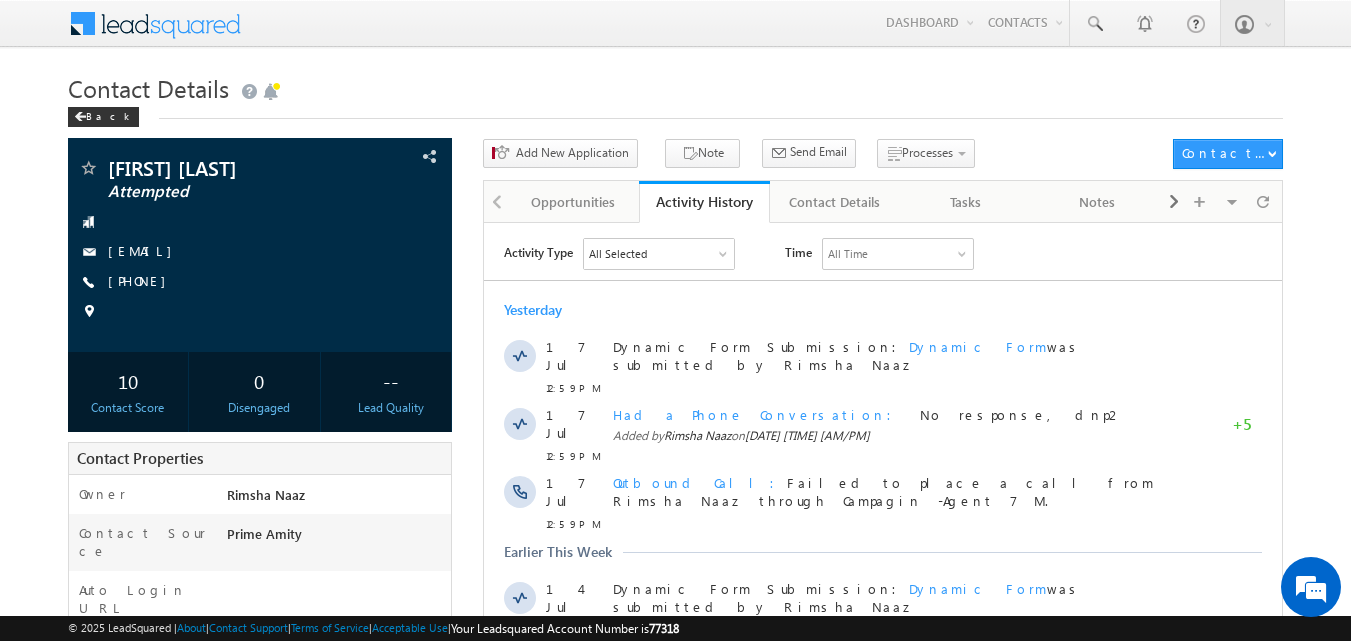 scroll, scrollTop: 0, scrollLeft: 0, axis: both 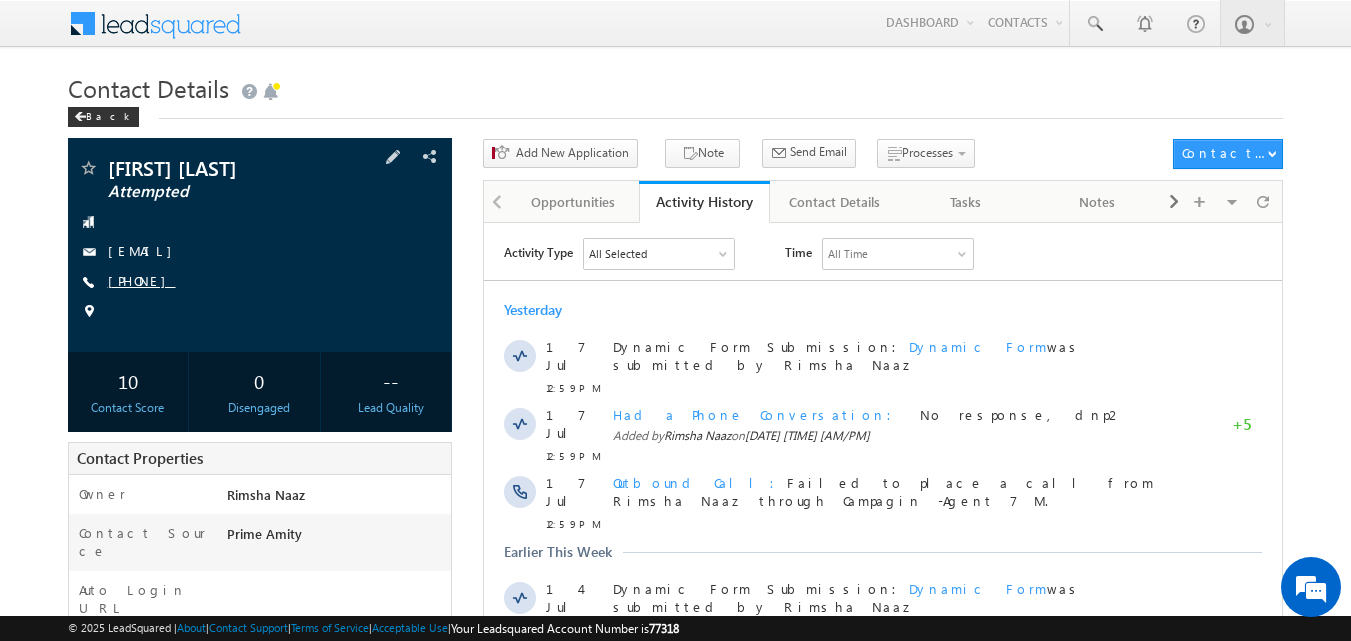 click on "[PHONE]" at bounding box center (142, 280) 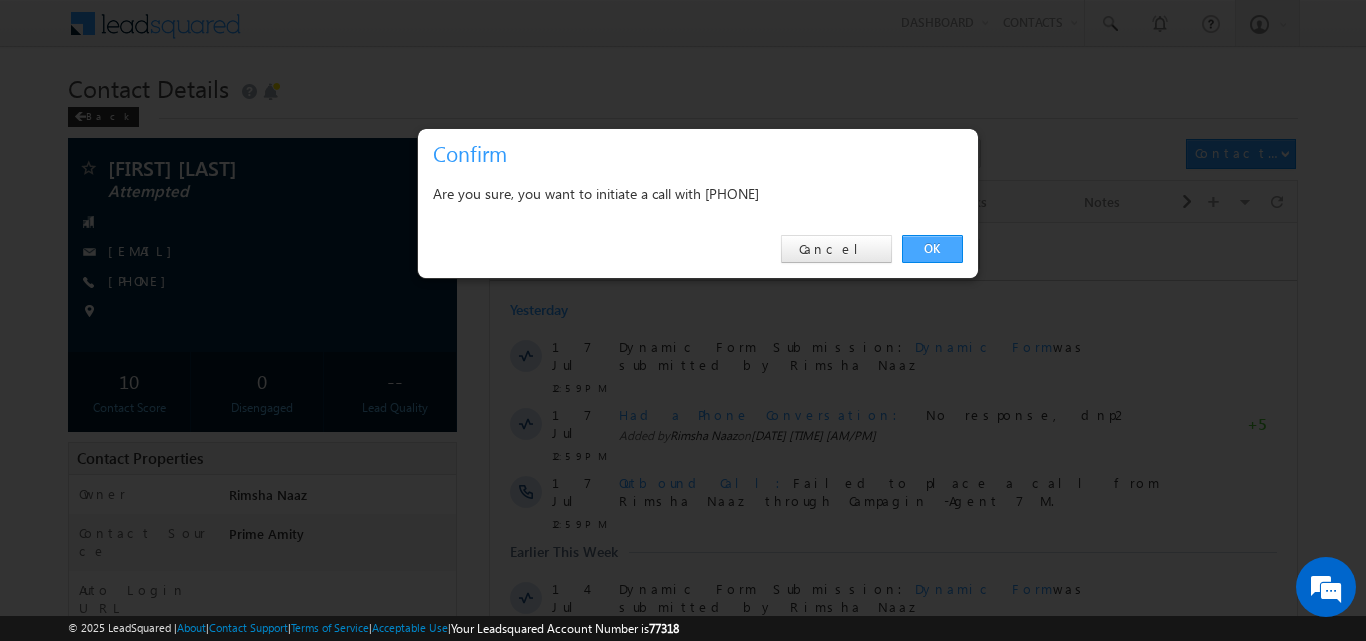 drag, startPoint x: 948, startPoint y: 247, endPoint x: 462, endPoint y: 23, distance: 535.1374 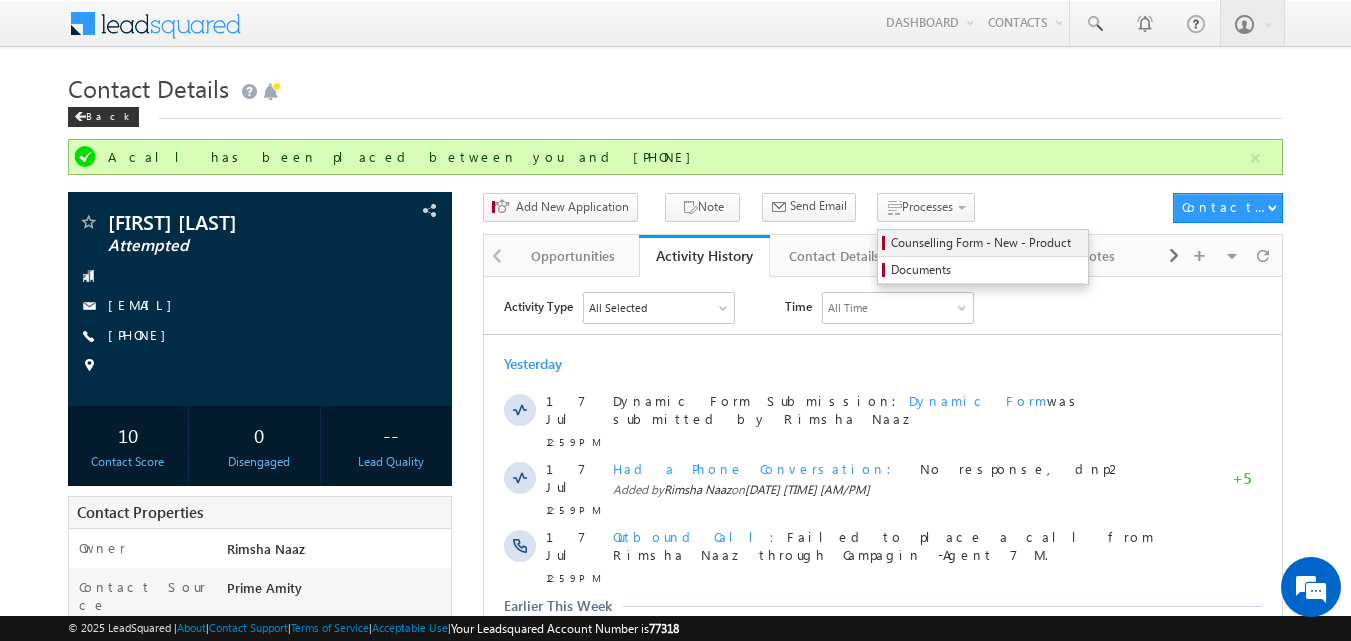 click on "Counselling Form - New - Product" at bounding box center [986, 243] 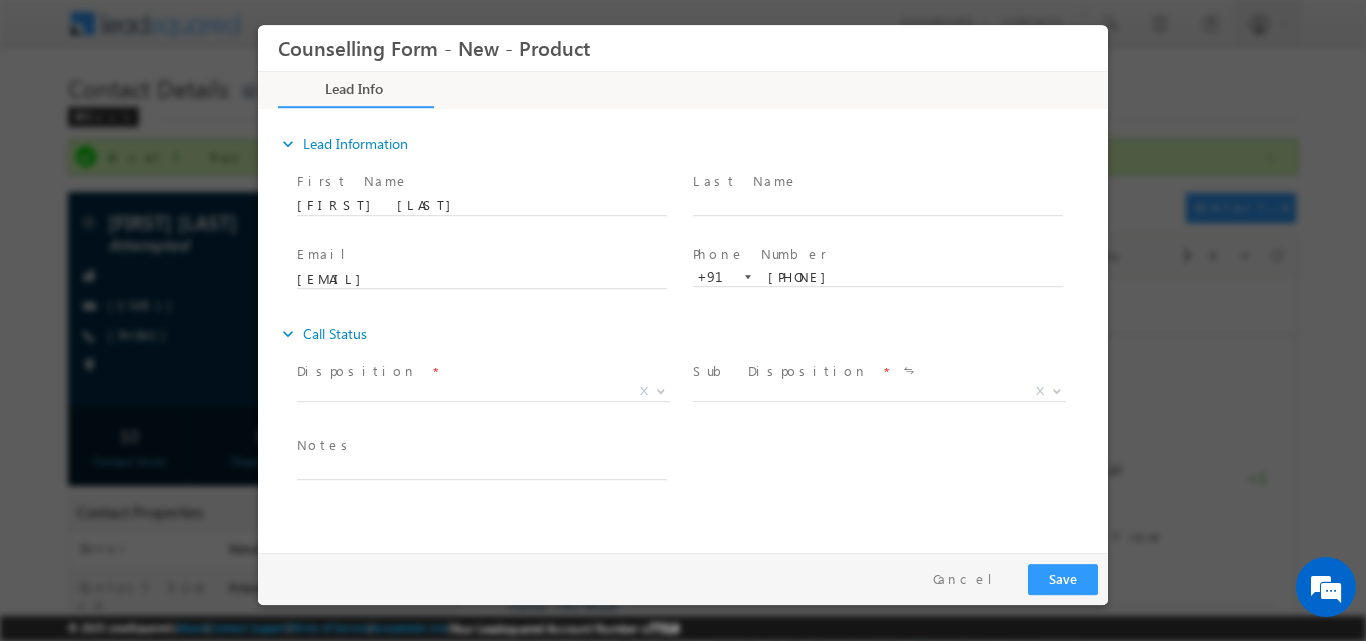 scroll, scrollTop: 0, scrollLeft: 0, axis: both 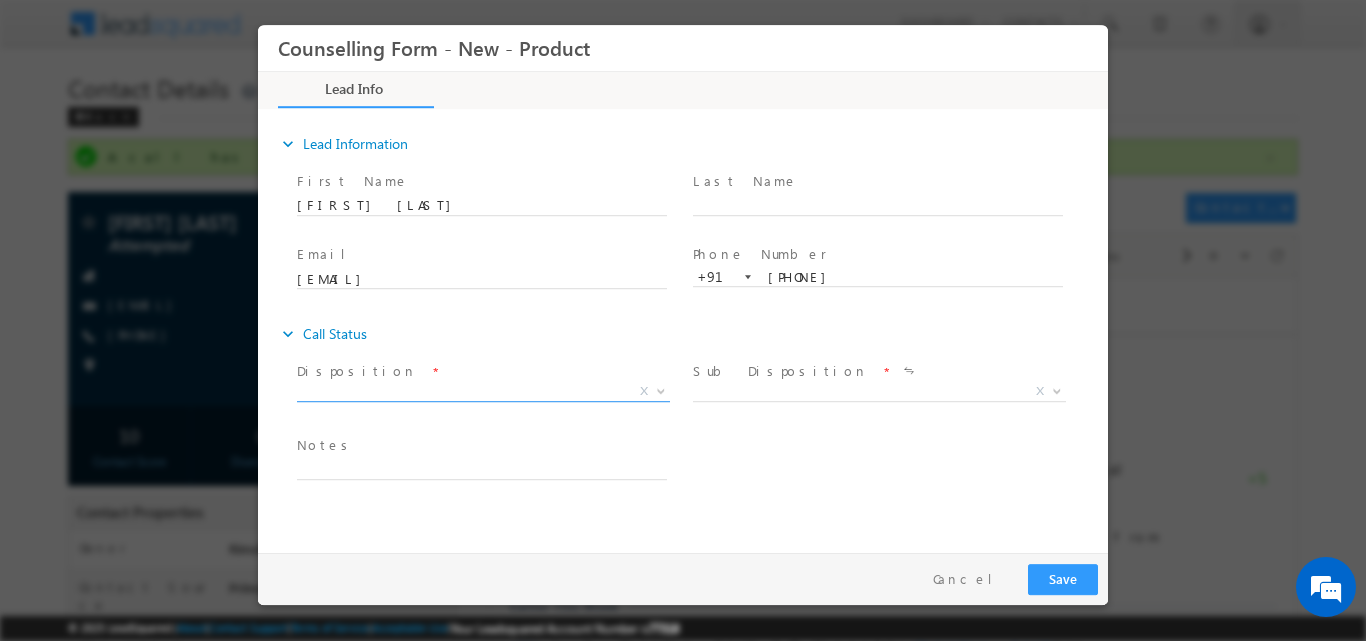 click at bounding box center (661, 389) 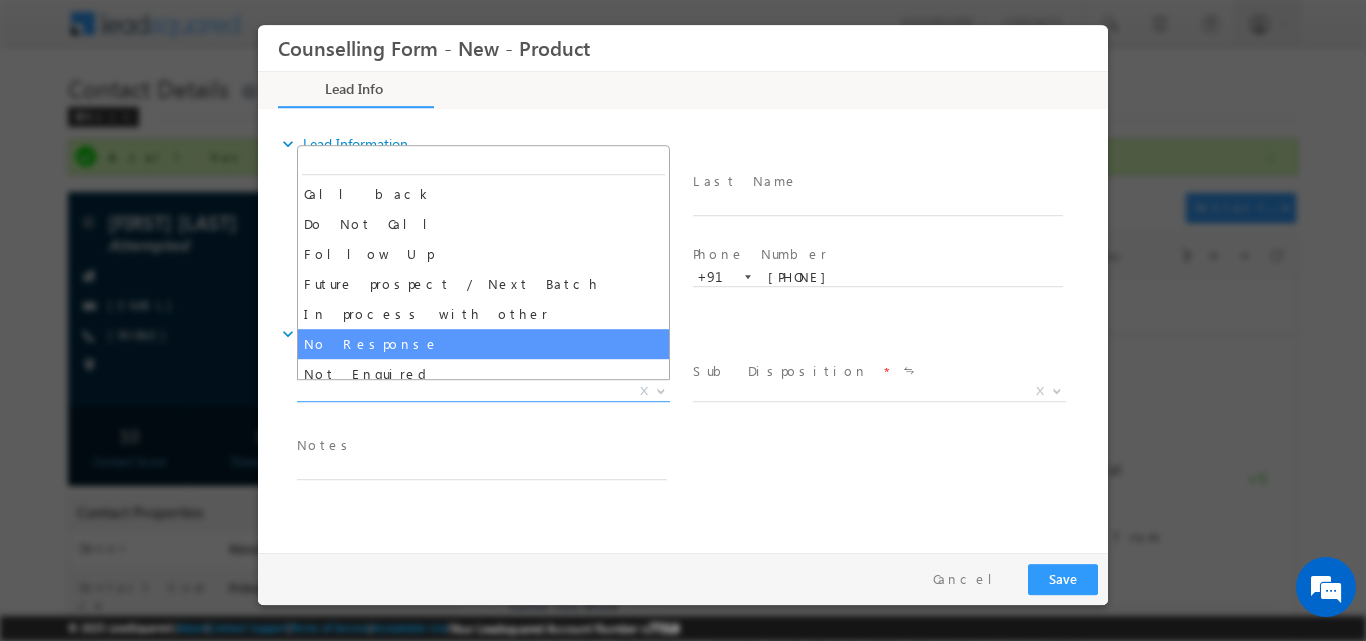 select on "No Response" 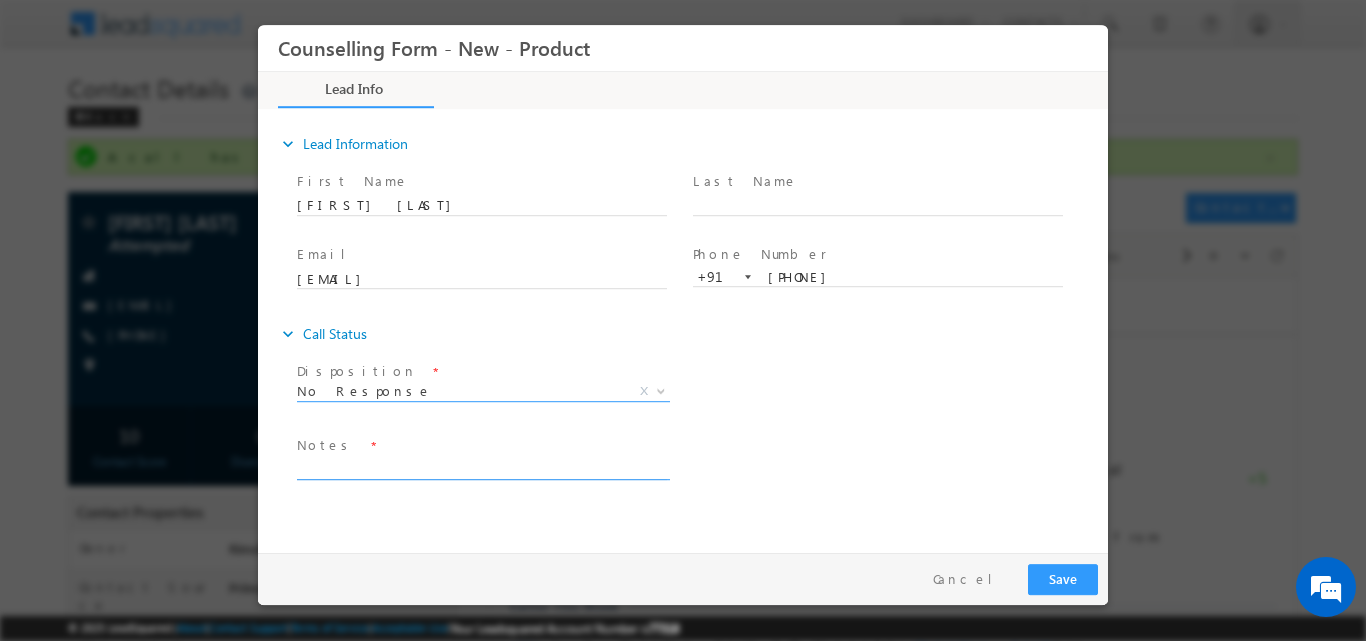 click at bounding box center (482, 467) 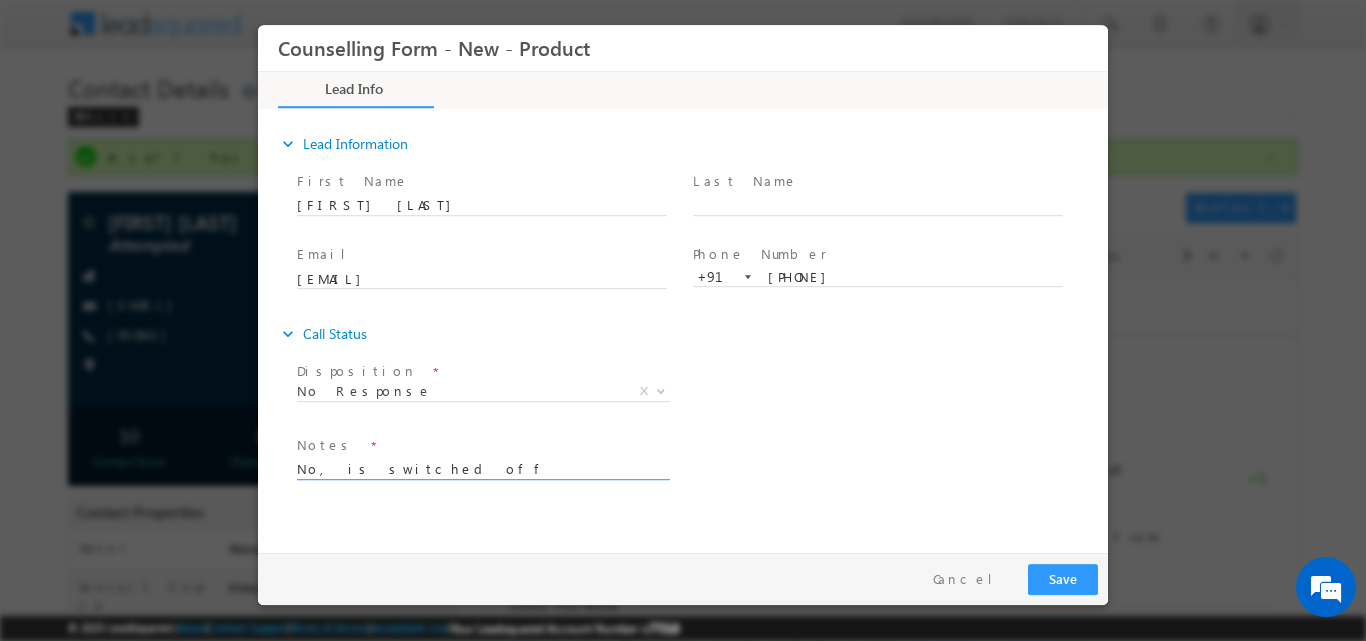 type on "No, is switched off" 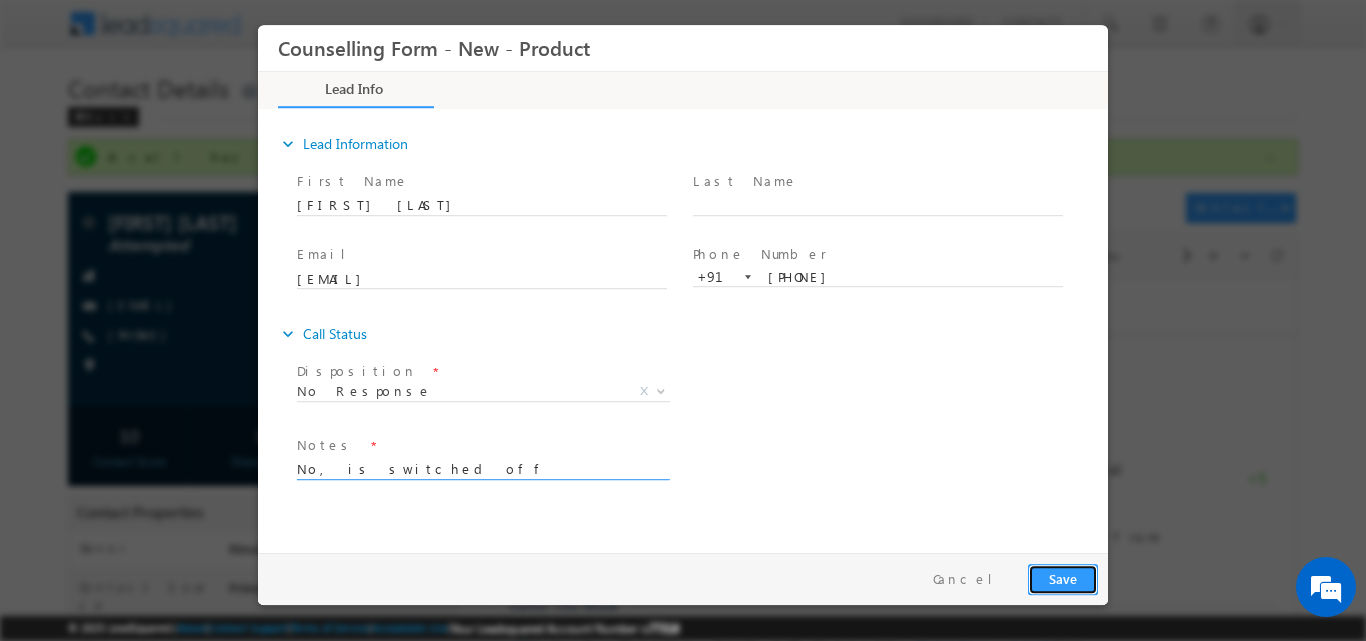 click on "Save" at bounding box center (1063, 578) 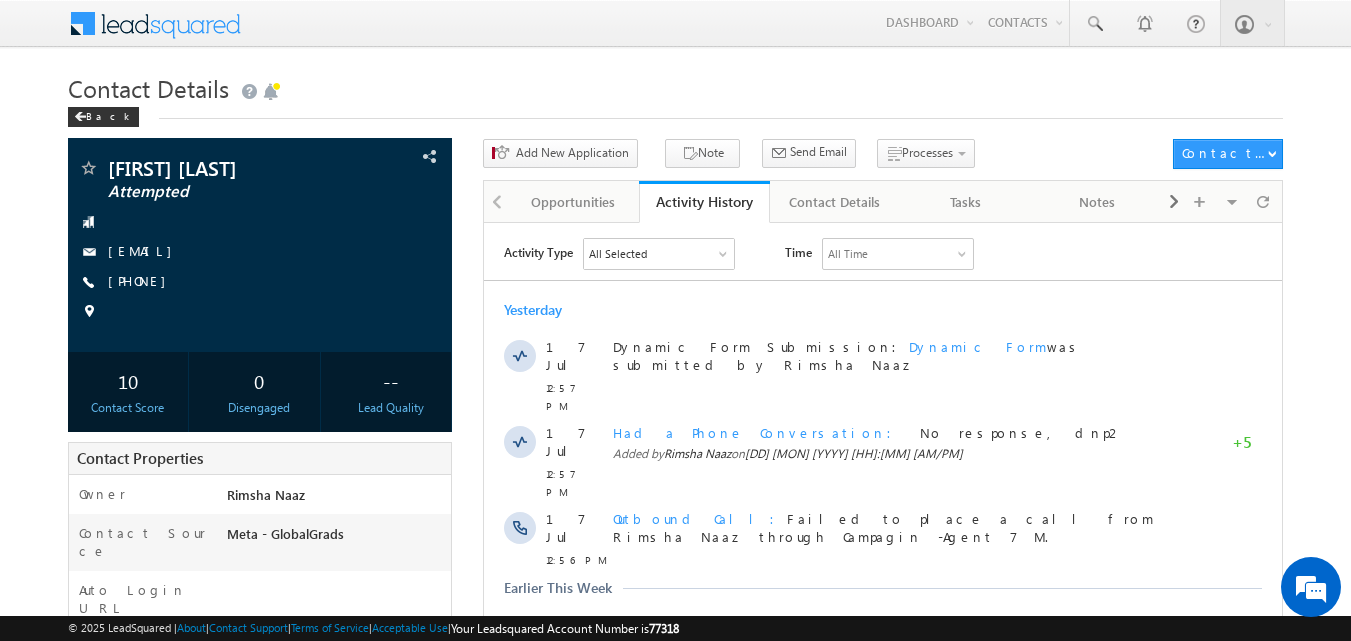 scroll, scrollTop: 0, scrollLeft: 0, axis: both 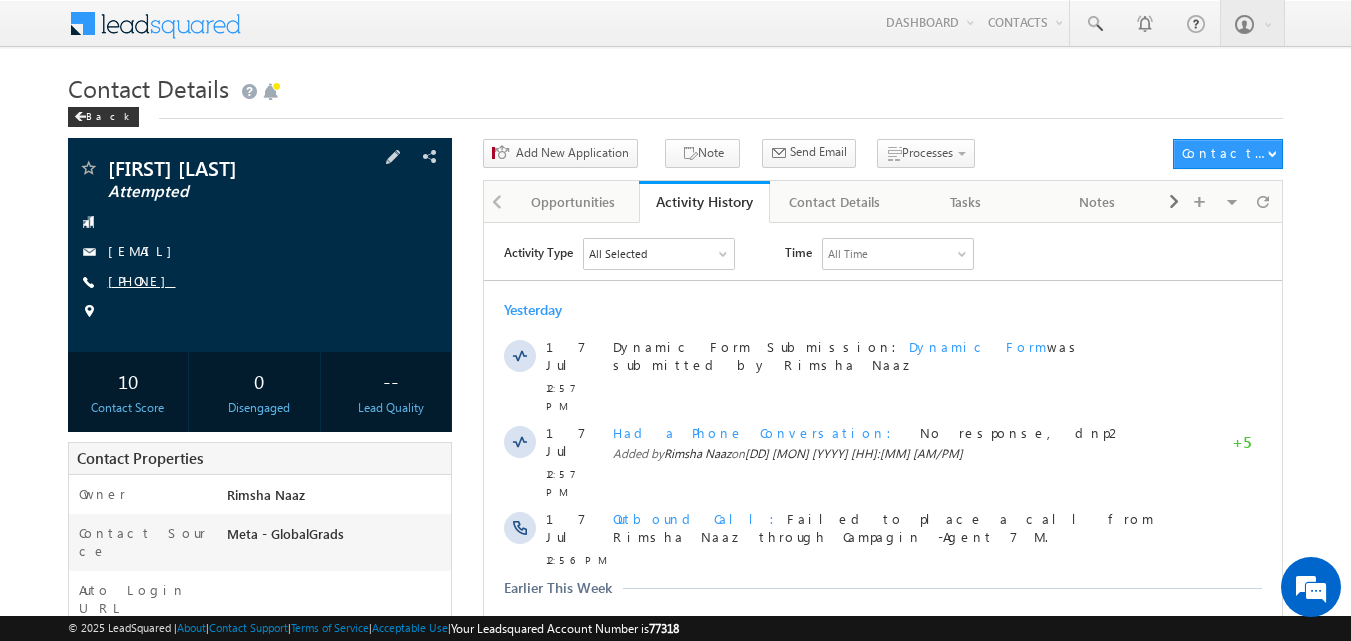 click on "[PHONE]" at bounding box center (142, 280) 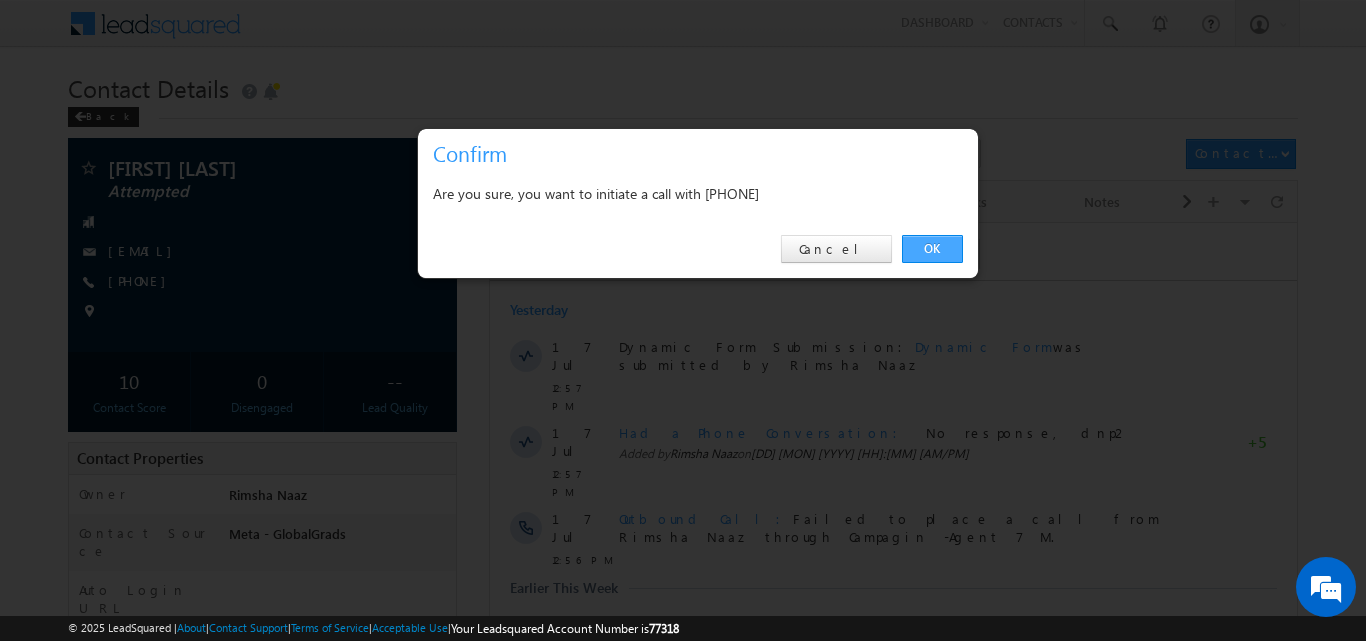 click on "OK" at bounding box center [932, 249] 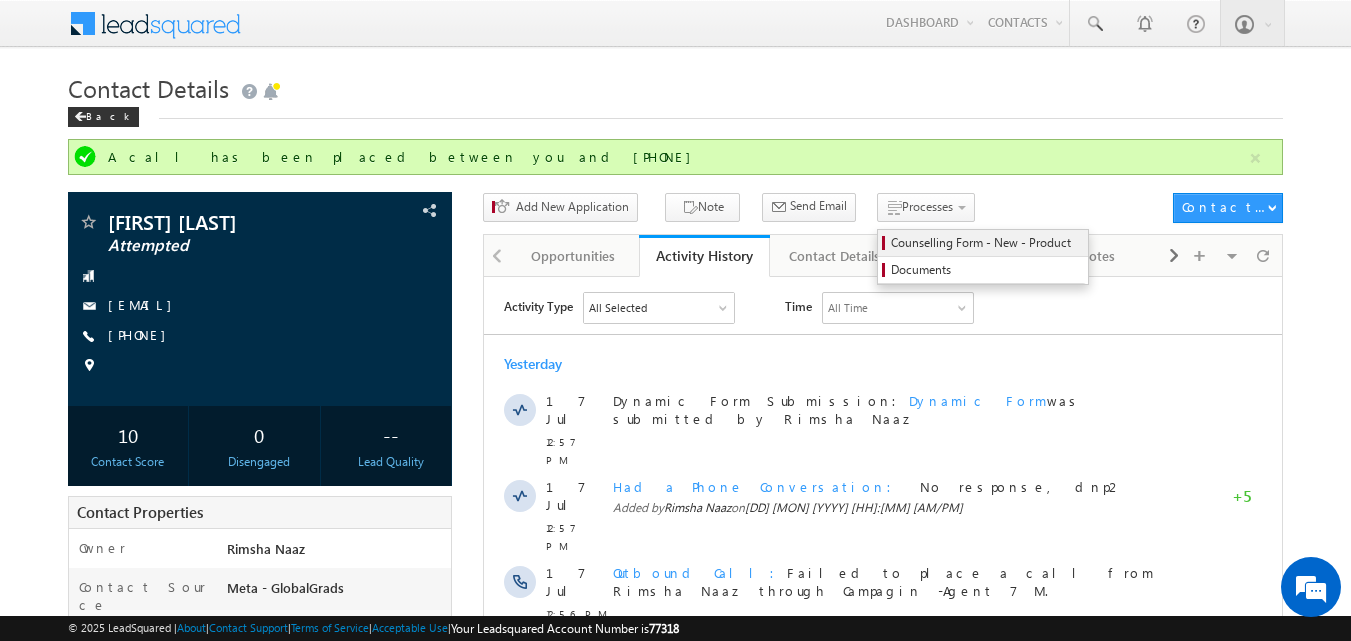 click on "Counselling Form - New - Product" at bounding box center (986, 243) 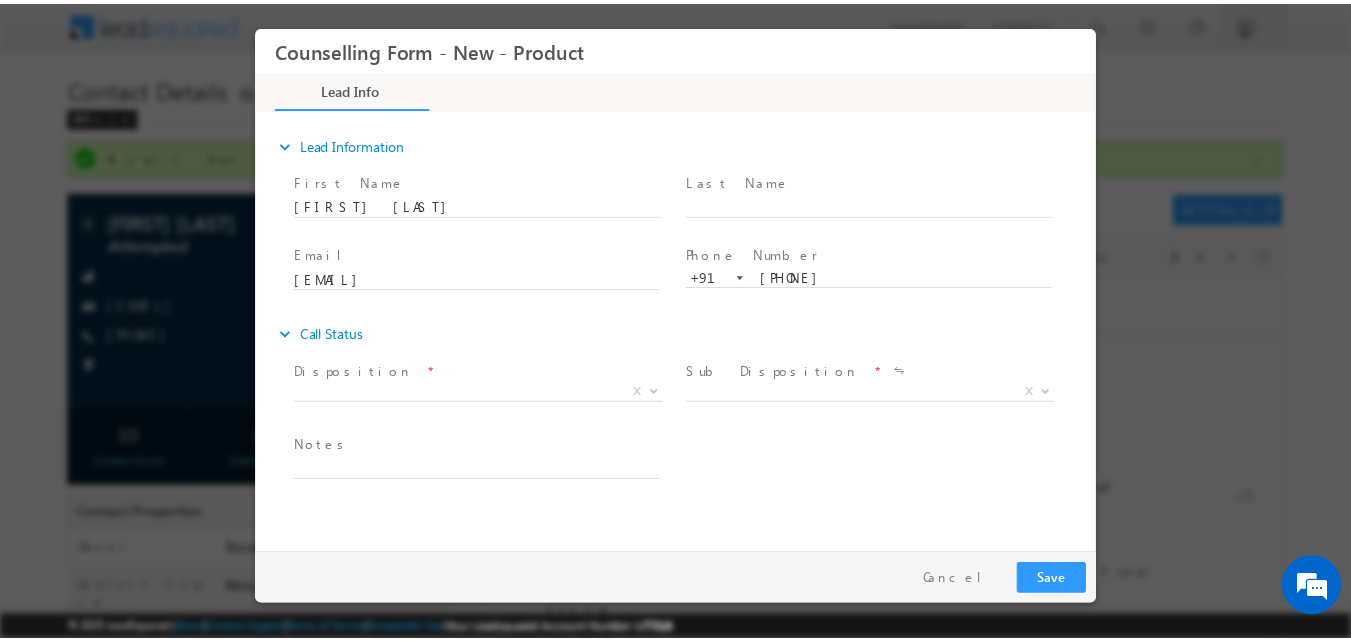 scroll, scrollTop: 0, scrollLeft: 0, axis: both 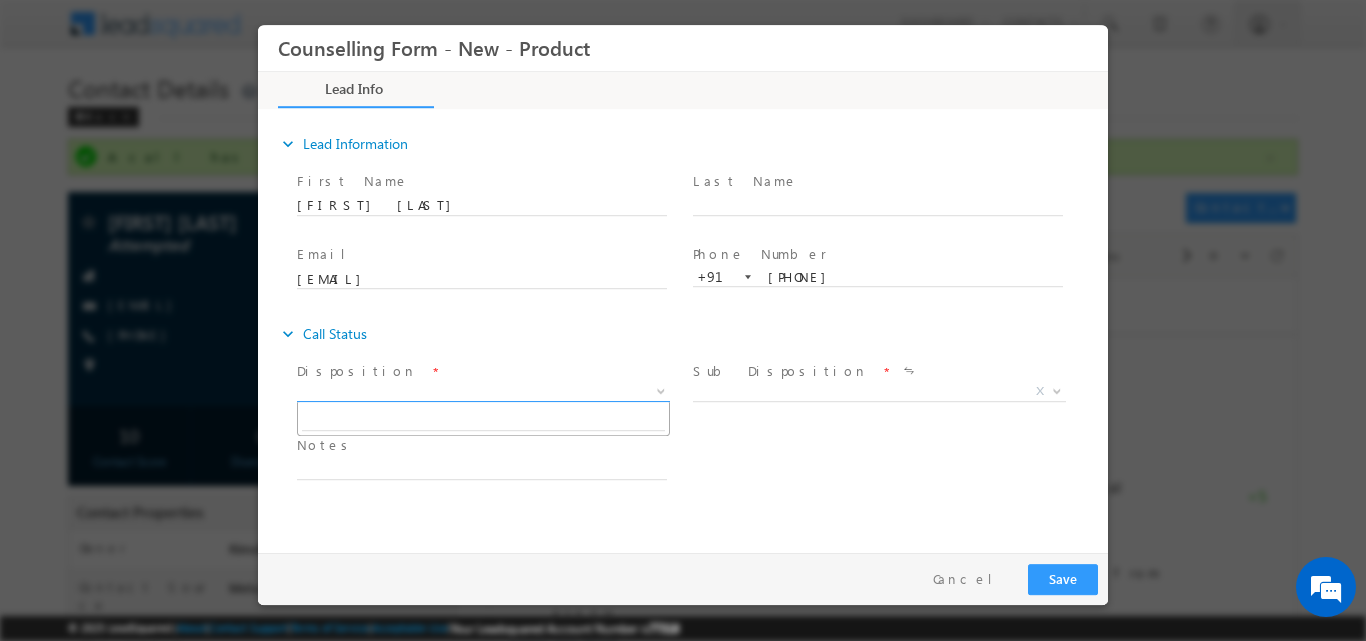 click at bounding box center (661, 389) 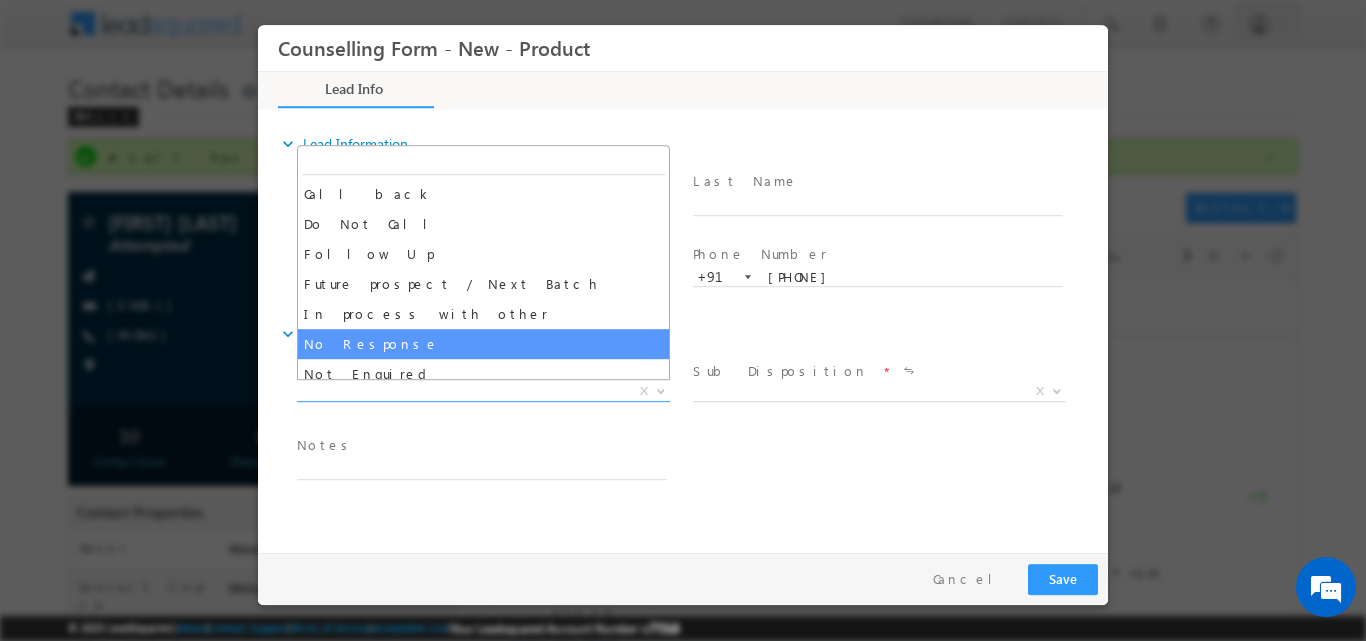 select on "No Response" 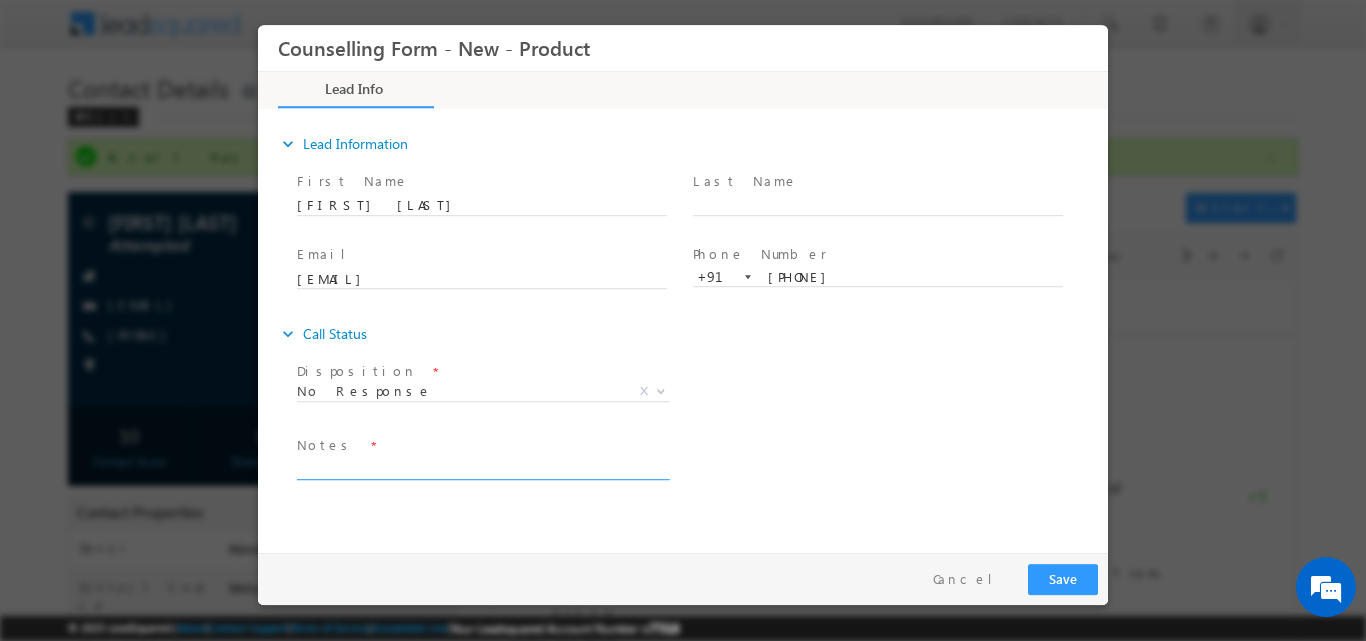 click at bounding box center [482, 467] 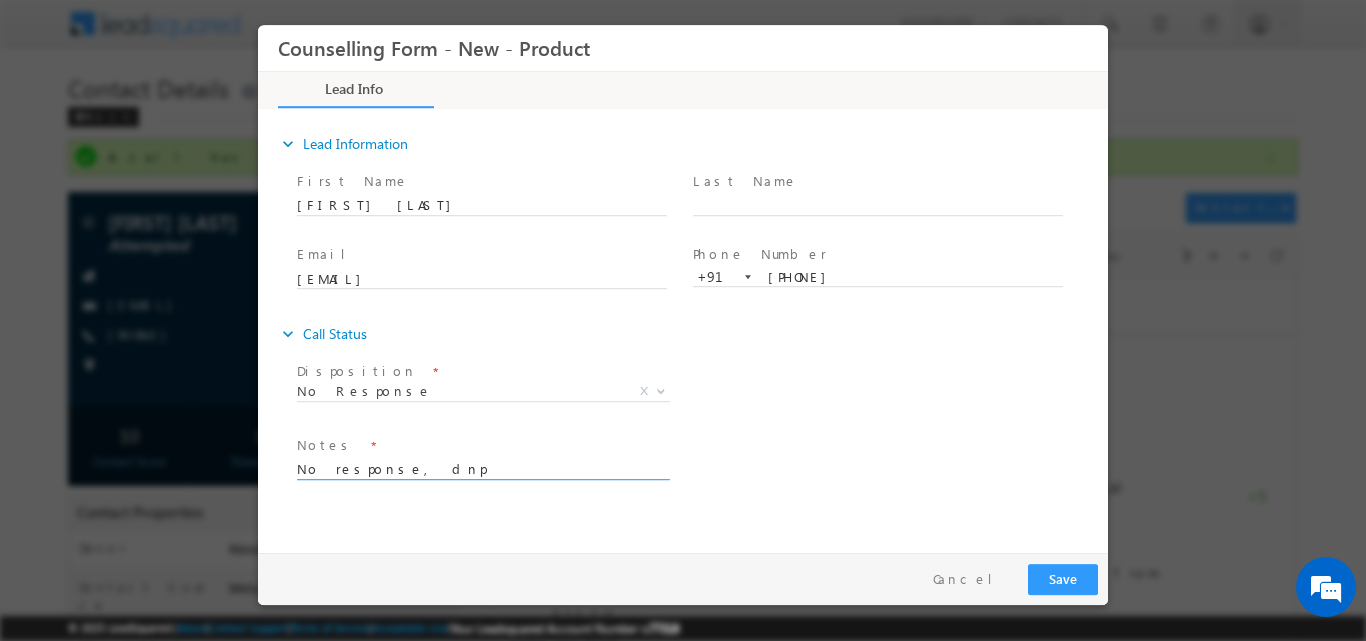 type on "No response, dnp" 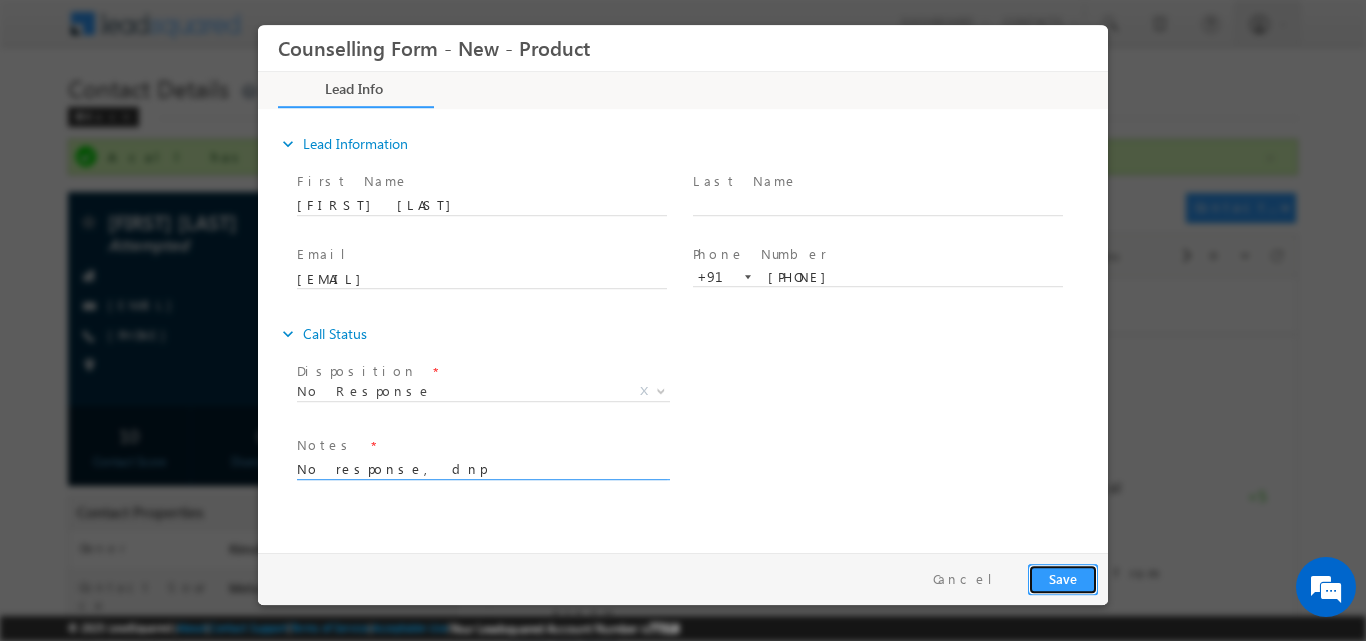 click on "Save" at bounding box center (1063, 578) 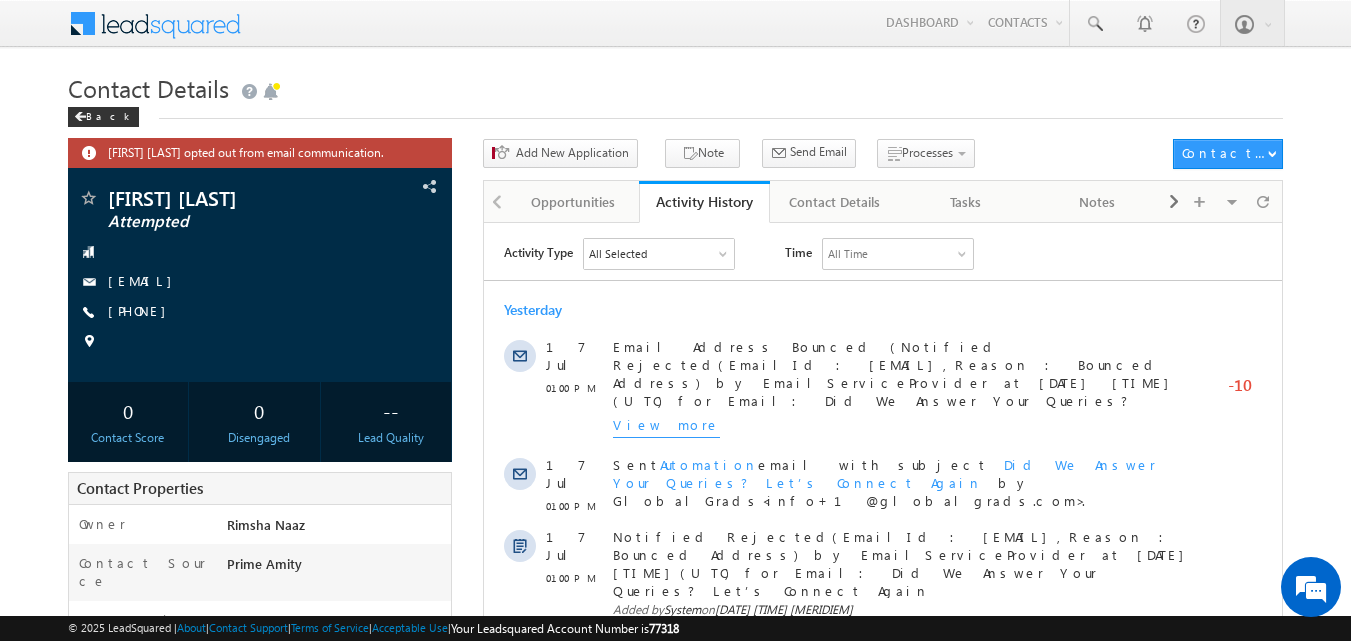 scroll, scrollTop: 0, scrollLeft: 0, axis: both 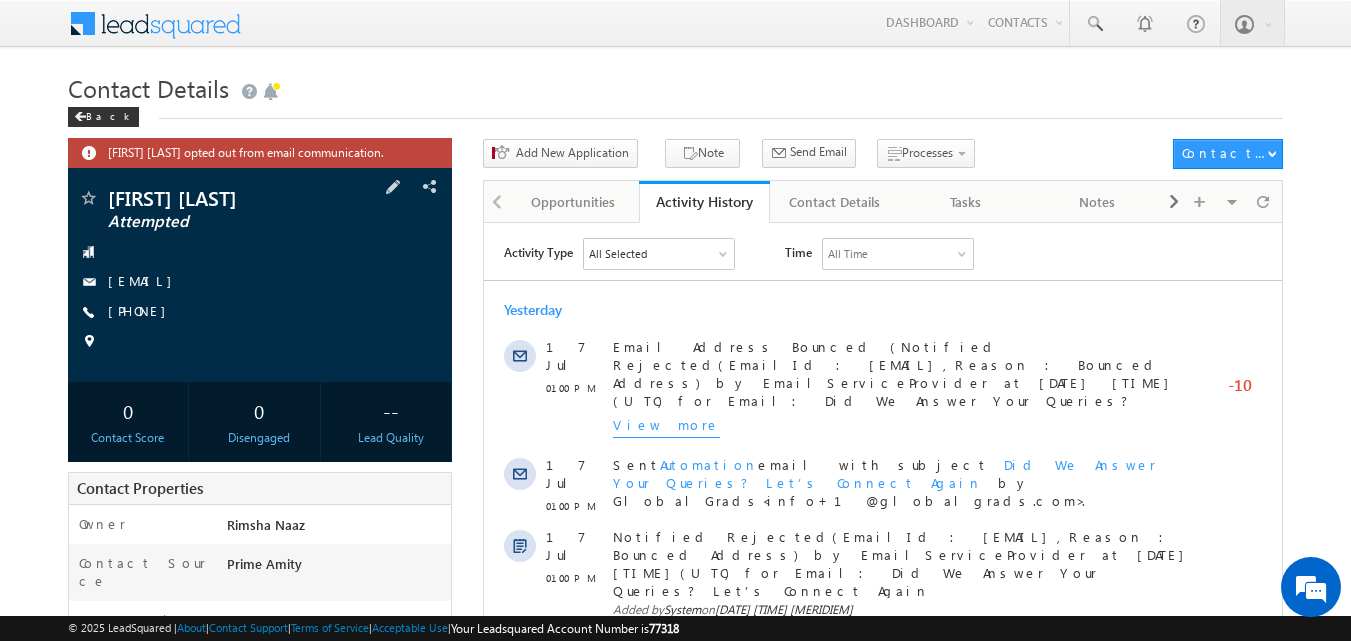 click on "[PHONE]" at bounding box center [142, 312] 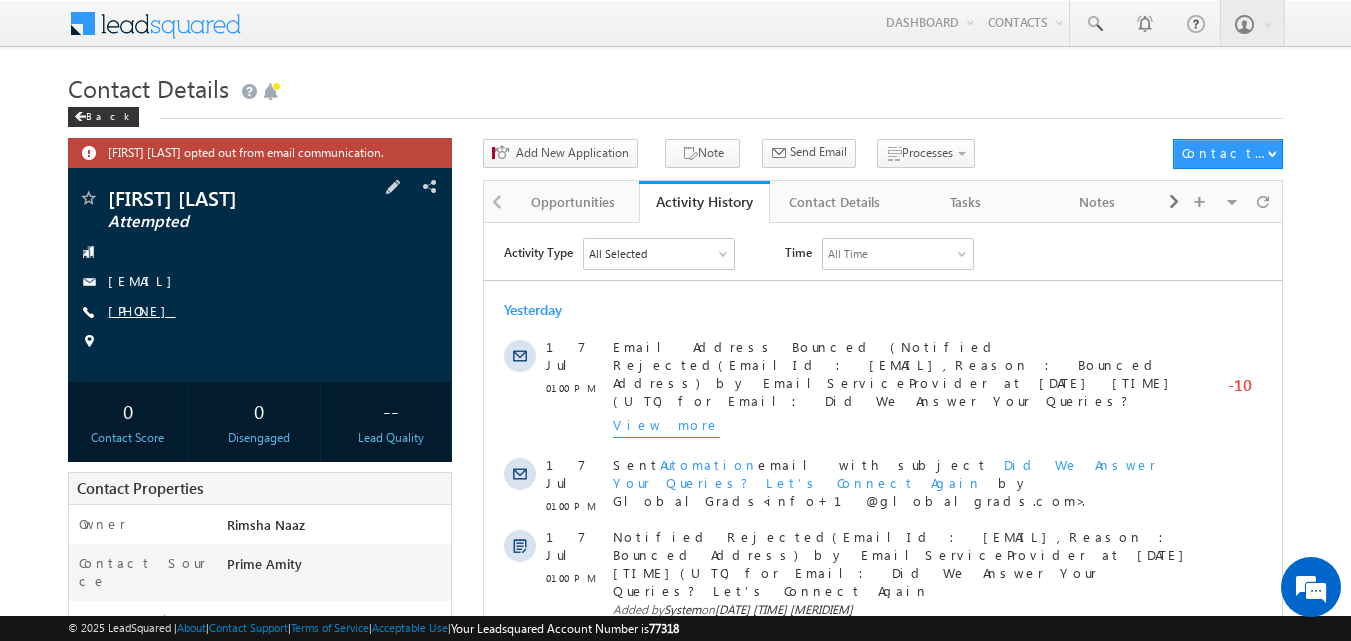 click on "[PHONE]" at bounding box center [142, 310] 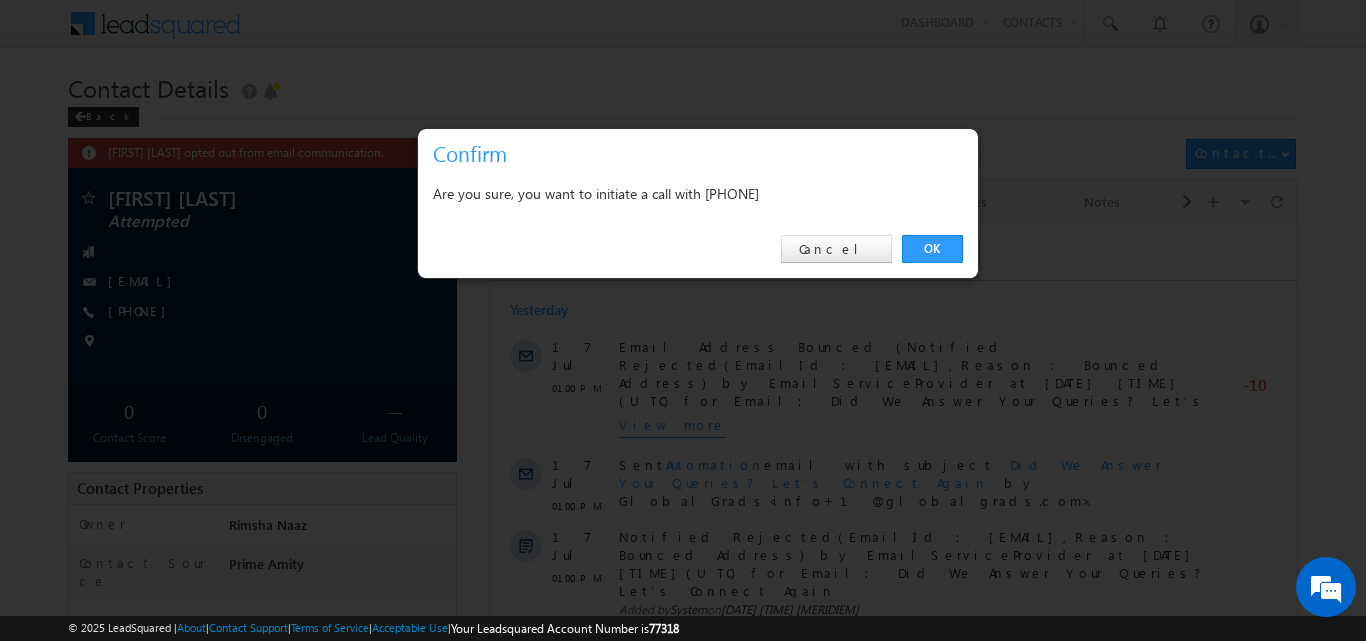click on "OK Cancel" at bounding box center (698, 249) 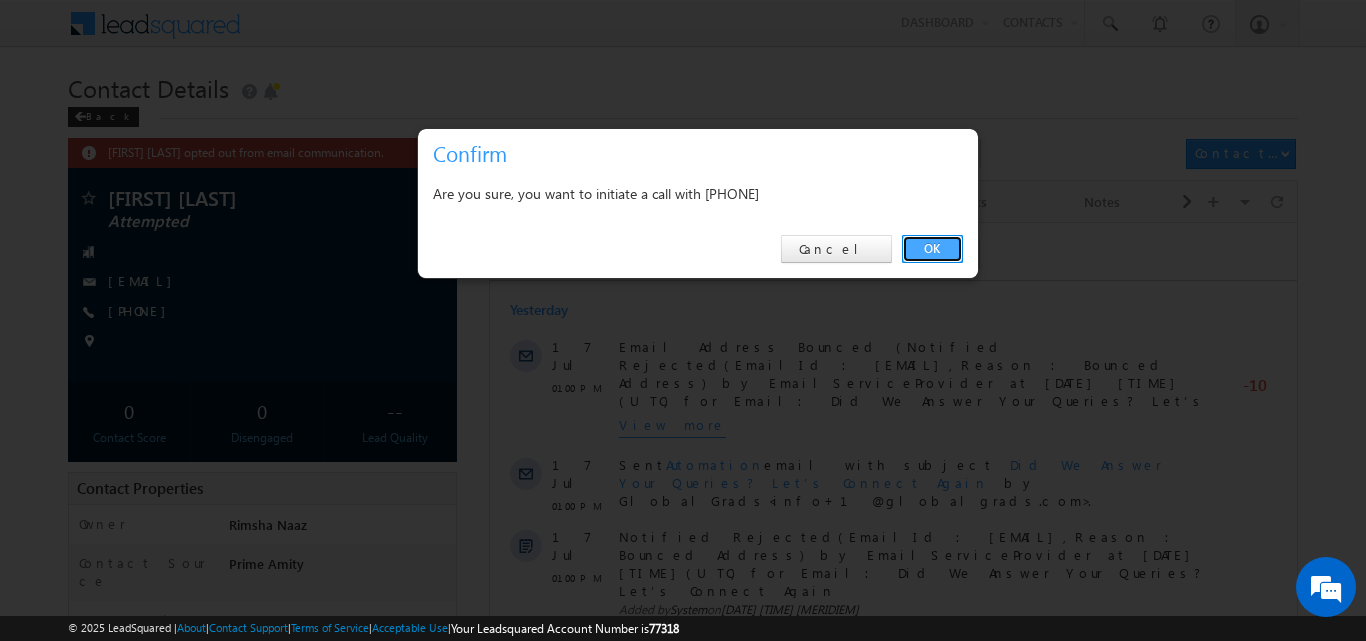 click on "OK" at bounding box center (932, 249) 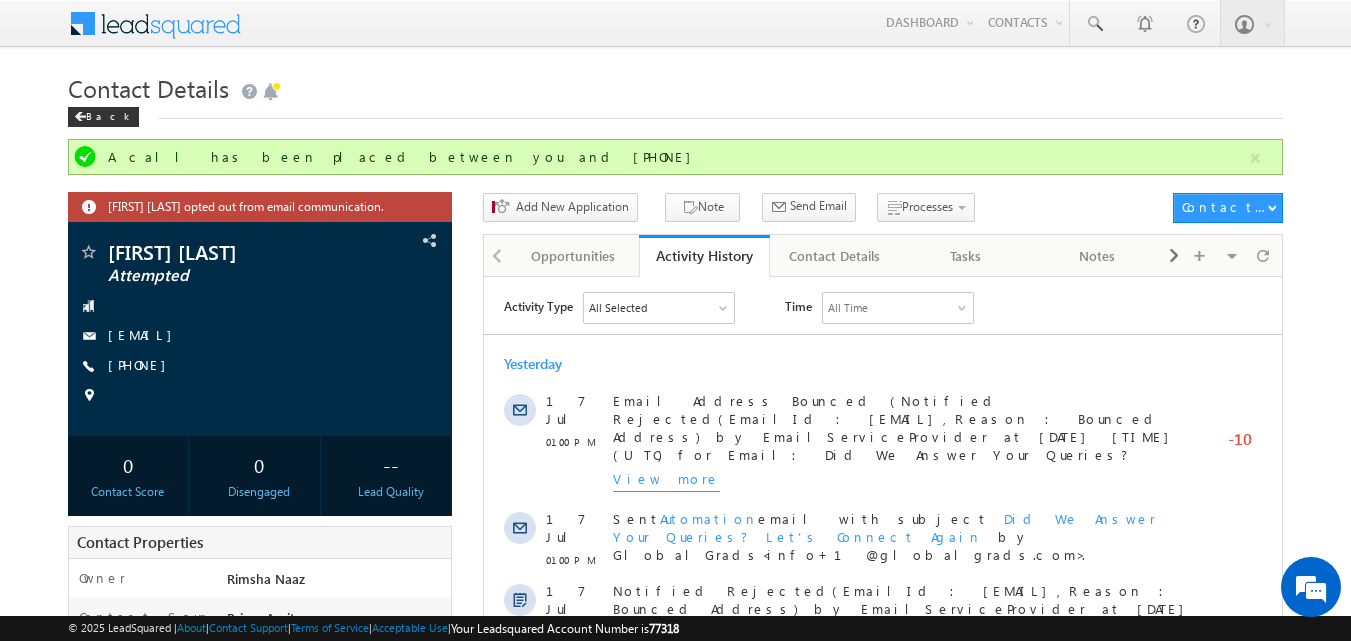 drag, startPoint x: 1354, startPoint y: 245, endPoint x: 1323, endPoint y: 88, distance: 160.03125 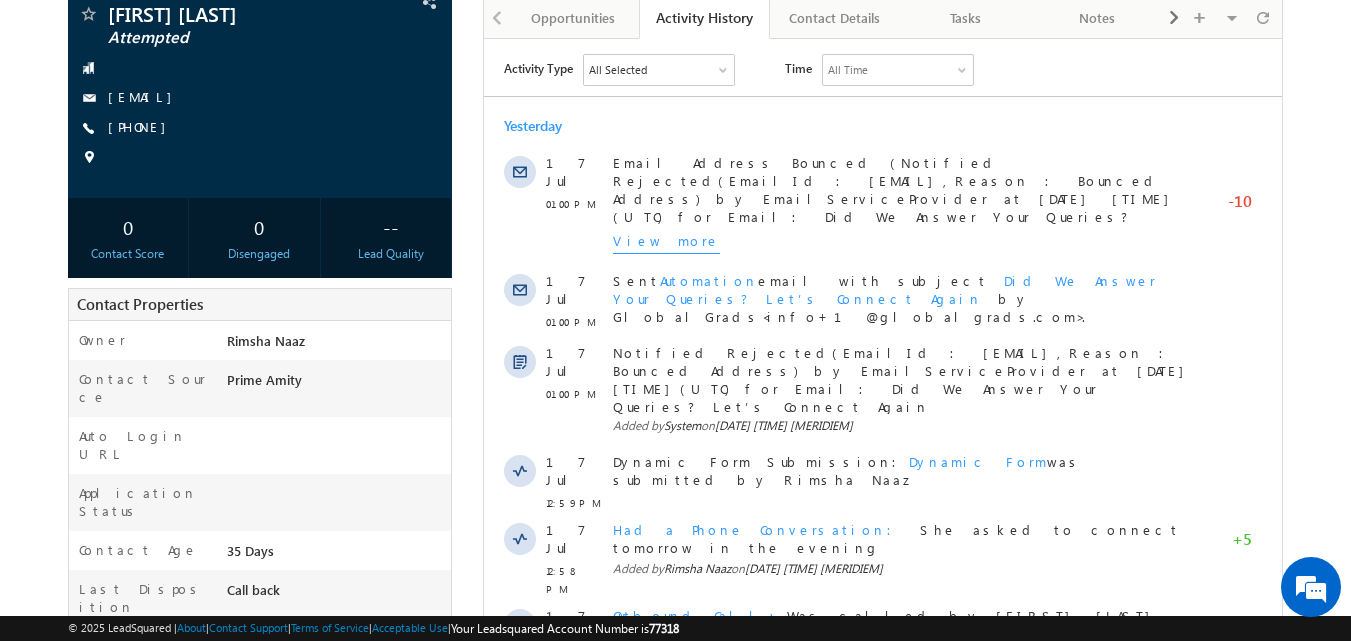 scroll, scrollTop: 0, scrollLeft: 0, axis: both 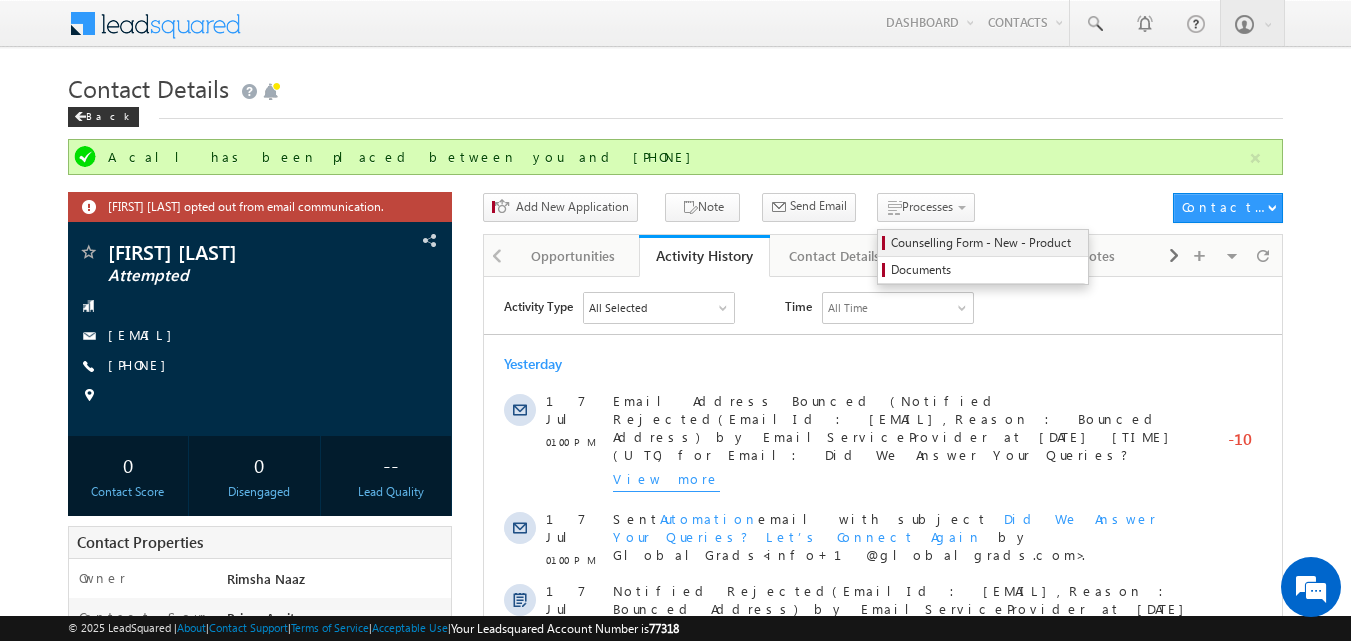click on "Counselling Form - New - Product" at bounding box center [986, 243] 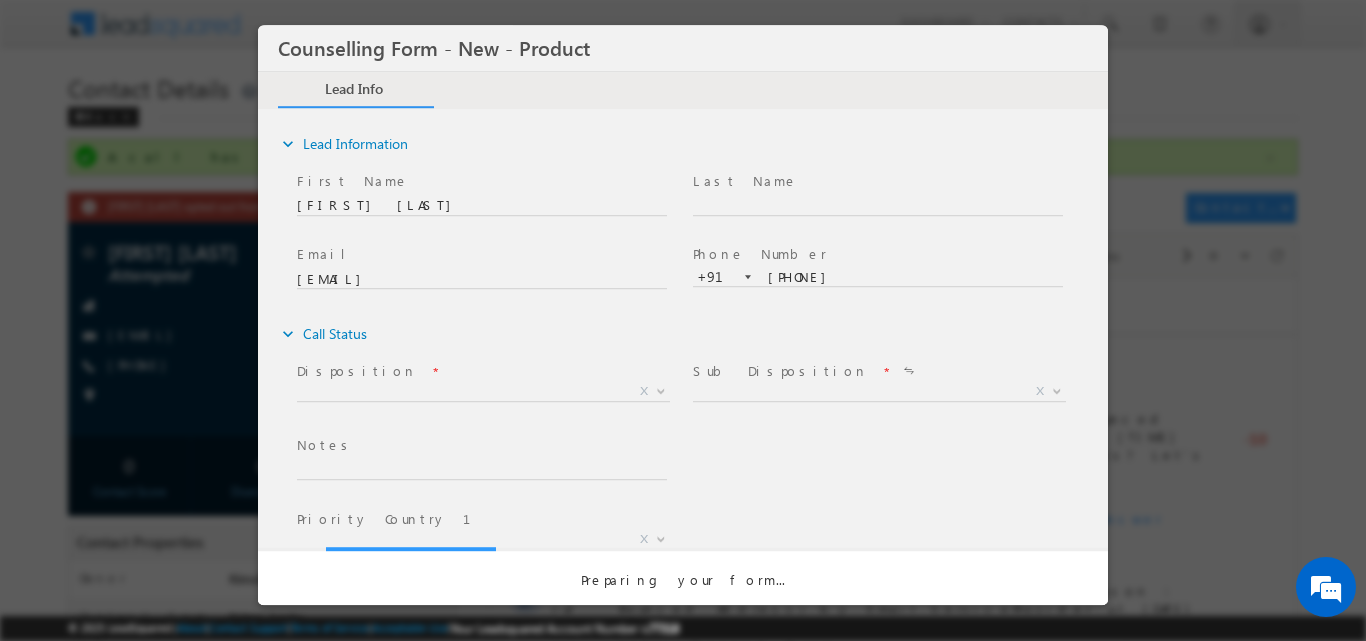 scroll, scrollTop: 0, scrollLeft: 0, axis: both 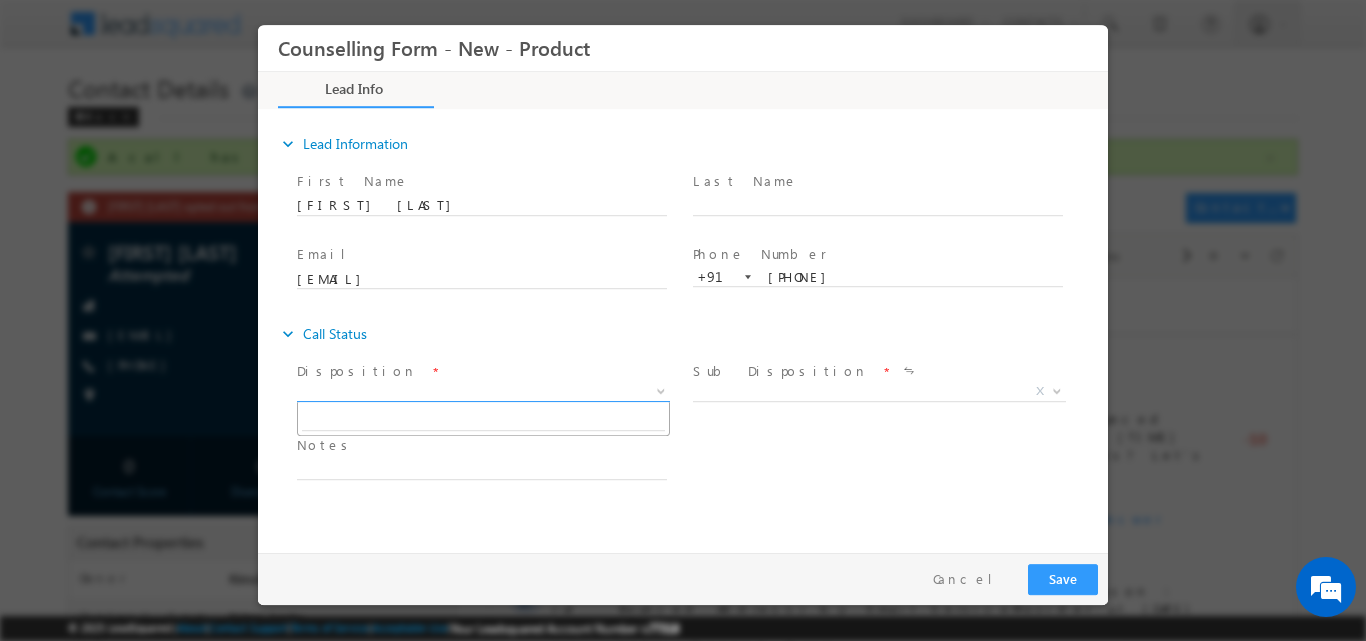 click at bounding box center [661, 389] 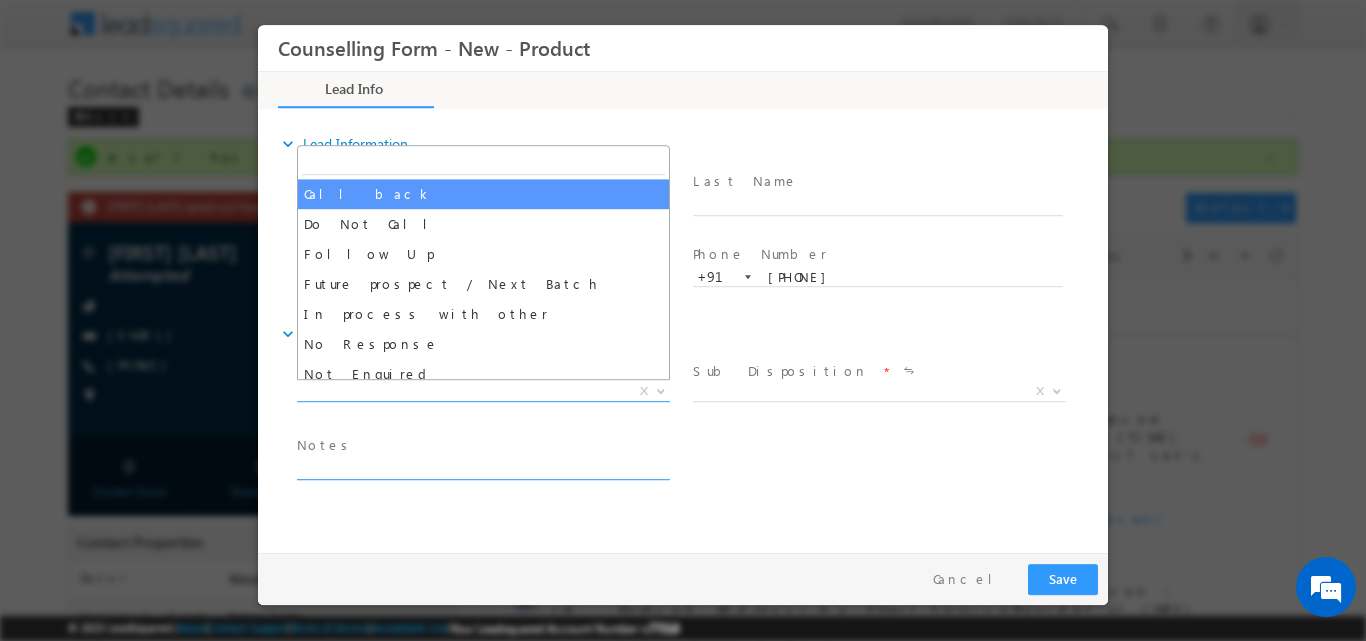 click at bounding box center (482, 467) 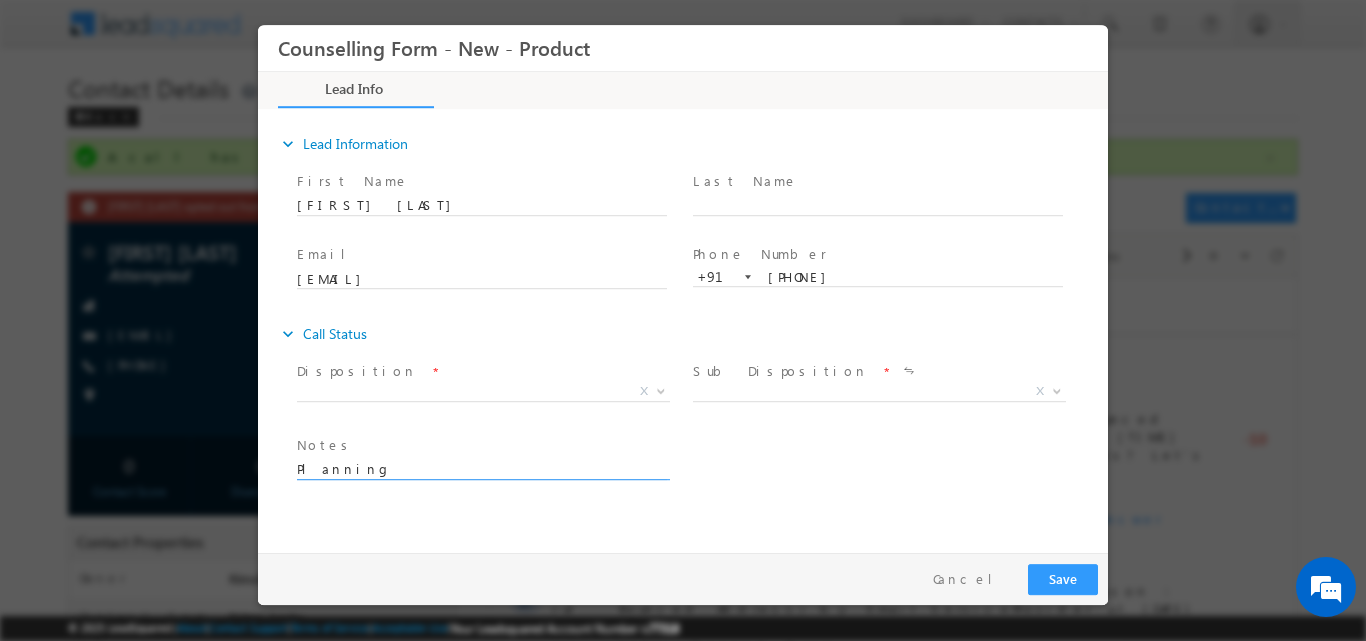 type on "Planning" 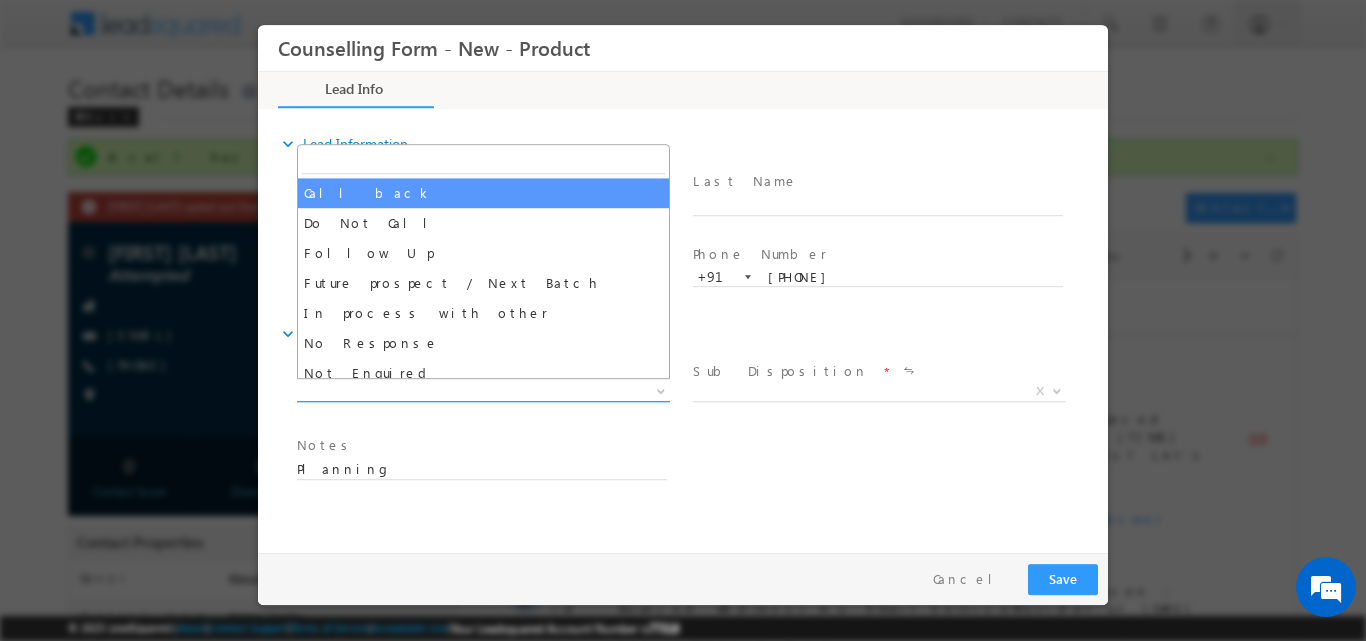 click at bounding box center (661, 389) 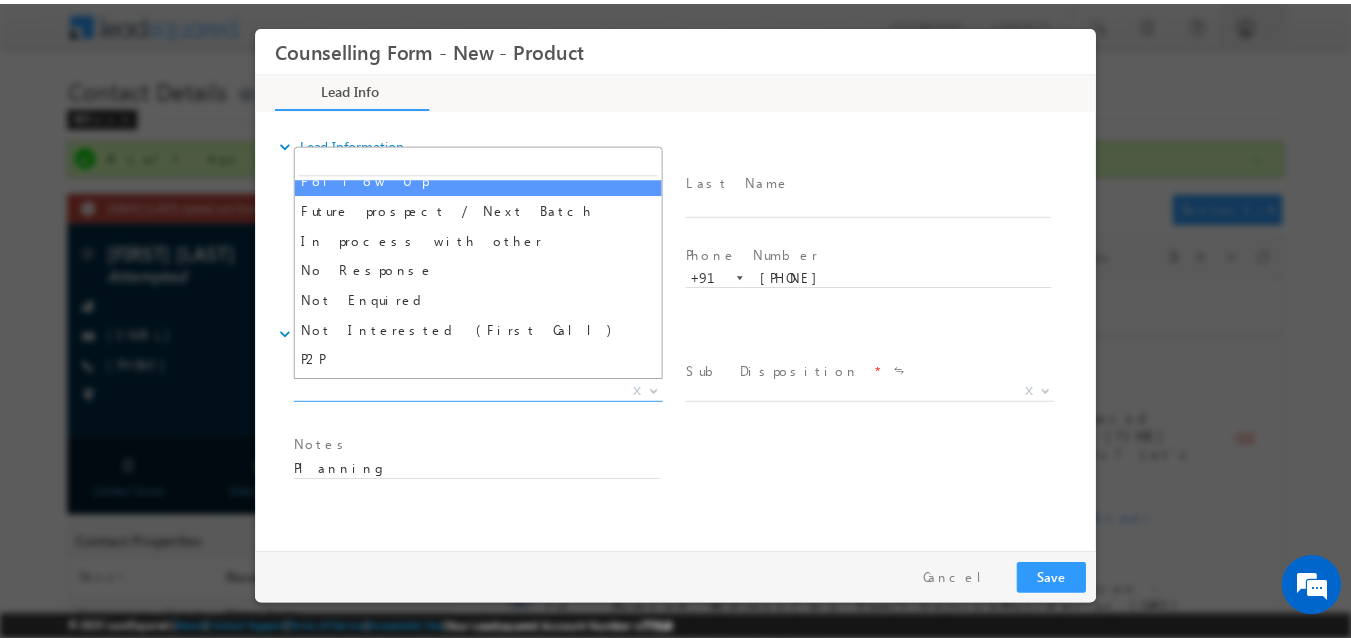 scroll, scrollTop: 76, scrollLeft: 0, axis: vertical 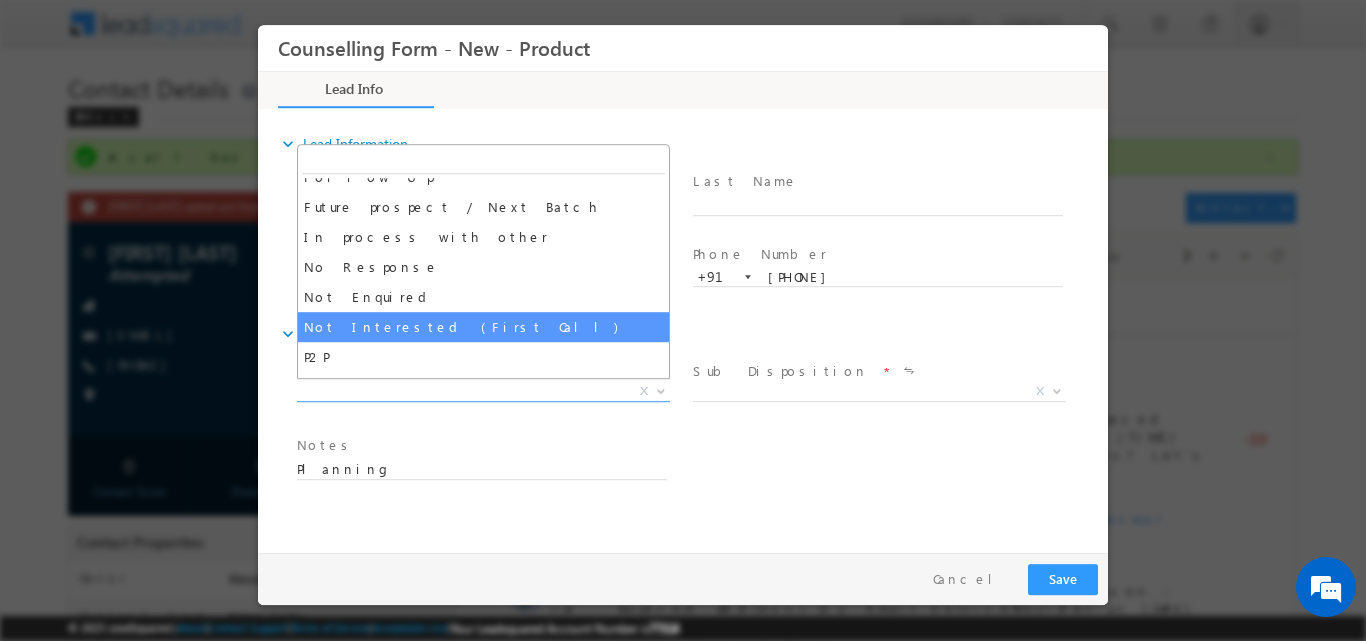 select on "Not Interested (First Call)" 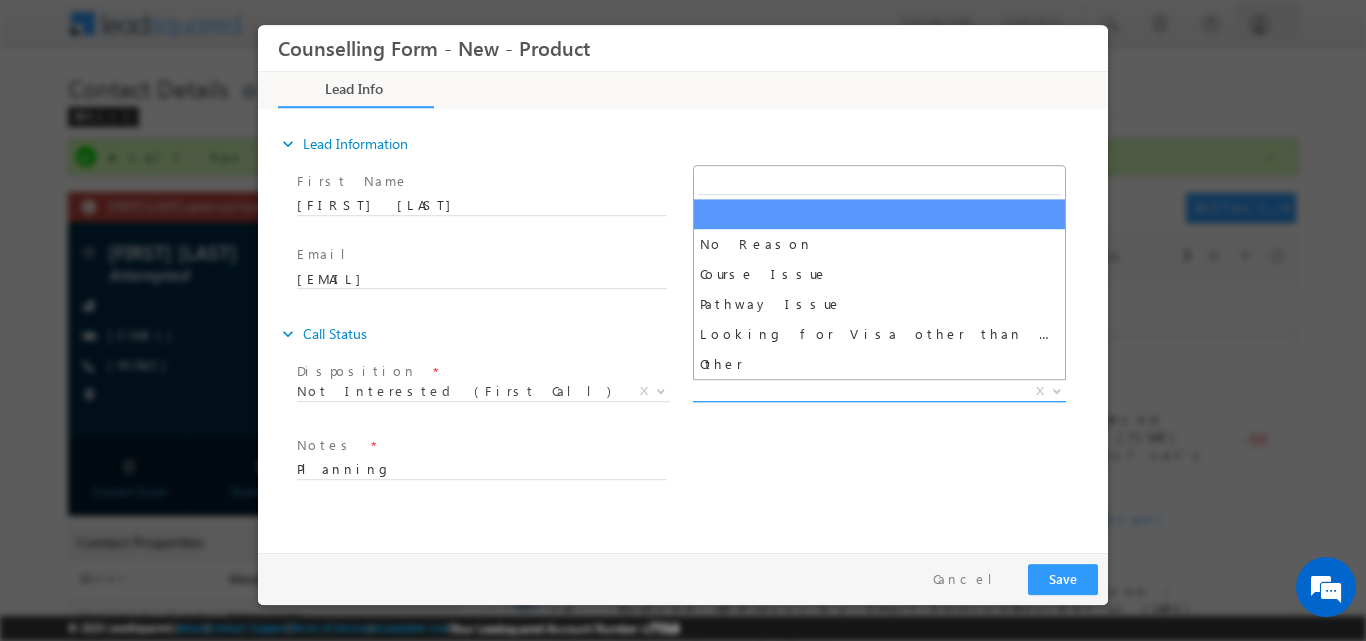 click at bounding box center (1055, 390) 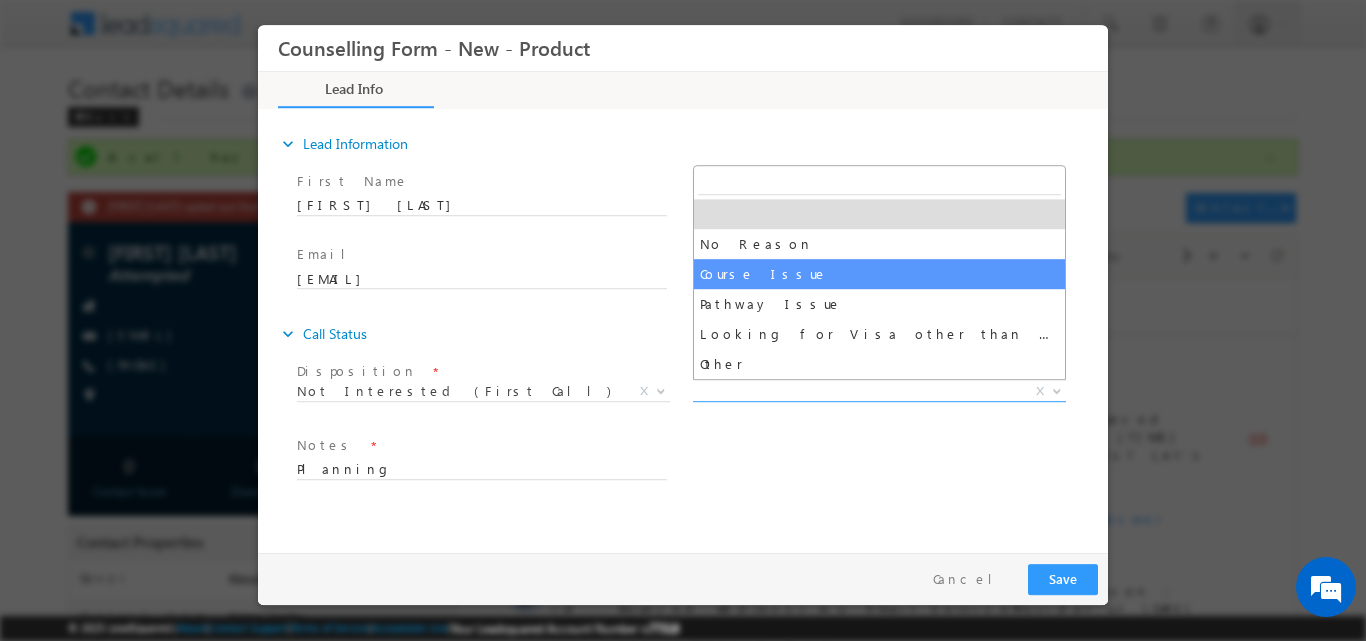 select on "Course Issue" 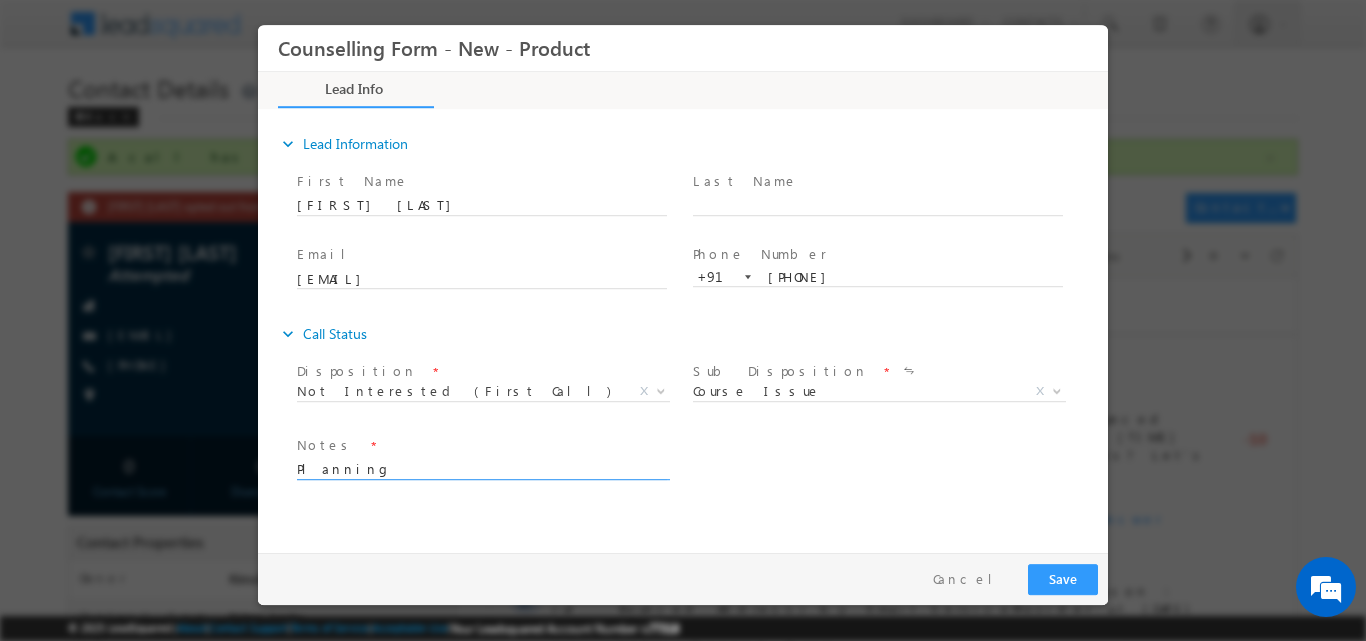 drag, startPoint x: 573, startPoint y: 466, endPoint x: 377, endPoint y: 487, distance: 197.1218 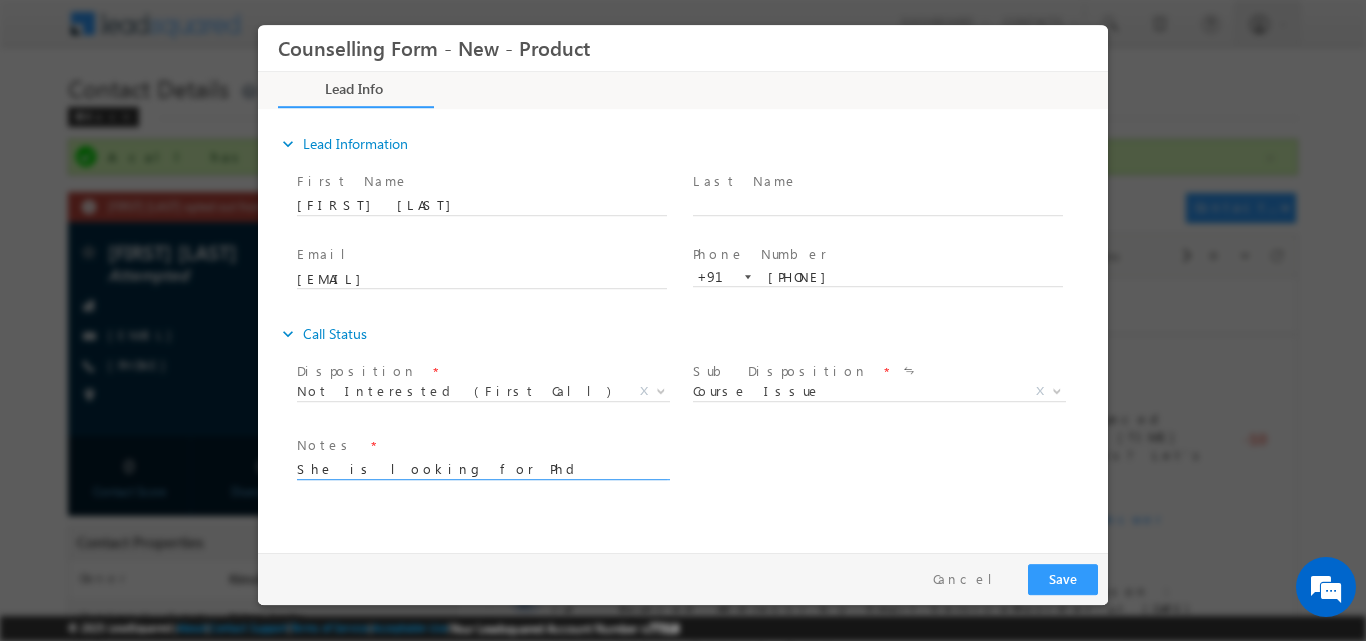 type on "She is looking for Phd program" 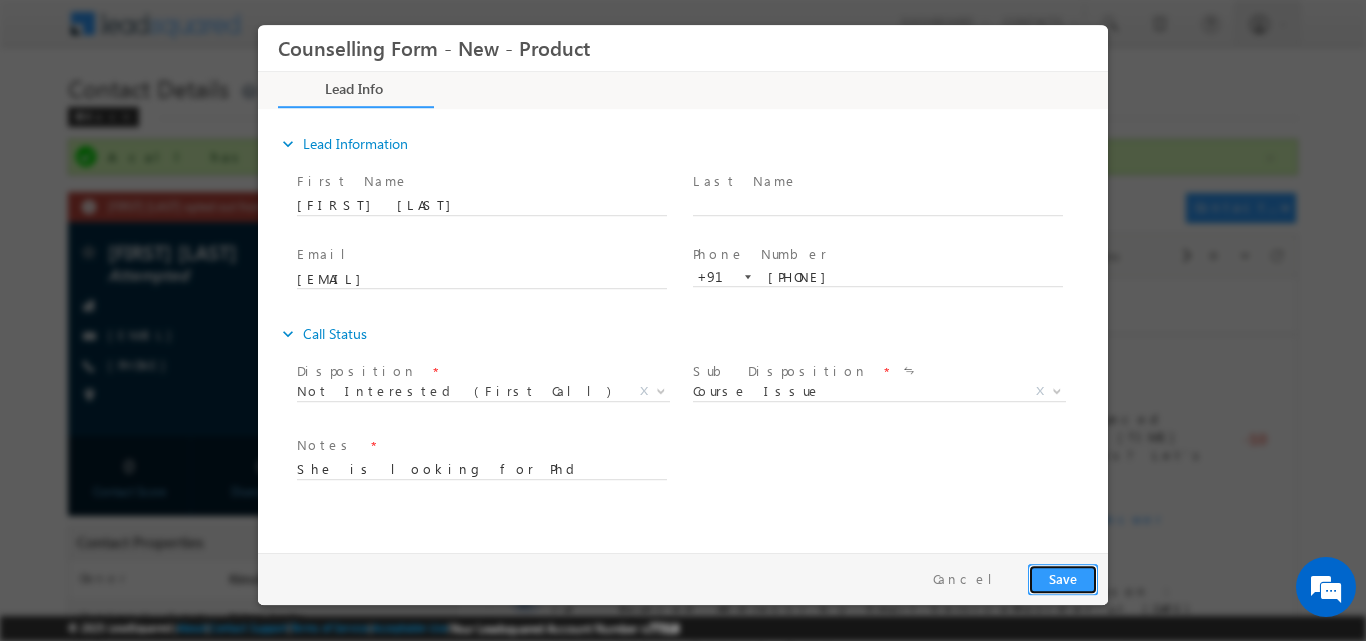 click on "Save" at bounding box center (1063, 578) 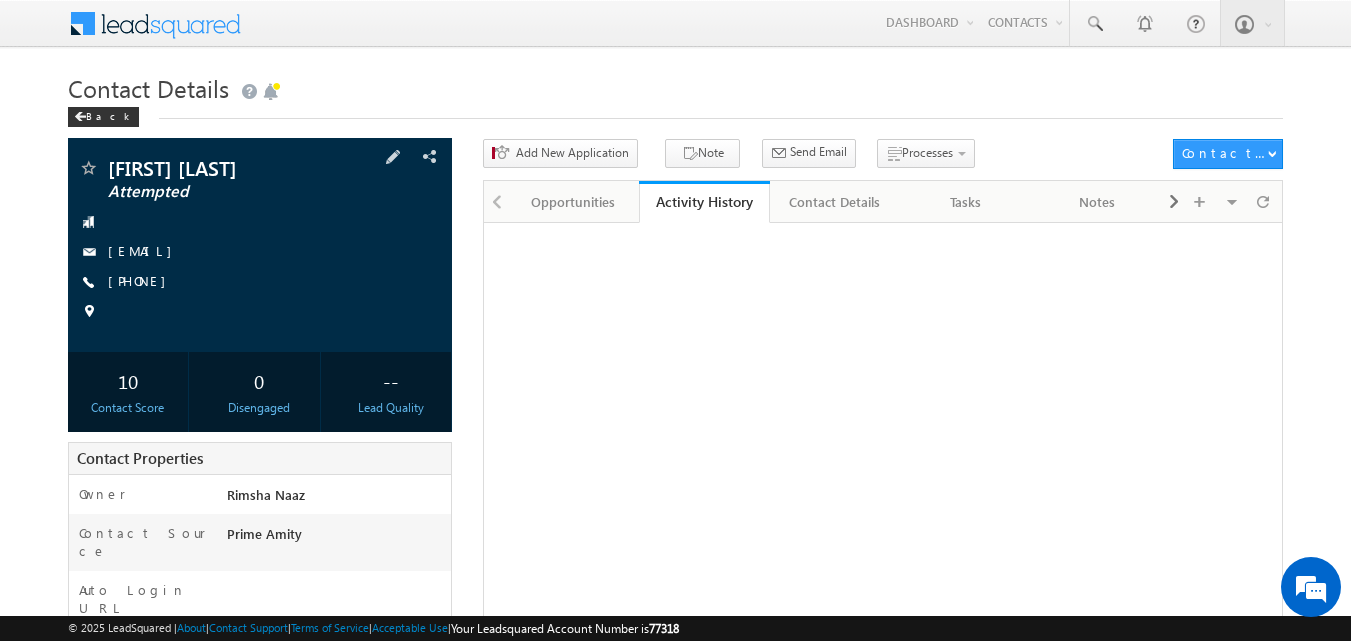scroll, scrollTop: 0, scrollLeft: 0, axis: both 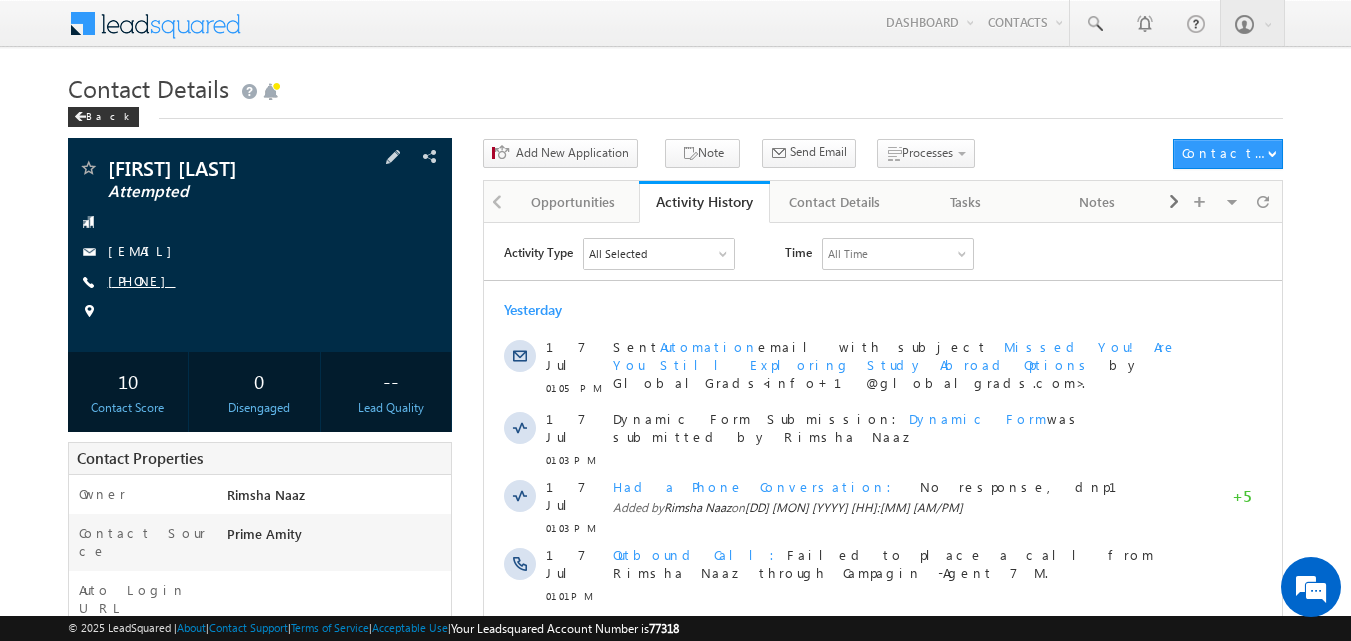 click on "+91-7744824754" at bounding box center [142, 280] 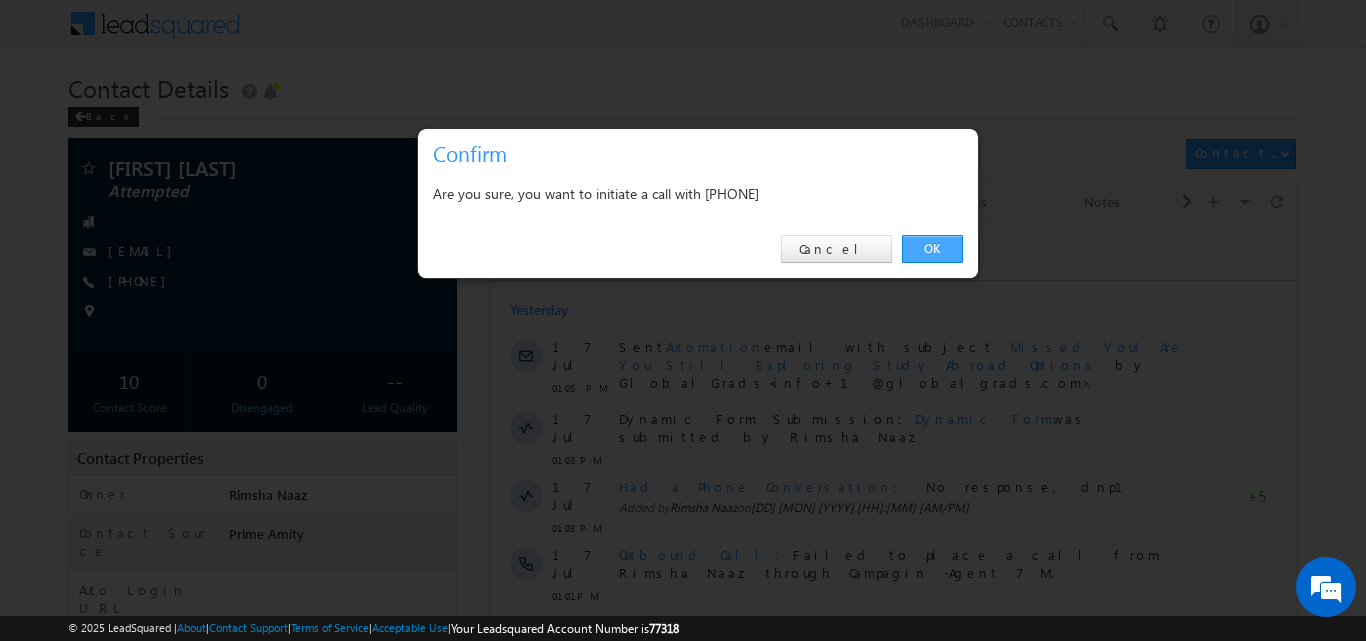 click on "OK" at bounding box center [932, 249] 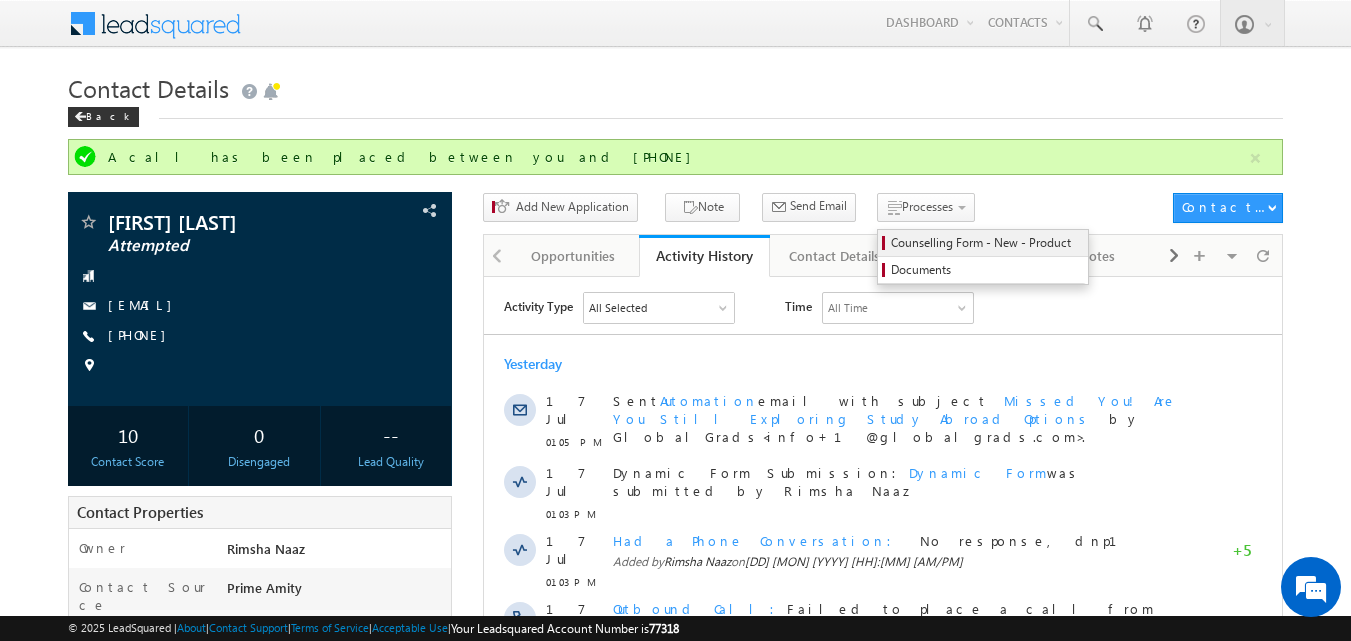 click on "Counselling Form - New - Product" at bounding box center (986, 243) 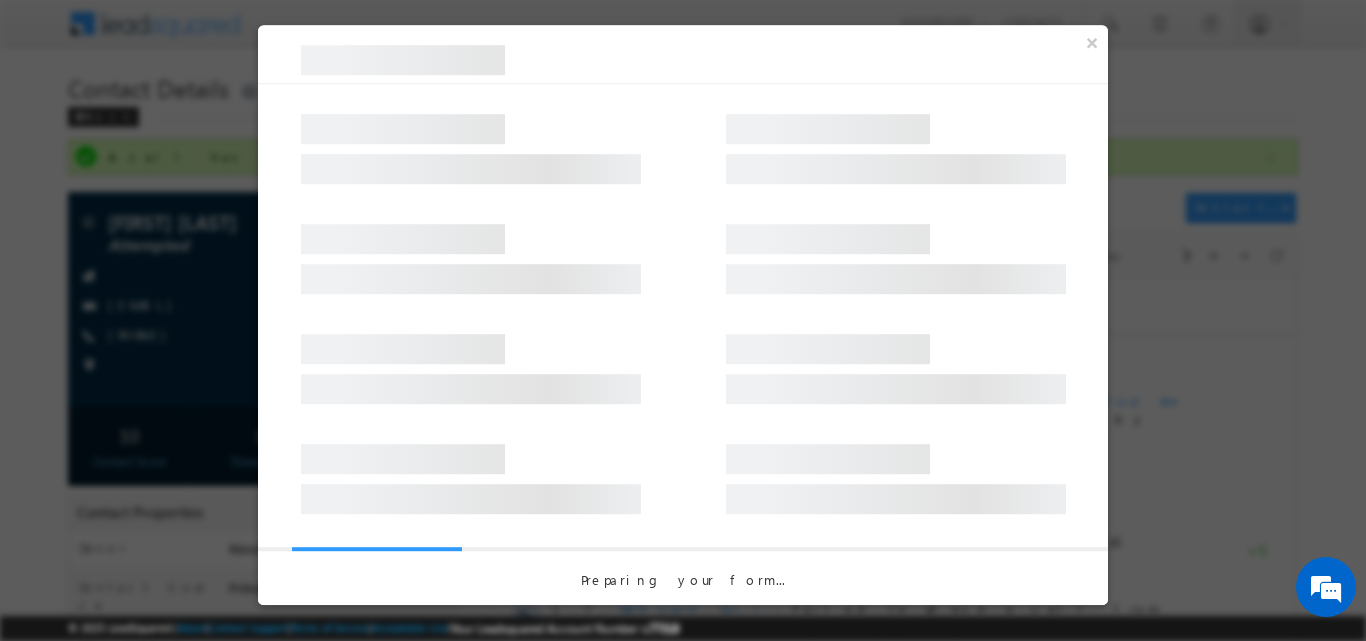 scroll, scrollTop: 0, scrollLeft: 0, axis: both 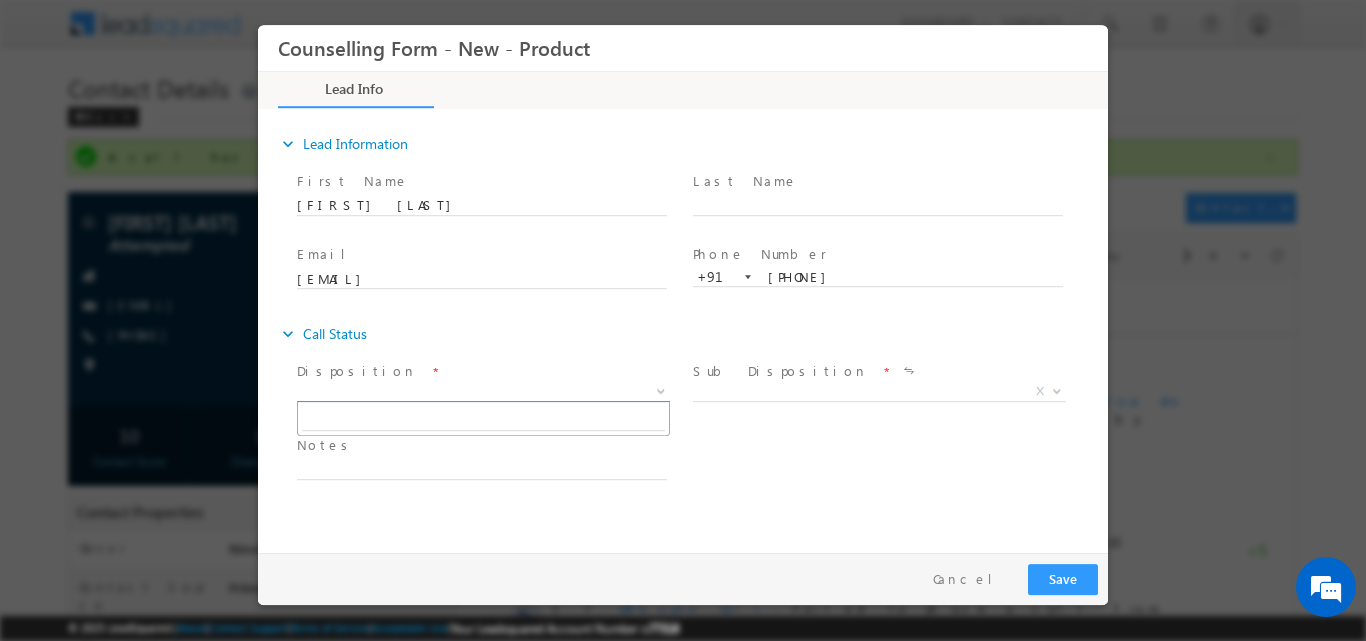 click at bounding box center (659, 390) 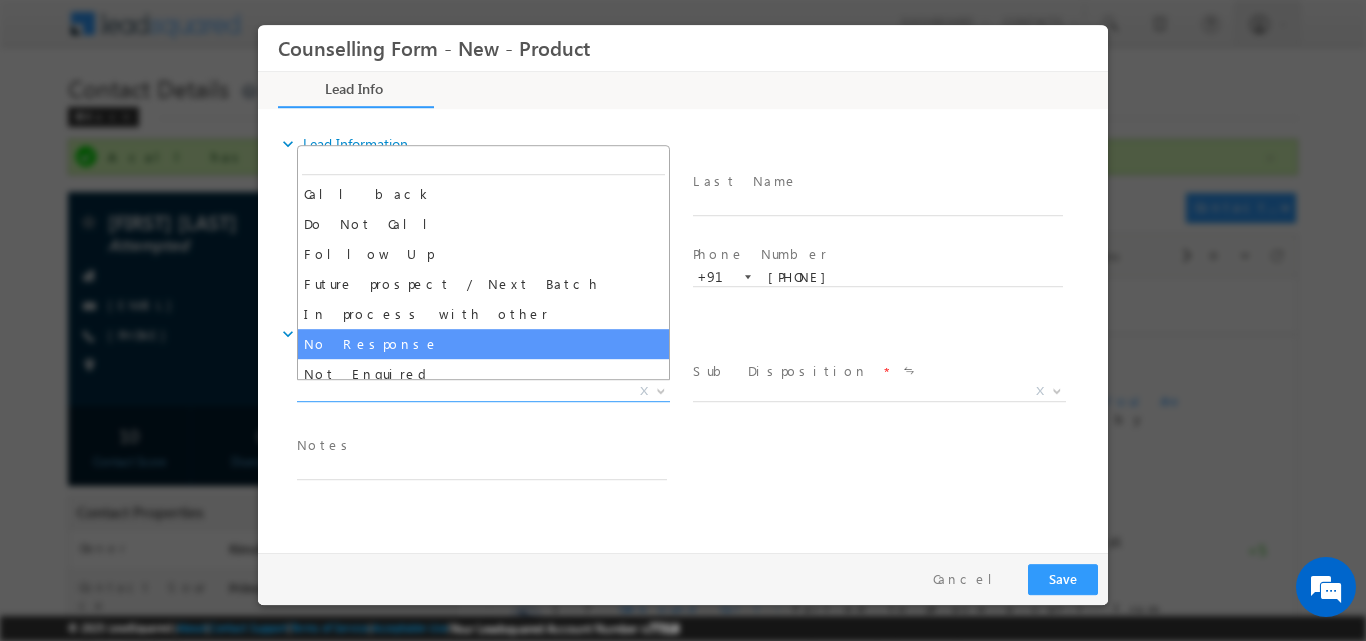 select on "No Response" 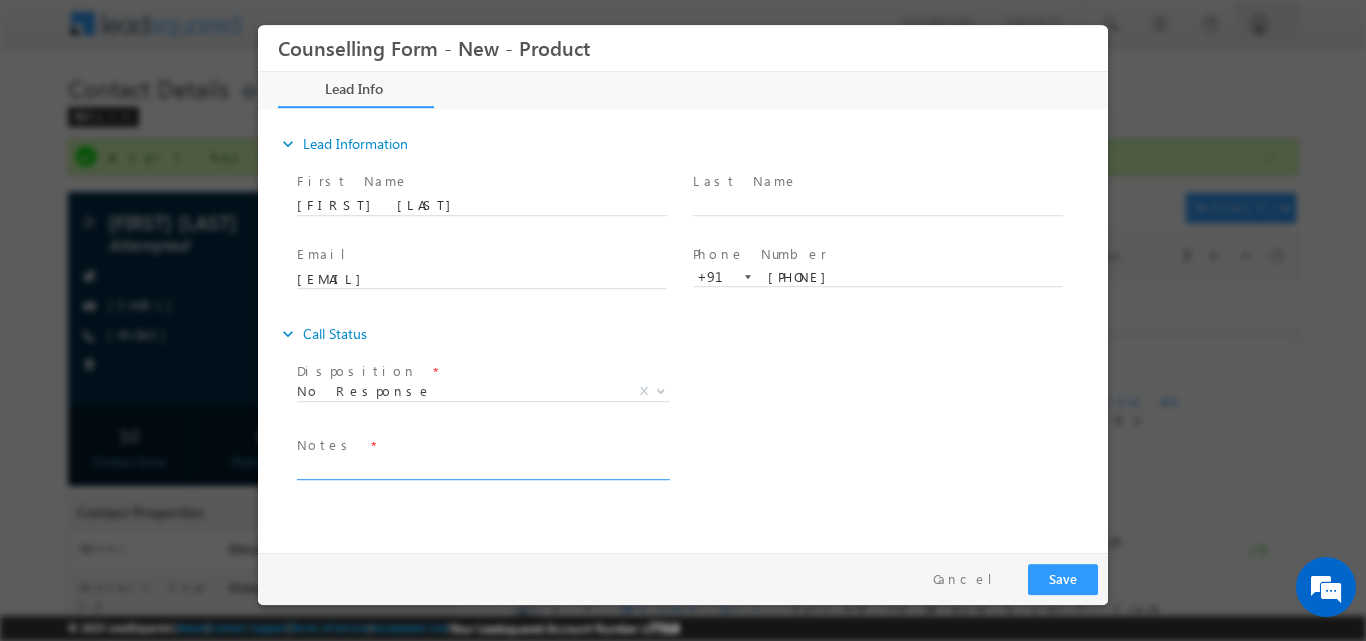 click at bounding box center (482, 467) 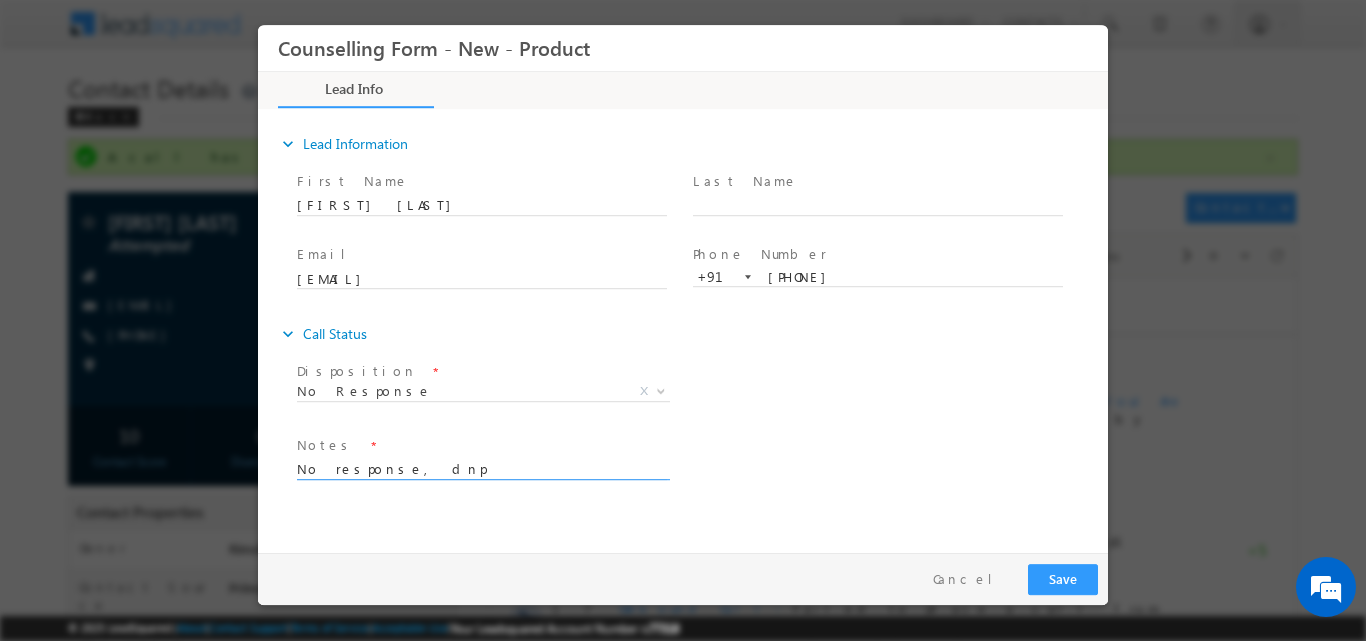 type on "No response, dnp" 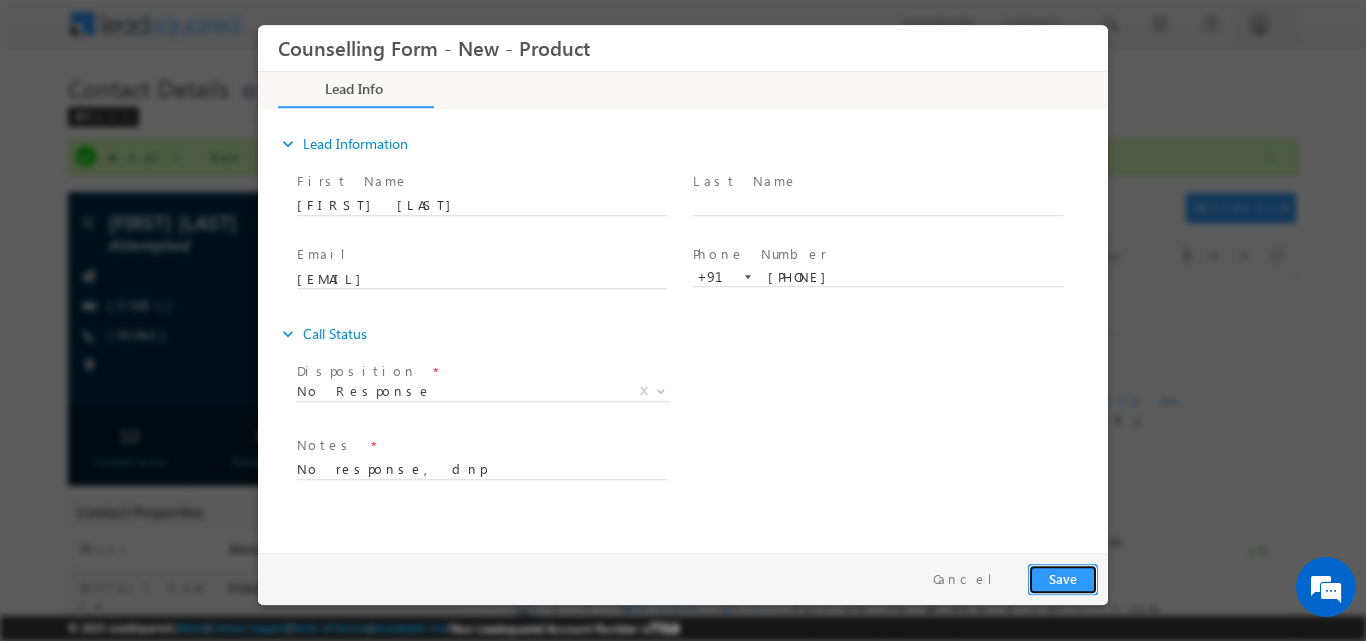 click on "Save" at bounding box center (1063, 578) 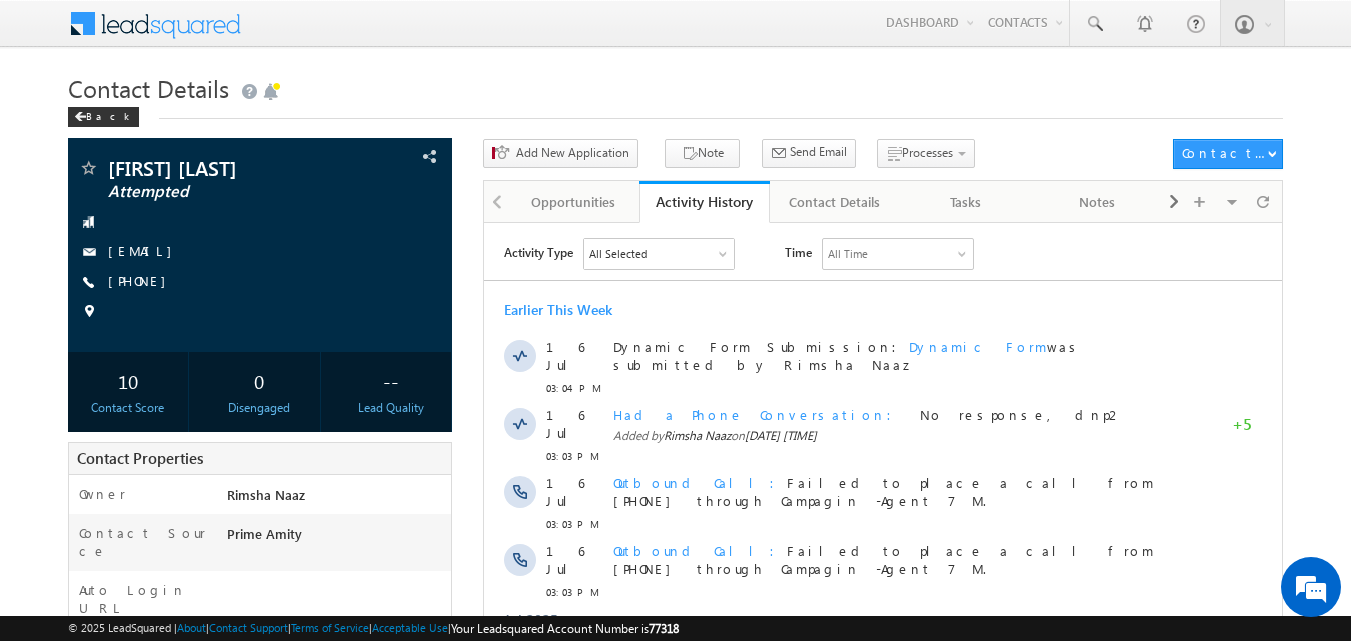 scroll, scrollTop: 0, scrollLeft: 0, axis: both 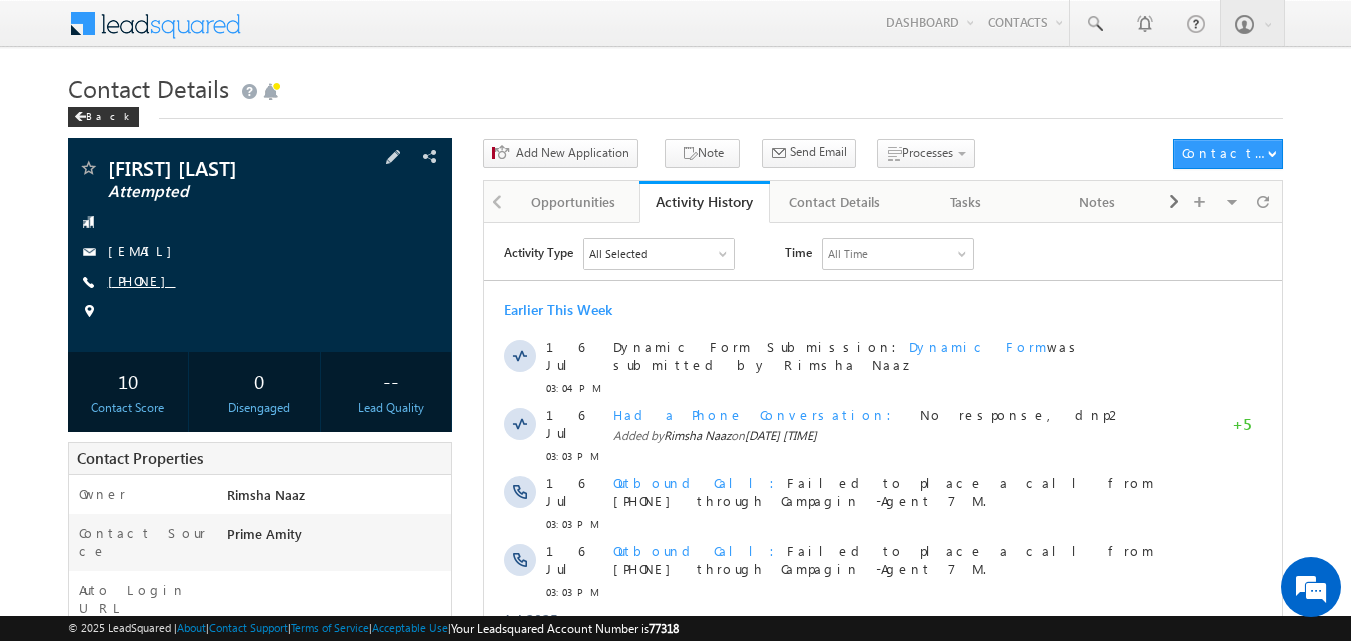 click on "[PHONE]" at bounding box center [142, 280] 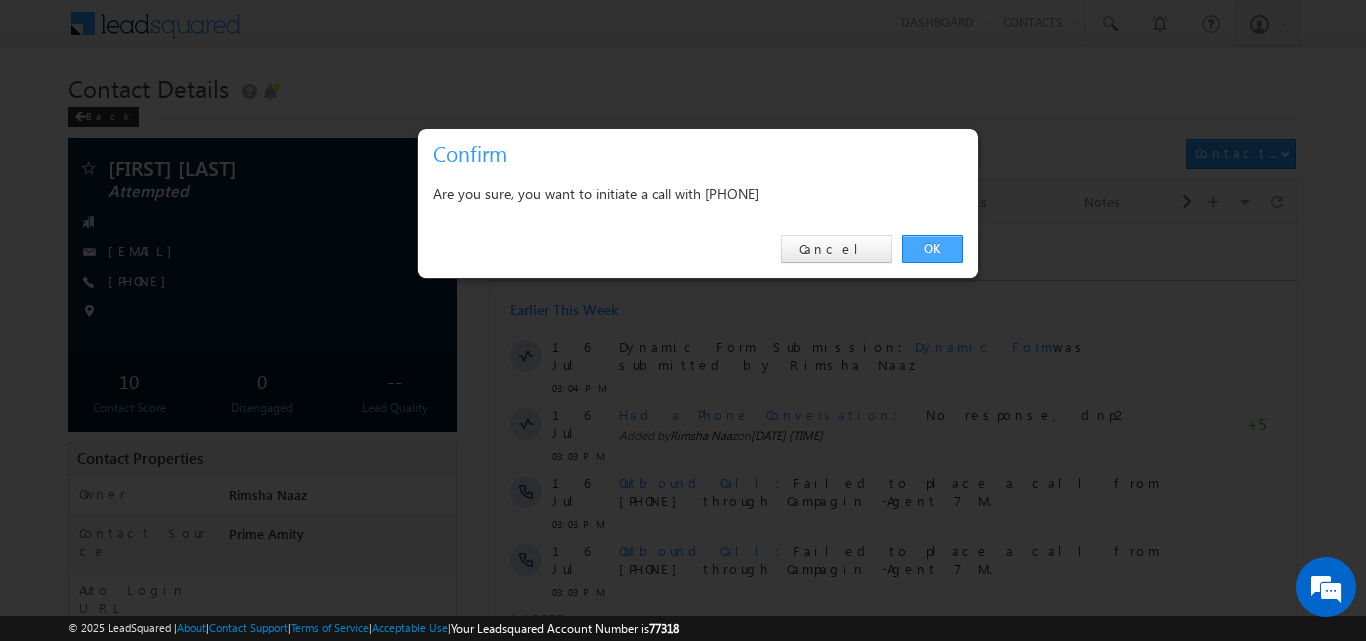 click on "OK" at bounding box center [932, 249] 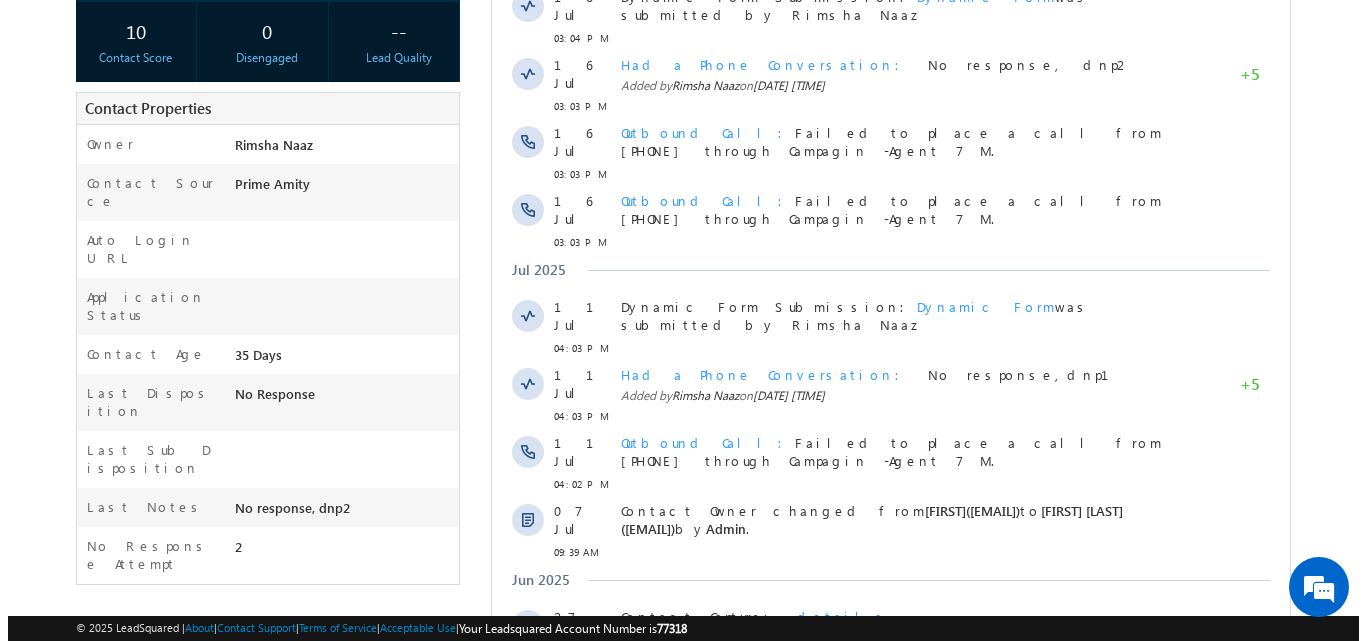 scroll, scrollTop: 0, scrollLeft: 0, axis: both 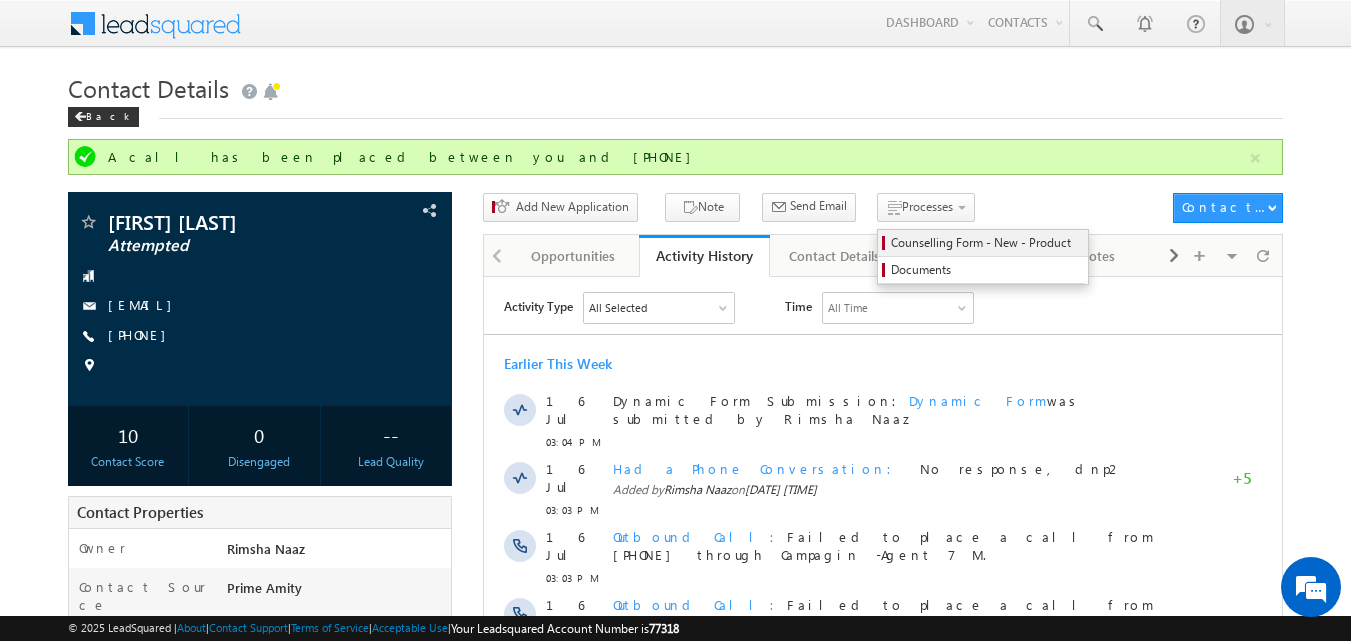 click on "Counselling Form - New - Product" at bounding box center [986, 243] 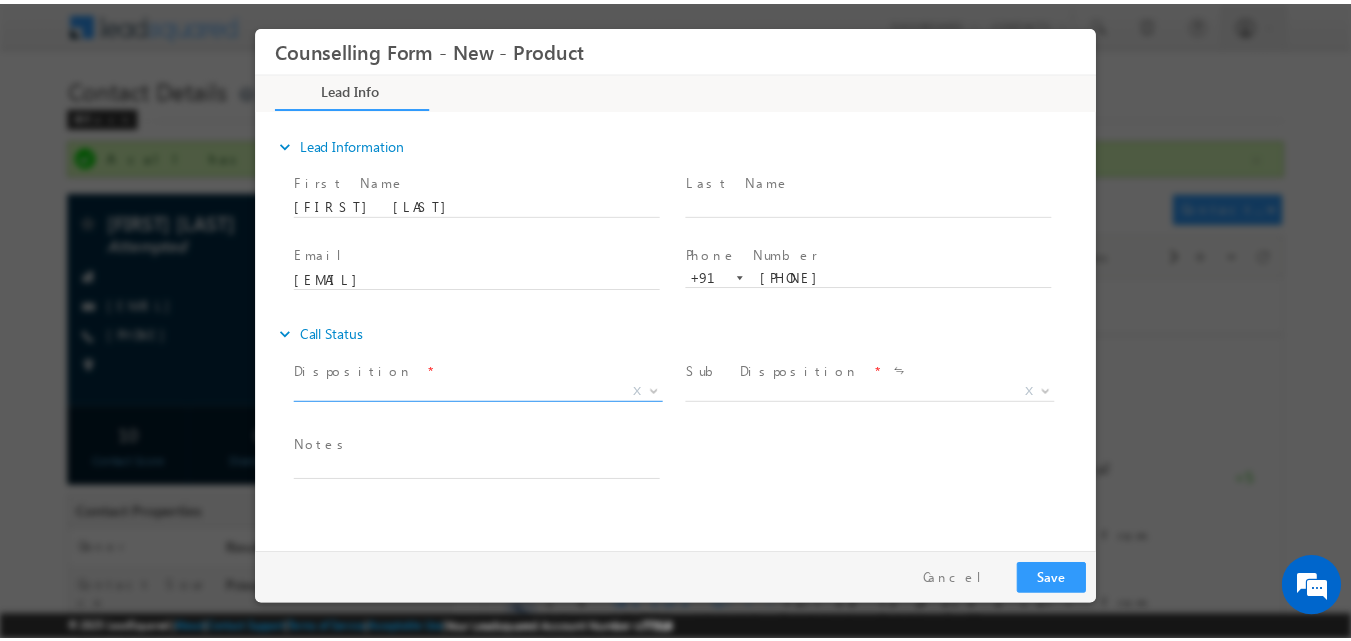 scroll, scrollTop: 0, scrollLeft: 0, axis: both 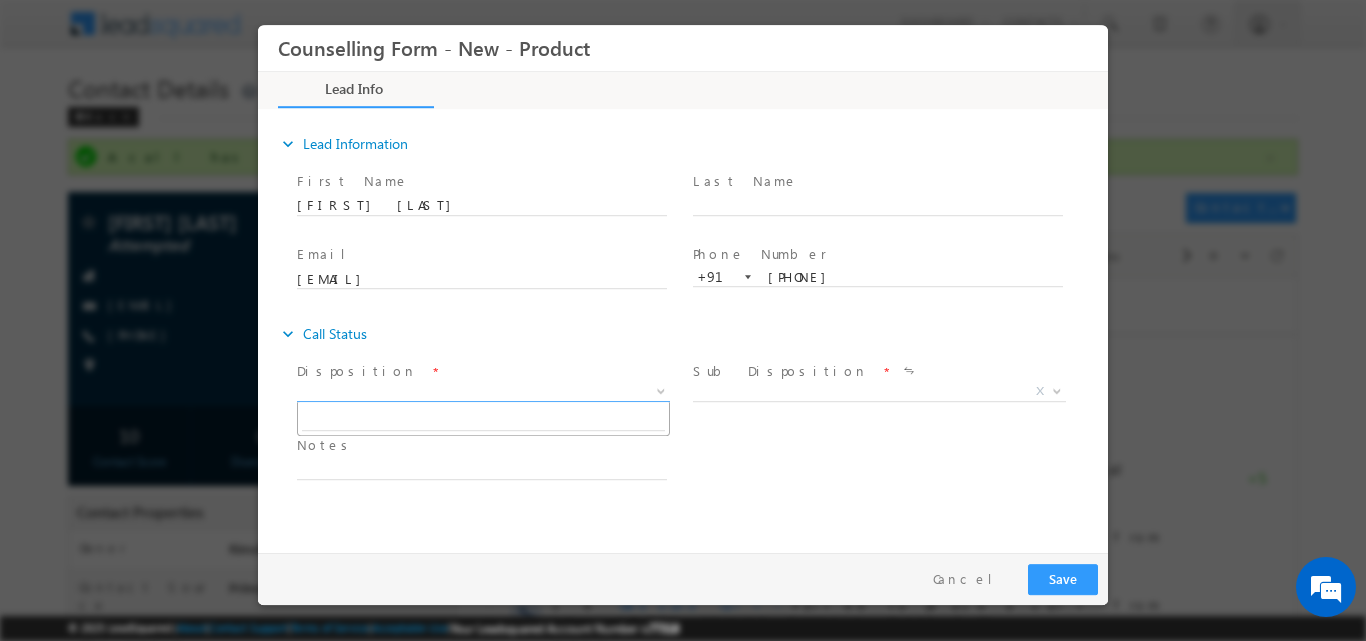 click at bounding box center [659, 390] 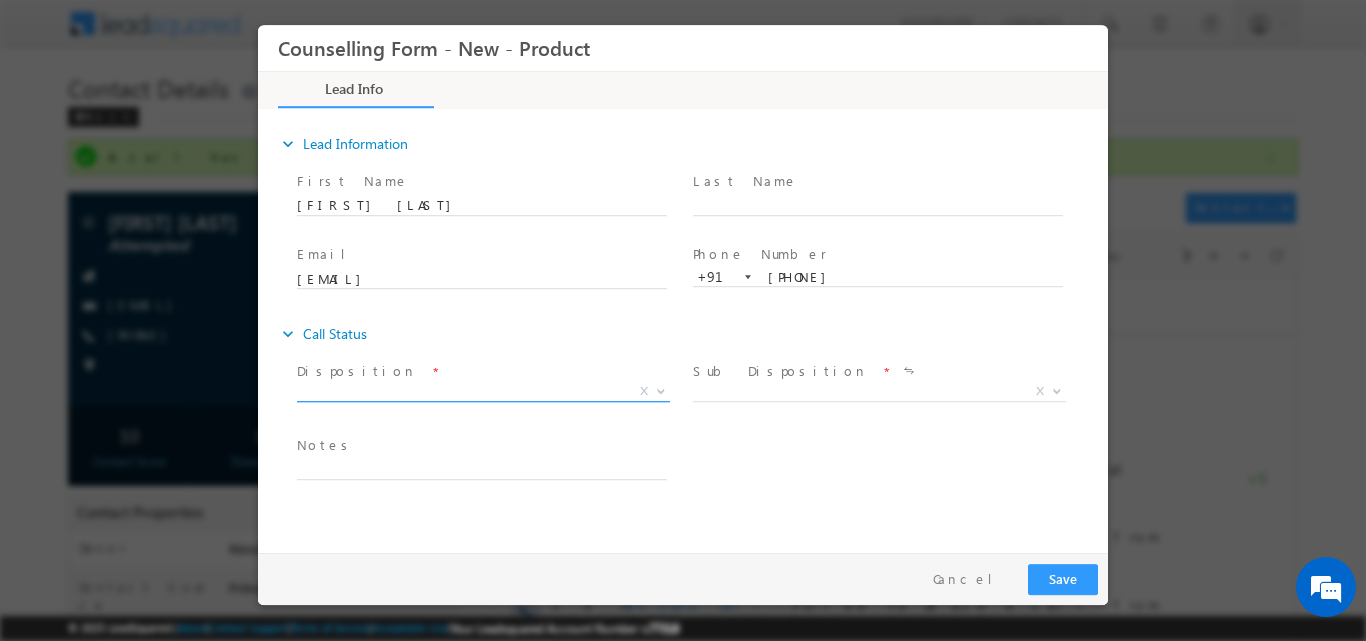 click at bounding box center [659, 390] 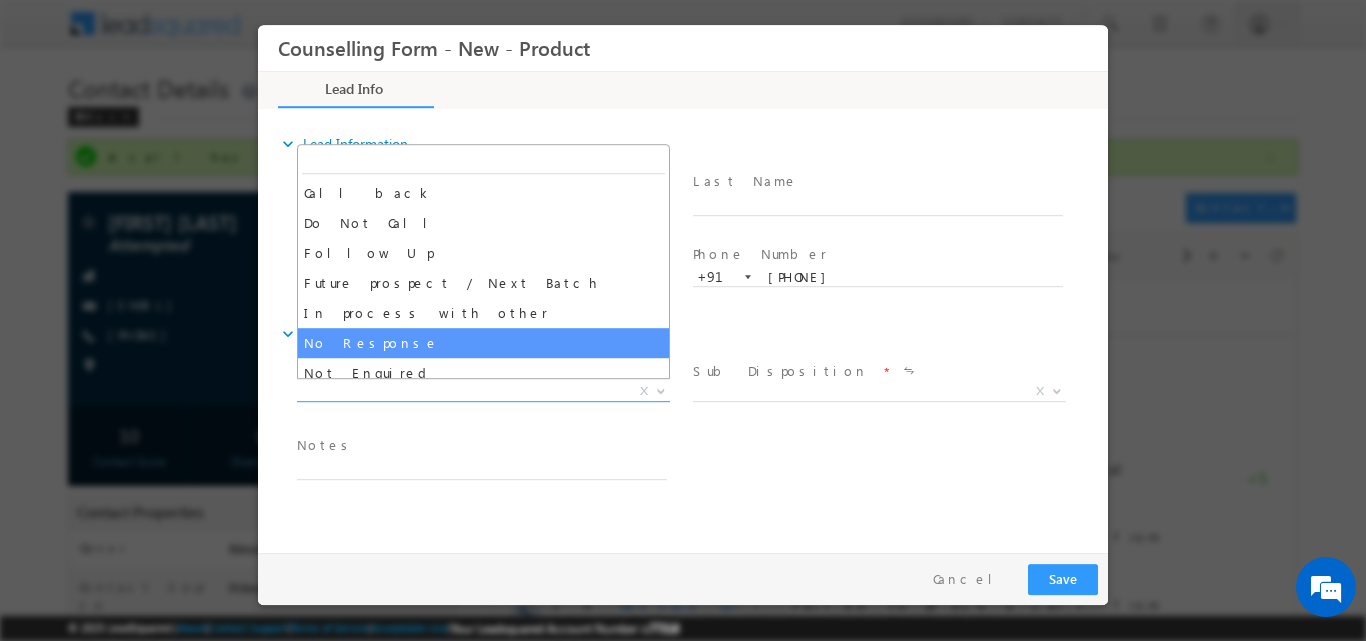 select on "No Response" 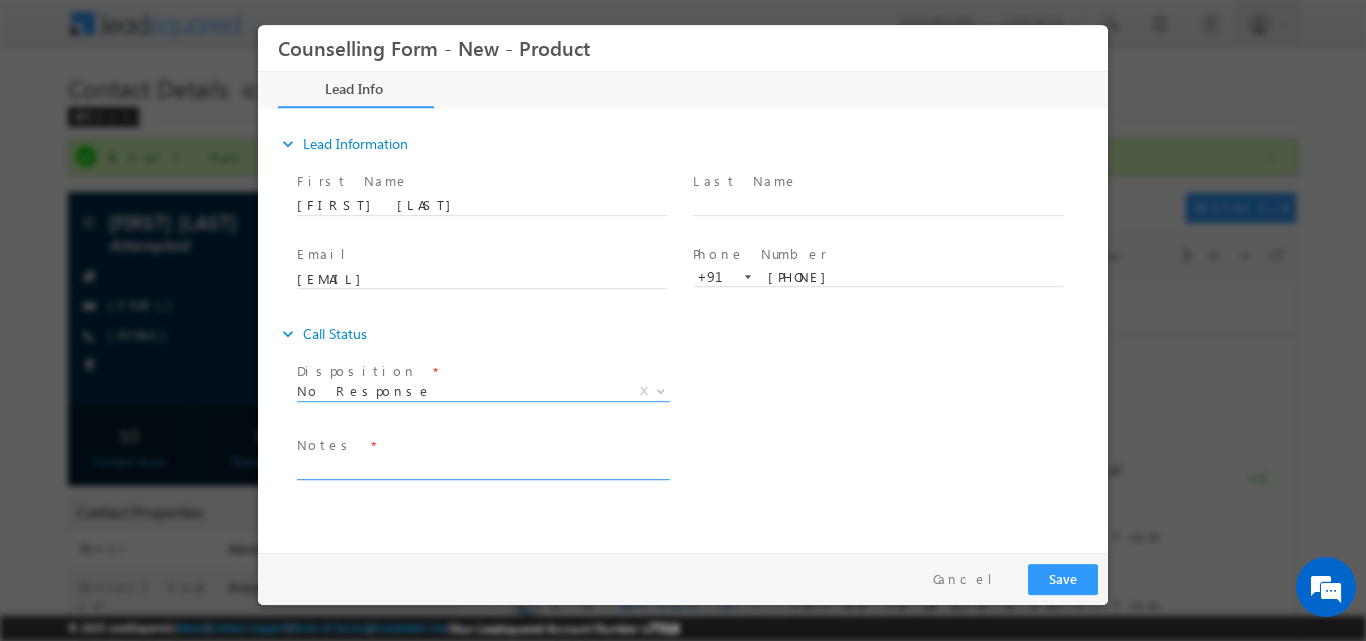 click at bounding box center (482, 467) 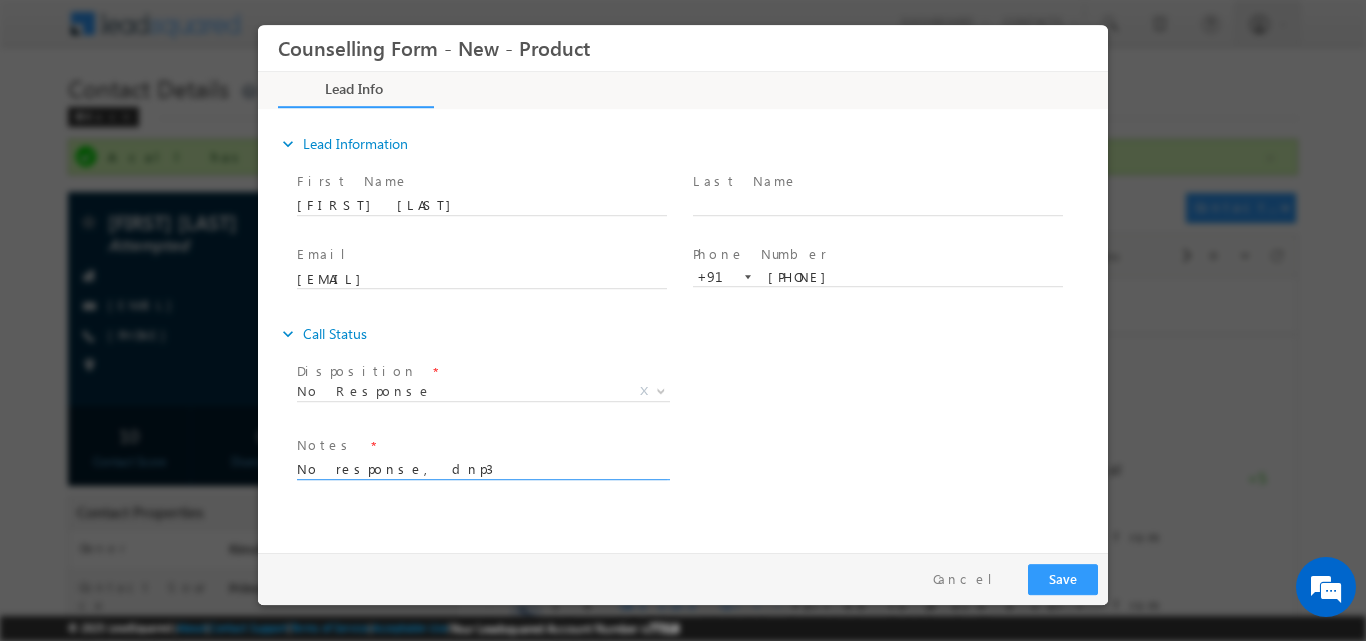 type on "No response, dnp3" 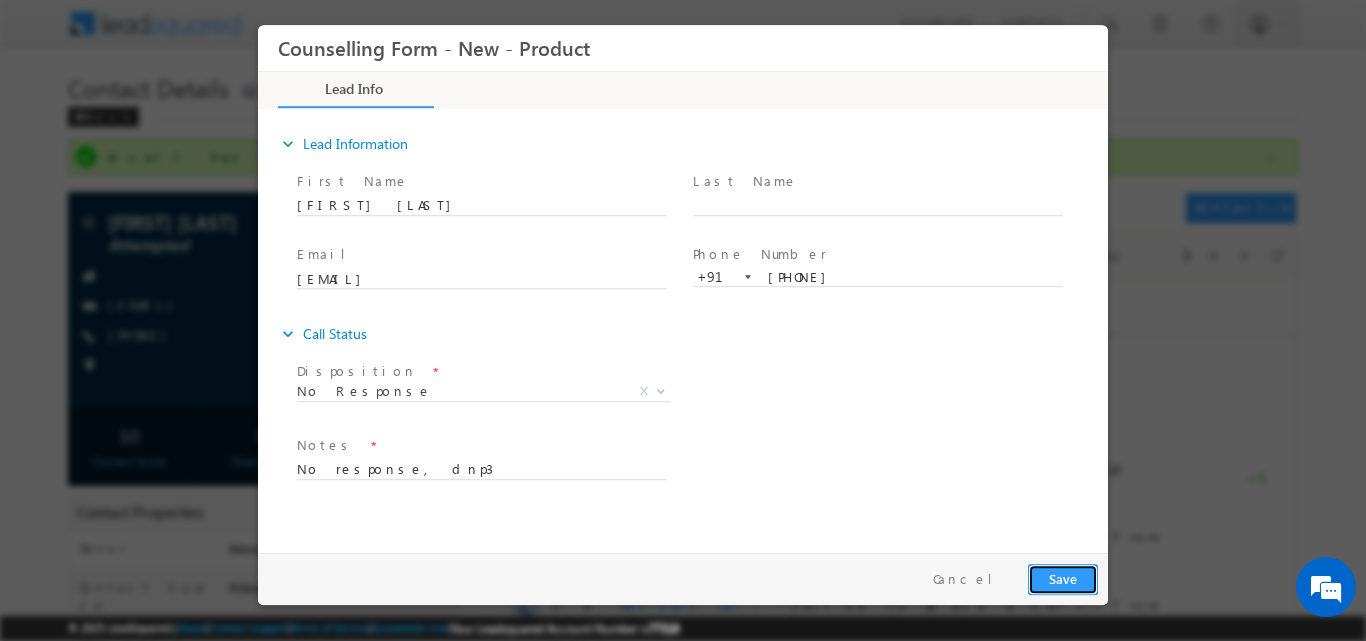click on "Save" at bounding box center [1063, 578] 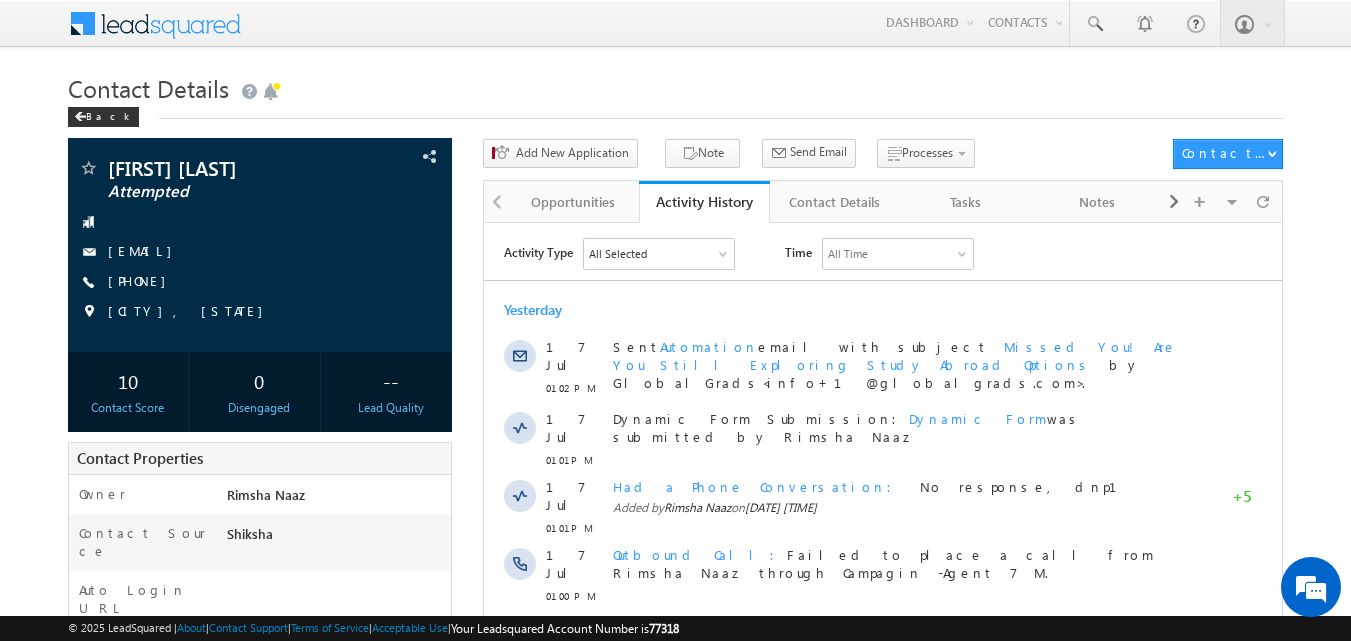 scroll, scrollTop: 0, scrollLeft: 0, axis: both 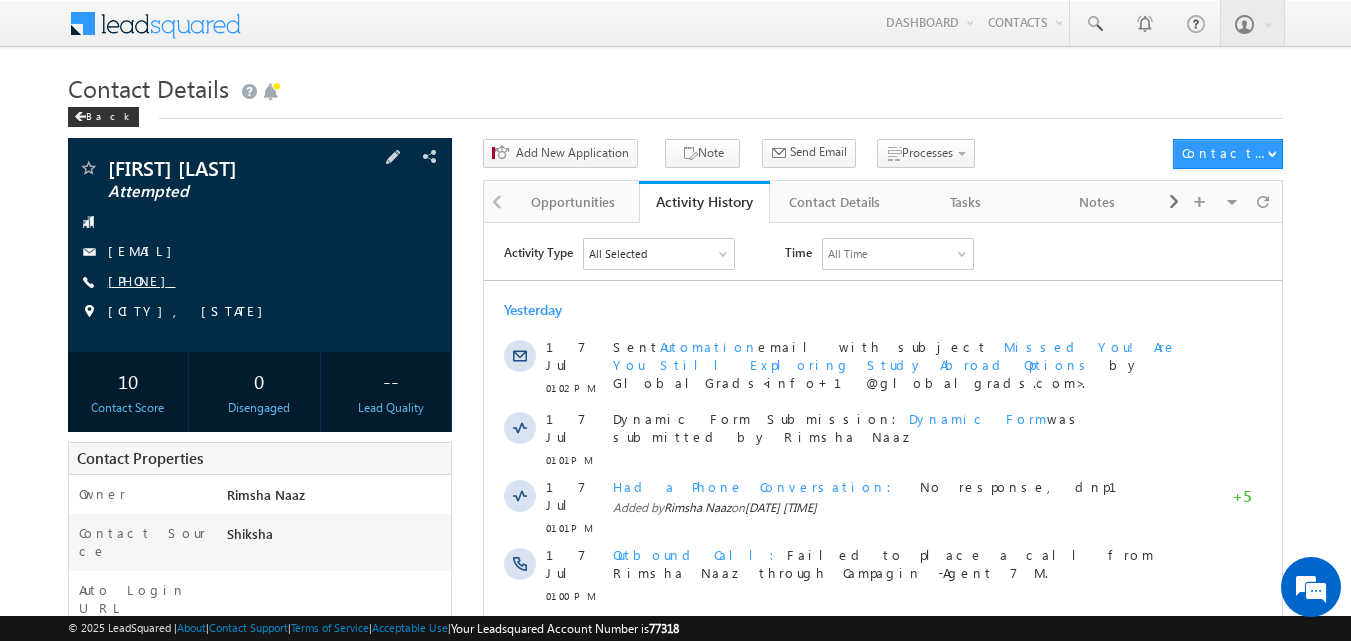 click on "[PHONE]" at bounding box center [142, 280] 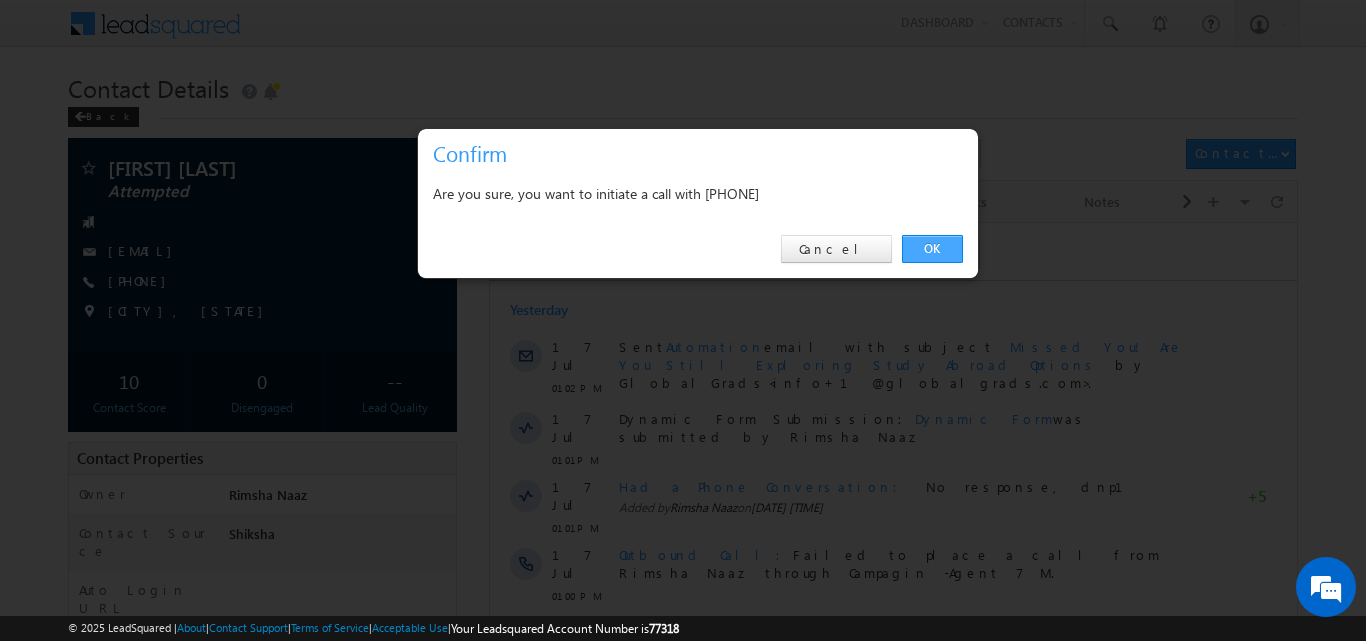 click on "OK" at bounding box center (932, 249) 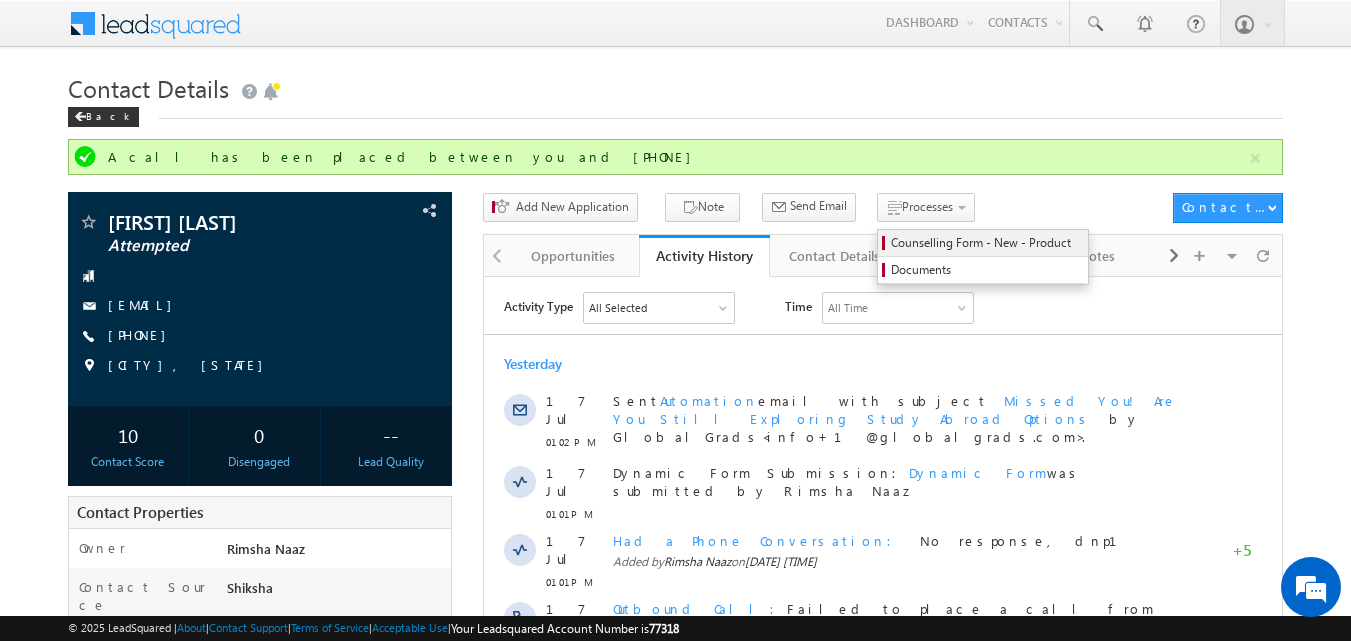 click on "Counselling Form - New - Product" at bounding box center (986, 243) 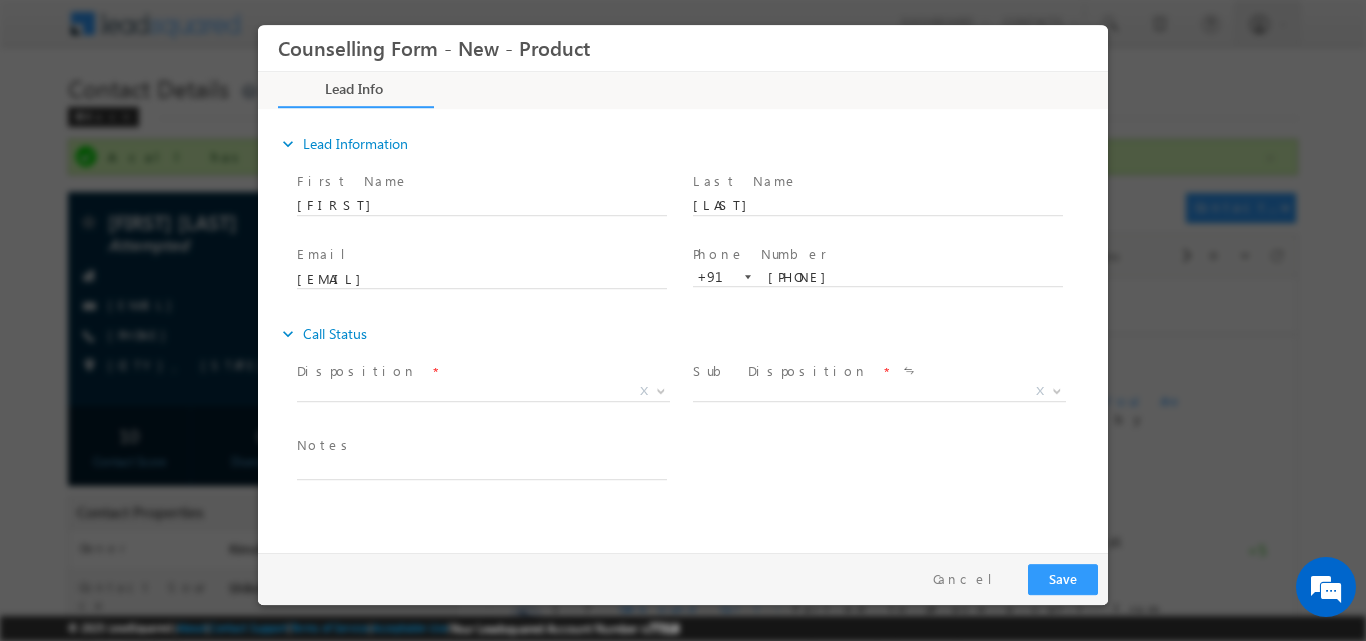 scroll, scrollTop: 0, scrollLeft: 0, axis: both 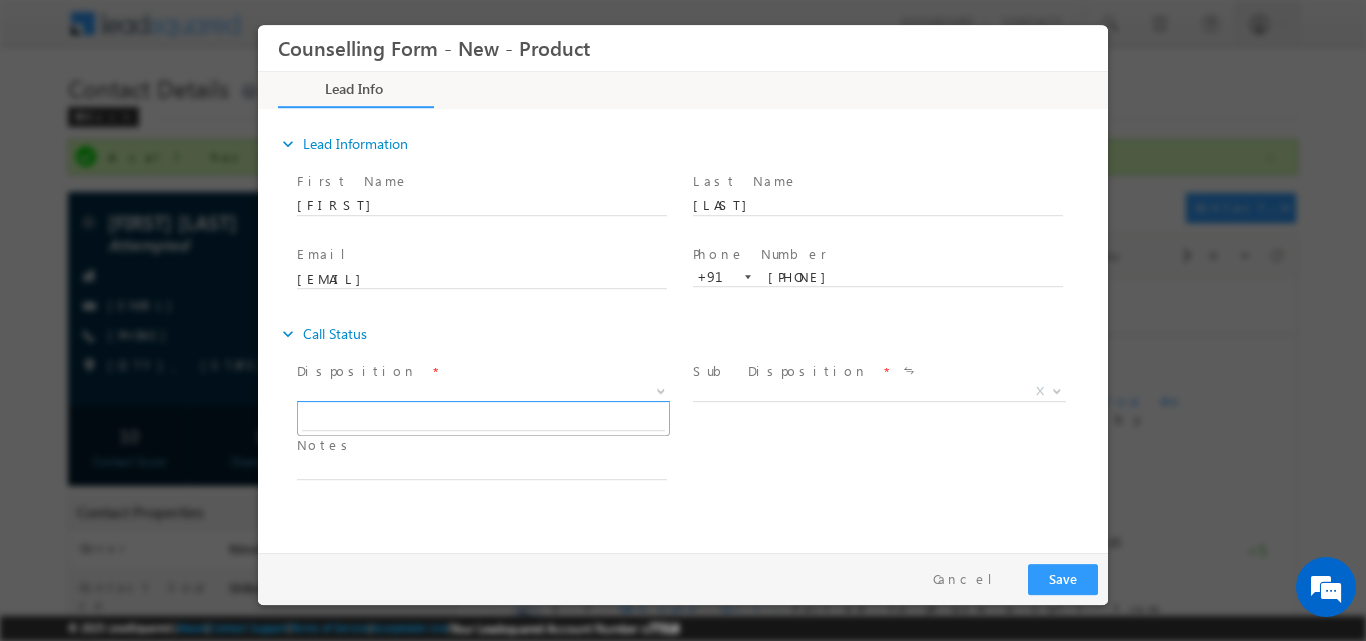 click at bounding box center [661, 389] 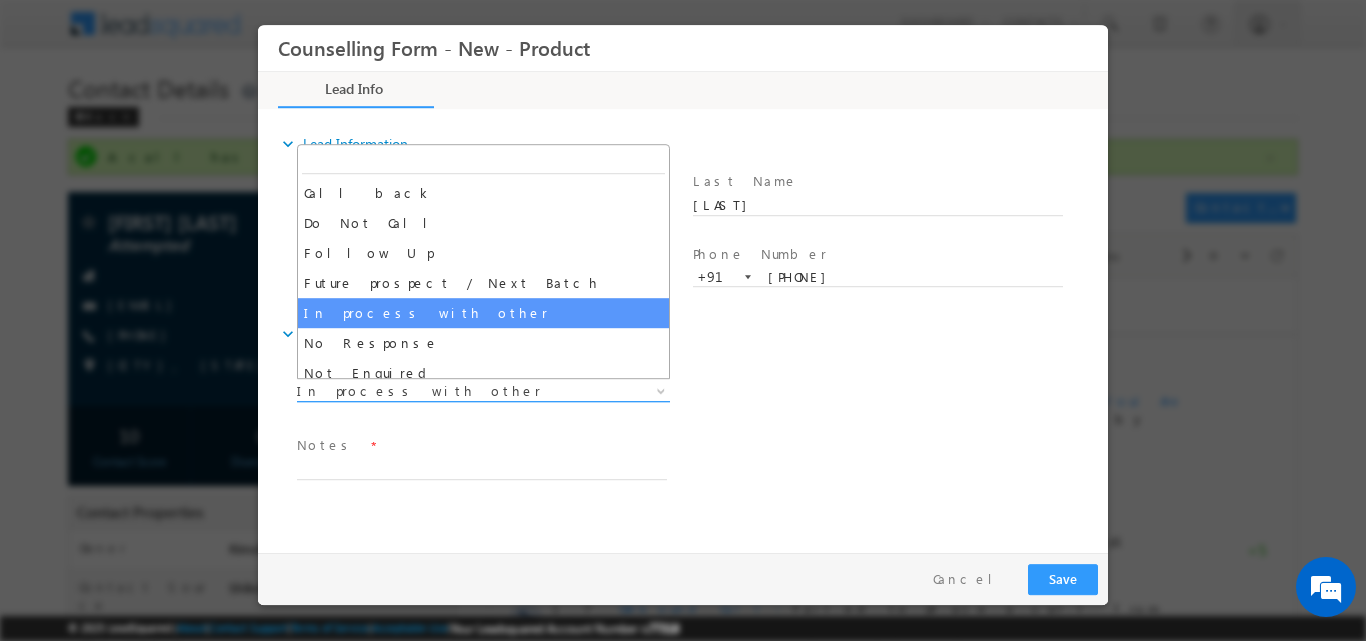 click at bounding box center (659, 390) 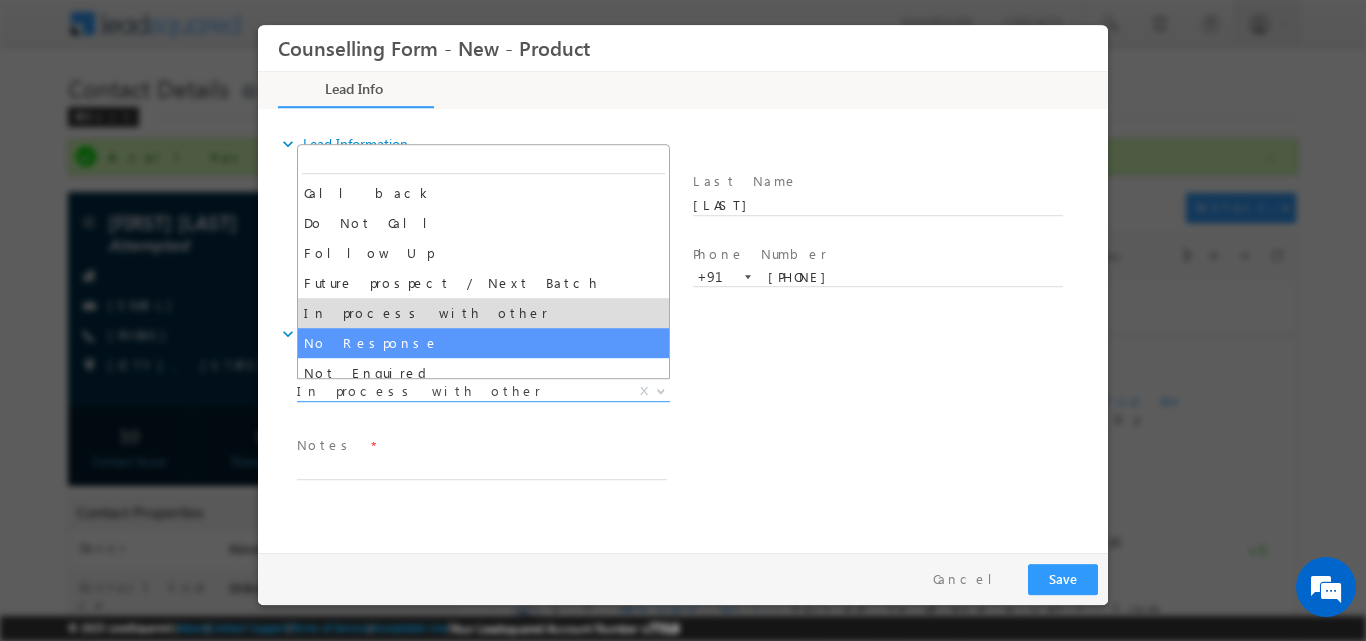 select on "No Response" 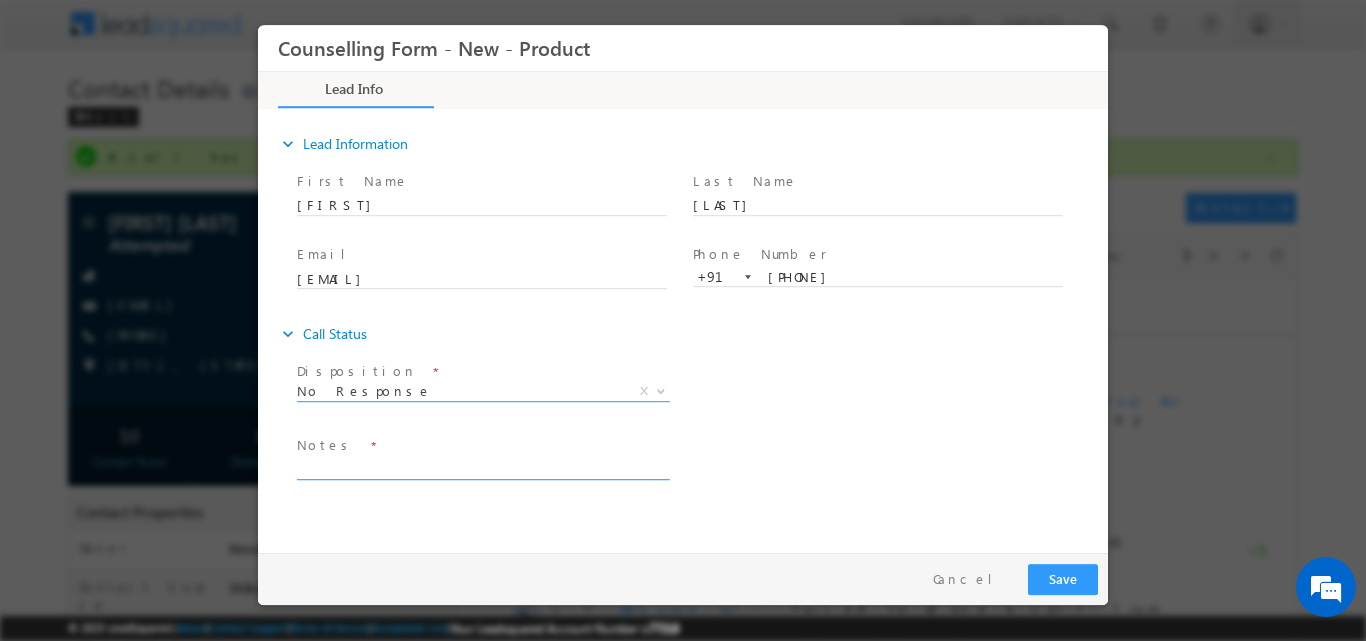 click at bounding box center (482, 467) 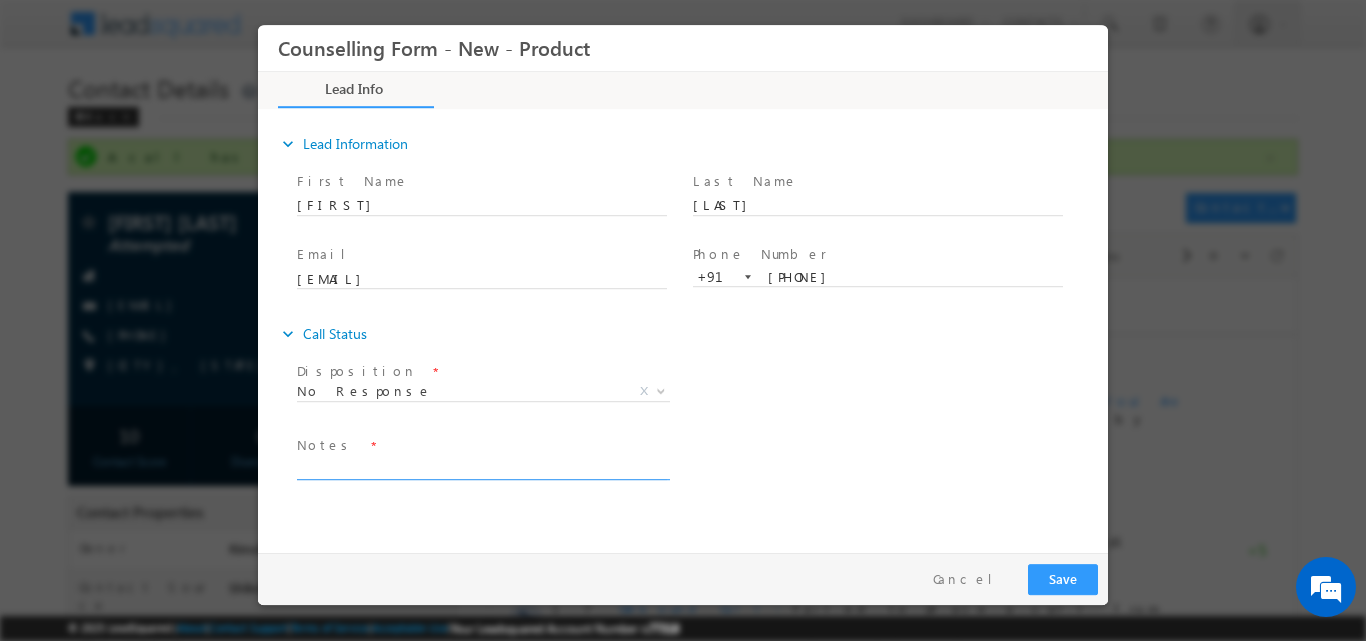 paste on "No response, dnp" 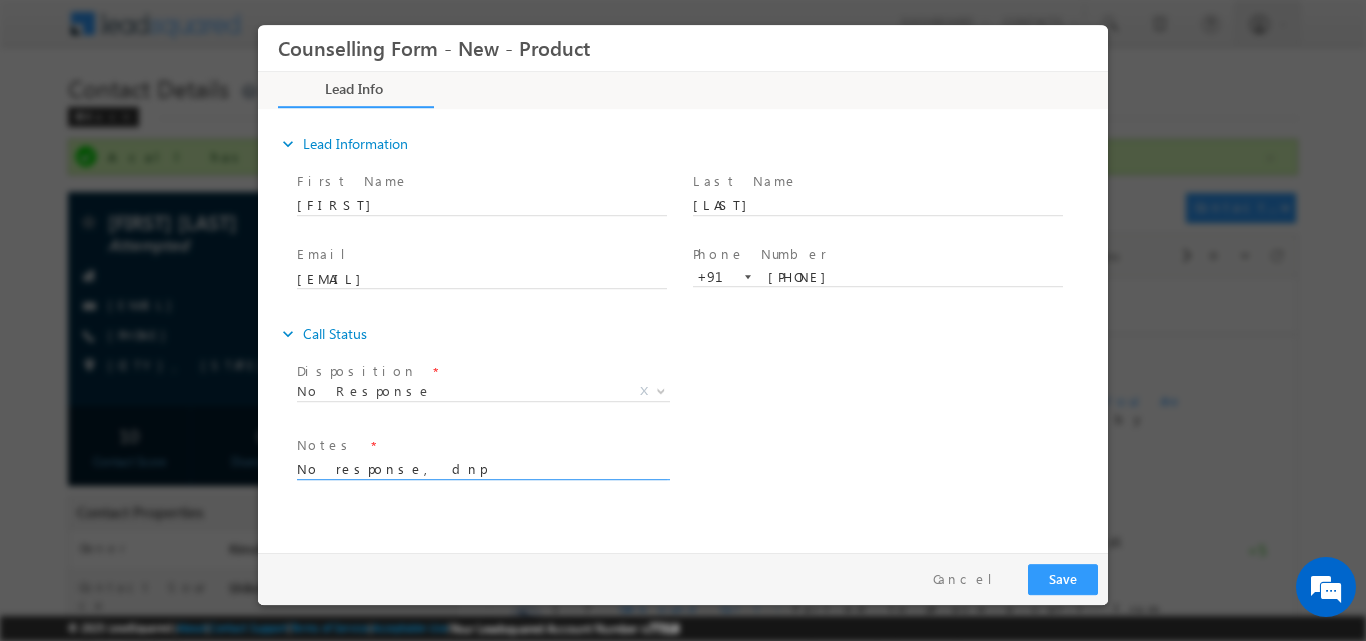 type on "No response, dnp" 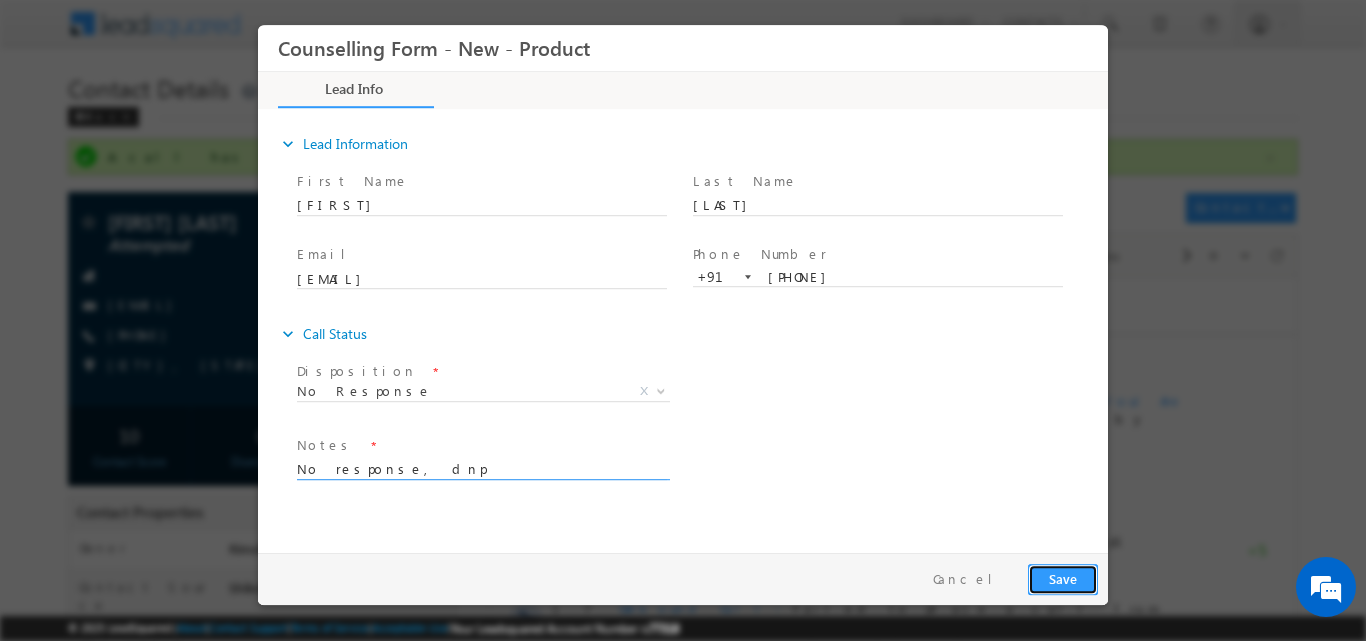 click on "Save" at bounding box center (1063, 578) 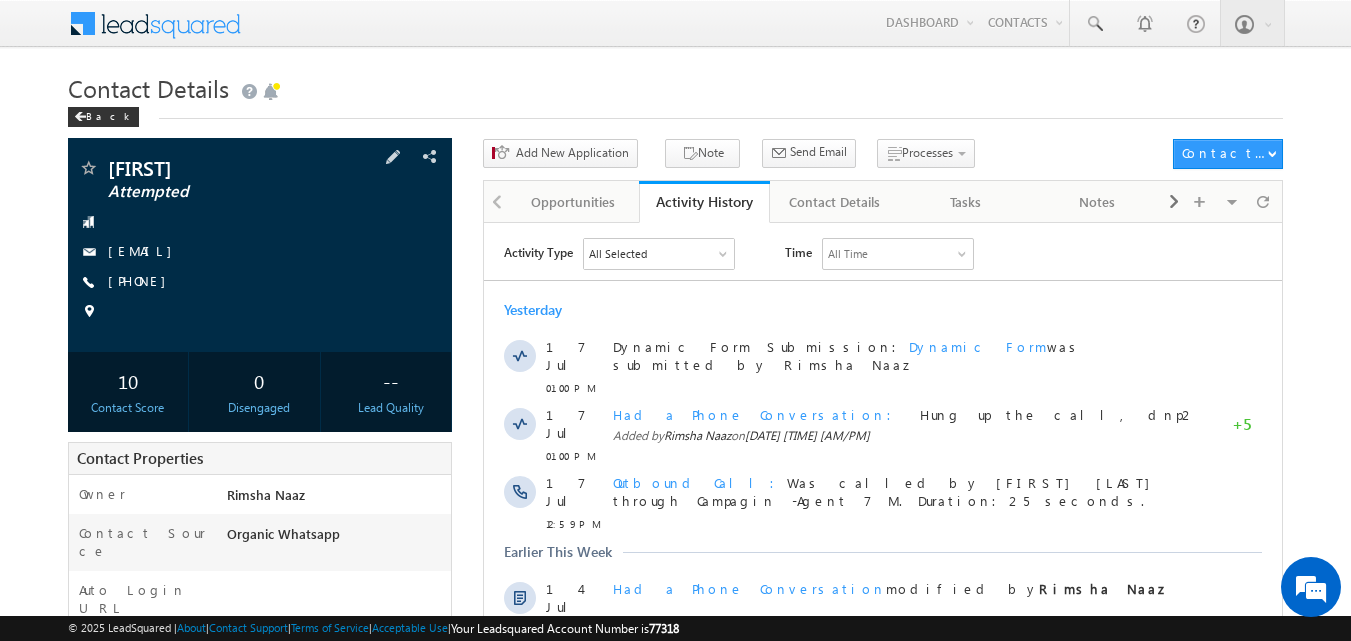 scroll, scrollTop: 0, scrollLeft: 0, axis: both 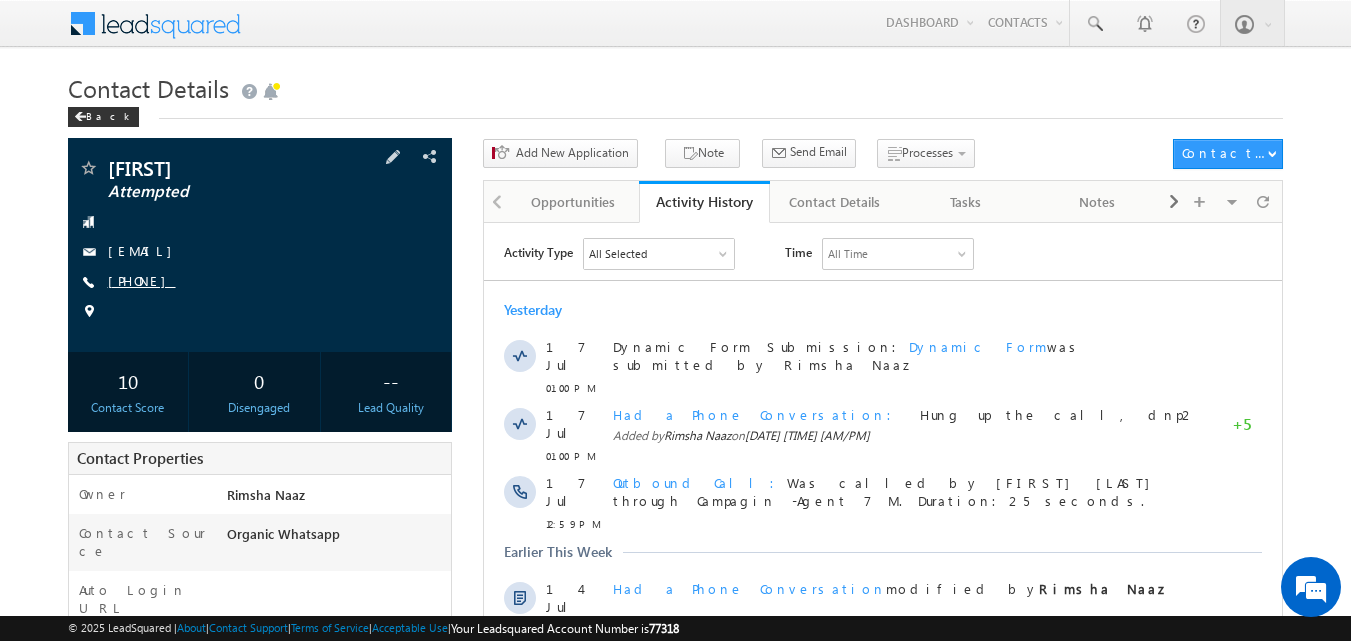 click on "[PHONE]" at bounding box center [142, 280] 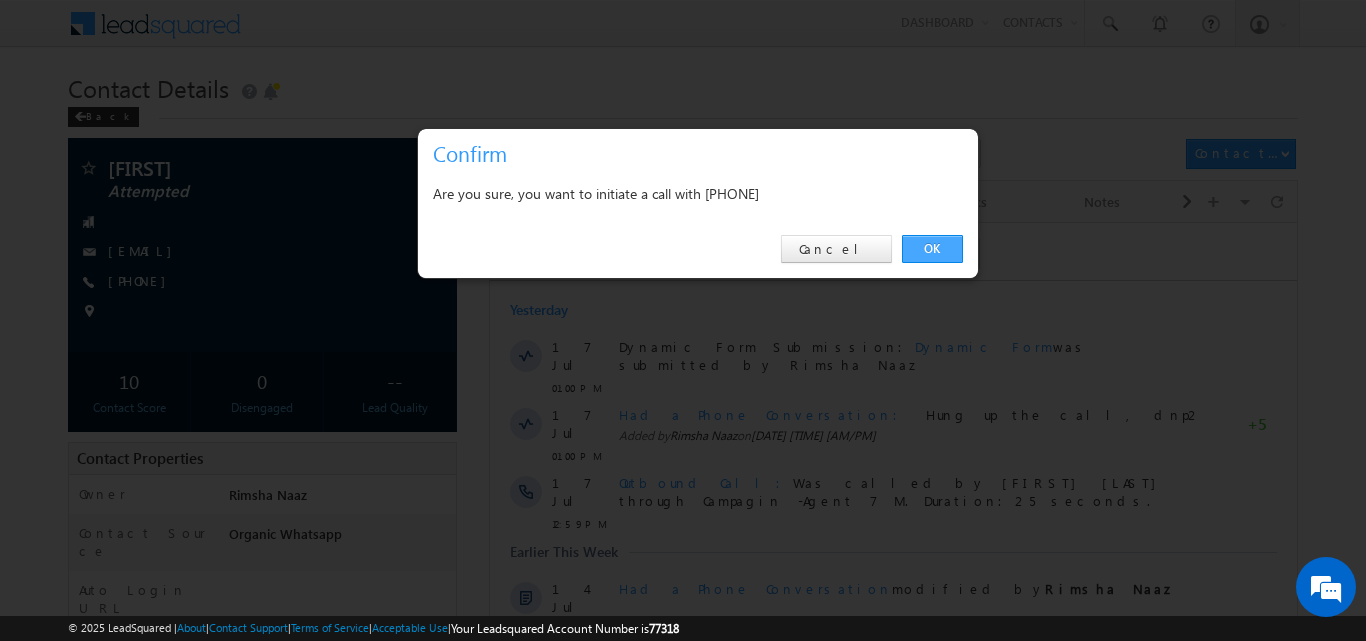click on "OK" at bounding box center [932, 249] 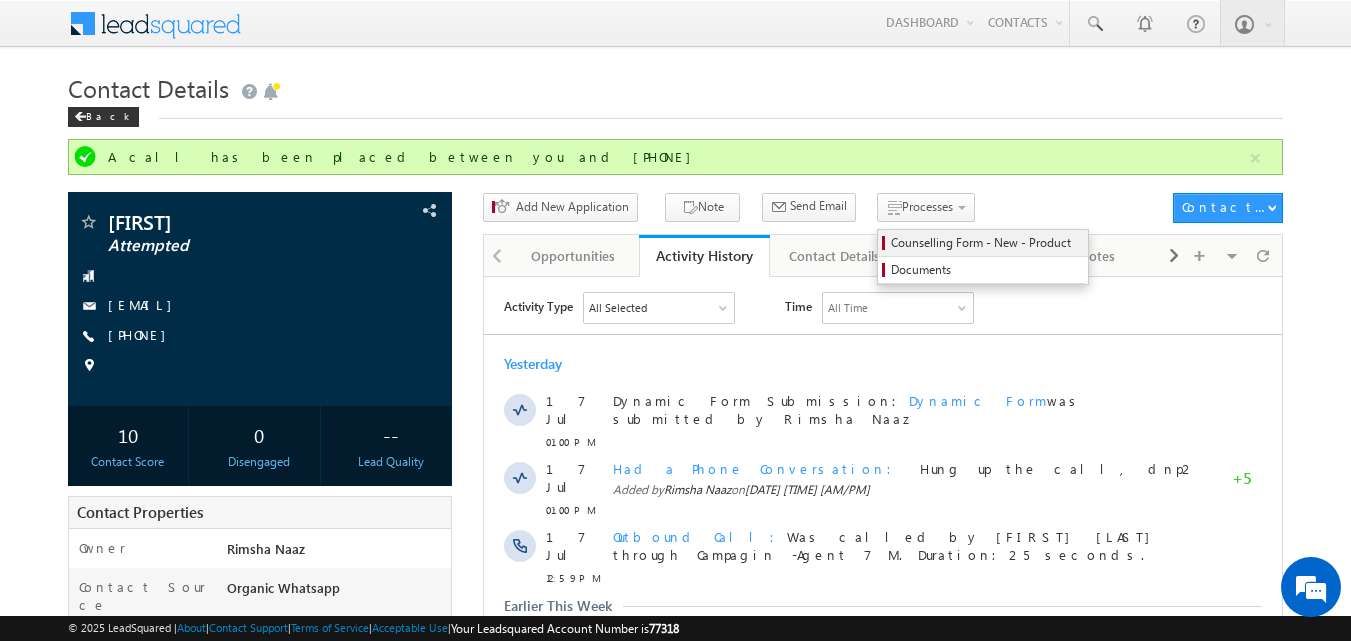 click on "Counselling Form - New - Product" at bounding box center [986, 243] 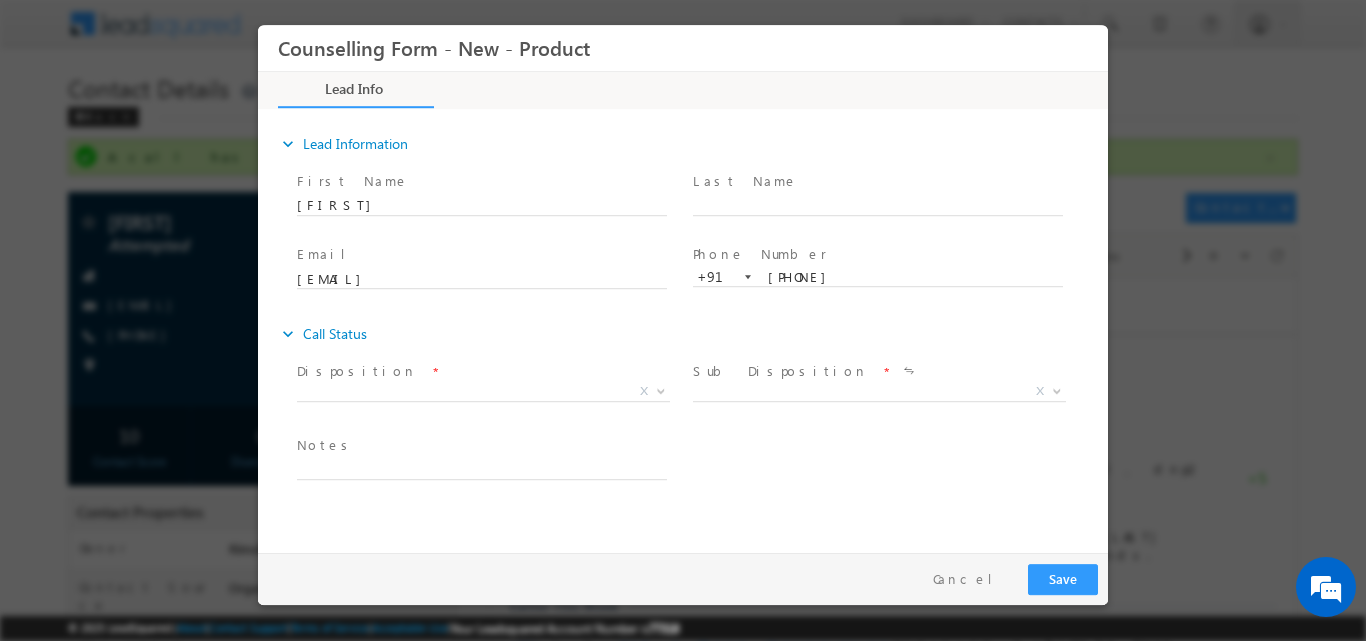 scroll, scrollTop: 0, scrollLeft: 0, axis: both 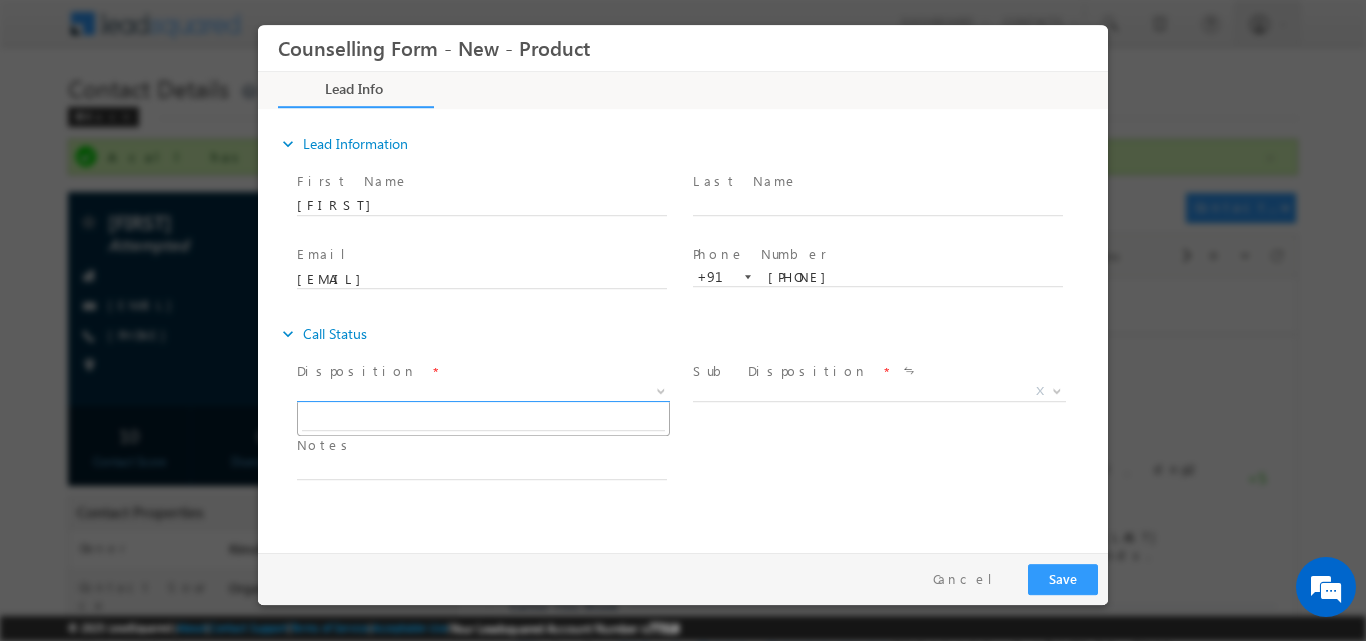 click at bounding box center (661, 389) 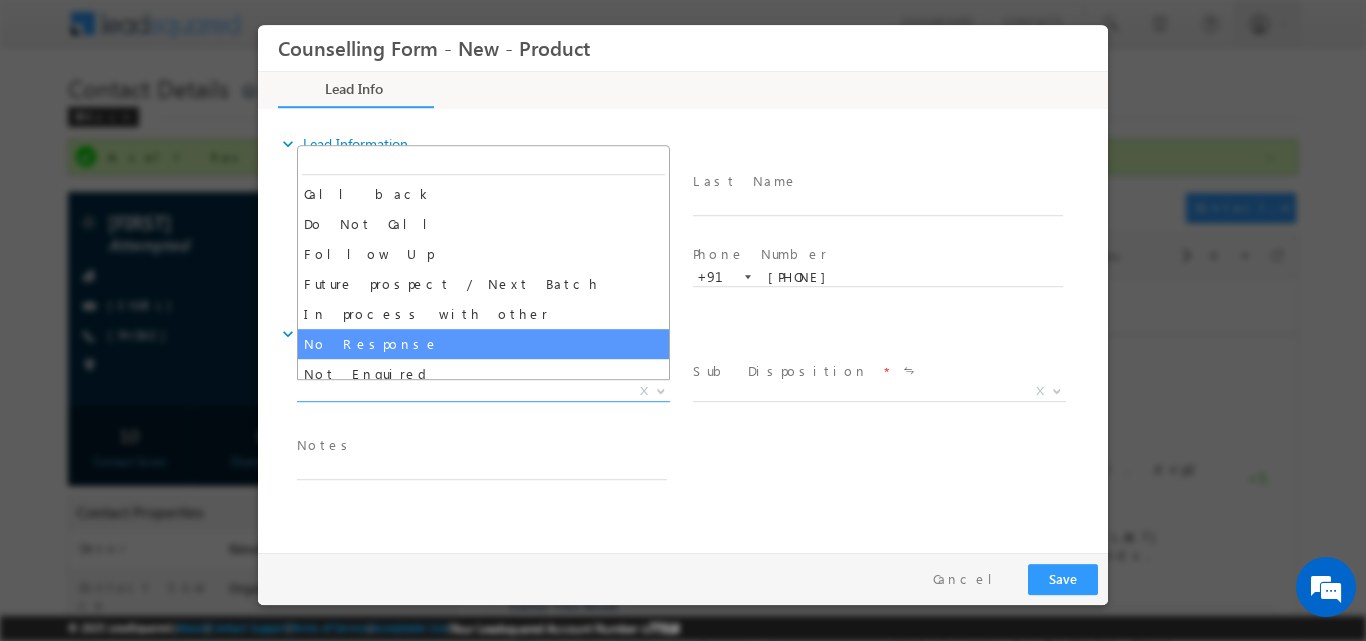 select on "No Response" 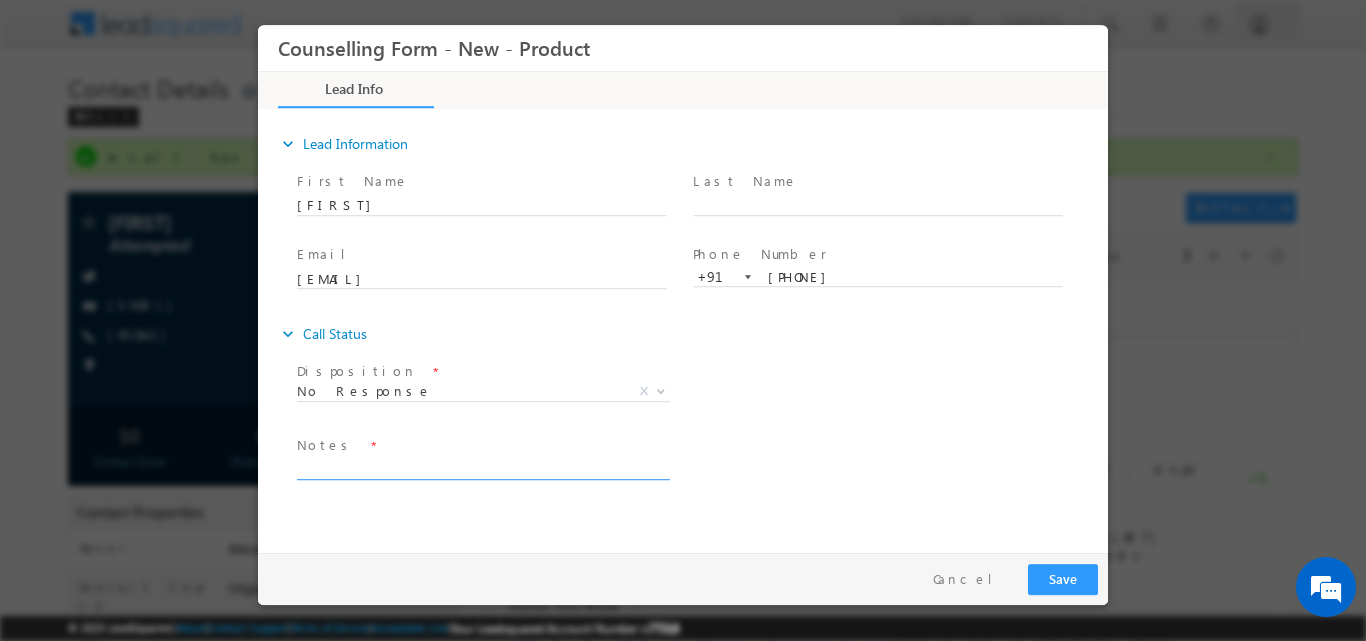 click at bounding box center [482, 467] 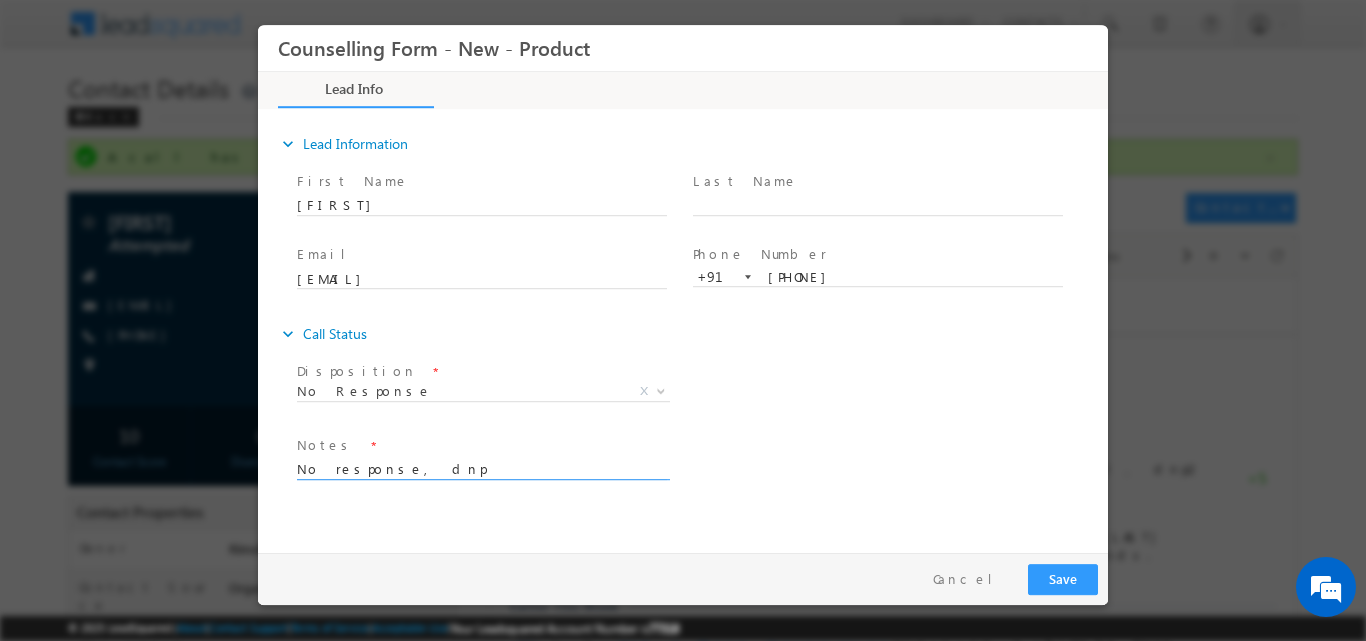 type on "No response, dnp" 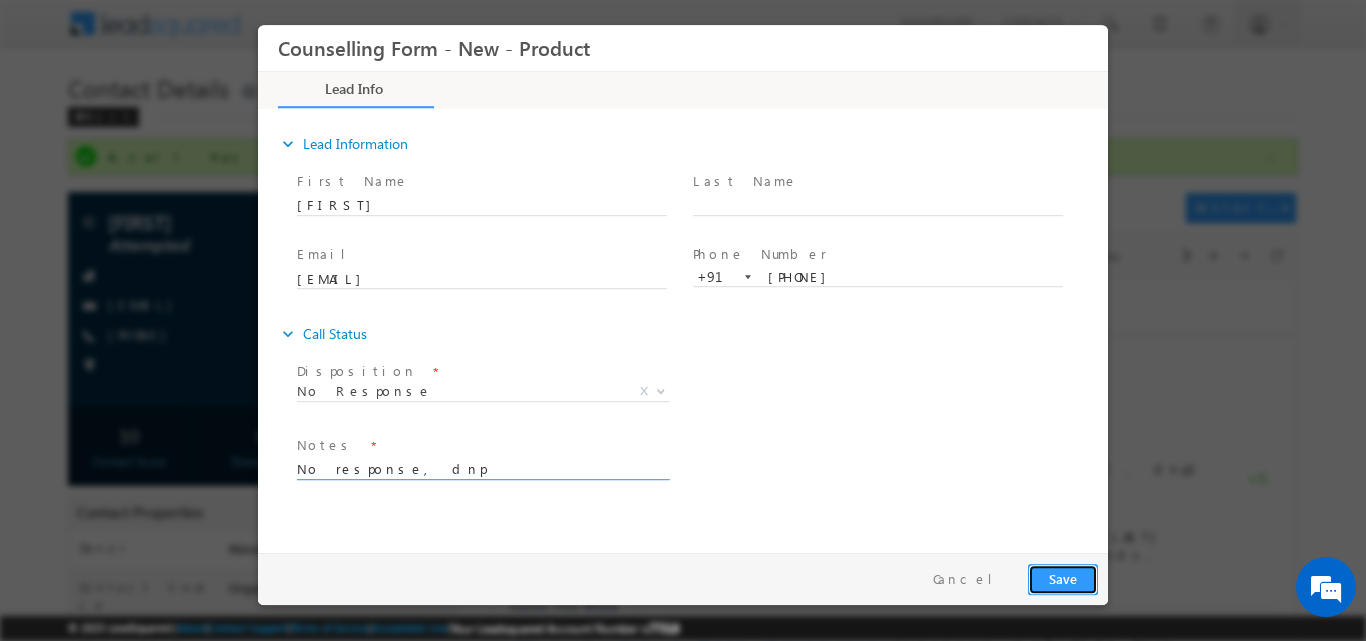 click on "Save" at bounding box center [1063, 578] 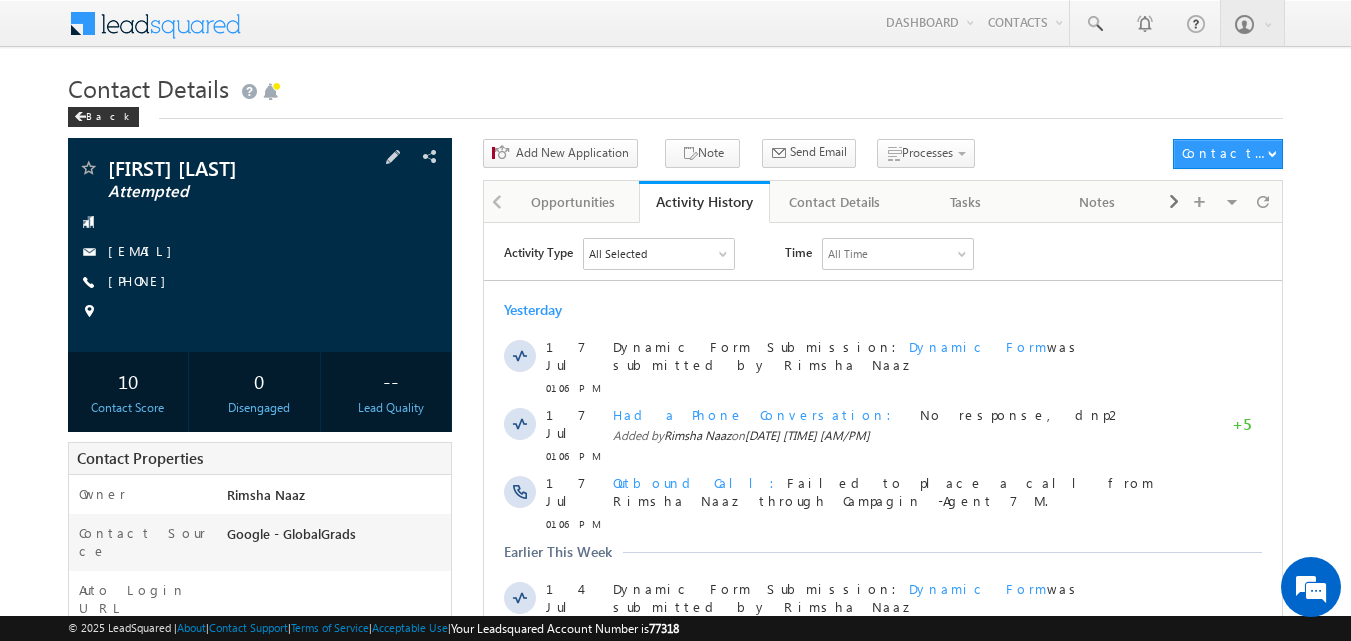 scroll, scrollTop: 0, scrollLeft: 0, axis: both 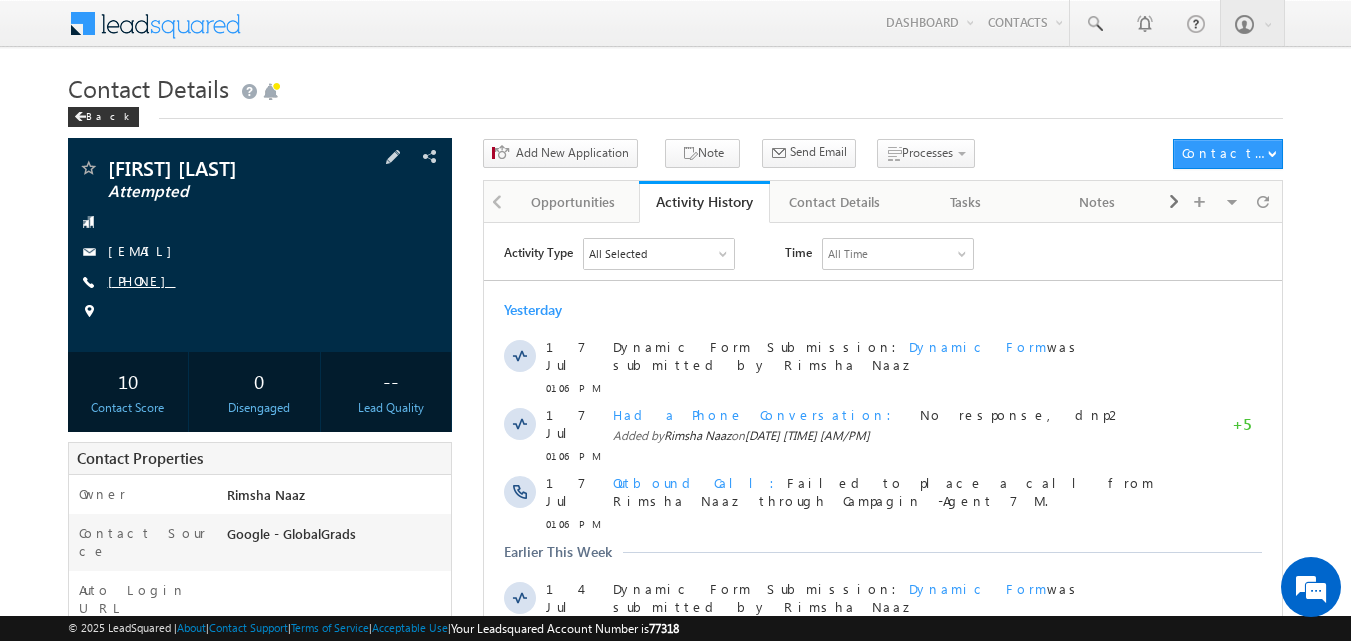 click on "+91-8952985723" at bounding box center (142, 280) 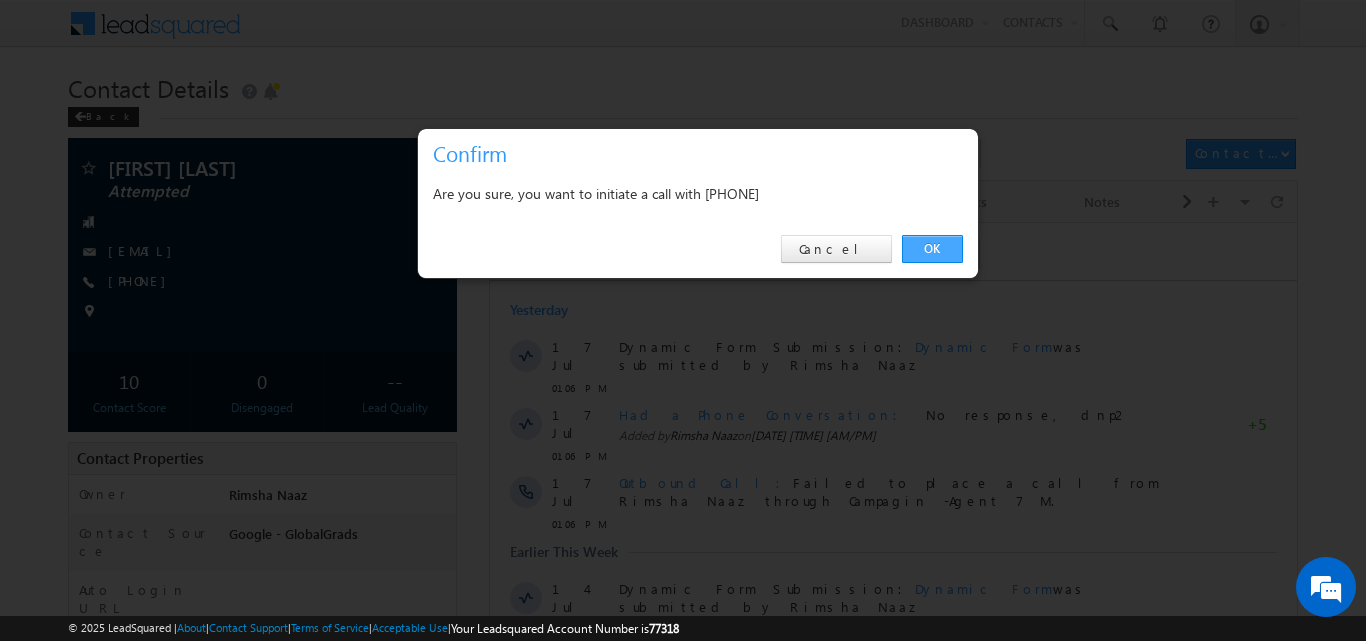 click on "OK" at bounding box center (932, 249) 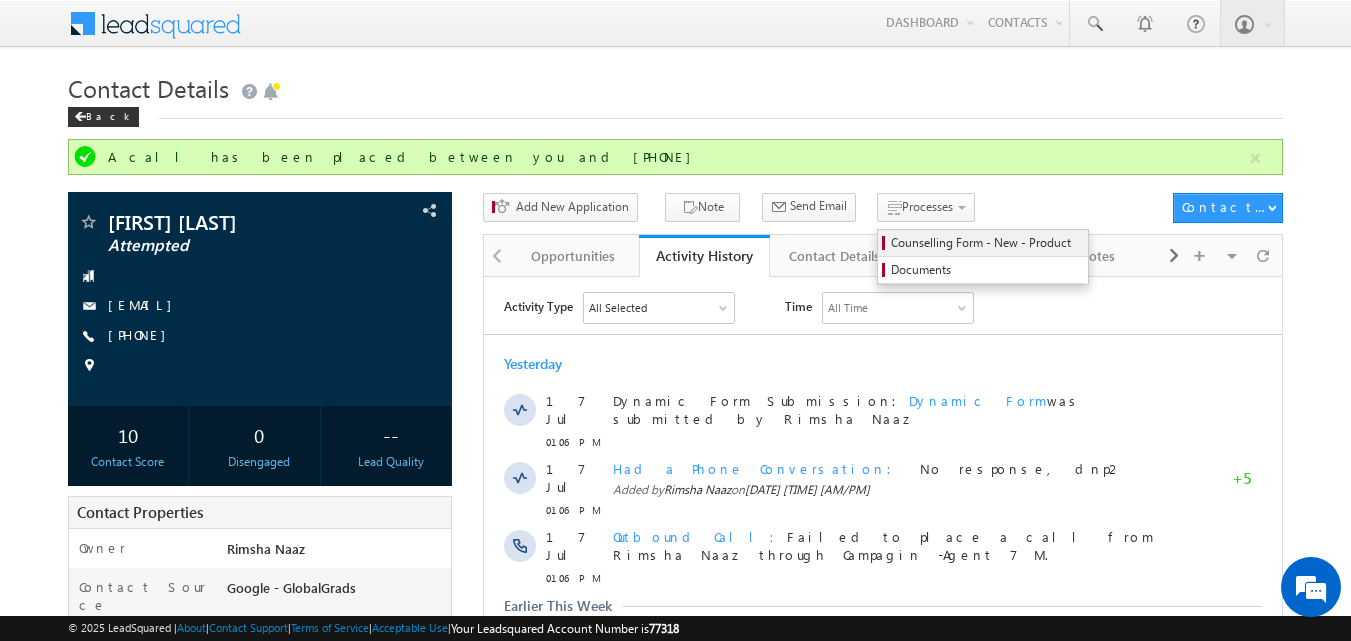 click on "Counselling Form - New - Product" at bounding box center (986, 243) 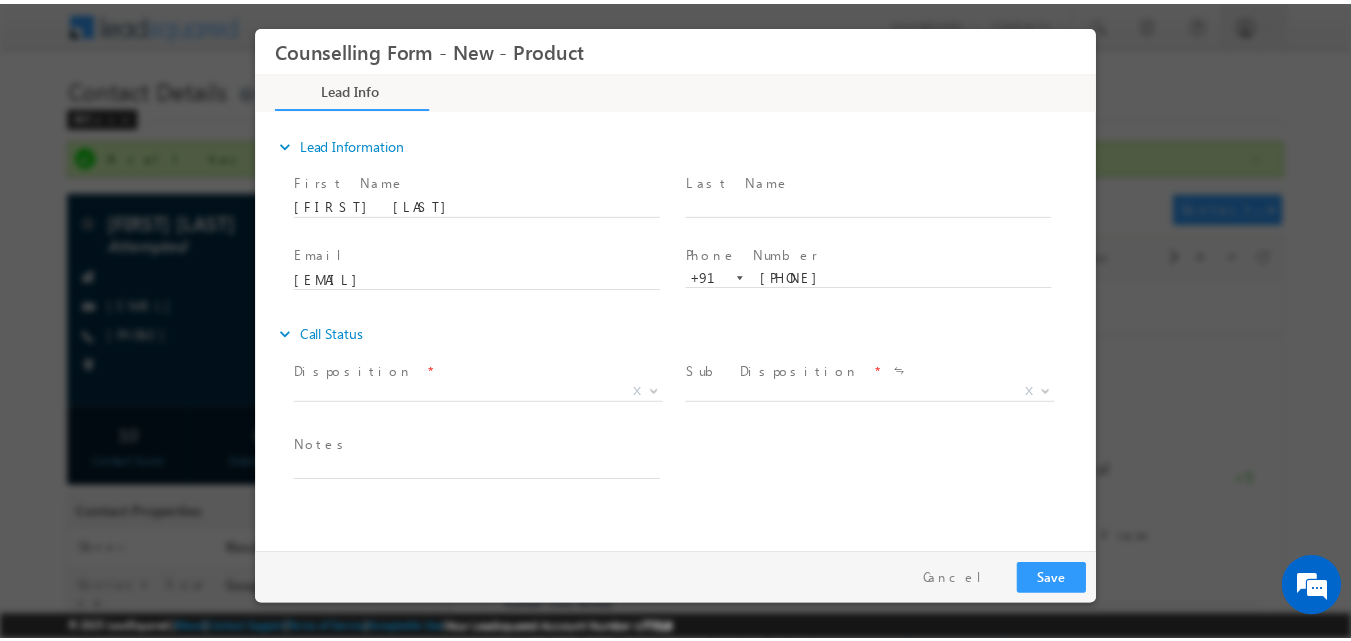 scroll, scrollTop: 0, scrollLeft: 0, axis: both 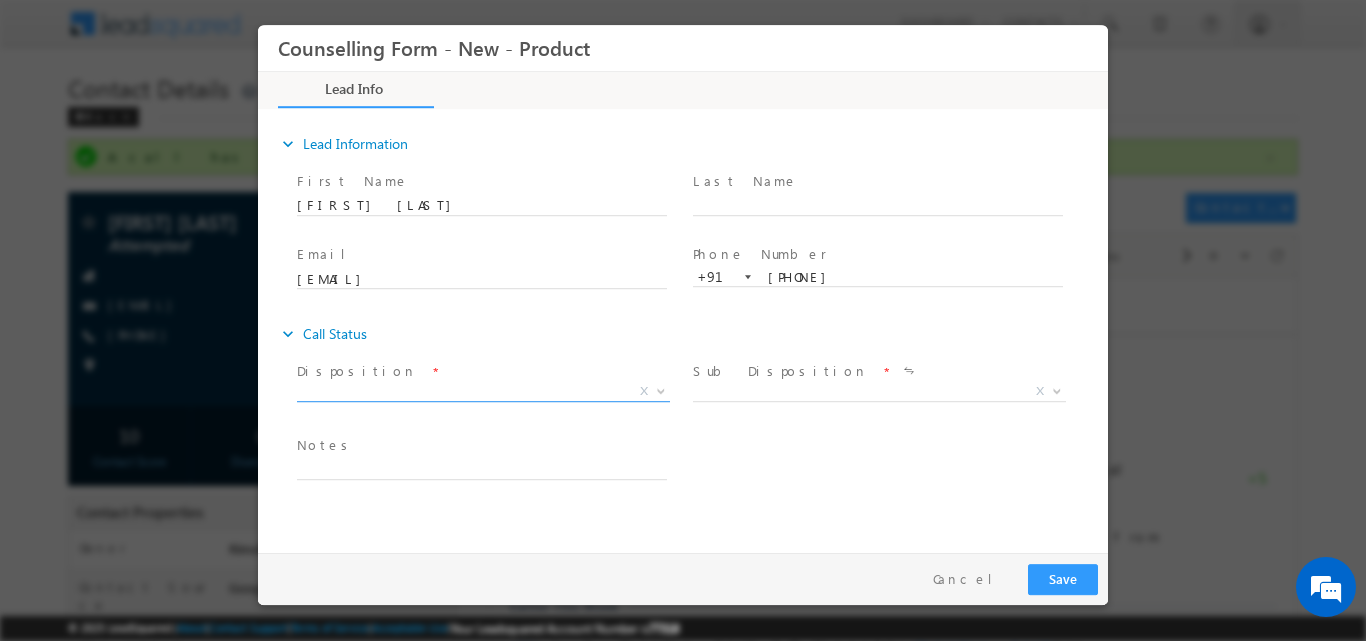 click at bounding box center (659, 390) 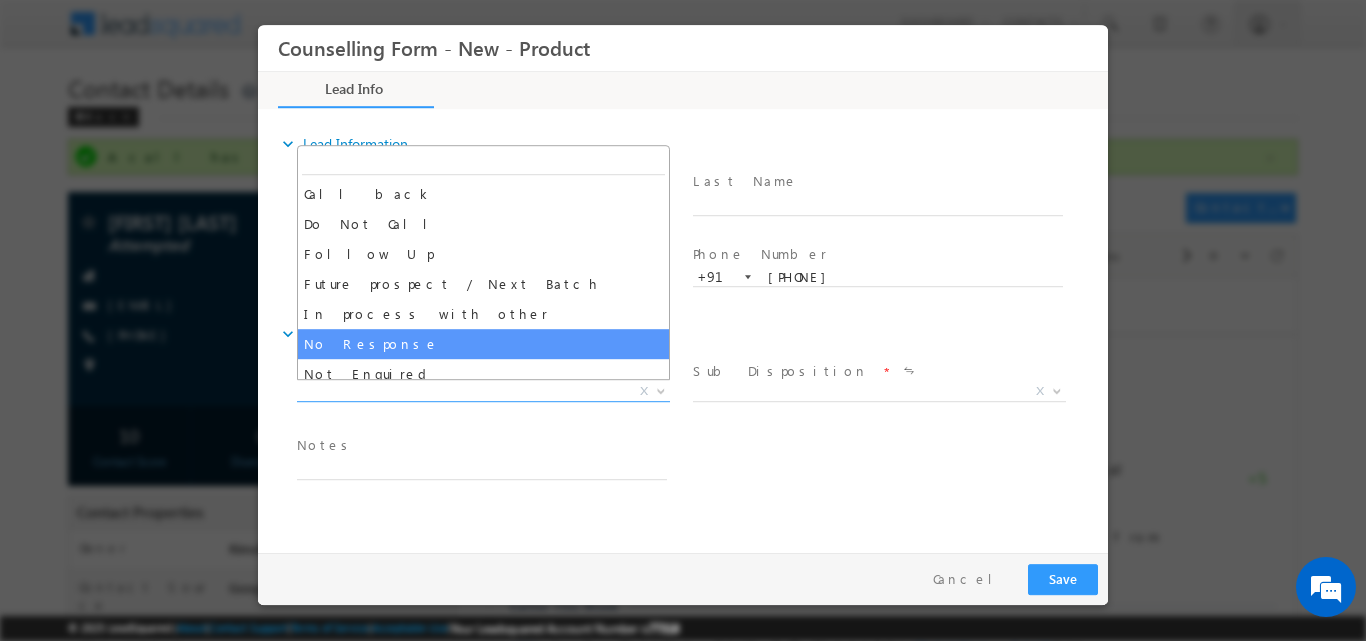 select on "No Response" 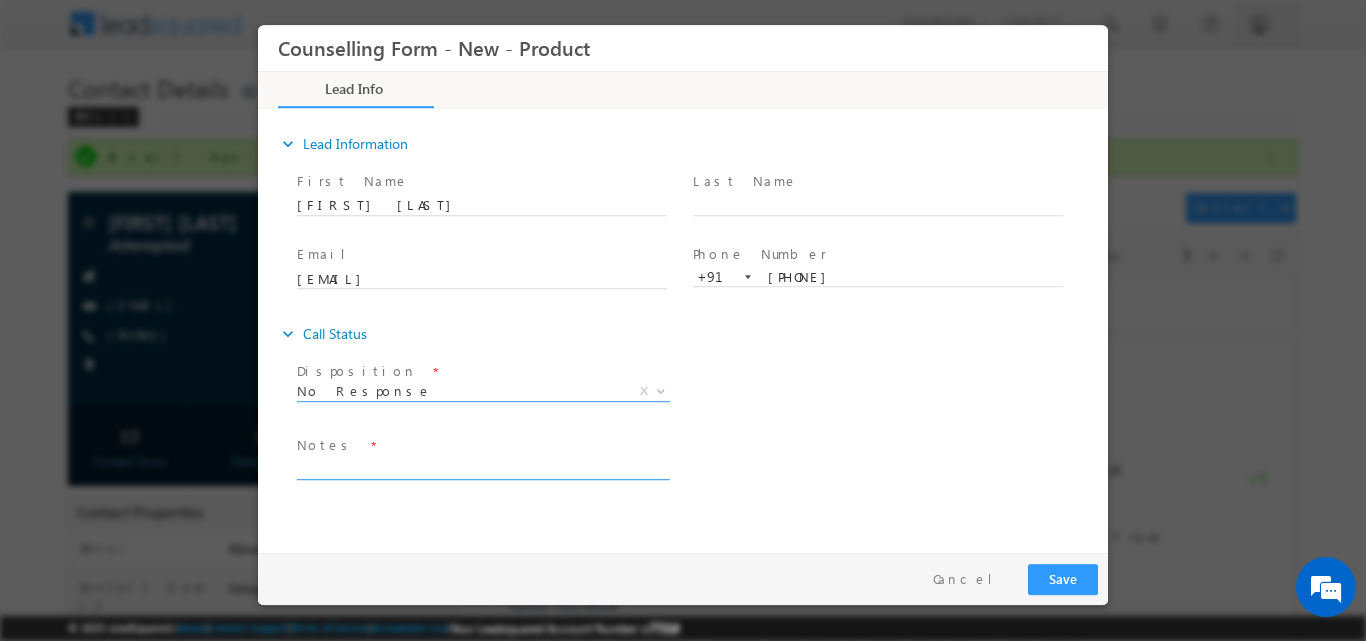 click at bounding box center (482, 467) 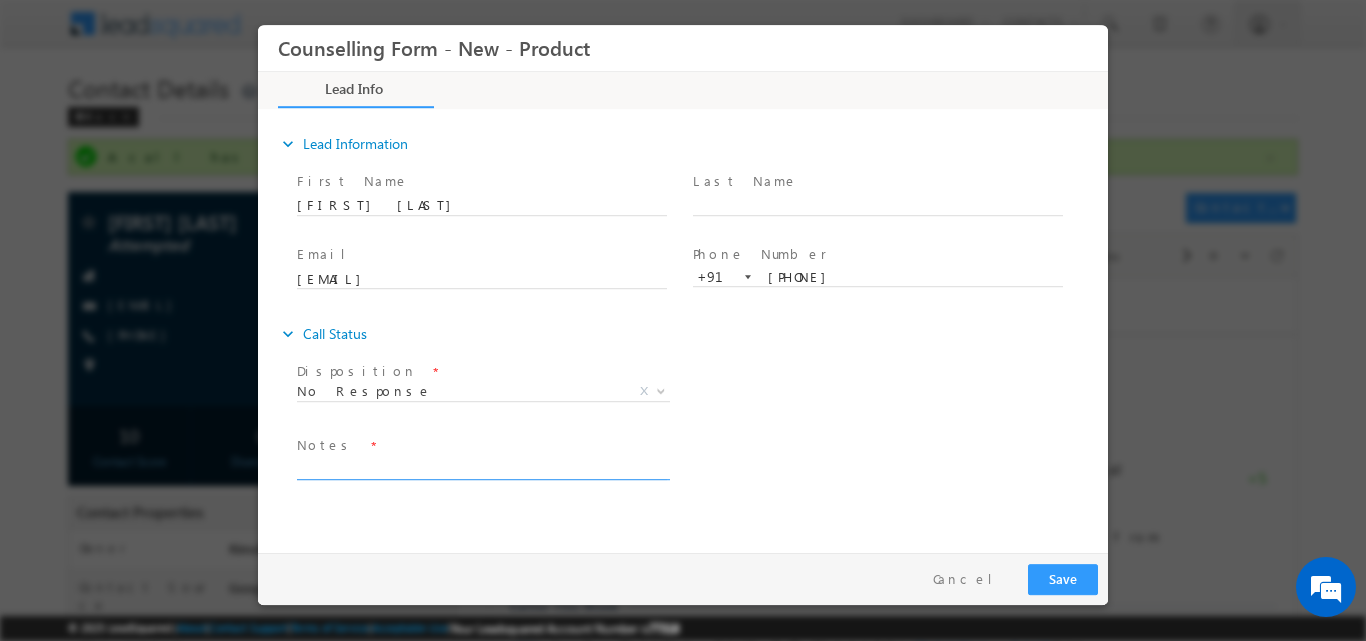paste on "No response, dnp" 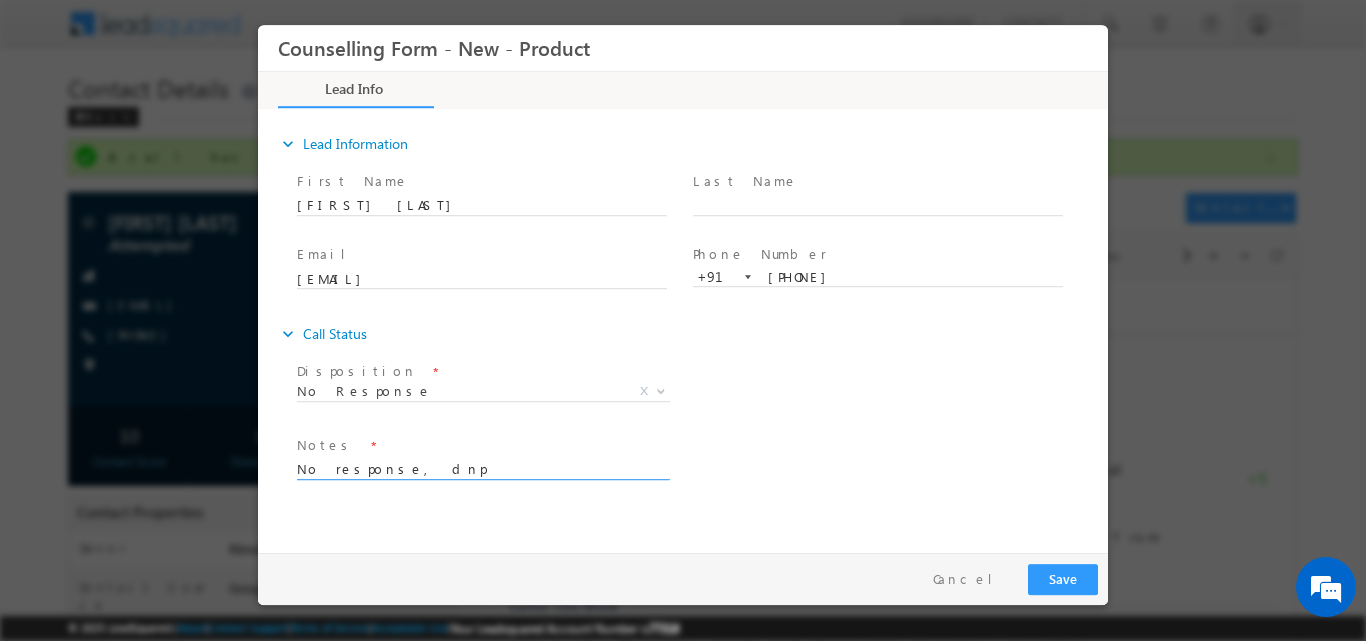 type on "No response, dnp" 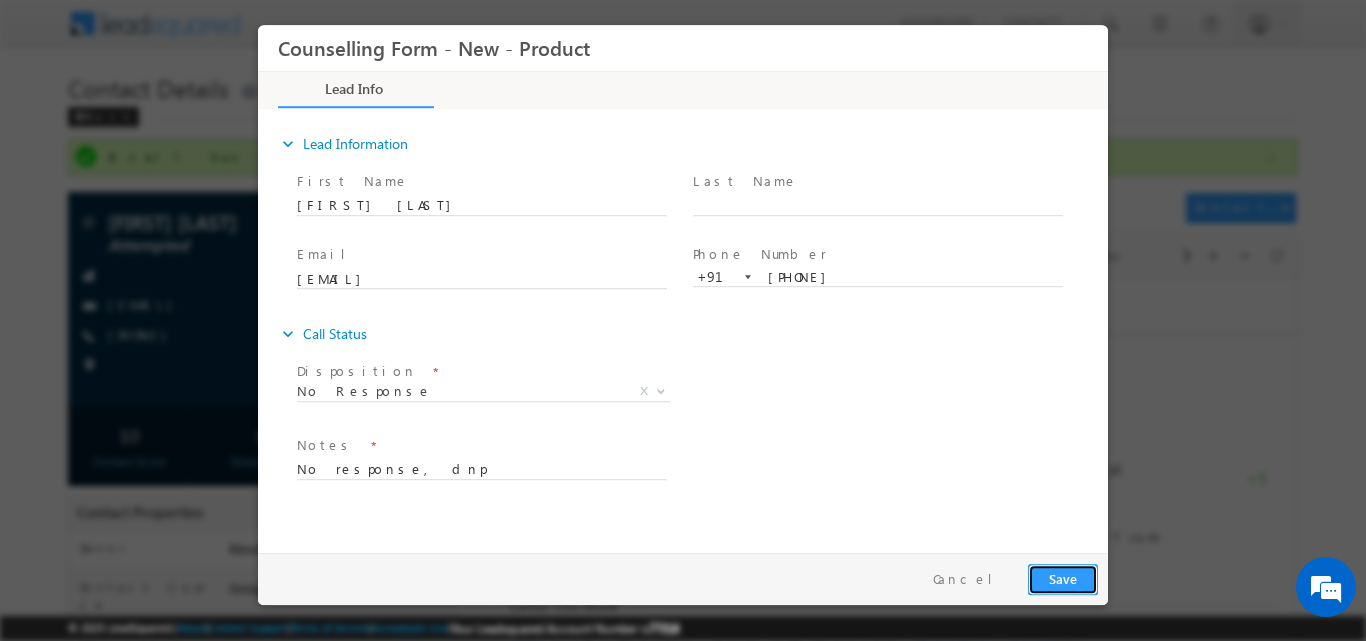 click on "Save" at bounding box center (1063, 578) 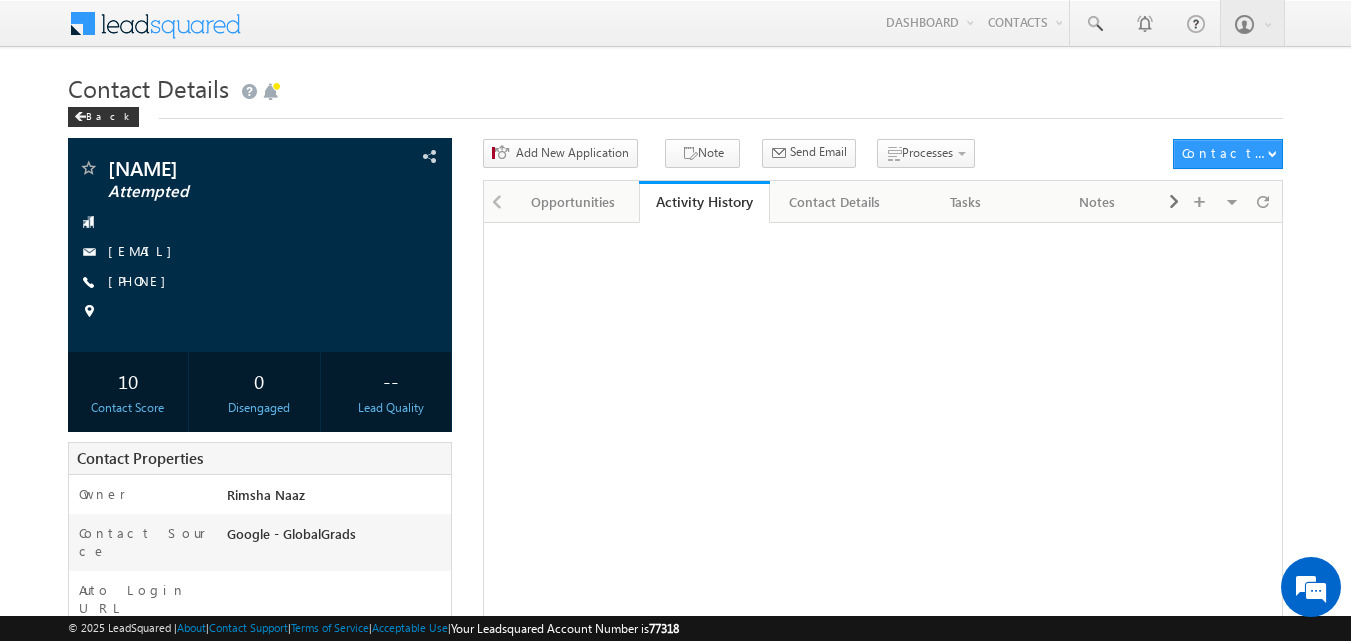 scroll, scrollTop: 0, scrollLeft: 0, axis: both 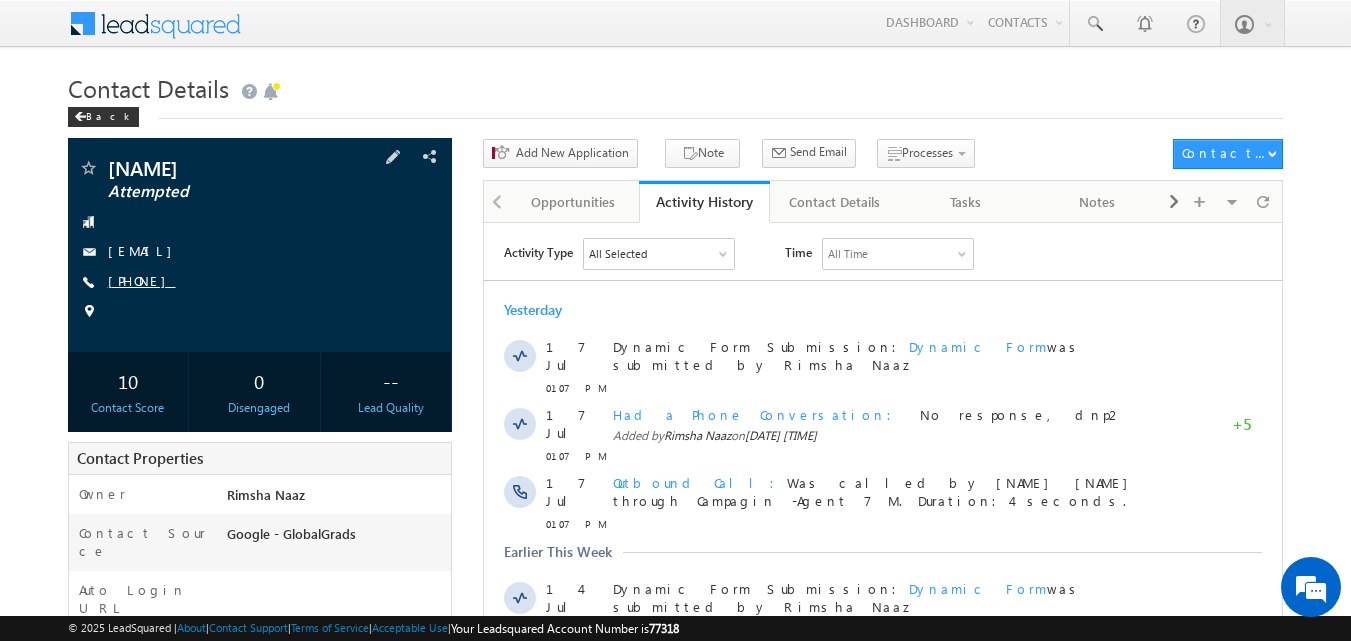 click on "[PHONE]" at bounding box center [142, 280] 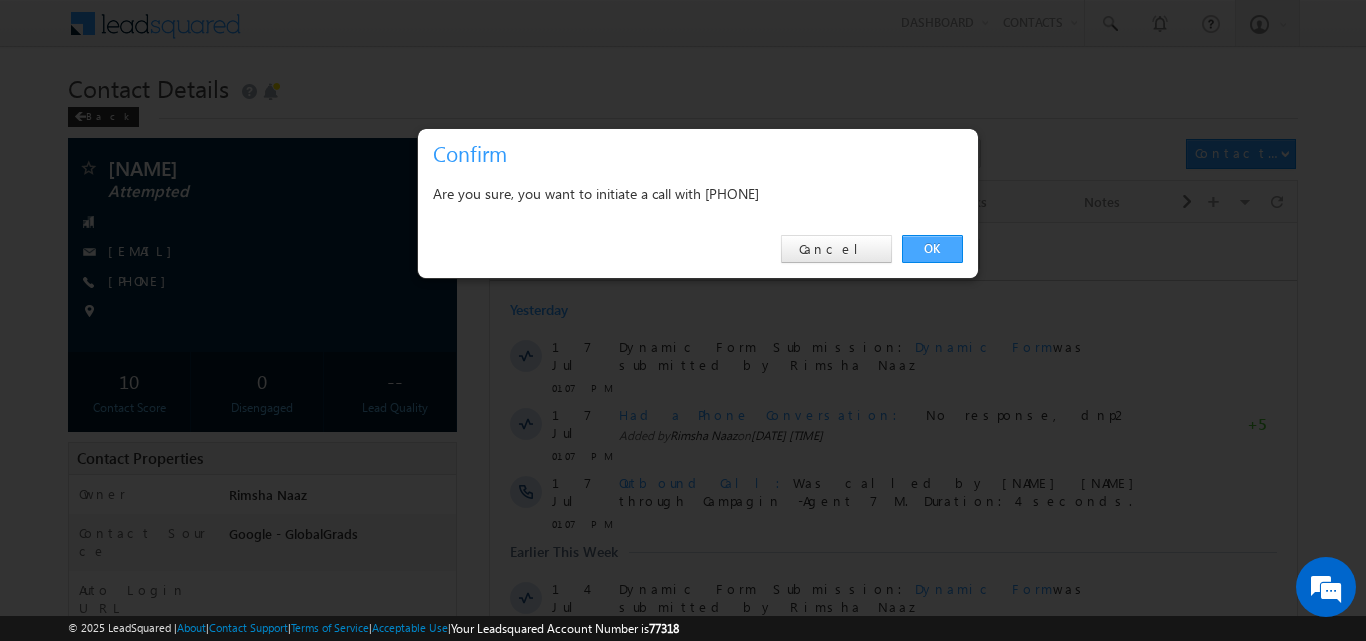 click on "OK" at bounding box center [932, 249] 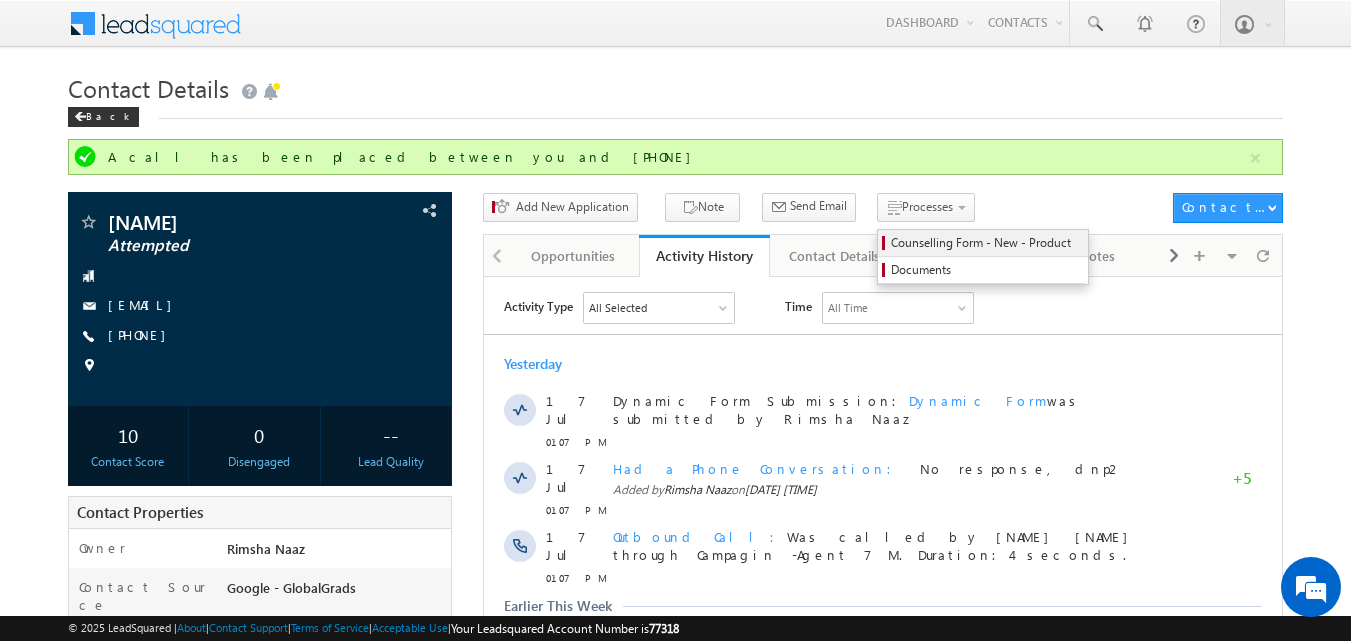 click on "Counselling Form - New - Product" at bounding box center (986, 243) 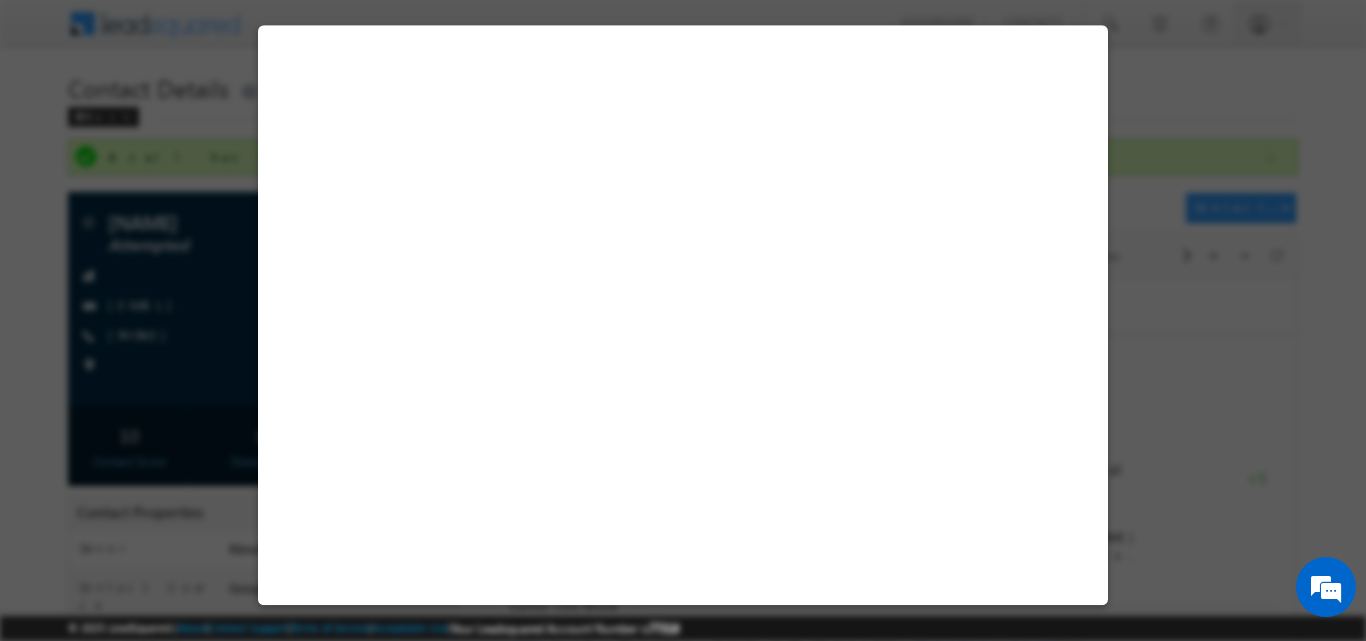 select on "Attempted" 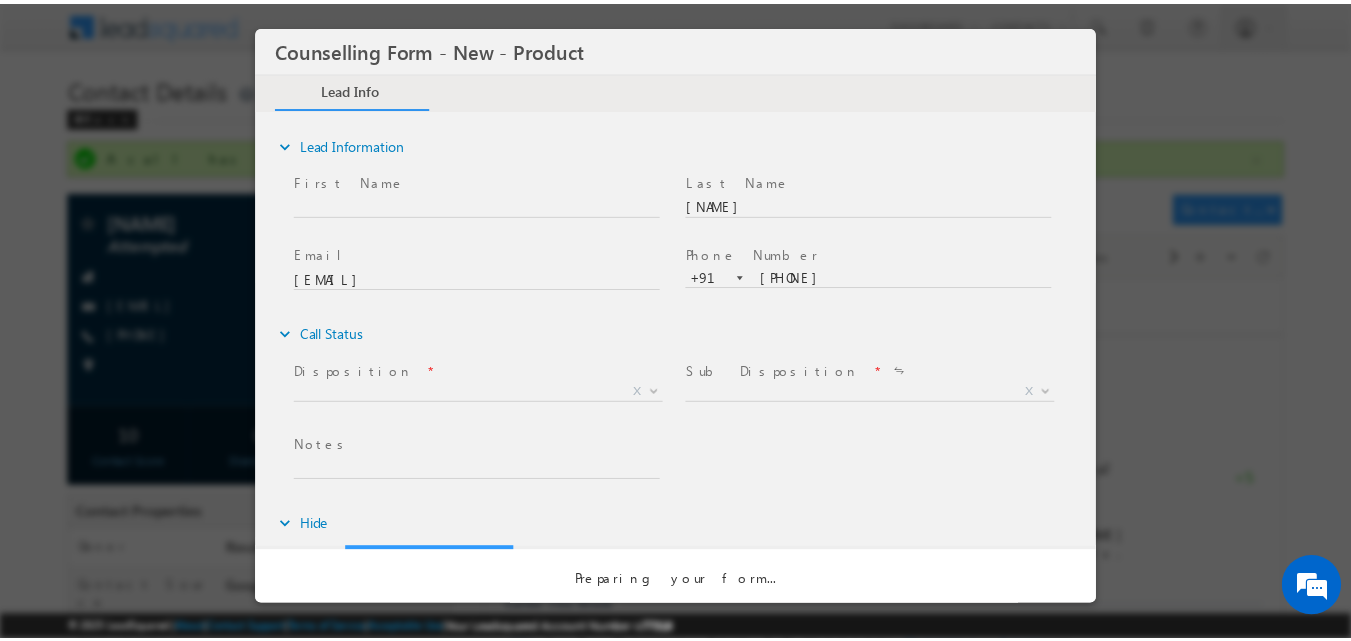 scroll, scrollTop: 0, scrollLeft: 0, axis: both 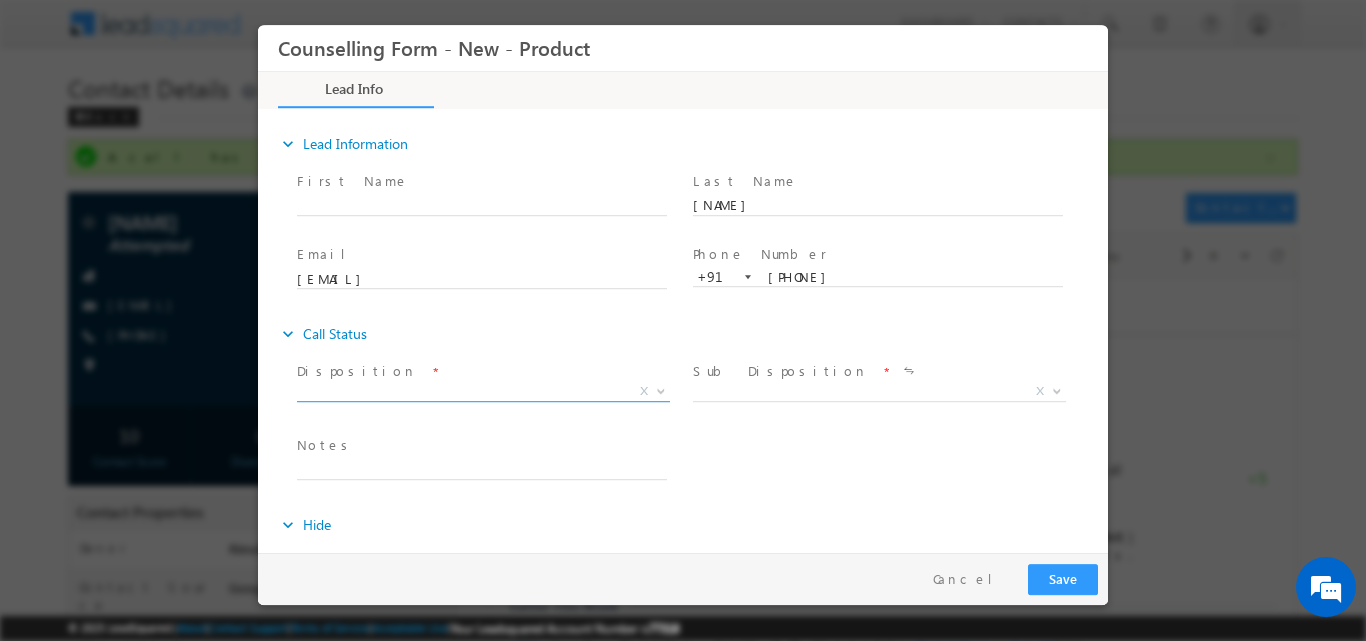 click at bounding box center (659, 390) 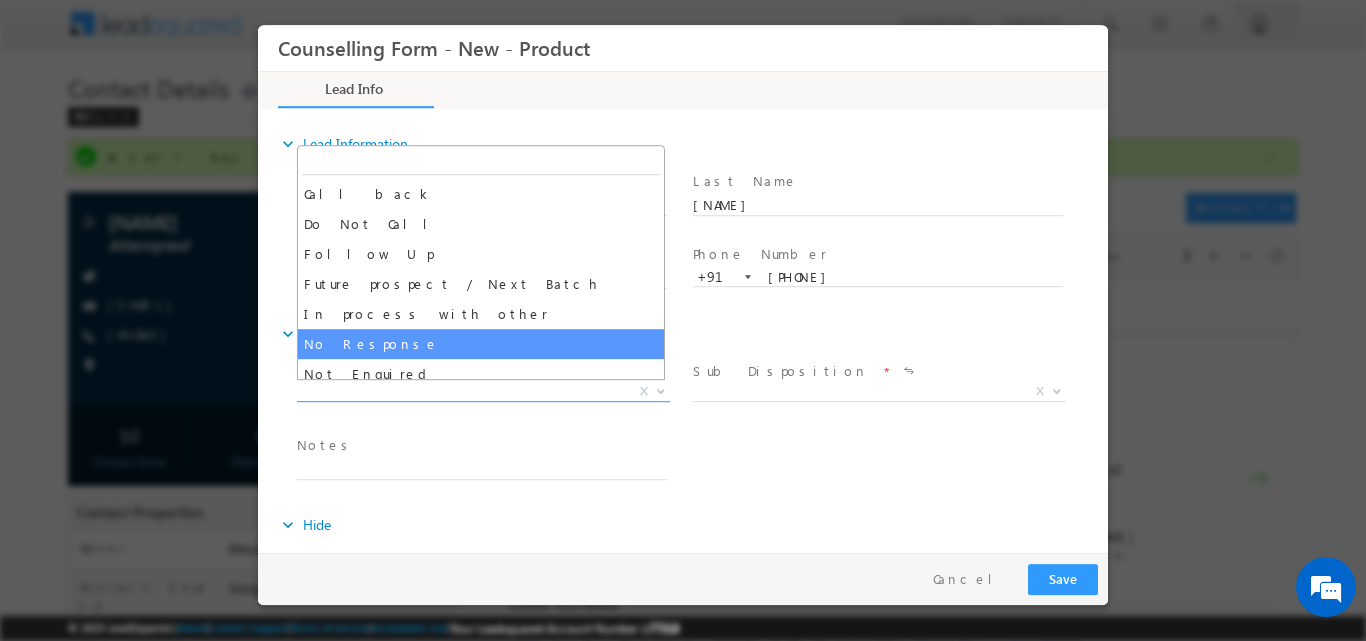 select on "No Response" 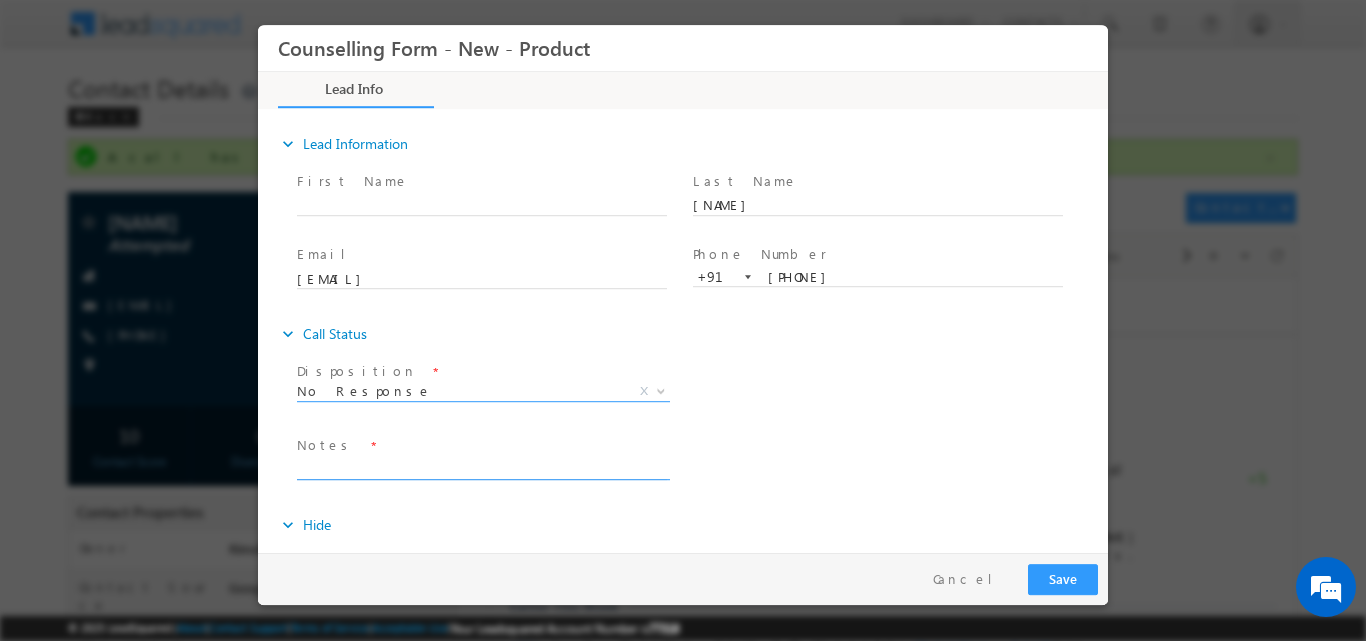 click at bounding box center [482, 467] 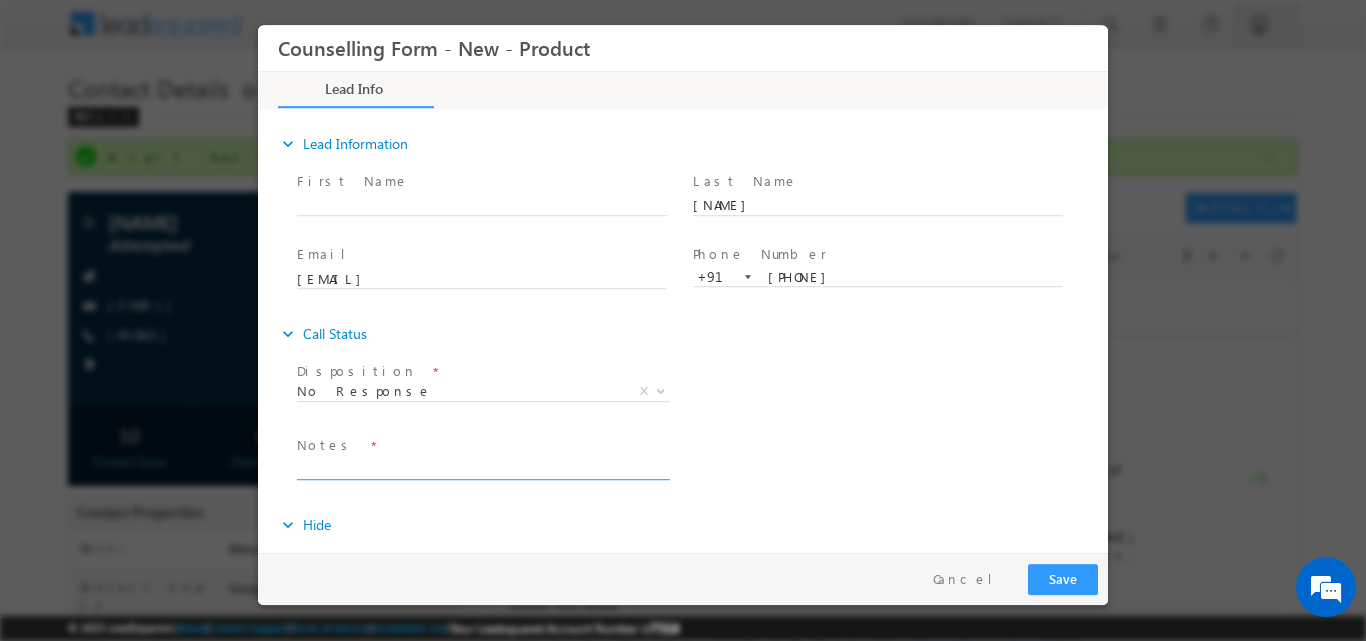 paste on "No response, dnp" 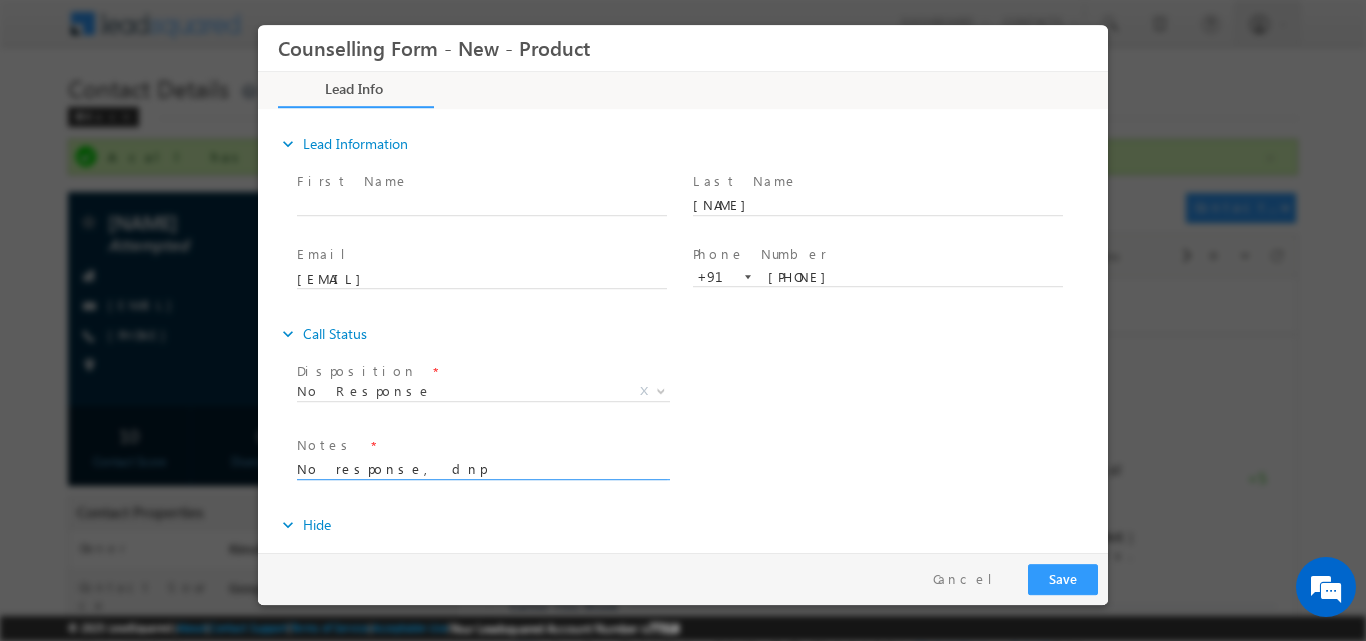 type on "No response, dnp" 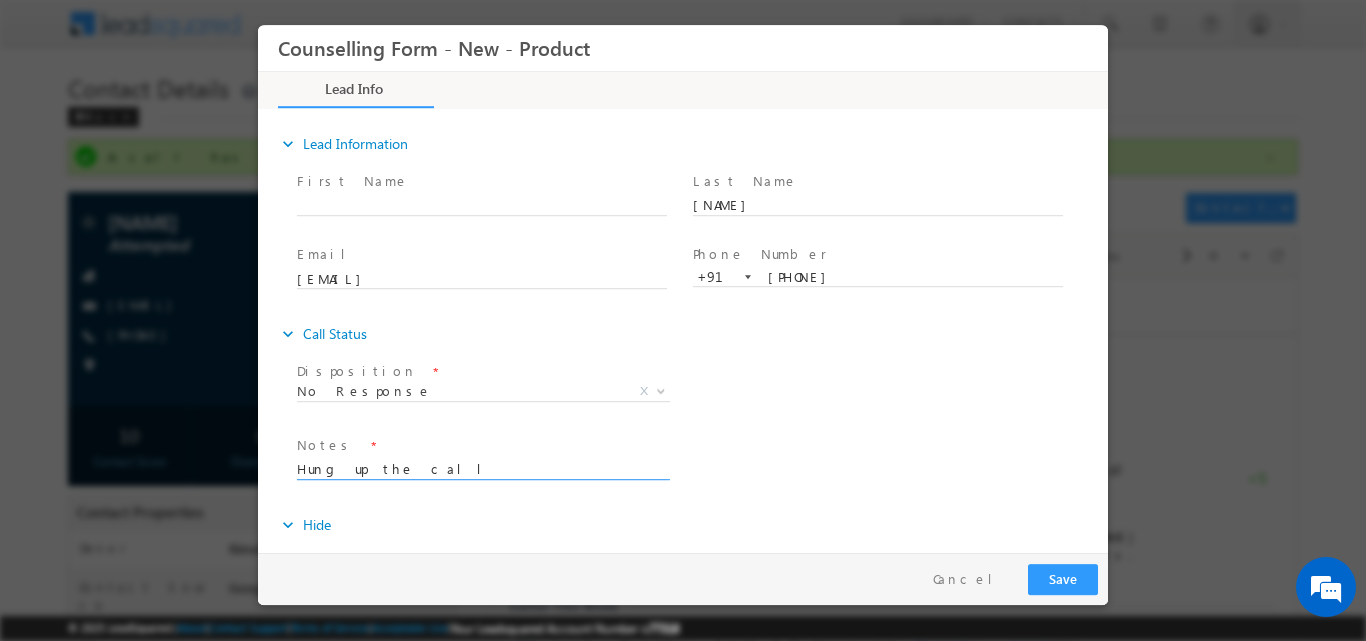 type on "Hung up the call" 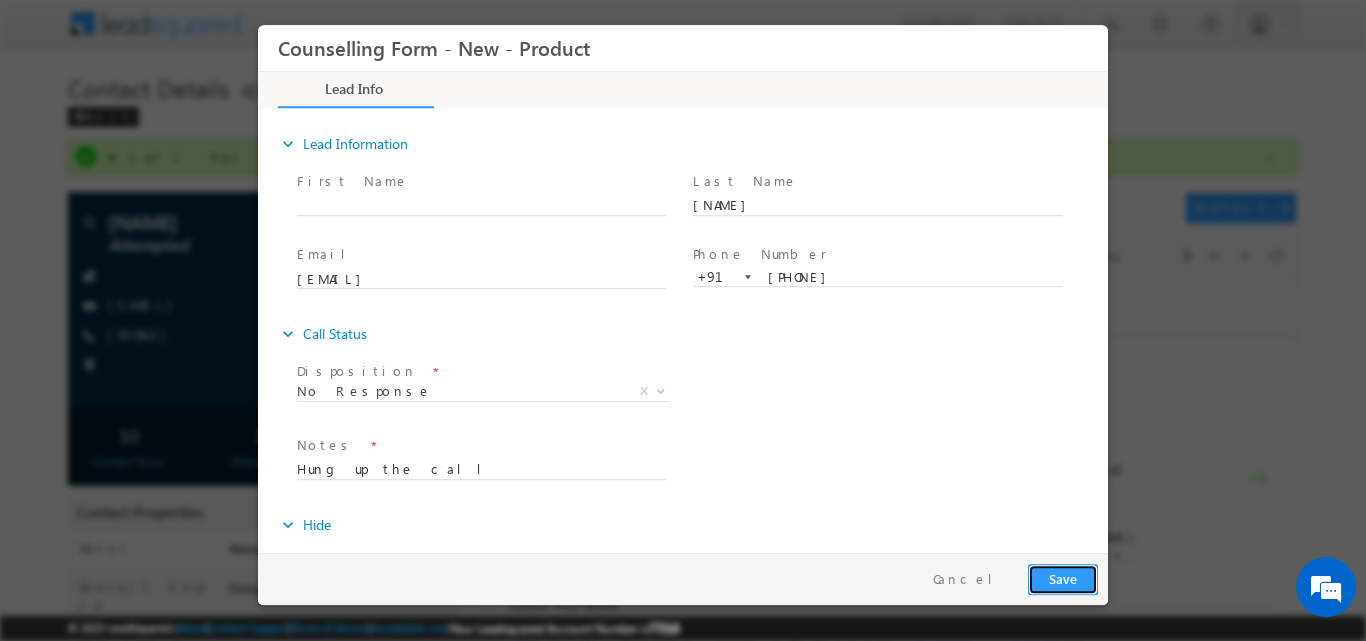 click on "Save" at bounding box center [1063, 578] 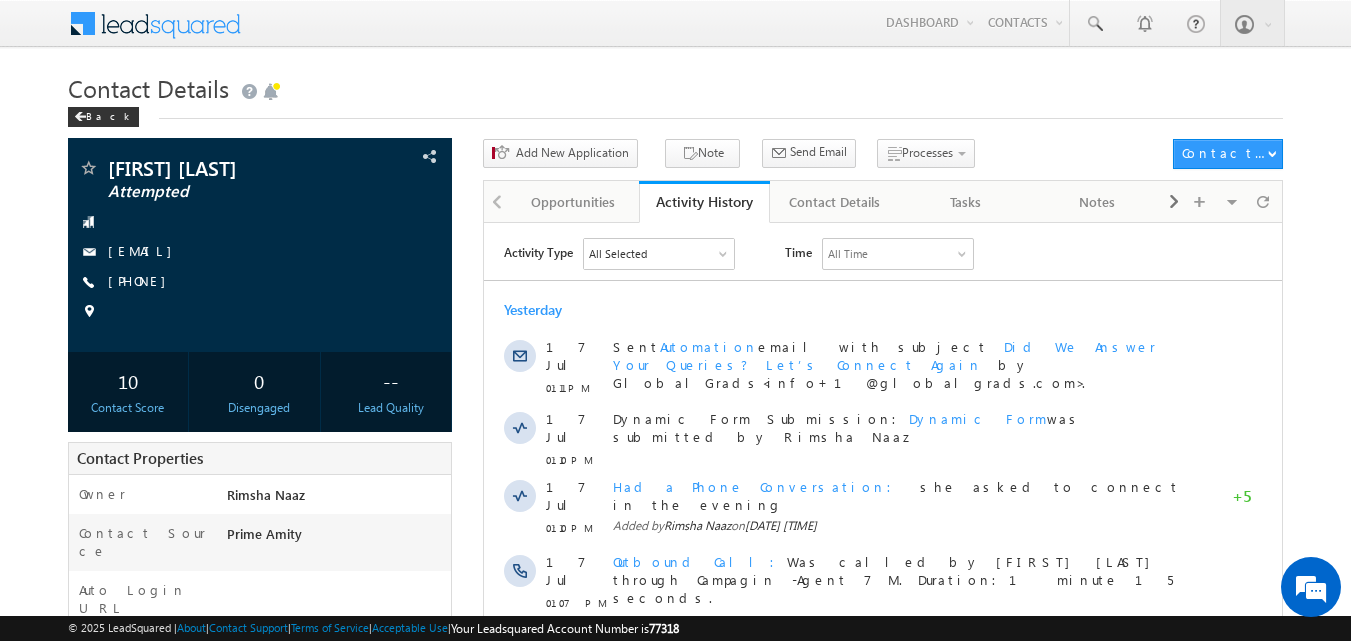 scroll, scrollTop: 0, scrollLeft: 0, axis: both 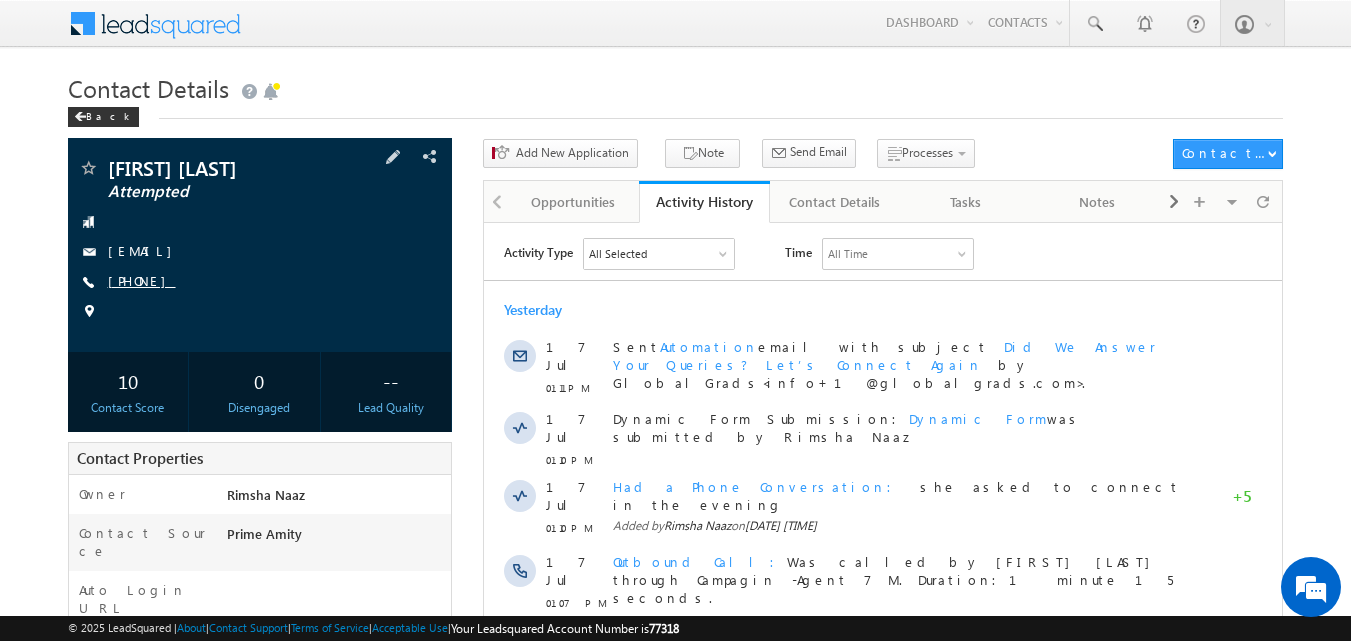 click on "[PHONE]" at bounding box center (142, 280) 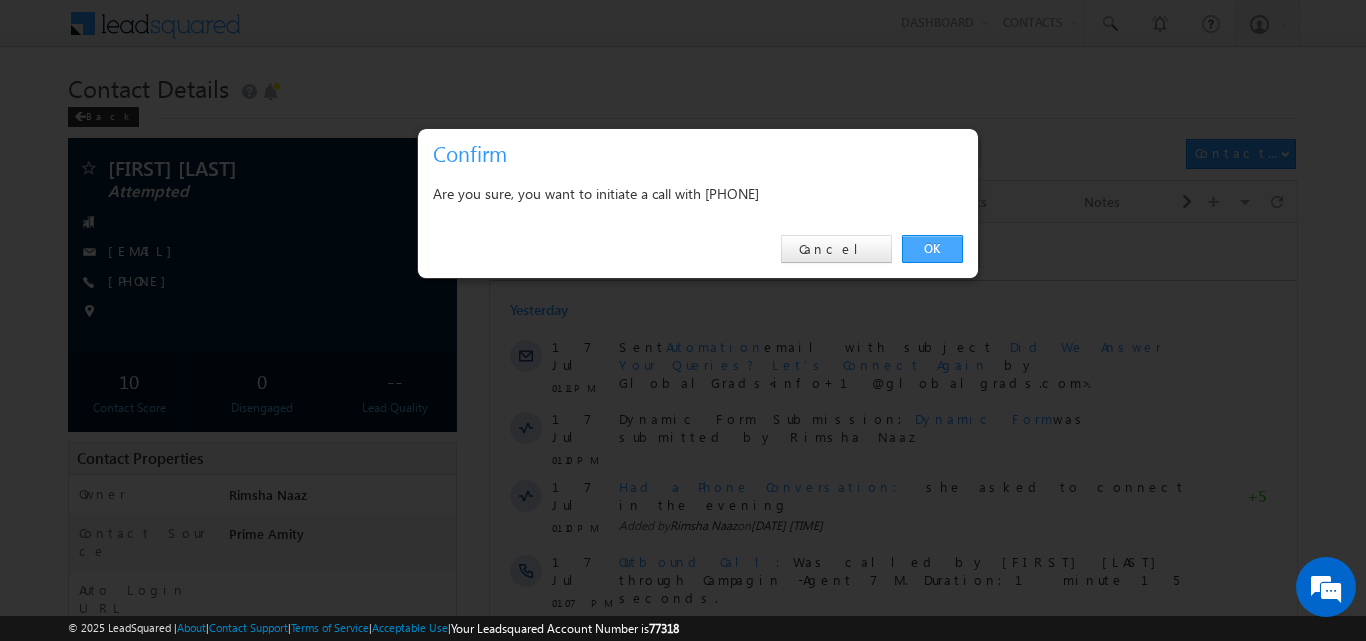 click on "OK" at bounding box center (932, 249) 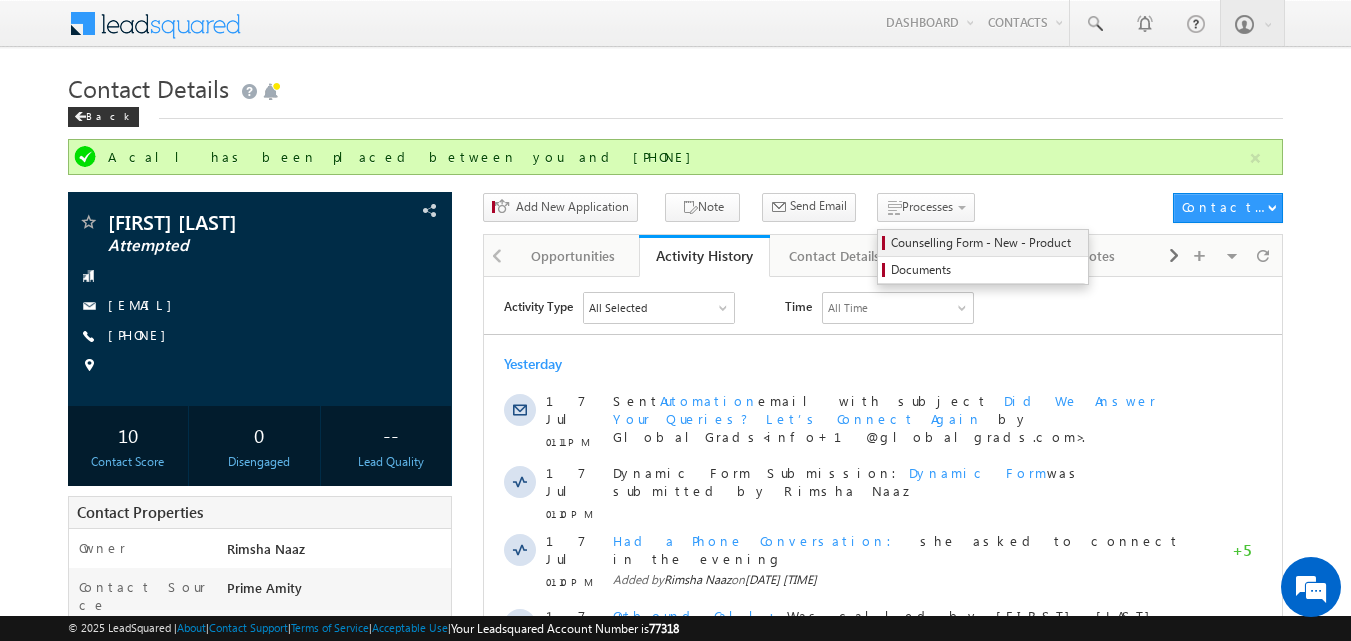 click on "Counselling Form - New - Product" at bounding box center [986, 243] 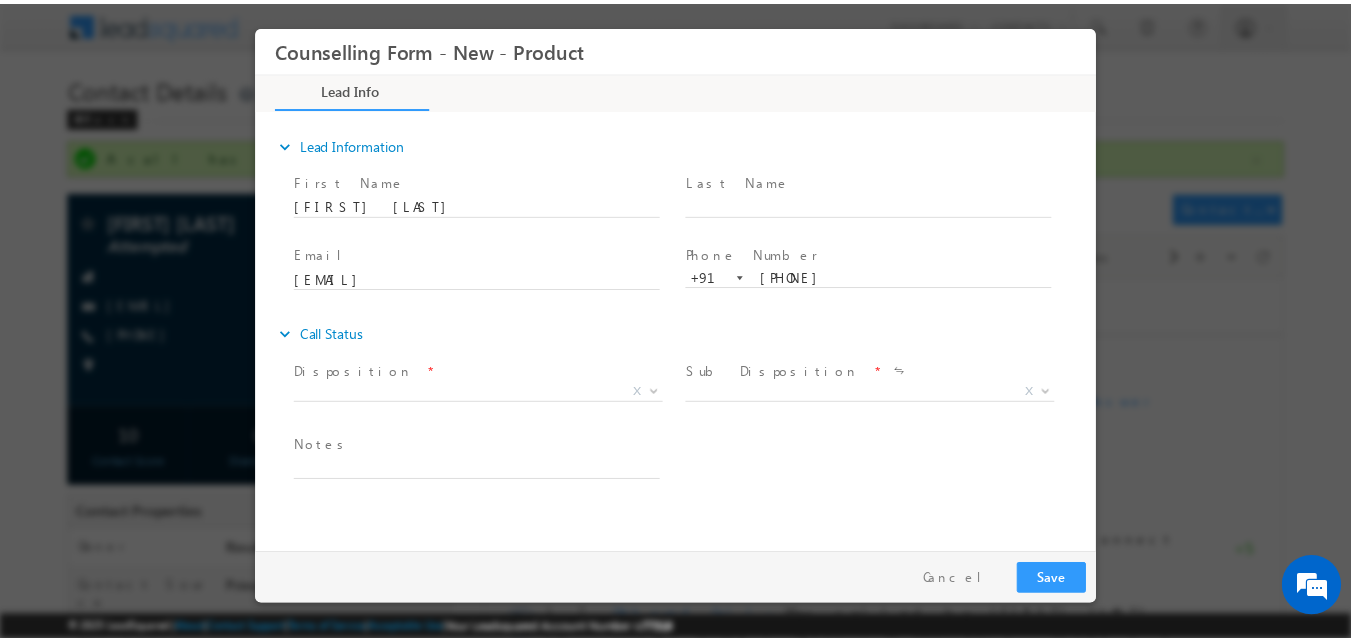 scroll, scrollTop: 0, scrollLeft: 0, axis: both 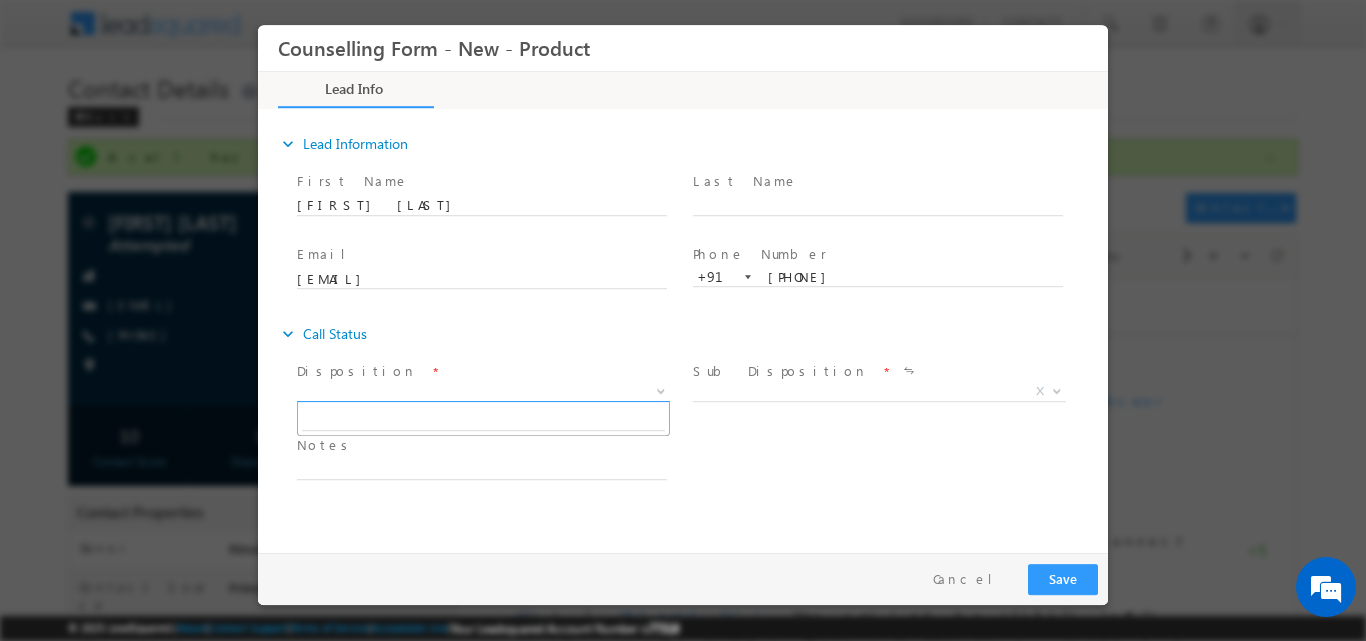 click at bounding box center (661, 389) 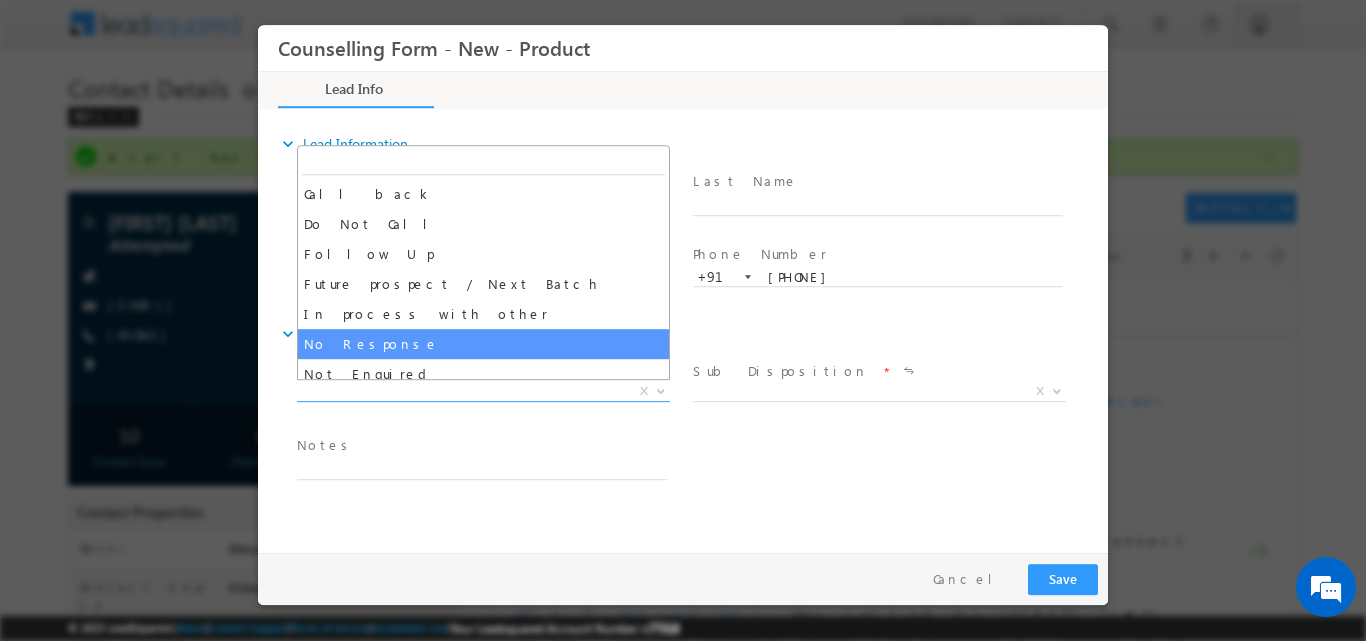 select on "No Response" 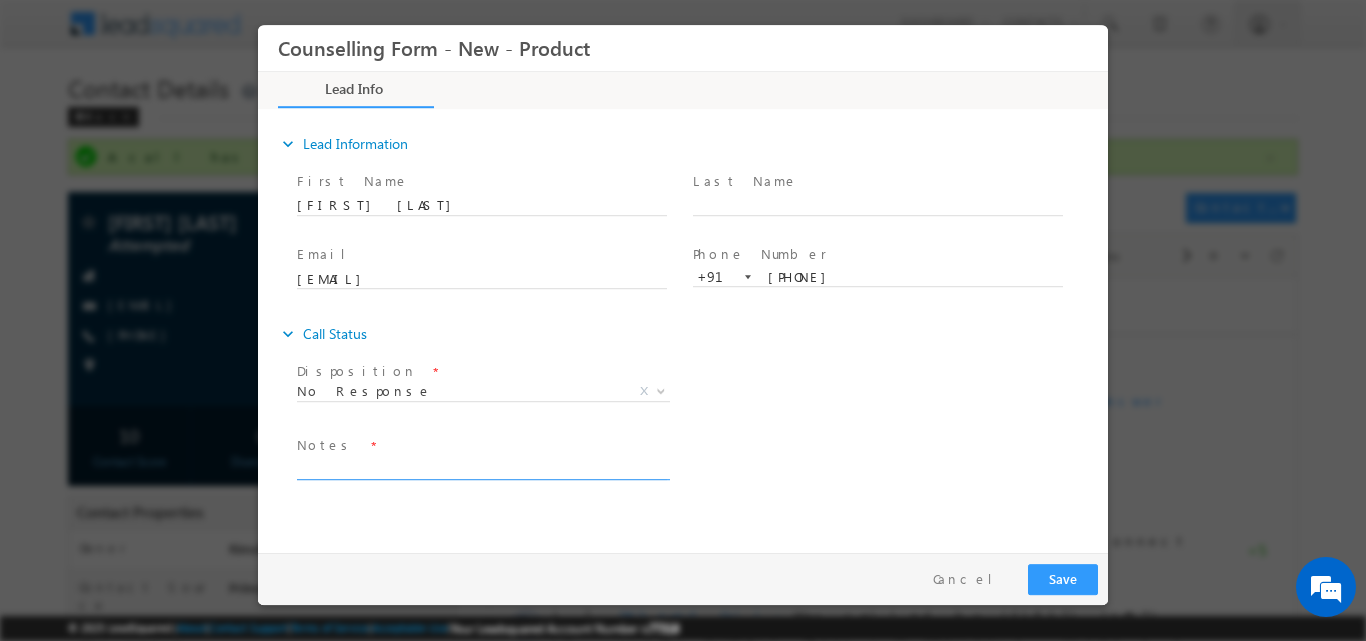 drag, startPoint x: 512, startPoint y: 451, endPoint x: 510, endPoint y: 463, distance: 12.165525 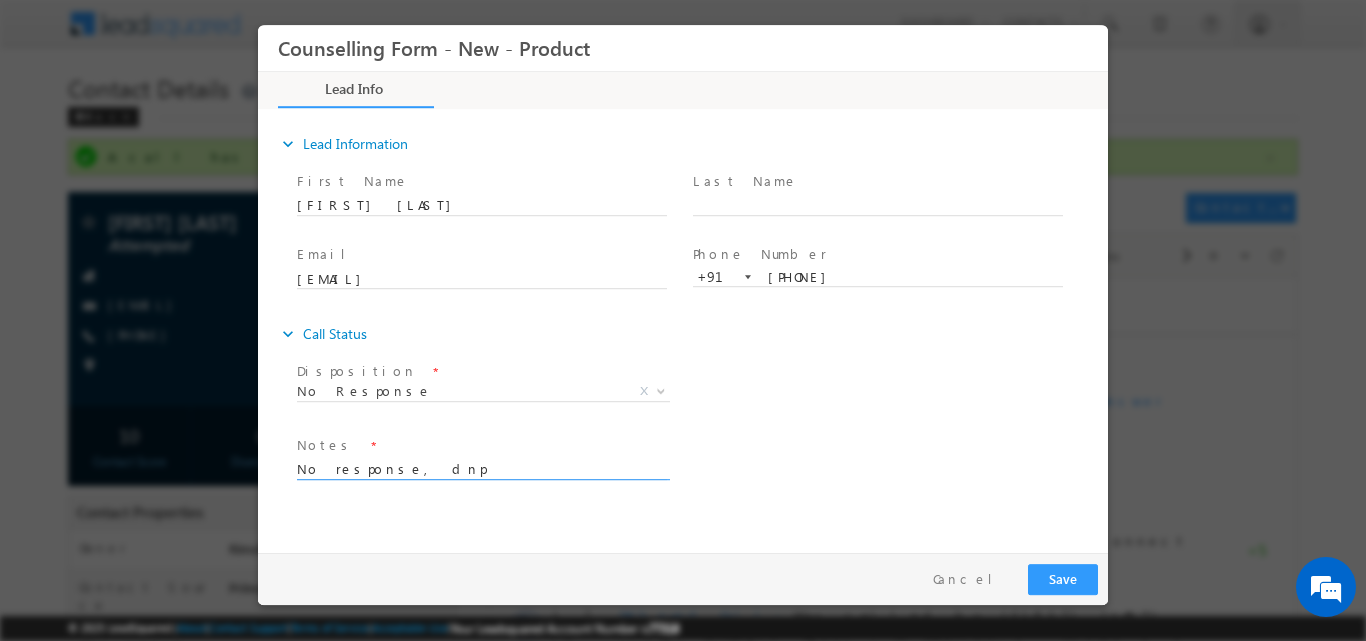 type on "No response, dnp" 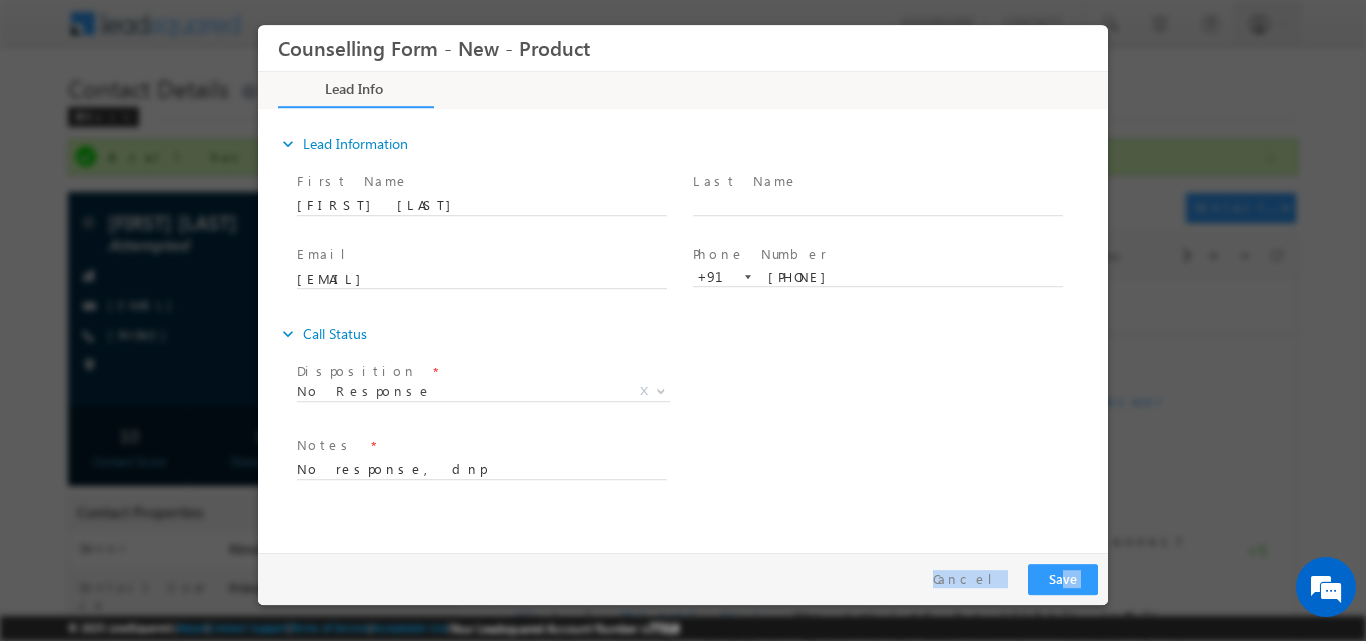 drag, startPoint x: 1027, startPoint y: 564, endPoint x: 1063, endPoint y: 570, distance: 36.496574 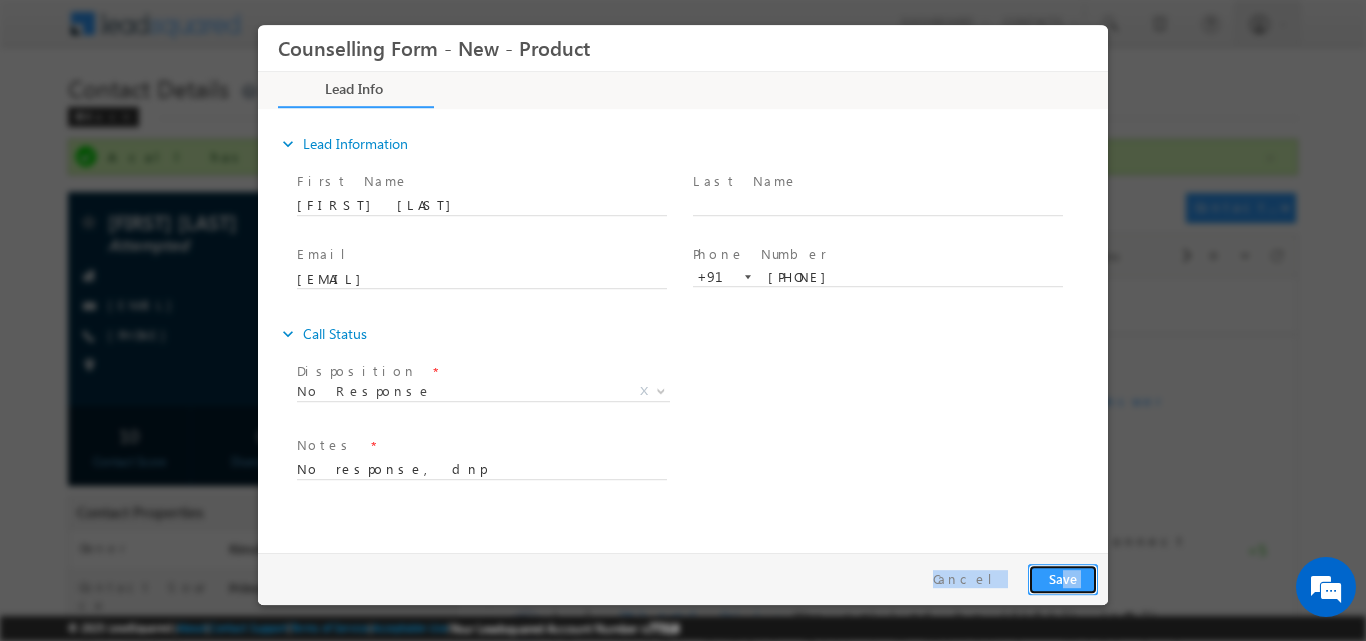 click on "Save" at bounding box center (1063, 578) 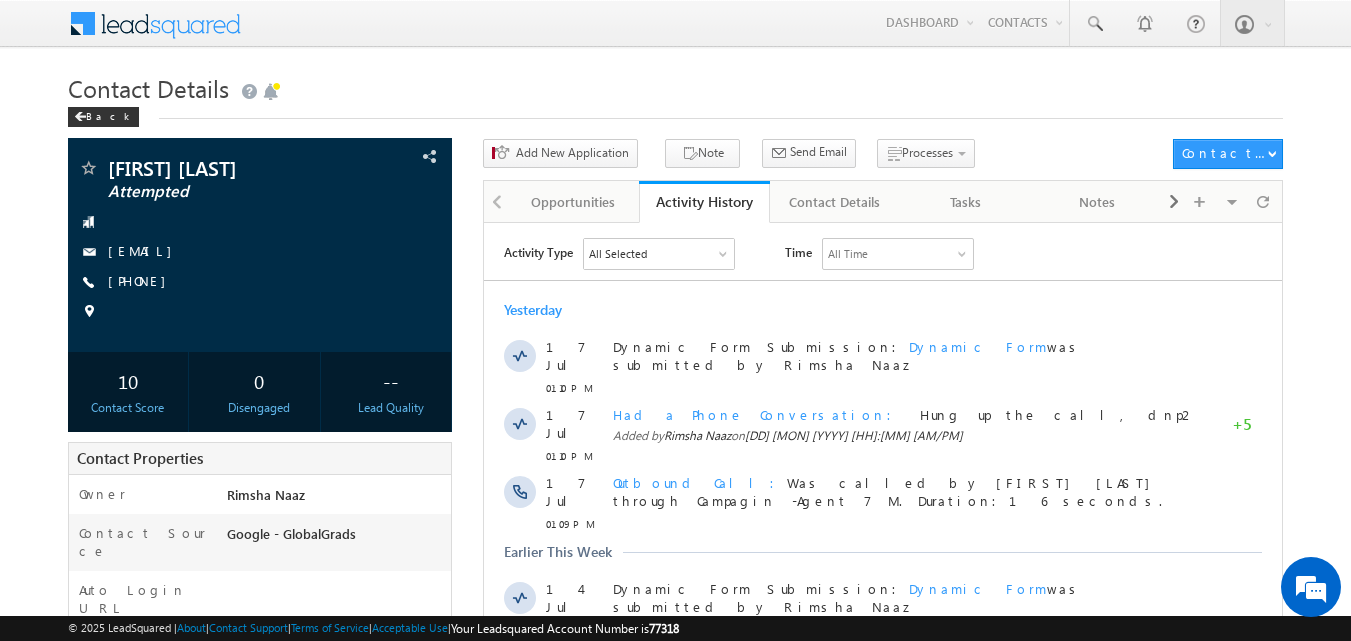 scroll, scrollTop: 0, scrollLeft: 0, axis: both 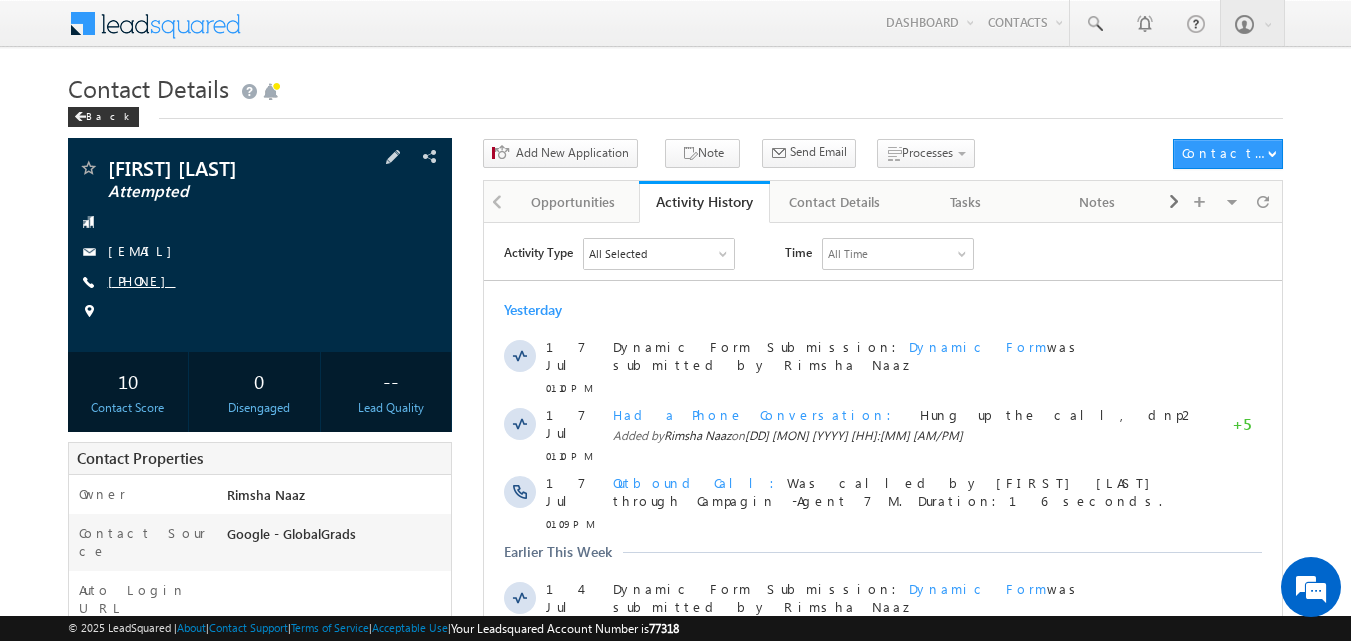 click on "[PHONE]" at bounding box center (142, 280) 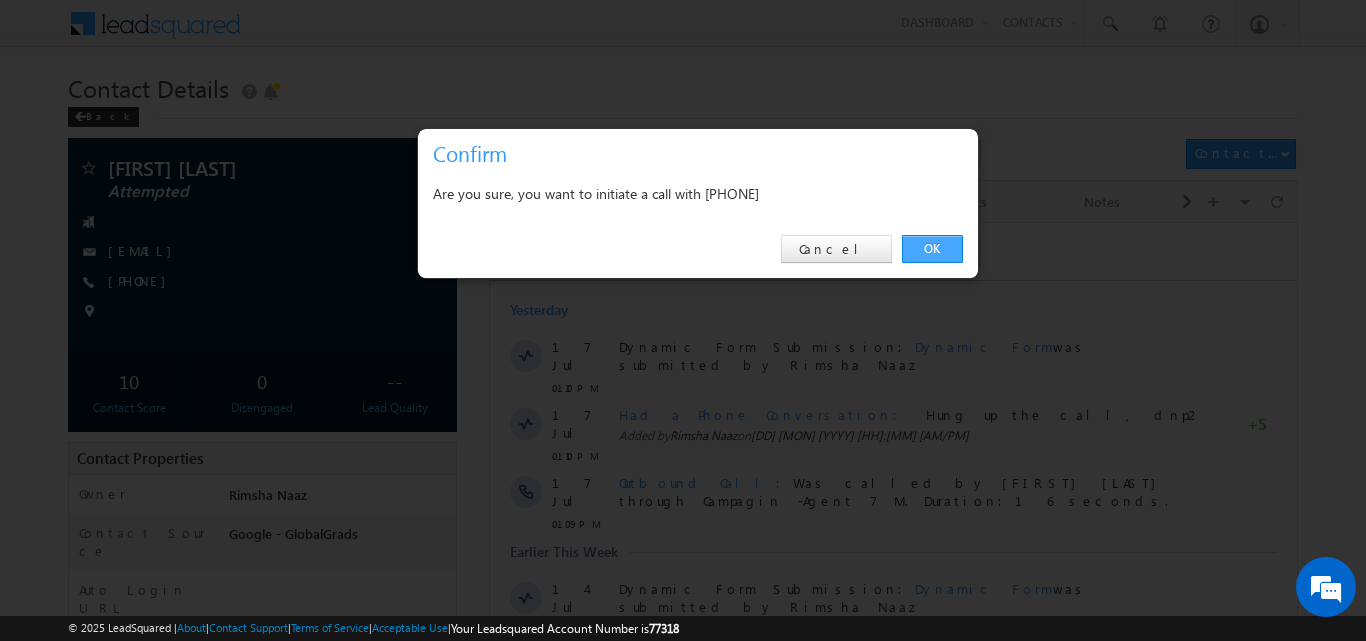 click on "OK" at bounding box center [932, 249] 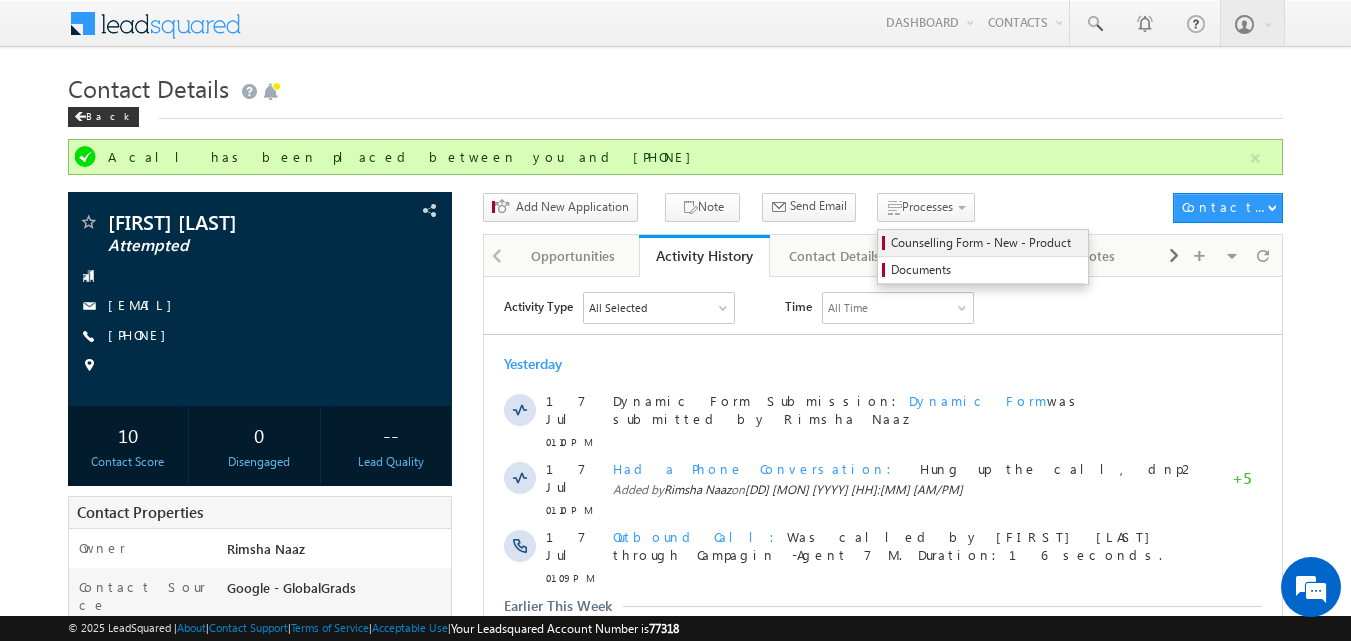 click on "Counselling Form - New - Product" at bounding box center (986, 243) 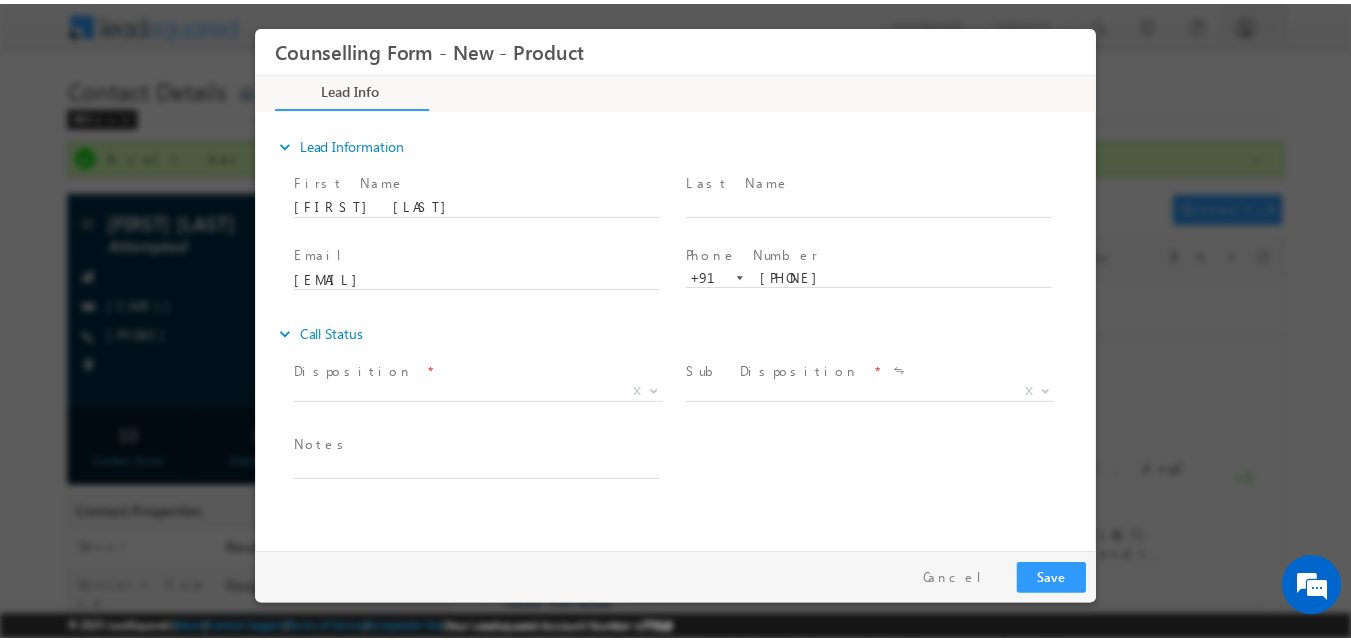 scroll, scrollTop: 0, scrollLeft: 0, axis: both 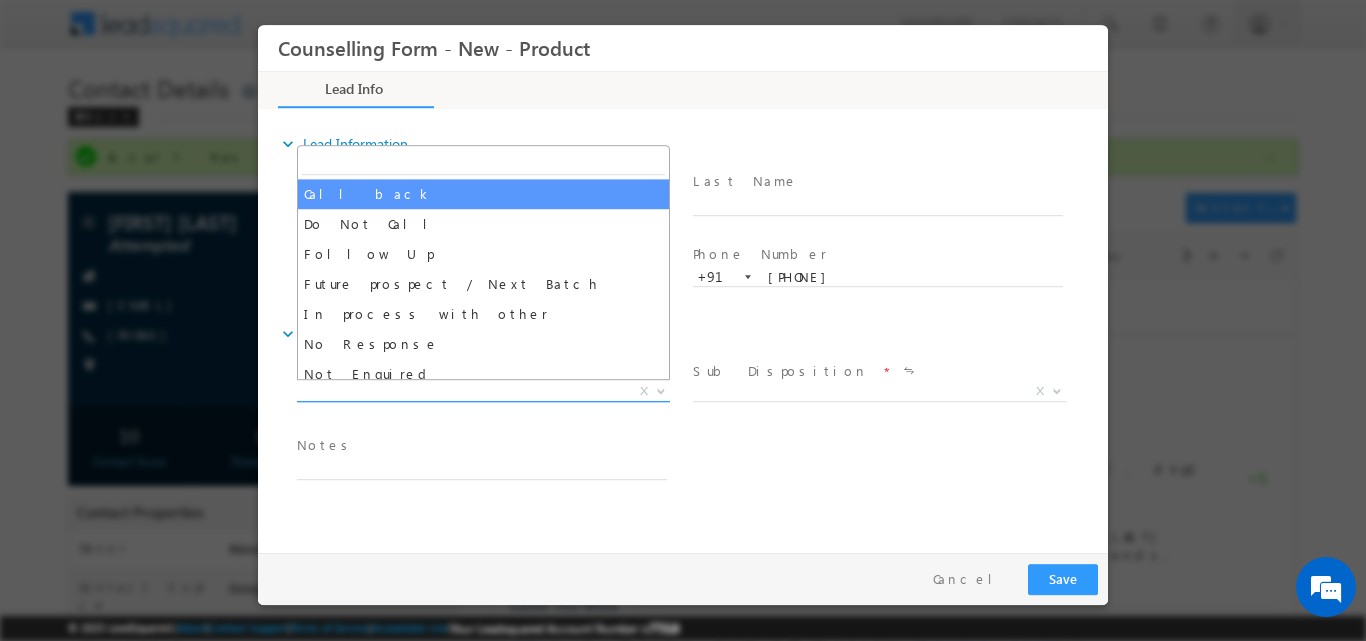 drag, startPoint x: 669, startPoint y: 377, endPoint x: 664, endPoint y: 387, distance: 11.18034 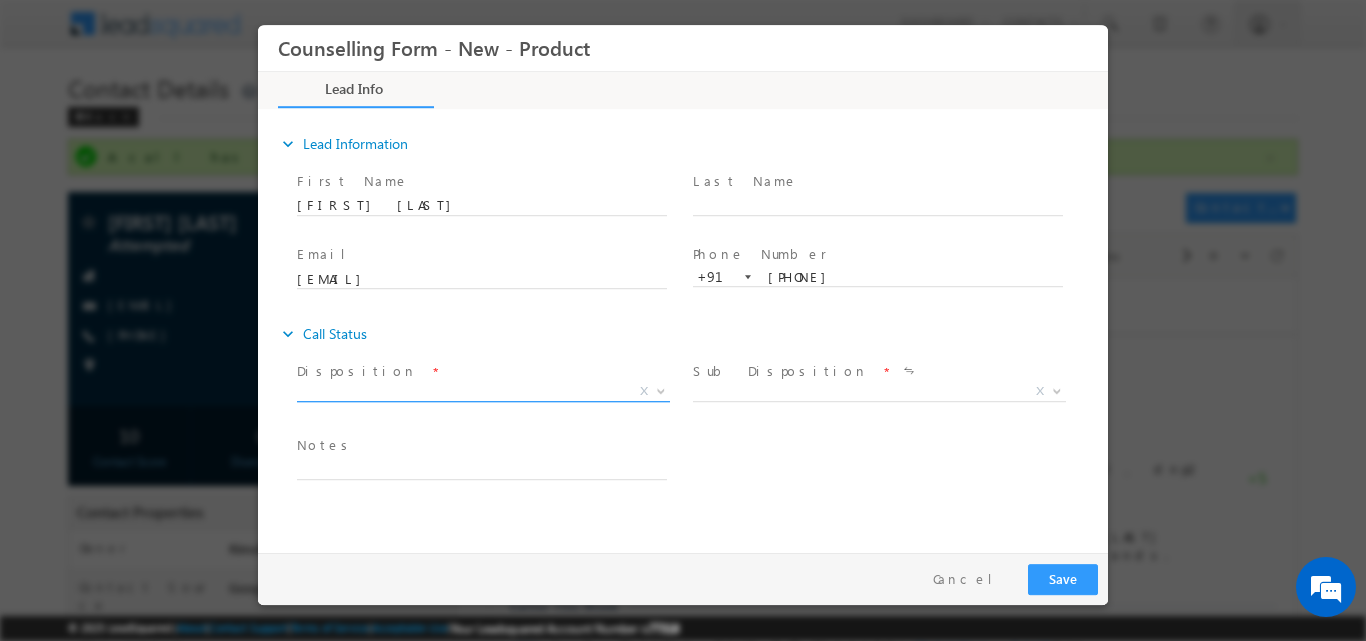 click at bounding box center [661, 389] 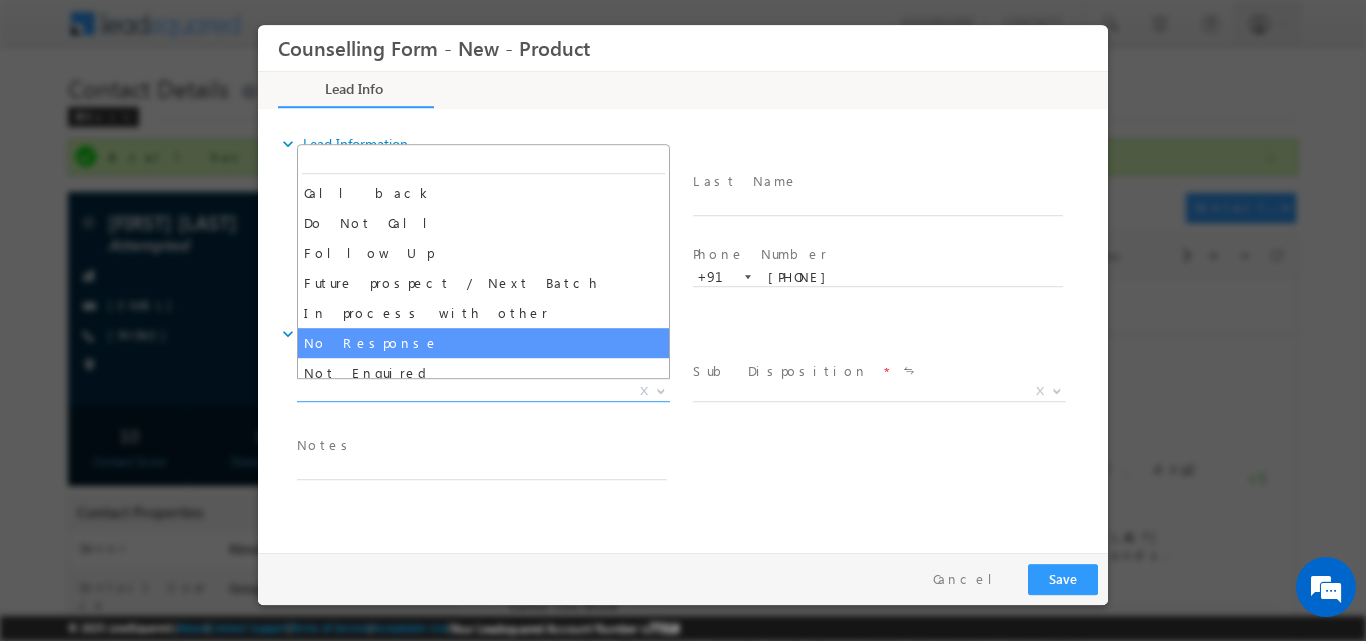select on "No Response" 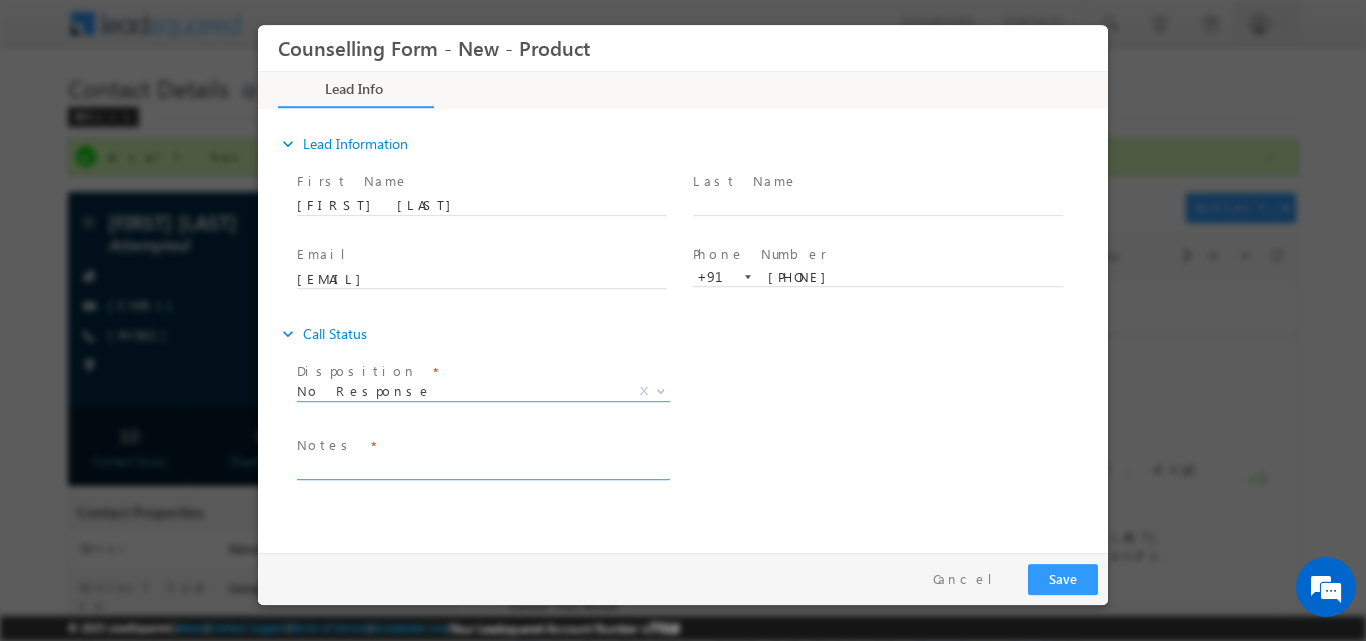 click at bounding box center (482, 467) 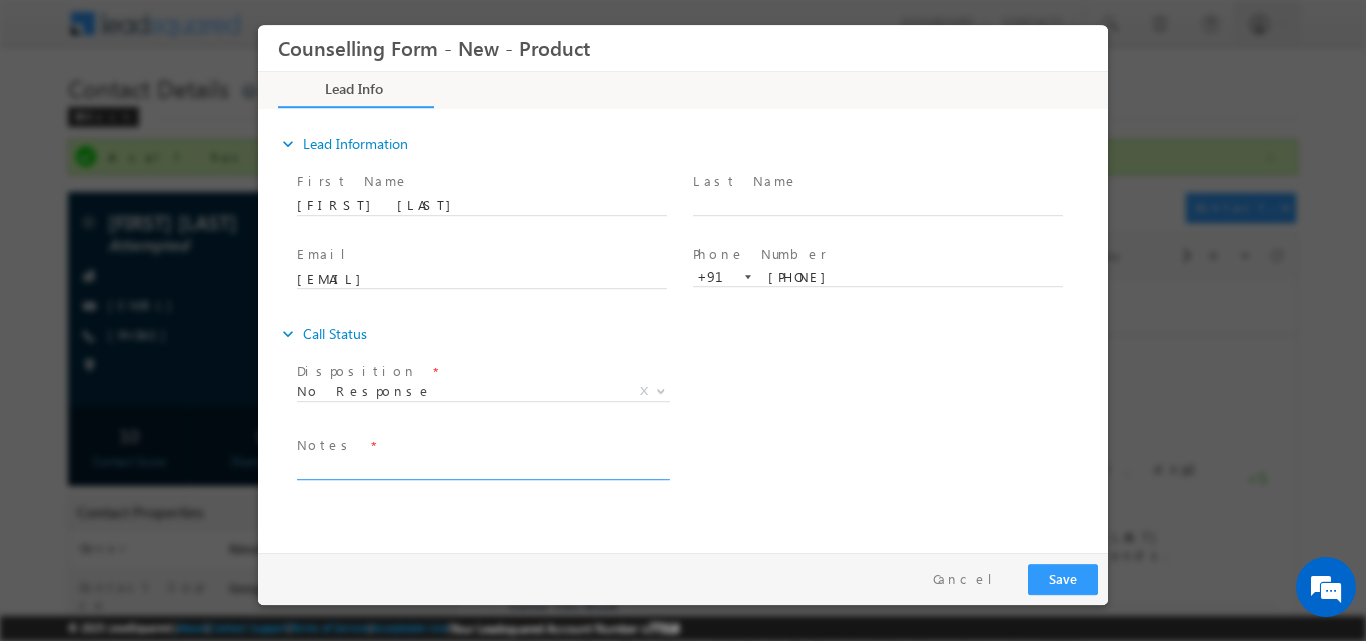 paste on "No response, dnp" 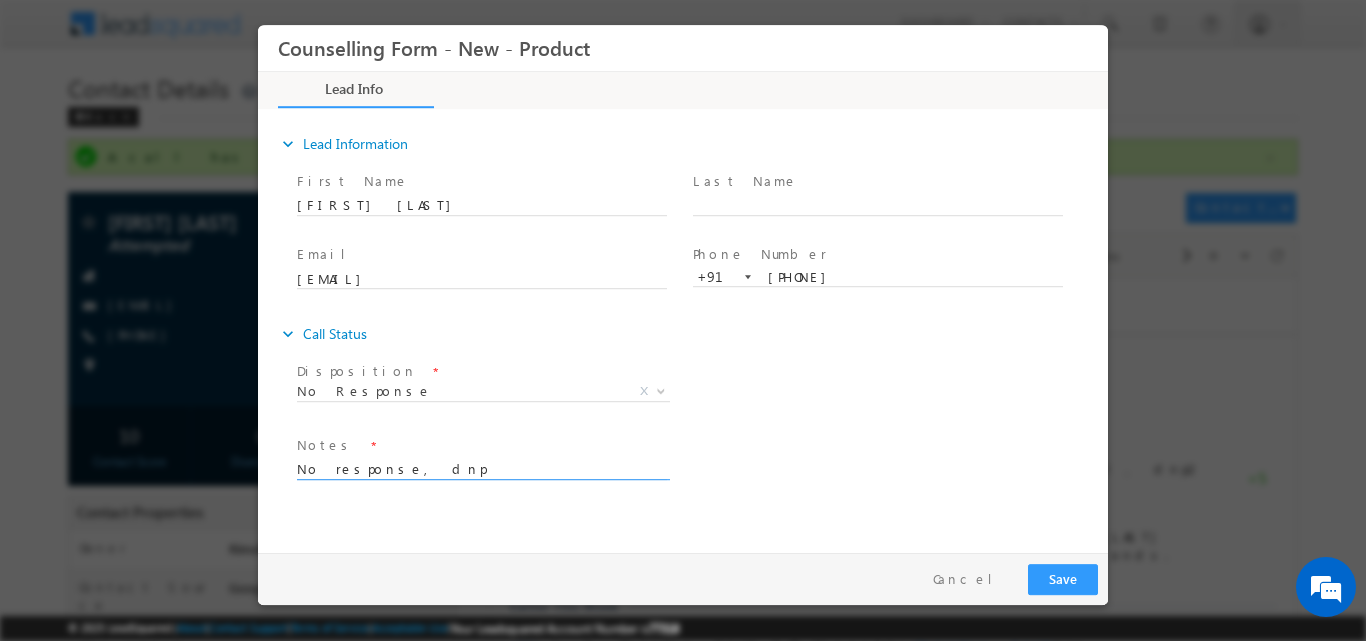 type on "No response, dnp" 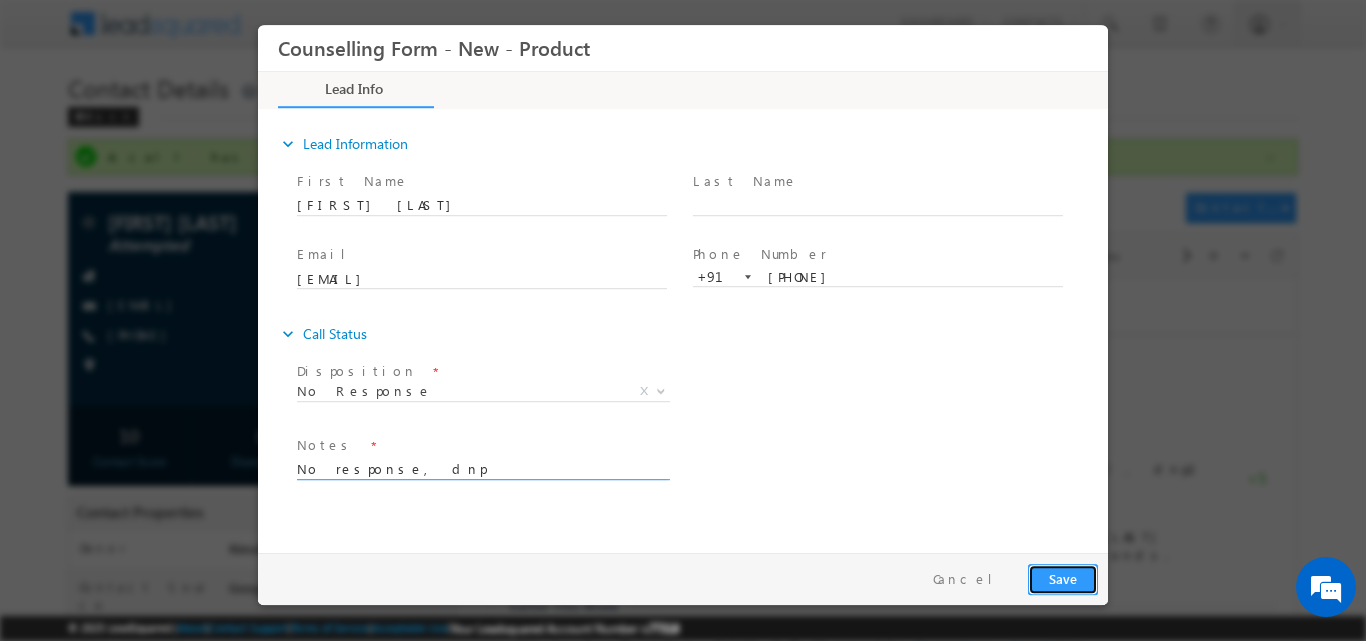 click on "Save" at bounding box center (1063, 578) 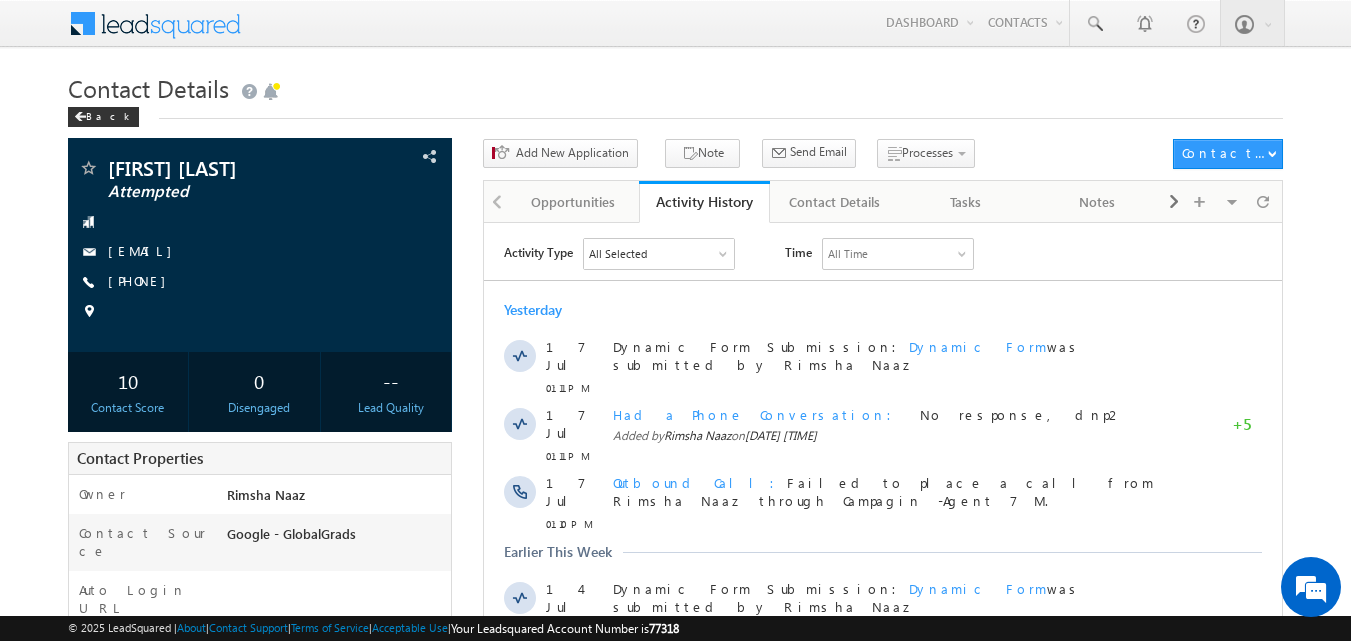 scroll, scrollTop: 0, scrollLeft: 0, axis: both 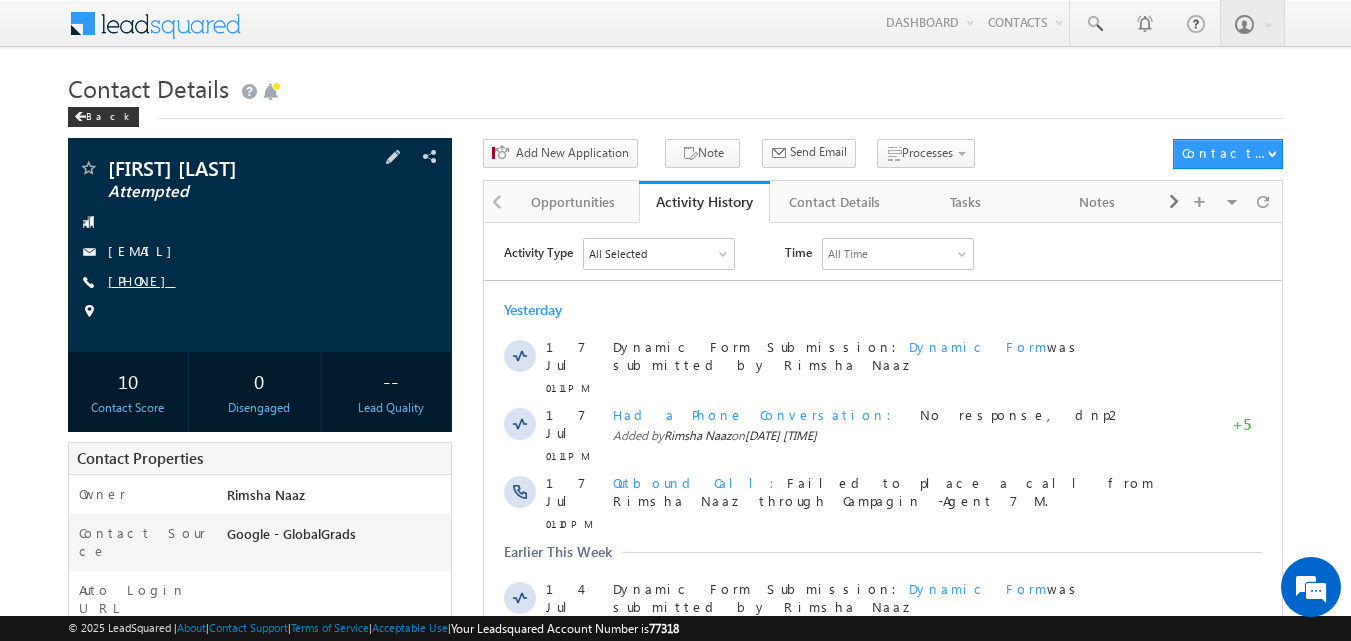 click on "[PHONE]" at bounding box center [142, 280] 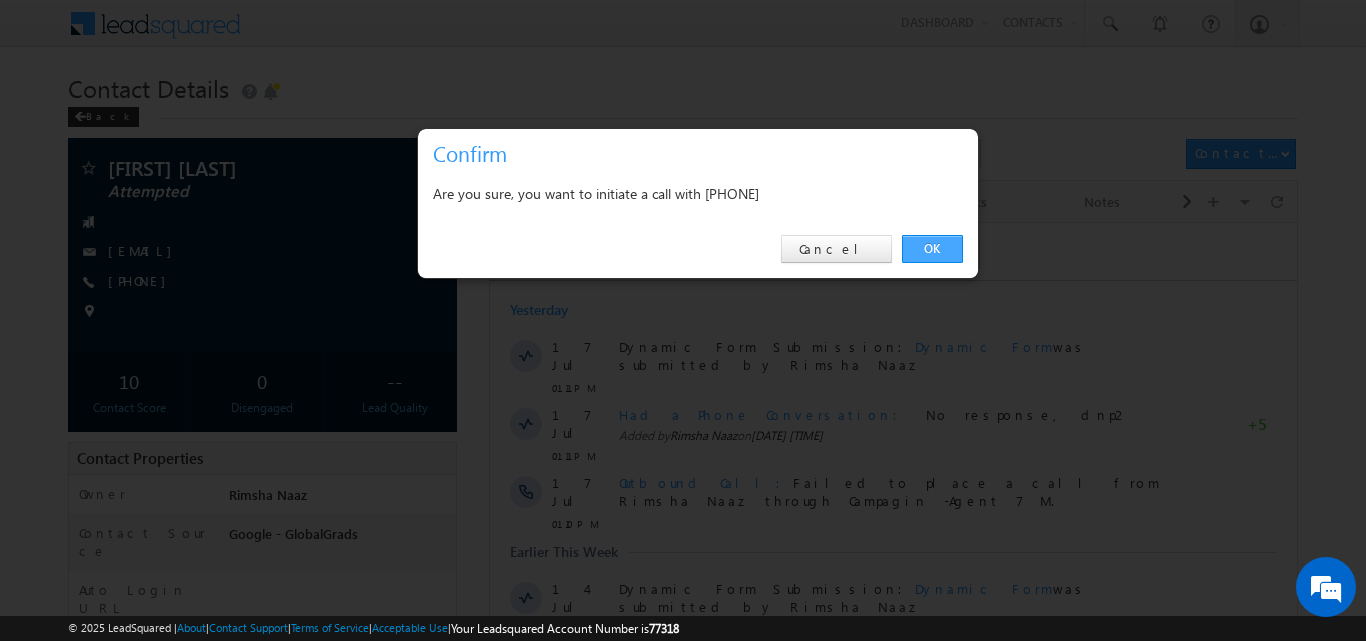 click on "OK" at bounding box center (932, 249) 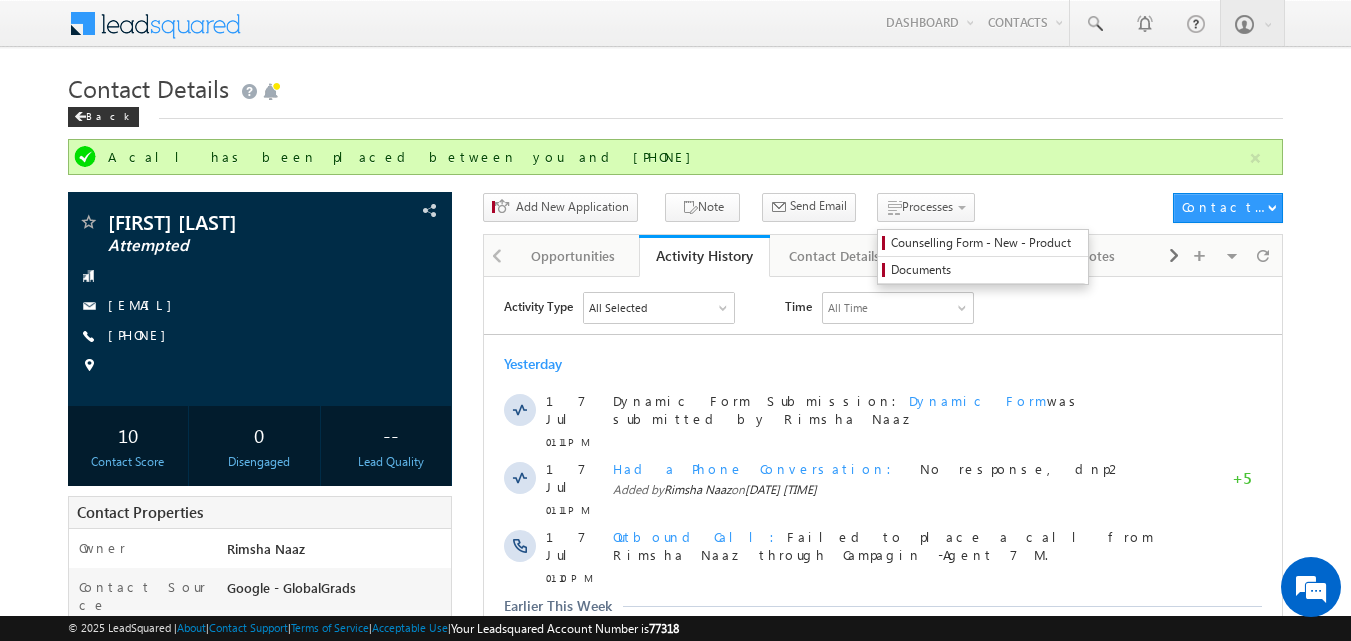 click on "Counselling Form - New - Product Documents" at bounding box center (983, 257) 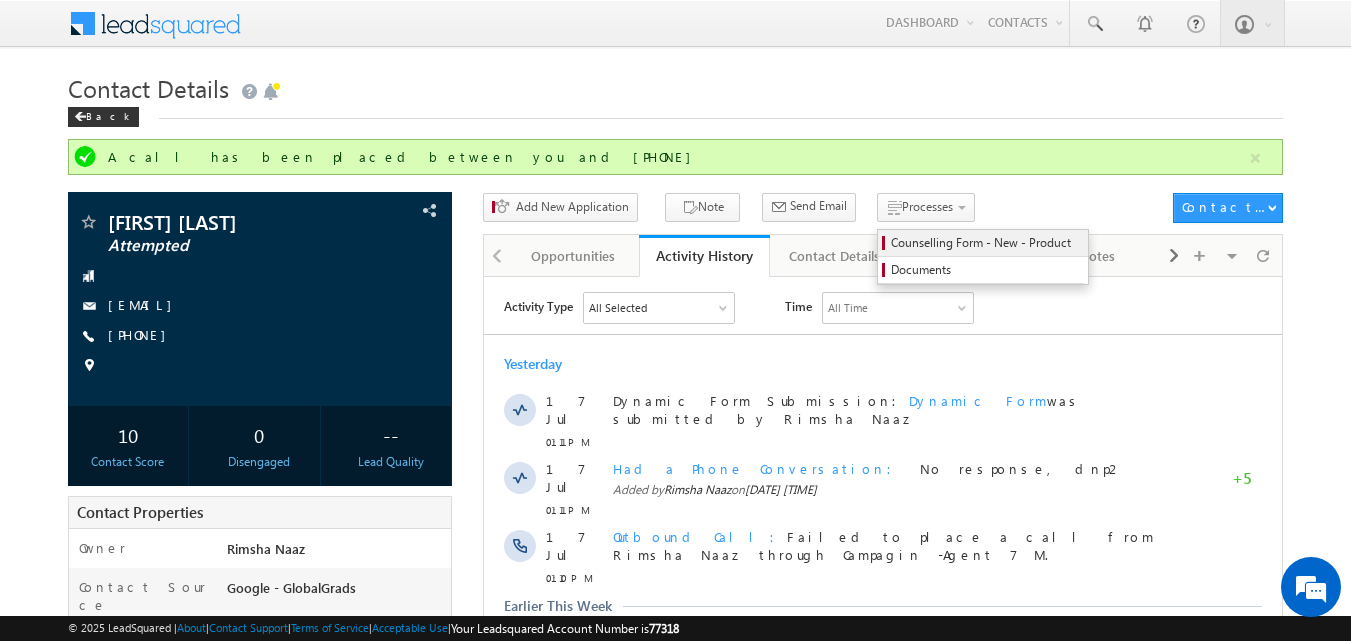 click on "Counselling Form - New - Product" at bounding box center (983, 243) 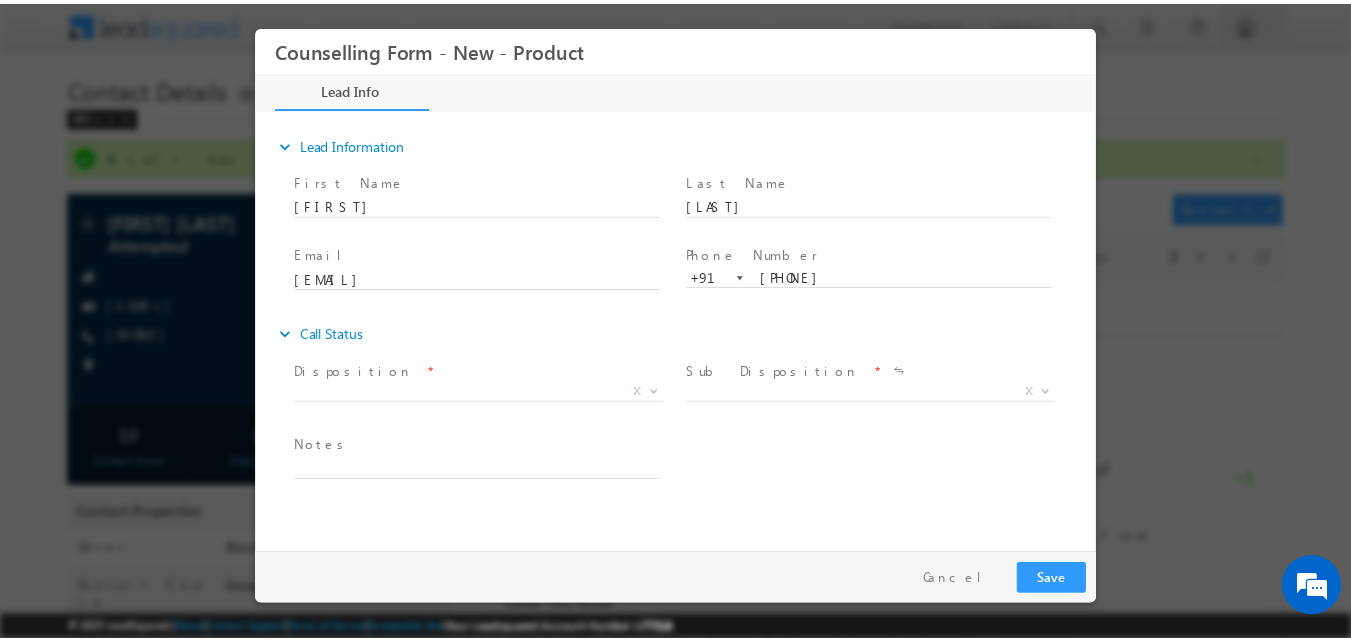 scroll, scrollTop: 0, scrollLeft: 0, axis: both 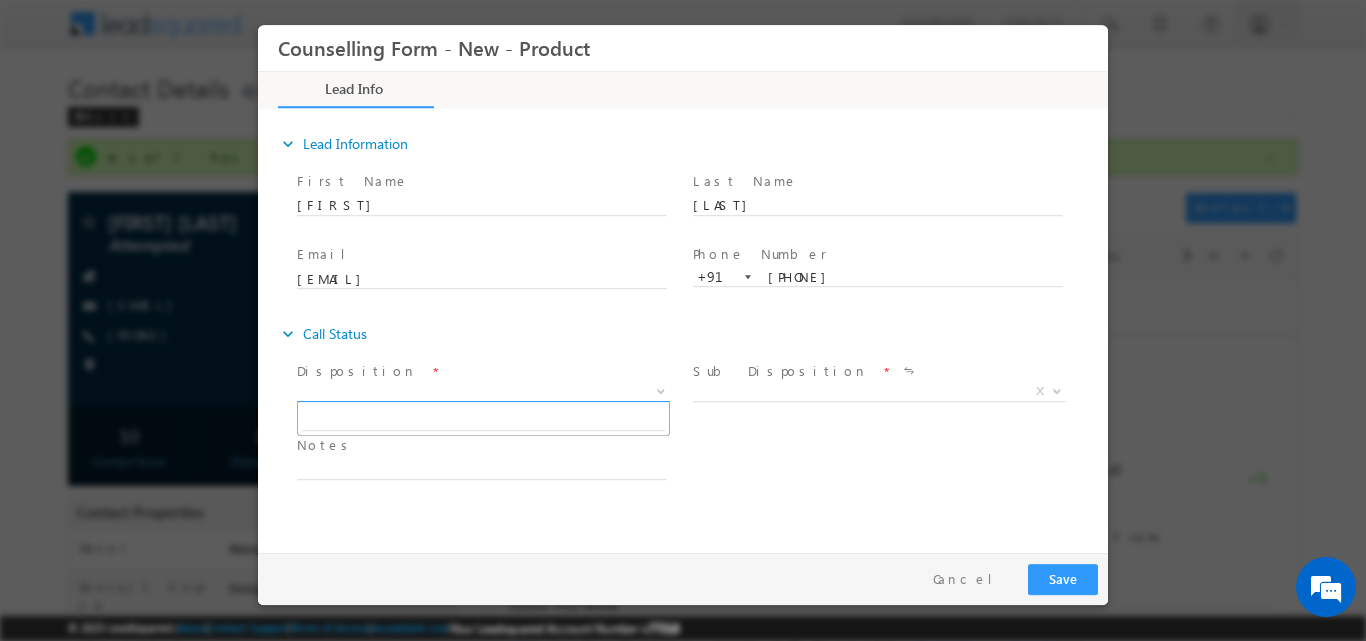 click at bounding box center (661, 389) 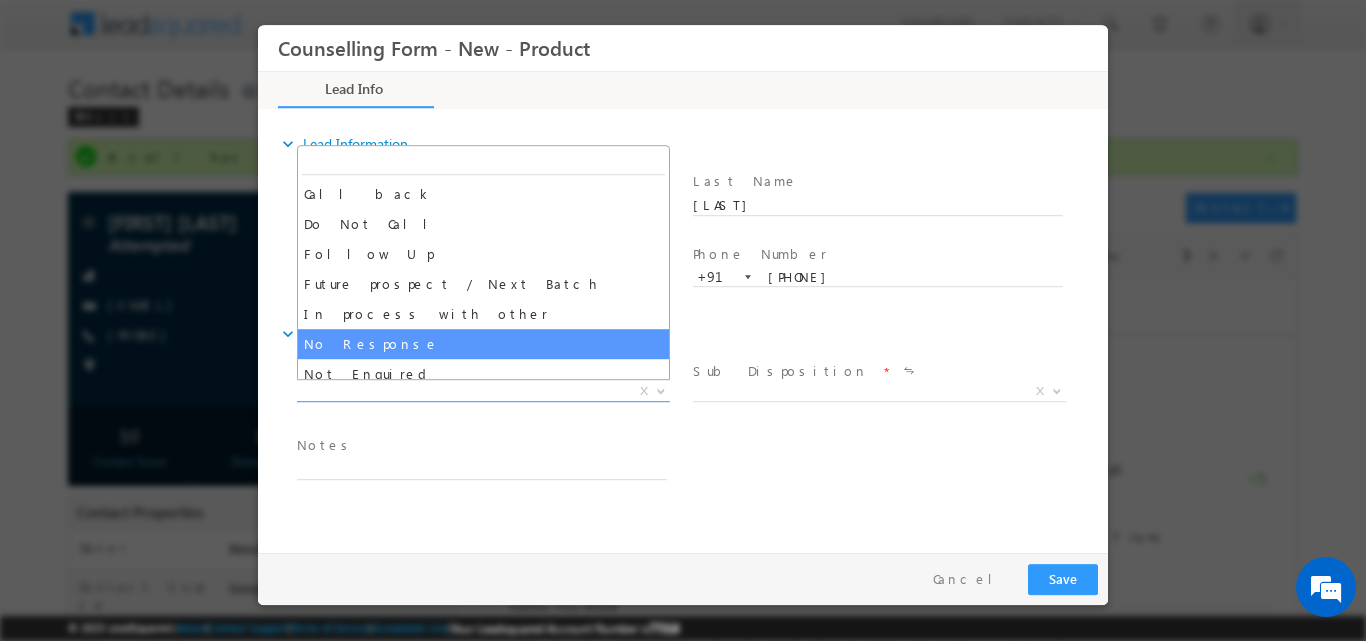select on "No Response" 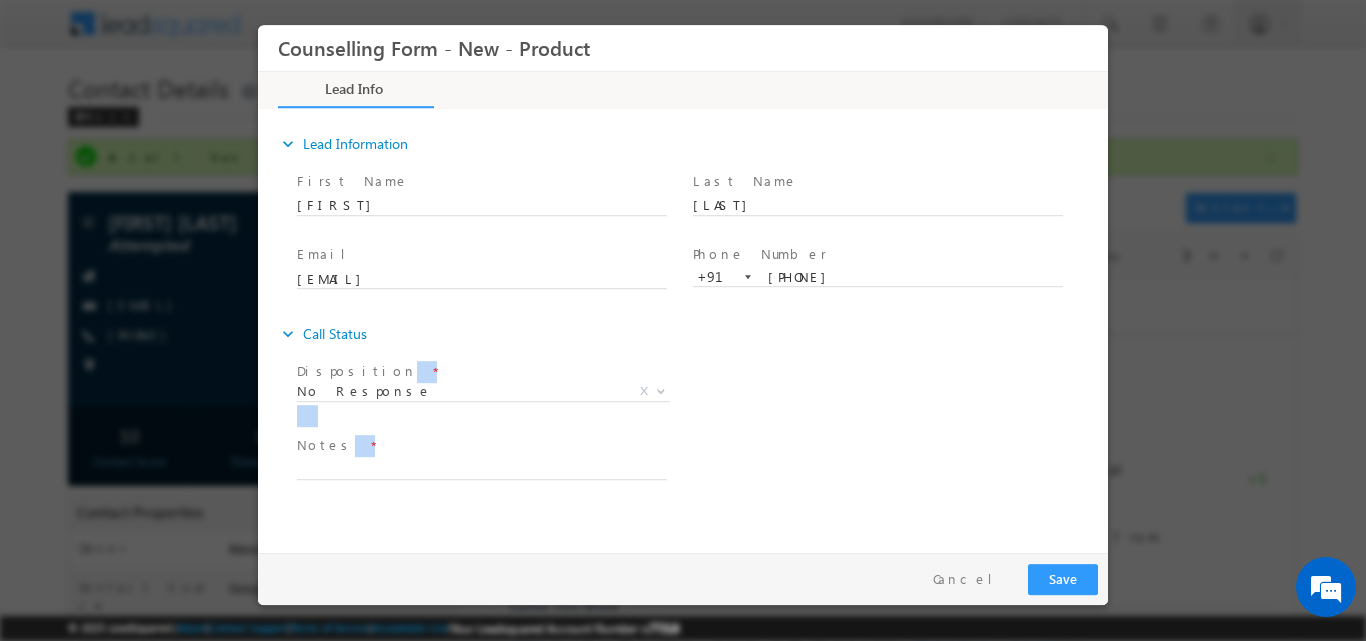 drag, startPoint x: 552, startPoint y: 359, endPoint x: 449, endPoint y: 459, distance: 143.55835 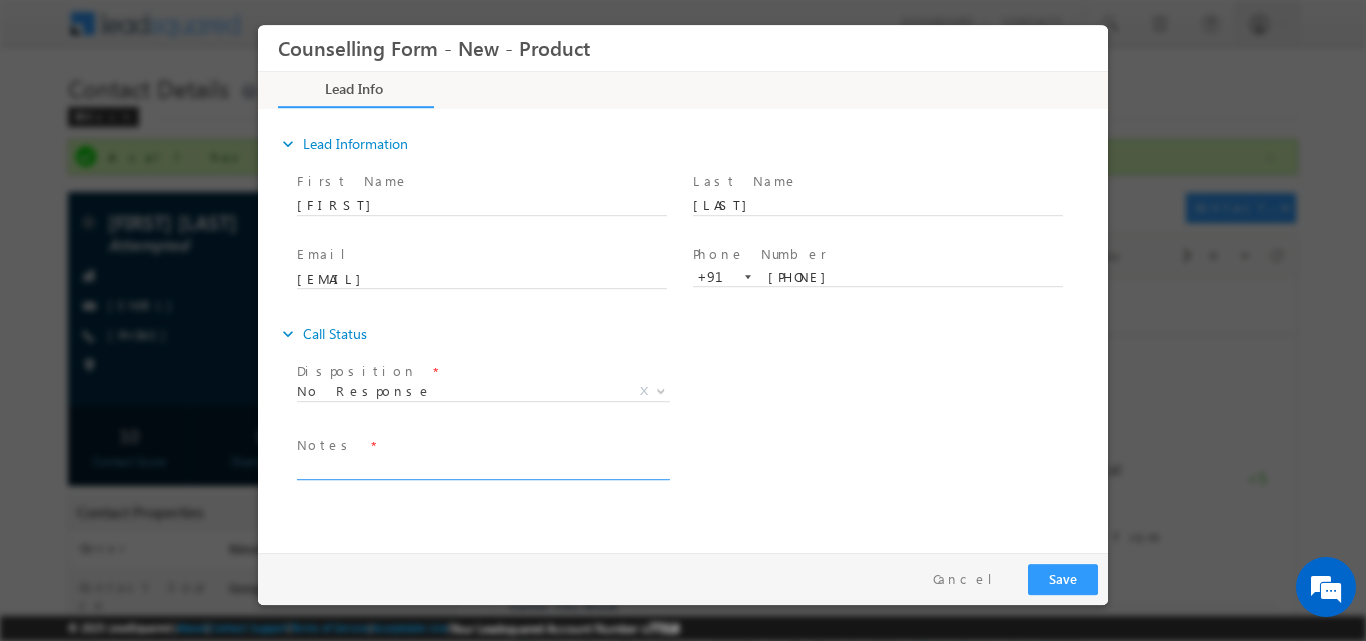 click at bounding box center [482, 467] 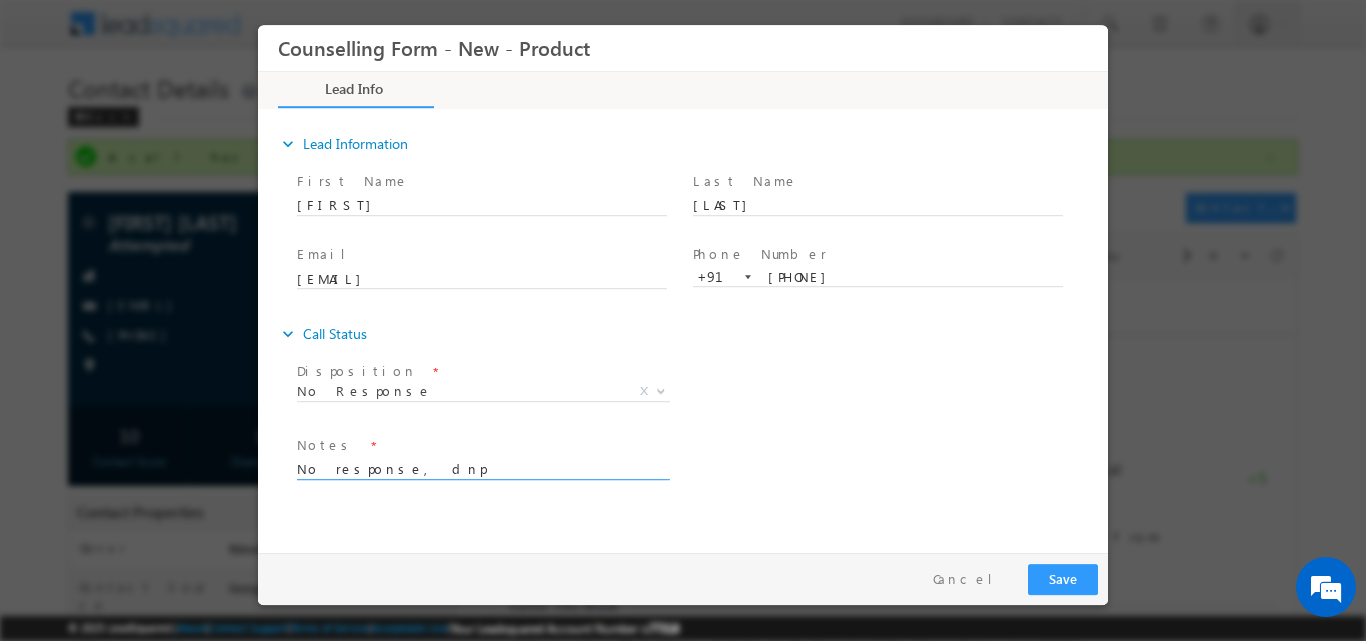 type on "No response, dnp" 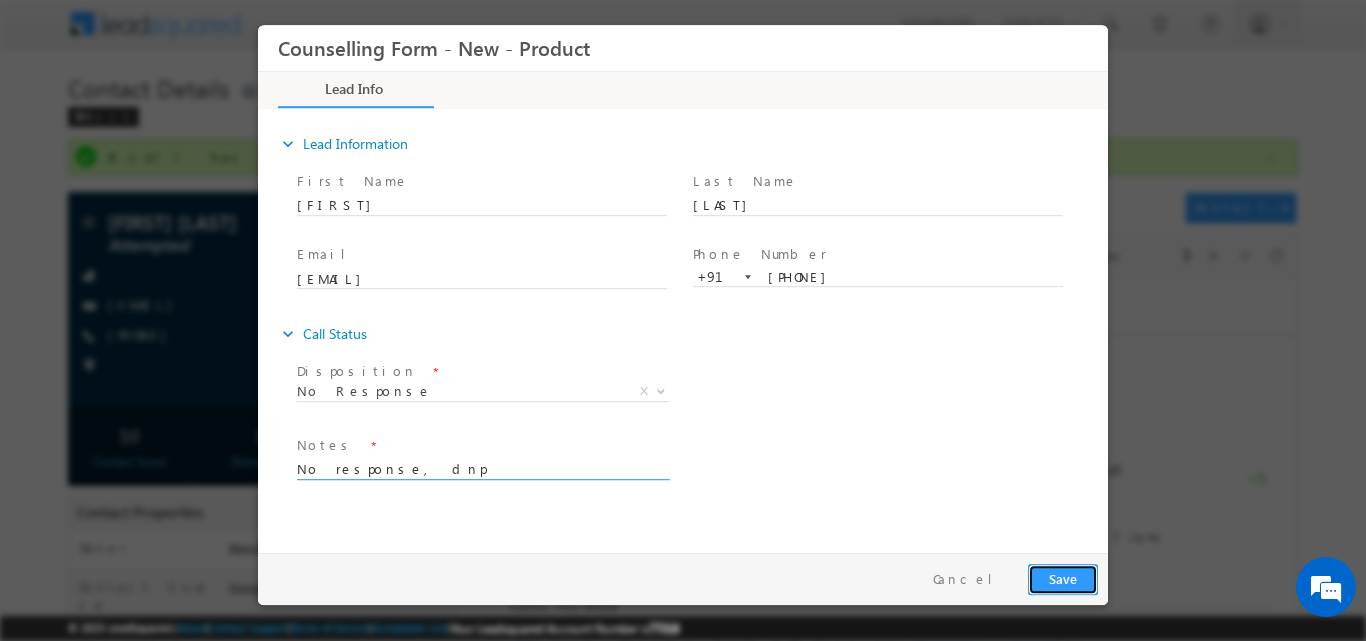 click on "Save" at bounding box center (1063, 578) 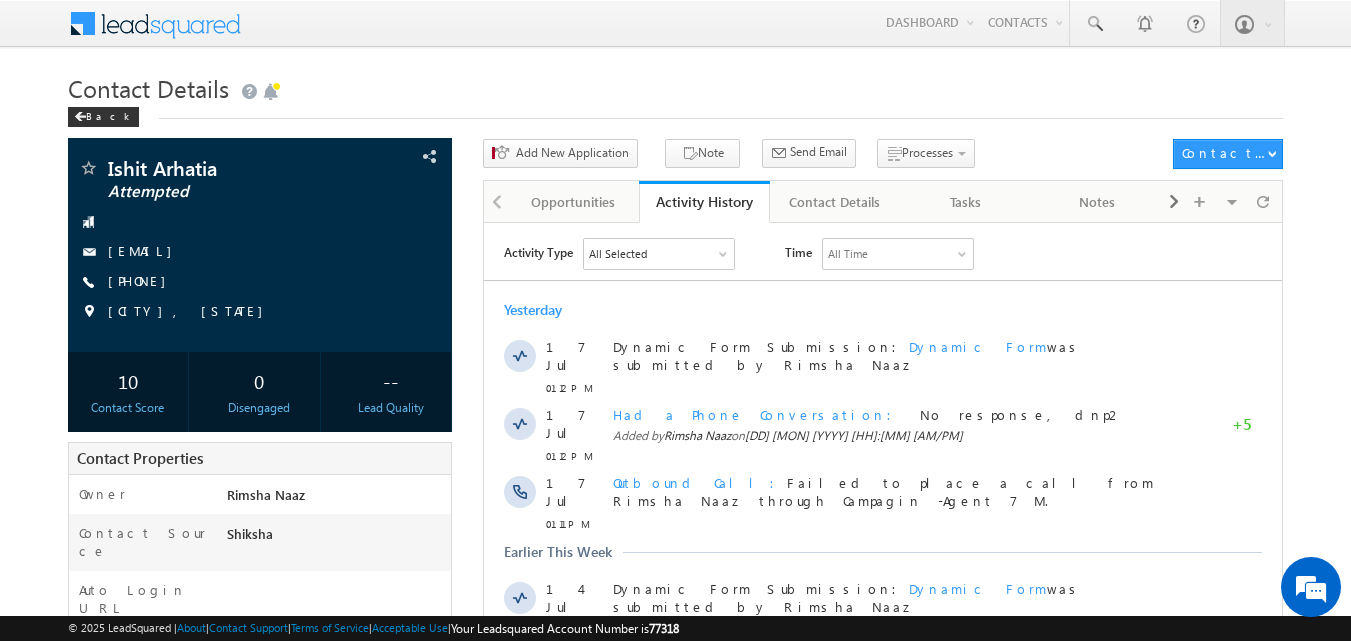 scroll, scrollTop: 0, scrollLeft: 0, axis: both 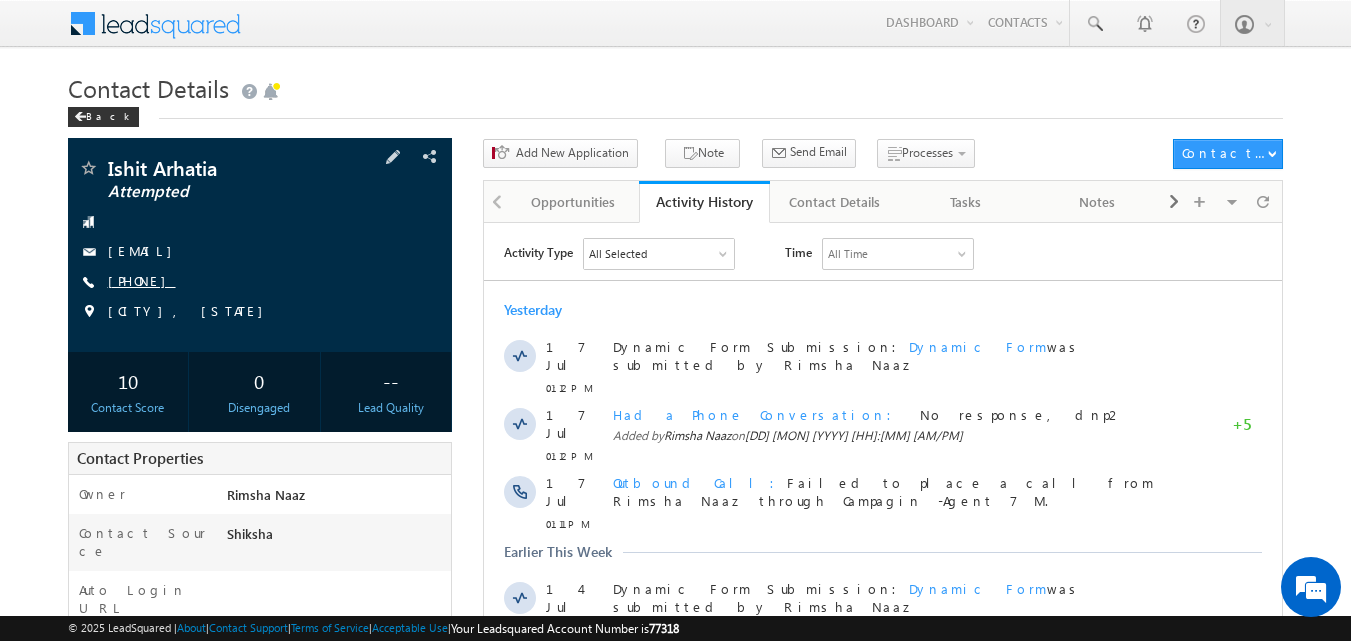 click on "[PHONE]" at bounding box center (142, 280) 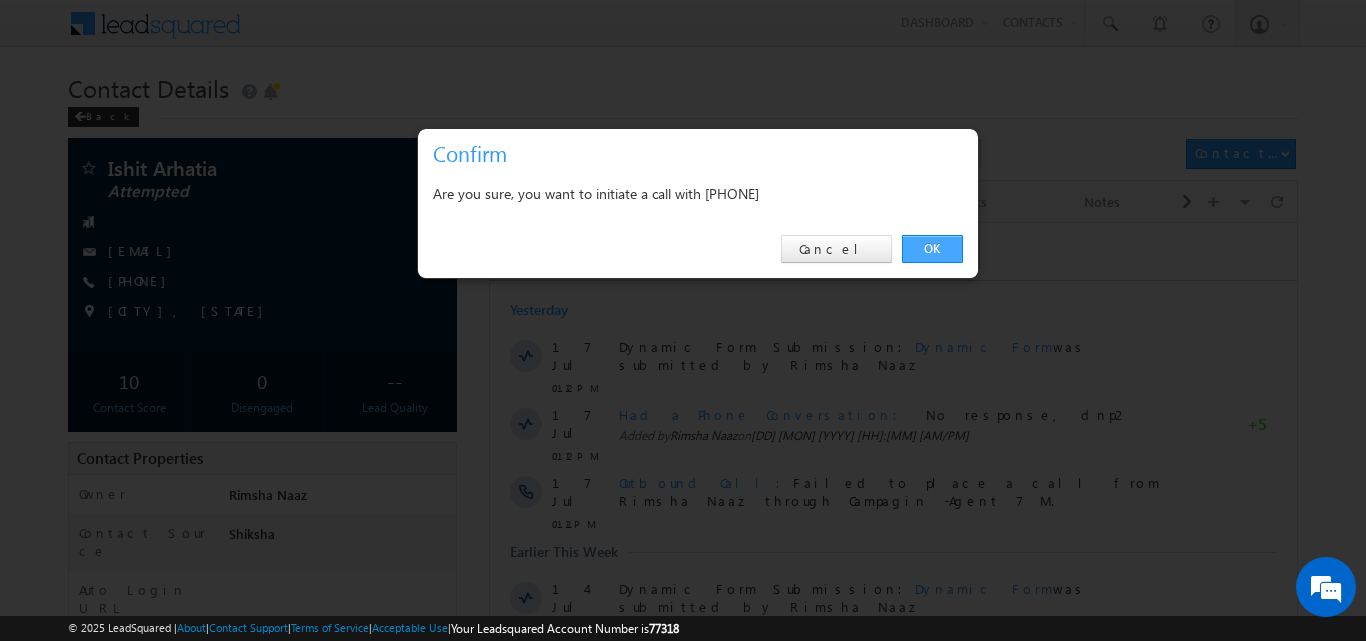 click on "OK" at bounding box center [932, 249] 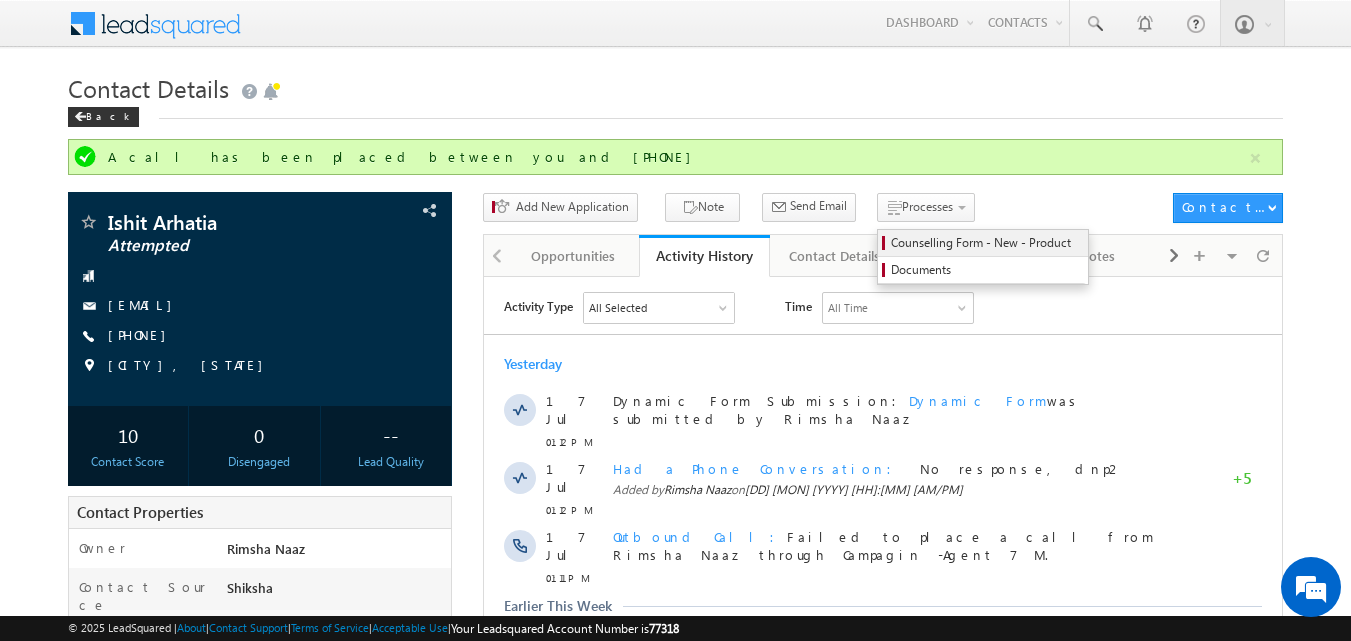 click on "Counselling Form - New - Product" at bounding box center (986, 243) 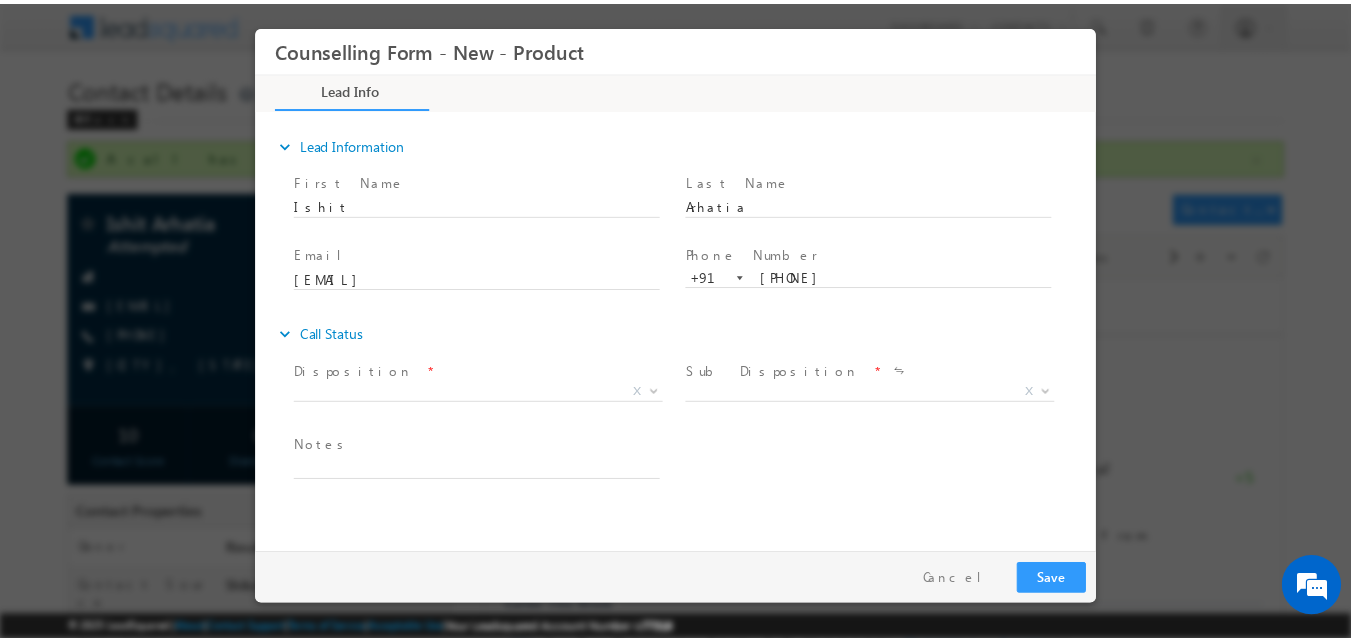 scroll, scrollTop: 0, scrollLeft: 0, axis: both 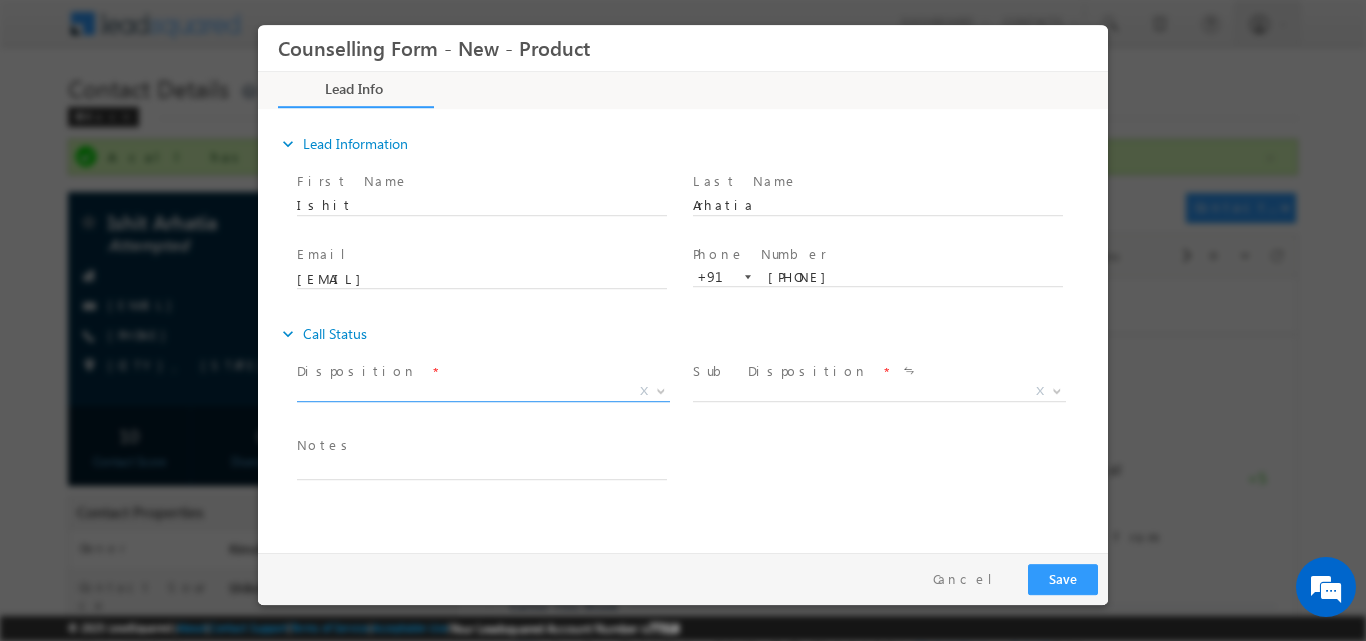 click at bounding box center [661, 389] 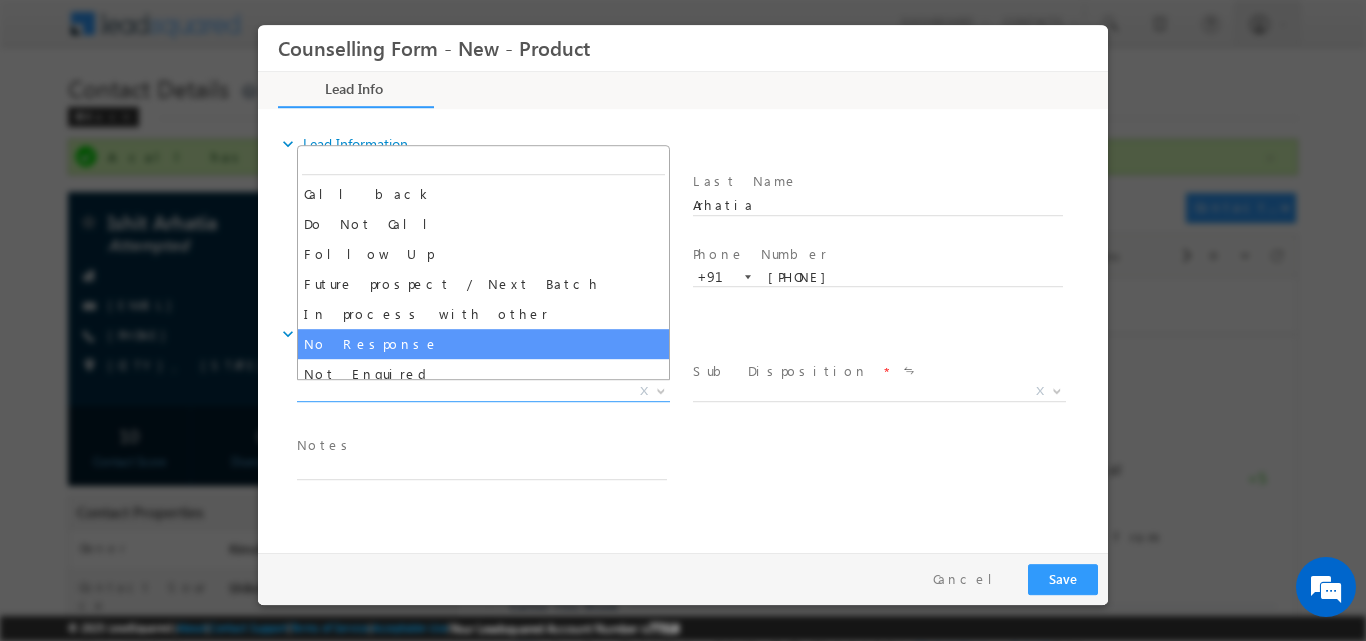 select on "No Response" 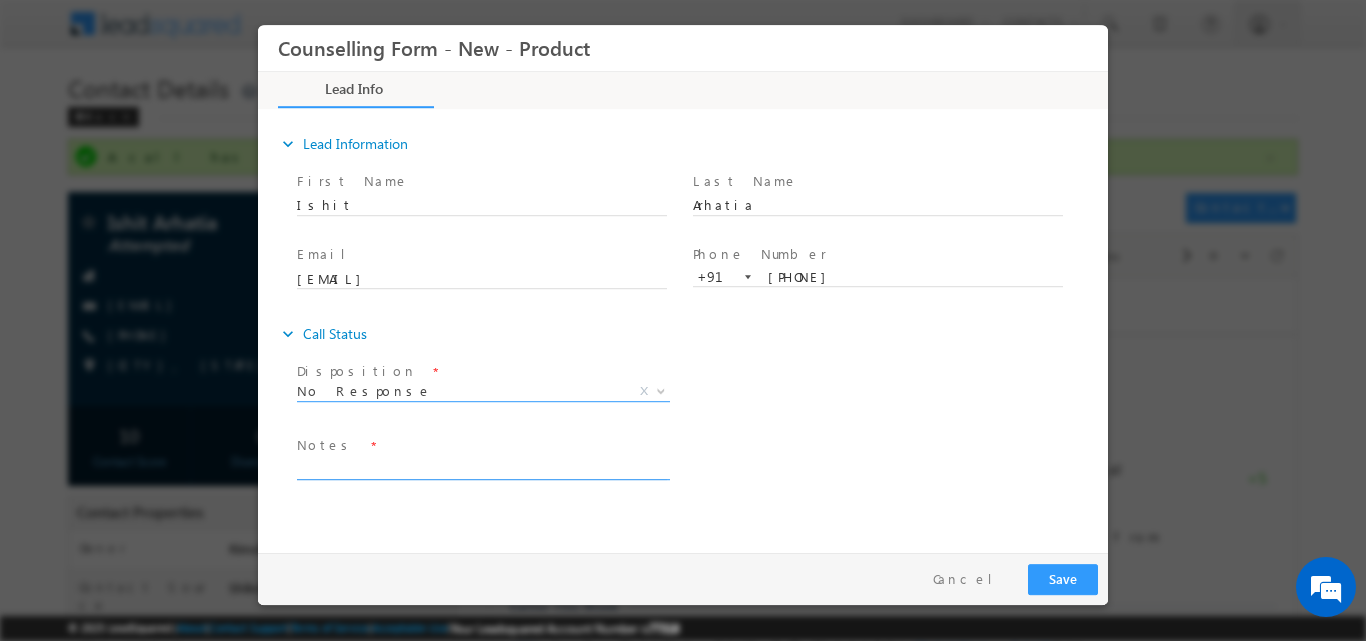 click at bounding box center (482, 467) 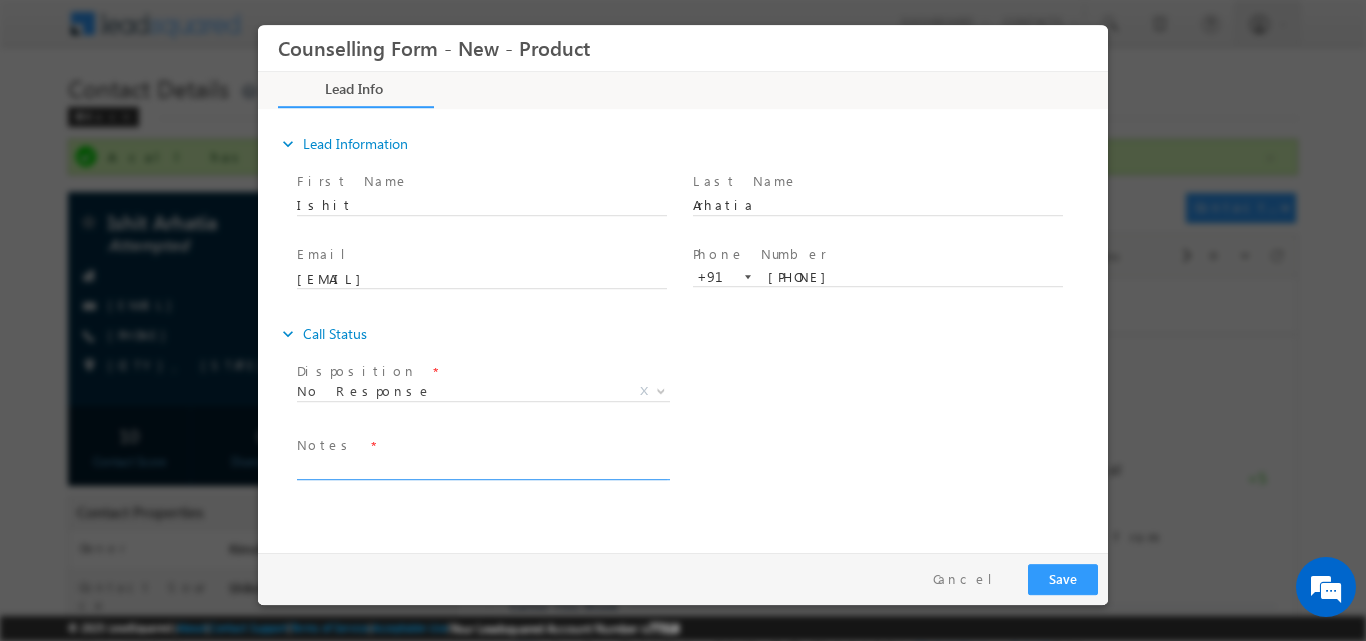 paste on "No response, dnp" 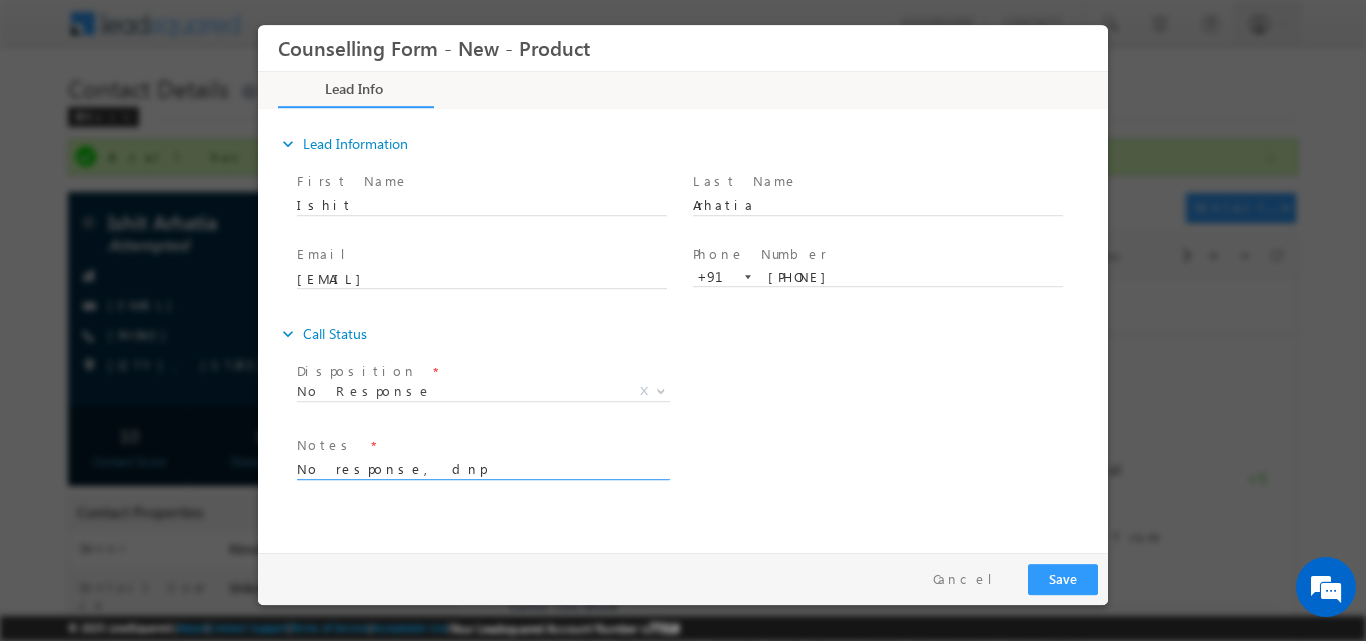 type on "No response, dnp" 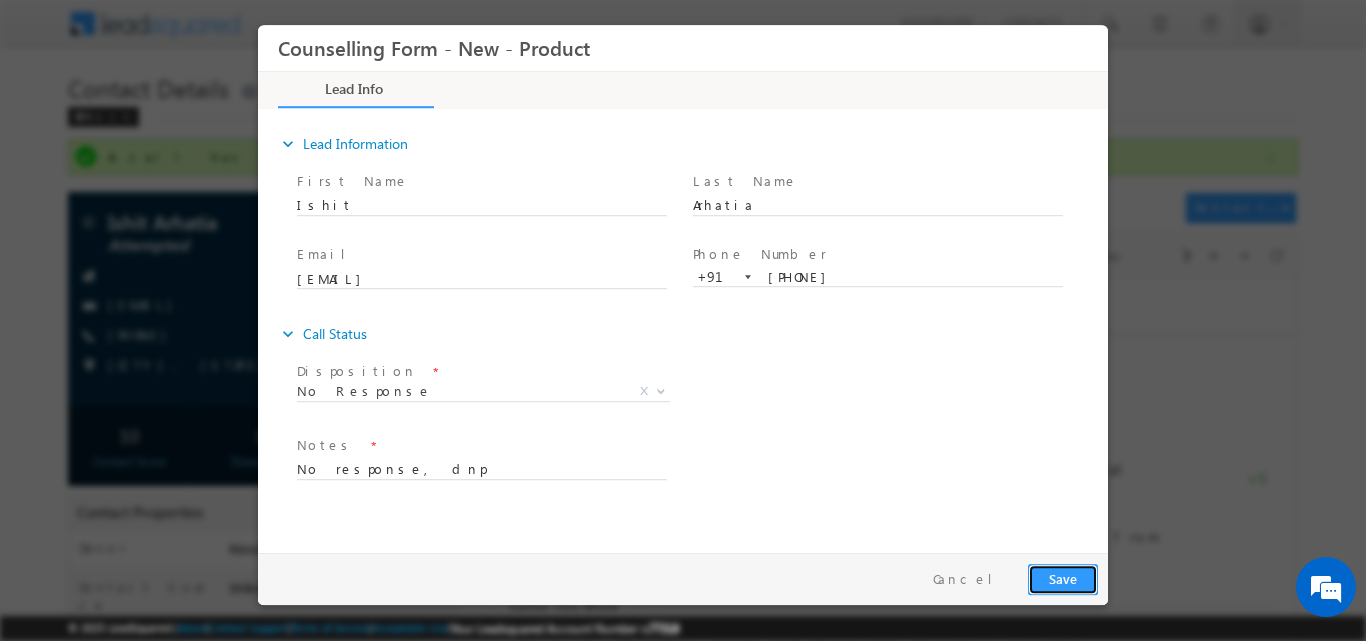 click on "Save" at bounding box center [1063, 578] 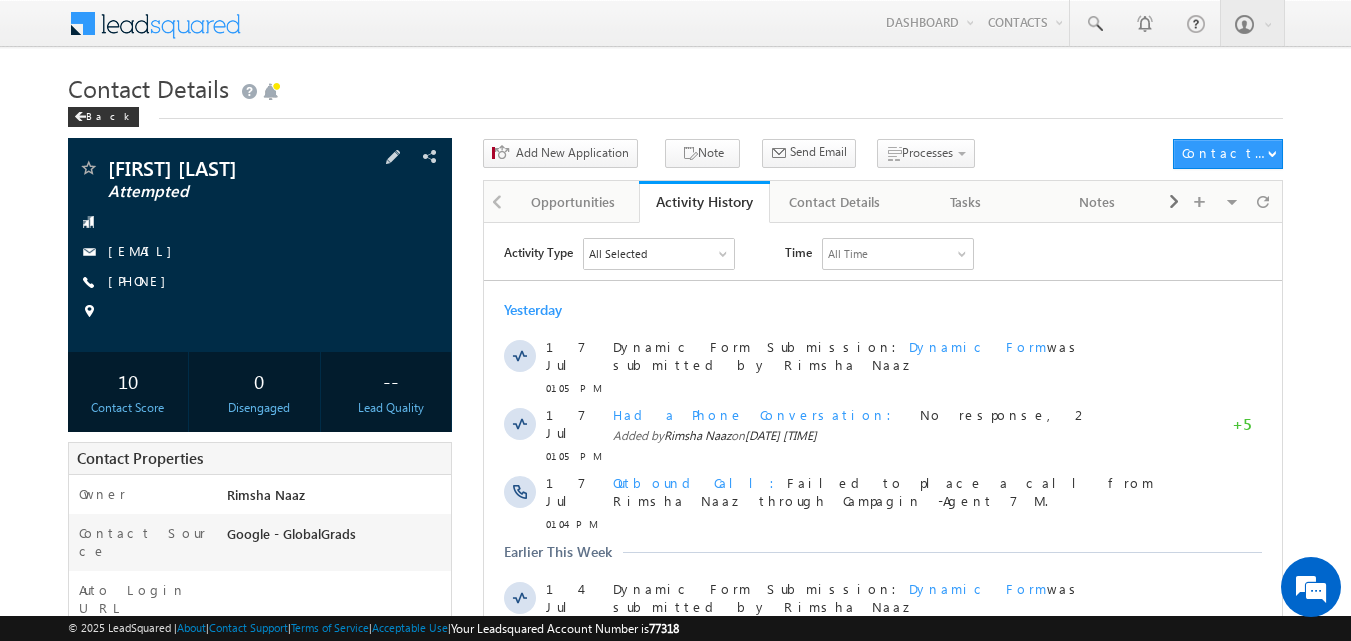 scroll, scrollTop: 0, scrollLeft: 0, axis: both 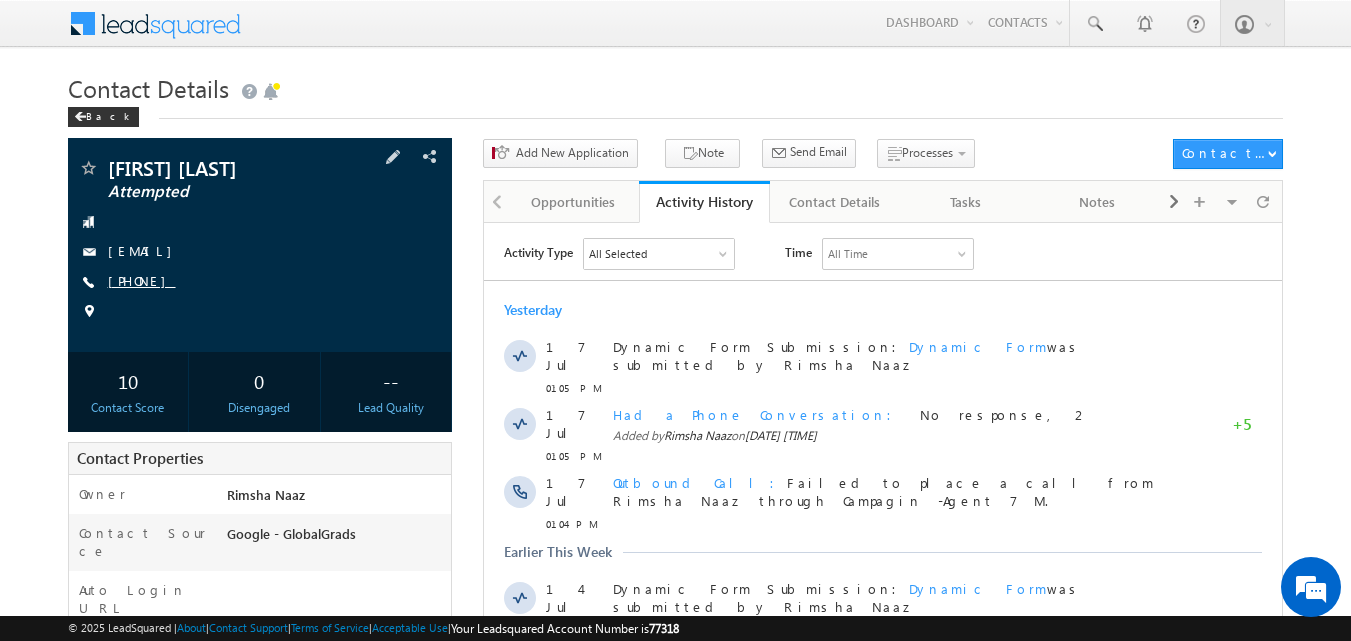 click on "[PHONE]" at bounding box center [142, 280] 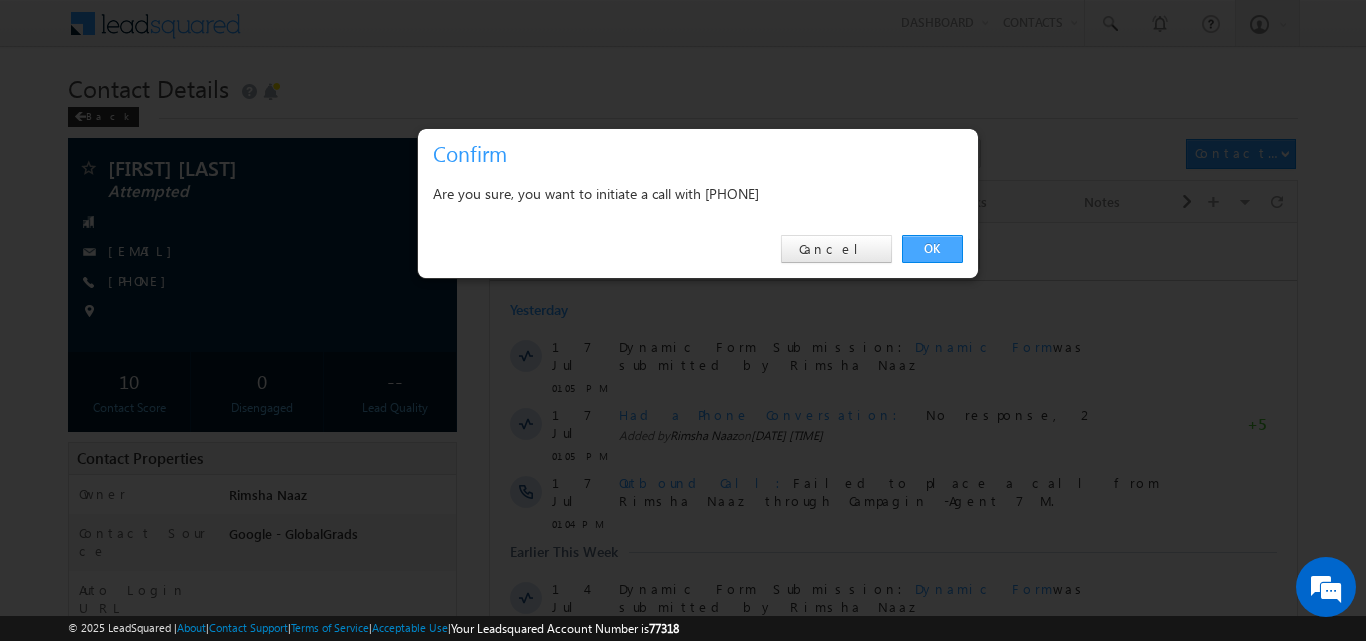 click on "OK" at bounding box center (932, 249) 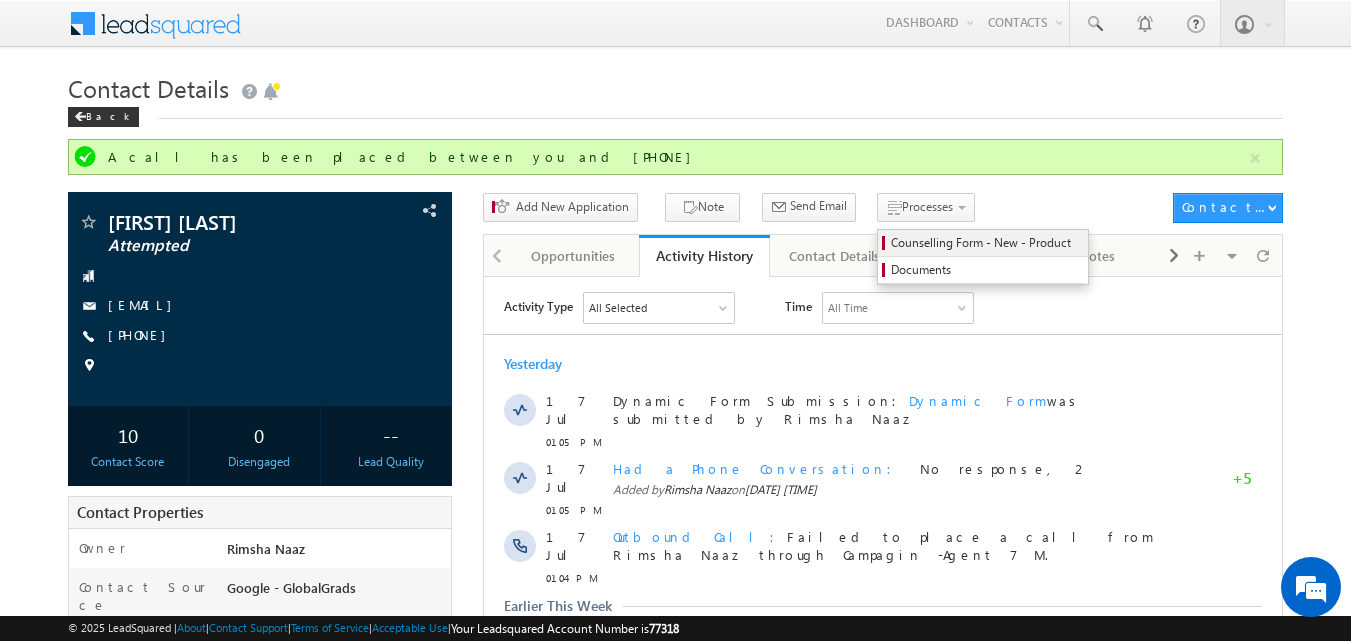 click on "Counselling Form - New - Product" at bounding box center [986, 243] 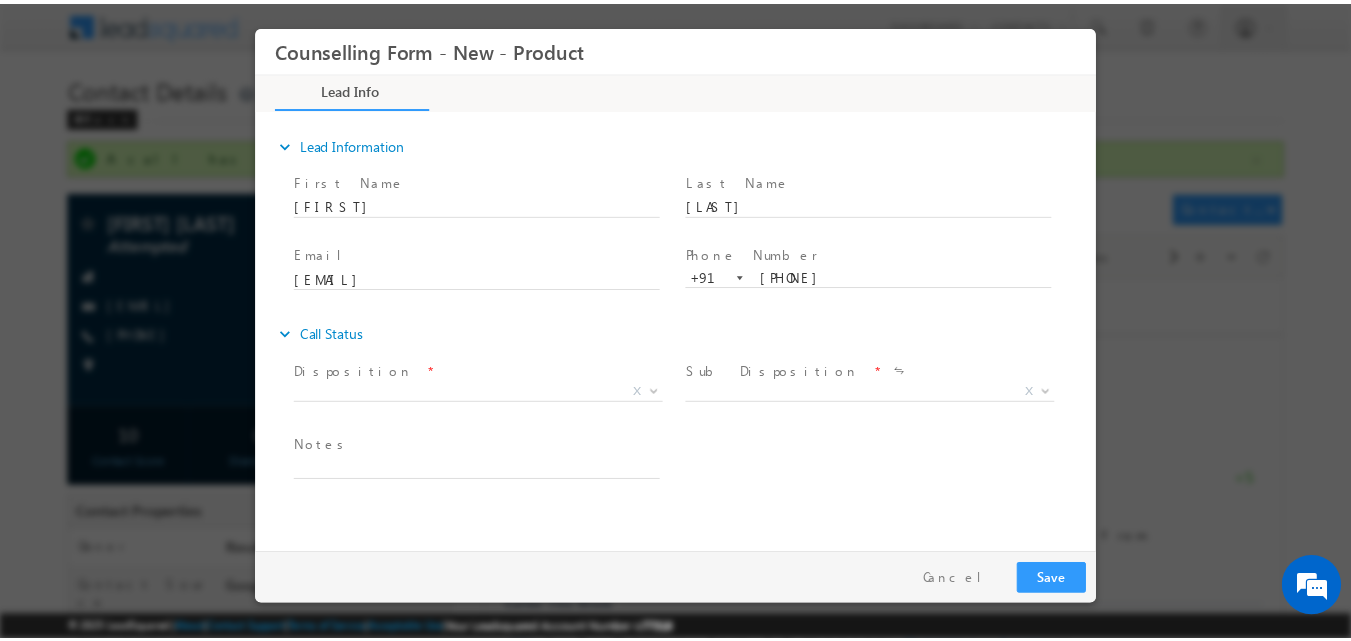 scroll, scrollTop: 0, scrollLeft: 0, axis: both 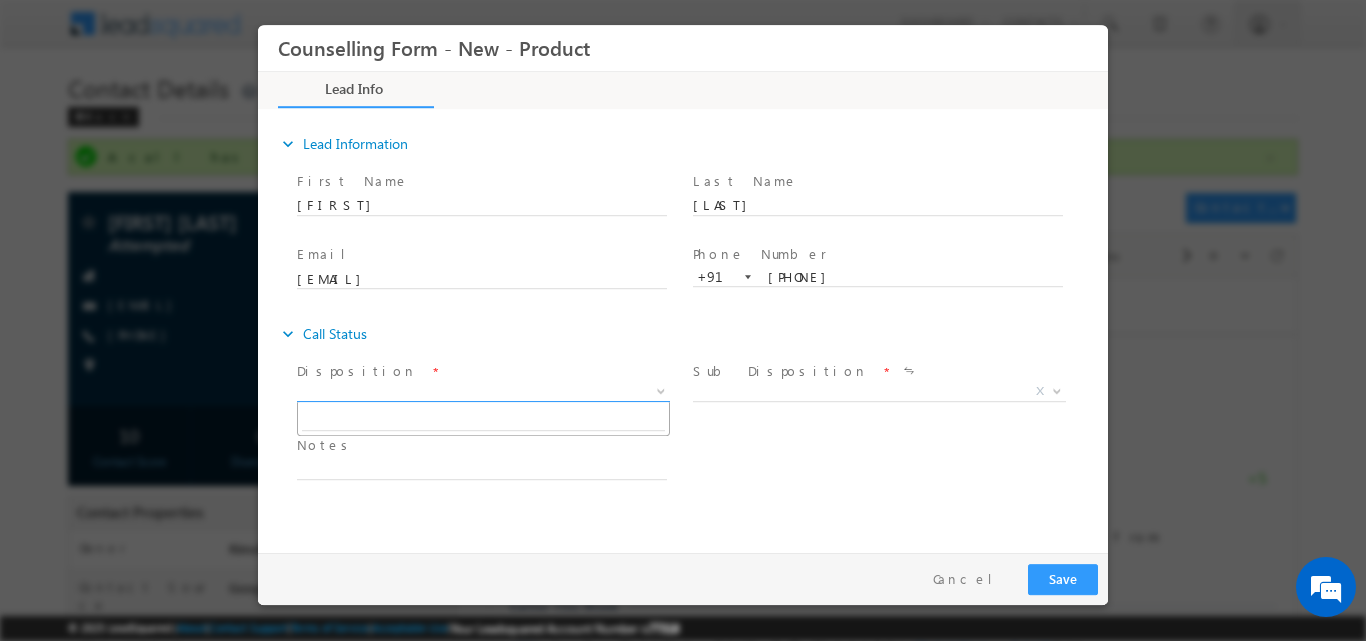 click at bounding box center (661, 389) 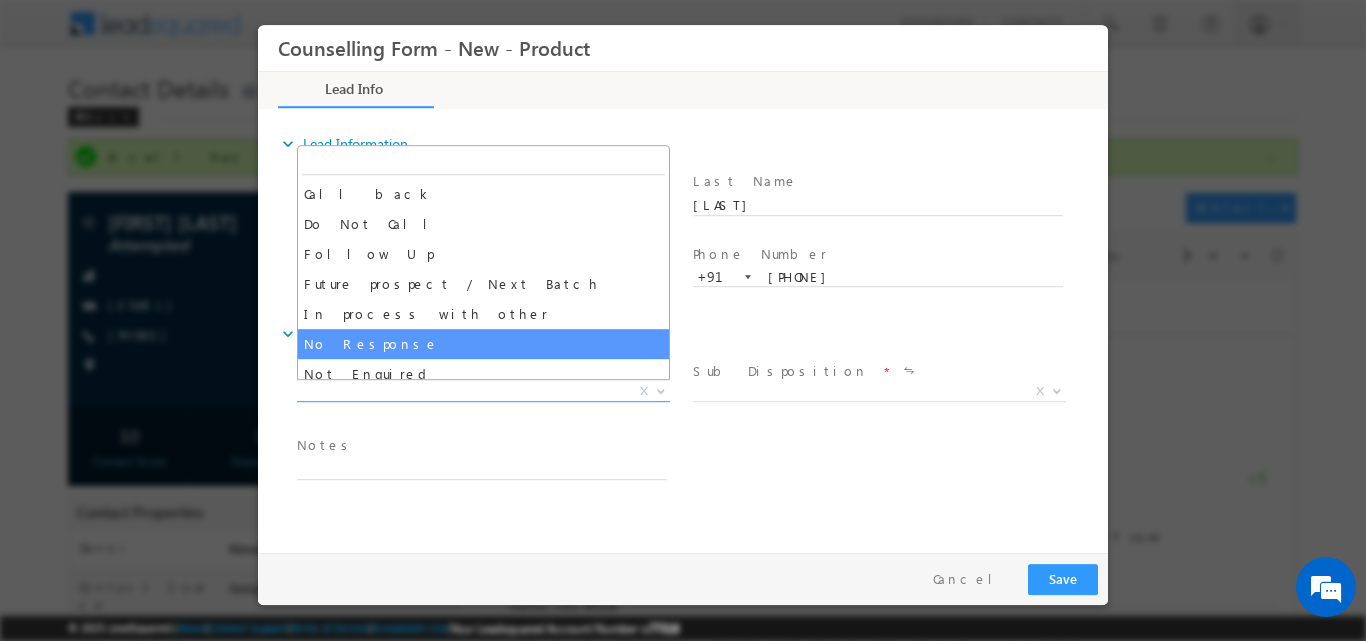 select on "No Response" 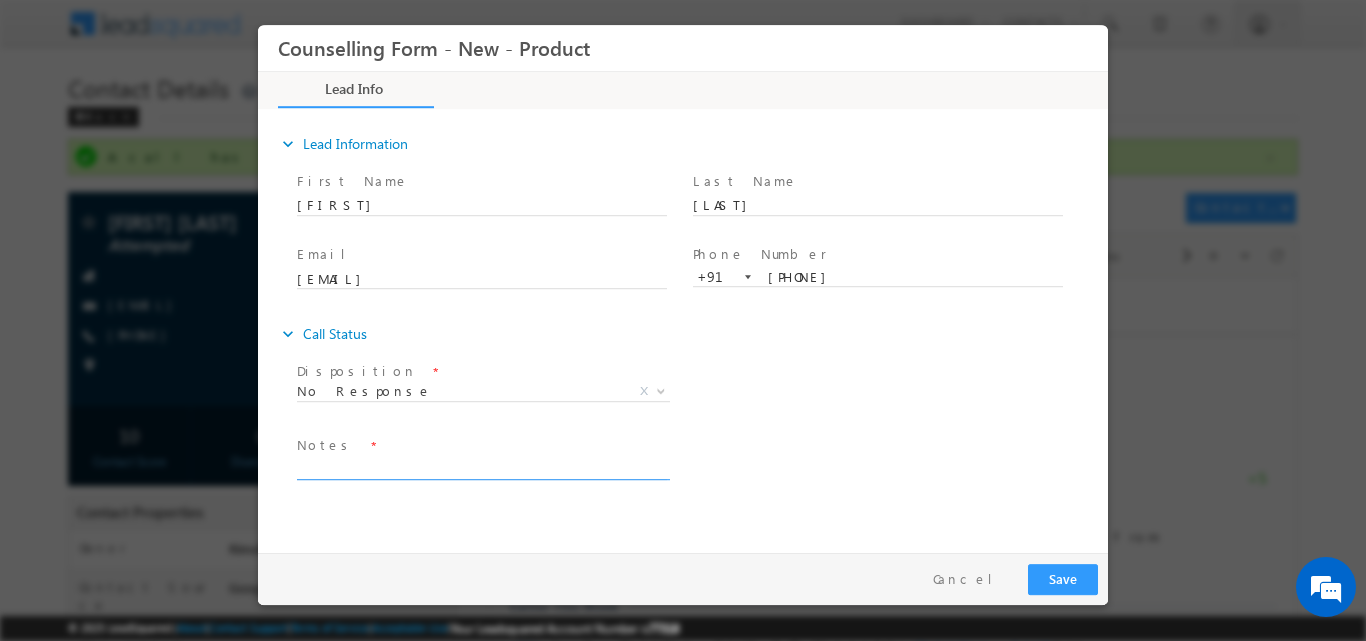 click at bounding box center [482, 467] 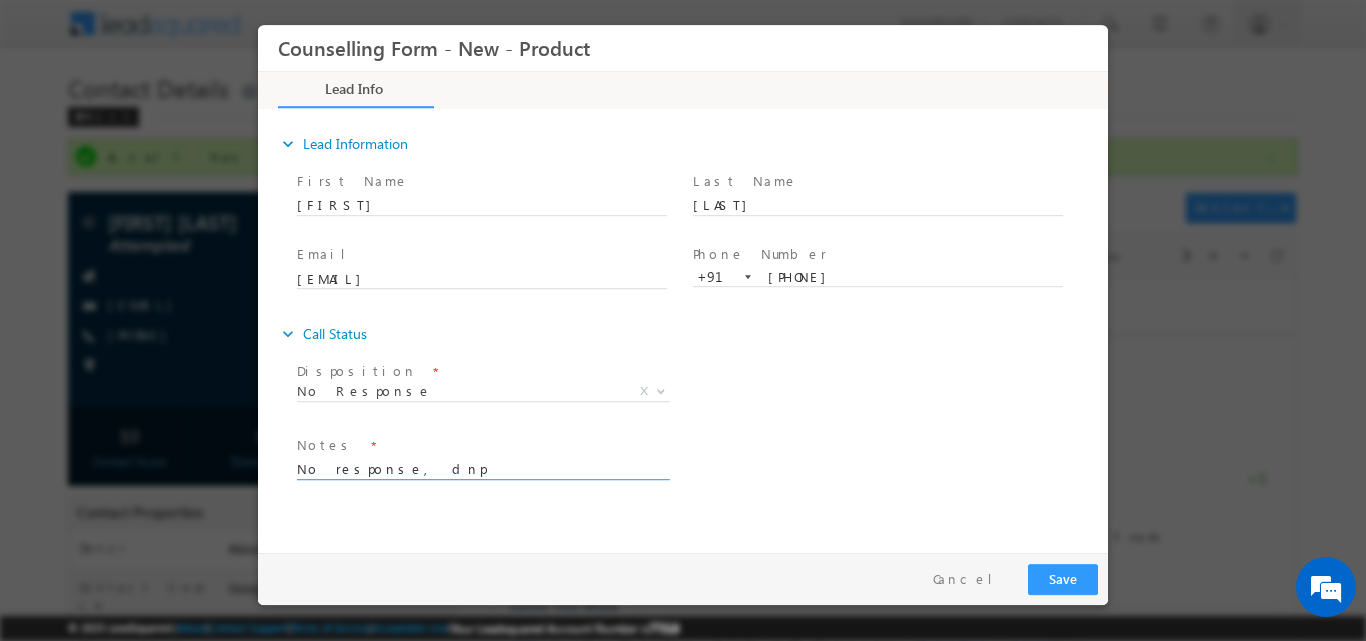 type on "No response, dnp" 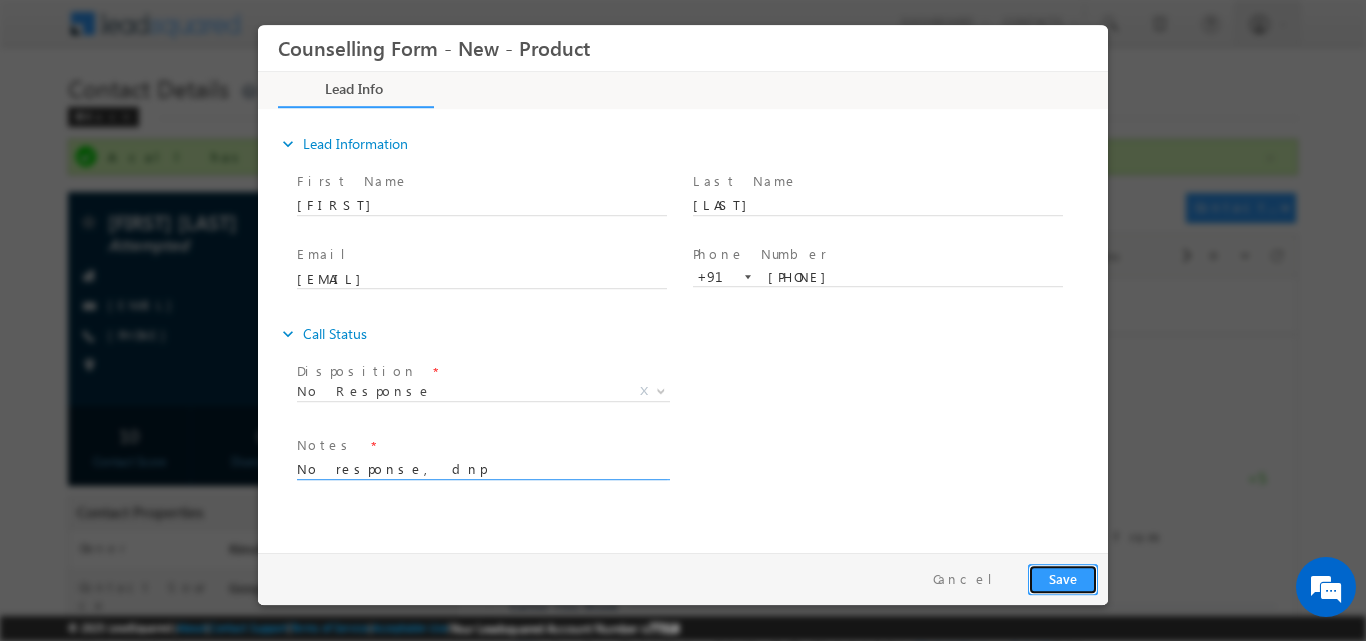 click on "Save" at bounding box center [1063, 578] 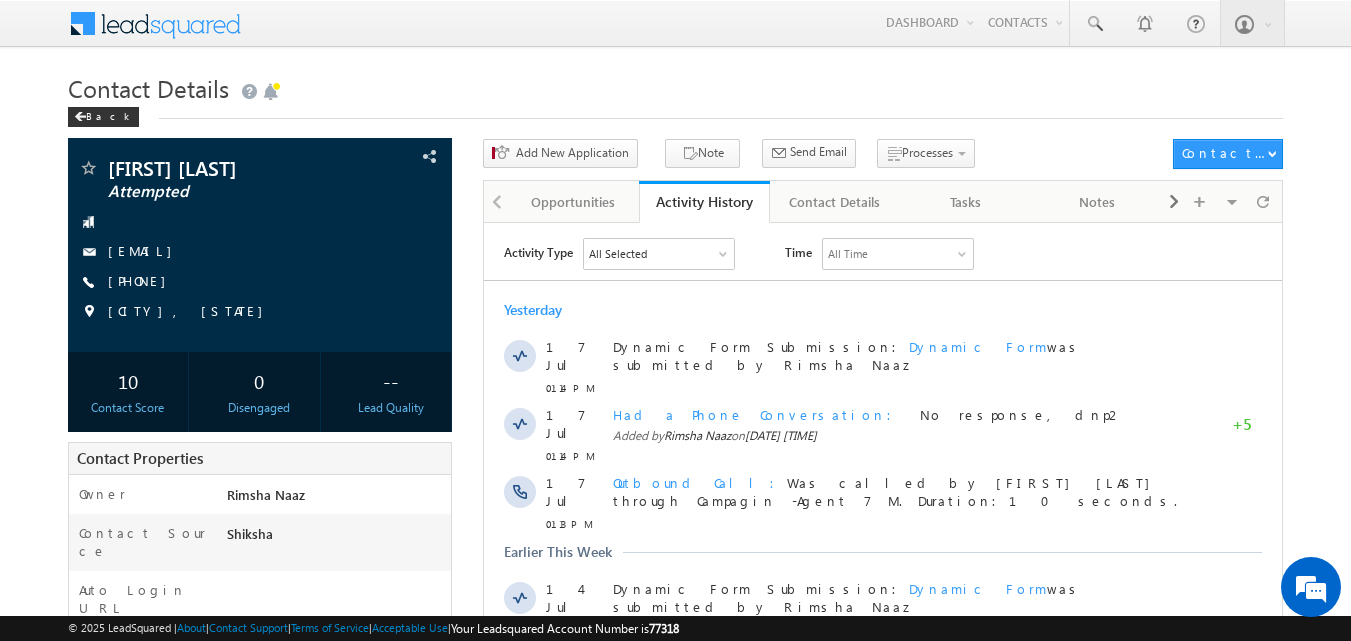 scroll, scrollTop: 0, scrollLeft: 0, axis: both 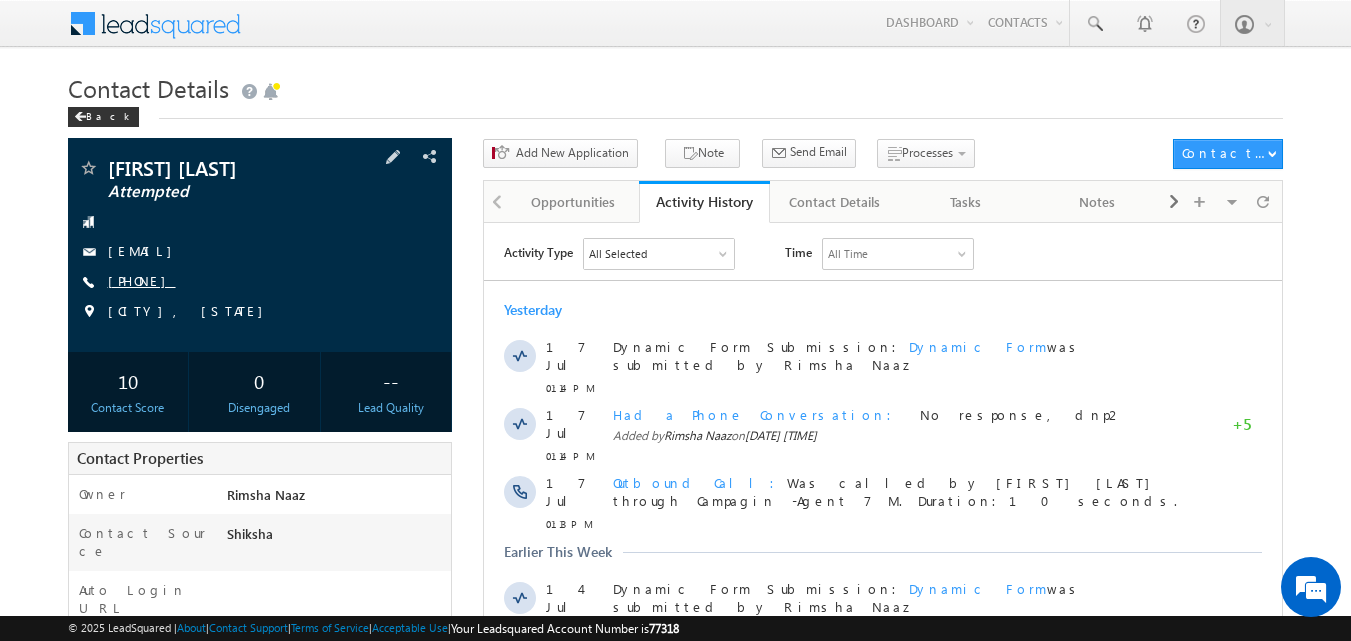 click on "+91-8630292937" at bounding box center [142, 280] 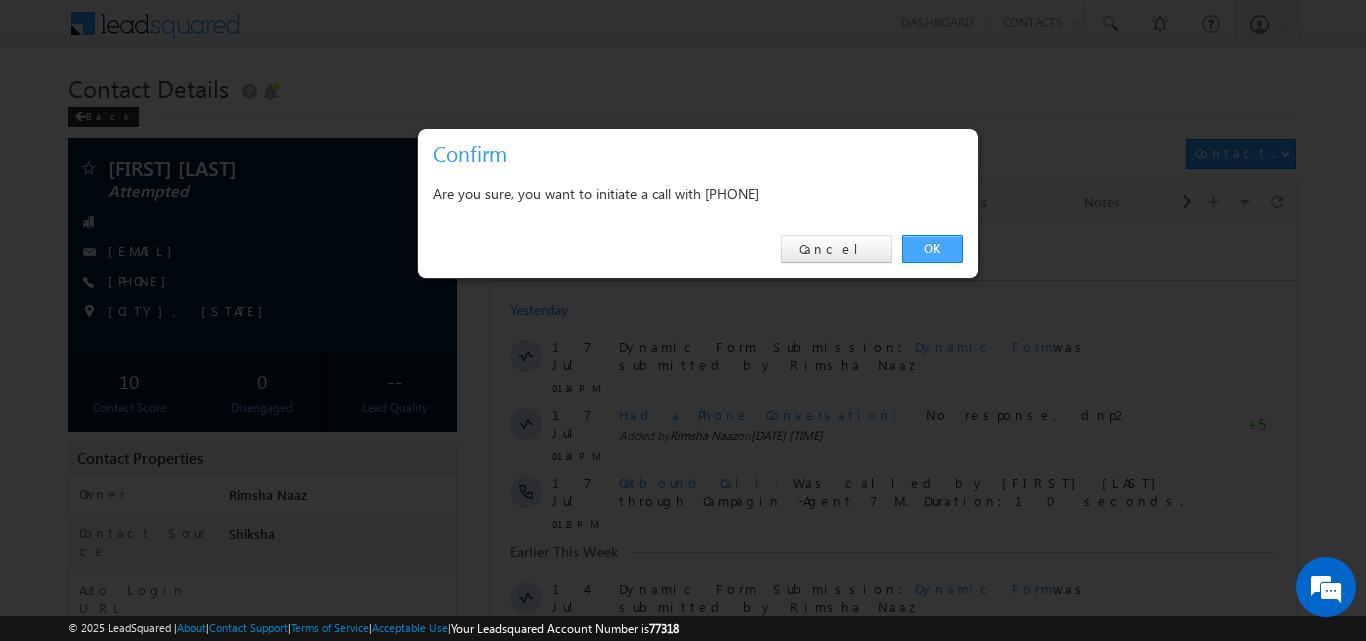 click on "OK" at bounding box center [932, 249] 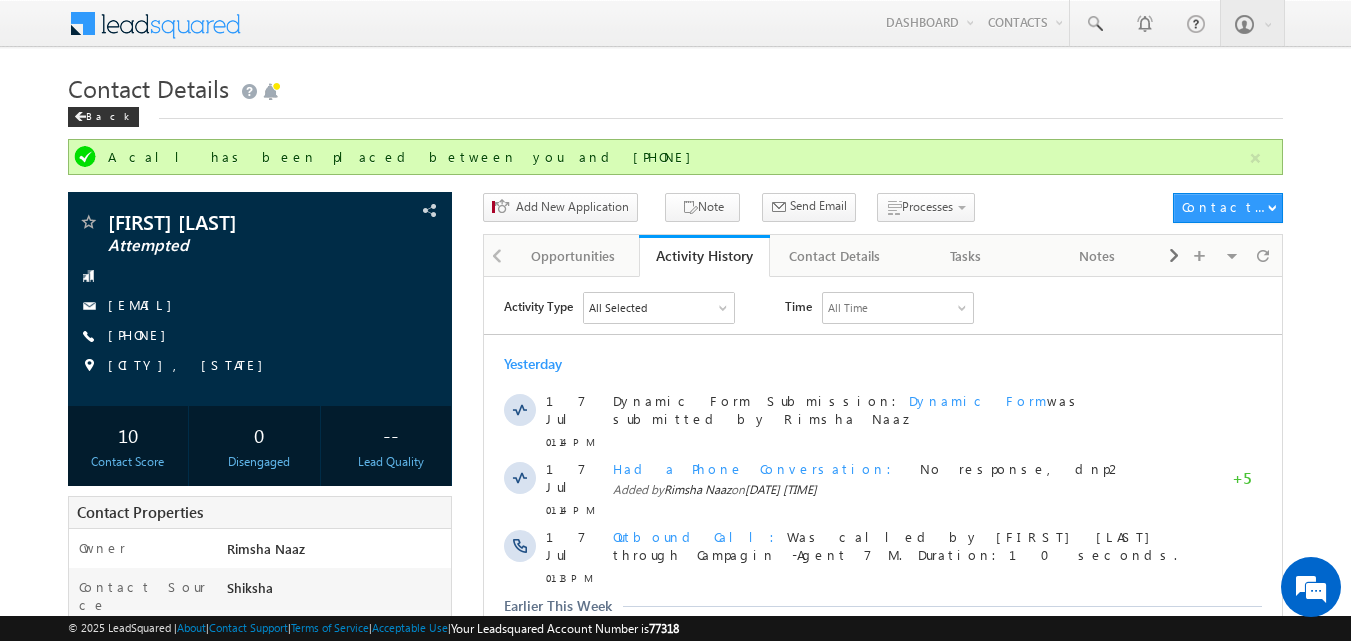 click on "A call has been placed between you and +91-8630292937" at bounding box center [678, 157] 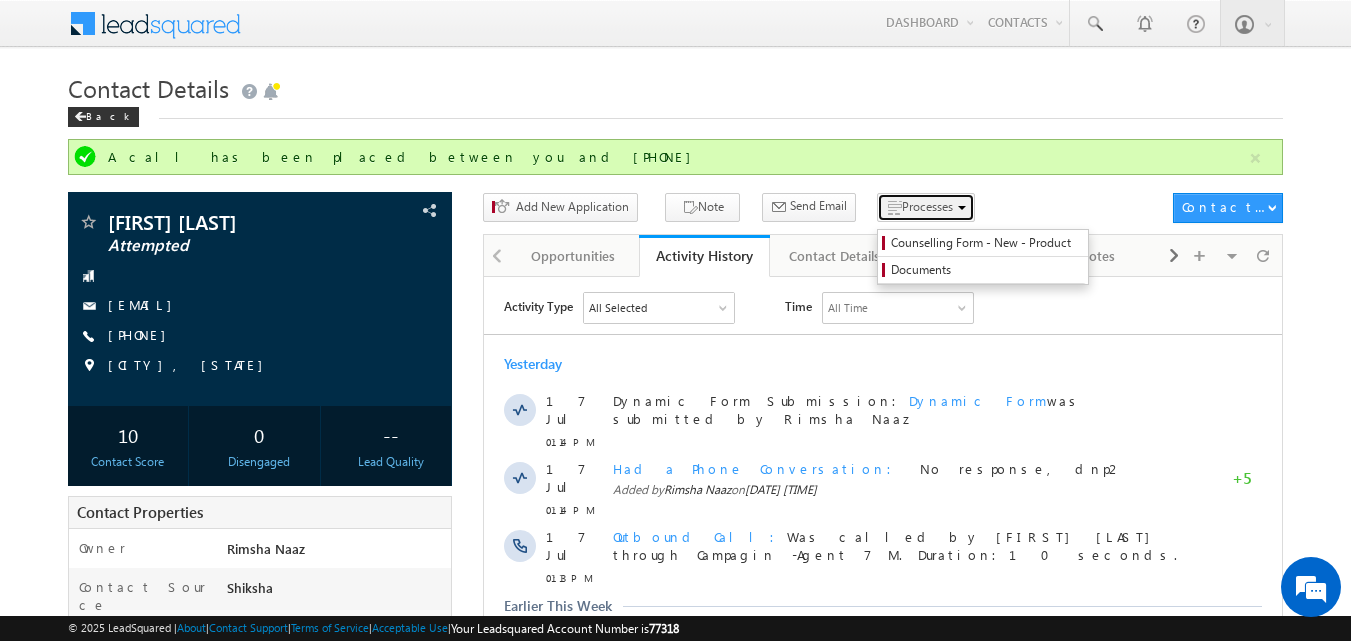 click on "Processes" at bounding box center [927, 206] 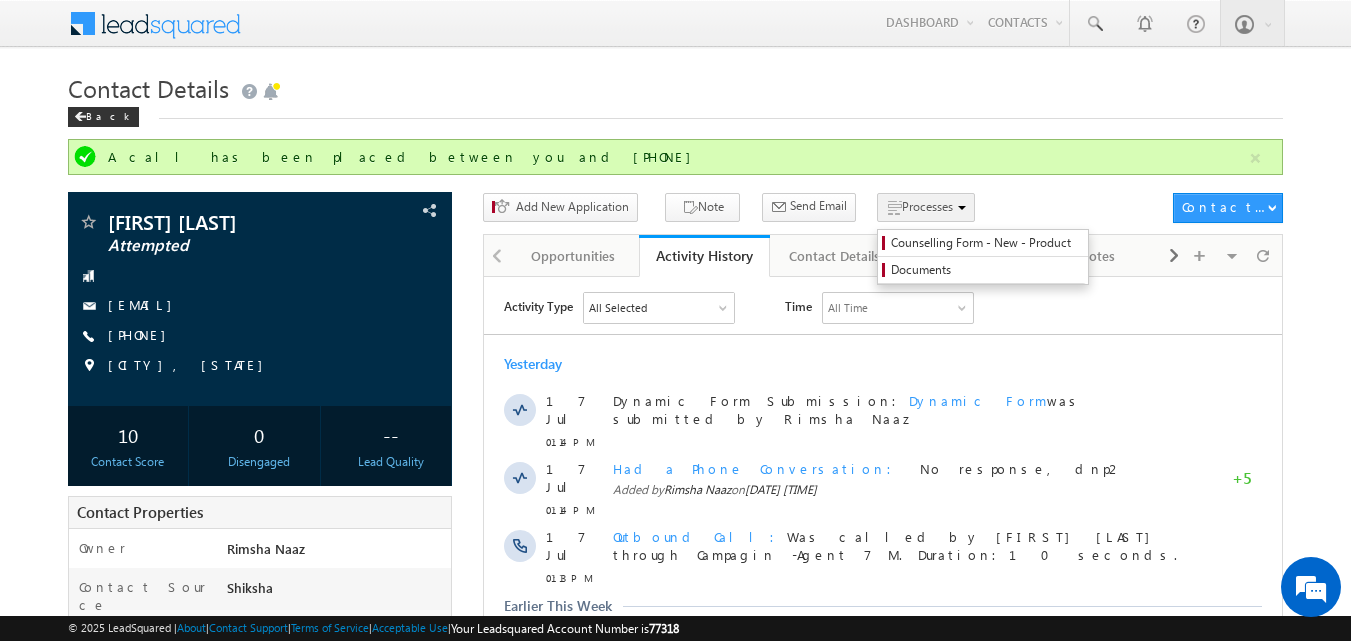 click on "Processes" at bounding box center [926, 207] 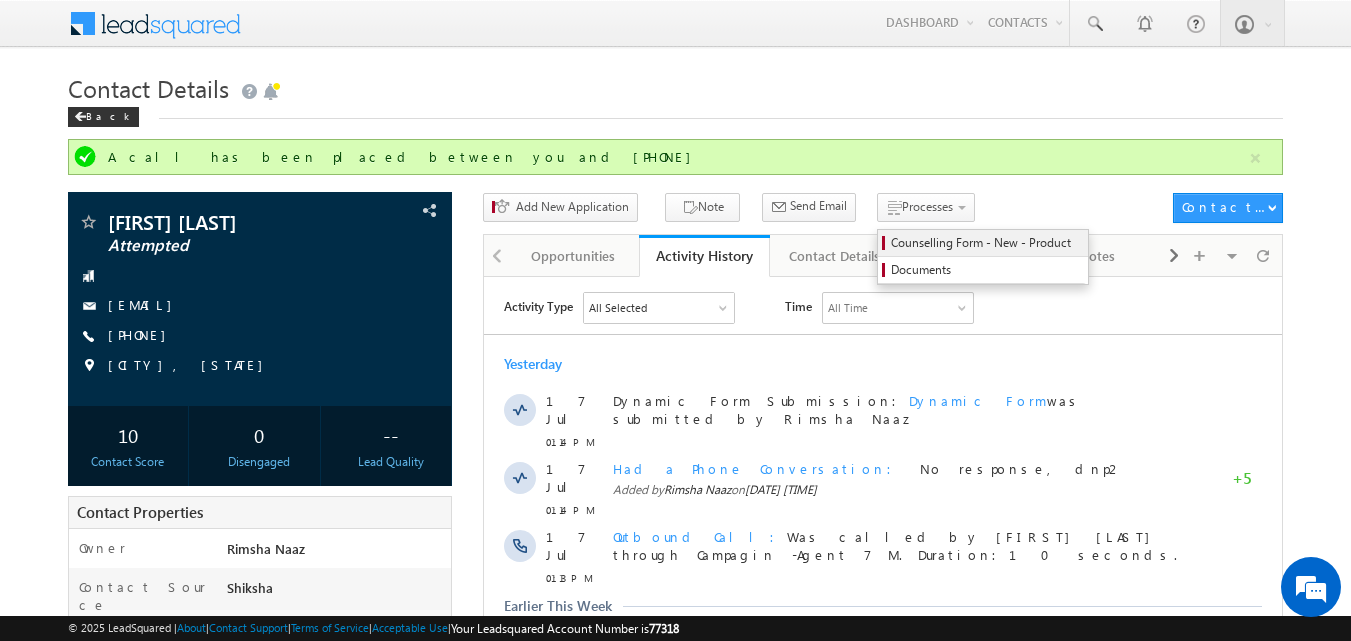 click on "Counselling Form - New - Product" at bounding box center (986, 243) 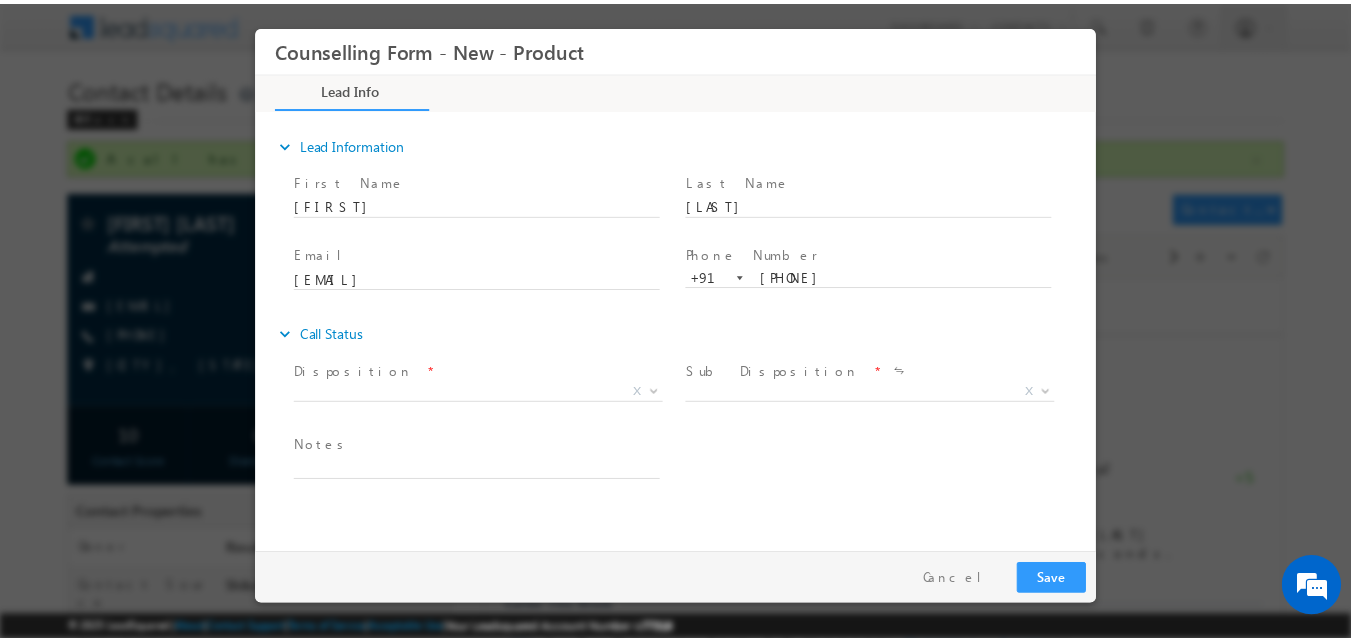 scroll, scrollTop: 0, scrollLeft: 0, axis: both 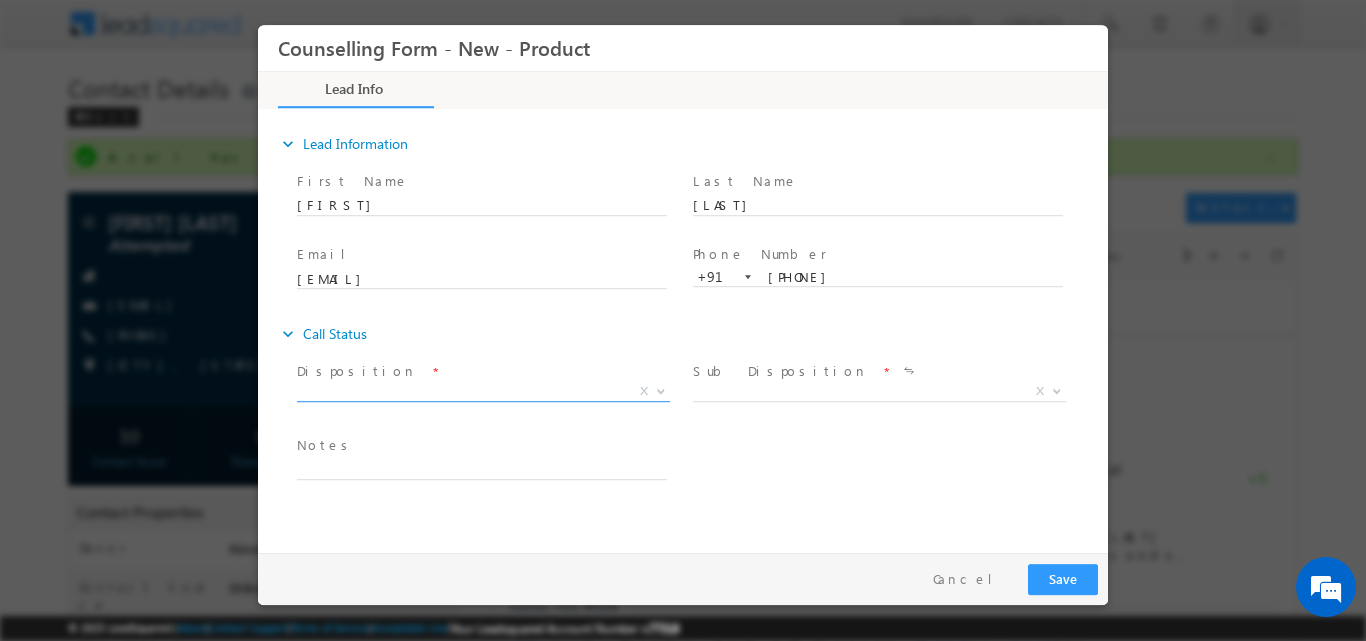 click at bounding box center (661, 389) 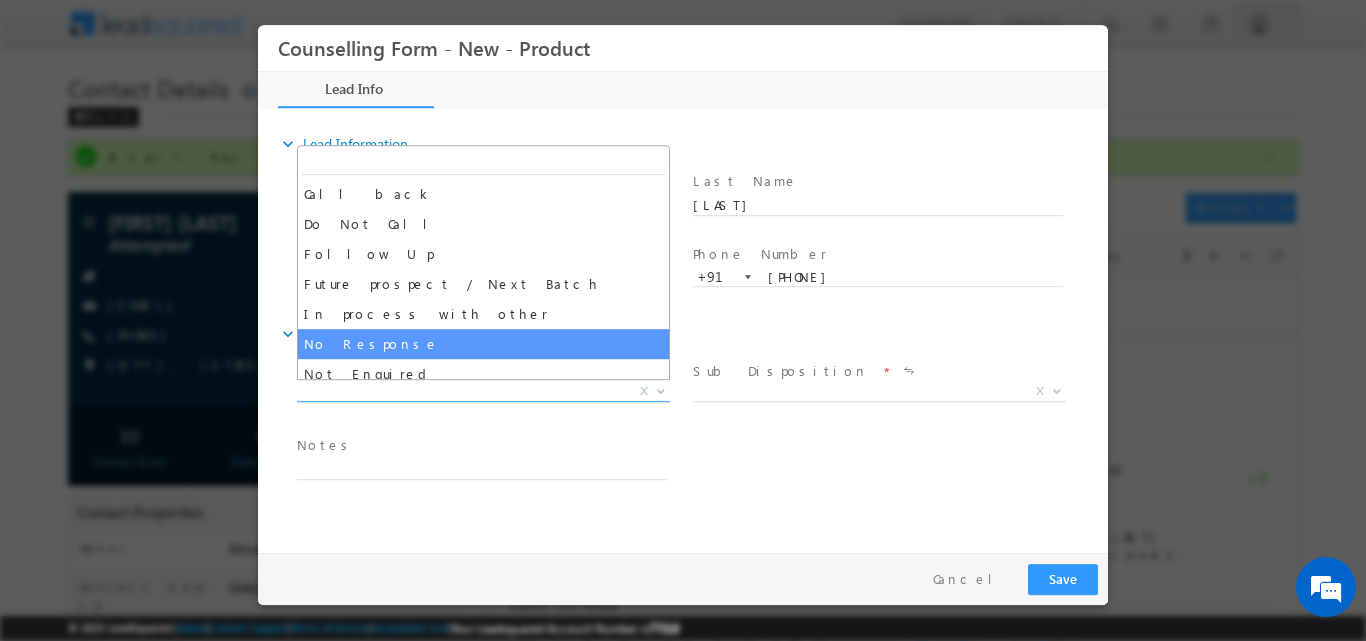 select on "No Response" 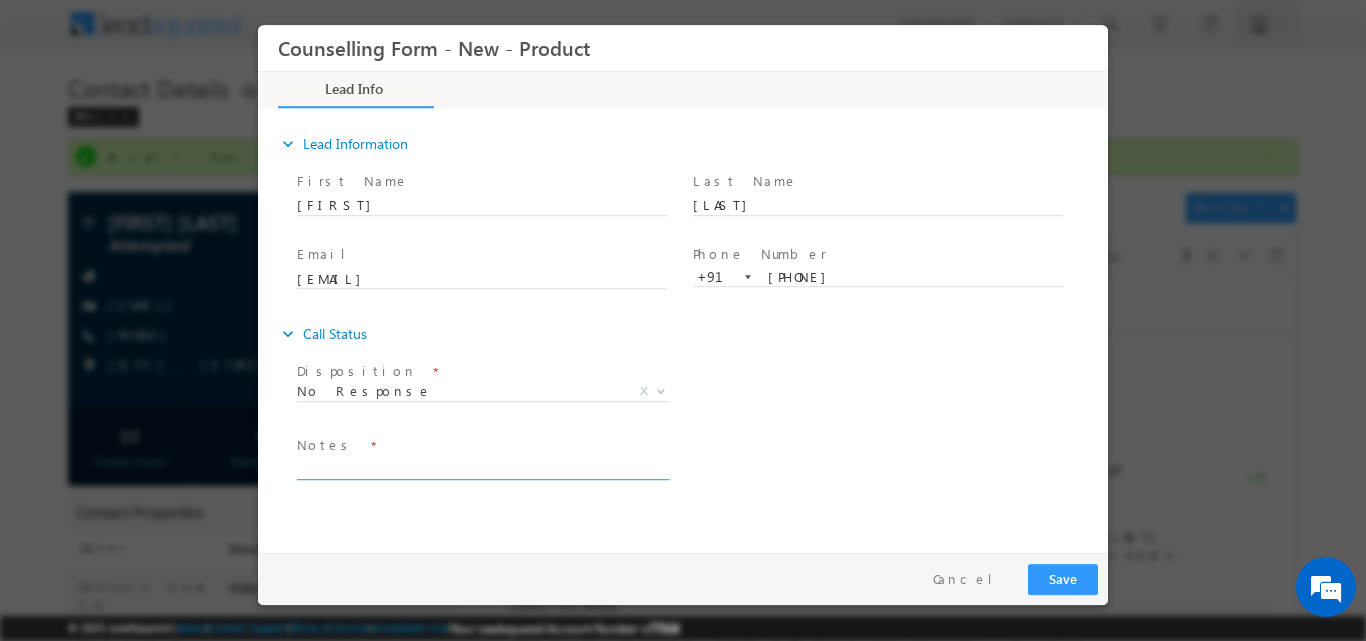 click at bounding box center (482, 467) 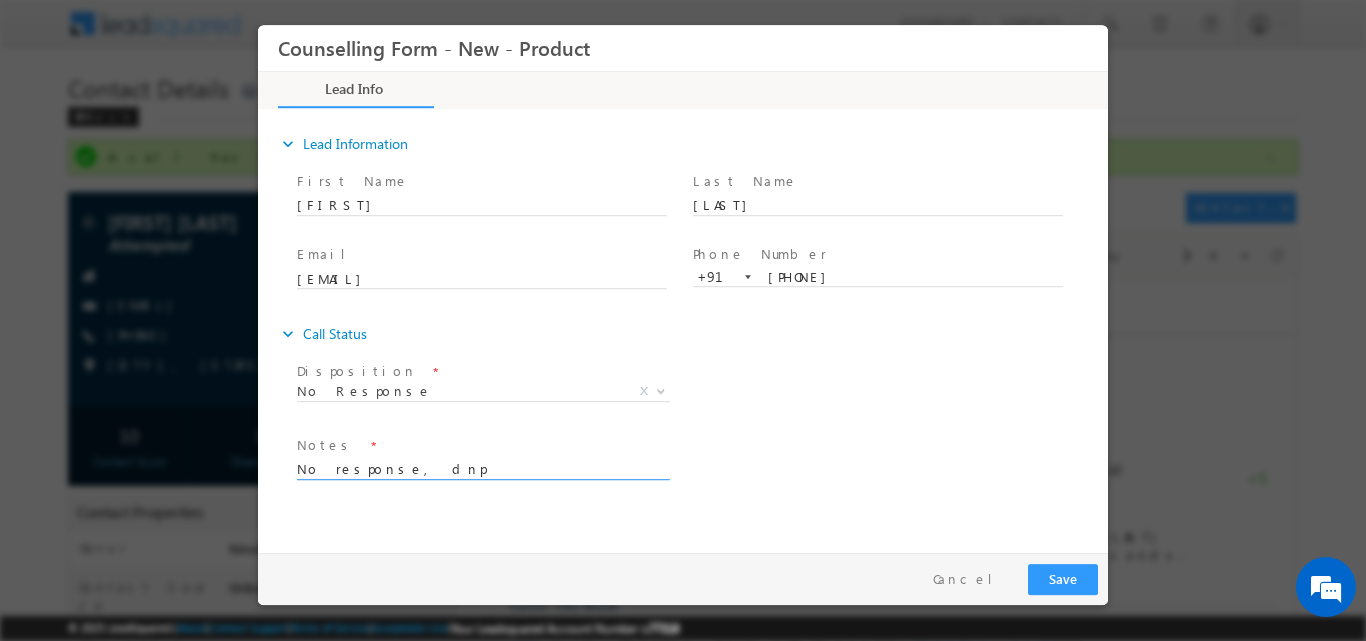 type on "No response, dnp" 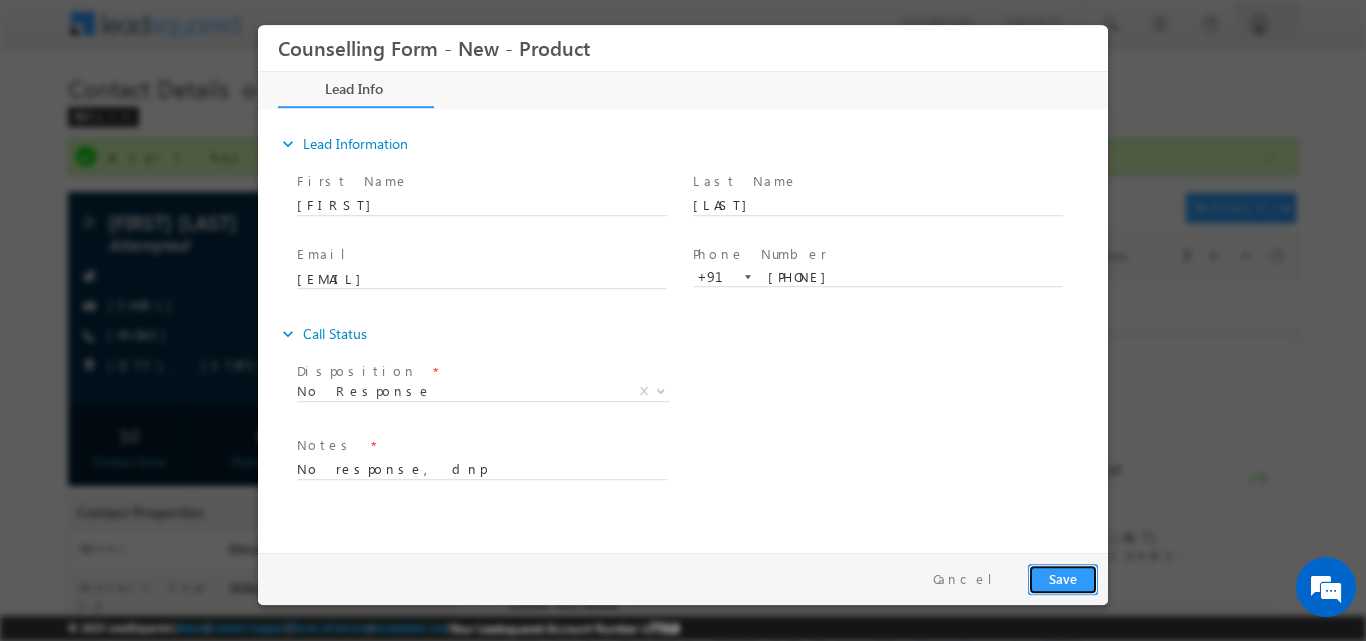 click on "Save" at bounding box center (1063, 578) 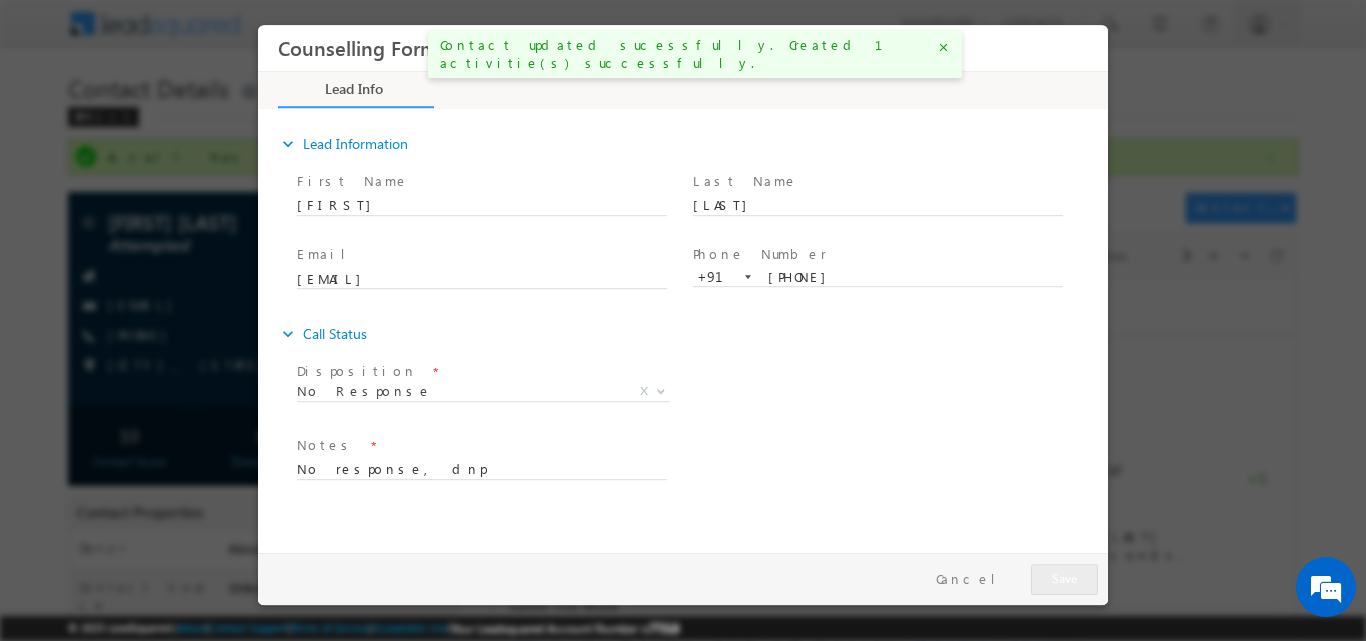 click on "expand_more Lead Information
First Name" at bounding box center [688, 327] 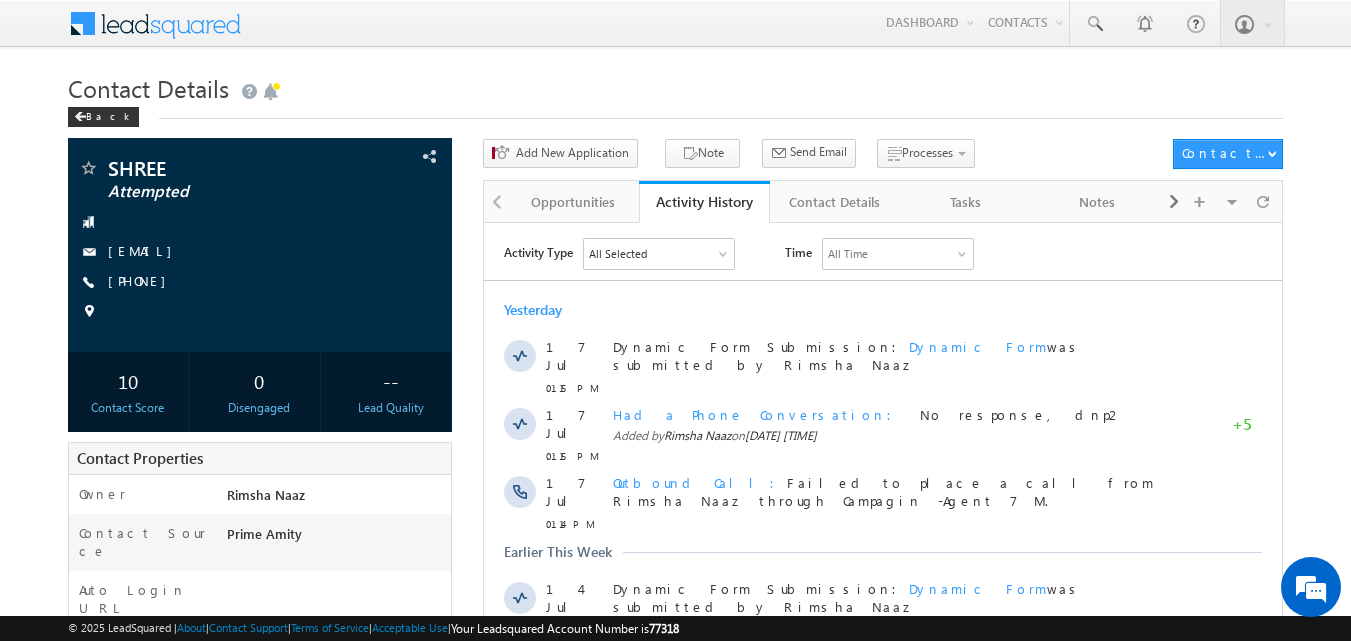 scroll, scrollTop: 0, scrollLeft: 0, axis: both 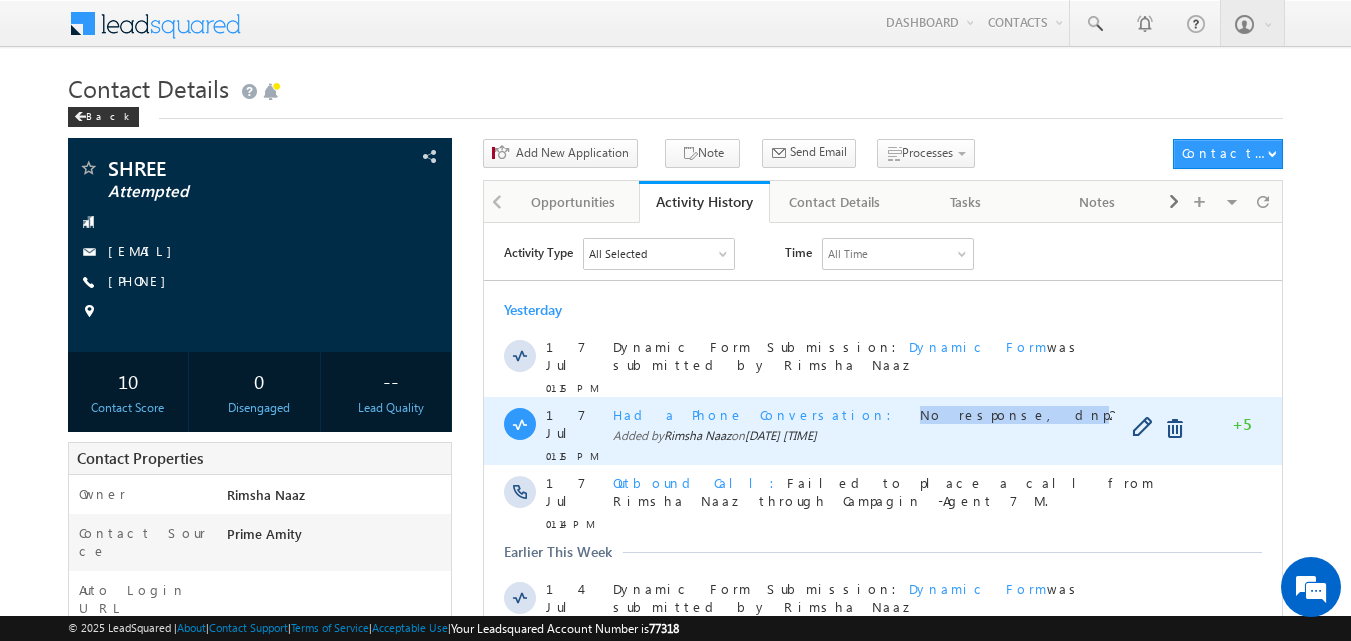 drag, startPoint x: 777, startPoint y: 410, endPoint x: 880, endPoint y: 405, distance: 103.121284 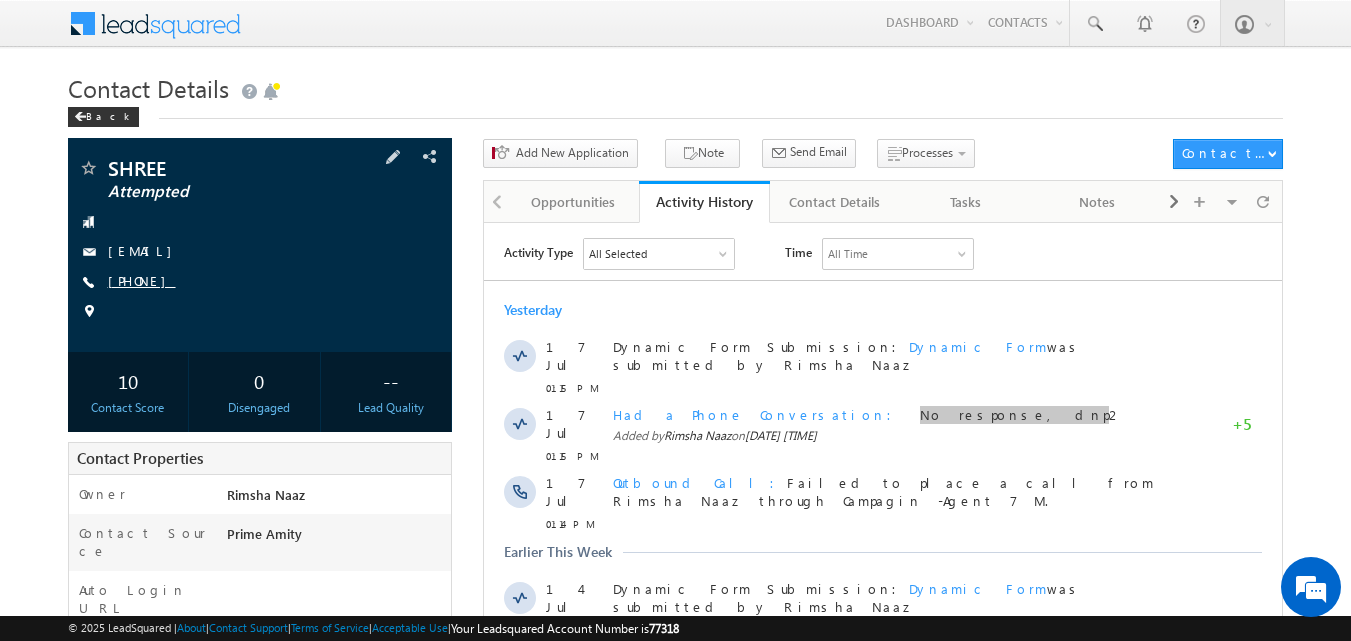 click on "[PHONE]" at bounding box center (142, 280) 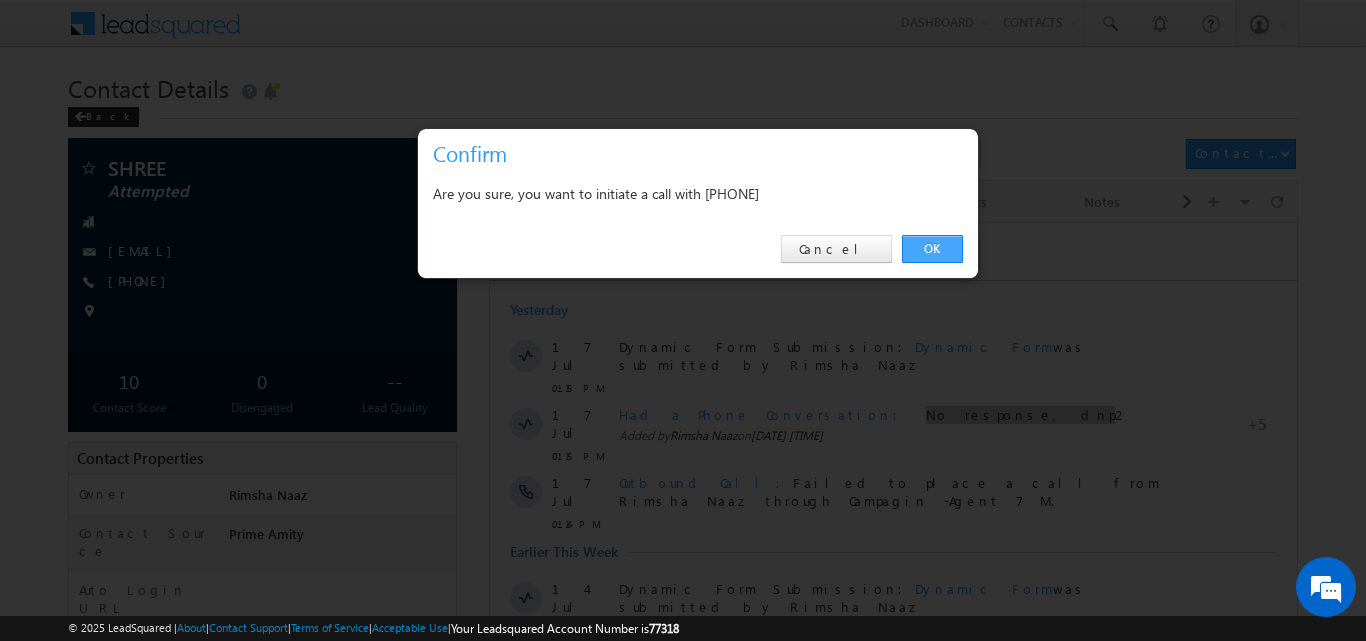 click on "OK" at bounding box center [932, 249] 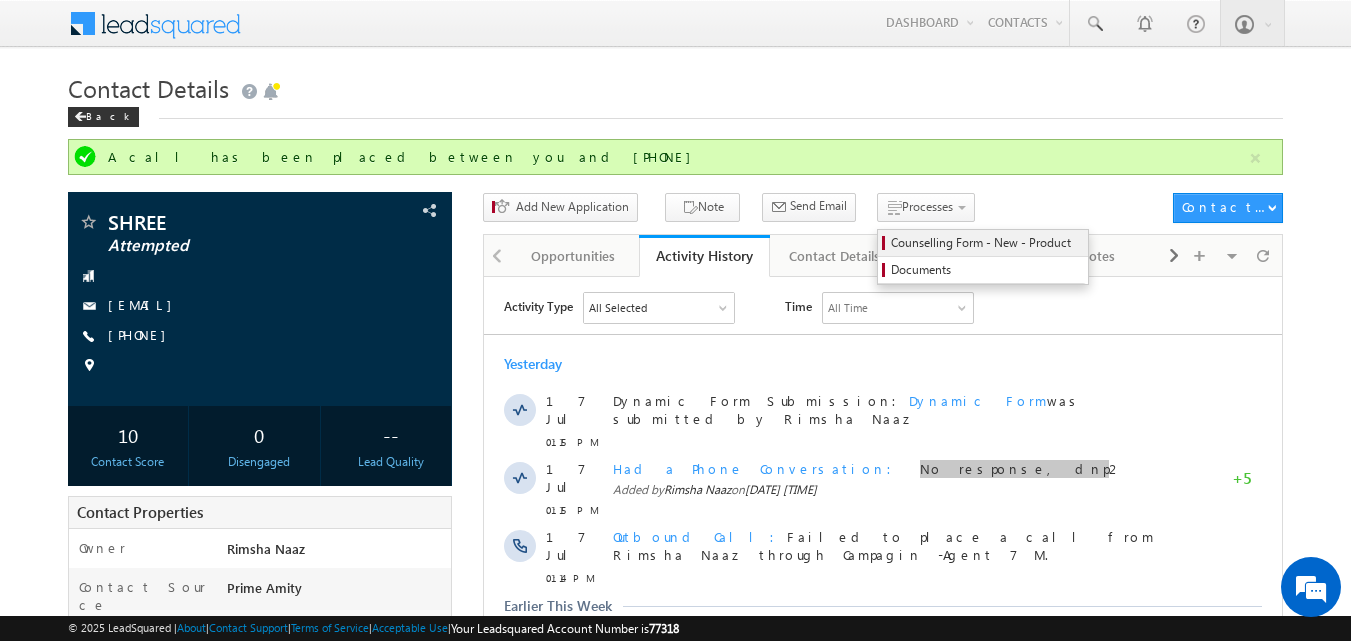 click on "Counselling Form - New - Product" at bounding box center [986, 243] 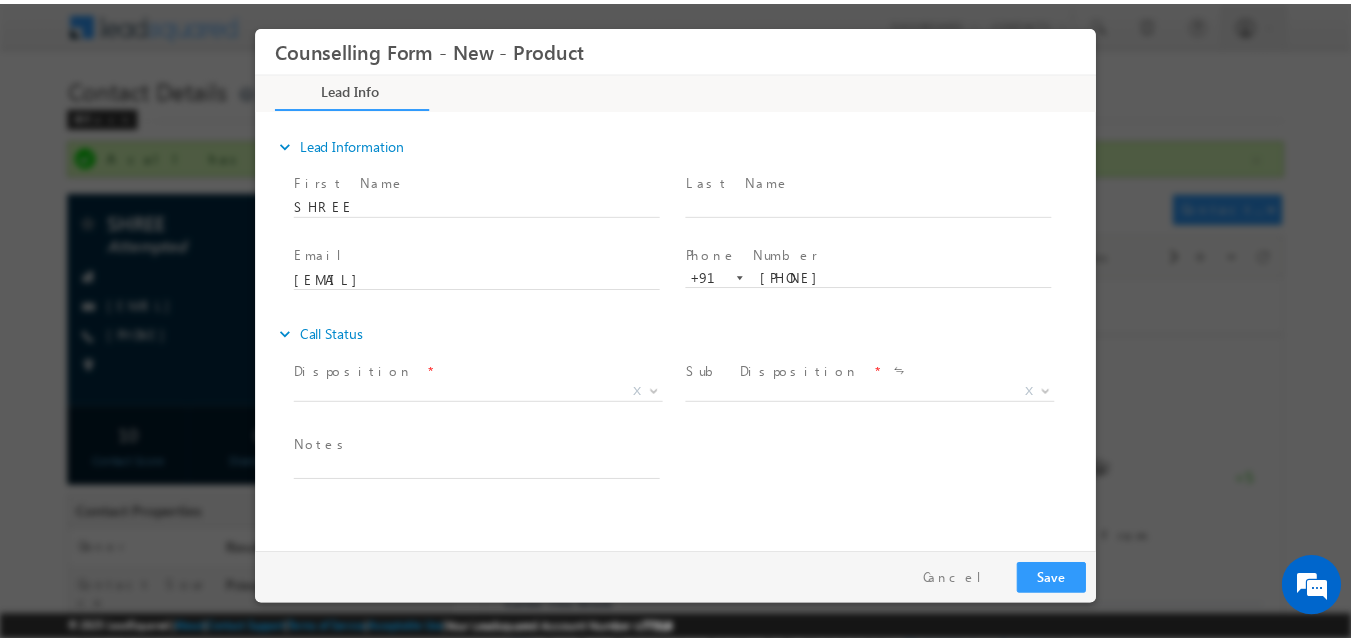 scroll, scrollTop: 0, scrollLeft: 0, axis: both 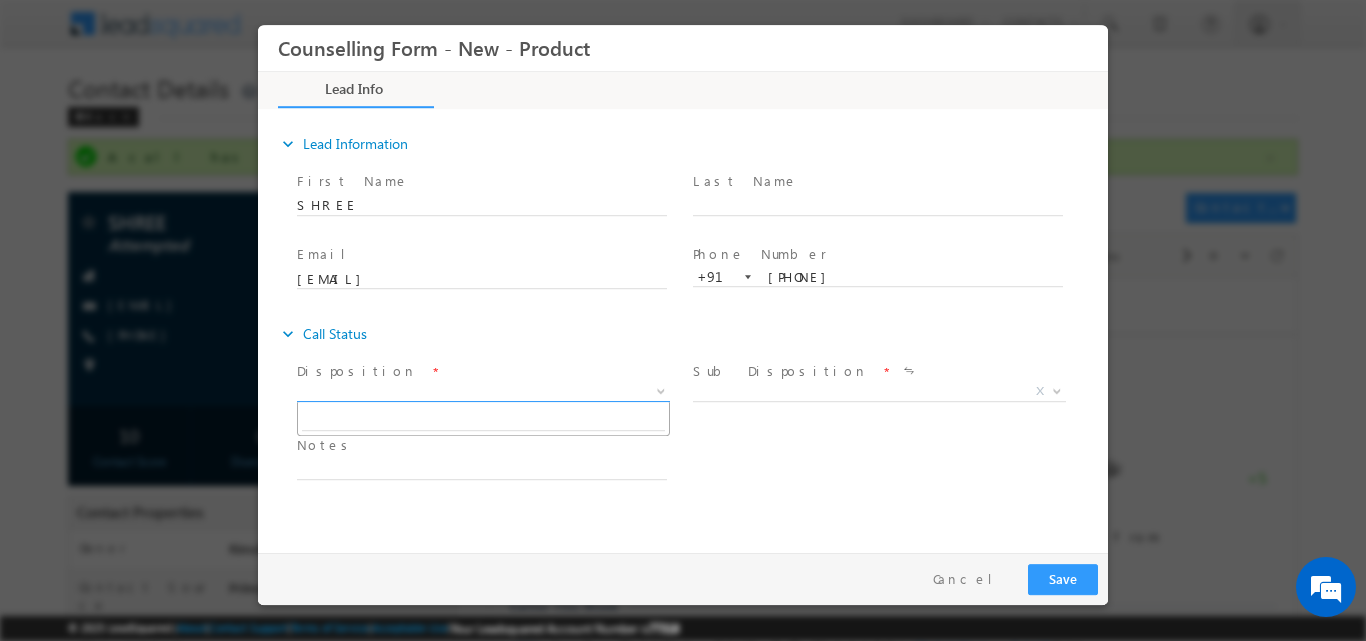 click at bounding box center [661, 389] 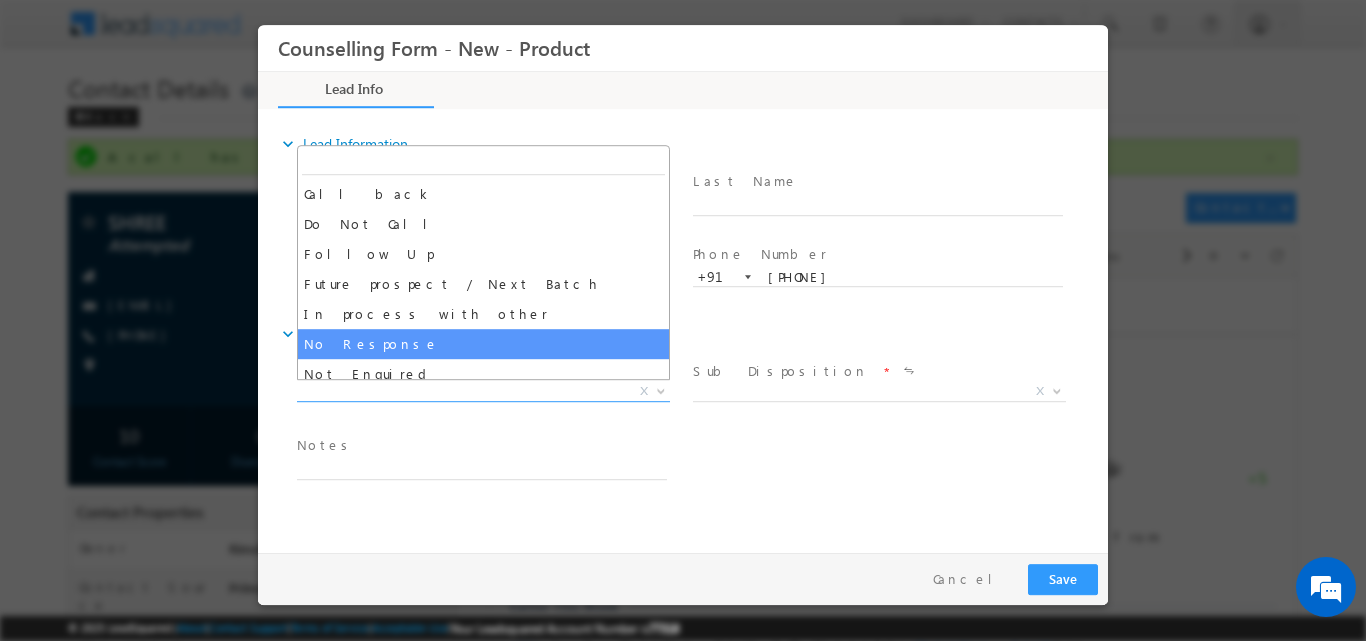 select on "No Response" 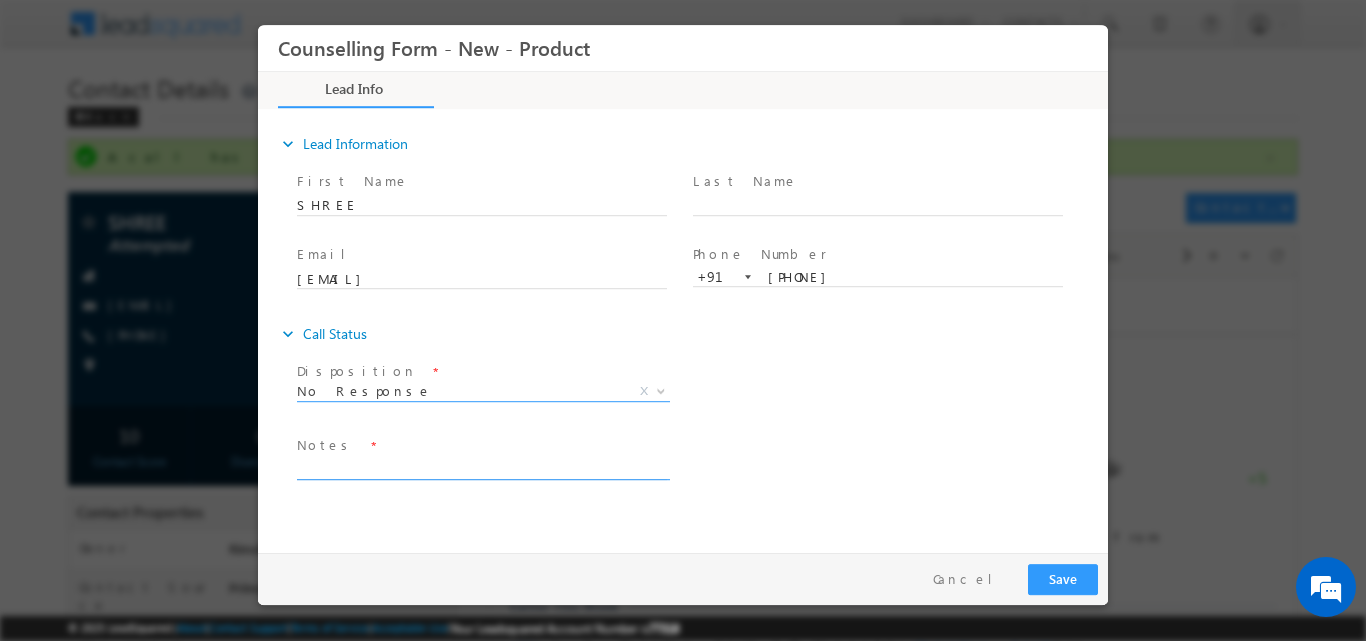 click at bounding box center (482, 467) 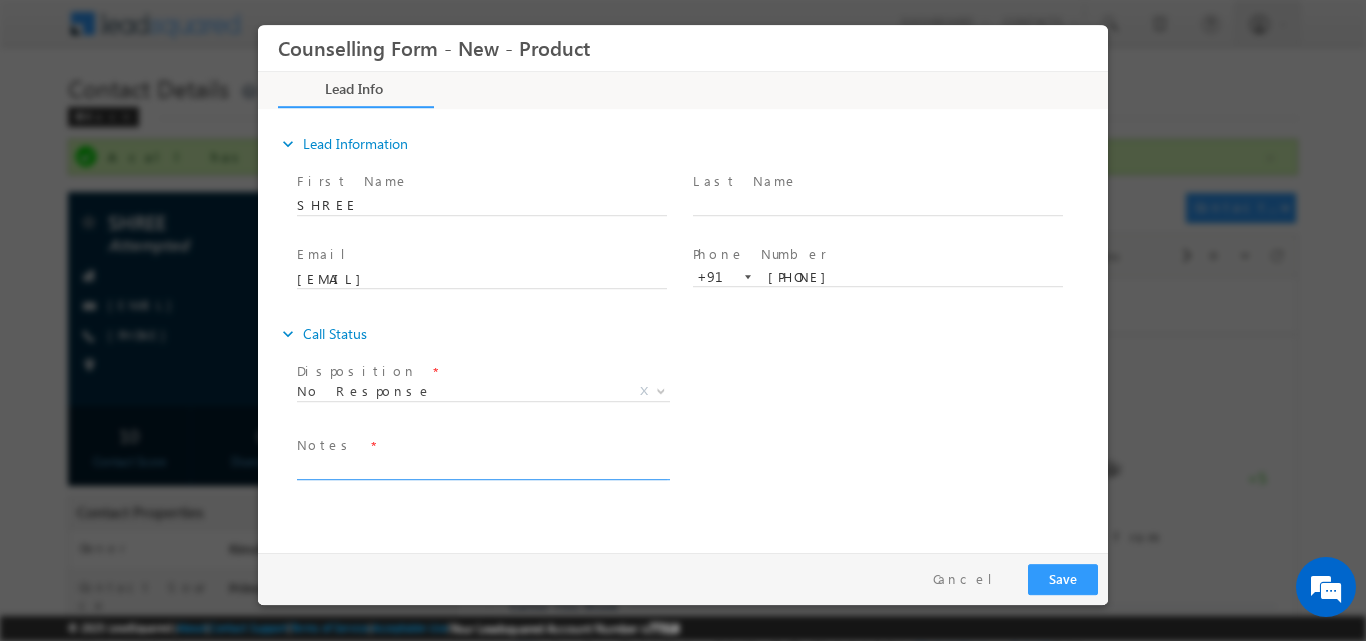 paste on "No response, dnp" 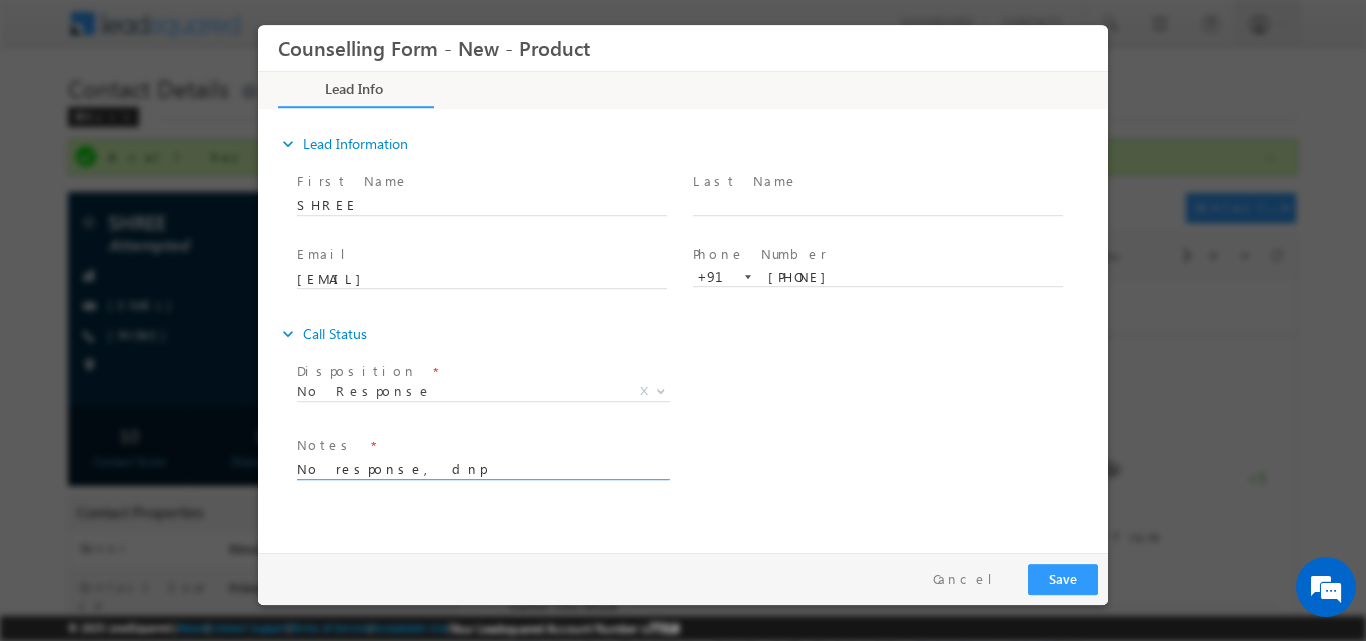 type on "No response, dnp" 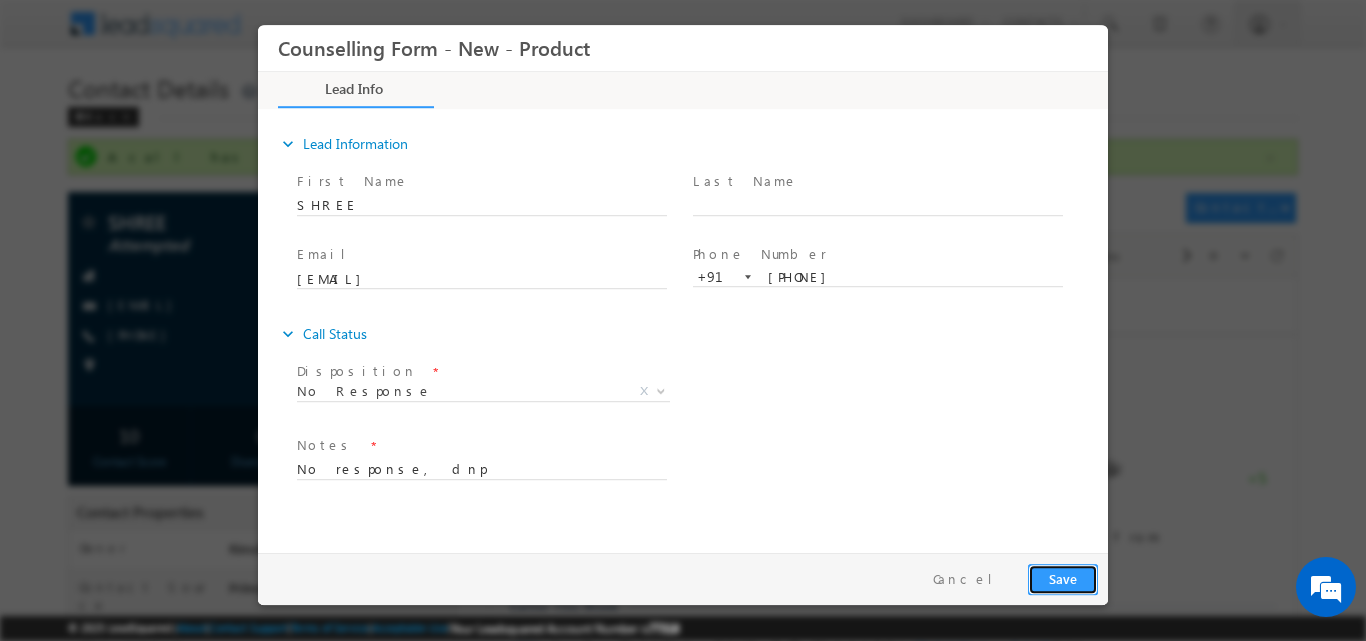 click on "Save" at bounding box center (1063, 578) 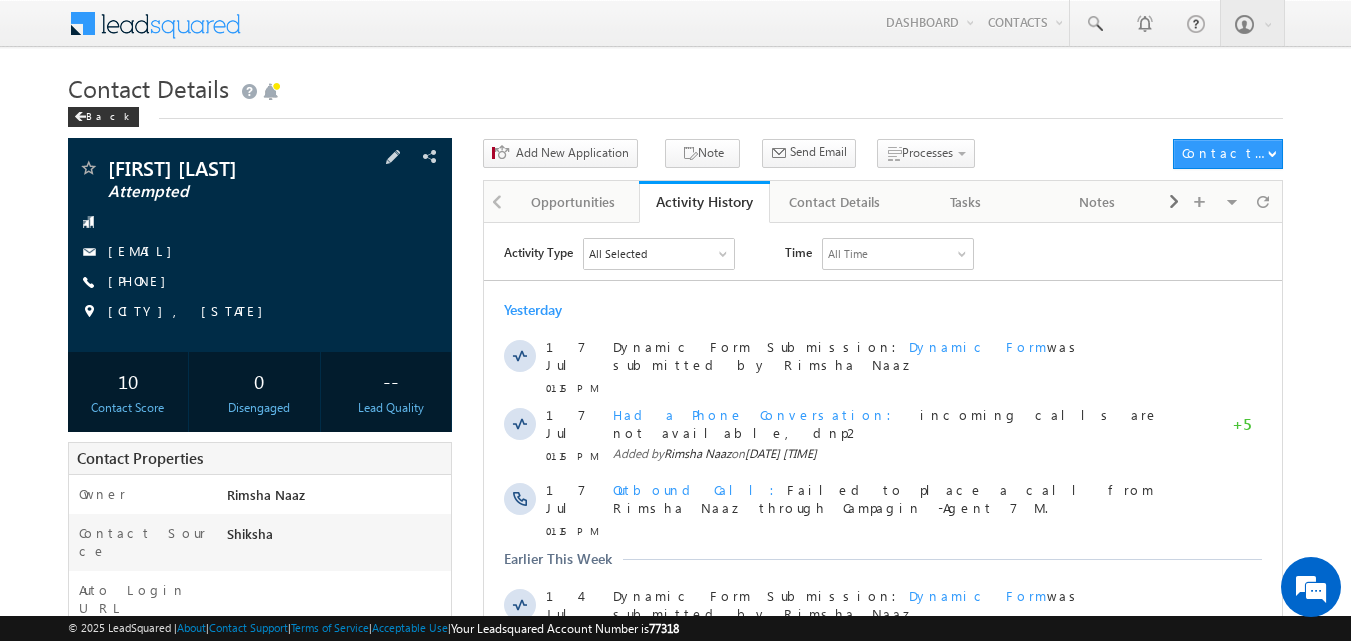 scroll, scrollTop: 0, scrollLeft: 0, axis: both 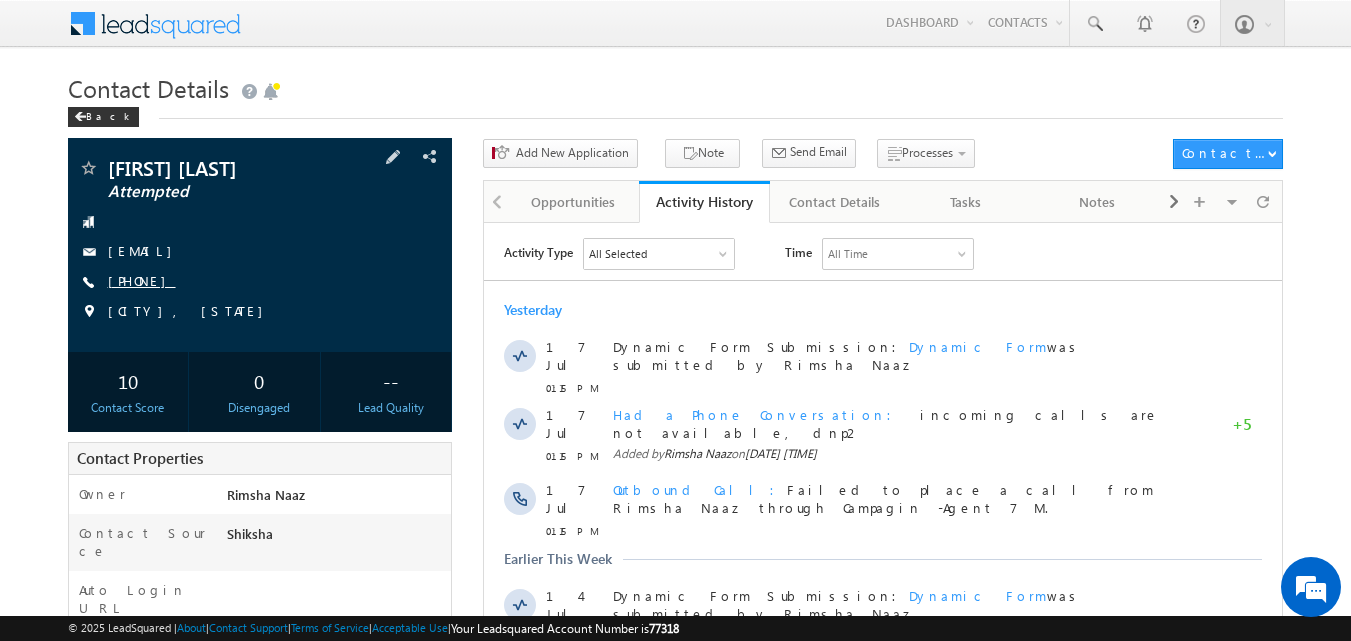 click on "+91-9935038181" at bounding box center (142, 280) 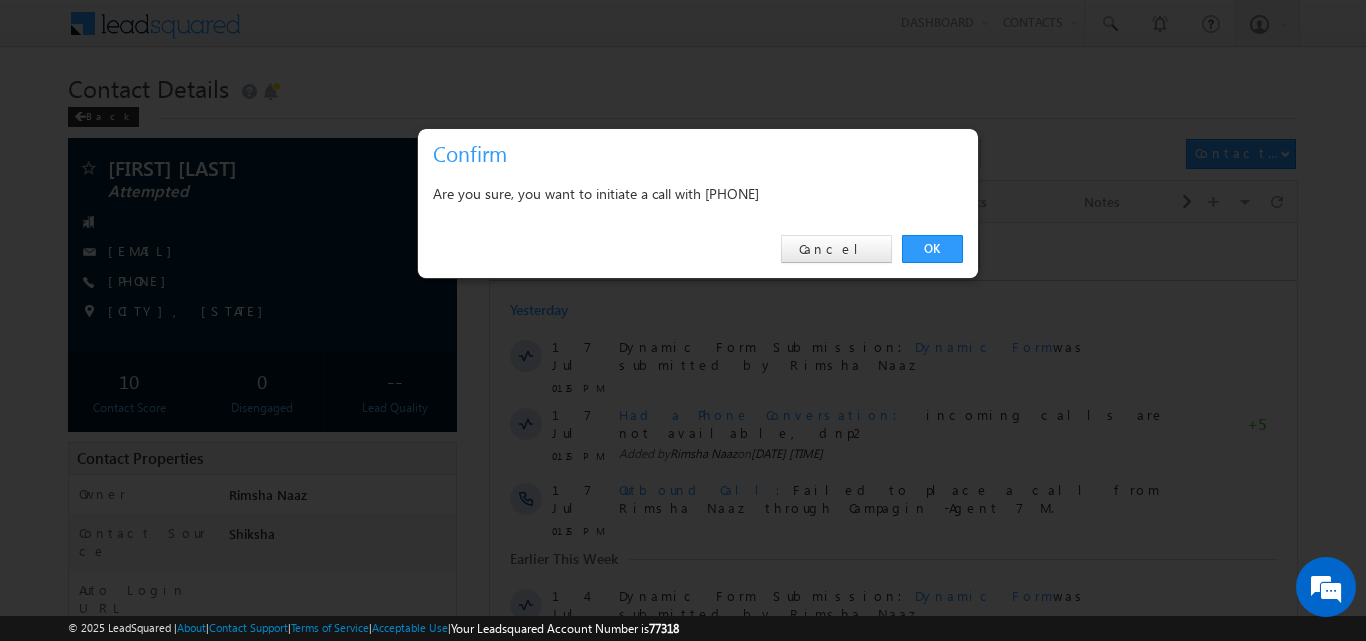 click on "OK Cancel" at bounding box center (698, 249) 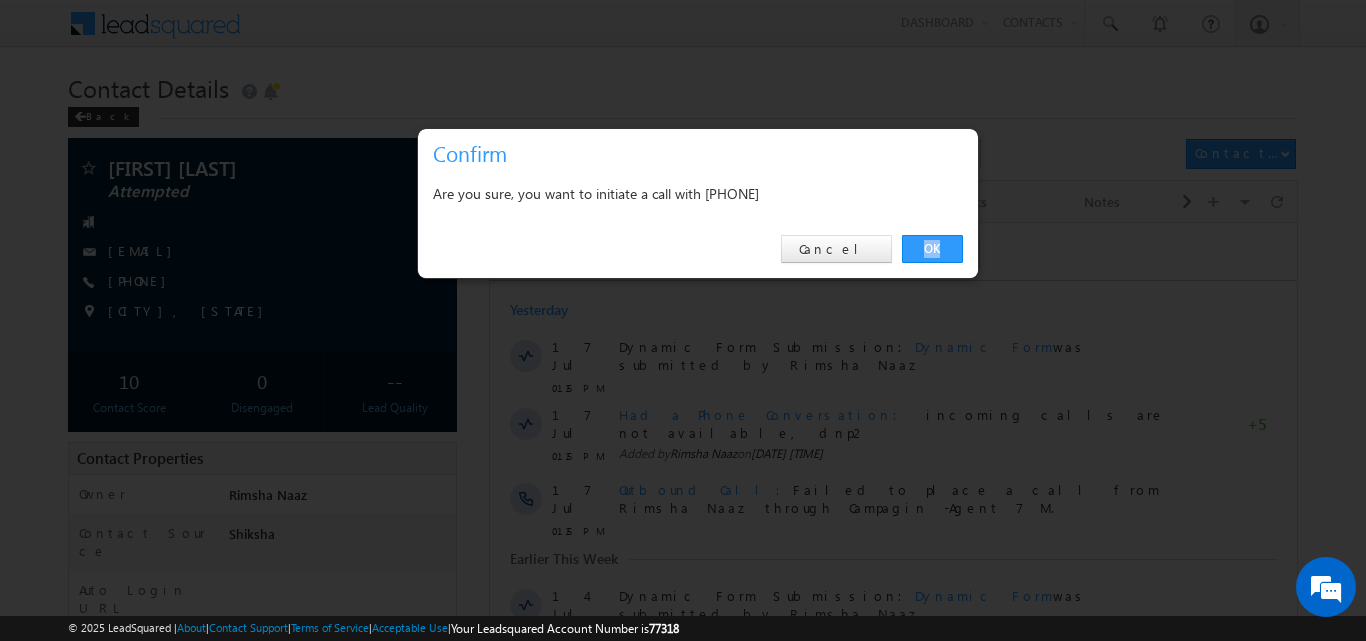 click on "OK Cancel" at bounding box center [698, 249] 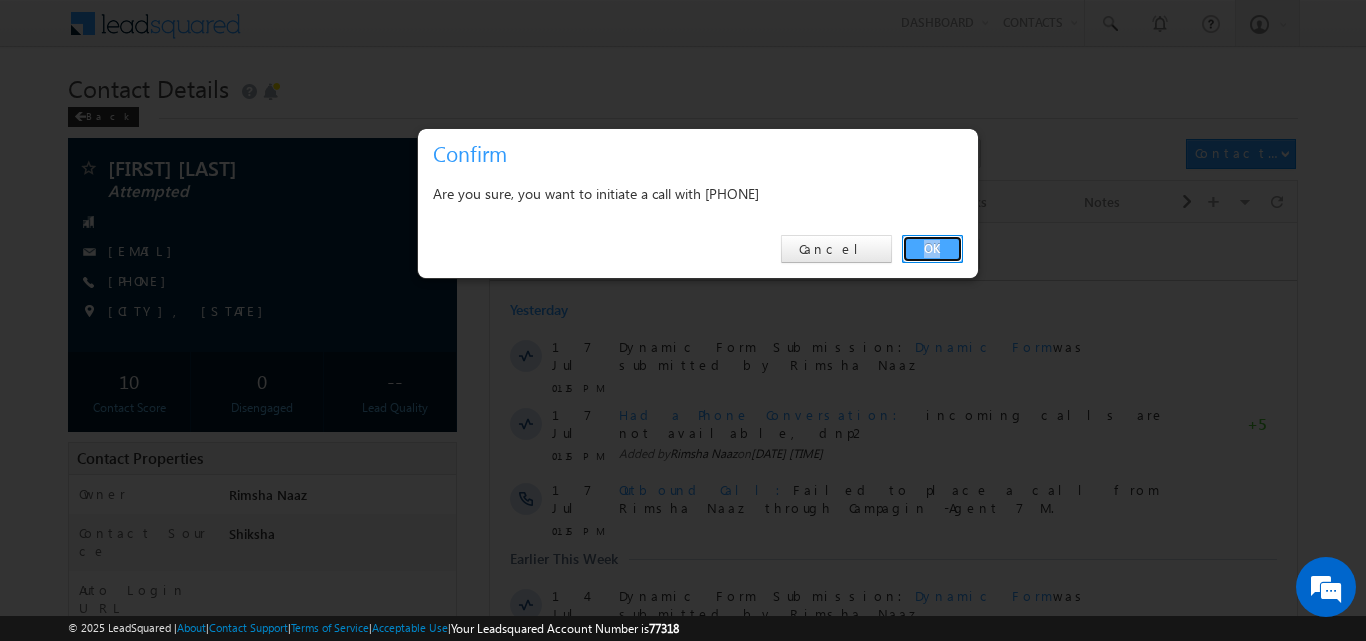 click on "OK" at bounding box center (932, 249) 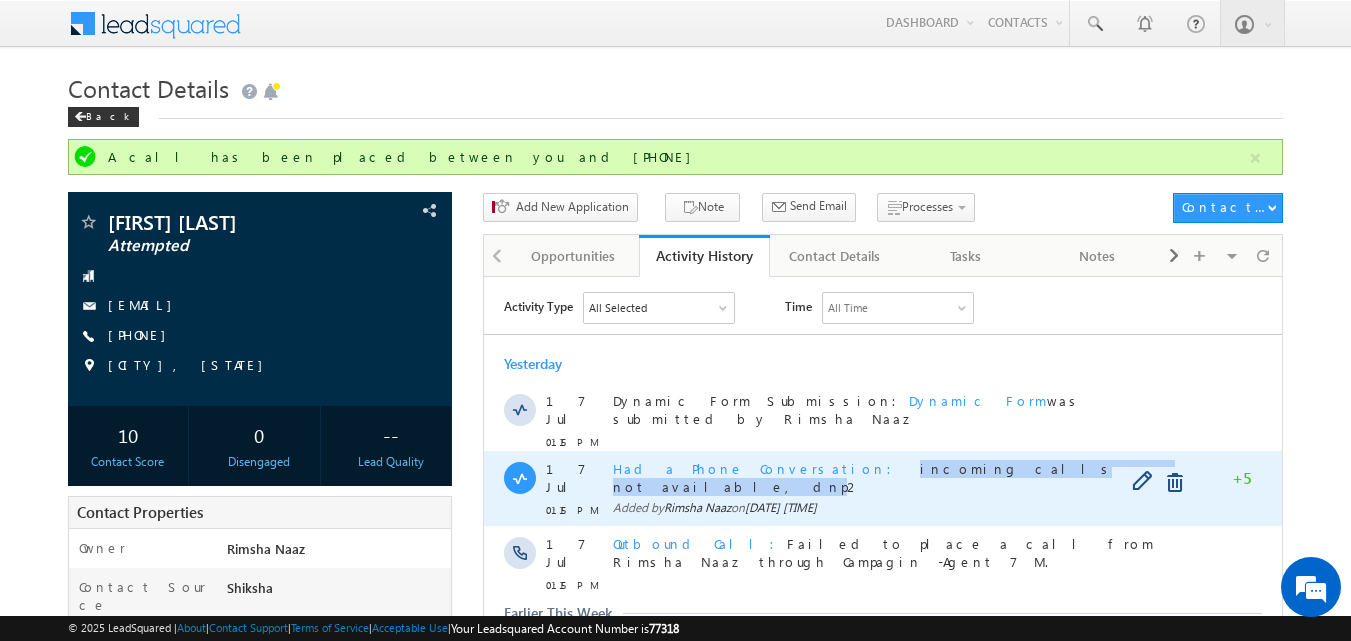 drag, startPoint x: 774, startPoint y: 462, endPoint x: 981, endPoint y: 460, distance: 207.00966 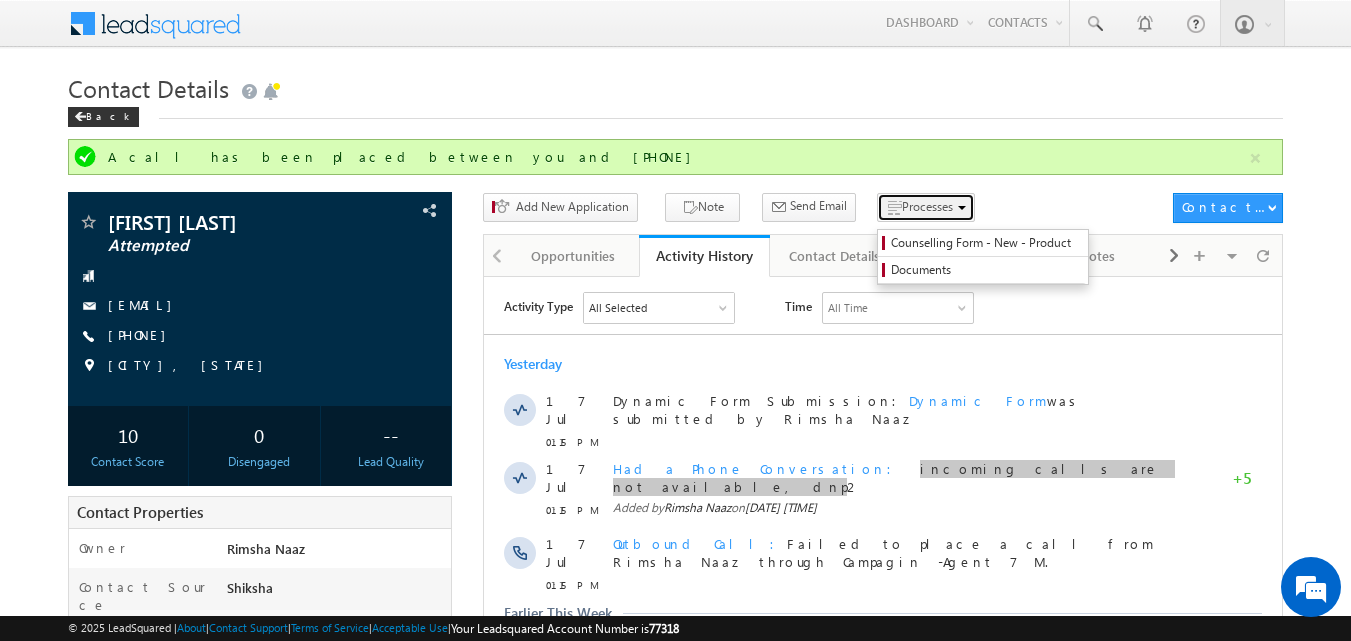 click on "Processes" at bounding box center [926, 207] 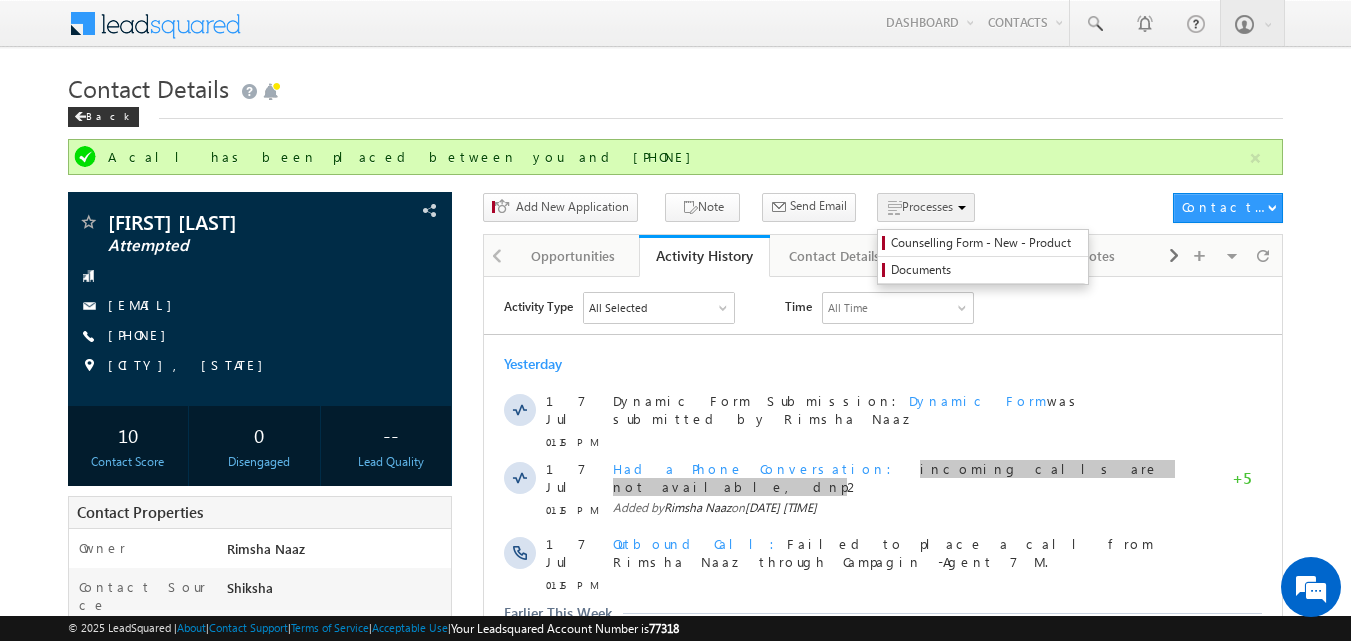 click on "Processes" at bounding box center [926, 207] 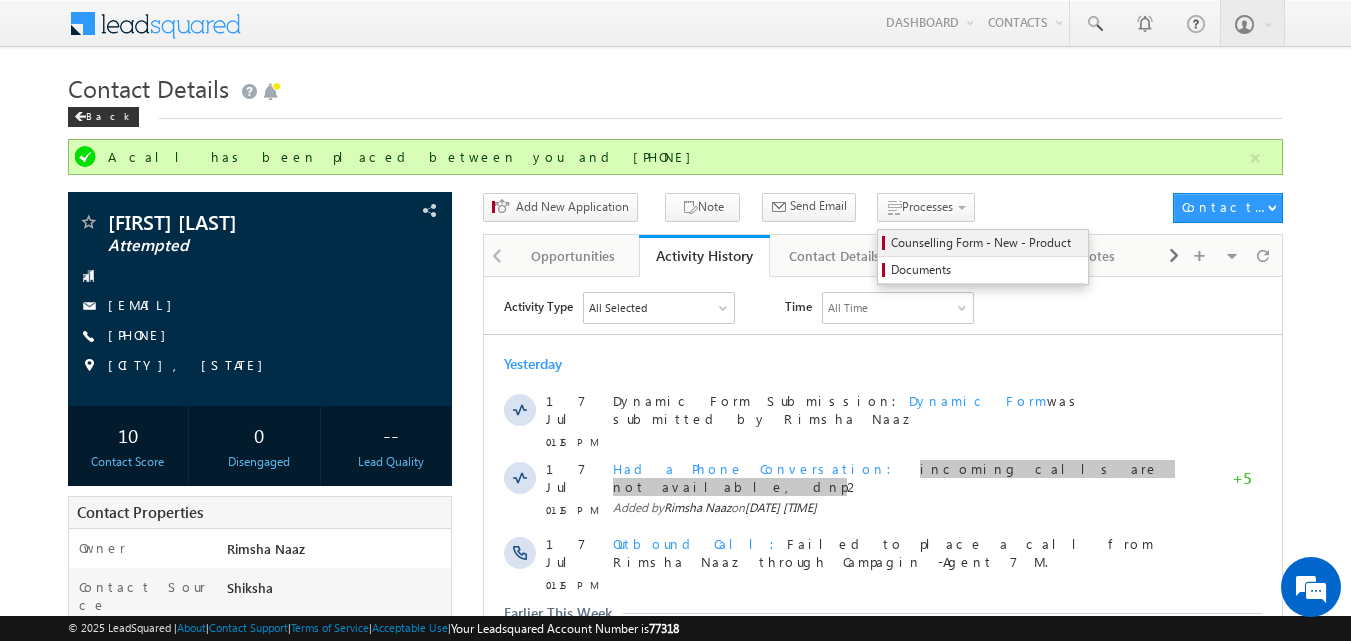 click on "Counselling Form - New - Product" at bounding box center [986, 243] 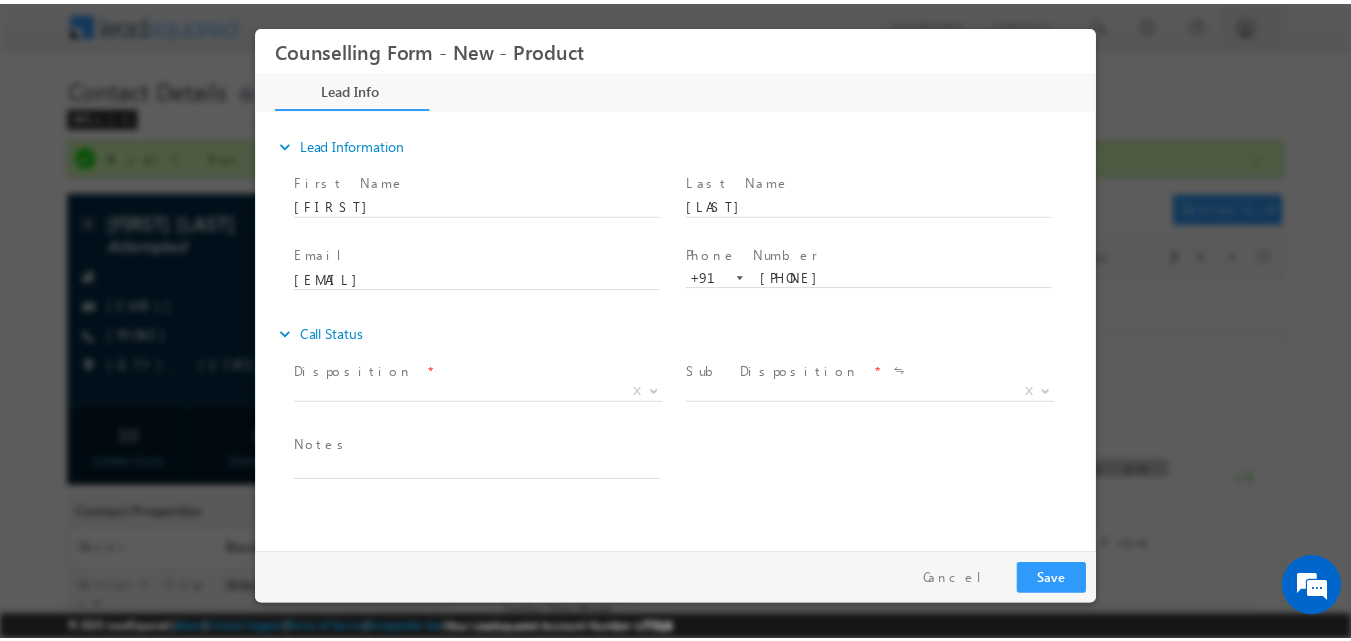 scroll, scrollTop: 0, scrollLeft: 0, axis: both 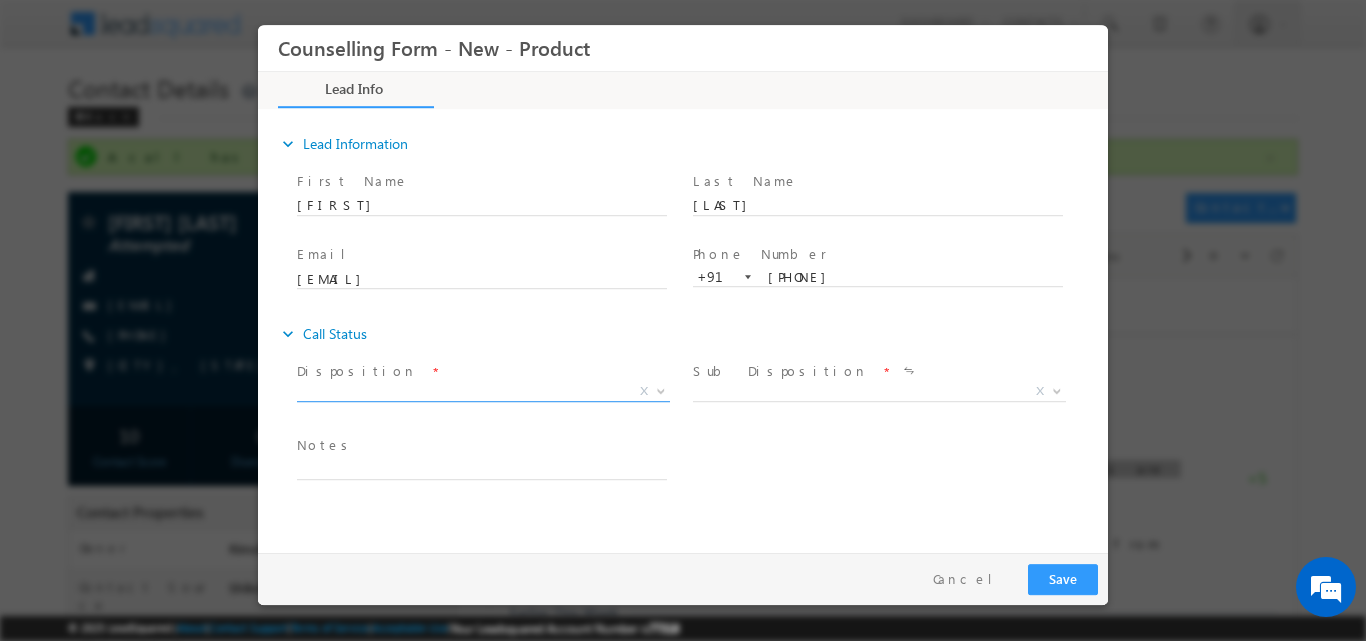 click at bounding box center [661, 389] 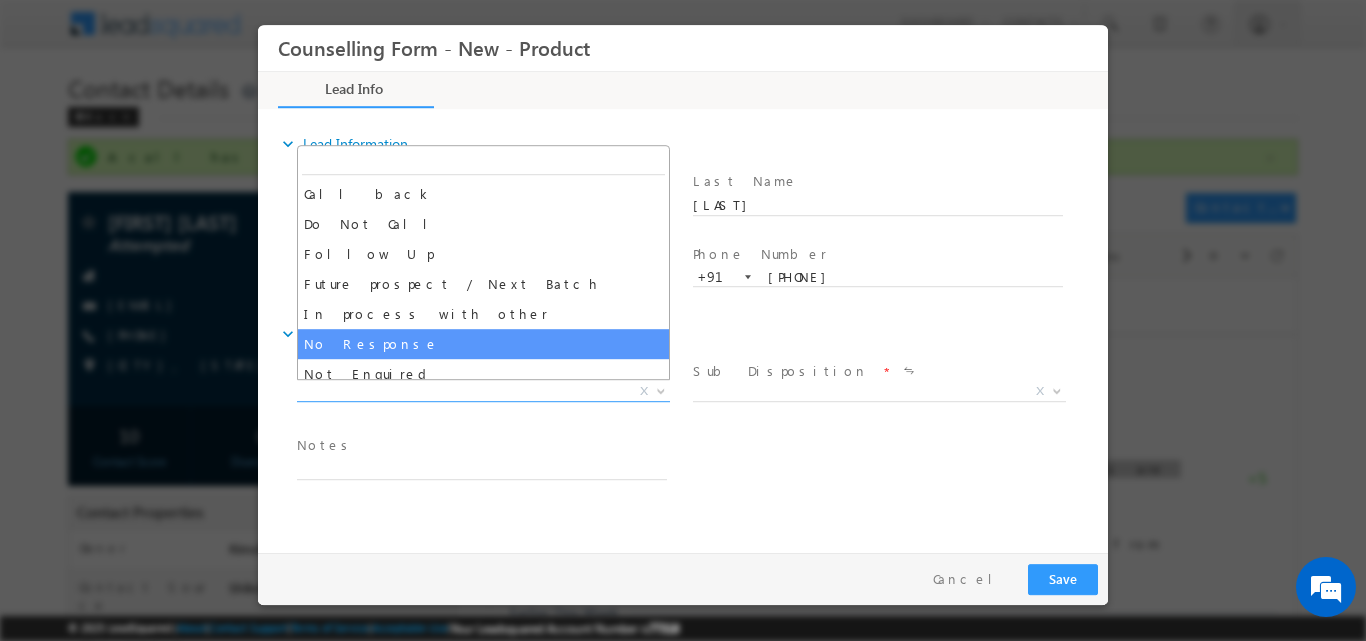 select on "No Response" 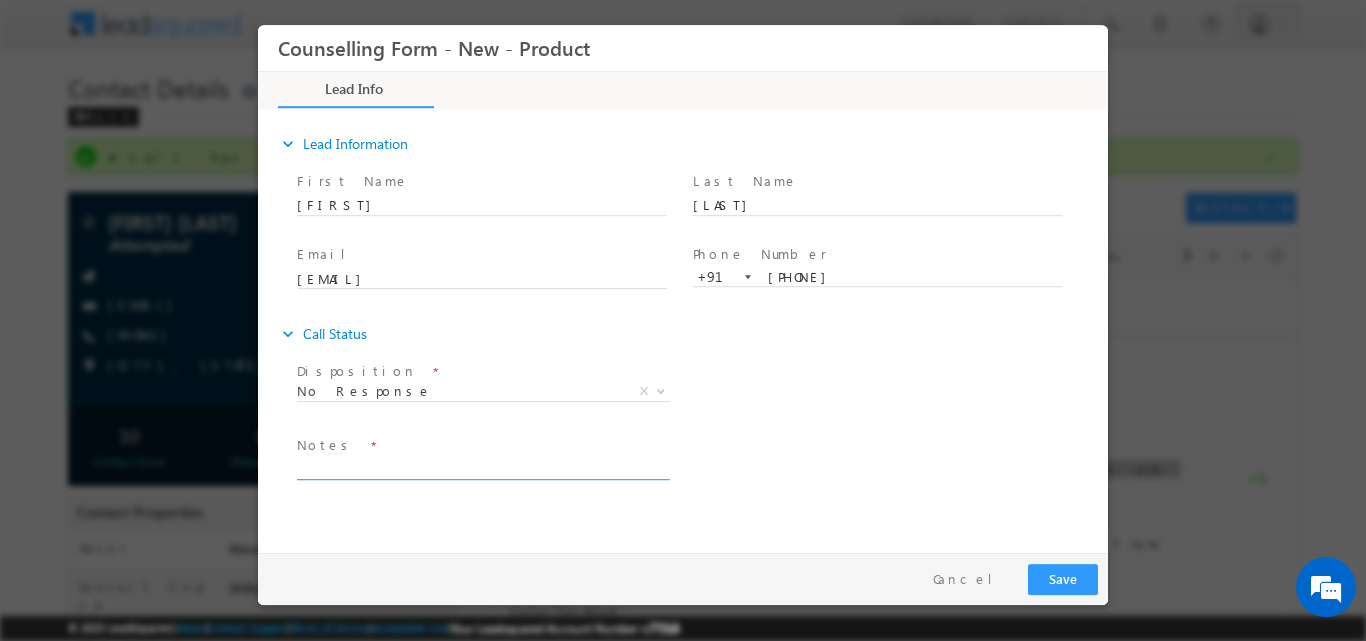 click at bounding box center (482, 467) 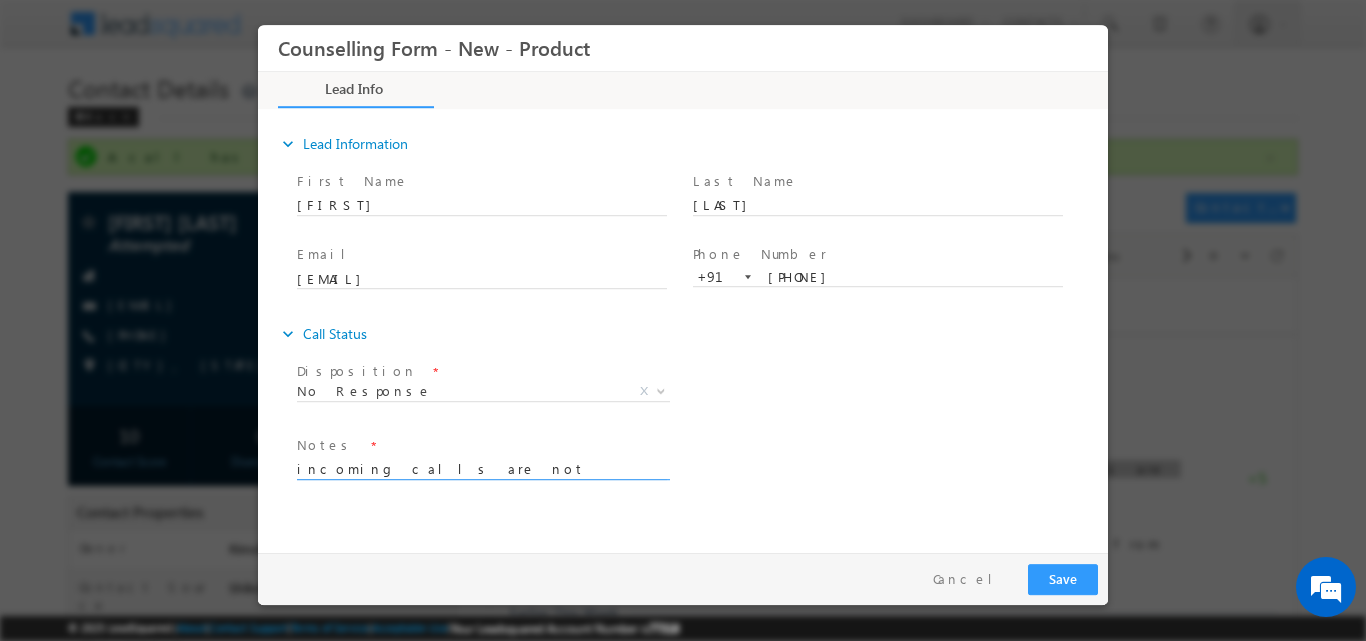 type on "incoming calls are not available, dnp" 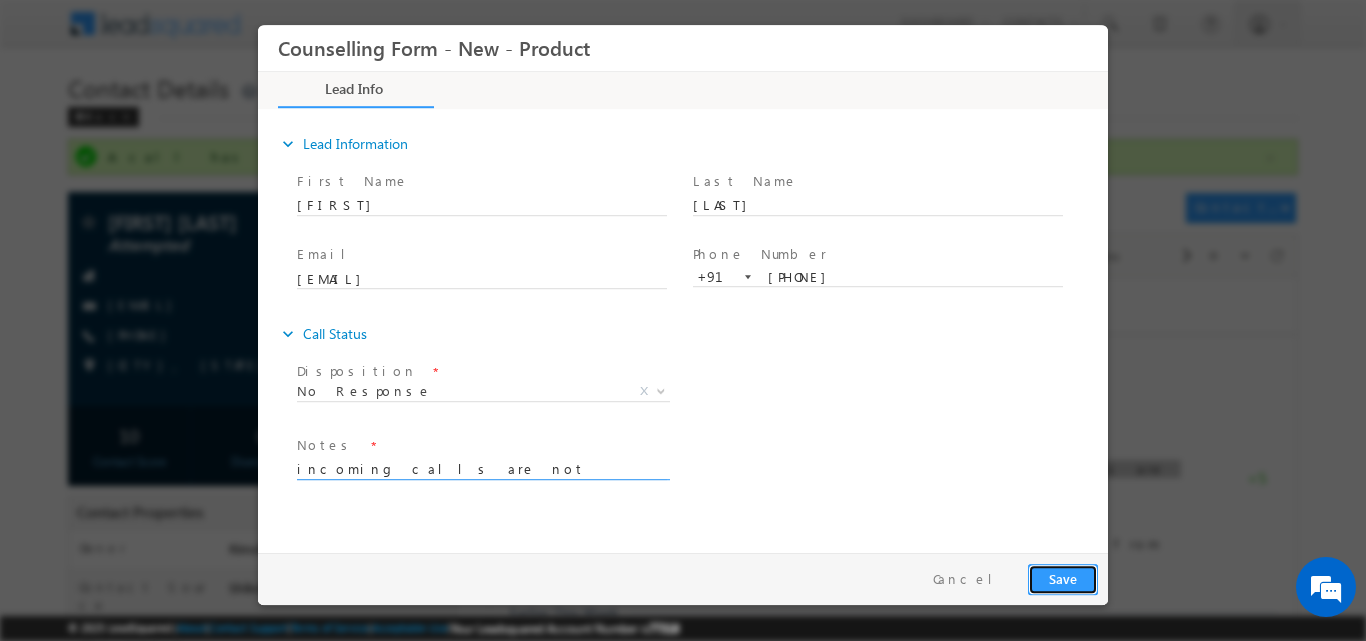 click on "Save" at bounding box center (1063, 578) 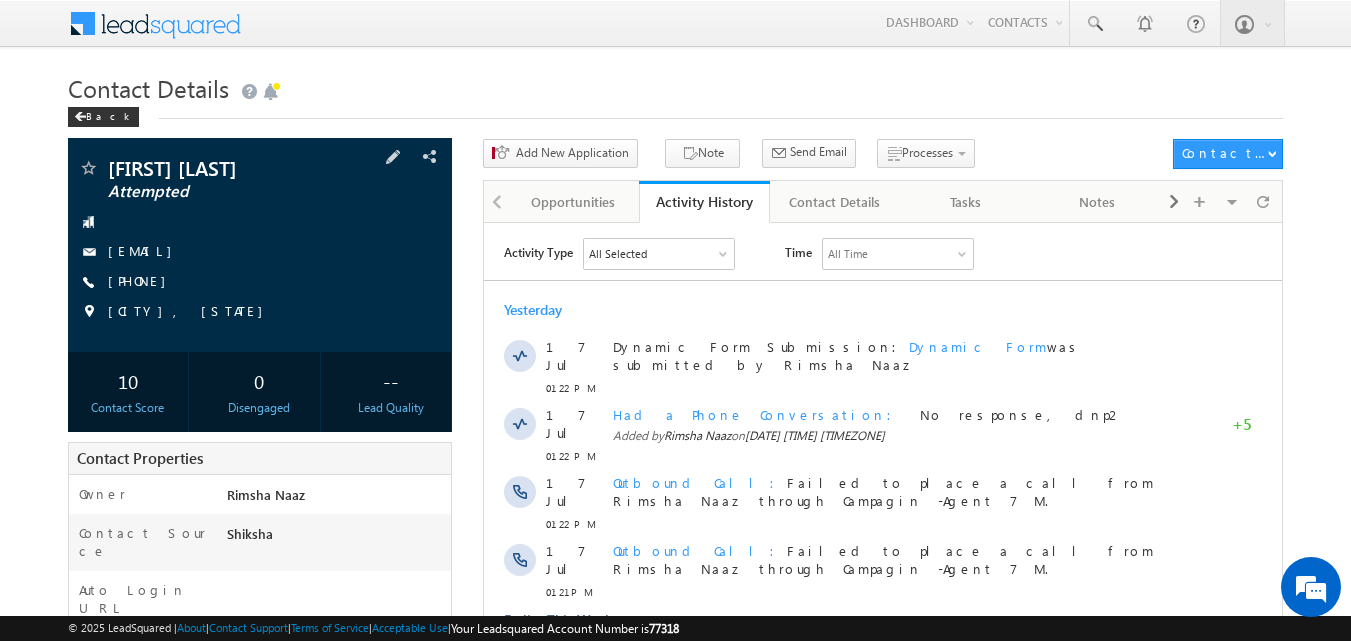 scroll, scrollTop: 0, scrollLeft: 0, axis: both 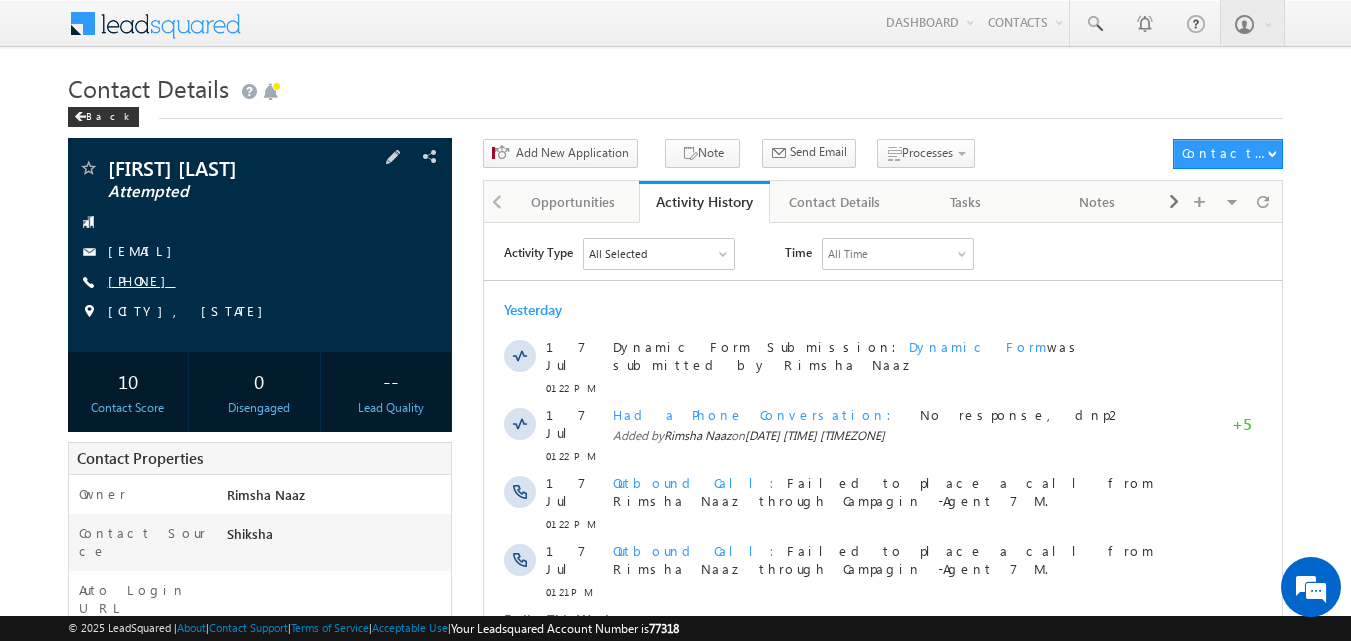 click on "[PHONE]" at bounding box center [142, 280] 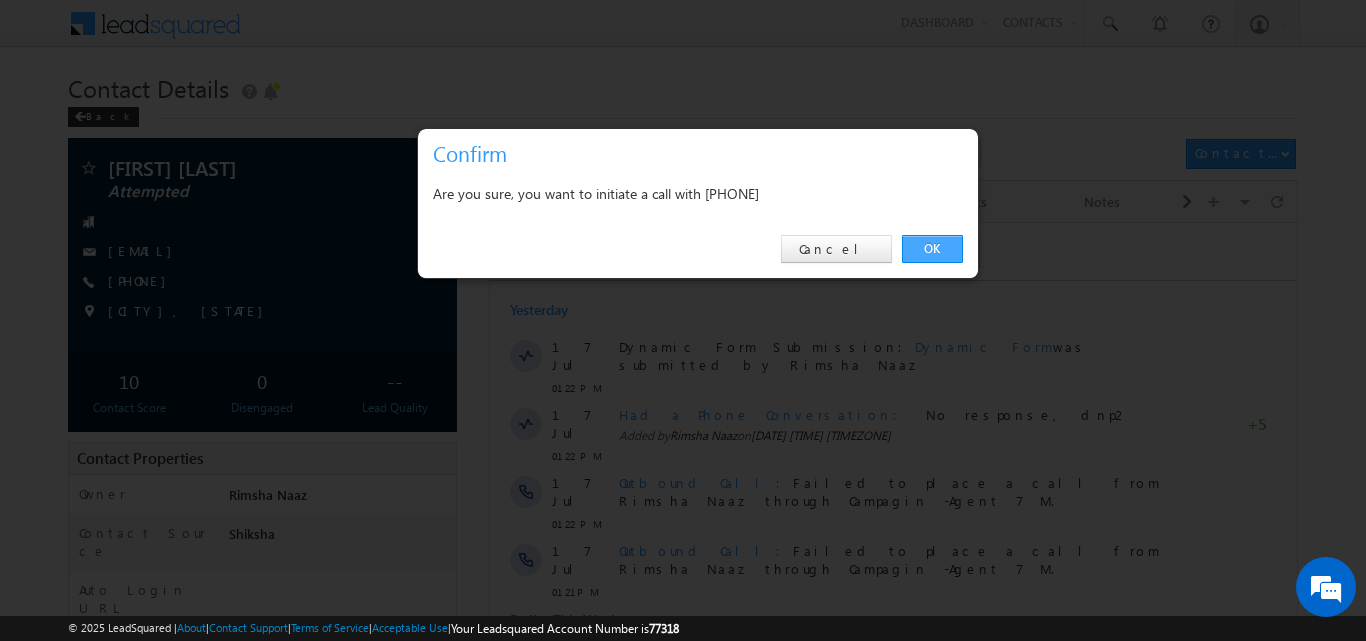click on "OK" at bounding box center [932, 249] 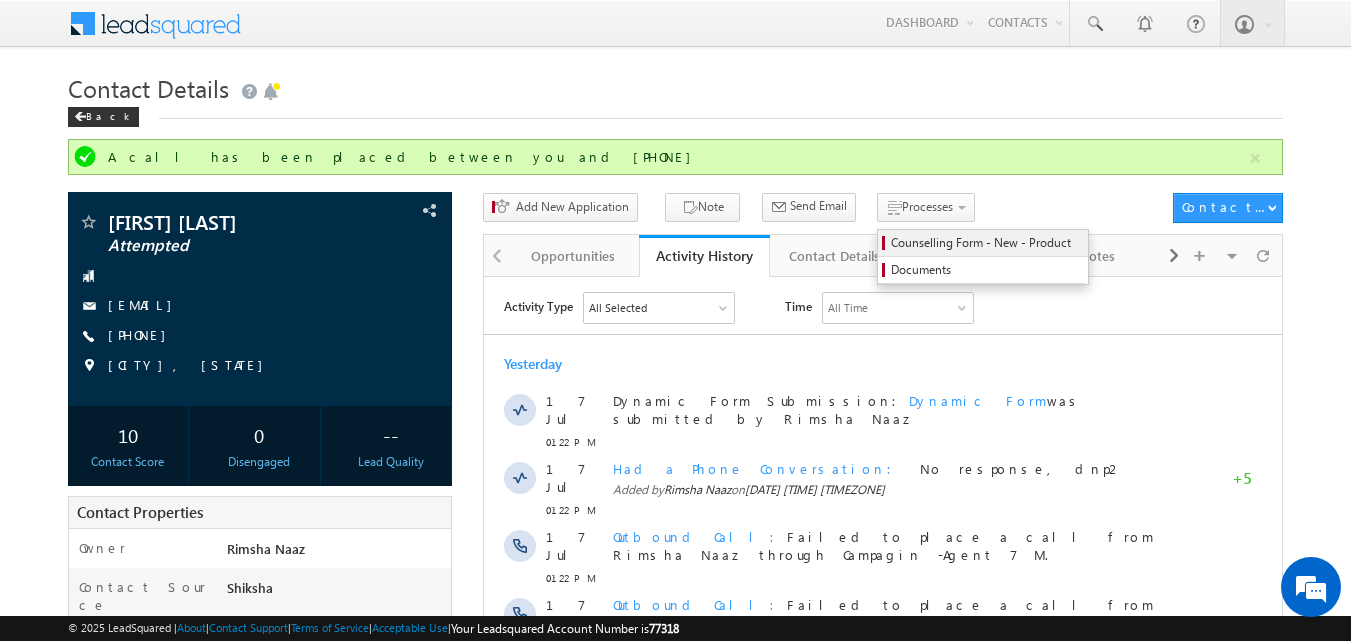 click on "Counselling Form - New - Product" at bounding box center (986, 243) 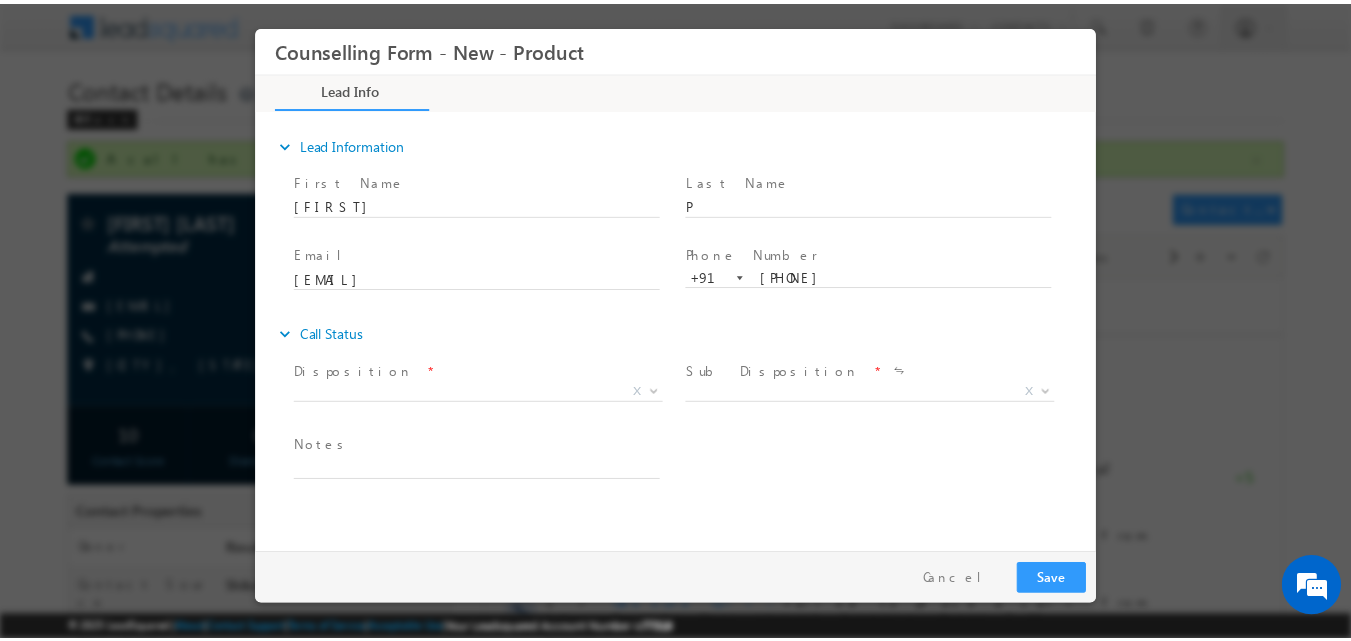 scroll, scrollTop: 0, scrollLeft: 0, axis: both 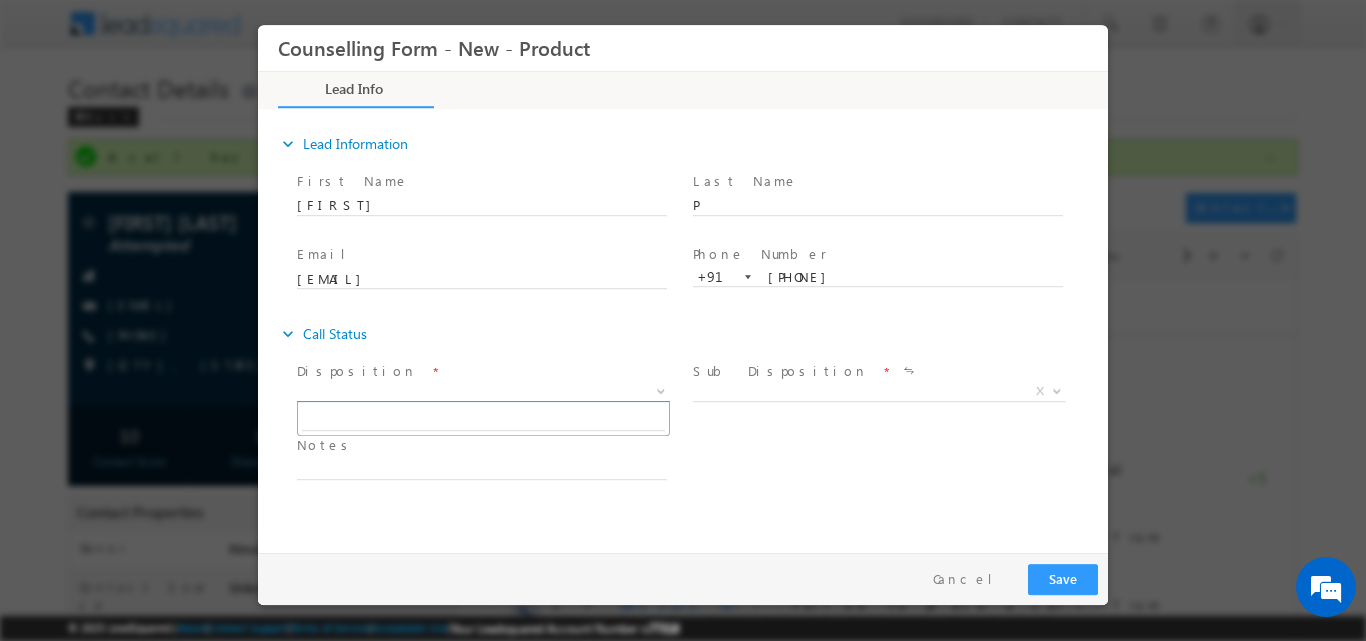click at bounding box center (661, 389) 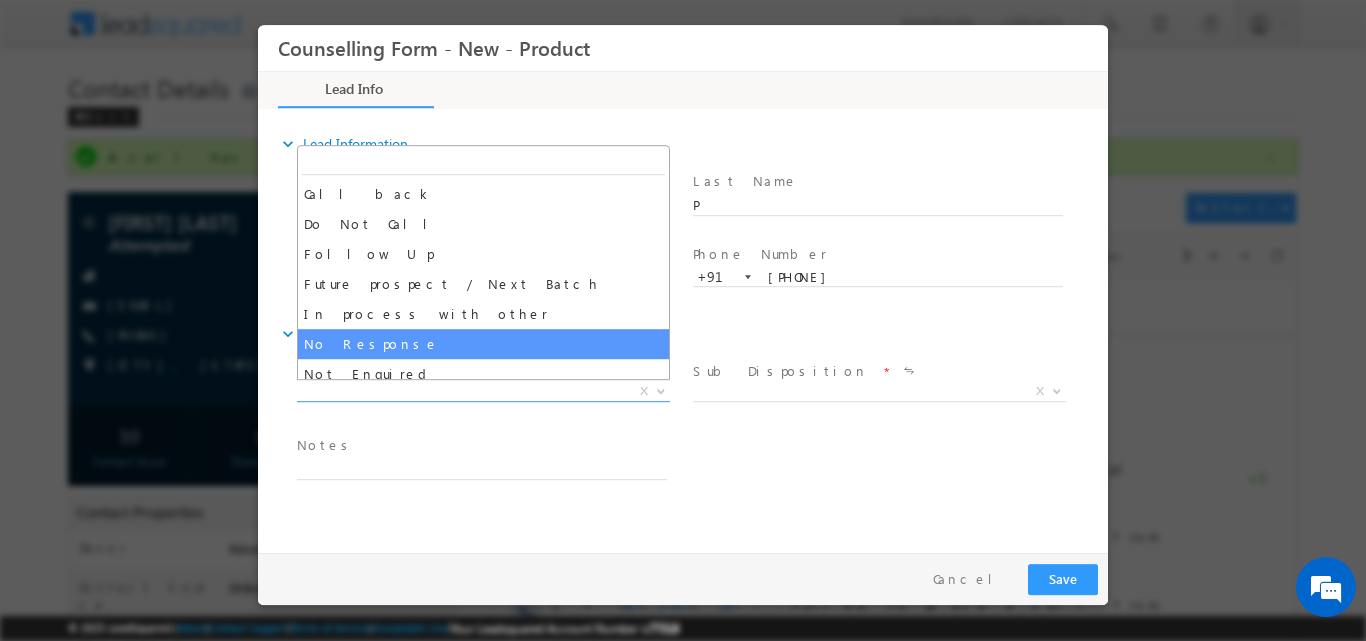 select on "No Response" 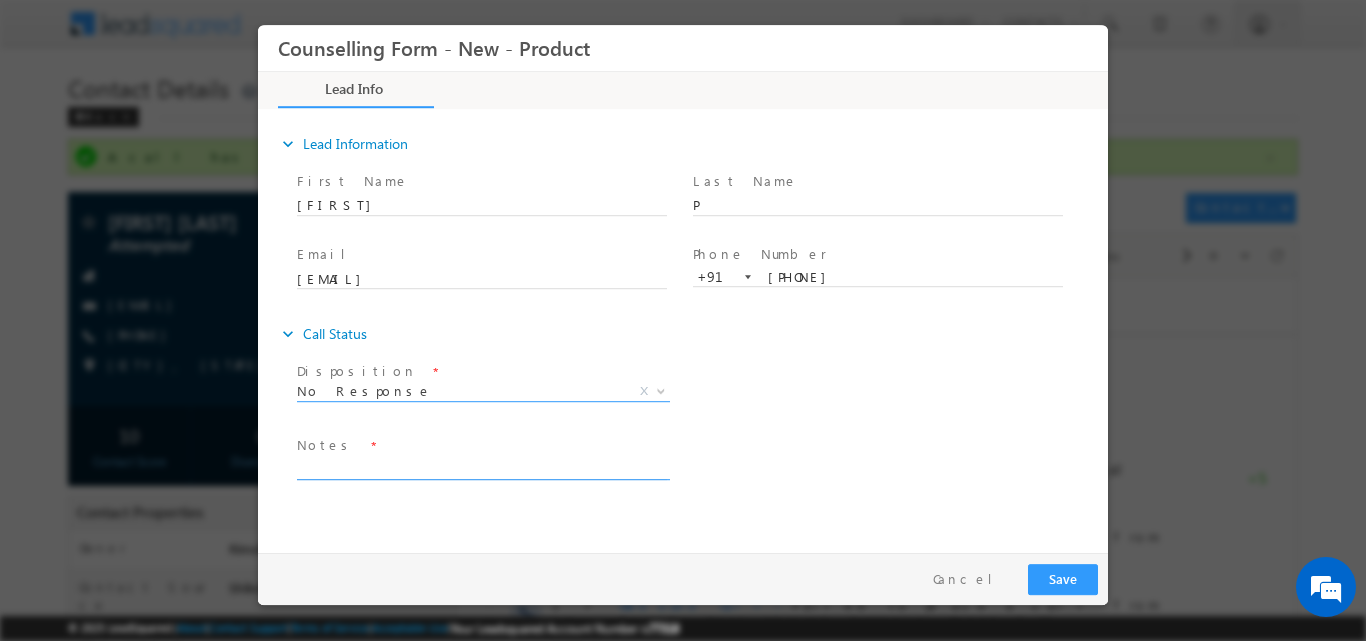 click at bounding box center (482, 467) 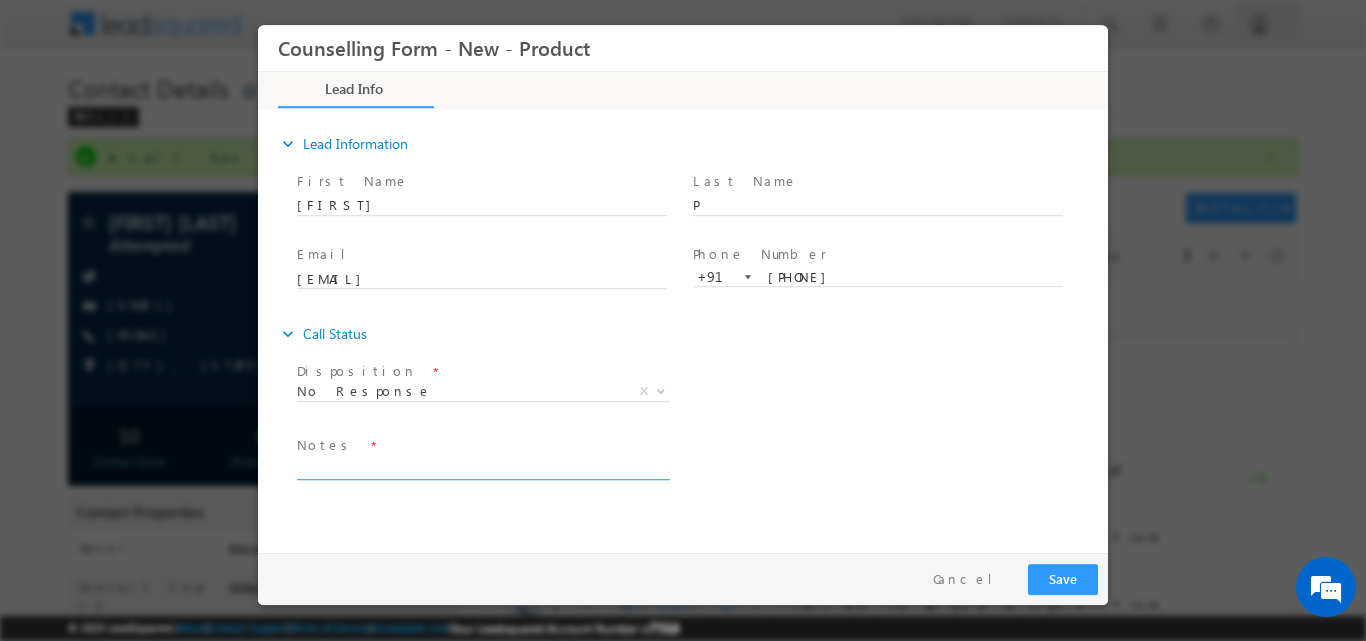 paste on "No response, dnp" 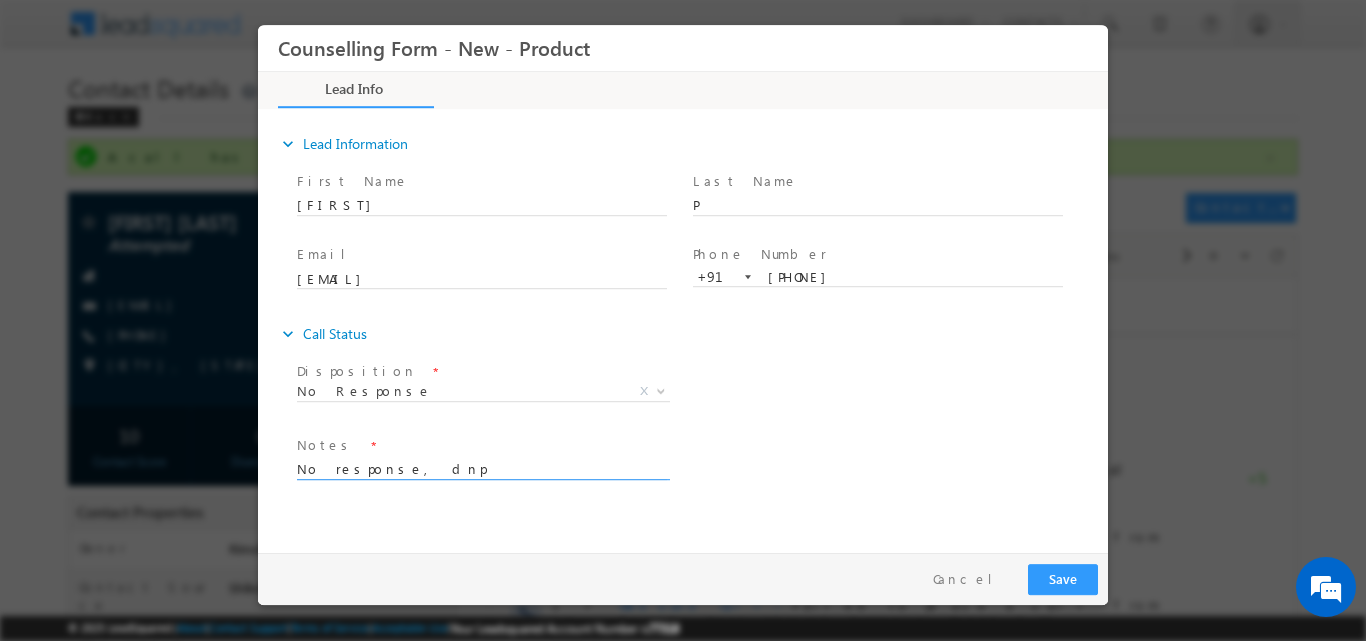type on "No response, dnp" 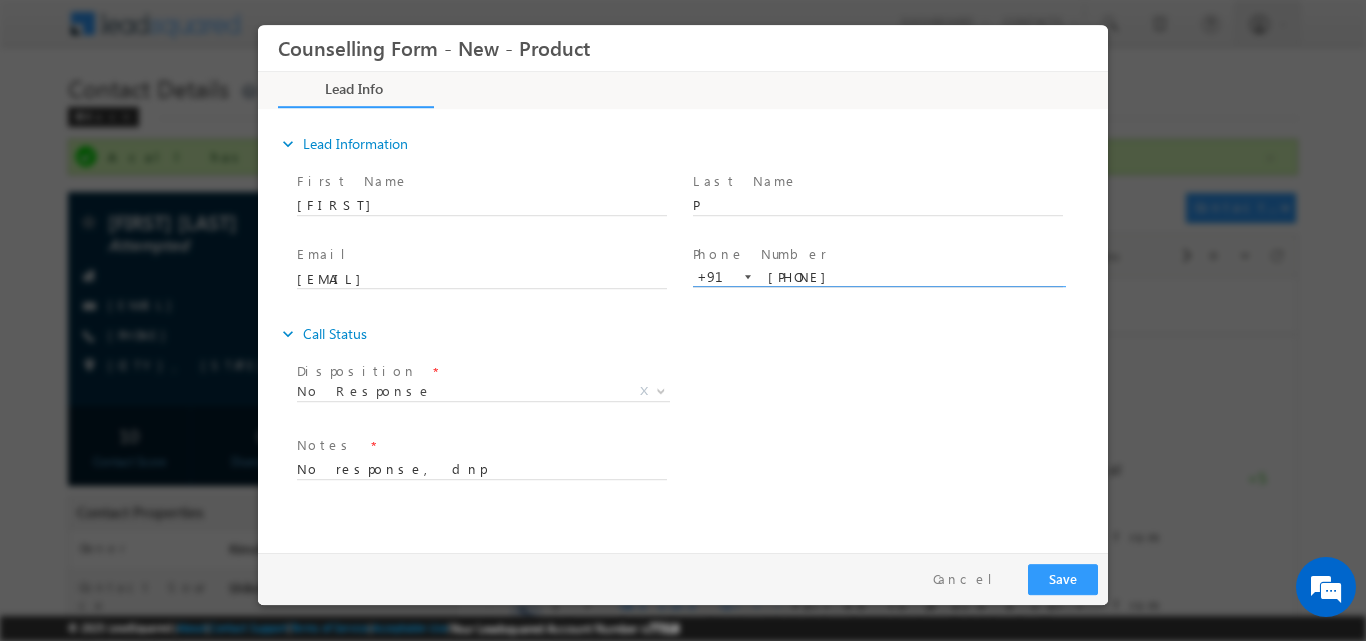 click on "8185818106" at bounding box center (878, 277) 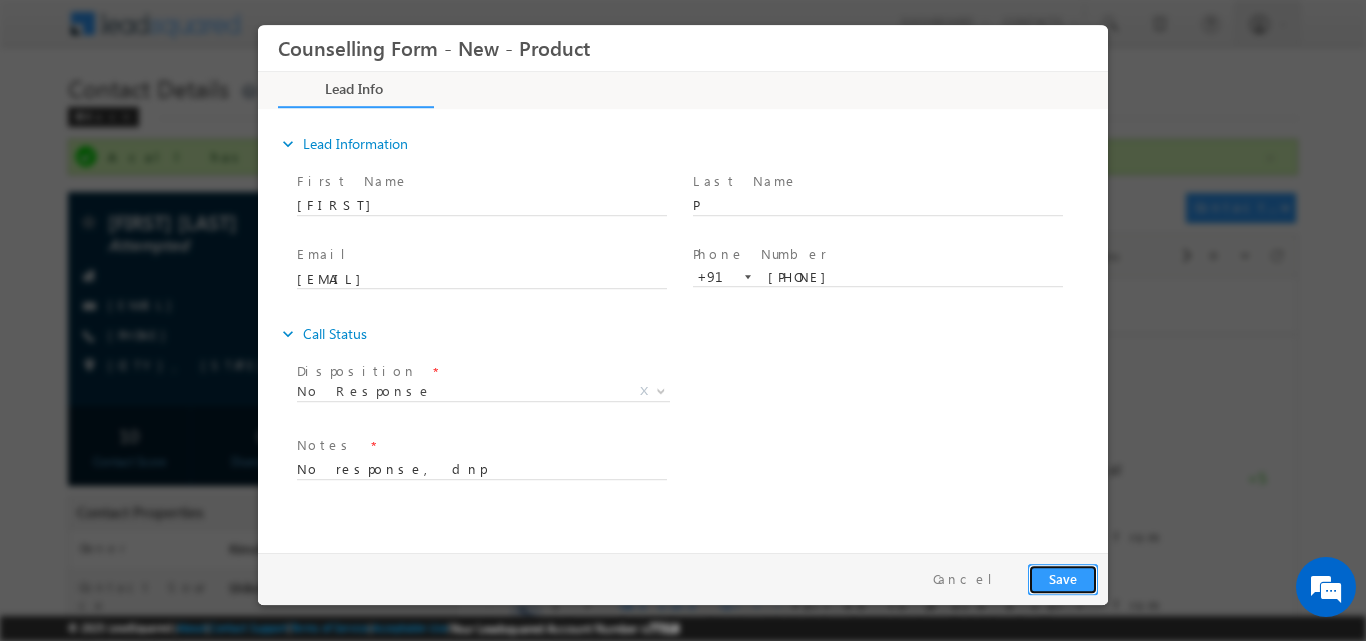click on "Save" at bounding box center (1063, 578) 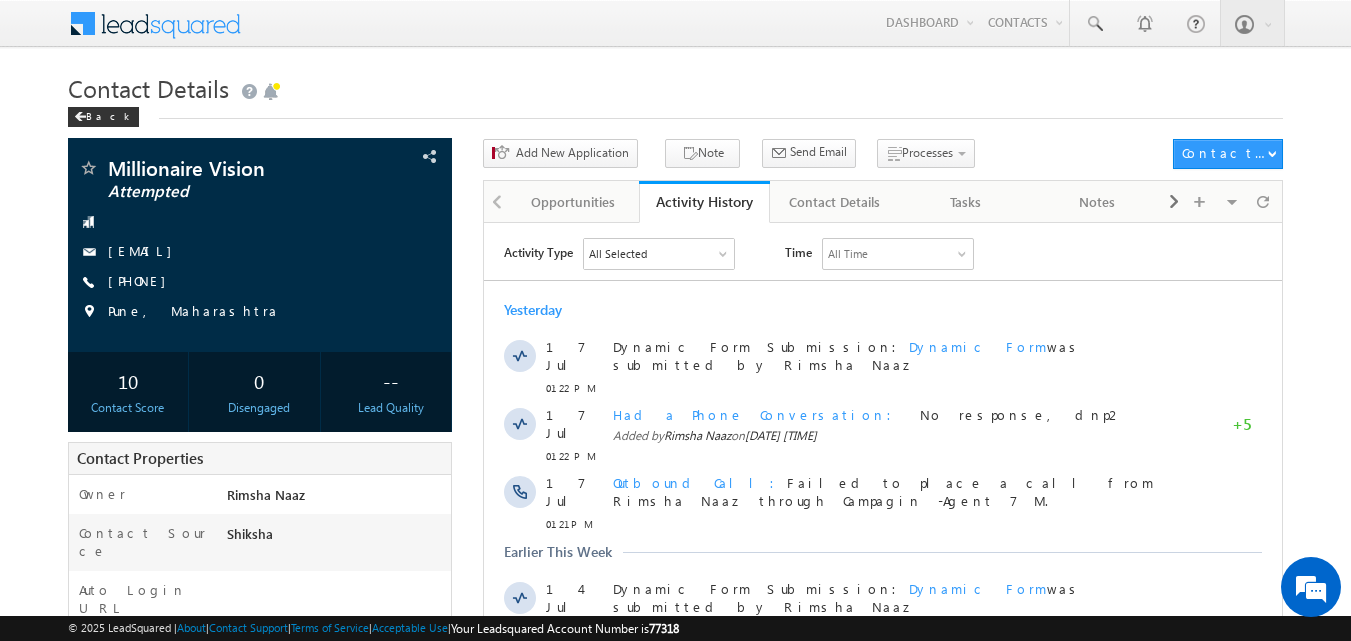 scroll, scrollTop: 0, scrollLeft: 0, axis: both 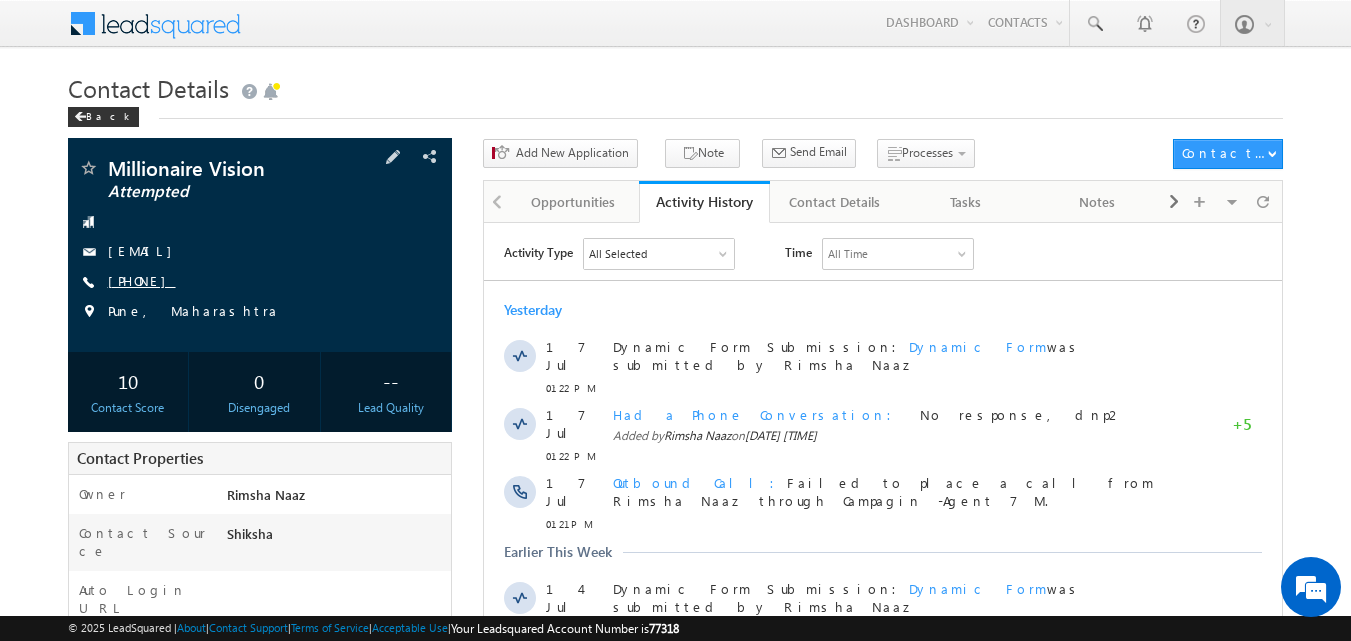 click on "[PHONE]" at bounding box center [142, 280] 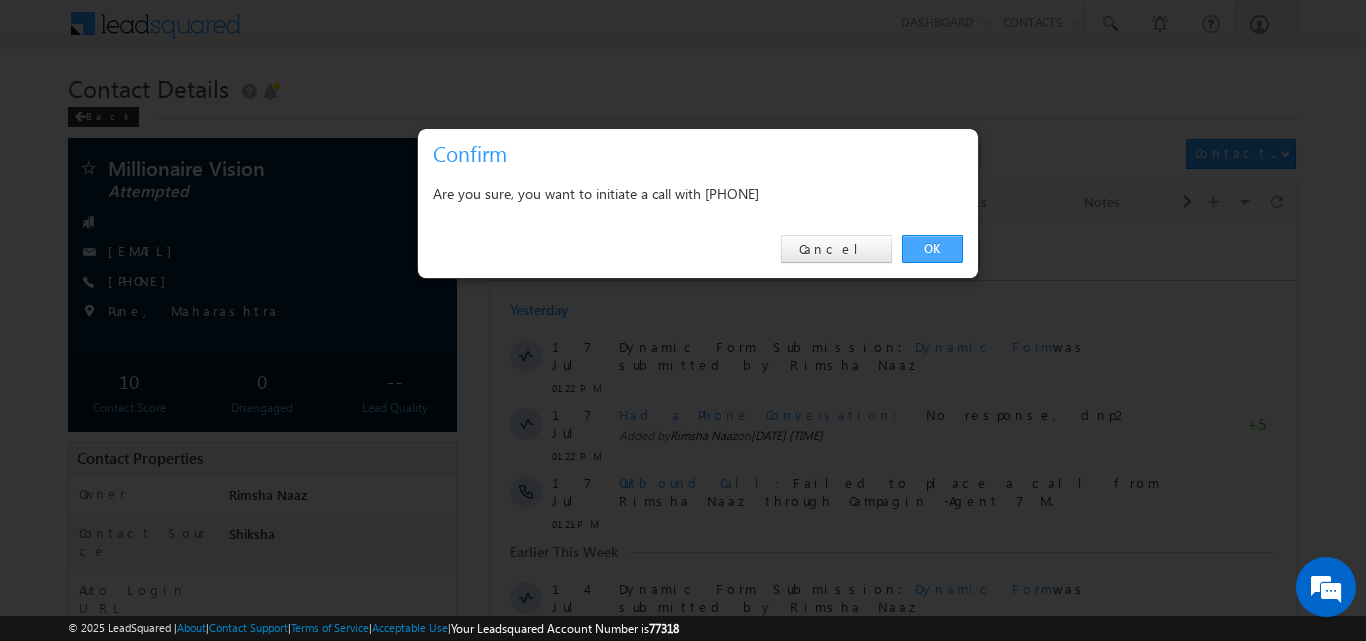 click on "OK" at bounding box center [932, 249] 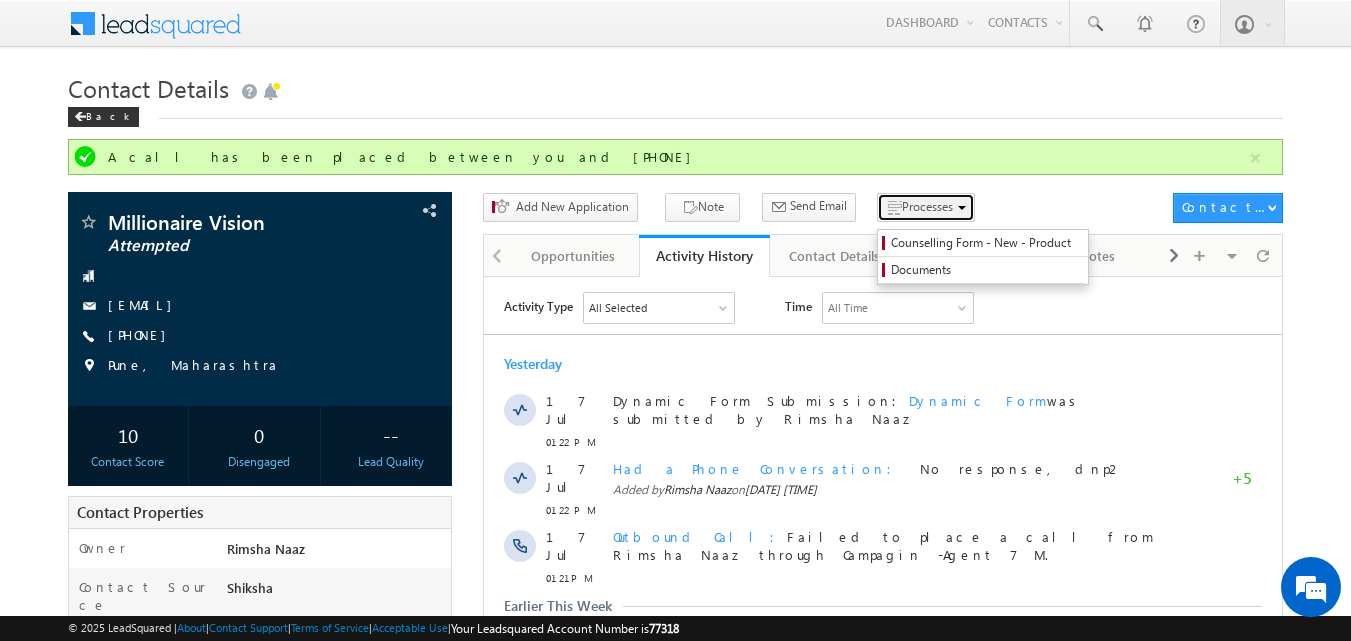 click on "Processes" at bounding box center [927, 206] 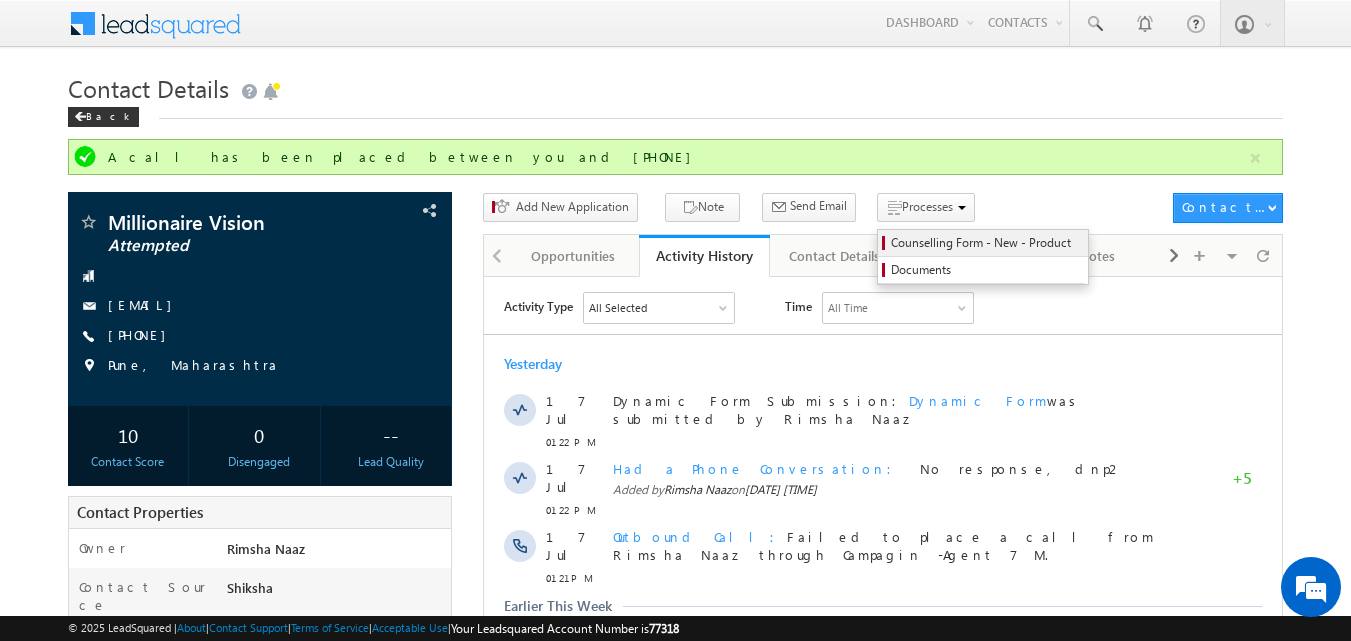 click on "Counselling Form - New - Product" at bounding box center [986, 243] 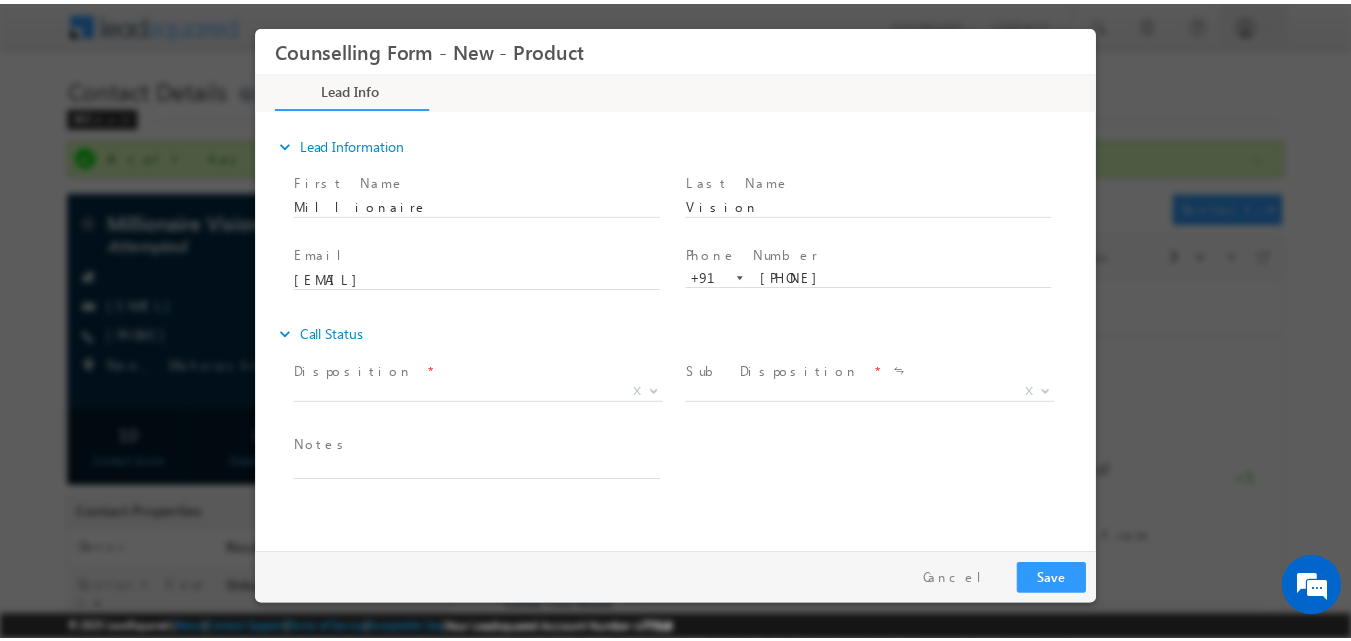scroll, scrollTop: 0, scrollLeft: 0, axis: both 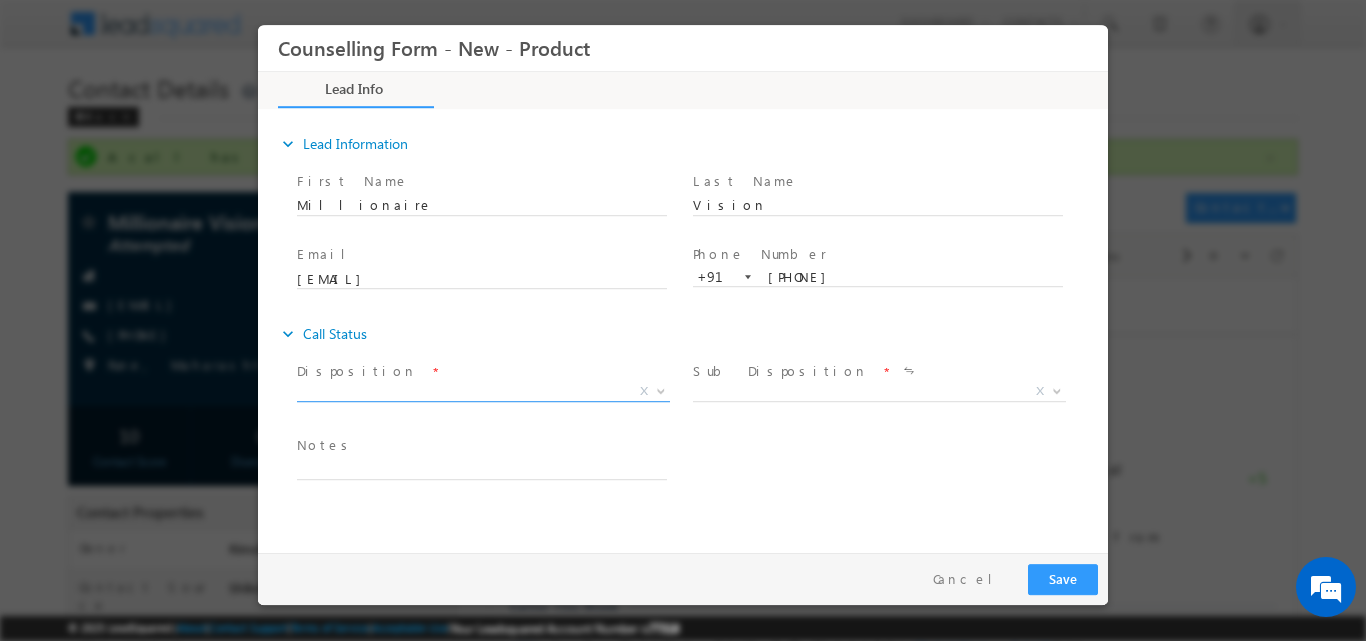 click at bounding box center (661, 389) 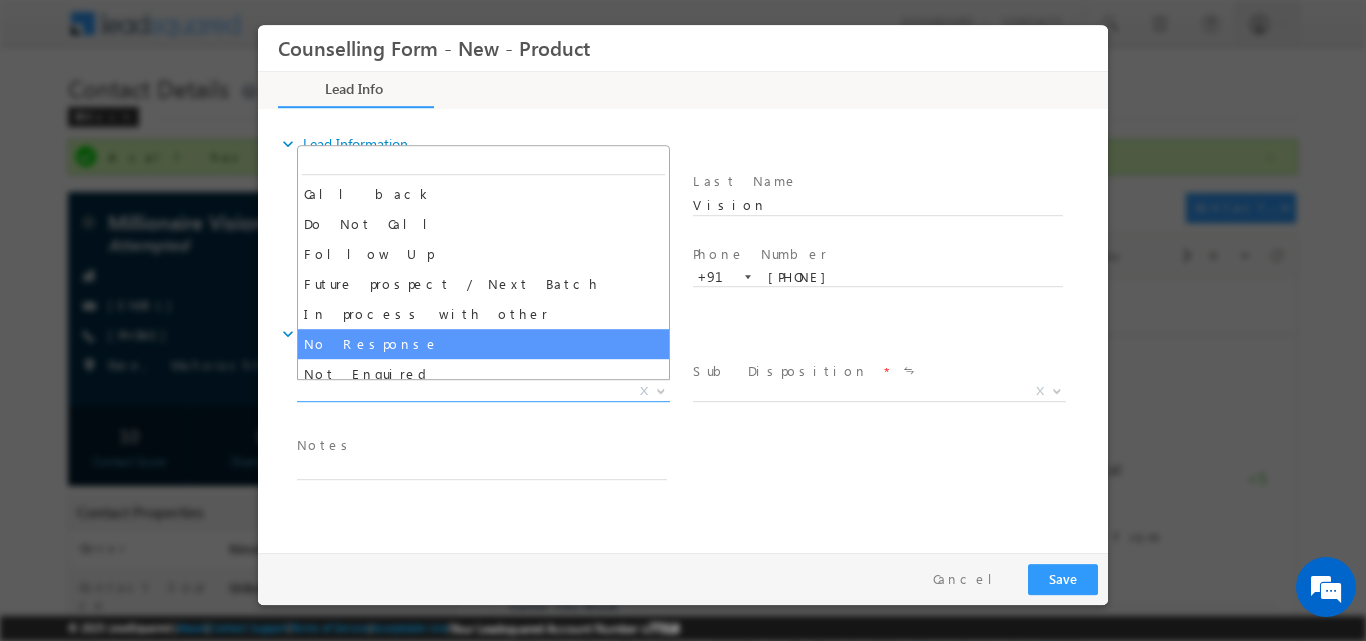 select on "No Response" 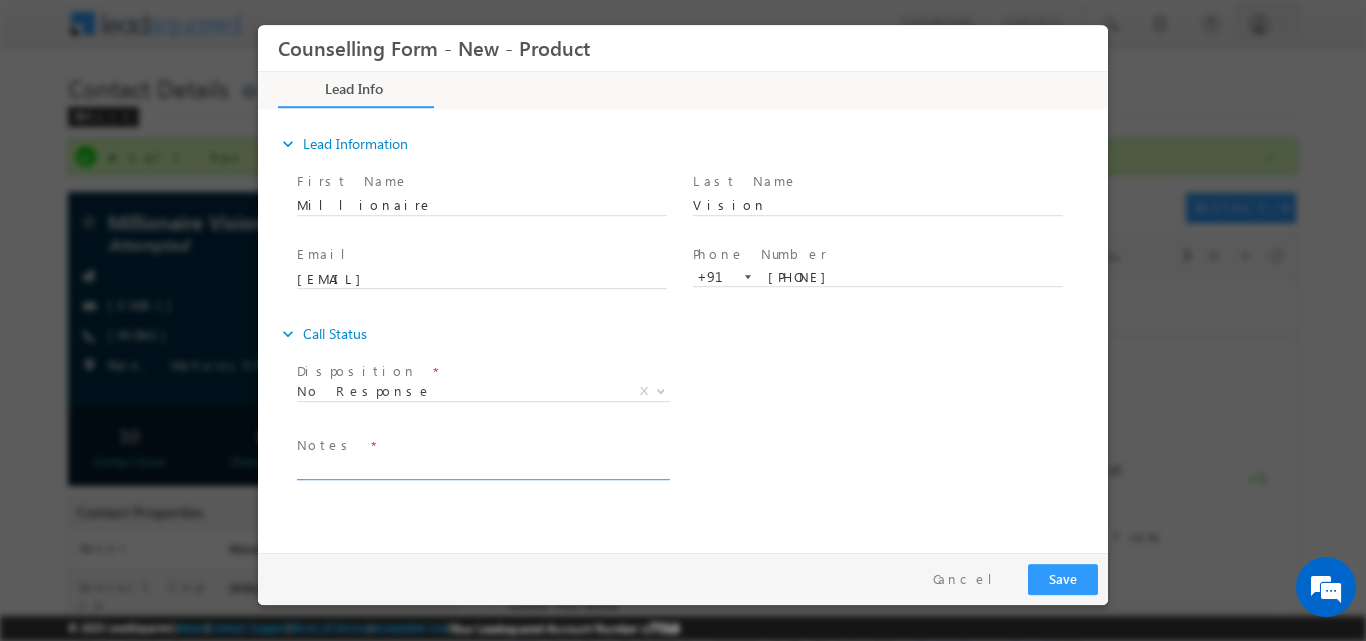 click at bounding box center (482, 467) 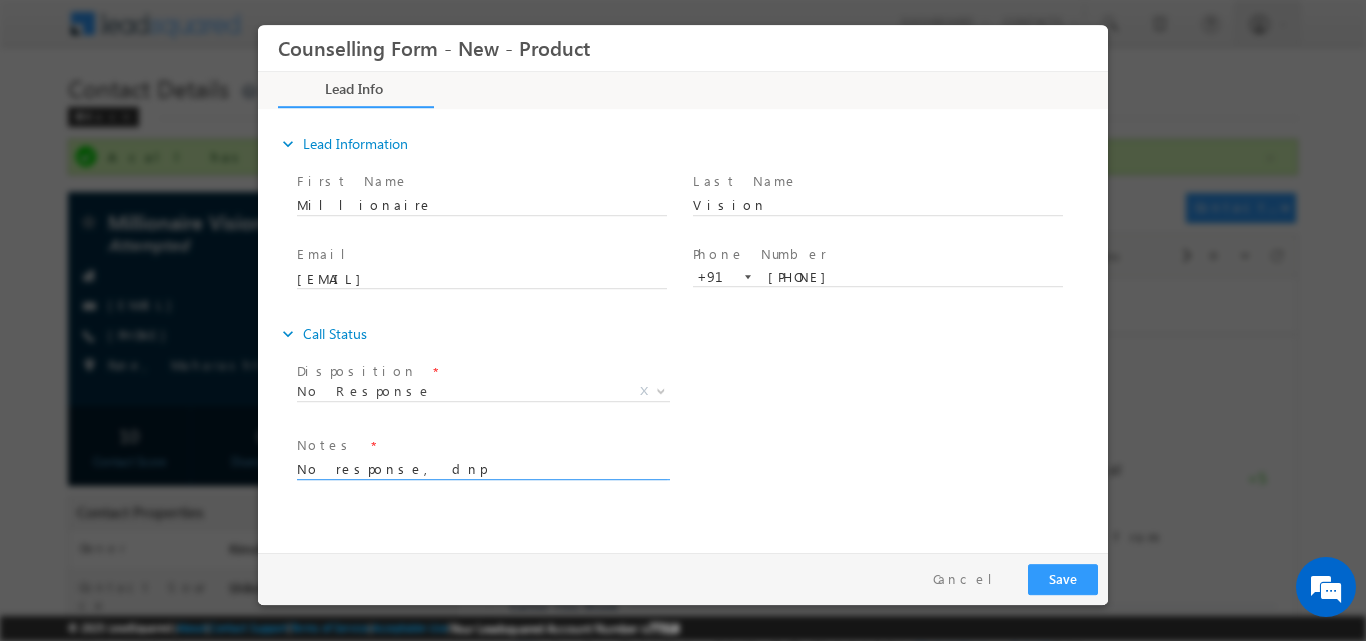 type on "No response, dnp" 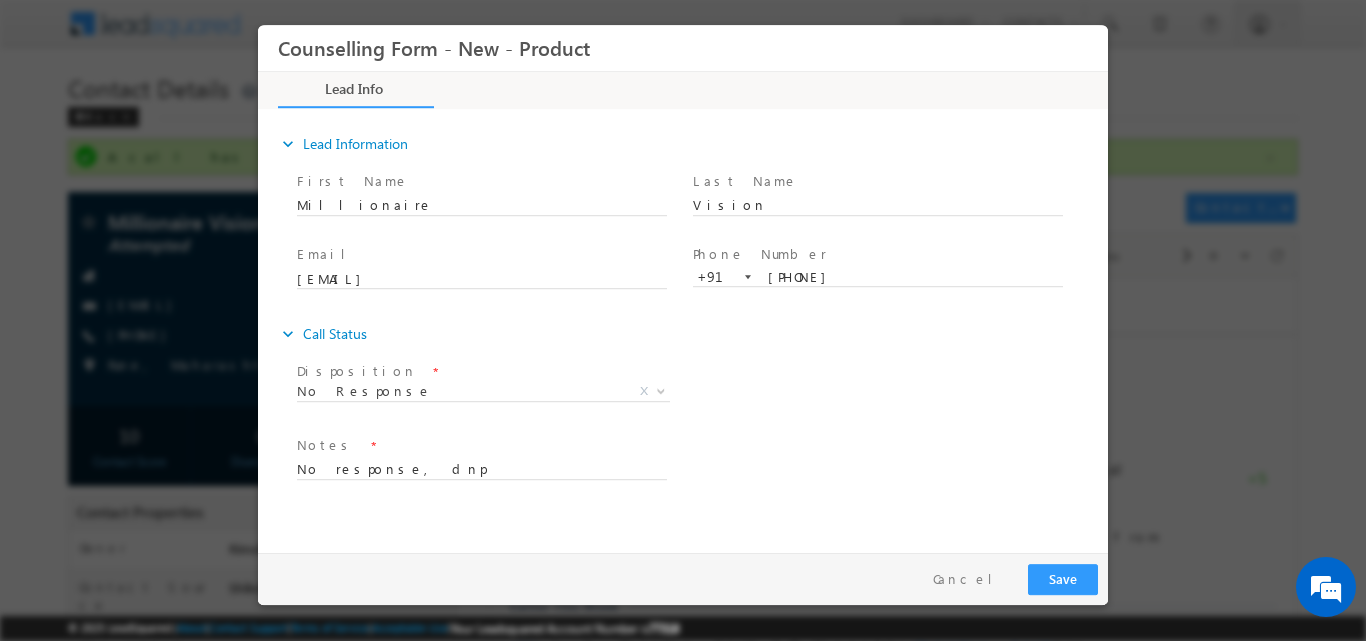 click on "Pay & Save
Save
Cancel" at bounding box center (688, 578) 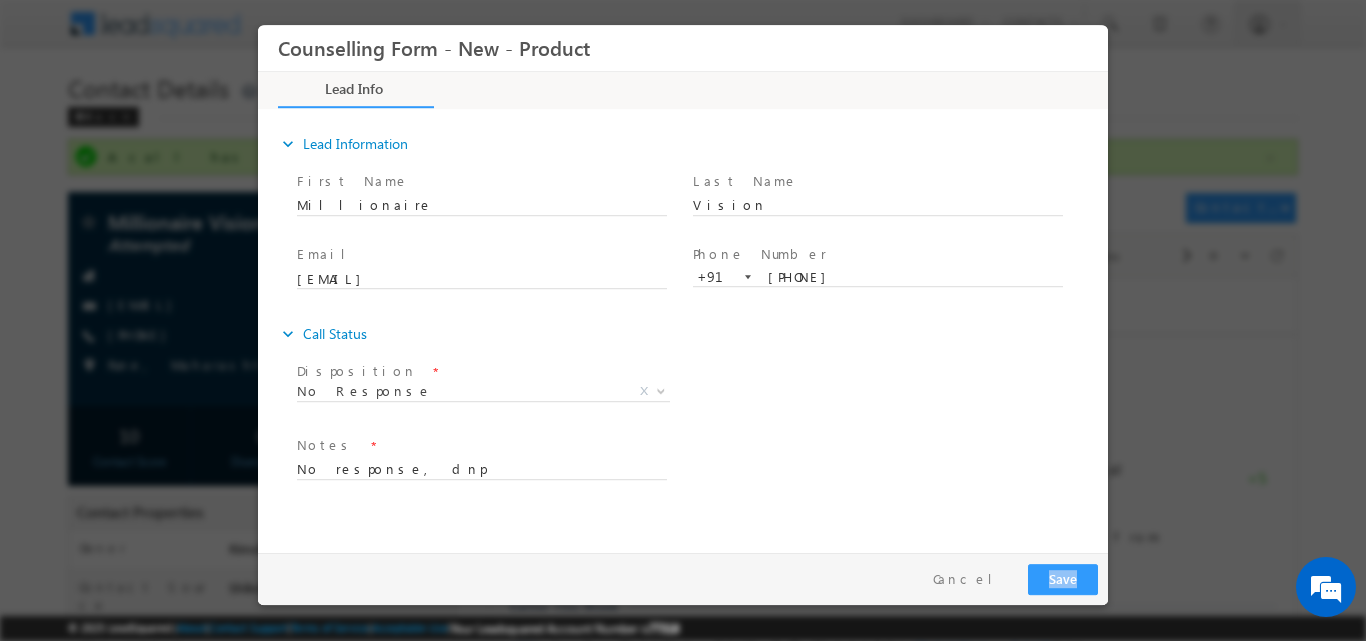click on "Pay & Save
Save
Cancel" at bounding box center (688, 578) 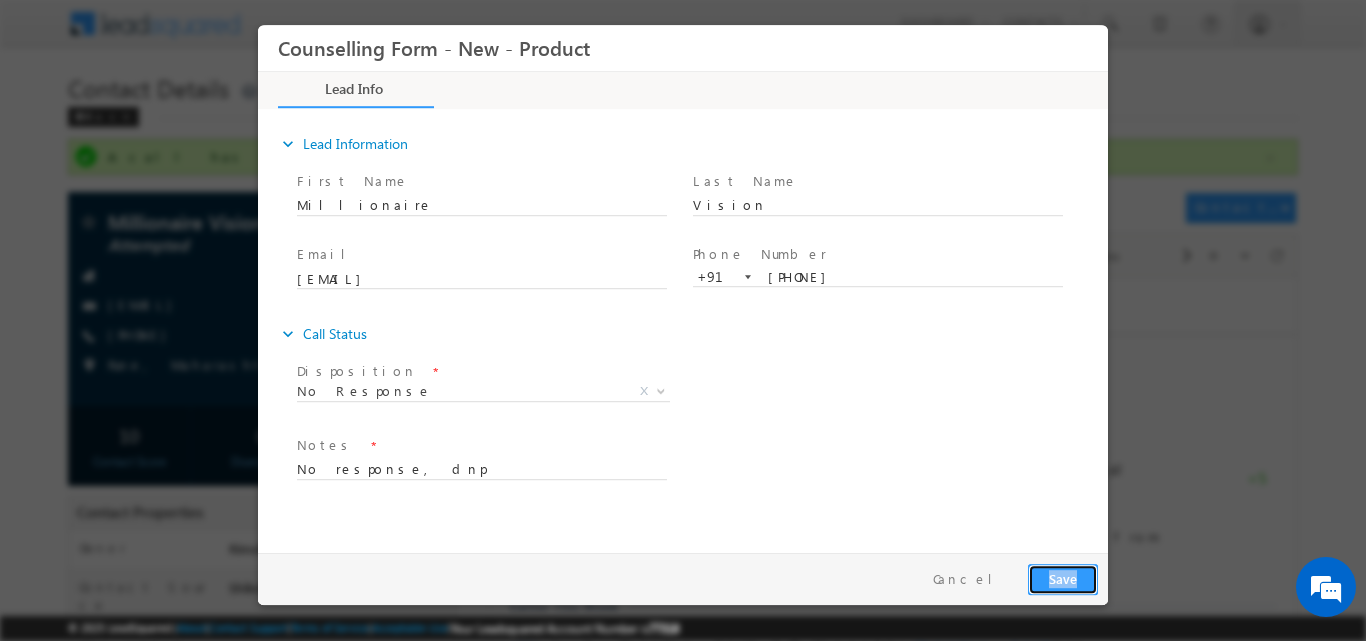 click on "Save" at bounding box center [1063, 578] 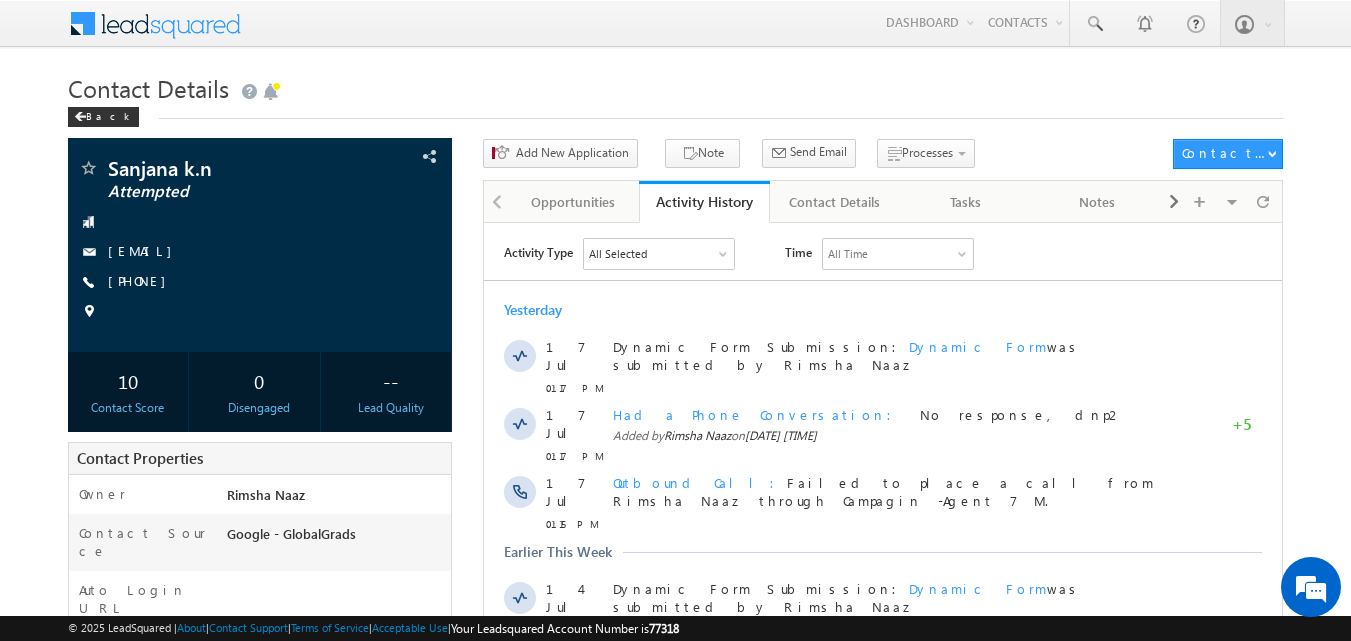 scroll, scrollTop: 0, scrollLeft: 0, axis: both 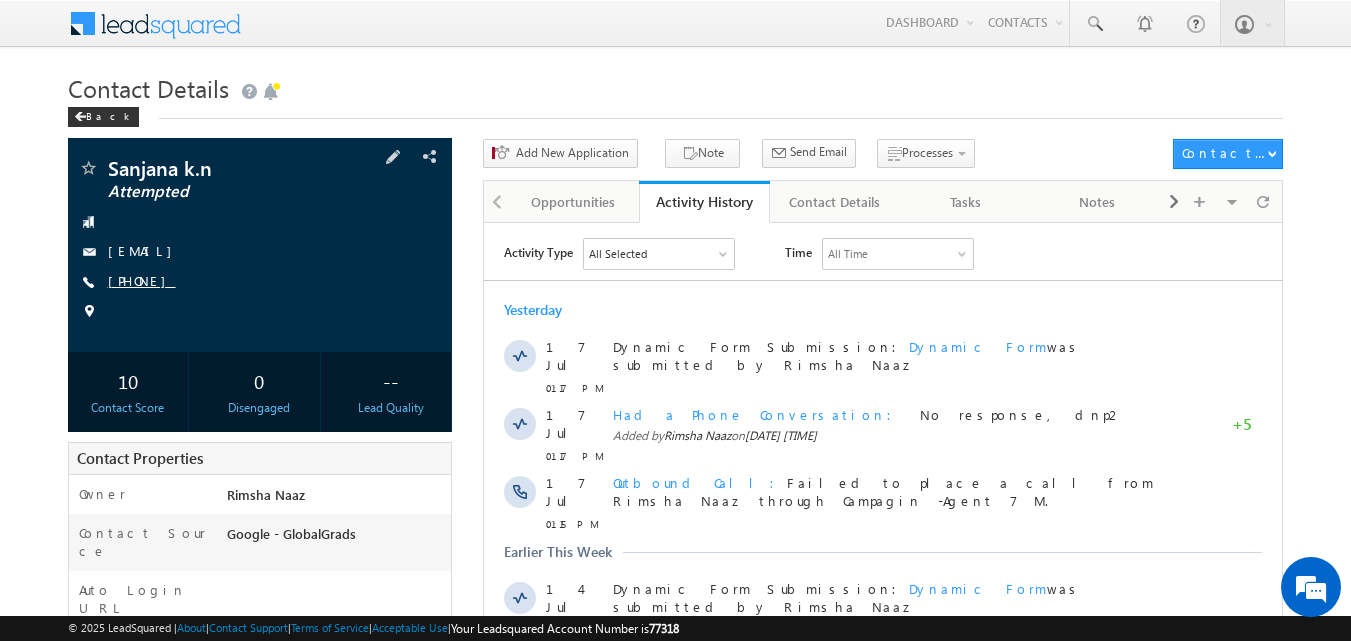 click on "[PHONE]" at bounding box center [142, 280] 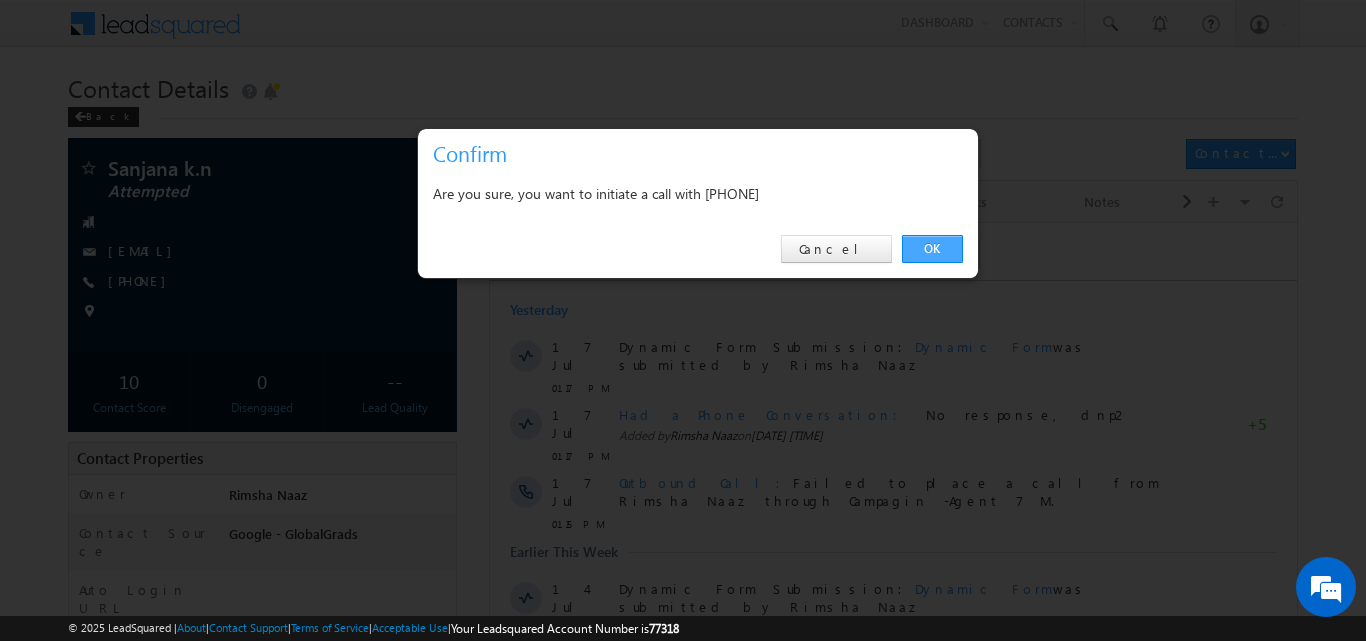click on "OK" at bounding box center (932, 249) 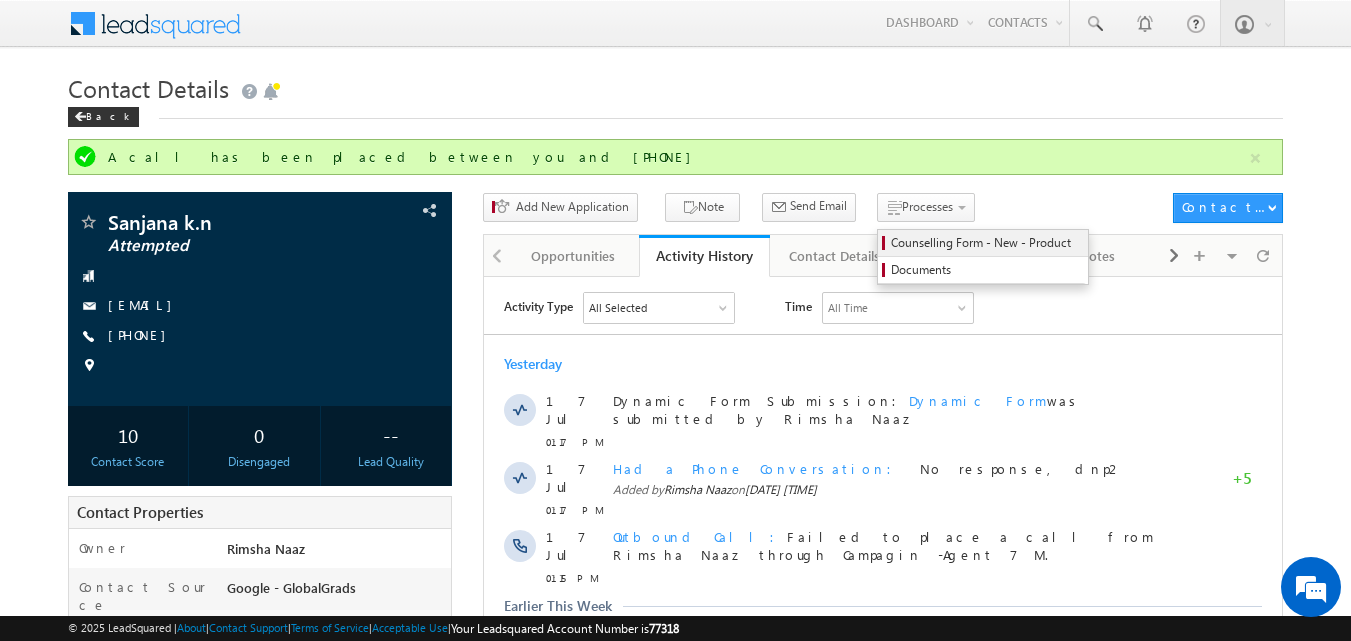 click on "Counselling Form - New - Product" at bounding box center (986, 243) 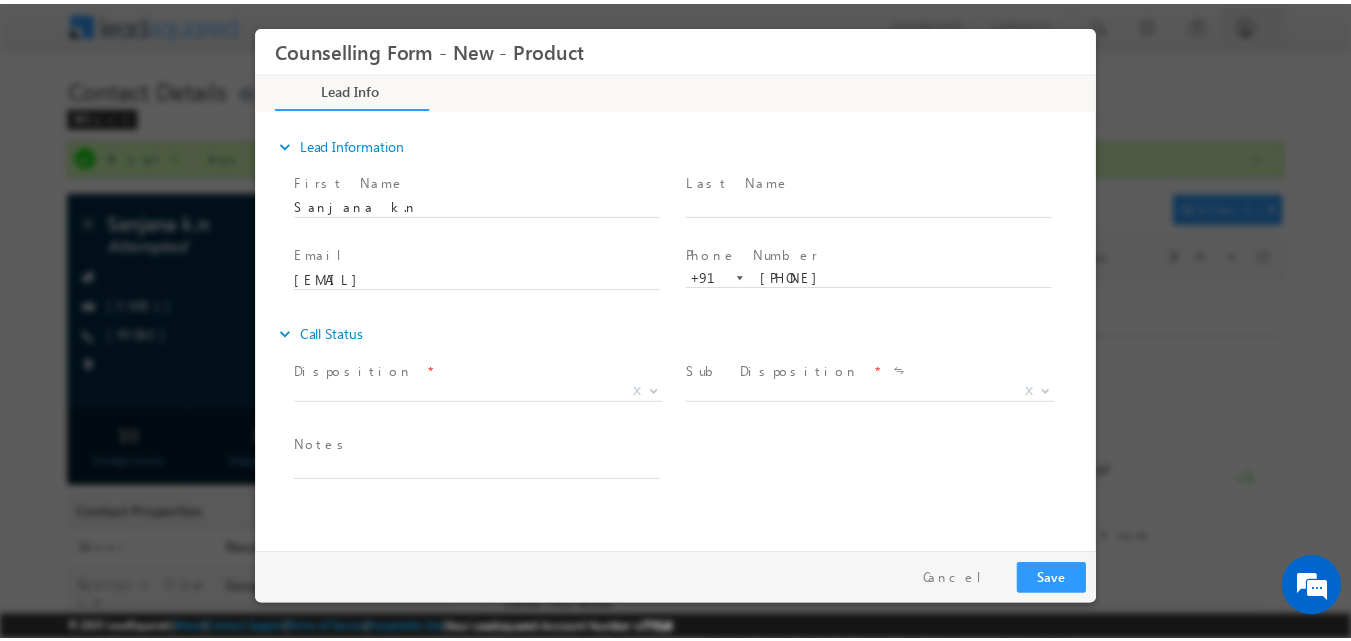 scroll, scrollTop: 0, scrollLeft: 0, axis: both 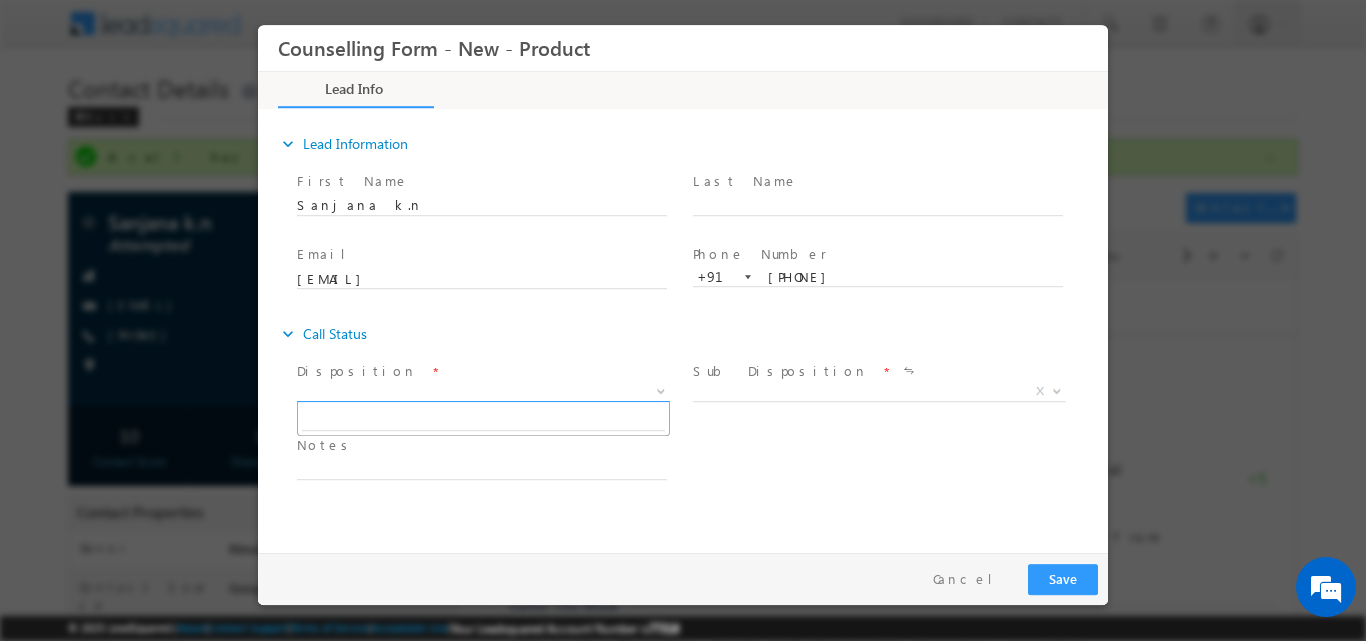 click at bounding box center (661, 389) 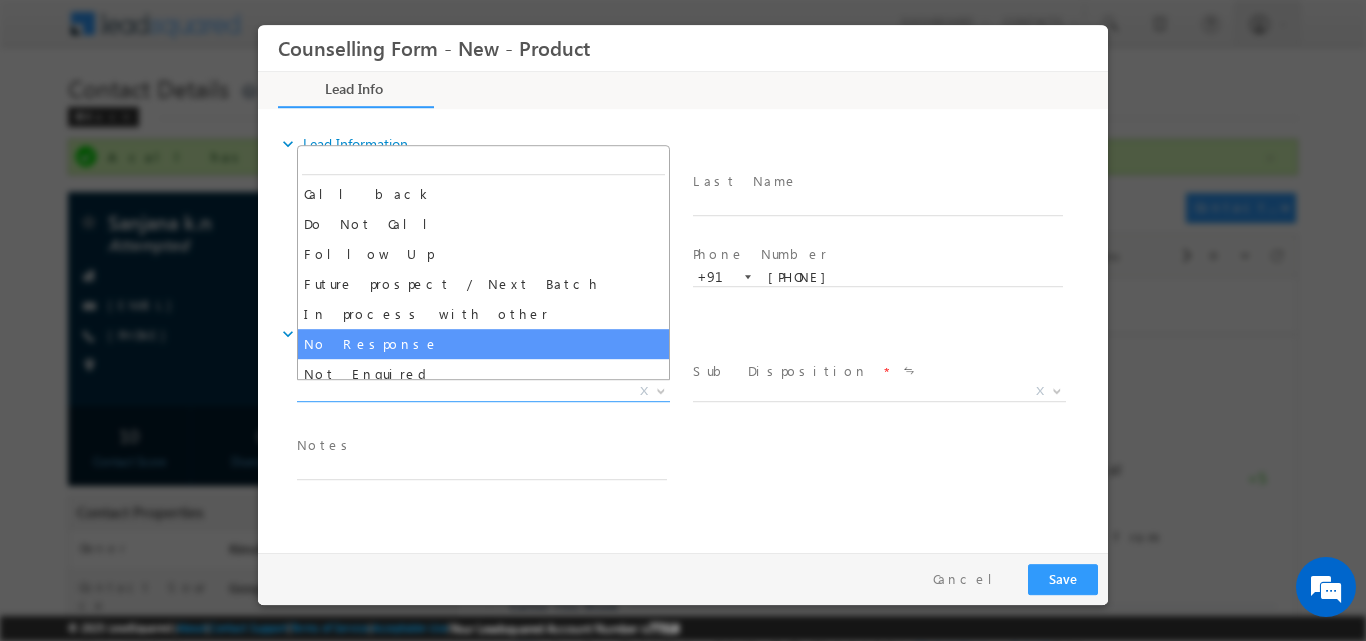 select on "No Response" 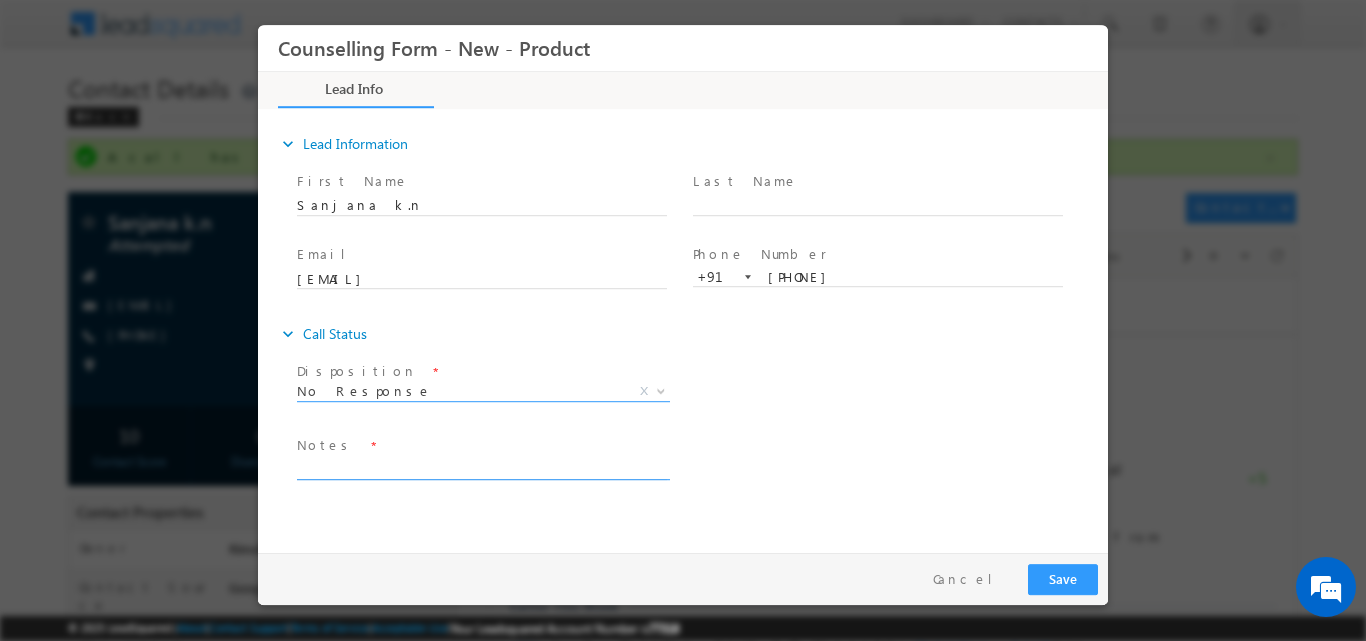 click at bounding box center (482, 467) 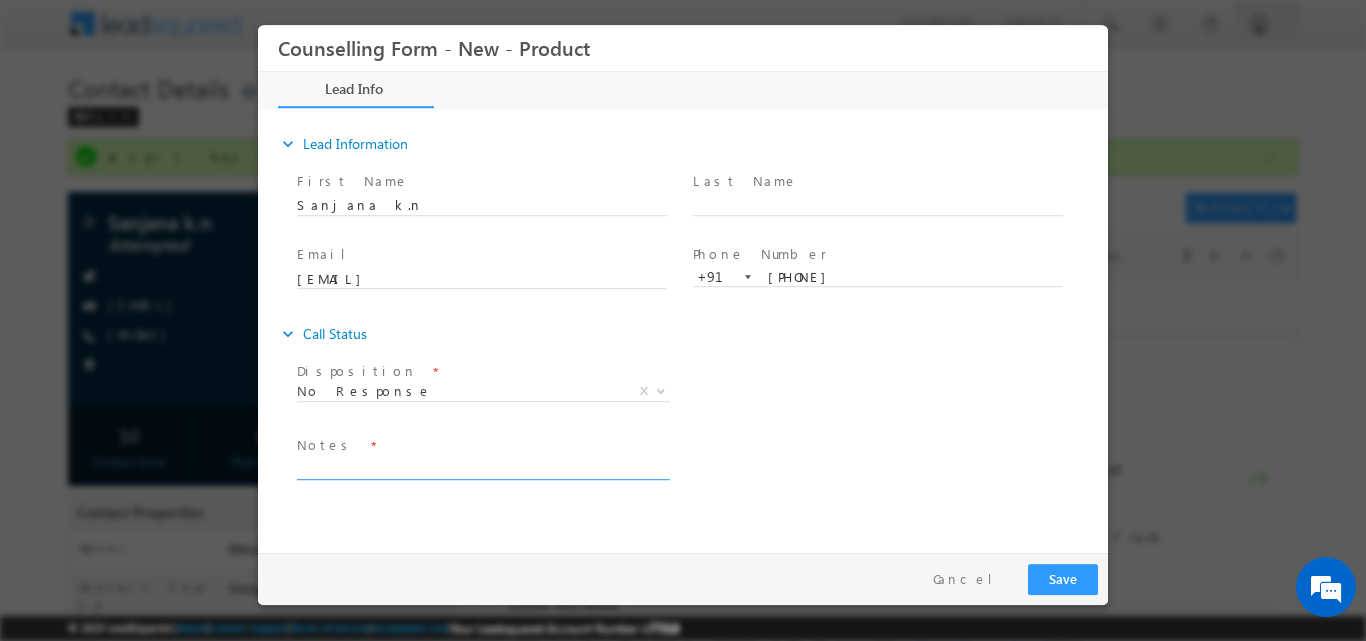 paste on "No response, dnp" 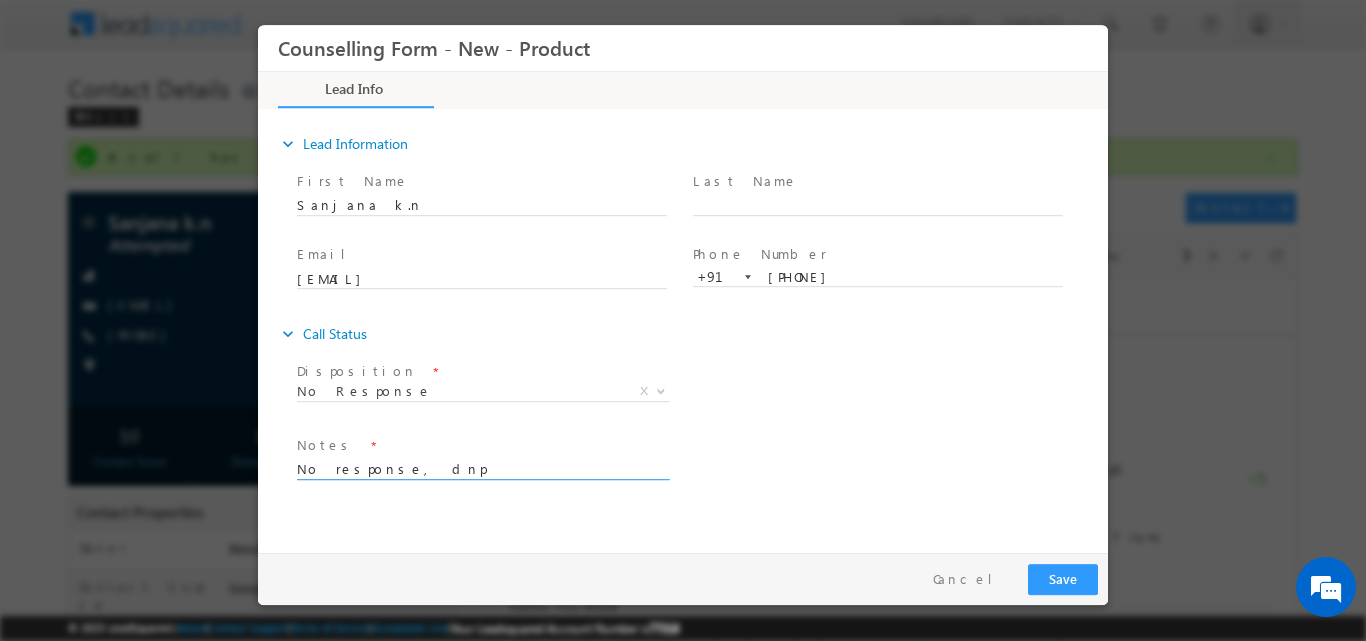 type on "No response, dnp" 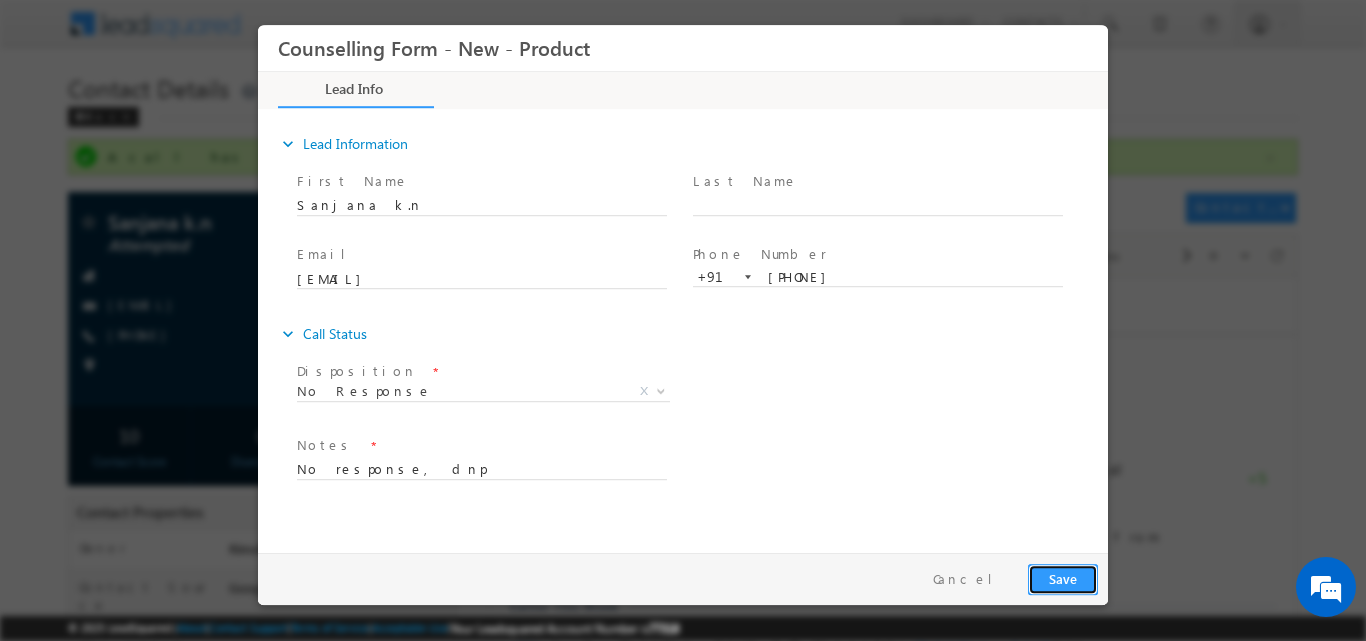 click on "Save" at bounding box center (1063, 578) 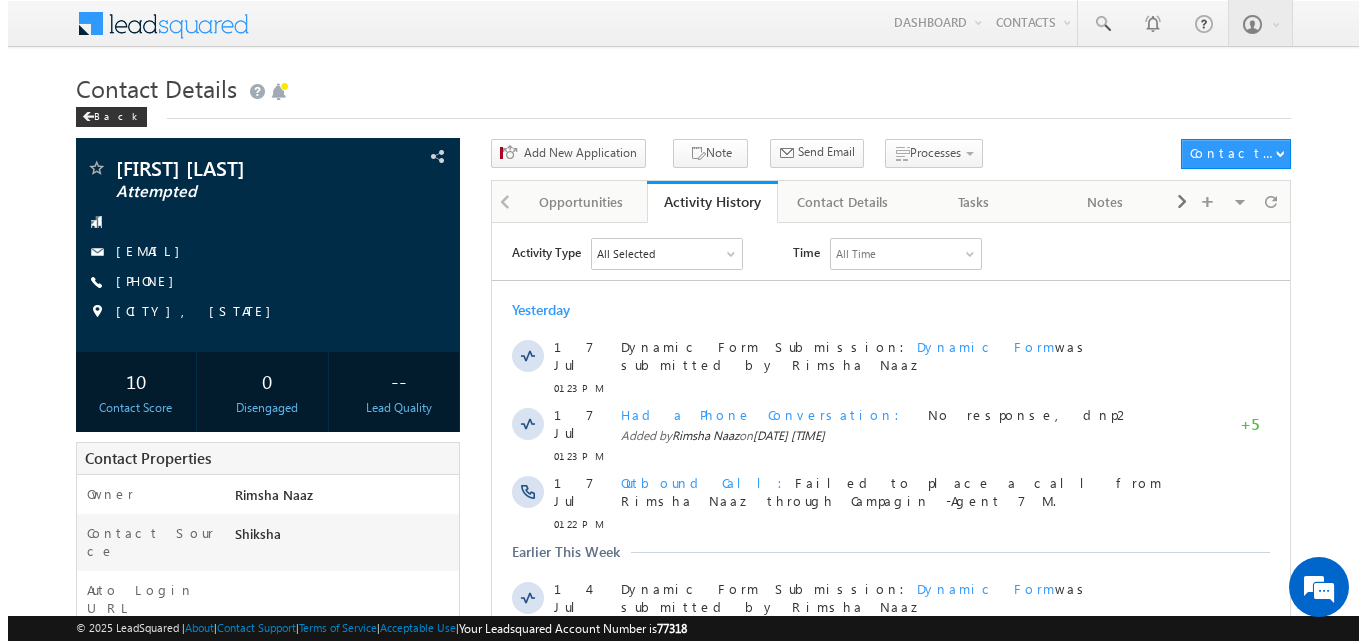 scroll, scrollTop: 0, scrollLeft: 0, axis: both 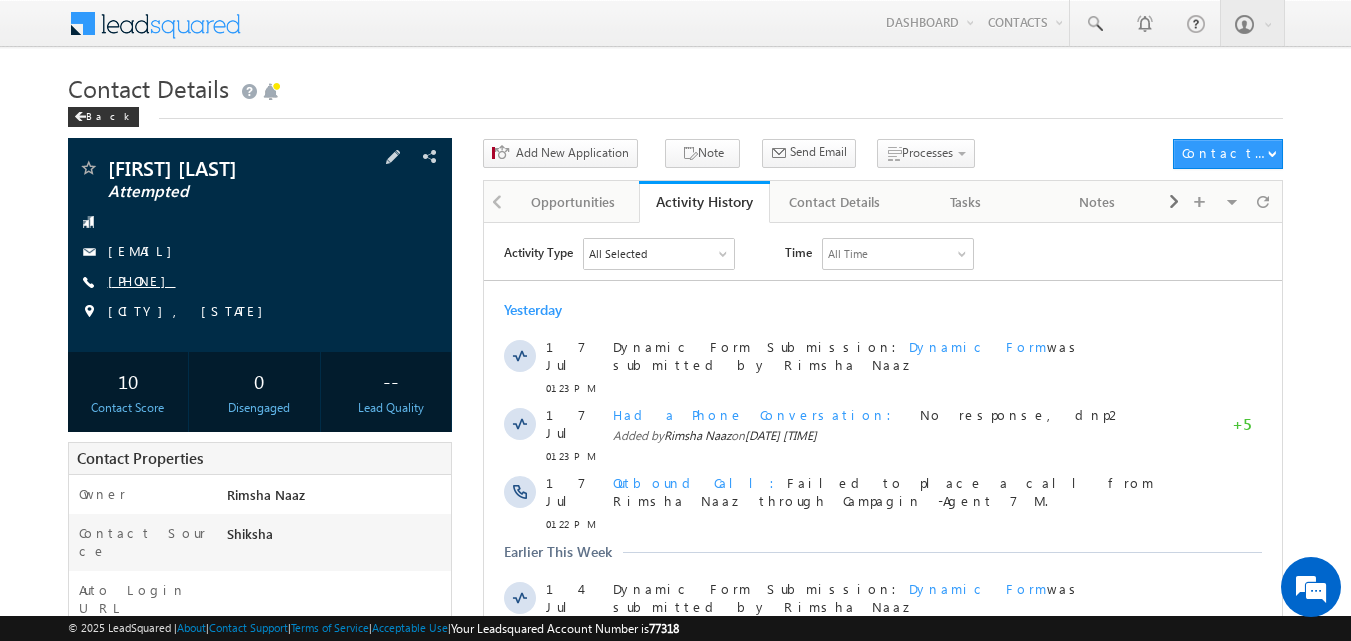 click on "[PHONE]" at bounding box center [142, 280] 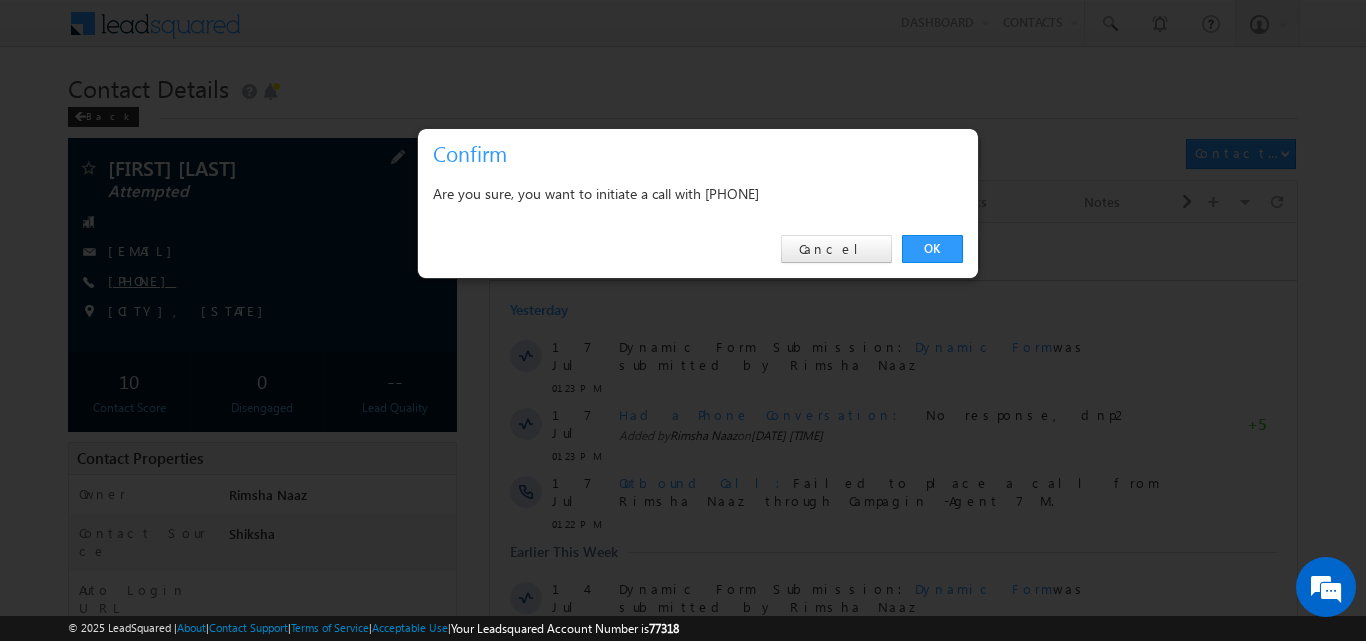 scroll, scrollTop: 0, scrollLeft: 0, axis: both 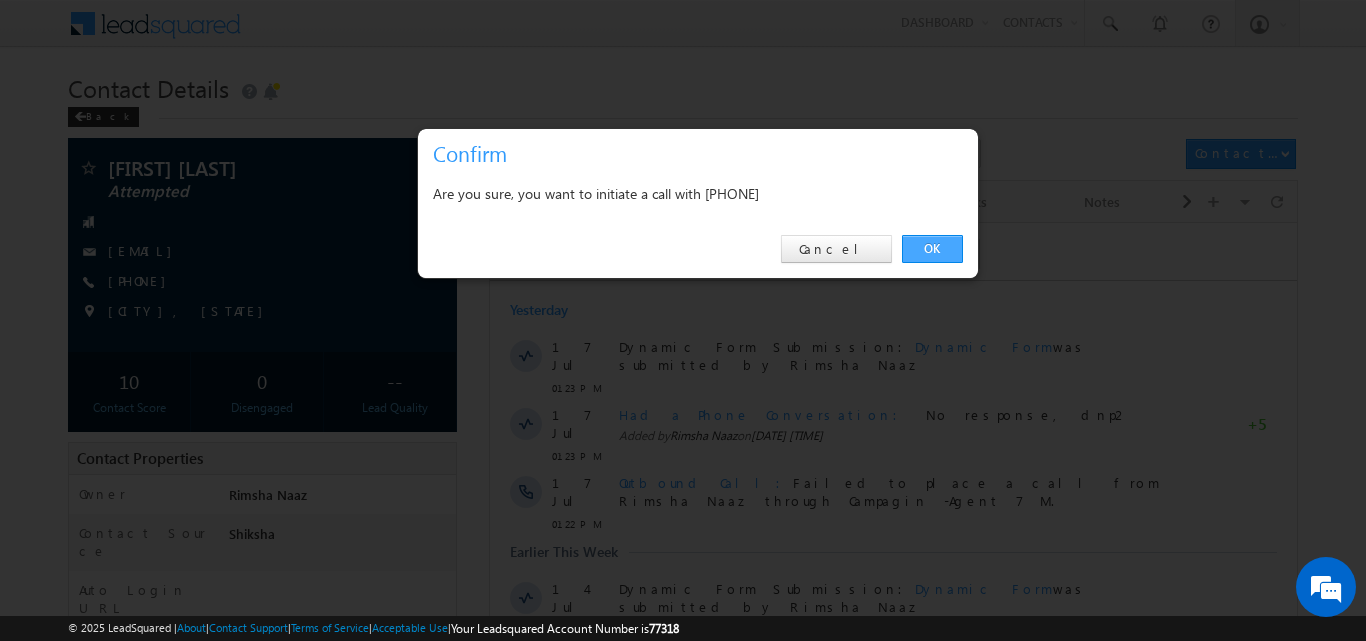 click on "OK" at bounding box center [932, 249] 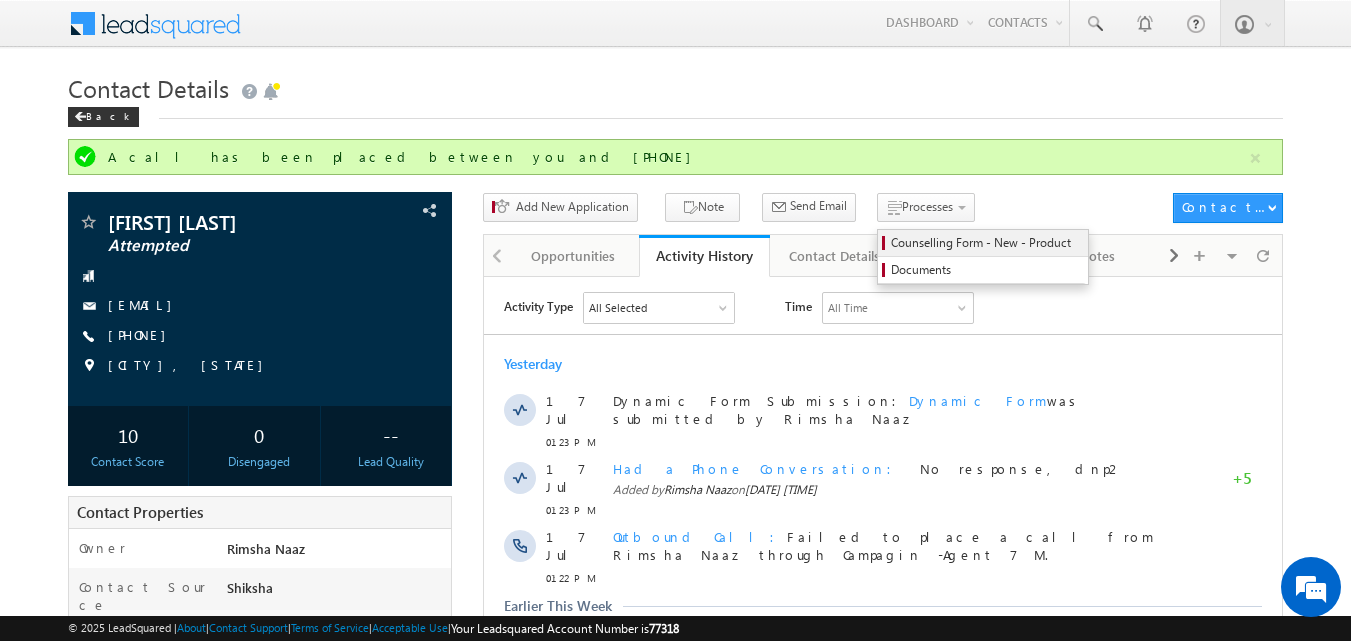 click on "Counselling Form - New - Product" at bounding box center (986, 243) 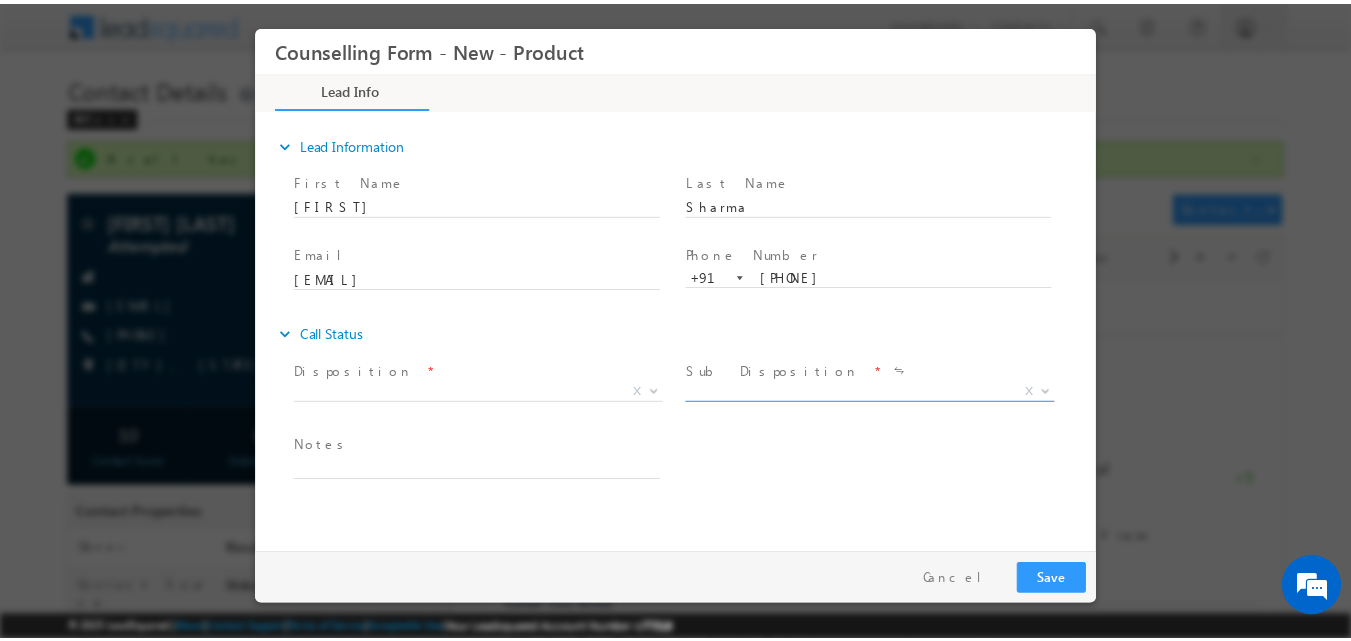 scroll, scrollTop: 0, scrollLeft: 0, axis: both 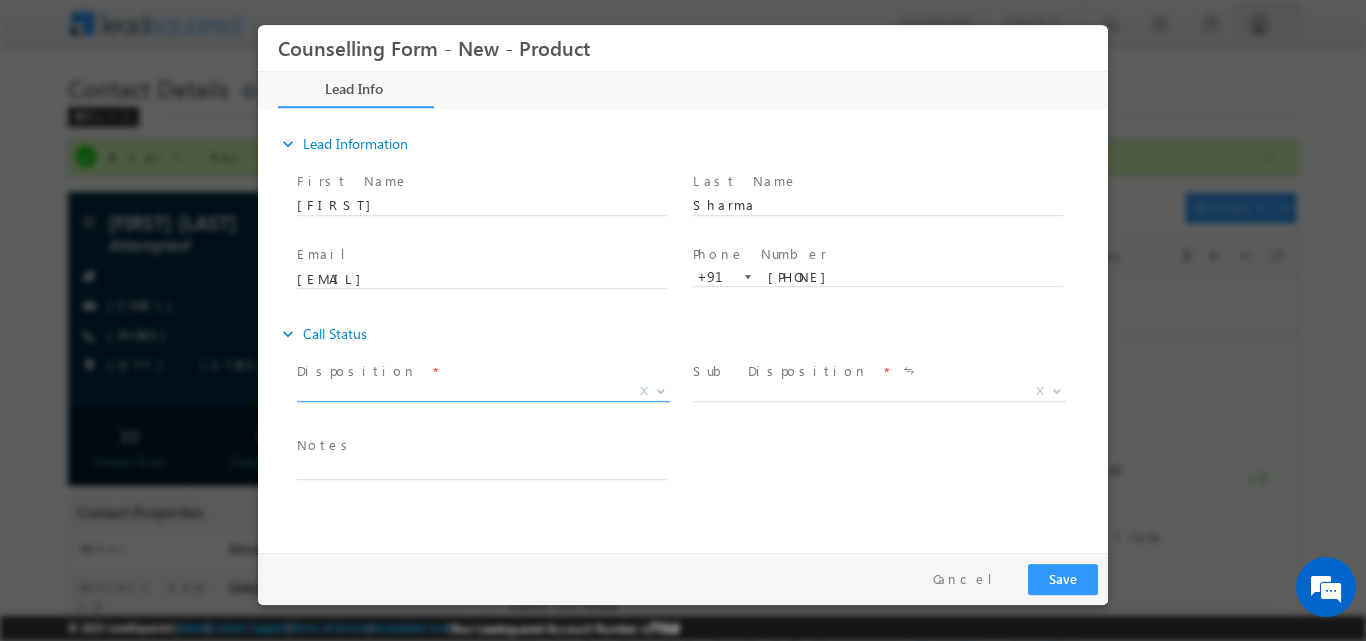 click at bounding box center (661, 389) 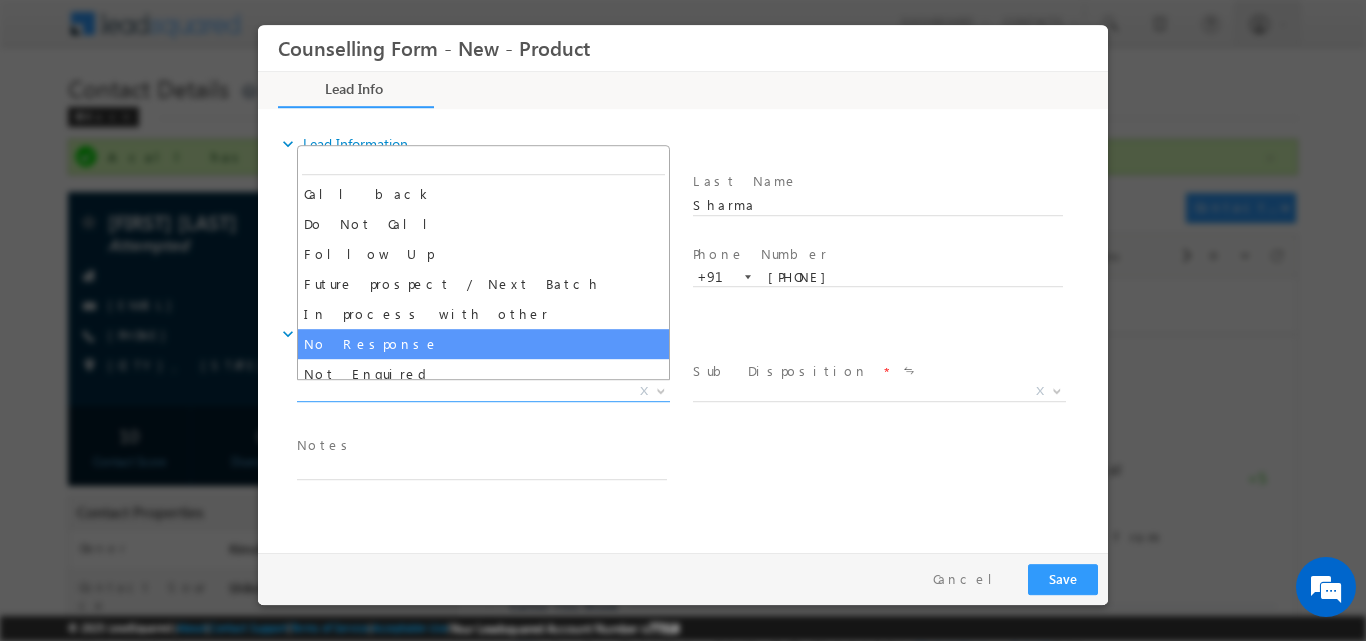 select on "No Response" 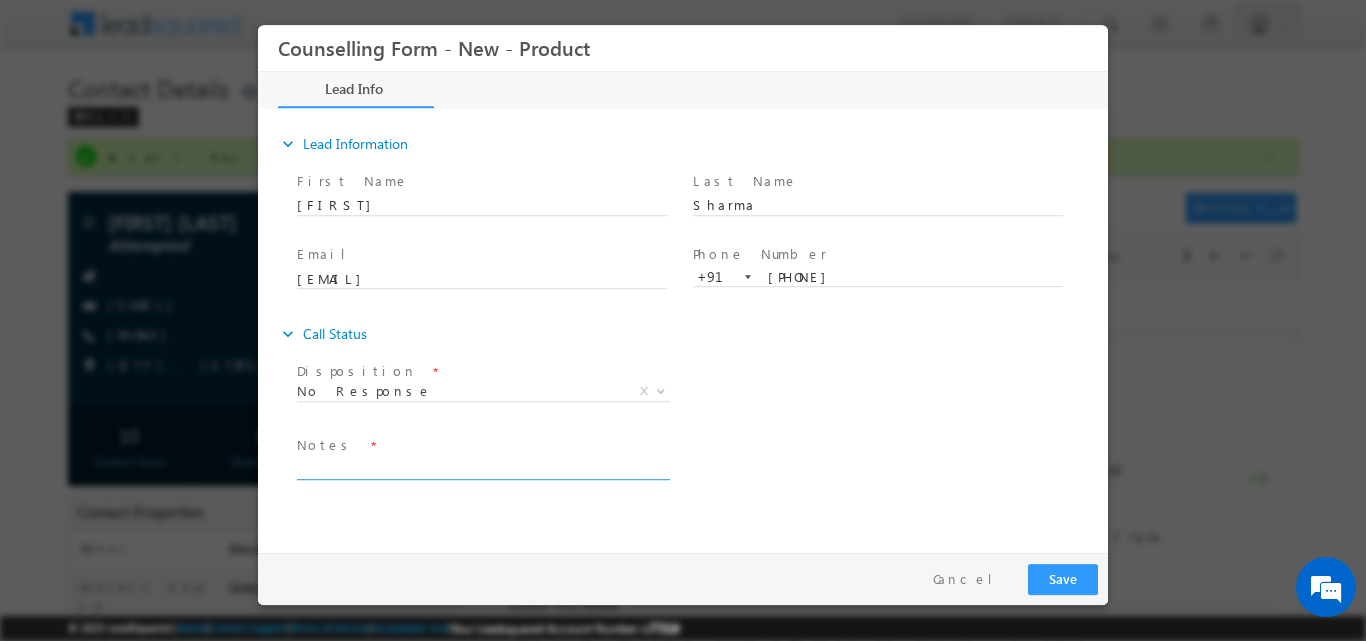 click at bounding box center [482, 467] 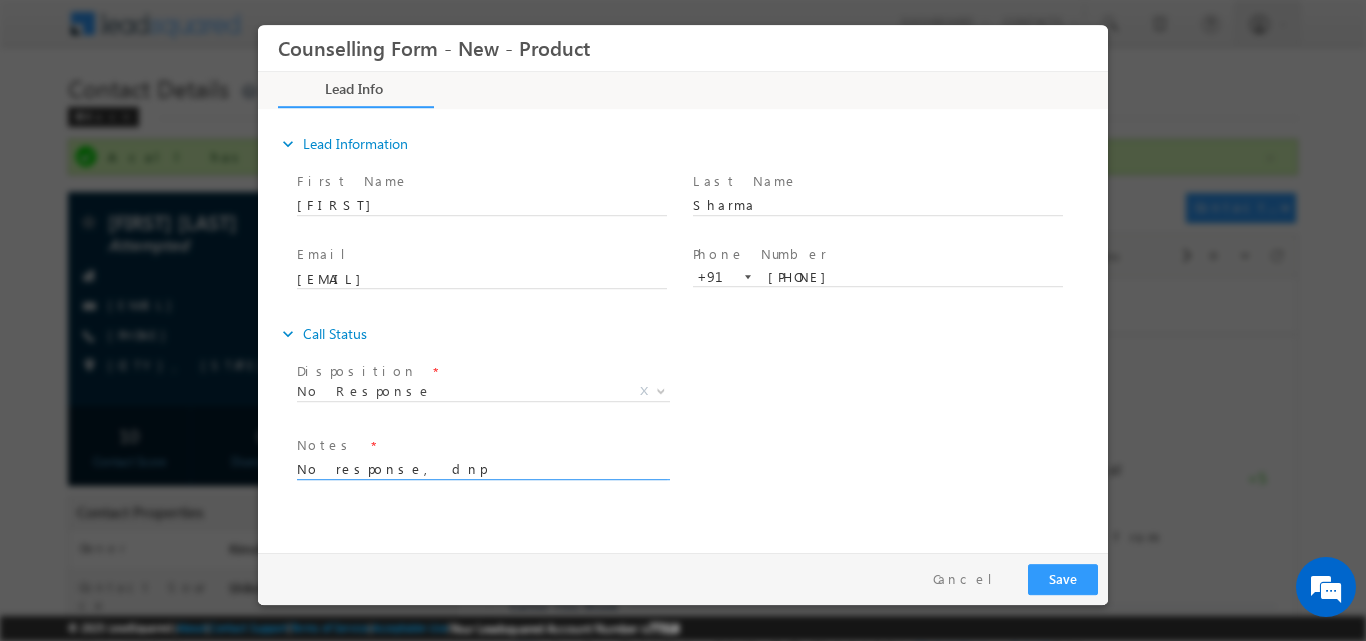 type on "No response, dnp" 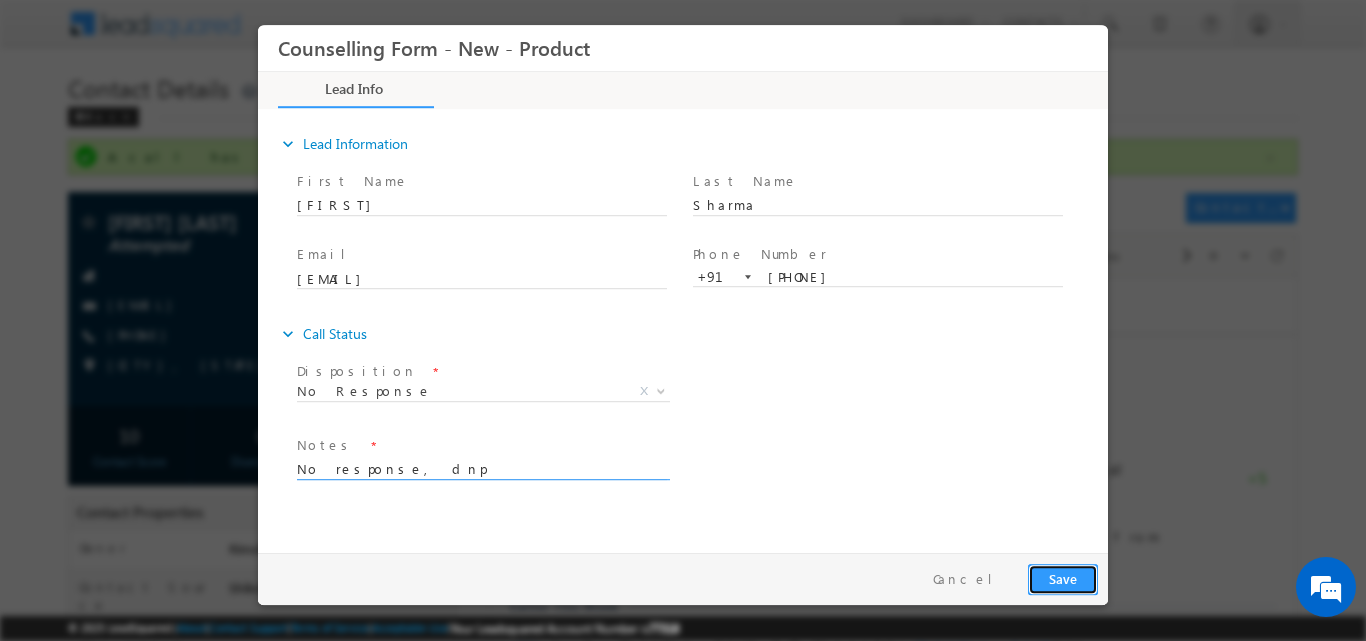 click on "Save" at bounding box center [1063, 578] 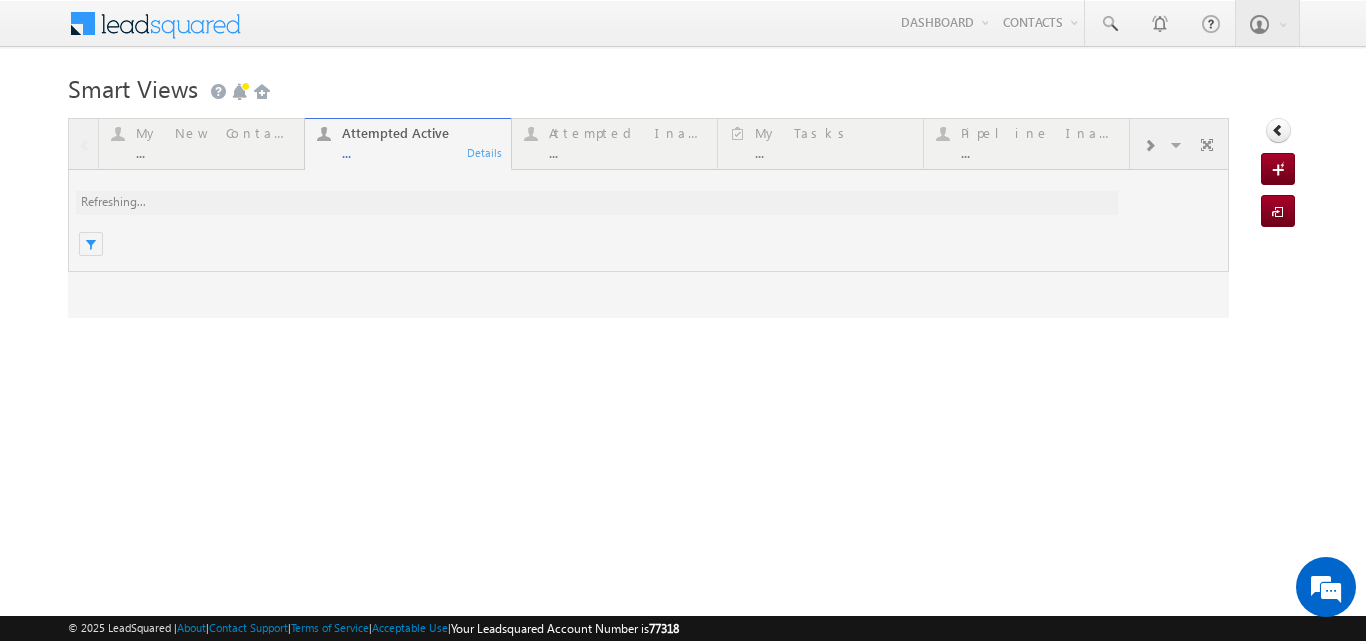scroll, scrollTop: 0, scrollLeft: 0, axis: both 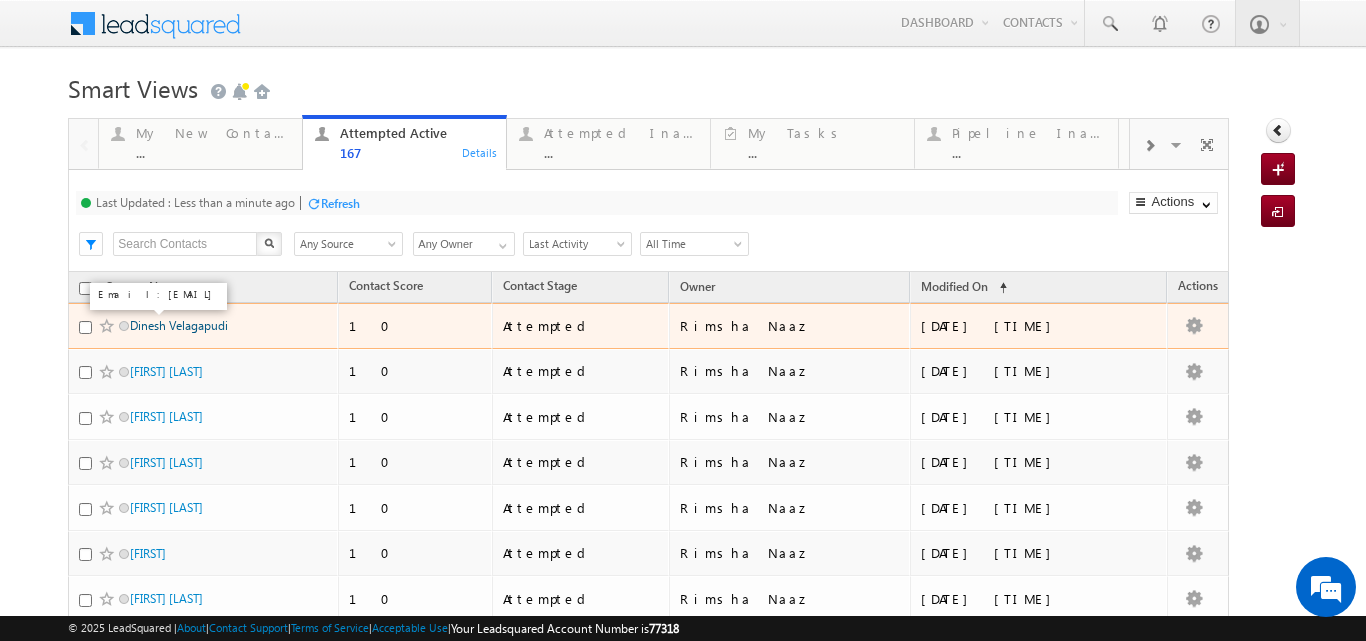 click on "Dinesh Velagapudi" at bounding box center (179, 325) 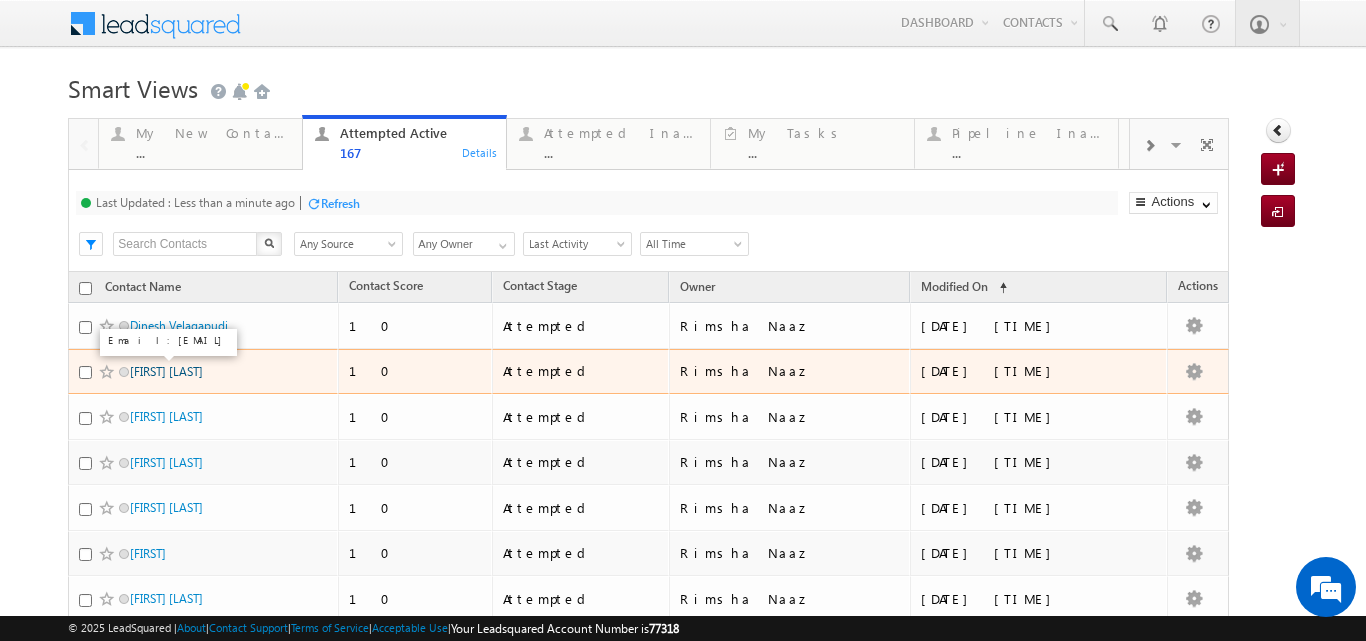 click on "[FIRST] [LAST]" at bounding box center (166, 371) 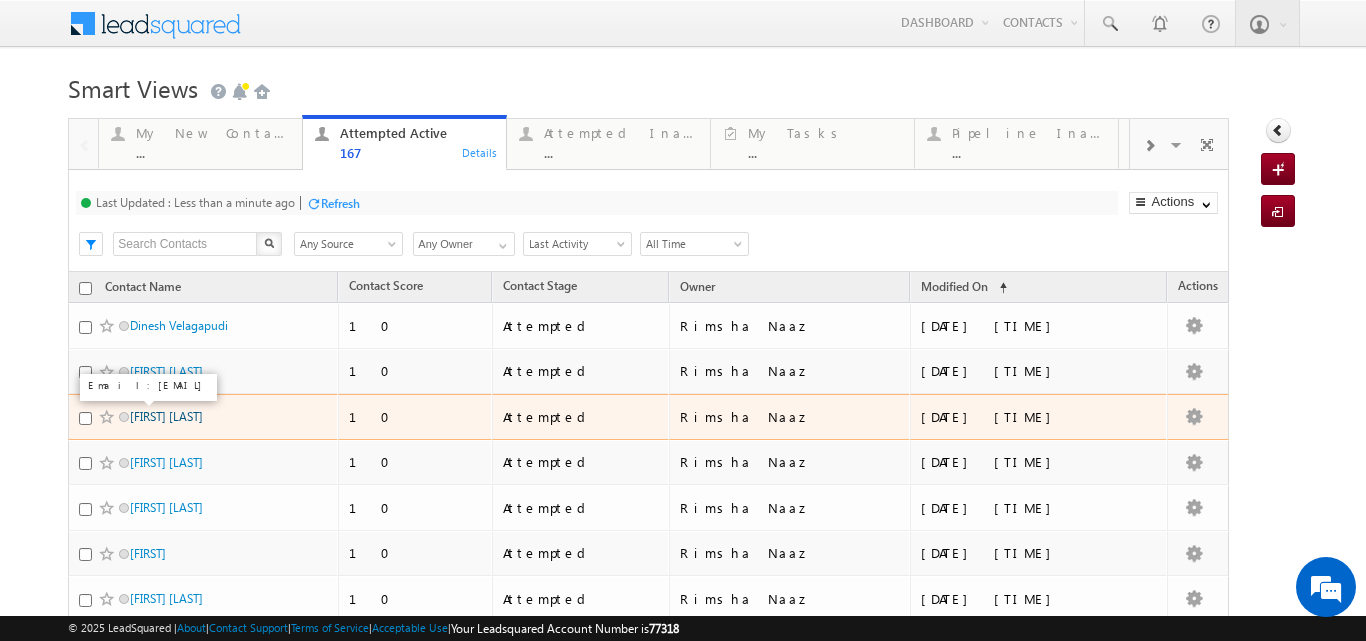 click on "[FIRST] [LAST]" at bounding box center (166, 416) 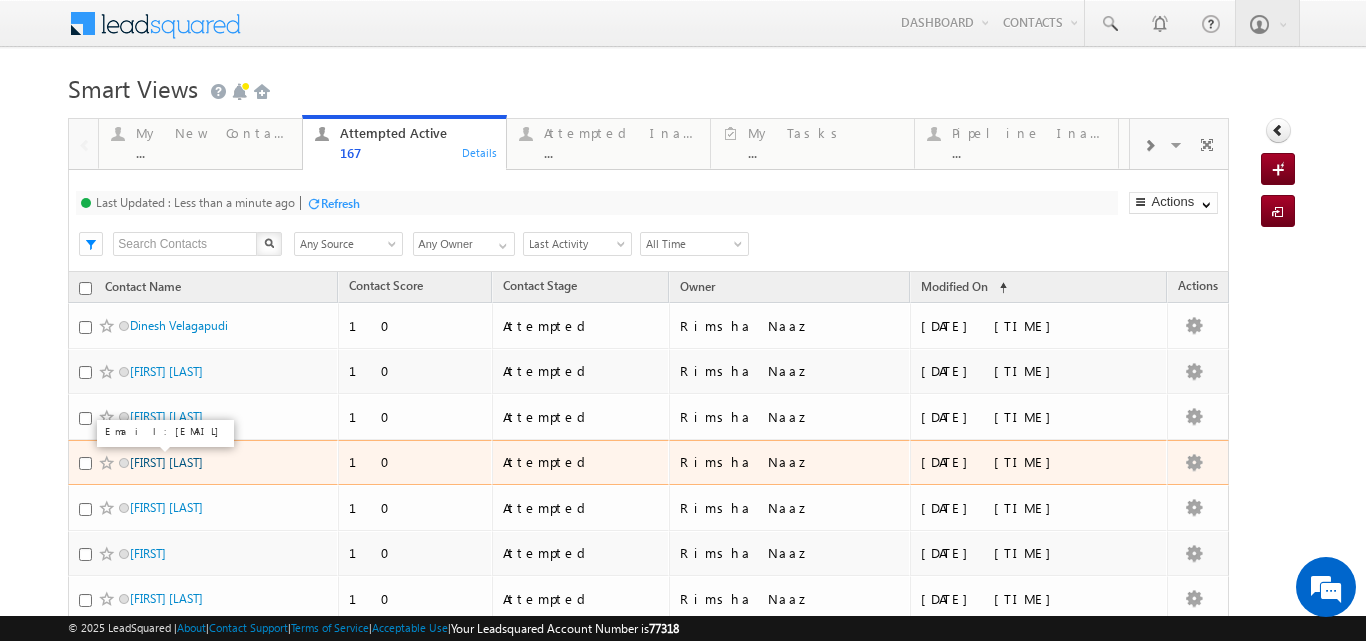 click on "[FIRST] [LAST]" at bounding box center (166, 462) 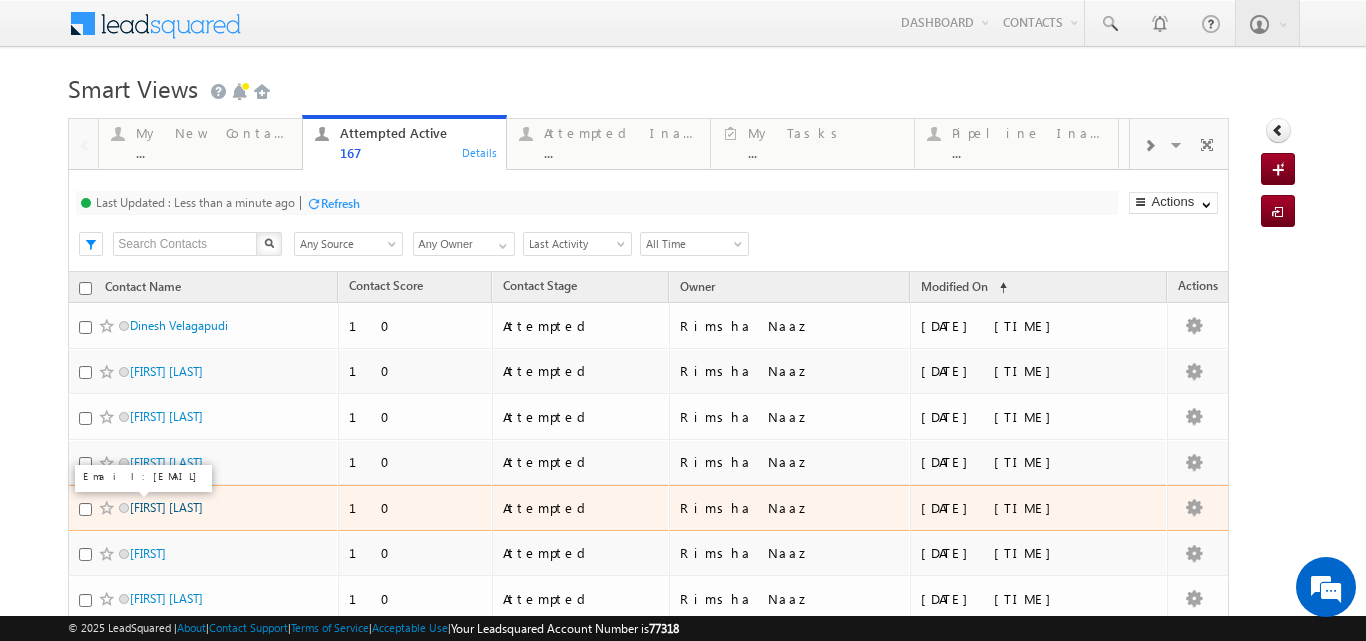 click on "[FIRST] [LAST]" at bounding box center (166, 507) 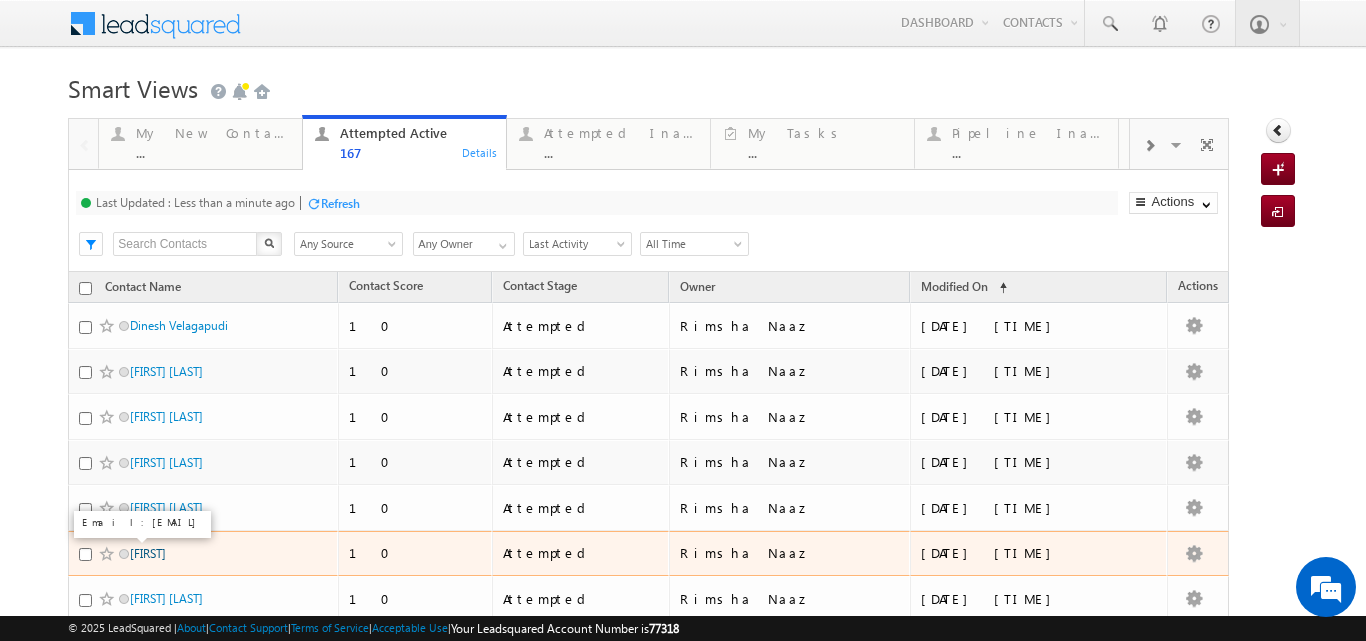 click on "[FIRST]" at bounding box center [148, 553] 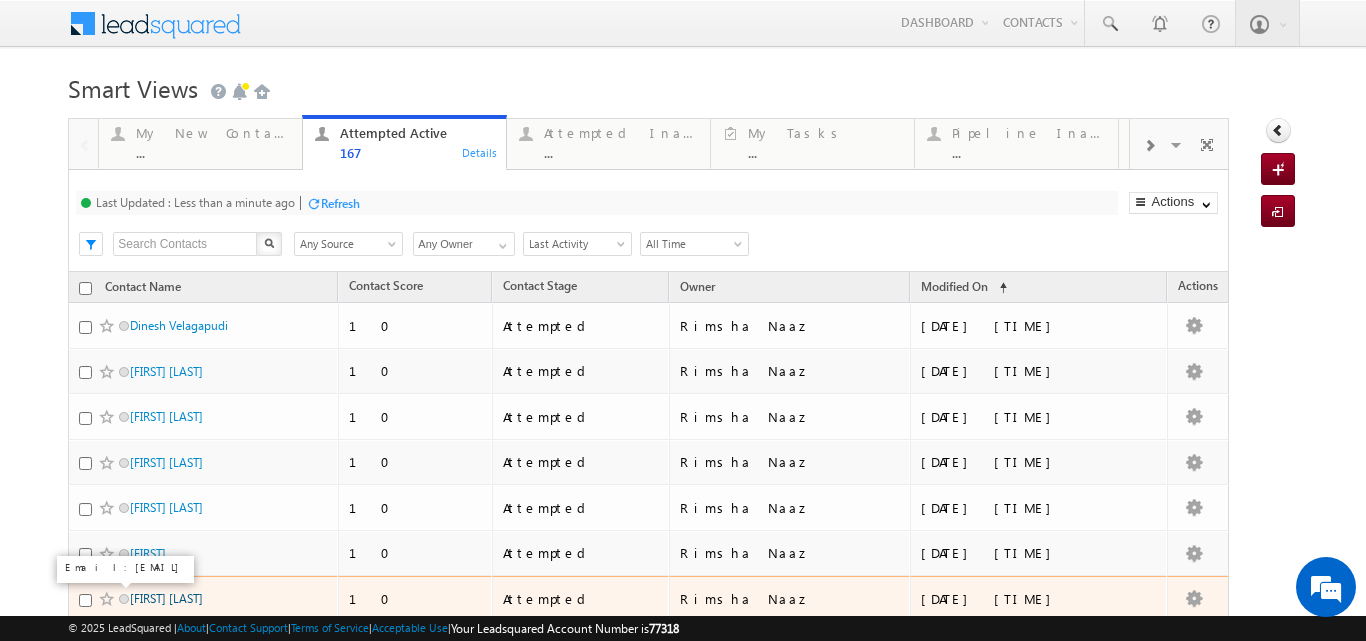 click on "[FIRST] [LAST]" at bounding box center (166, 598) 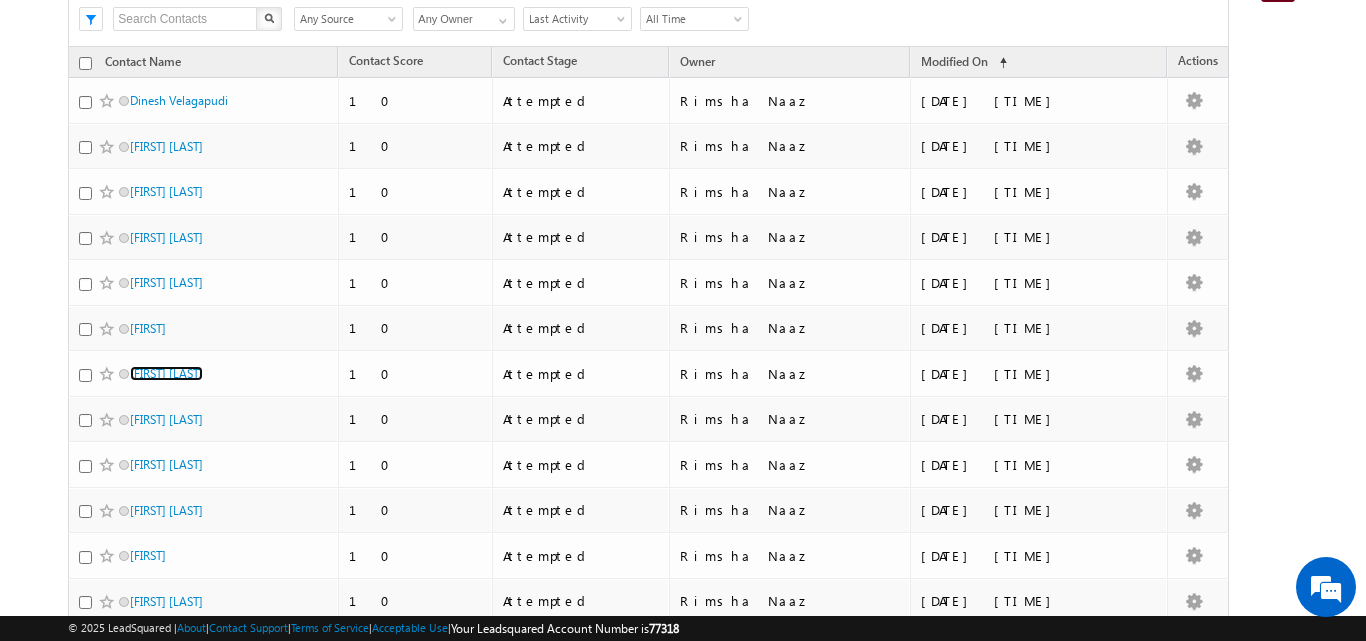 scroll, scrollTop: 254, scrollLeft: 0, axis: vertical 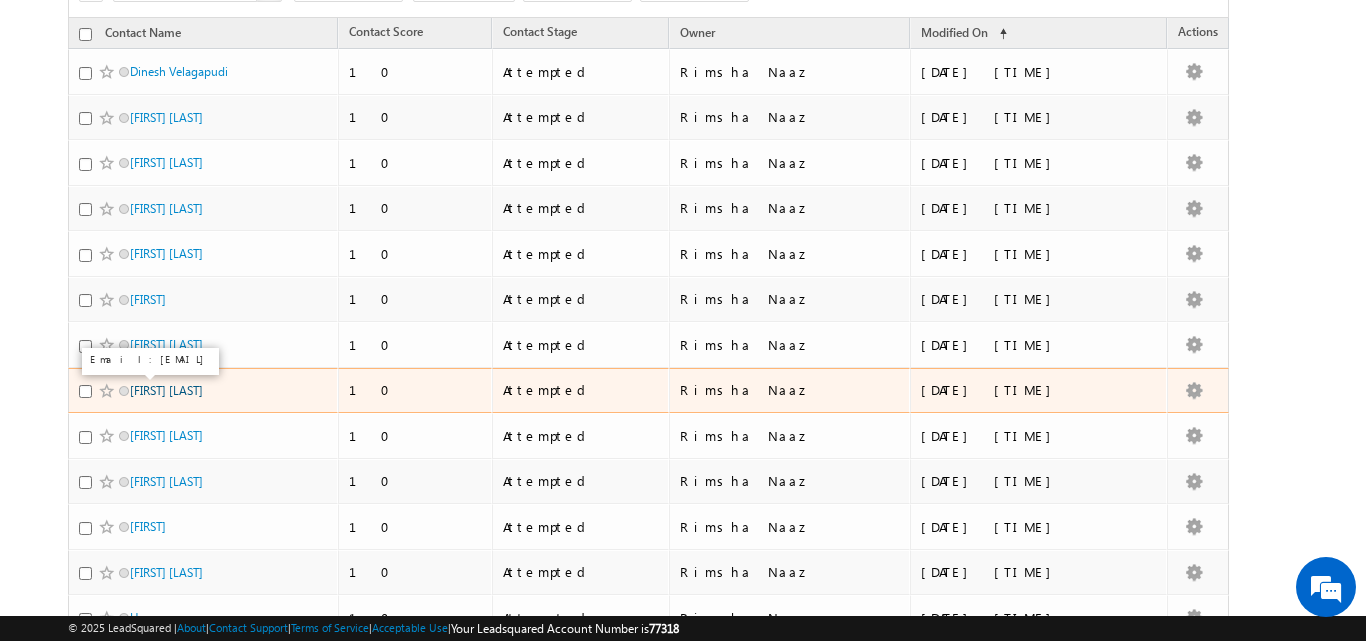 click on "Kushagra Dhawal" at bounding box center (166, 390) 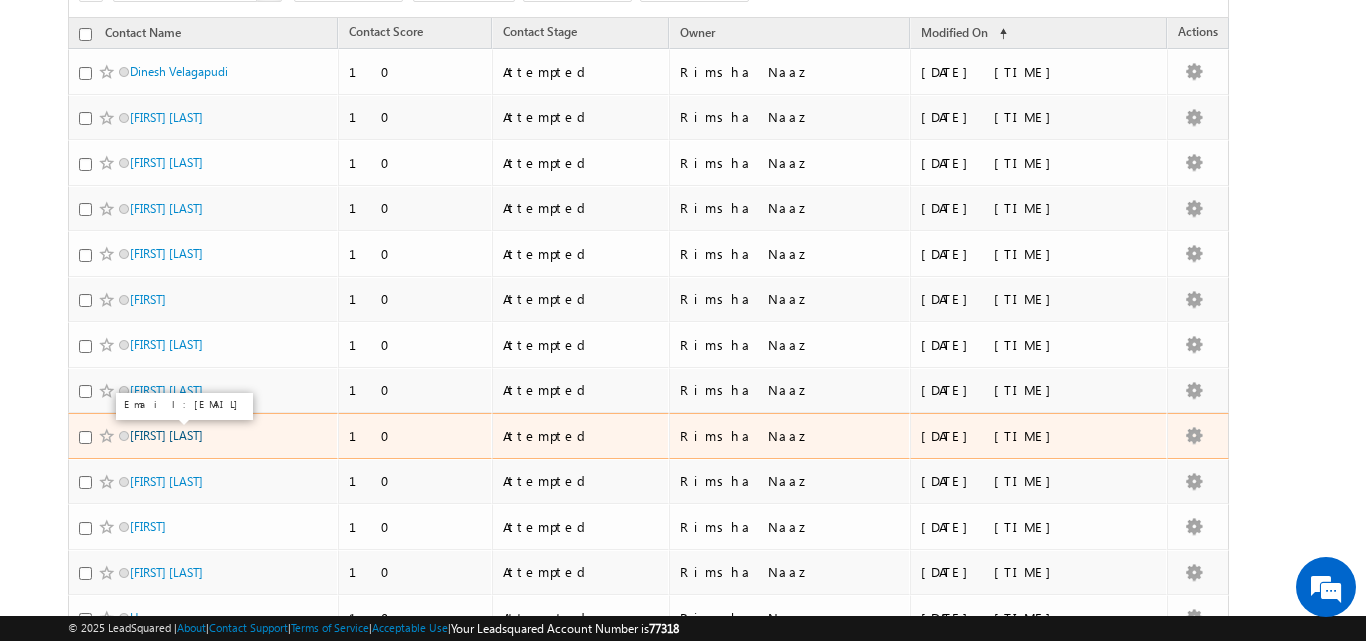 click on "Muruga Shunmugam" at bounding box center [166, 435] 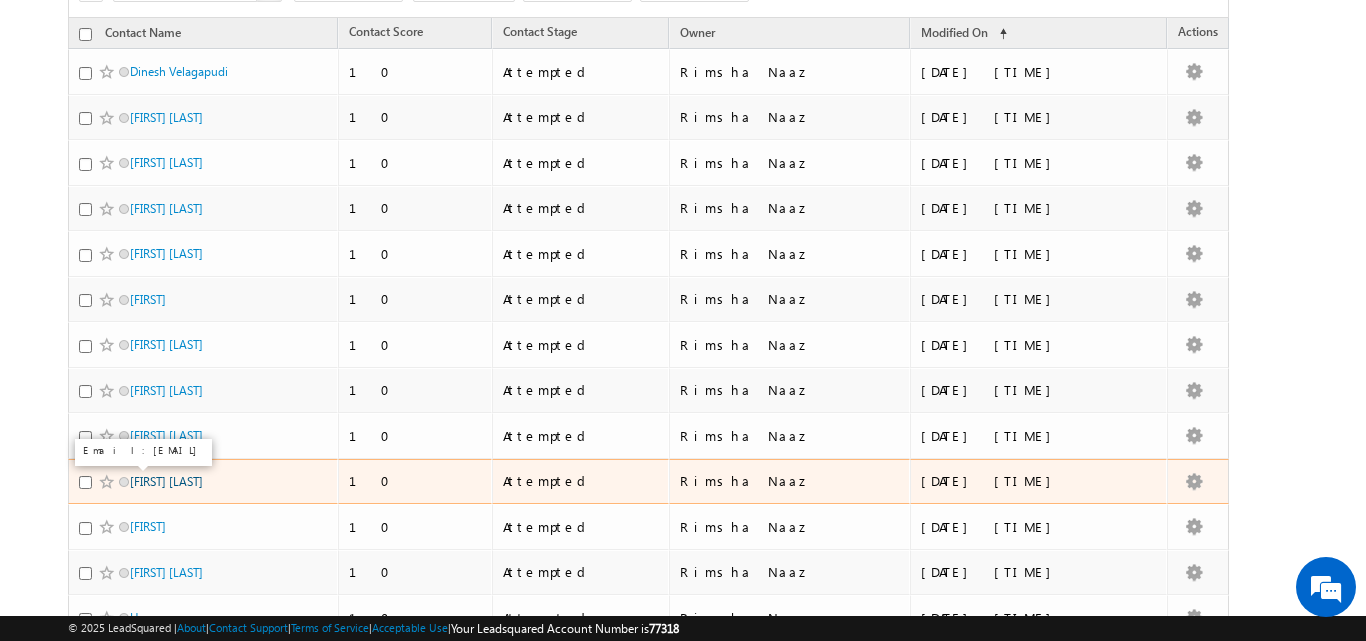 click on "Gokul A k" at bounding box center (166, 481) 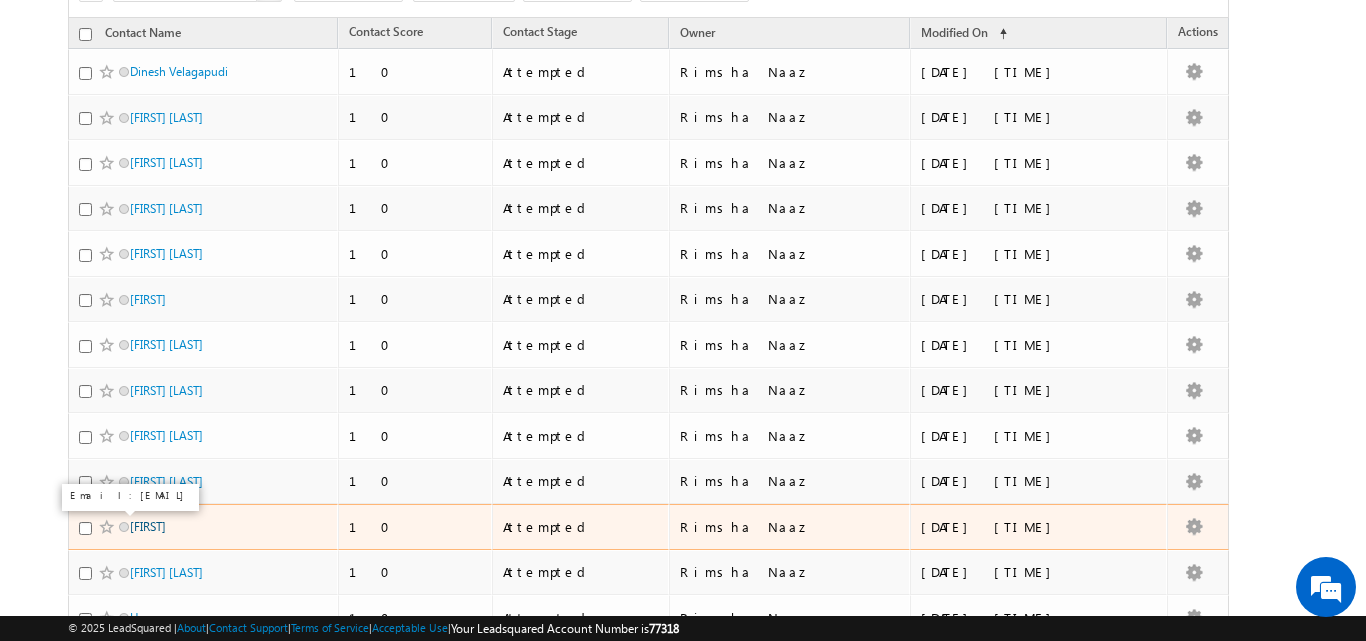 click on "Nikki" at bounding box center [148, 526] 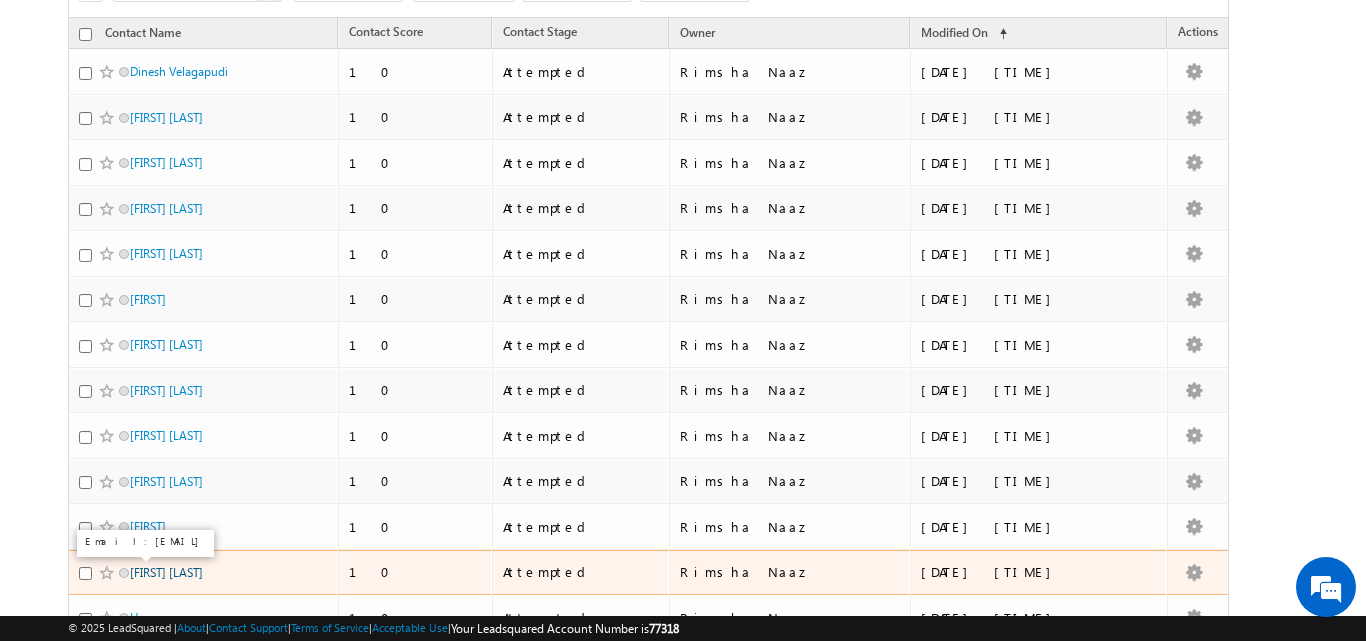 click on "Garima Vias" at bounding box center (166, 572) 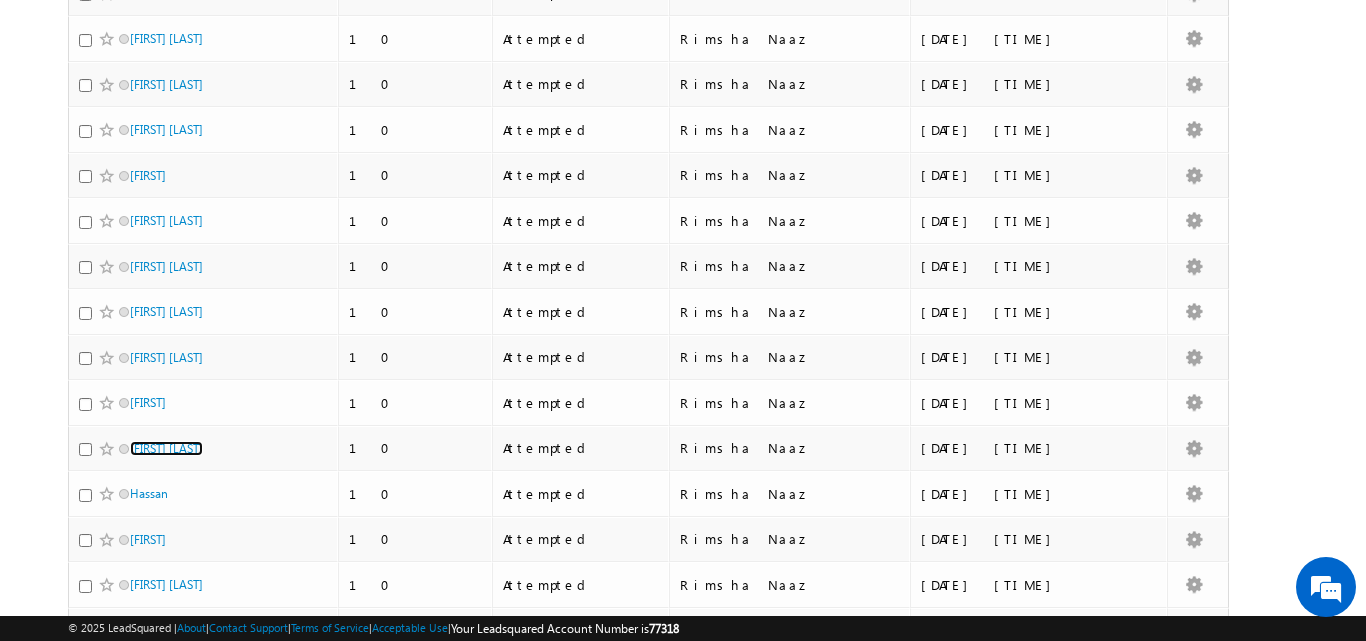 scroll, scrollTop: 397, scrollLeft: 0, axis: vertical 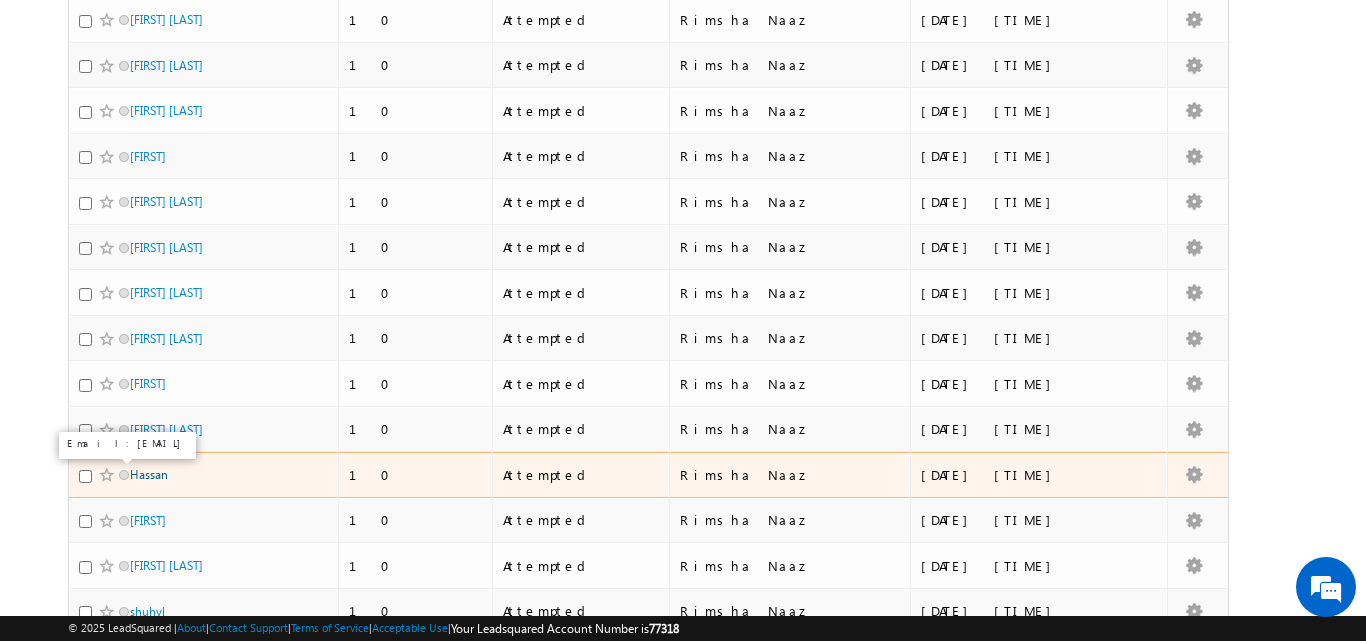click on "Hassan" at bounding box center (149, 474) 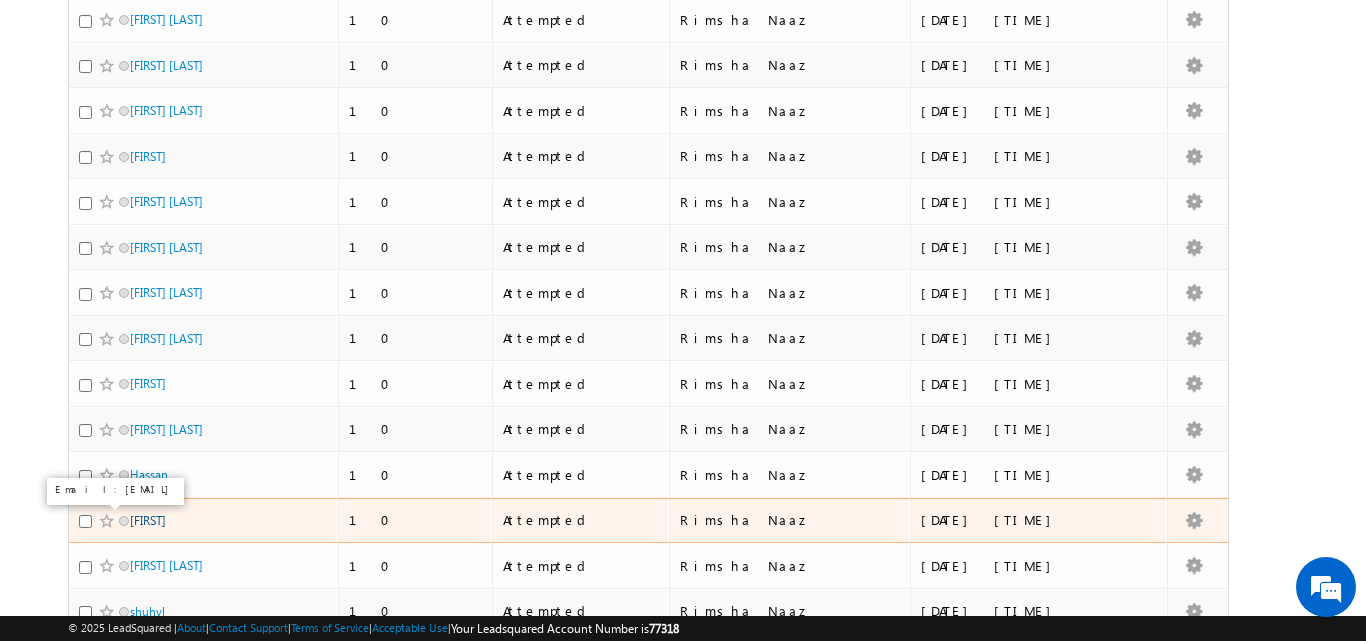click on "Parvez" at bounding box center [148, 520] 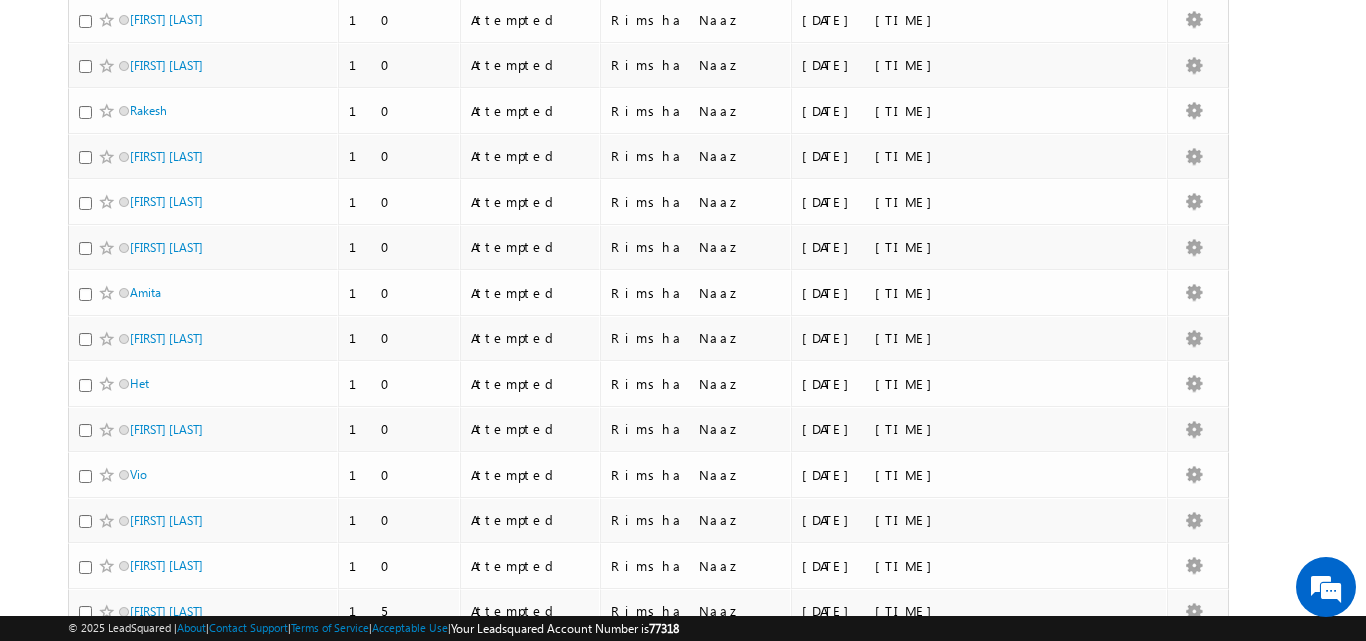 scroll, scrollTop: 369, scrollLeft: 0, axis: vertical 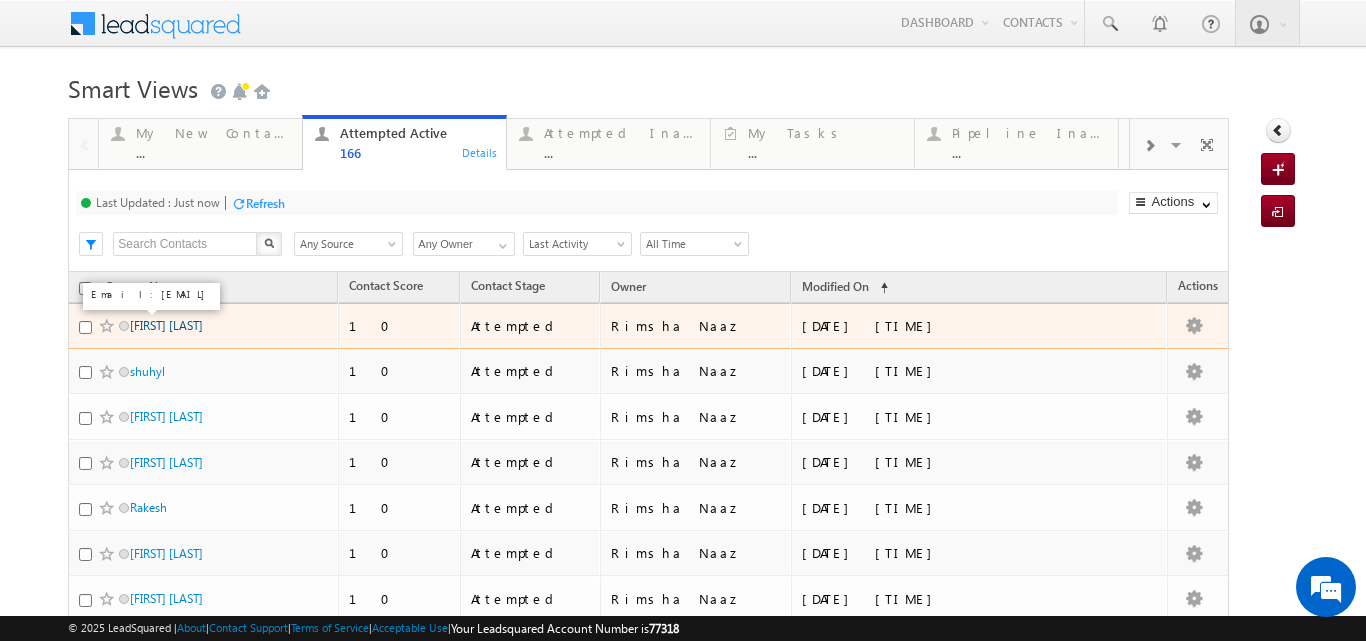 click on "Abhijit Chandra" at bounding box center (166, 325) 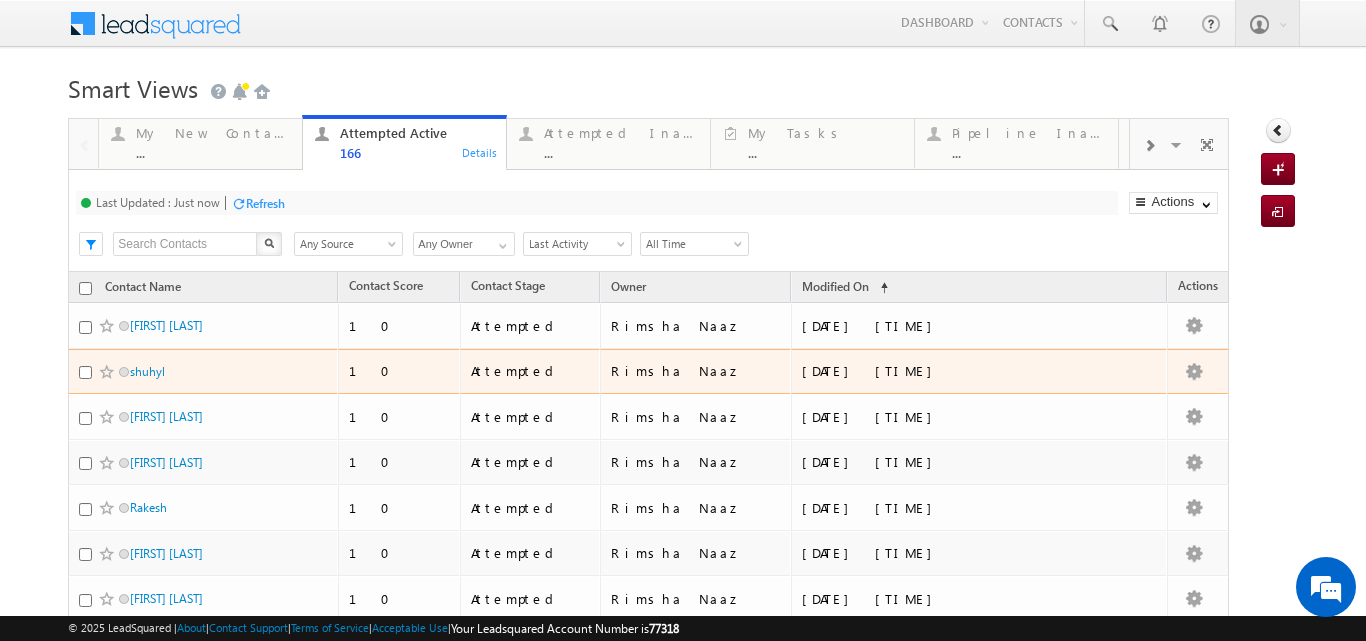 click on "shuhyl" at bounding box center [197, 371] 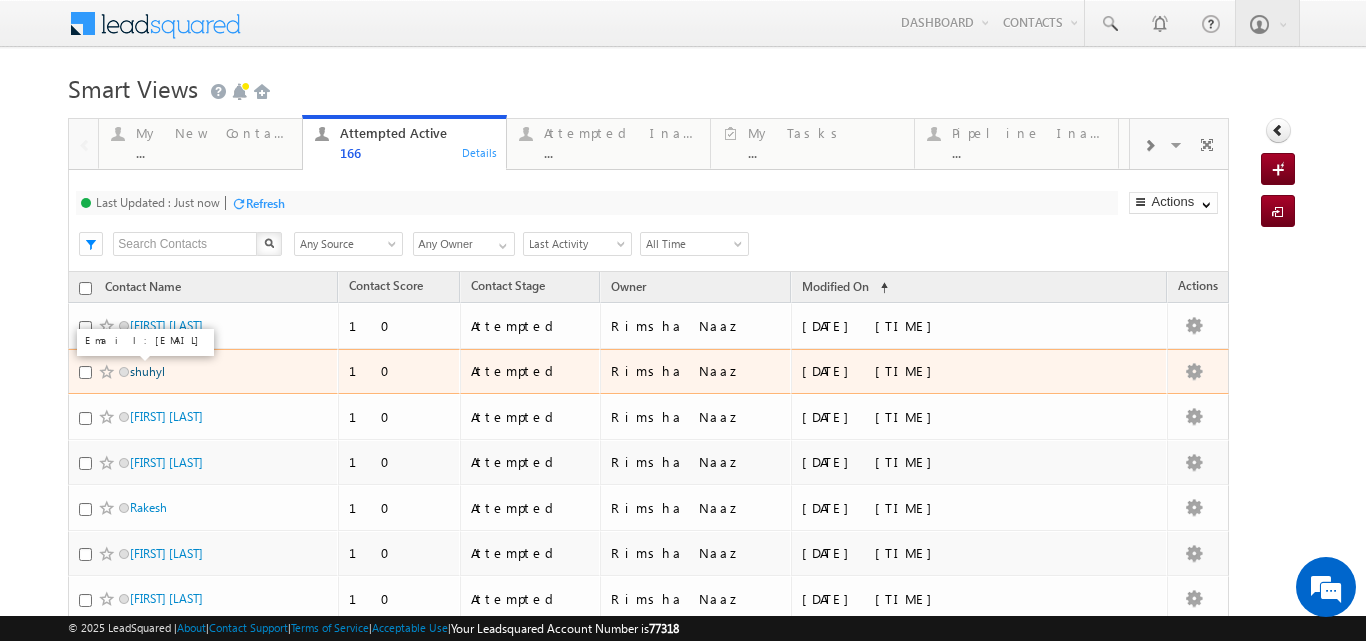 click on "shuhyl" at bounding box center [147, 371] 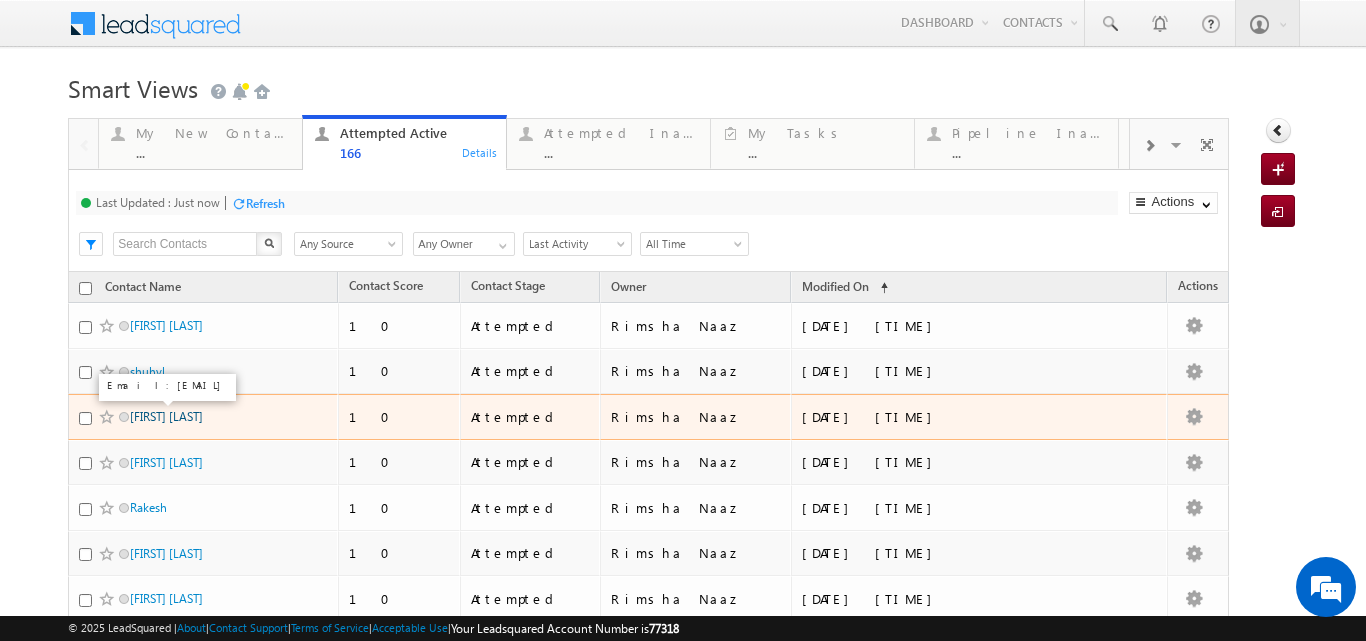 click on "Sudhanshu Chamoli" at bounding box center [166, 416] 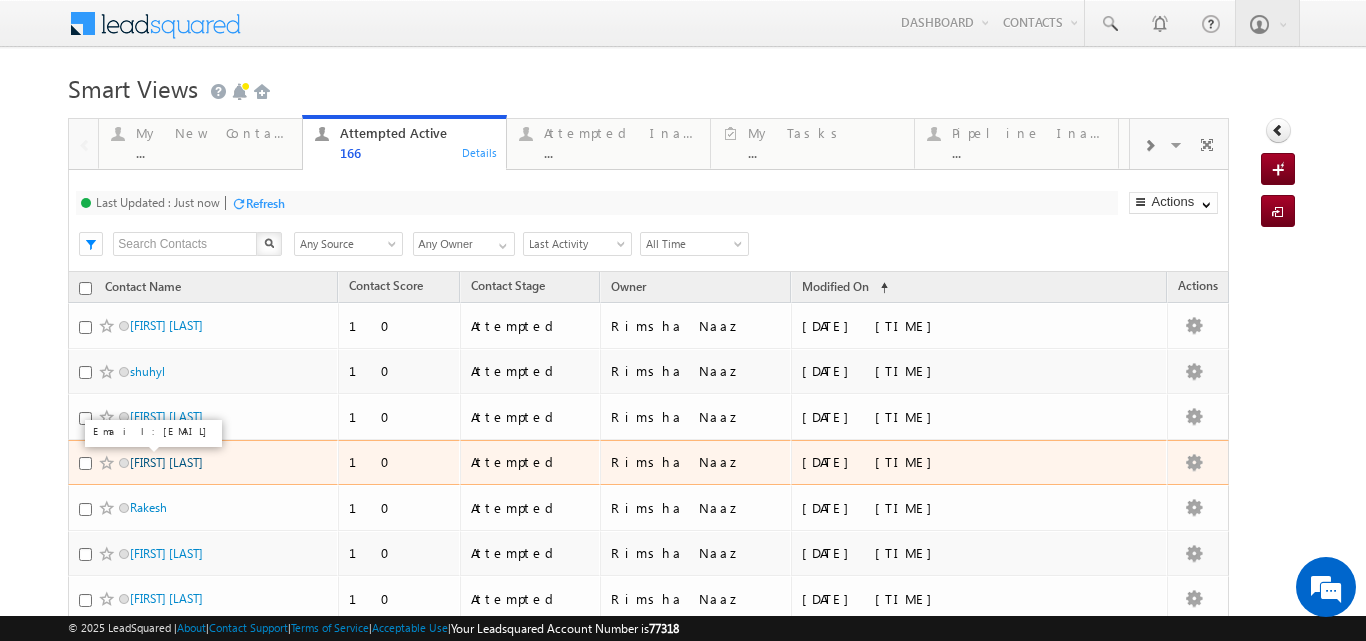 click on "Manish Kumar" at bounding box center [166, 462] 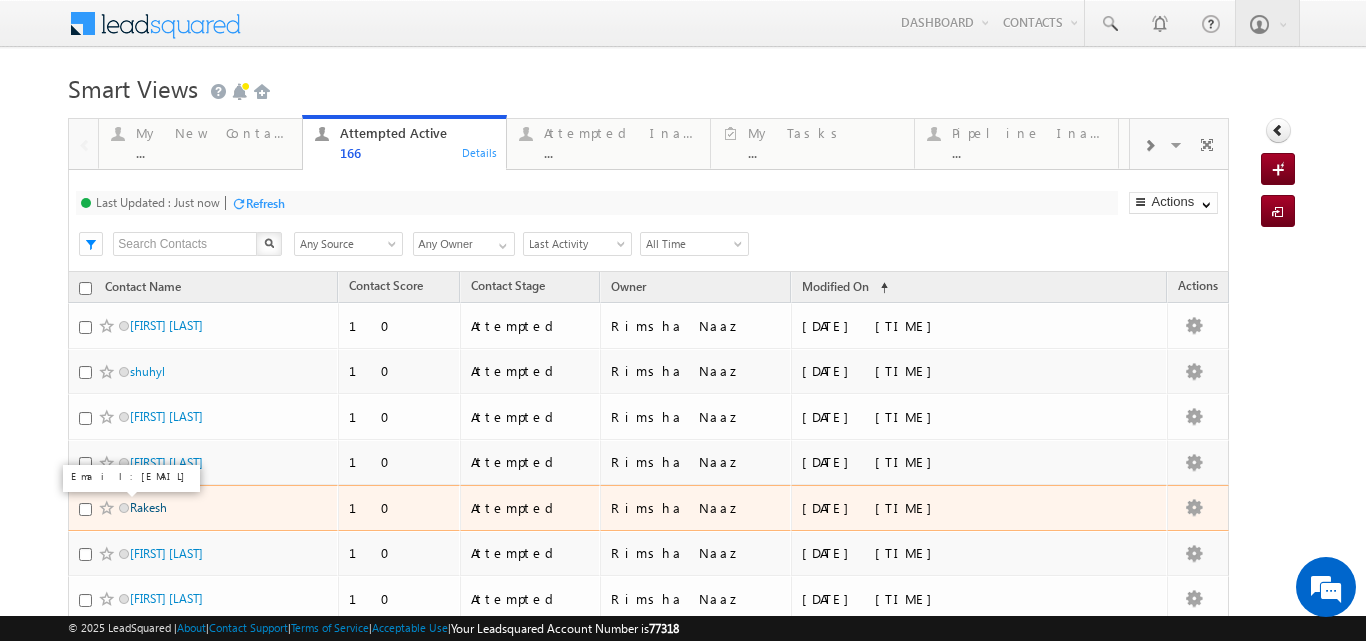 click on "Rakesh" at bounding box center [148, 507] 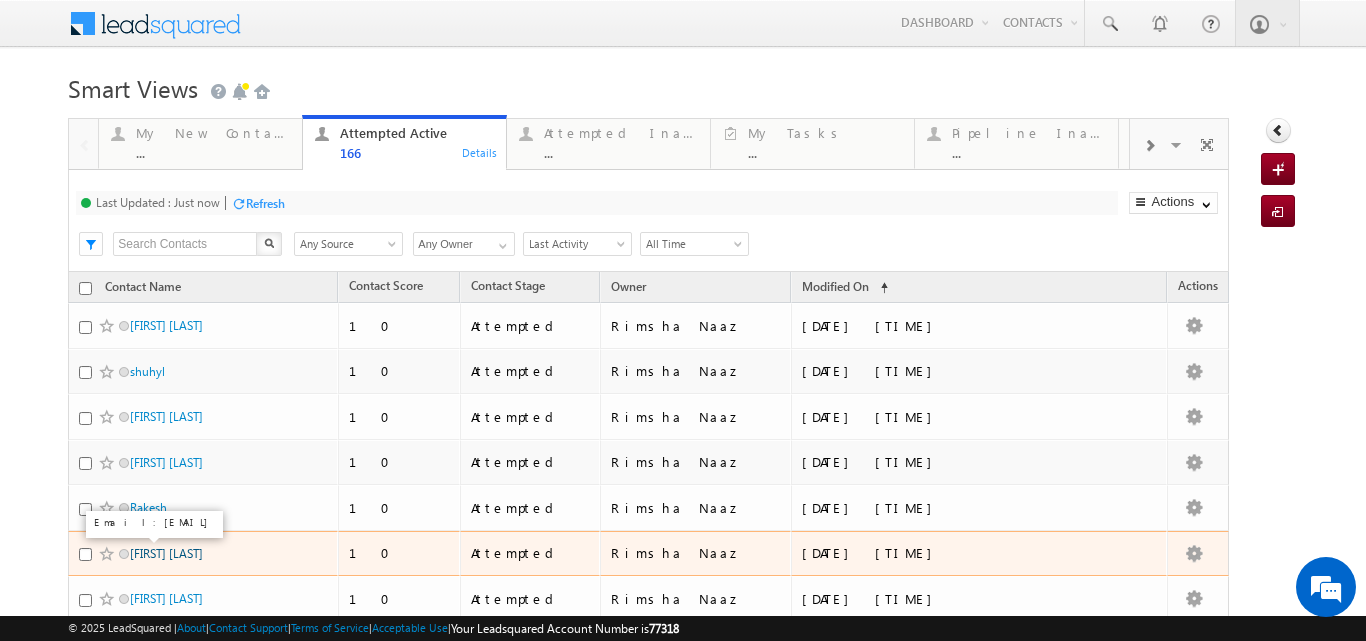 click on "Jeet Tanna" at bounding box center [166, 553] 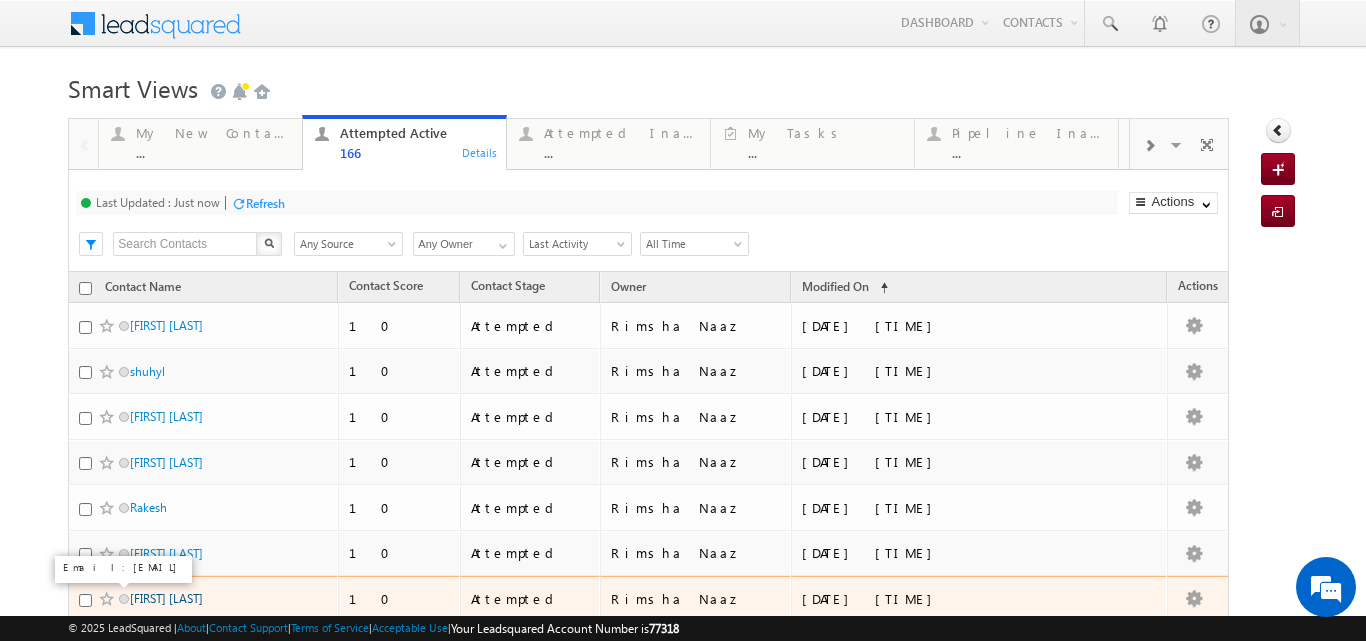 click on "pavan pavan" at bounding box center [166, 598] 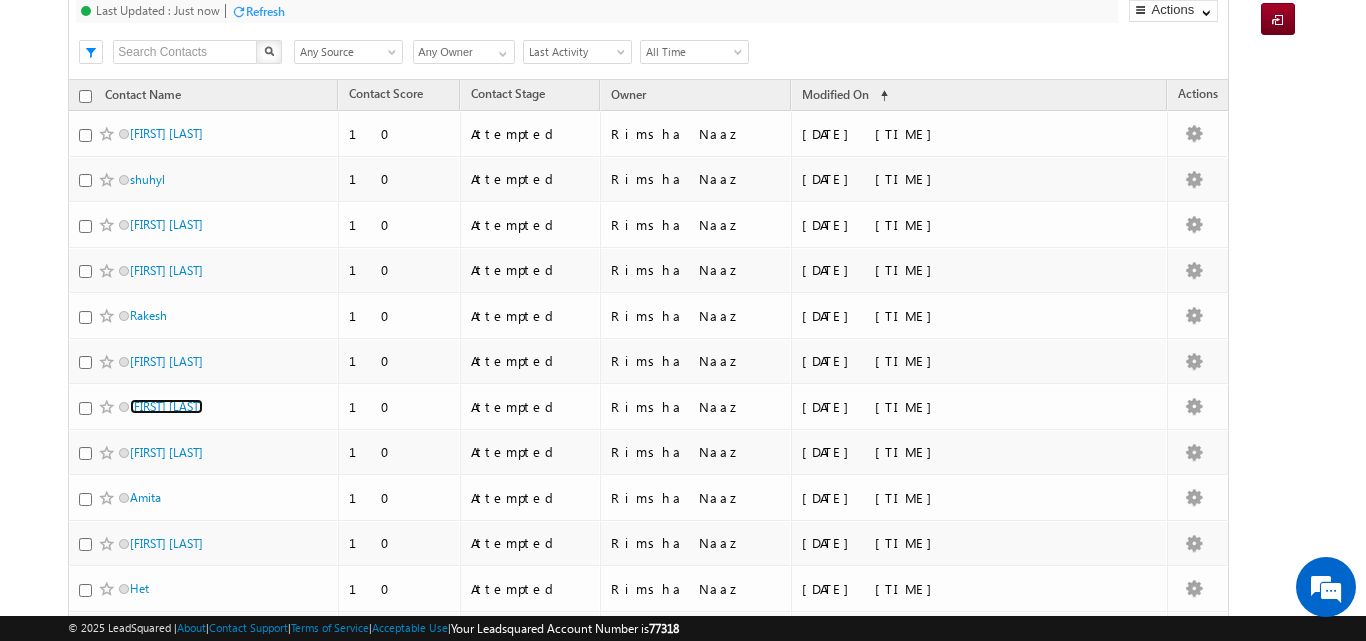 scroll, scrollTop: 225, scrollLeft: 0, axis: vertical 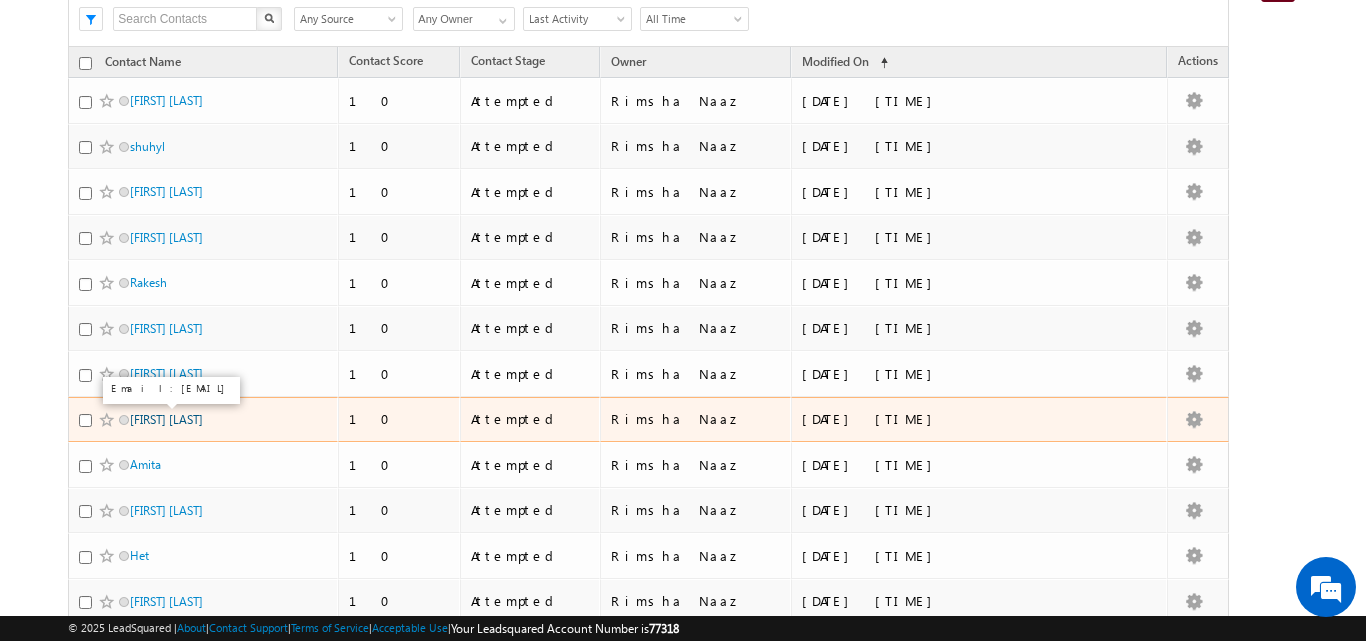 click on "Abhishek Kumar Gupta" at bounding box center [166, 419] 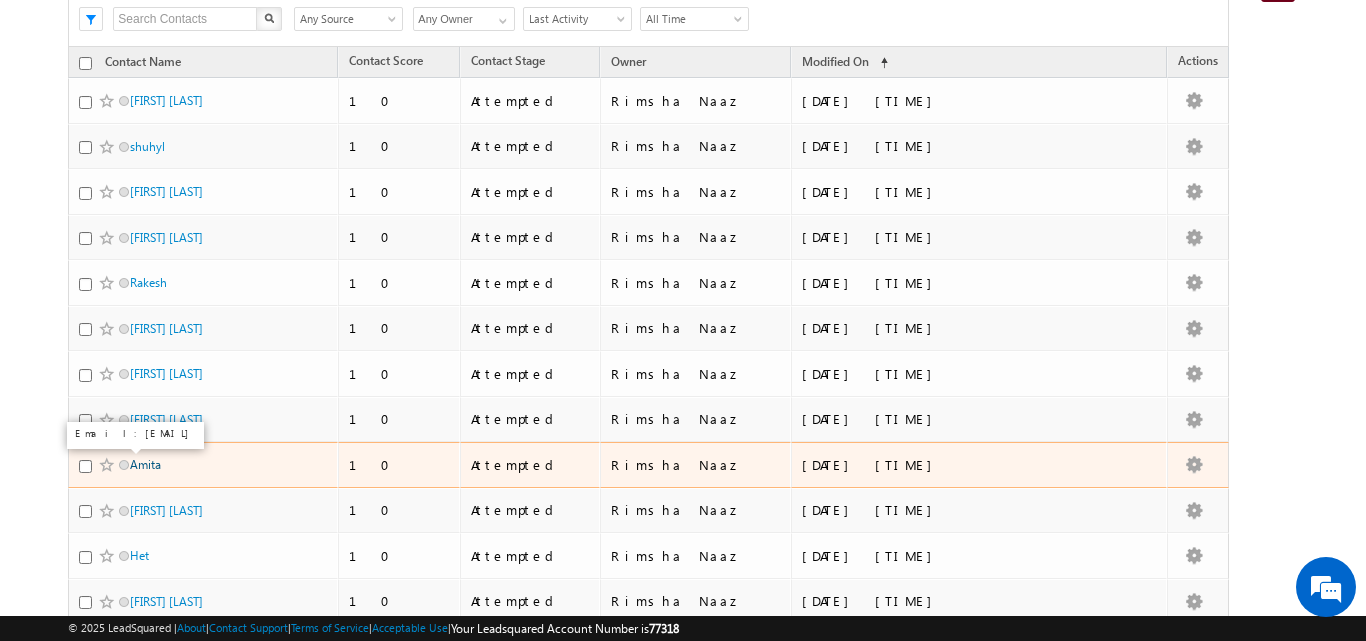 click on "Amita" at bounding box center [145, 464] 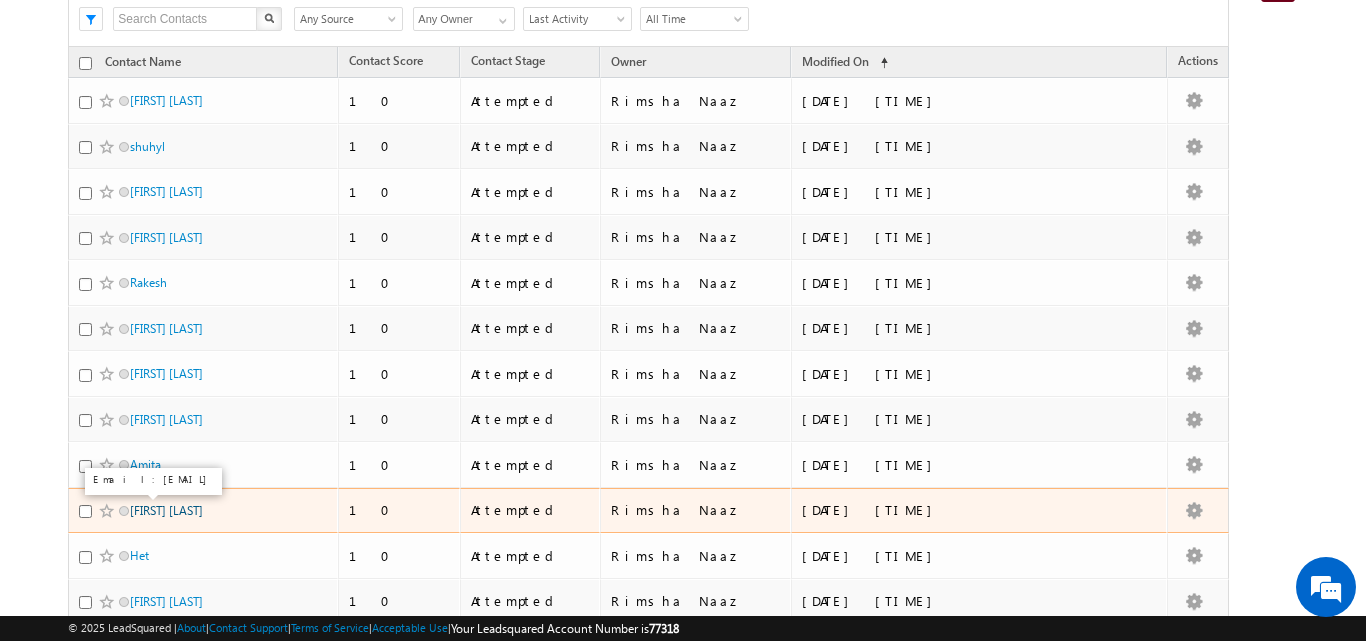 click on "muskanpreet kaur" at bounding box center (166, 510) 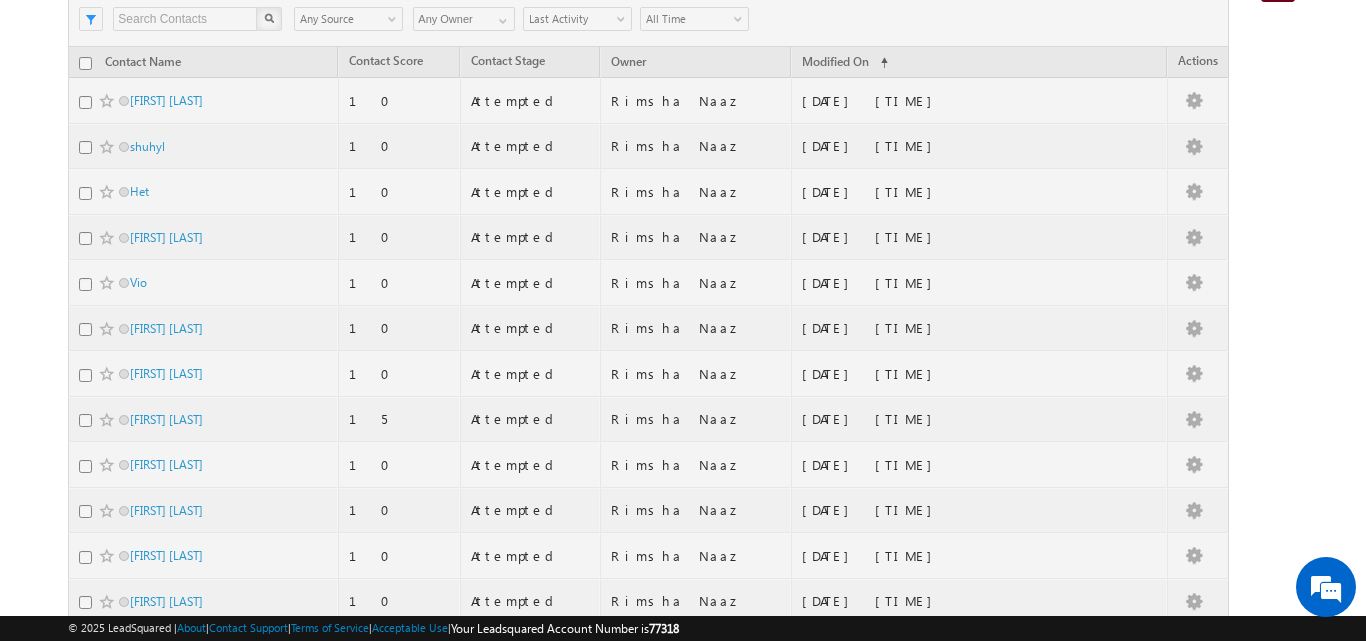 scroll, scrollTop: 0, scrollLeft: 0, axis: both 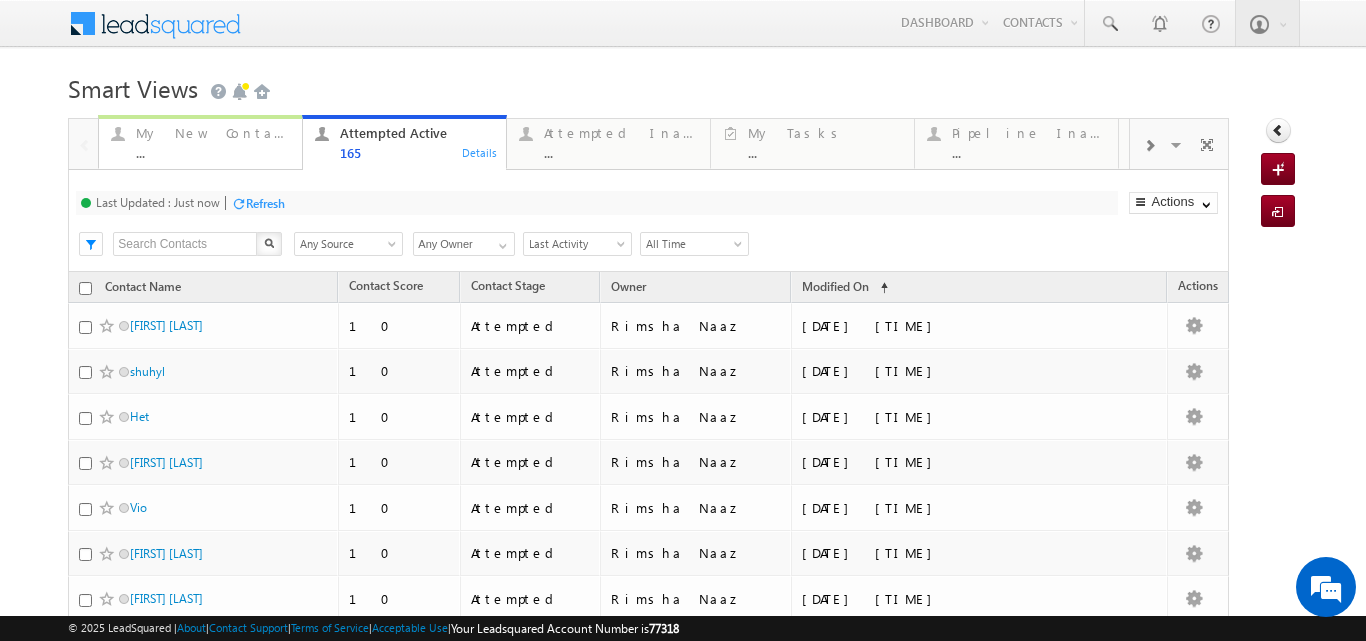 click on "My New Contact ..." at bounding box center [213, 140] 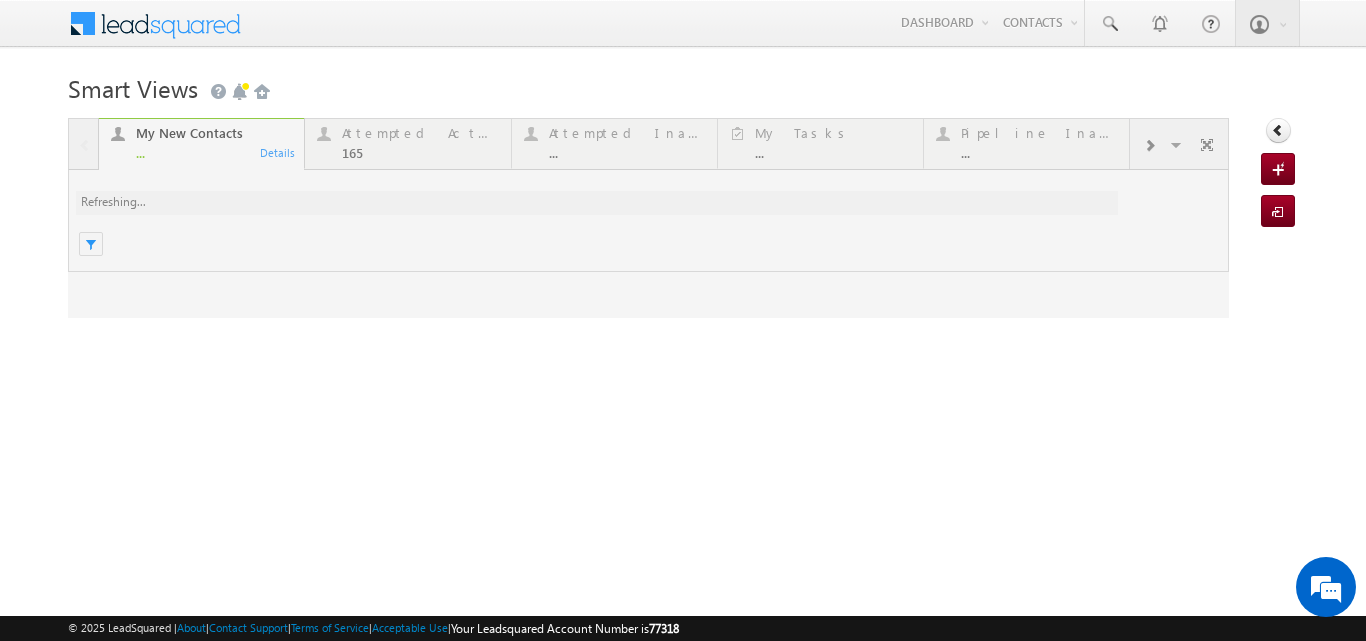 scroll, scrollTop: 0, scrollLeft: 0, axis: both 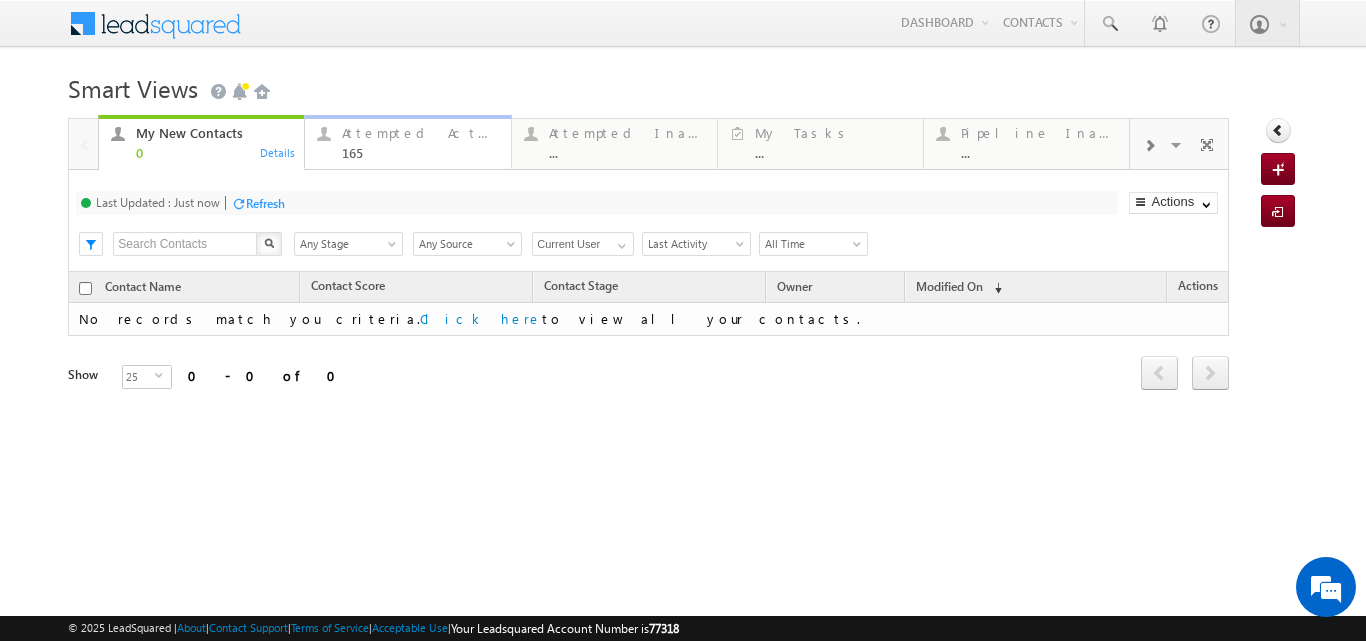 click on "Attempted Active" at bounding box center [420, 133] 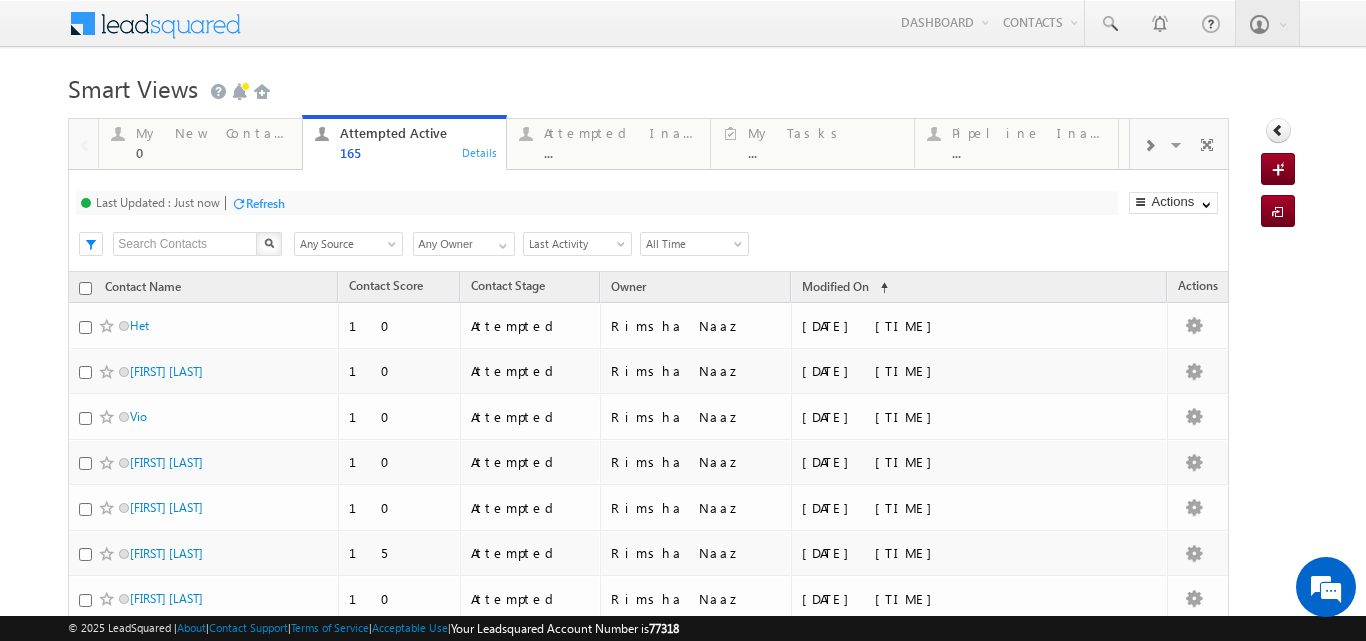 click on "Refresh" at bounding box center (265, 203) 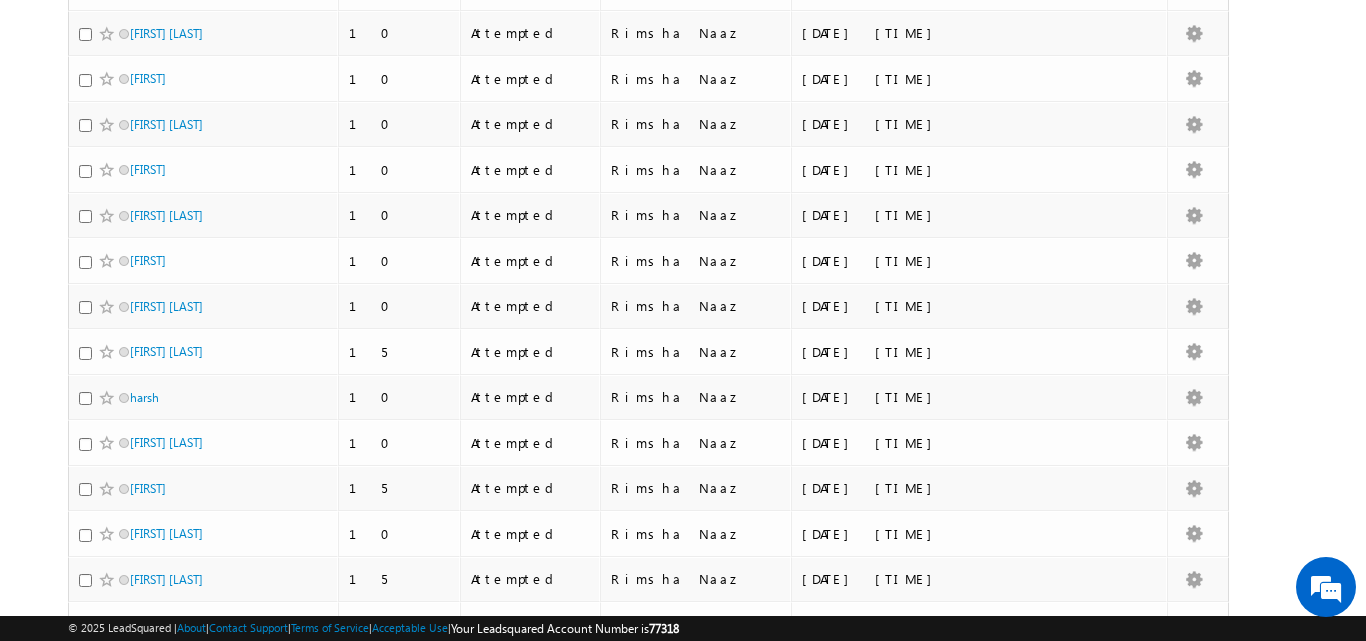 scroll, scrollTop: 159, scrollLeft: 0, axis: vertical 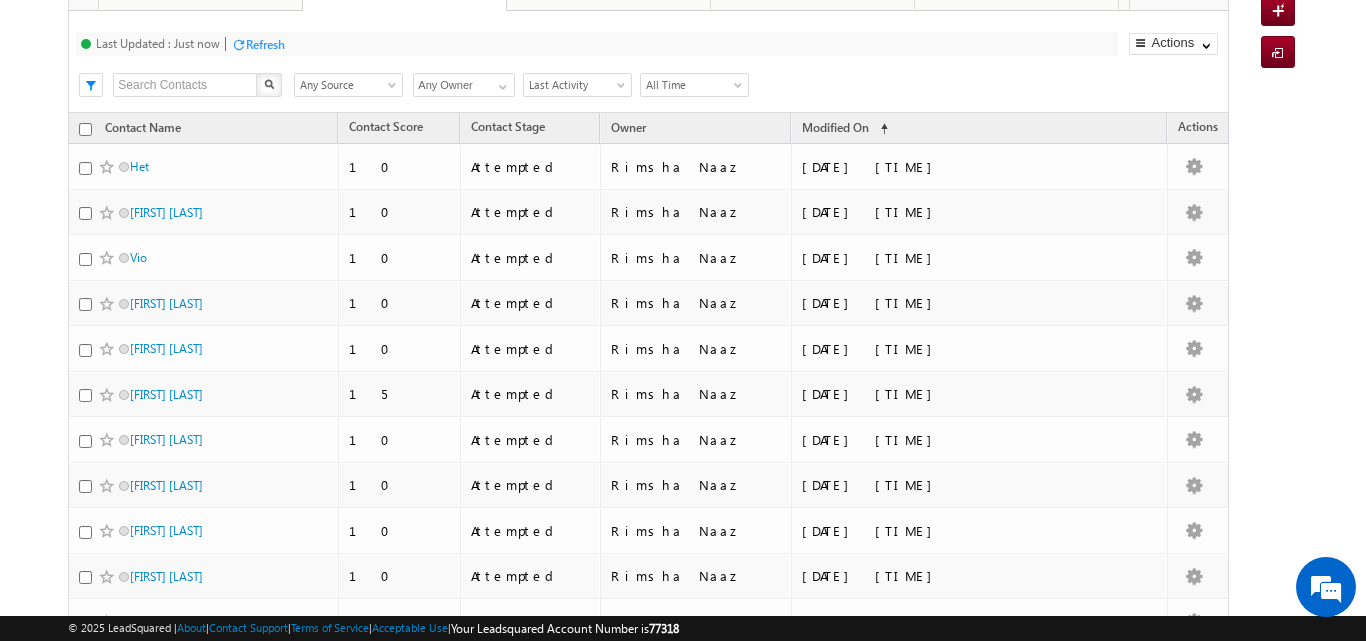 click on "Search
X
Contact Source
Any Source Any Source
Owner
Any Owner Any Owner Any Owner
Date Range
Go maxdate mindate All Time
Custom
Yesterday
Today
Last Week
This Week
Last Month
This Month
Last Year
This Year
Last 7 Days
Last 30 Days
All Time
Last Activity
Created On
Modified On
Created On Old
Follow Up Date
Modified On Old
Old Last Activity Date
P2P Date
Last Activity
Actions Export Contacts Select Columns Reset all Filters
Actions Export Contacts Select Columns Bulk Update Send Email Add to List Add Activity Add Opportunity Change Owner Change Stage Delete Reset all Filters Merge contacts" at bounding box center [665, 83] 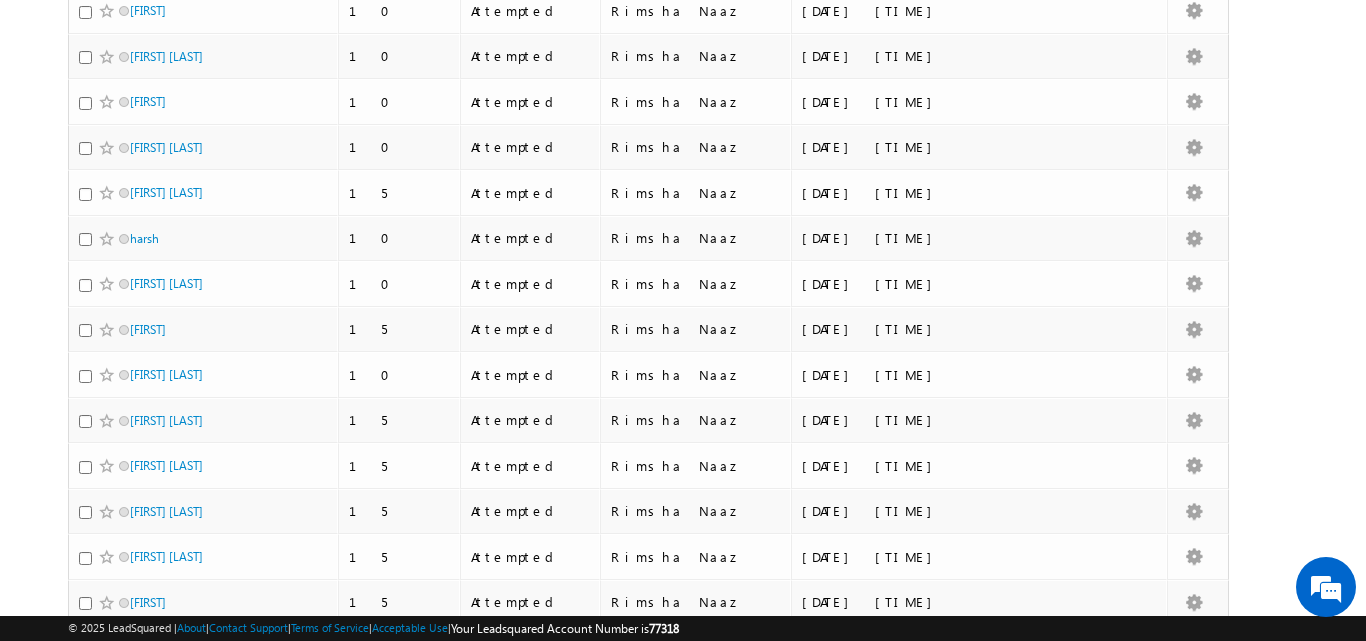 scroll, scrollTop: 1368, scrollLeft: 0, axis: vertical 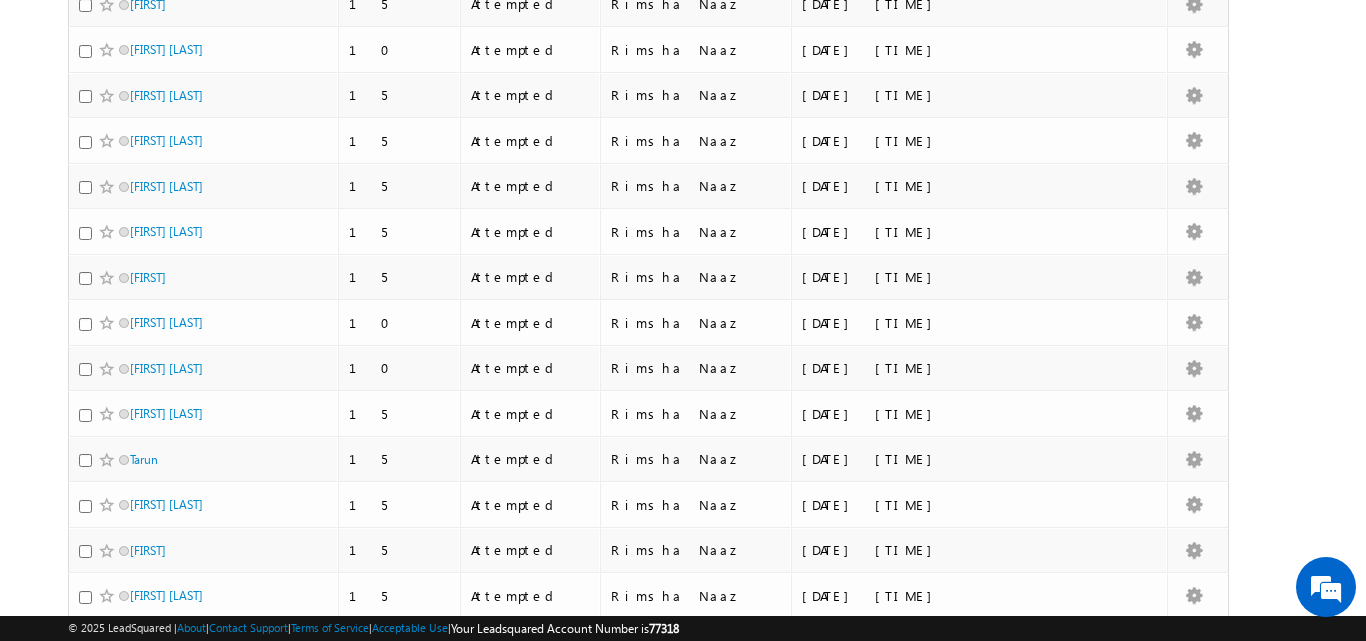 drag, startPoint x: 1343, startPoint y: 250, endPoint x: 1342, endPoint y: 304, distance: 54.00926 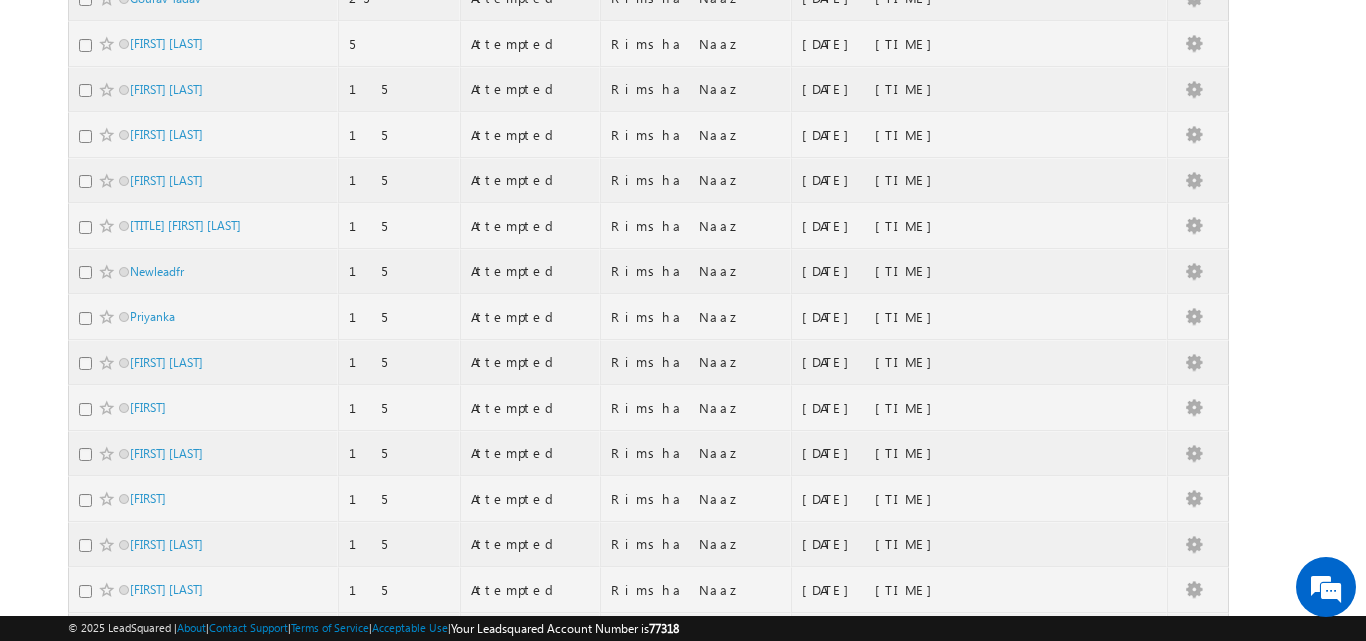 scroll, scrollTop: 0, scrollLeft: 0, axis: both 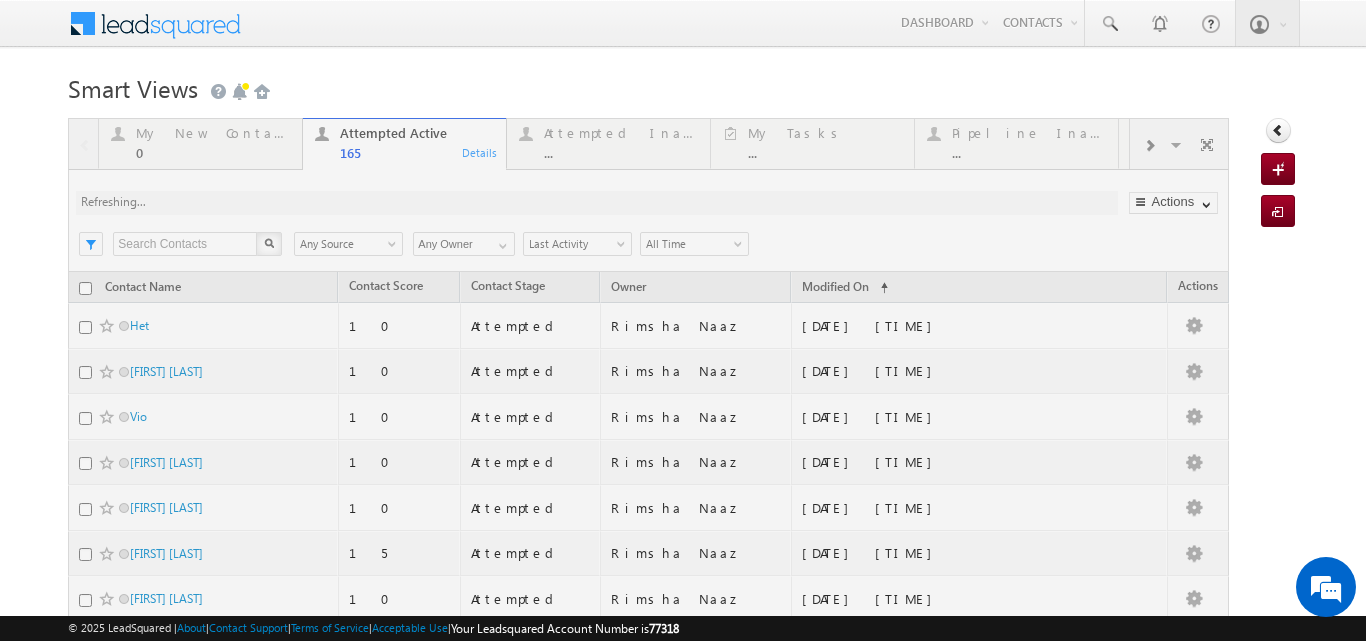 drag, startPoint x: 1355, startPoint y: 245, endPoint x: 1350, endPoint y: 321, distance: 76.1643 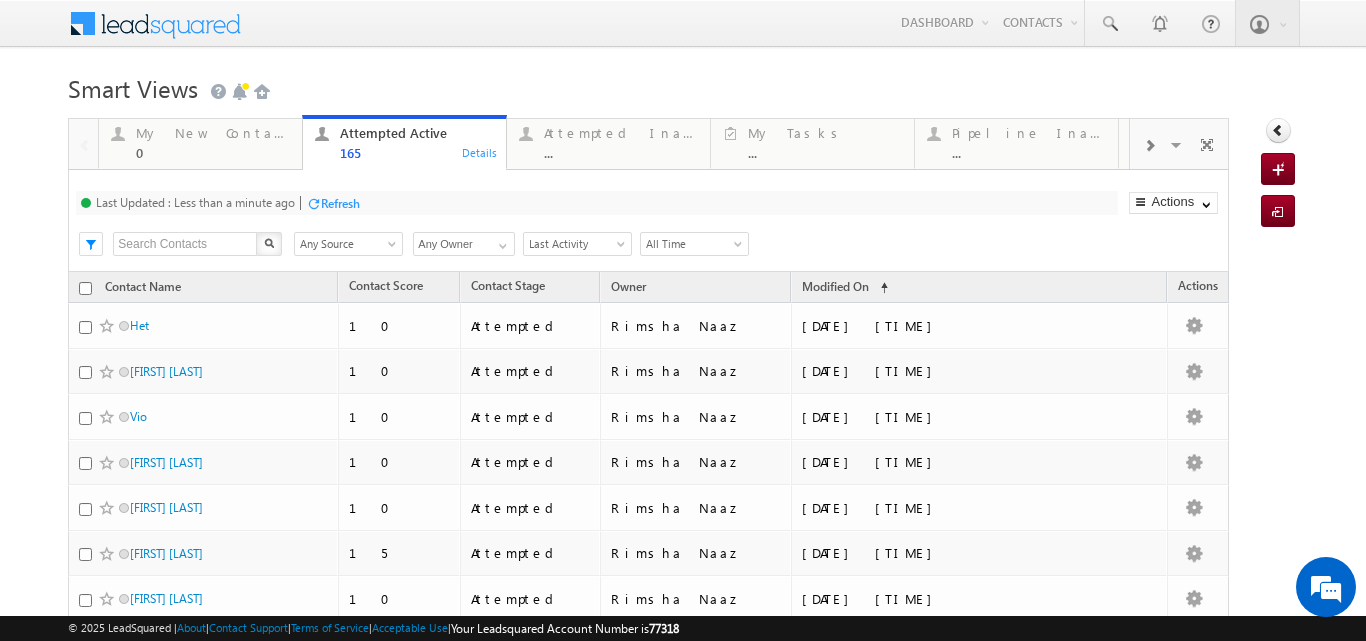 click on "Refresh" at bounding box center [340, 203] 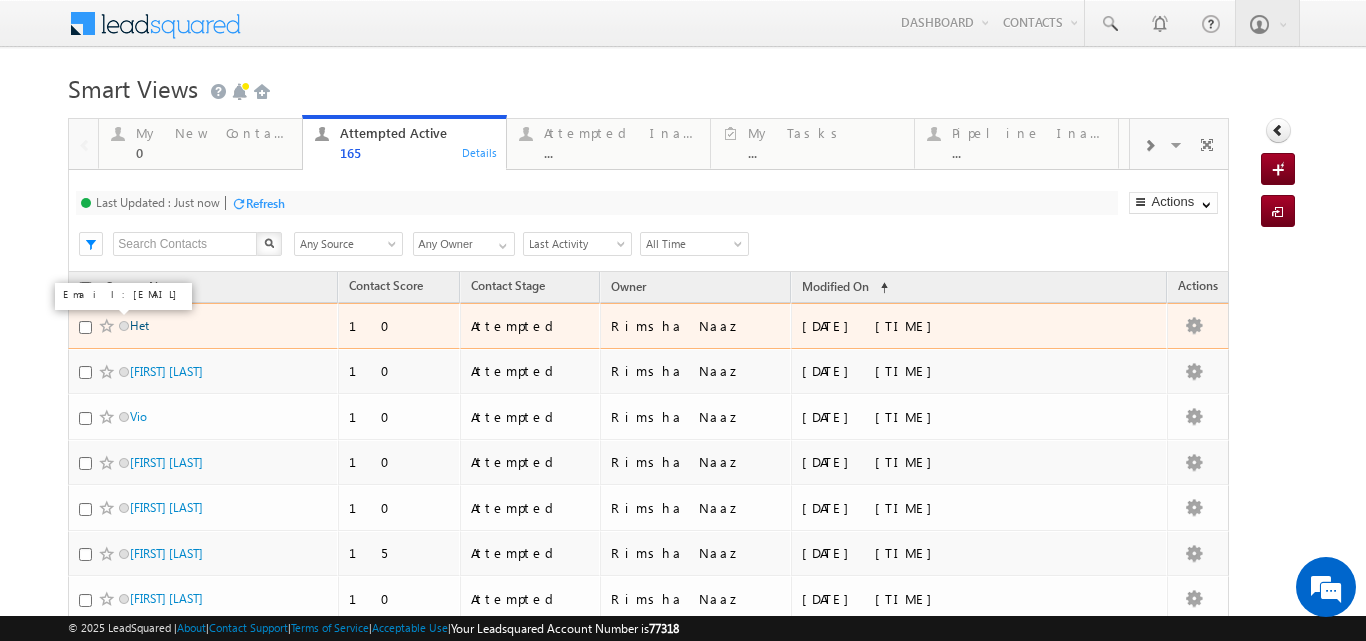 click on "Het" at bounding box center (139, 325) 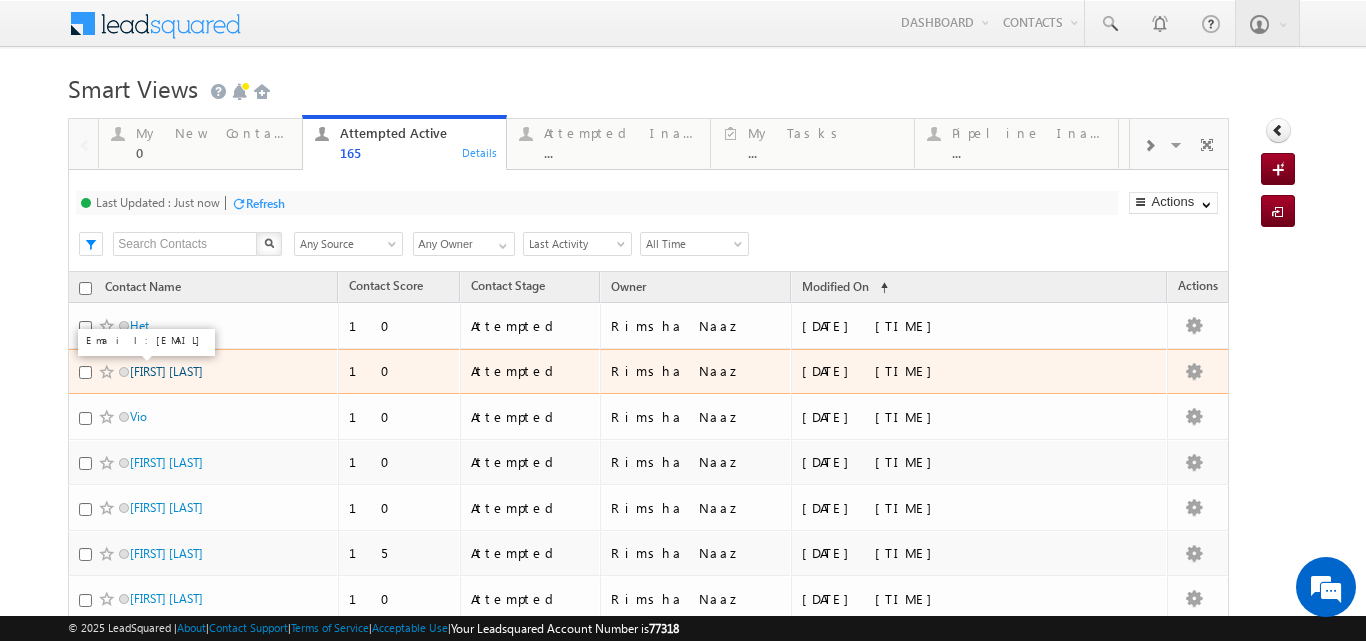 click on "Rag Patel" at bounding box center [166, 371] 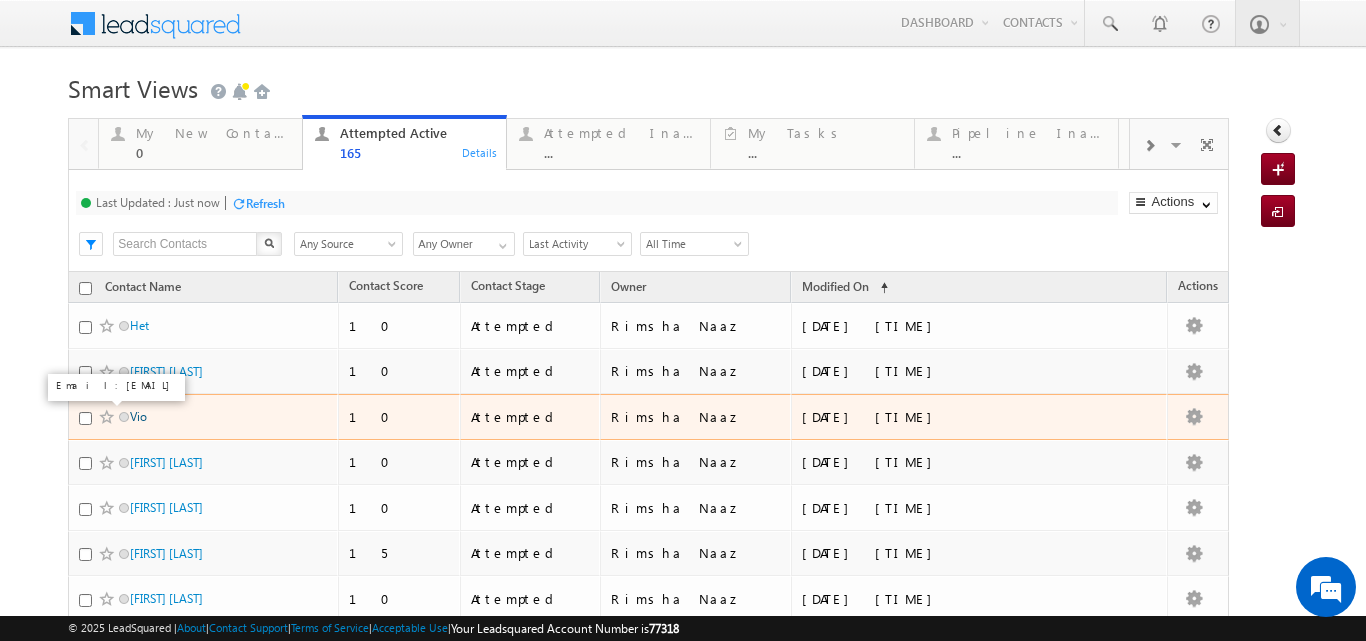 click on "Vio" at bounding box center [138, 416] 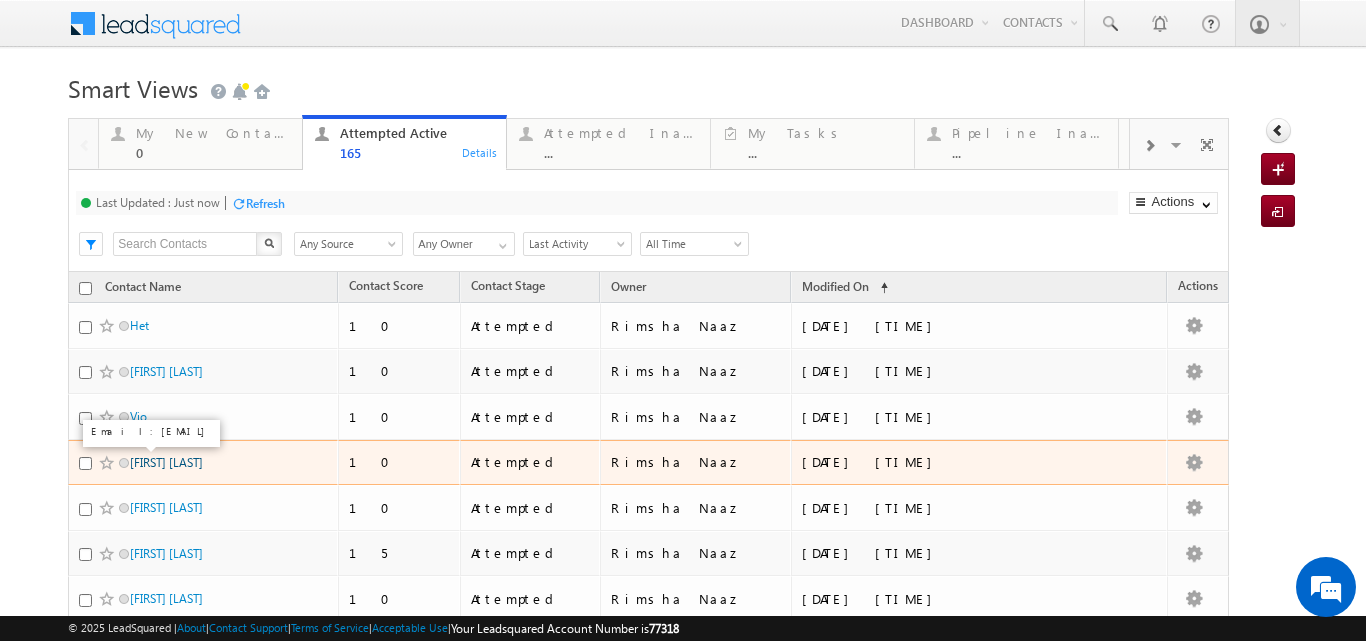 click on "Jugnak nandraj" at bounding box center (166, 462) 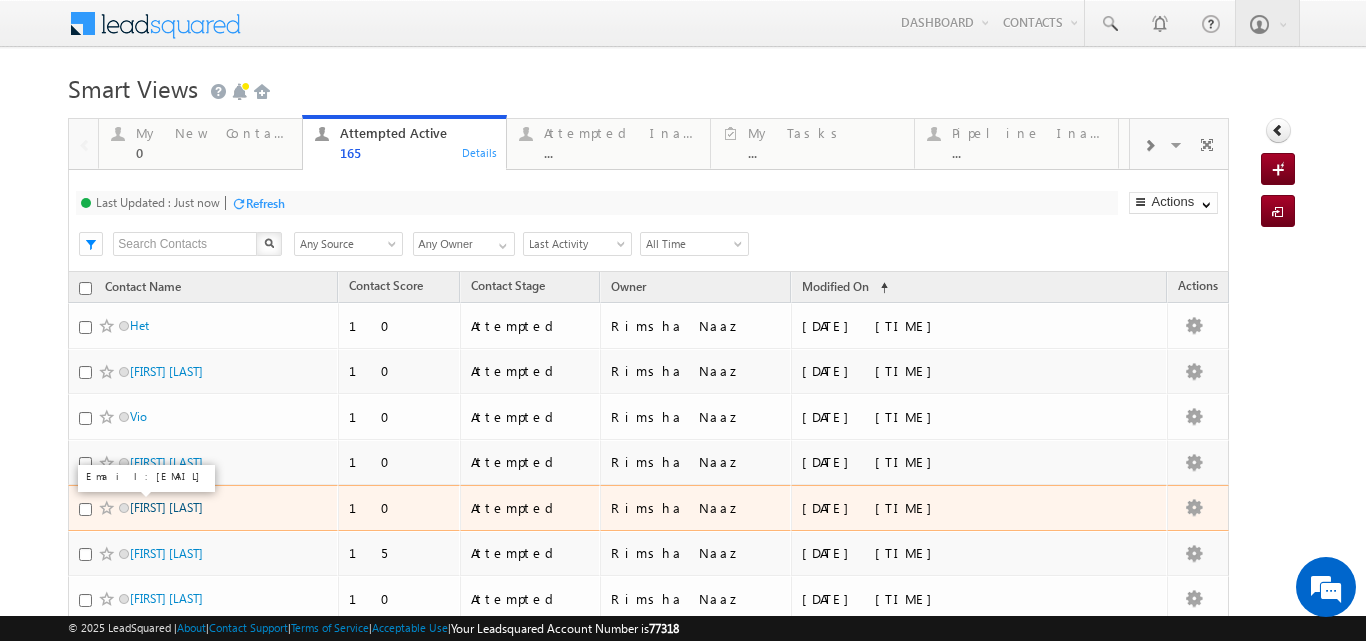 click on "Aditya Raj ." at bounding box center (166, 507) 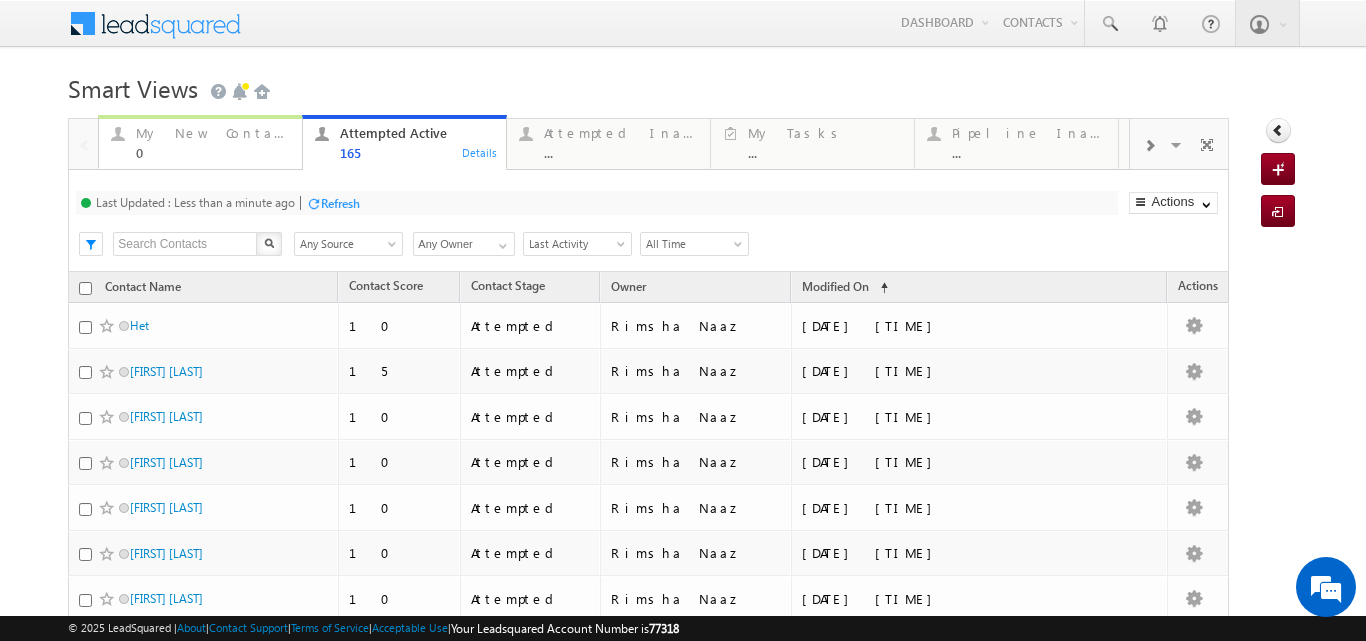 click on "My New Contacts" at bounding box center [213, 133] 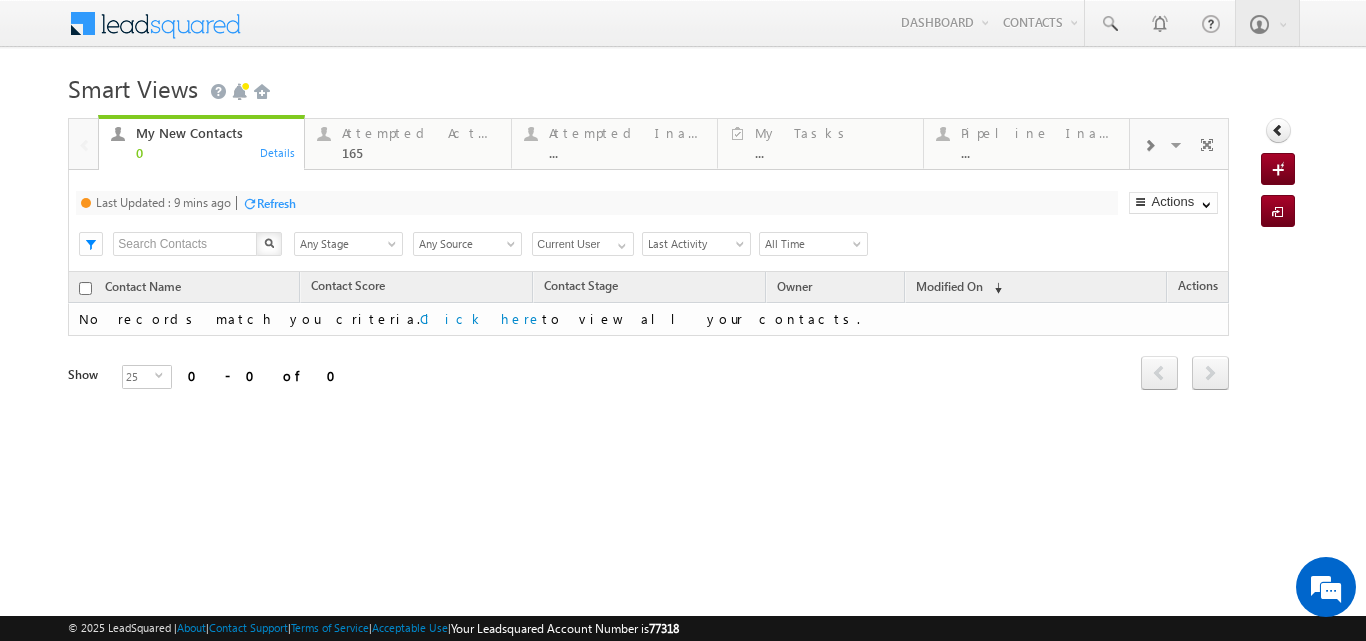 click on "Refresh" at bounding box center (276, 203) 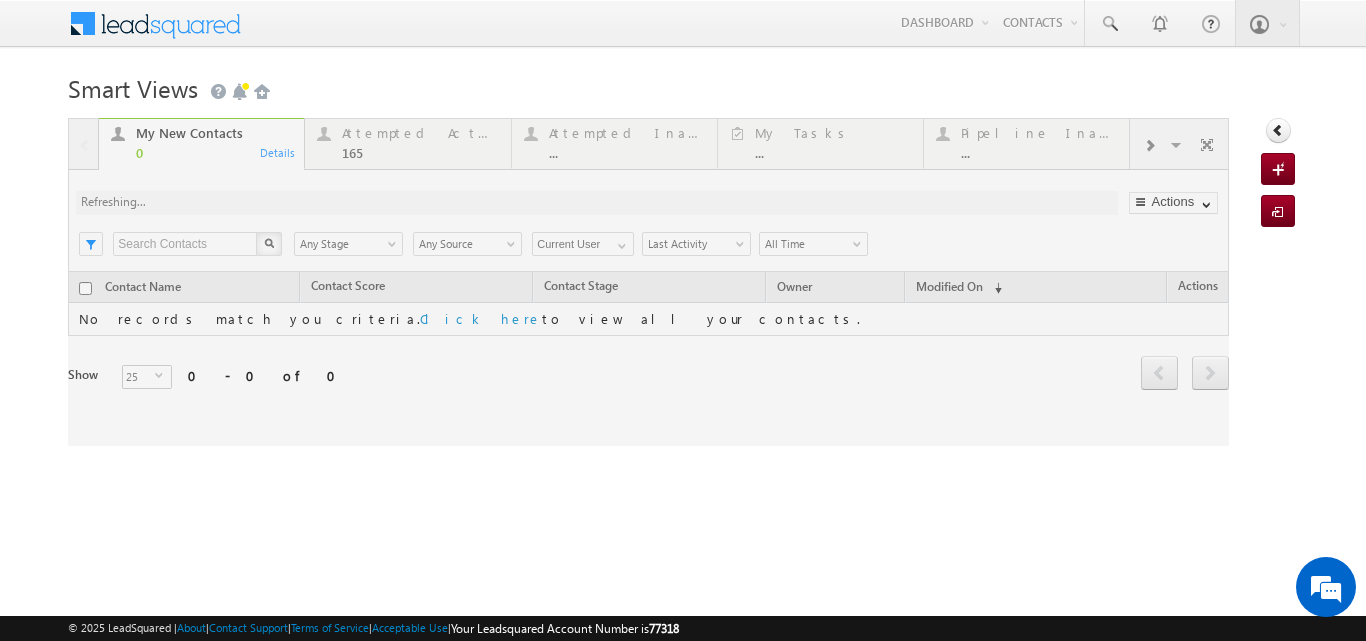 click on "Smart Views Getting Started" at bounding box center [682, 86] 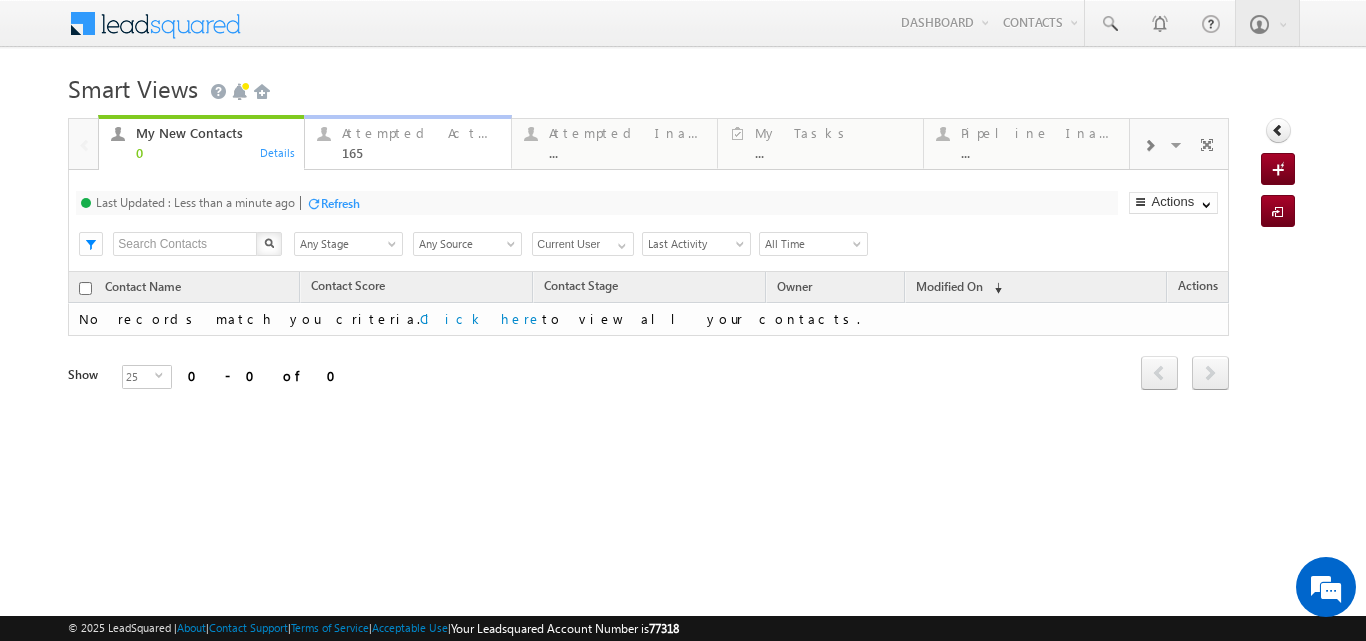 click on "Attempted Active" at bounding box center [420, 133] 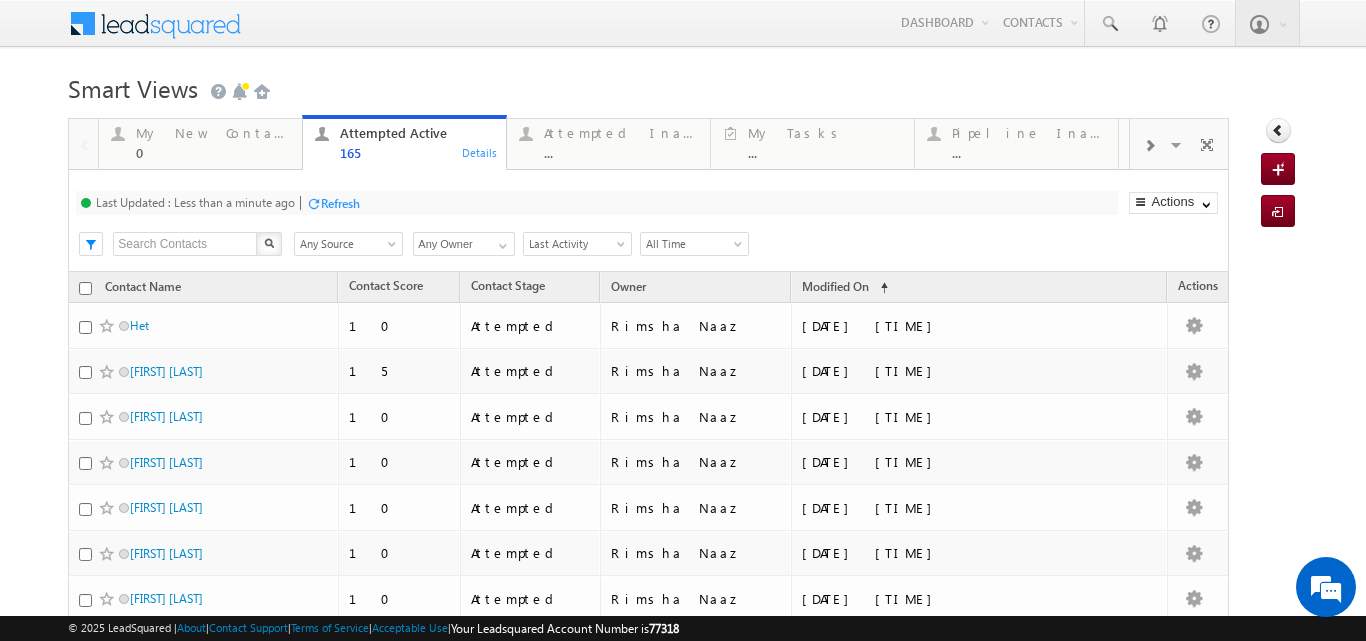 click on "Refresh" at bounding box center (340, 203) 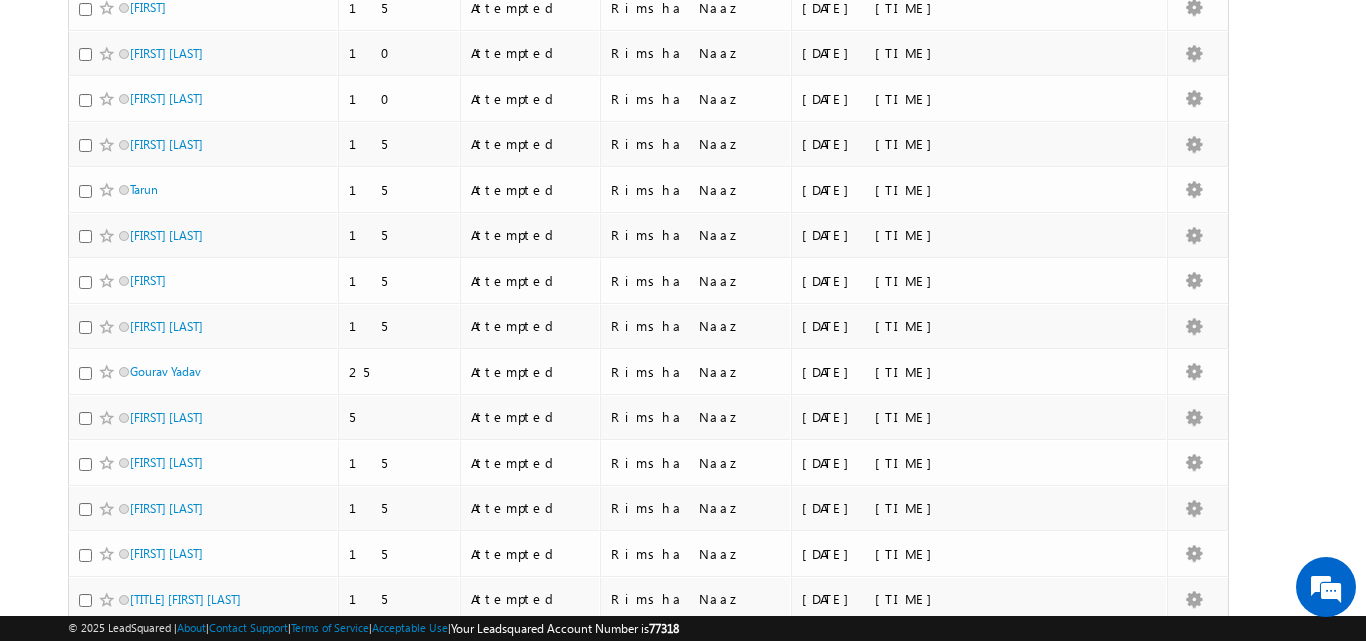 scroll, scrollTop: 1419, scrollLeft: 0, axis: vertical 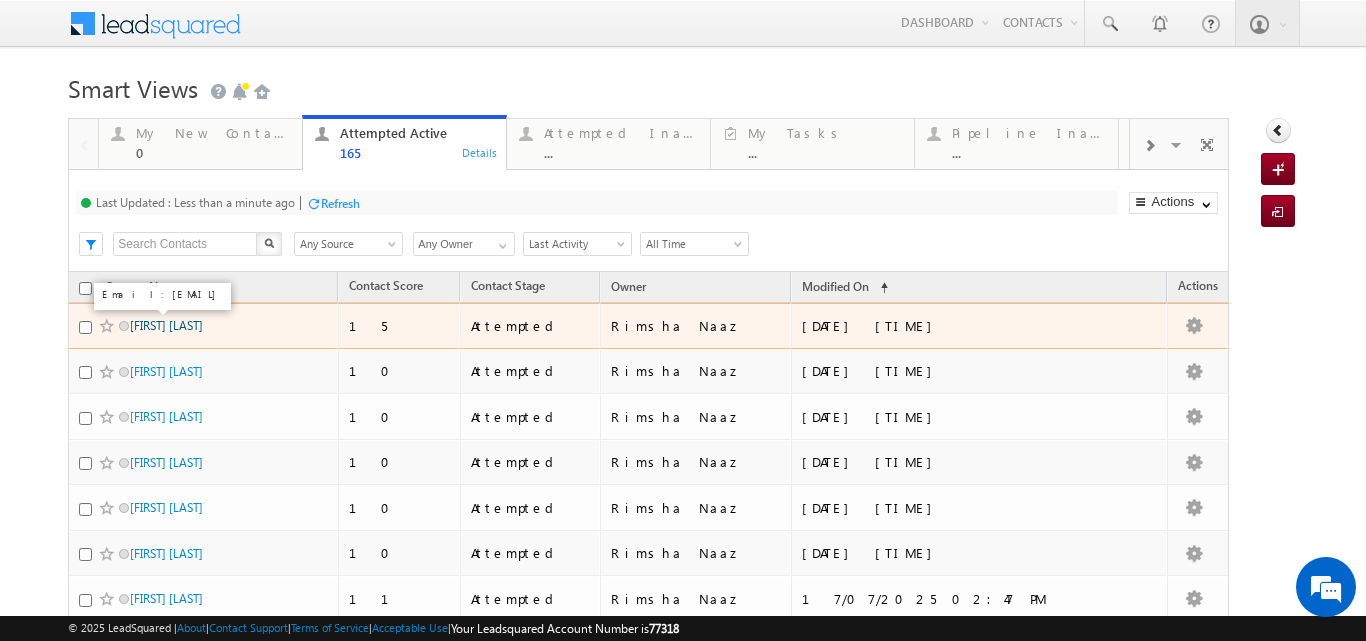 click on "Jyoti Nikam Kutty" at bounding box center (166, 325) 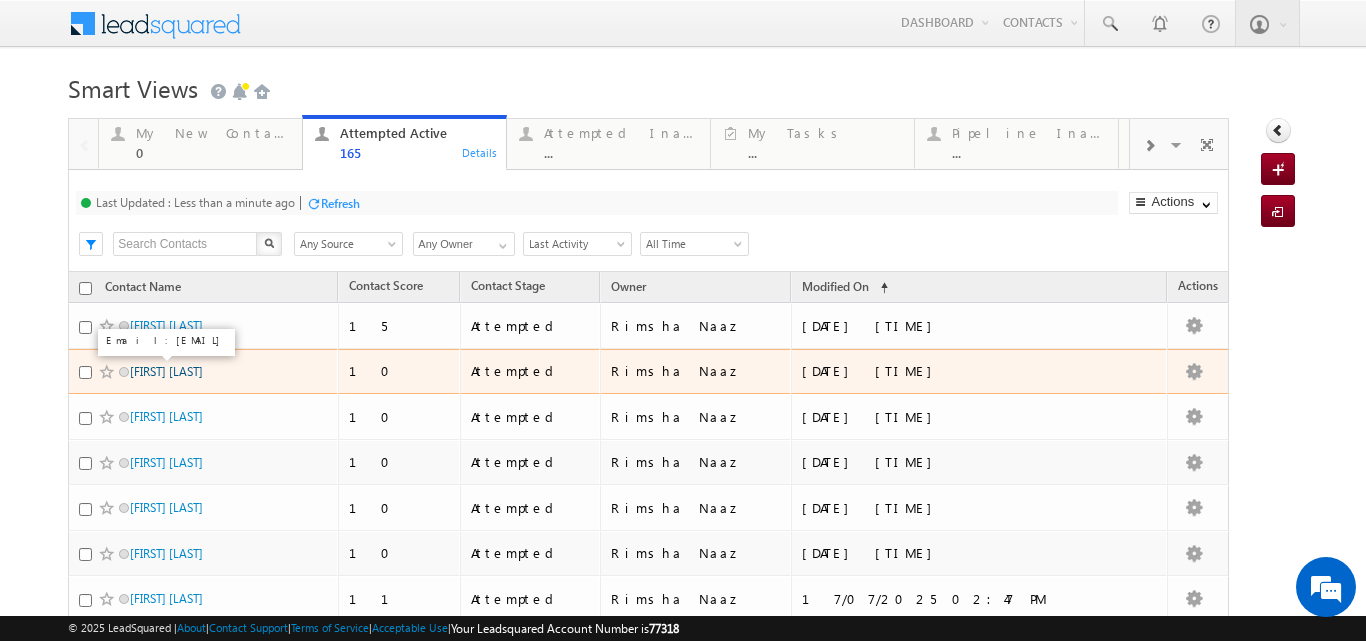 click on "Nasser Jamal" at bounding box center (166, 371) 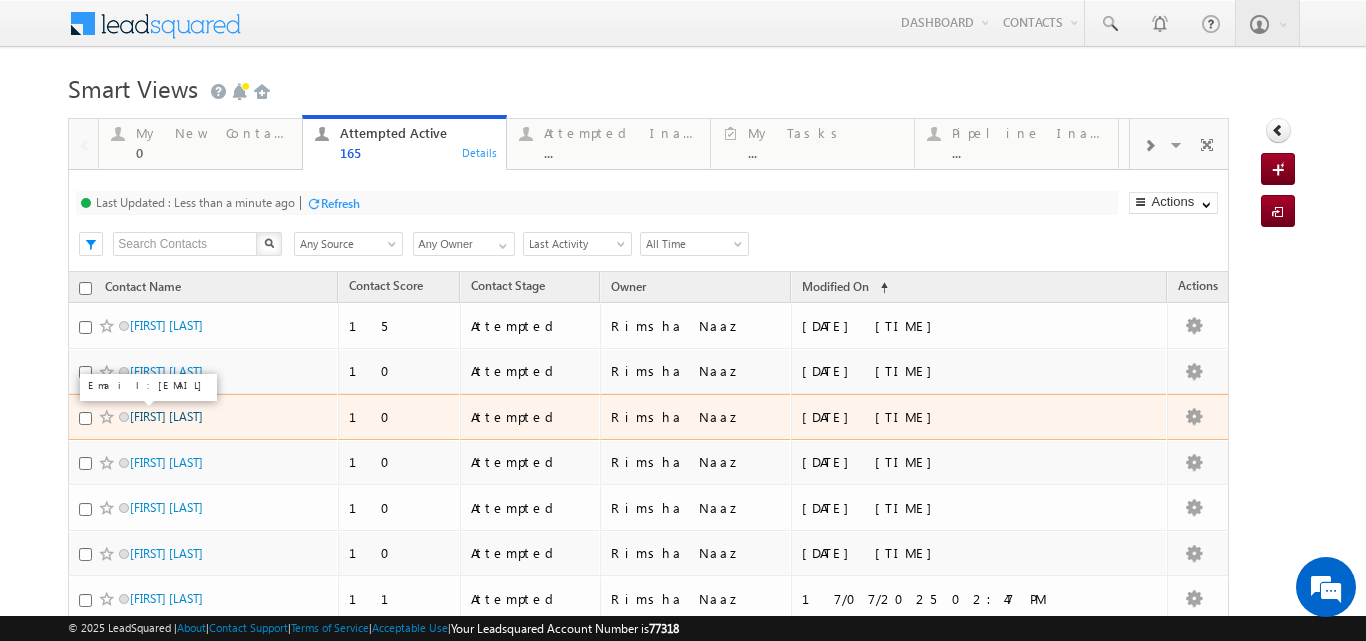 click on "Sagarika Reddy" at bounding box center [166, 416] 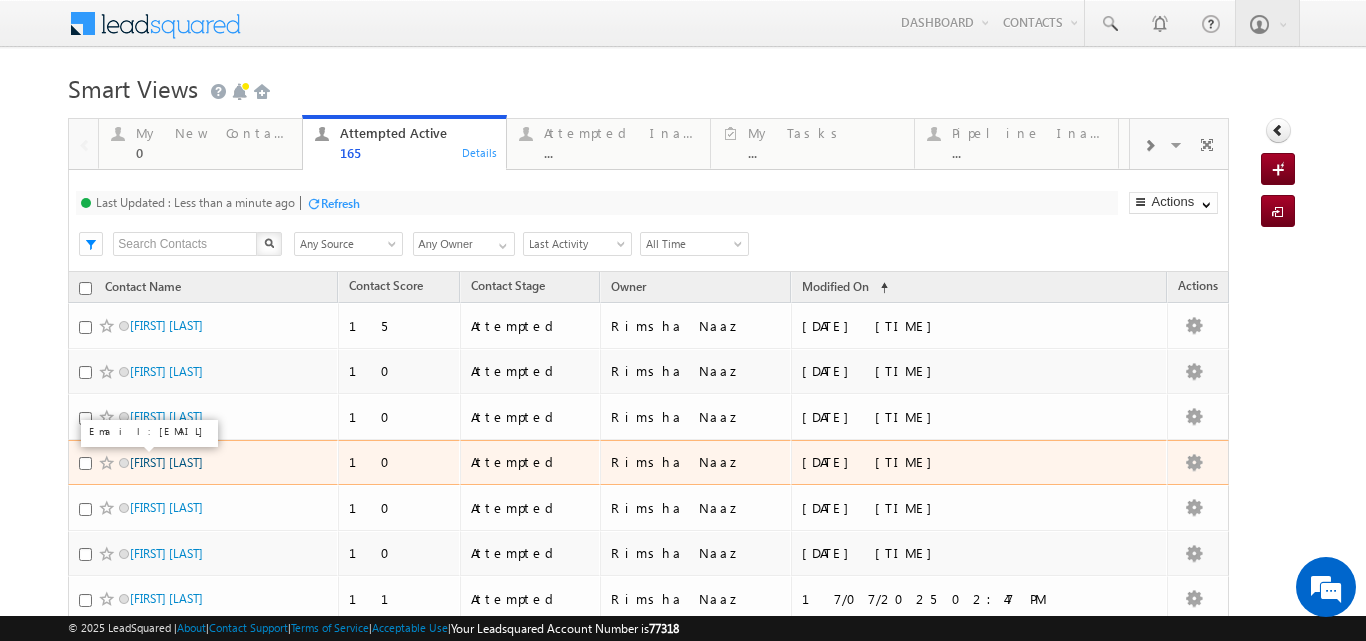 click on "Alok Sharma" at bounding box center (166, 462) 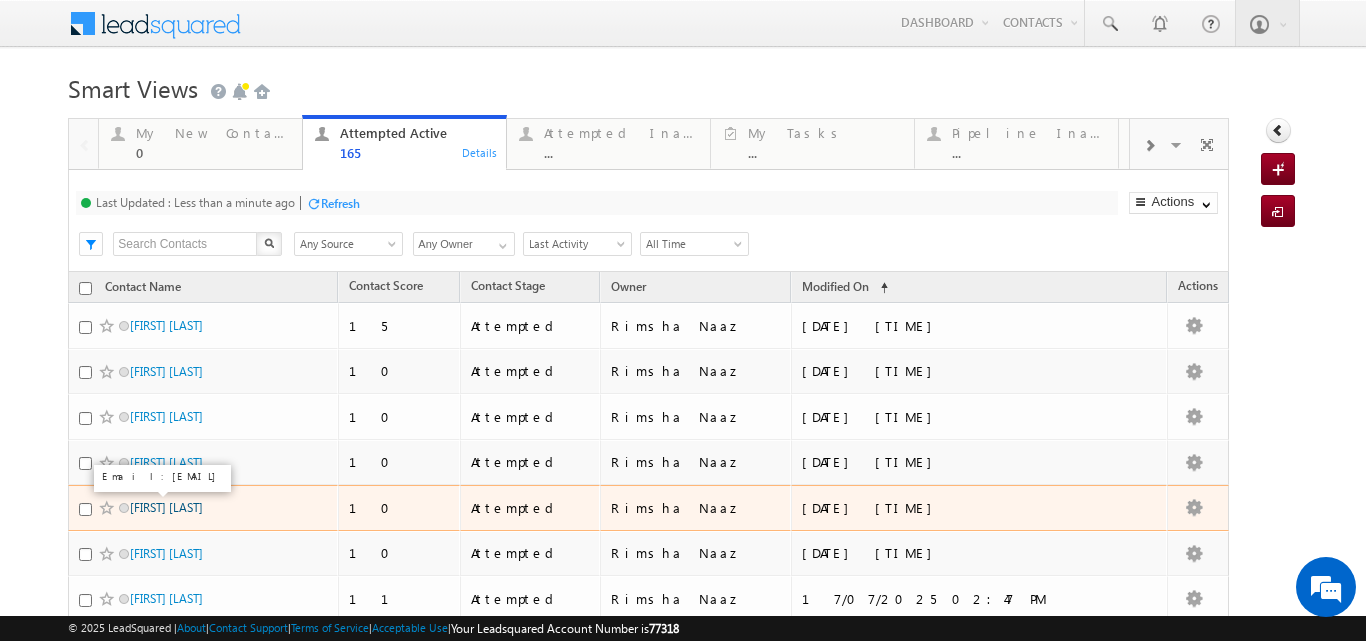 click on "Abhilash Menon" at bounding box center [166, 507] 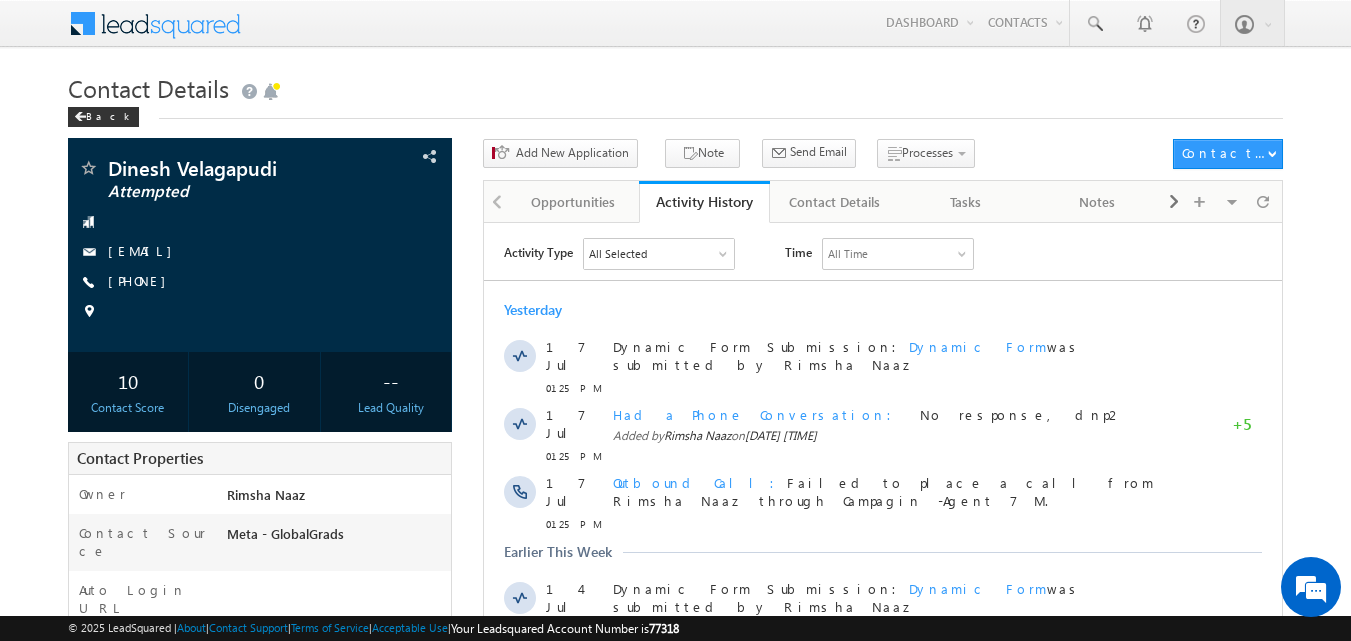 scroll, scrollTop: 0, scrollLeft: 0, axis: both 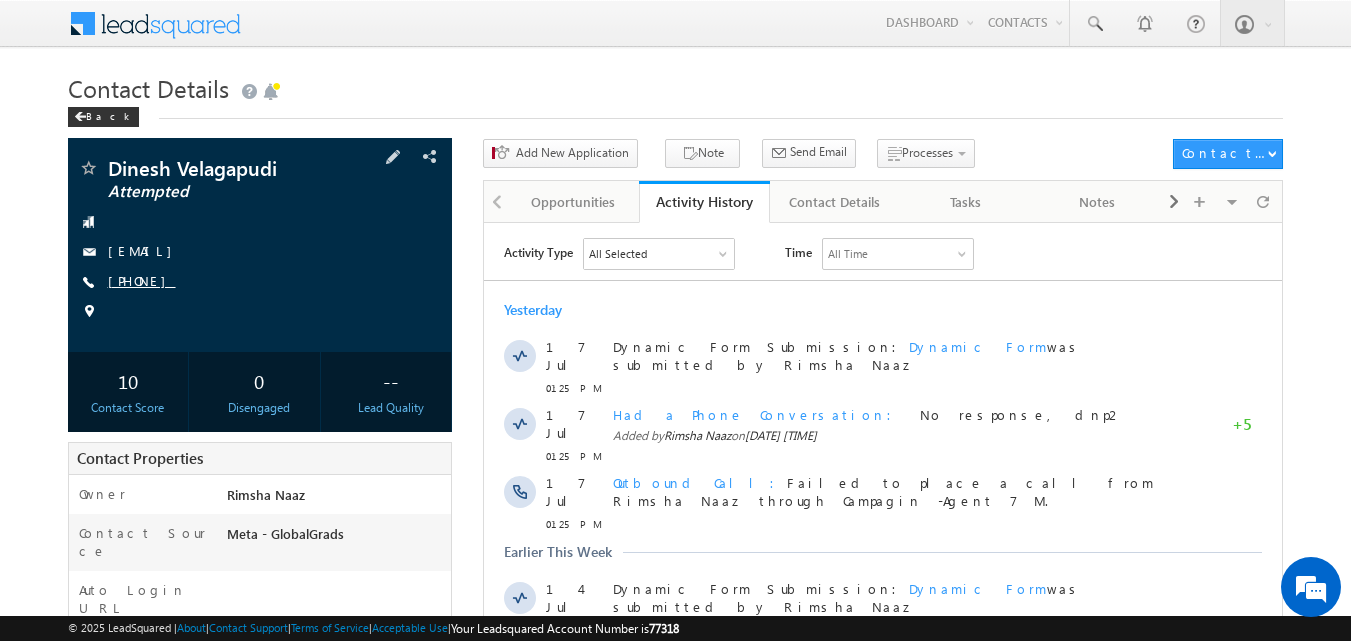 click on "[PHONE]" at bounding box center [142, 280] 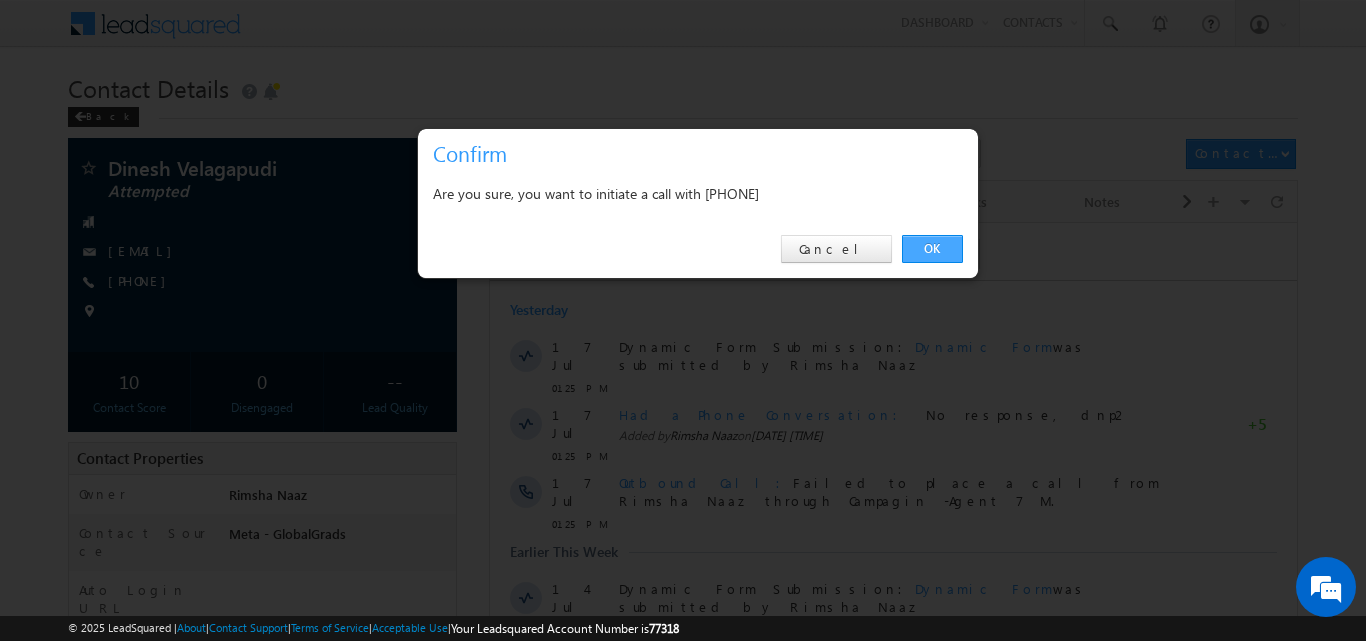 click on "OK" at bounding box center [932, 249] 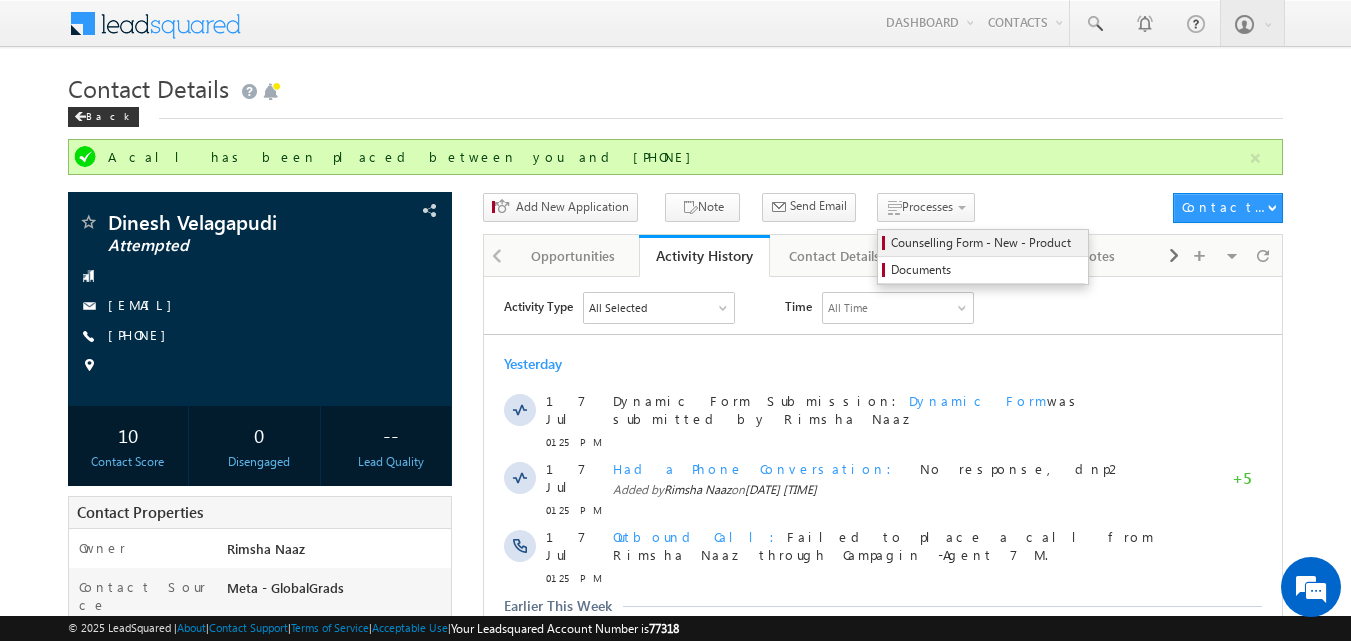 click on "Counselling Form - New - Product" at bounding box center (986, 243) 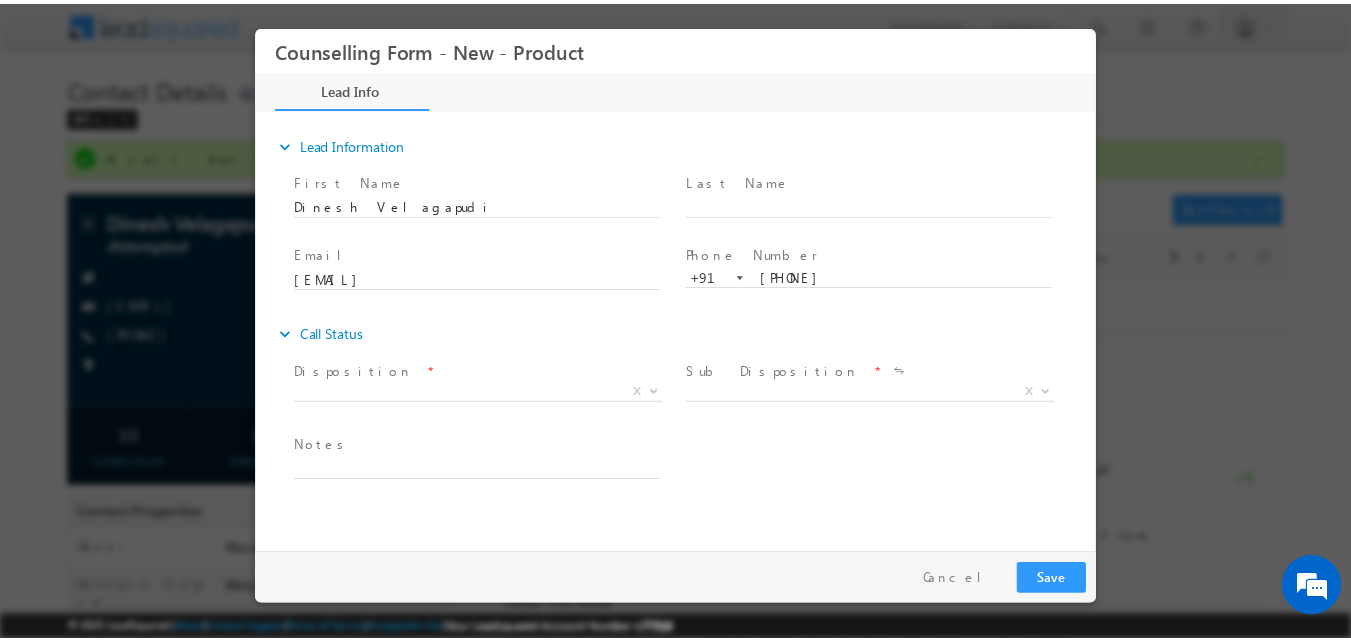 scroll, scrollTop: 0, scrollLeft: 0, axis: both 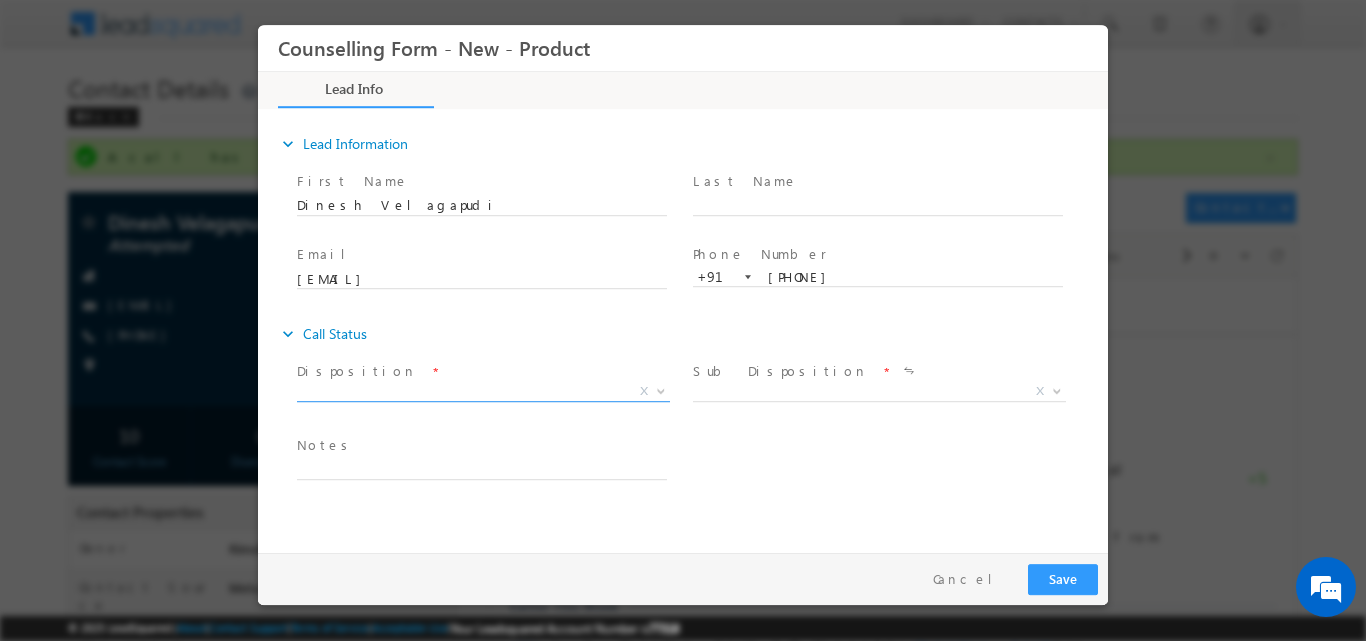 click at bounding box center [661, 389] 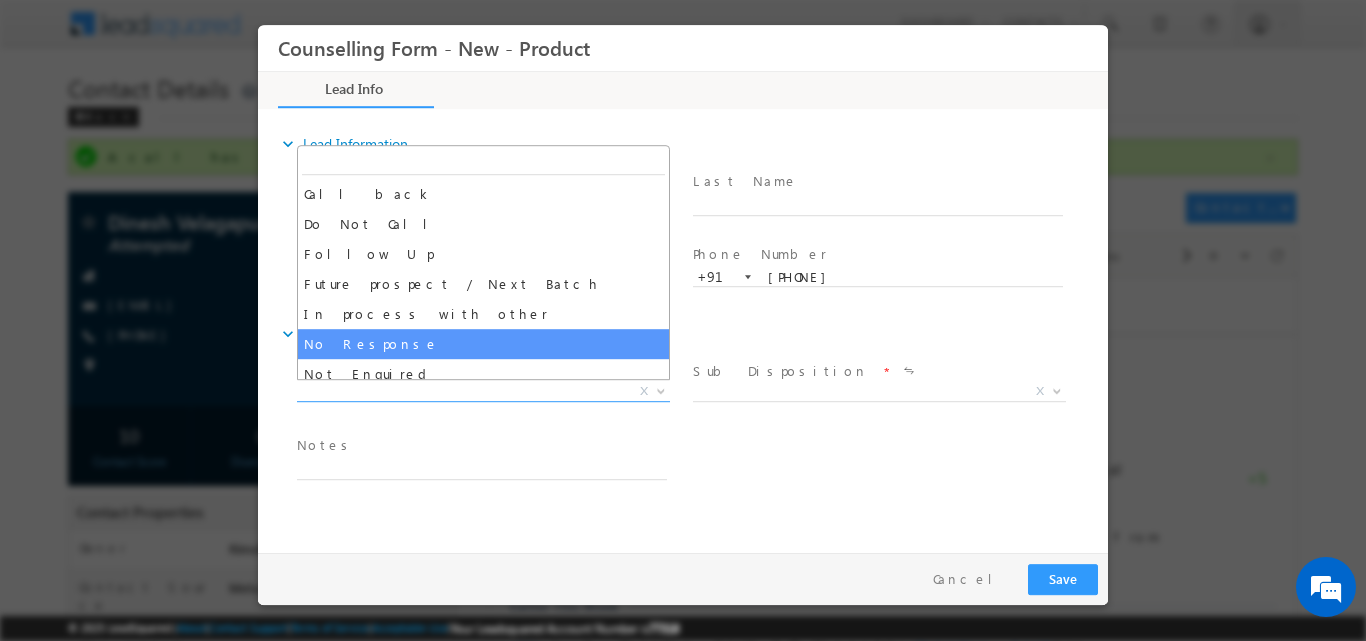 select on "No Response" 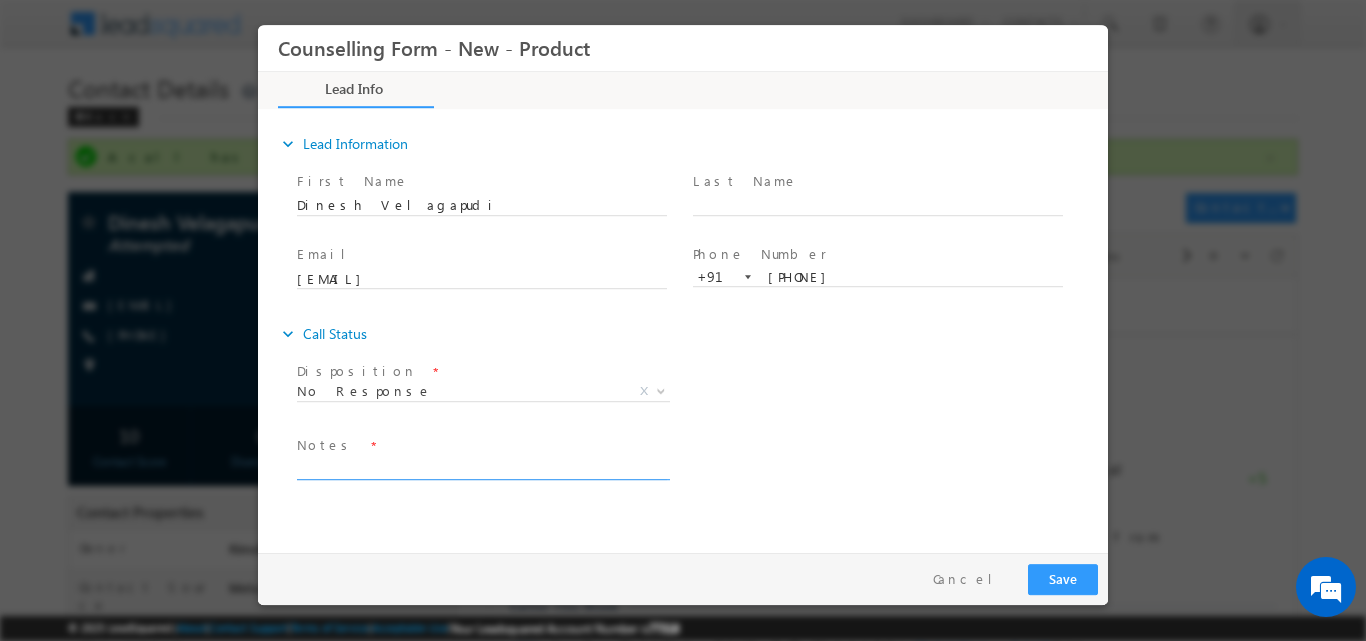 click at bounding box center [482, 467] 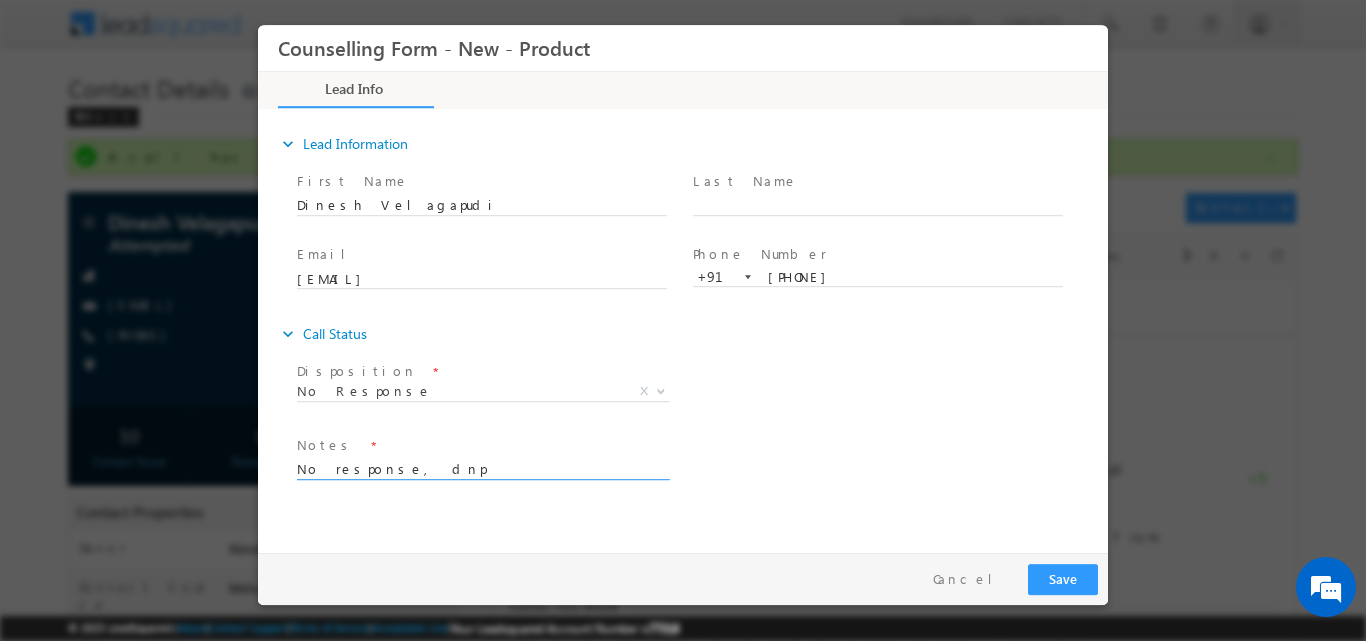 type on "No response, dnp" 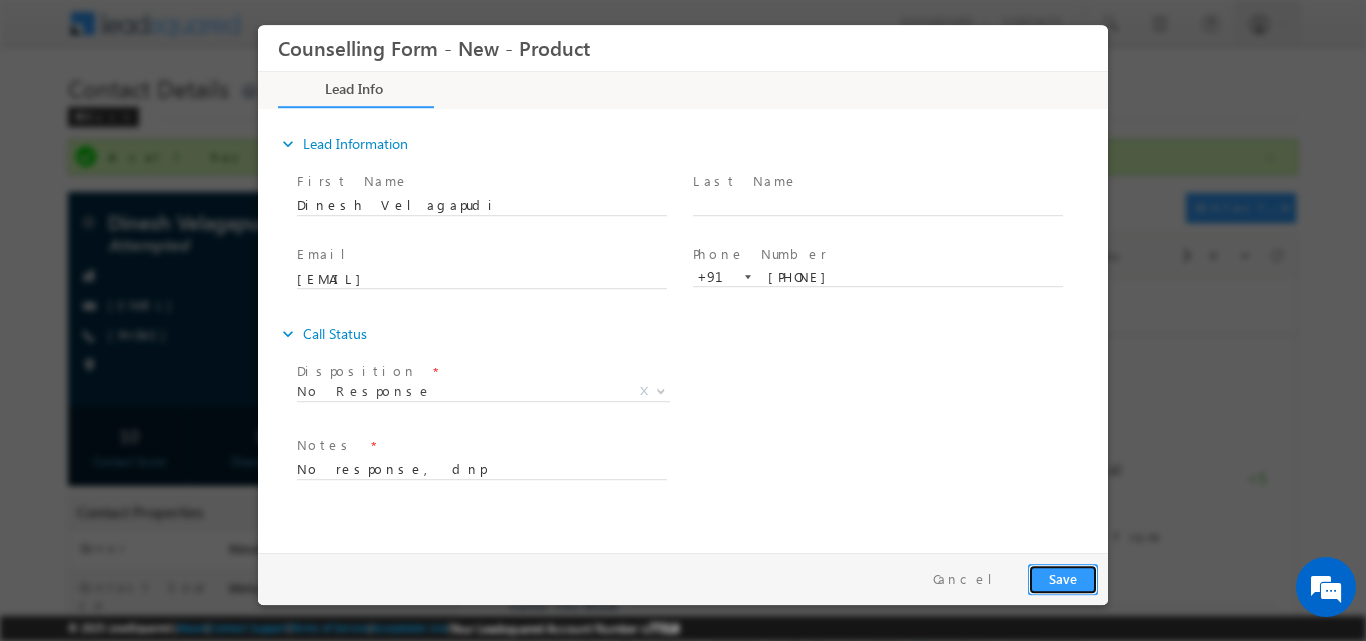 click on "Save" at bounding box center (1063, 578) 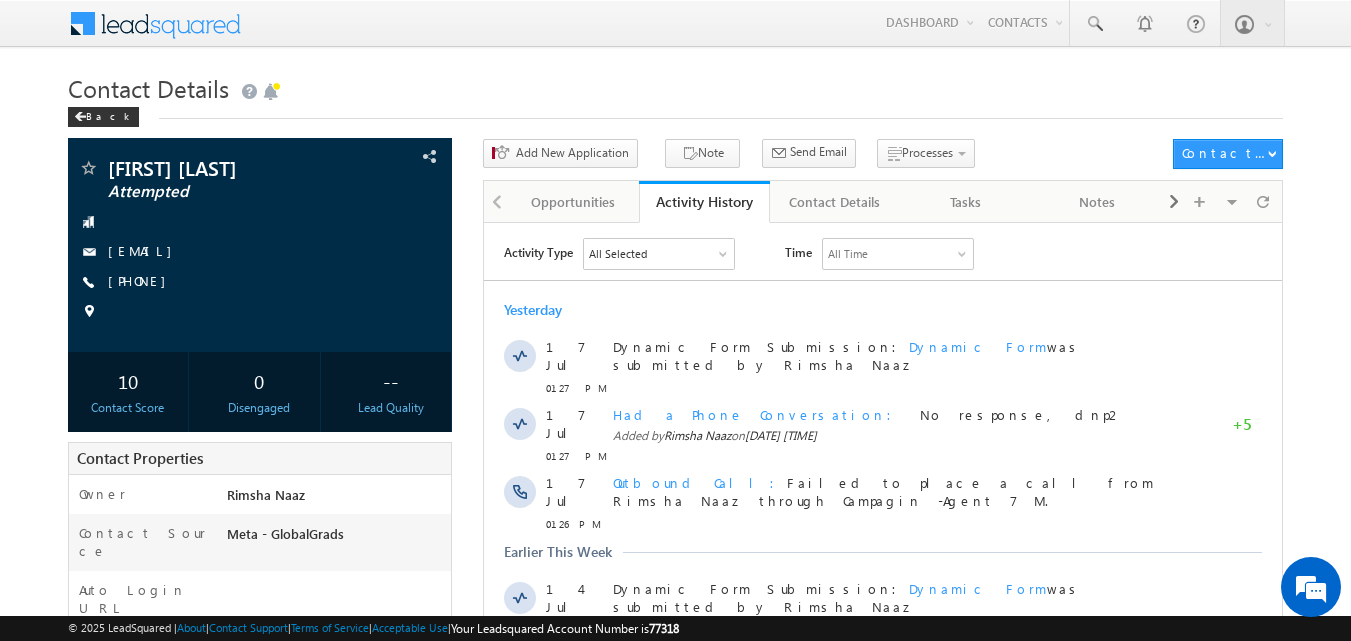 scroll, scrollTop: 0, scrollLeft: 0, axis: both 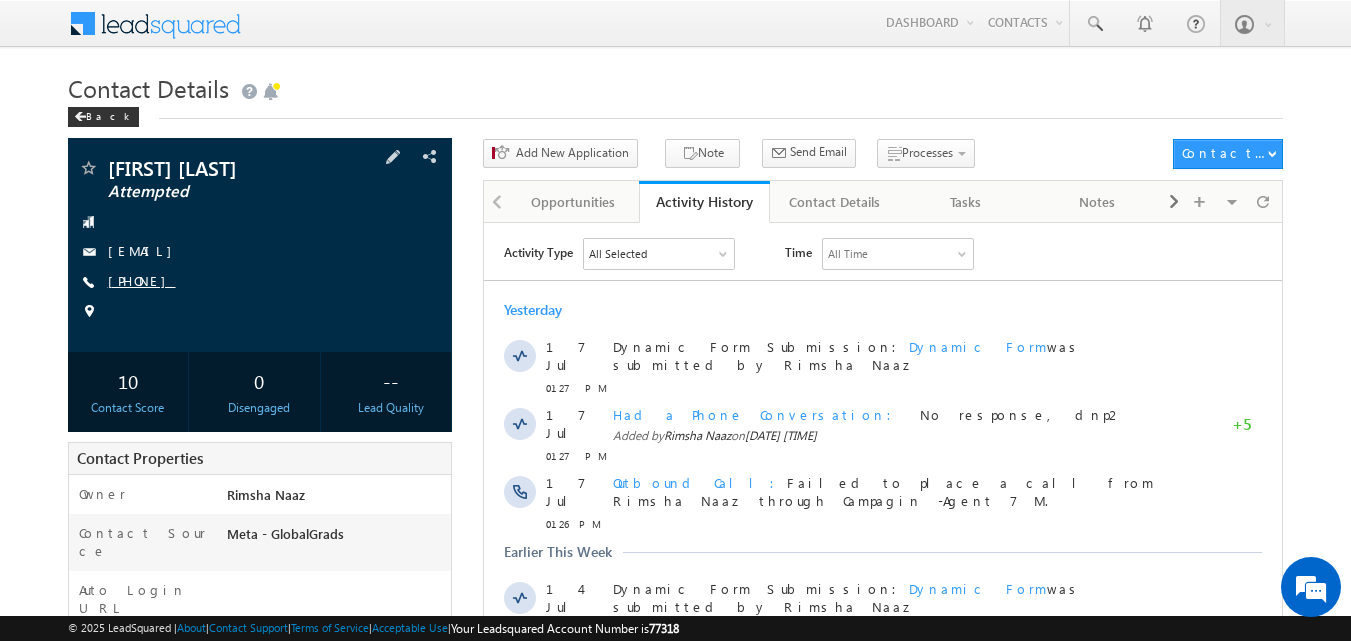 click on "[PHONE]" at bounding box center [142, 280] 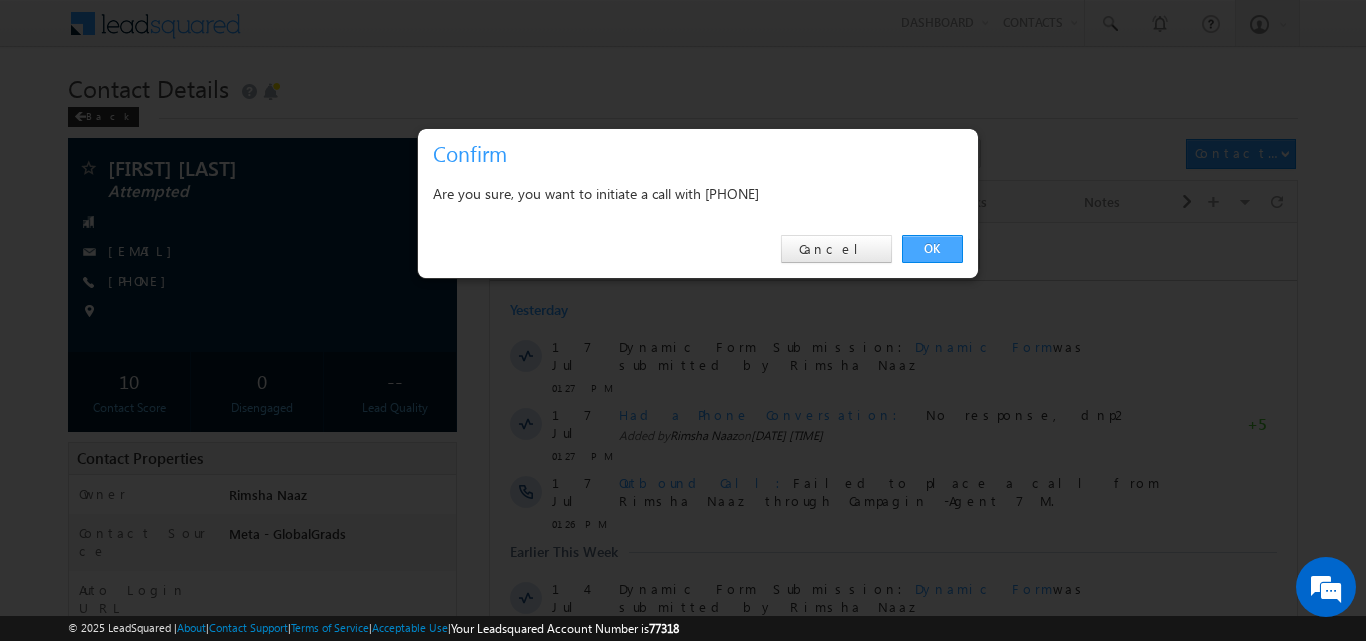 click on "OK" at bounding box center (932, 249) 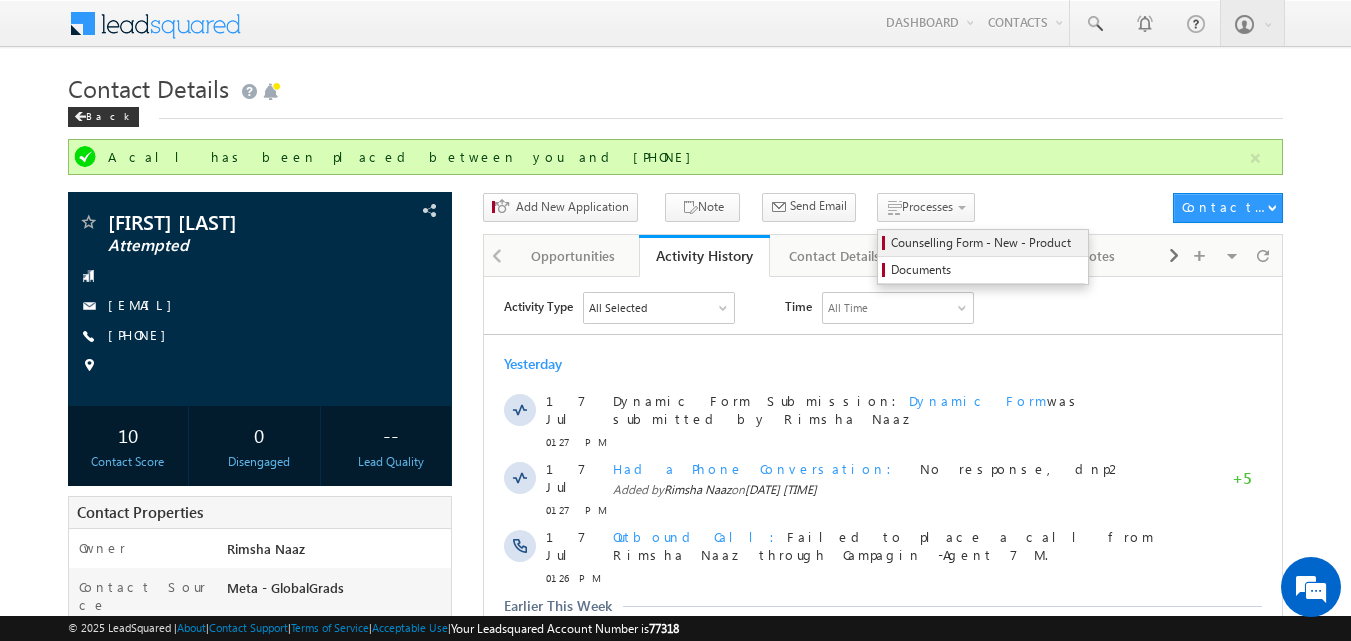 click on "Counselling Form - New - Product" at bounding box center (986, 243) 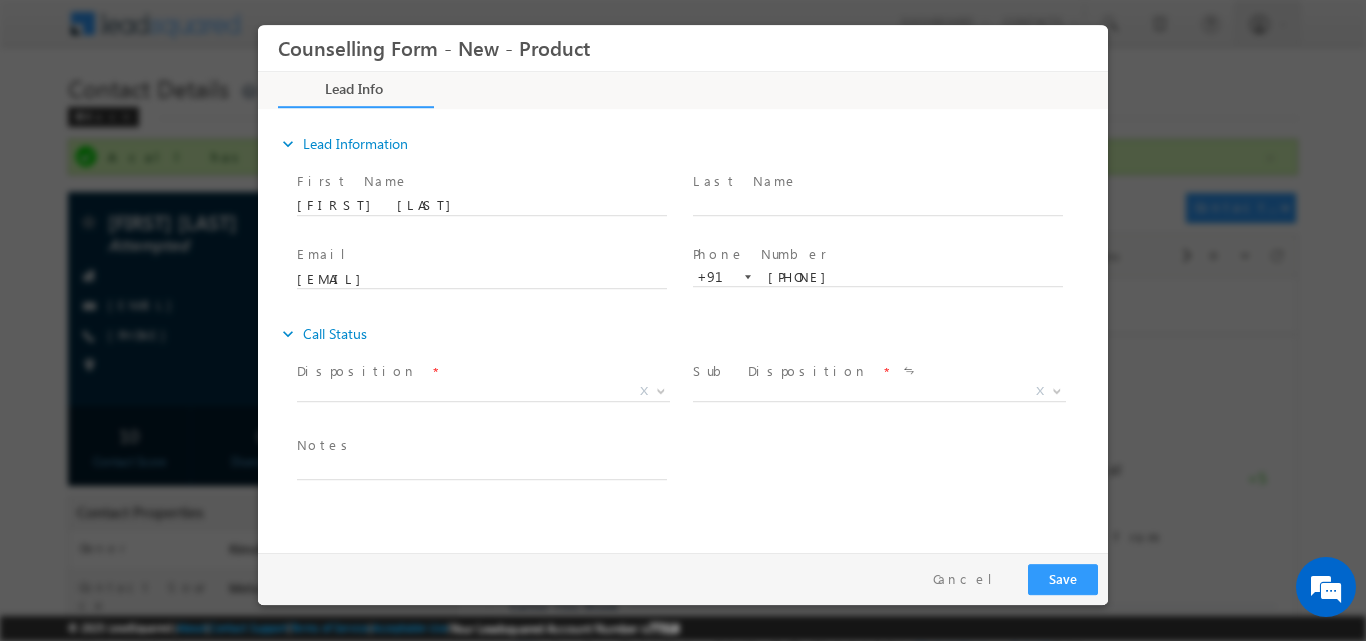 scroll, scrollTop: 0, scrollLeft: 0, axis: both 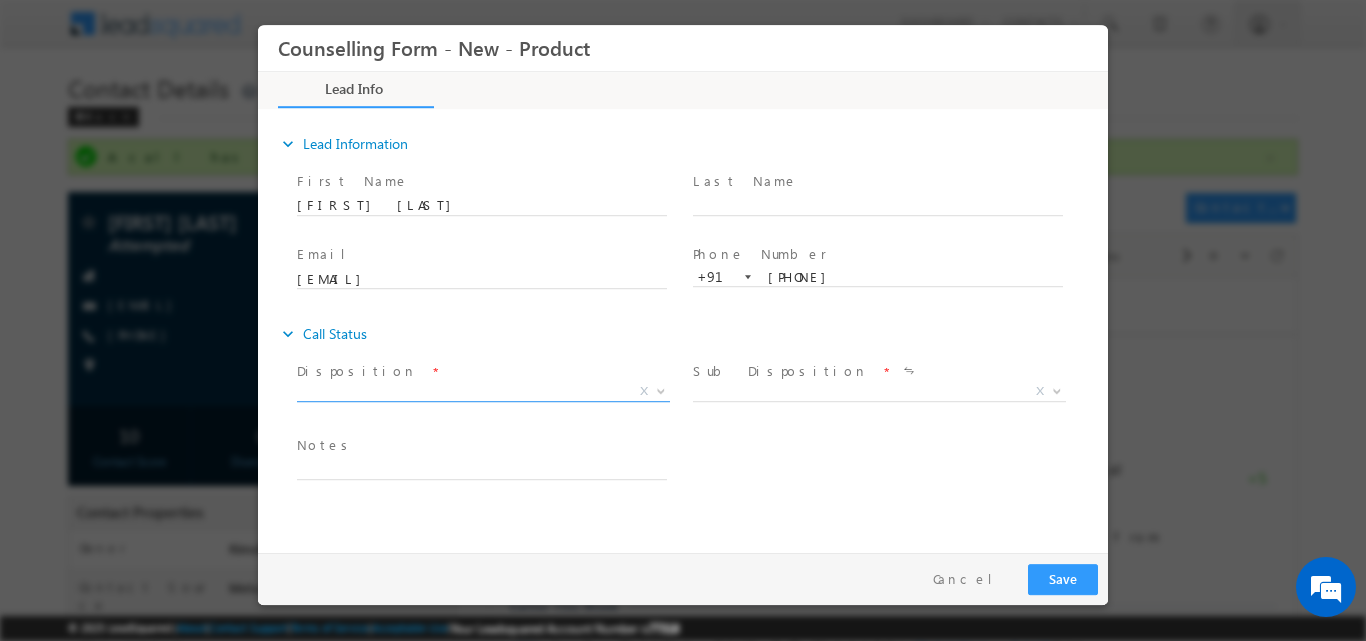 click at bounding box center (661, 389) 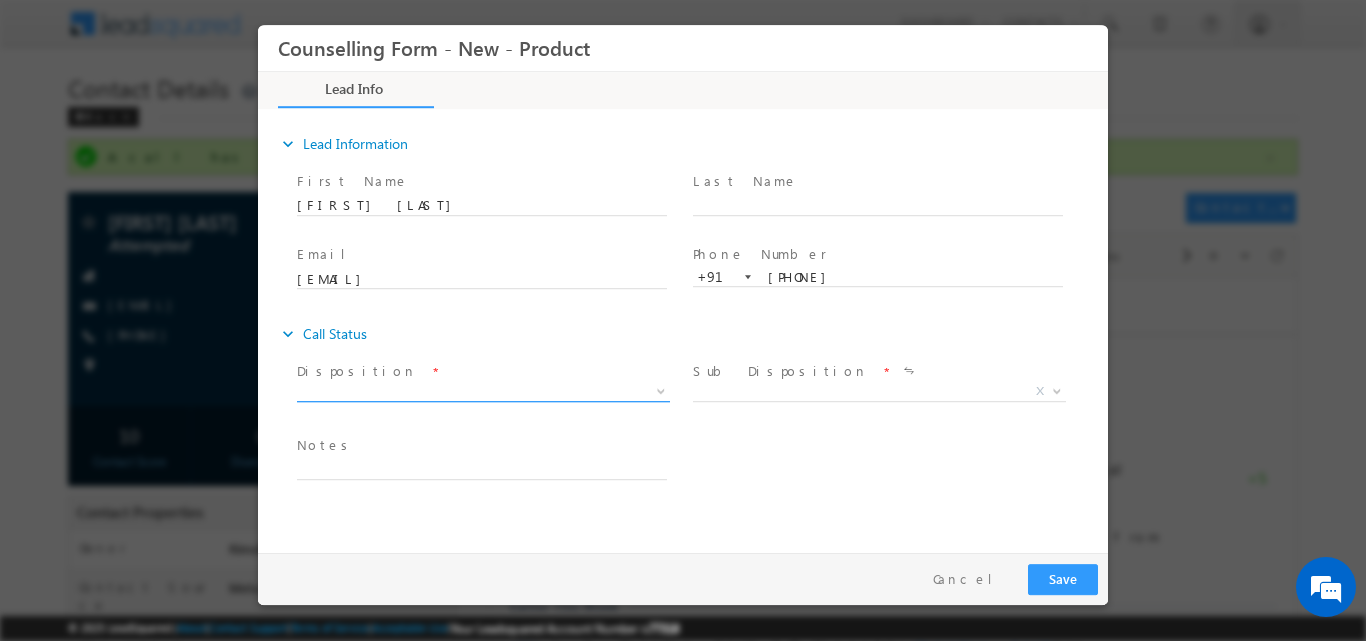 click at bounding box center [661, 389] 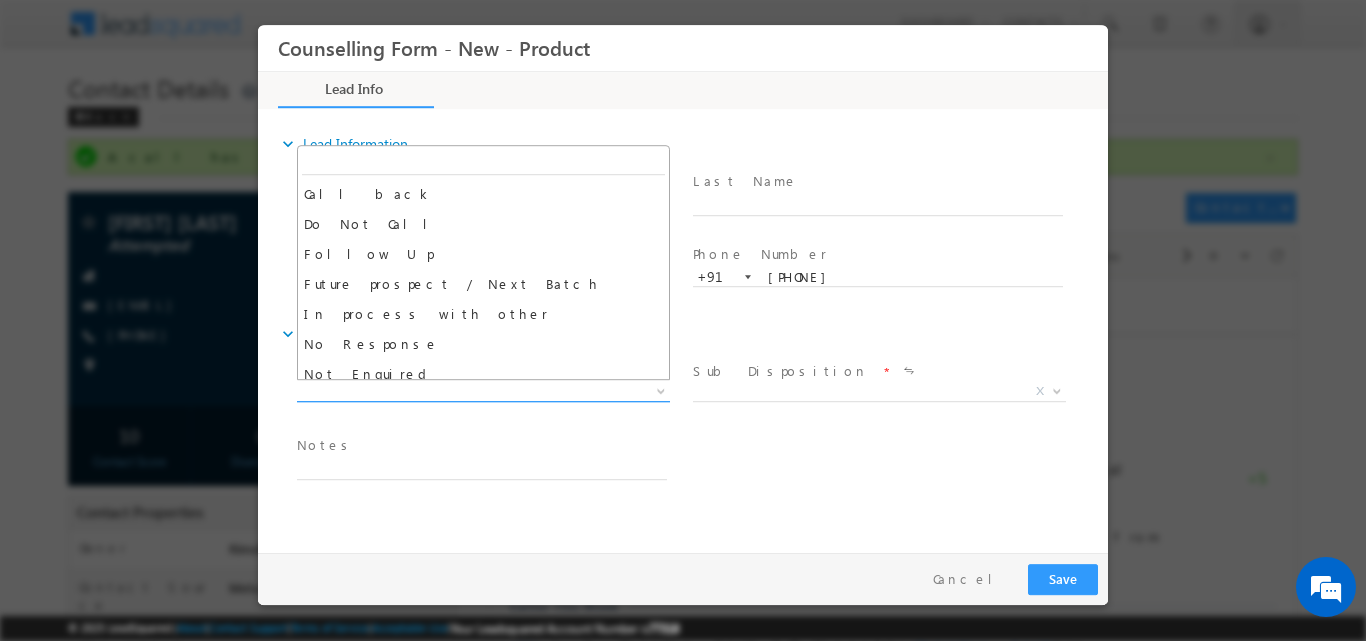 click at bounding box center (661, 389) 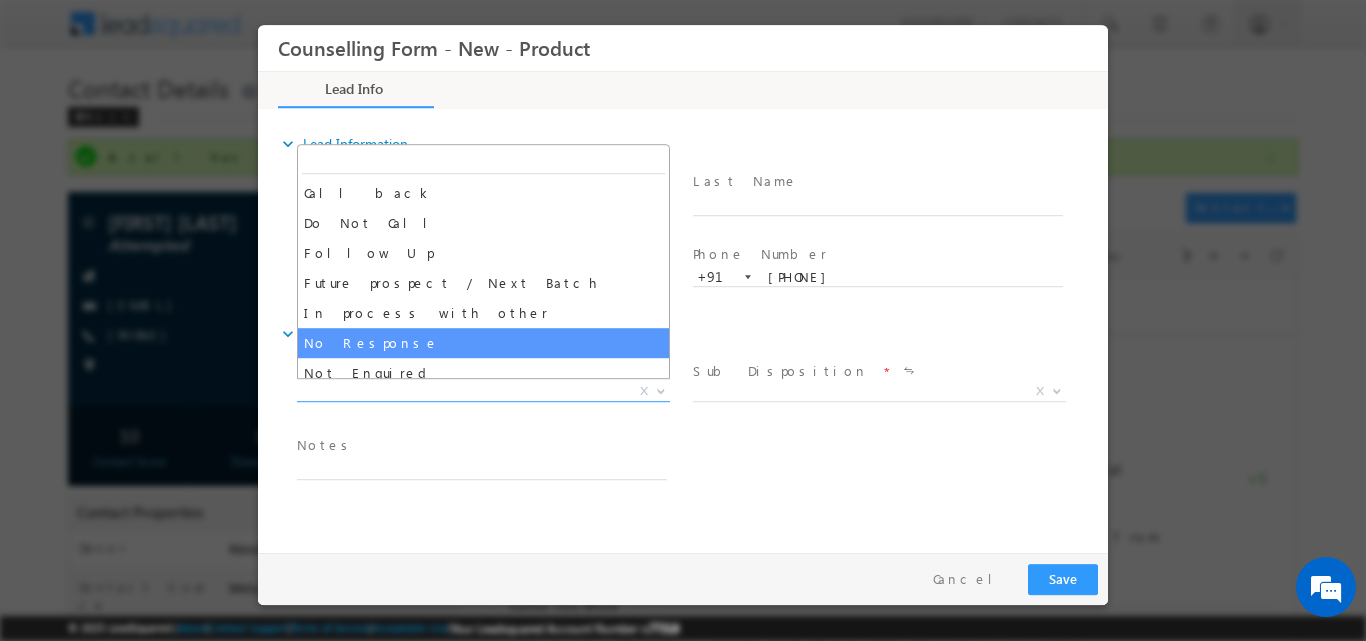 select on "No Response" 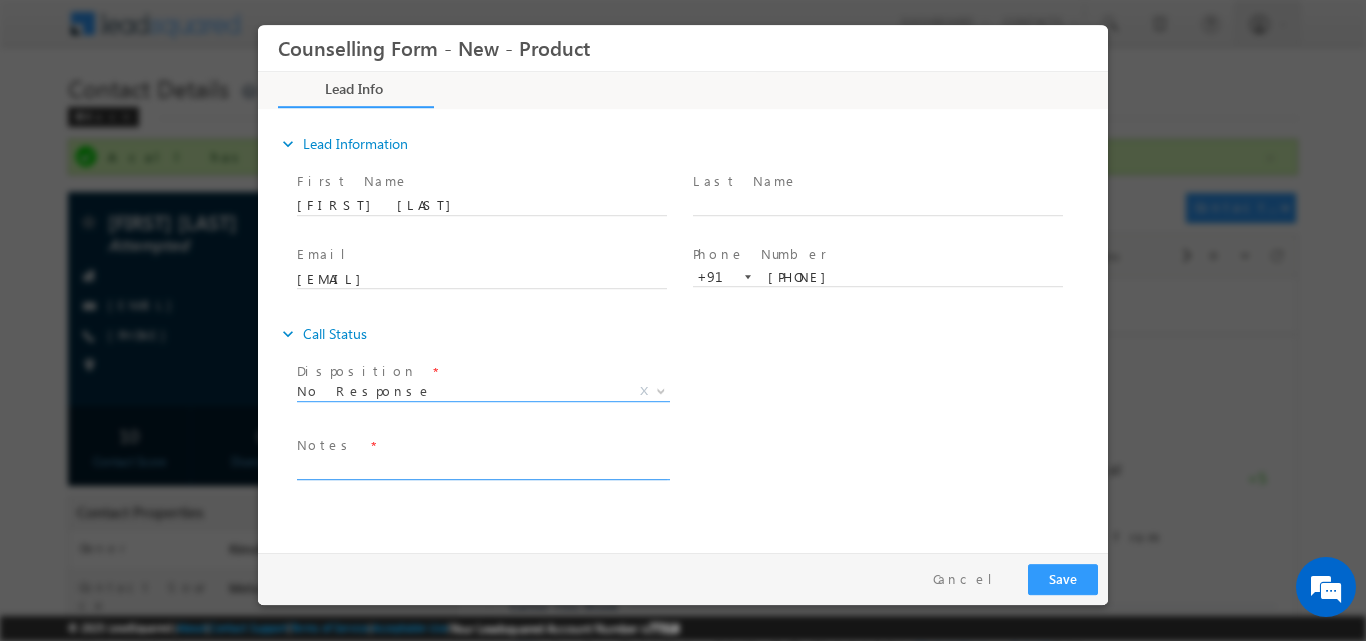 click at bounding box center (482, 467) 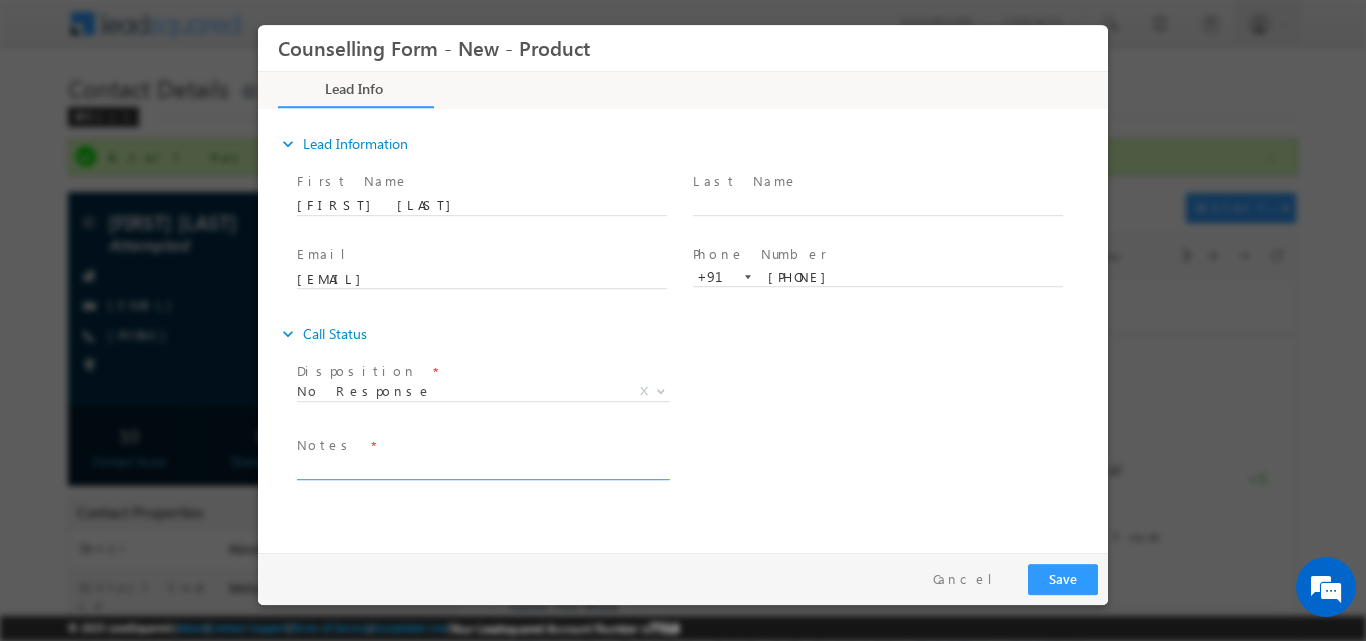 paste on "No response, dnp" 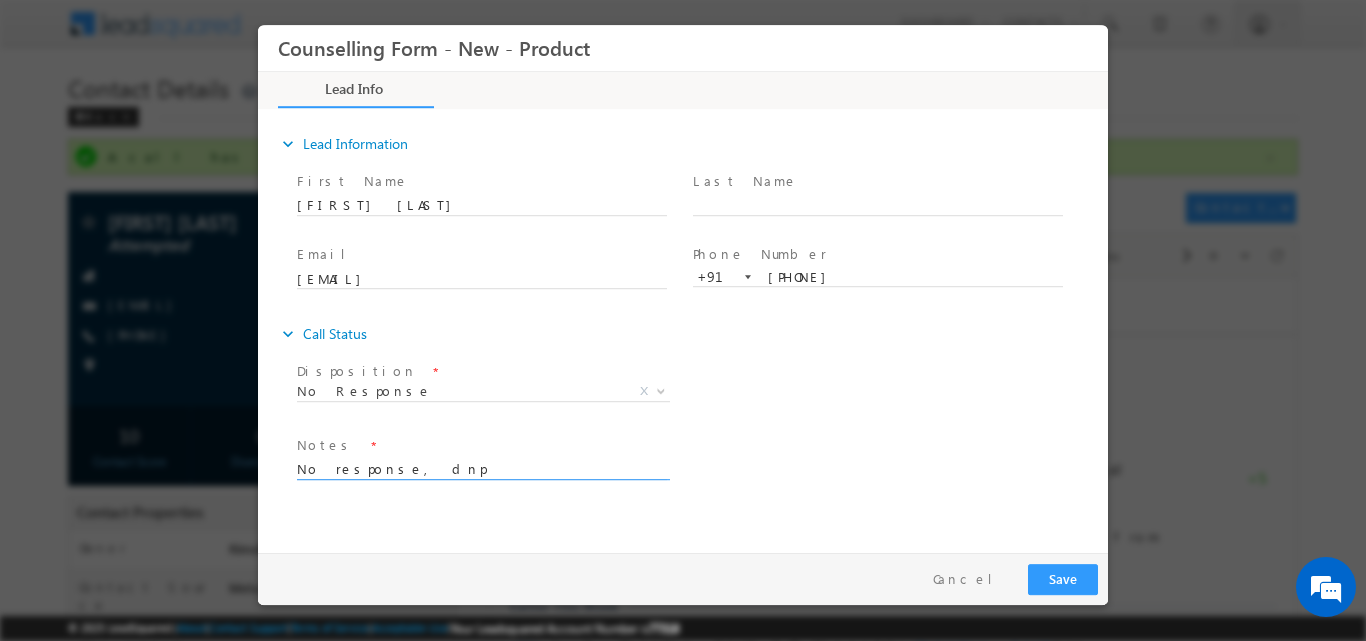 type on "No response, dnp" 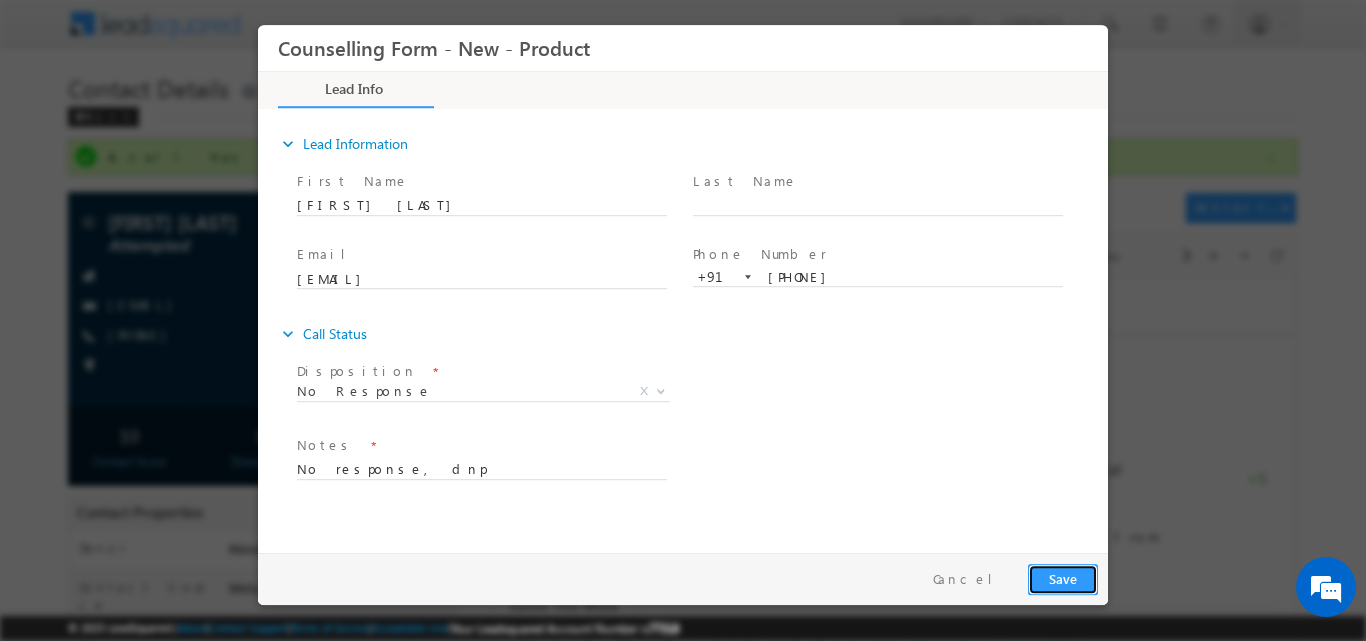 click on "Save" at bounding box center (1063, 578) 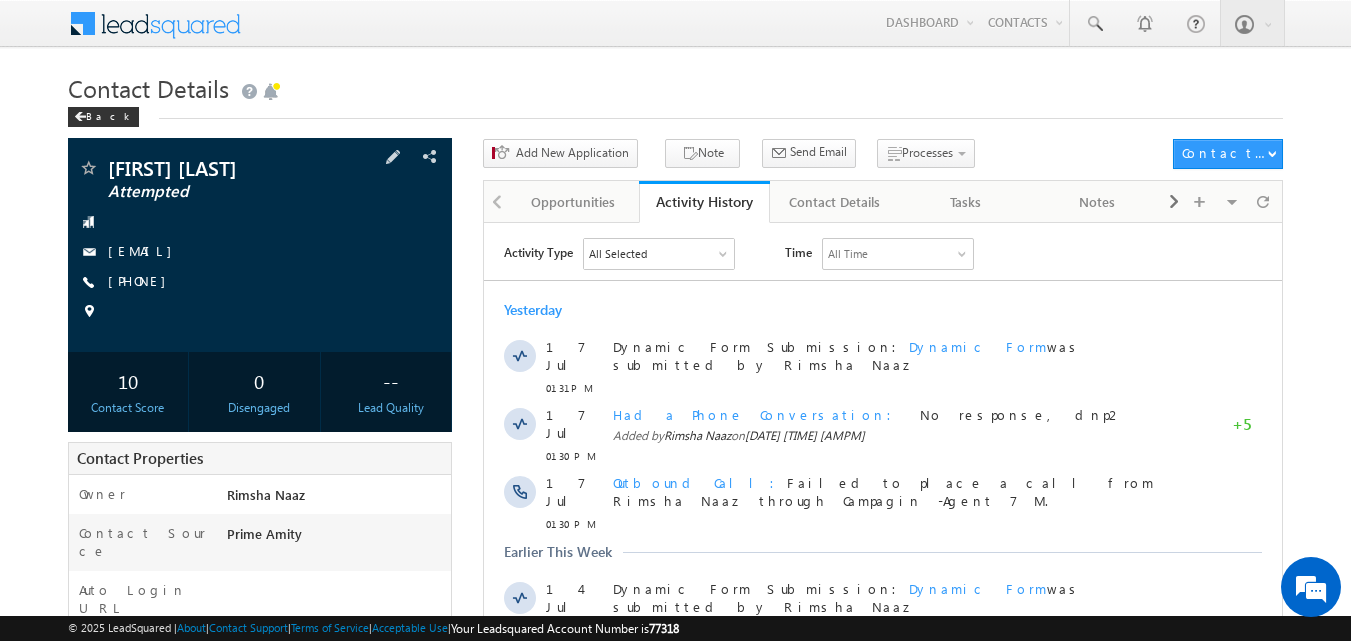 scroll, scrollTop: 0, scrollLeft: 0, axis: both 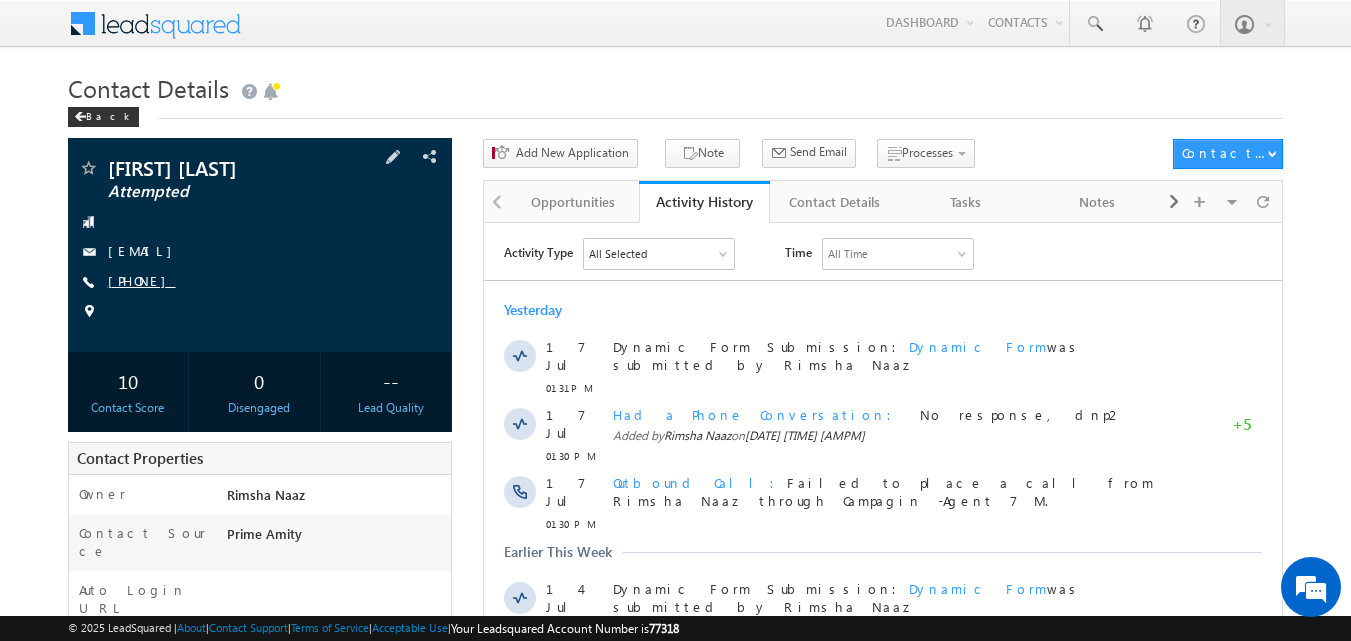 click on "[PHONE]" at bounding box center (142, 280) 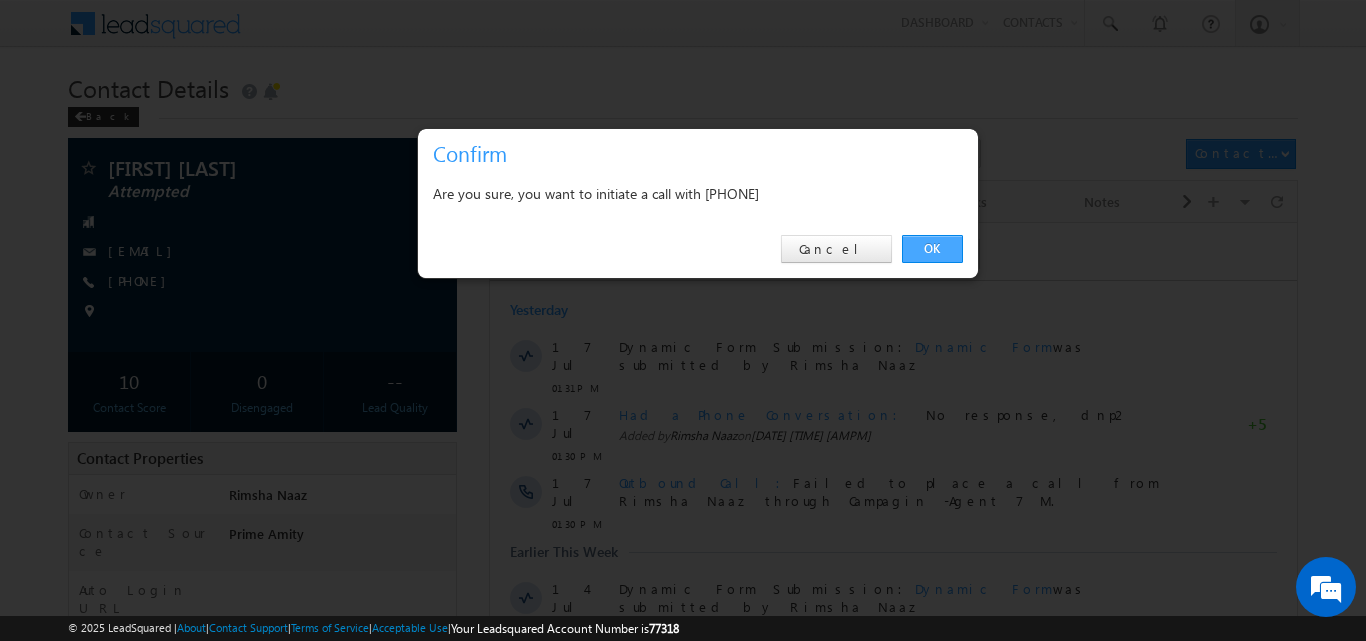 drag, startPoint x: 924, startPoint y: 243, endPoint x: 419, endPoint y: 9, distance: 556.5797 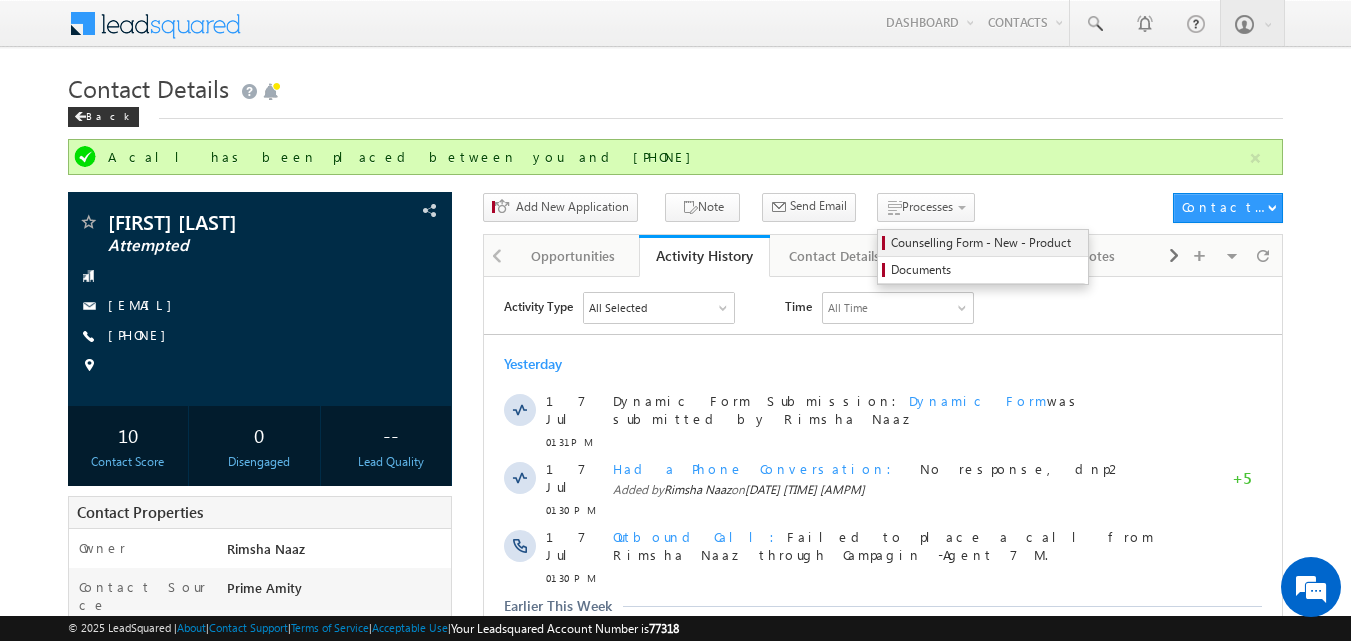 click on "Counselling Form - New - Product" at bounding box center (986, 243) 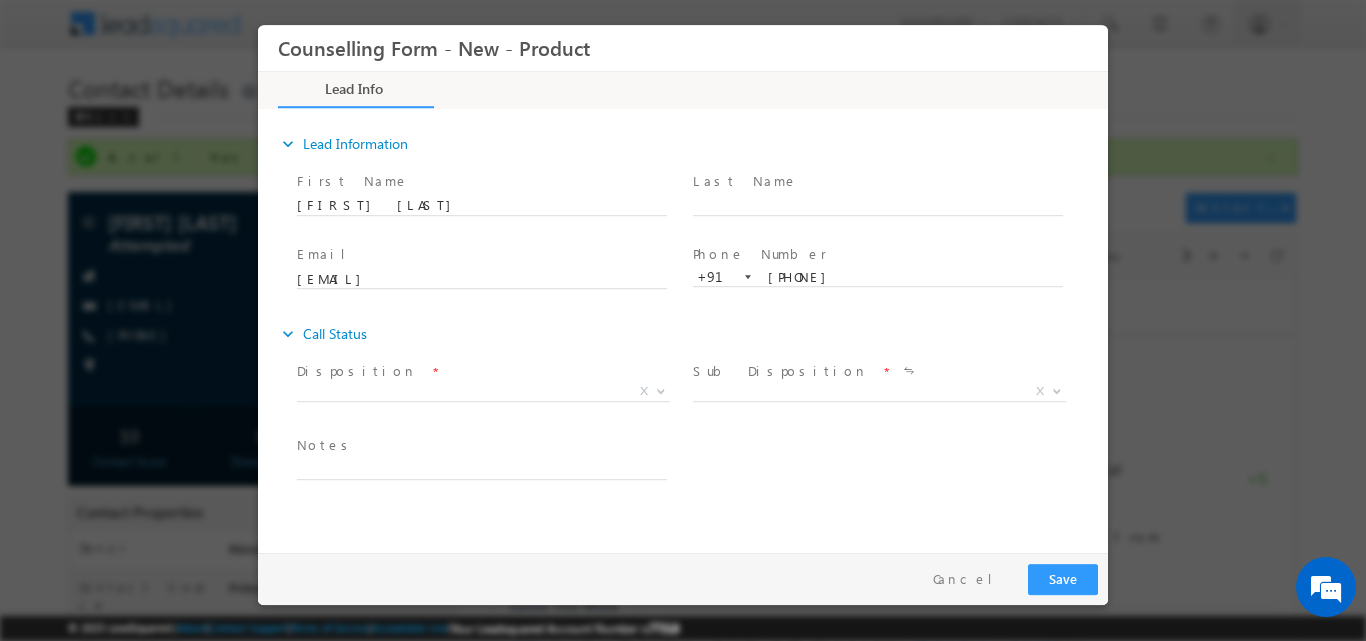 scroll, scrollTop: 0, scrollLeft: 0, axis: both 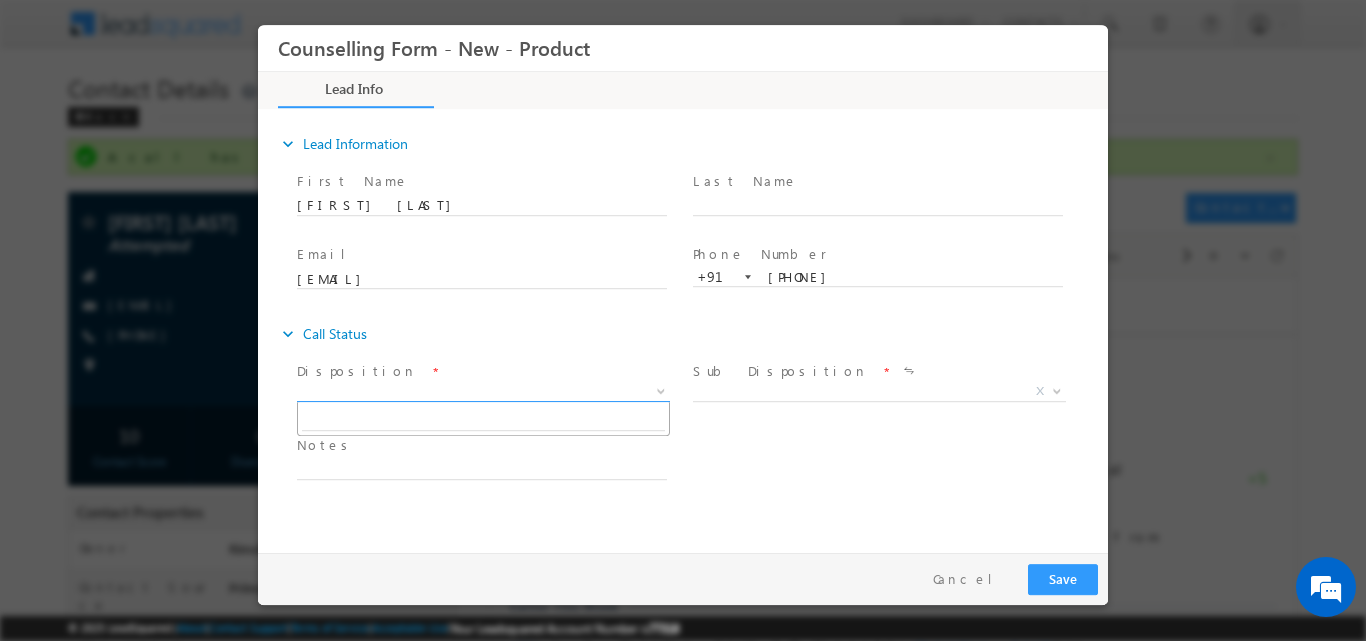 click at bounding box center [661, 389] 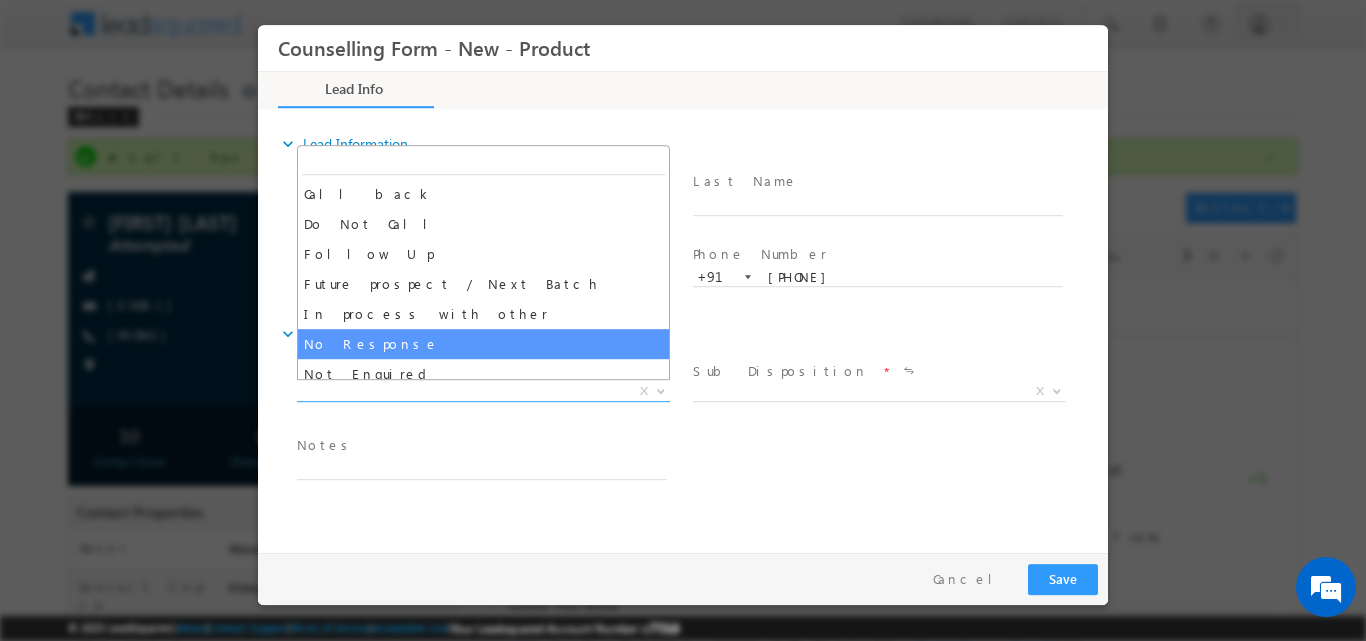 drag, startPoint x: 590, startPoint y: 326, endPoint x: 592, endPoint y: 347, distance: 21.095022 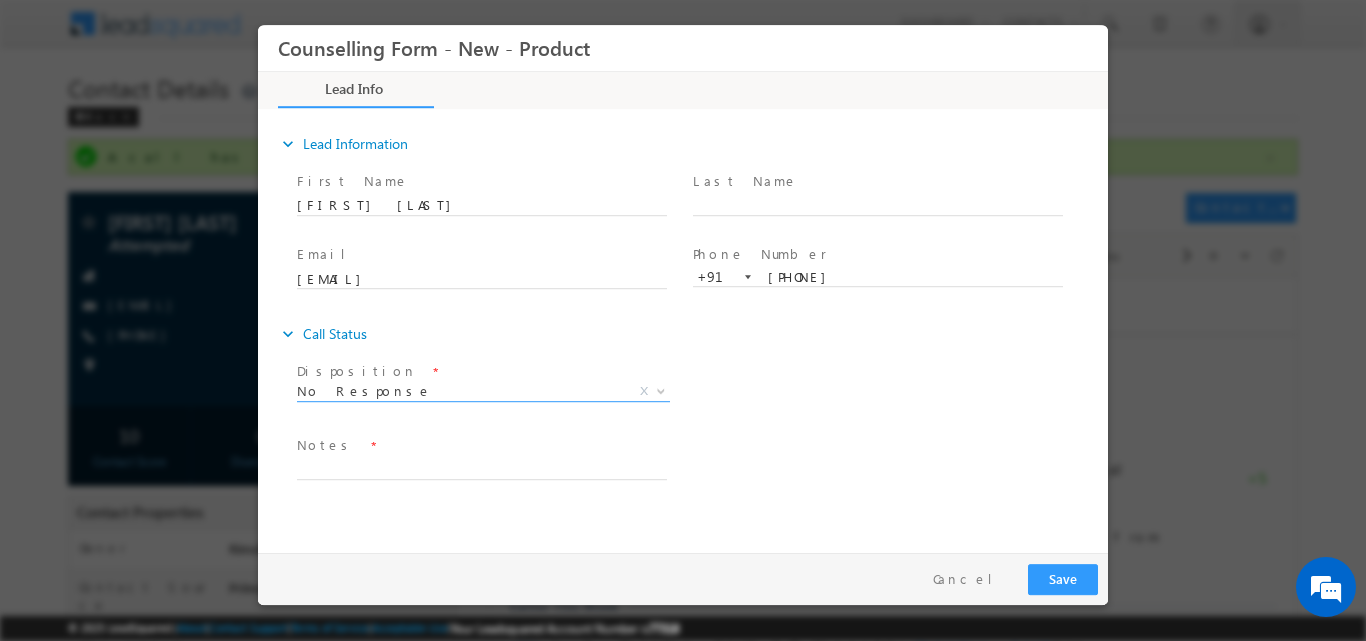 click on "expand_more Call Status" at bounding box center [693, 333] 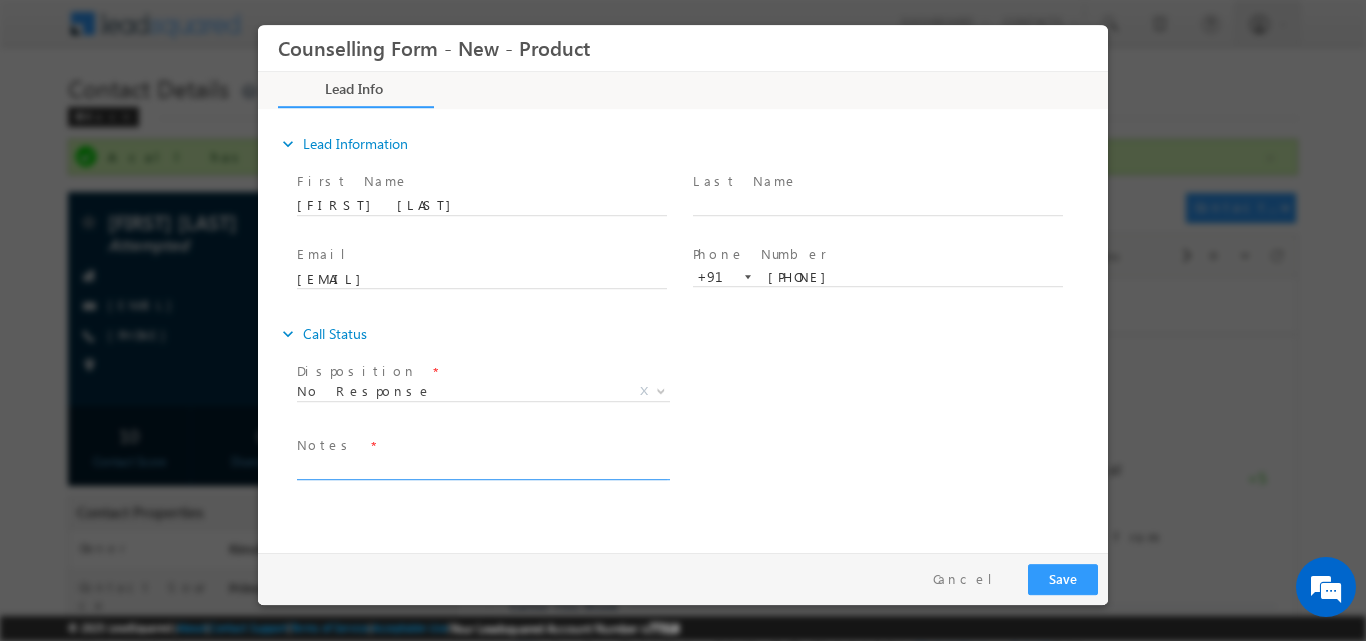 click at bounding box center (482, 467) 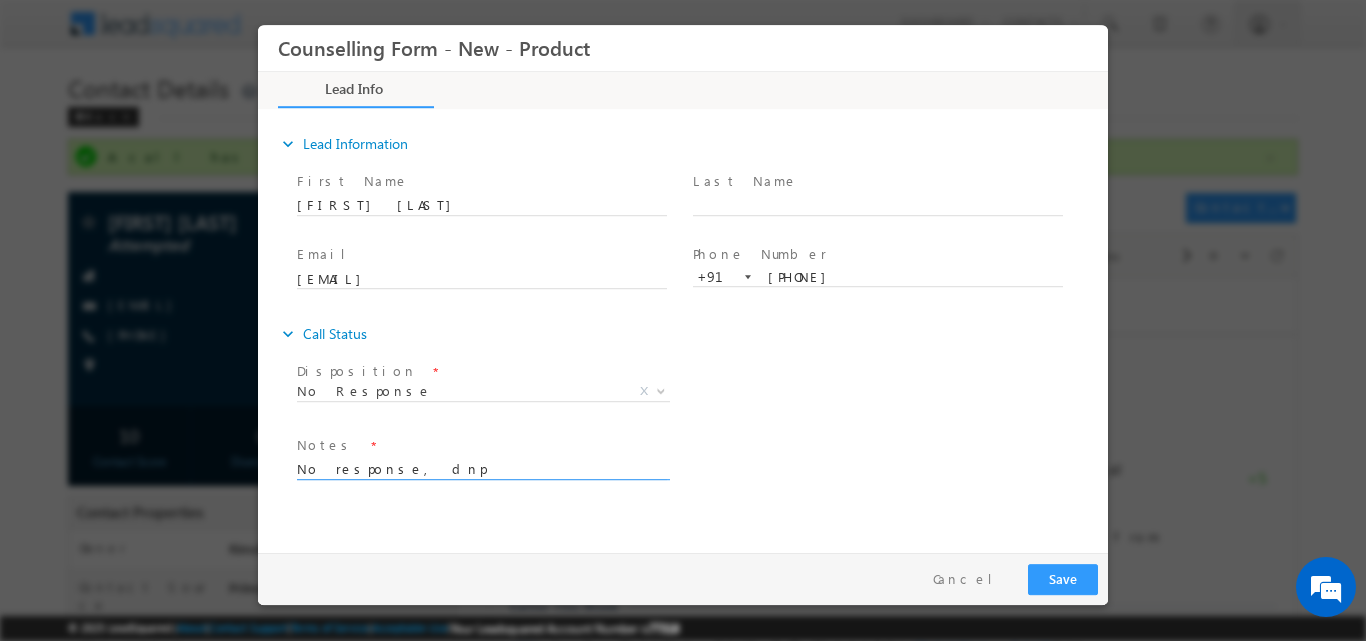 type on "No response, dnp" 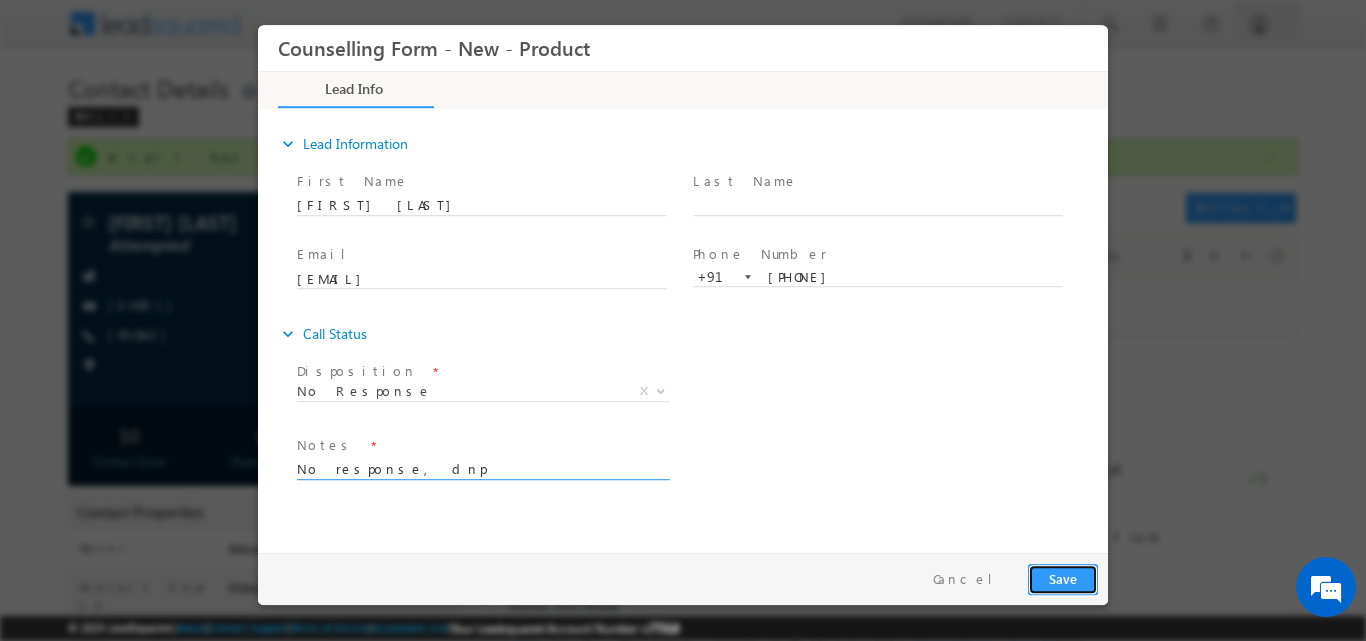 click on "Save" at bounding box center (1063, 578) 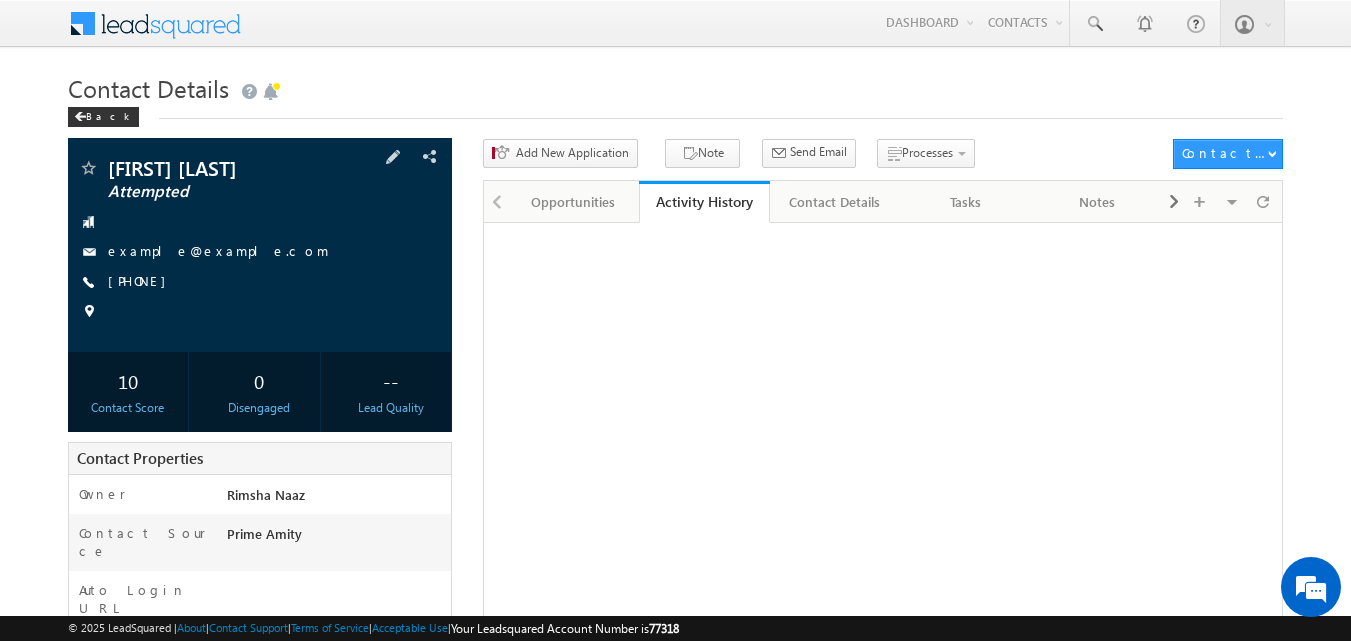 scroll, scrollTop: 0, scrollLeft: 0, axis: both 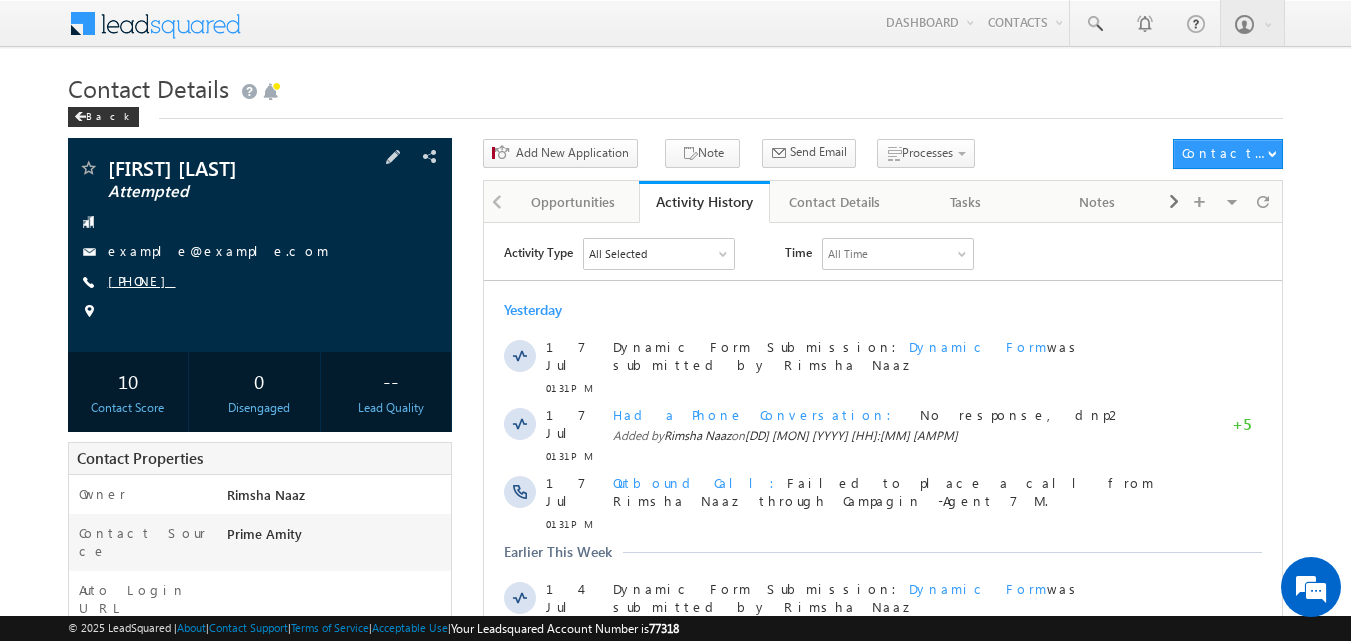 click on "+91-8853280082" at bounding box center (142, 280) 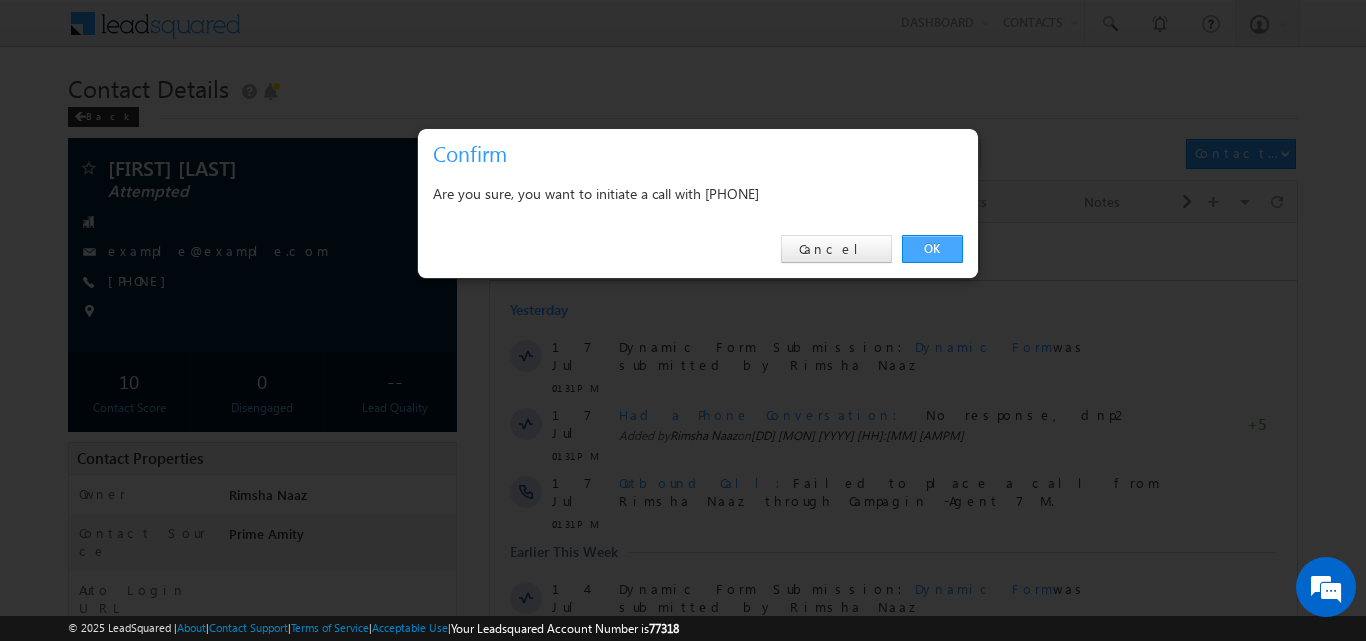 click on "OK" at bounding box center [932, 249] 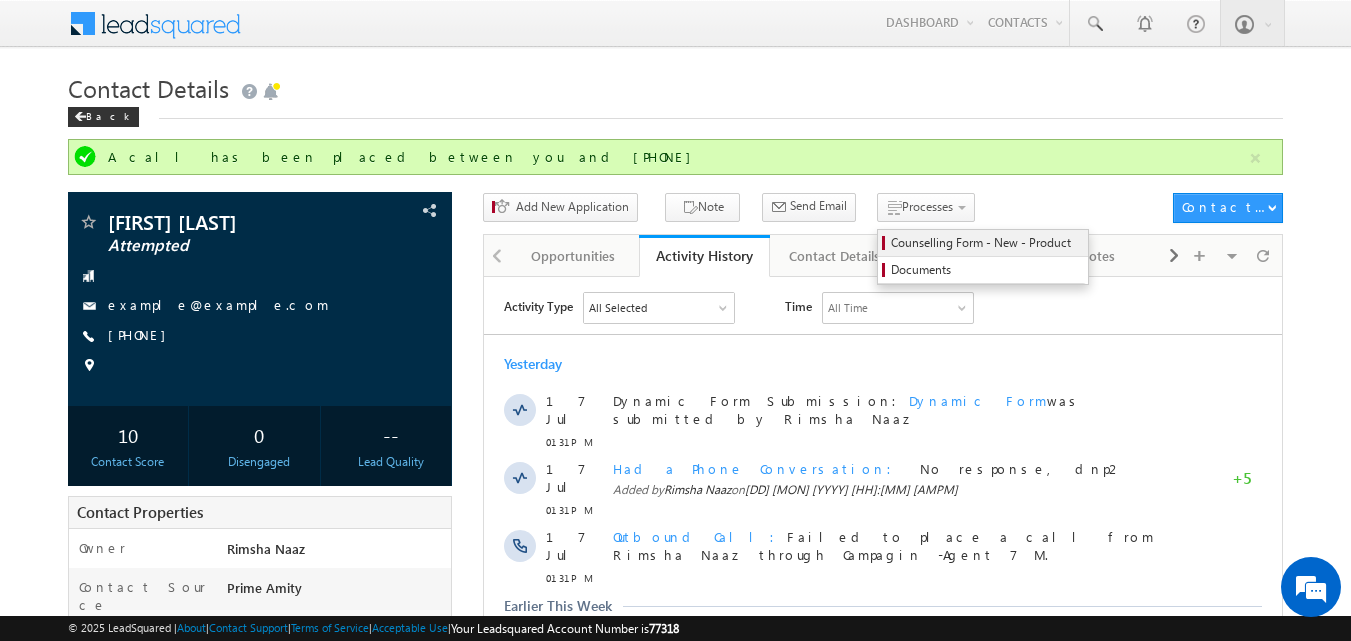 click on "Counselling Form - New - Product" at bounding box center (986, 243) 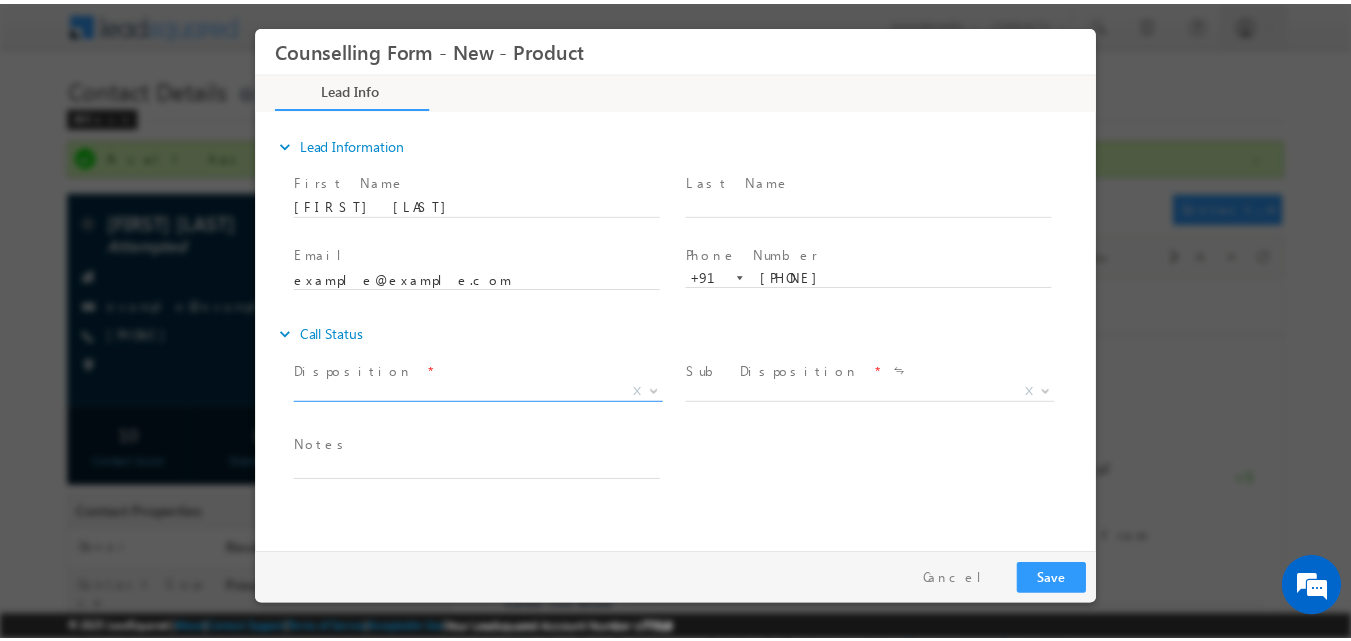 scroll, scrollTop: 0, scrollLeft: 0, axis: both 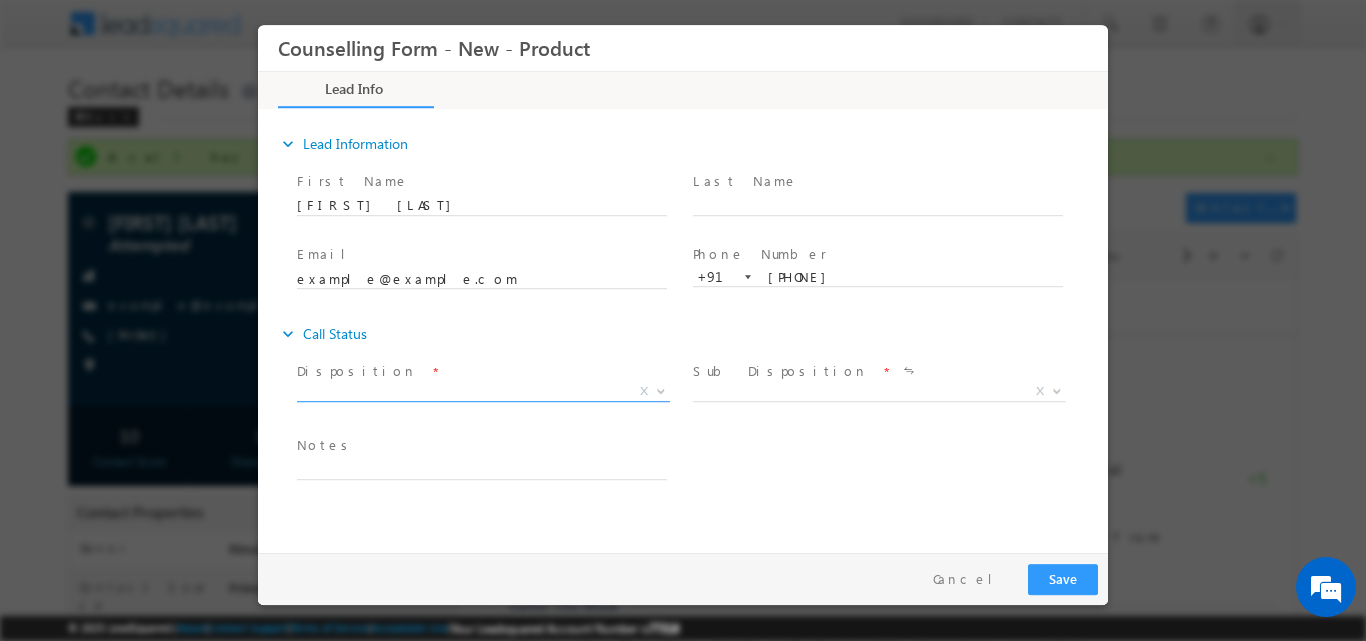 click at bounding box center [661, 389] 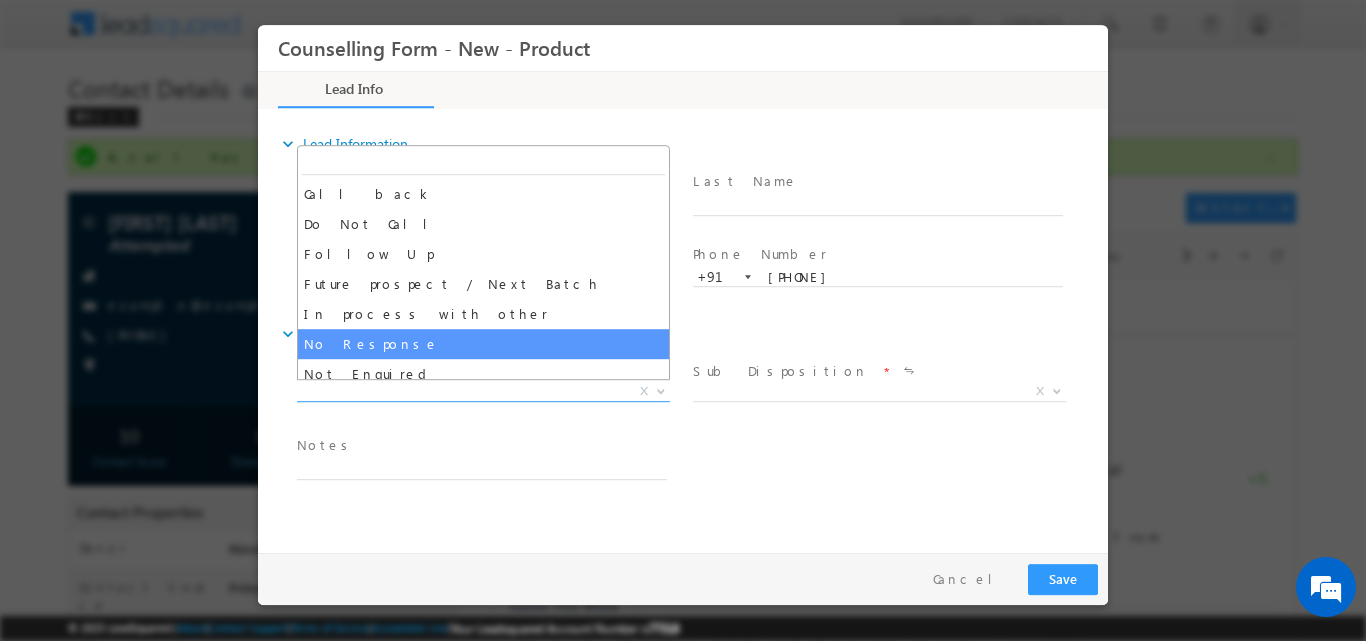 select on "No Response" 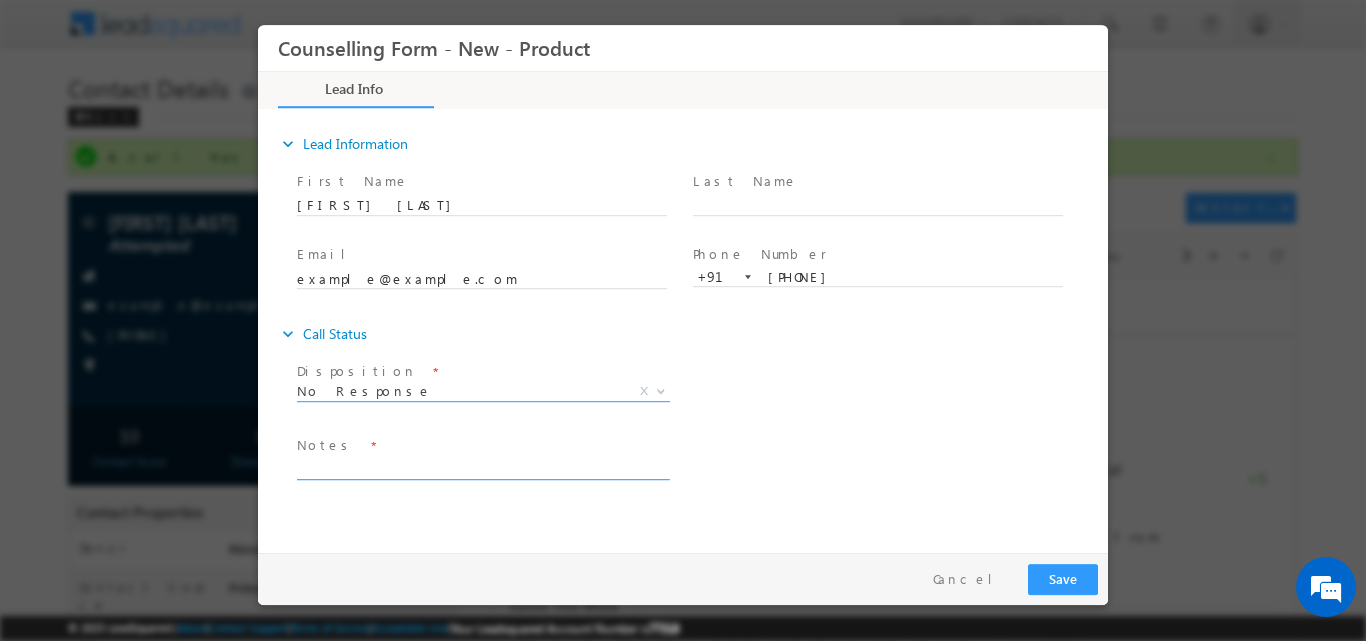 click at bounding box center [482, 467] 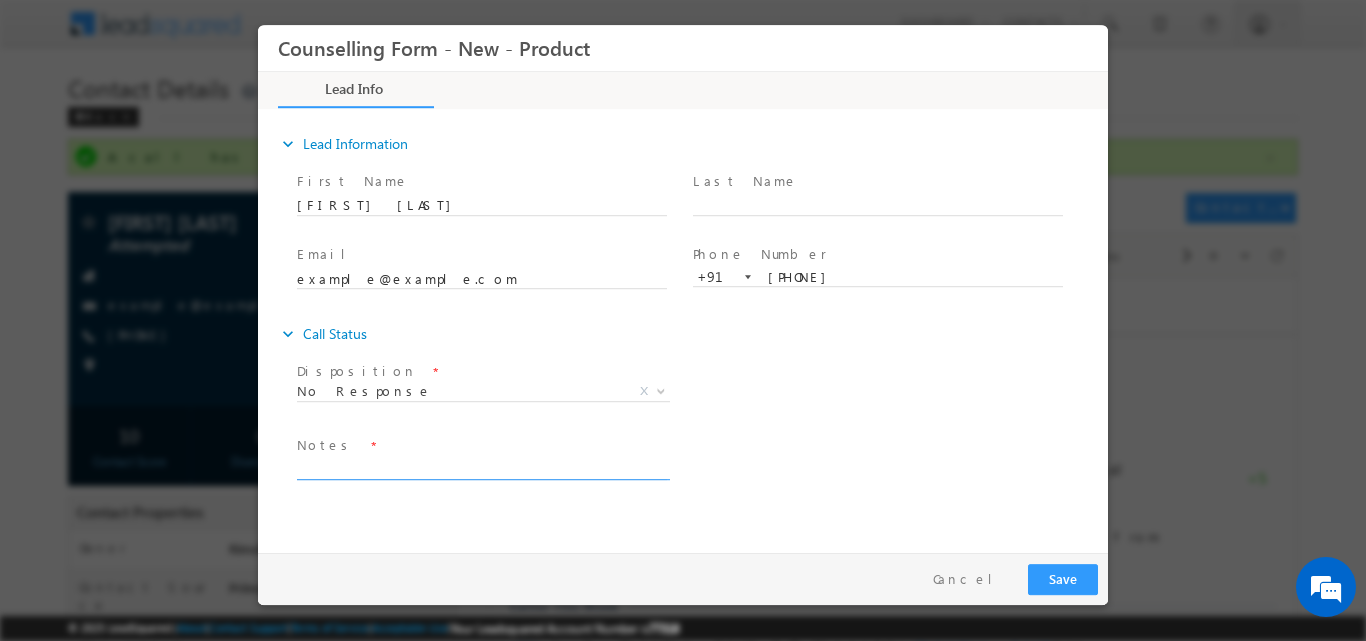 paste on "No response, dnp" 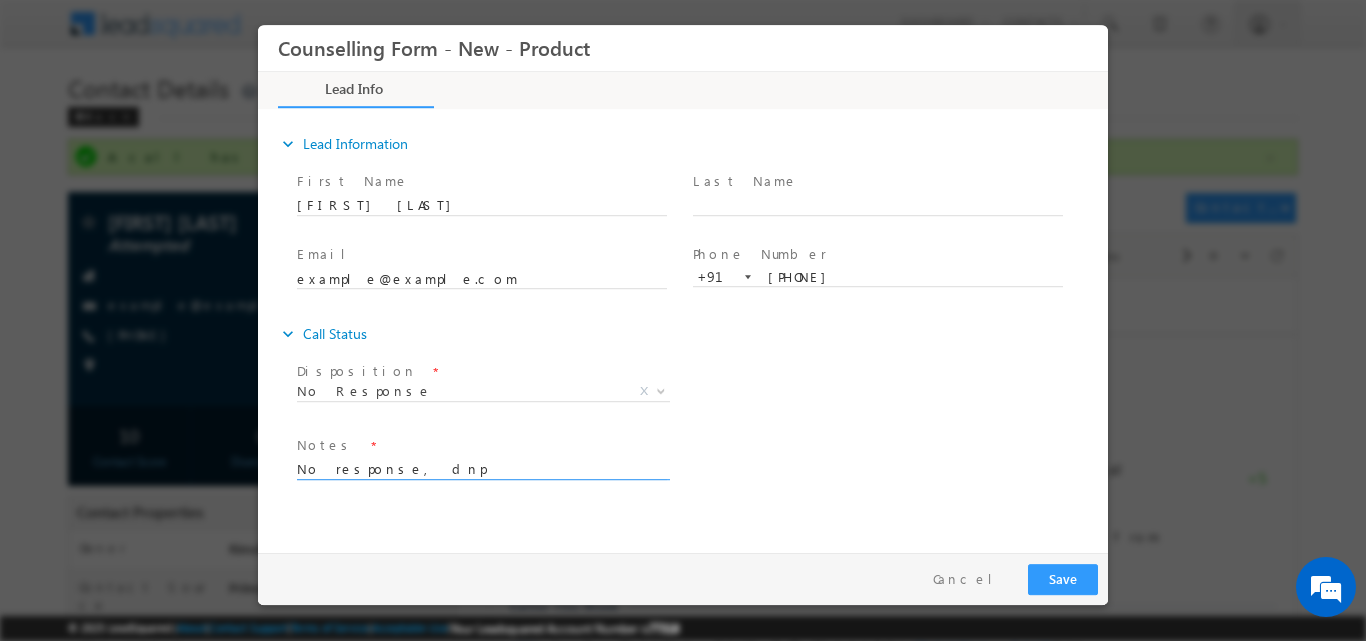type on "No response, dnp" 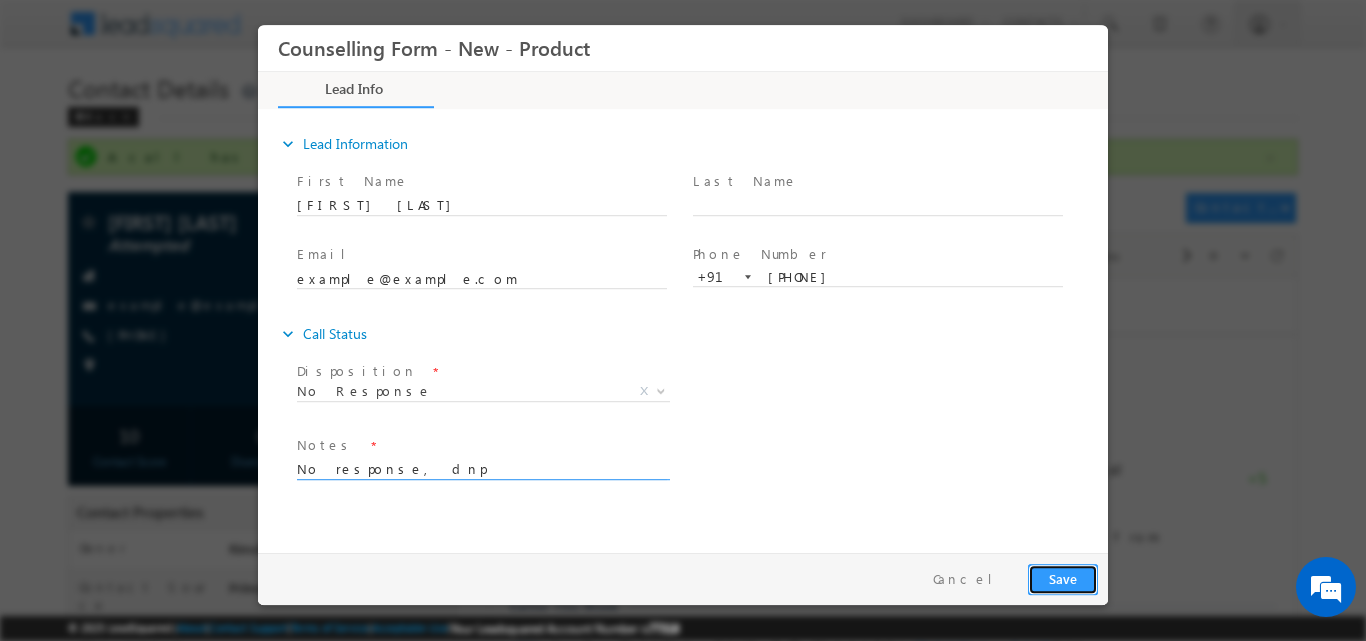 click on "Save" at bounding box center [1063, 578] 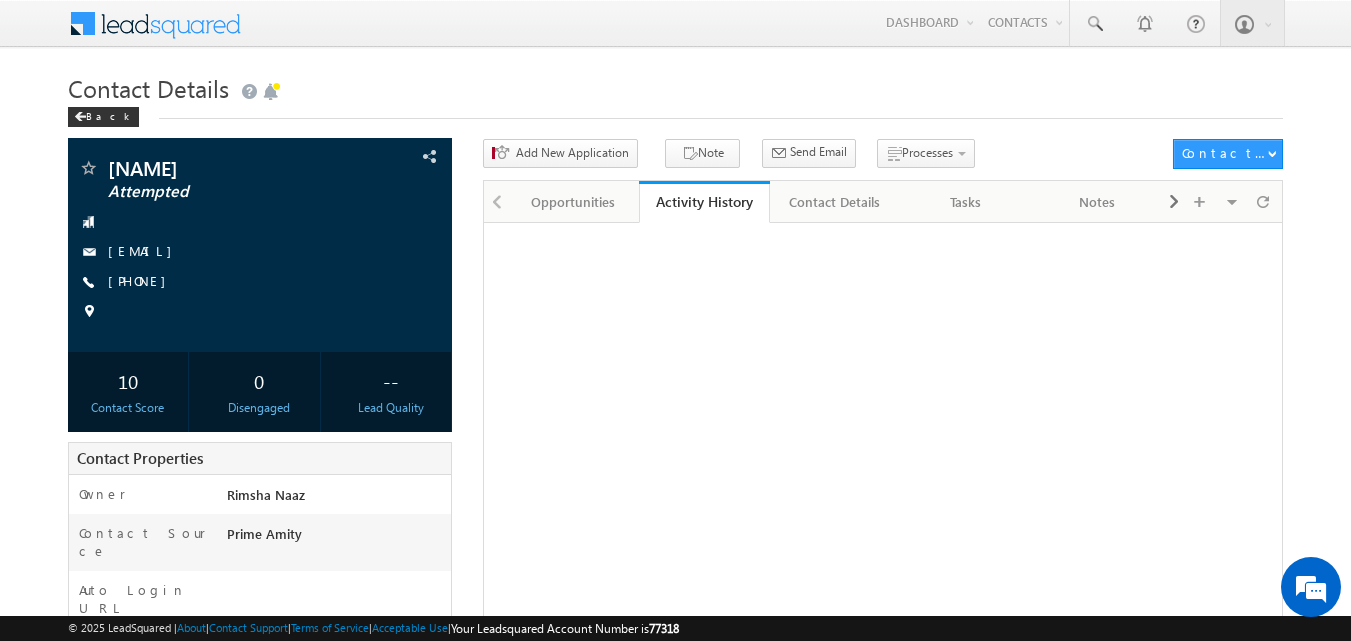 scroll, scrollTop: 0, scrollLeft: 0, axis: both 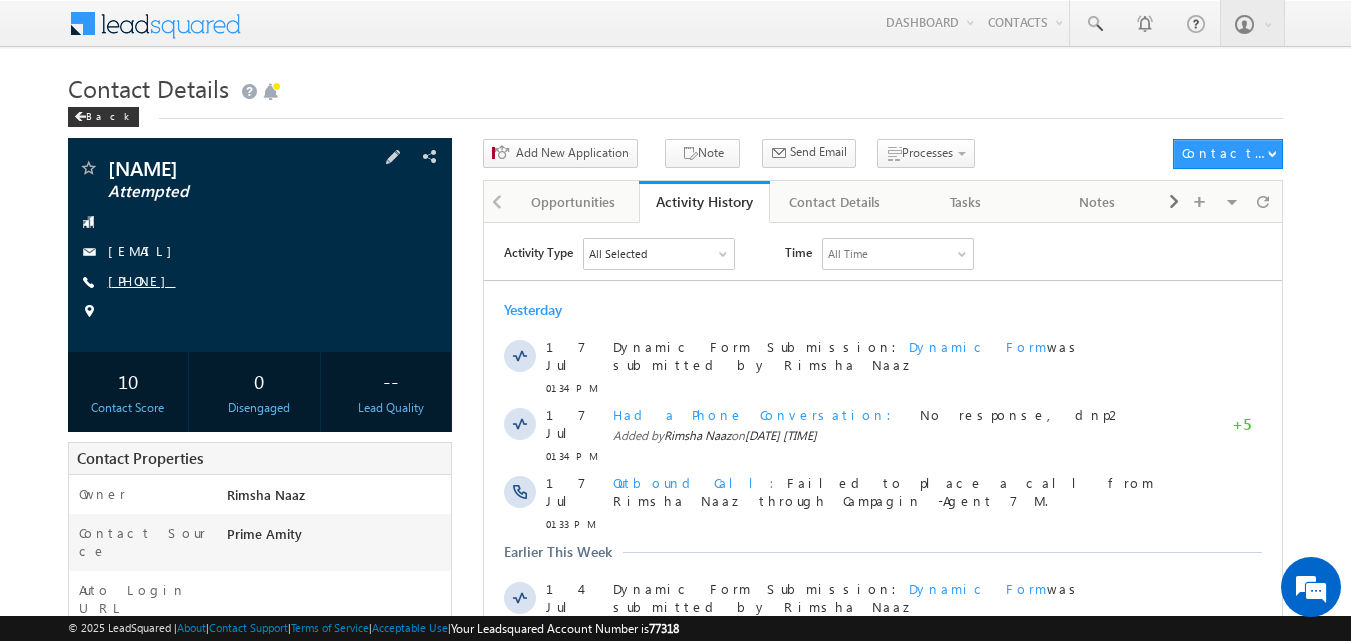 click on "[PHONE]" at bounding box center [142, 280] 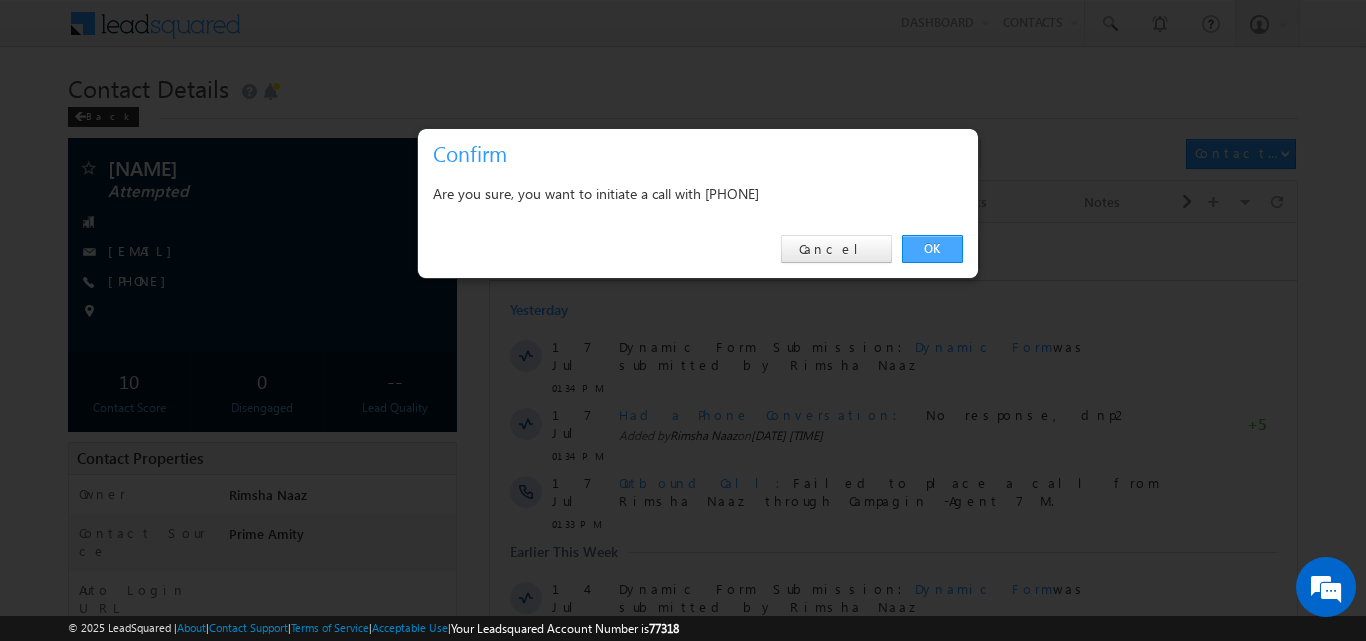 click on "OK" at bounding box center (932, 249) 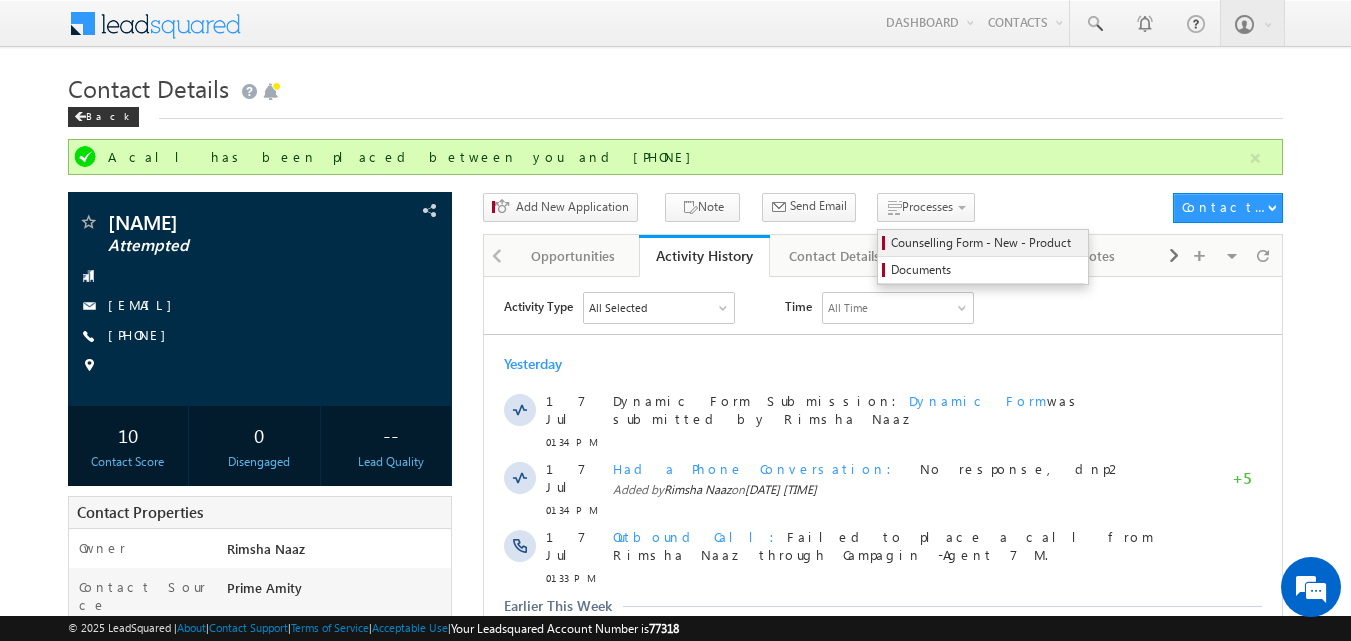click on "Counselling Form - New - Product" at bounding box center (986, 243) 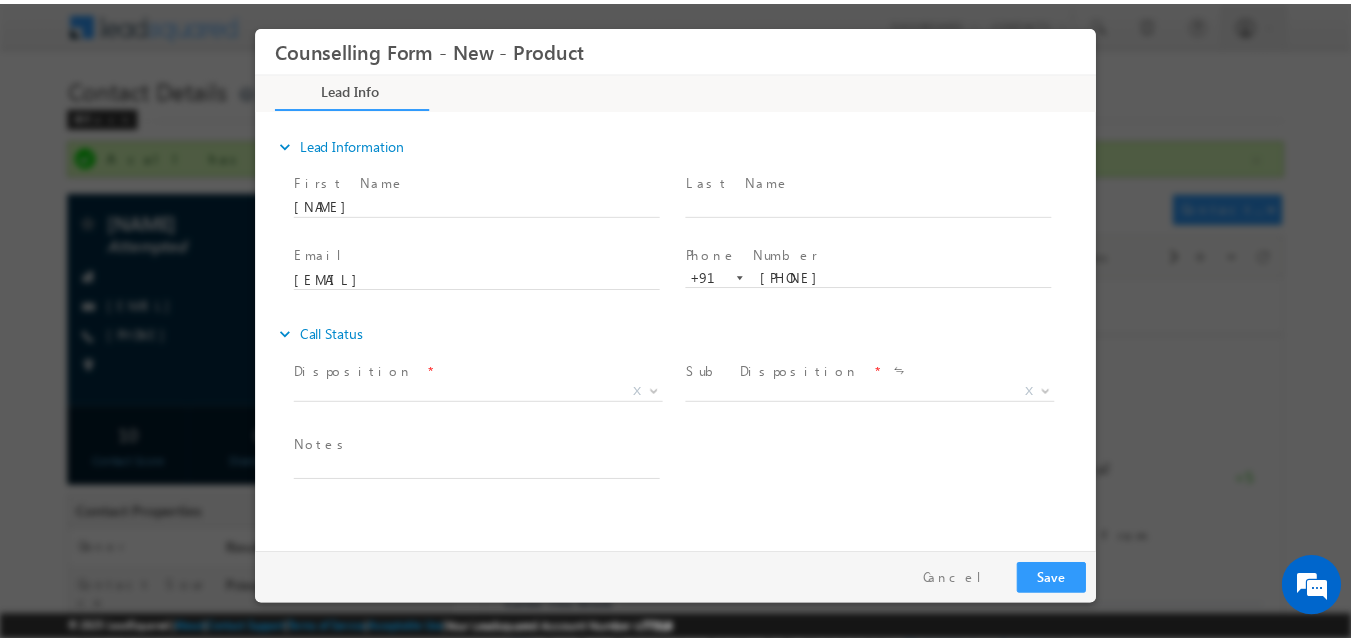 scroll, scrollTop: 0, scrollLeft: 0, axis: both 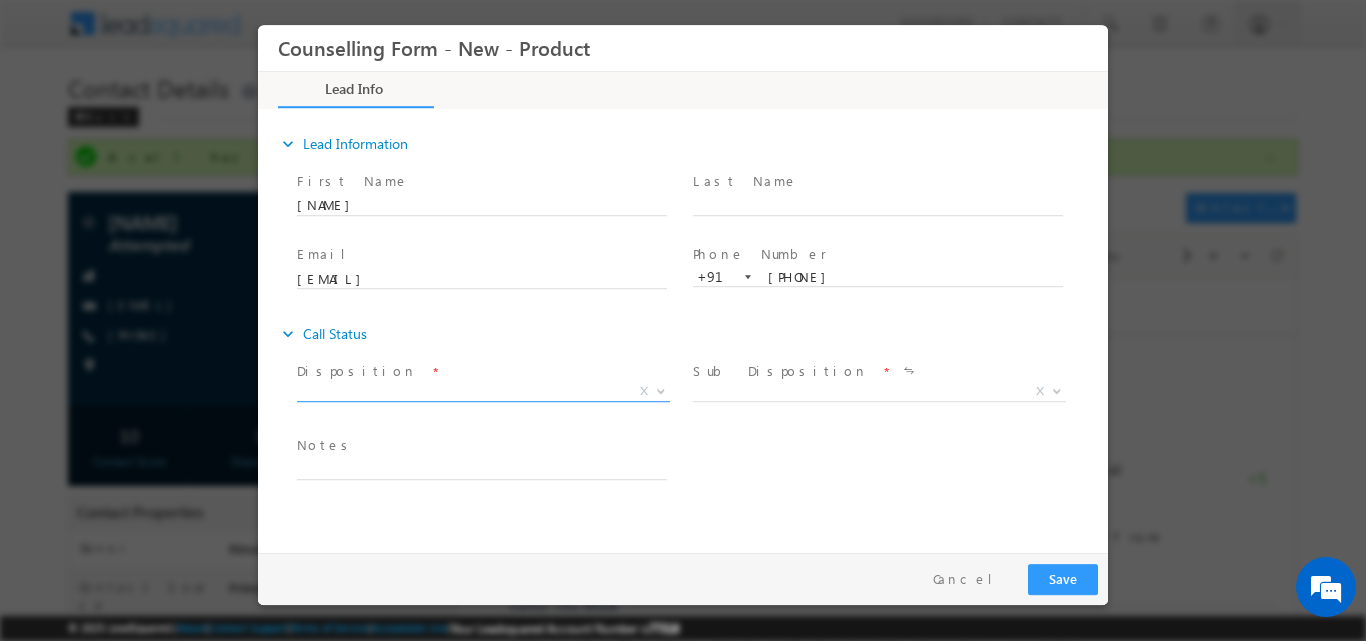 click at bounding box center (659, 390) 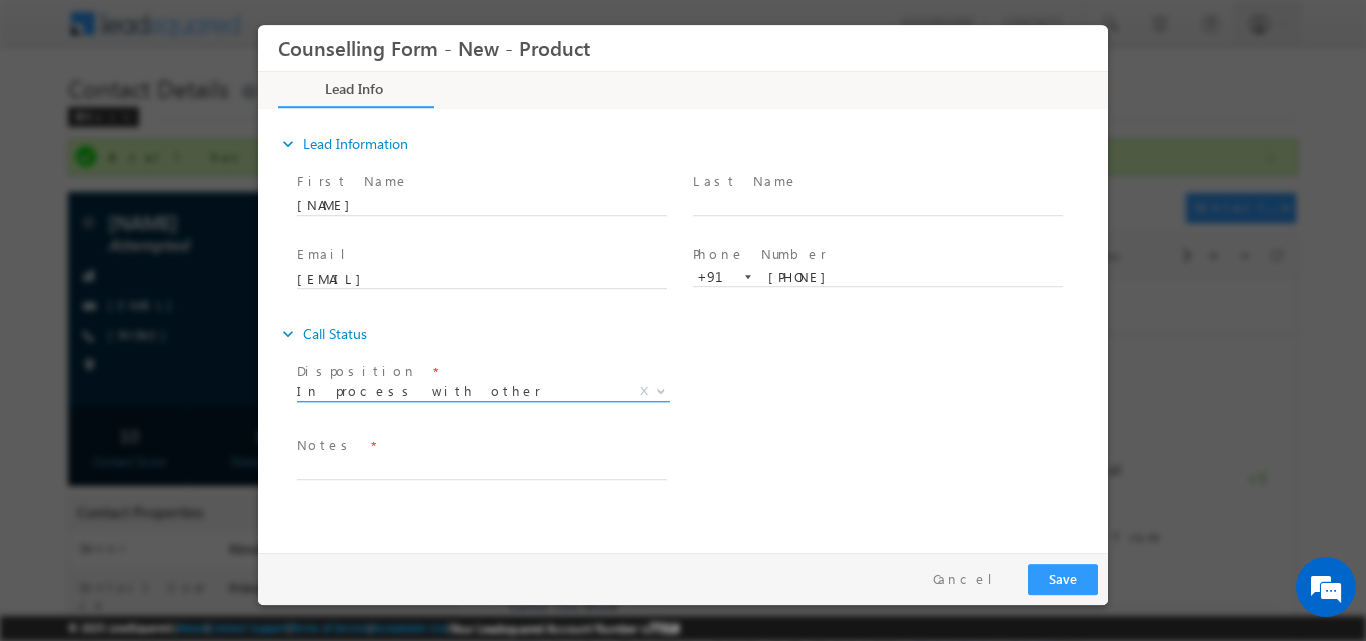 click at bounding box center [659, 390] 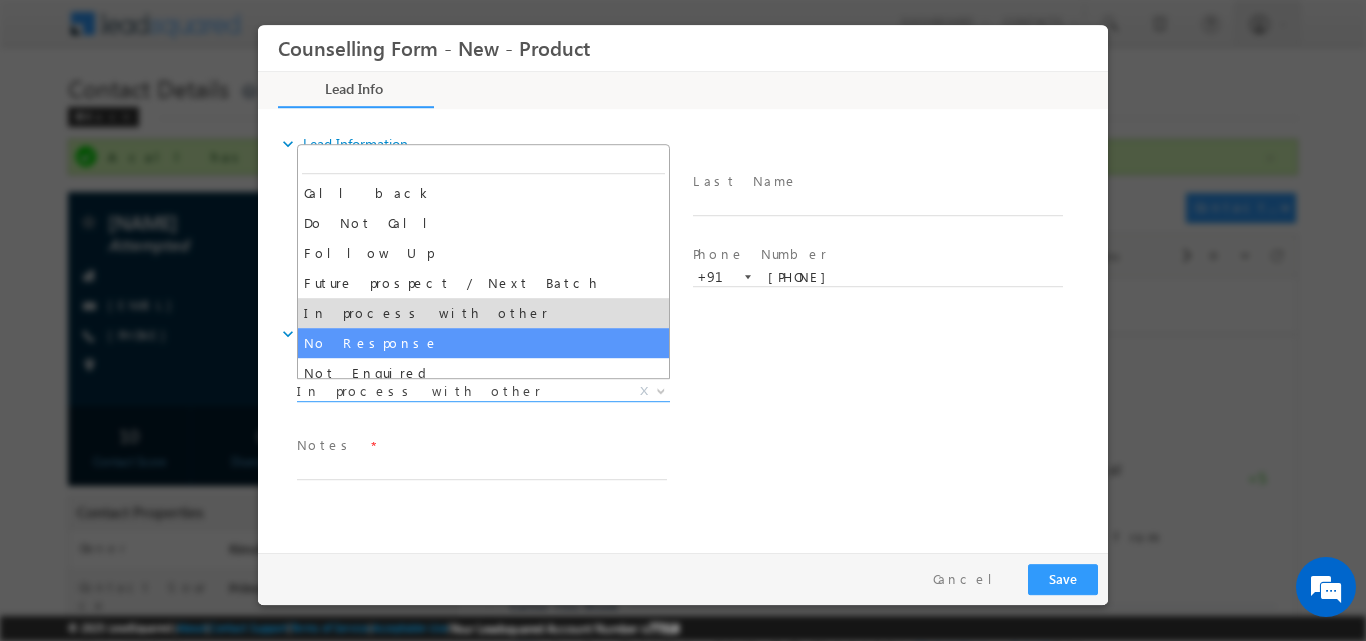 select on "No Response" 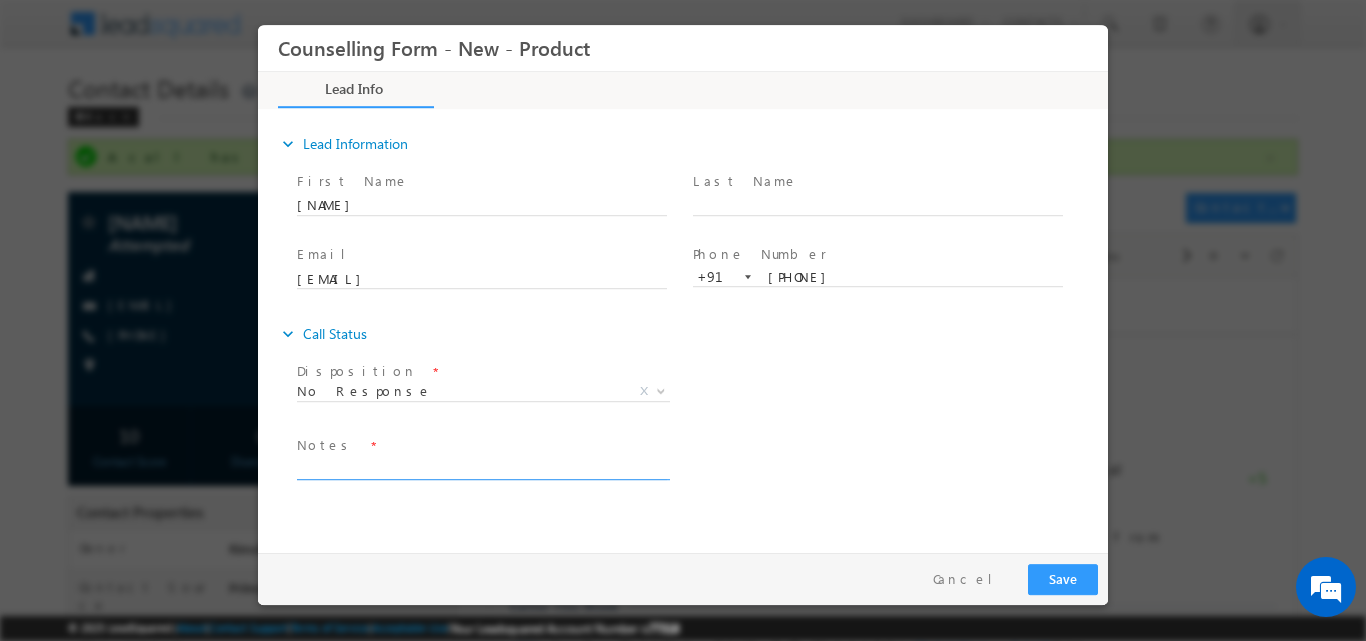 click at bounding box center [482, 467] 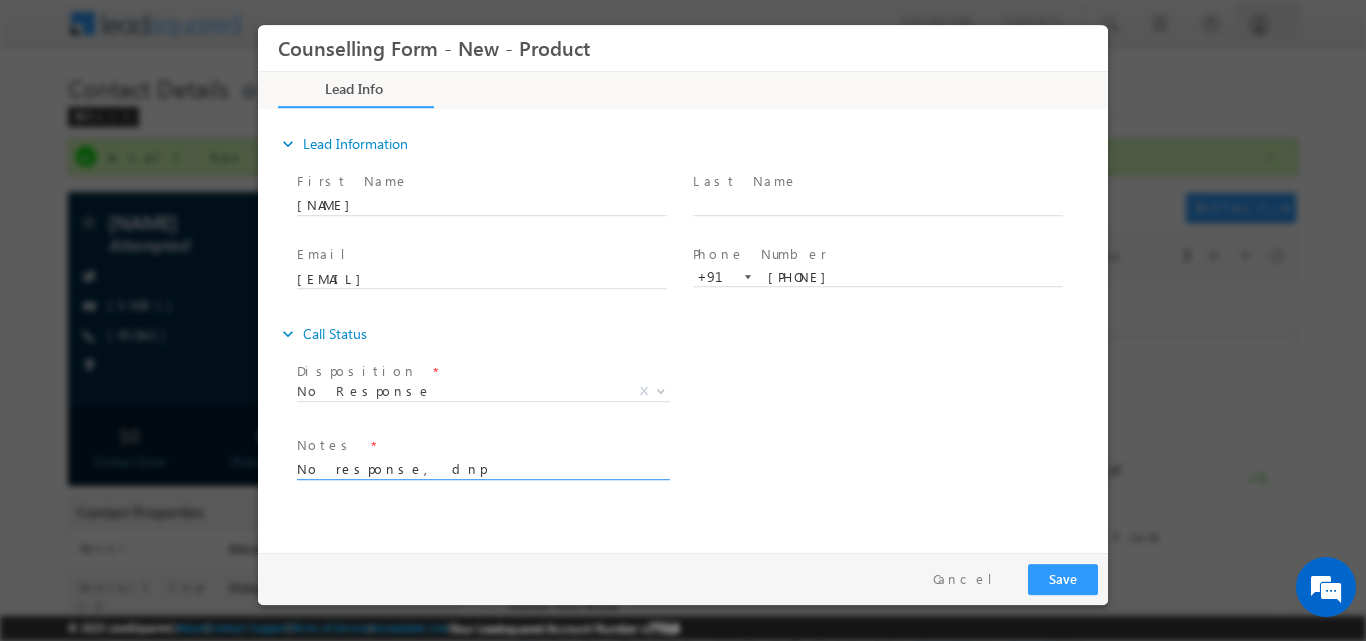 type on "No response, dnp" 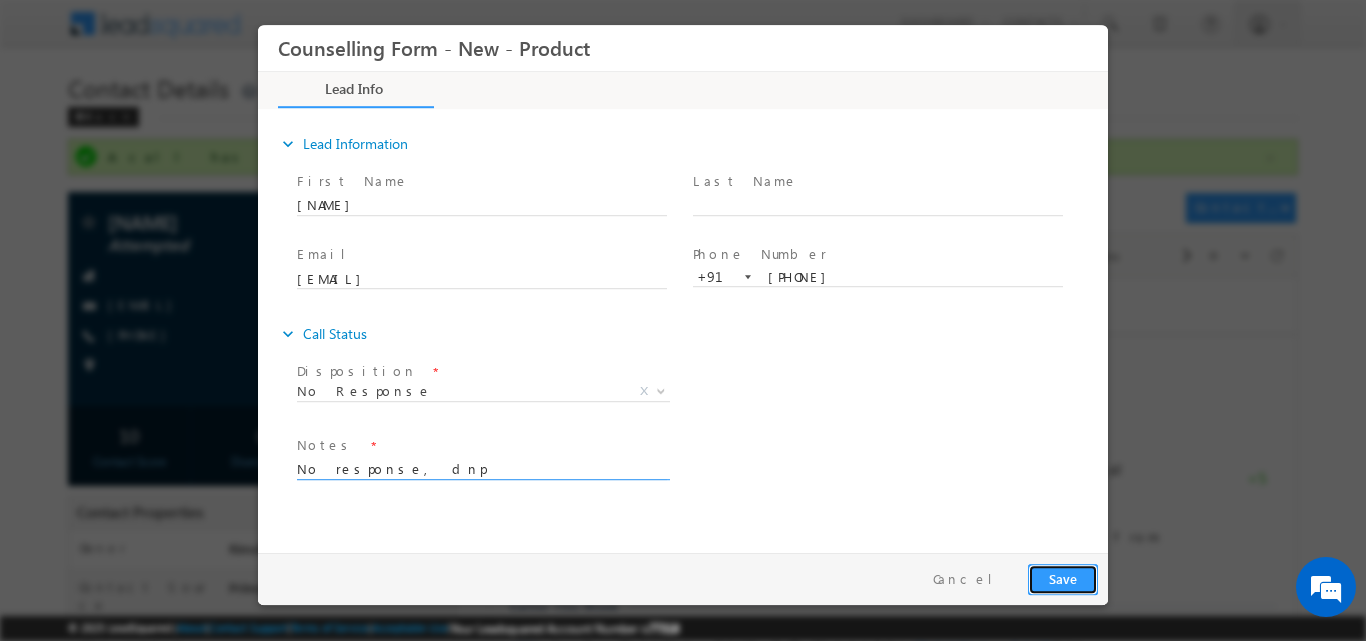click on "Save" at bounding box center [1063, 578] 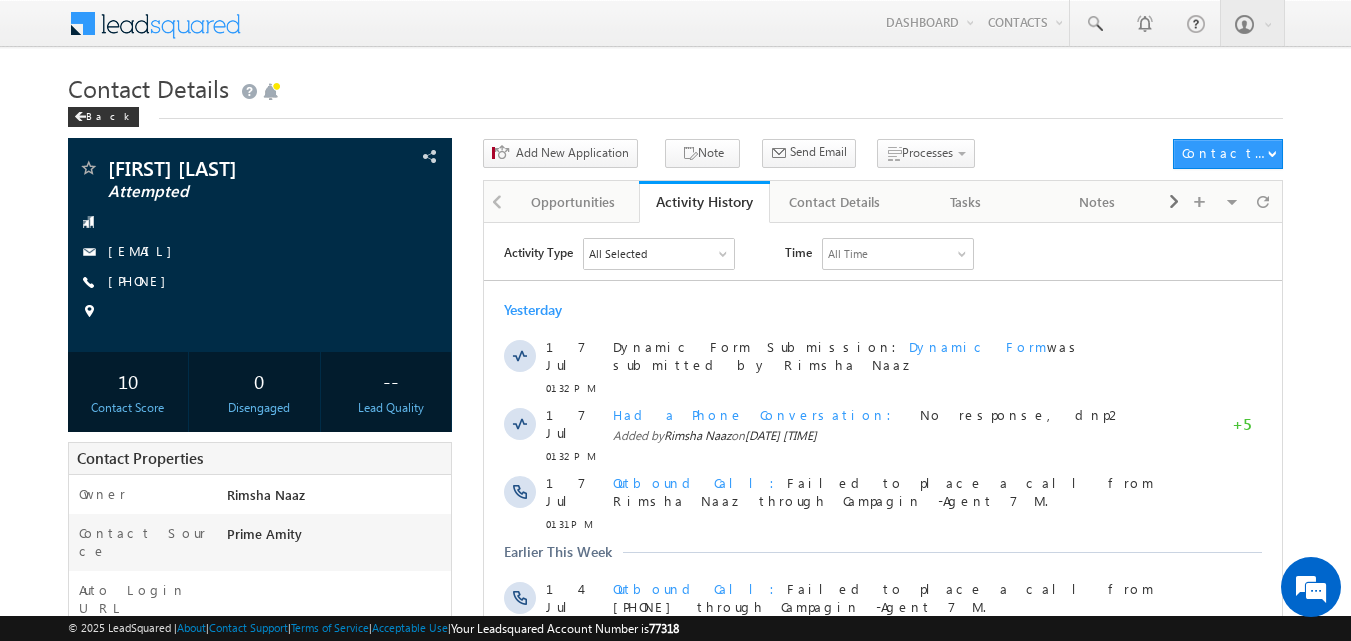scroll, scrollTop: 0, scrollLeft: 0, axis: both 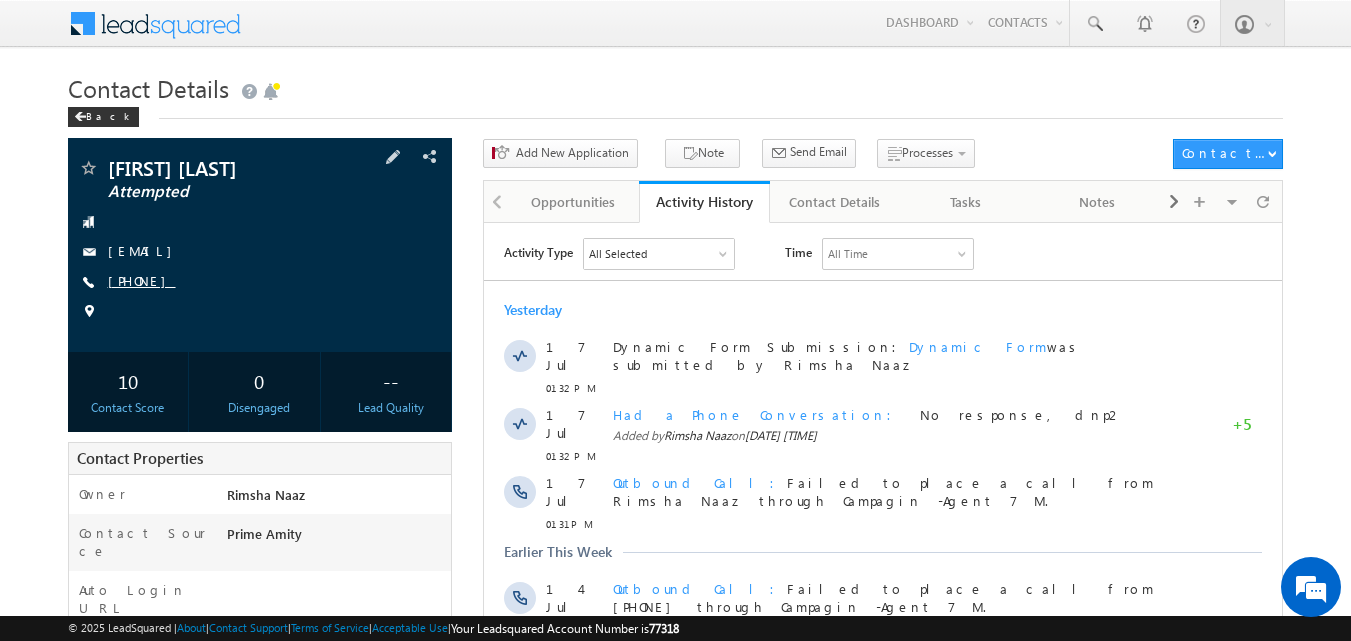 click on "[PHONE]" at bounding box center [142, 280] 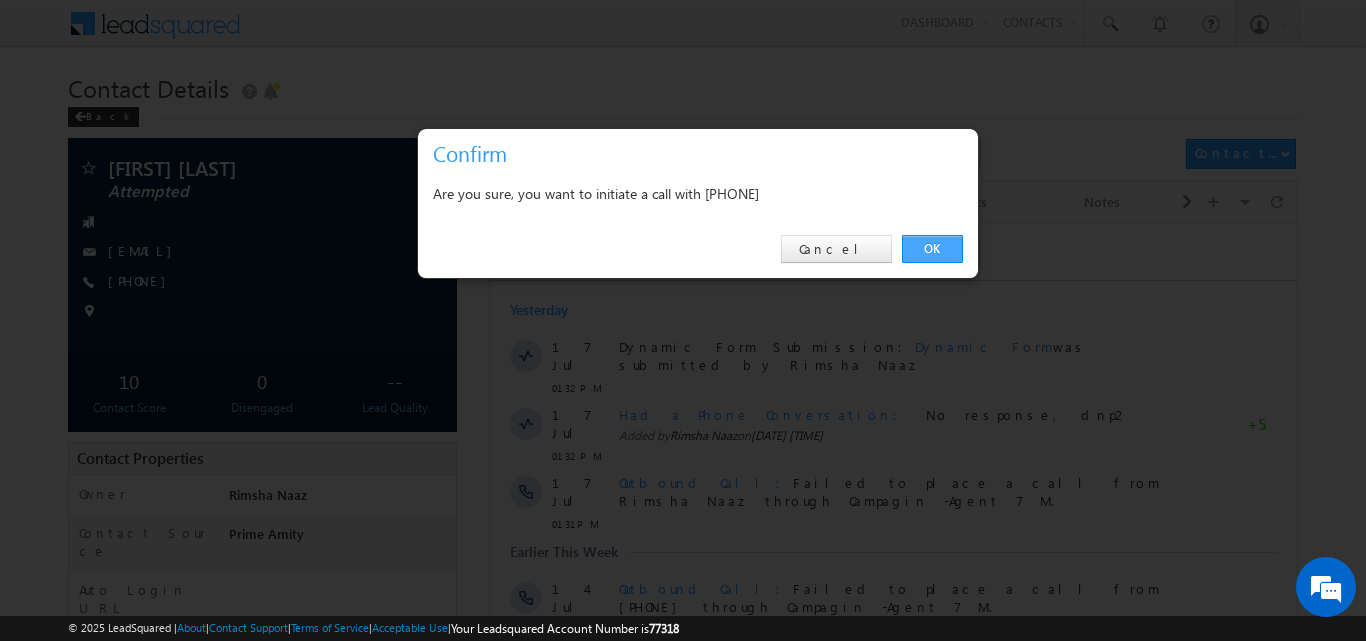 click on "OK" at bounding box center (932, 249) 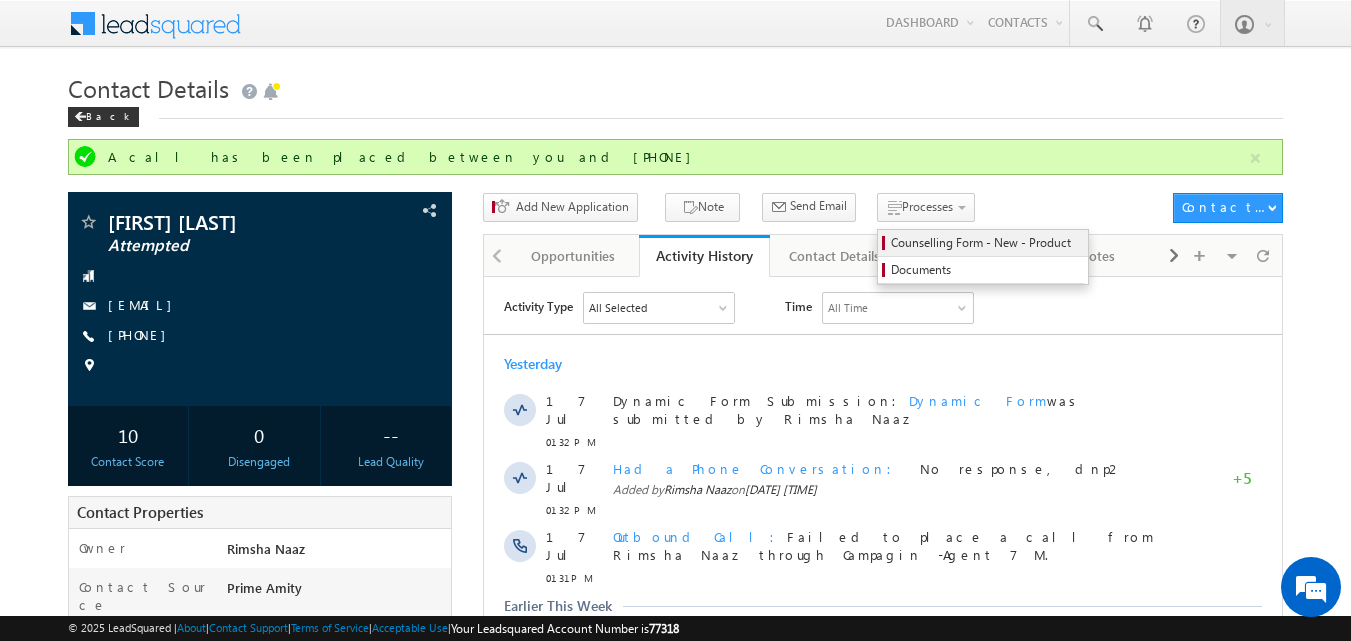 click on "Counselling Form - New - Product" at bounding box center [983, 243] 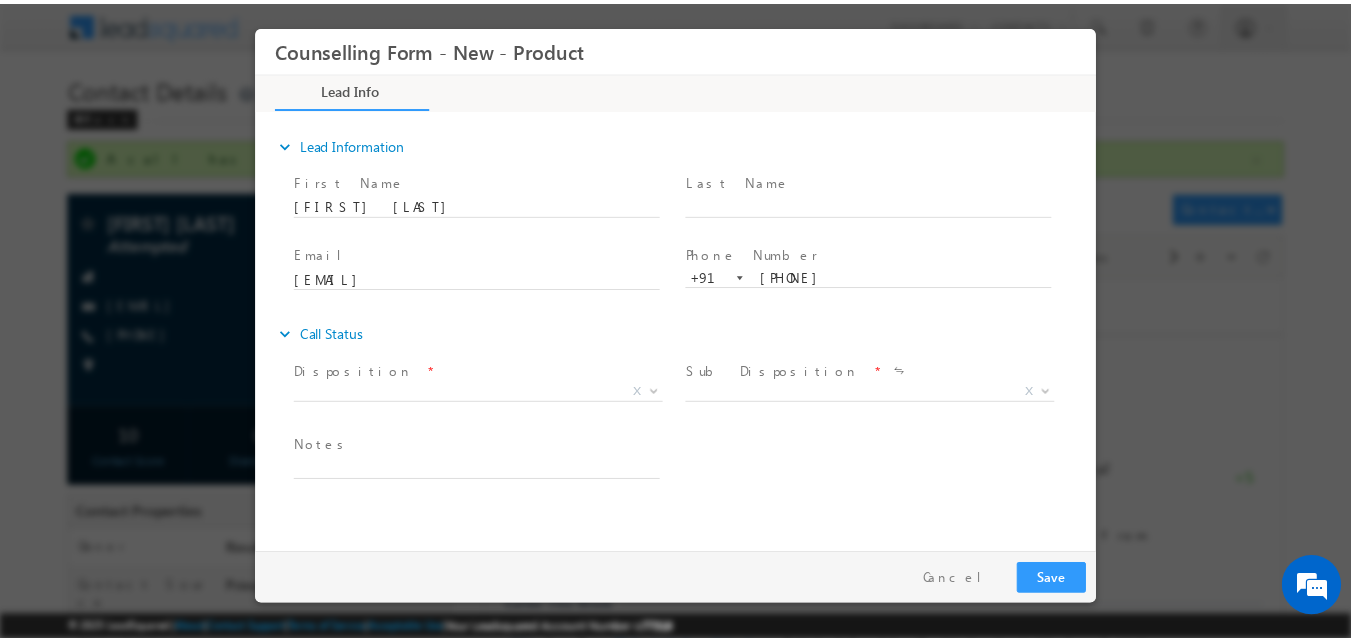 scroll, scrollTop: 0, scrollLeft: 0, axis: both 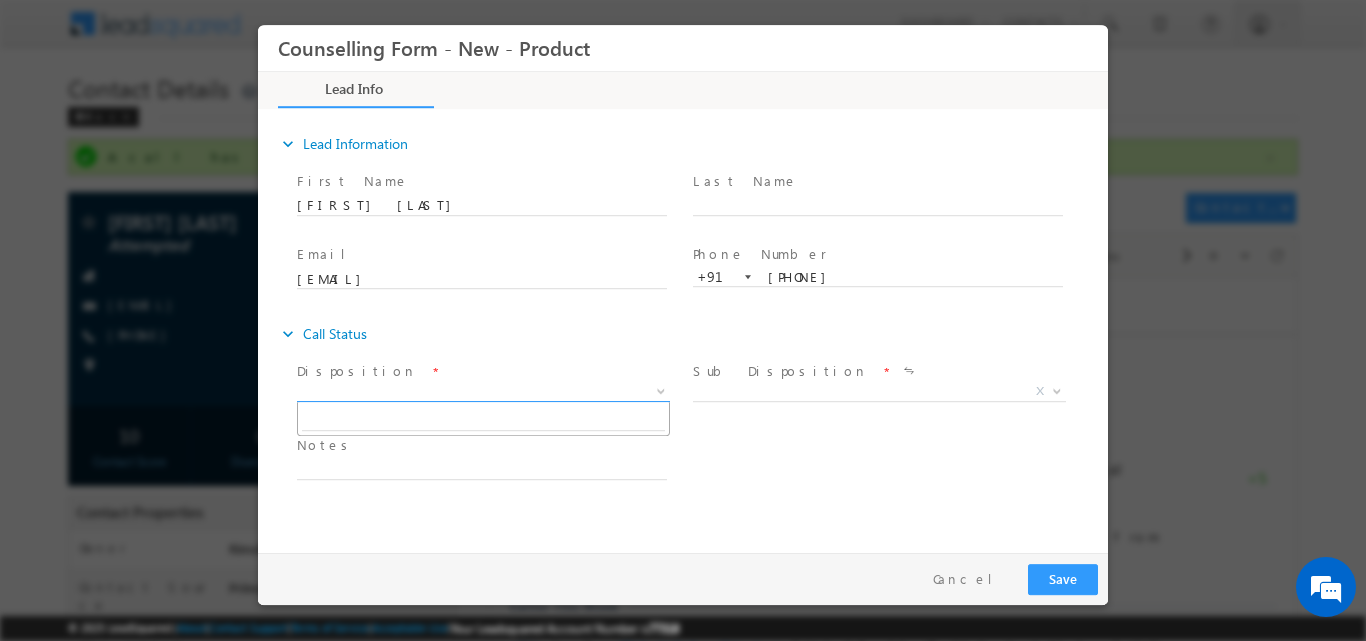 click at bounding box center [659, 390] 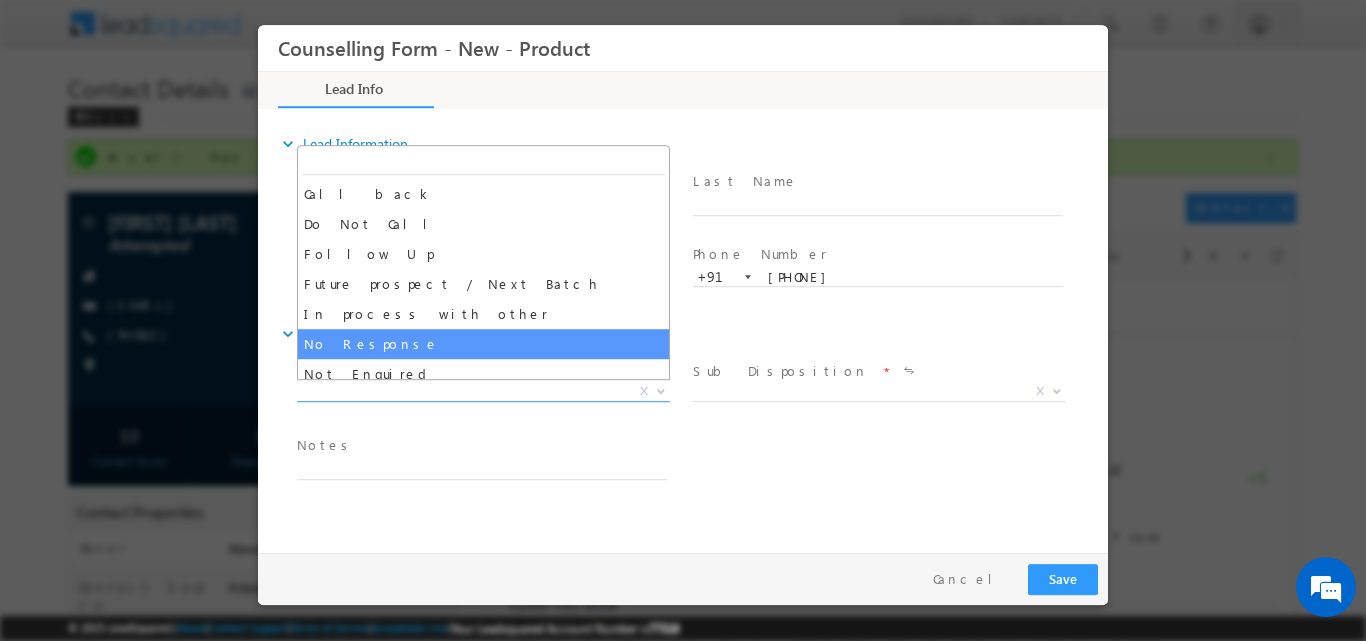 select on "No Response" 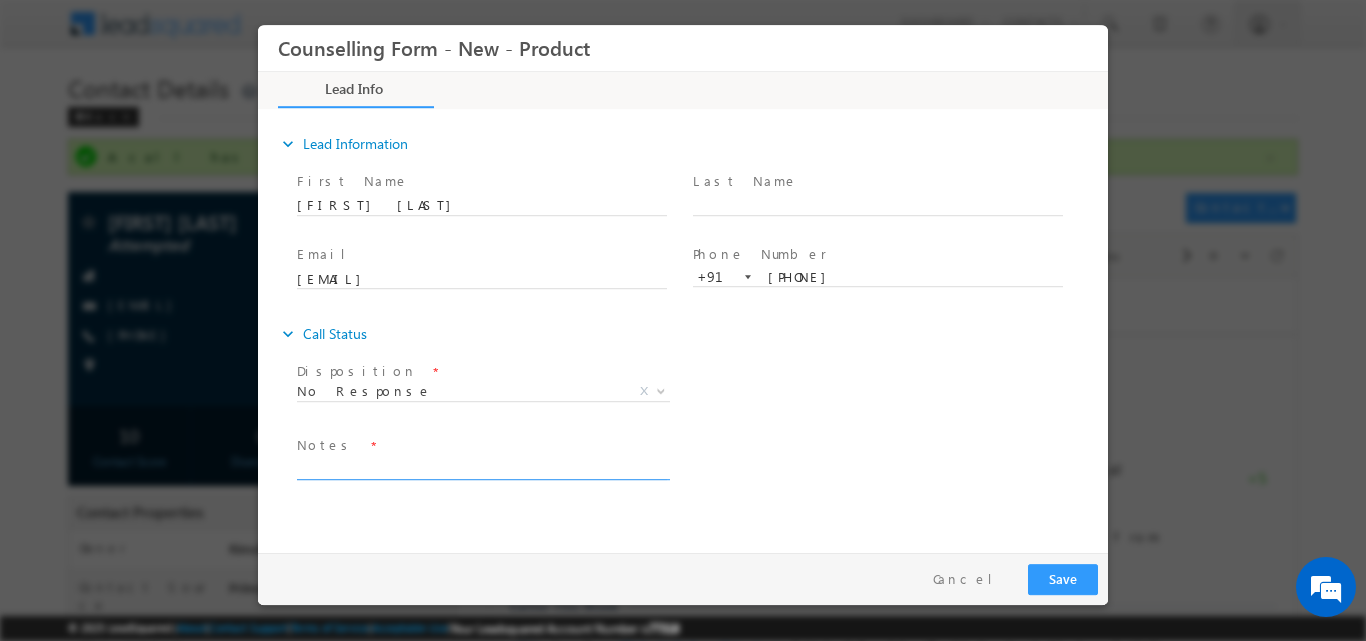 click at bounding box center (482, 467) 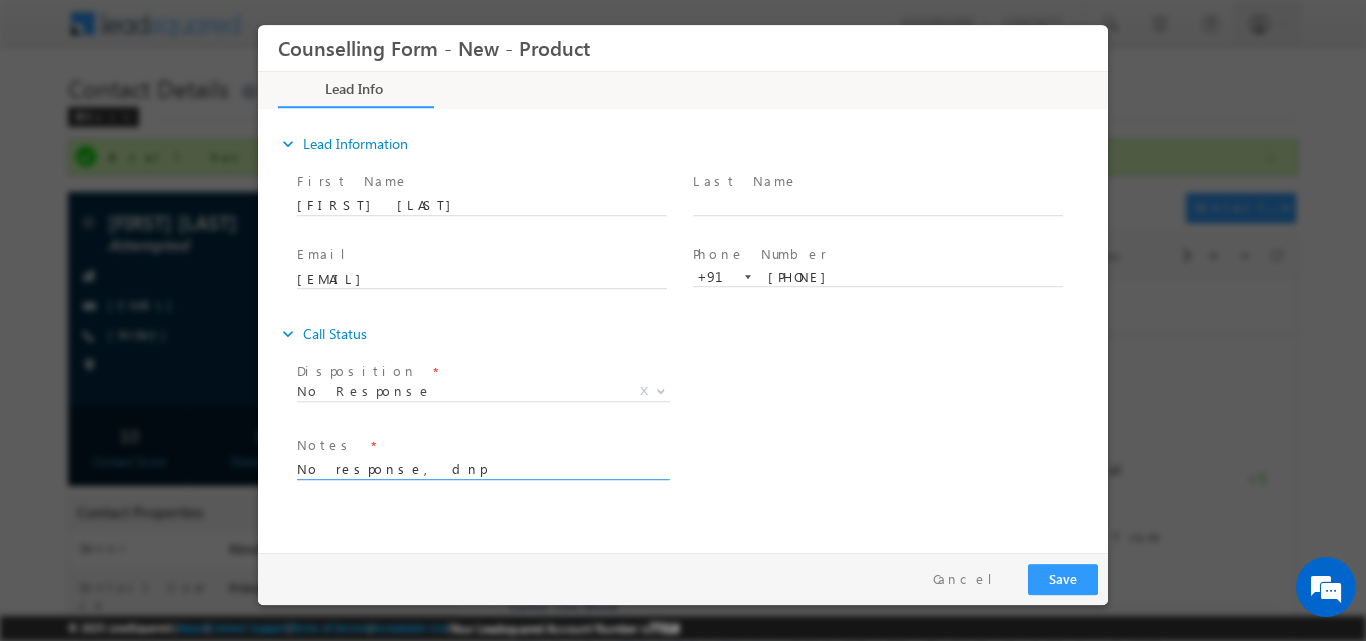 type on "No response, dnp" 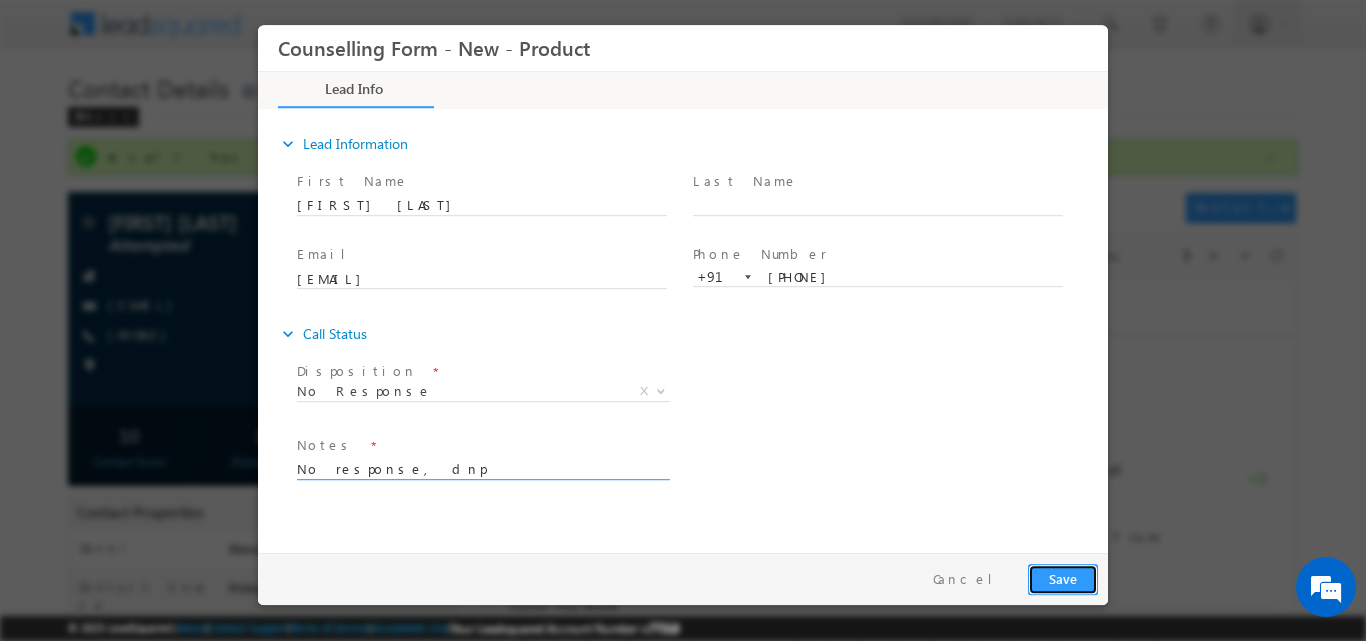 click on "Save" at bounding box center (1063, 578) 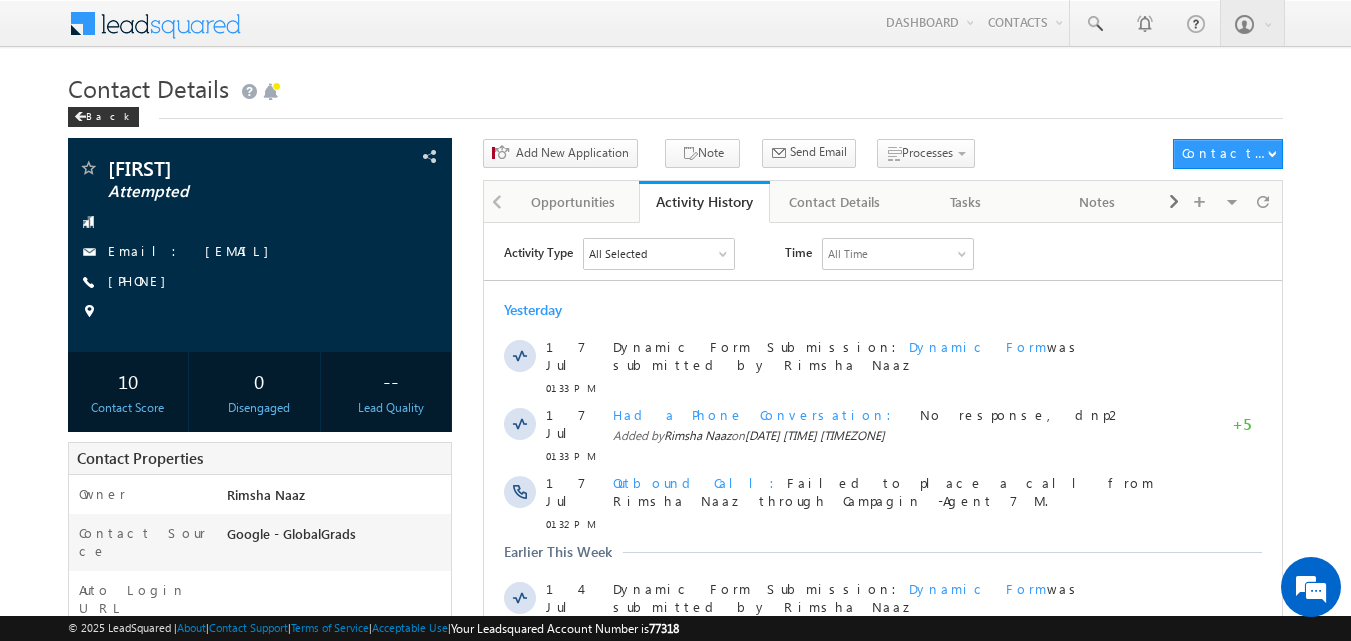 scroll, scrollTop: 0, scrollLeft: 0, axis: both 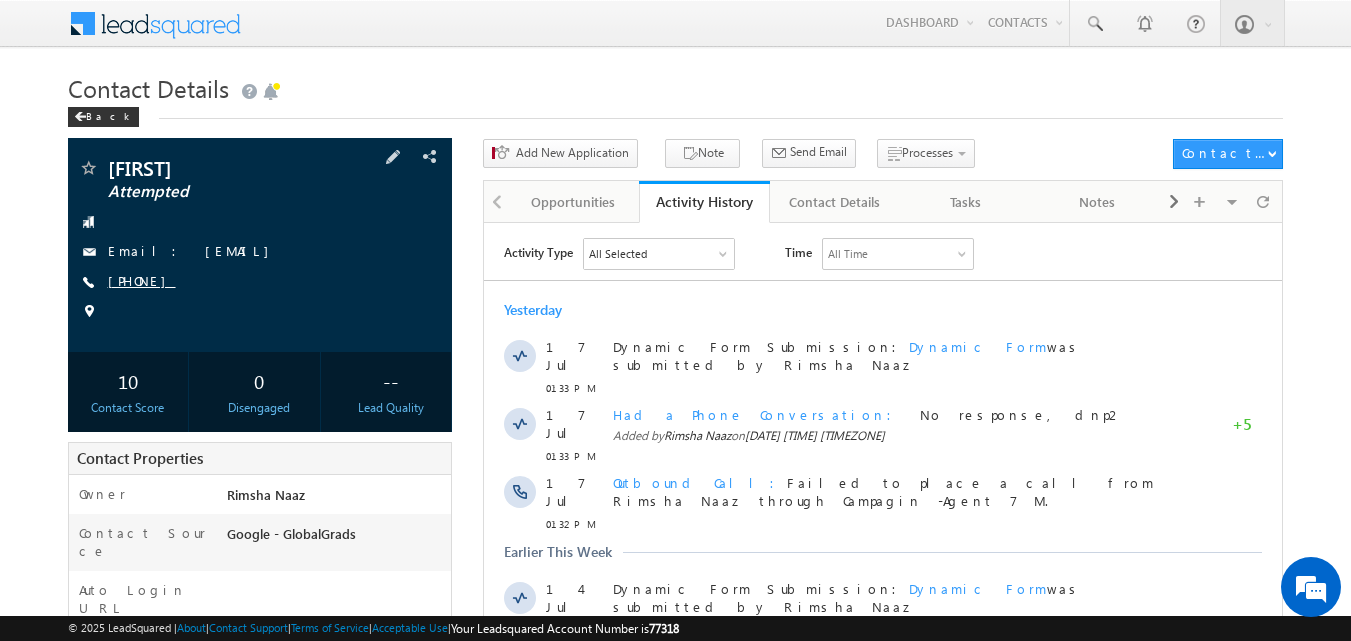 click on "+91-9840549413" at bounding box center (142, 280) 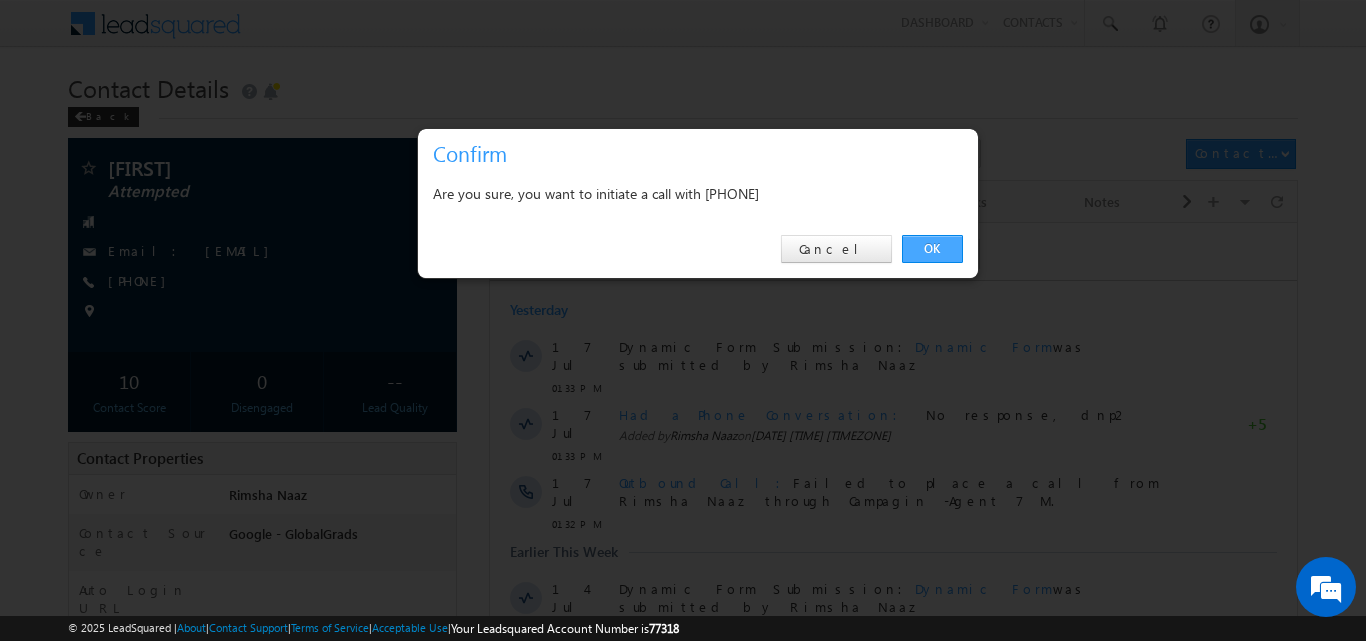 click on "OK" at bounding box center [932, 249] 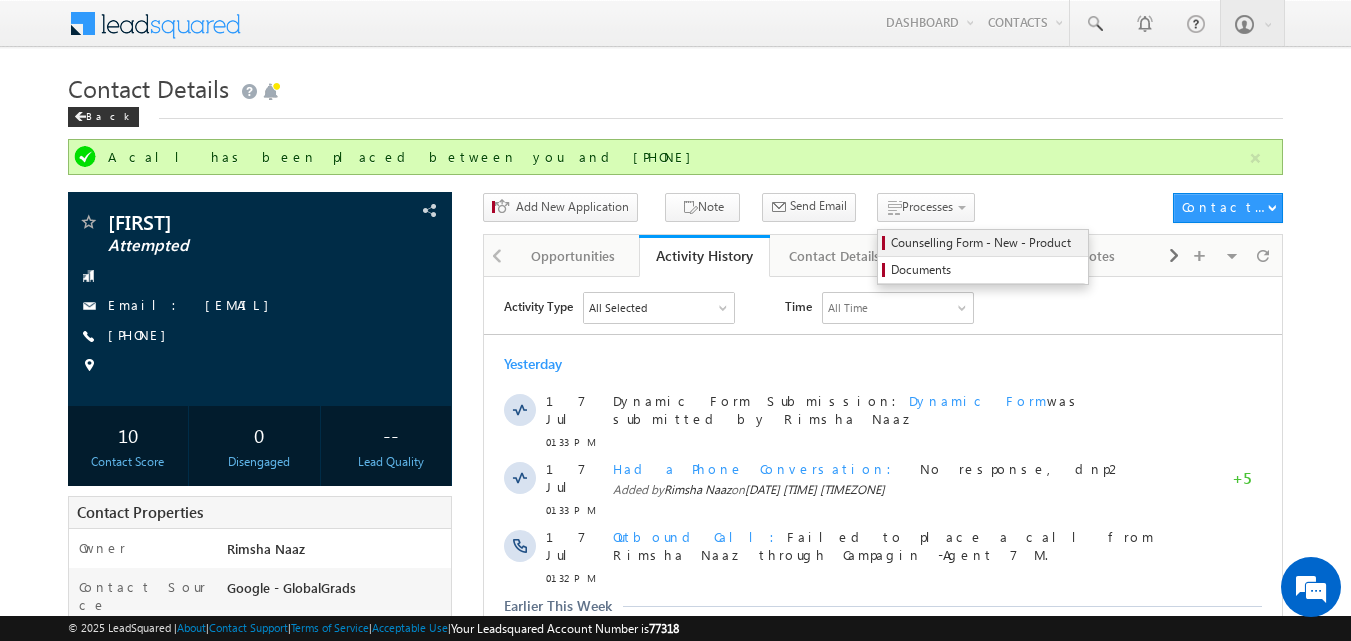 click on "Counselling Form - New - Product" at bounding box center (983, 243) 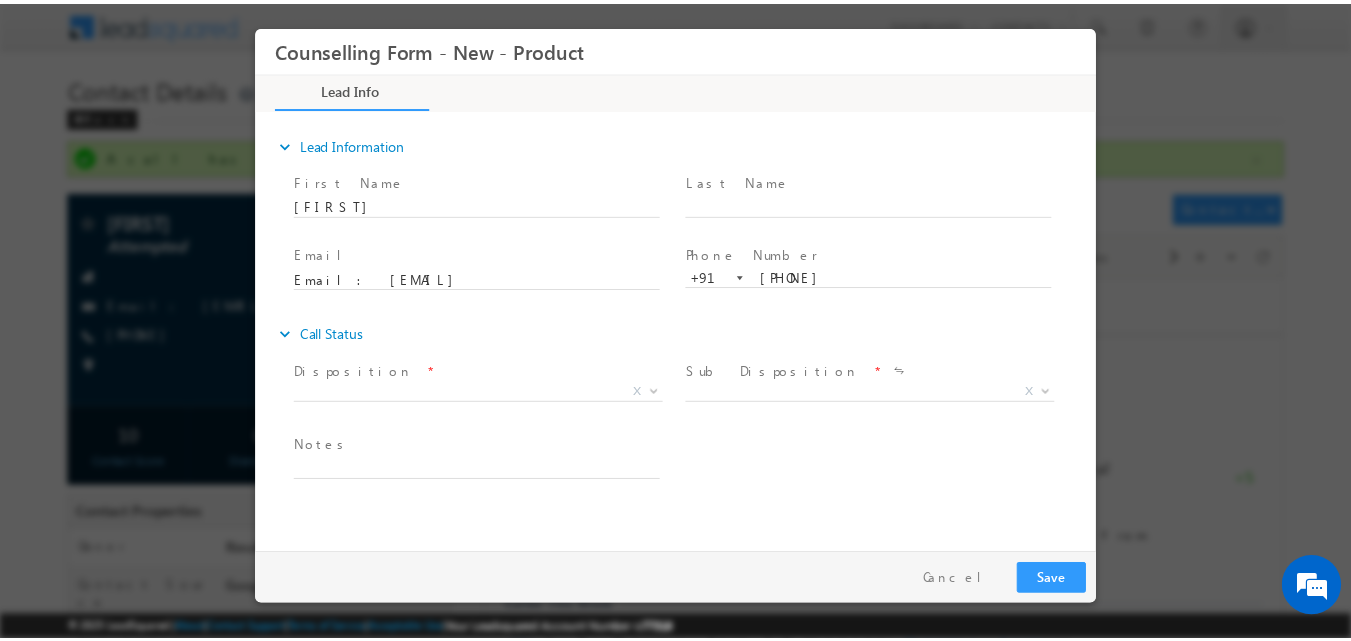 scroll, scrollTop: 0, scrollLeft: 0, axis: both 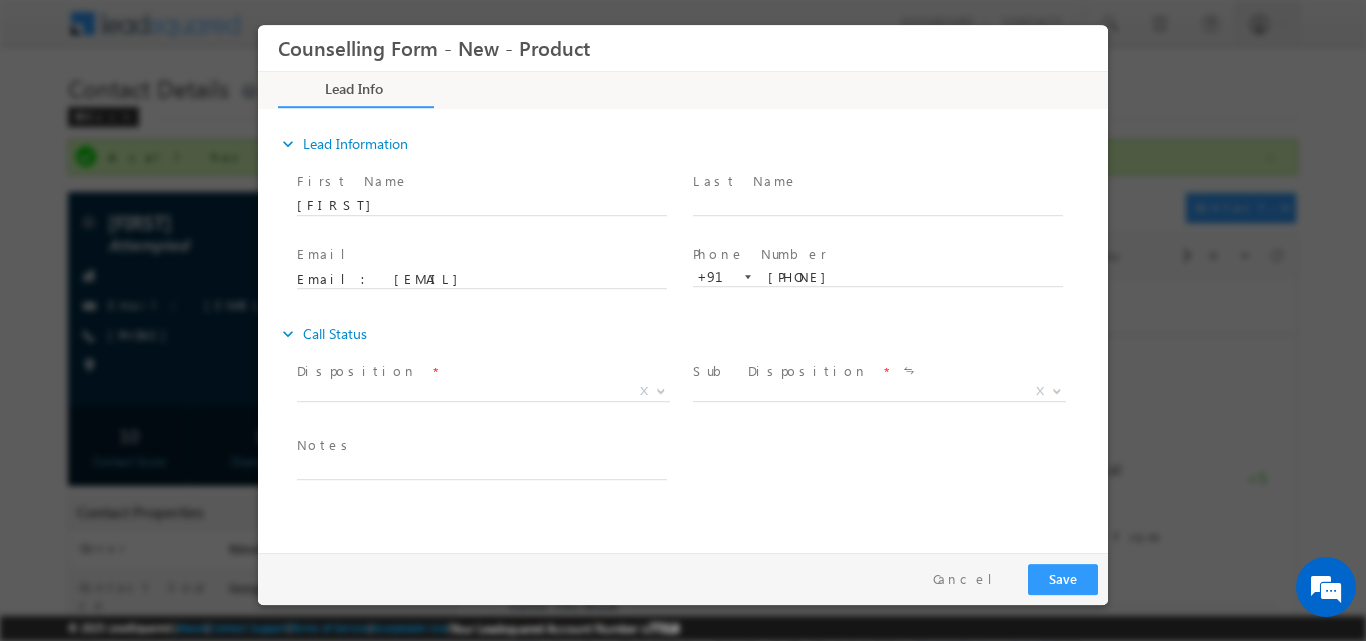 click at bounding box center (661, 389) 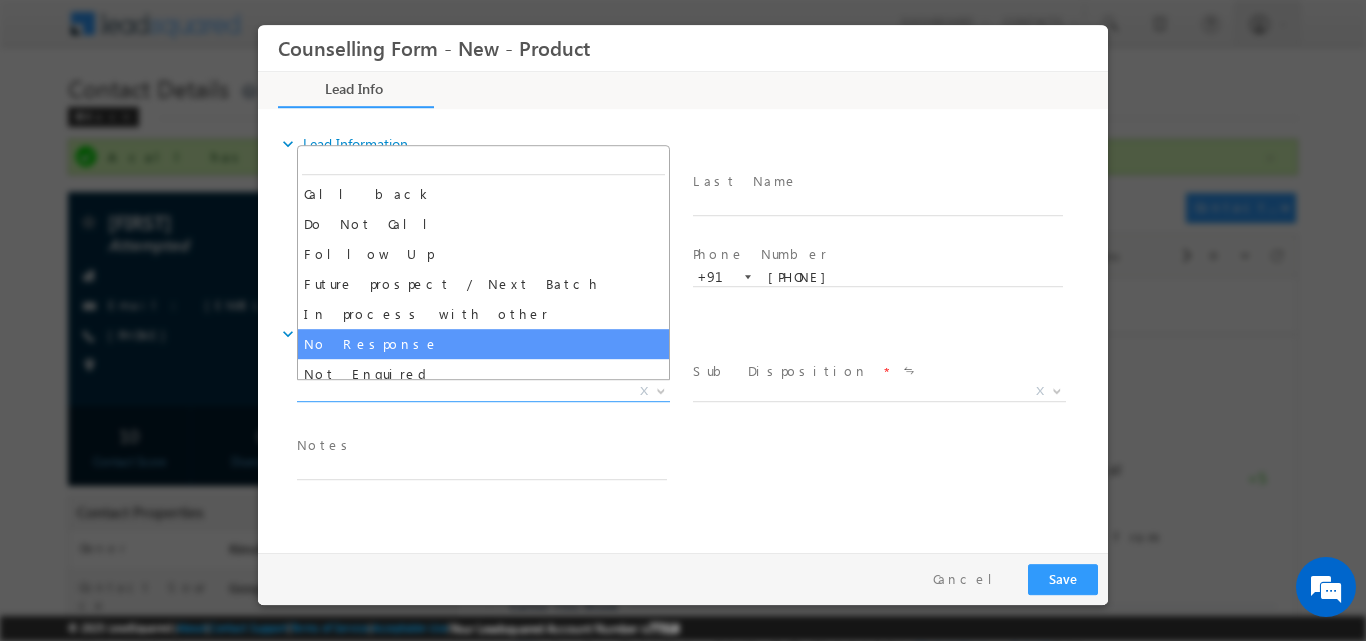 select on "No Response" 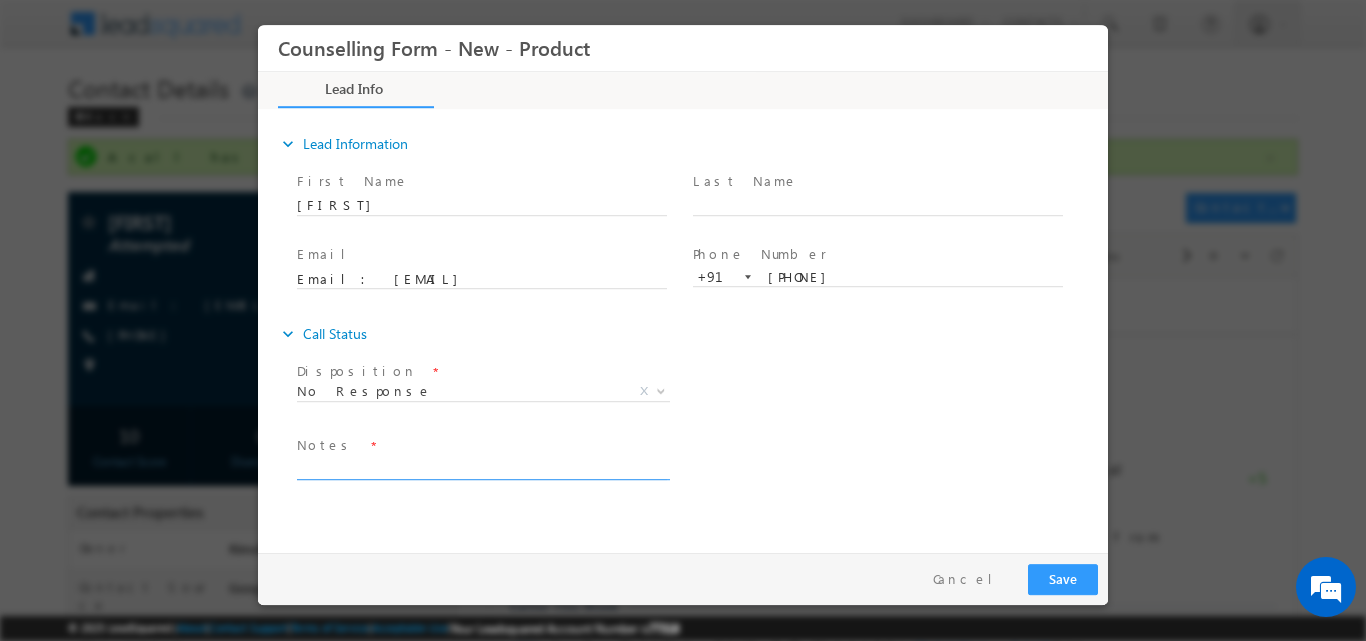 click at bounding box center (482, 467) 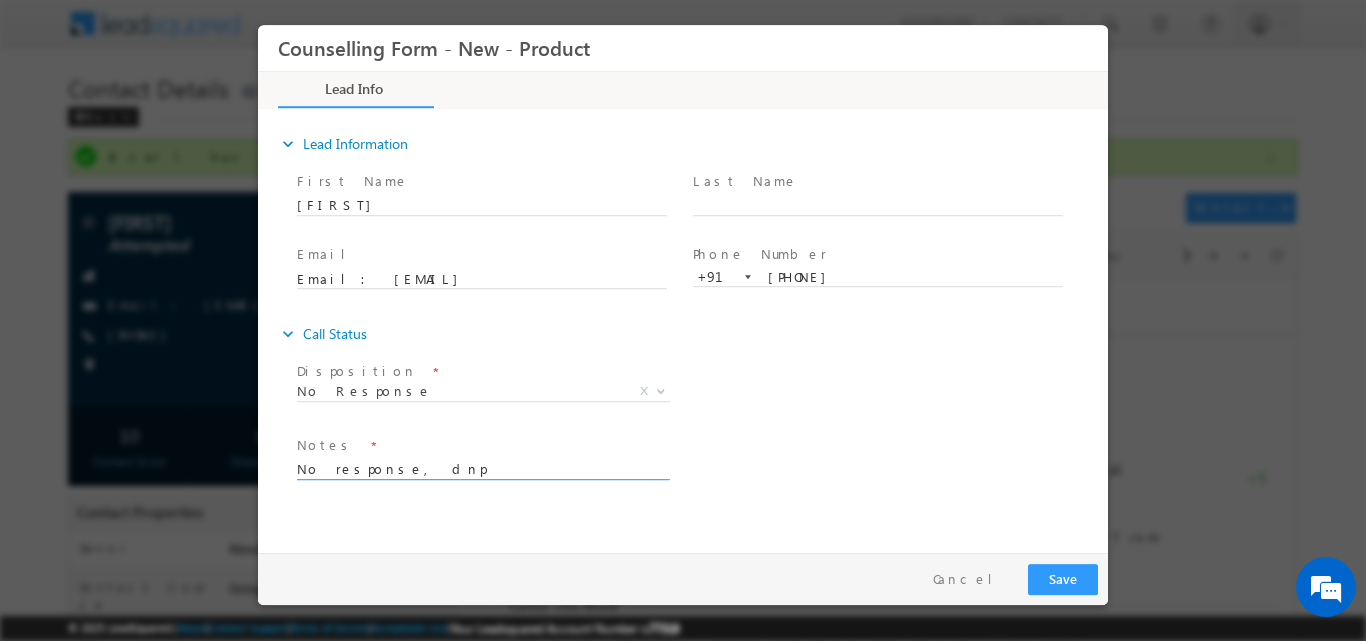 type on "No response, dnp" 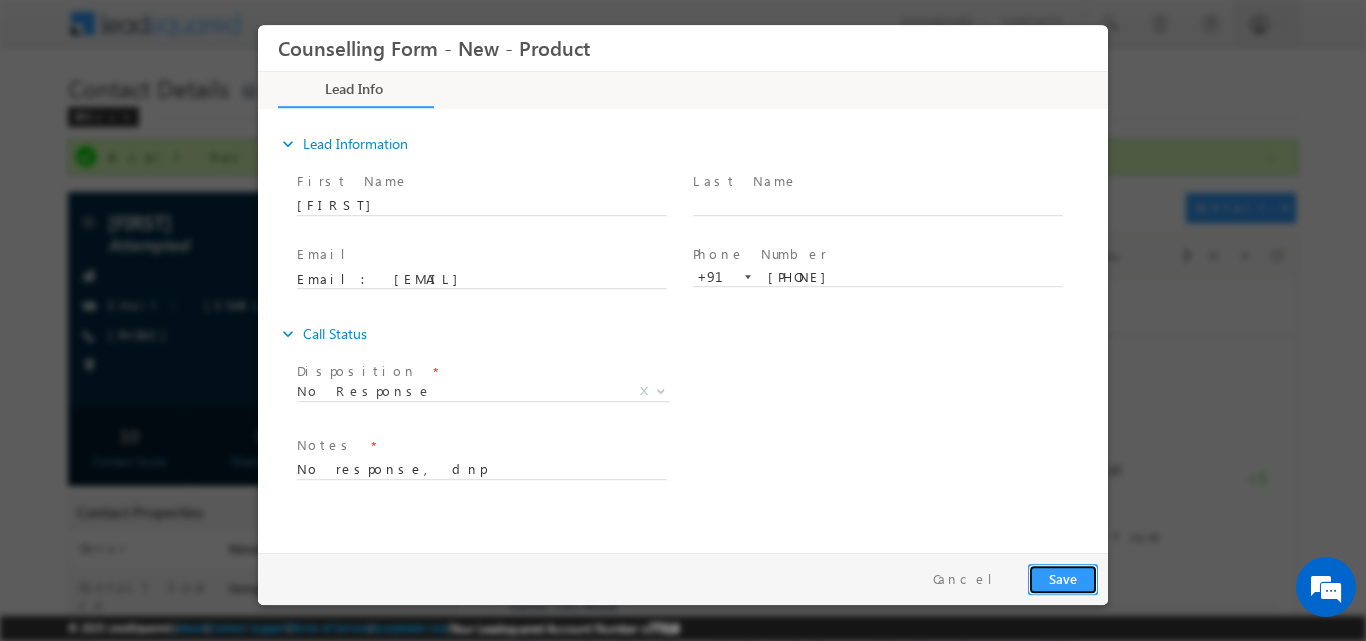 click on "Save" at bounding box center [1063, 578] 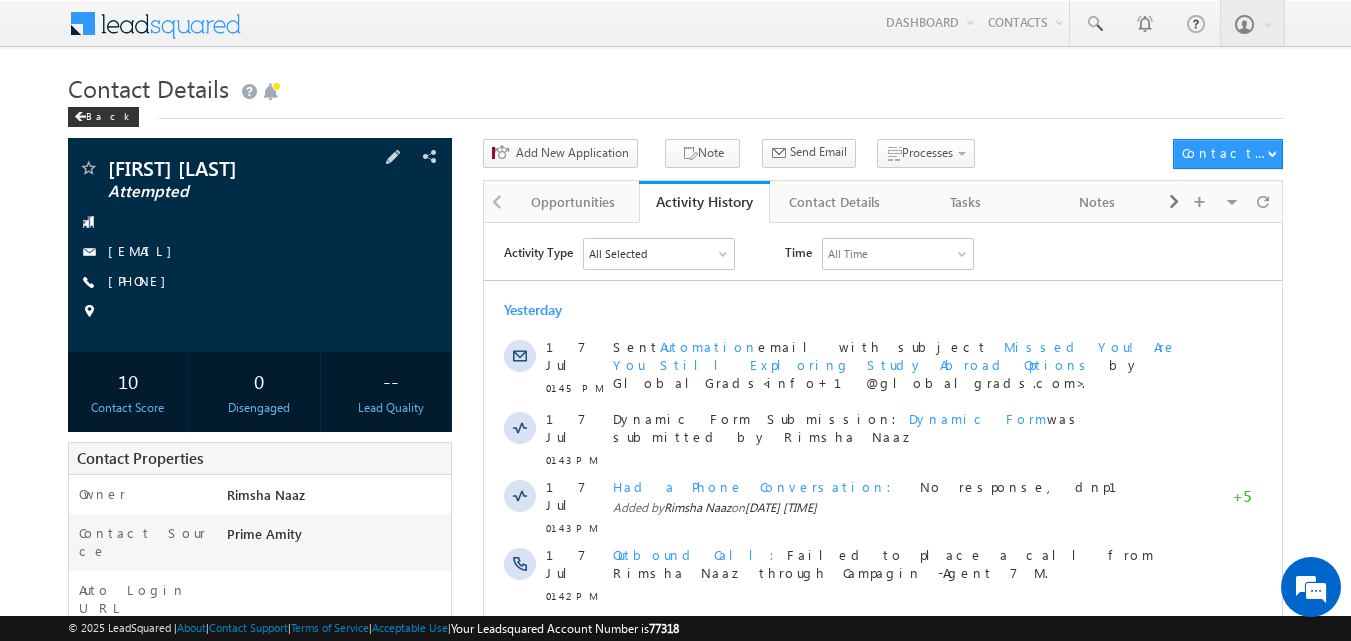 scroll, scrollTop: 0, scrollLeft: 0, axis: both 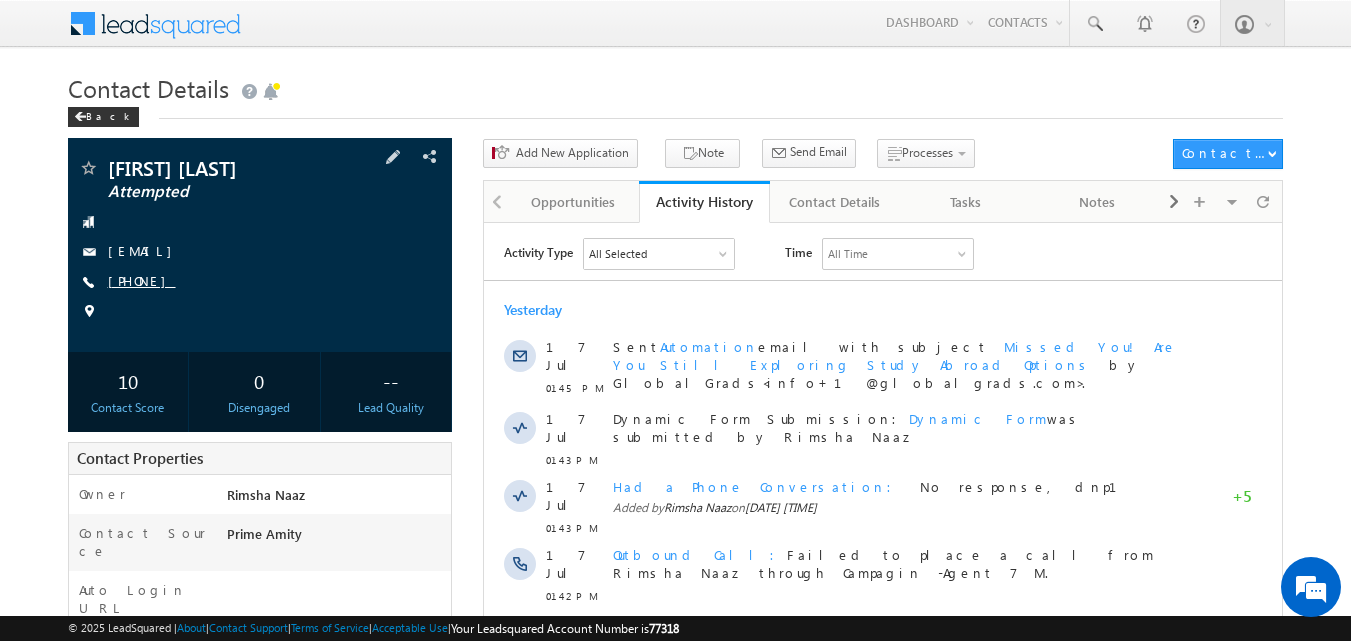 click on "[PHONE]" at bounding box center (142, 280) 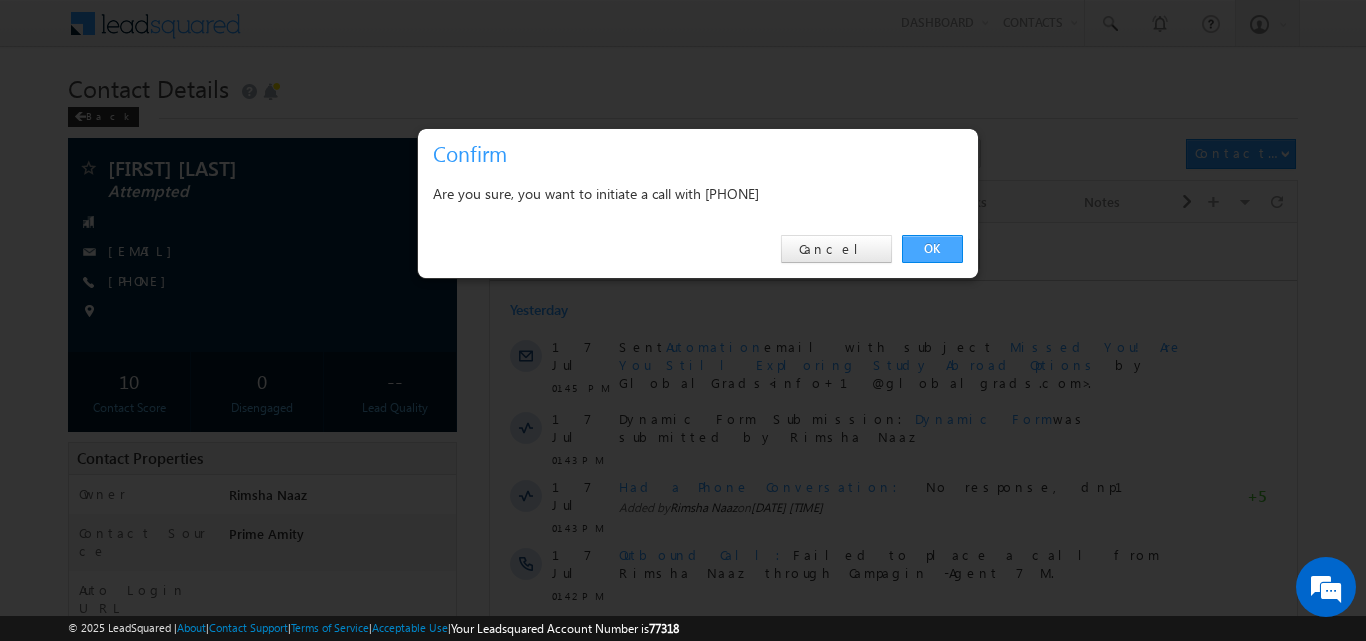 click on "OK" at bounding box center (932, 249) 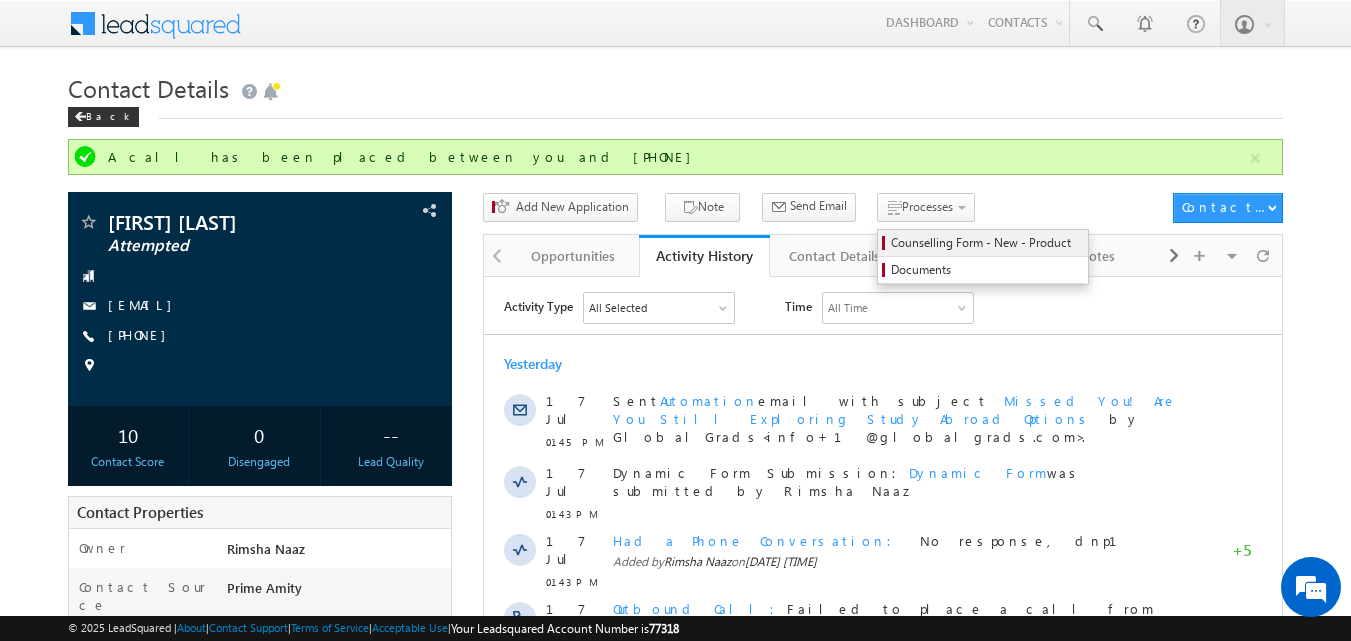 click on "Counselling Form - New - Product" at bounding box center (986, 243) 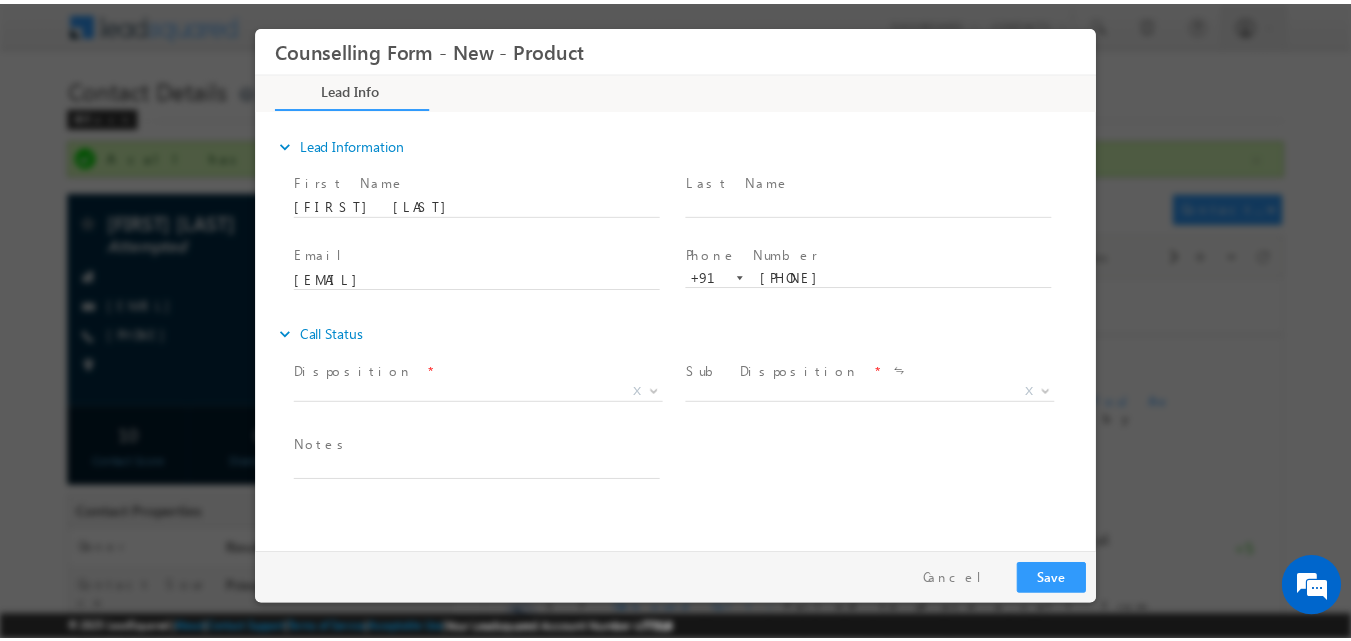 scroll, scrollTop: 0, scrollLeft: 0, axis: both 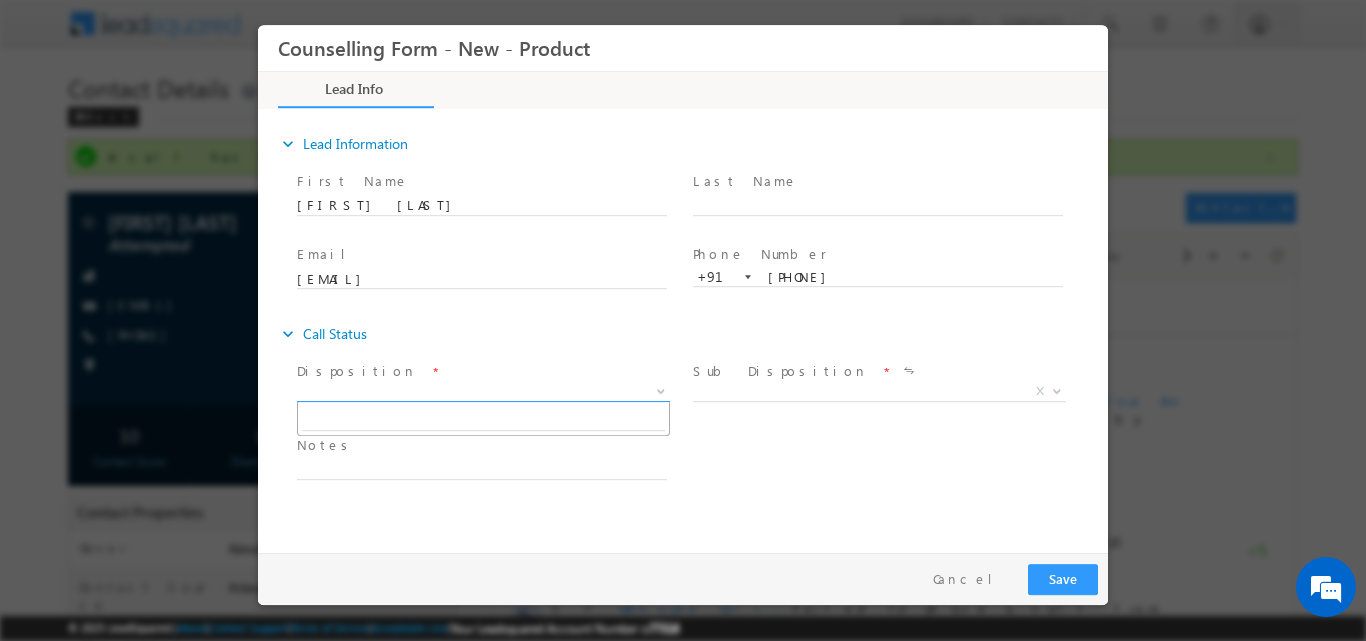 click at bounding box center [661, 389] 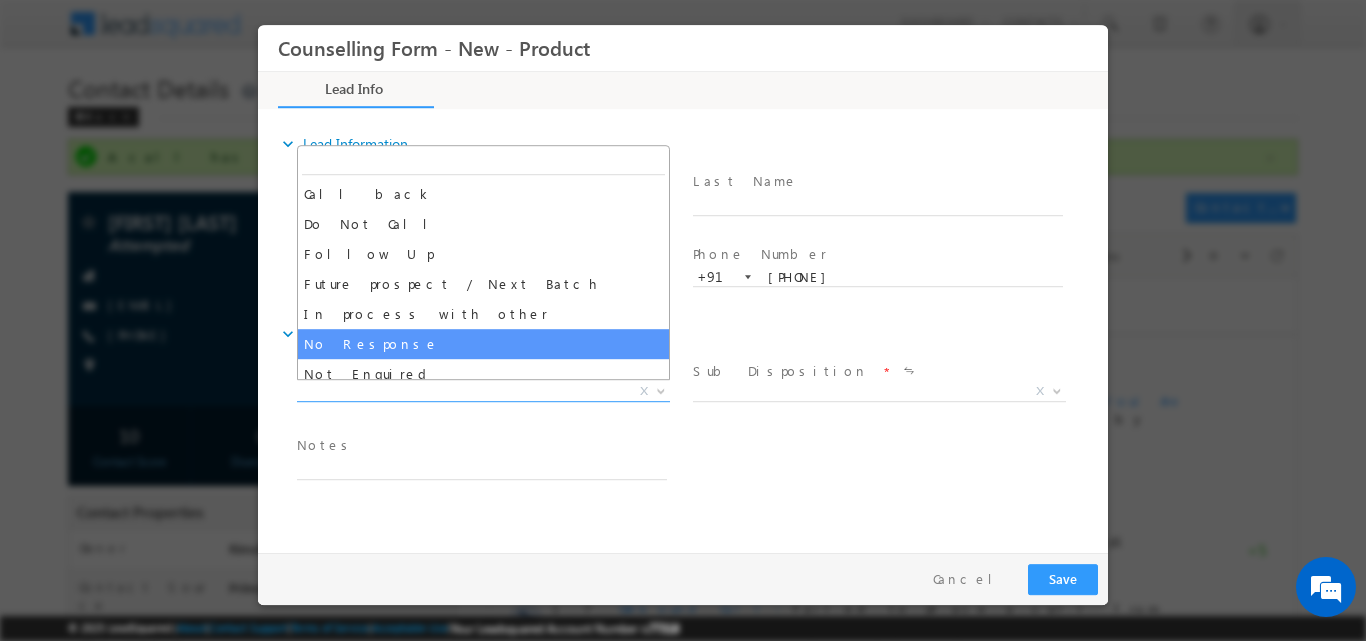 select on "No Response" 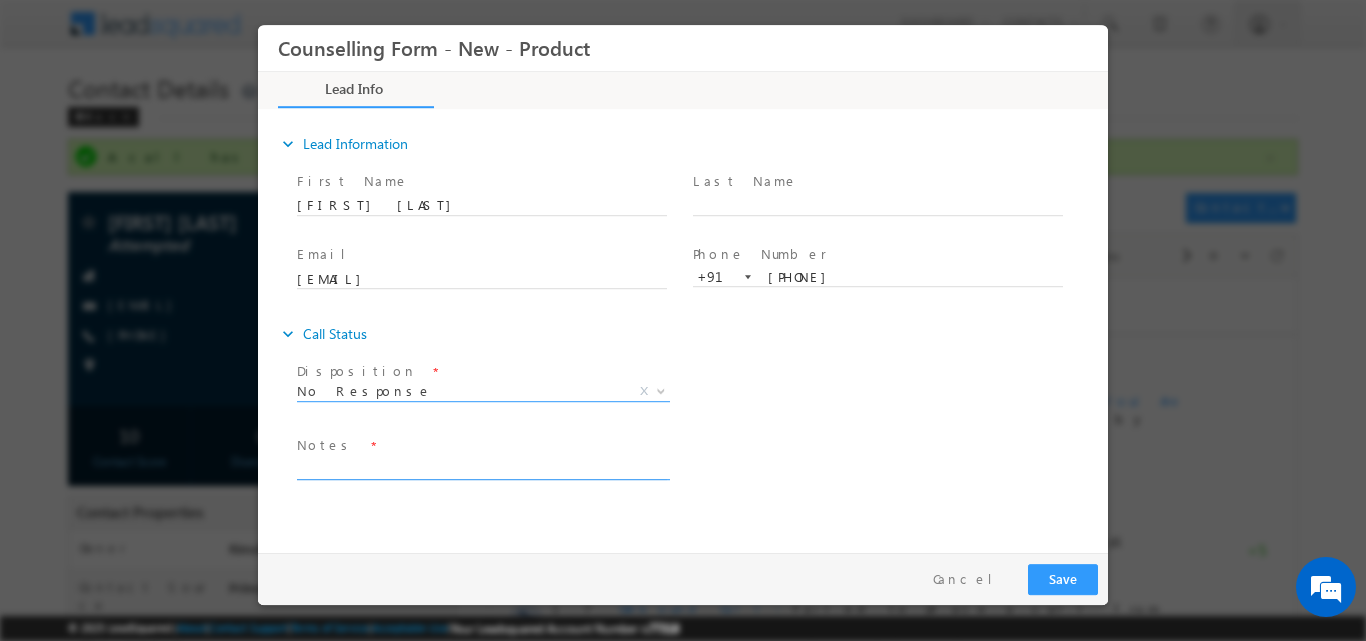 click at bounding box center [482, 467] 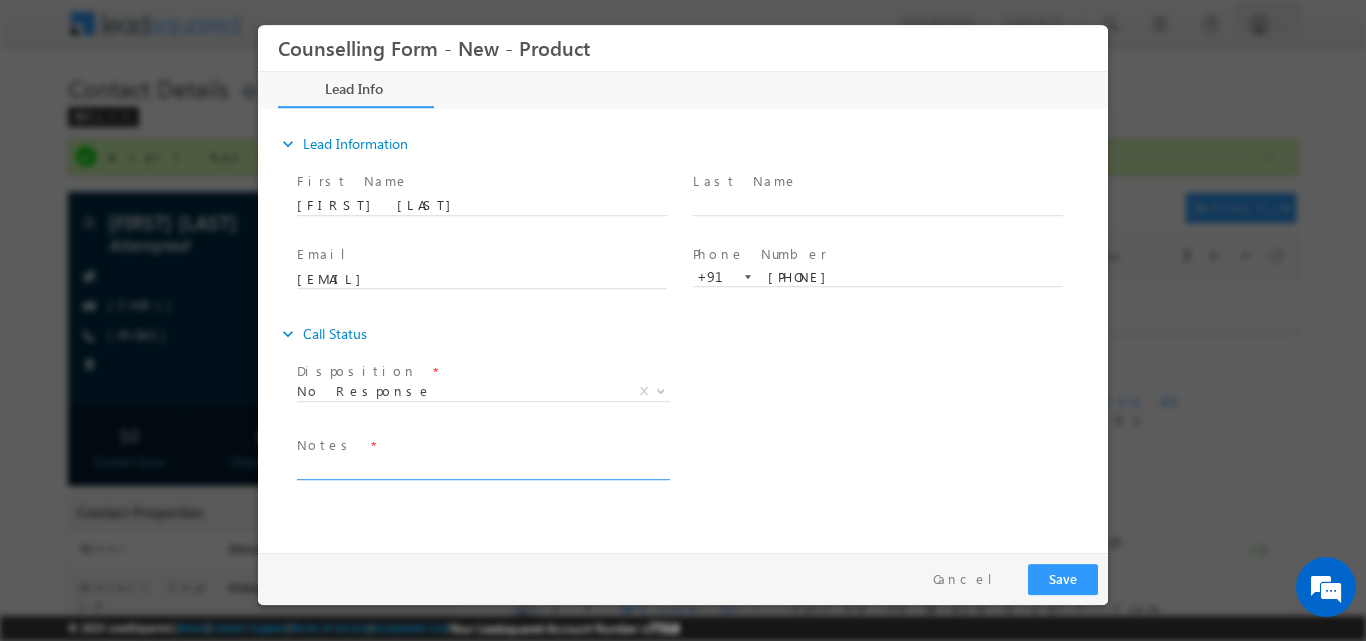 paste on "No response, dnp" 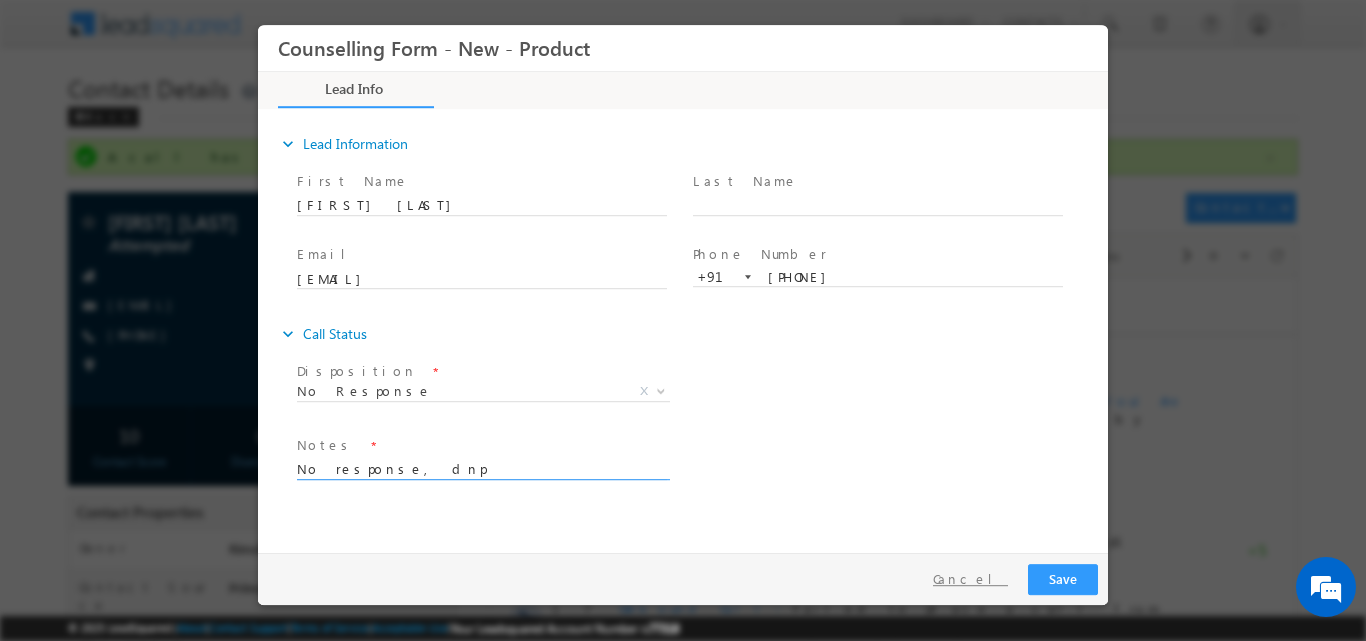 type on "No response, dnp" 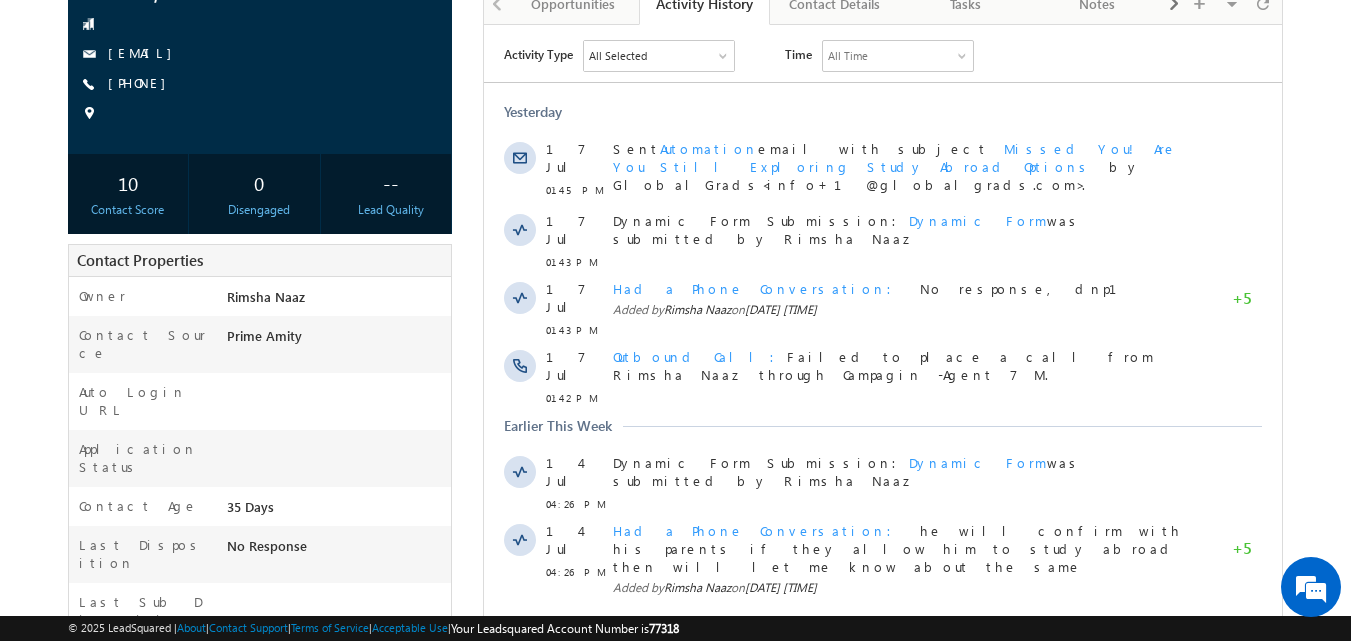 scroll, scrollTop: 264, scrollLeft: 0, axis: vertical 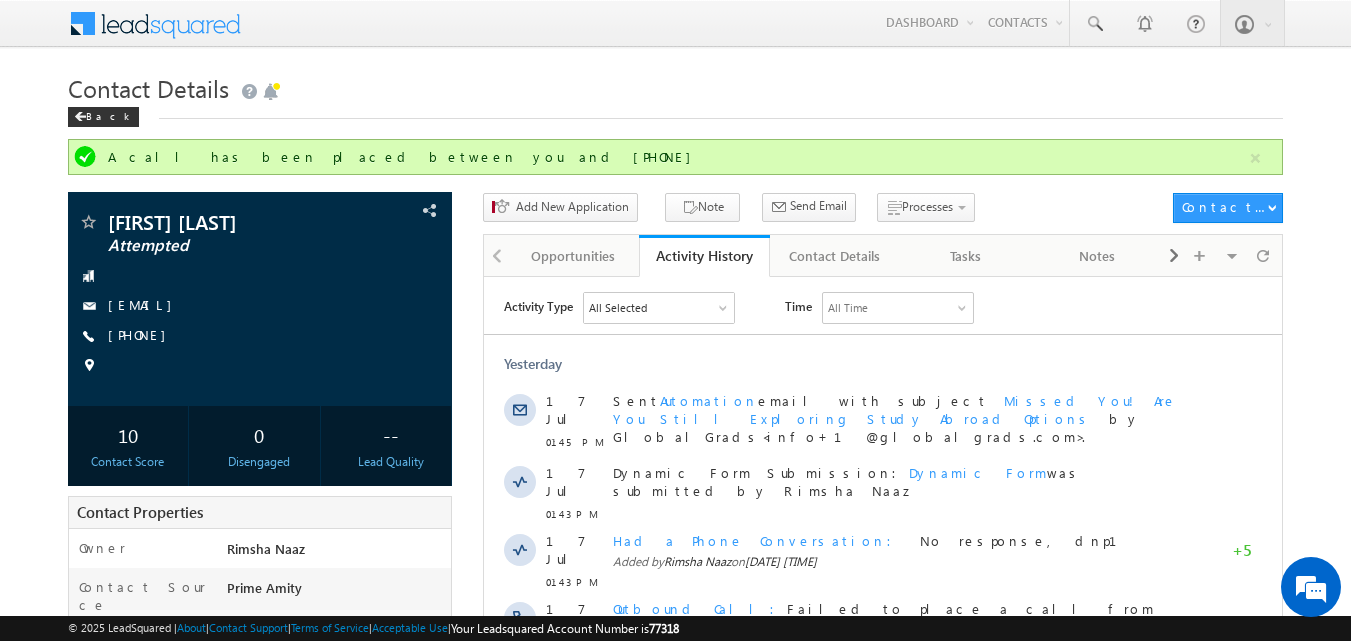 click on "Contact Details" at bounding box center [676, 86] 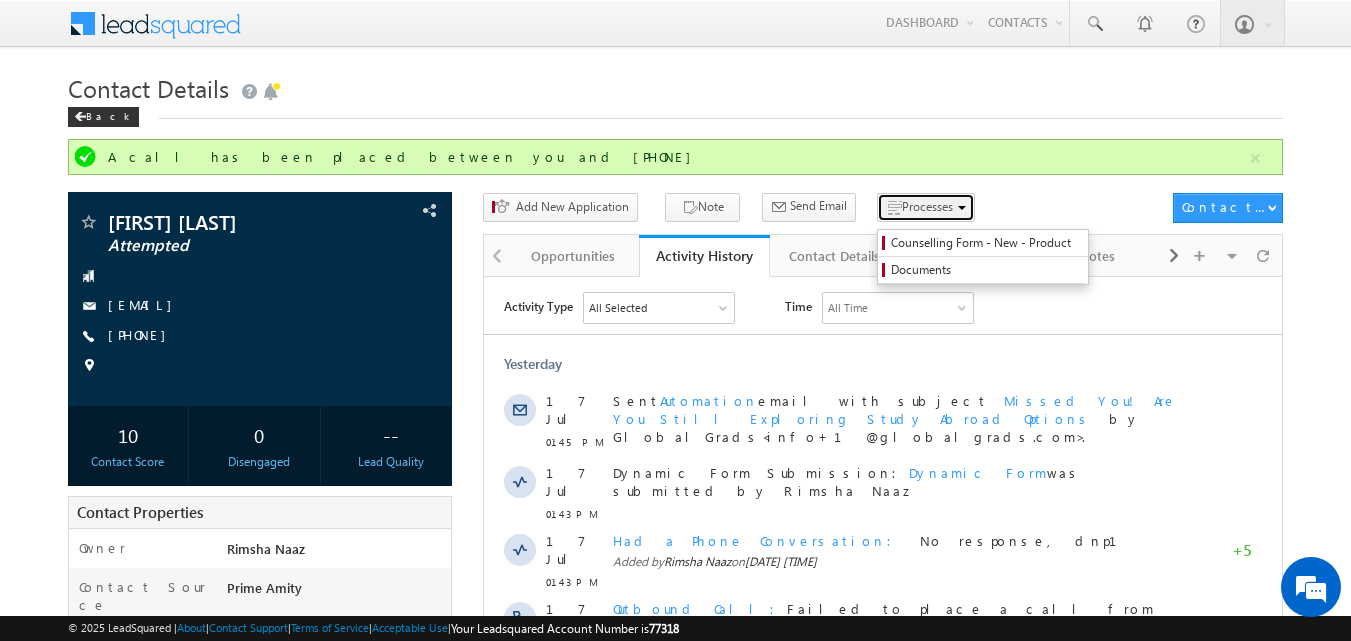 click on "Processes" at bounding box center (927, 206) 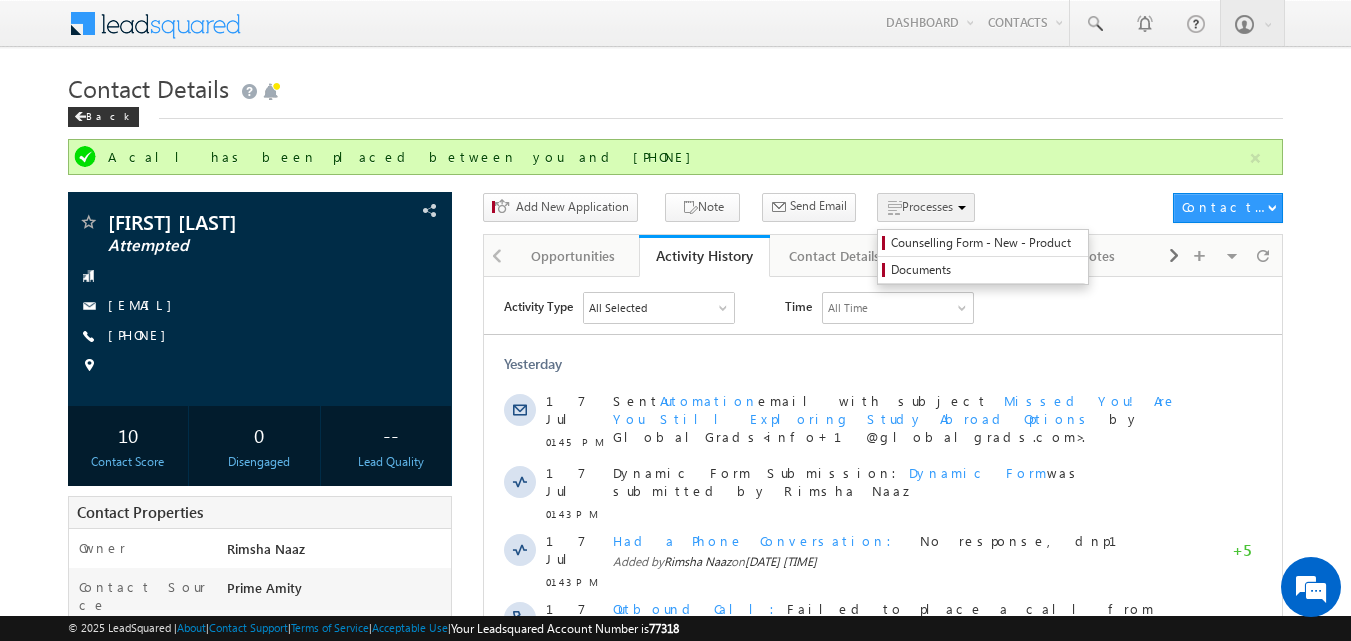click on "Processes" at bounding box center (927, 206) 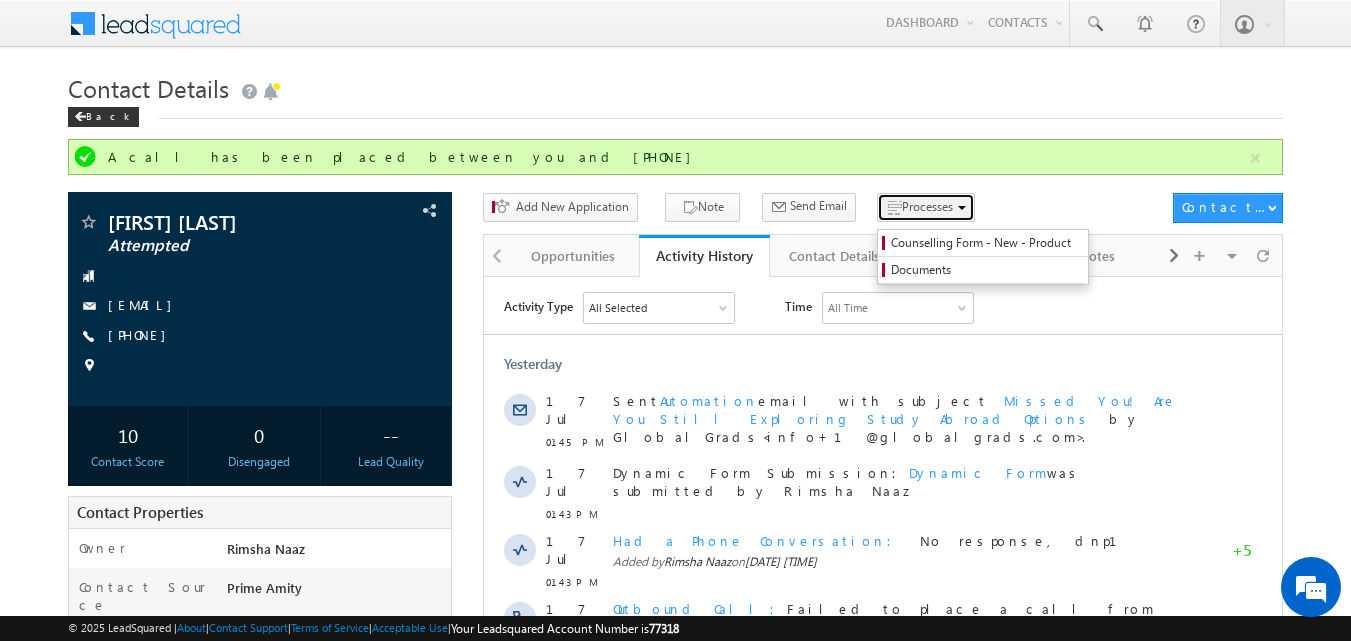 click on "Processes" at bounding box center [927, 206] 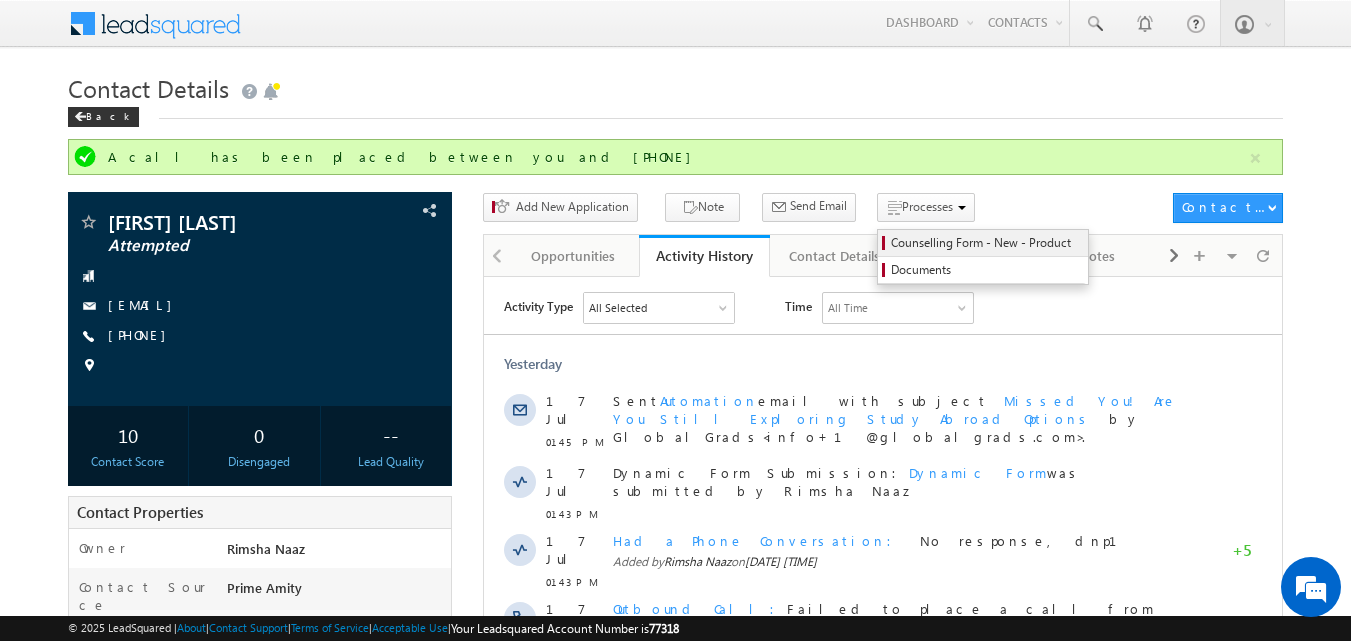 click on "Counselling Form - New - Product" at bounding box center (986, 243) 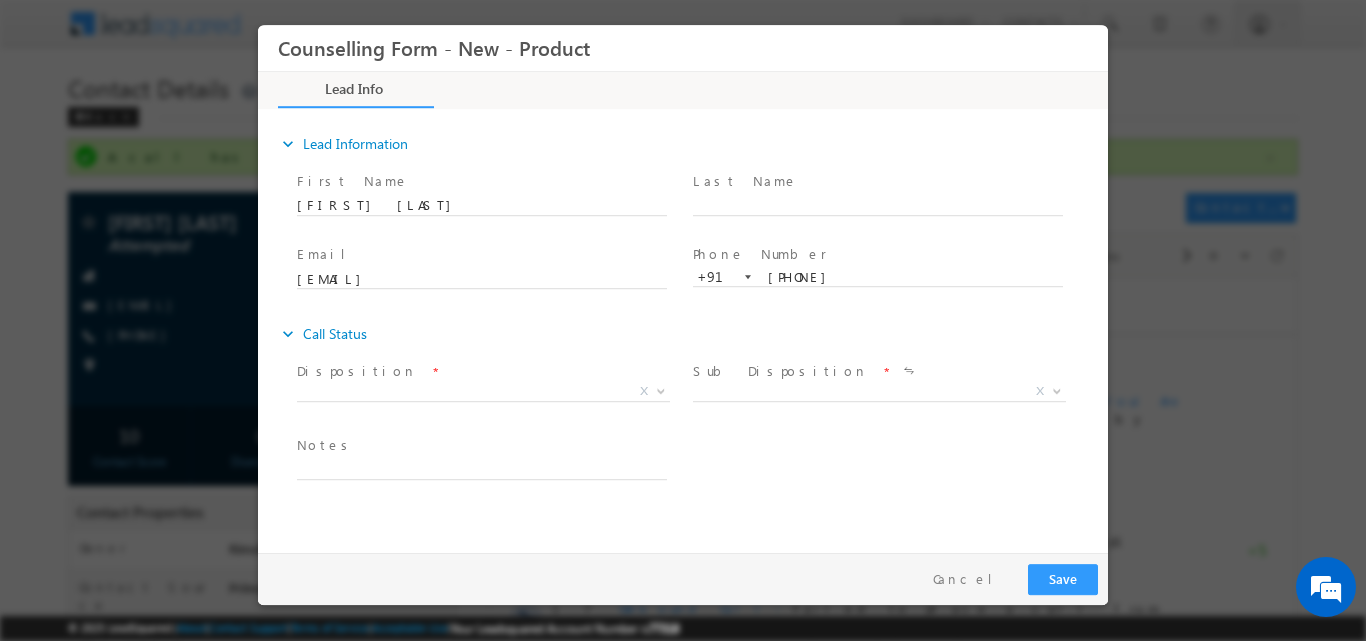 scroll, scrollTop: 0, scrollLeft: 0, axis: both 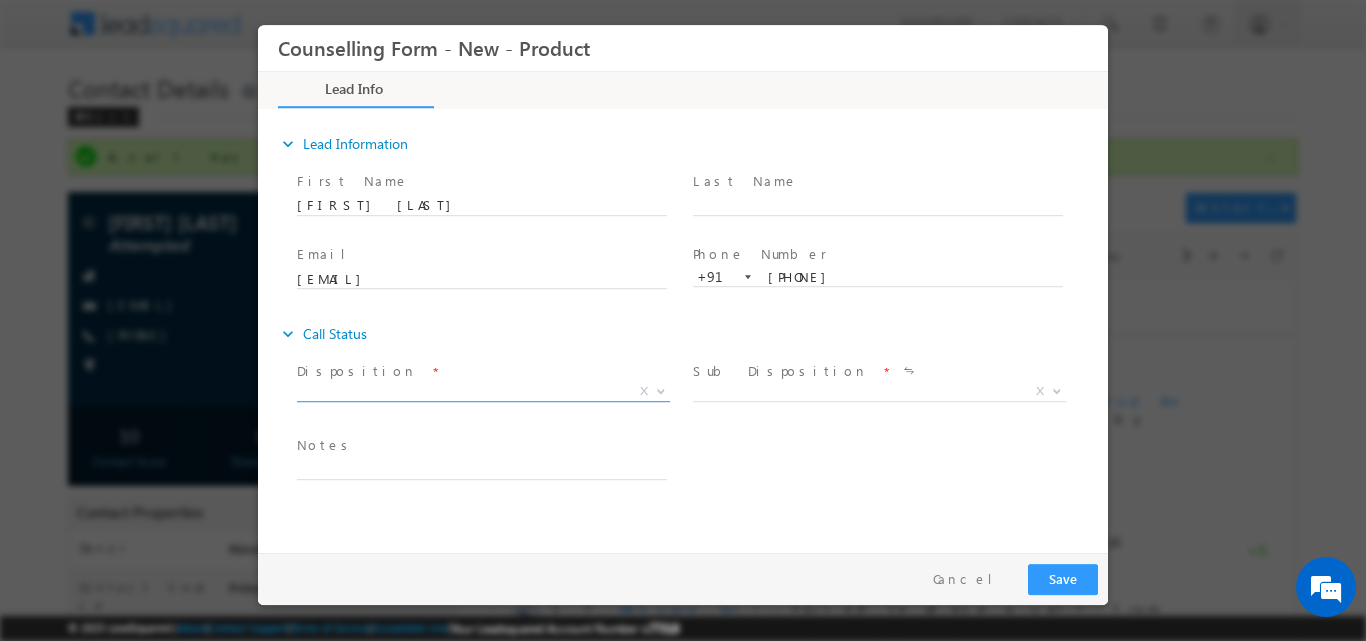 click at bounding box center [661, 389] 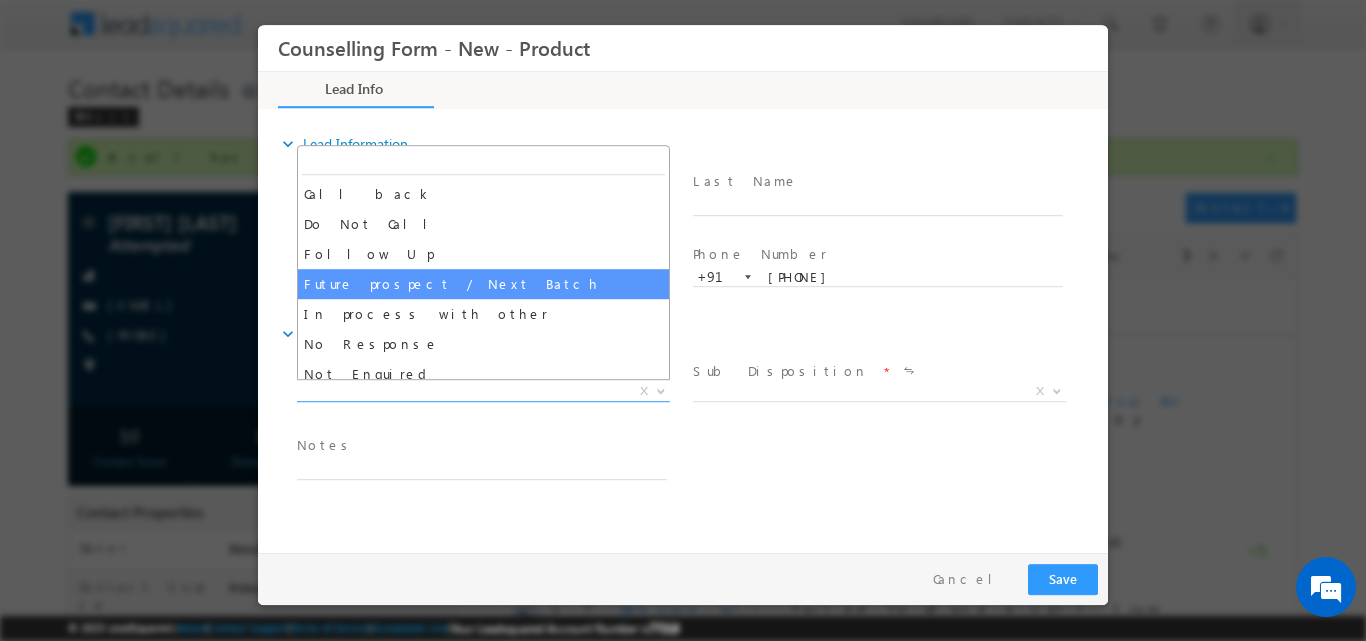 drag, startPoint x: 657, startPoint y: 275, endPoint x: 658, endPoint y: 285, distance: 10.049875 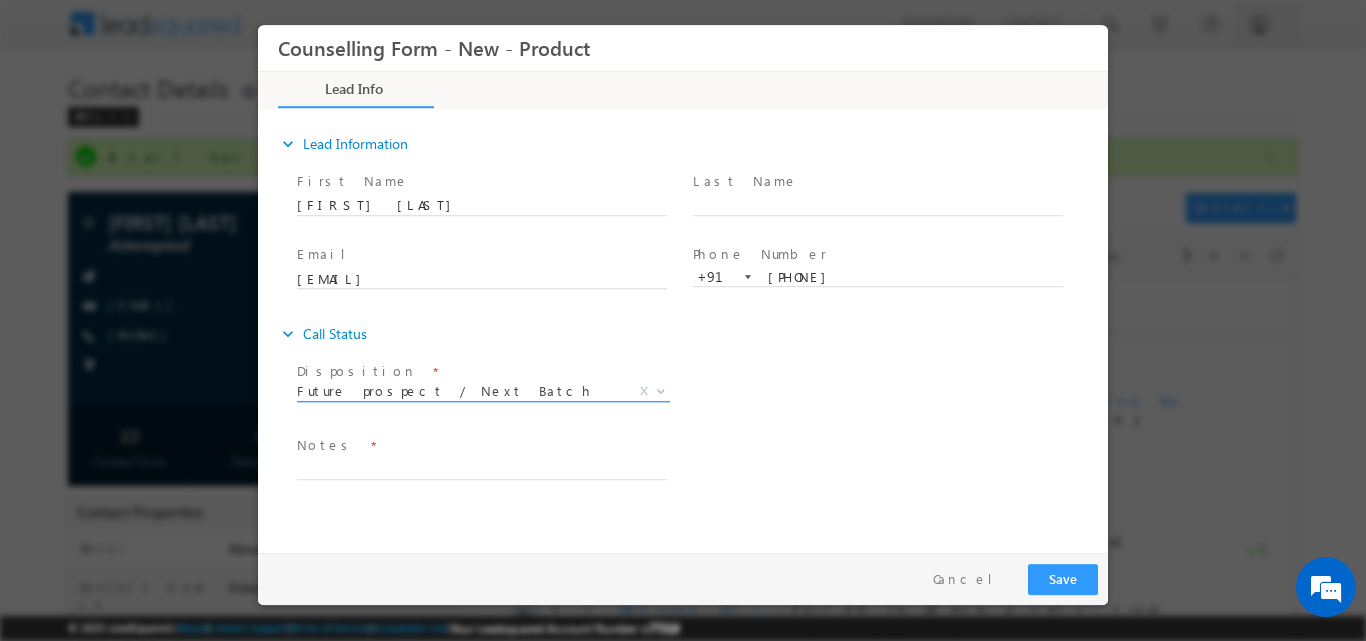 click at bounding box center (659, 390) 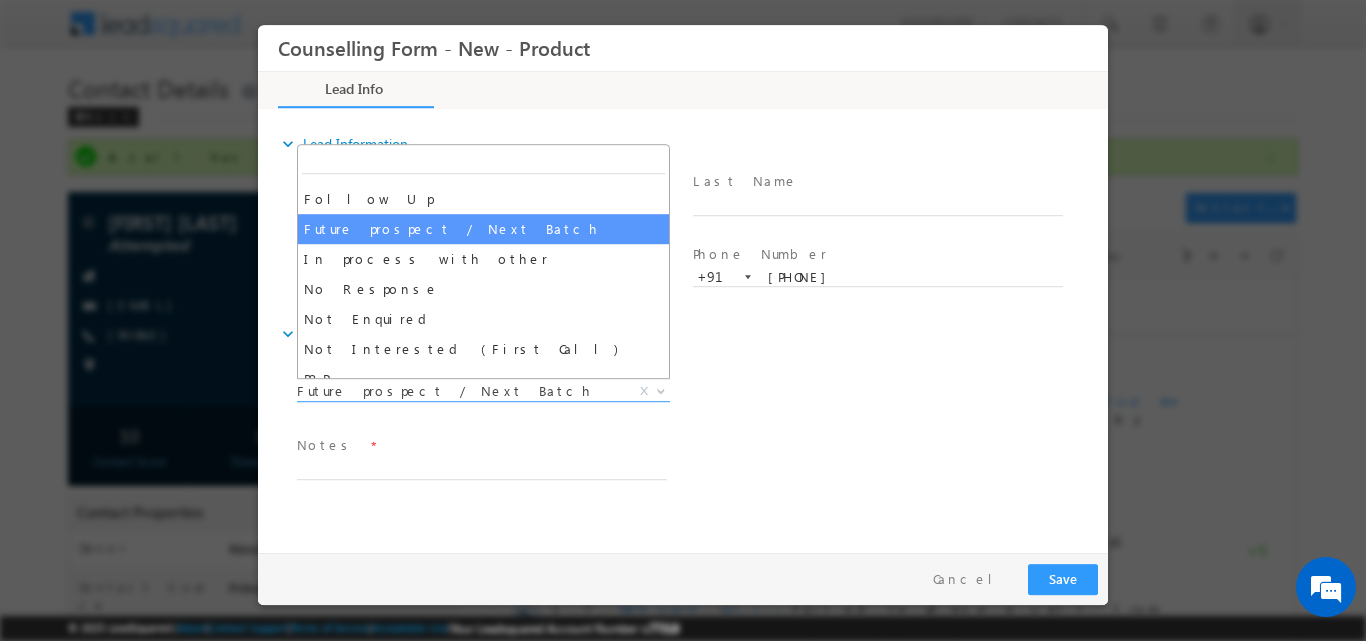 scroll, scrollTop: 89, scrollLeft: 0, axis: vertical 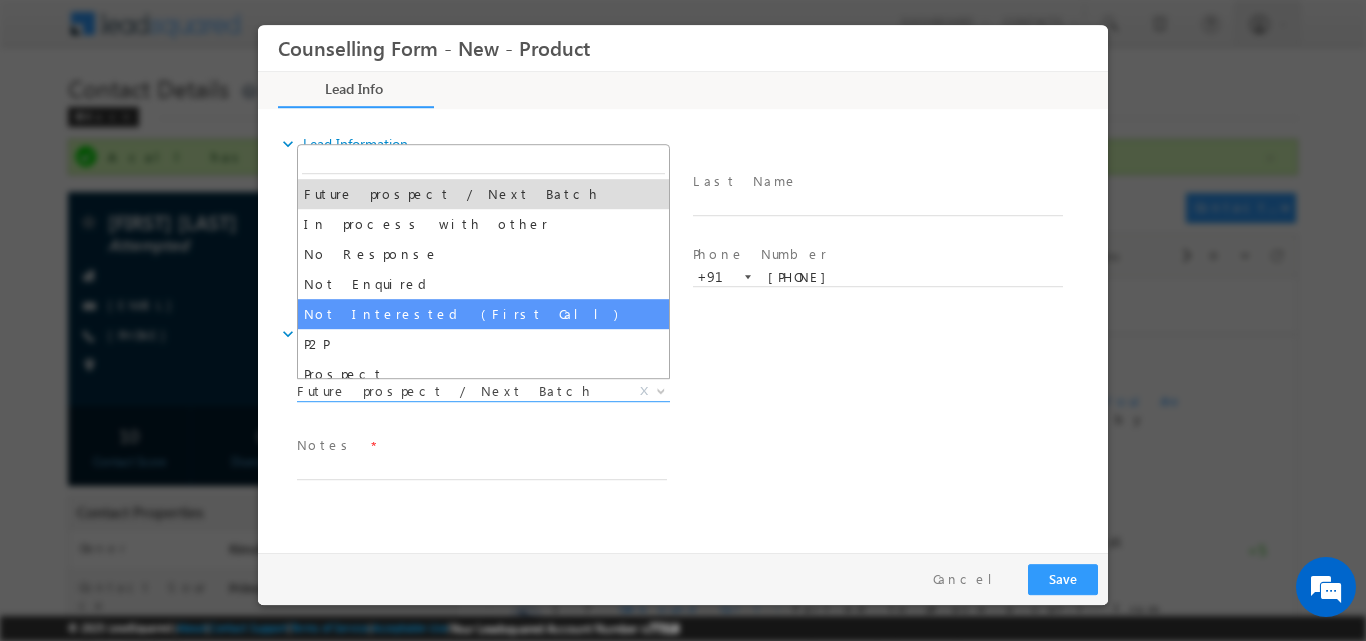 select on "Not Interested (First Call)" 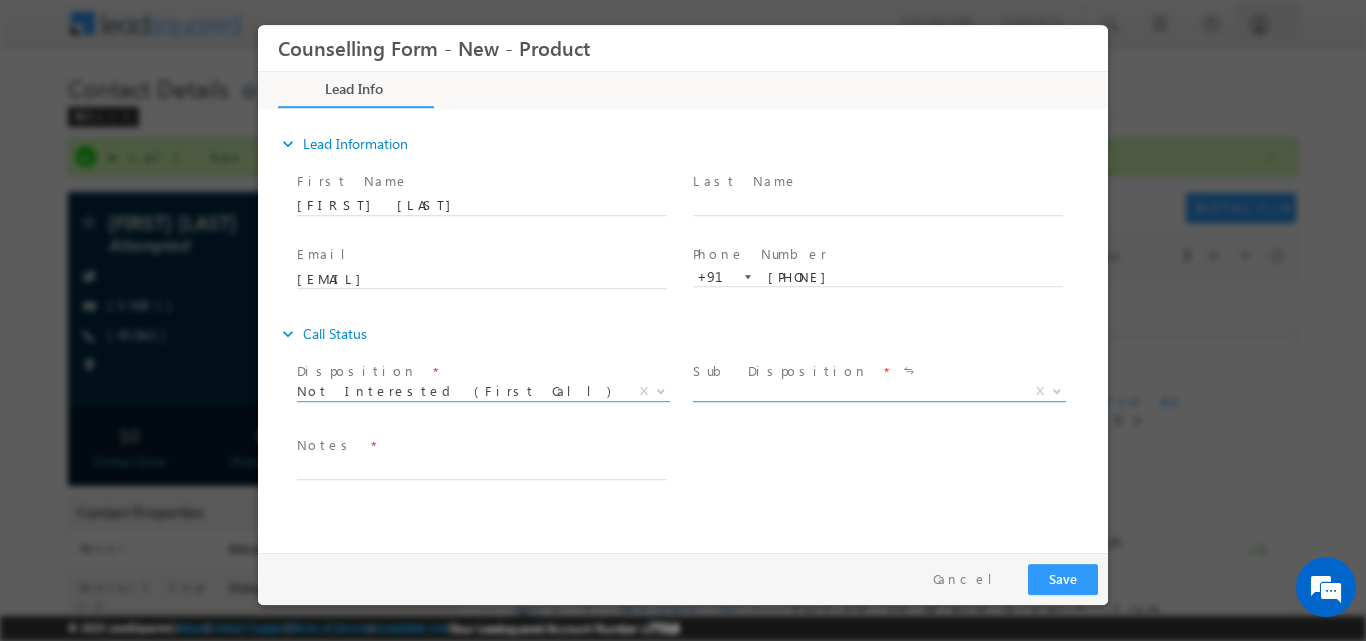 click at bounding box center [1057, 389] 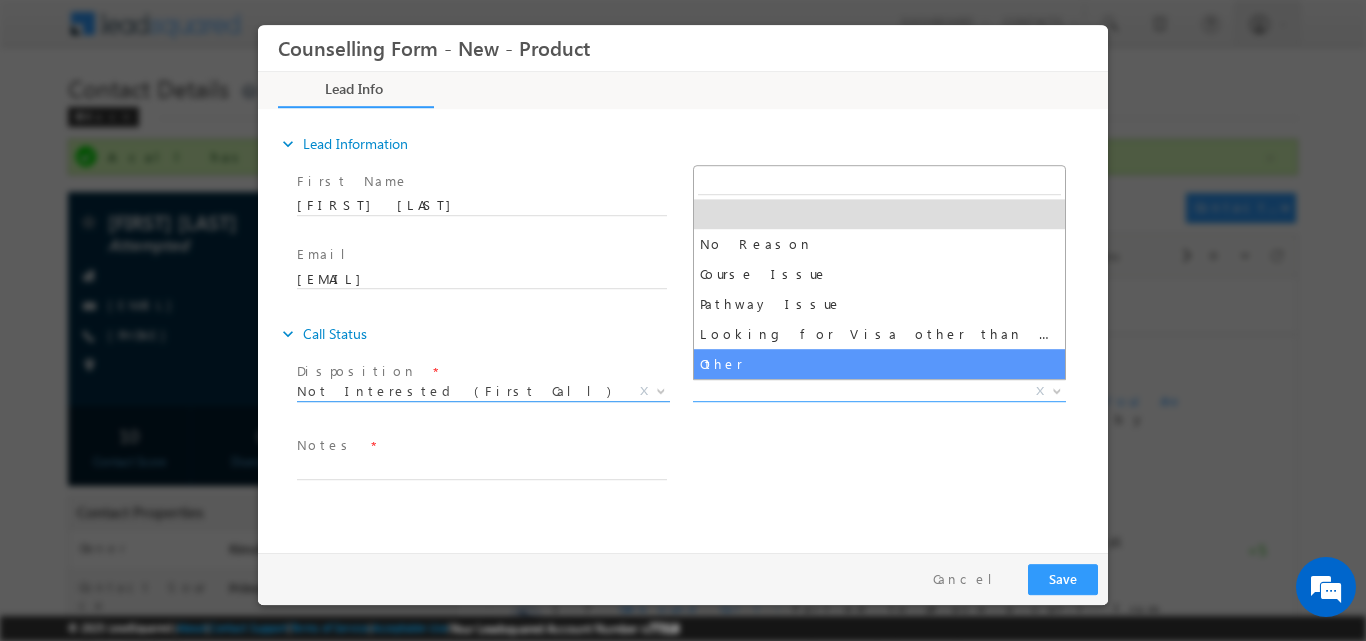 click at bounding box center (659, 390) 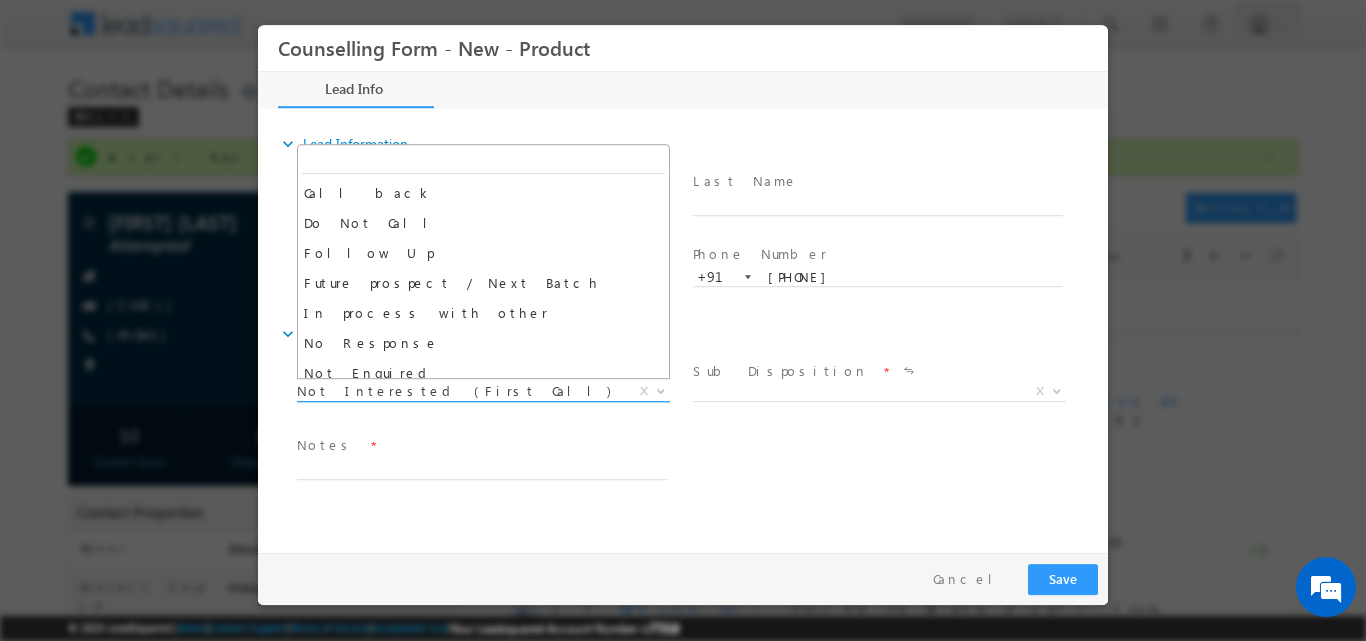 scroll, scrollTop: 130, scrollLeft: 0, axis: vertical 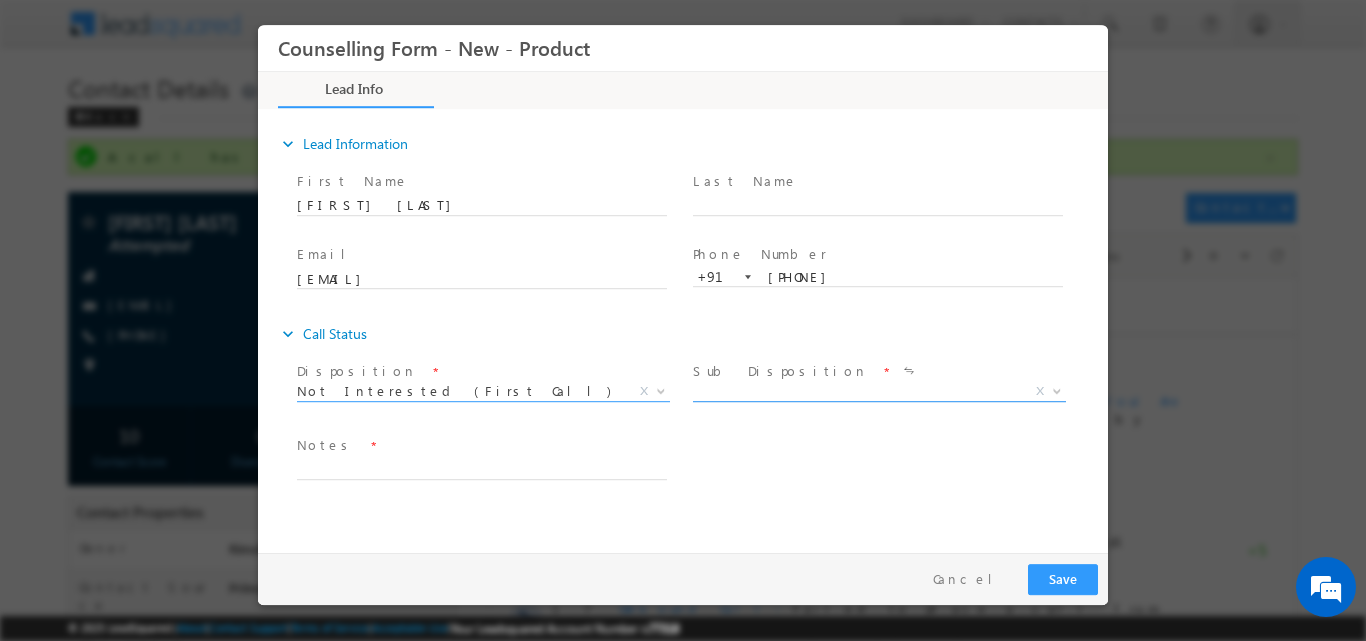 click at bounding box center [1055, 390] 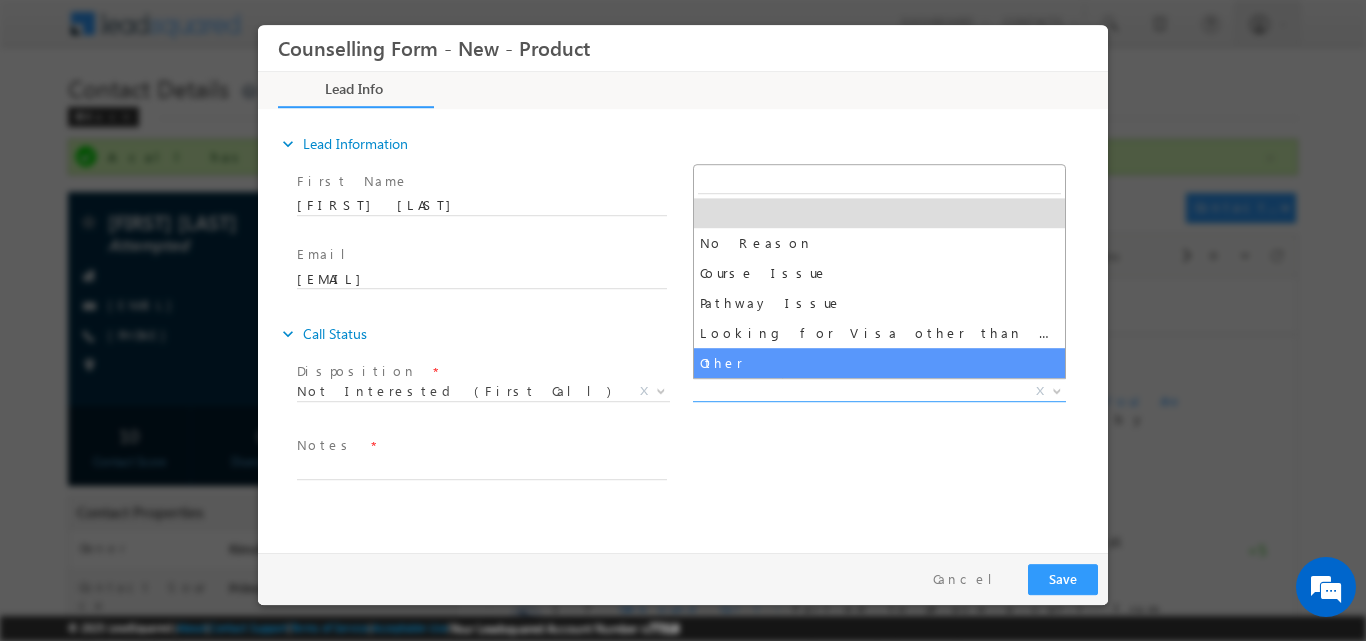 select on "Other" 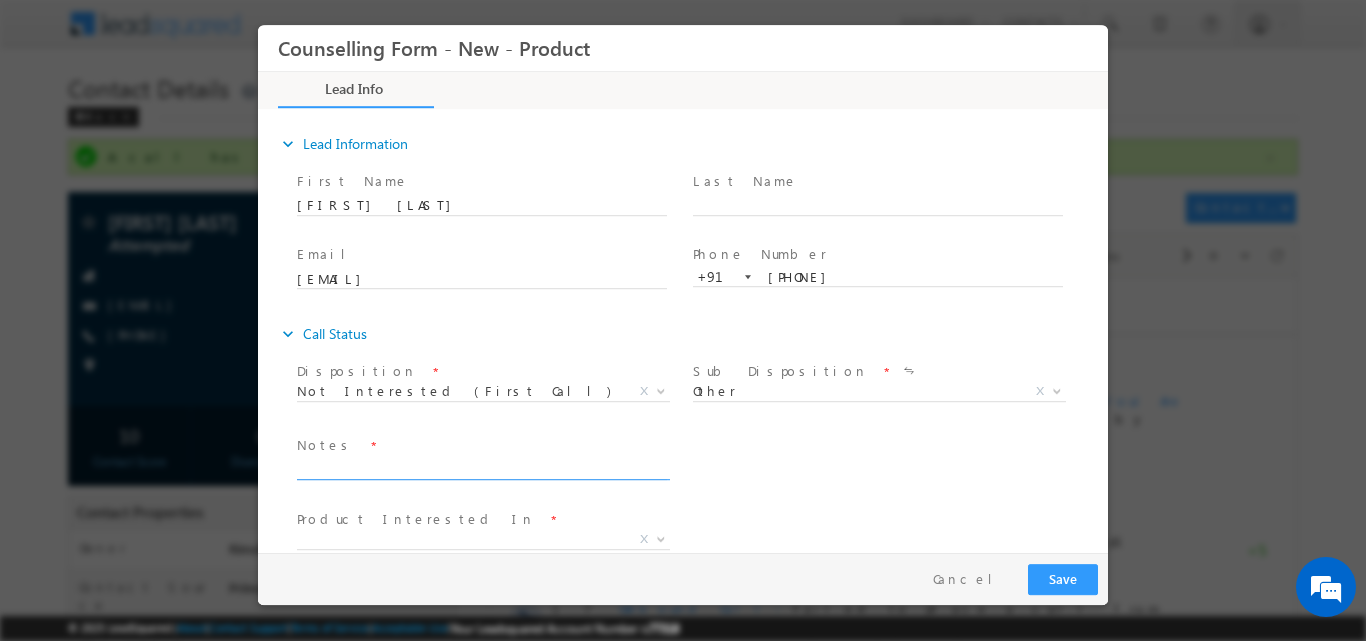 click at bounding box center (482, 467) 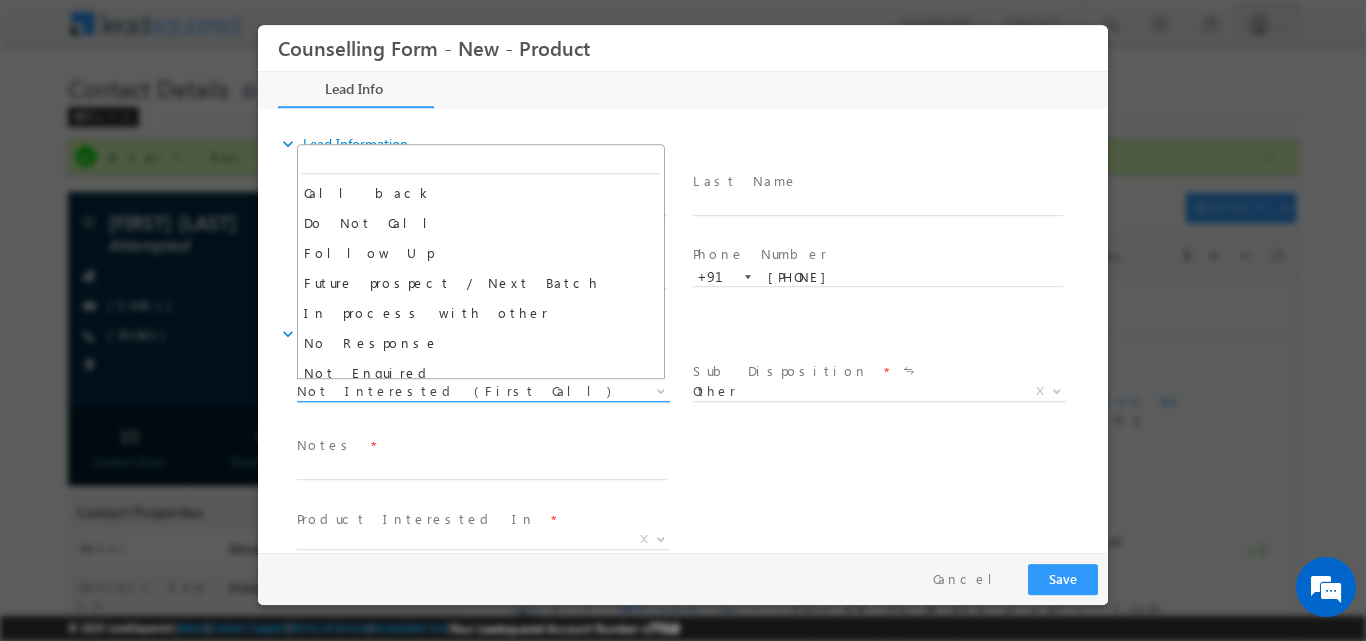 click at bounding box center [661, 389] 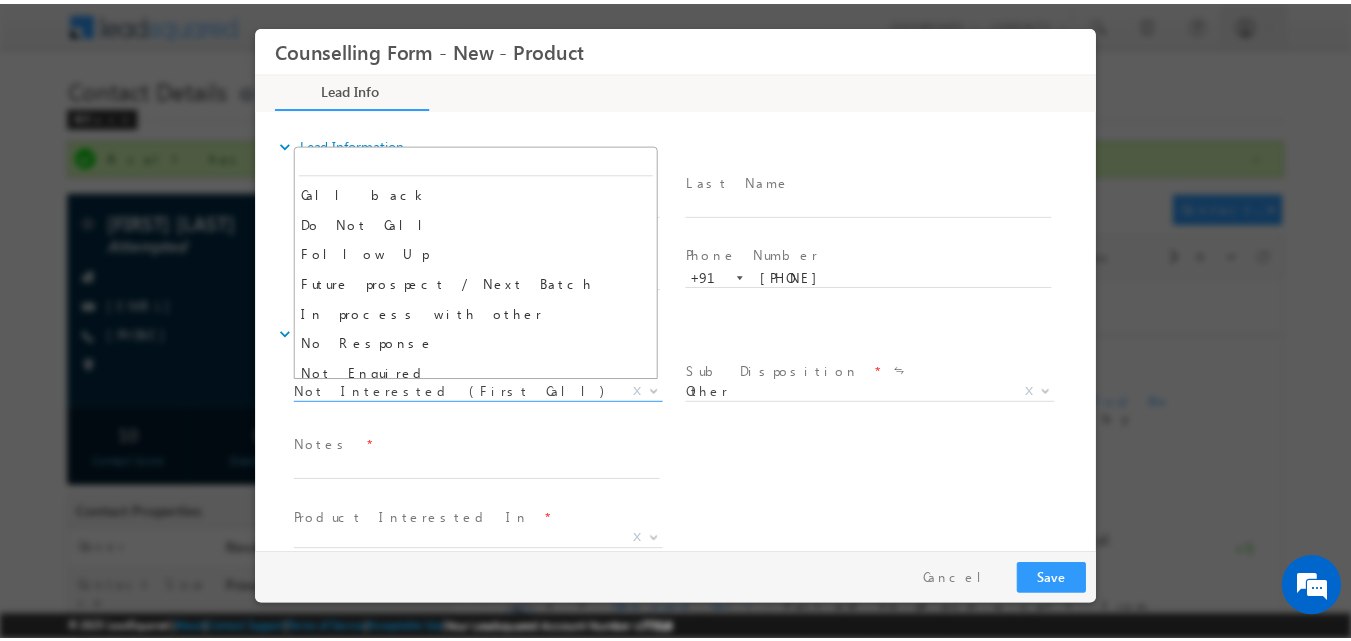 scroll, scrollTop: 130, scrollLeft: 0, axis: vertical 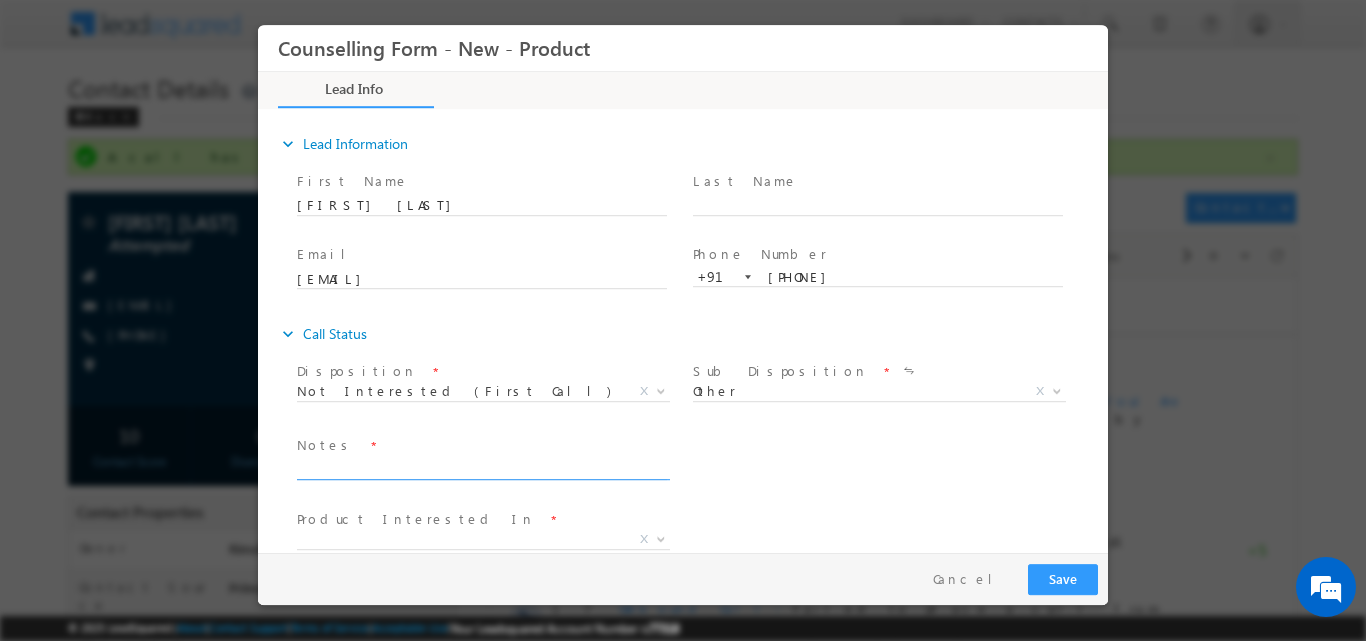 click at bounding box center [482, 467] 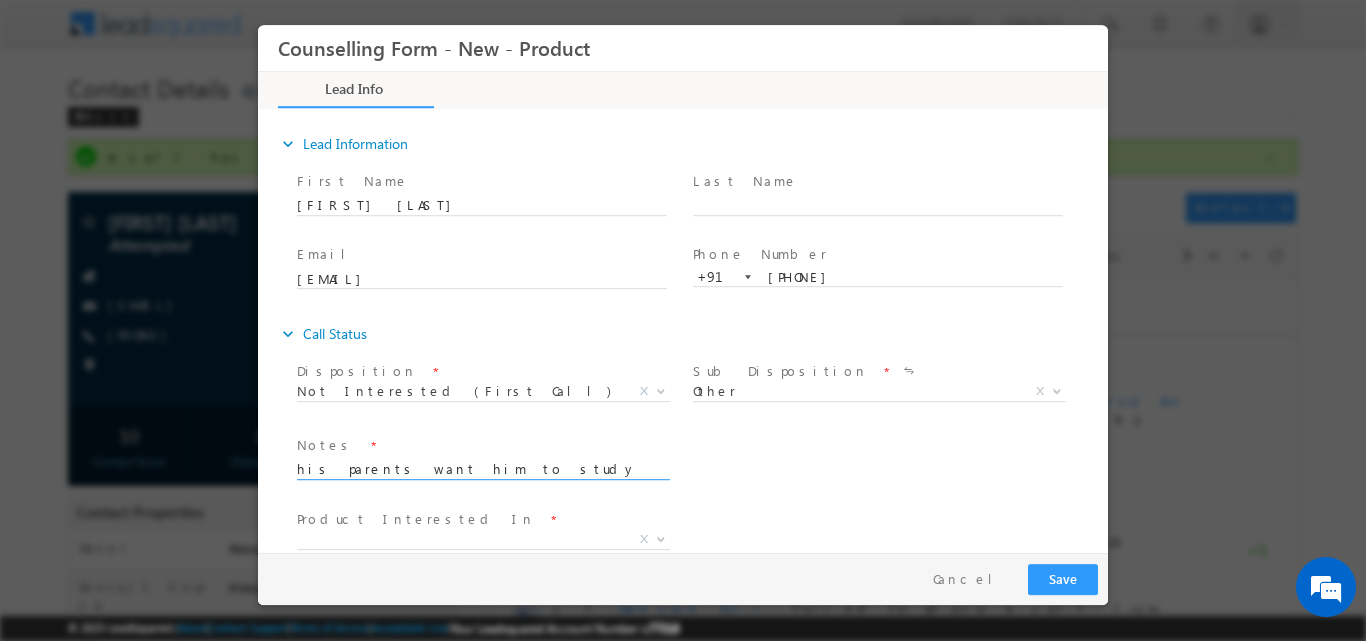 click on "his parents want him to study an India" at bounding box center [482, 467] 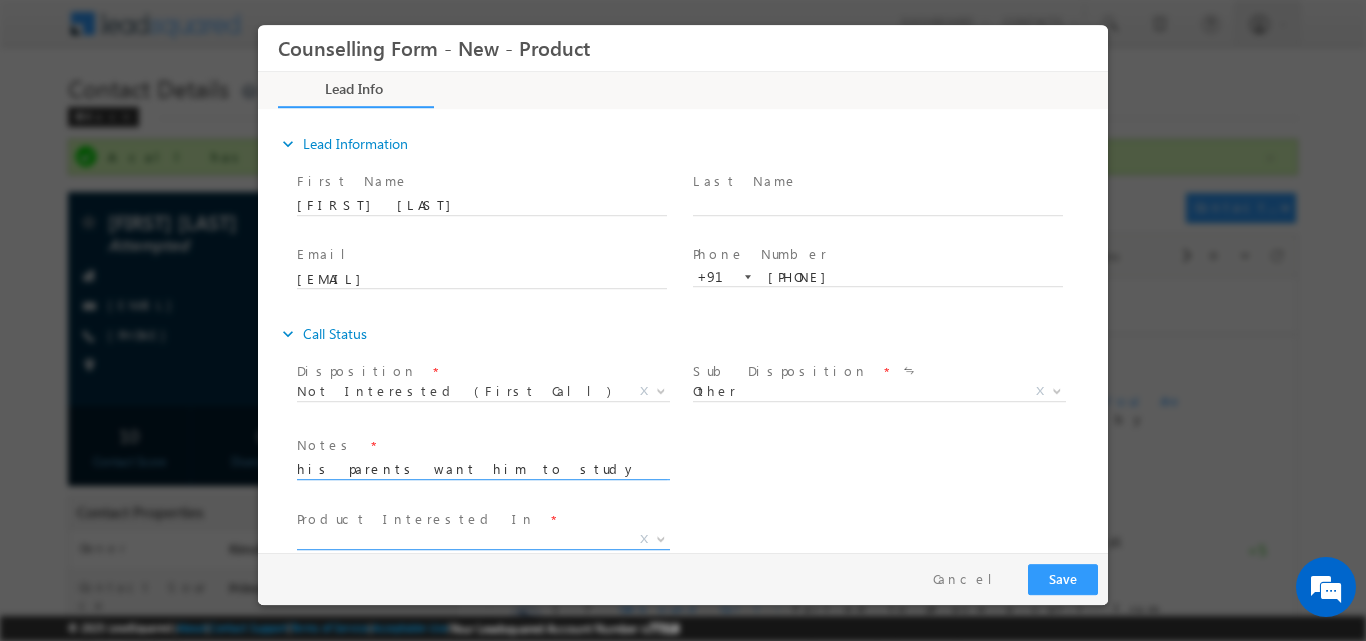 type on "his parents want him to study in India only" 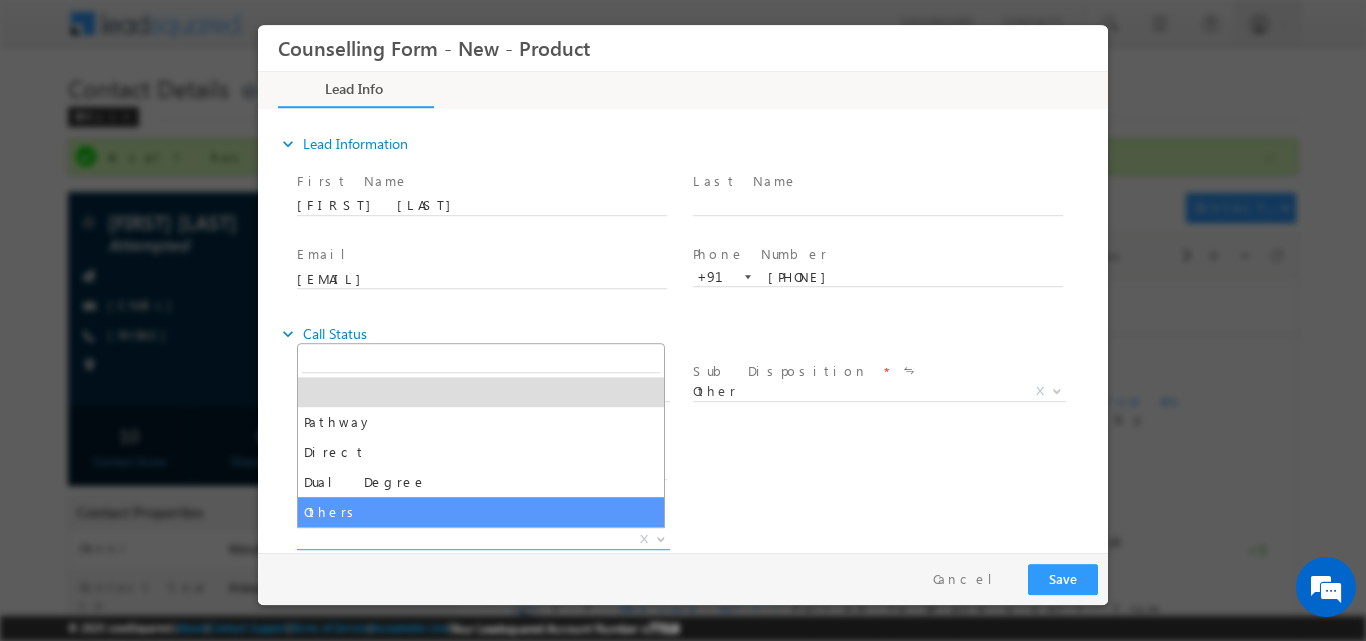 select on "Others" 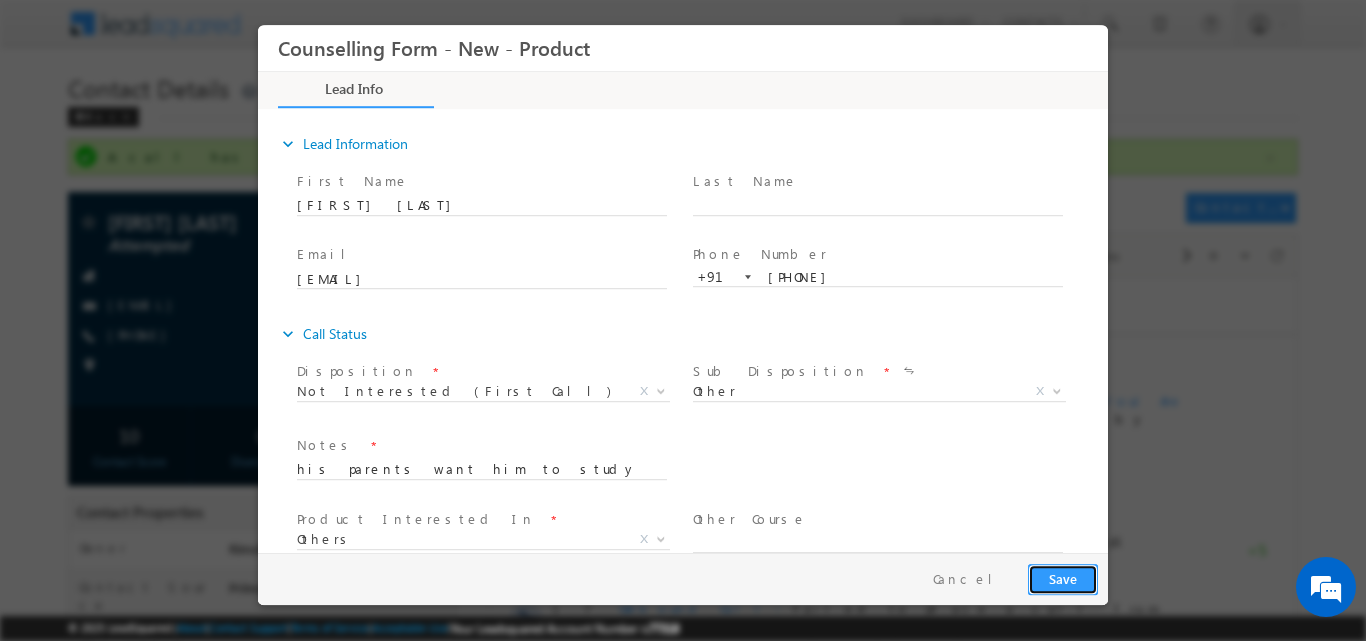click on "Save" at bounding box center (1063, 578) 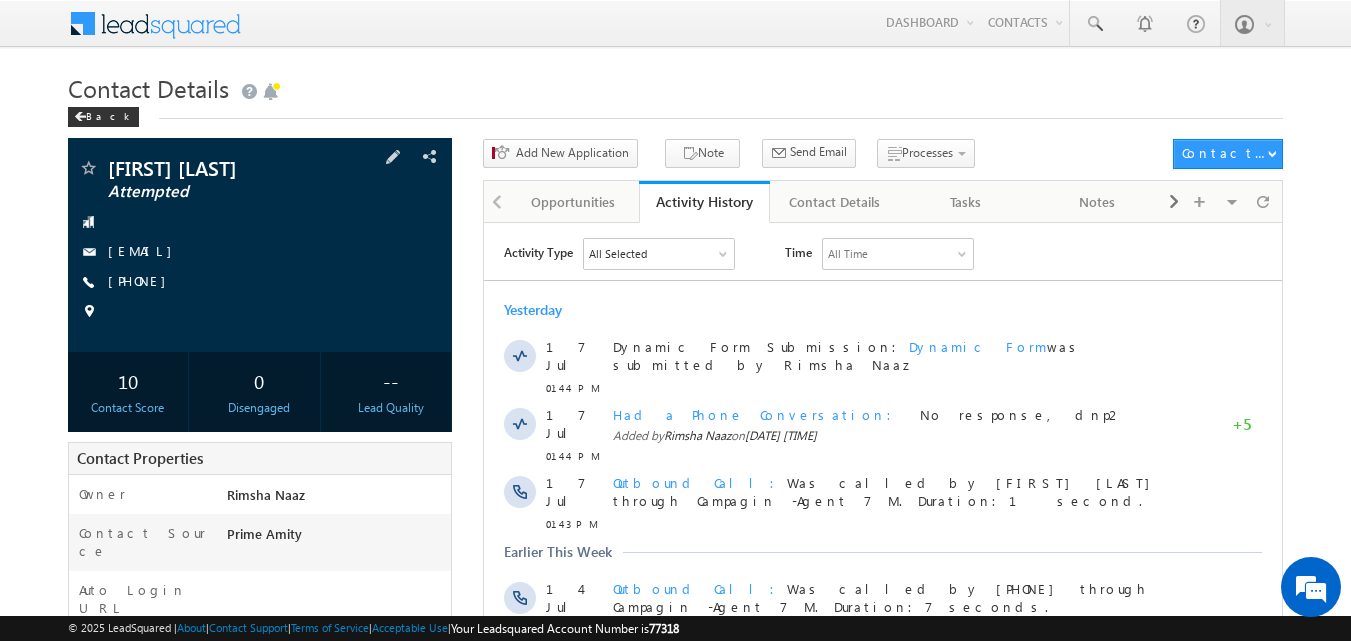 scroll, scrollTop: 0, scrollLeft: 0, axis: both 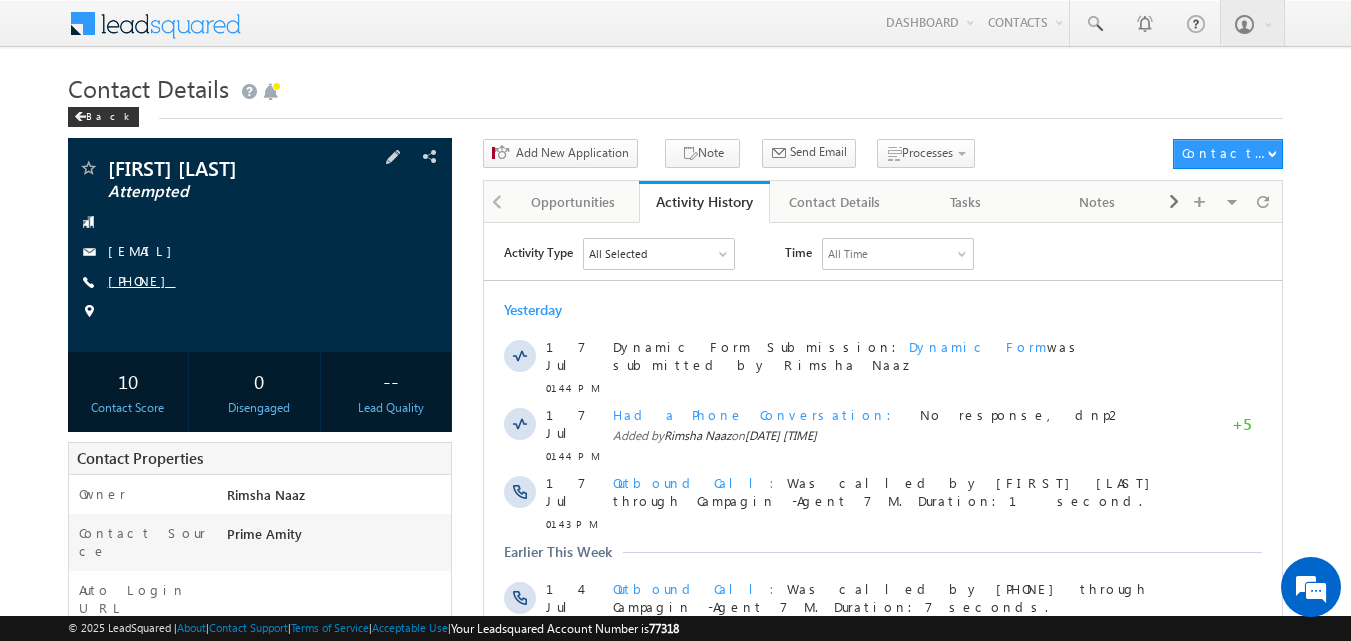 click on "+91-9994849355" at bounding box center (142, 280) 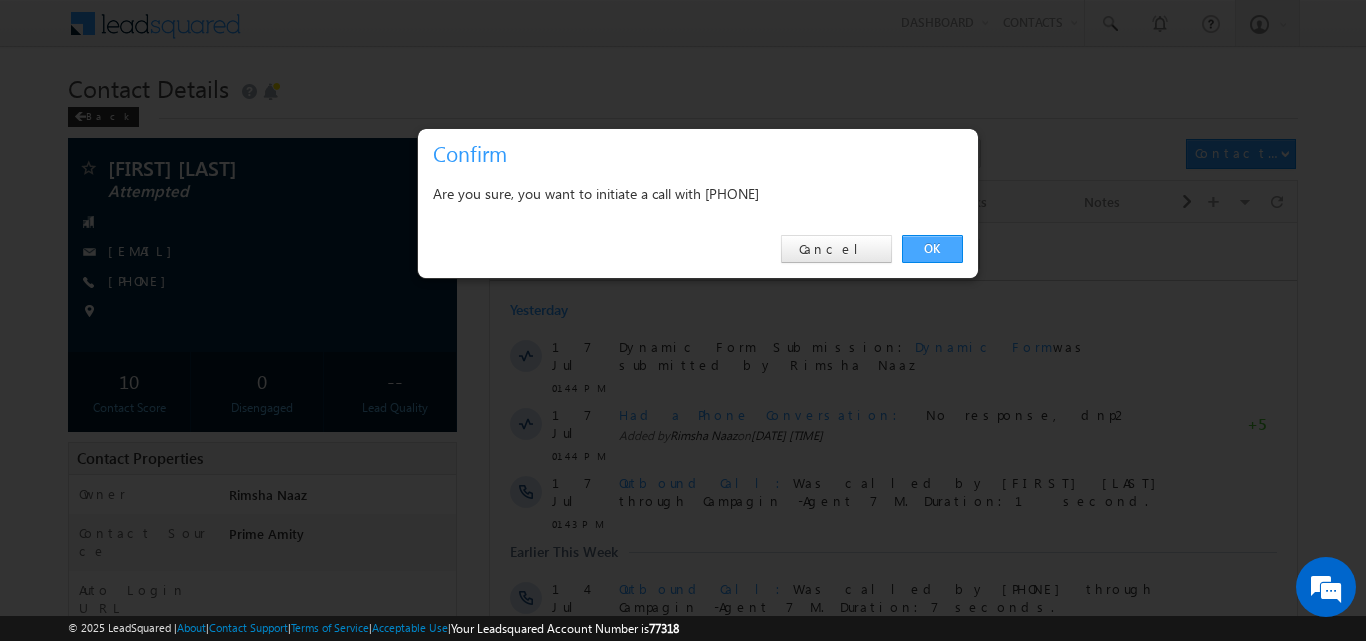 click on "OK" at bounding box center [932, 249] 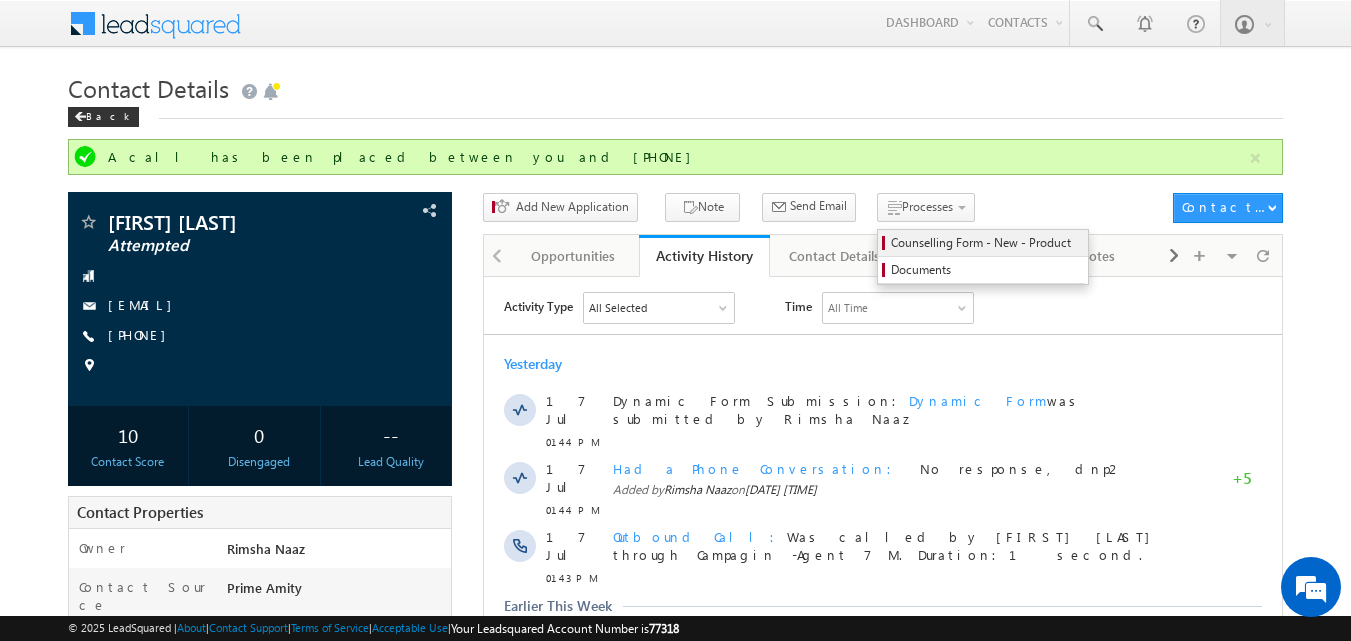 click on "Counselling Form - New - Product" at bounding box center [986, 243] 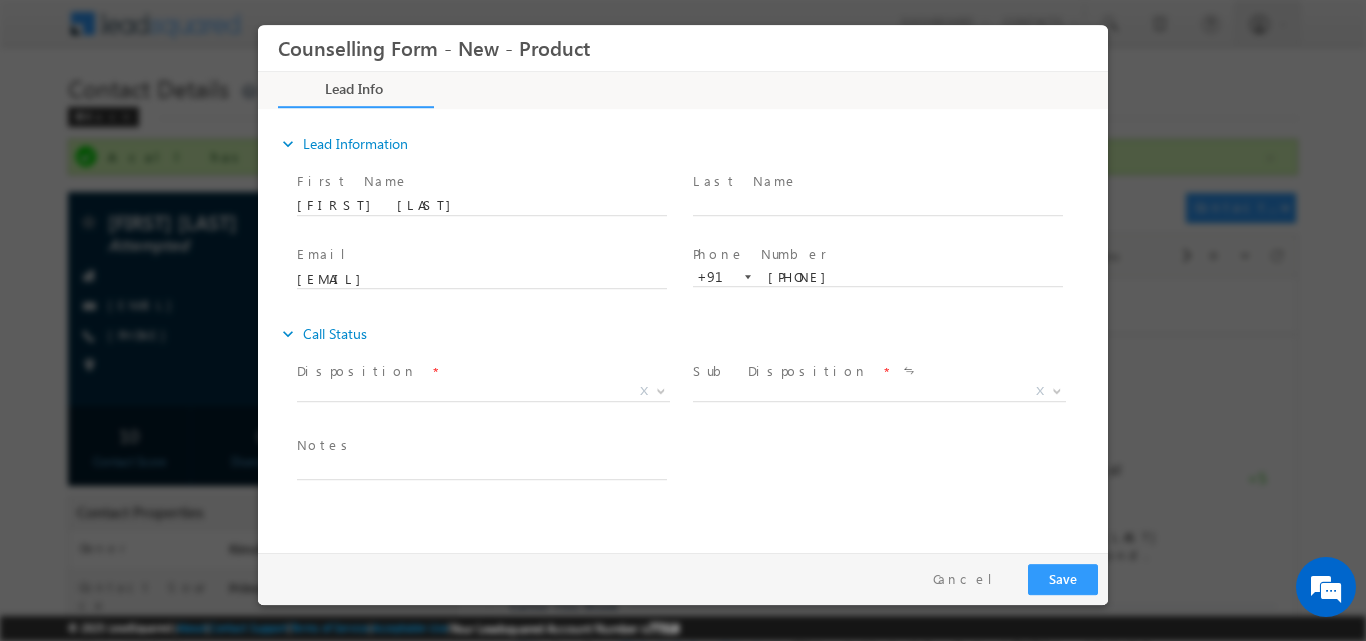 scroll, scrollTop: 0, scrollLeft: 0, axis: both 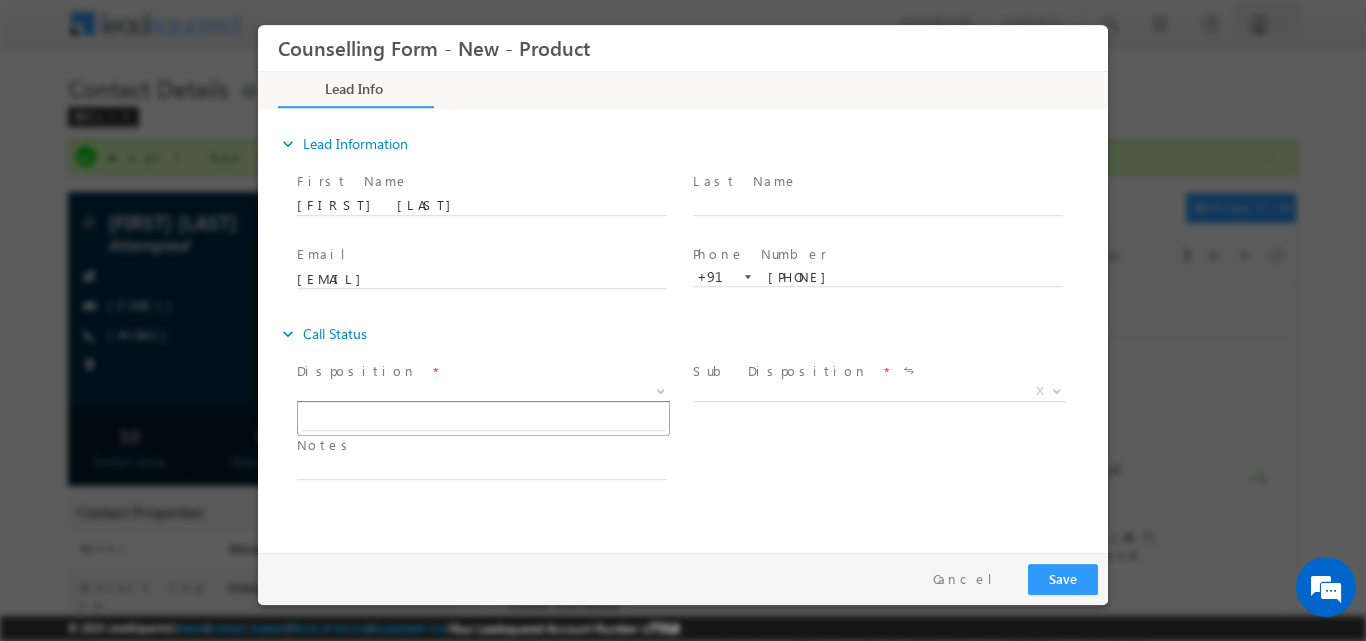 click at bounding box center (659, 390) 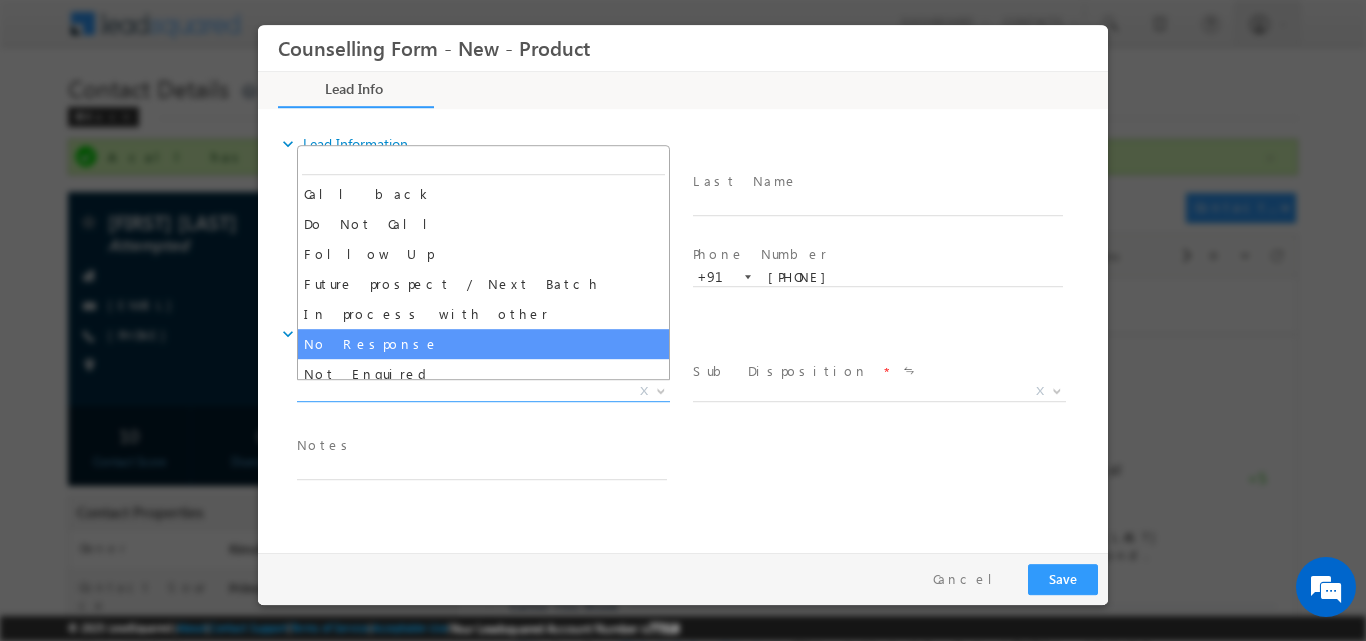 select on "No Response" 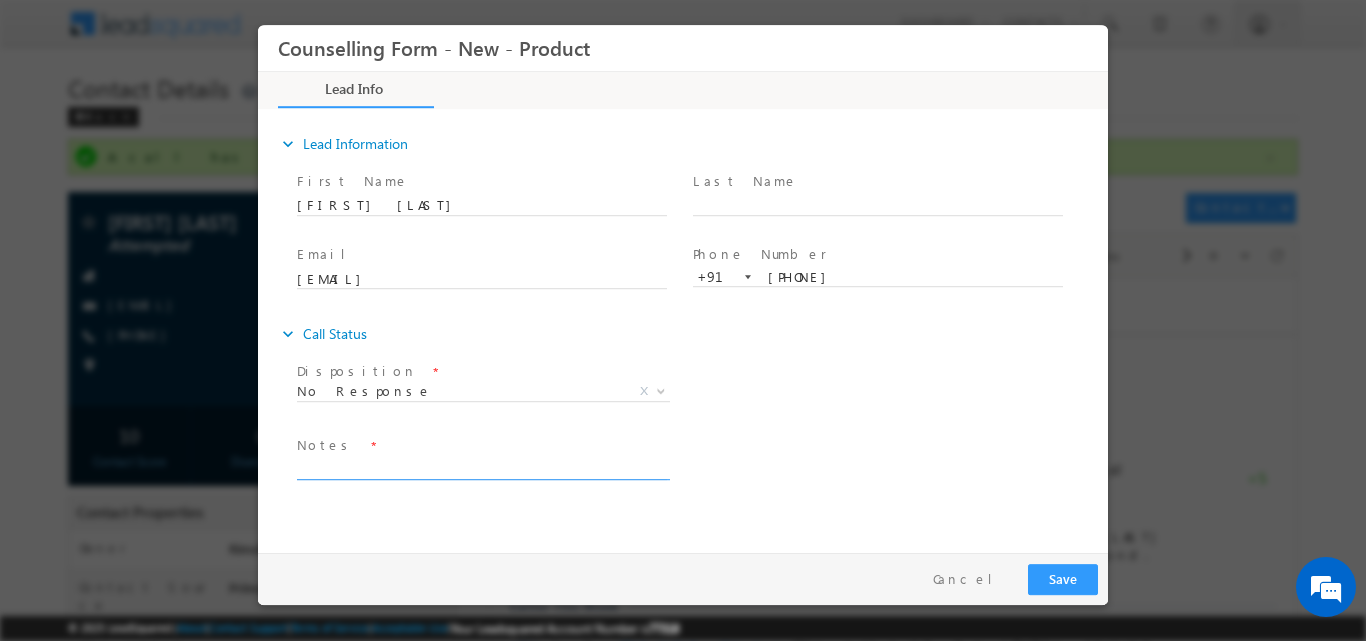 click at bounding box center [482, 467] 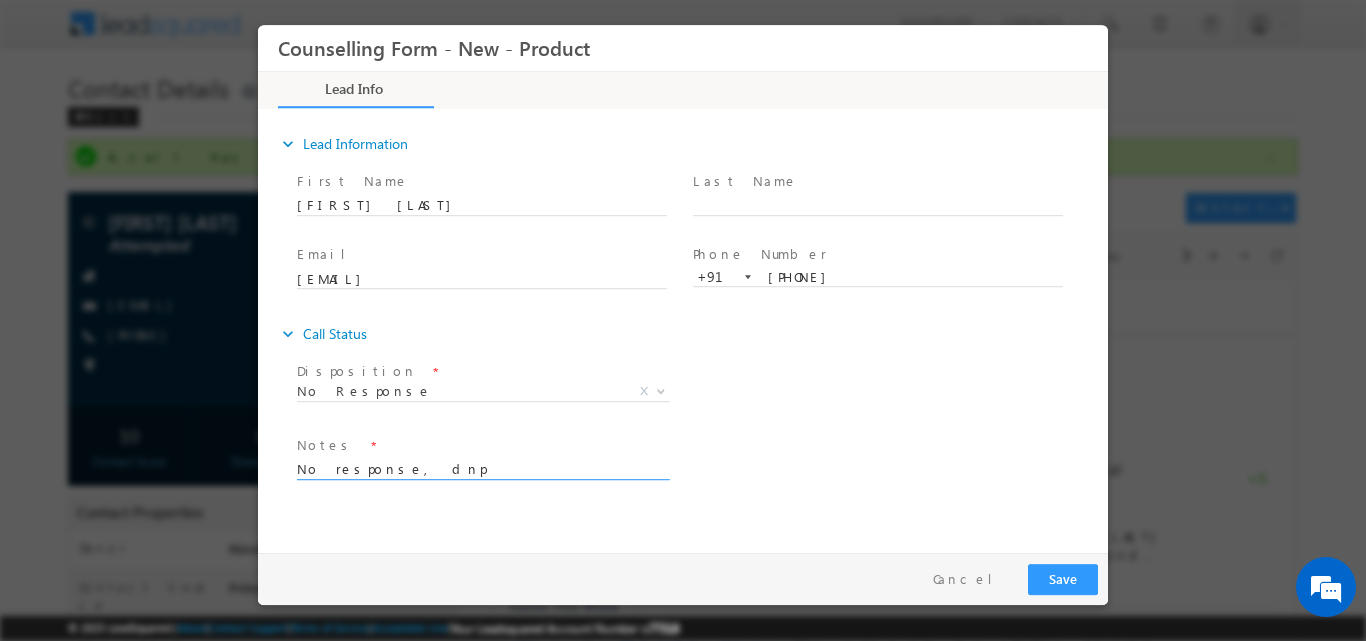 type on "No response, dnp" 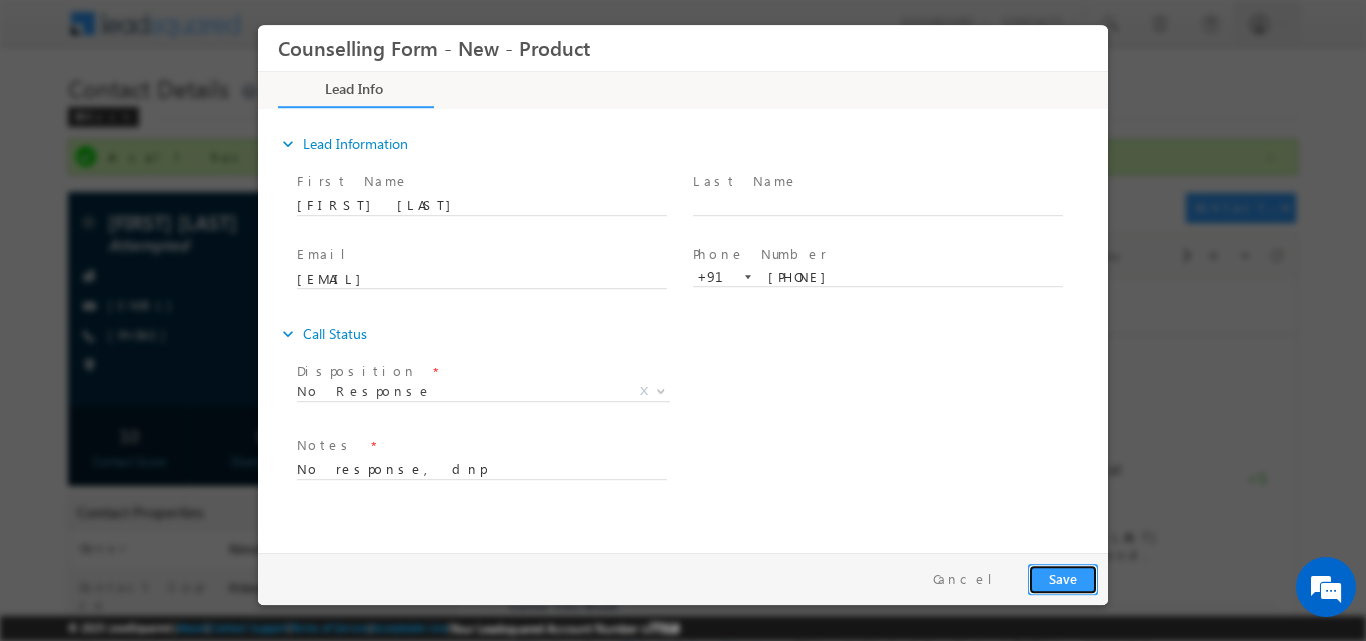 click on "Save" at bounding box center (1063, 578) 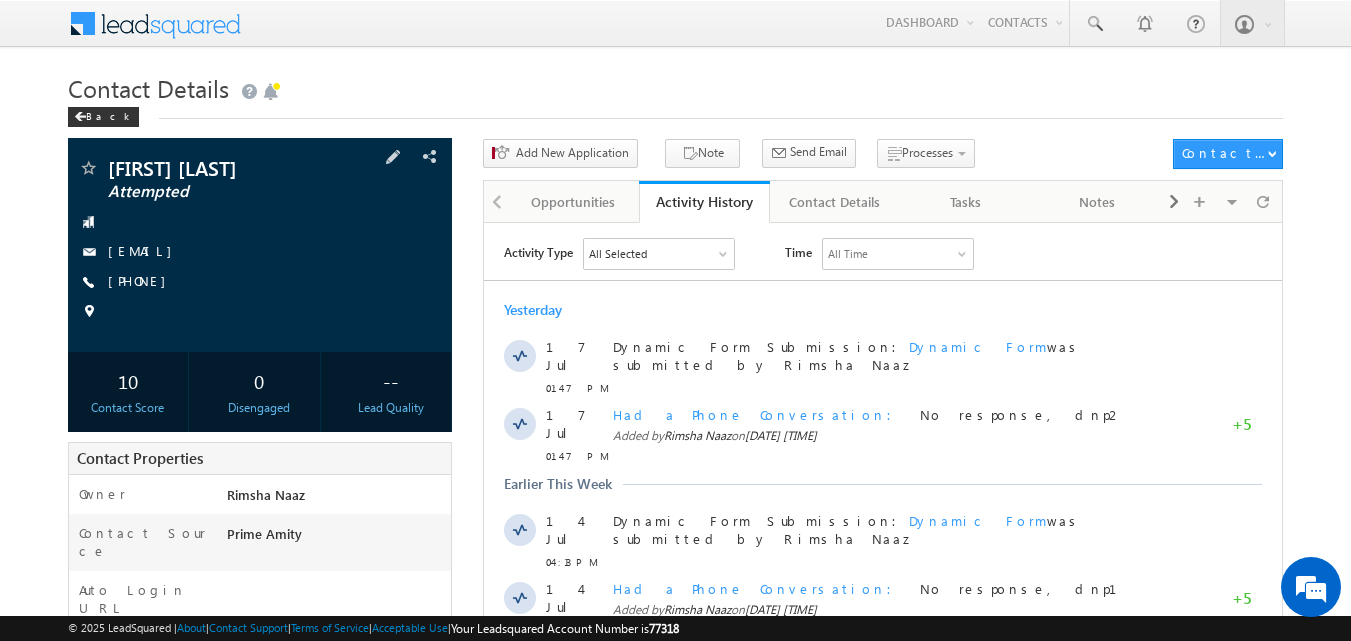 scroll, scrollTop: 0, scrollLeft: 0, axis: both 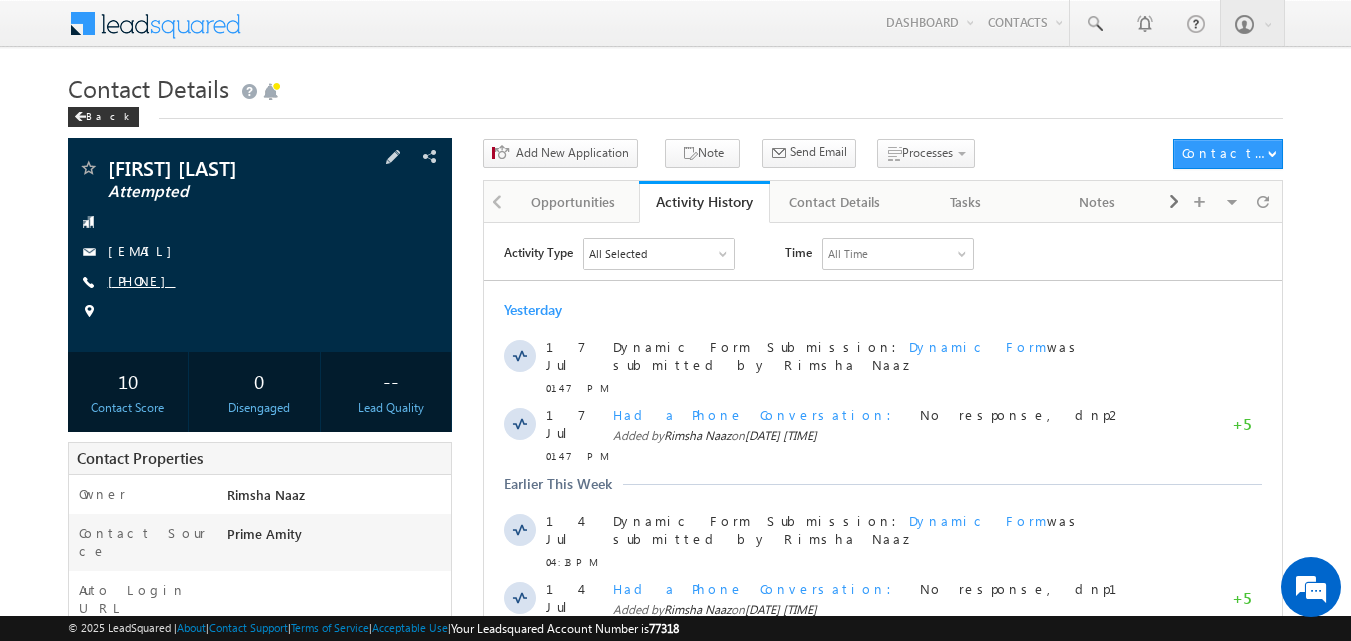 click on "[PHONE]" at bounding box center [142, 280] 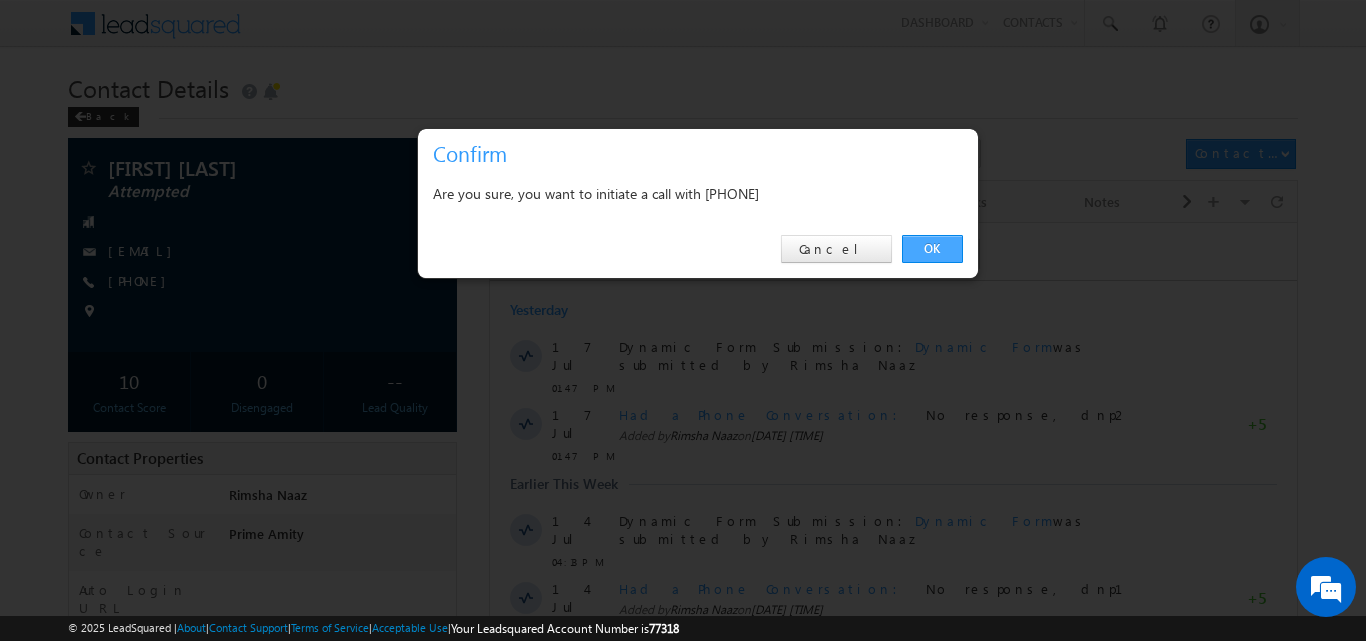 click on "OK" at bounding box center [932, 249] 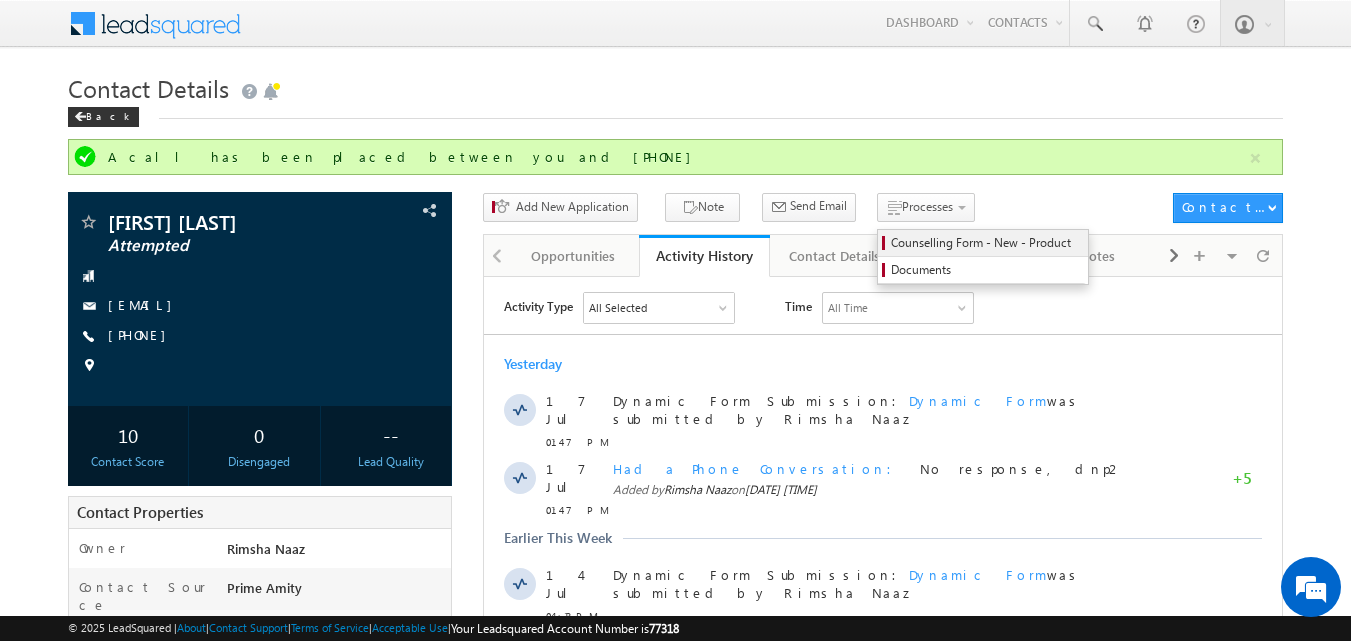 click on "Counselling Form - New - Product" at bounding box center [986, 243] 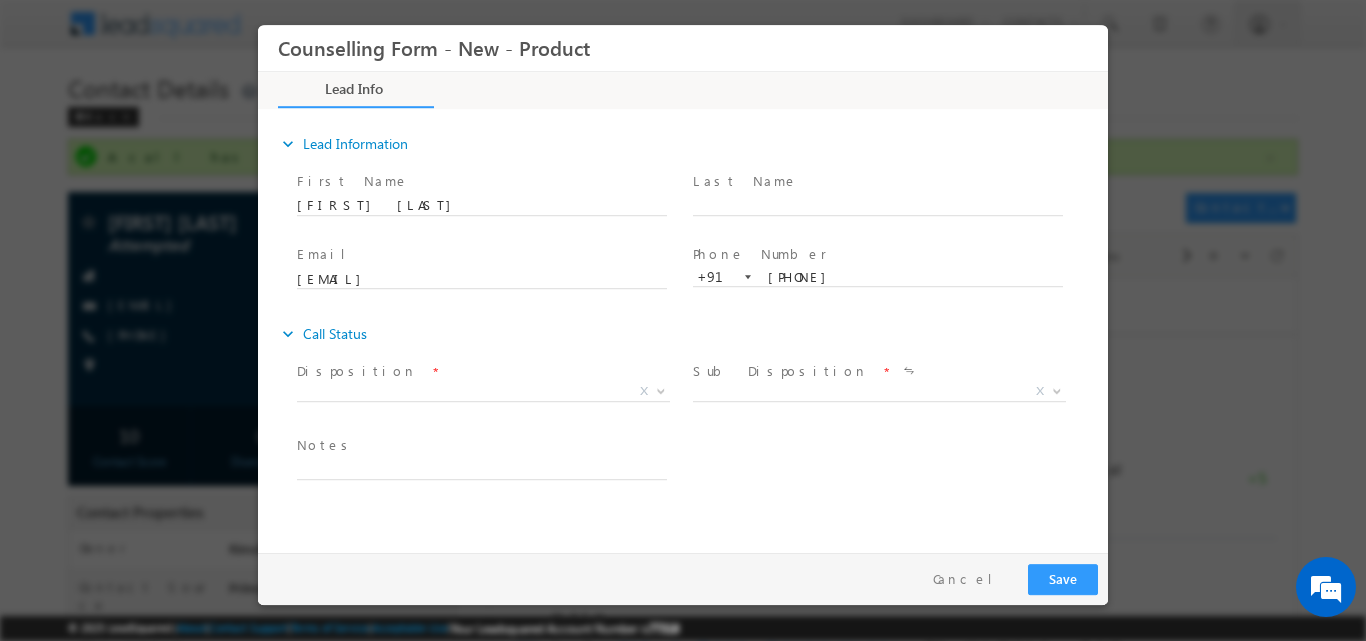 scroll, scrollTop: 0, scrollLeft: 0, axis: both 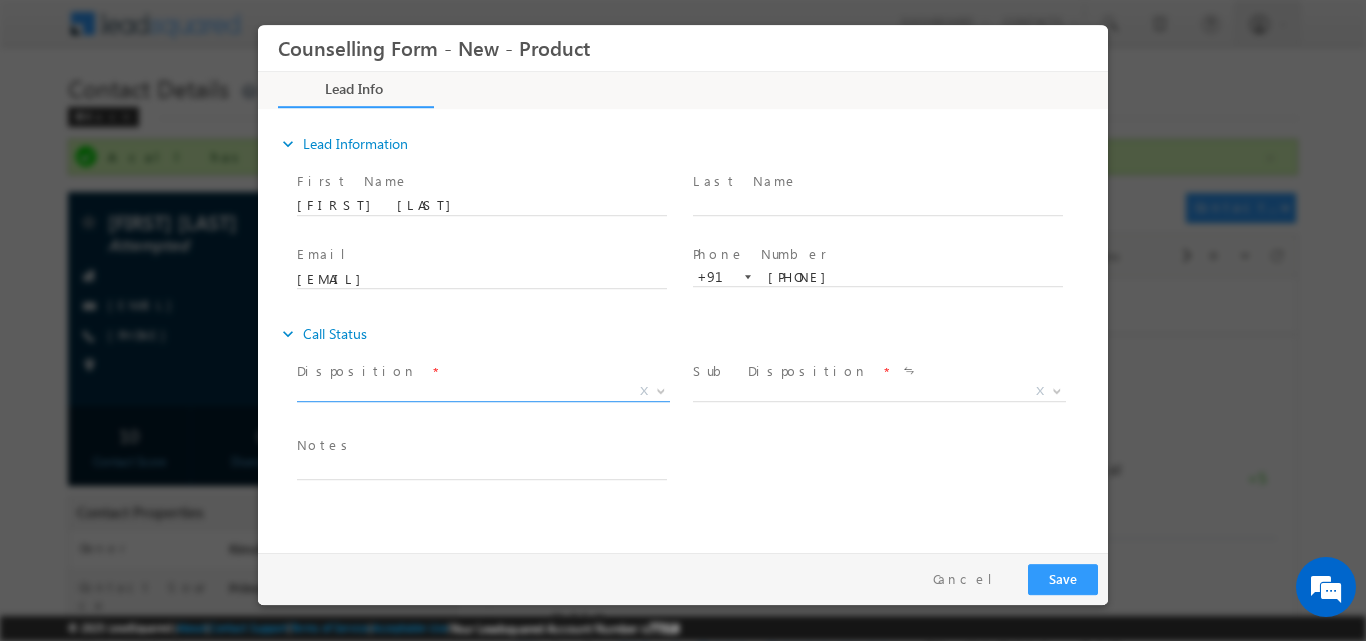 click at bounding box center [661, 389] 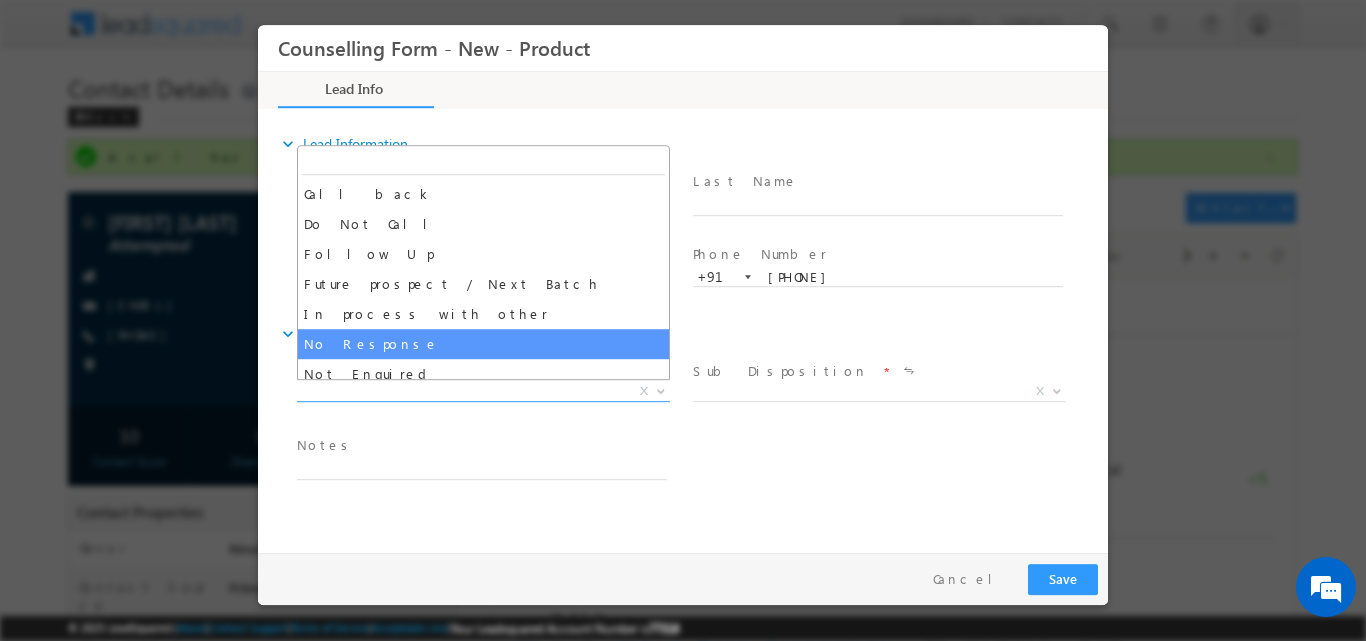 select on "No Response" 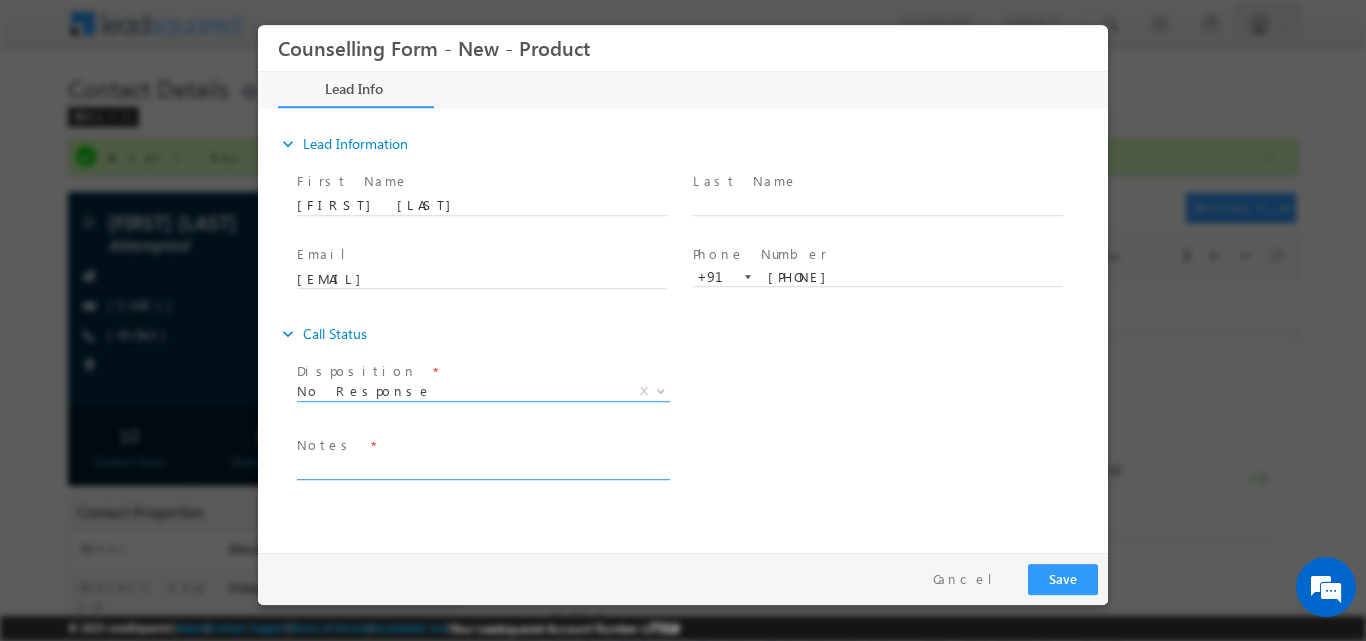click at bounding box center (482, 467) 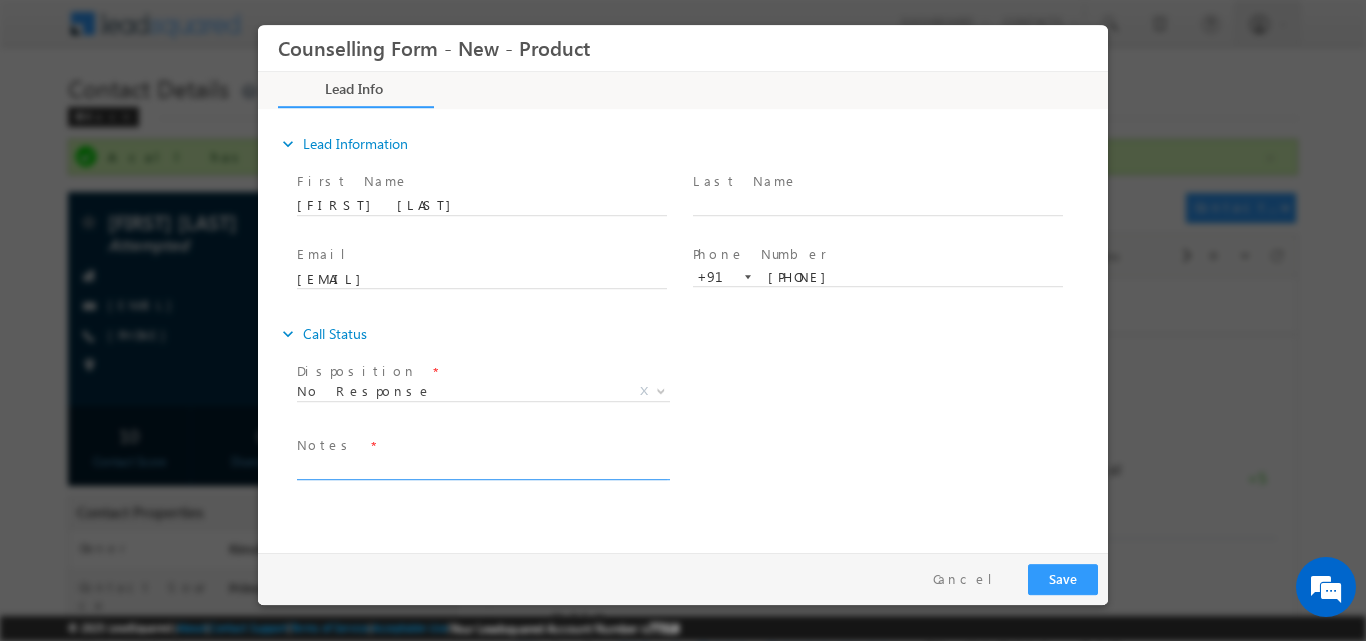 paste on "No response, dnp" 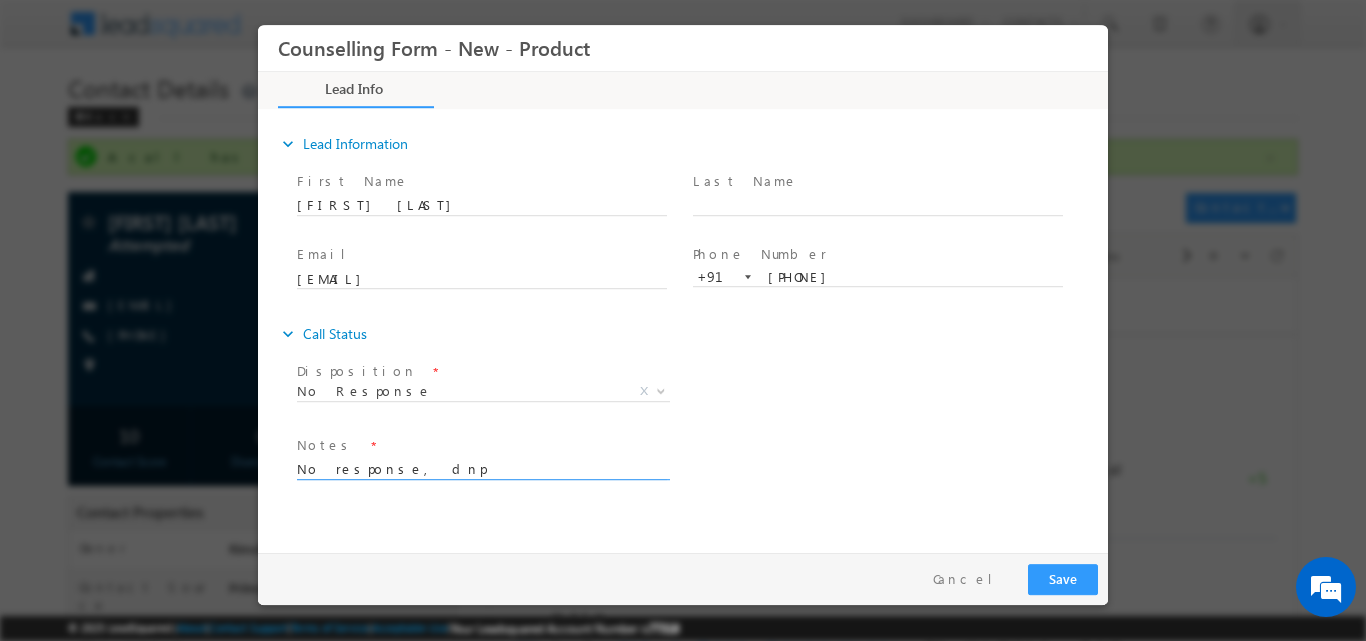 type on "No response, dnp" 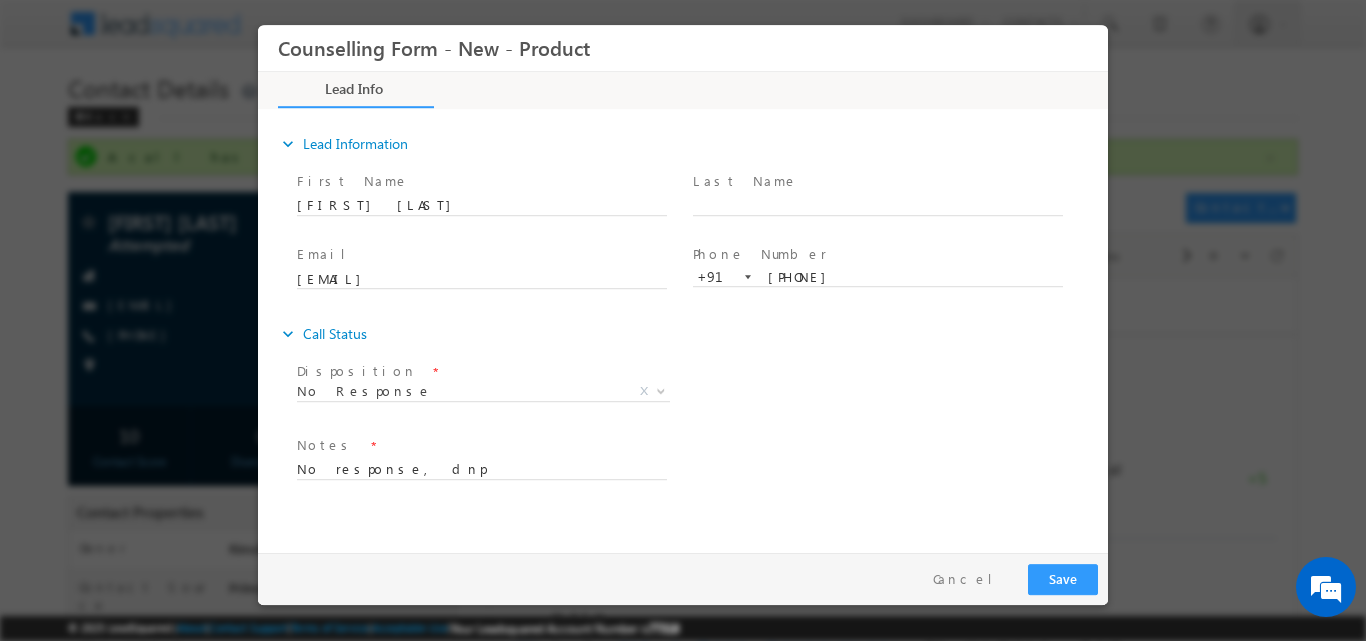 click on "Disposition
*
No Response No Response X
Sub Disposition
*
Attempts 1-9 X" at bounding box center [700, 393] 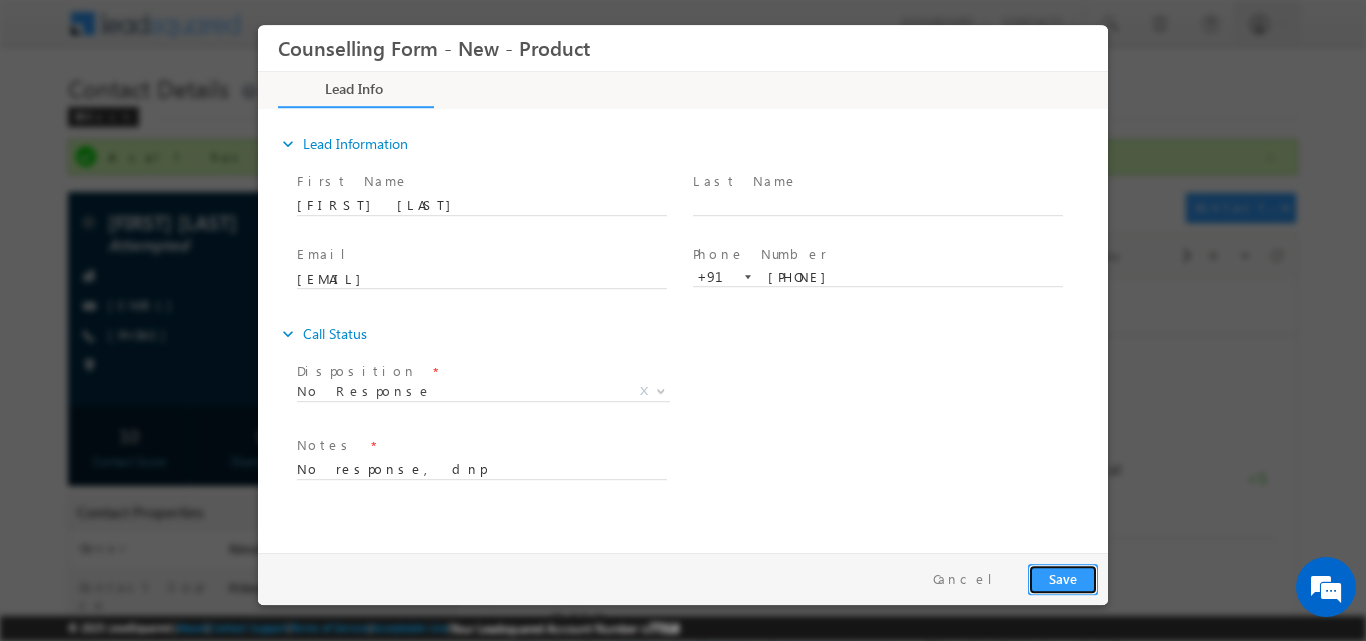click on "Save" at bounding box center (1063, 578) 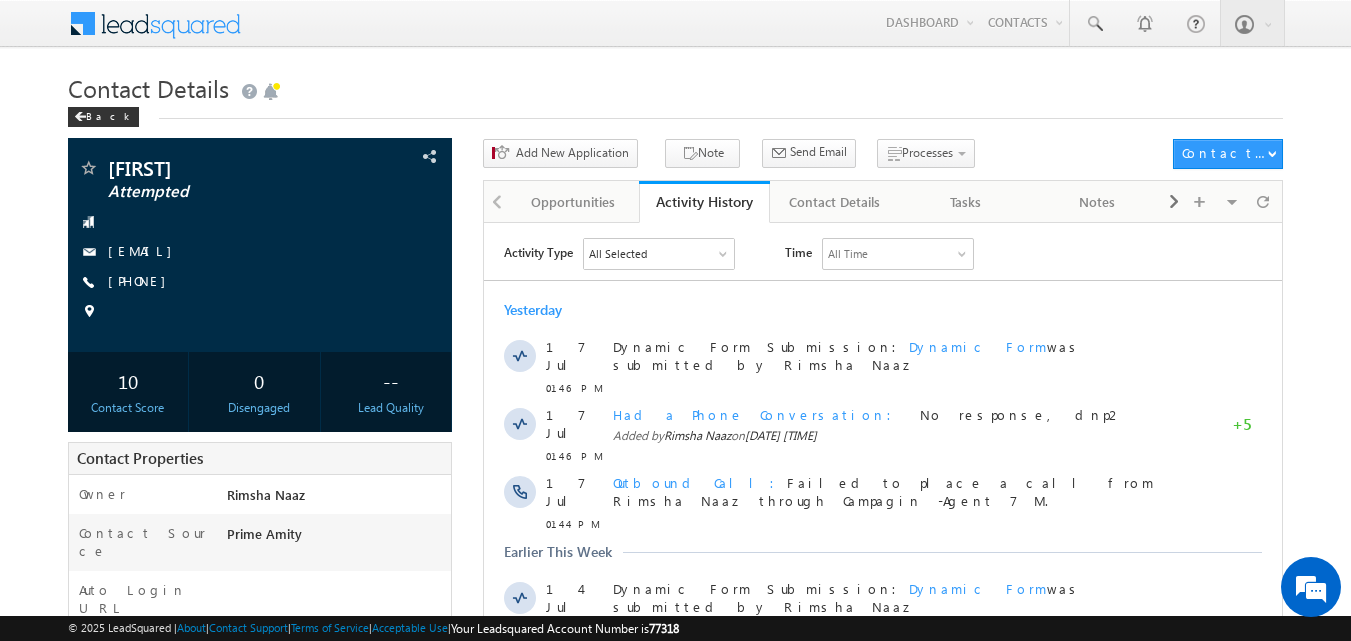 scroll, scrollTop: 0, scrollLeft: 0, axis: both 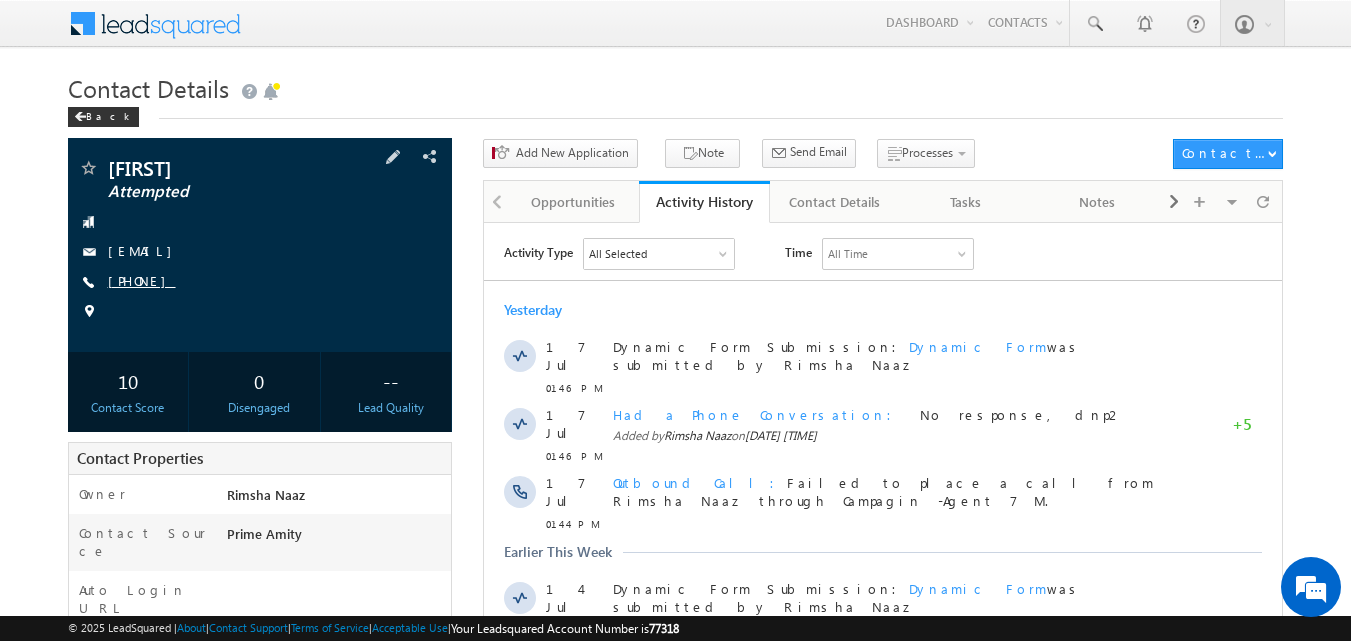 click on "[PHONE]" at bounding box center [142, 280] 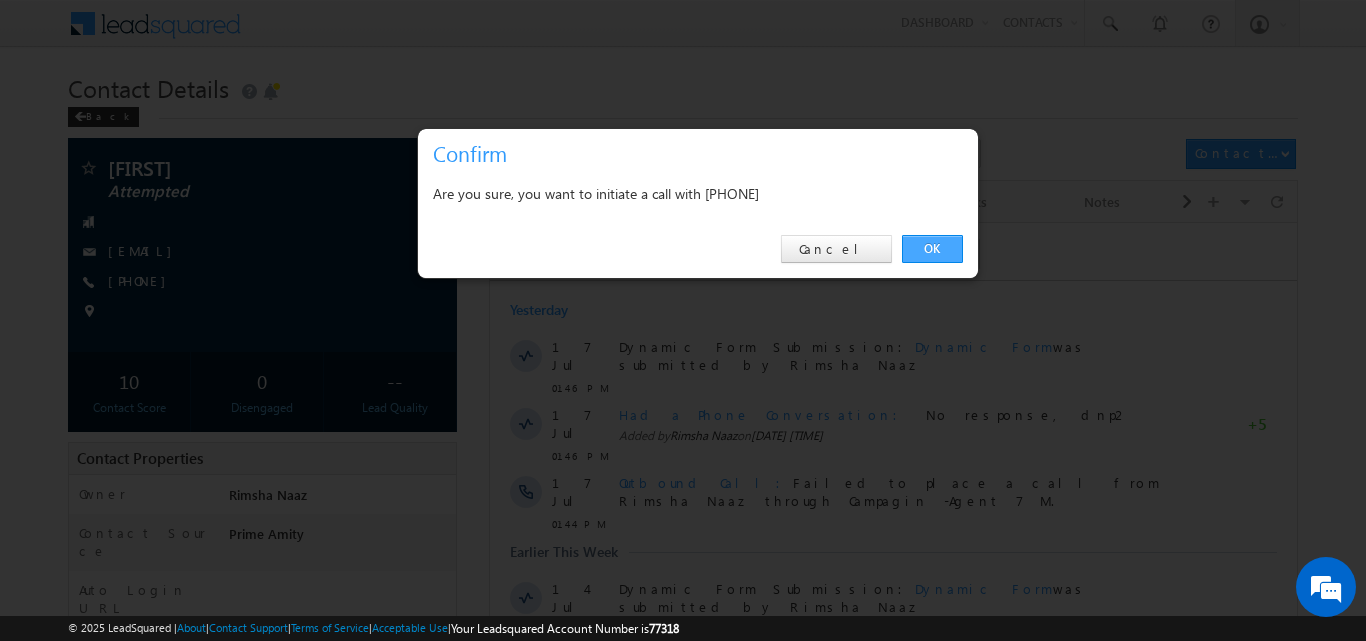click on "OK" at bounding box center [932, 249] 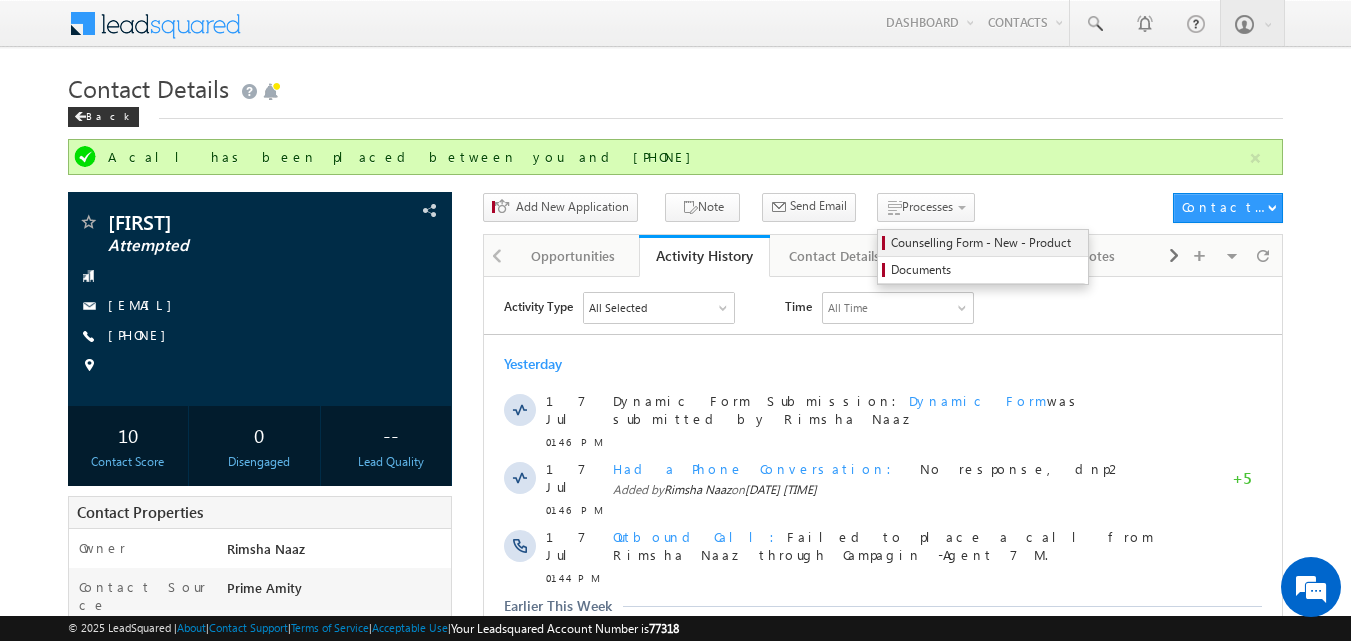click on "Counselling Form - New - Product" at bounding box center [983, 243] 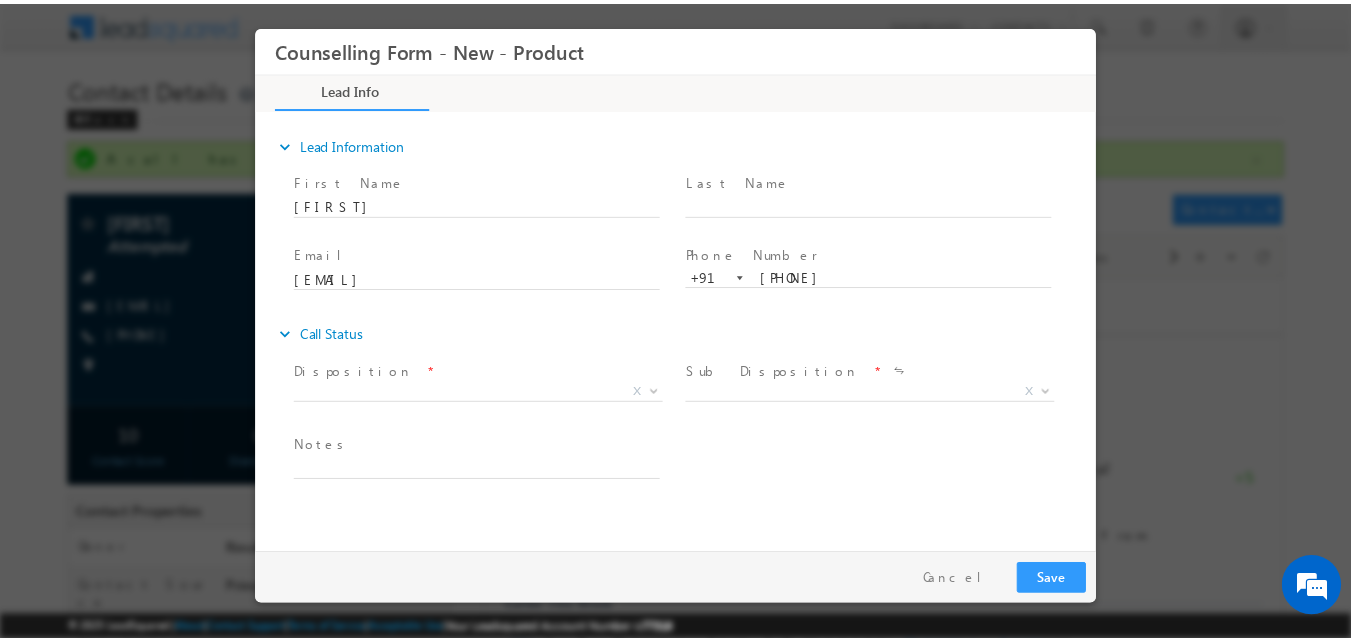 scroll, scrollTop: 0, scrollLeft: 0, axis: both 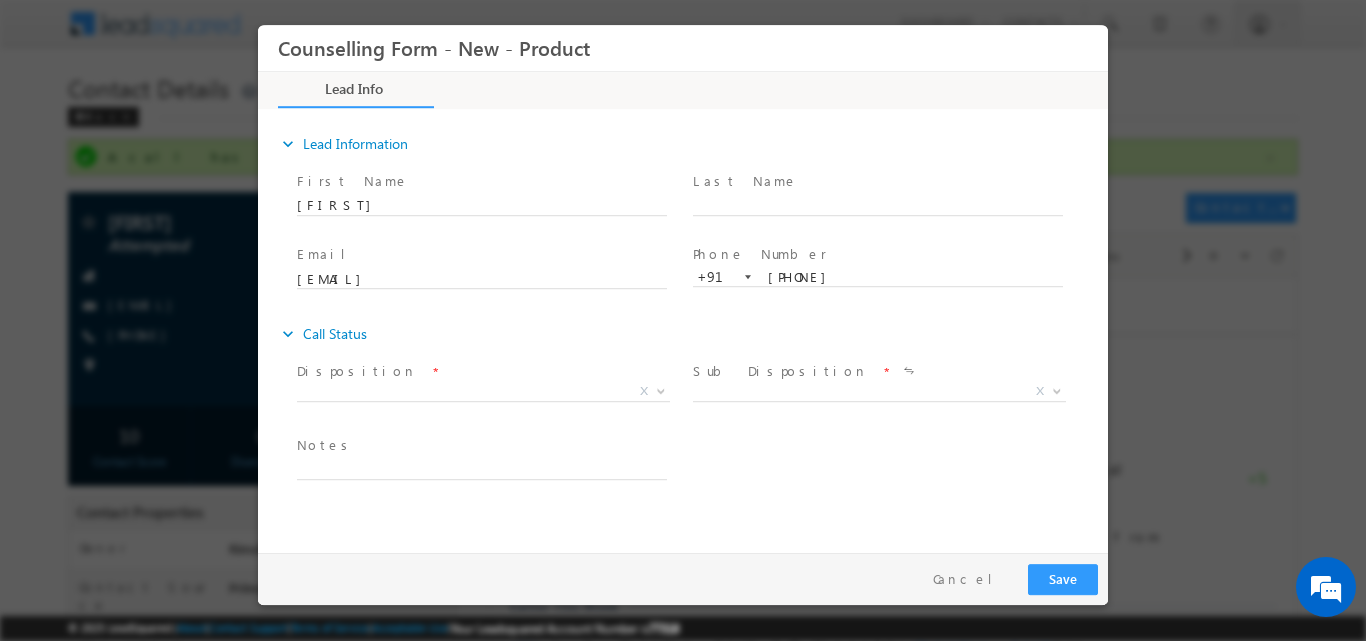 click at bounding box center (659, 390) 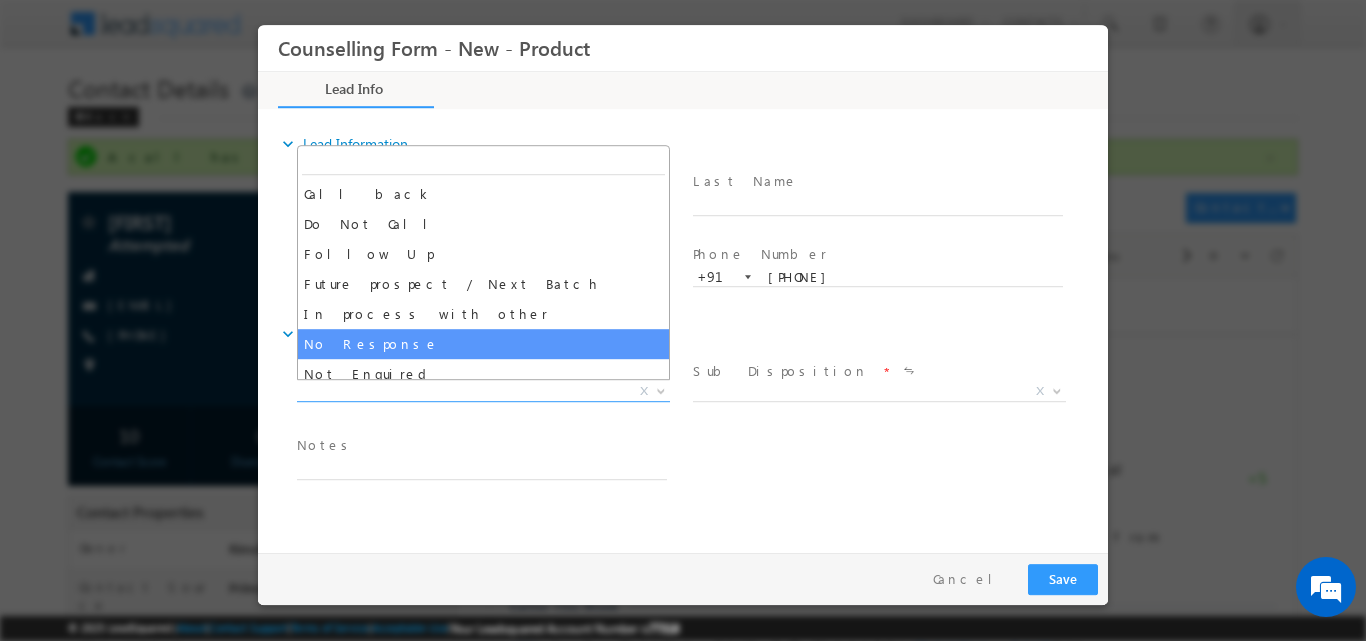select on "No Response" 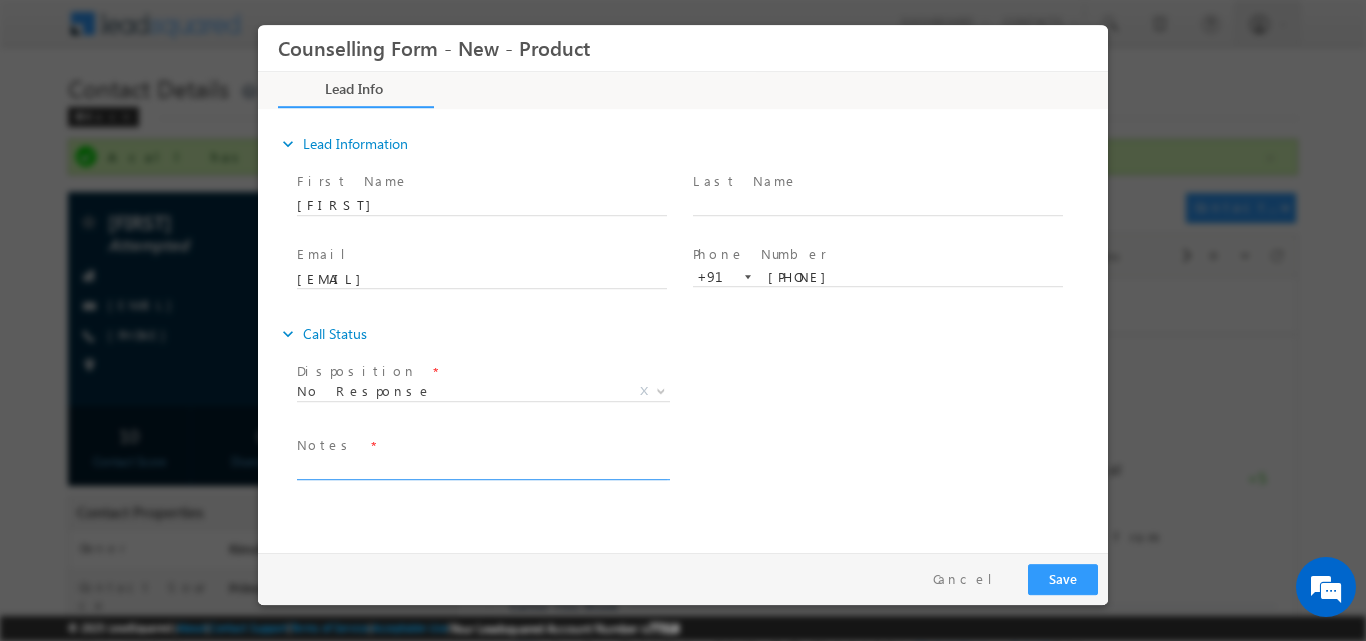 click at bounding box center (482, 467) 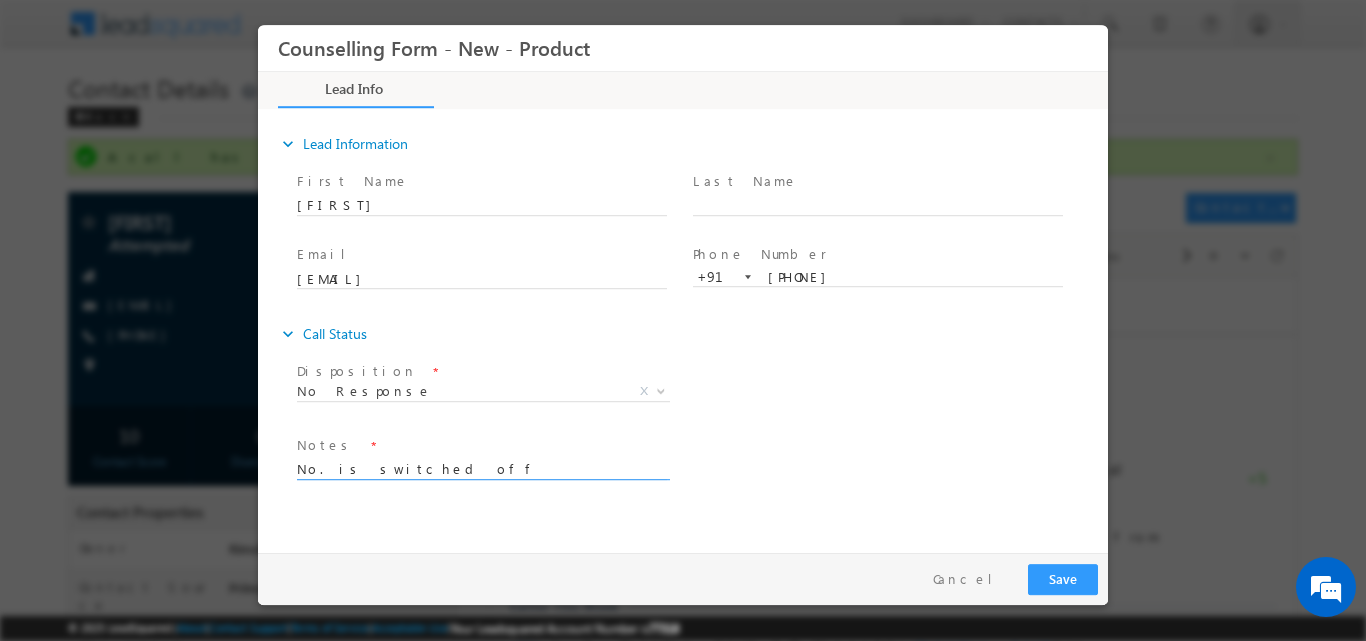 type on "No. is switched off" 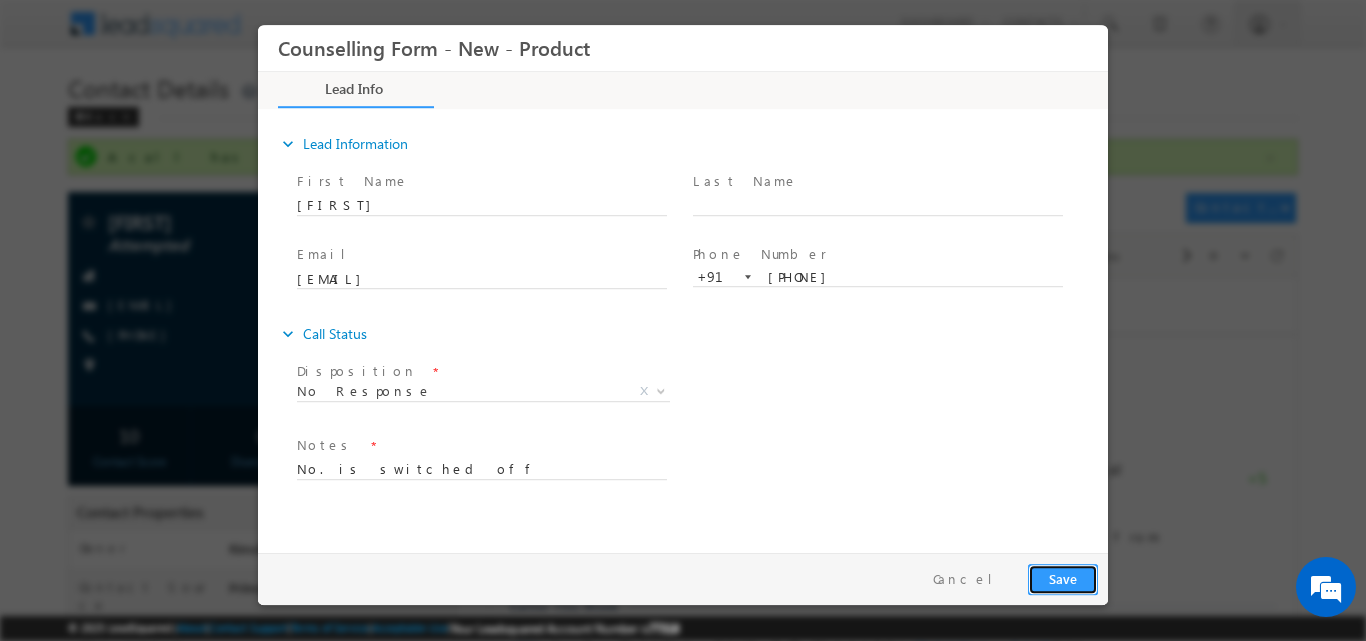 click on "Save" at bounding box center [1063, 578] 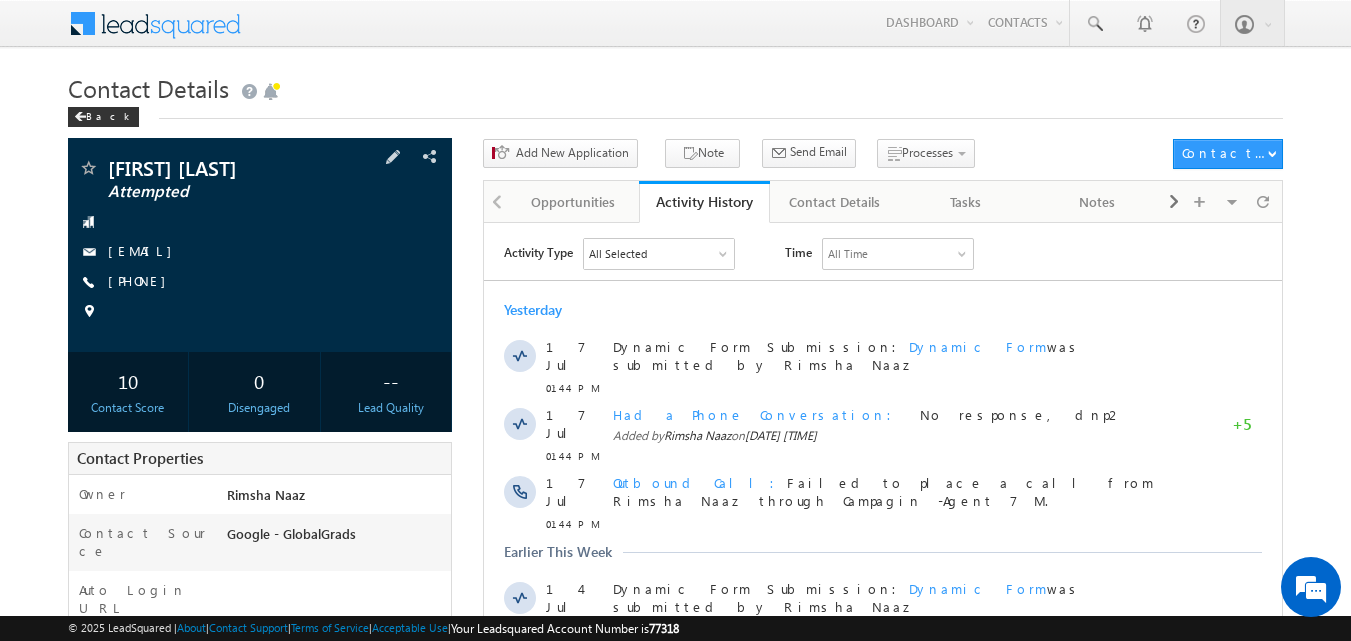 scroll, scrollTop: 0, scrollLeft: 0, axis: both 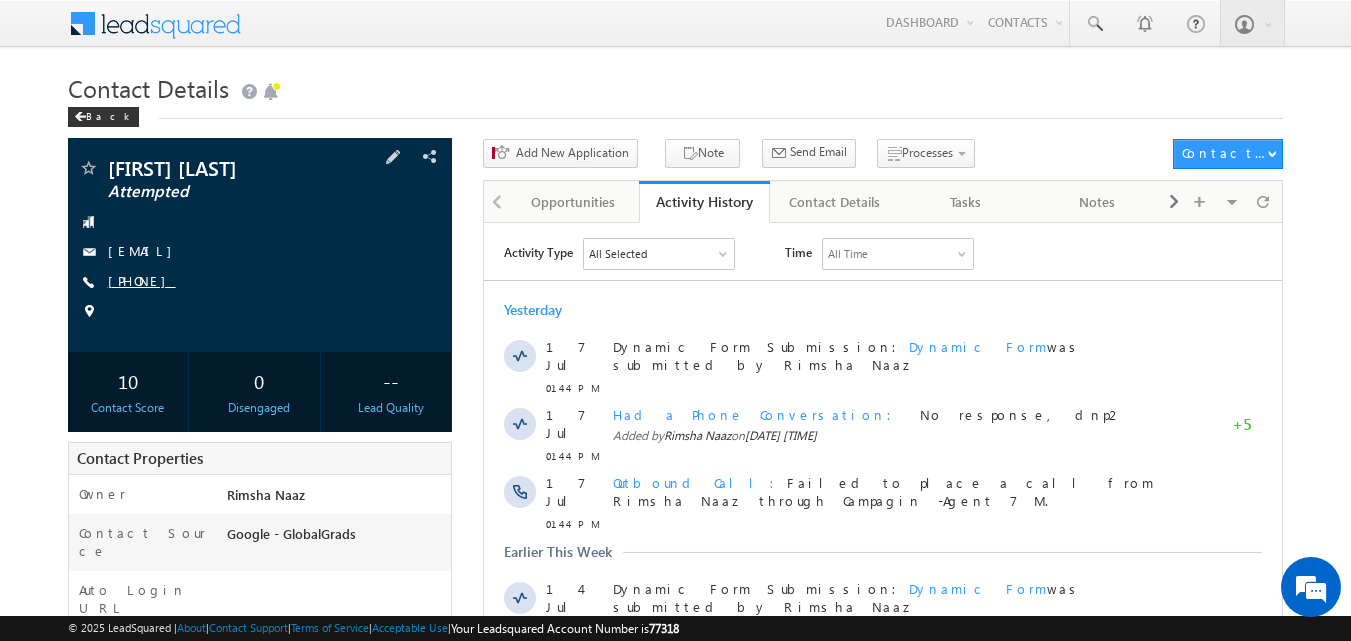 click on "[PHONE]" at bounding box center [142, 280] 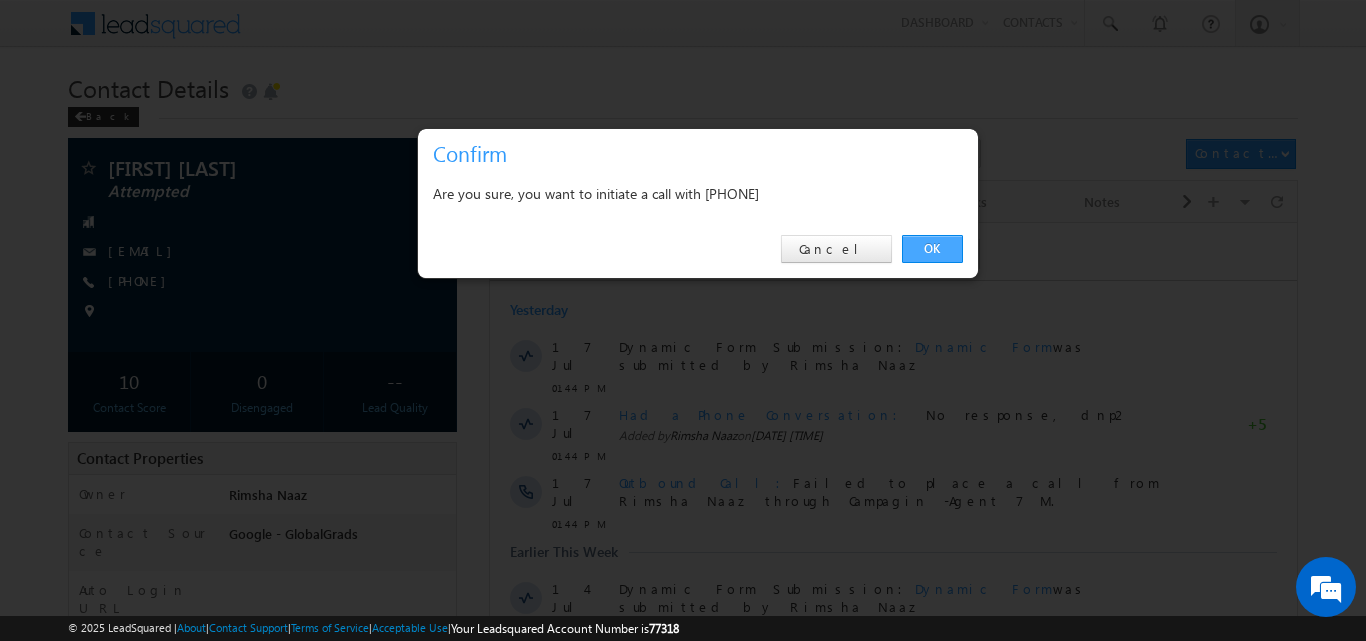 click on "OK" at bounding box center [932, 249] 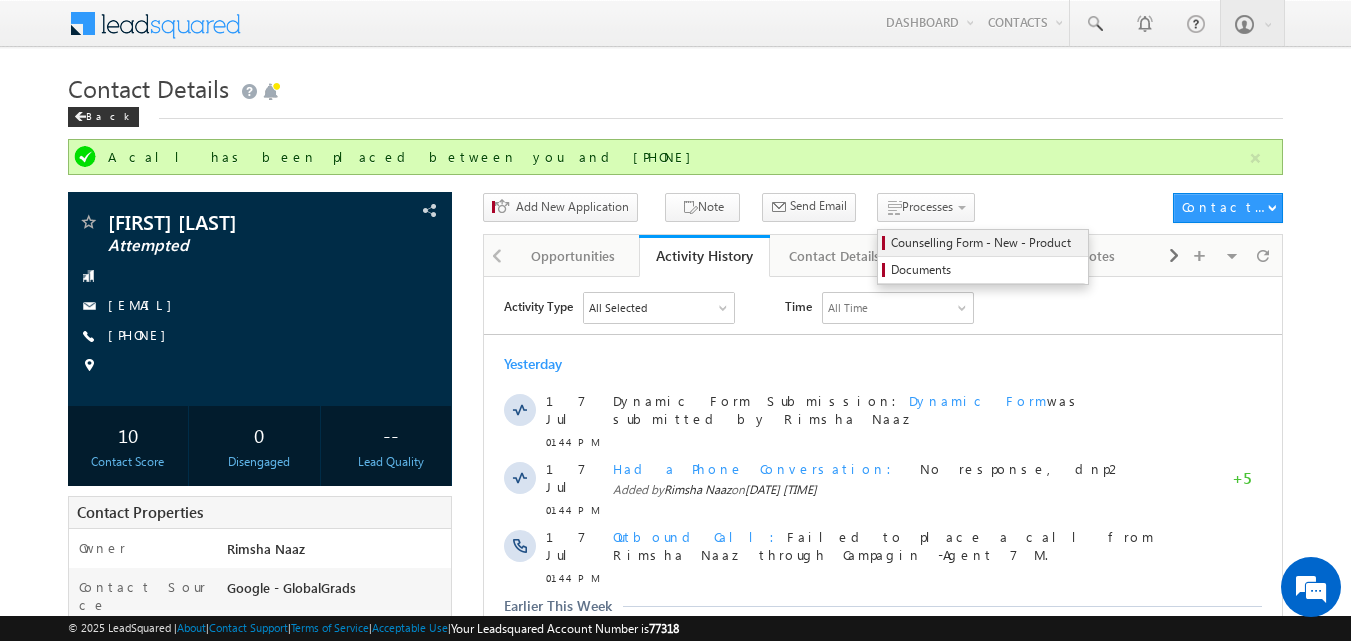 click on "Counselling Form - New - Product" at bounding box center (983, 243) 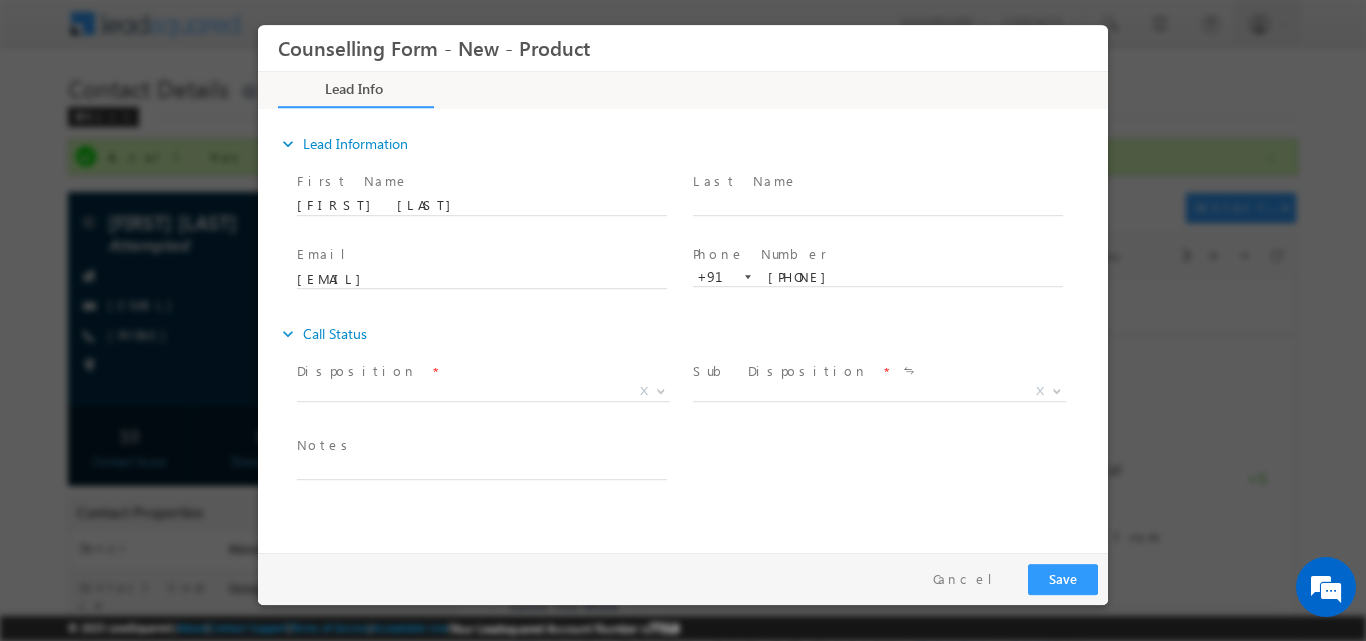 scroll, scrollTop: 0, scrollLeft: 0, axis: both 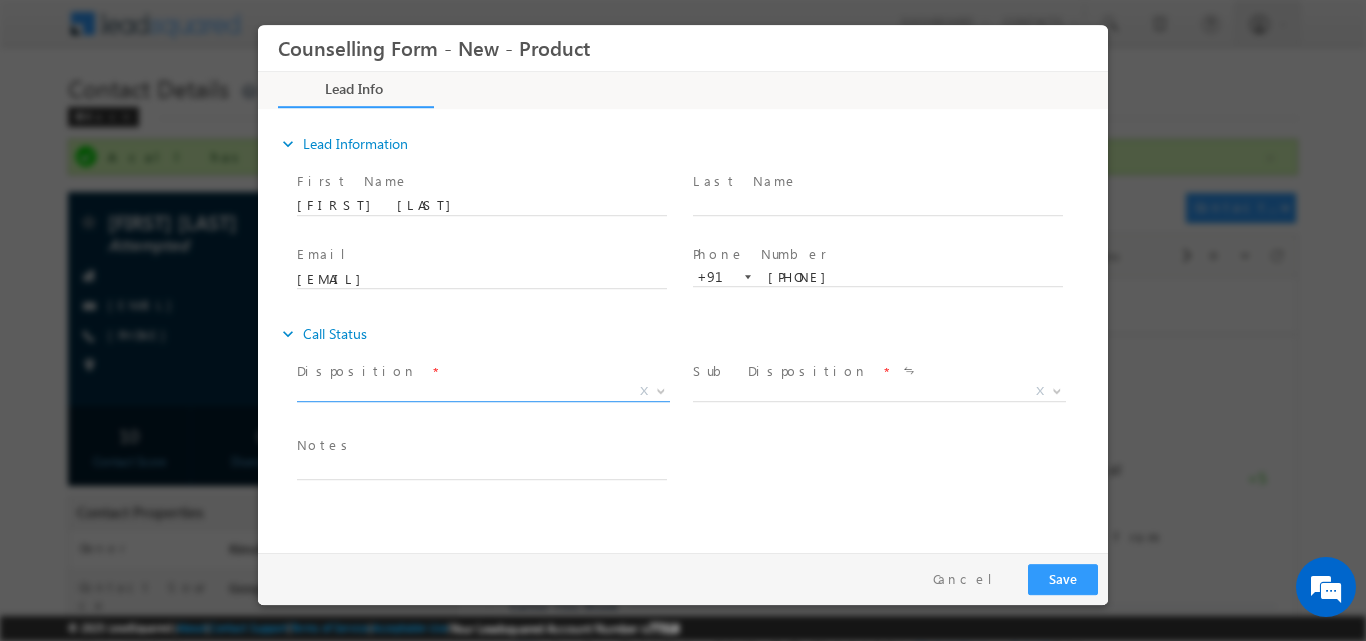 click at bounding box center (661, 389) 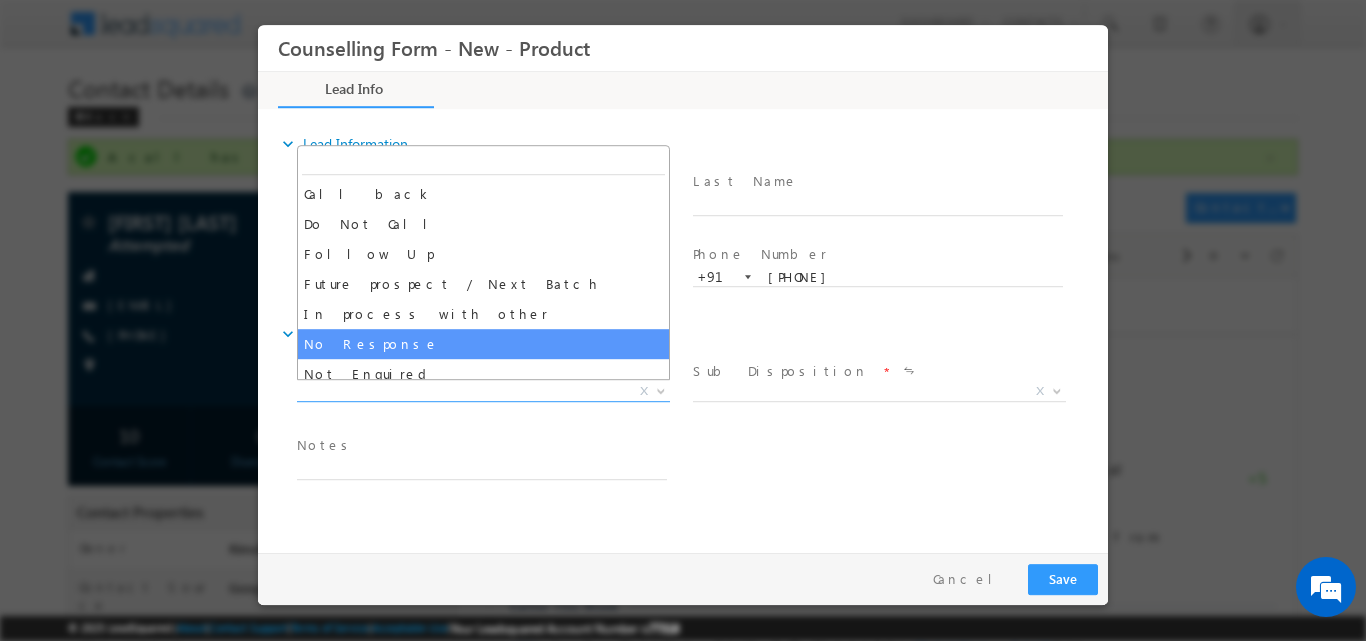 select on "No Response" 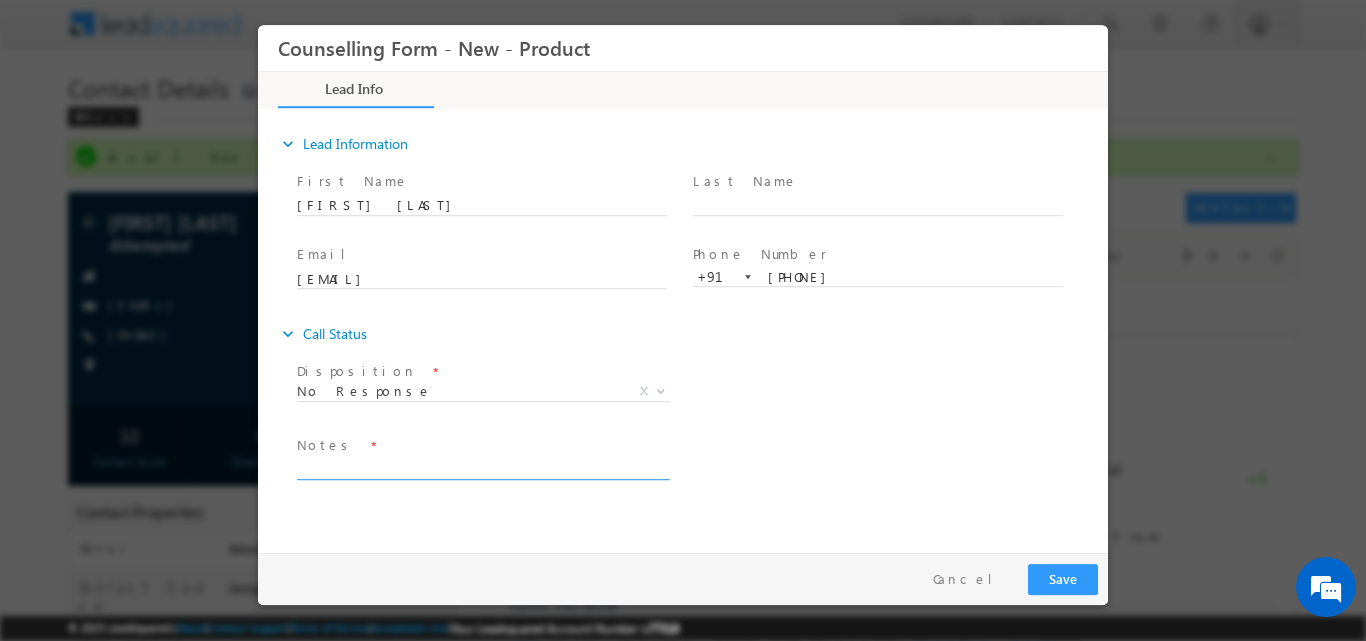 click at bounding box center [482, 467] 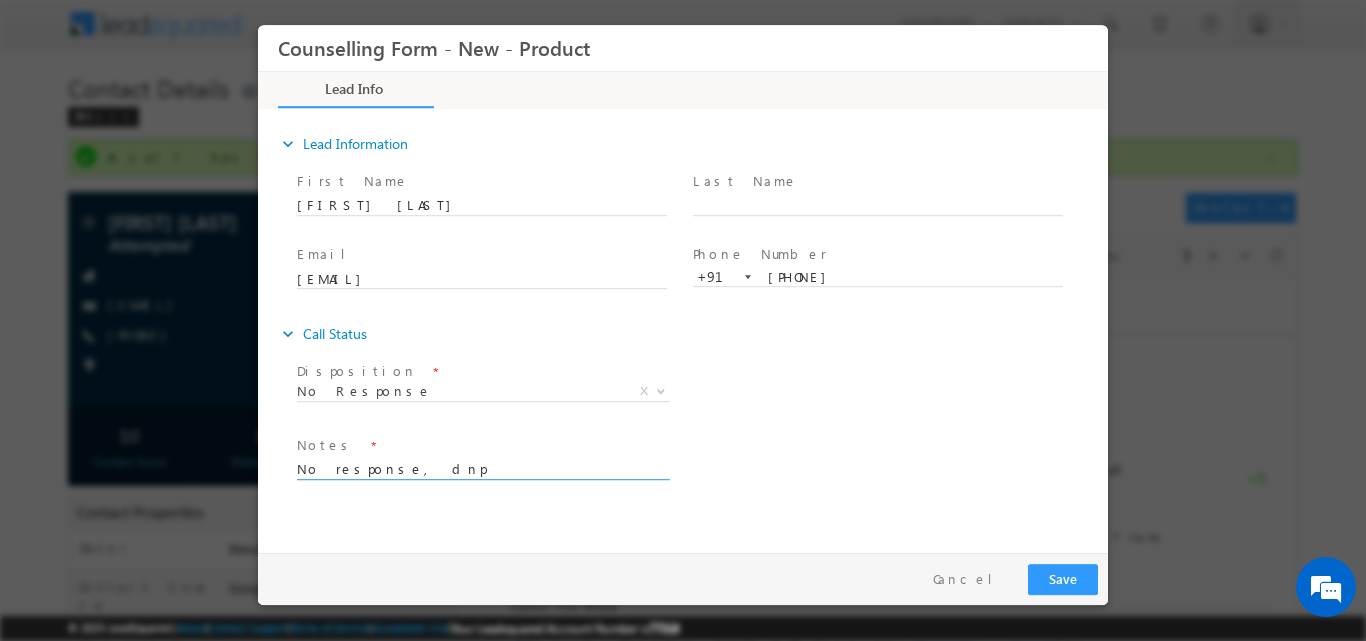 type on "No response, dnp" 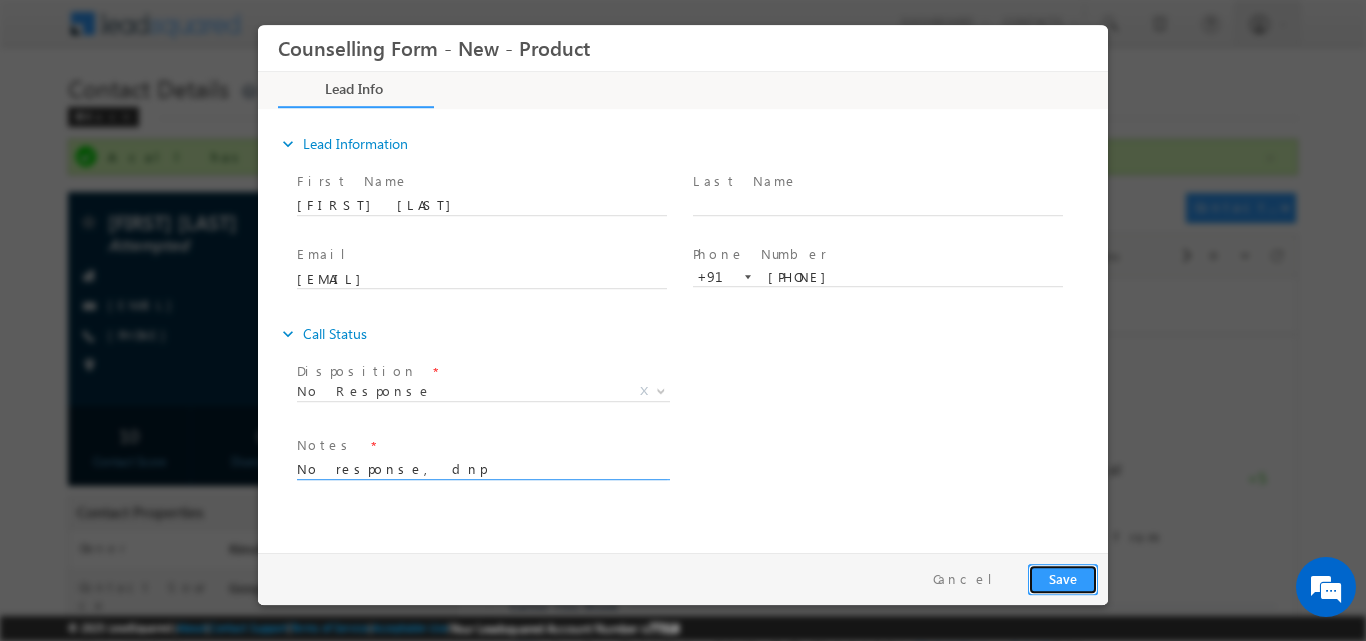 click on "Save" at bounding box center [1063, 578] 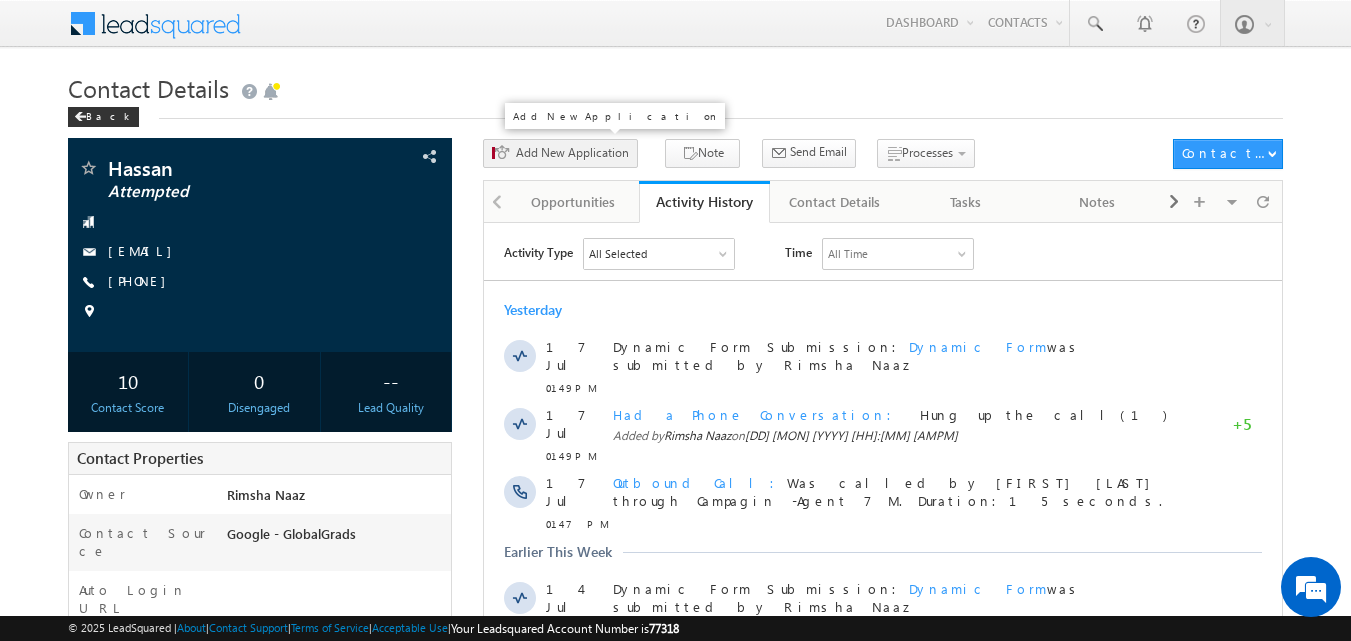 scroll, scrollTop: 0, scrollLeft: 0, axis: both 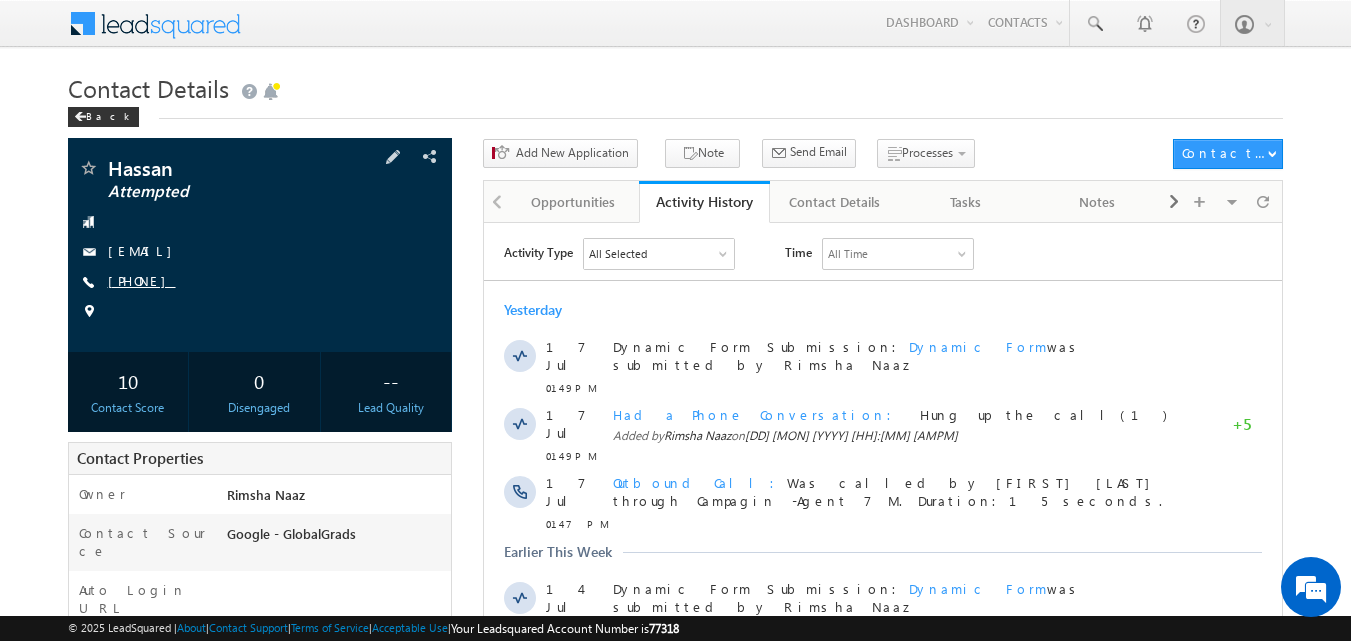 click on "+91-9602253556" at bounding box center [142, 280] 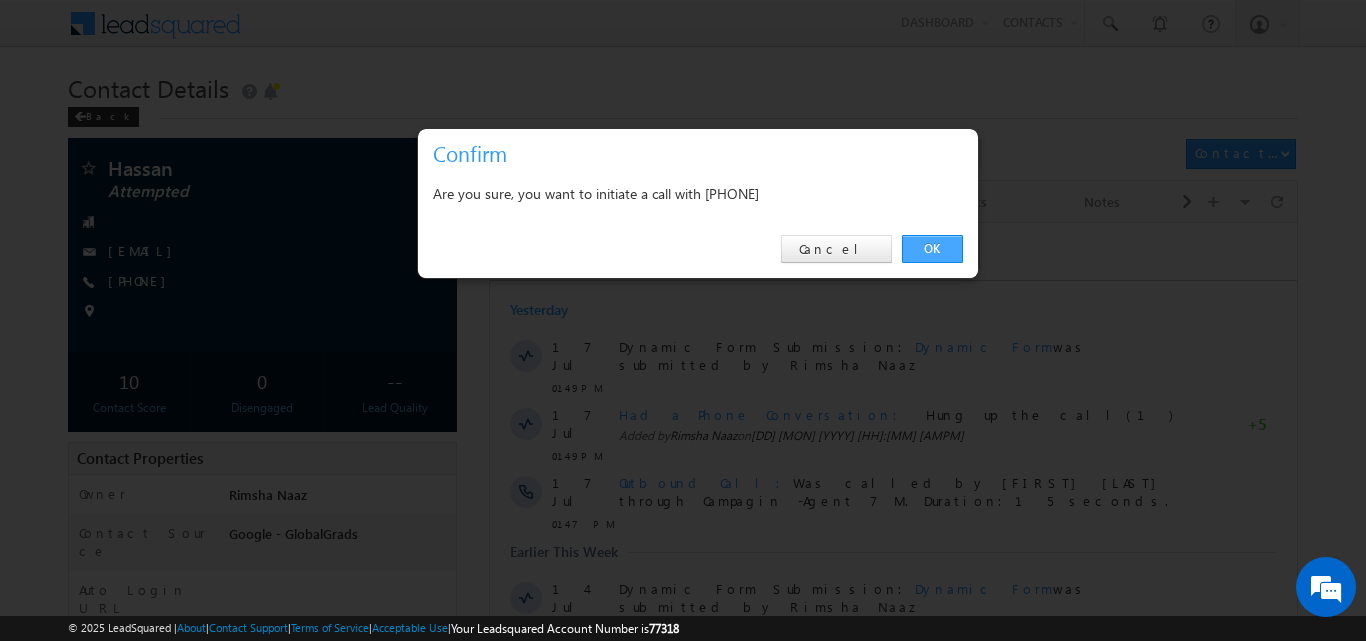 click on "OK" at bounding box center [932, 249] 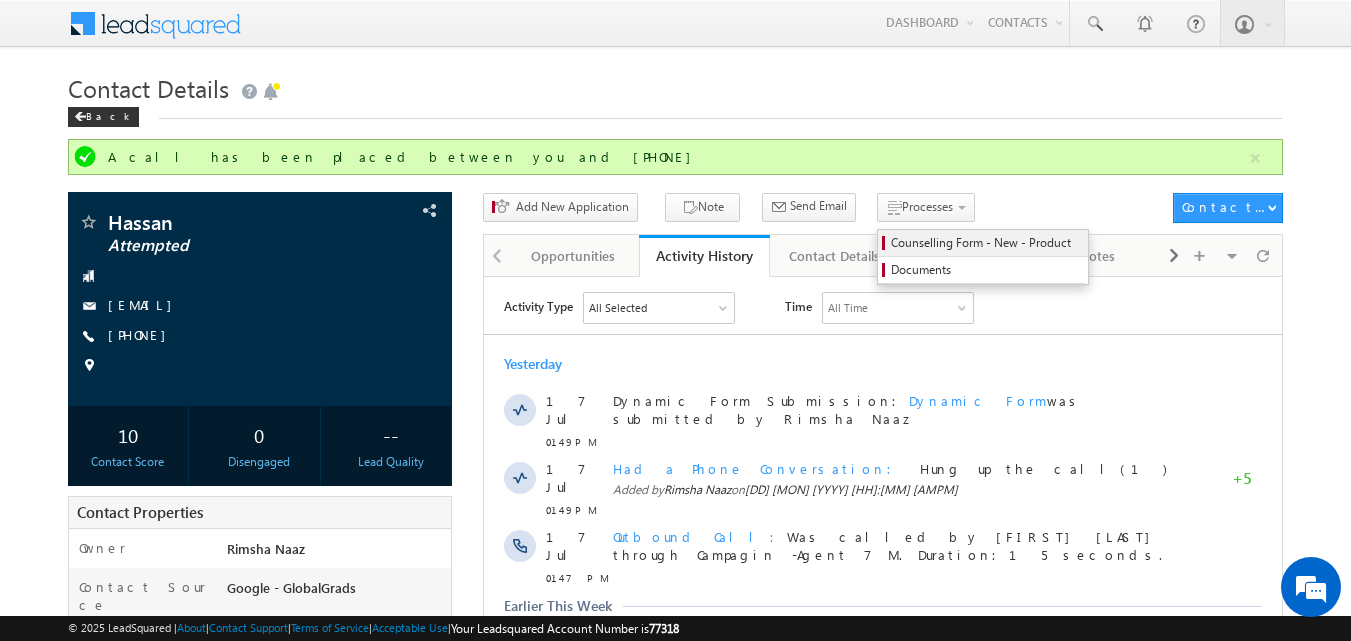 click on "Counselling Form - New - Product" at bounding box center [986, 243] 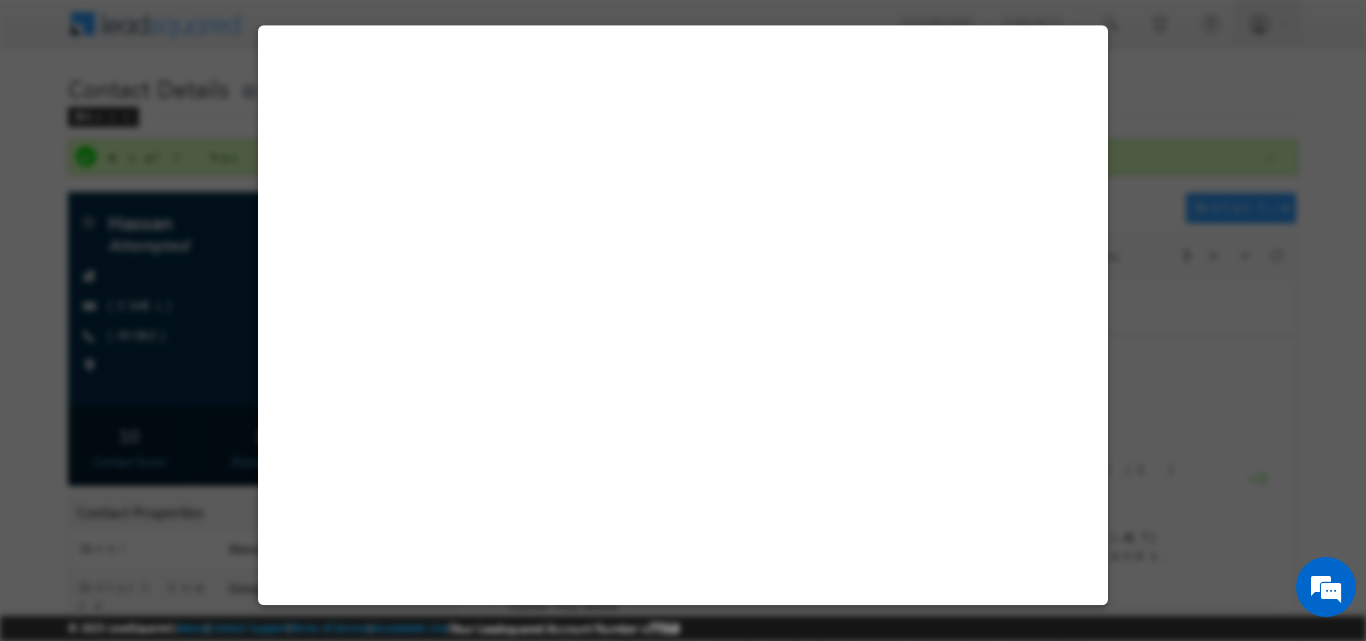 select on "Attempted" 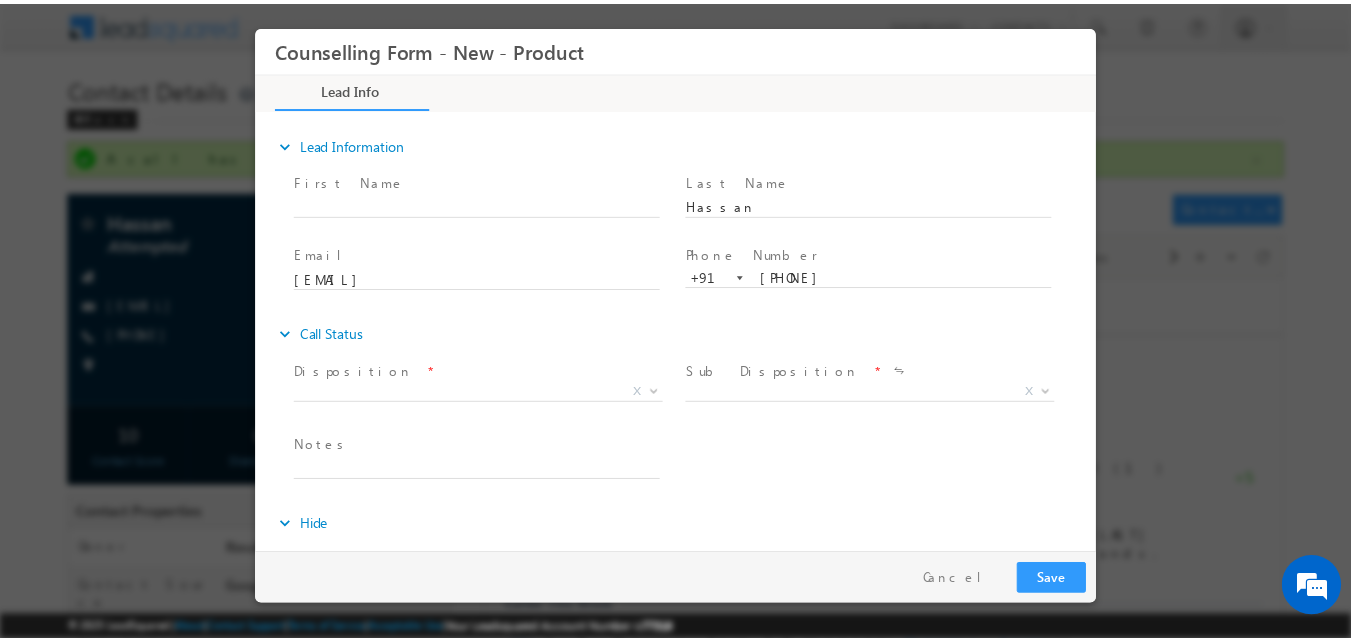 scroll, scrollTop: 0, scrollLeft: 0, axis: both 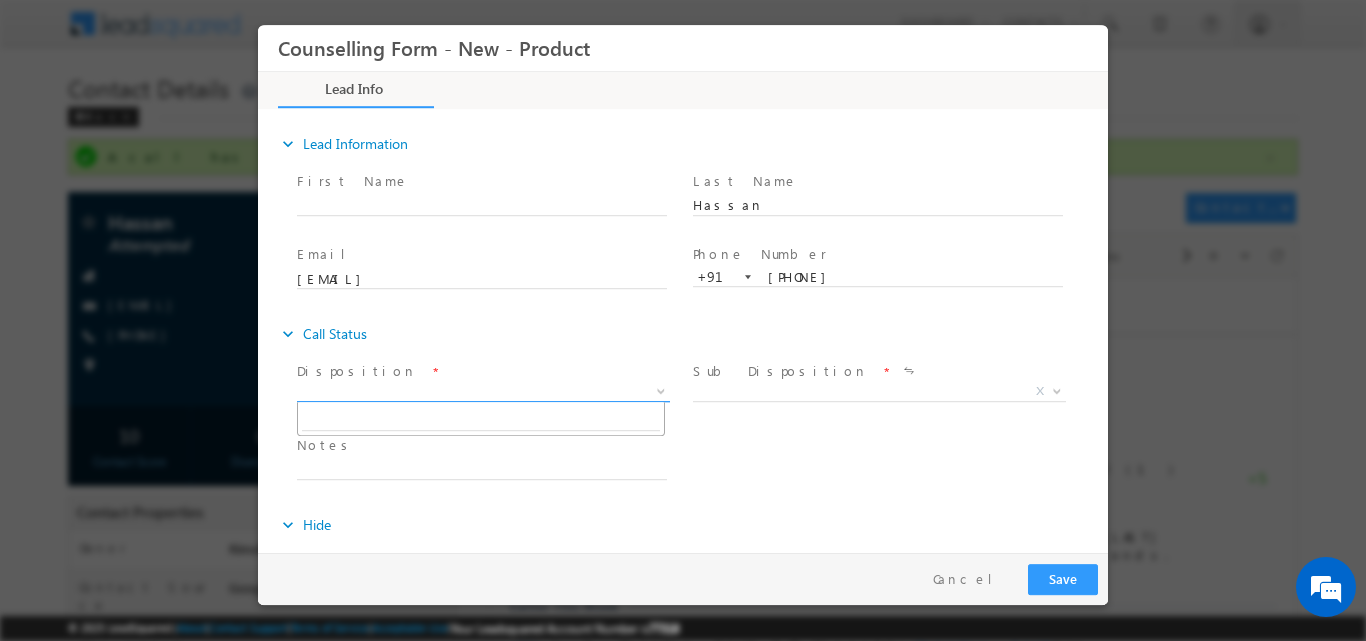 click at bounding box center [659, 390] 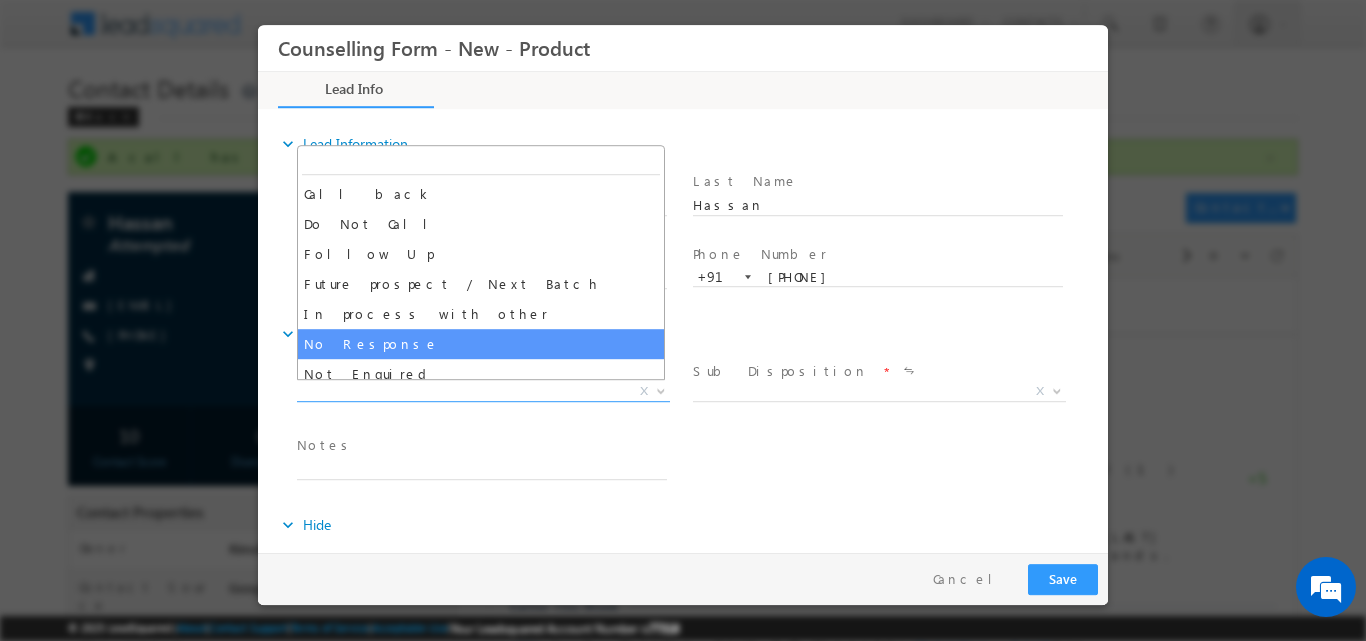 select on "No Response" 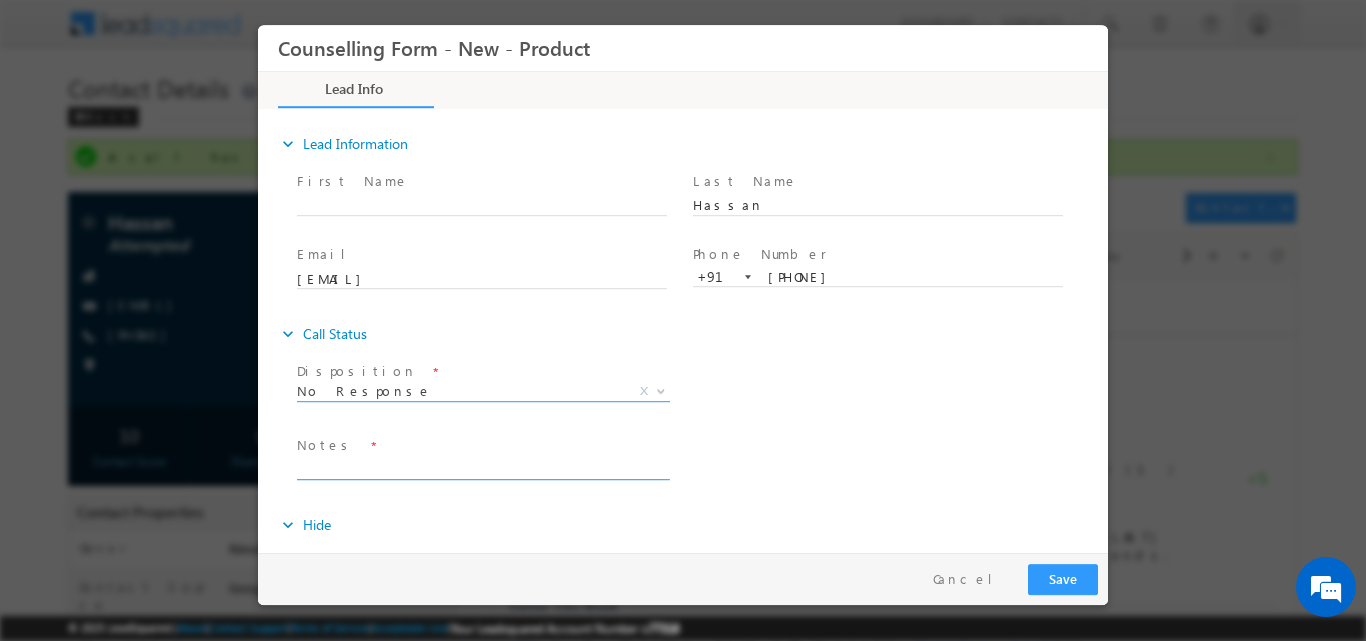 click at bounding box center (482, 467) 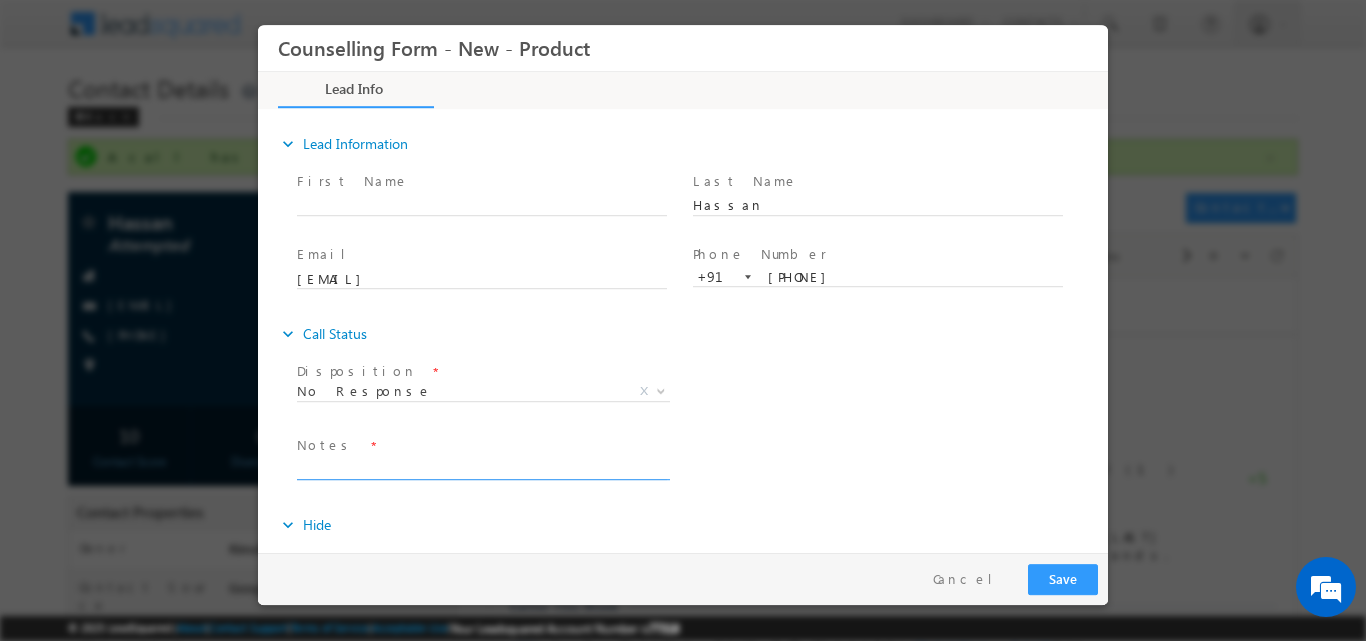paste on "No response, dnp" 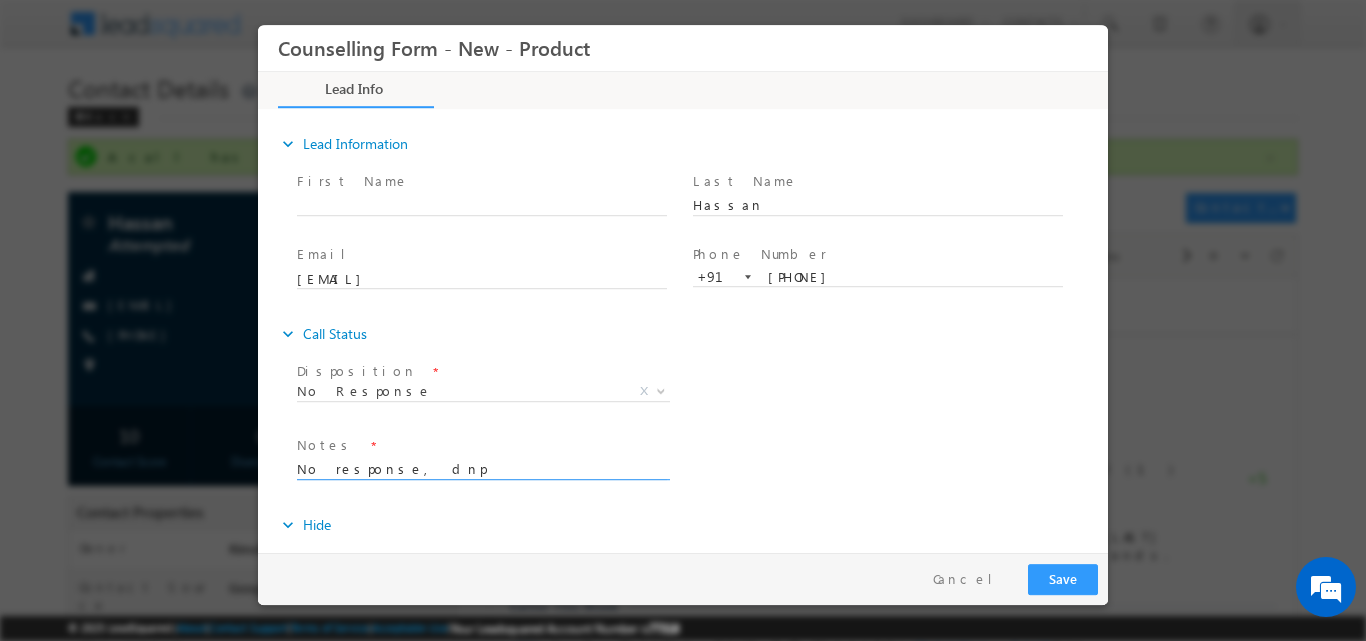 type on "No response, dnp" 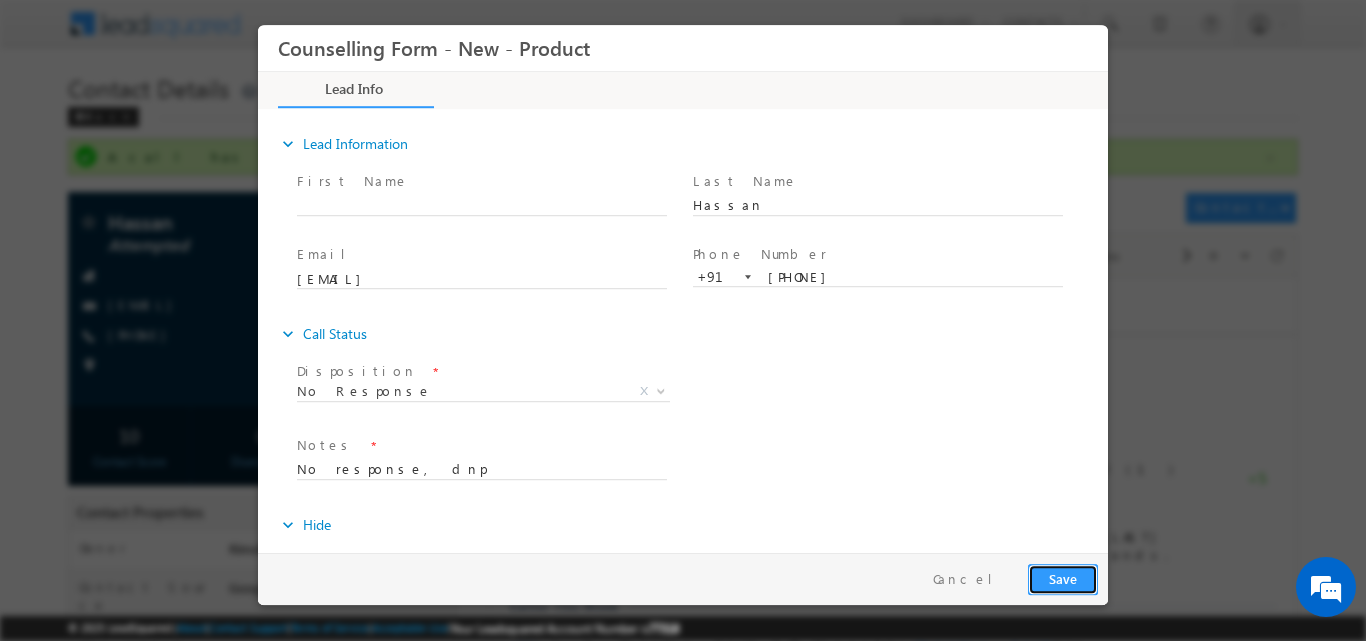 click on "Save" at bounding box center [1063, 578] 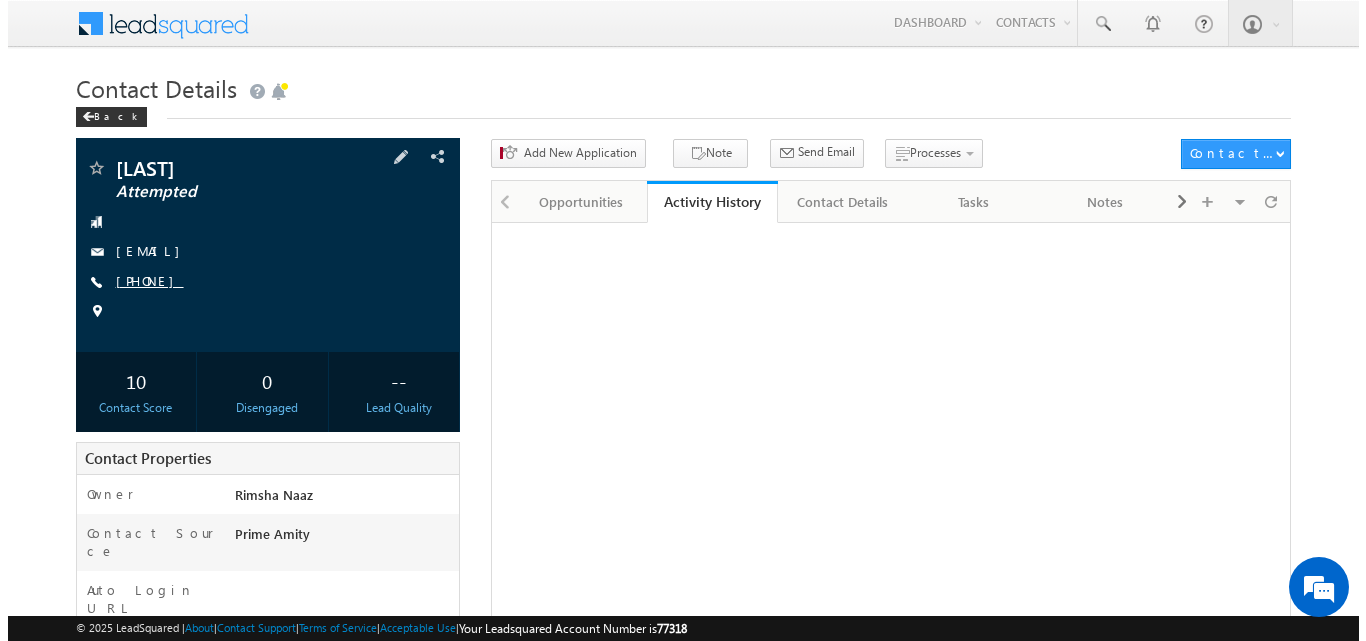 scroll, scrollTop: 0, scrollLeft: 0, axis: both 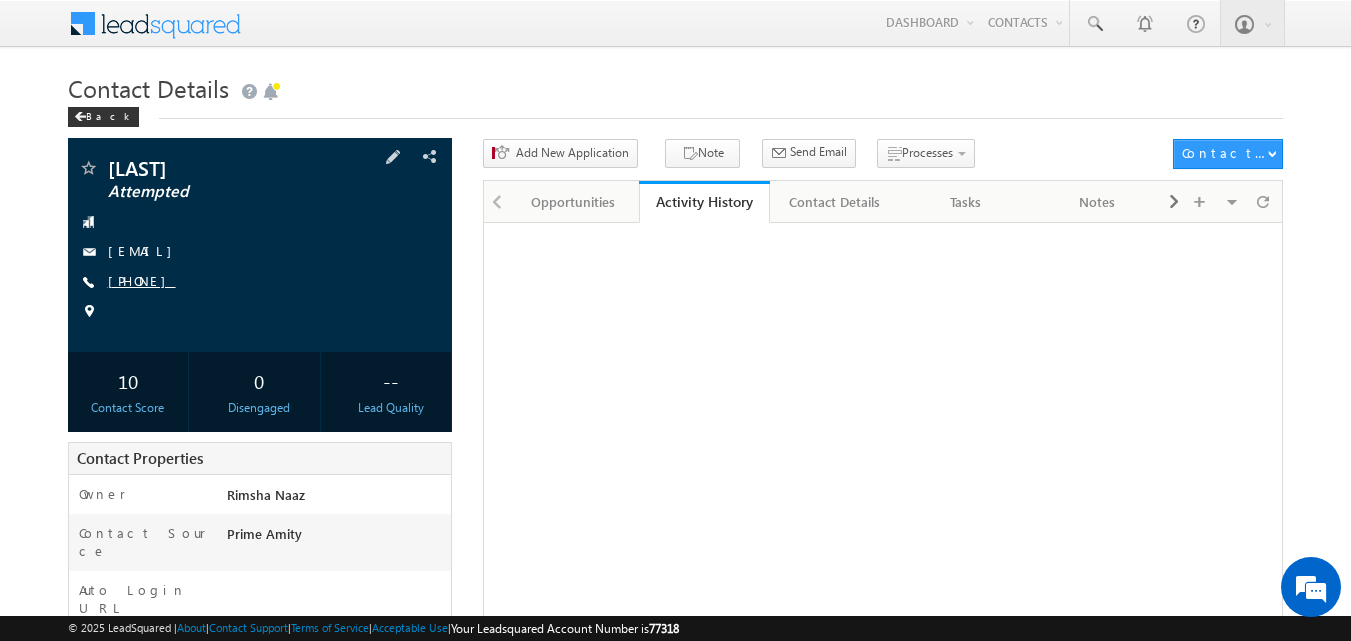 click on "[PHONE]" at bounding box center [142, 280] 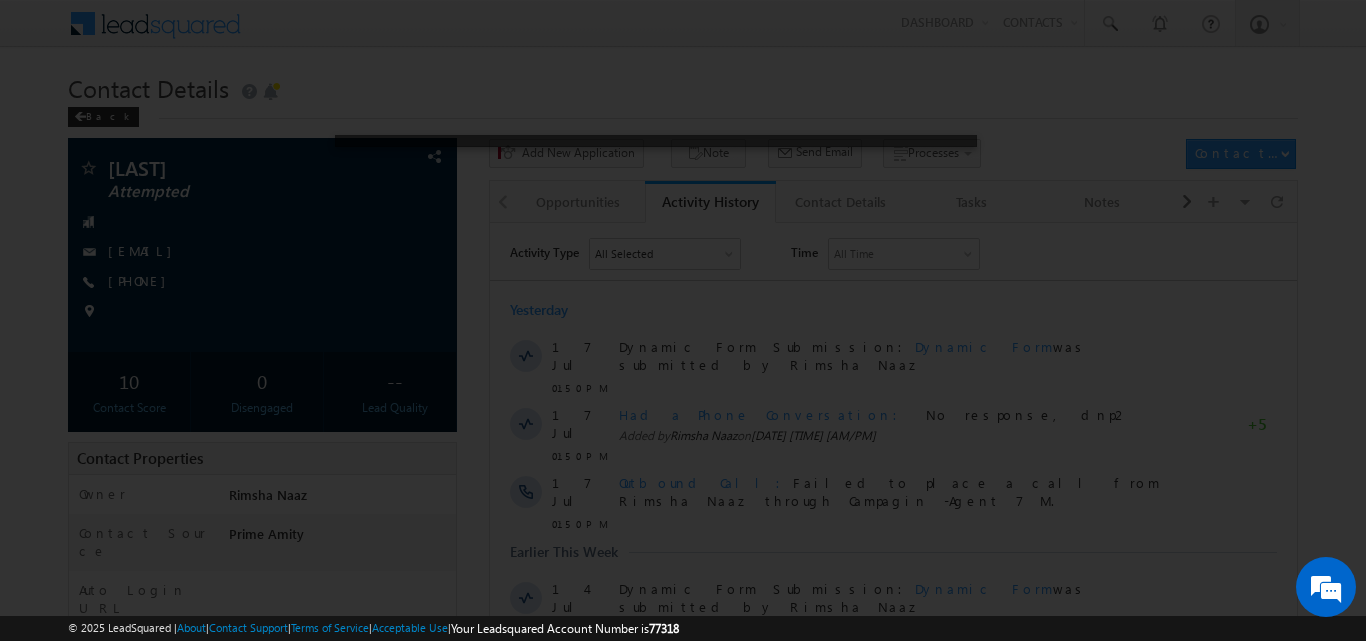 scroll, scrollTop: 0, scrollLeft: 0, axis: both 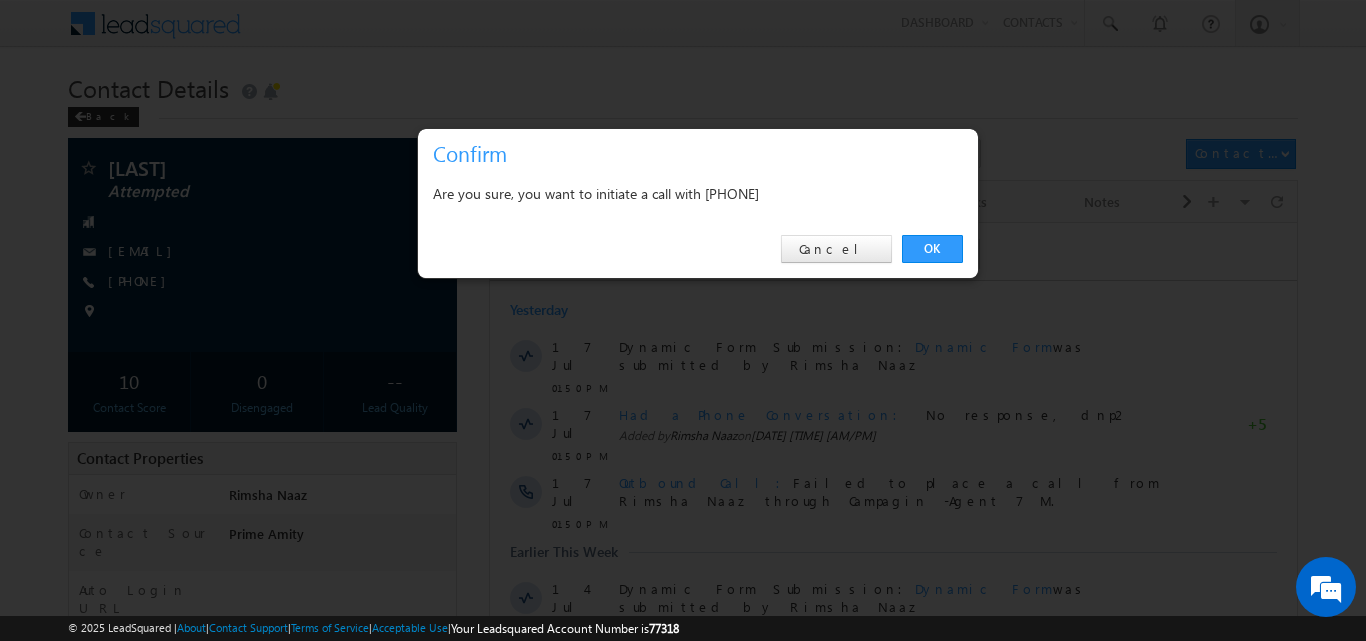 click on "OK" at bounding box center [932, 249] 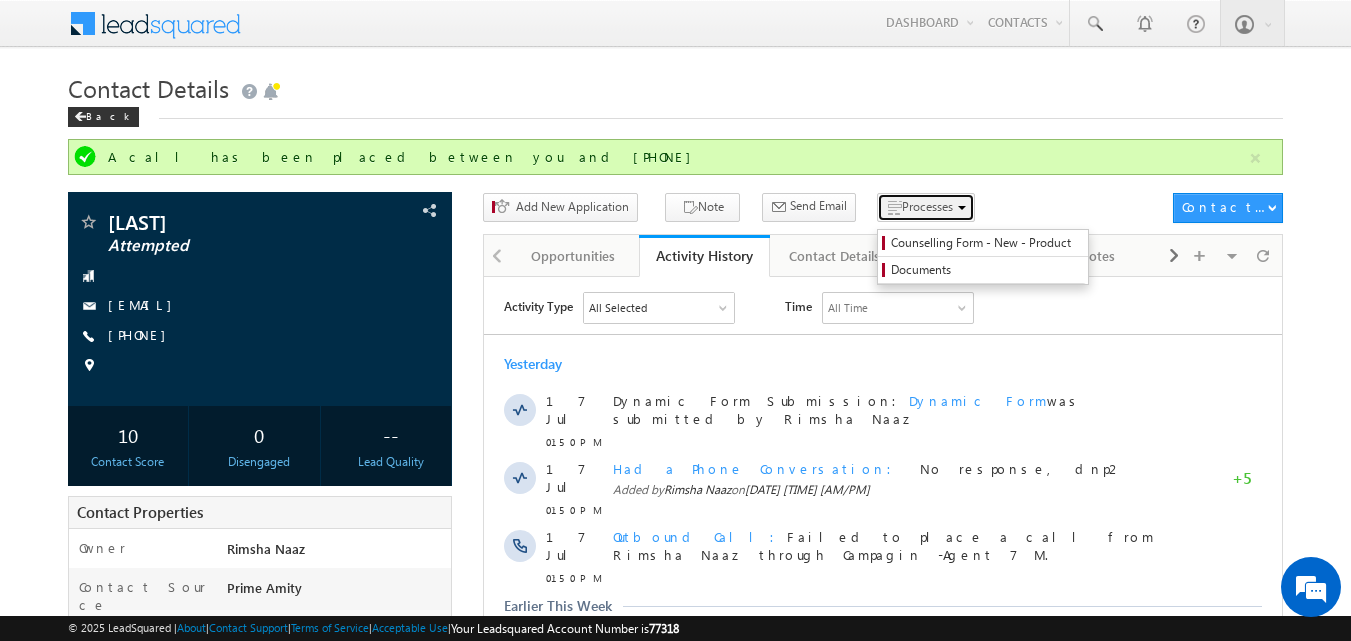 click on "Processes" at bounding box center [926, 207] 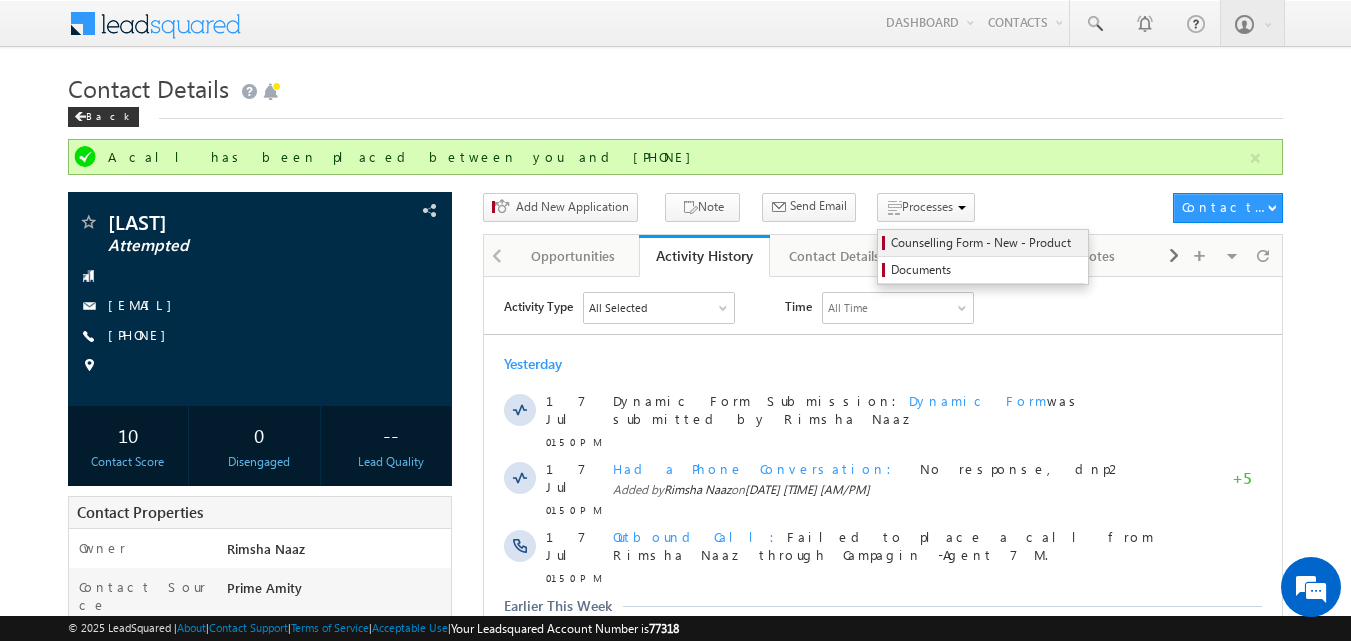 click on "Counselling Form - New - Product" at bounding box center (986, 243) 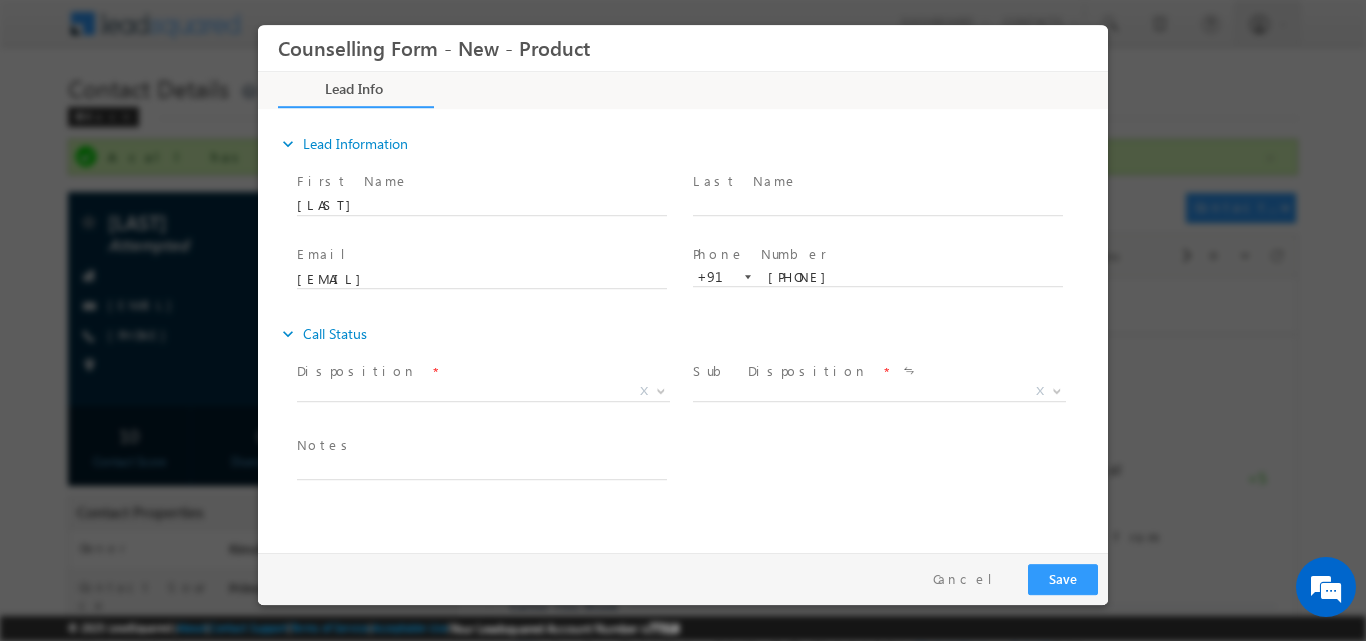 scroll, scrollTop: 0, scrollLeft: 0, axis: both 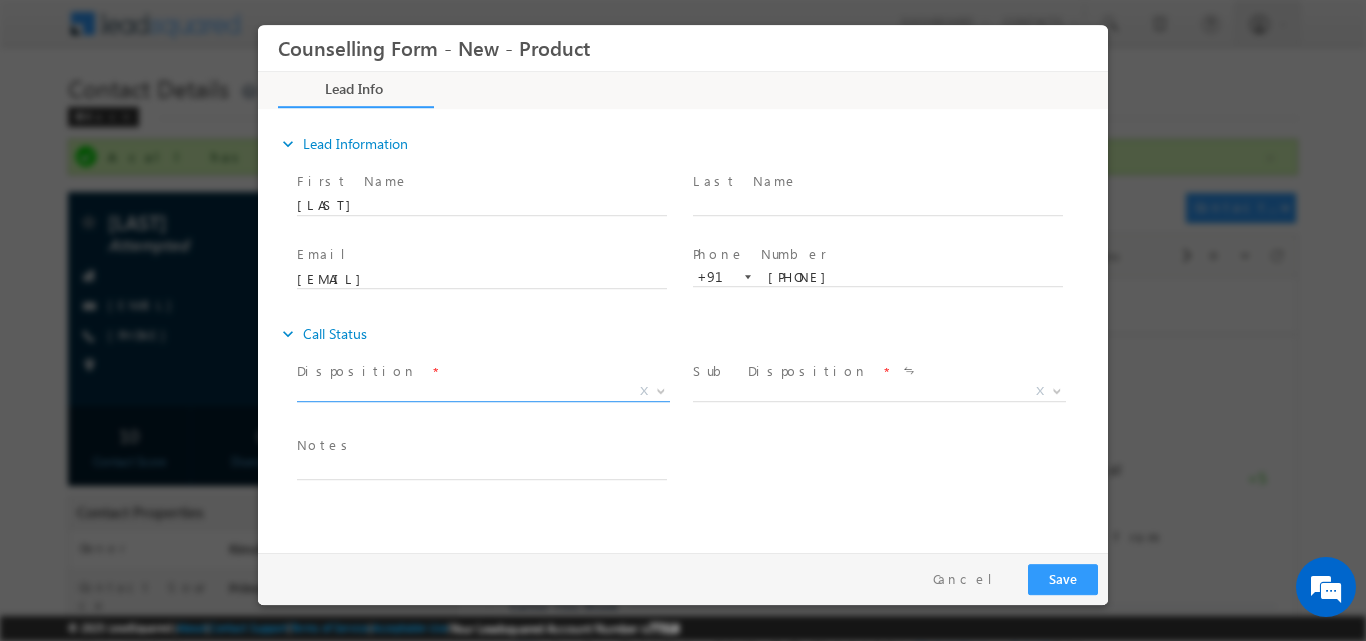 click at bounding box center [659, 390] 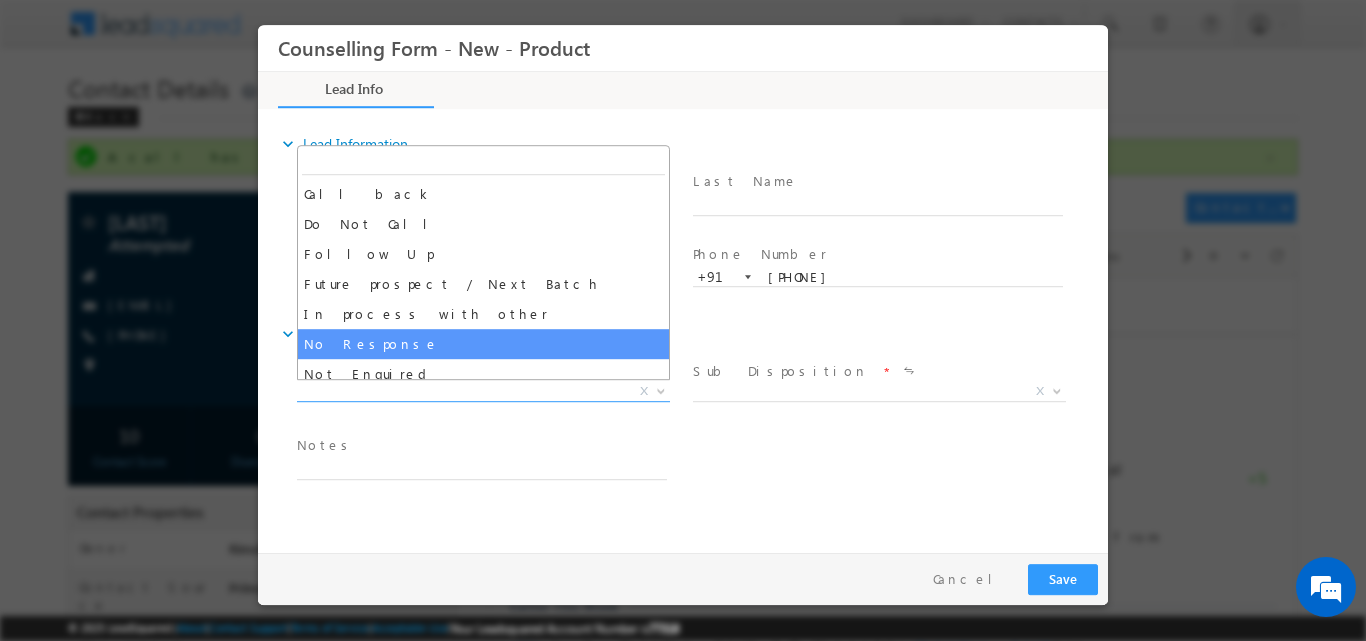 select on "No Response" 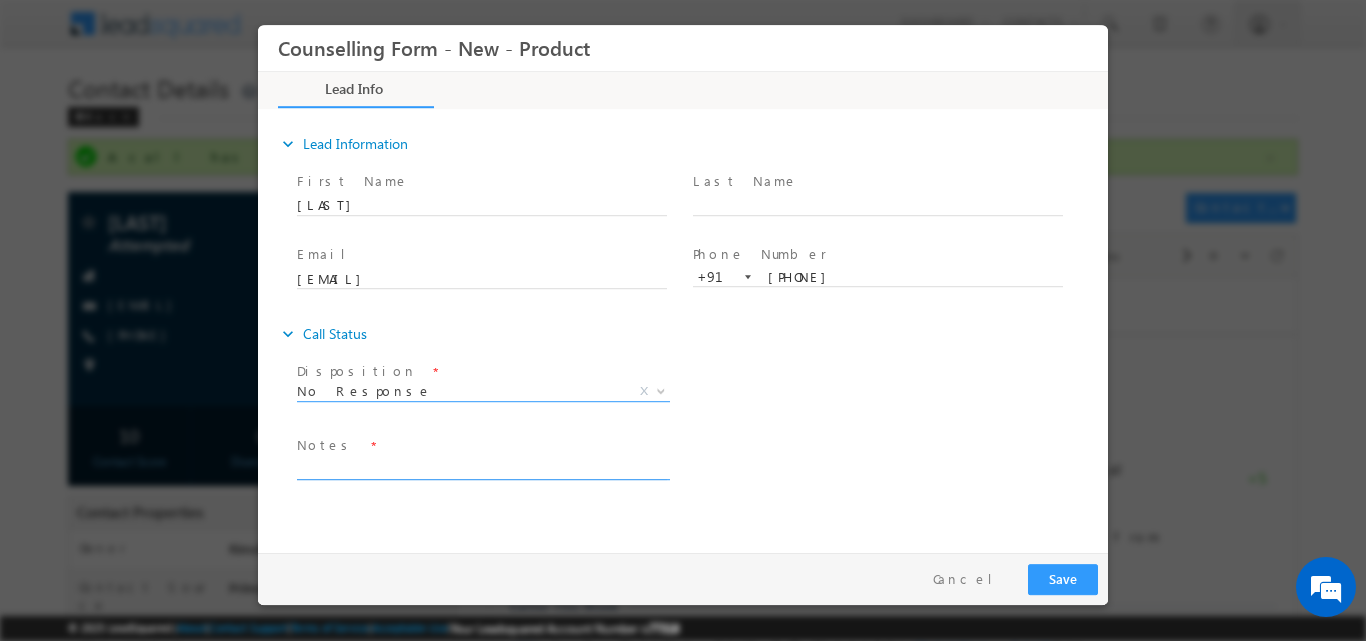 click at bounding box center [482, 467] 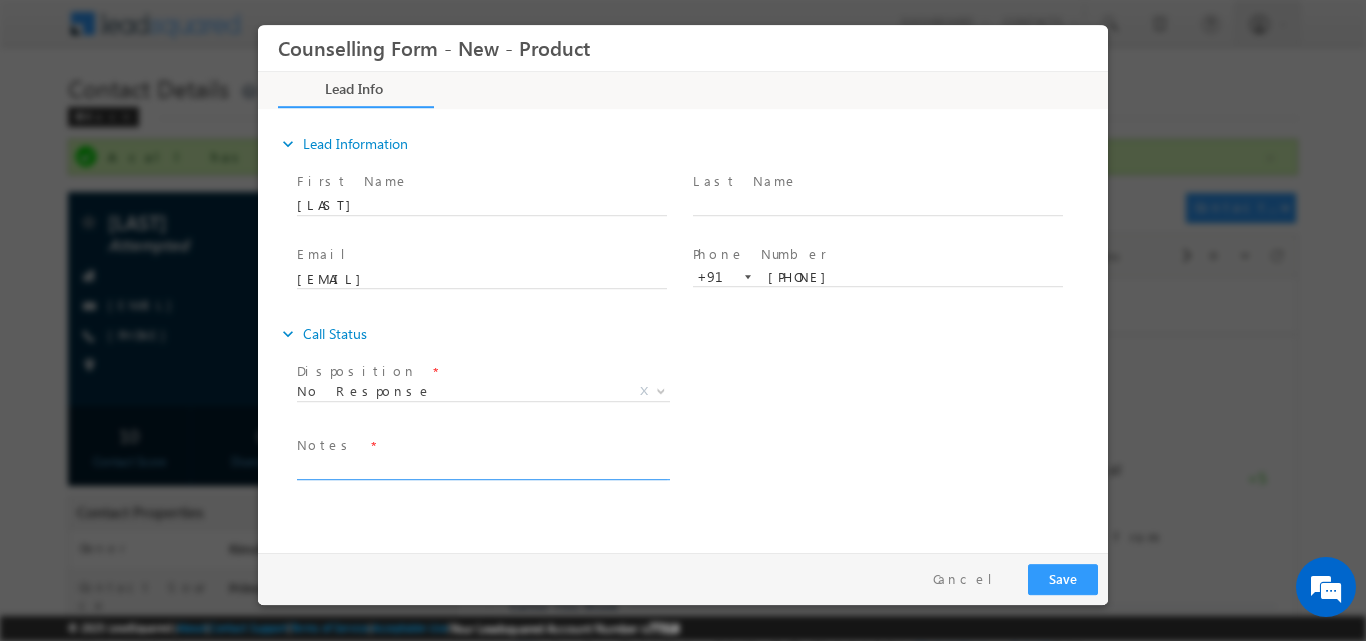 paste on "No response, dnp" 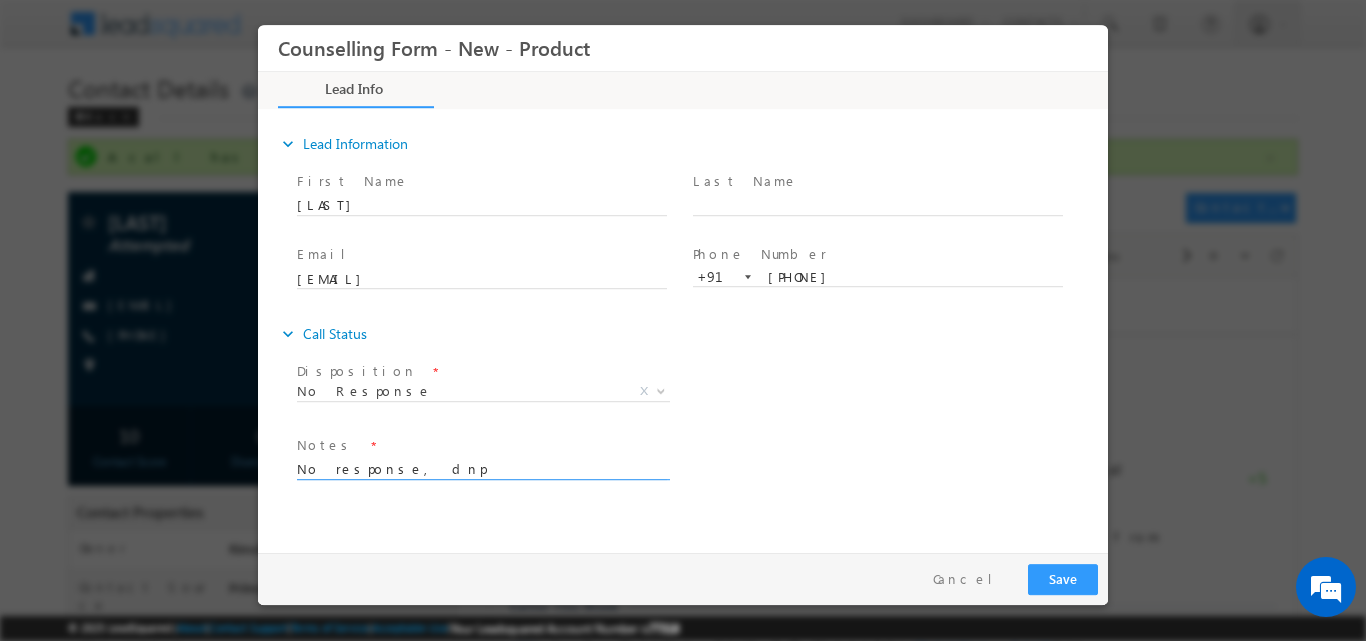 type on "No response, dnp" 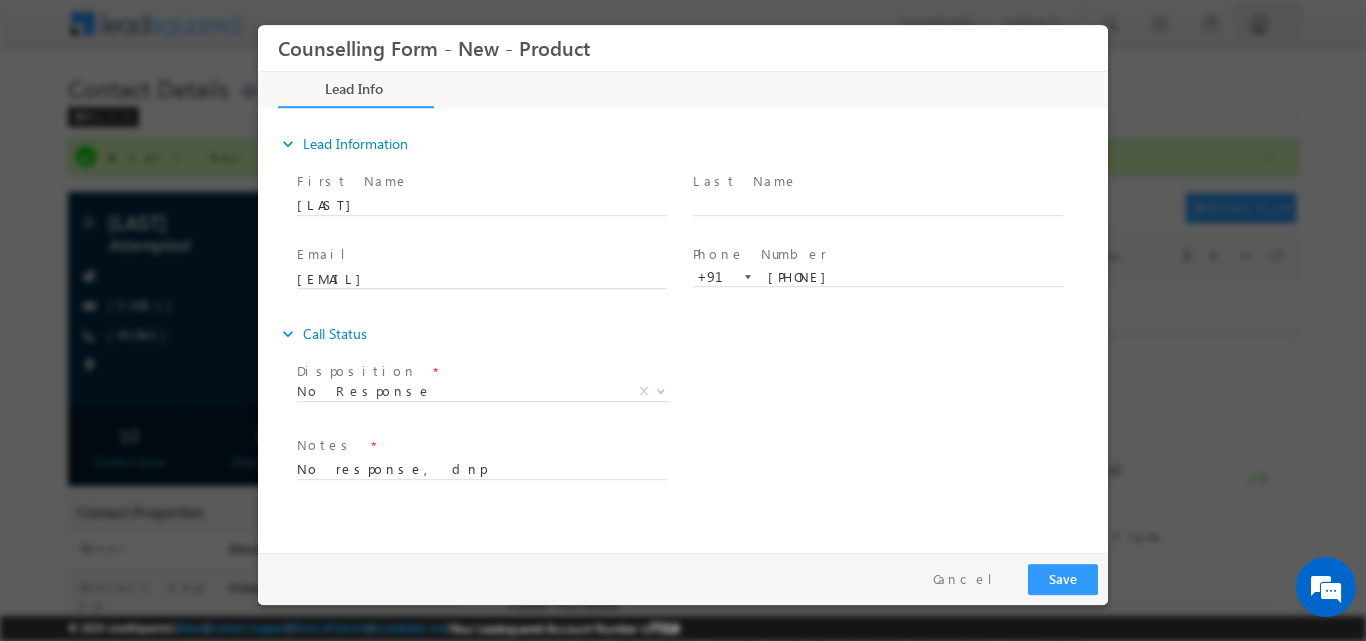 click on "expand_more Lead Information
First Name" at bounding box center (688, 327) 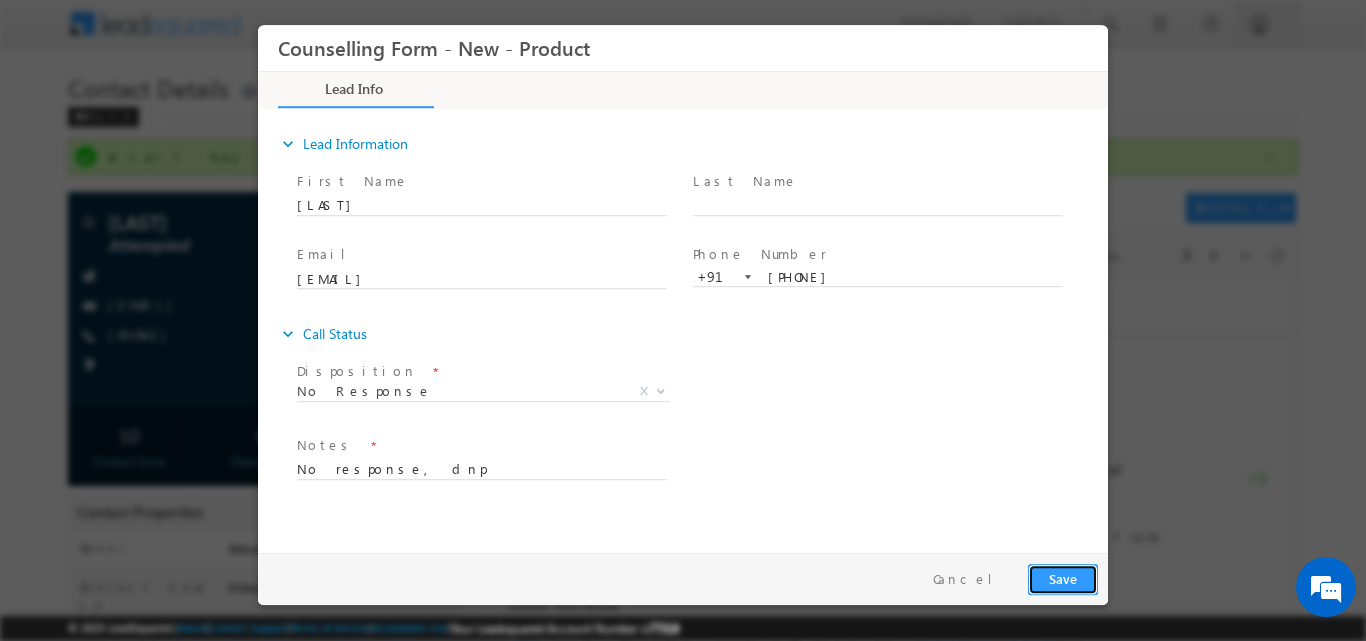 click on "Save" at bounding box center [1063, 578] 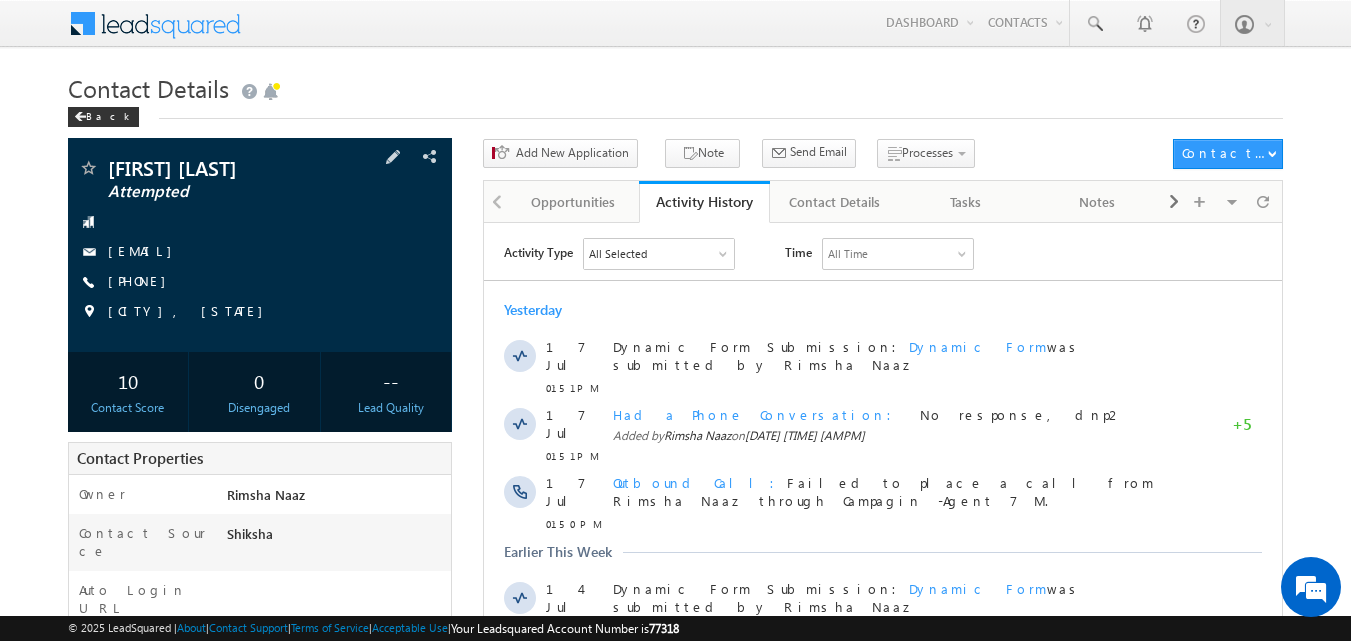 scroll, scrollTop: 0, scrollLeft: 0, axis: both 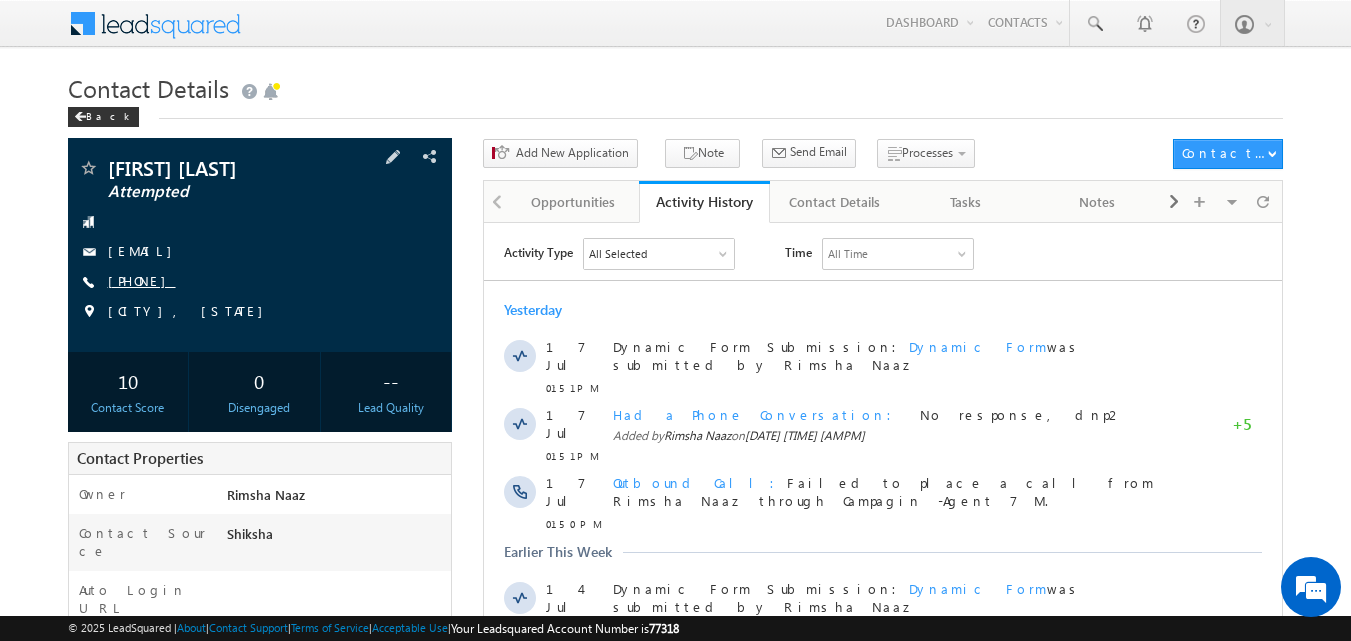 click on "[PHONE]" at bounding box center (142, 280) 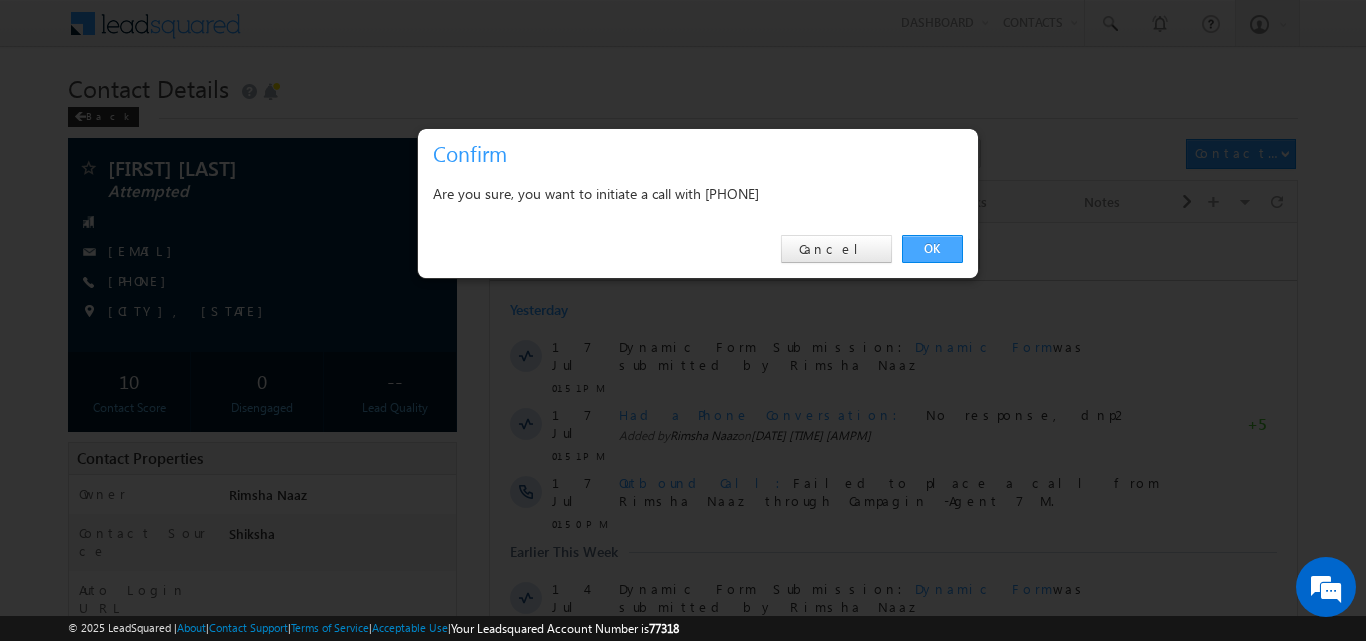 click on "OK" at bounding box center (932, 249) 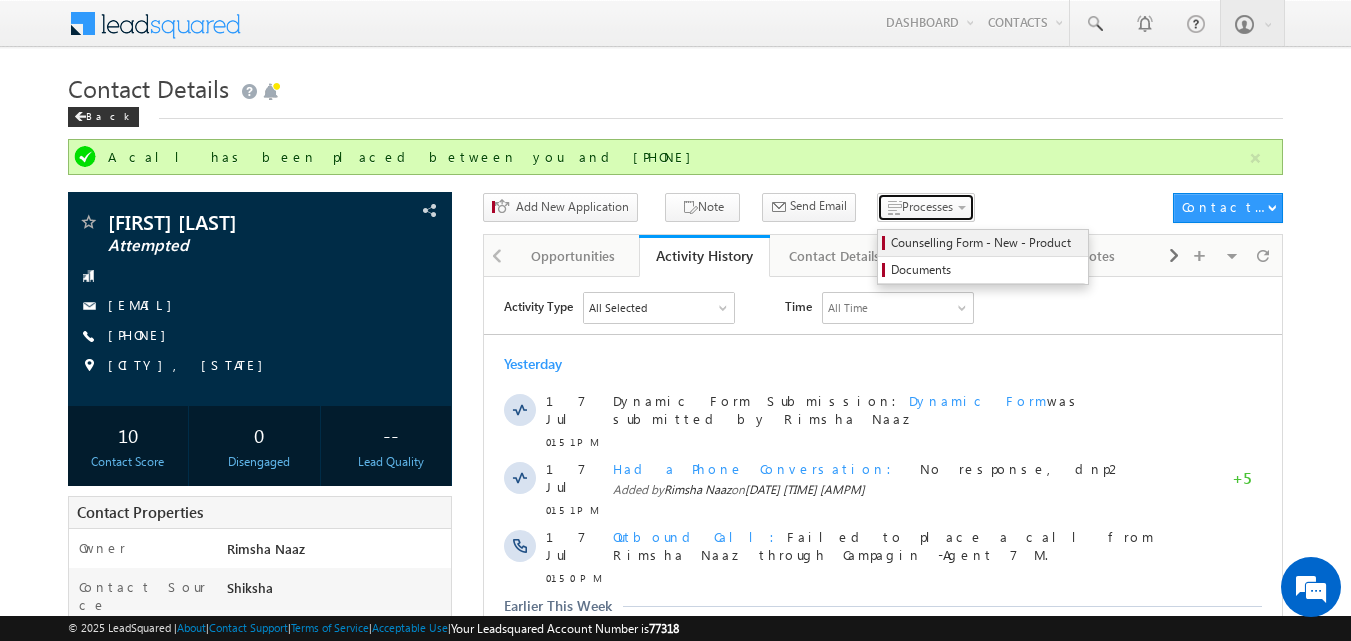 click on "Processes" at bounding box center (926, 207) 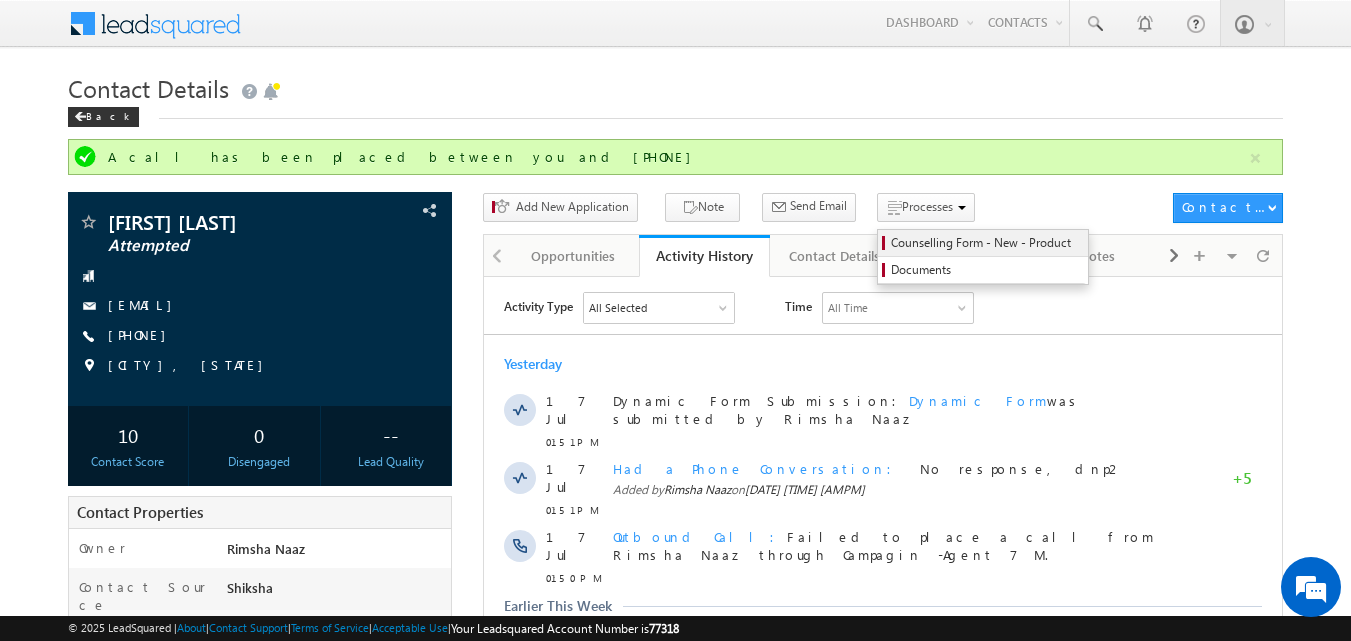 click on "Counselling Form - New - Product" at bounding box center [986, 243] 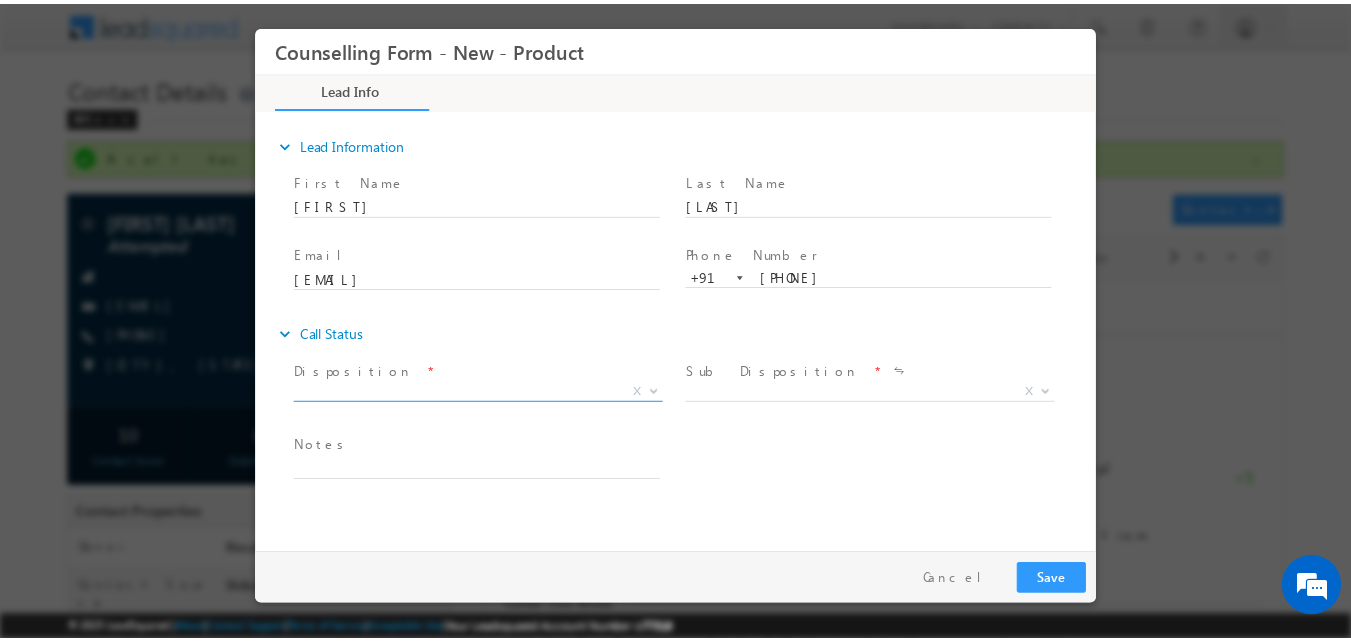 scroll, scrollTop: 0, scrollLeft: 0, axis: both 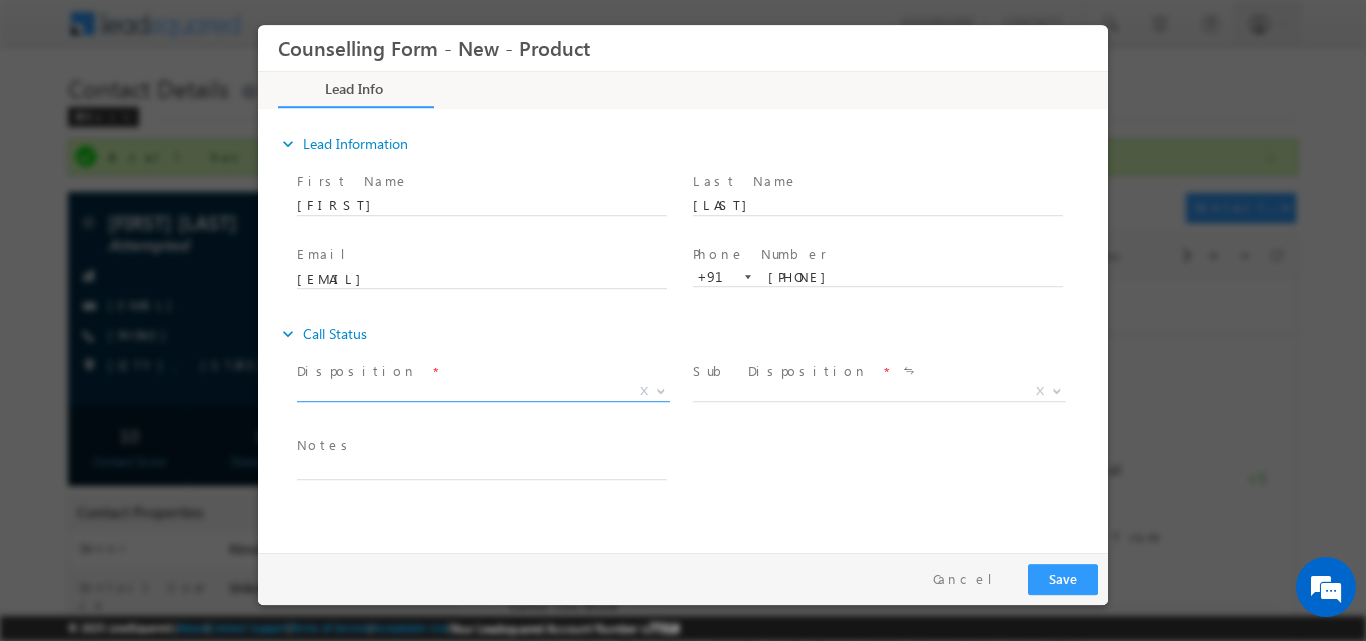 click at bounding box center (661, 389) 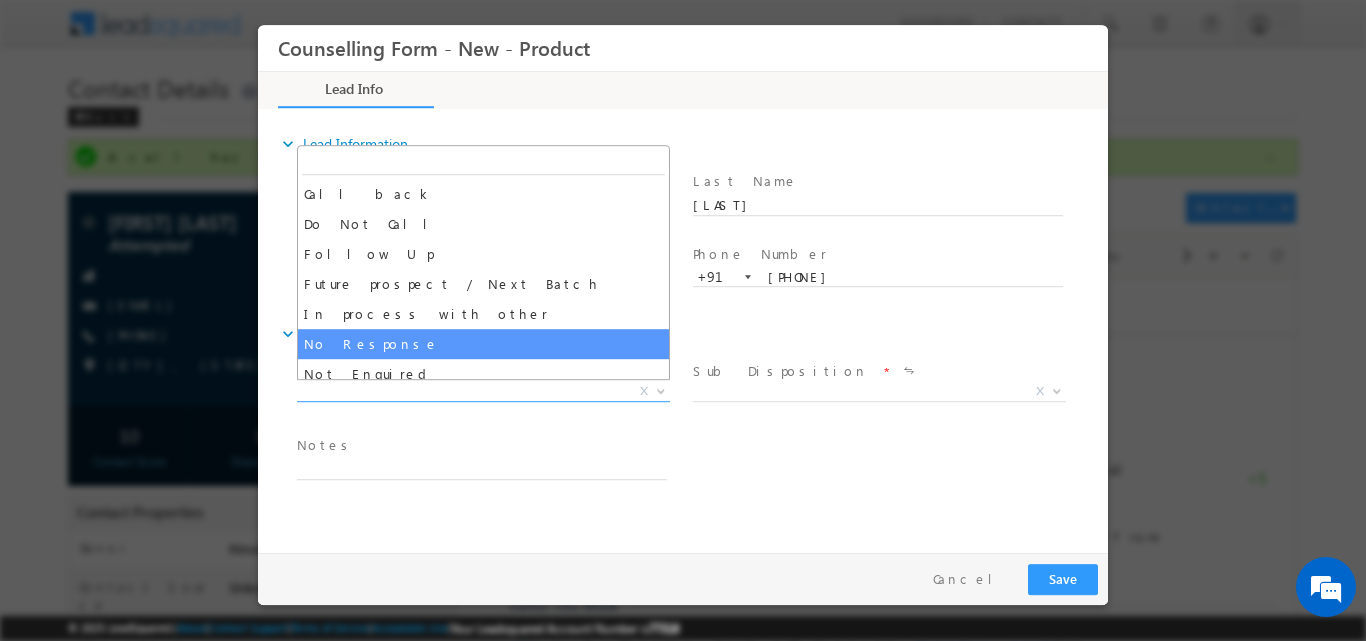 select on "No Response" 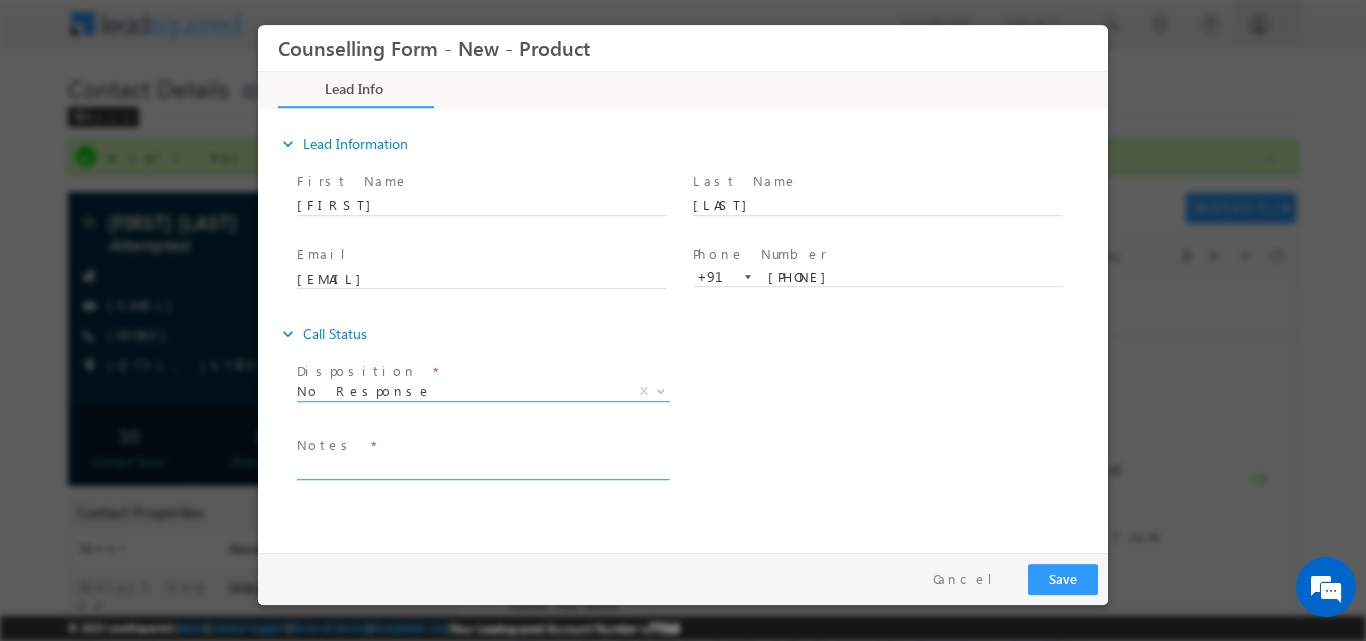 click at bounding box center (482, 467) 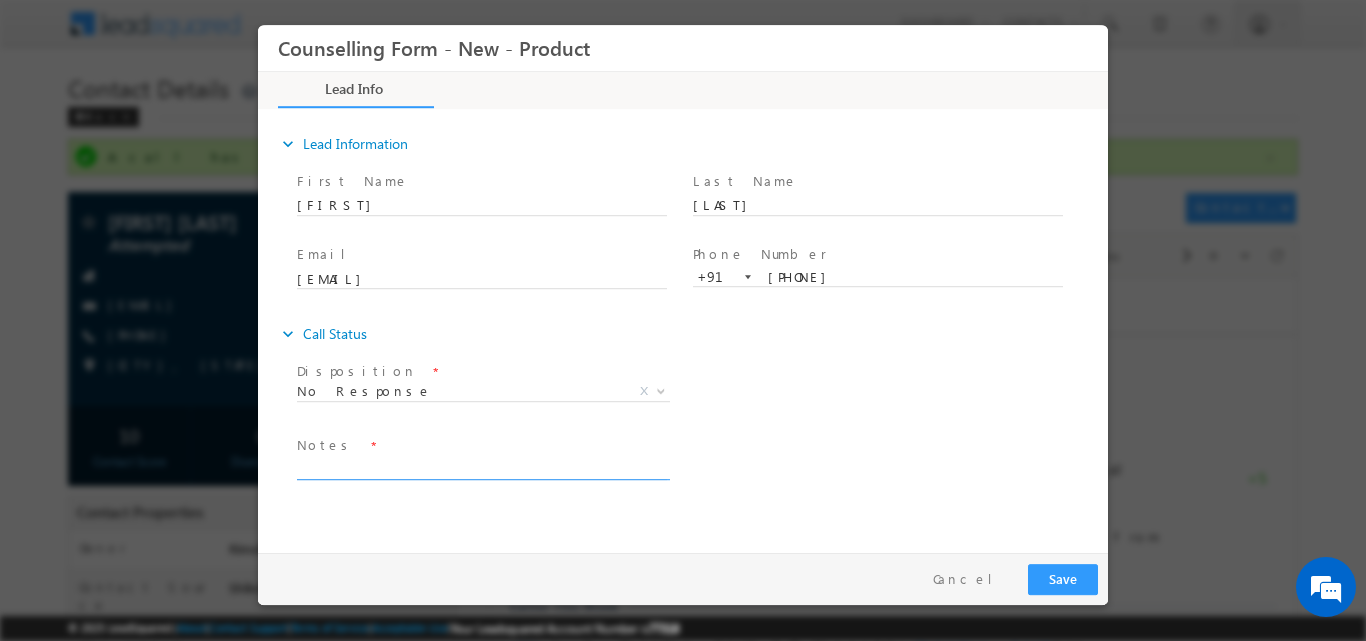 paste on "No response, dnp" 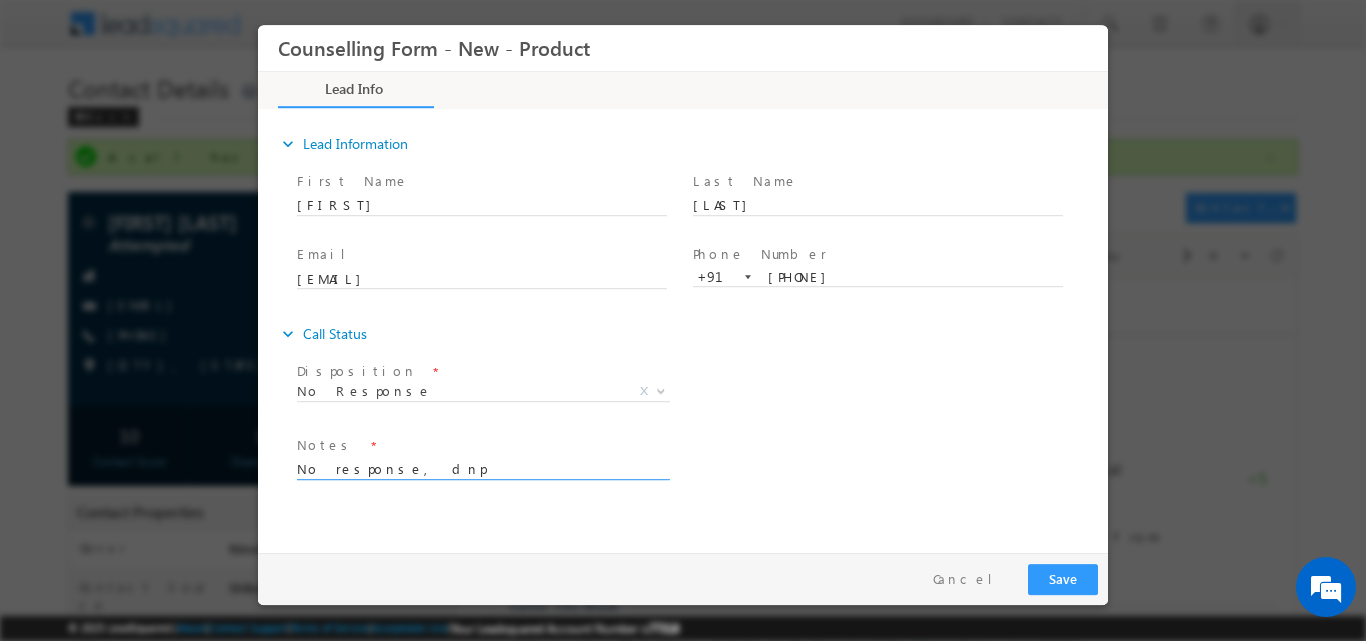 type on "No response, dnp" 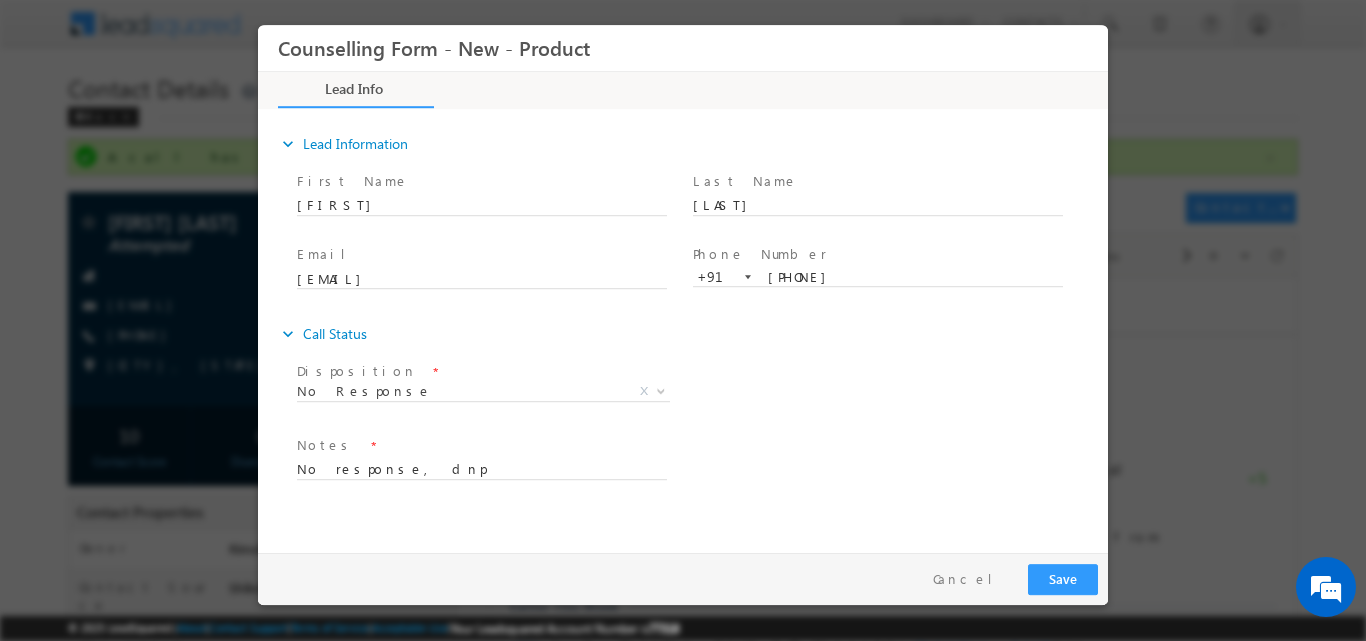 click on "expand_more Lead Information
First Name" at bounding box center (688, 327) 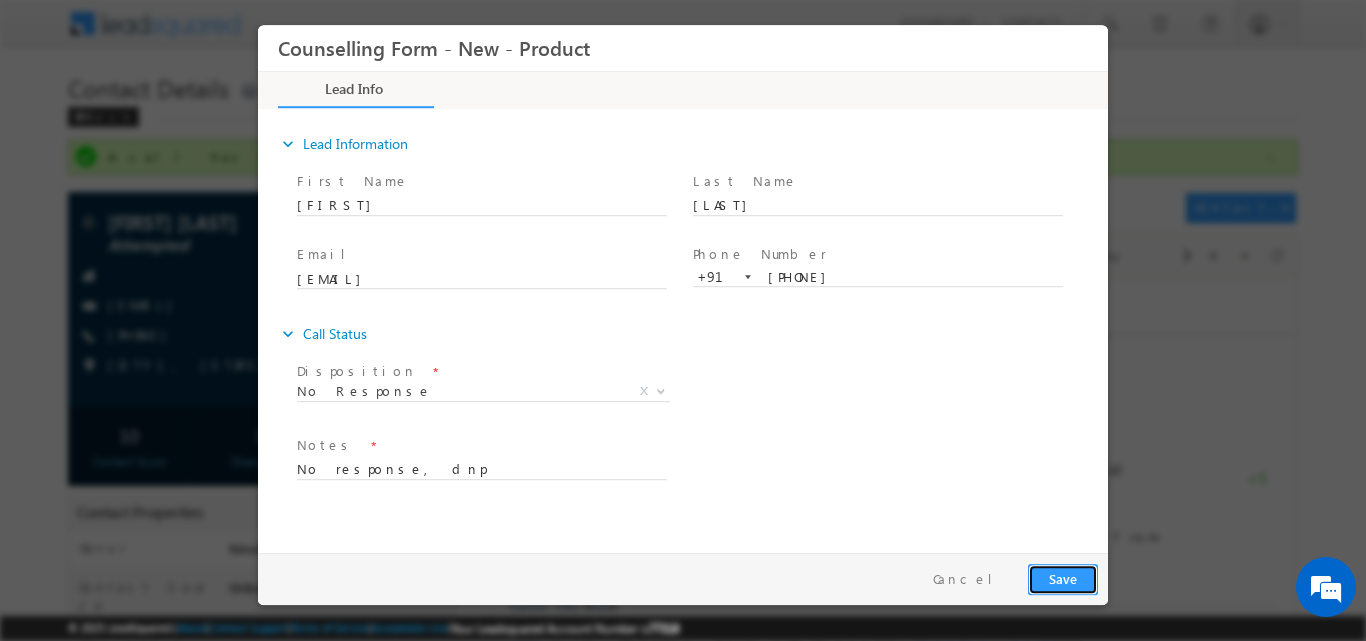 click on "Save" at bounding box center [1063, 578] 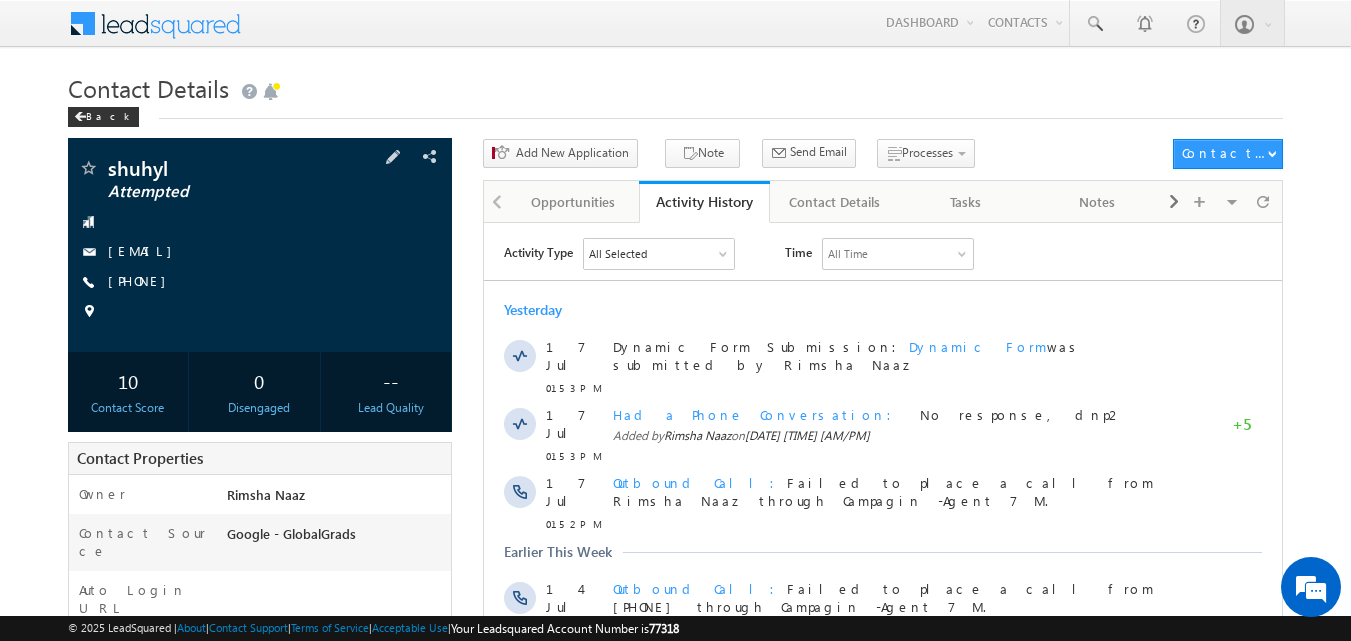 scroll, scrollTop: 0, scrollLeft: 0, axis: both 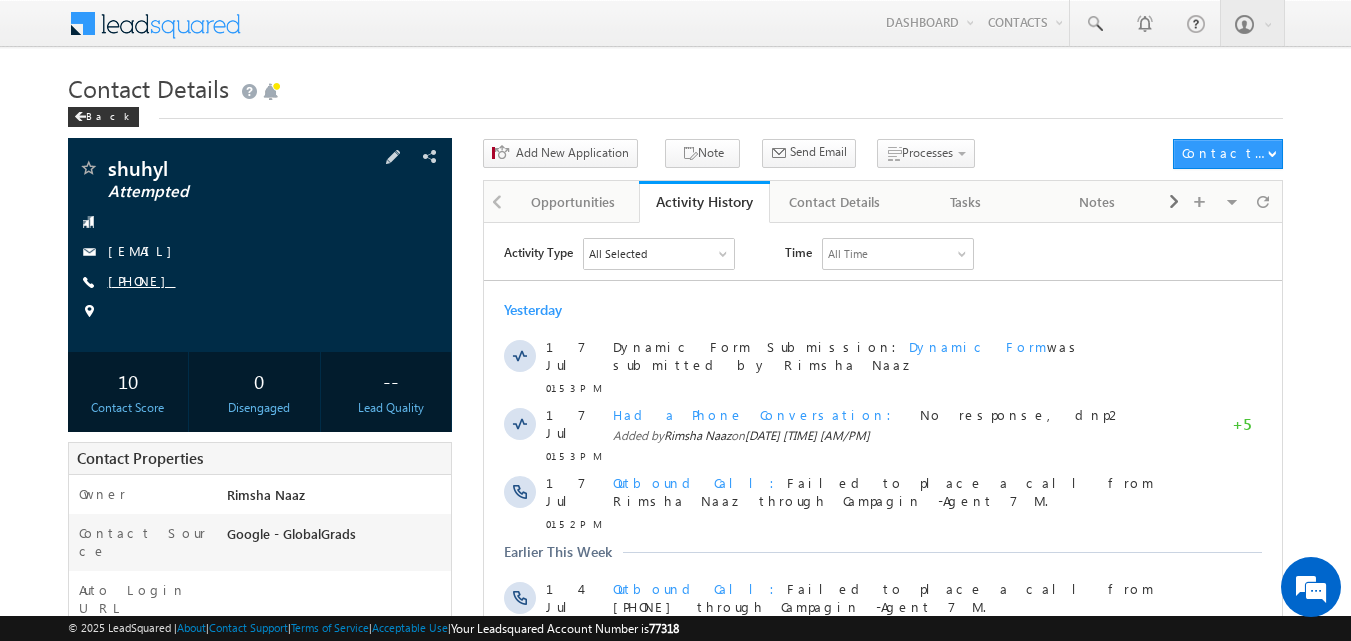 click on "[PHONE]" at bounding box center [142, 280] 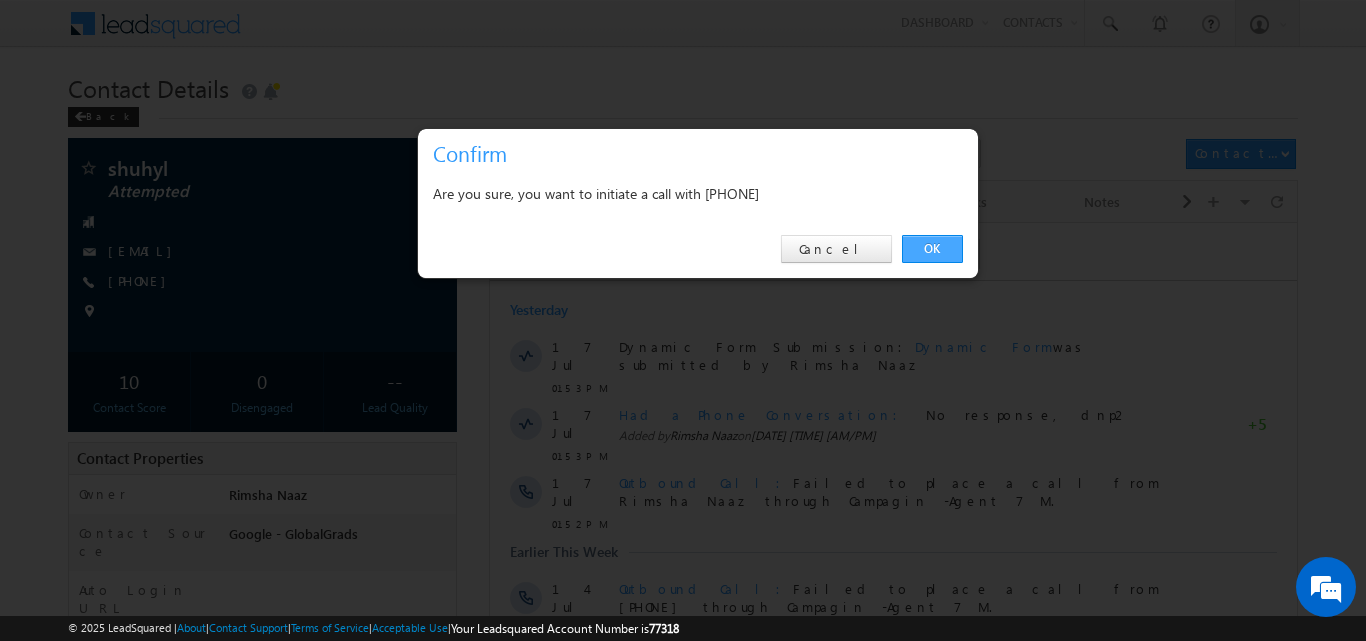 click on "OK" at bounding box center (932, 249) 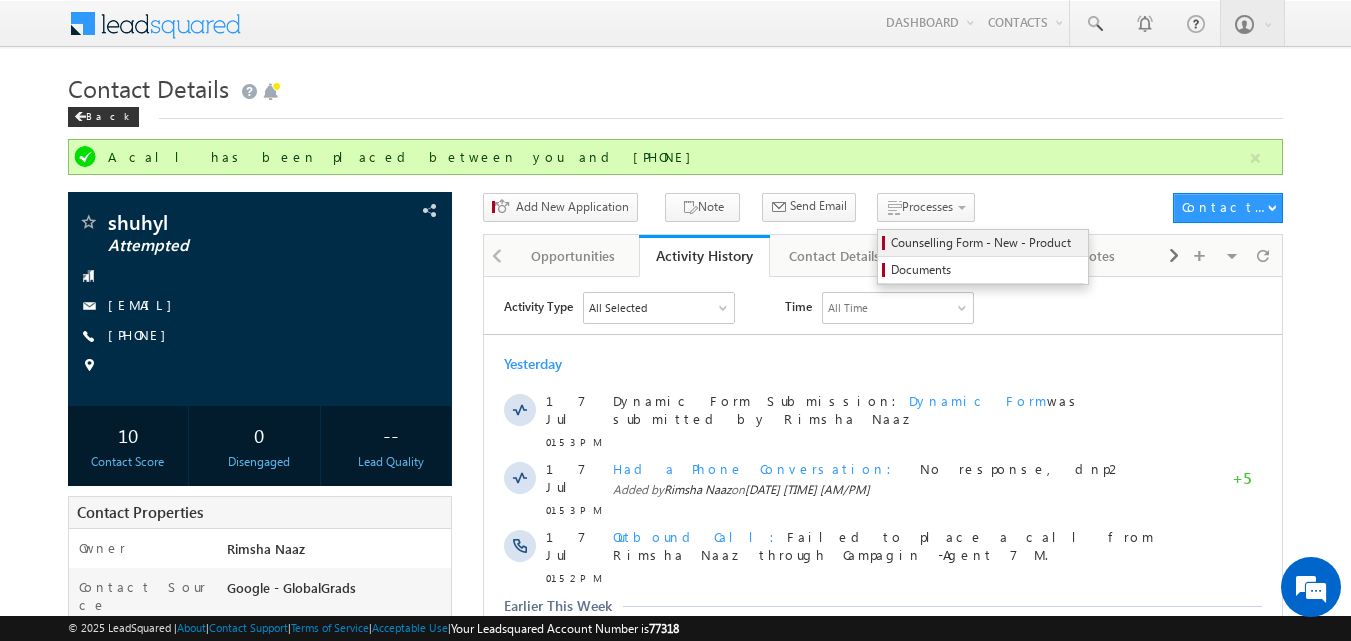 click on "Counselling Form - New - Product" at bounding box center (986, 243) 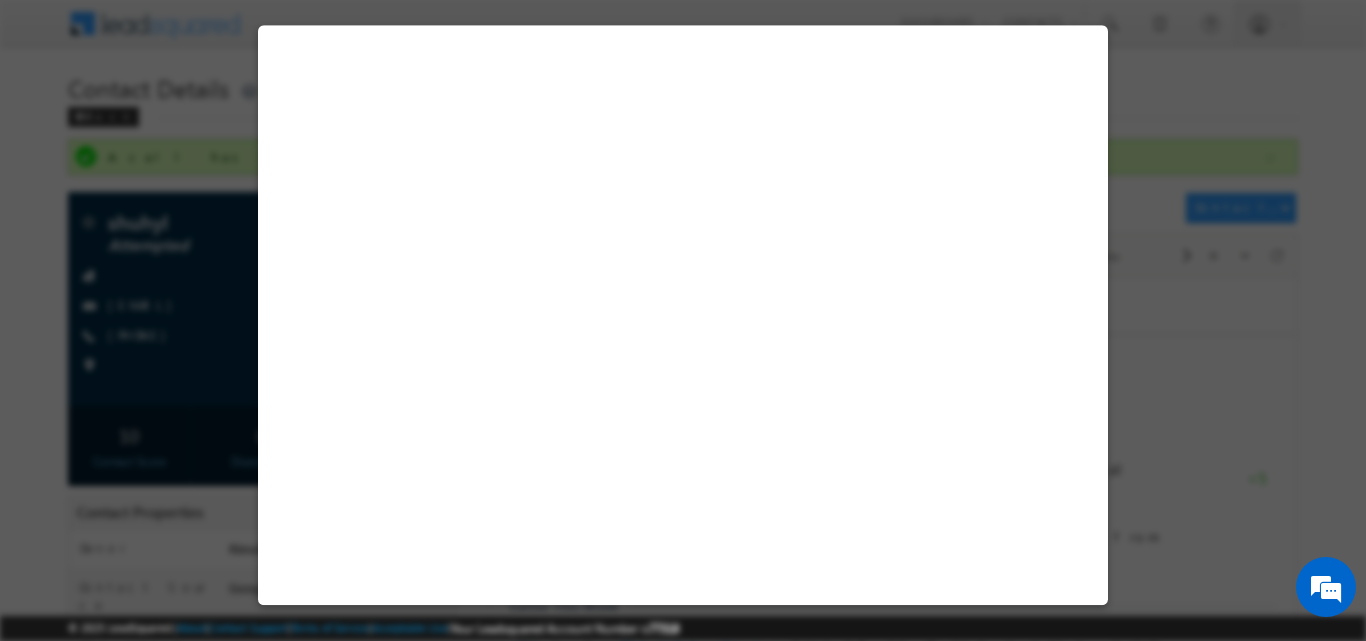 select on "Attempted" 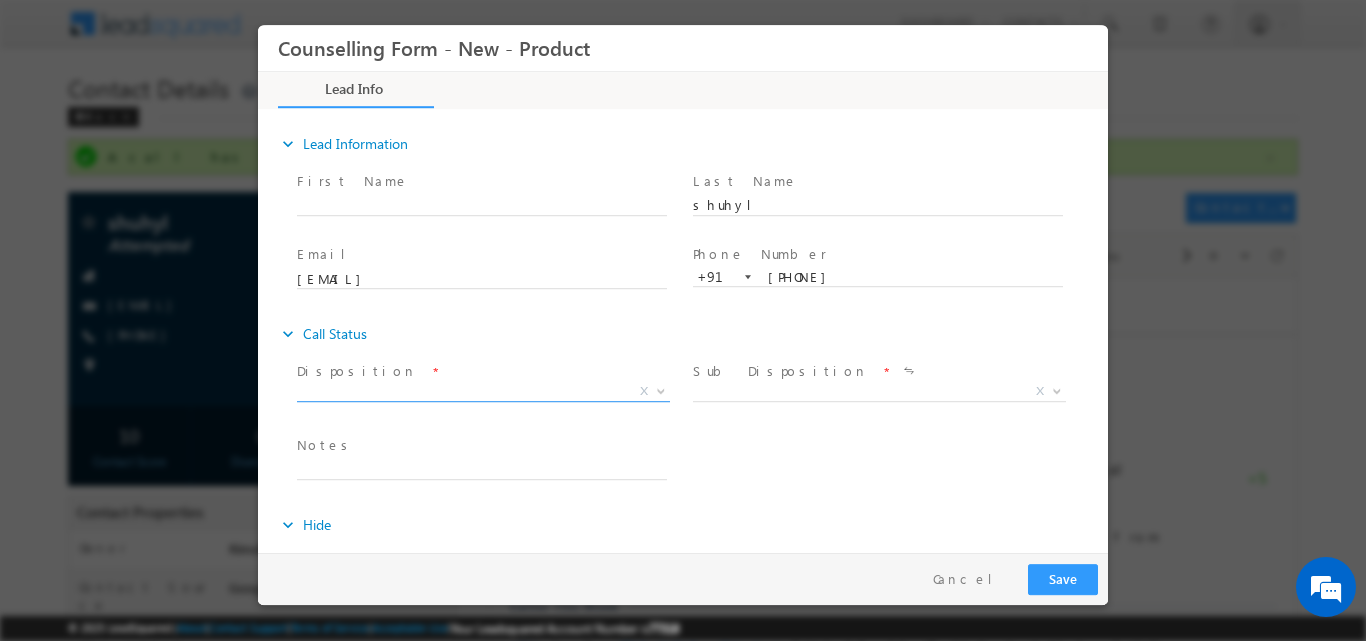 scroll, scrollTop: 0, scrollLeft: 0, axis: both 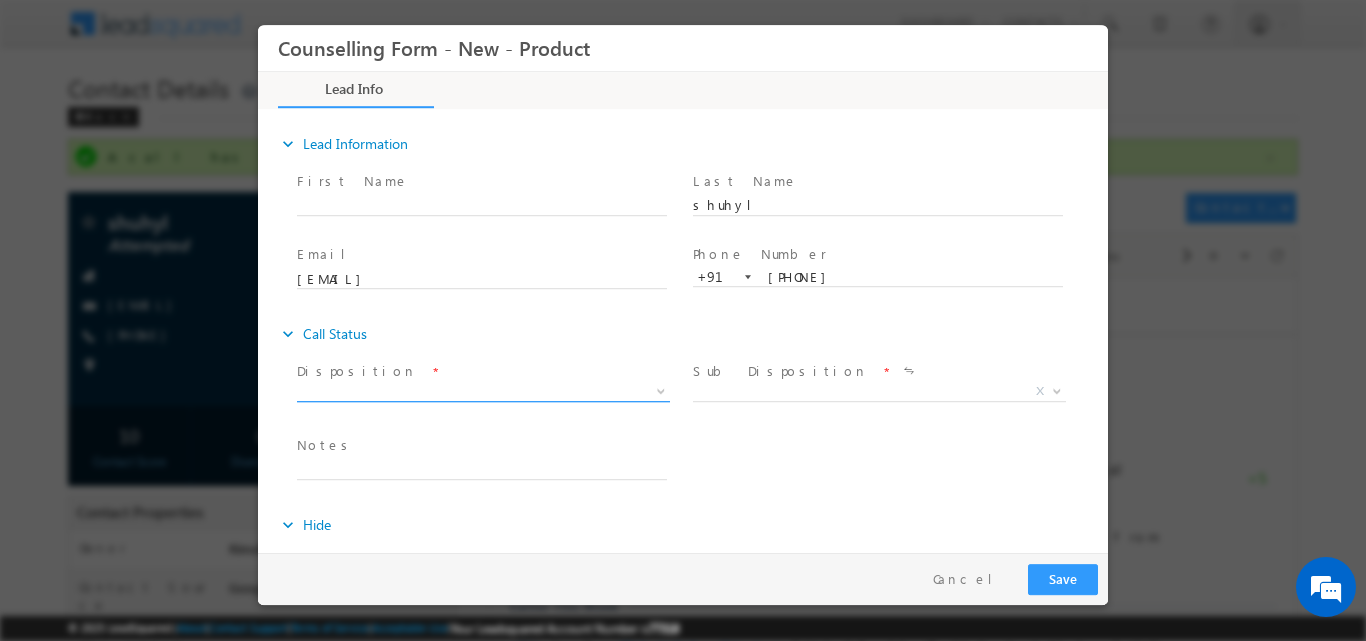 click at bounding box center [659, 390] 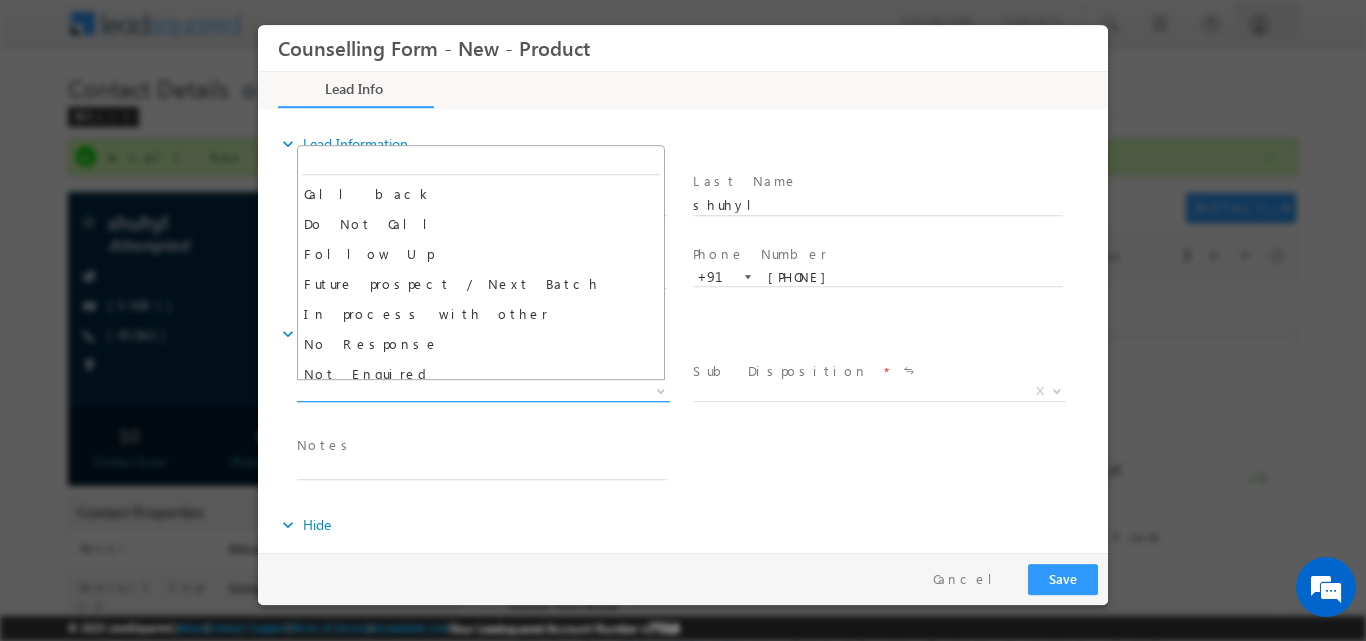 click at bounding box center [661, 389] 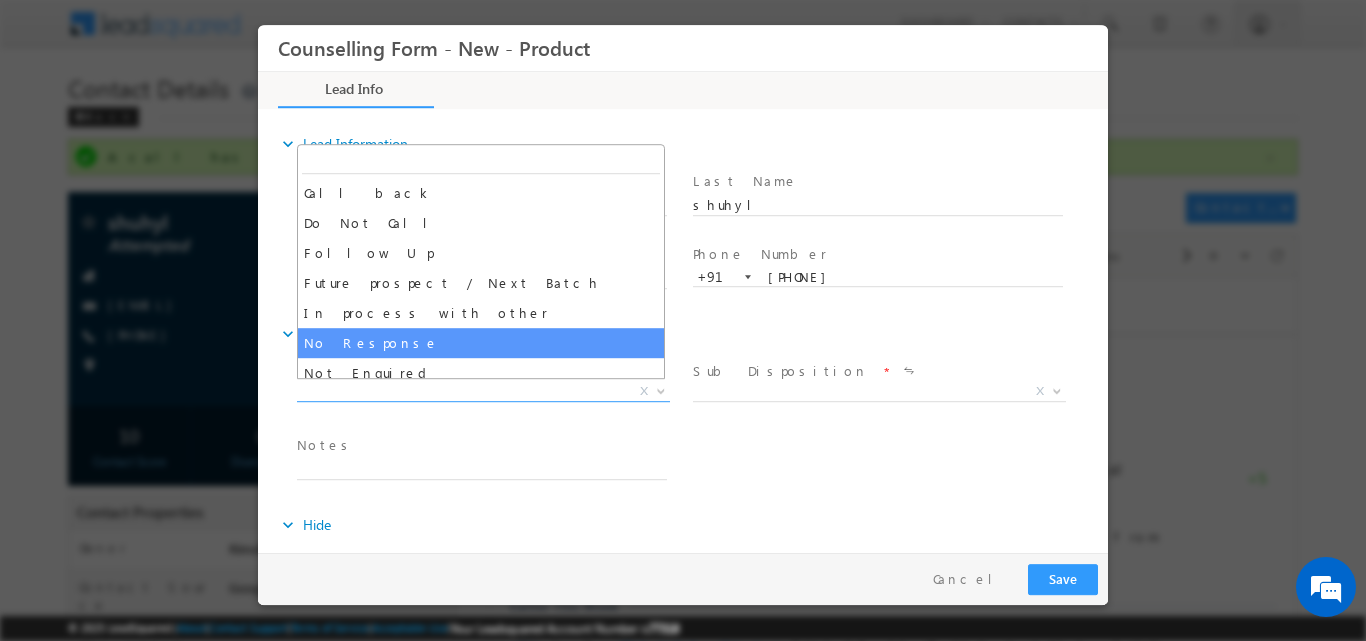 select on "No Response" 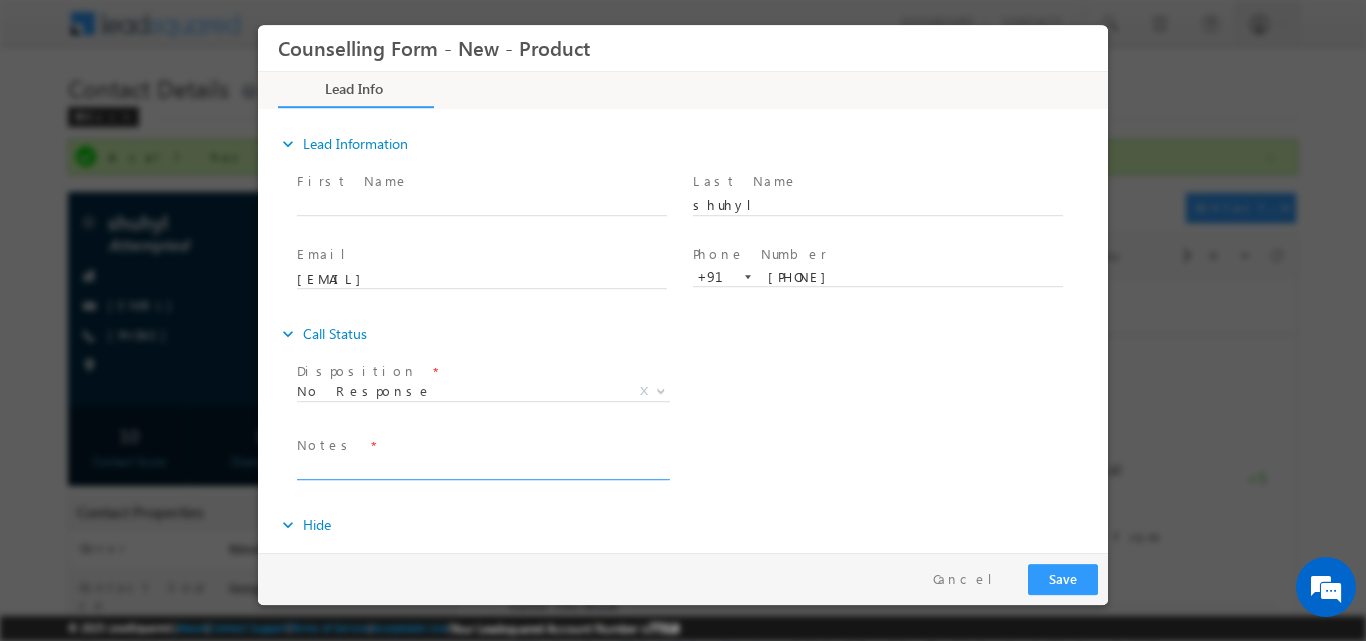 click at bounding box center [482, 467] 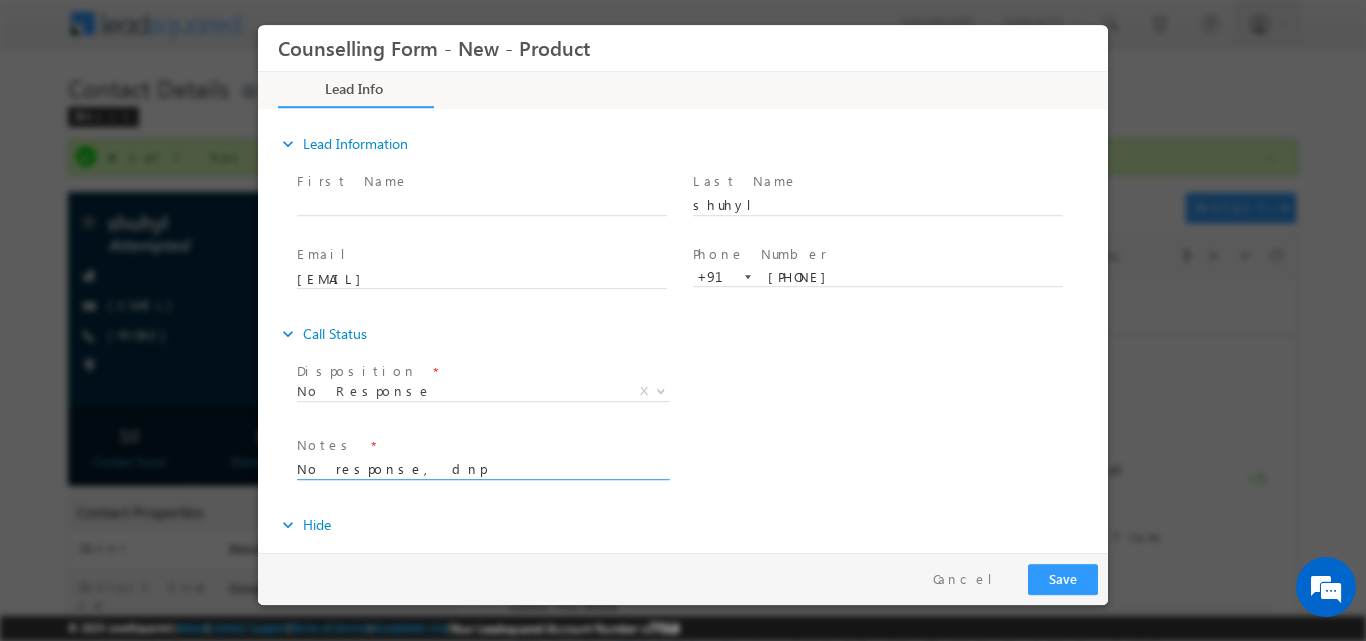 type on "No response, dnp" 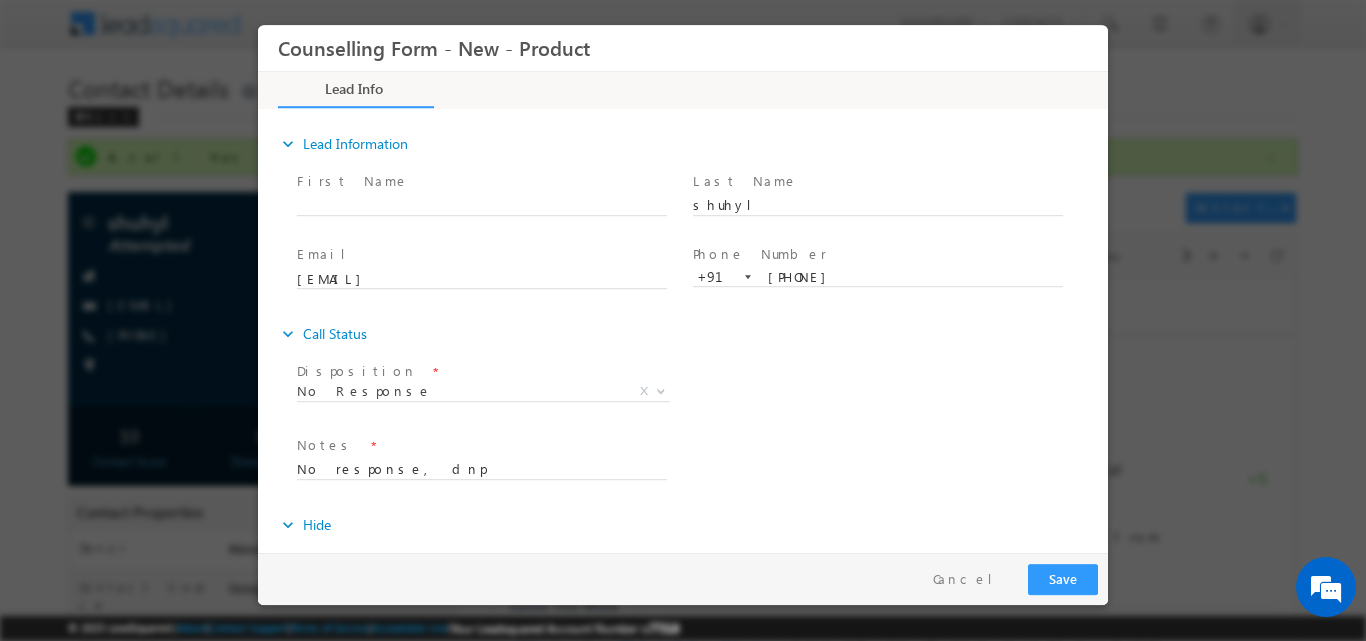 click on "Follow Up Date
*
Notes
*
No response, dnp" at bounding box center [700, 467] 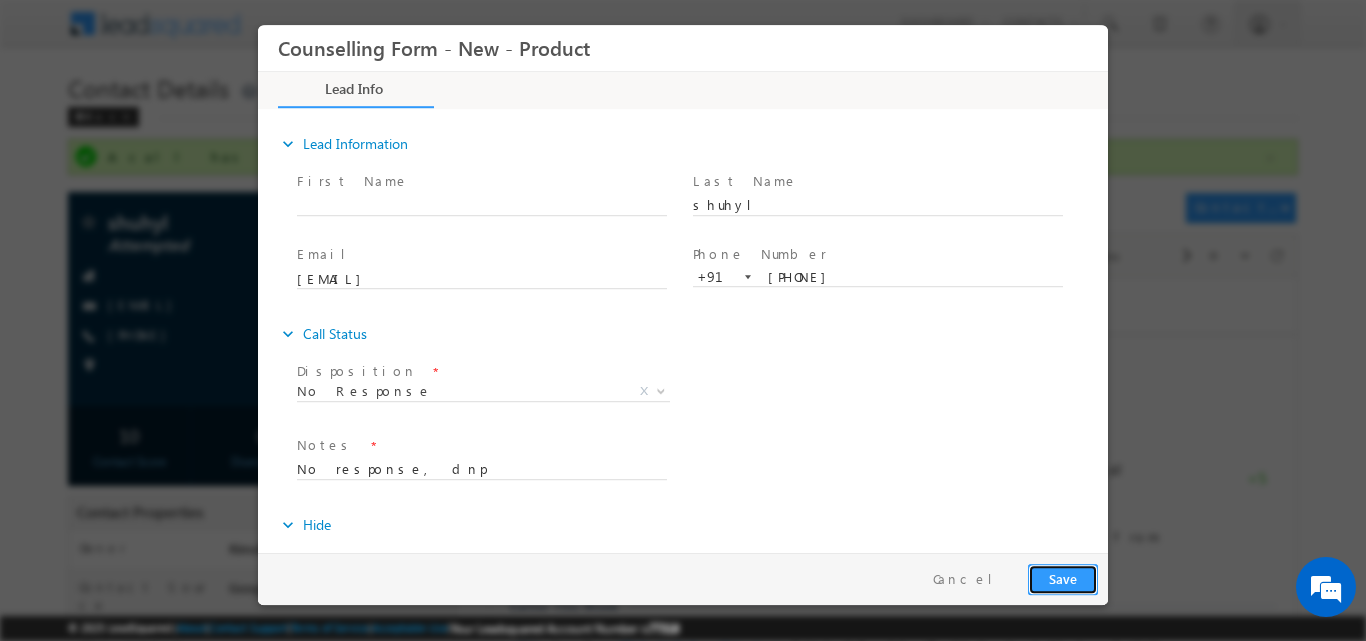 click on "Save" at bounding box center [1063, 578] 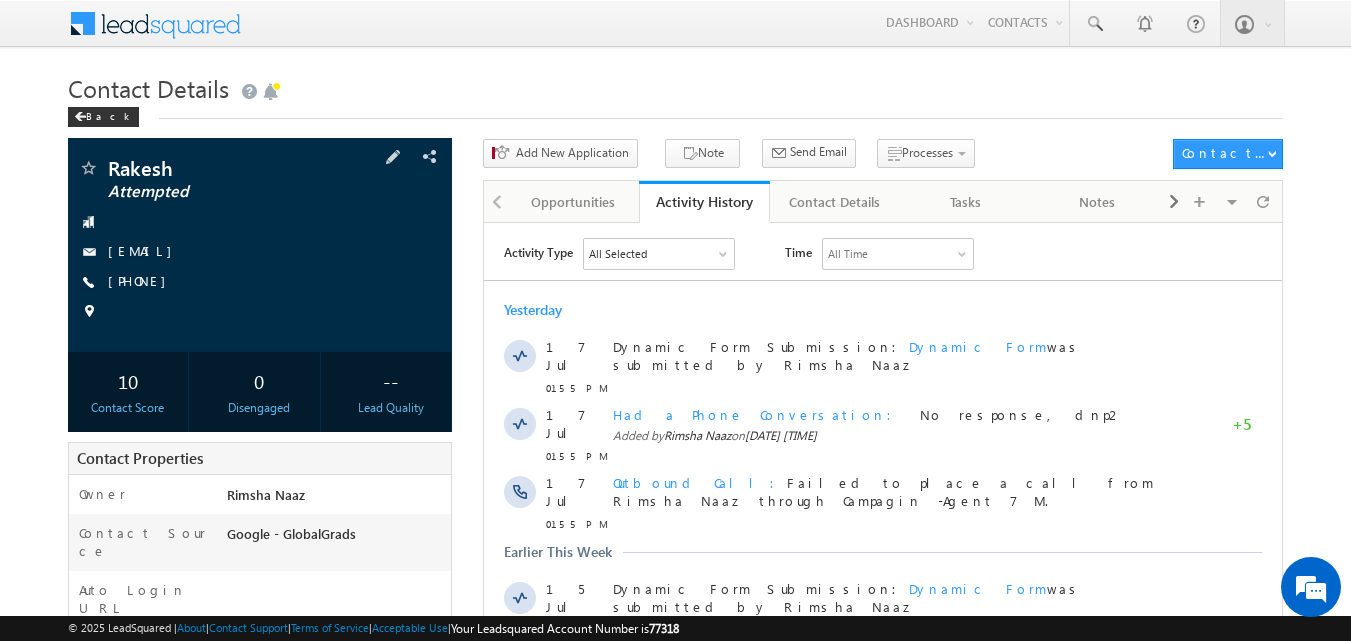 scroll, scrollTop: 0, scrollLeft: 0, axis: both 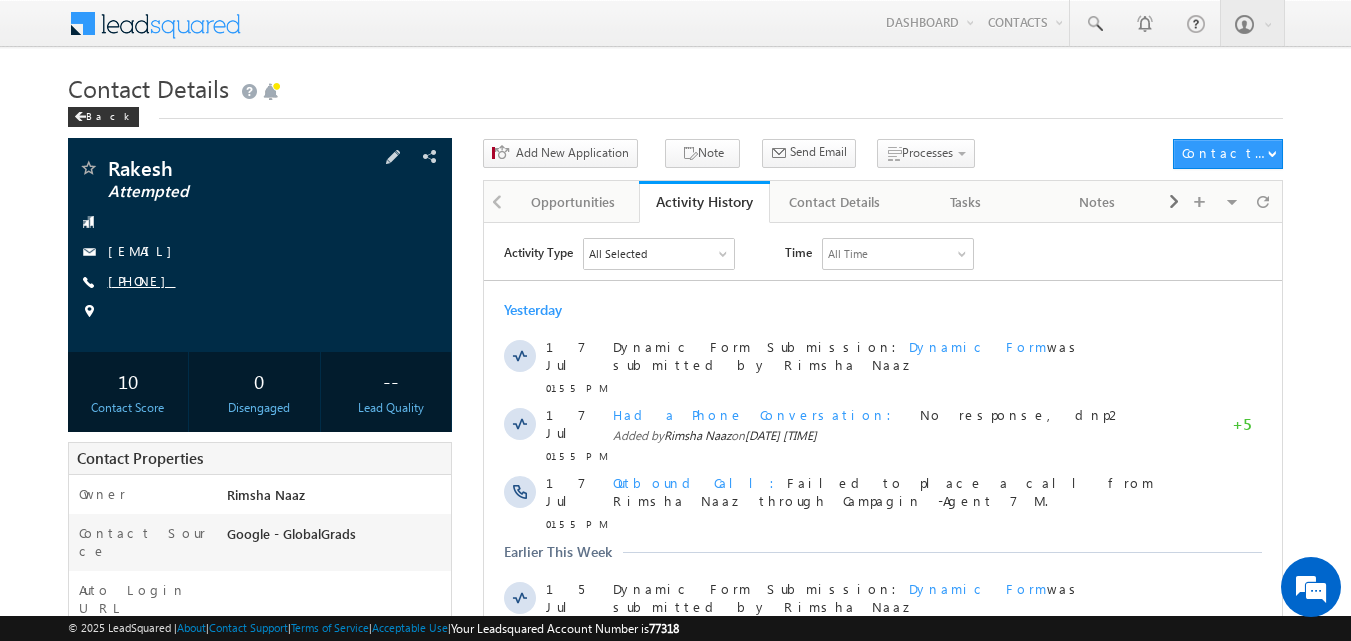 click on "[PHONE]" at bounding box center (142, 280) 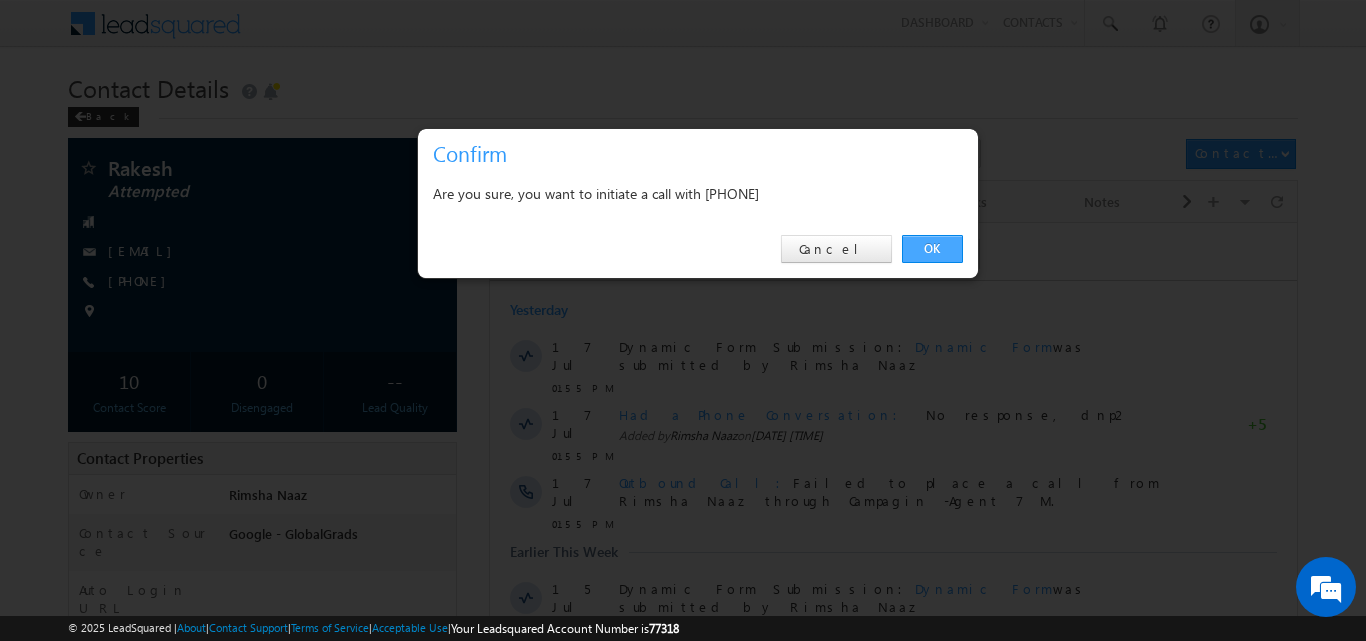 click on "OK" at bounding box center [932, 249] 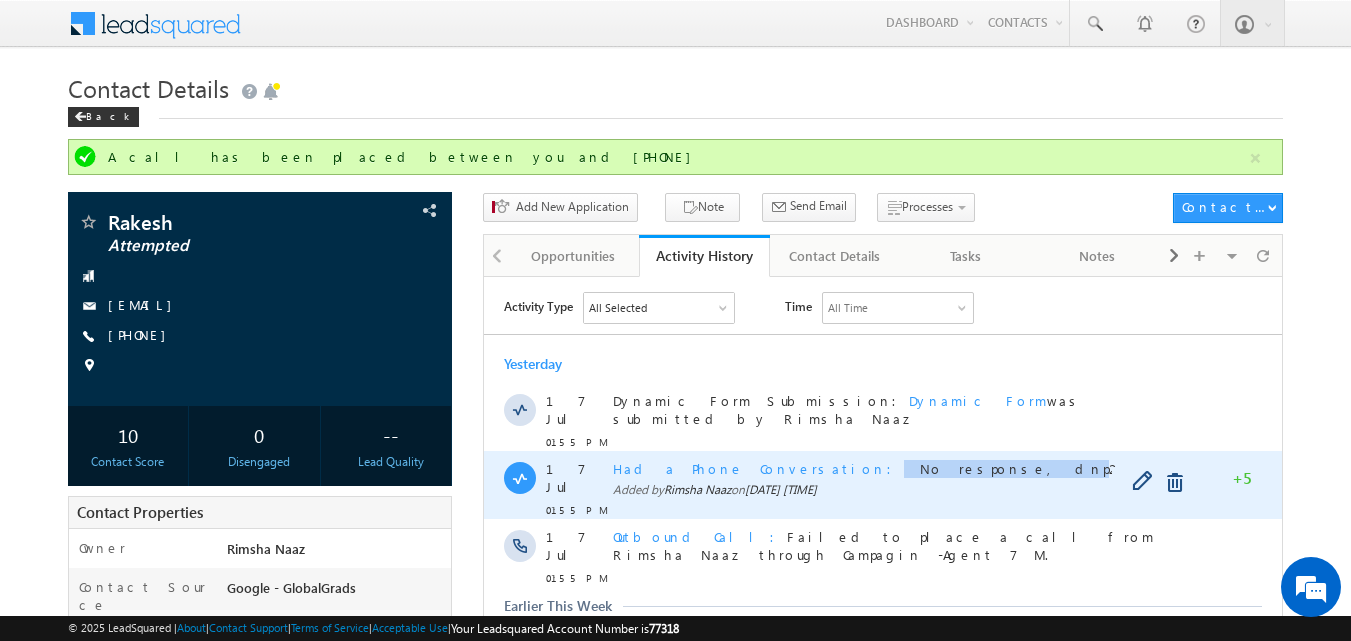 drag, startPoint x: 773, startPoint y: 458, endPoint x: 877, endPoint y: 455, distance: 104.04326 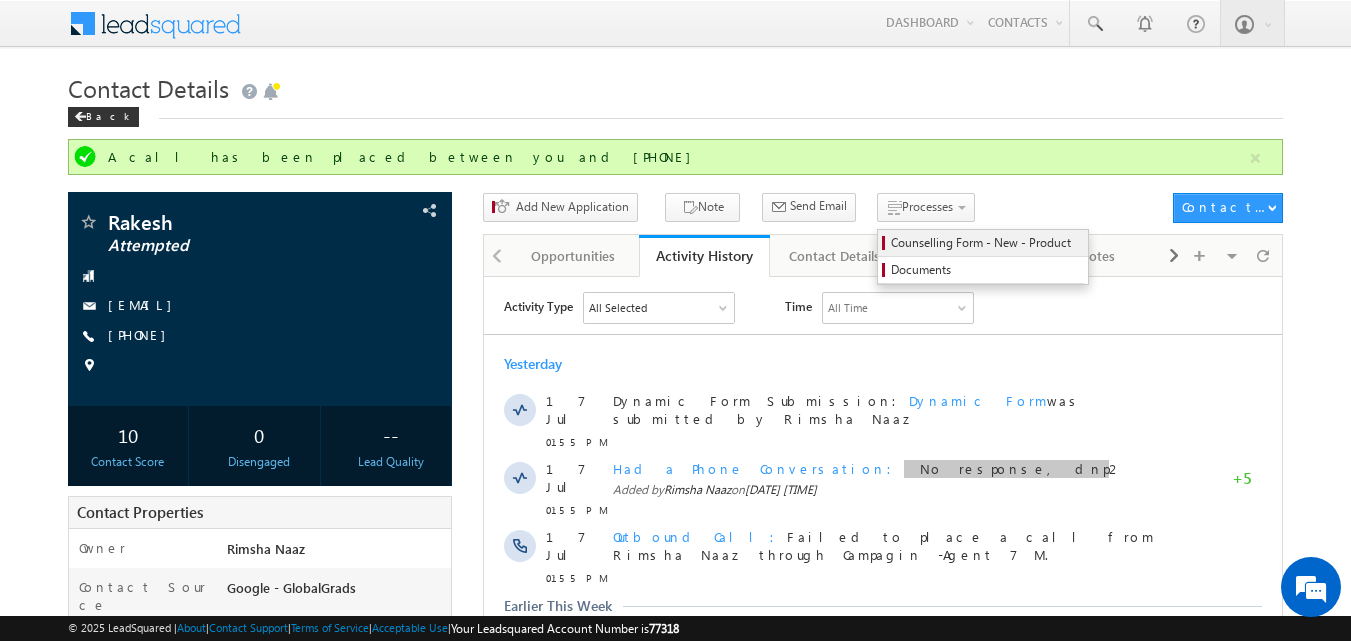 click on "Counselling Form - New - Product" at bounding box center [986, 243] 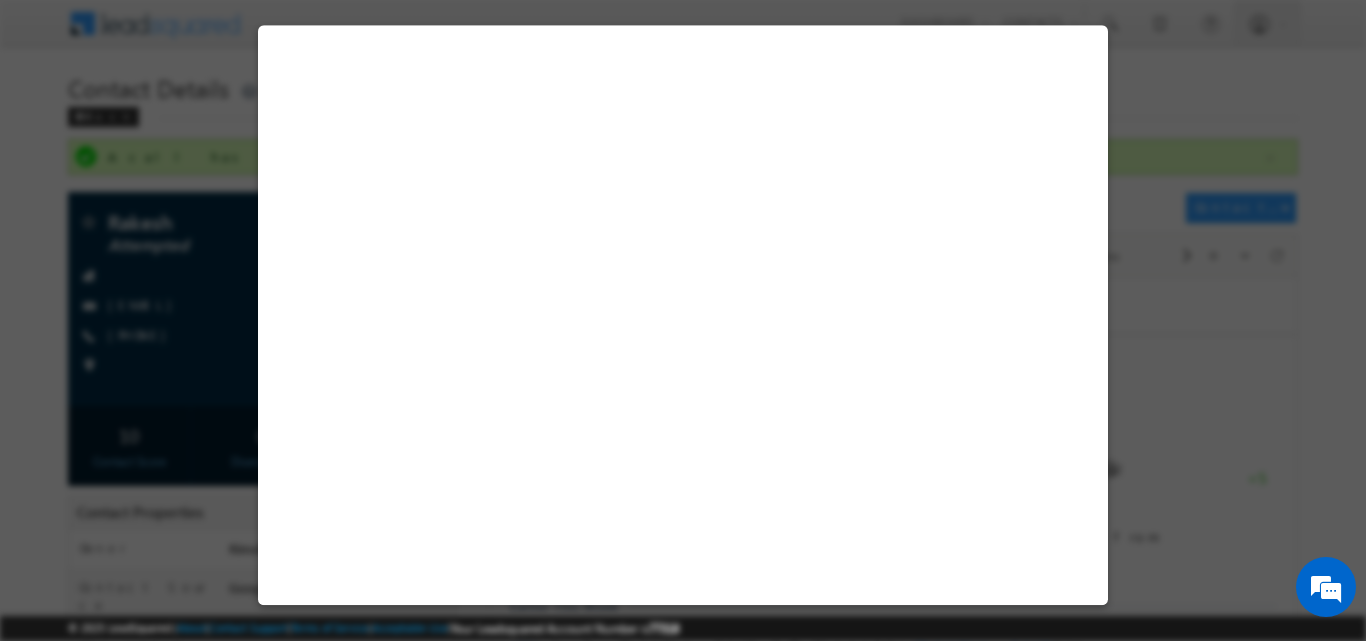 select on "Attempted" 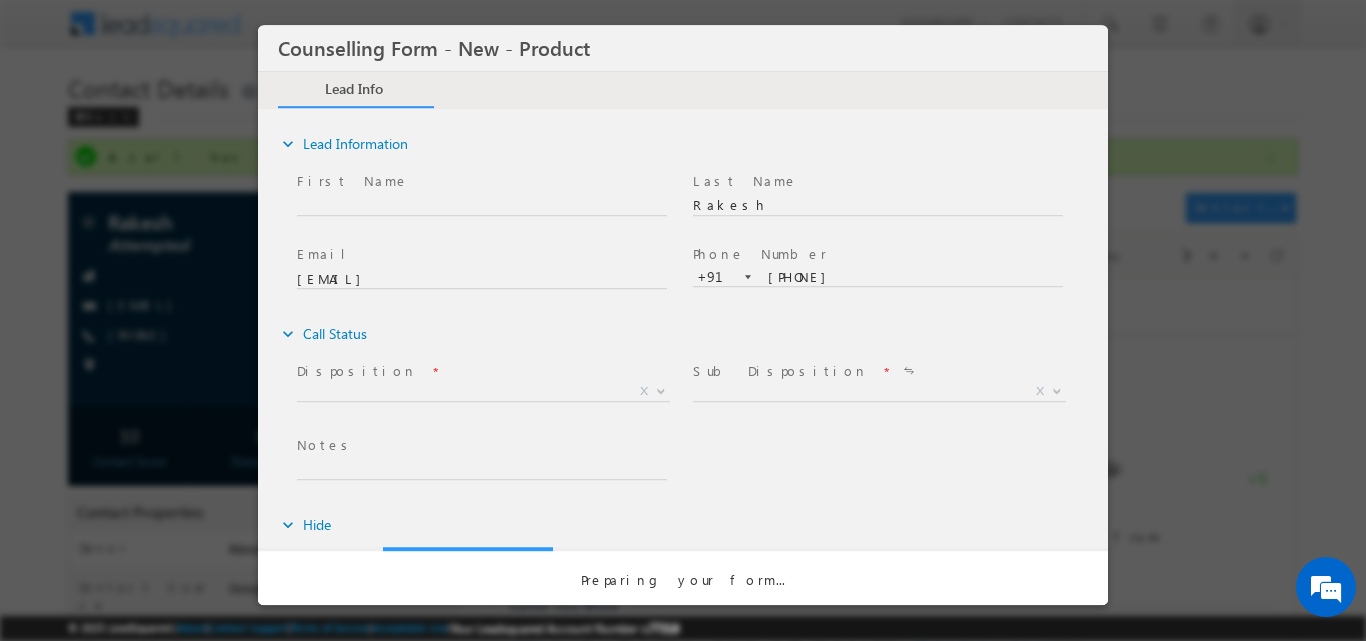 scroll, scrollTop: 0, scrollLeft: 0, axis: both 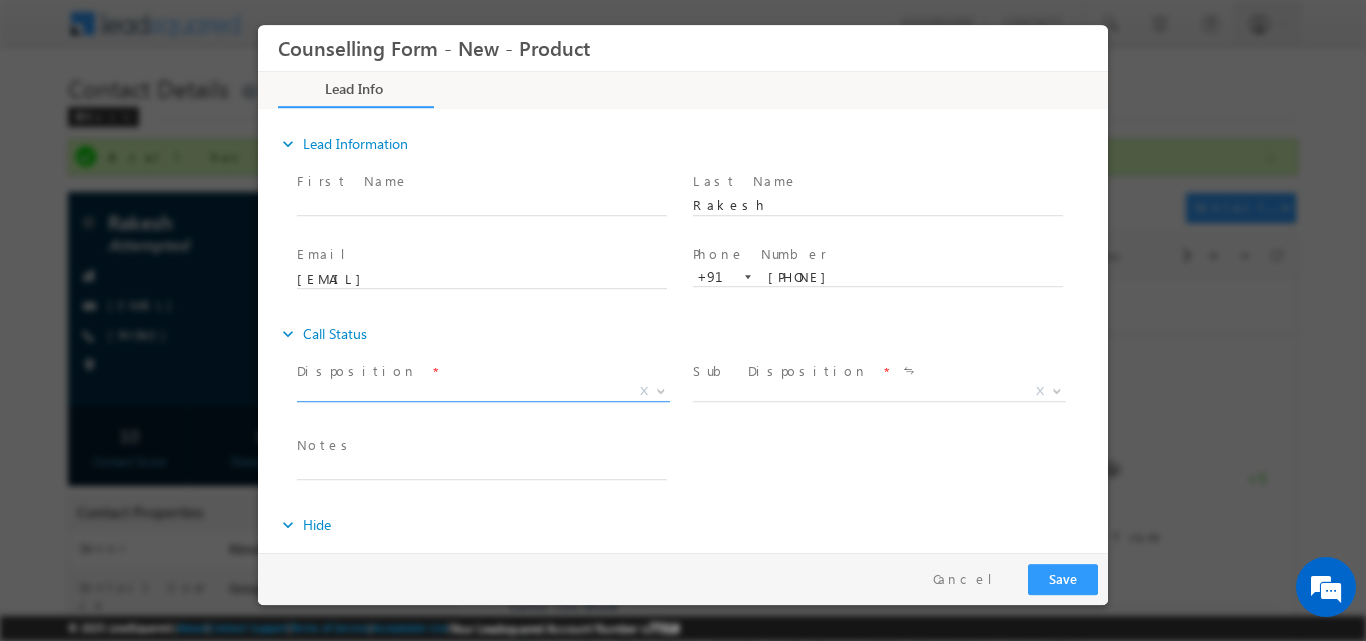 click at bounding box center [661, 389] 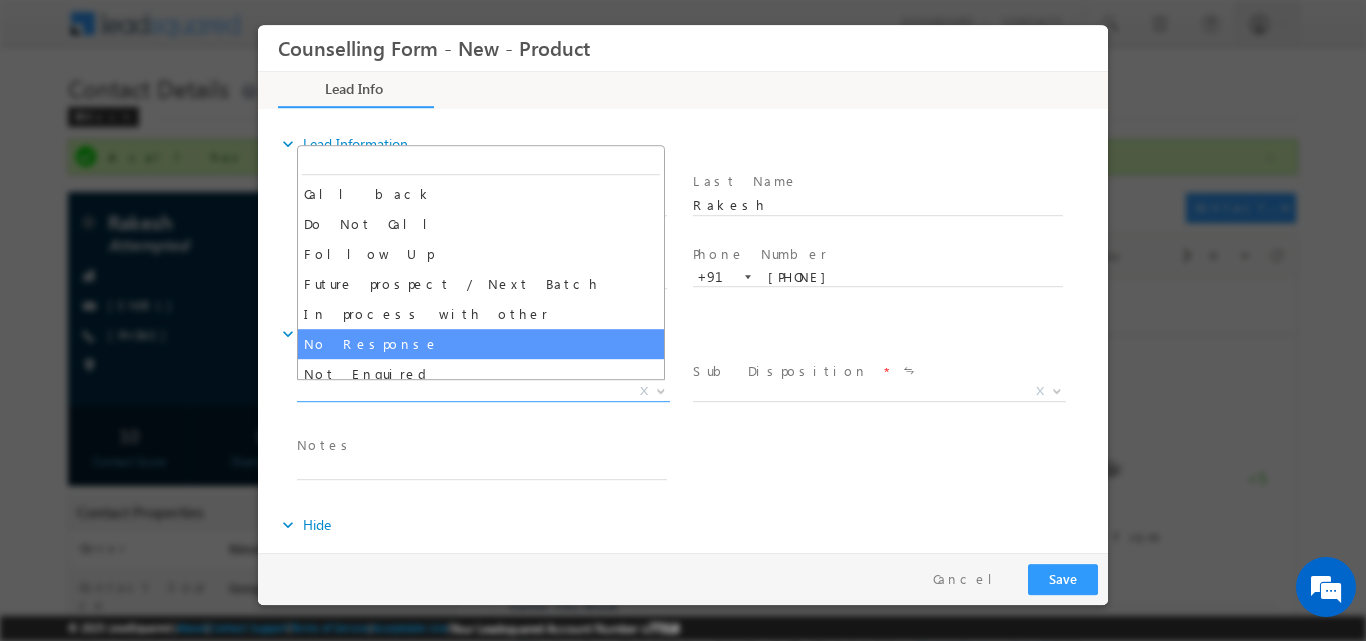 select on "No Response" 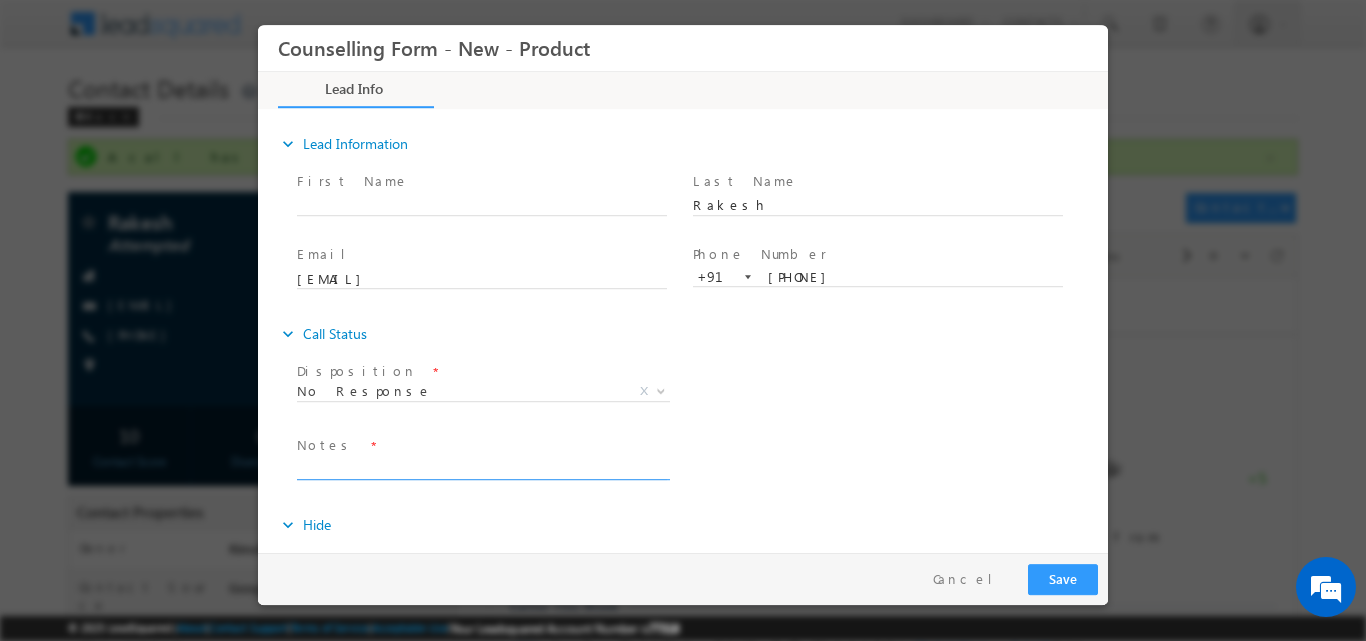 click at bounding box center [482, 467] 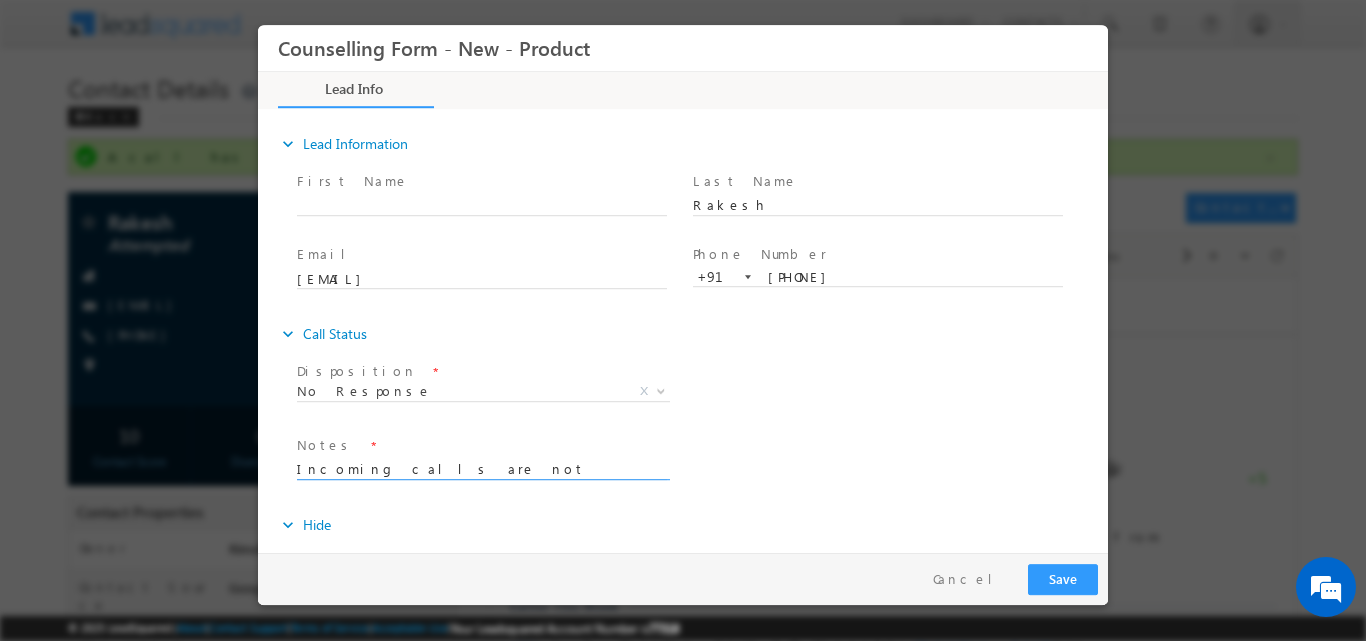 click on "Incoming calls are not available on thios number" at bounding box center (482, 467) 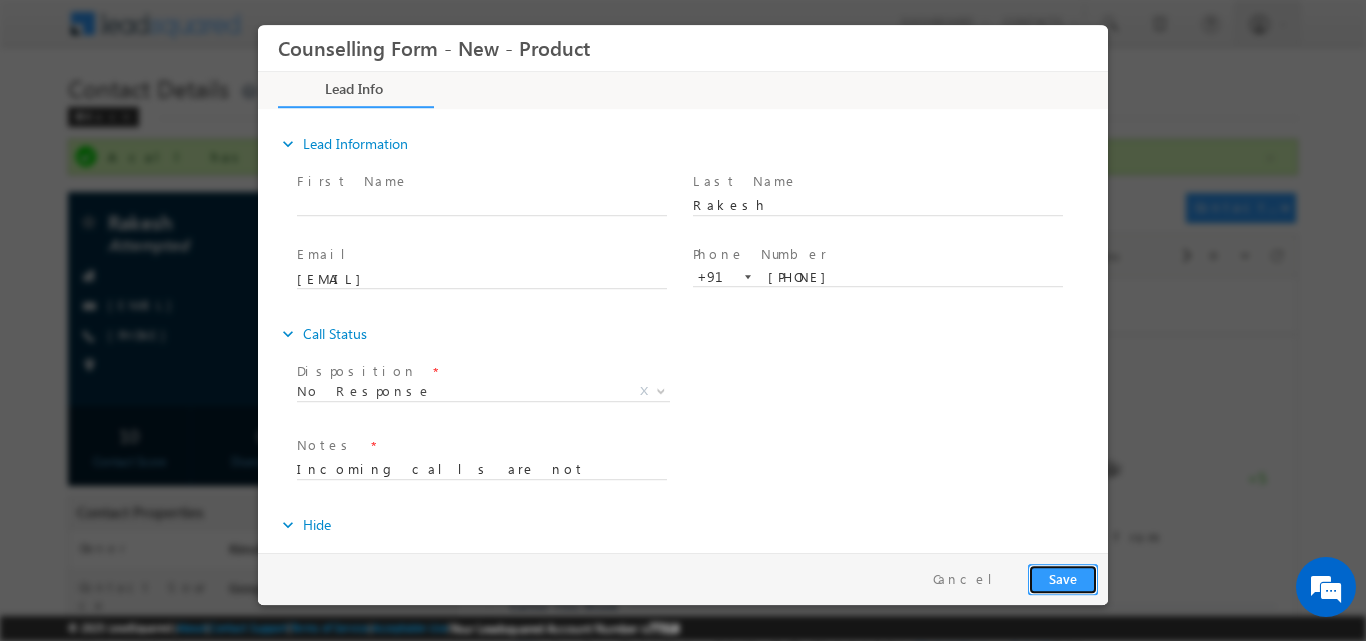 click on "Save" at bounding box center [1063, 578] 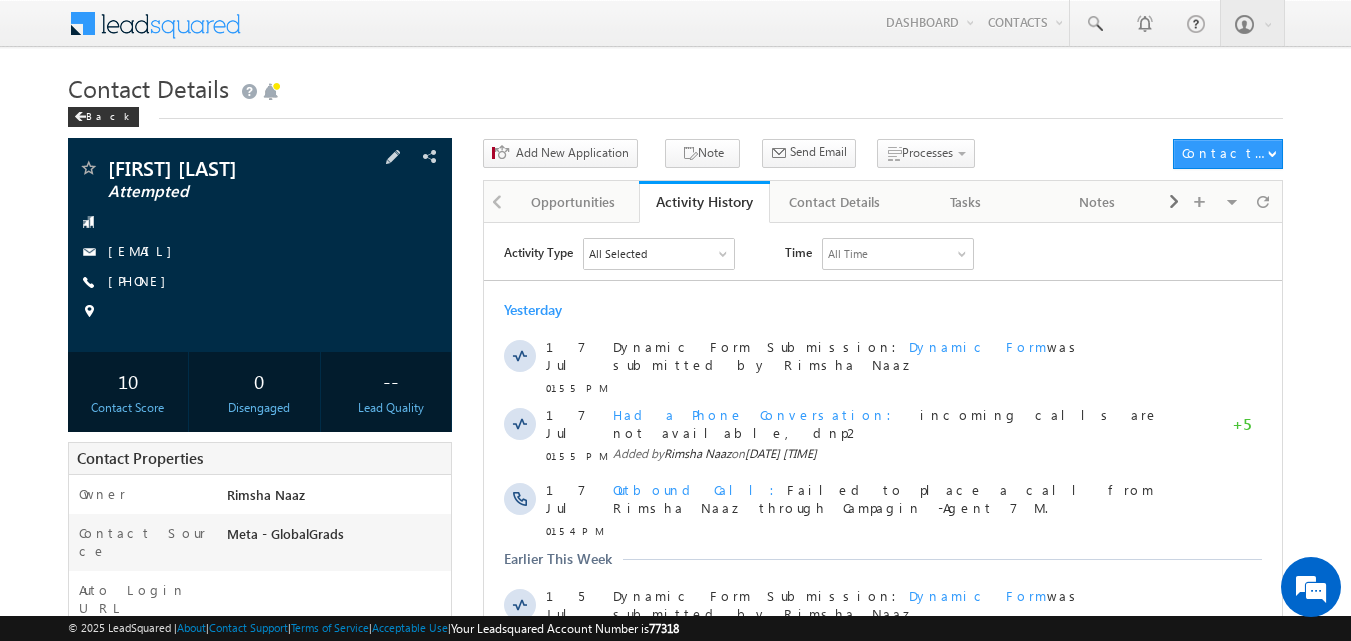 scroll, scrollTop: 0, scrollLeft: 0, axis: both 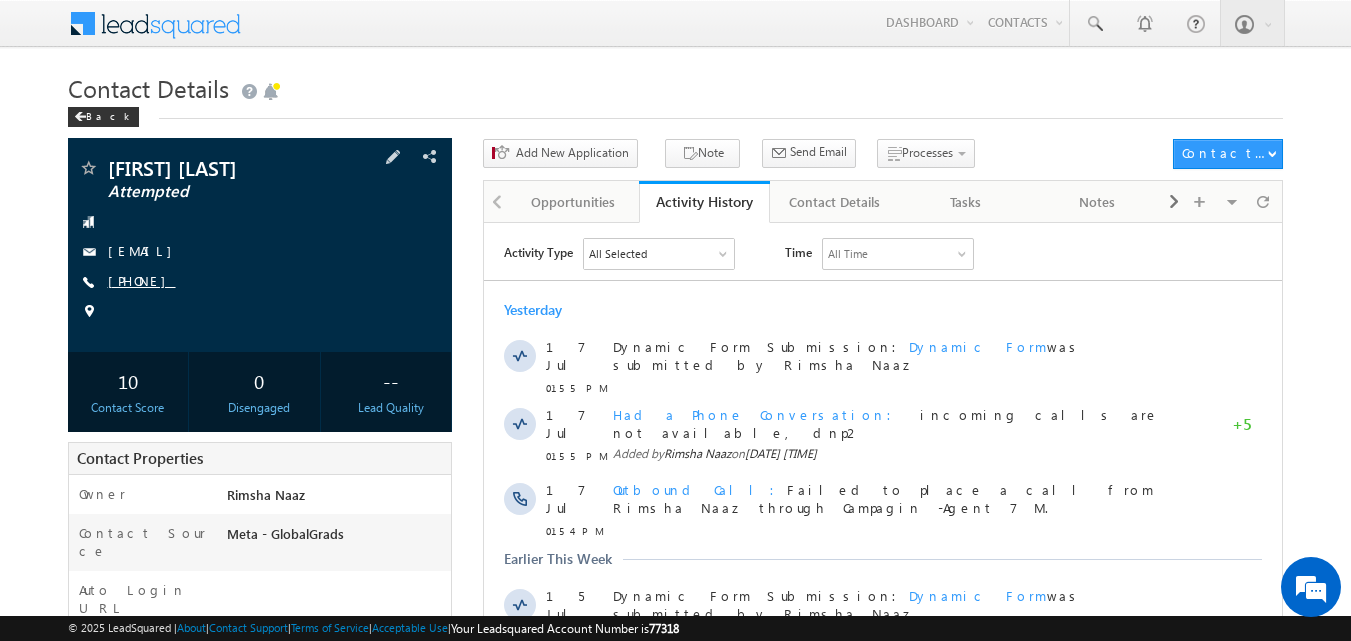 click on "[PHONE]" at bounding box center (142, 280) 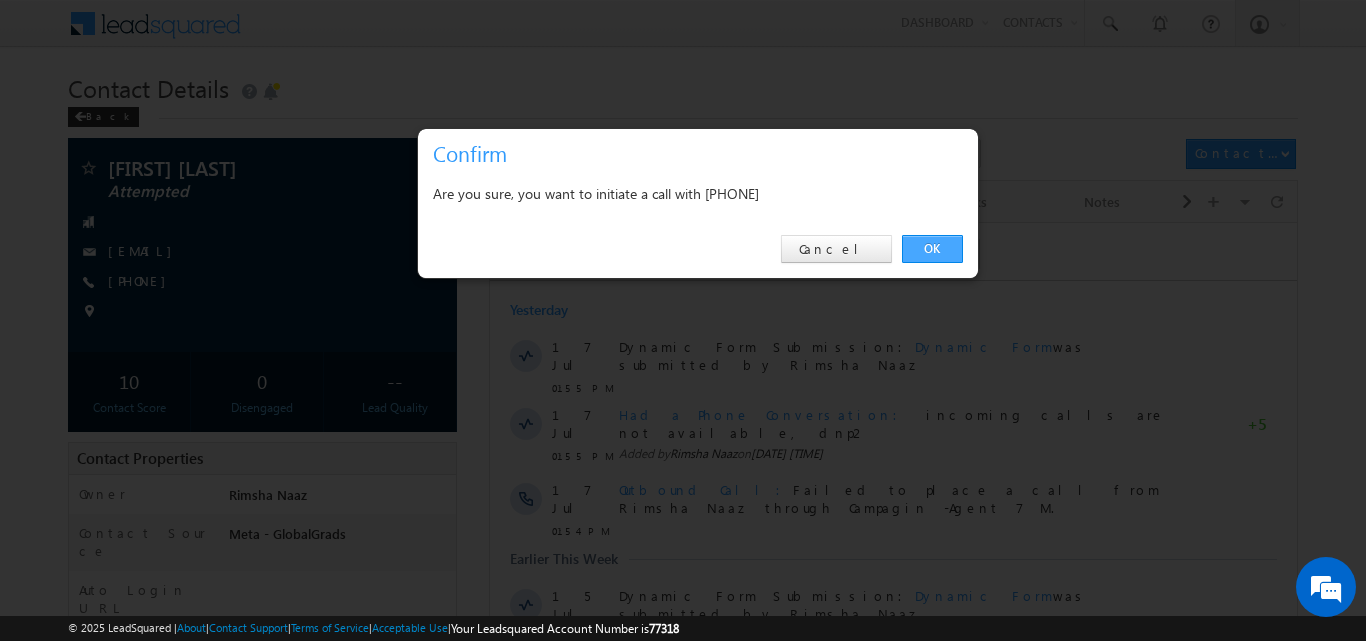 click on "OK" at bounding box center (932, 249) 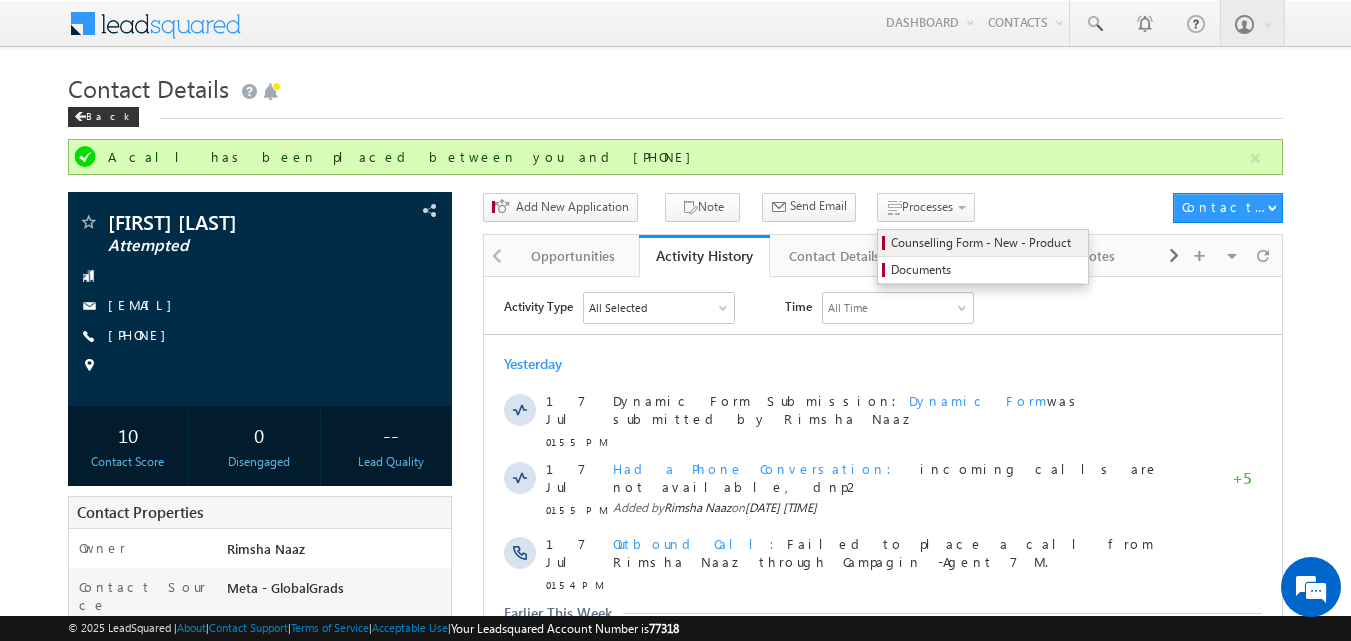 click on "Counselling Form - New - Product" at bounding box center [986, 243] 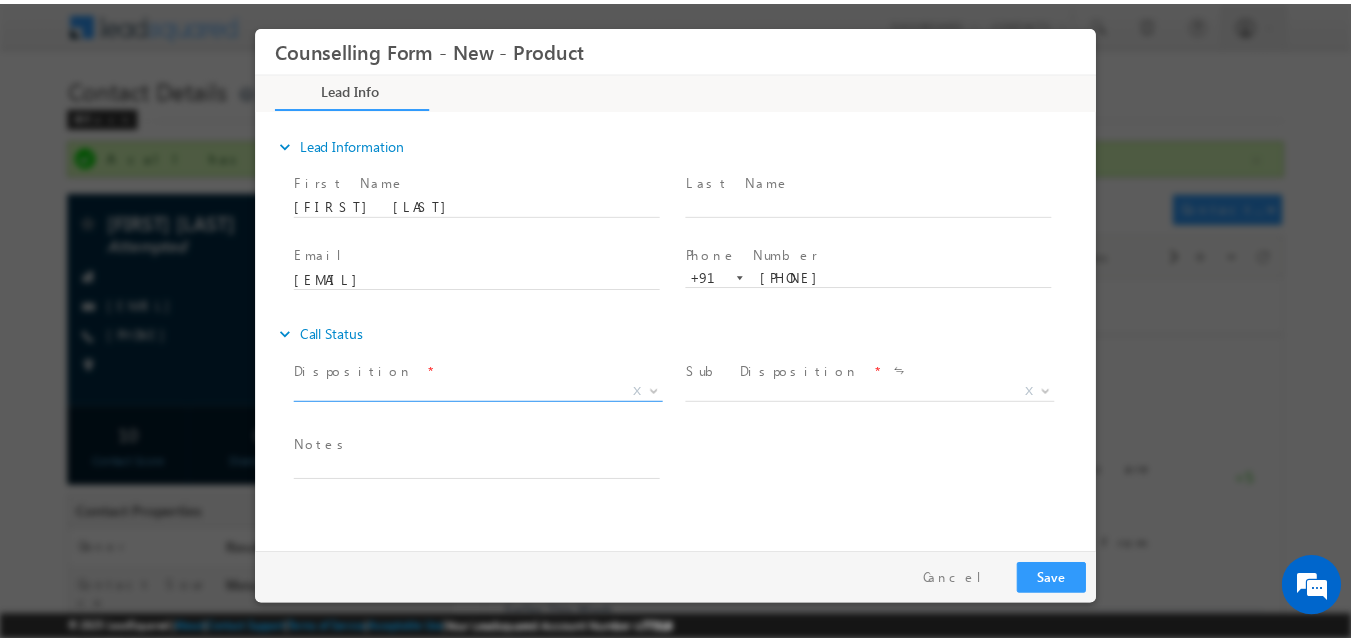 scroll, scrollTop: 0, scrollLeft: 0, axis: both 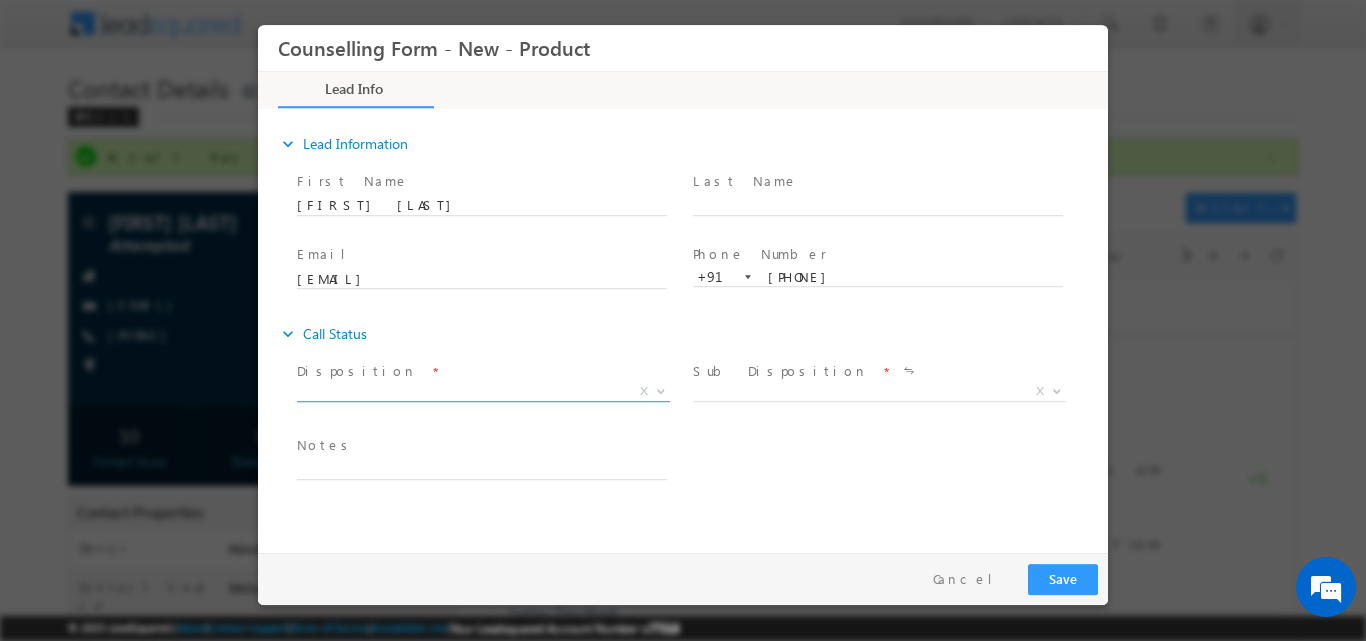 click at bounding box center [661, 389] 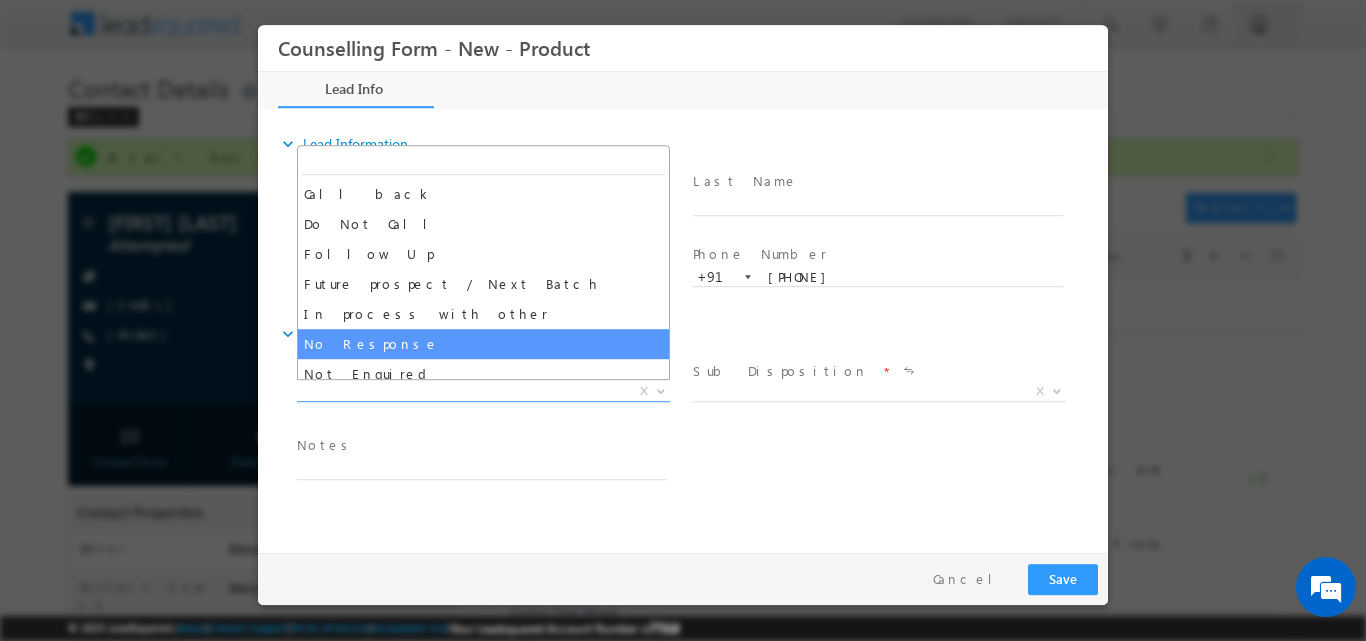 select on "No Response" 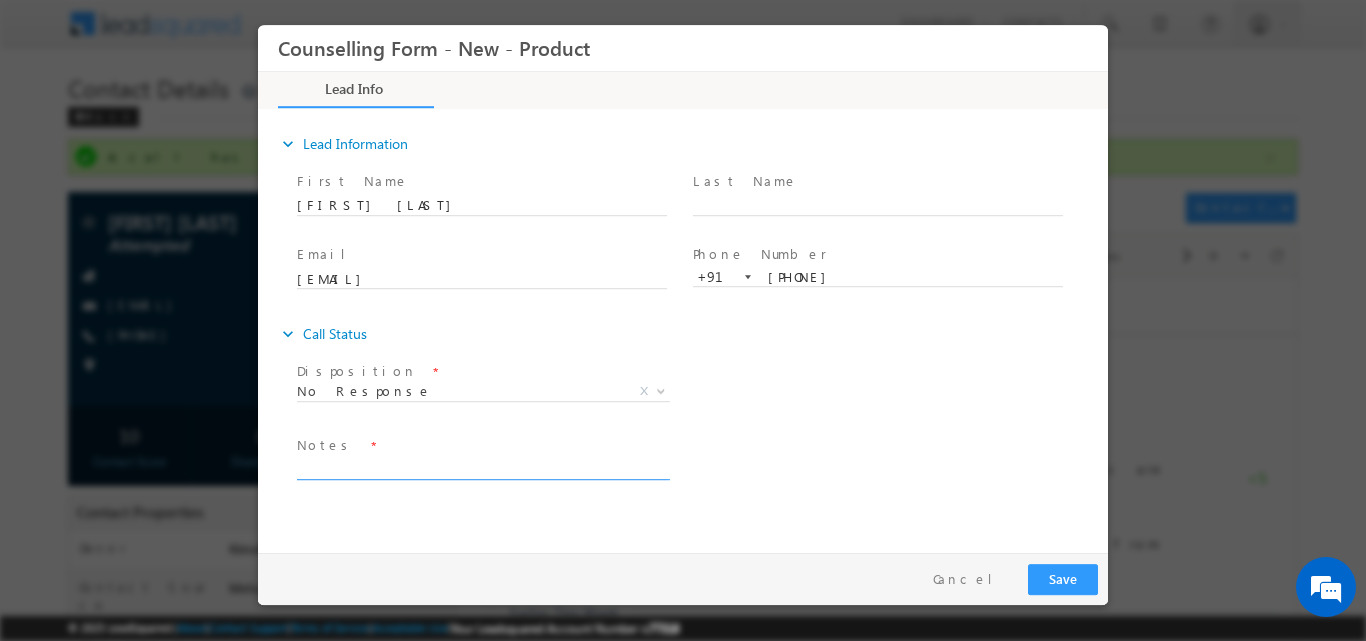 click at bounding box center [482, 467] 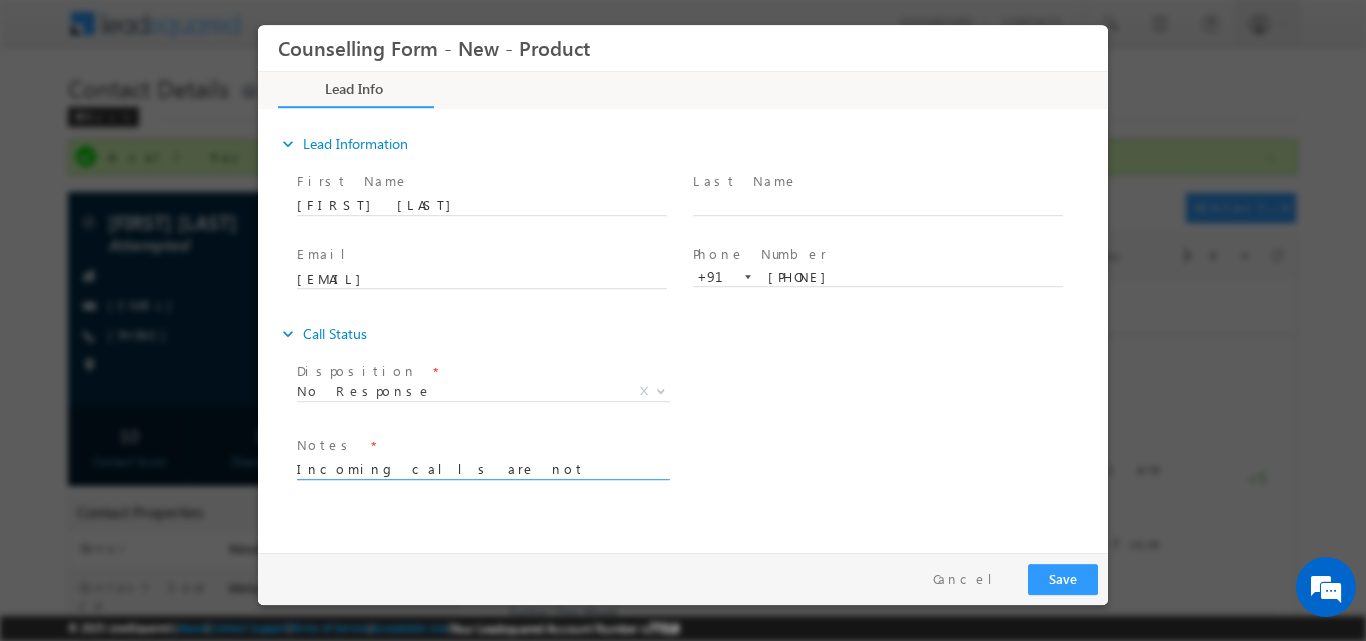click on "Incoming calls are not available on trhis number" at bounding box center (482, 467) 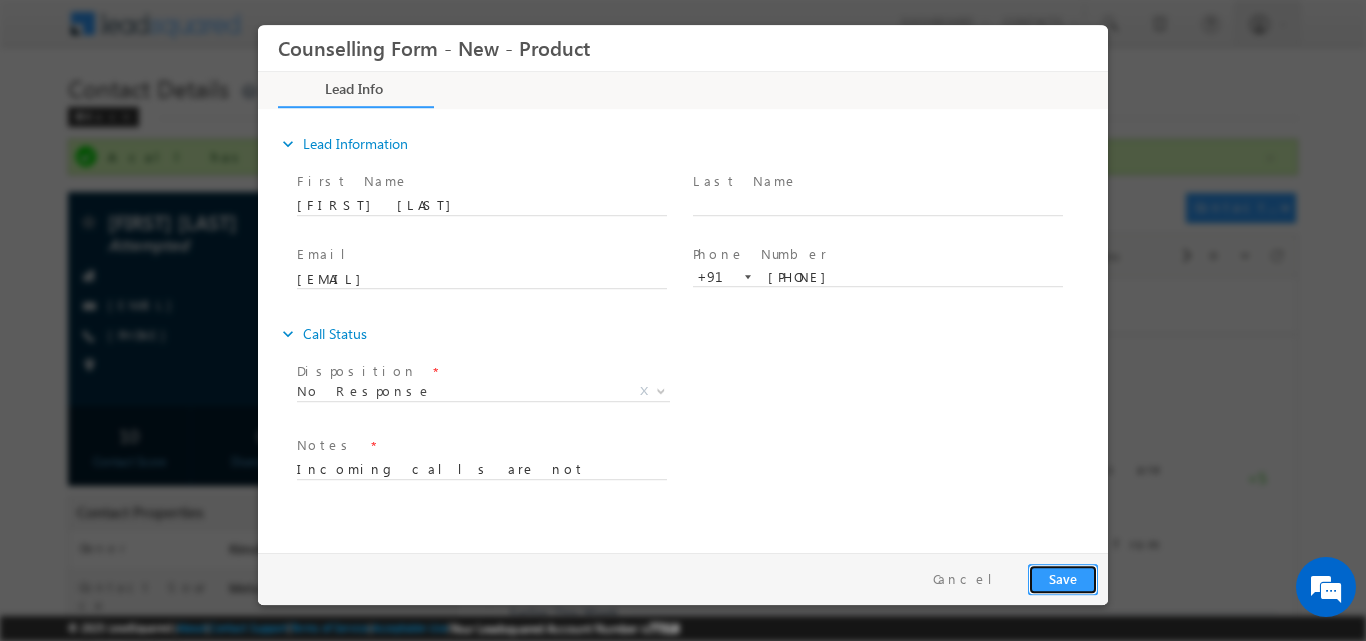 click on "Save" at bounding box center (1063, 578) 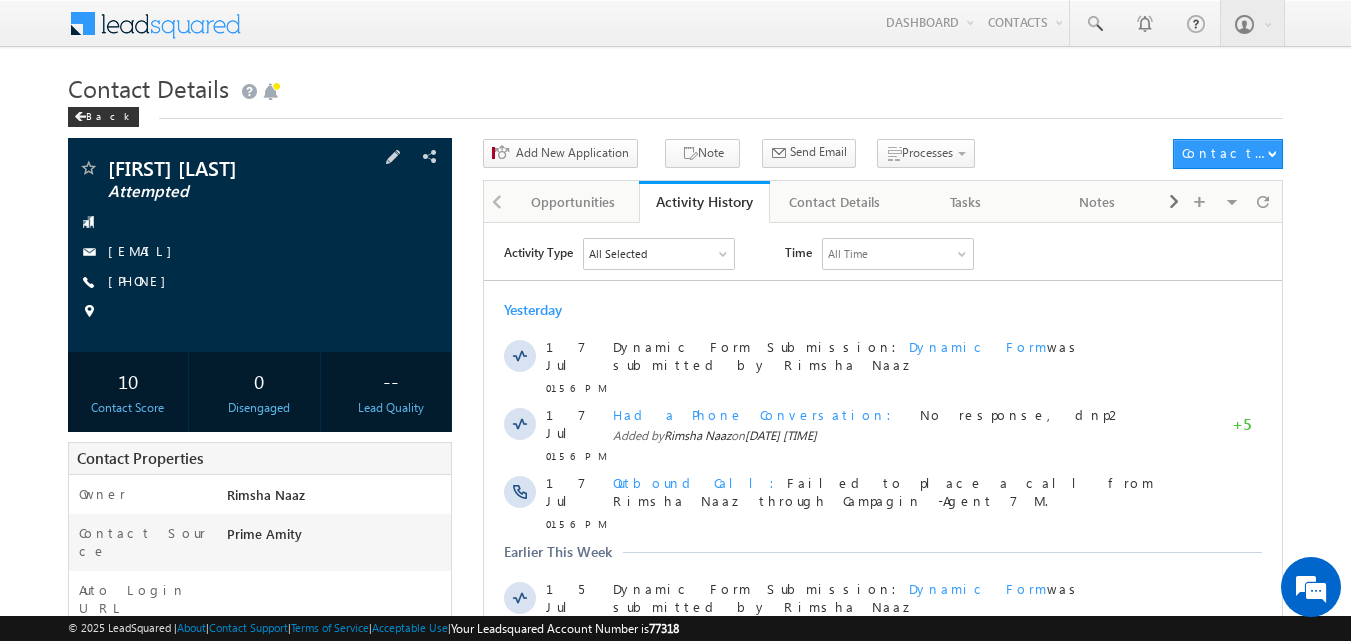 scroll, scrollTop: 0, scrollLeft: 0, axis: both 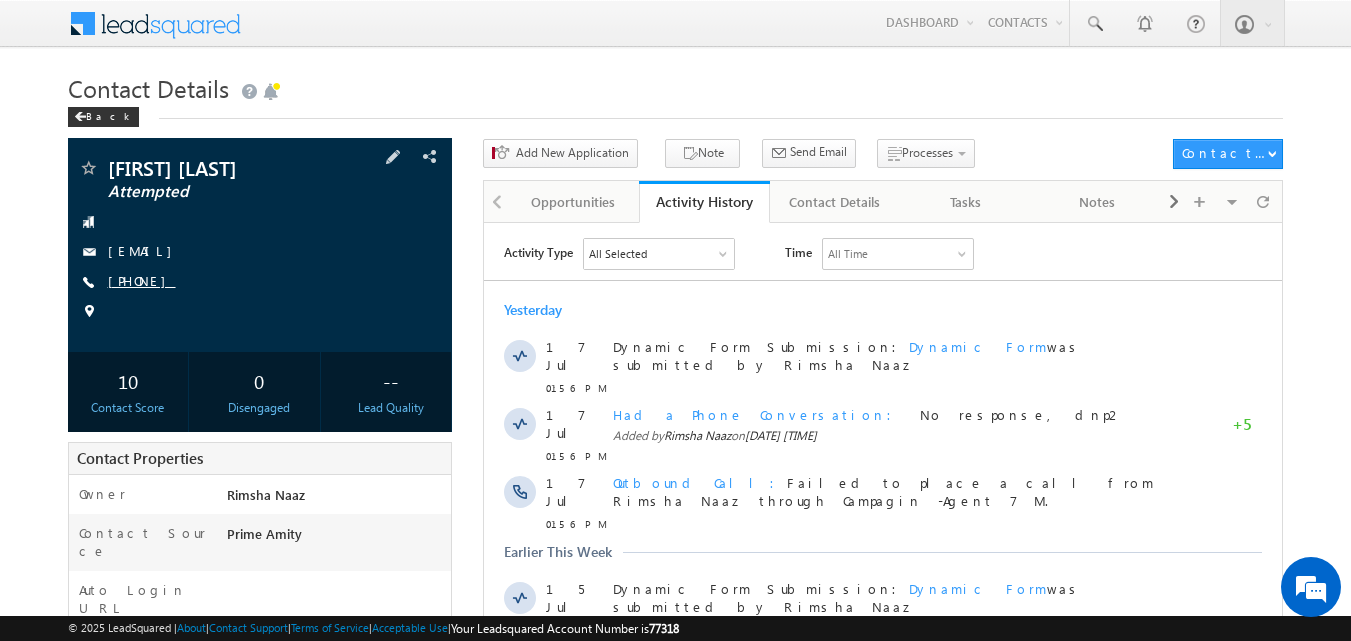 drag, startPoint x: 168, startPoint y: 292, endPoint x: 169, endPoint y: 278, distance: 14.035668 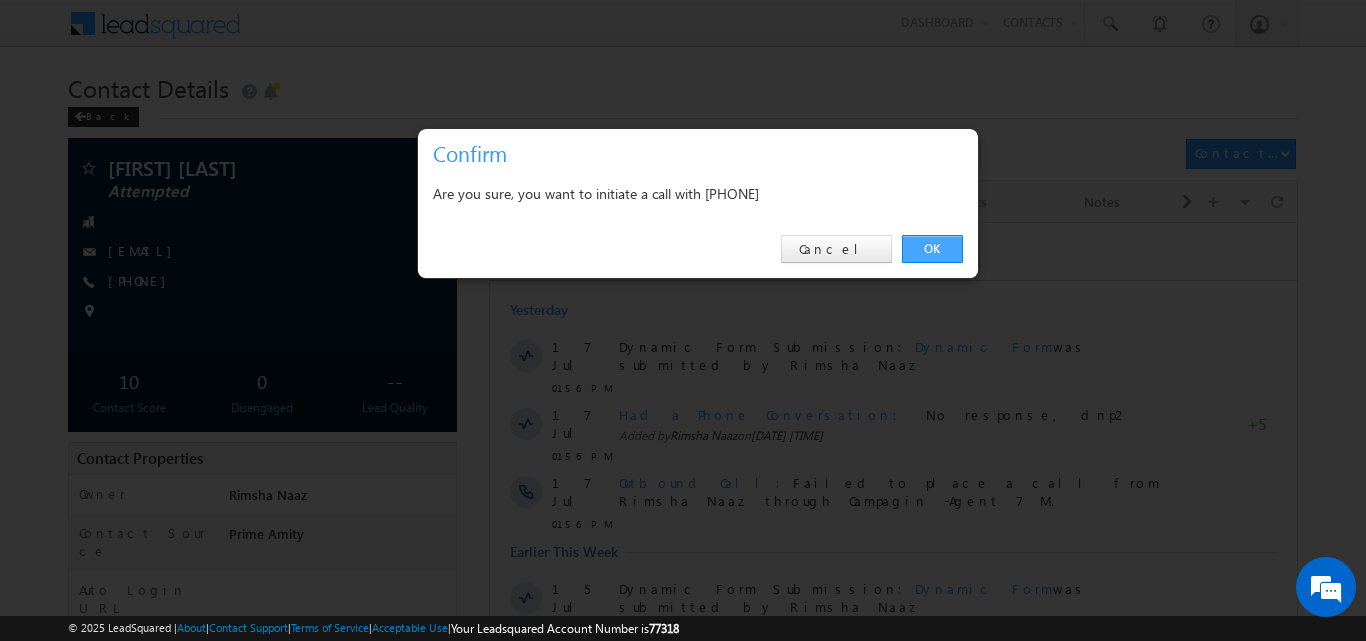 click on "OK" at bounding box center [932, 249] 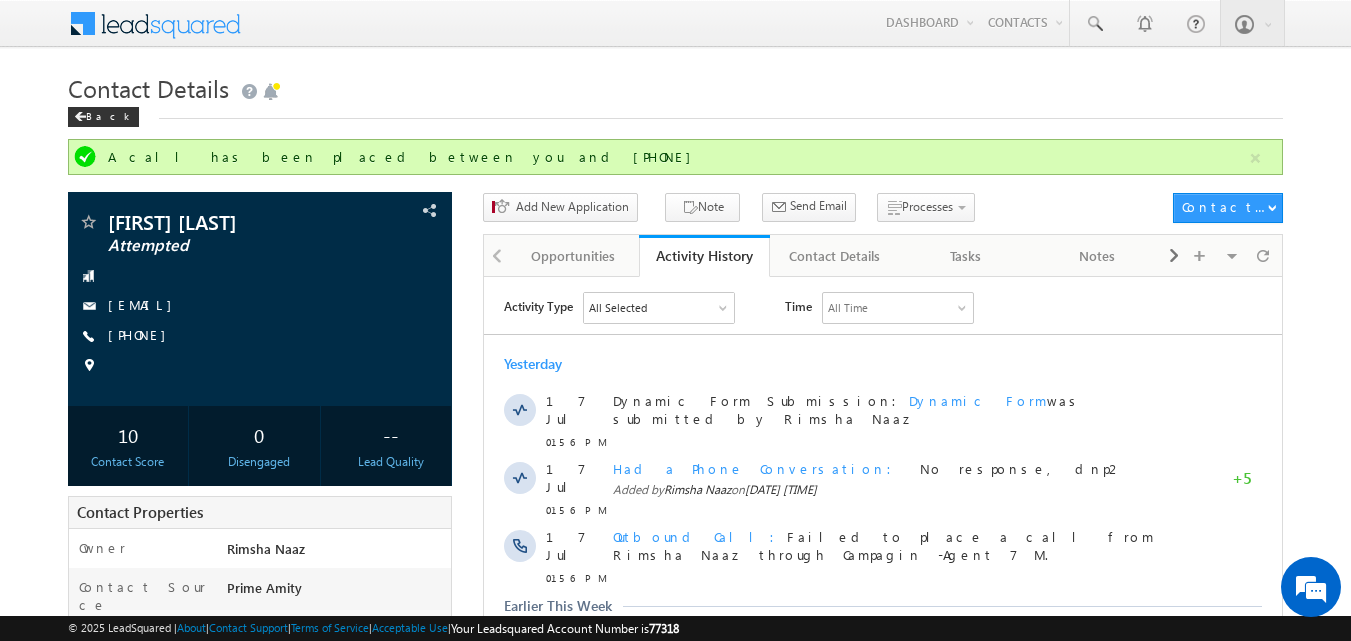 click on "A call has been placed between you and [PHONE]
[FIRST] [LAST]
Attempted
--" at bounding box center [676, 618] 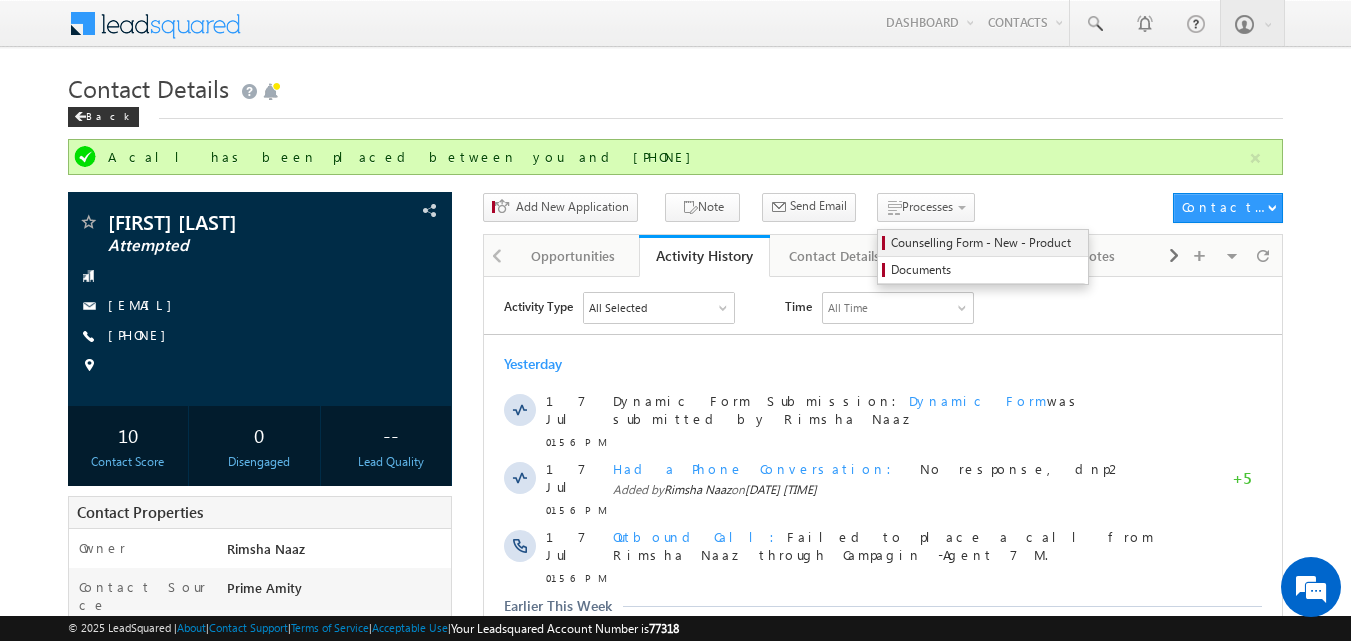click on "Counselling Form - New - Product" at bounding box center (986, 243) 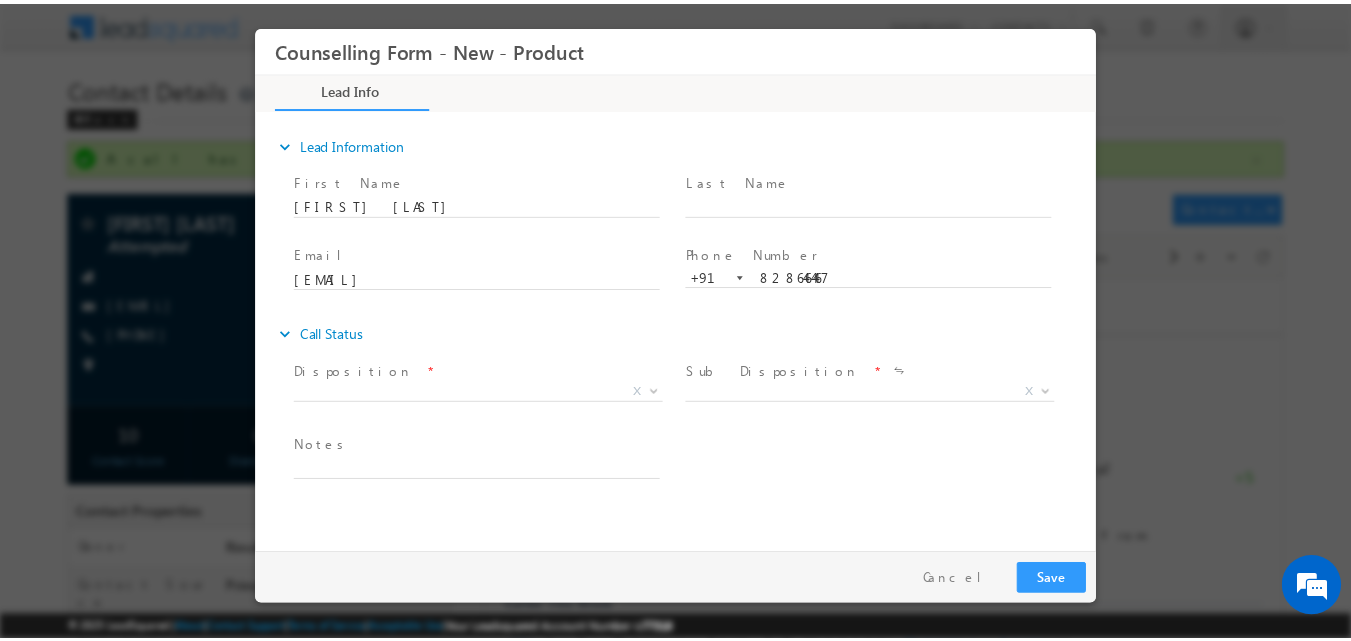scroll, scrollTop: 0, scrollLeft: 0, axis: both 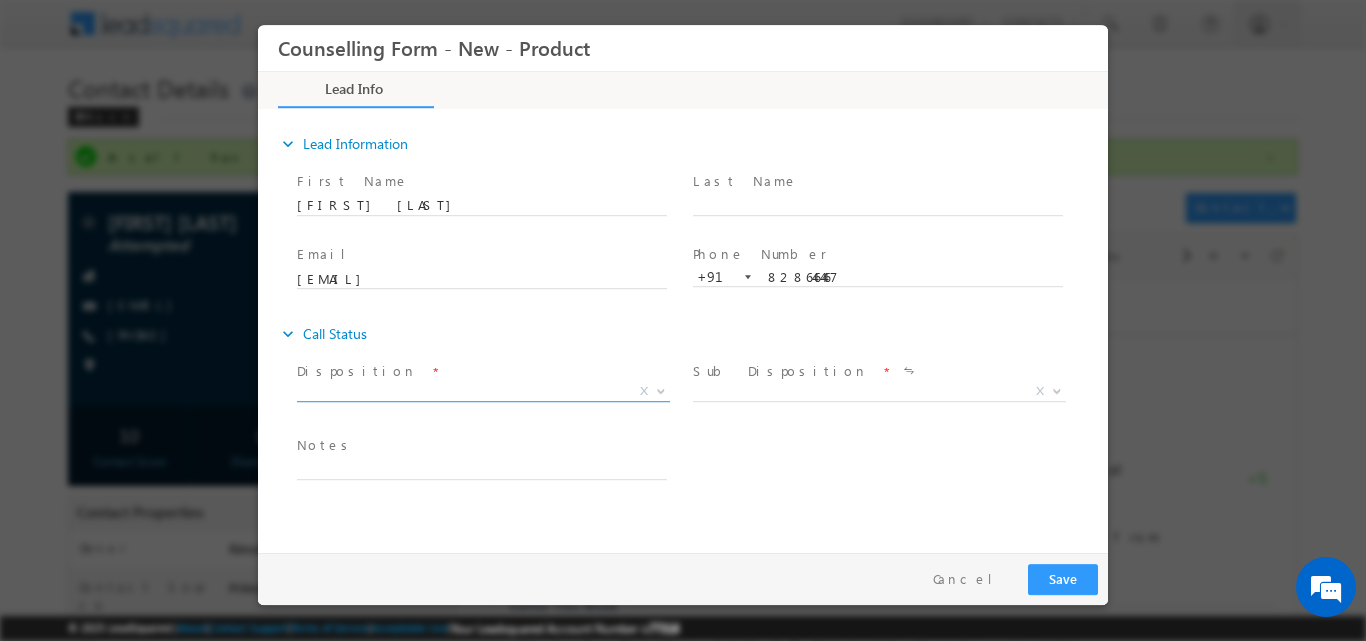 click at bounding box center (661, 389) 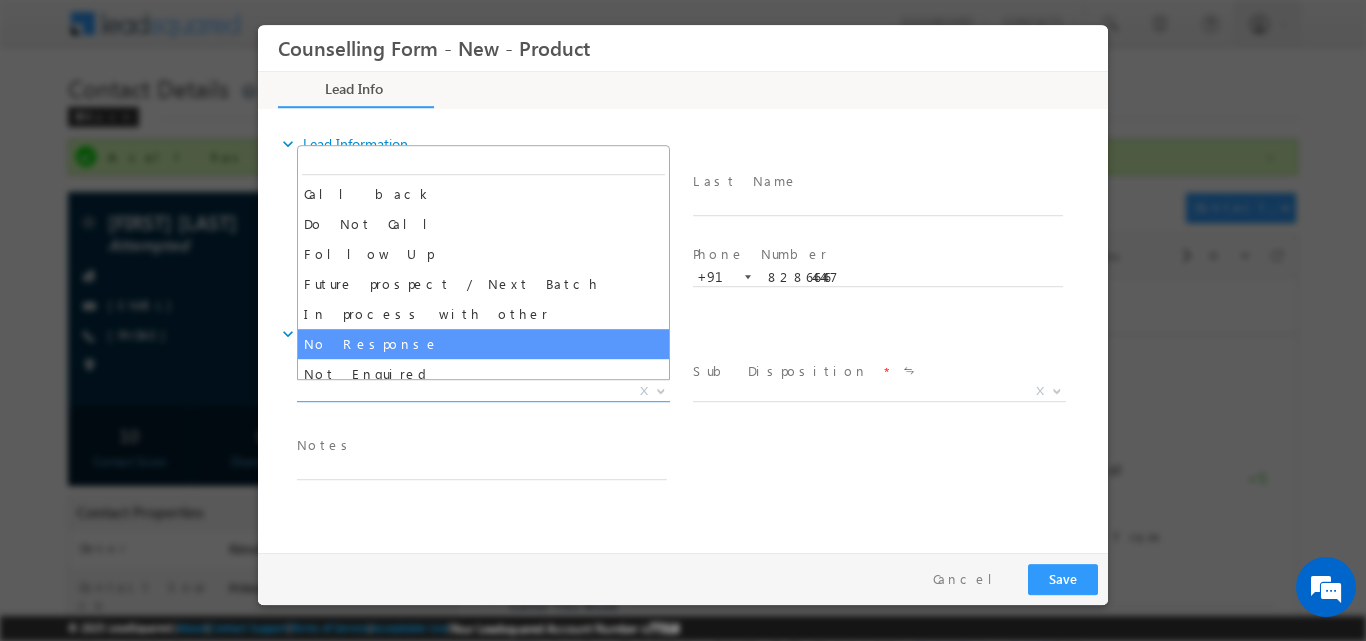 select on "No Response" 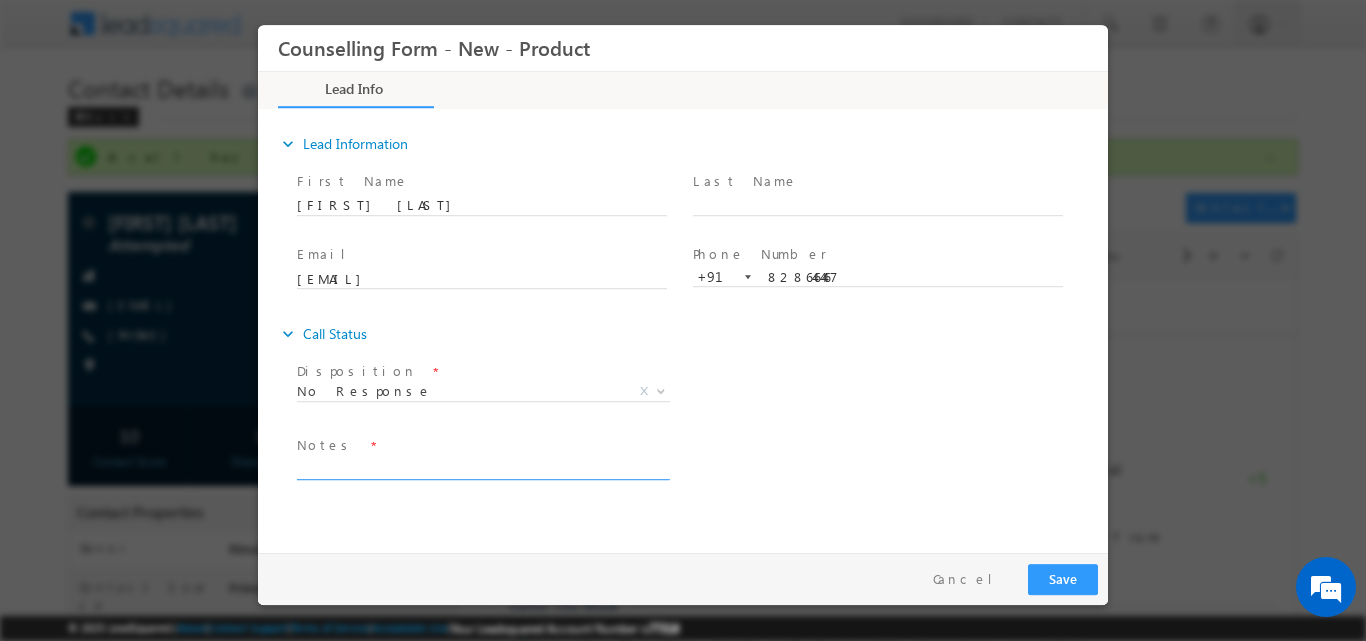 click at bounding box center [482, 467] 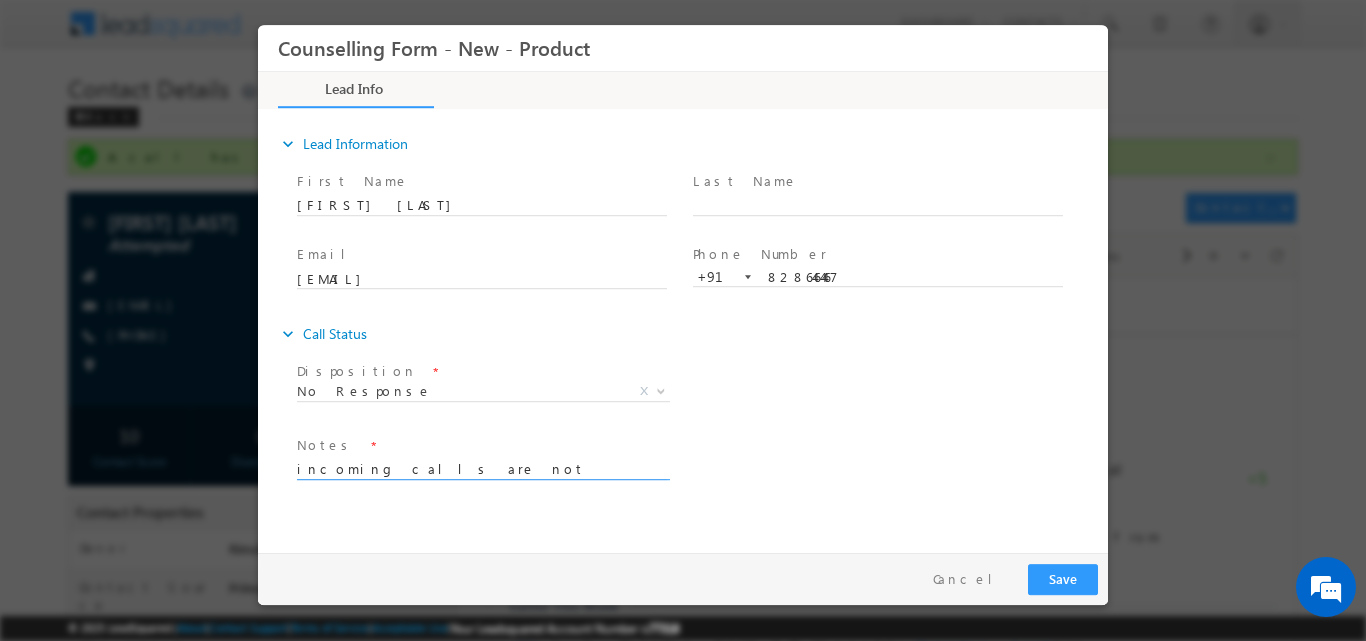 drag, startPoint x: 533, startPoint y: 474, endPoint x: 256, endPoint y: 497, distance: 277.95325 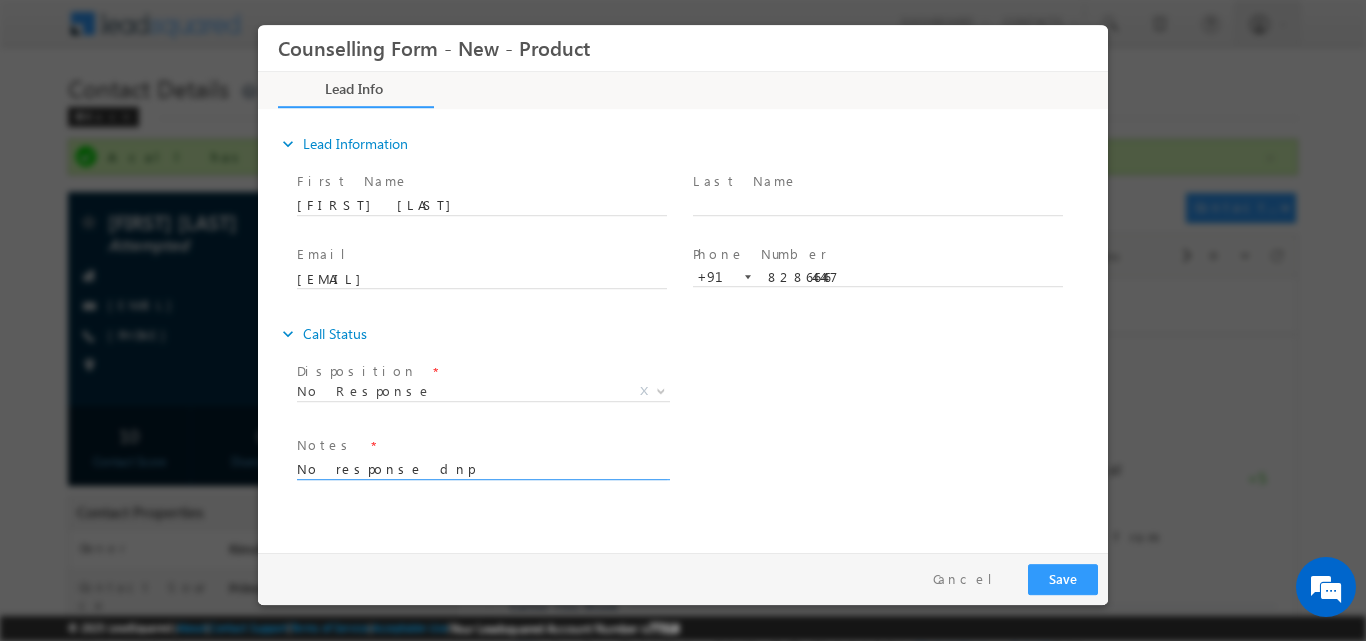type on "No response dnp" 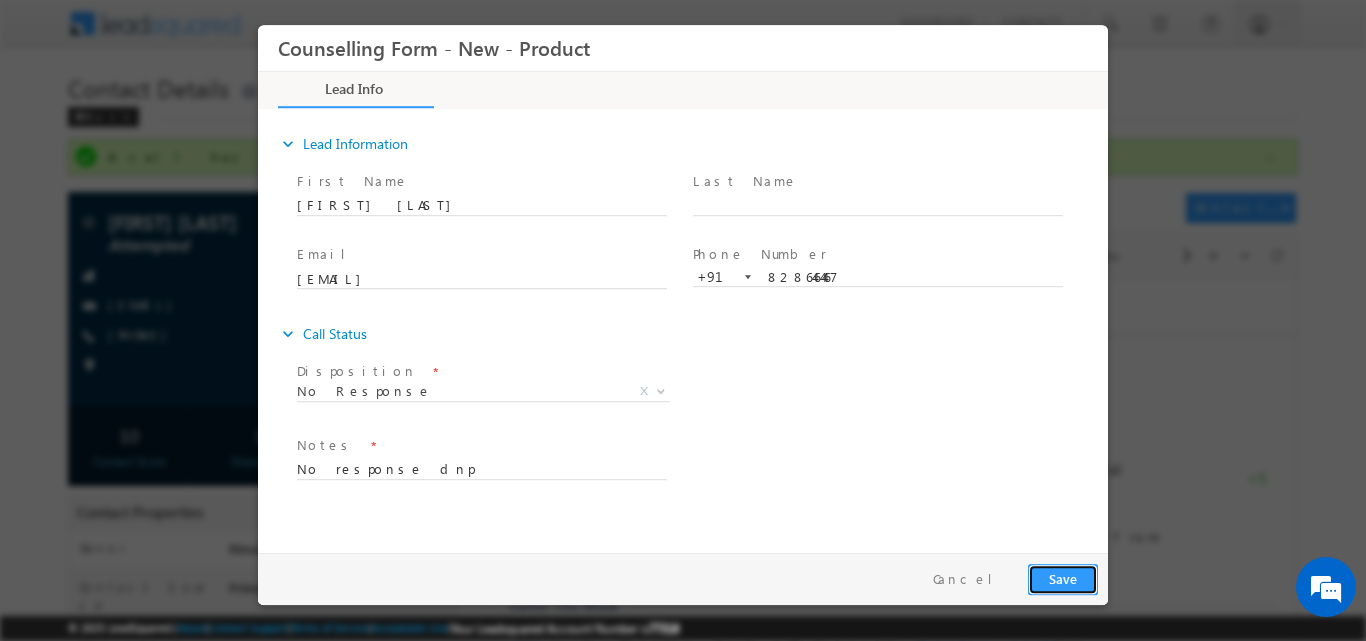 click on "Save" at bounding box center [1063, 578] 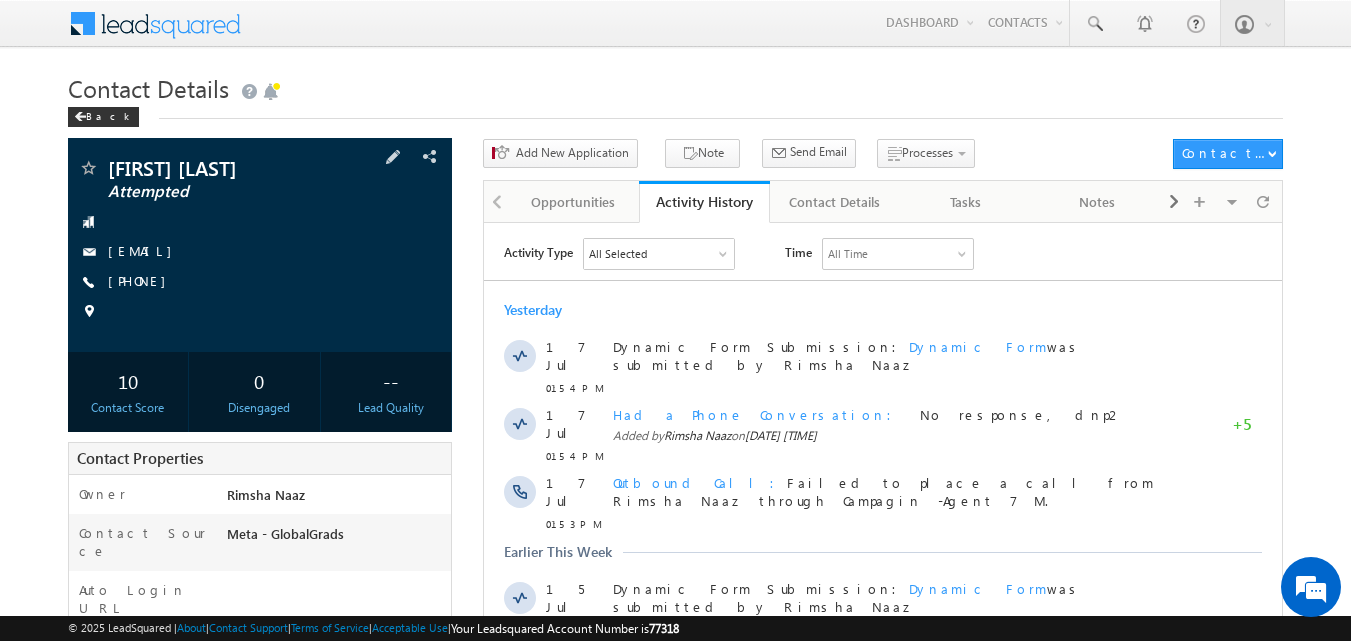 scroll, scrollTop: 0, scrollLeft: 0, axis: both 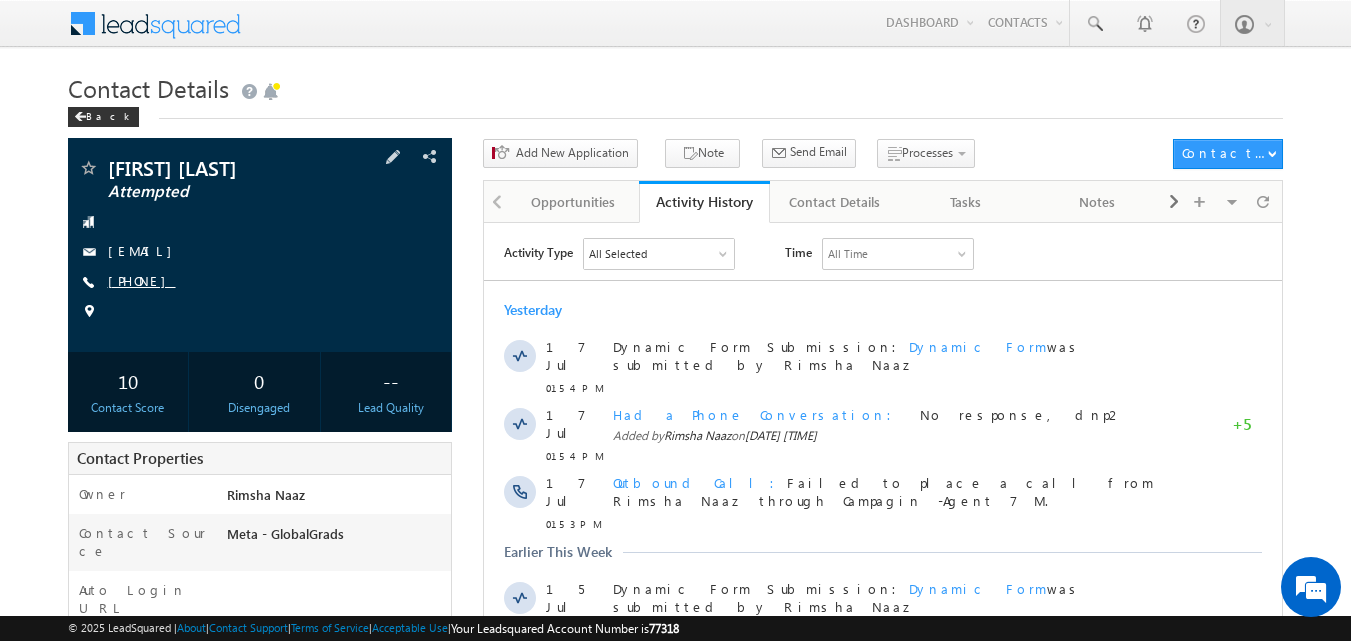 click on "[PHONE]" at bounding box center (142, 280) 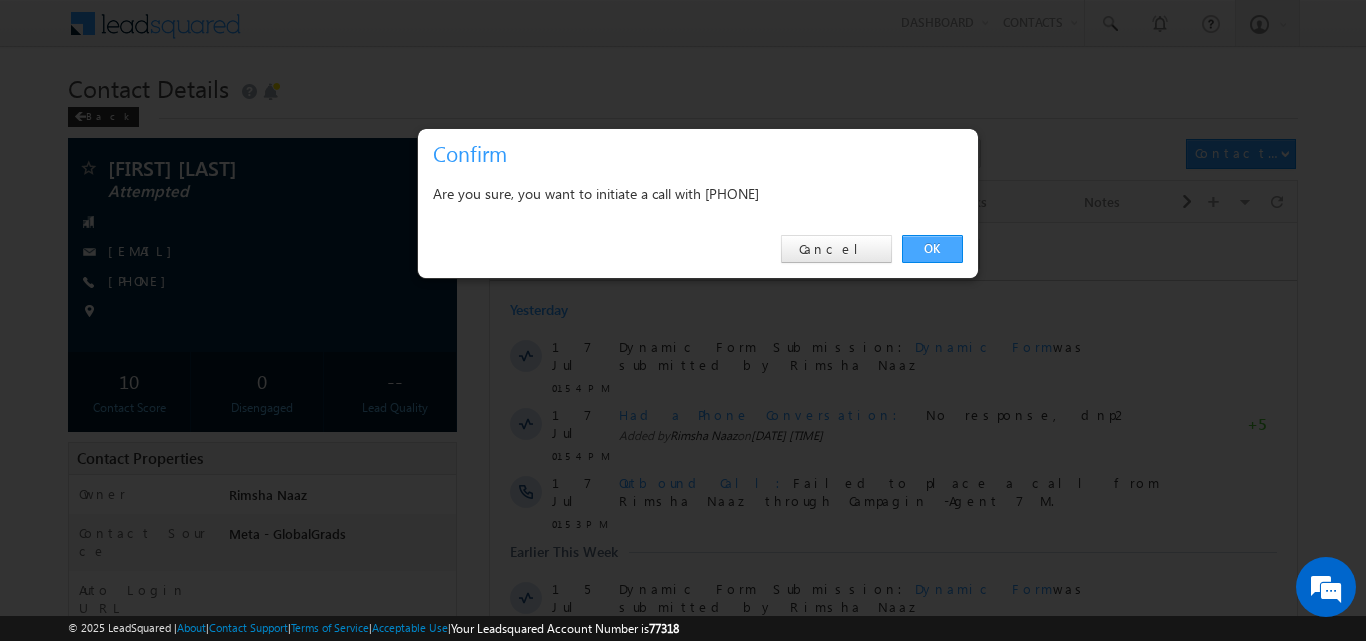 click on "OK" at bounding box center (932, 249) 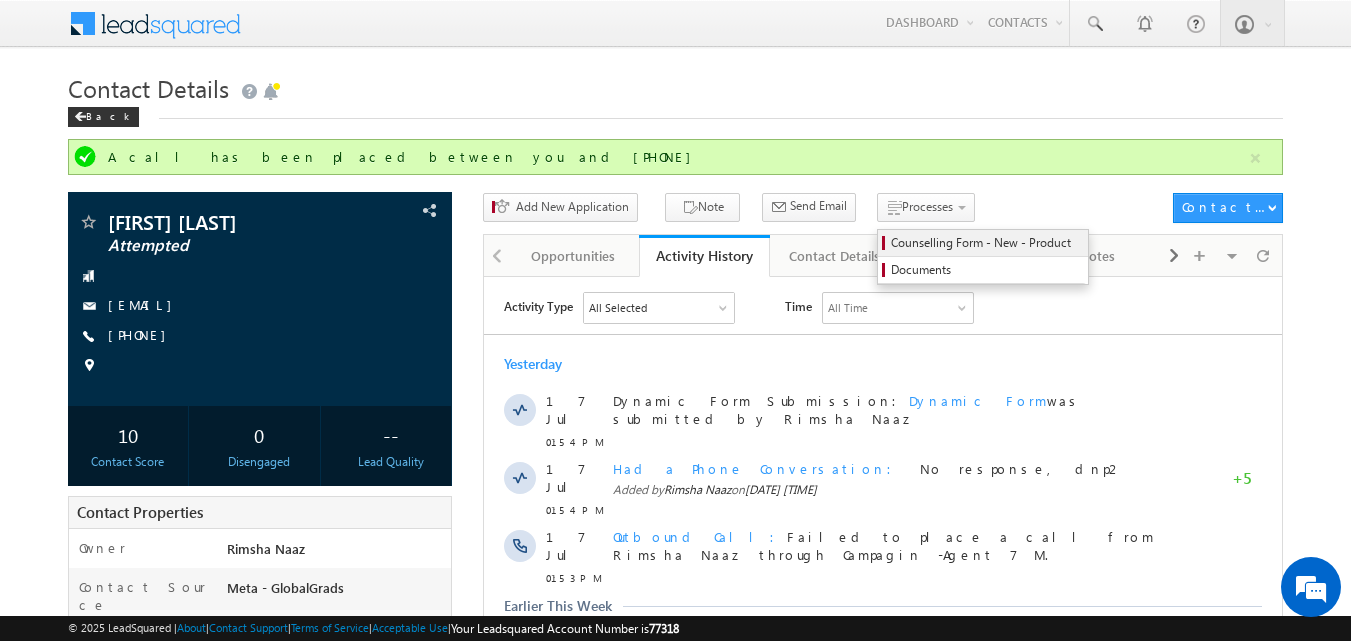 click on "Counselling Form - New - Product" at bounding box center [986, 243] 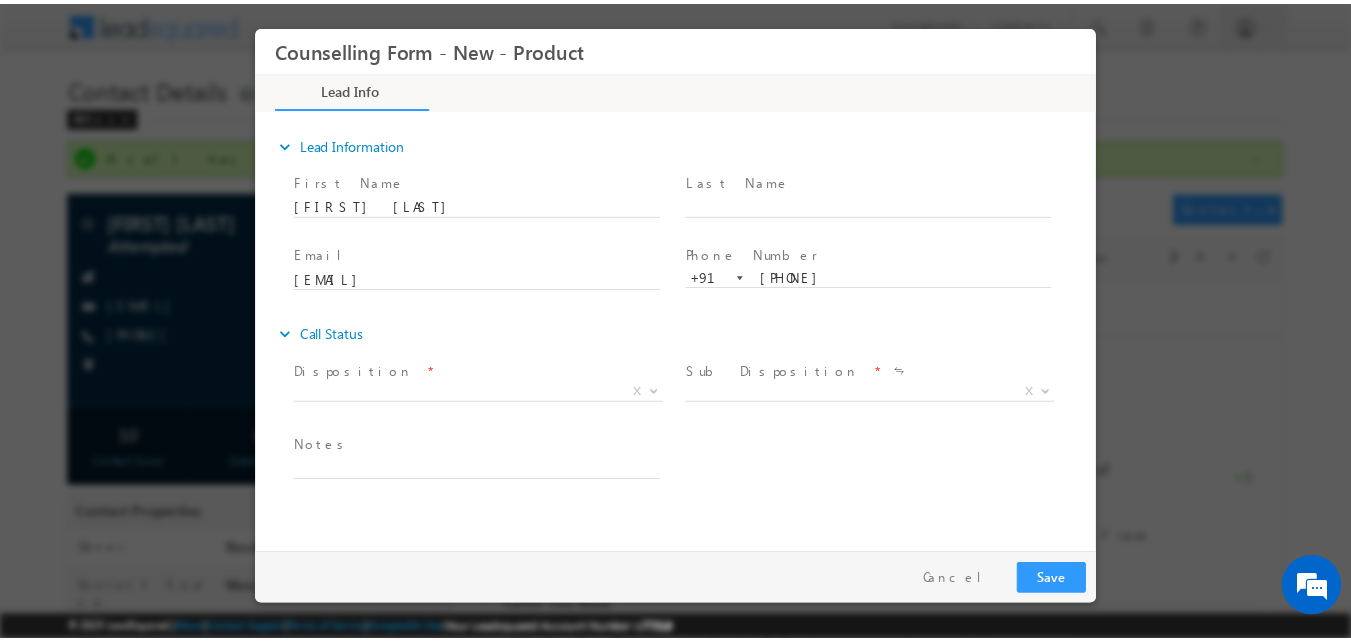 scroll, scrollTop: 0, scrollLeft: 0, axis: both 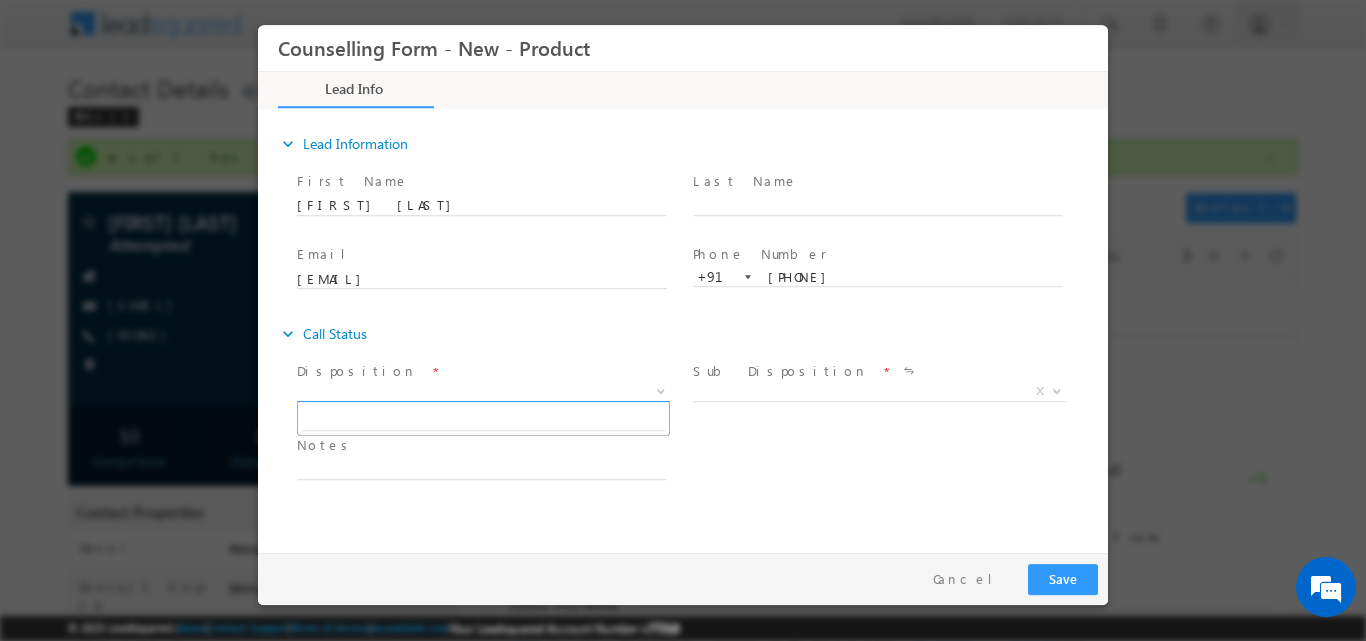 click at bounding box center [661, 389] 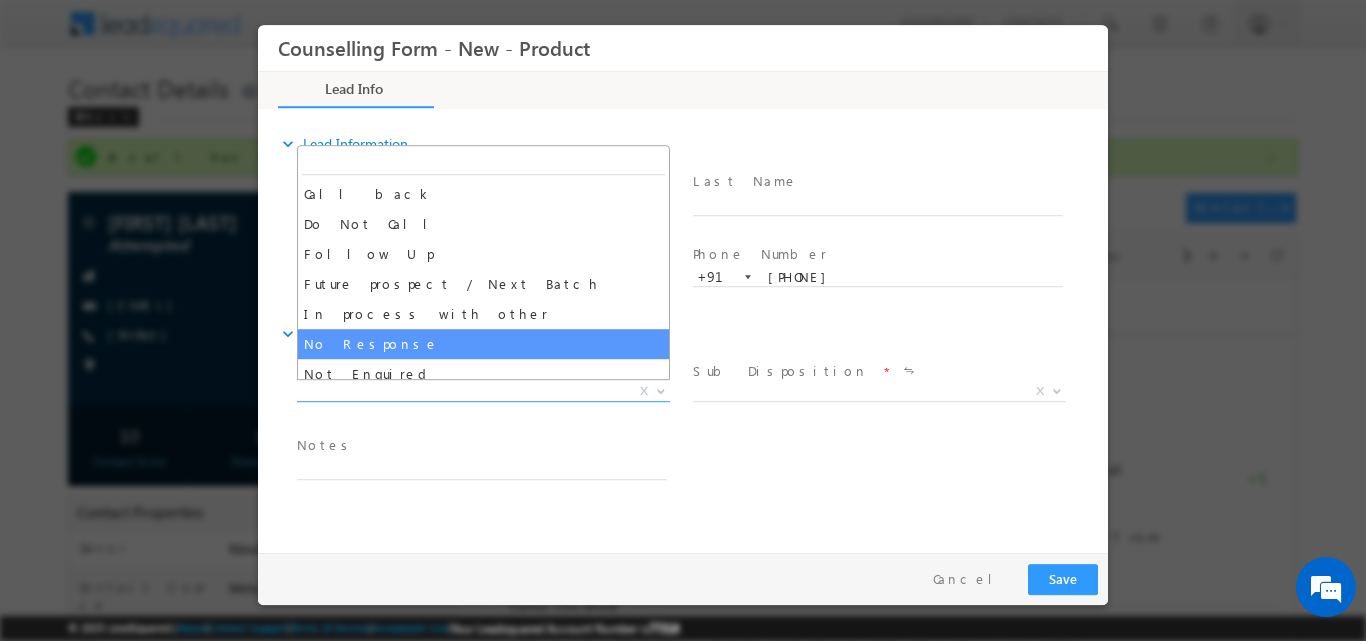 select on "No Response" 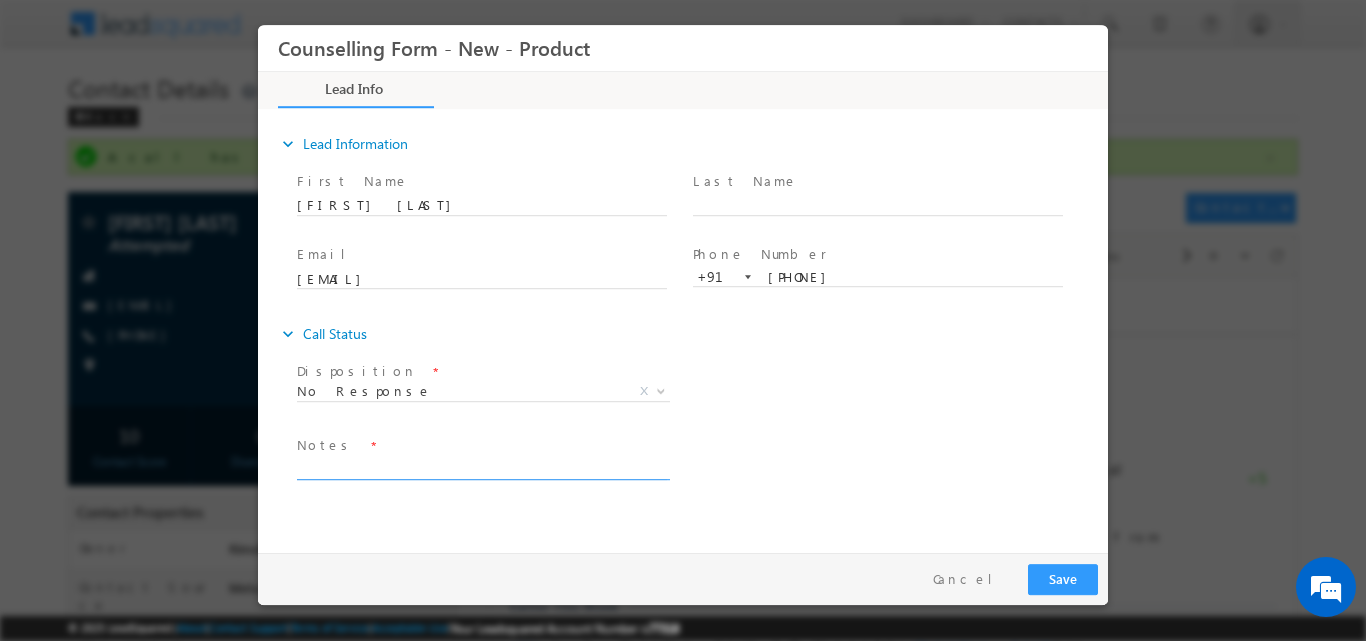 click at bounding box center (482, 467) 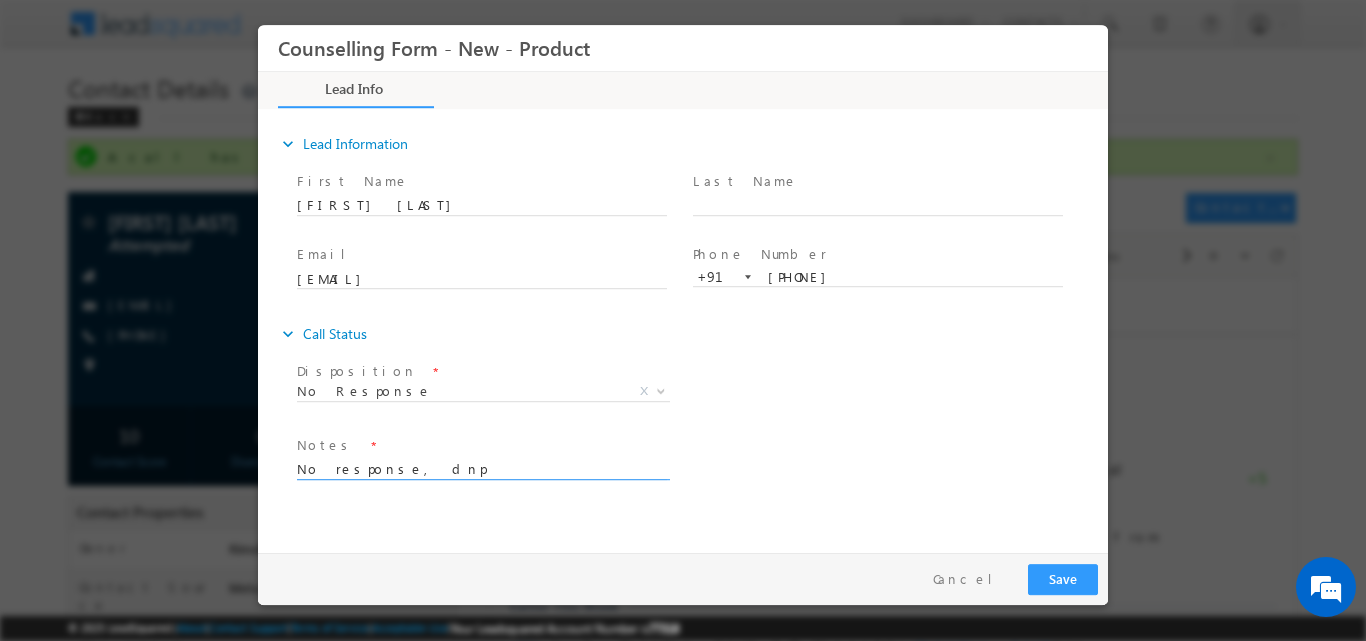 type on "No response, dnp" 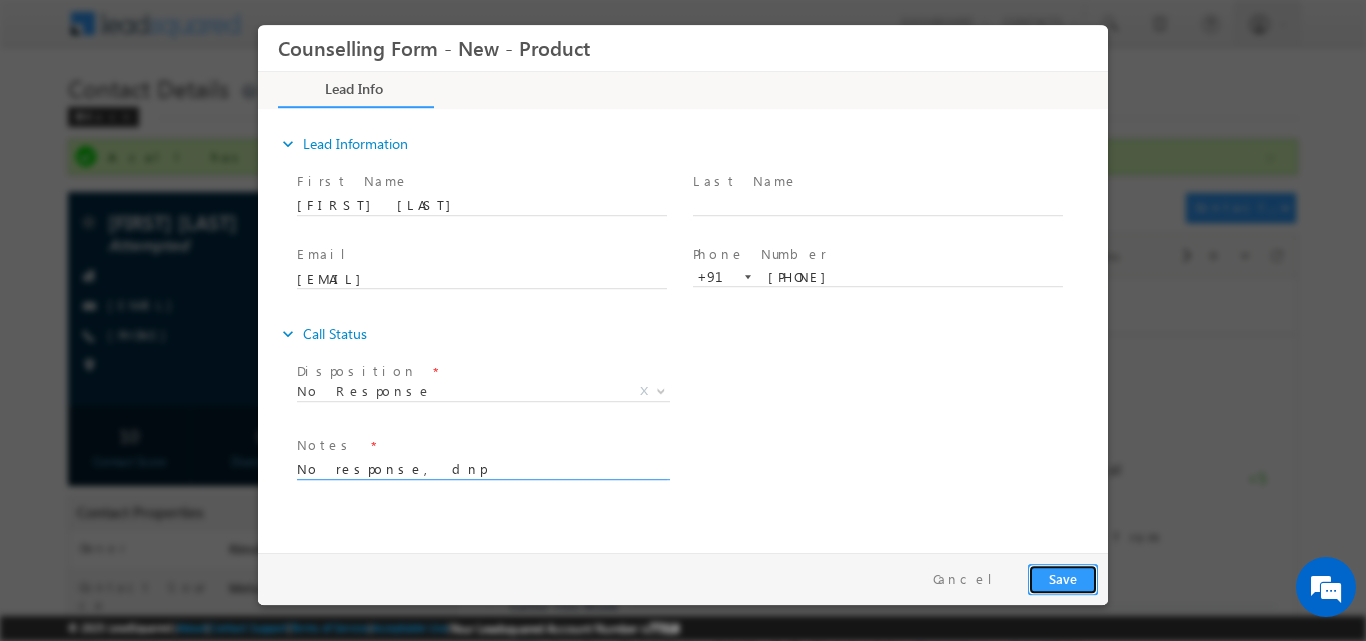 click on "Save" at bounding box center [1063, 578] 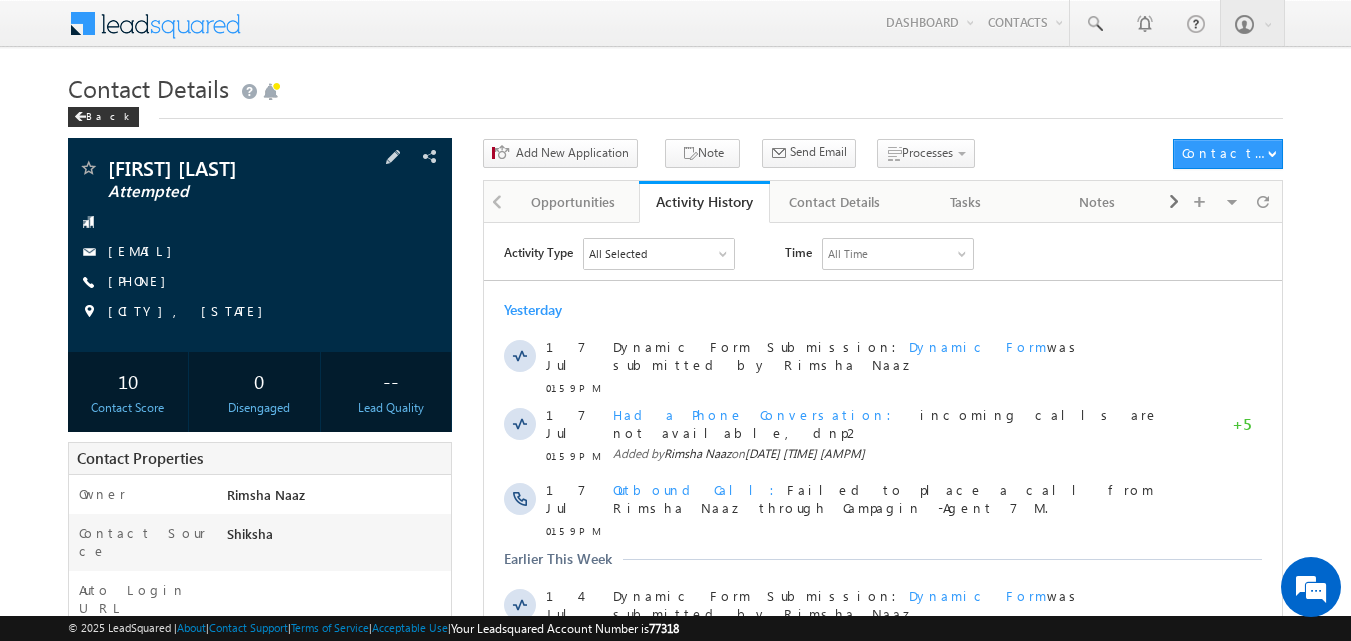 scroll, scrollTop: 0, scrollLeft: 0, axis: both 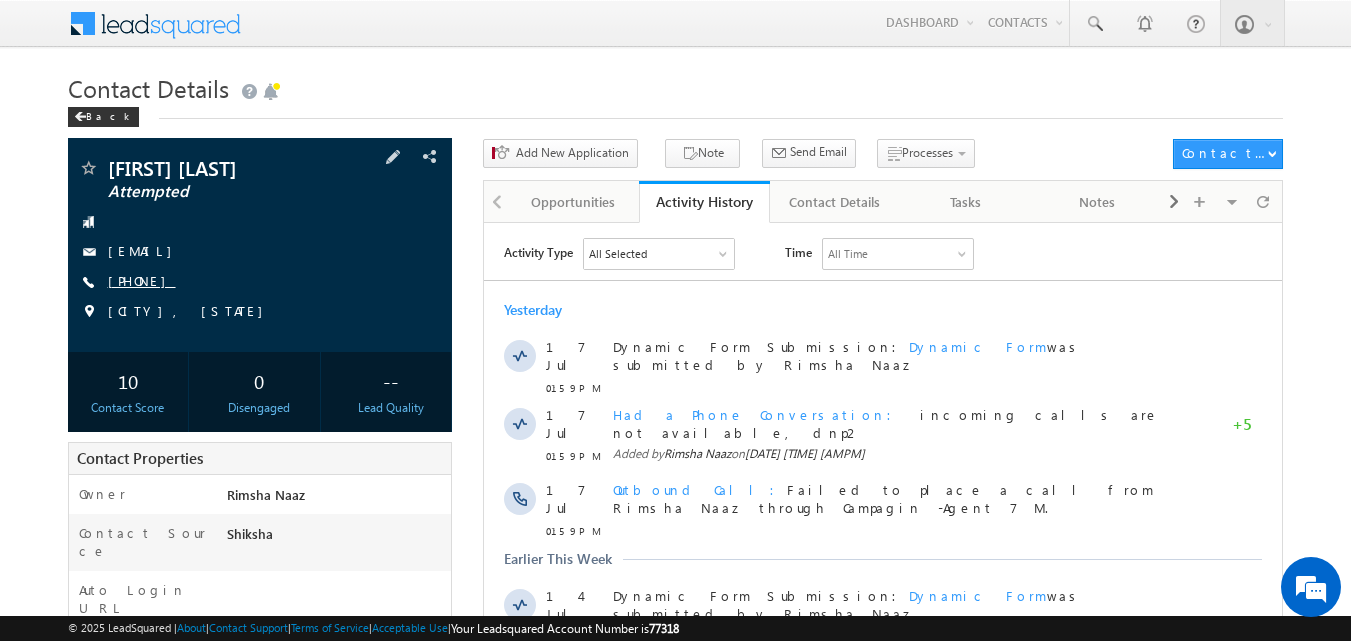click on "+91-9205005869" at bounding box center (142, 280) 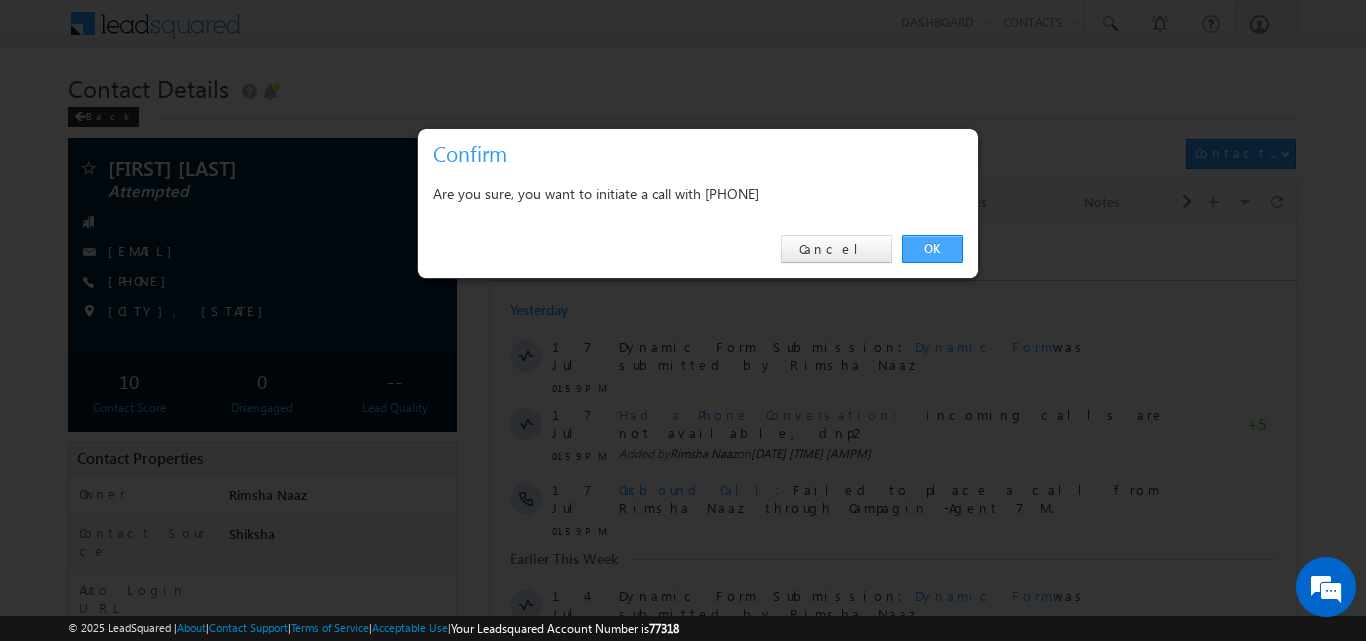 click on "OK" at bounding box center (932, 249) 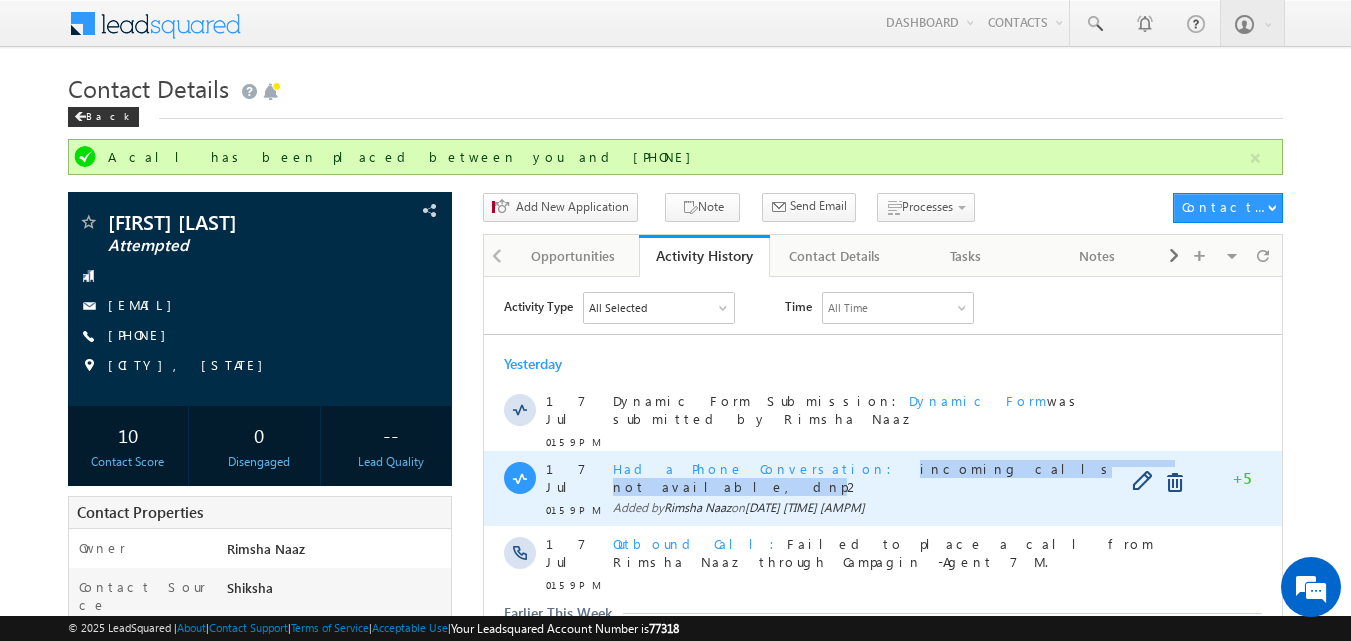 drag, startPoint x: 775, startPoint y: 459, endPoint x: 981, endPoint y: 459, distance: 206 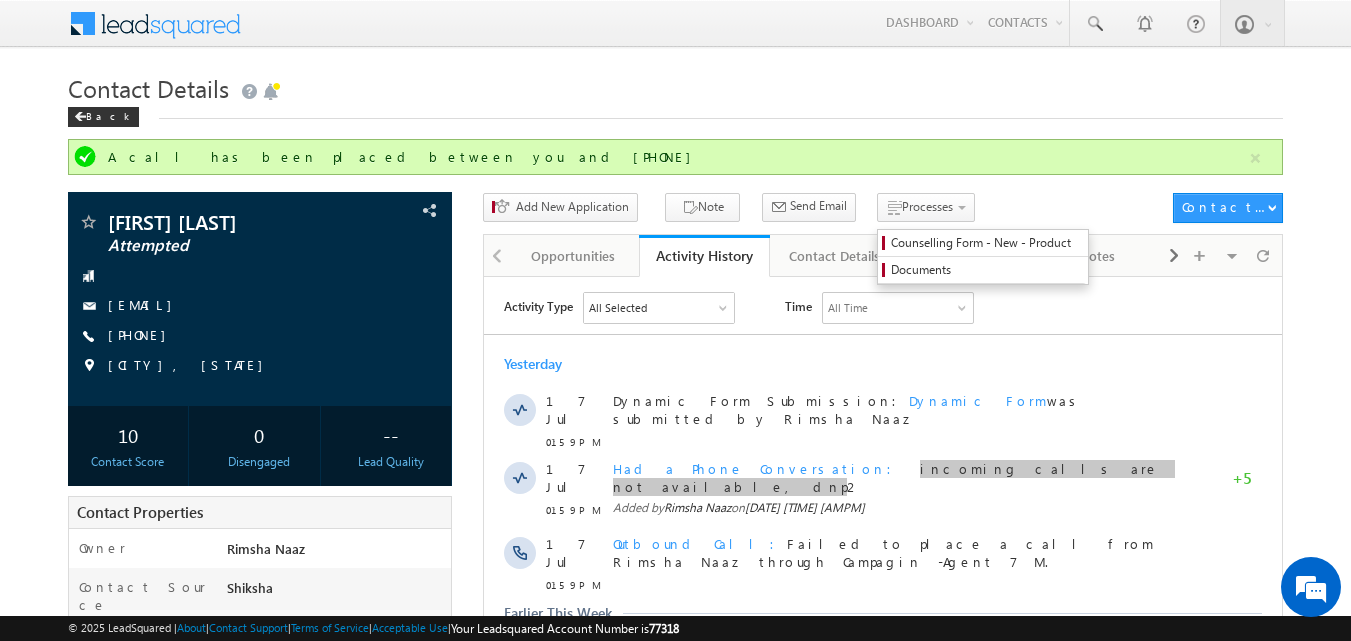 click on "Processes Counselling Form - New - Product Documents" at bounding box center (929, 211) 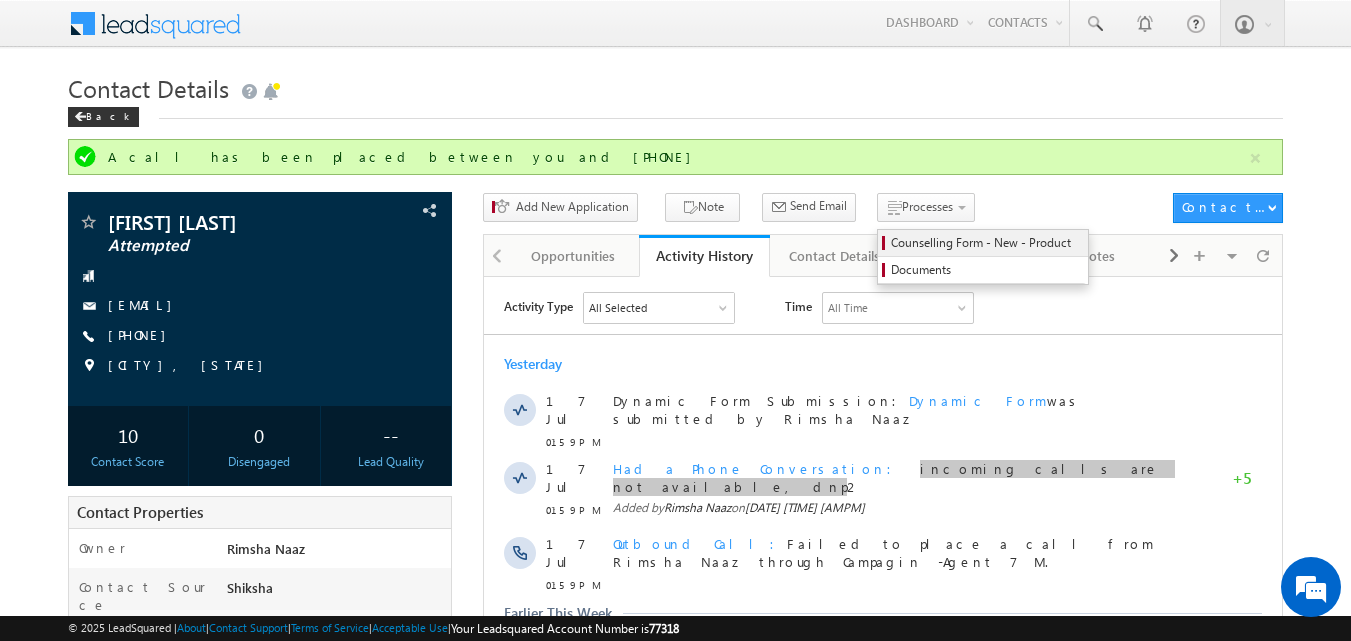 click on "Counselling Form - New - Product" at bounding box center (986, 243) 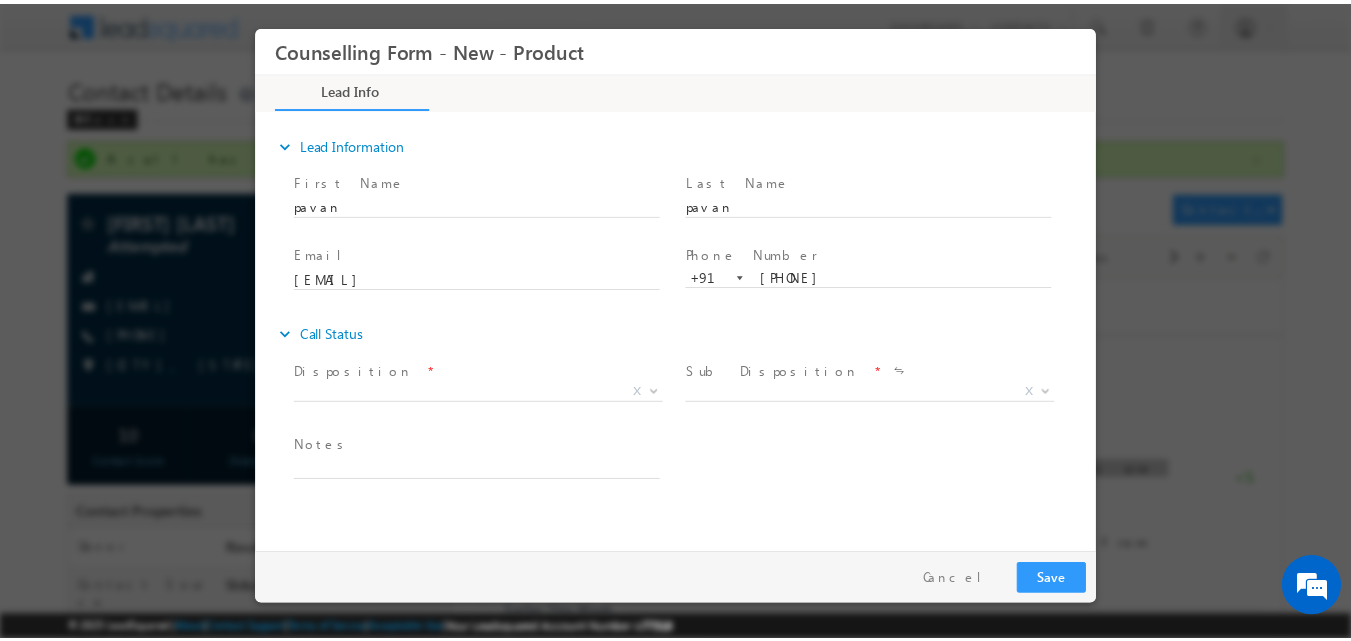 scroll, scrollTop: 0, scrollLeft: 0, axis: both 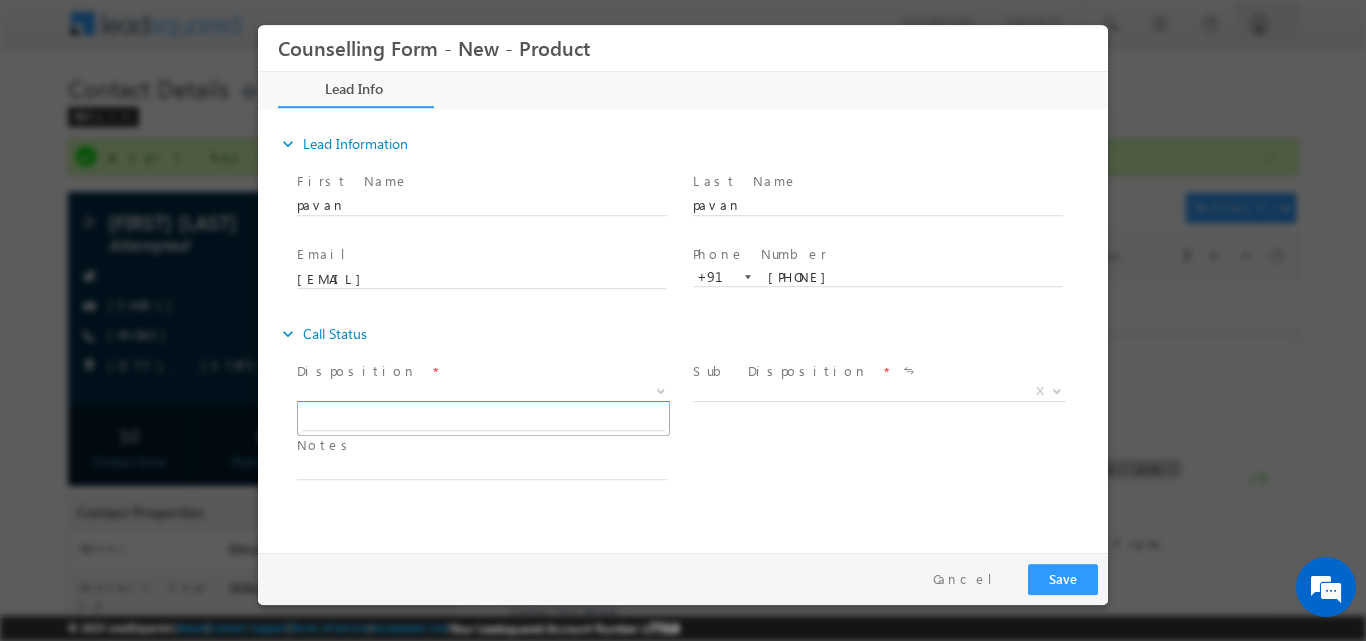 click at bounding box center (659, 390) 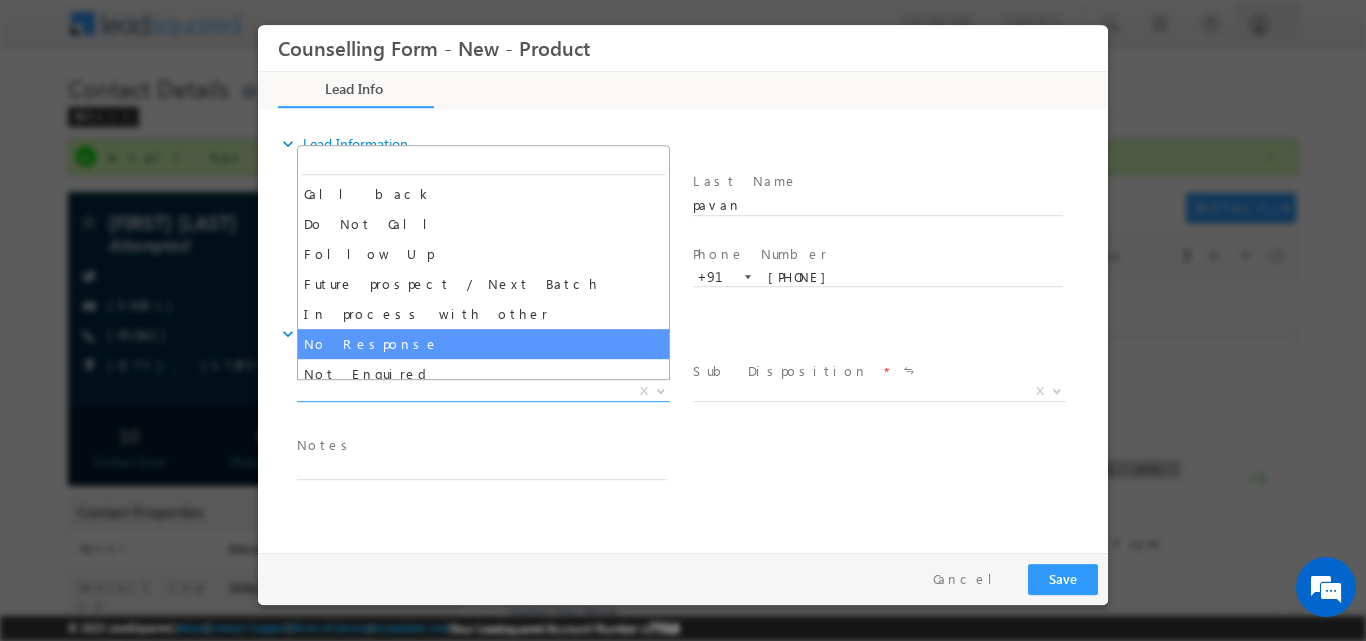 select on "No Response" 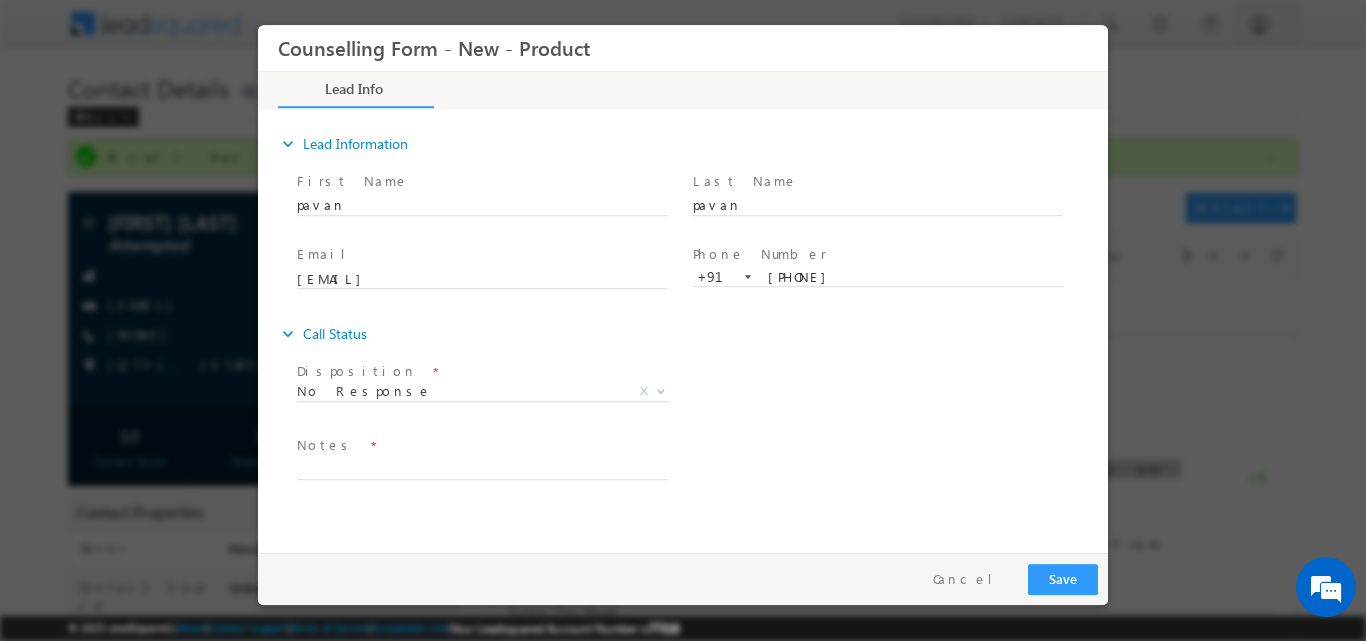 click on "Notes
*" at bounding box center (481, 445) 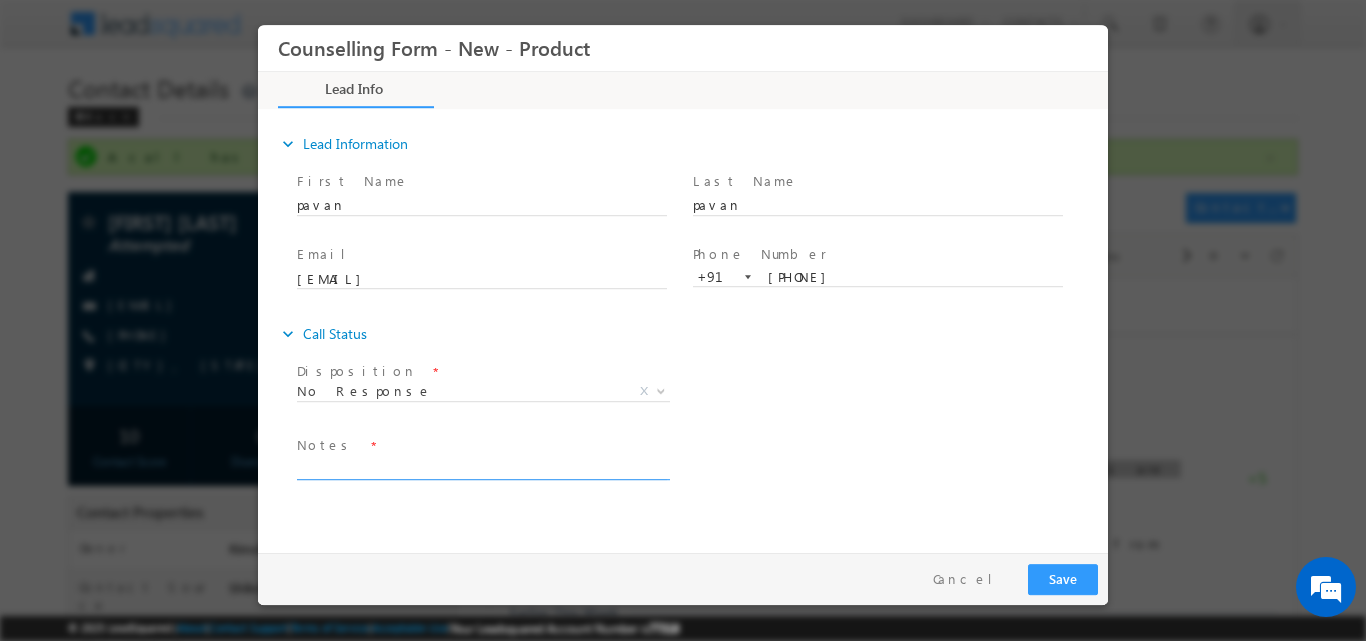click at bounding box center [482, 467] 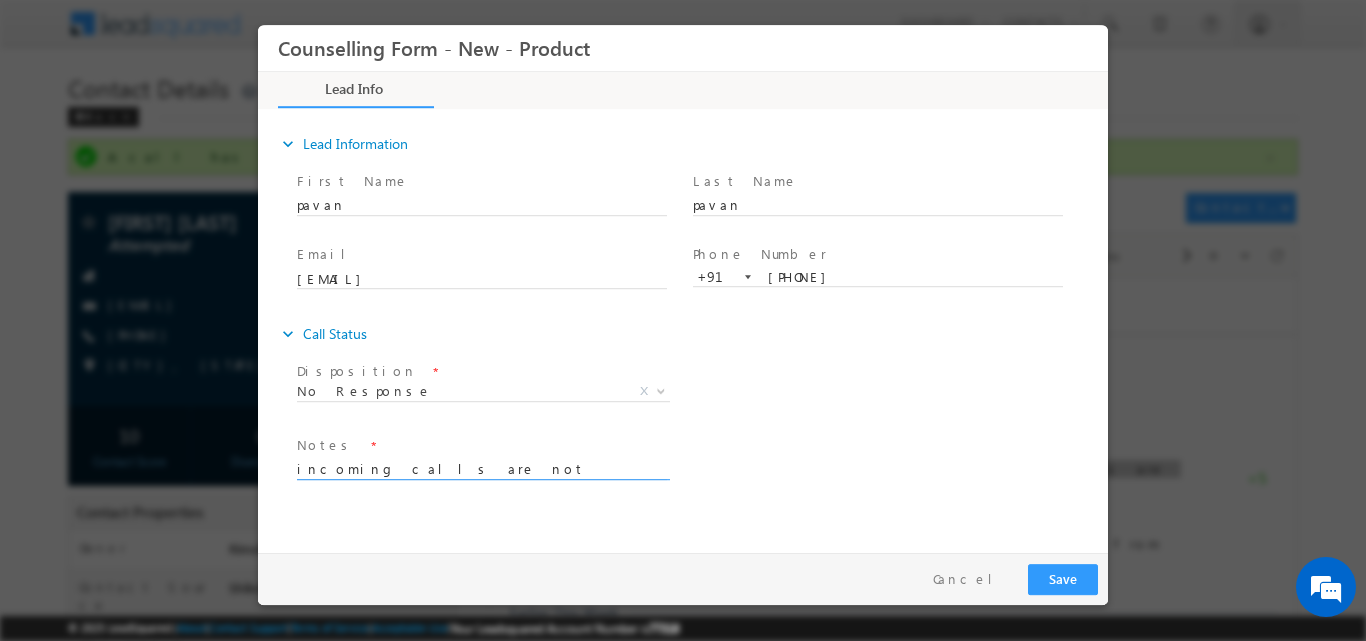 type on "incoming calls are not available, dnp" 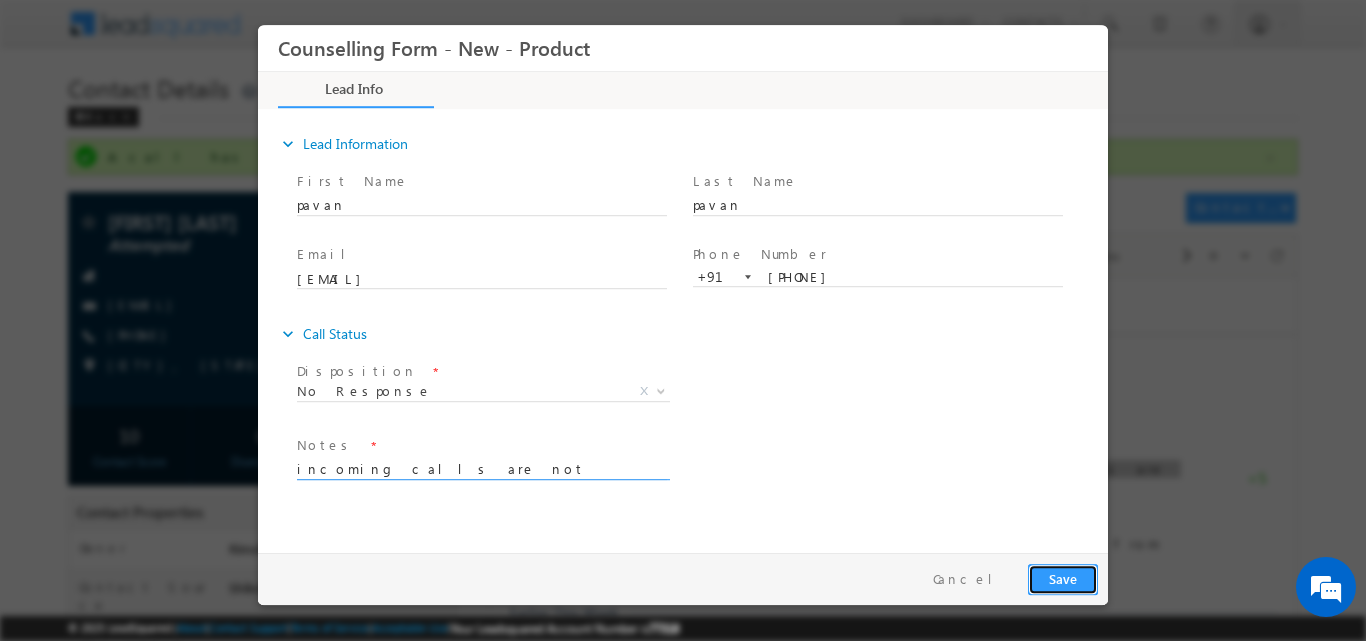 click on "Save" at bounding box center (1063, 578) 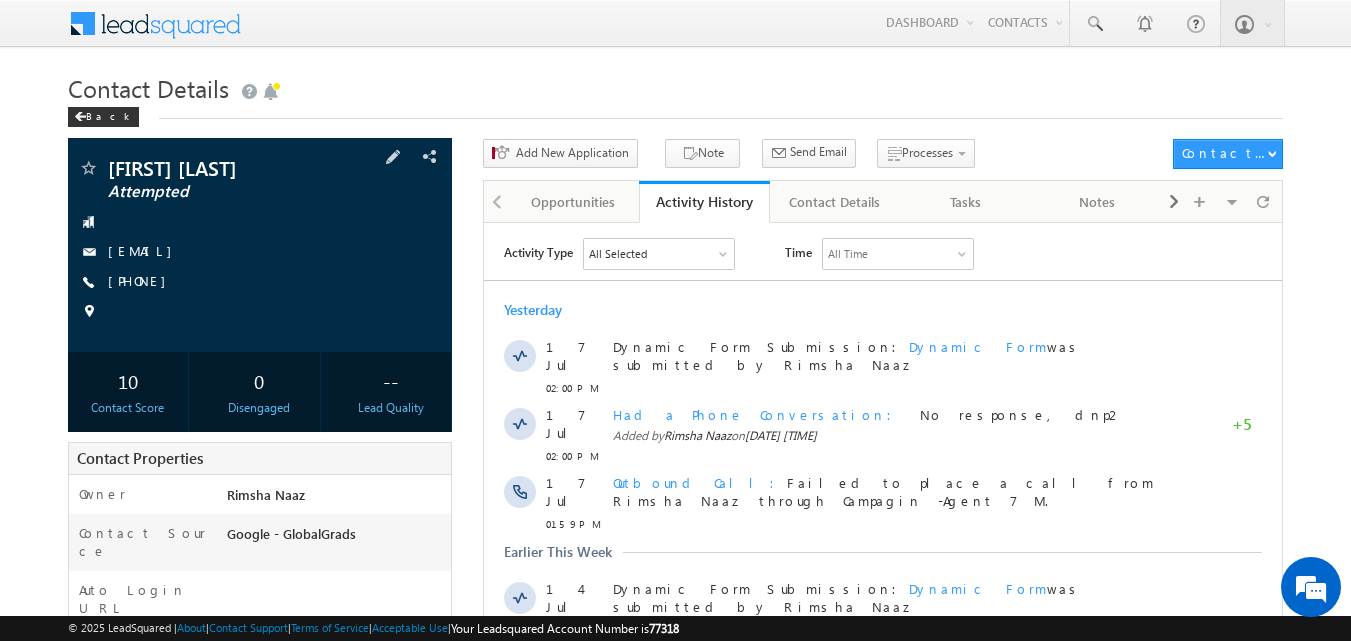 scroll, scrollTop: 0, scrollLeft: 0, axis: both 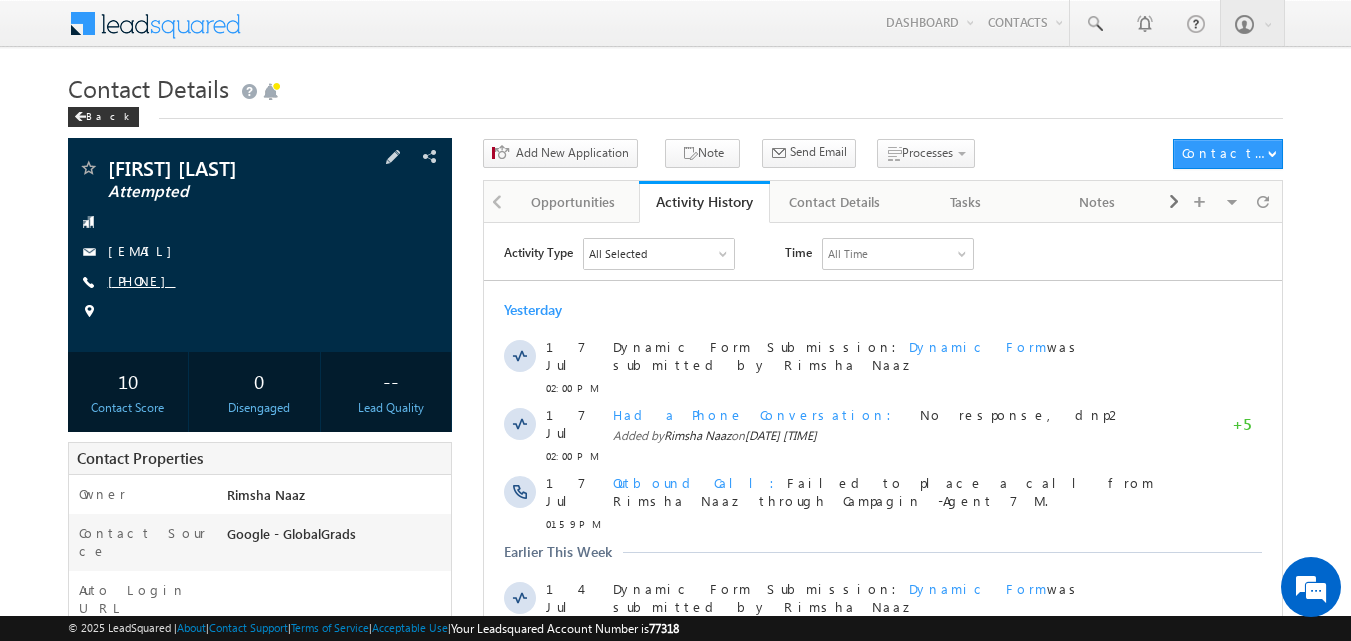 click on "[PHONE]" at bounding box center [142, 280] 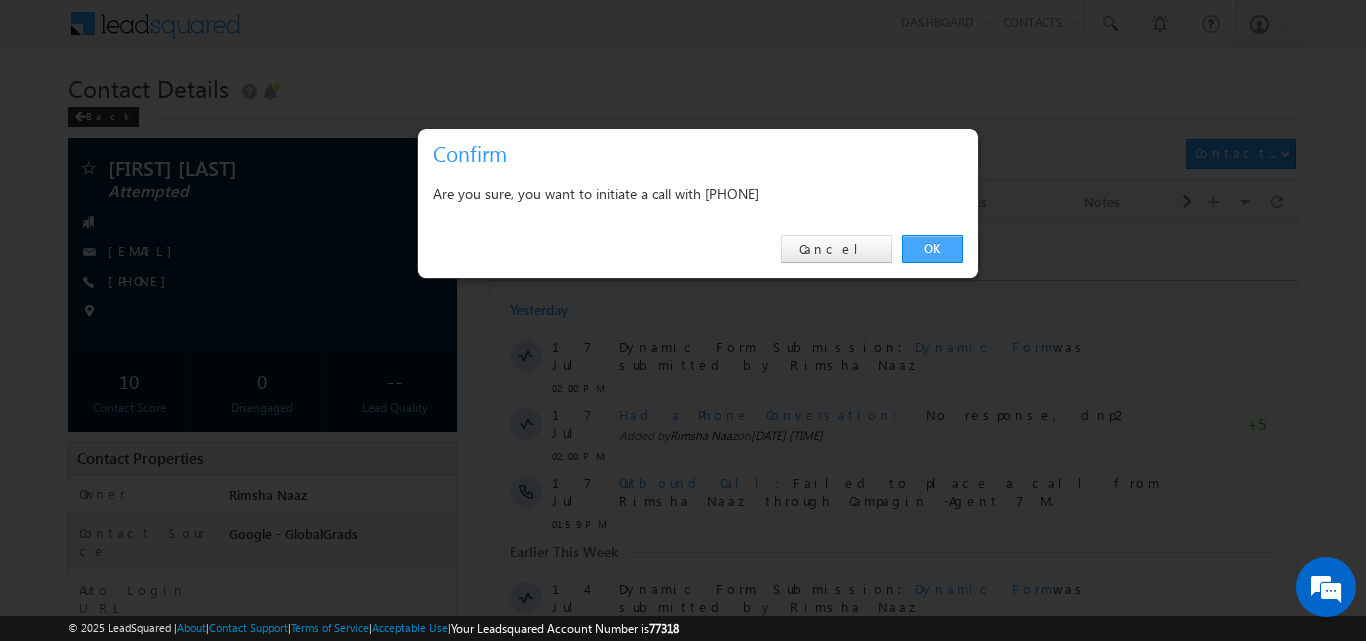 click on "OK" at bounding box center (932, 249) 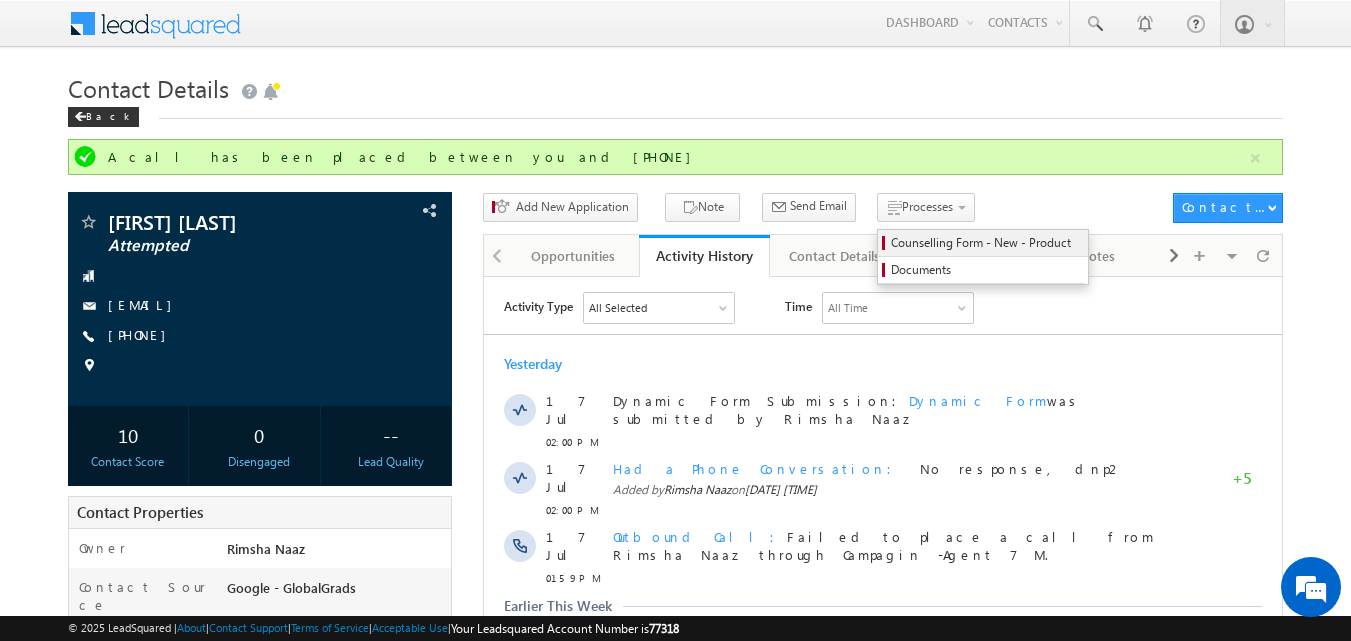 click on "Counselling Form - New - Product" at bounding box center [986, 243] 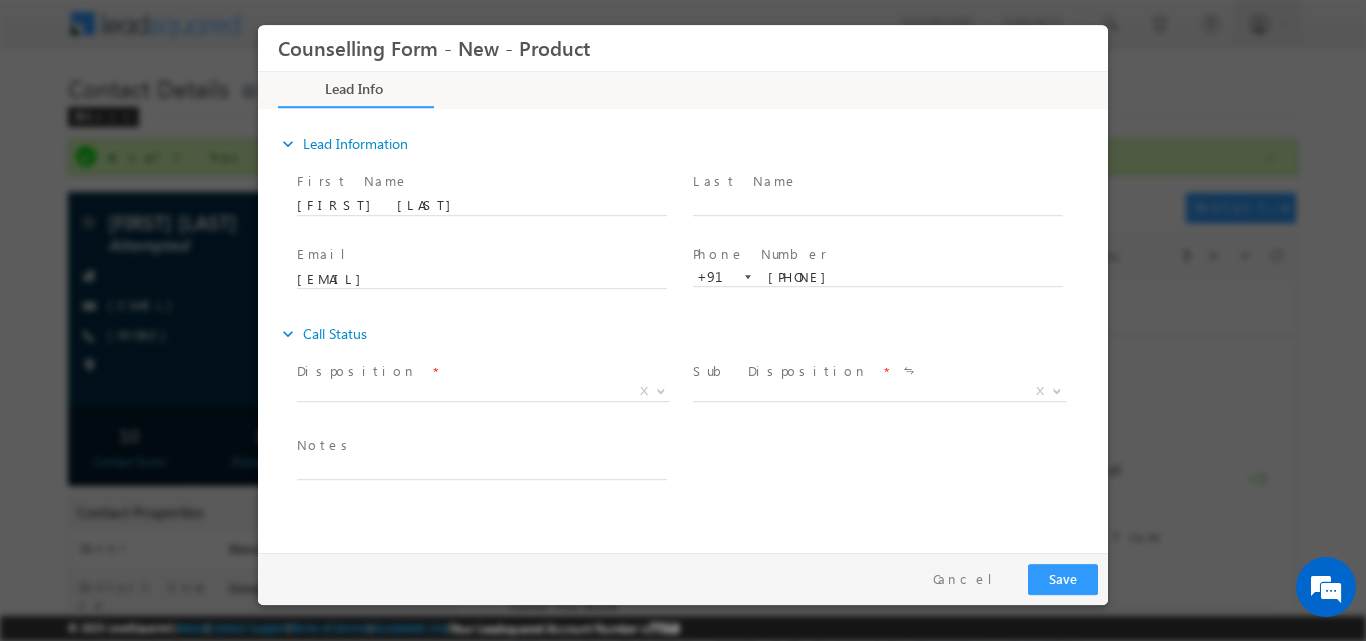 scroll, scrollTop: 0, scrollLeft: 0, axis: both 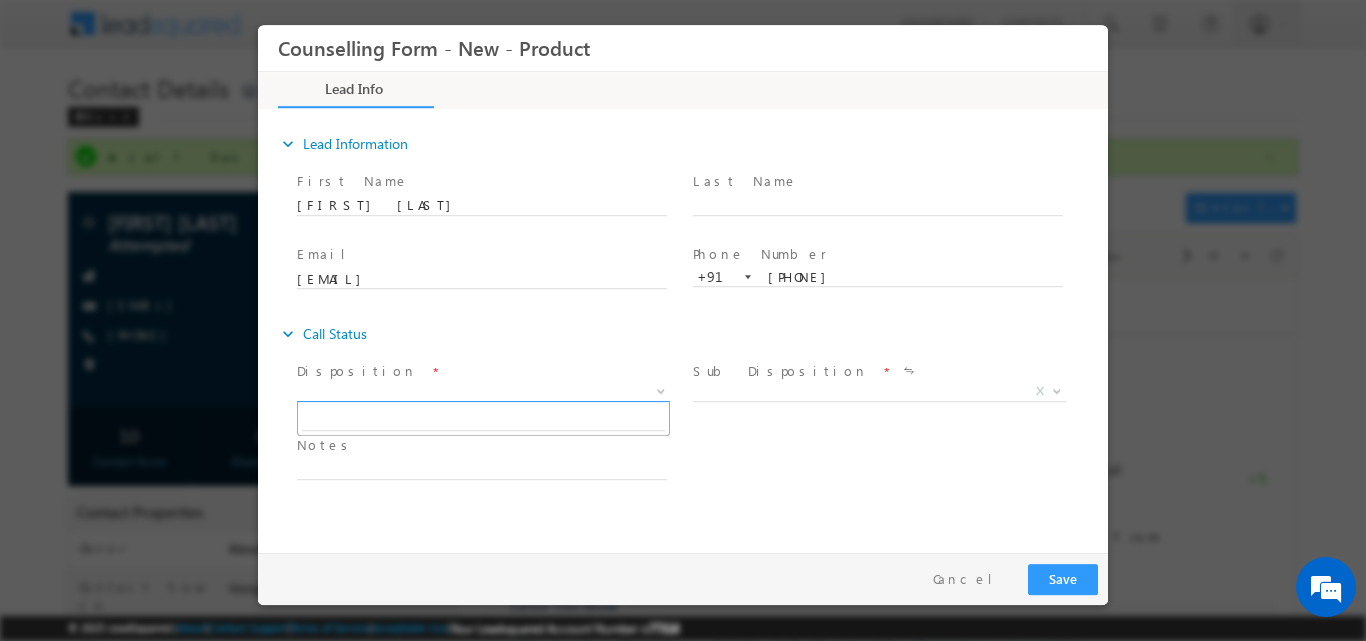 click at bounding box center [661, 389] 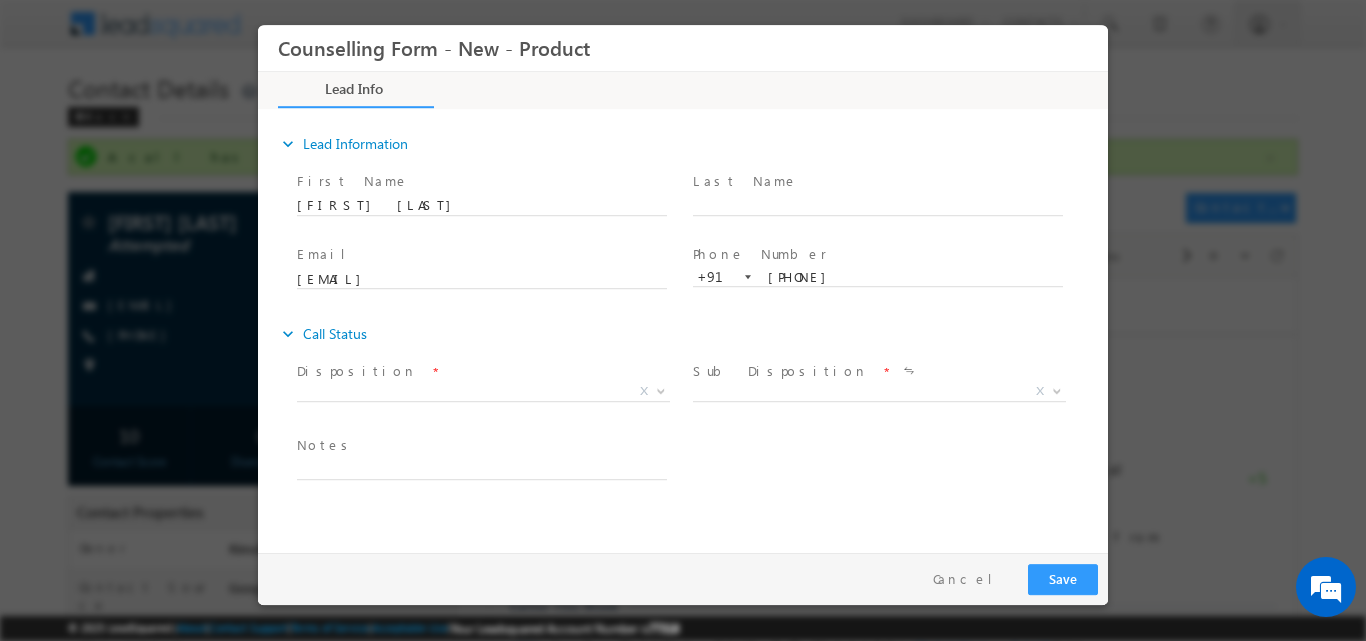 click on "Phone Number
*
[PHONE] [PHONE] [PHONE]" at bounding box center (887, 275) 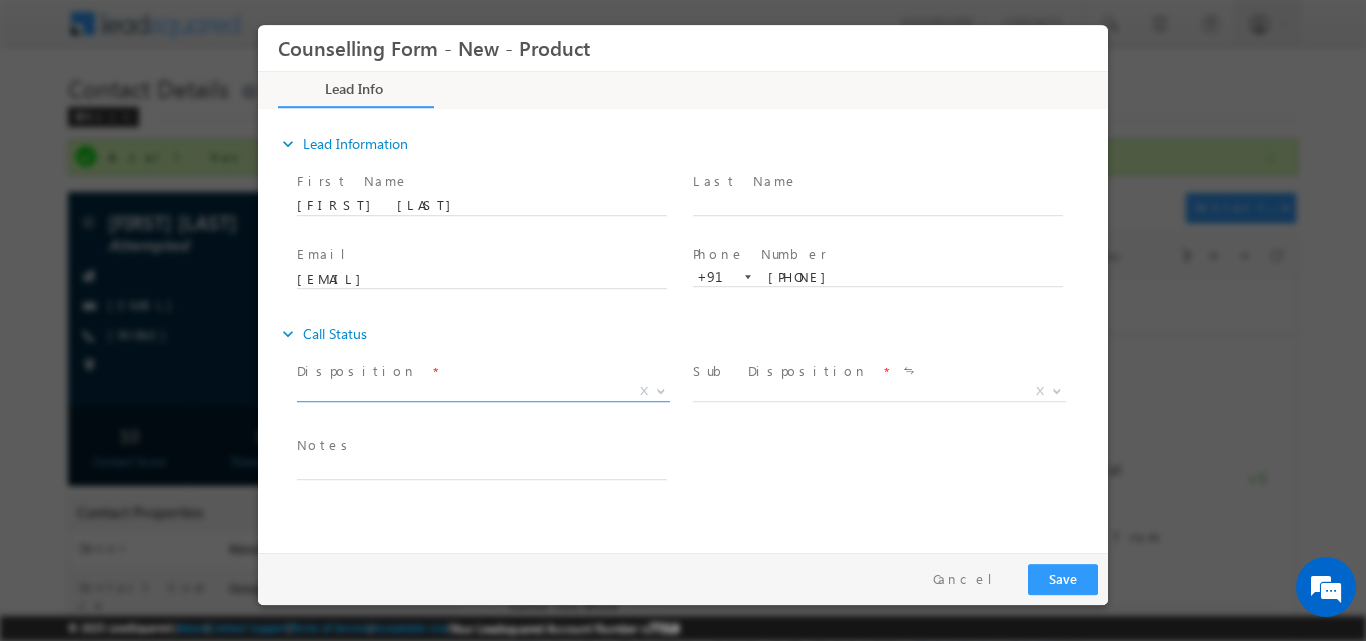 click at bounding box center [659, 390] 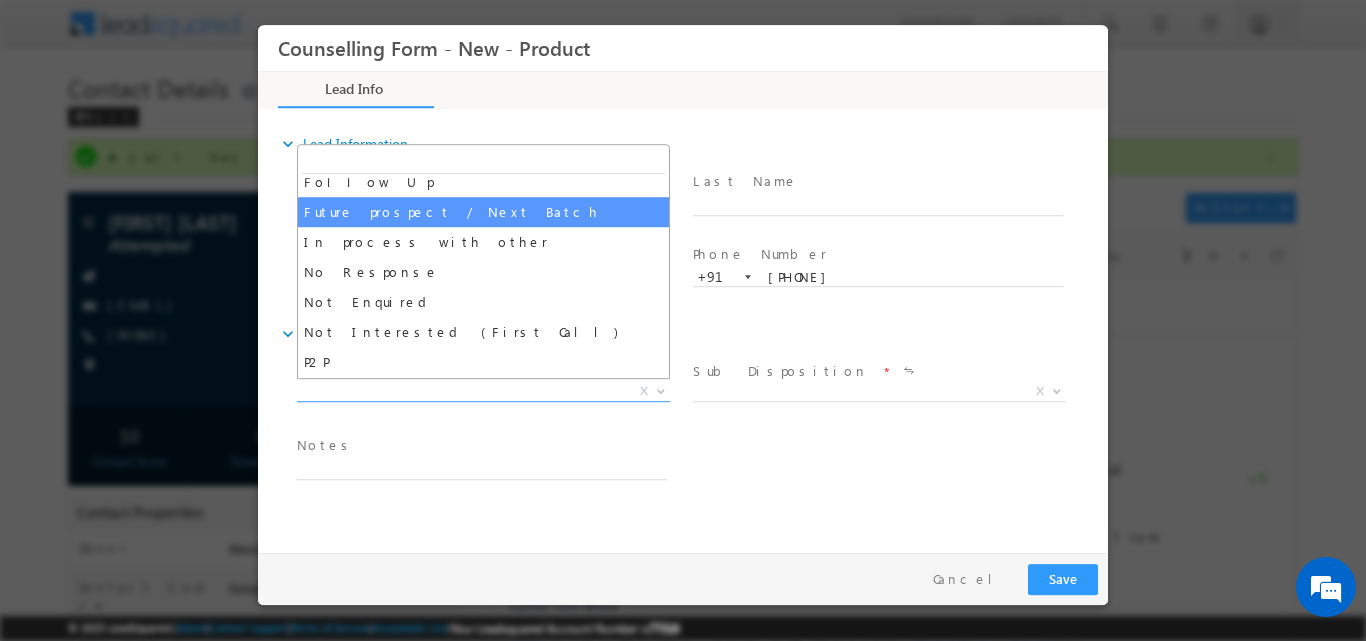 scroll, scrollTop: 76, scrollLeft: 0, axis: vertical 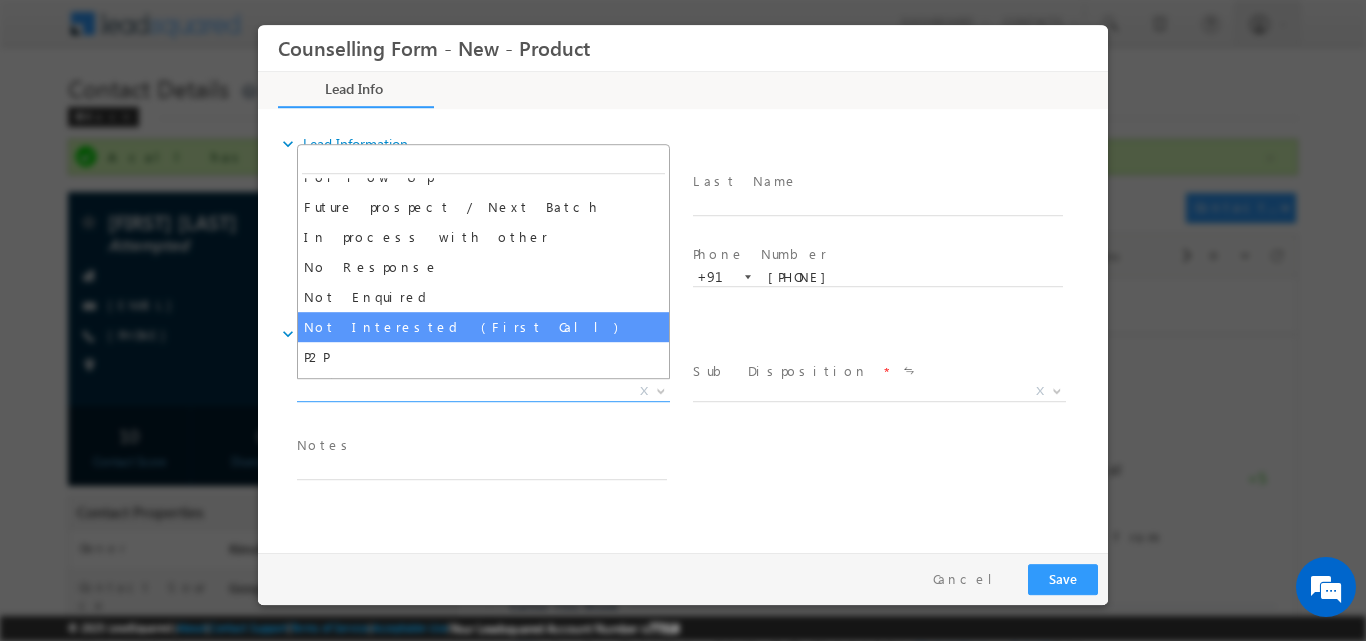 select on "Not Interested (First Call)" 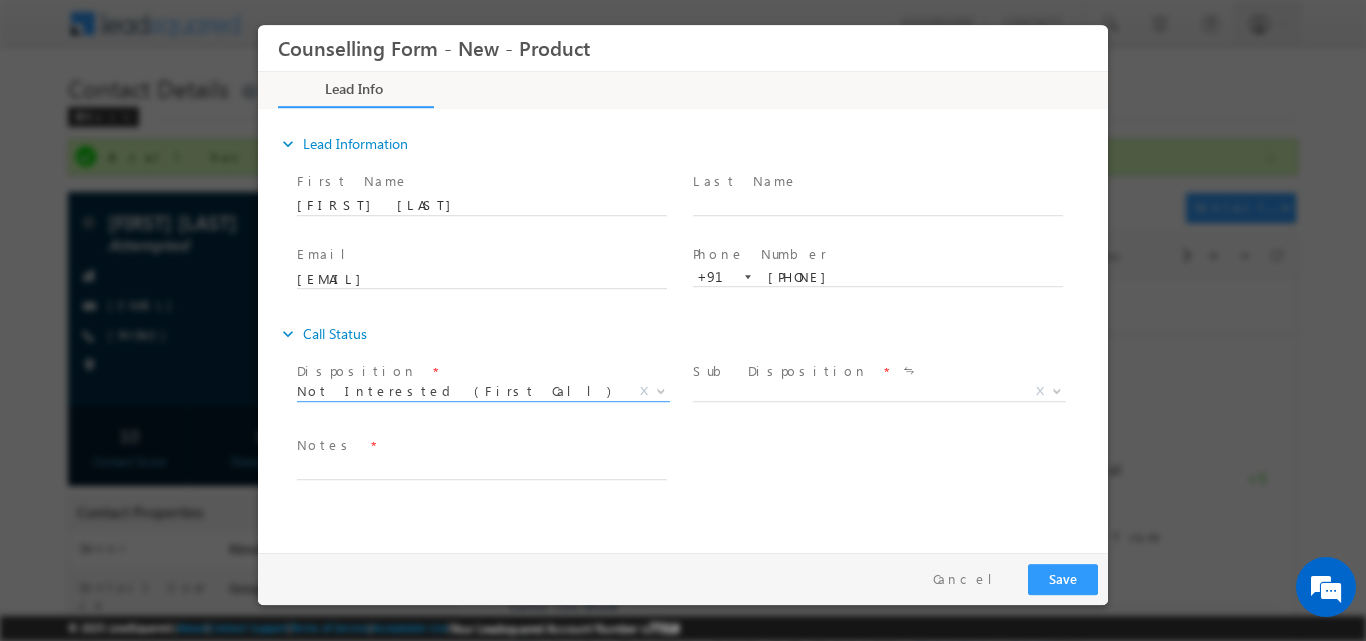 click on "Not Interested (First Call) Not Interested (First Call) X" at bounding box center [491, 393] 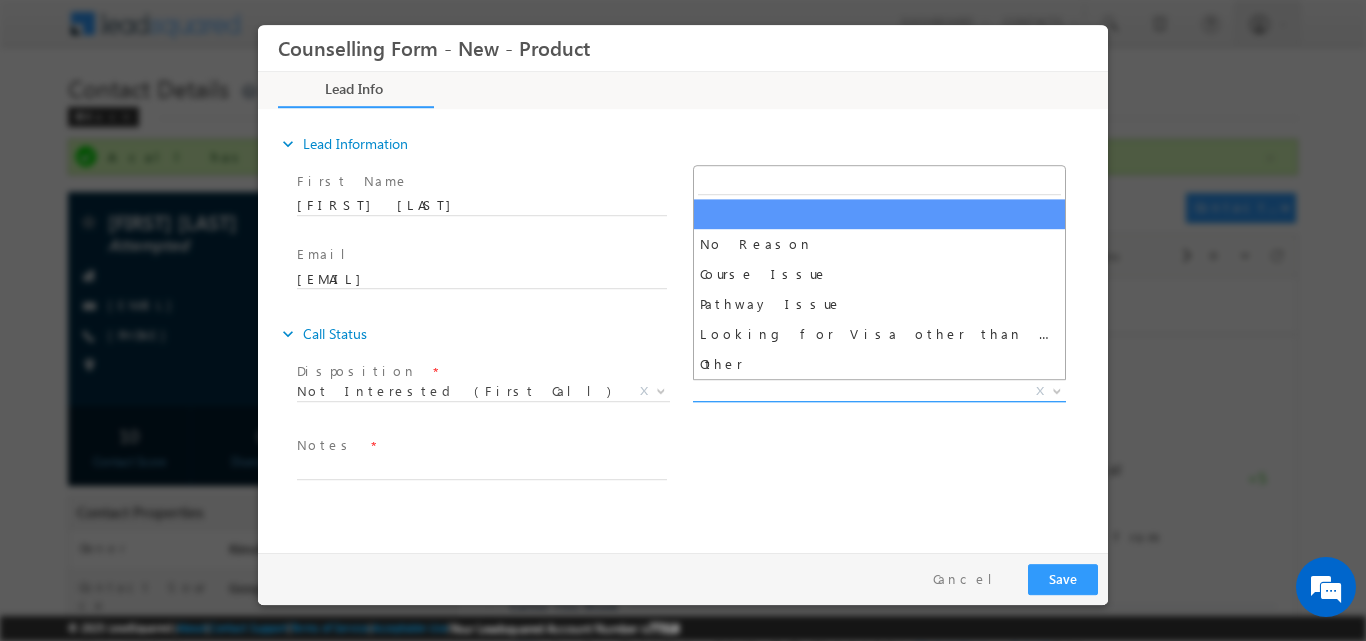 click at bounding box center (1057, 389) 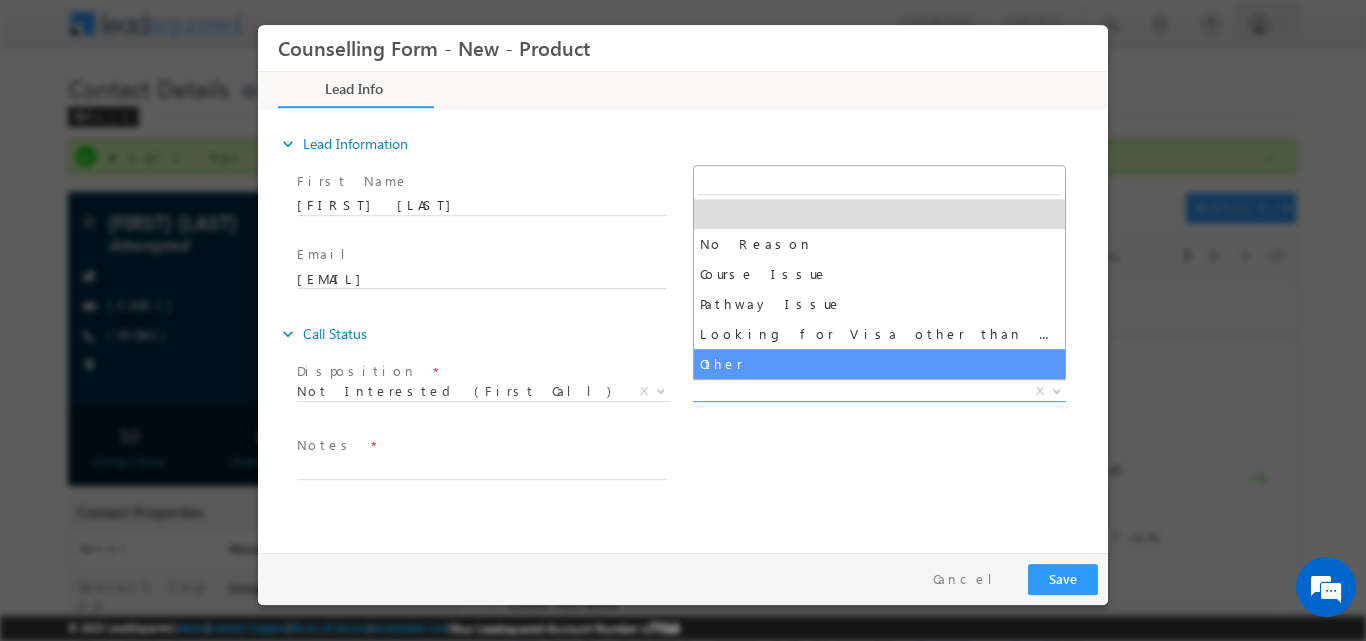 select on "Other" 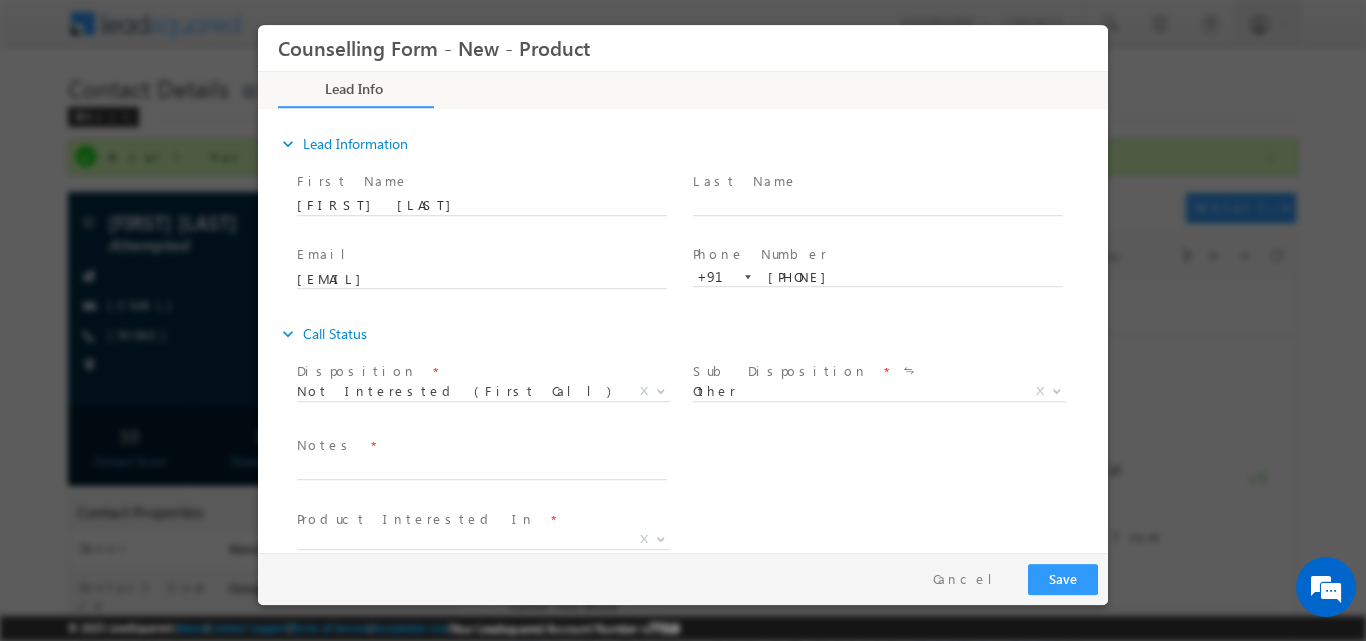 click on "Not Interested (First Call) Not Interested (First Call) X" at bounding box center [491, 393] 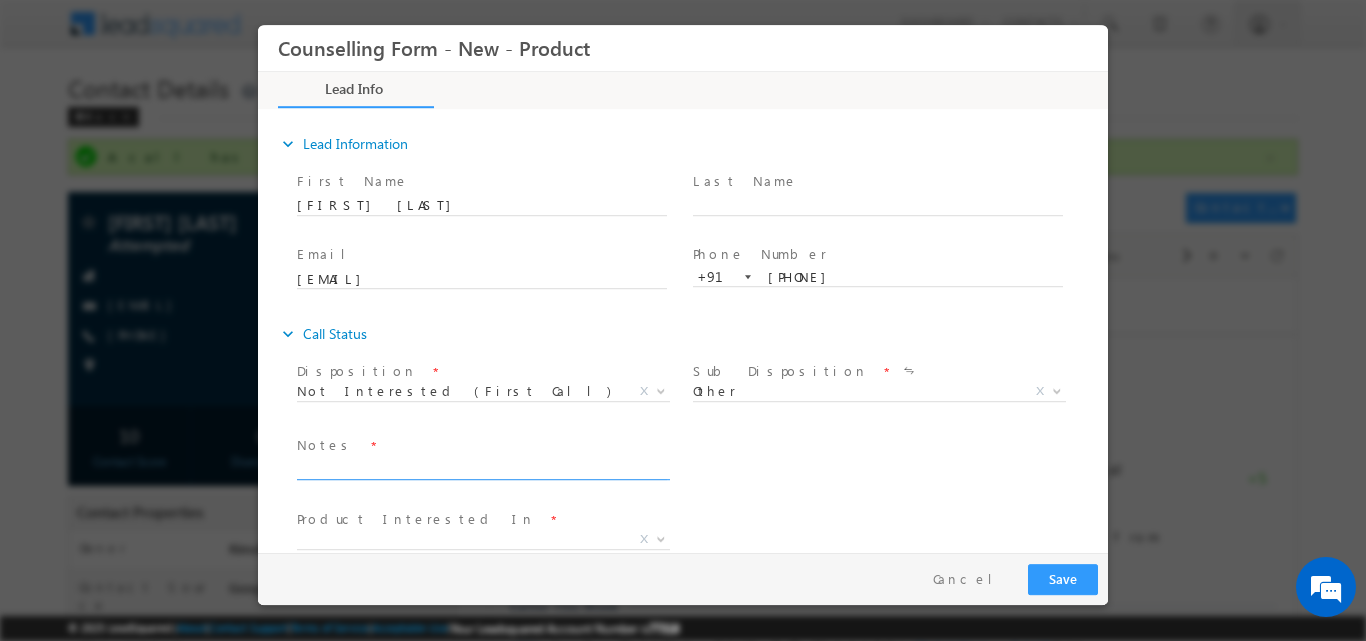 click at bounding box center (482, 467) 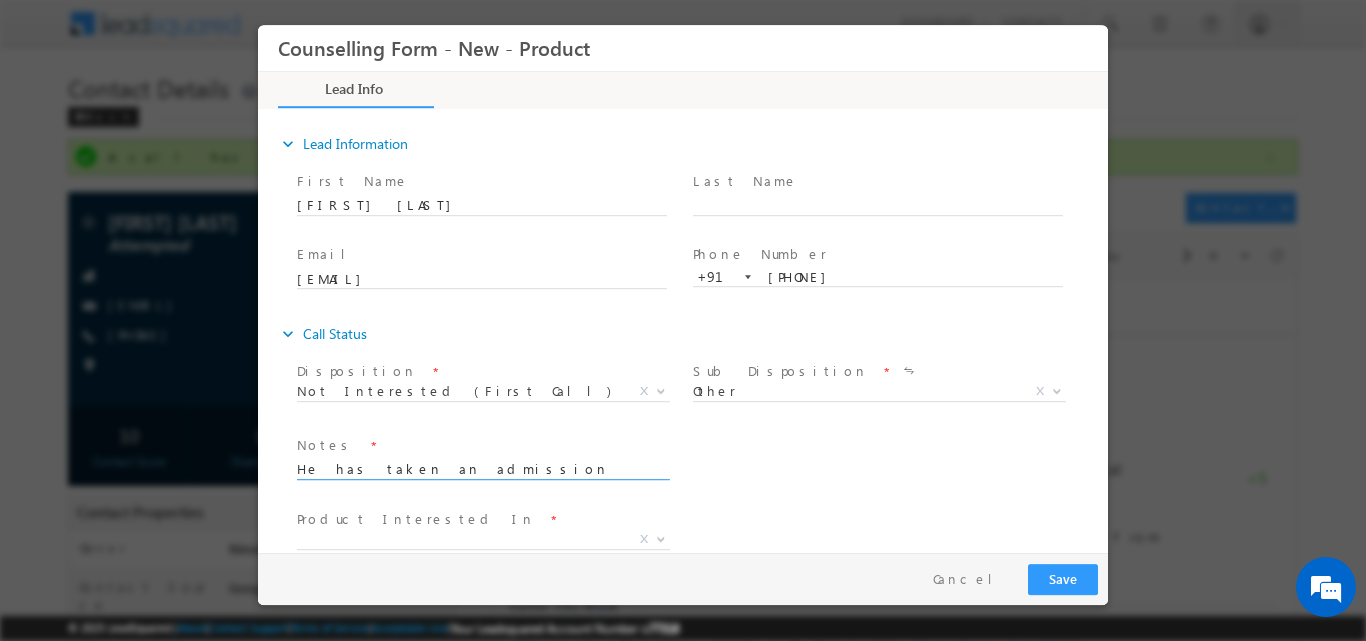 scroll, scrollTop: 4, scrollLeft: 0, axis: vertical 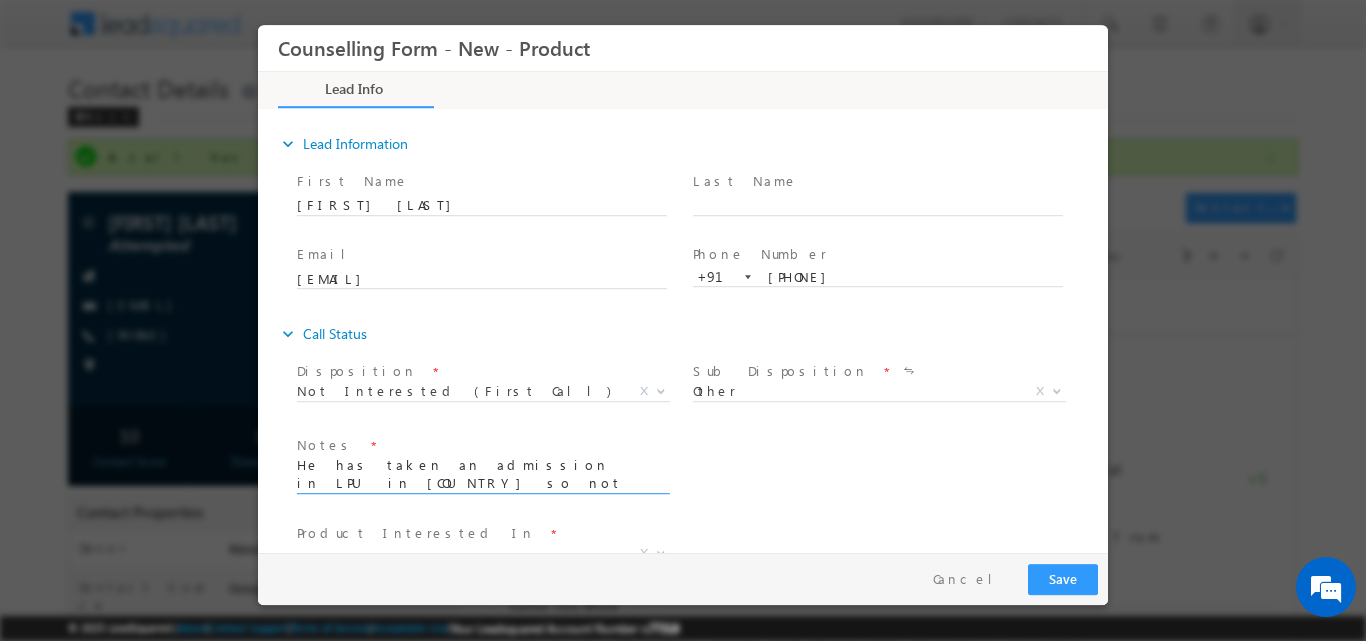 type on "He has taken an admission in LPU in India so not looking to study abroad" 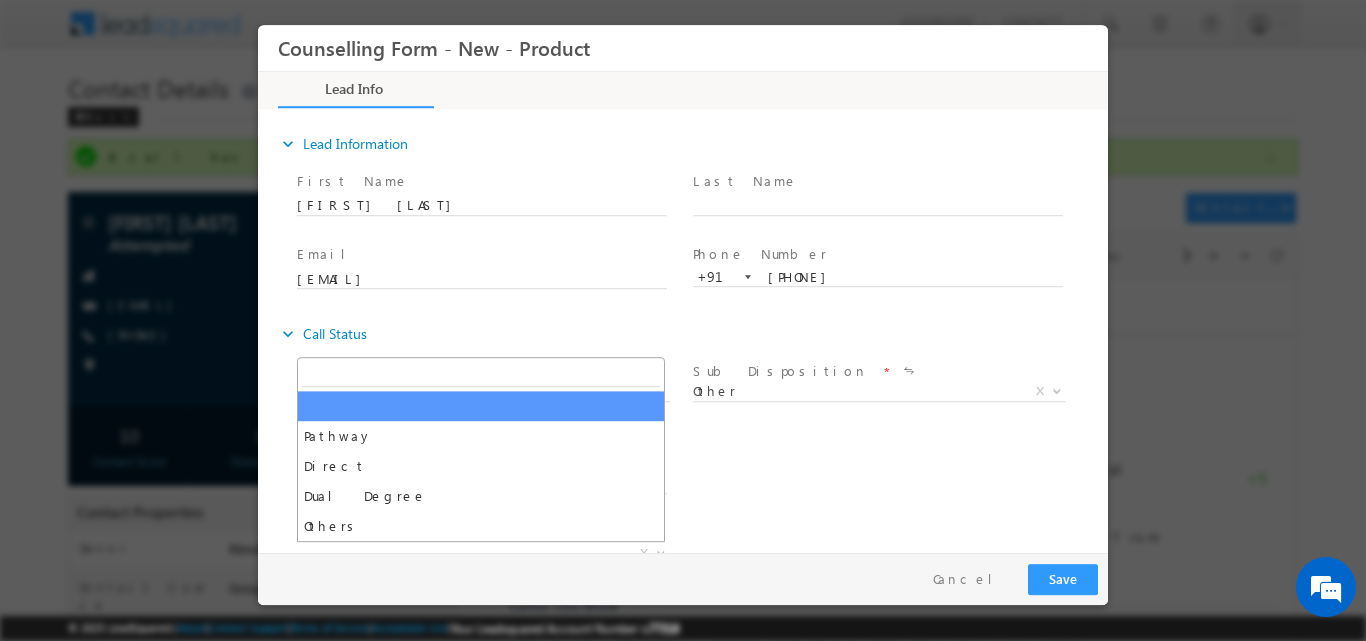 click at bounding box center [659, 552] 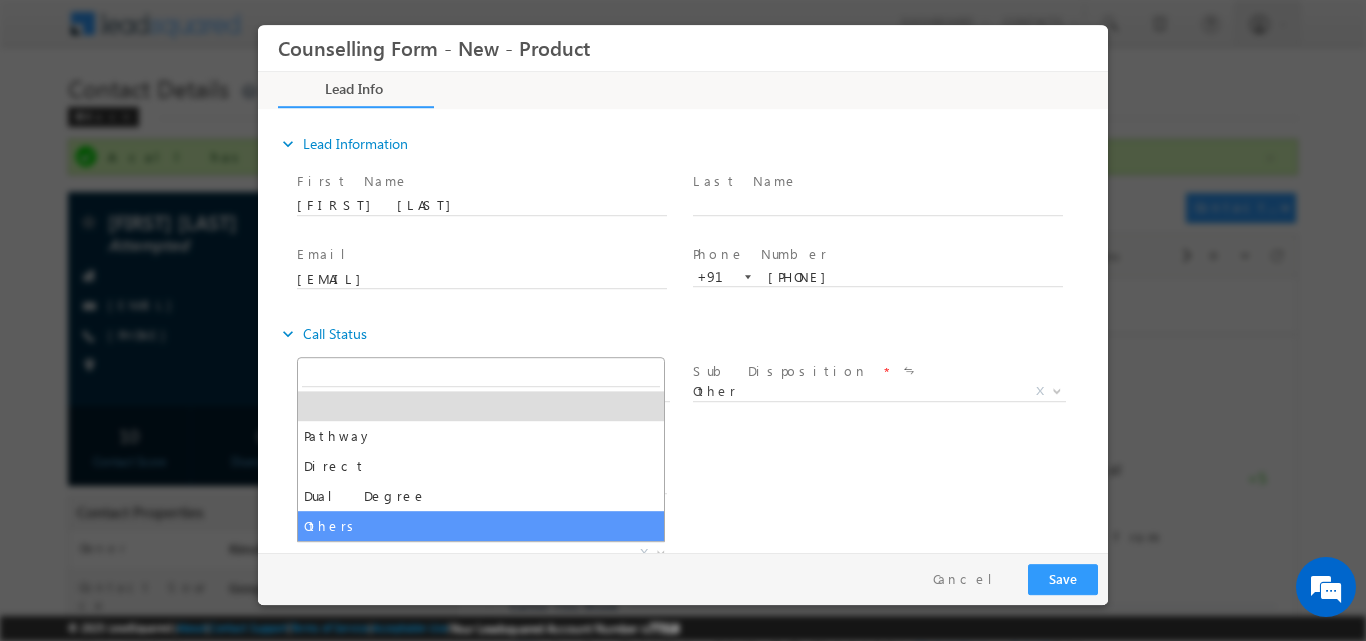 select on "Others" 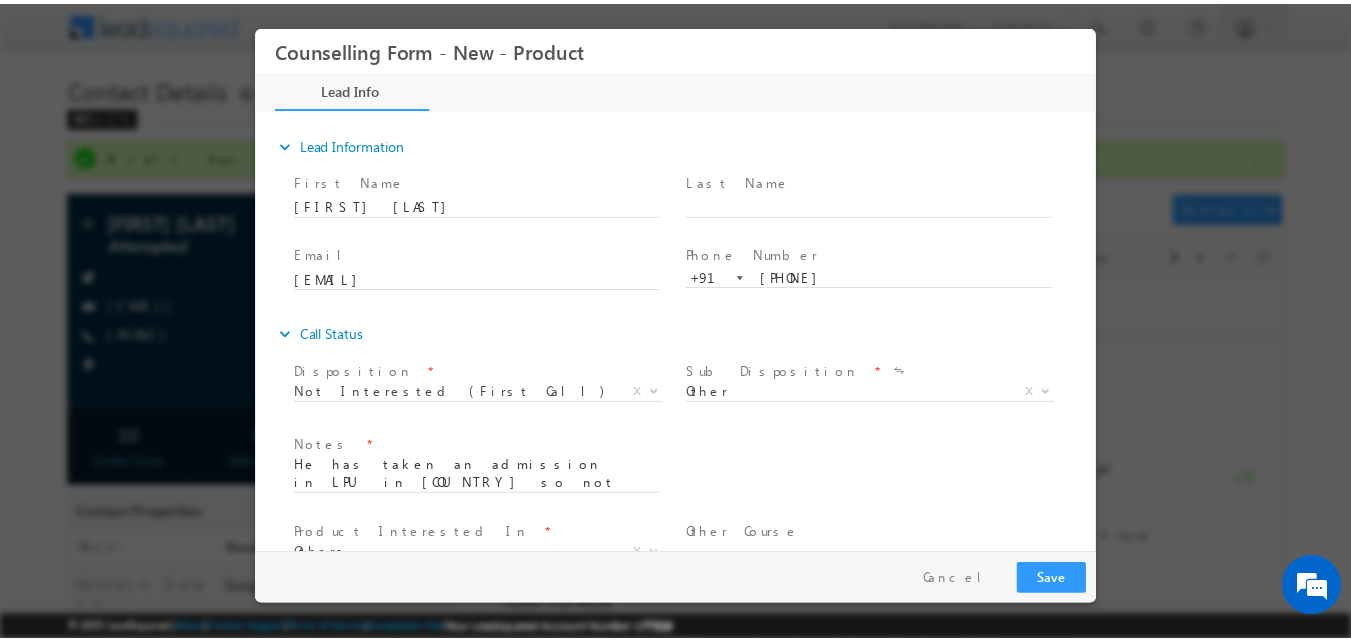scroll, scrollTop: 11, scrollLeft: 0, axis: vertical 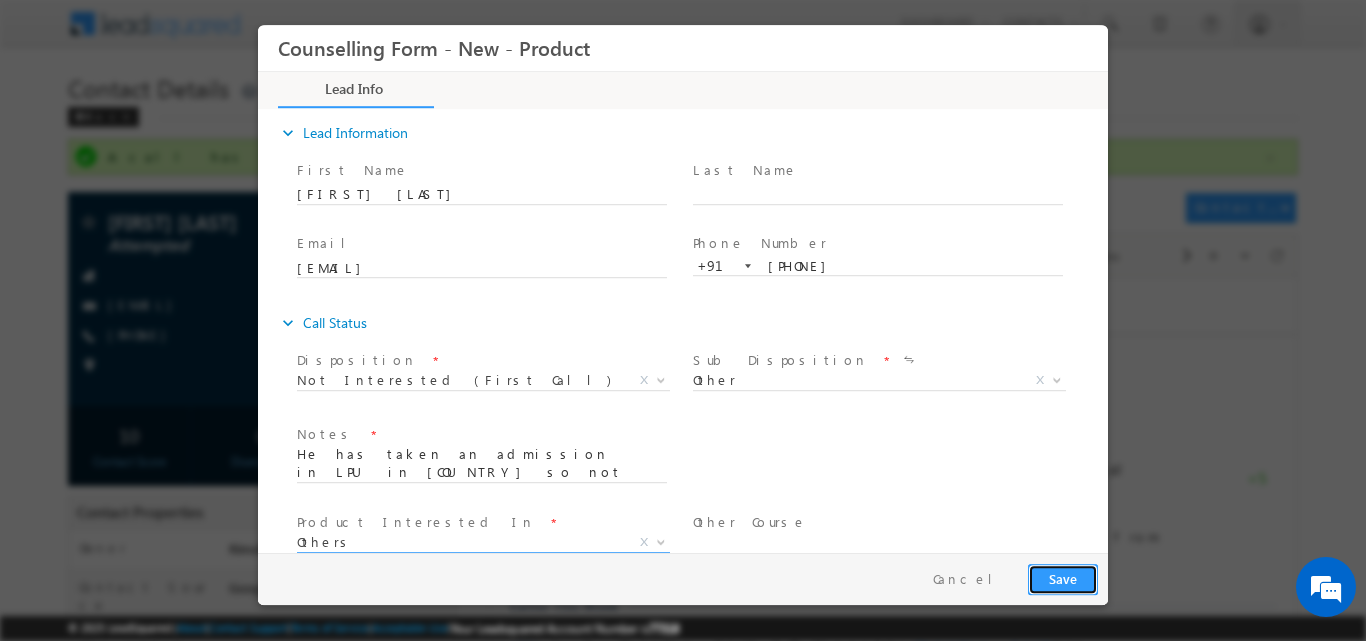 click on "Save" at bounding box center (1063, 578) 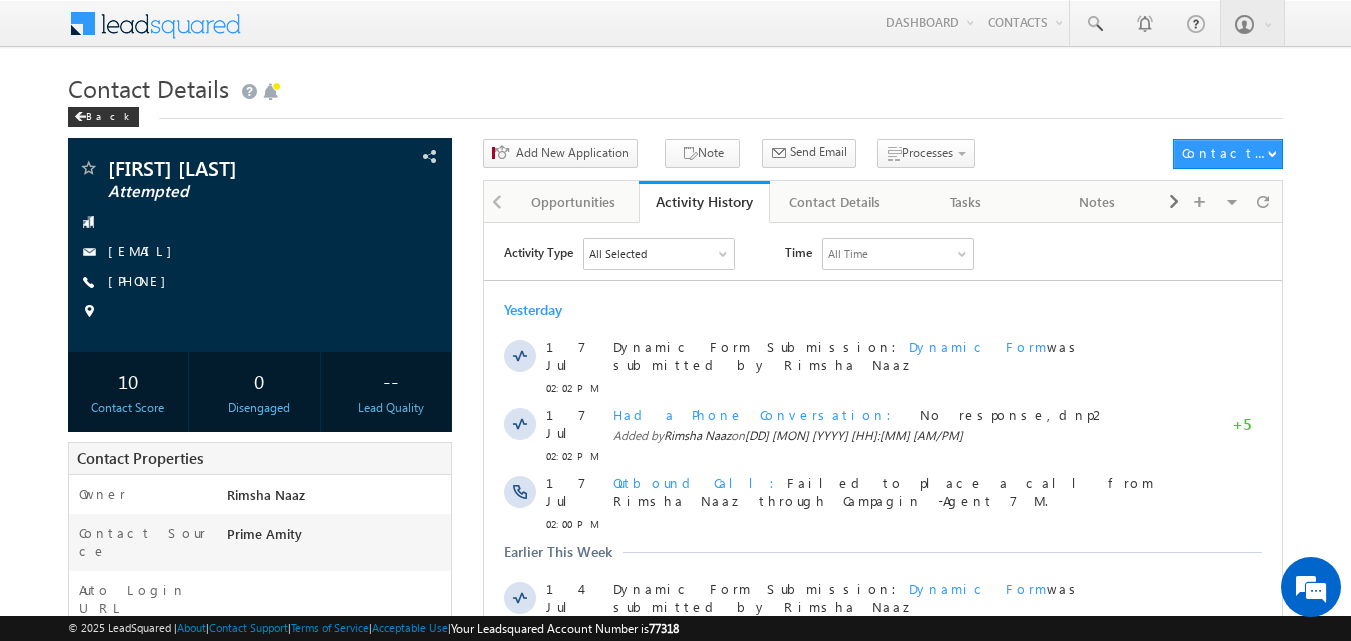 scroll, scrollTop: 0, scrollLeft: 0, axis: both 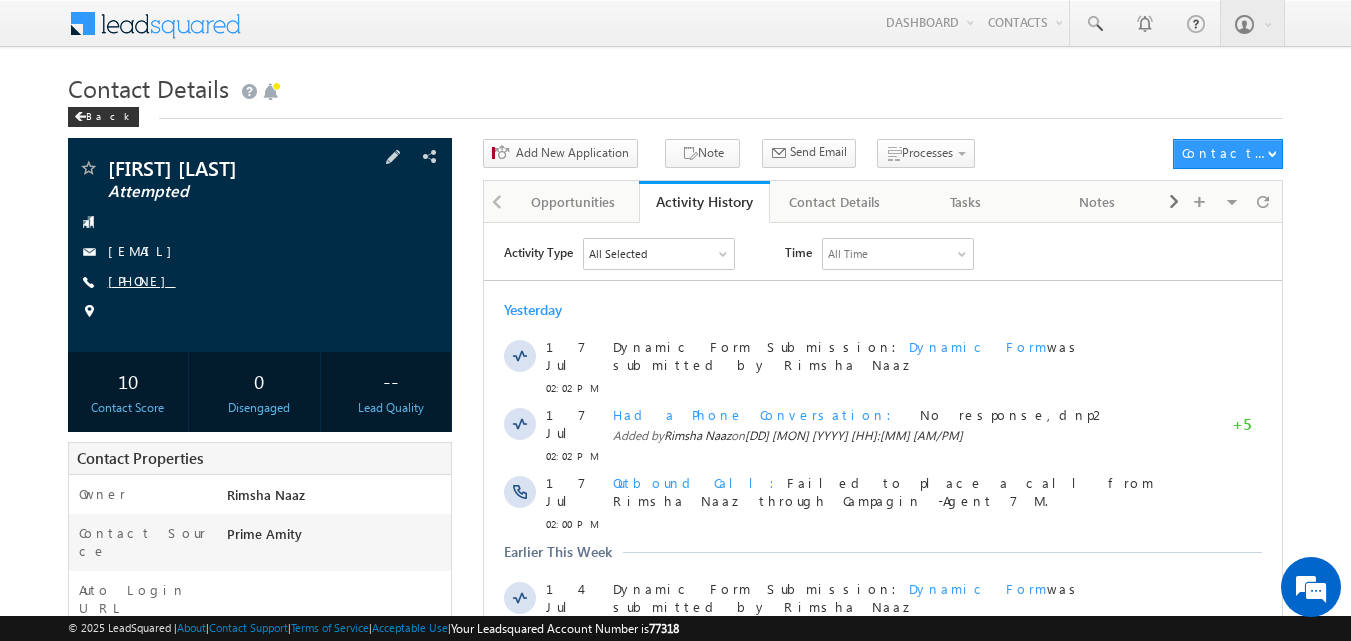 click on "[PHONE]" at bounding box center [142, 280] 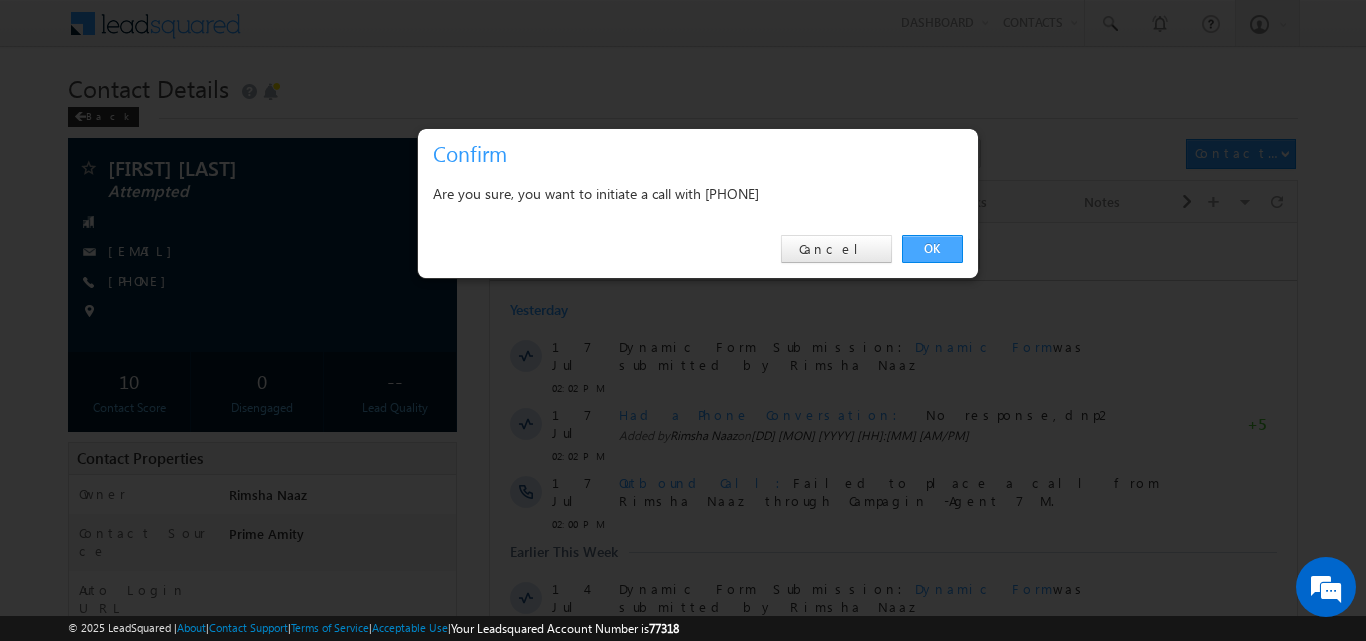 click on "OK" at bounding box center (932, 249) 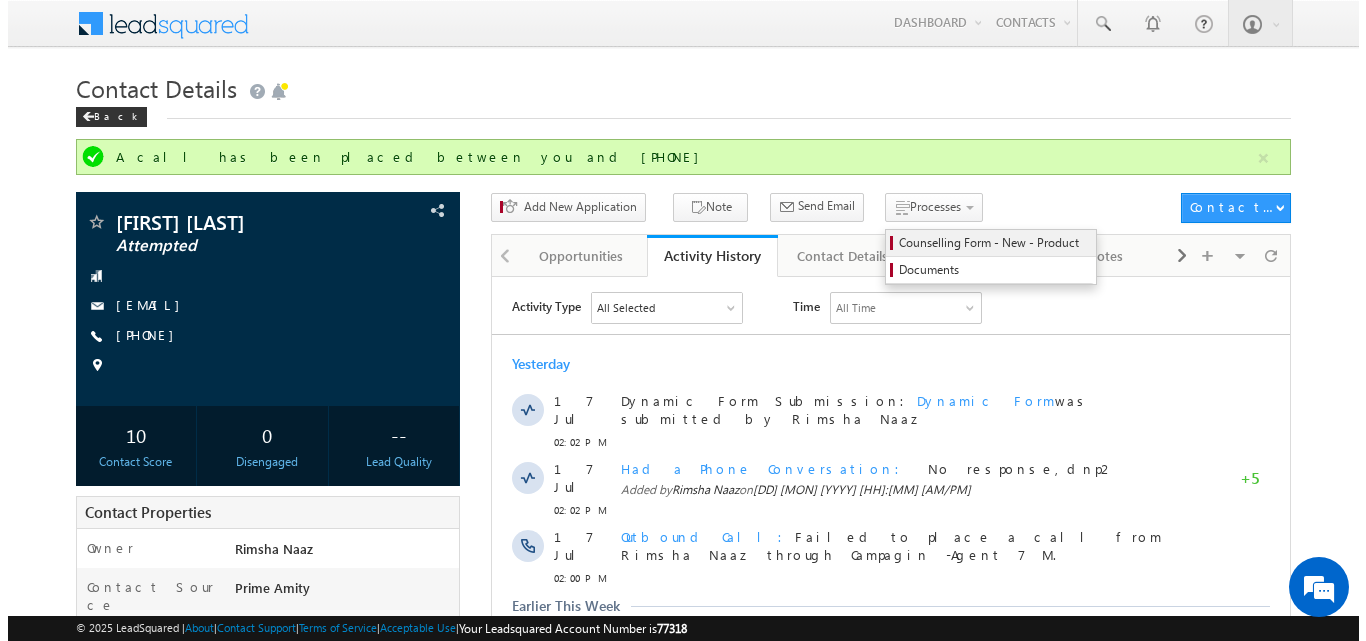 scroll, scrollTop: 0, scrollLeft: 0, axis: both 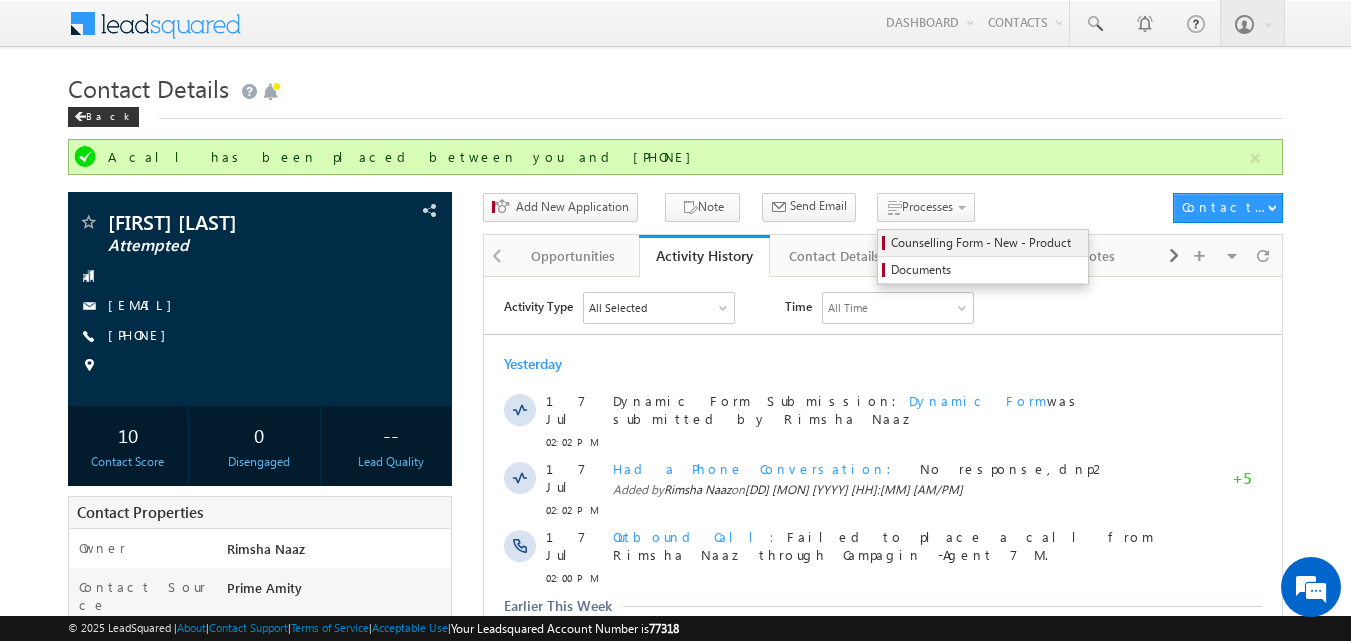 click on "Counselling Form - New - Product" at bounding box center [986, 243] 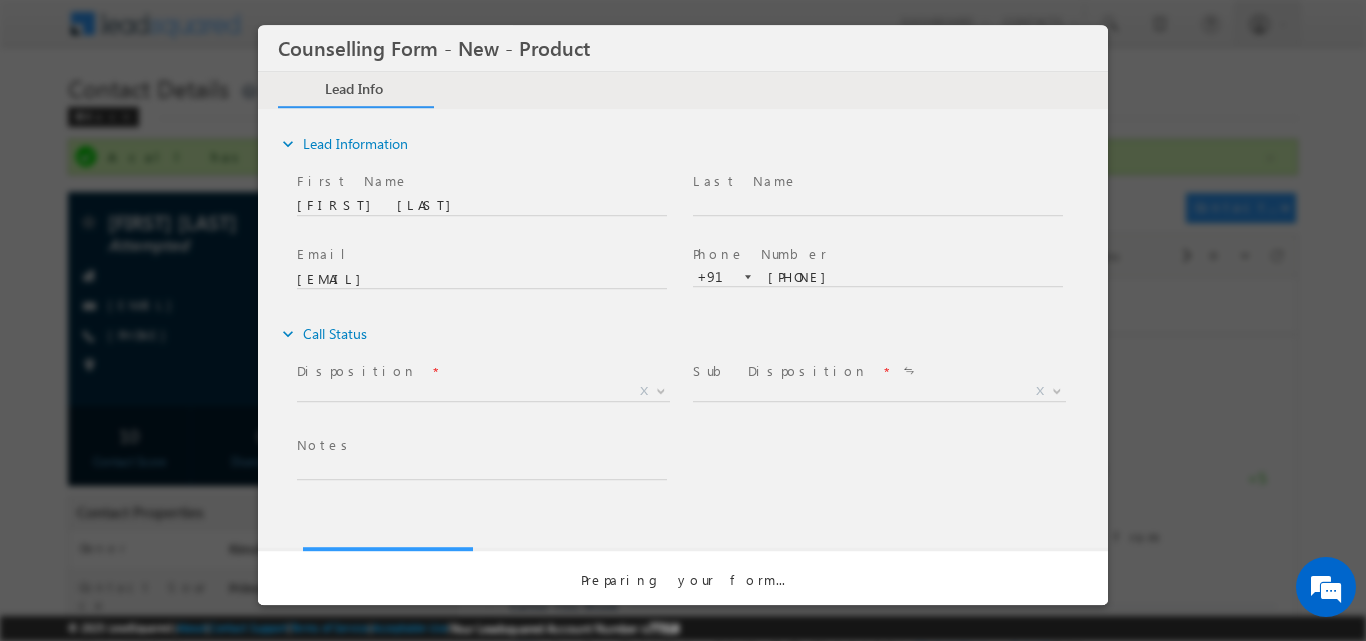 scroll, scrollTop: 0, scrollLeft: 0, axis: both 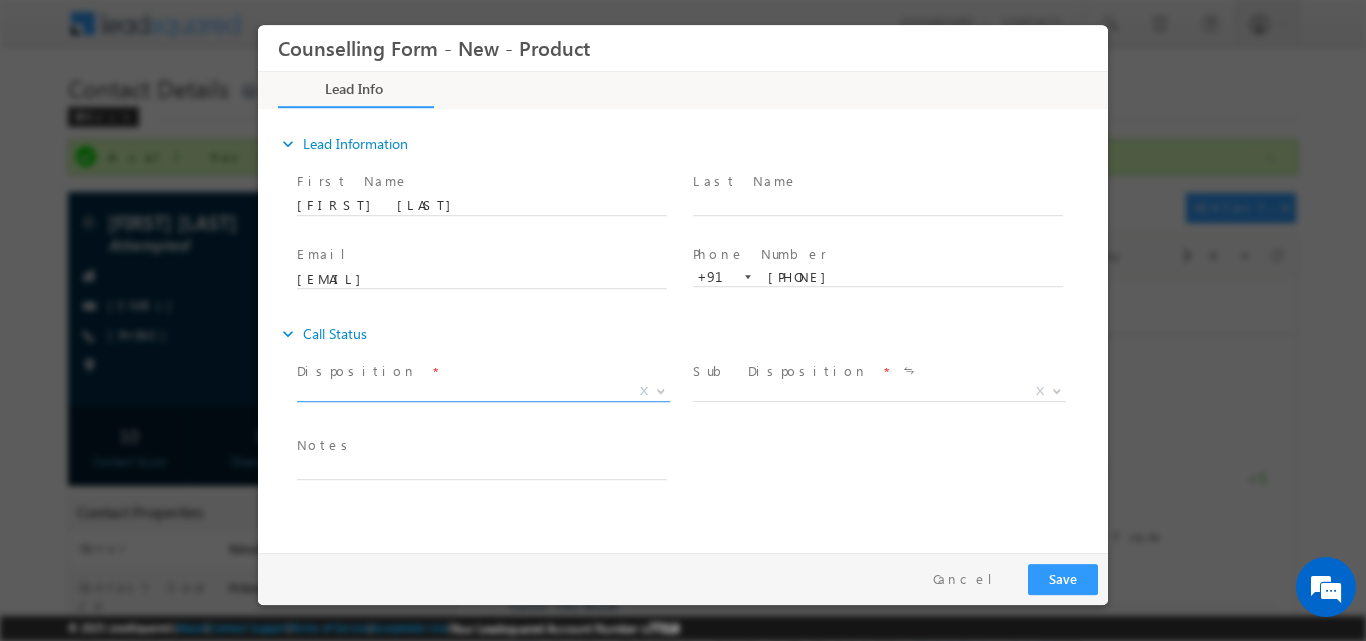 click on "X" at bounding box center (491, 394) 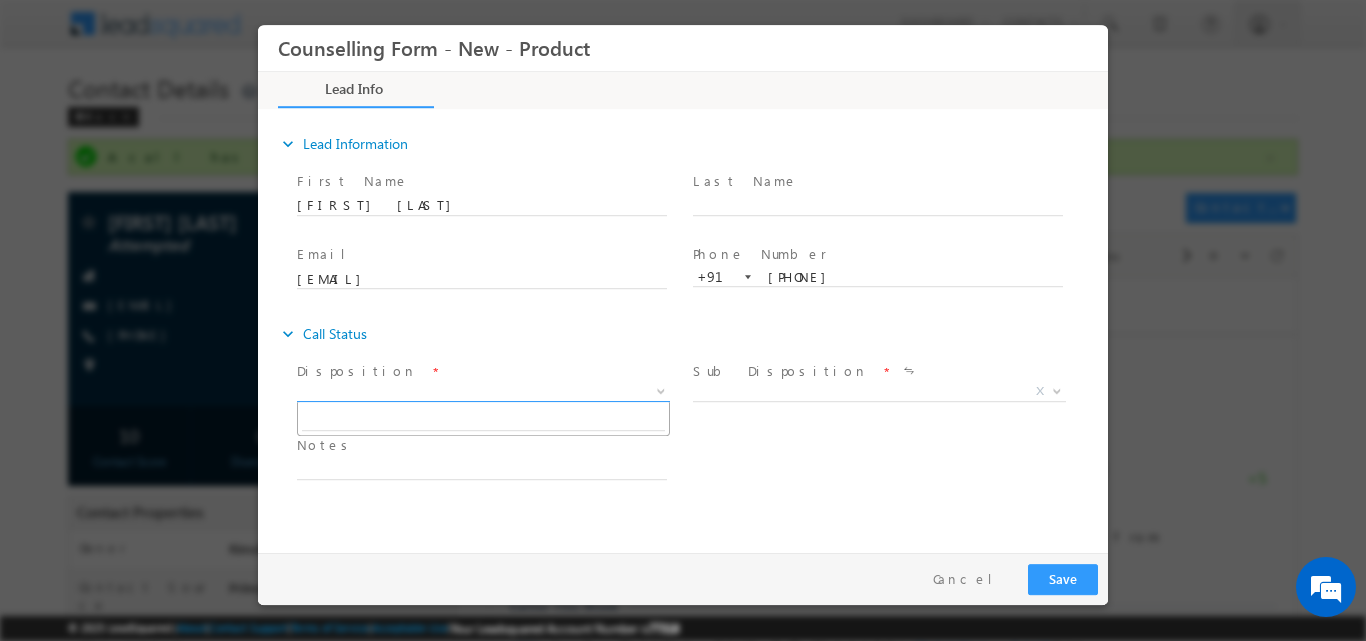 click at bounding box center (659, 390) 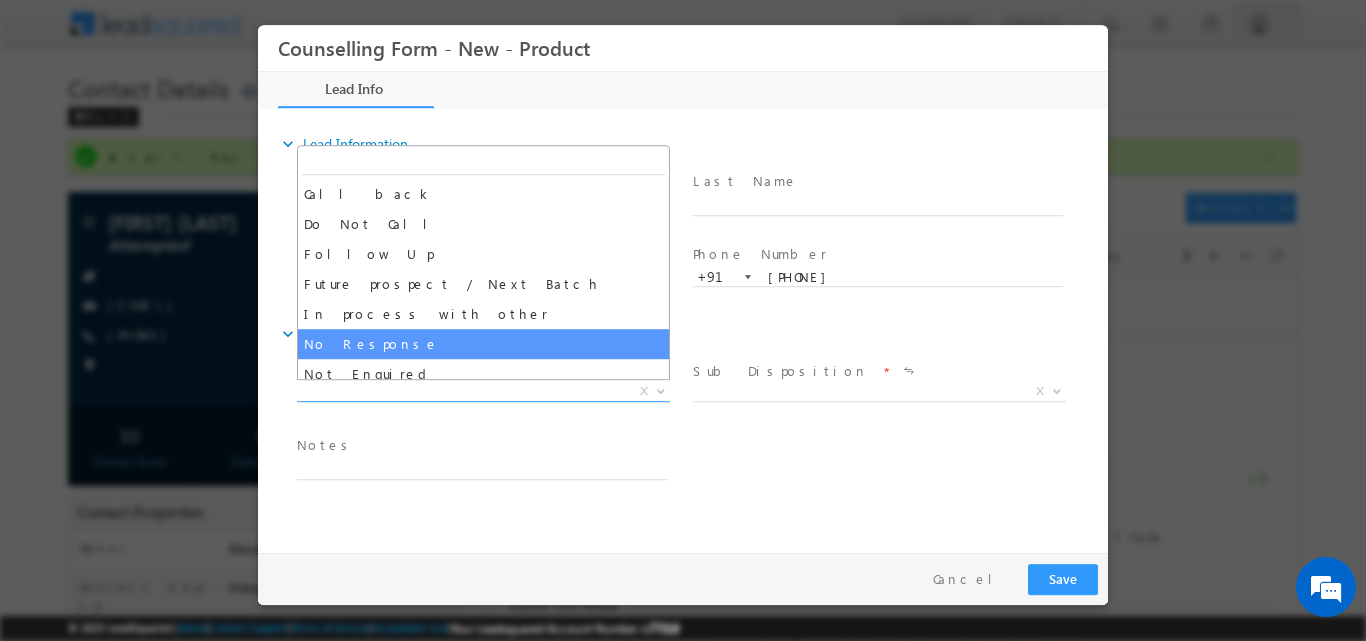 select on "No Response" 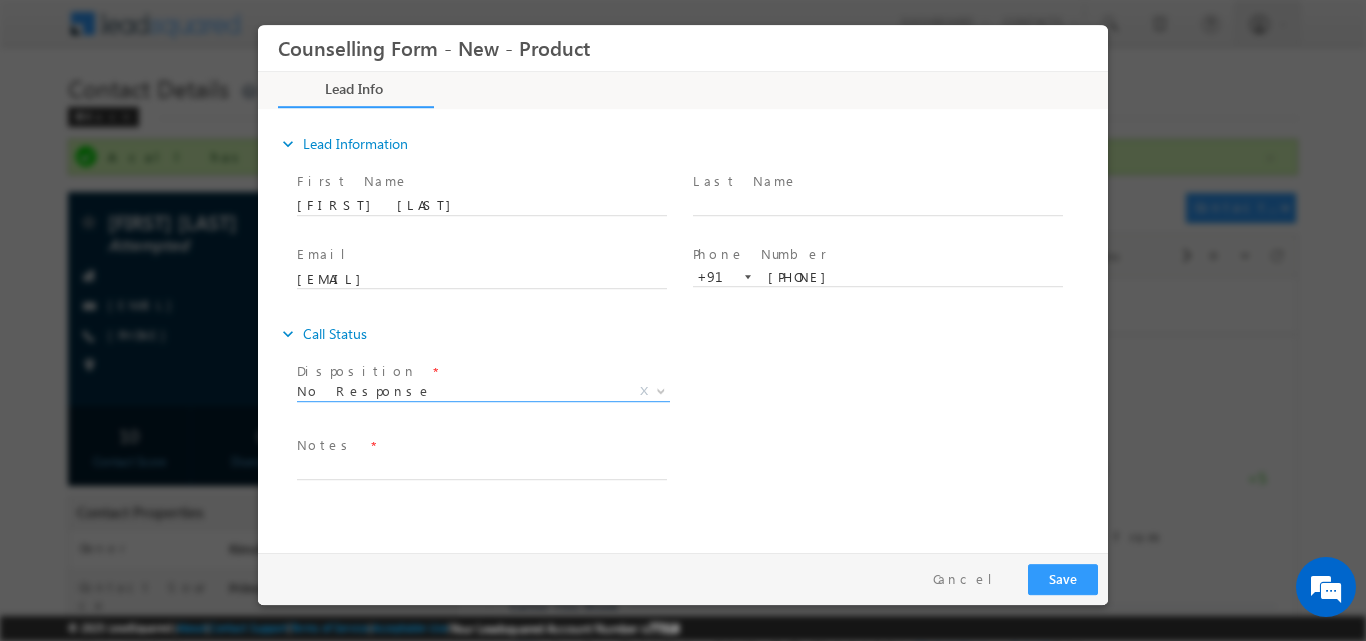 click at bounding box center (481, 489) 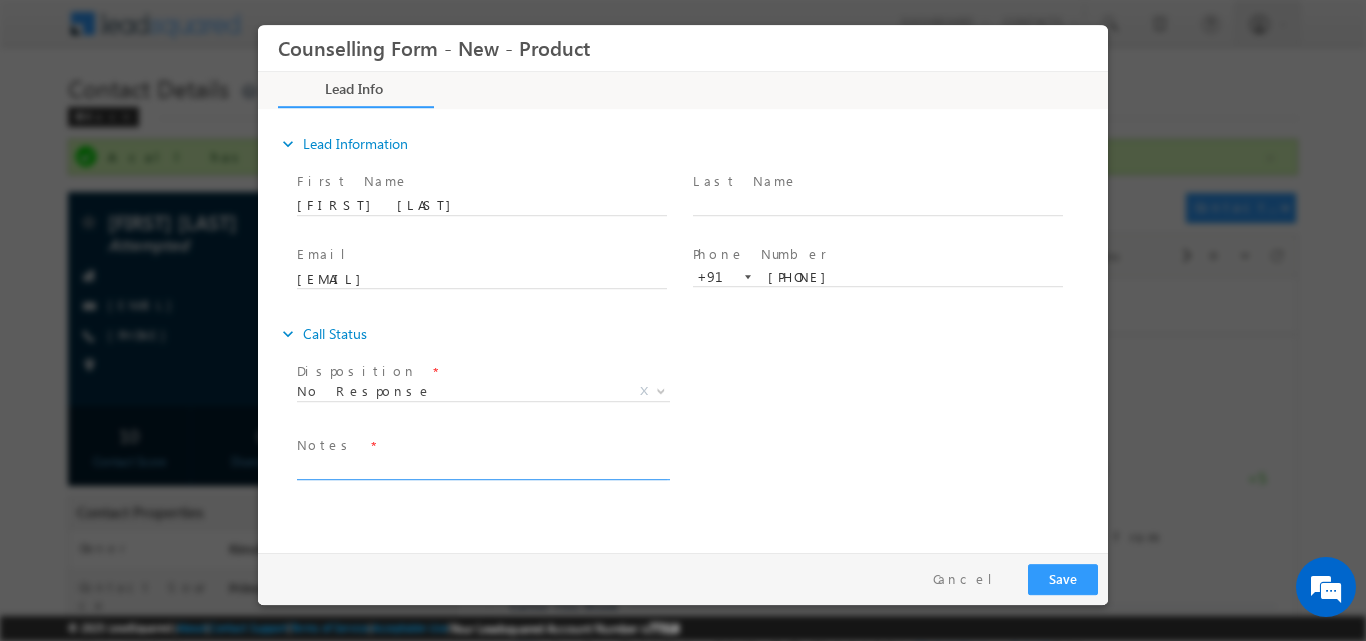 click at bounding box center (482, 467) 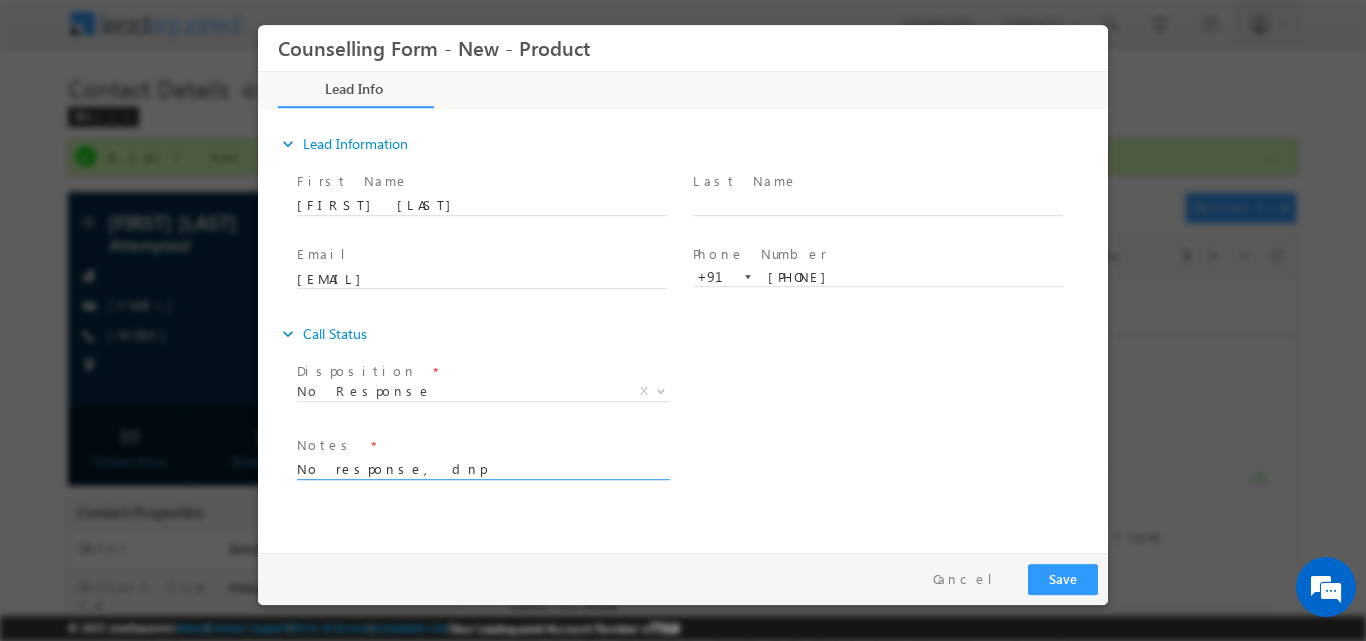 type on "No response, dnp" 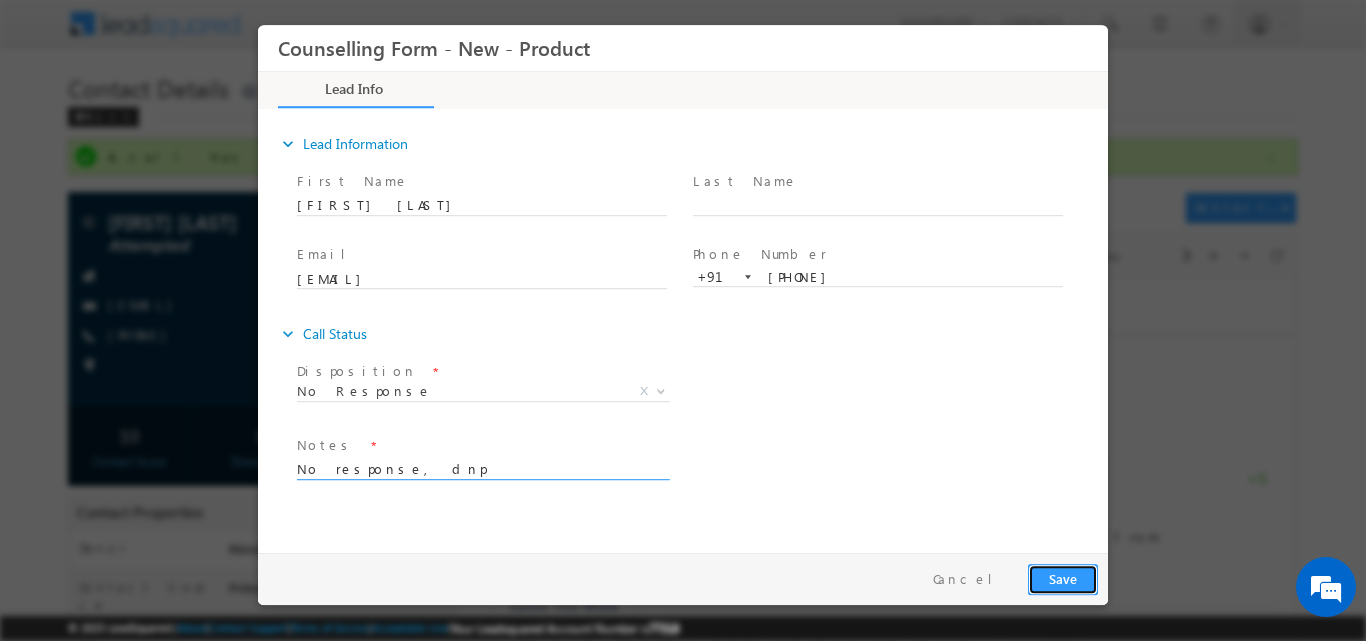 click on "Save" at bounding box center (1063, 578) 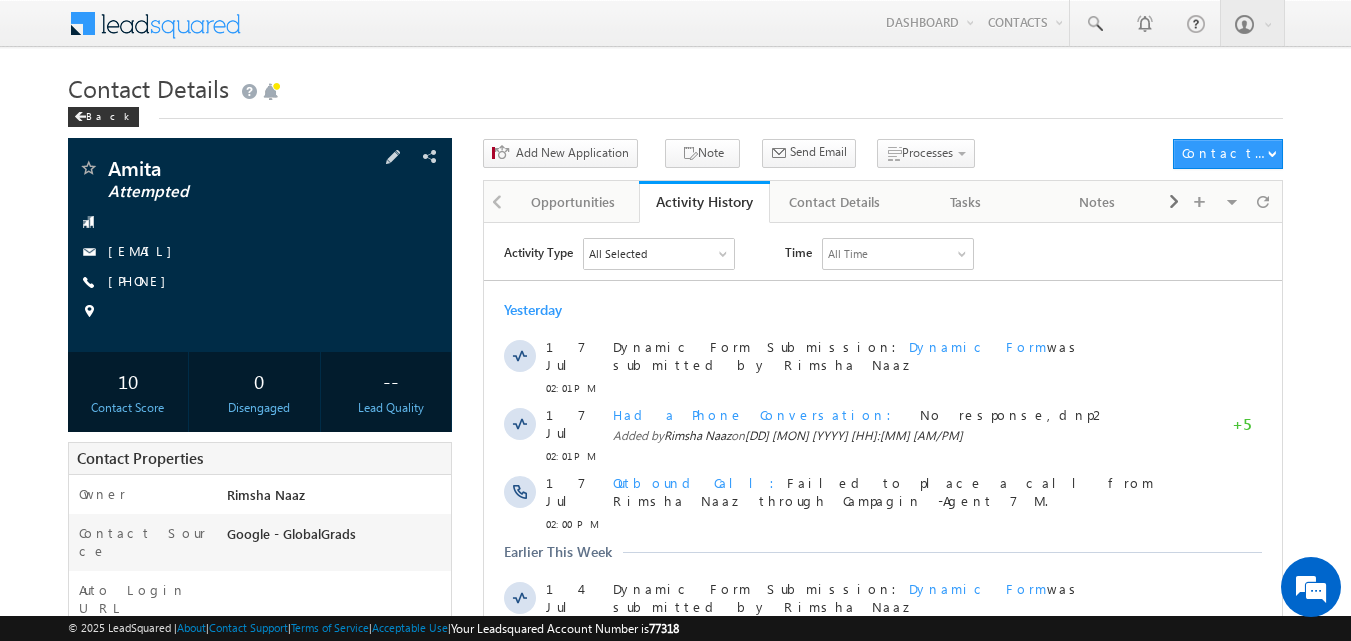 scroll, scrollTop: 0, scrollLeft: 0, axis: both 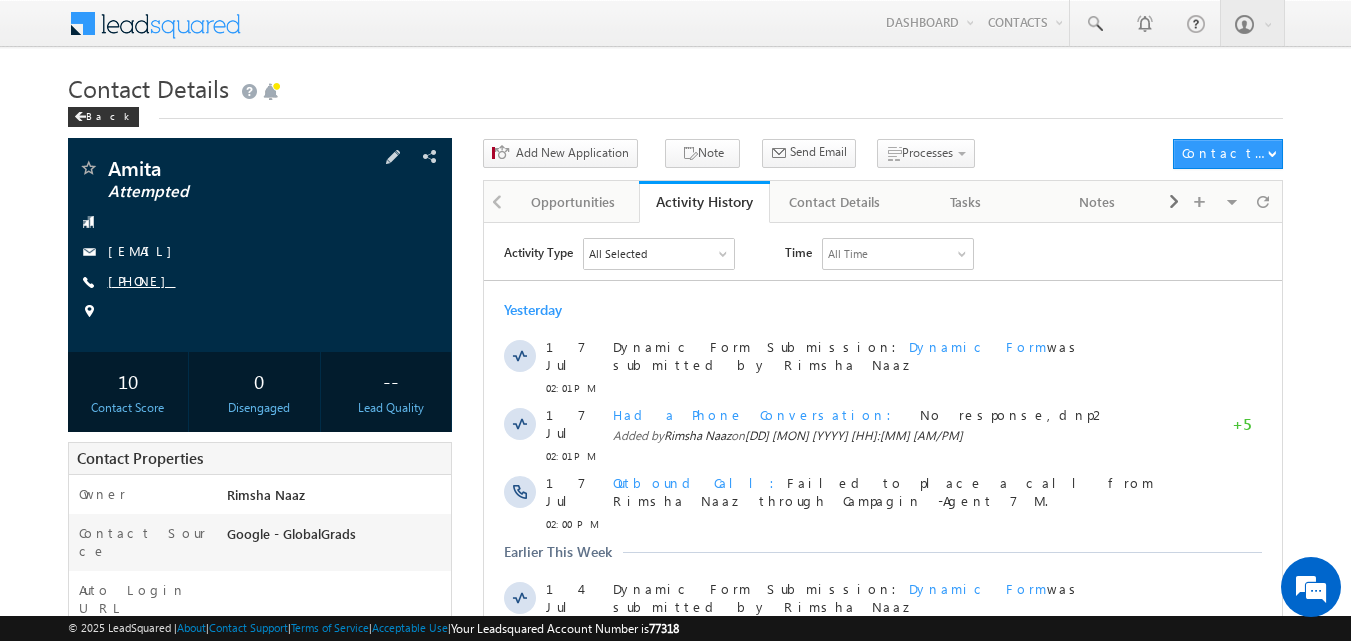 click on "[PHONE]" at bounding box center (142, 280) 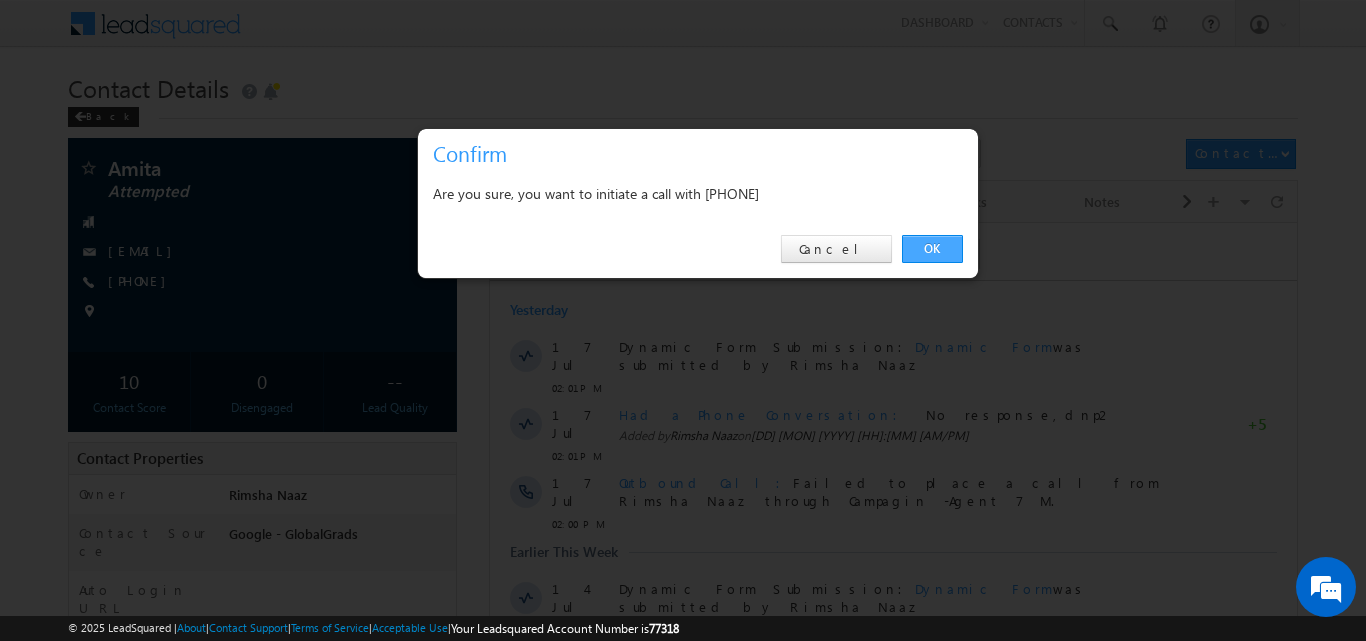click on "OK" at bounding box center [932, 249] 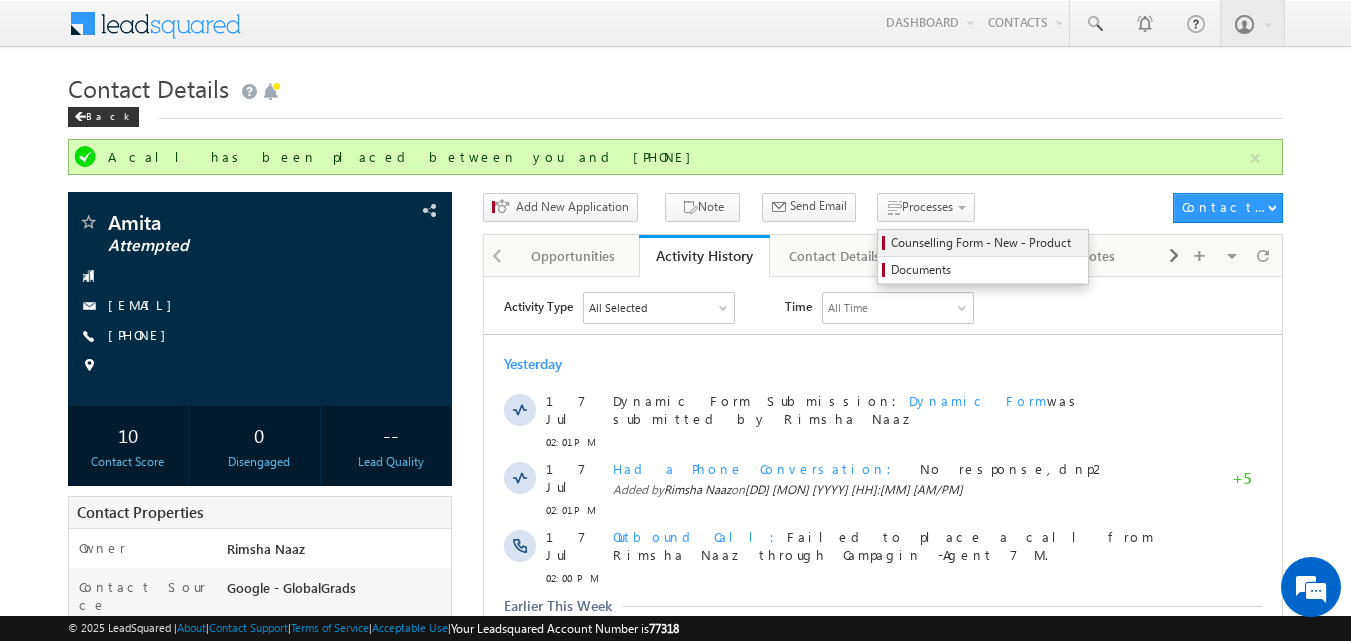 click on "Counselling Form - New - Product" at bounding box center (986, 243) 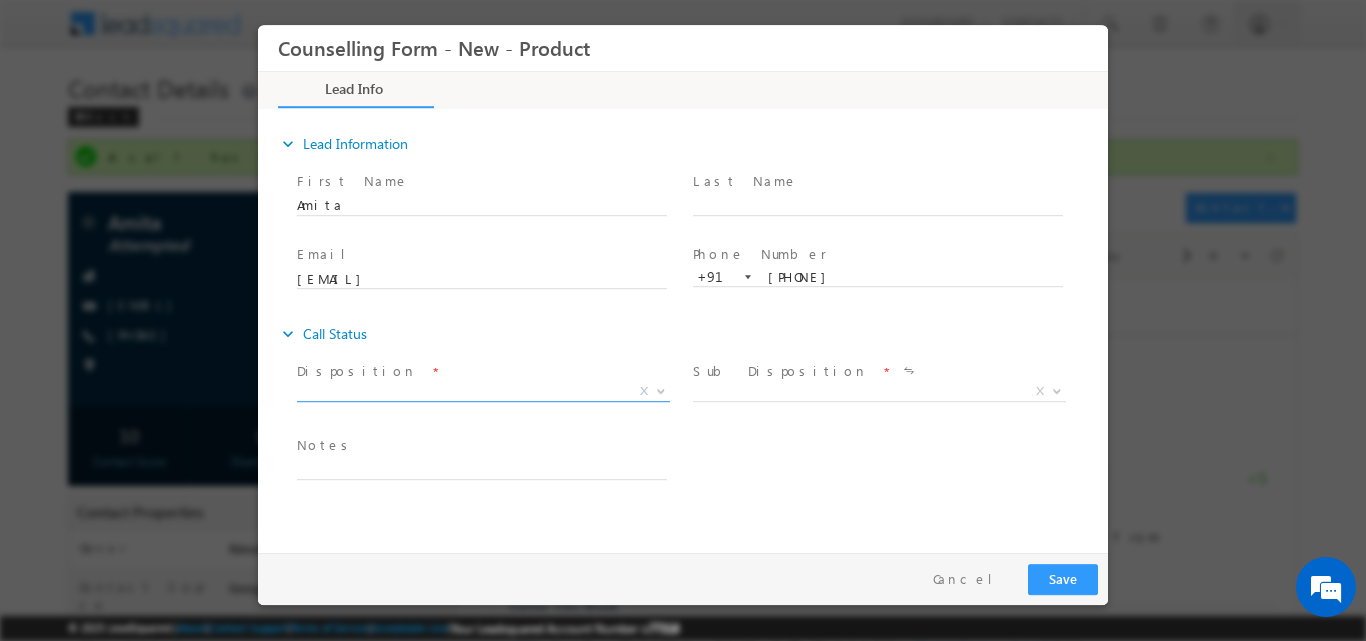 scroll, scrollTop: 0, scrollLeft: 0, axis: both 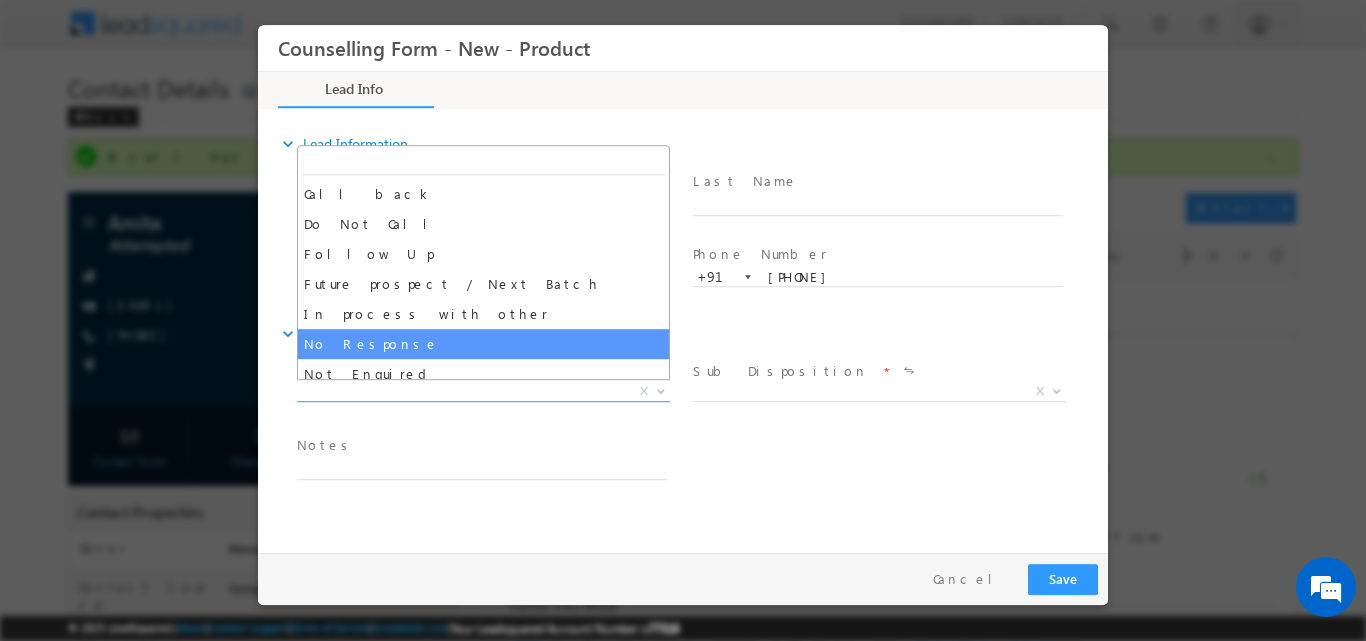 select on "No Response" 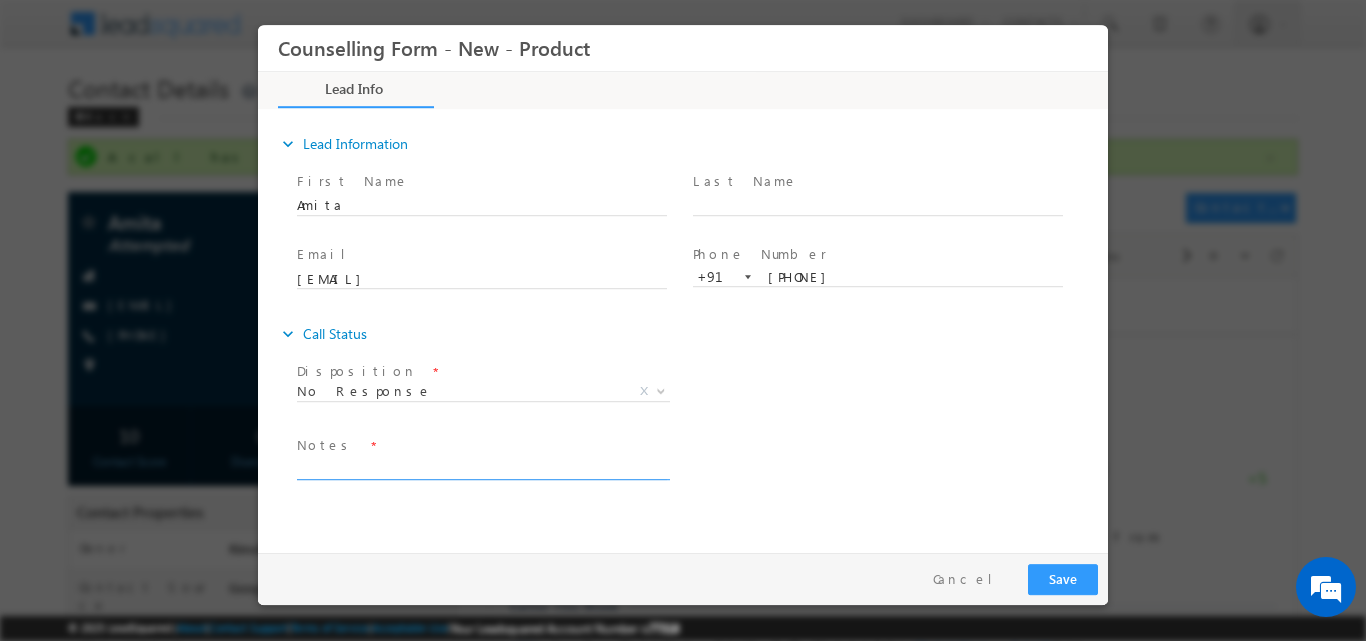 click at bounding box center (482, 467) 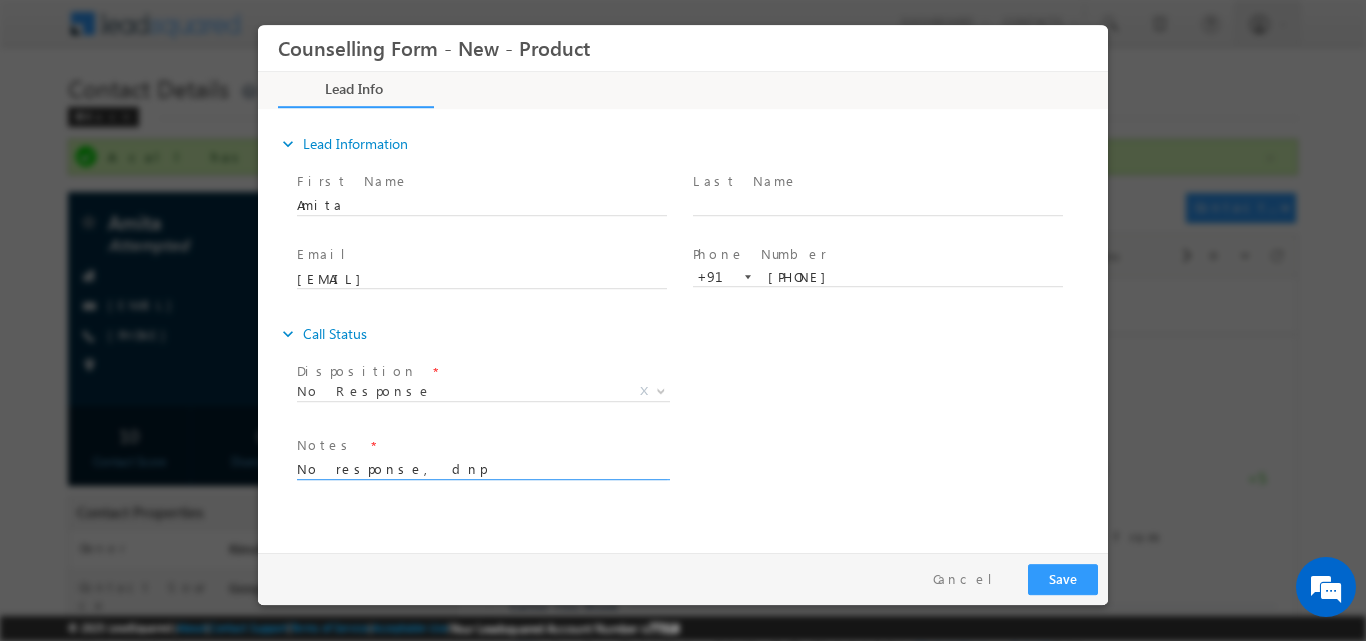 type on "No response, dnp" 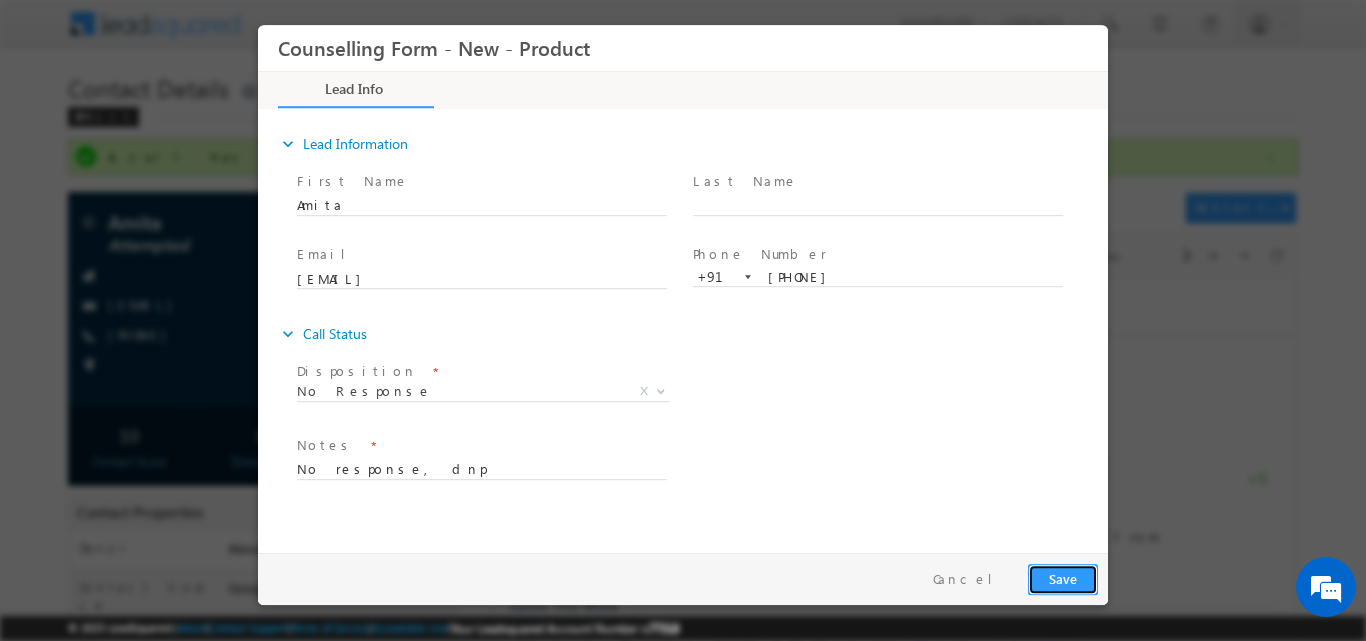click on "Save" at bounding box center (1063, 578) 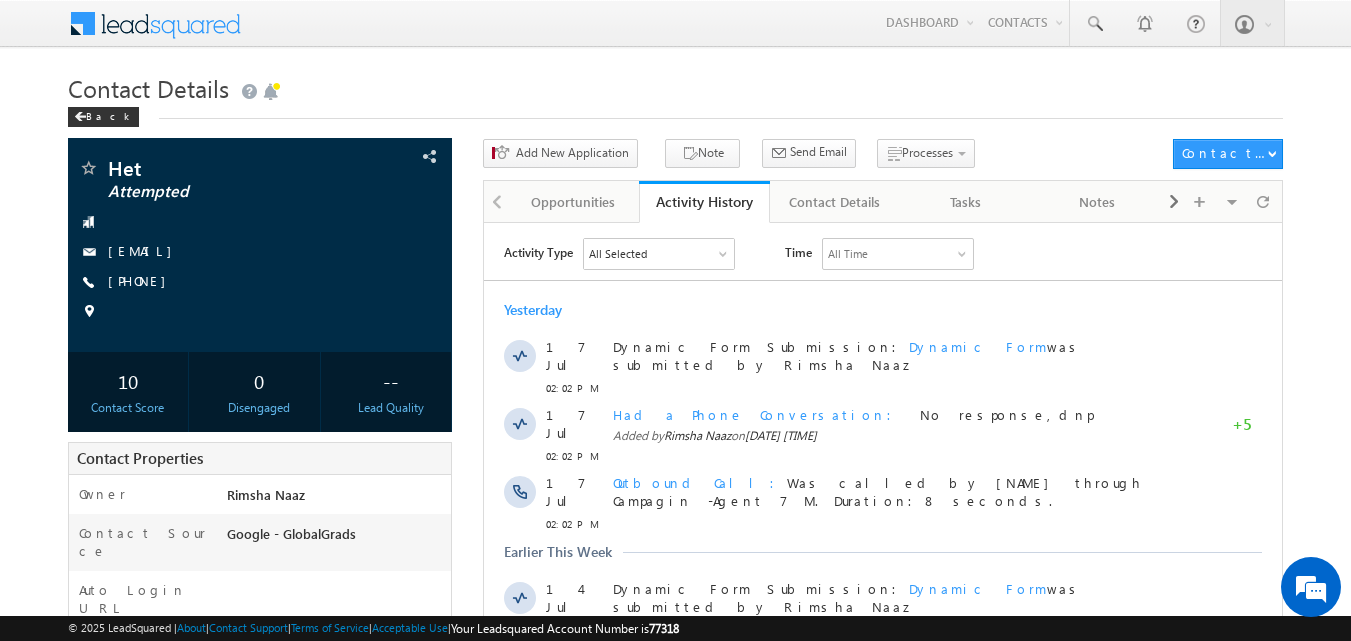 scroll, scrollTop: 0, scrollLeft: 0, axis: both 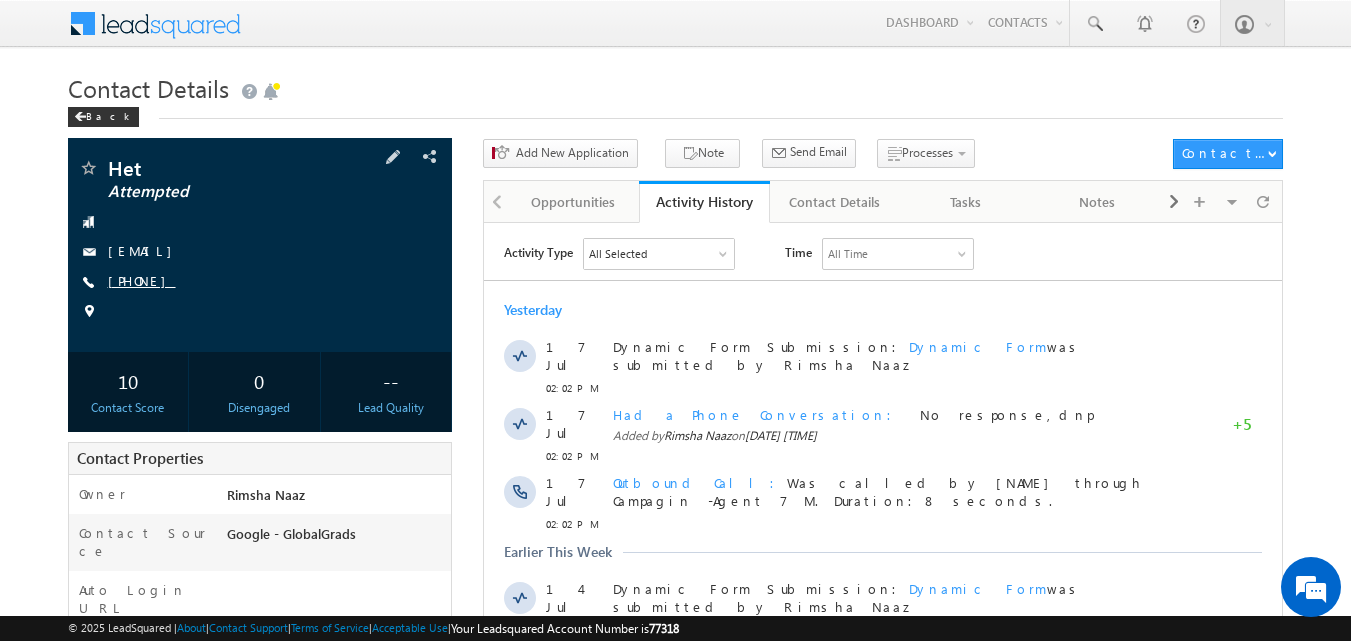 click on "[PHONE]" at bounding box center (142, 280) 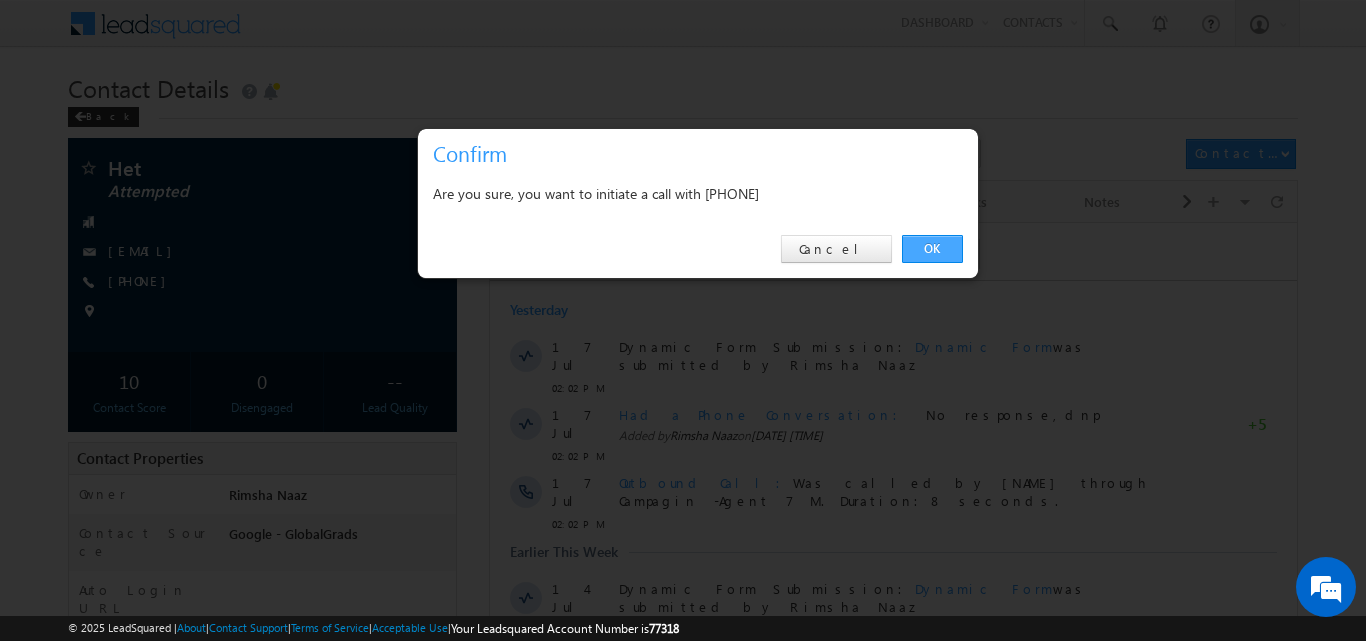 click on "OK" at bounding box center [932, 249] 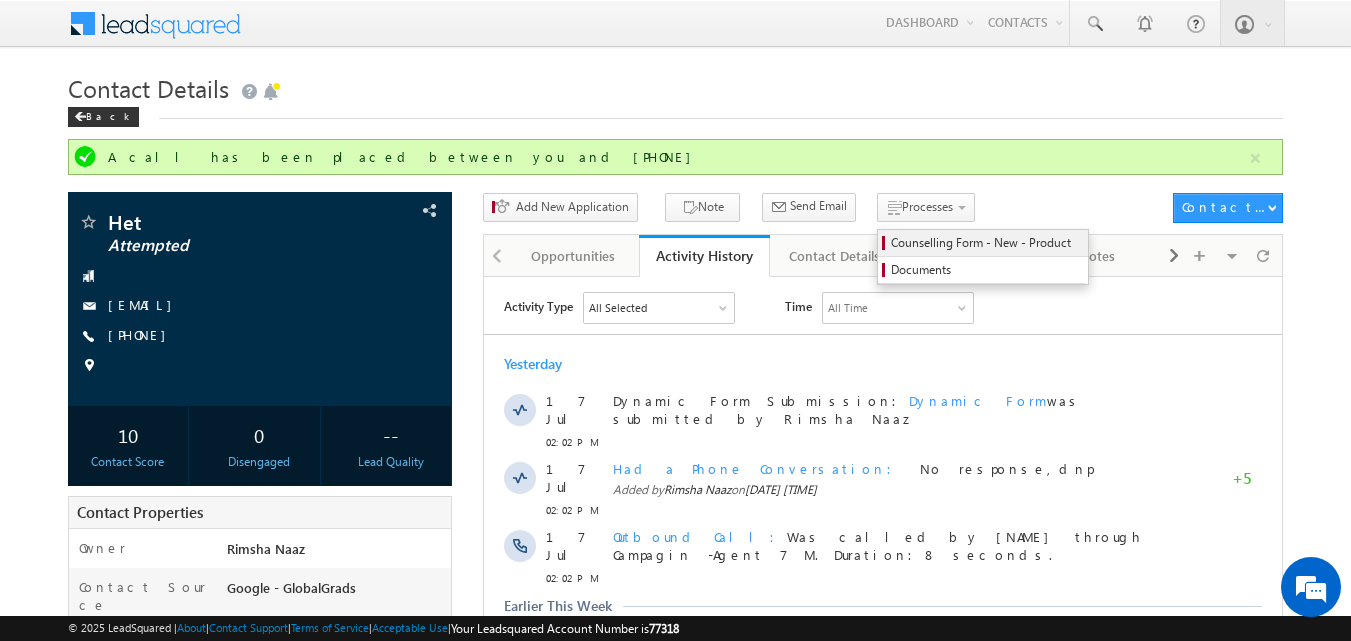 click on "Counselling Form - New - Product" at bounding box center (986, 243) 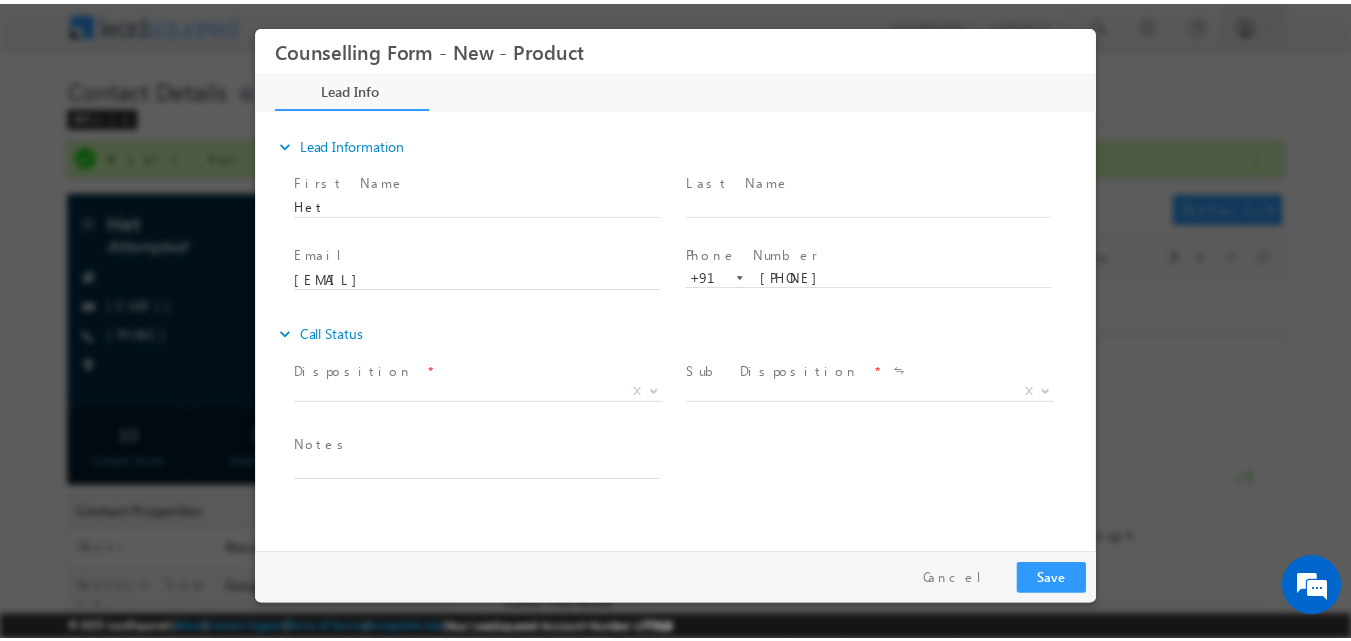 scroll, scrollTop: 0, scrollLeft: 0, axis: both 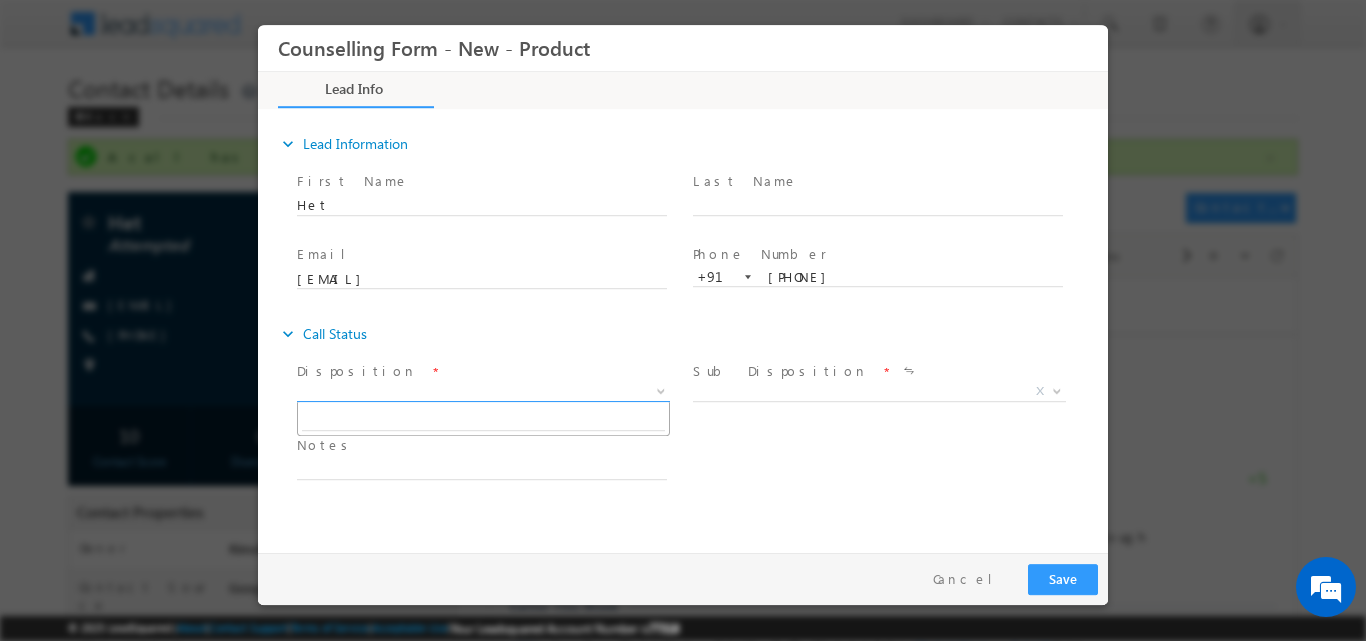 click at bounding box center [661, 389] 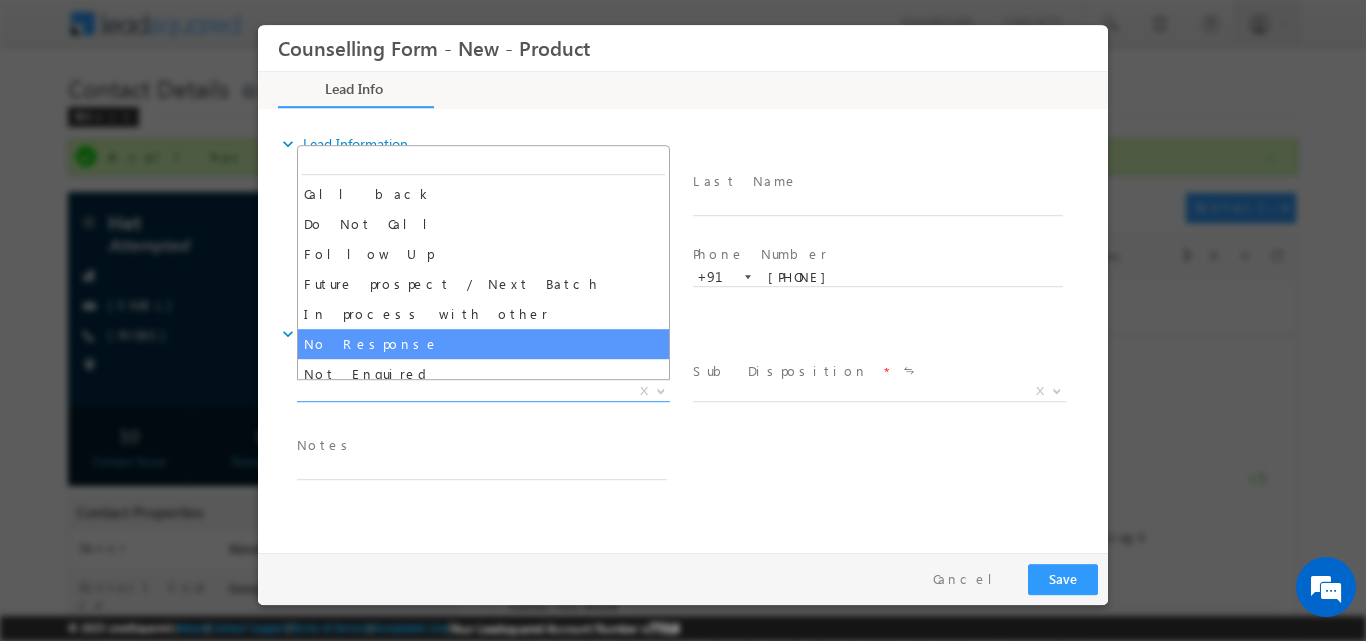 select on "No Response" 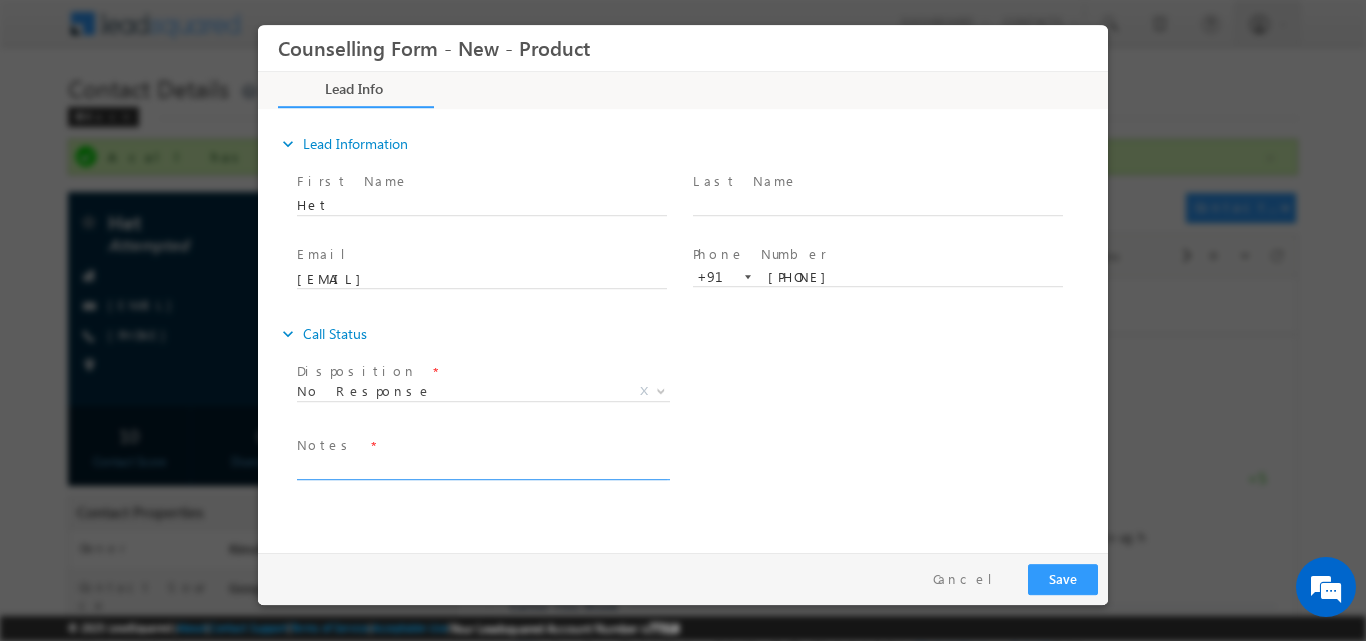 click at bounding box center (482, 467) 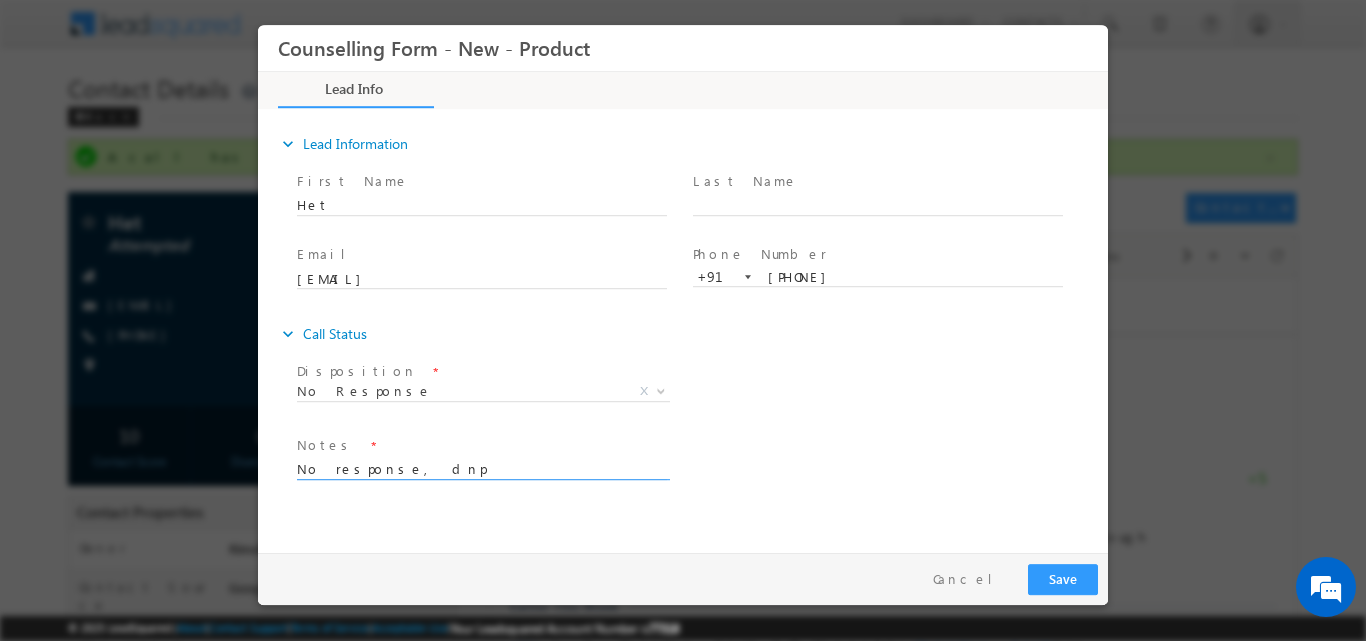 type on "No response, dnp" 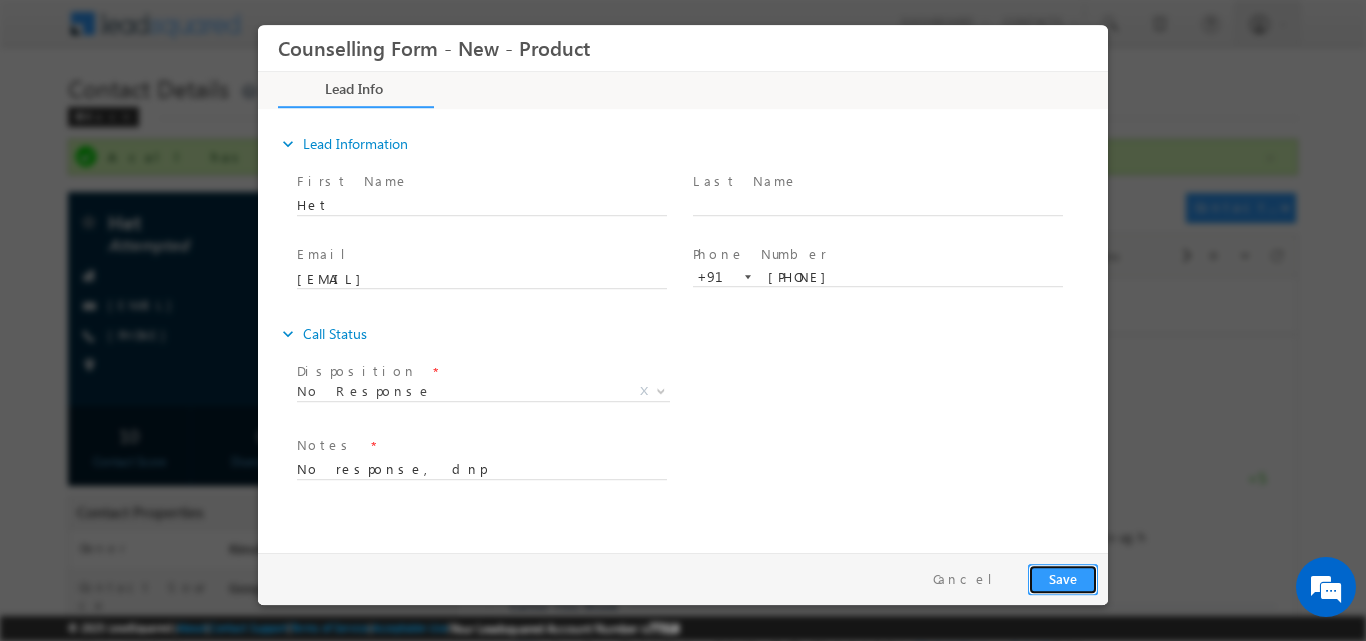 click on "Save" at bounding box center [1063, 578] 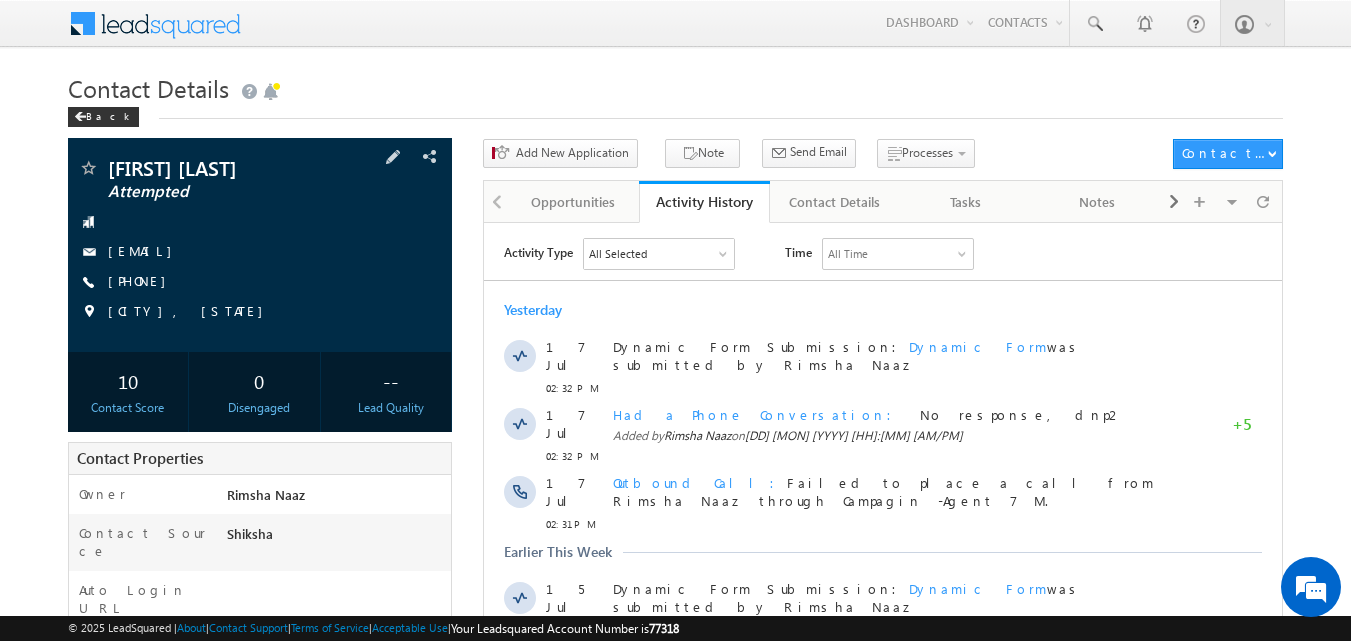 scroll, scrollTop: 0, scrollLeft: 0, axis: both 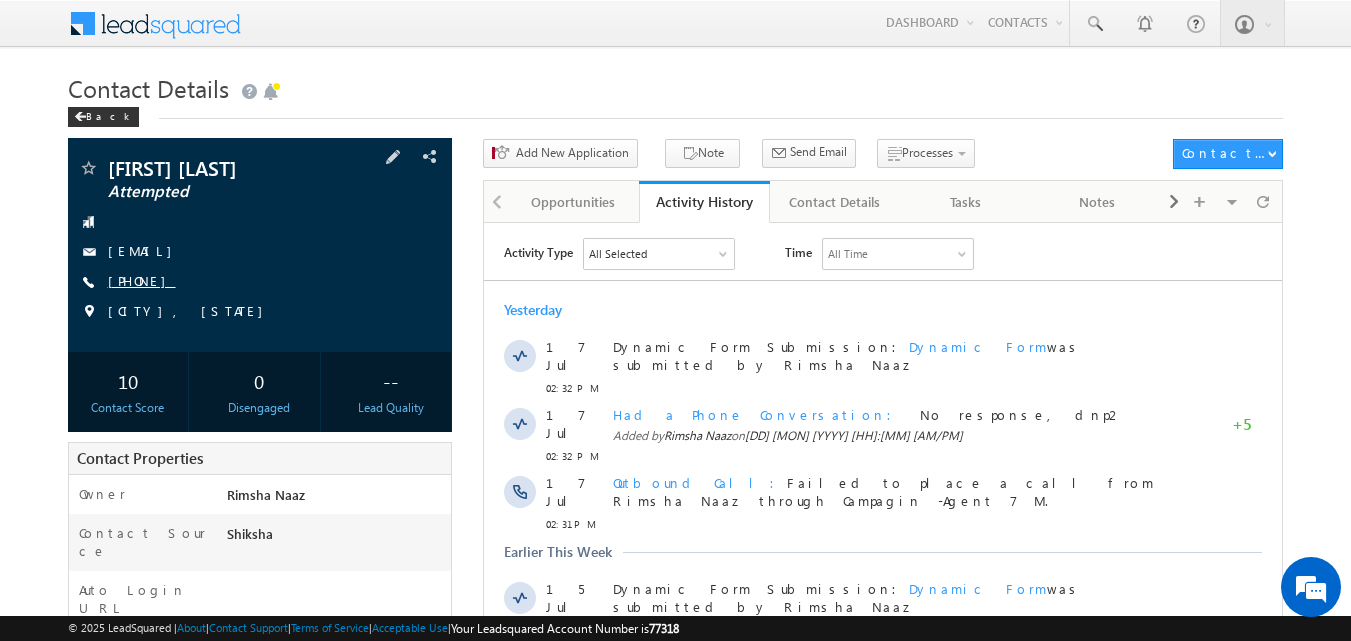 click on "[PHONE]" at bounding box center [142, 280] 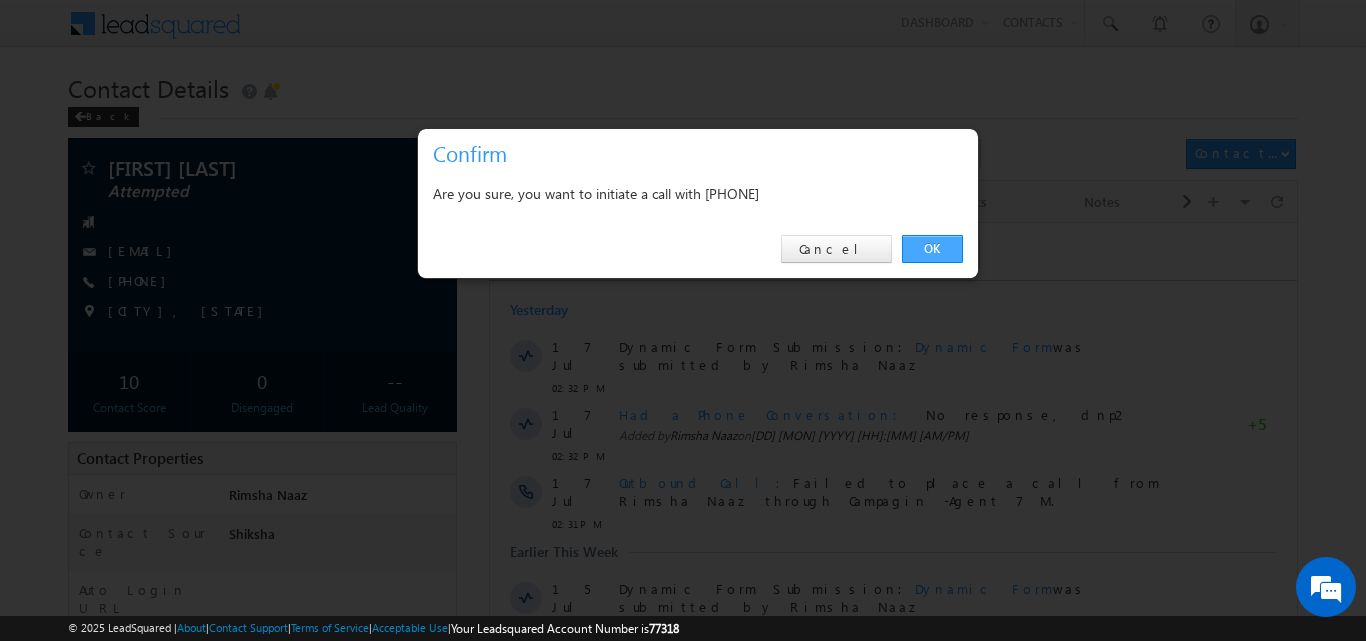 click on "OK" at bounding box center (932, 249) 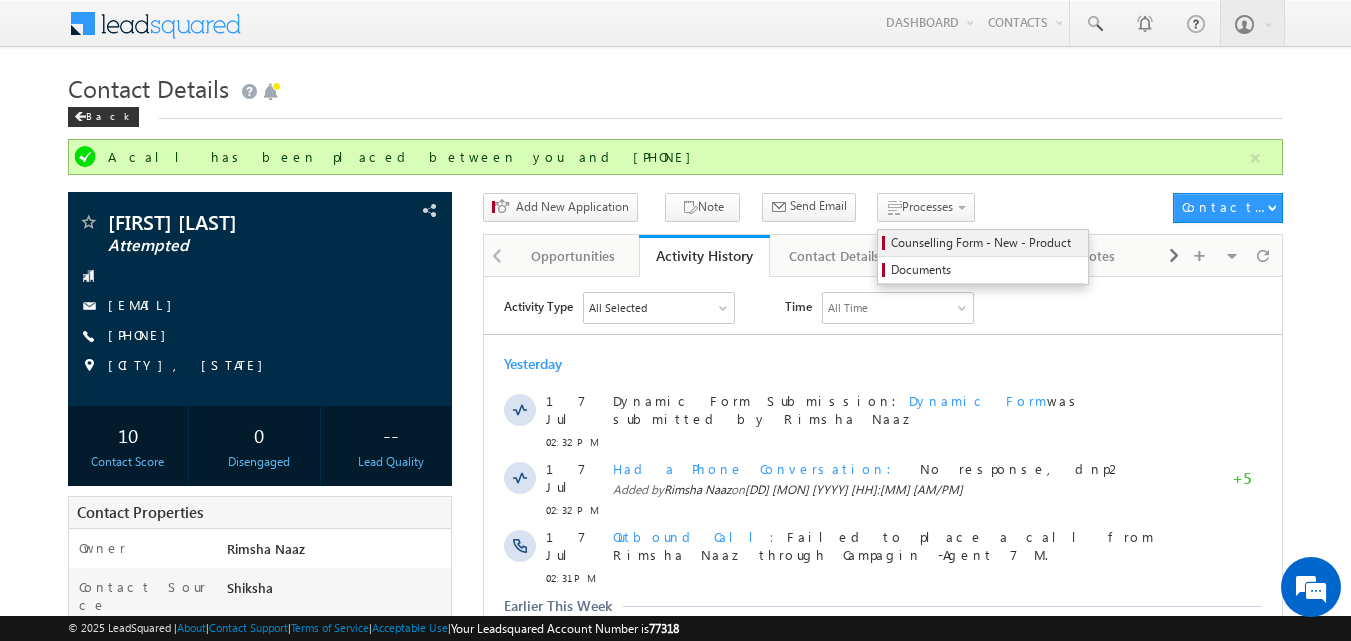 click on "Counselling Form - New - Product" at bounding box center [983, 243] 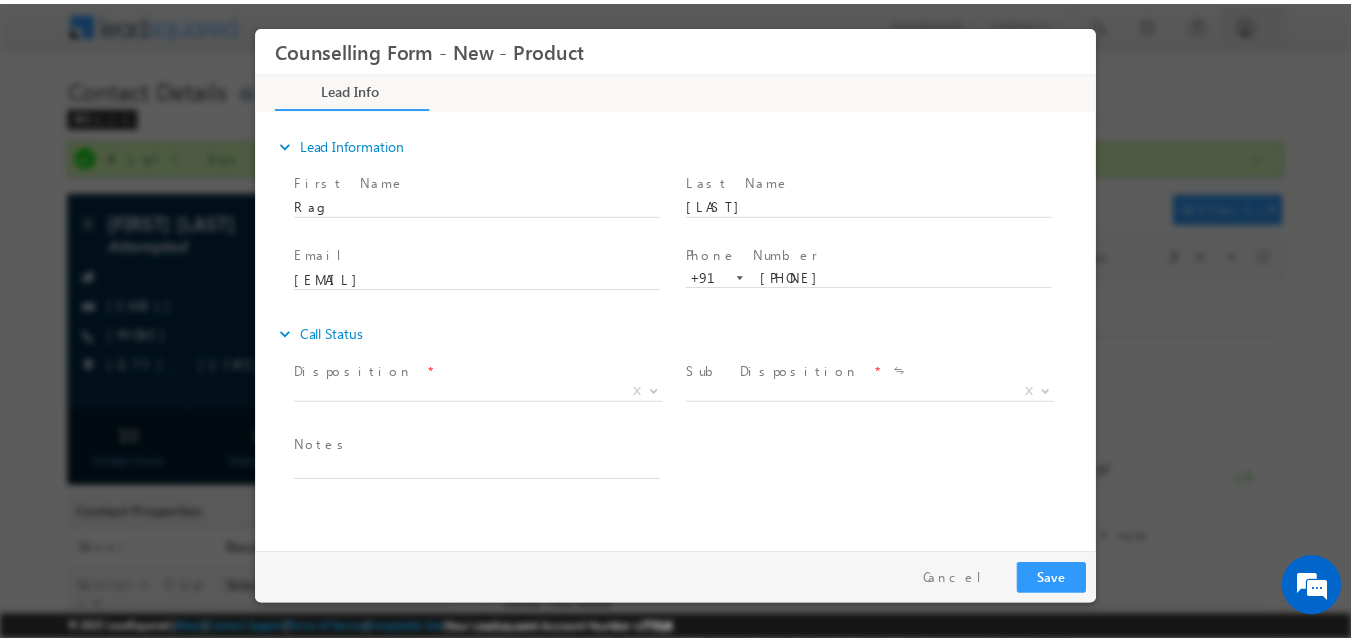 scroll, scrollTop: 0, scrollLeft: 0, axis: both 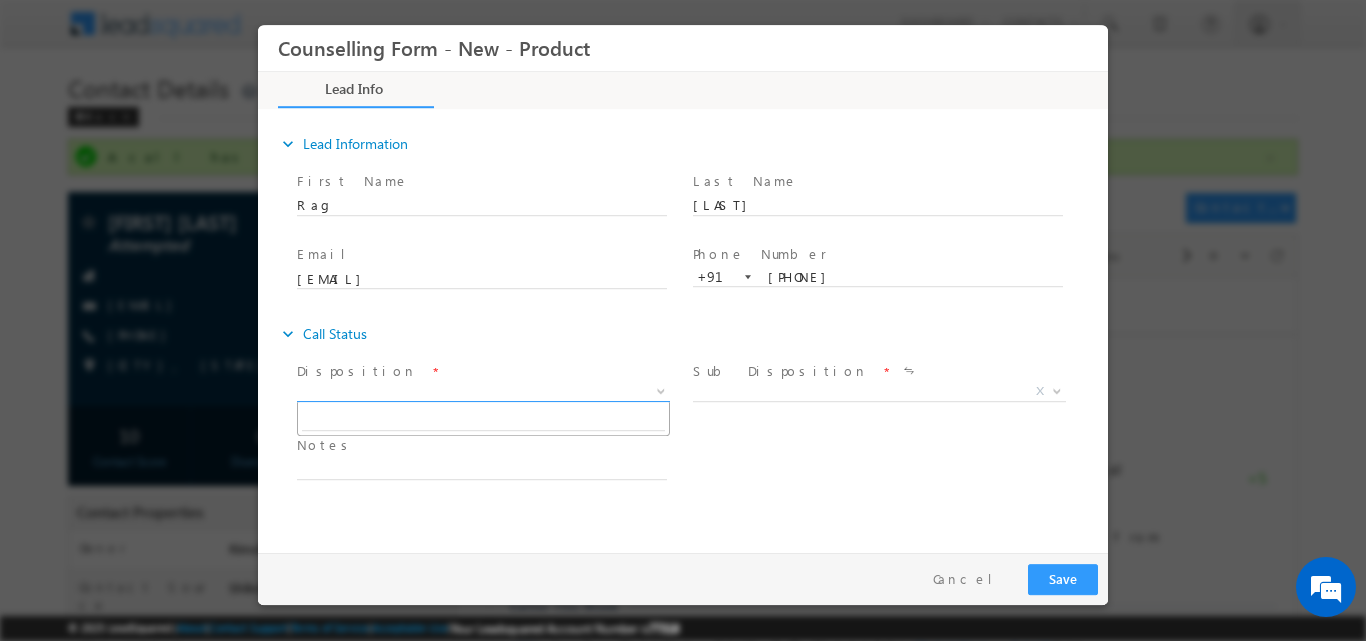click at bounding box center (659, 390) 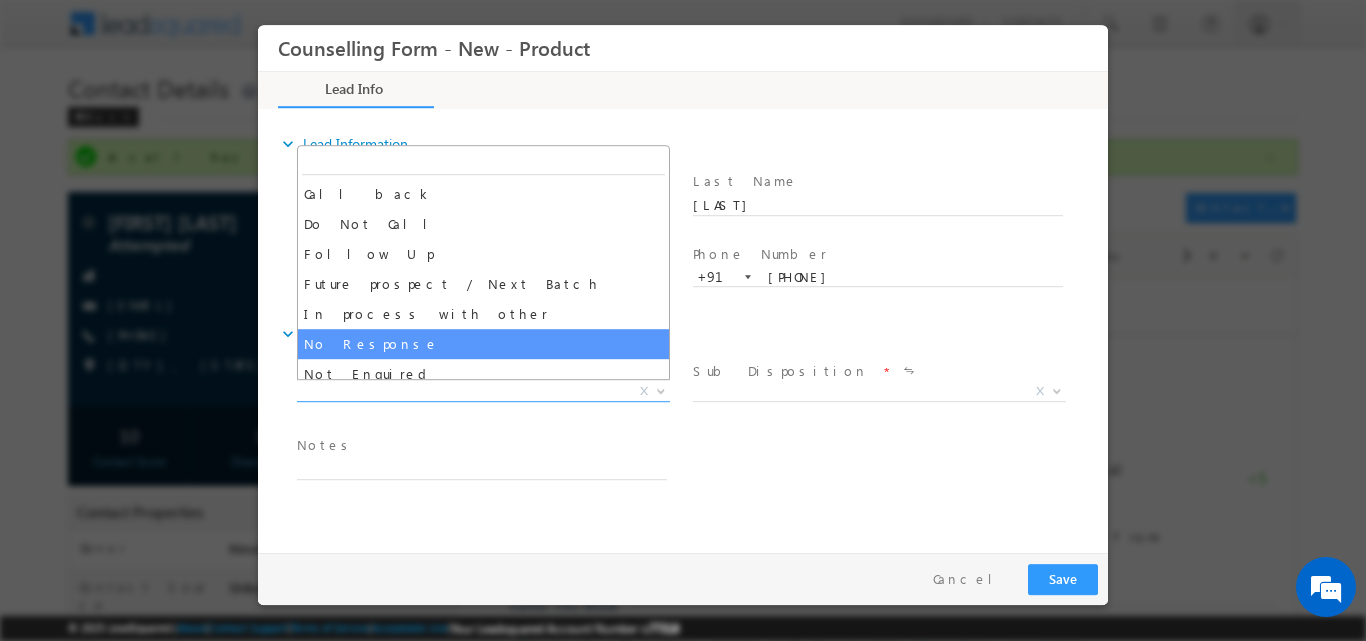 select on "No Response" 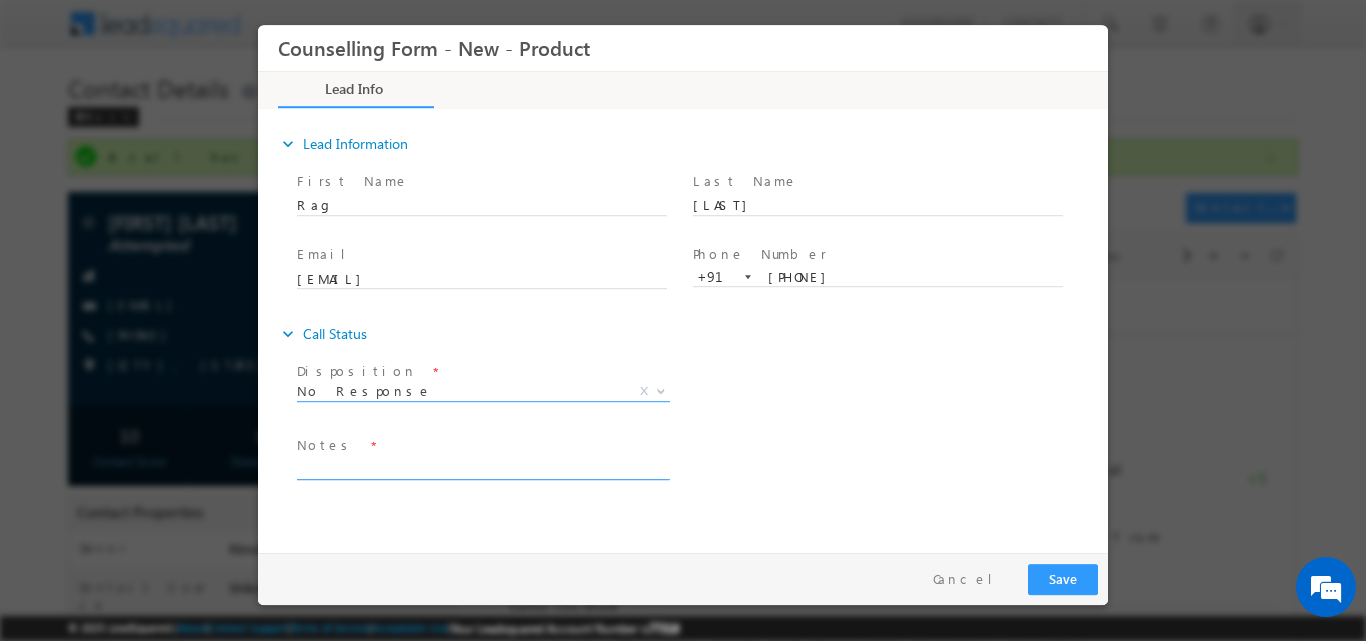 click at bounding box center (482, 467) 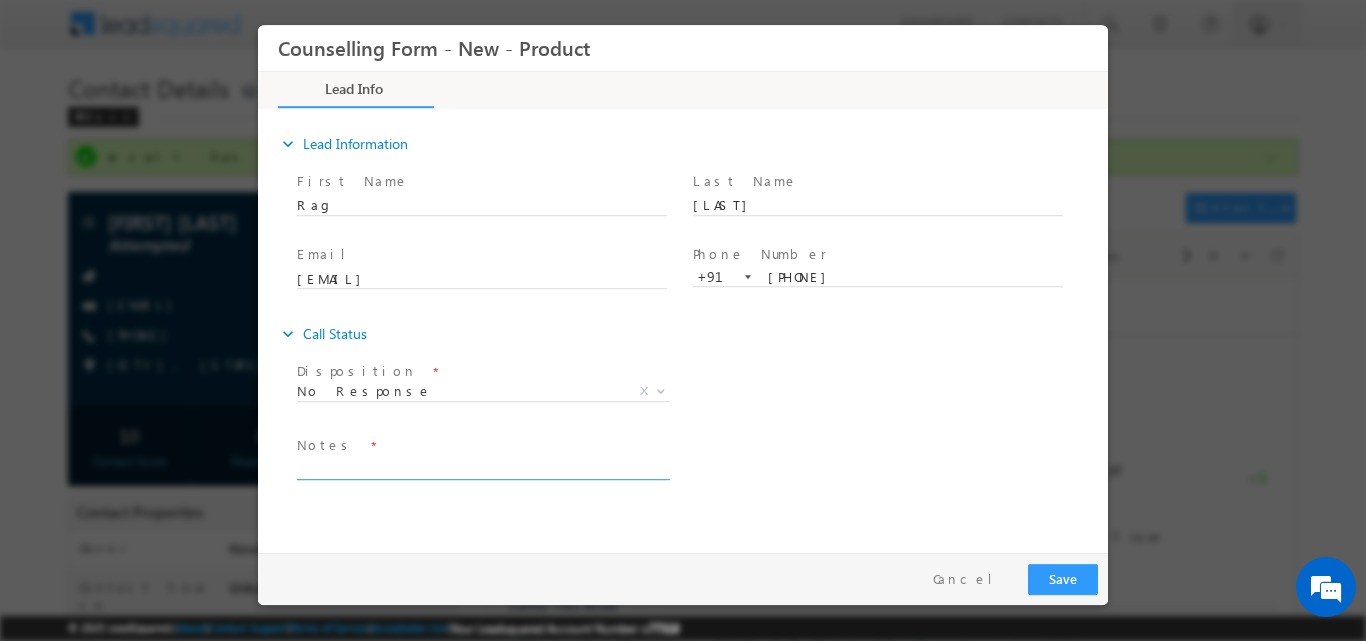 paste on "No response, dnp" 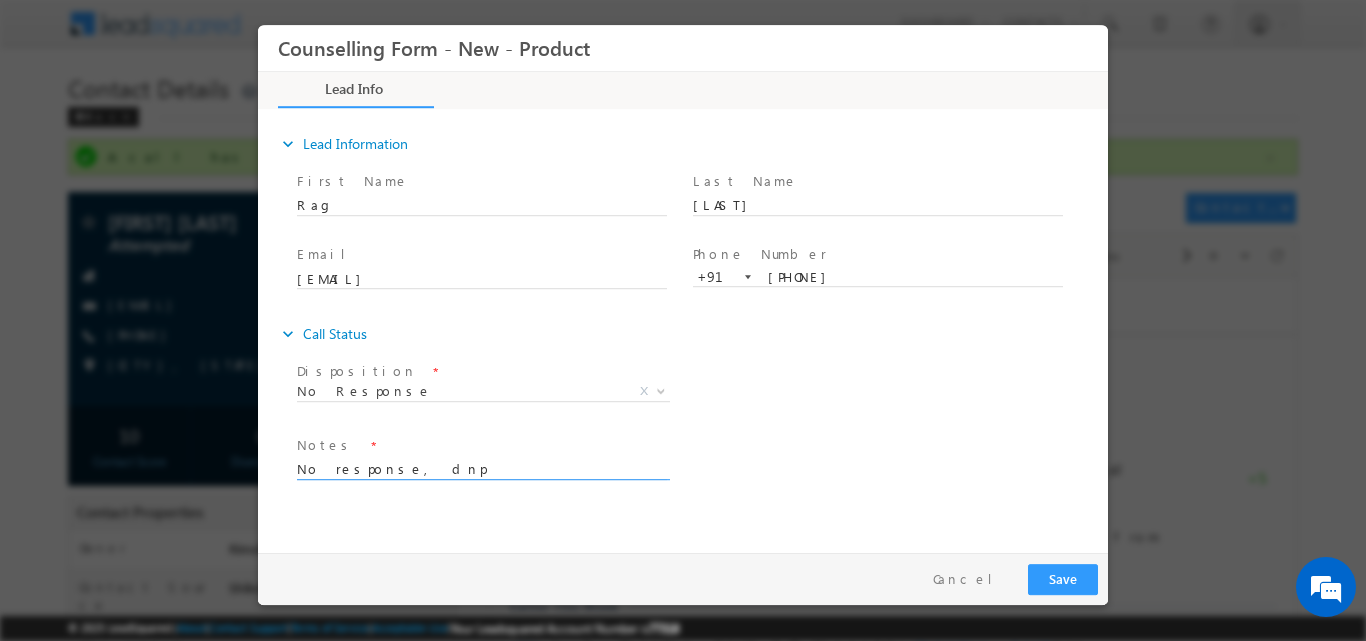 type on "No response, dnp" 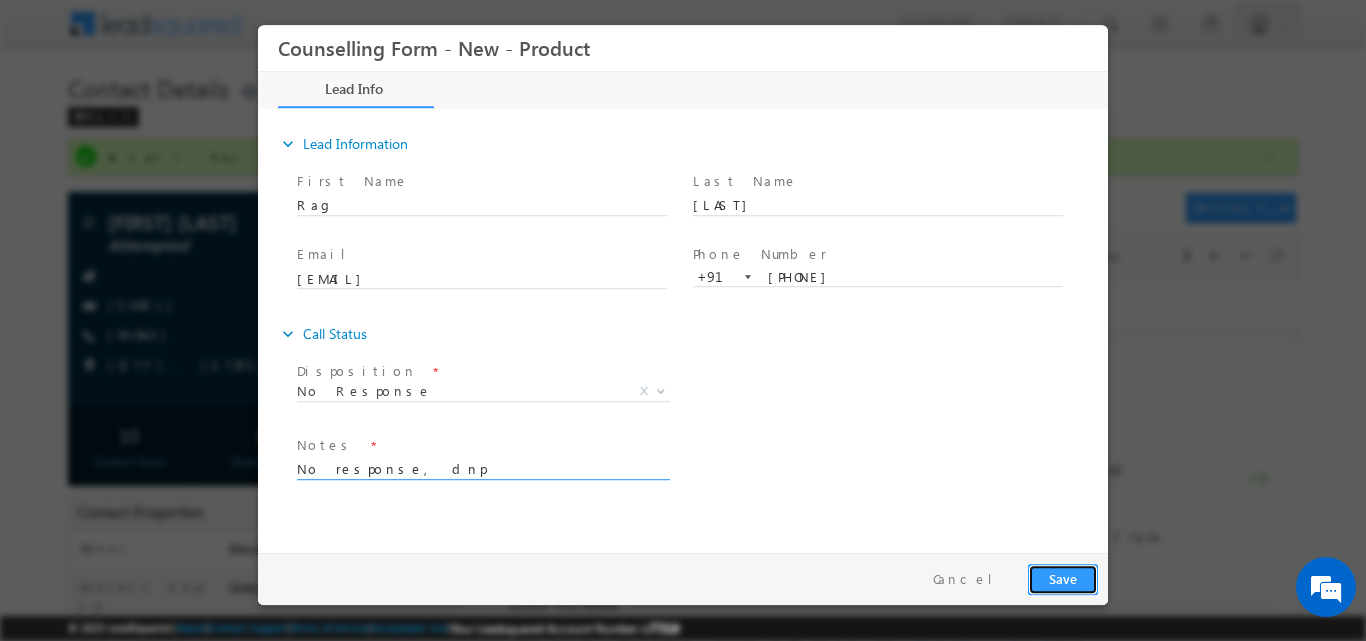 click on "Save" at bounding box center (1063, 578) 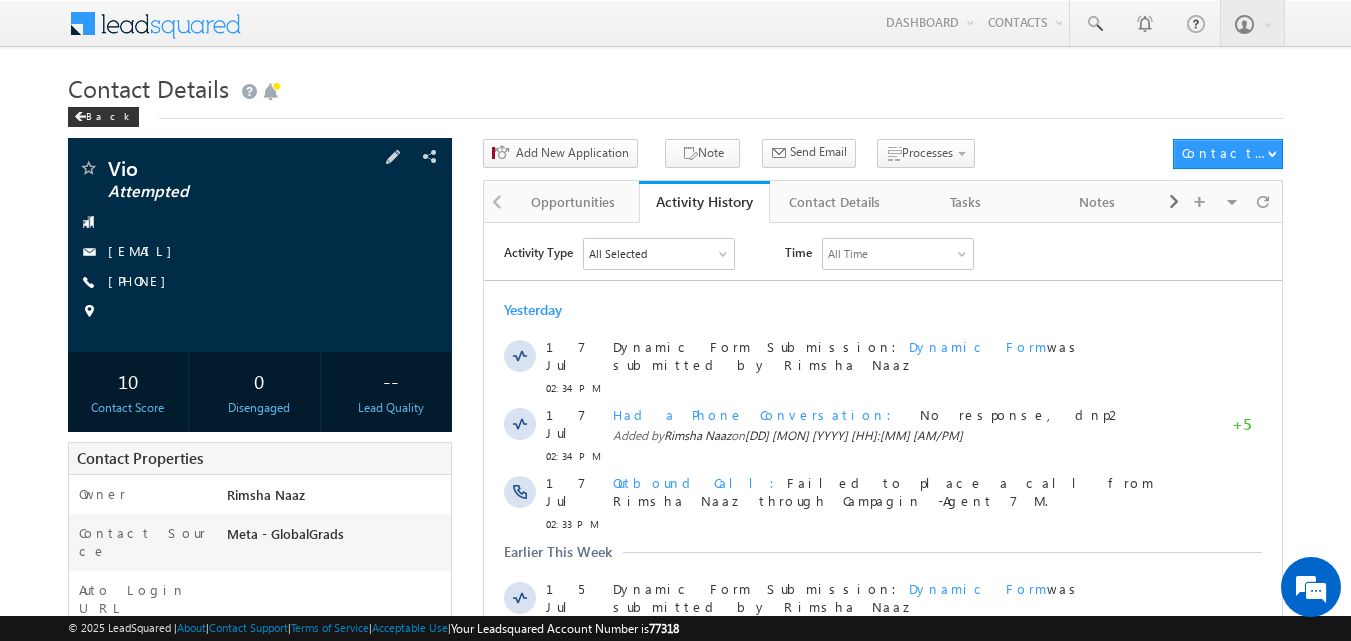 scroll, scrollTop: 0, scrollLeft: 0, axis: both 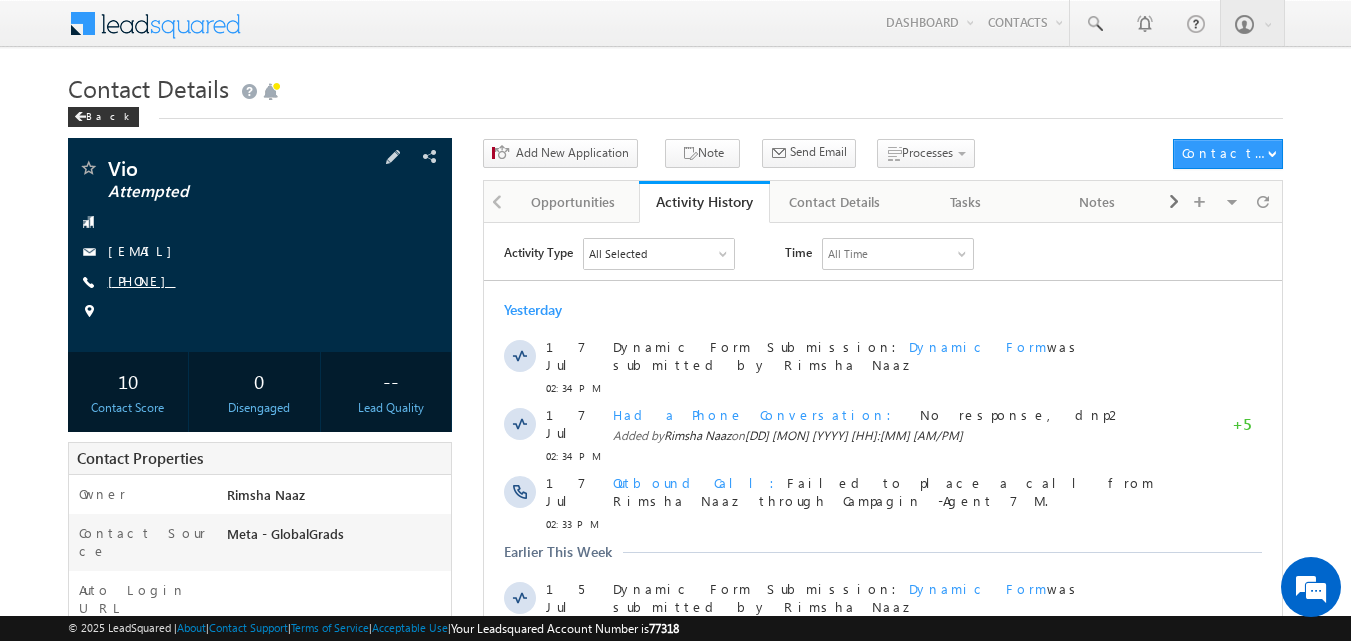 click on "[PHONE]" at bounding box center [142, 280] 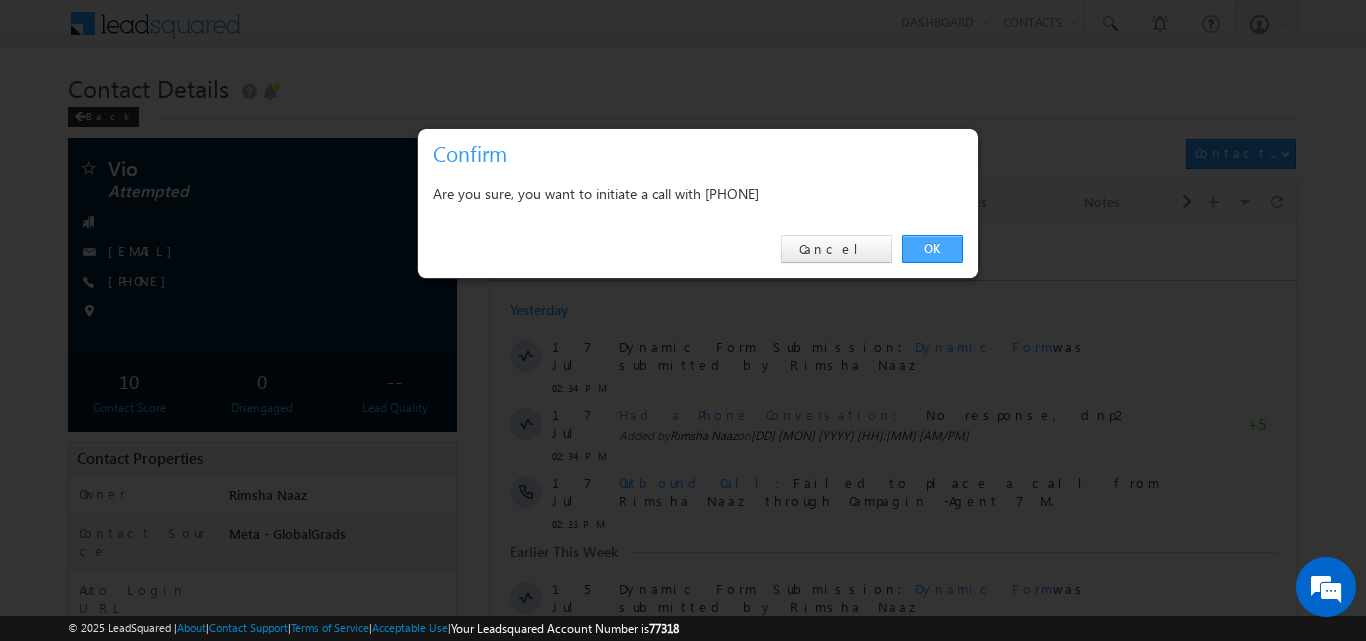 click on "OK" at bounding box center (932, 249) 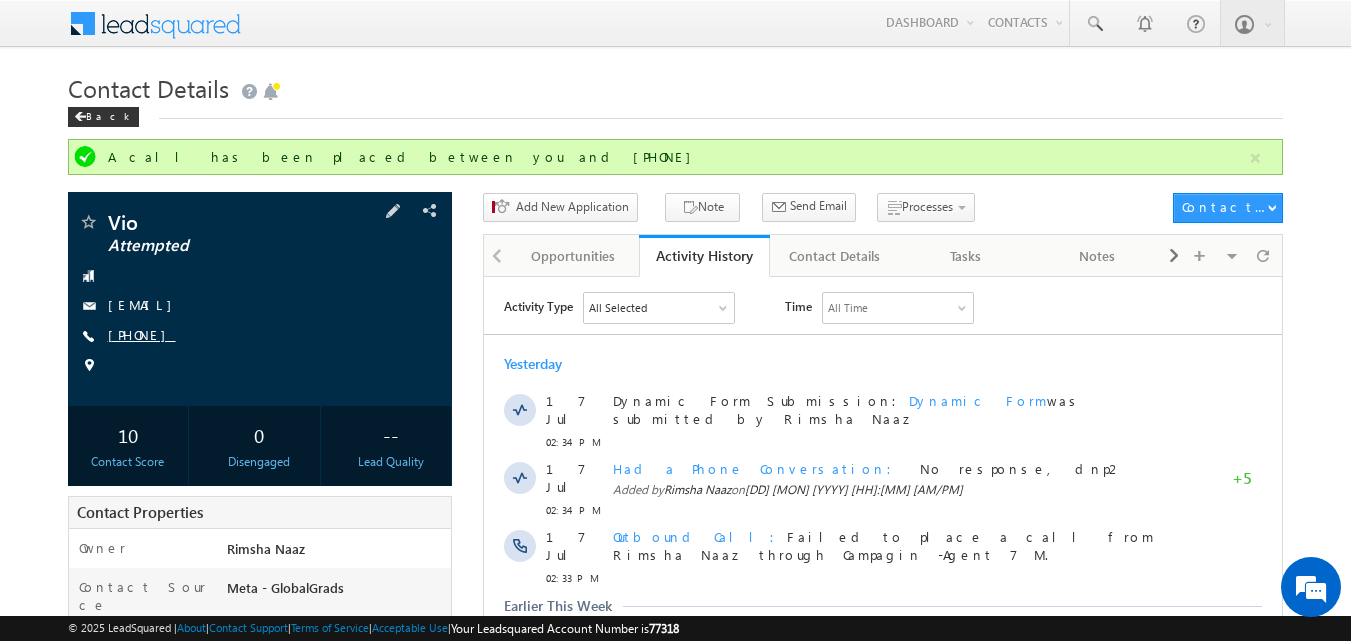 click on "[PHONE]" at bounding box center (142, 334) 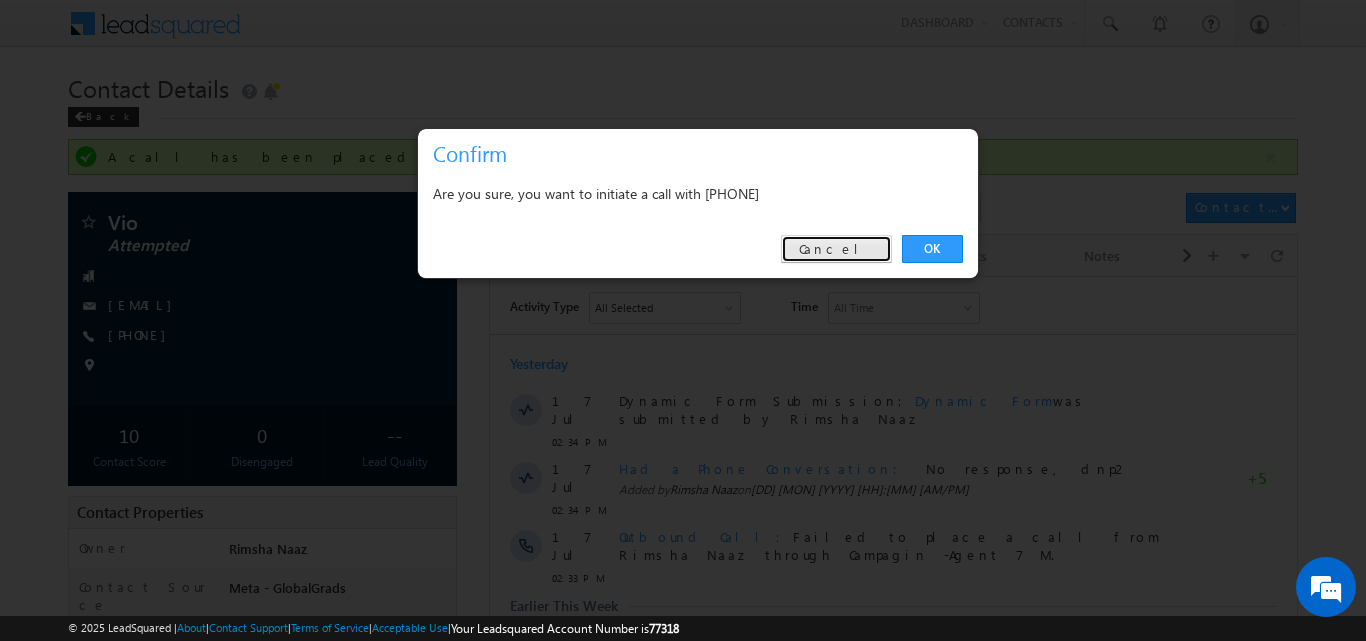 click on "Cancel" at bounding box center [836, 249] 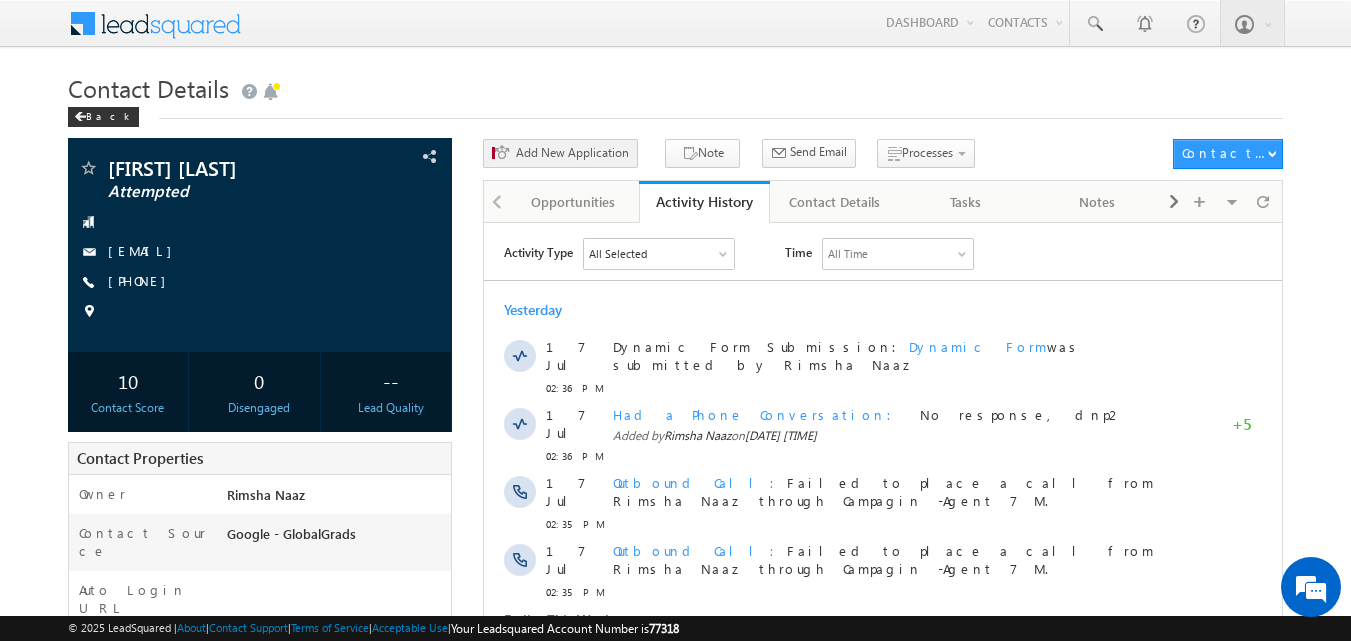 scroll, scrollTop: 0, scrollLeft: 0, axis: both 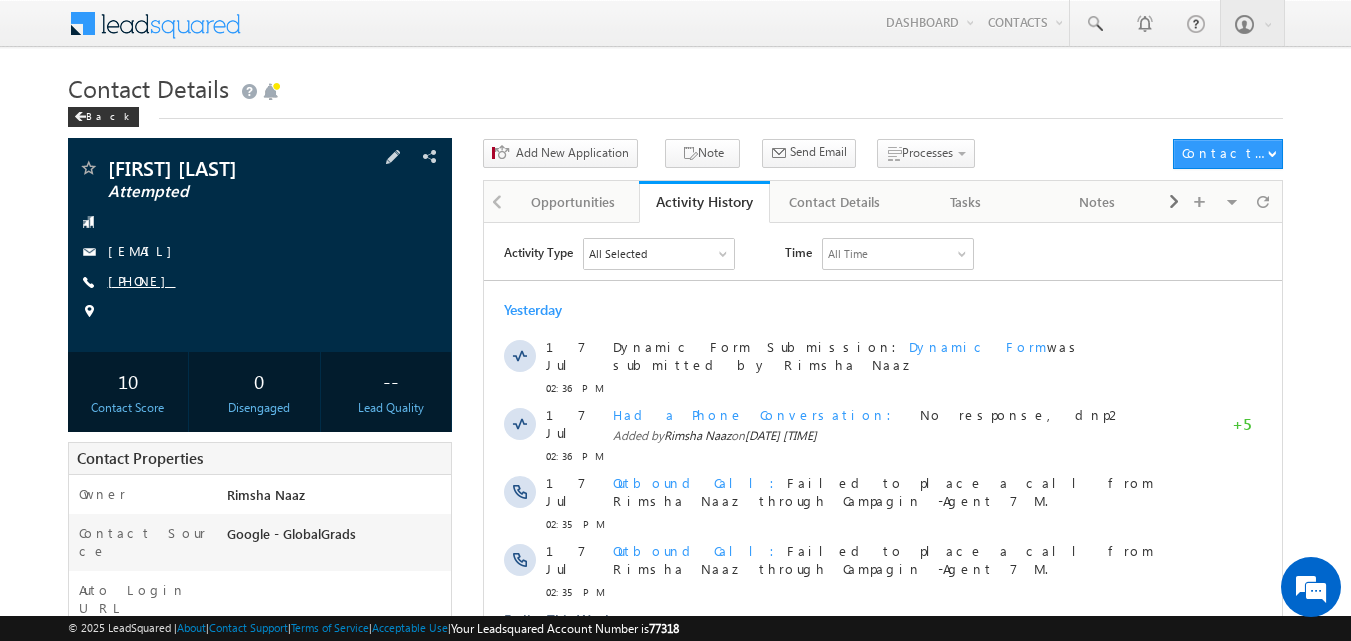click on "[PHONE]" at bounding box center [142, 280] 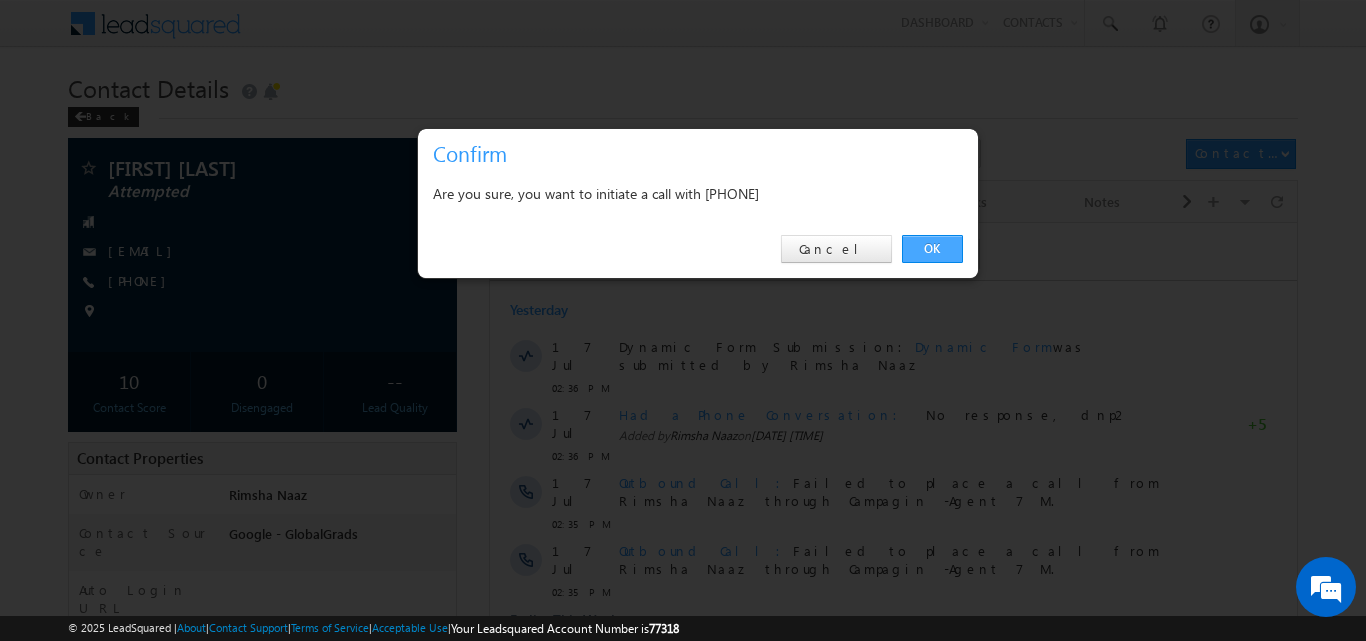 click on "OK" at bounding box center [932, 249] 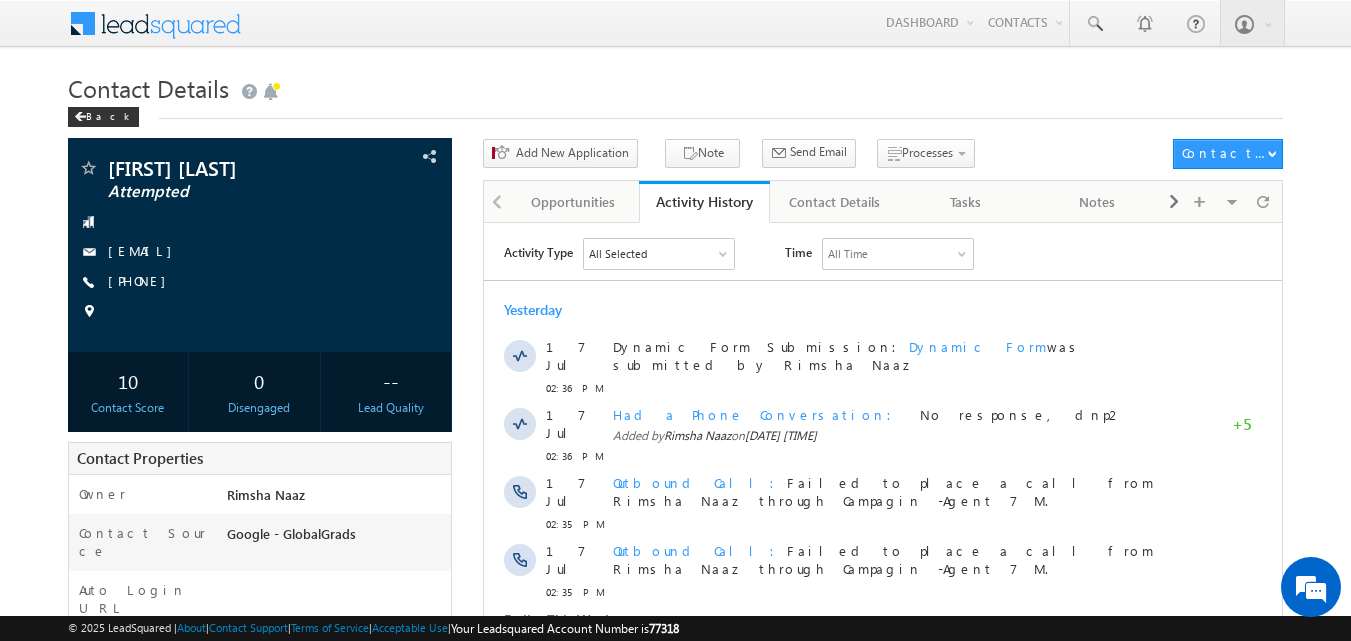 click on "All Time" at bounding box center (898, 253) 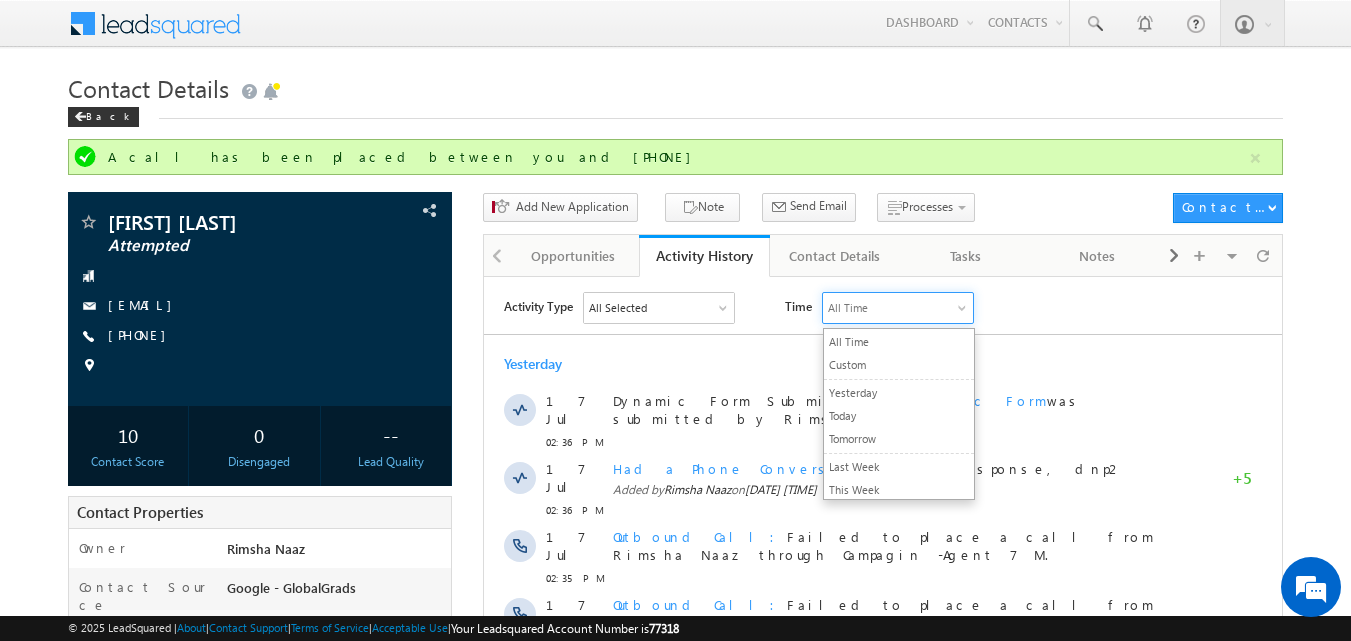 click on "Activity Type
All Selected
Select All Sales Activities 1 Sales Activity Opportunities 1 University Application Email Activities 18 Email Bounced Email Link Clicked Email Marked Spam Email Opened Inbound Contact through Email Mailing preference link clicked Negative Response to Email Neutral Response to Email Positive Response to Email Resubscribed Subscribed To Newsletter Subscribed To Promotional Emails Unsubscribe Link Clicked Unsubscribed Unsubscribed From Newsletter Unsubscribed From Promotional Emails View in browser link Clicked Email Sent Web Activities 5 Conversion Button Clicked Converted to Contact Form Submitted on Website Page Visited on Website Tracking URL Clicked Contact Capture Activities 1 Contact Capture Phone Call Activities 2 Inbound Phone Call Activity Outbound Phone Call Activity Other Activities 19 Application Form Document Generation Had a Phone Conversation Meeting Notes 5" at bounding box center (893, 307) 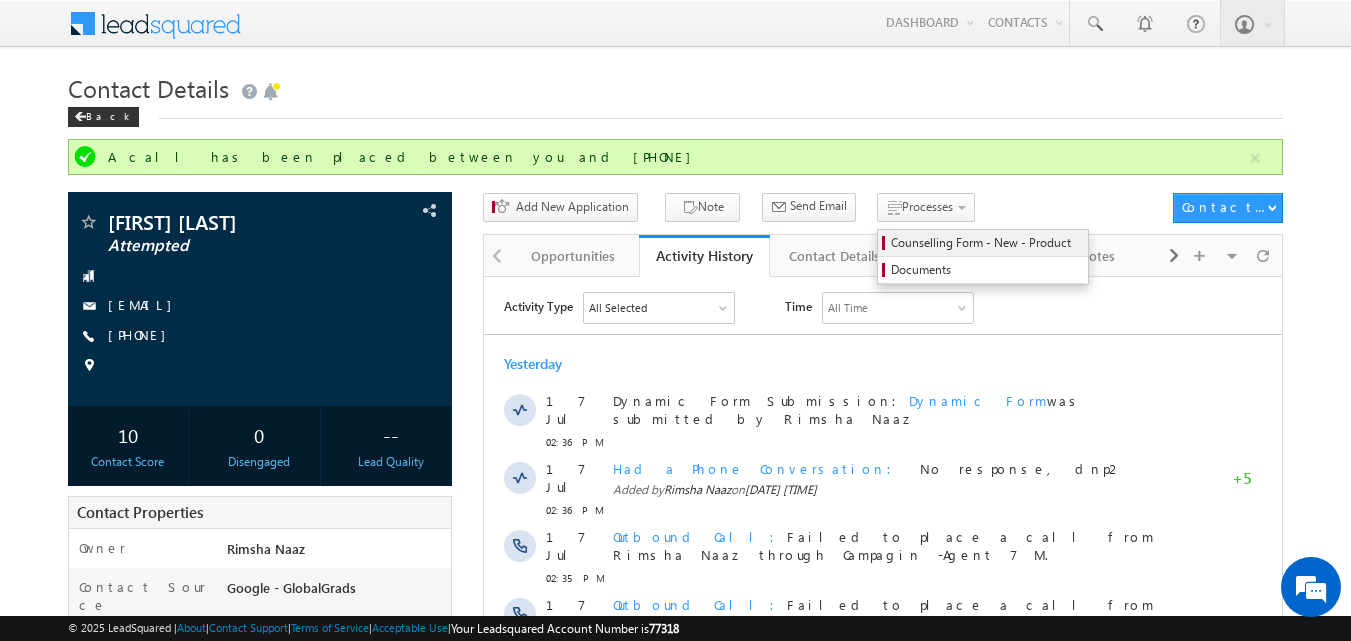 click on "Counselling Form - New - Product" at bounding box center (986, 243) 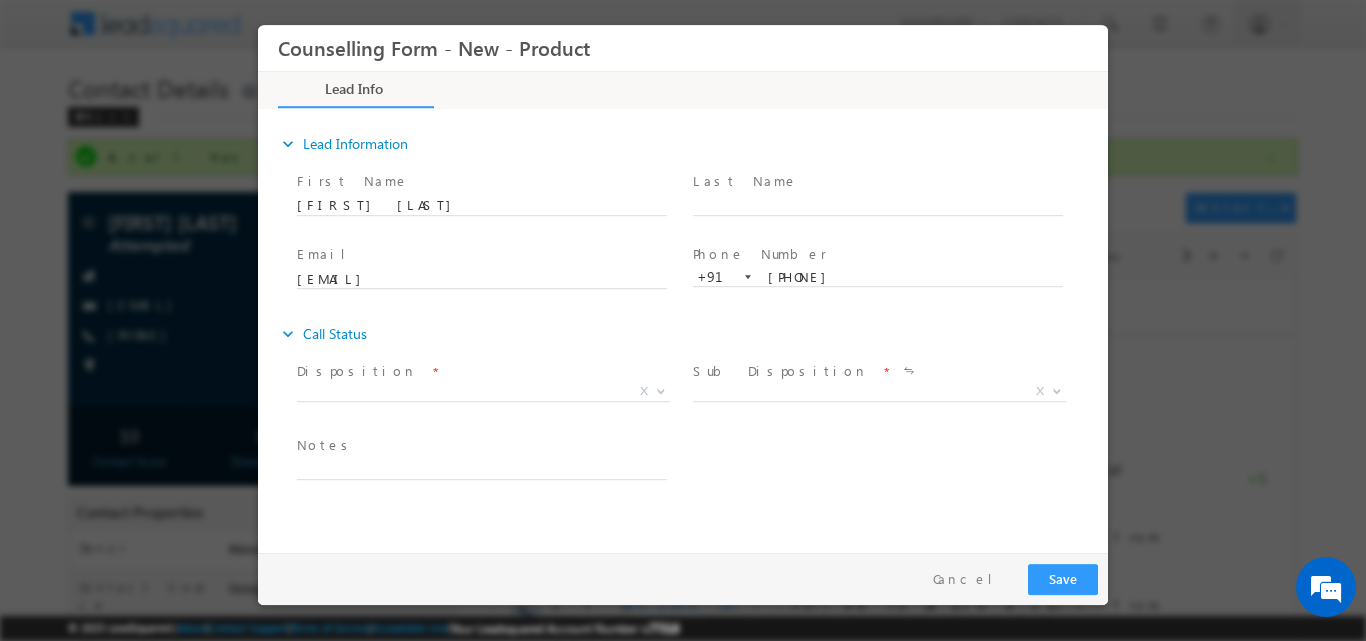 scroll, scrollTop: 0, scrollLeft: 0, axis: both 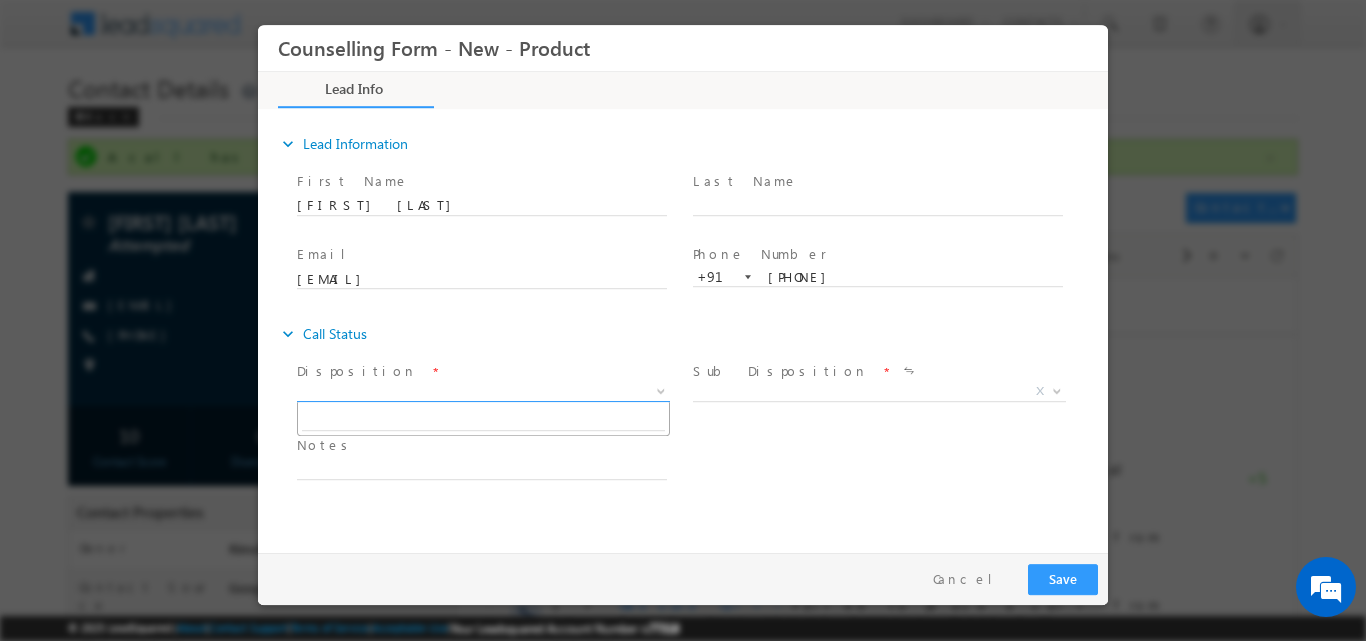 click at bounding box center (659, 390) 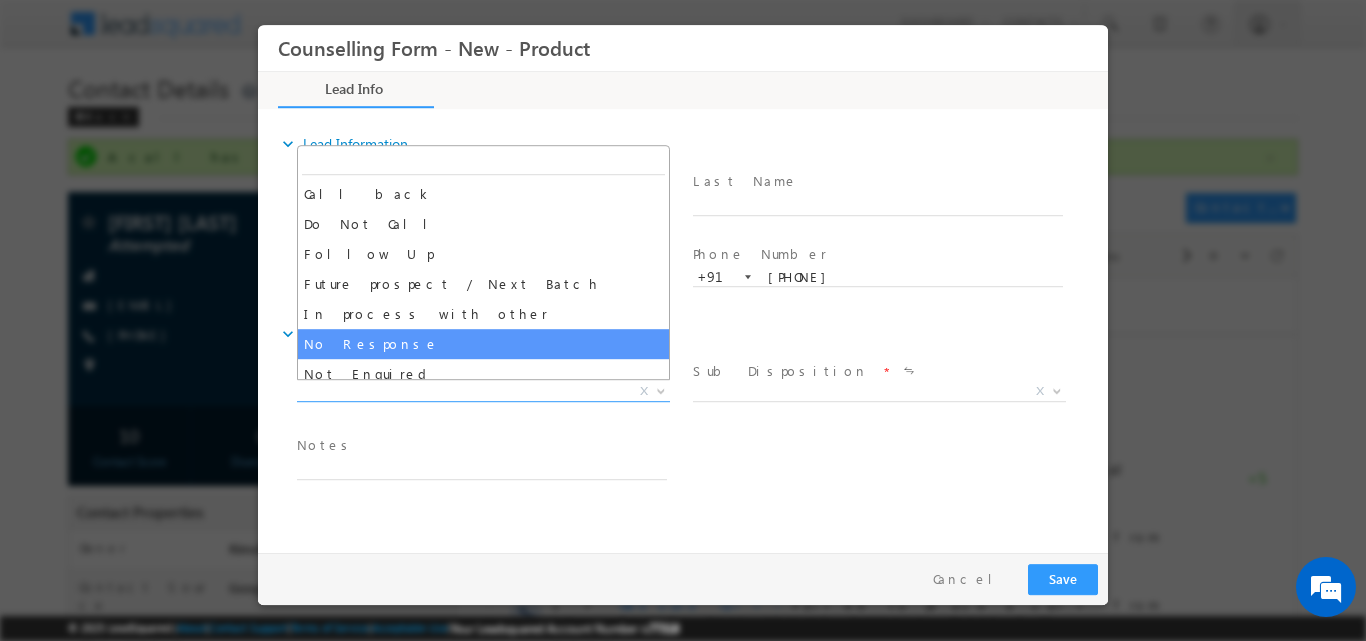 select on "No Response" 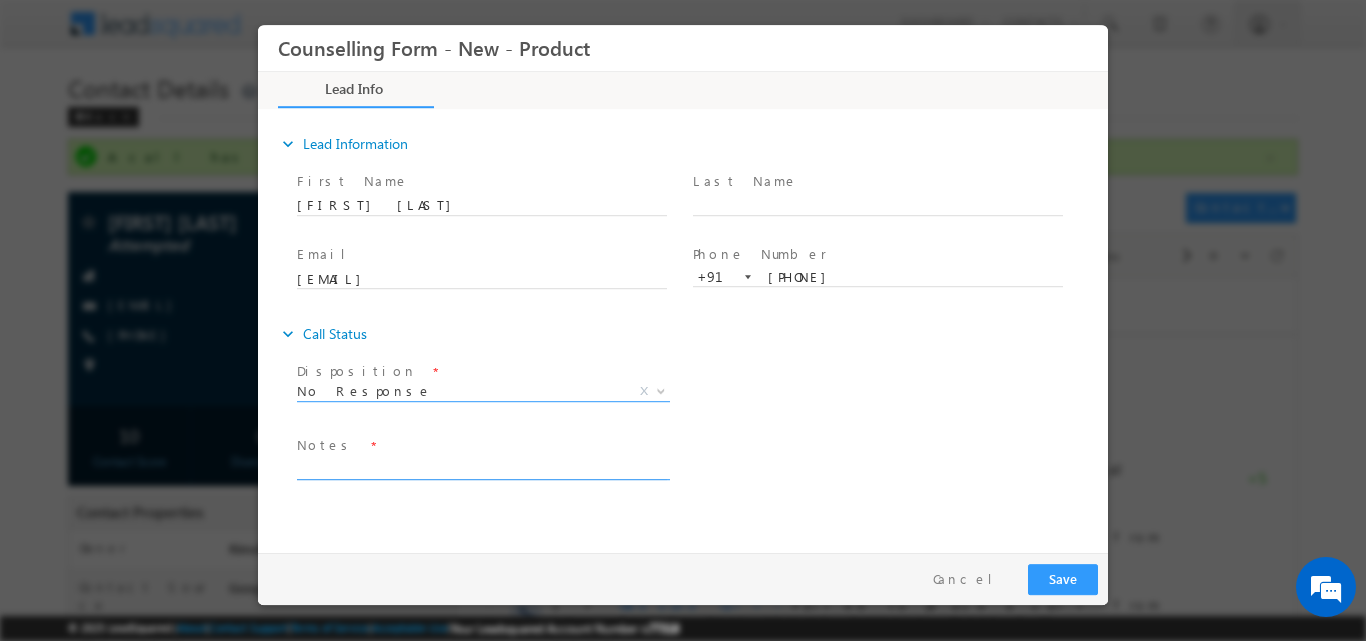 click at bounding box center [482, 467] 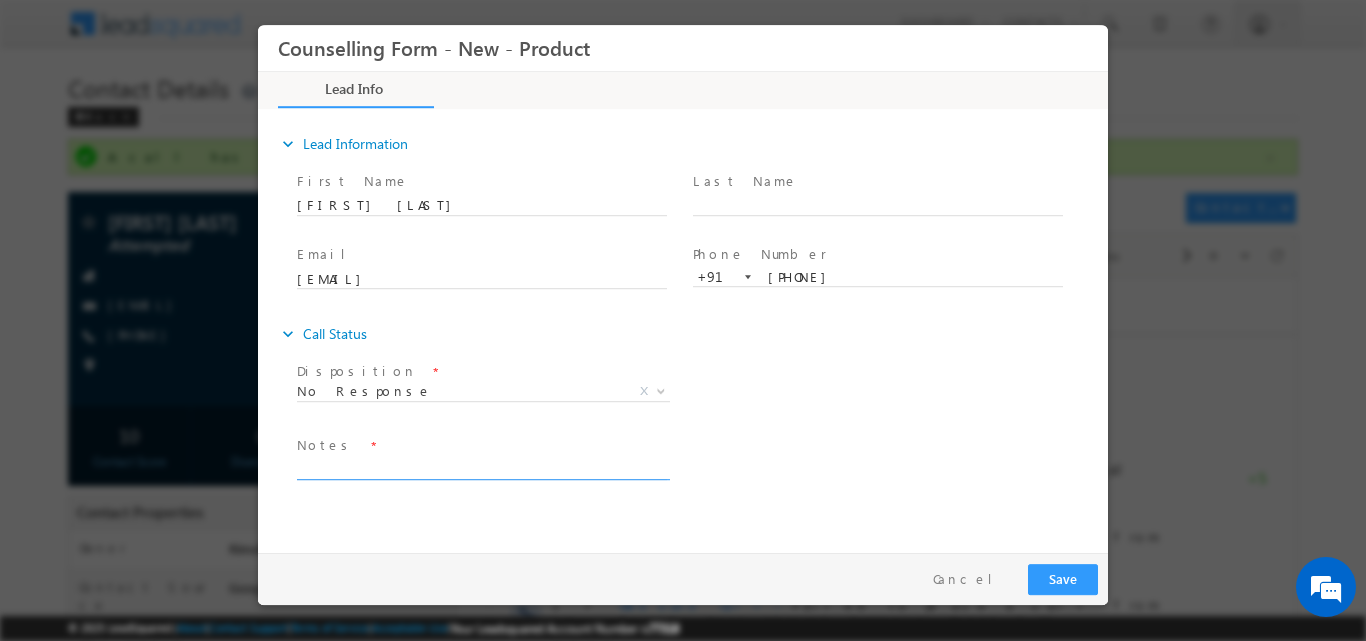 paste on "No response, dnp" 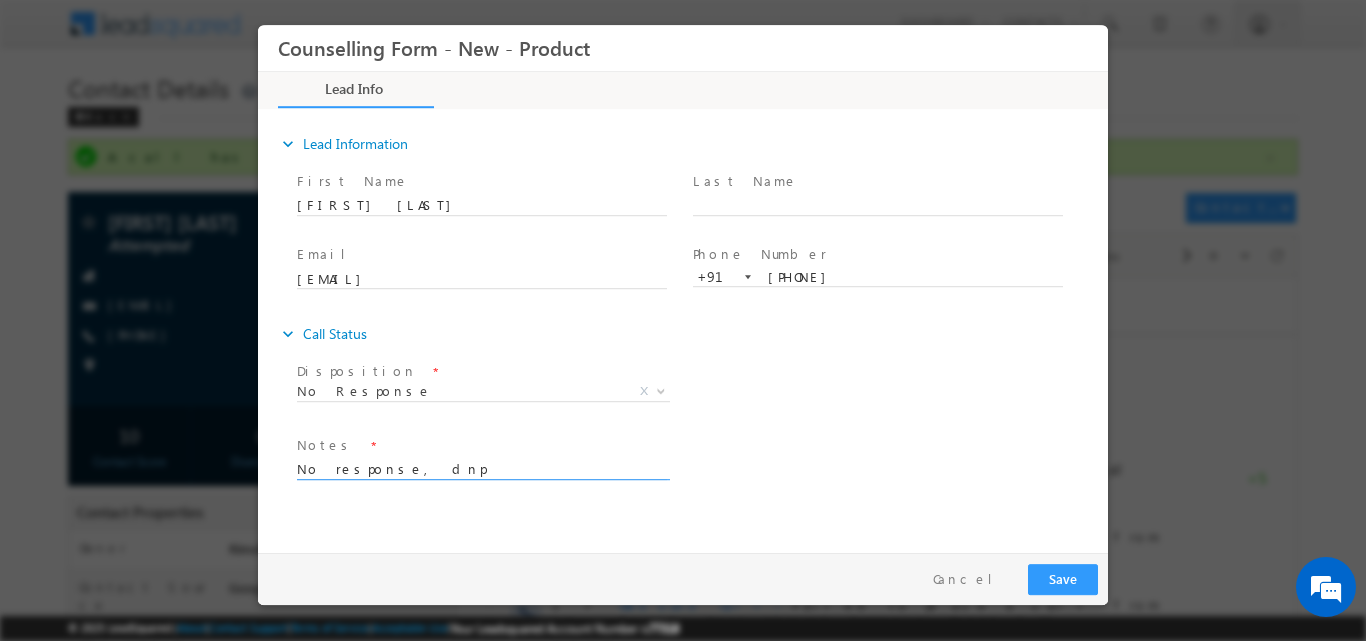 type on "No response, dnp" 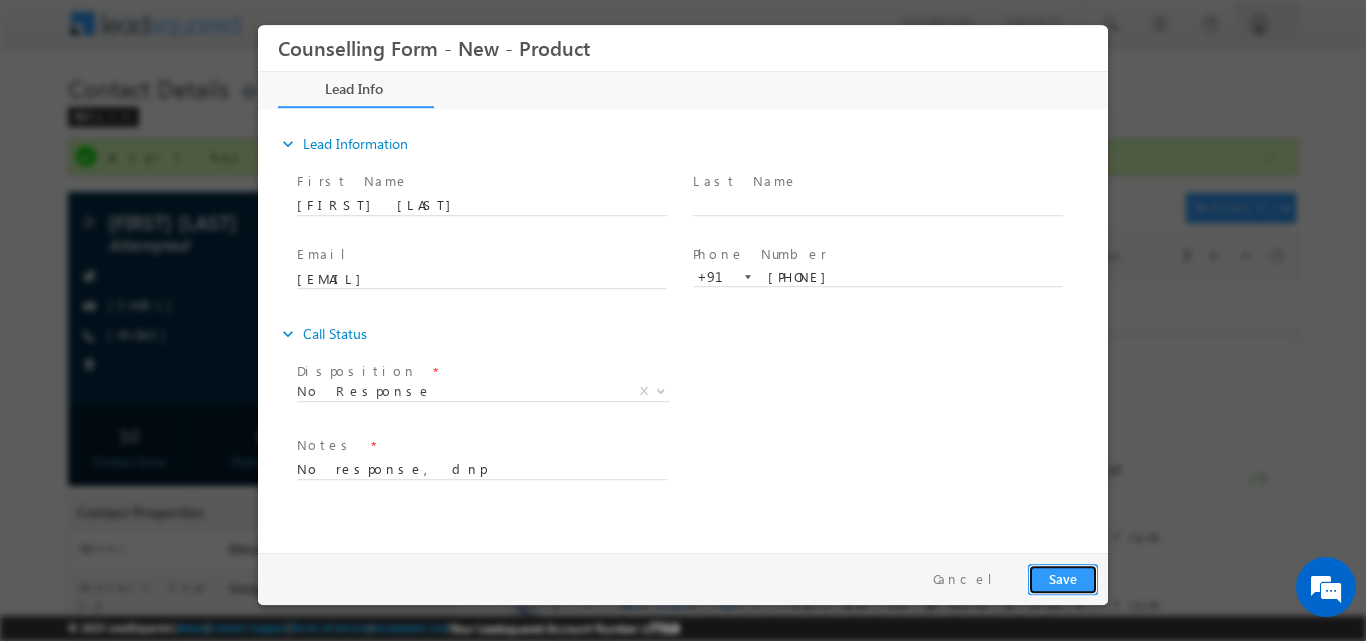 click on "Save" at bounding box center (1063, 578) 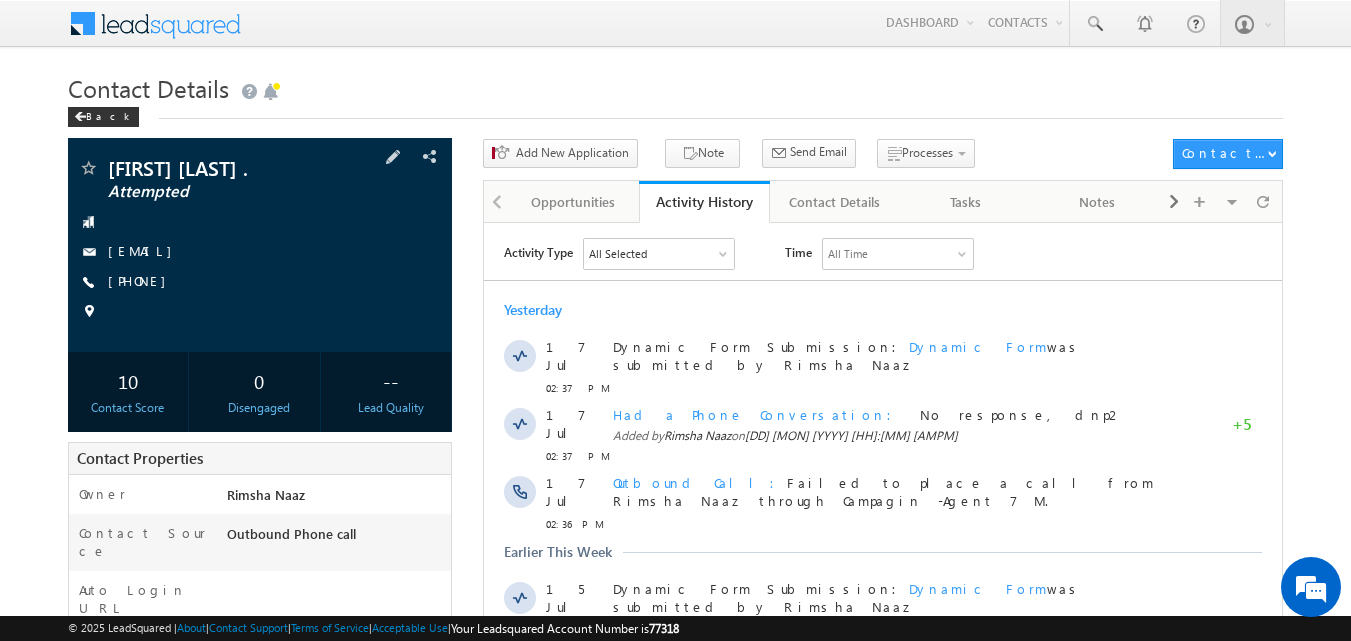 scroll, scrollTop: 0, scrollLeft: 0, axis: both 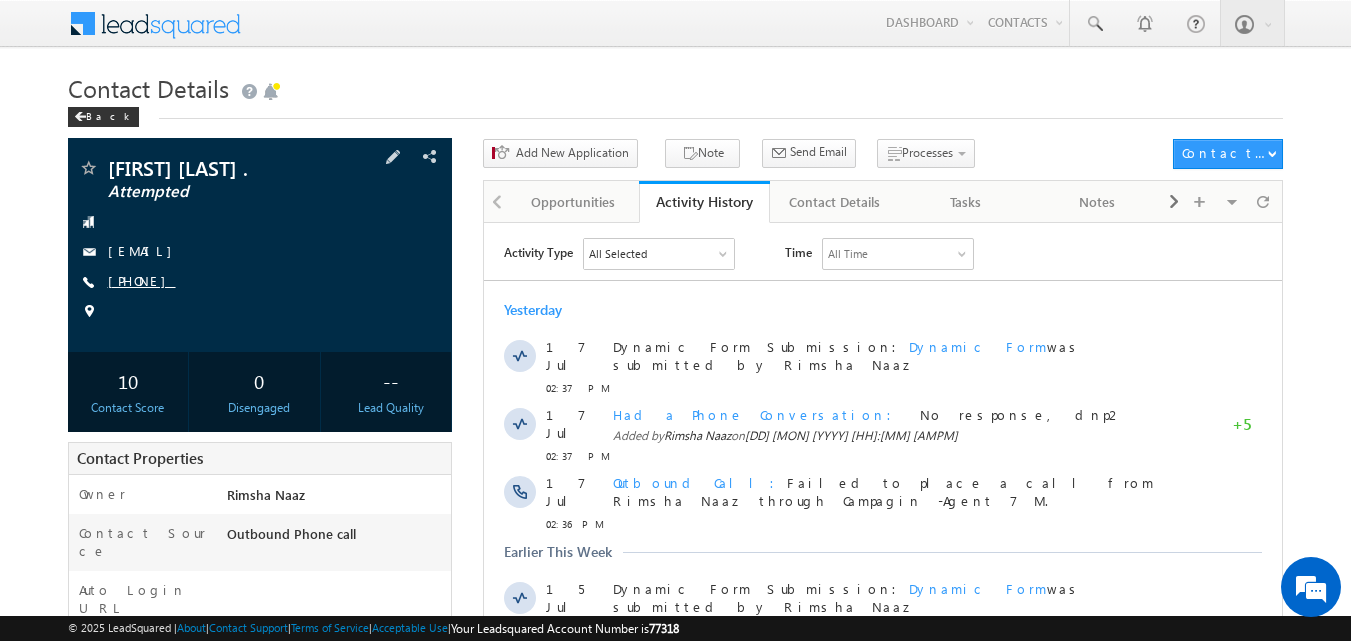 click on "[PHONE]" at bounding box center (142, 280) 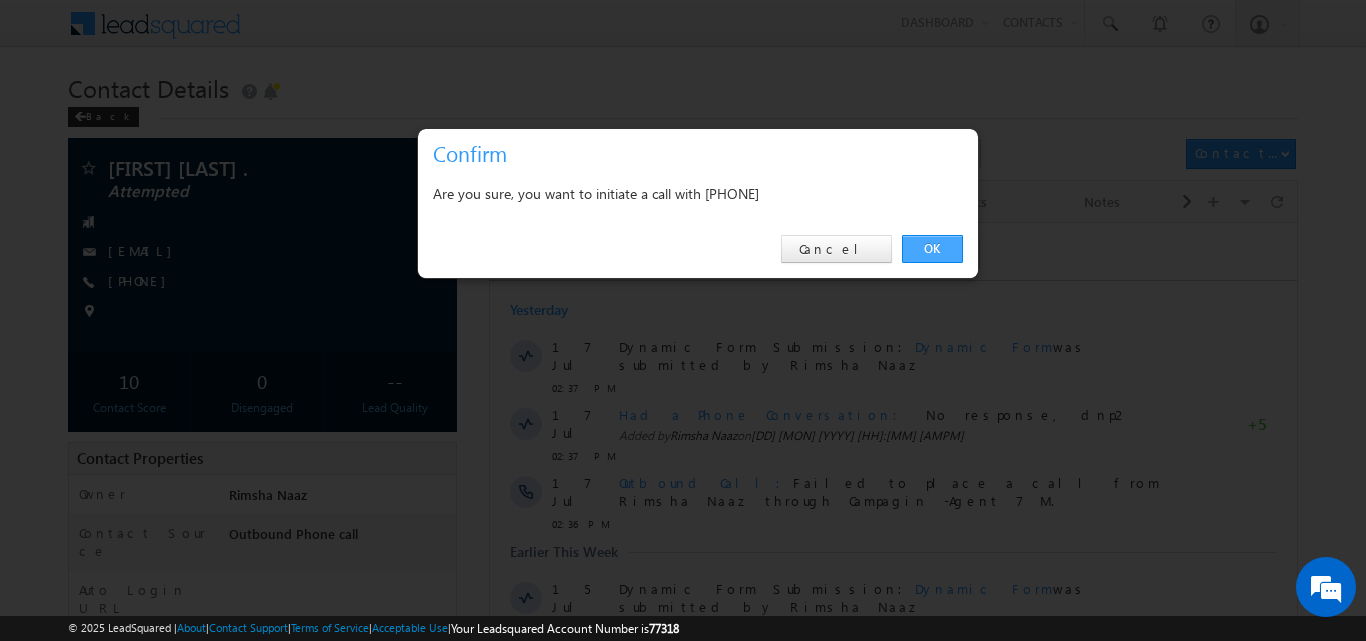 click on "OK" at bounding box center [932, 249] 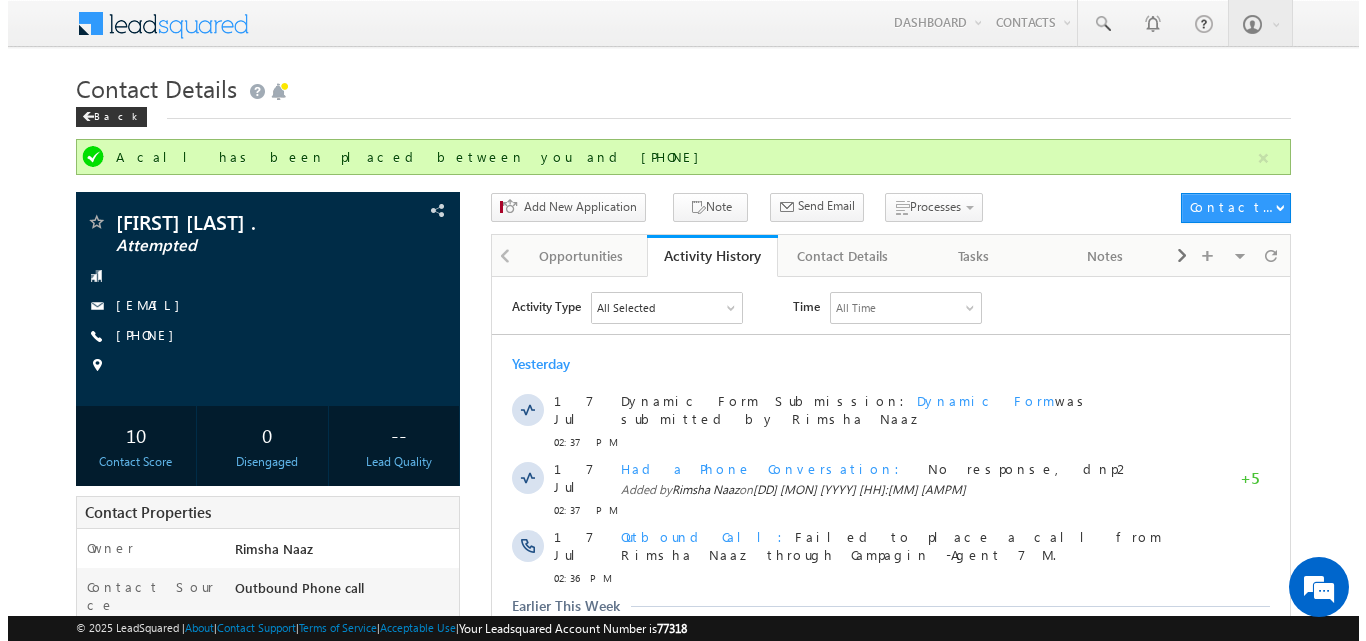 scroll, scrollTop: 0, scrollLeft: 0, axis: both 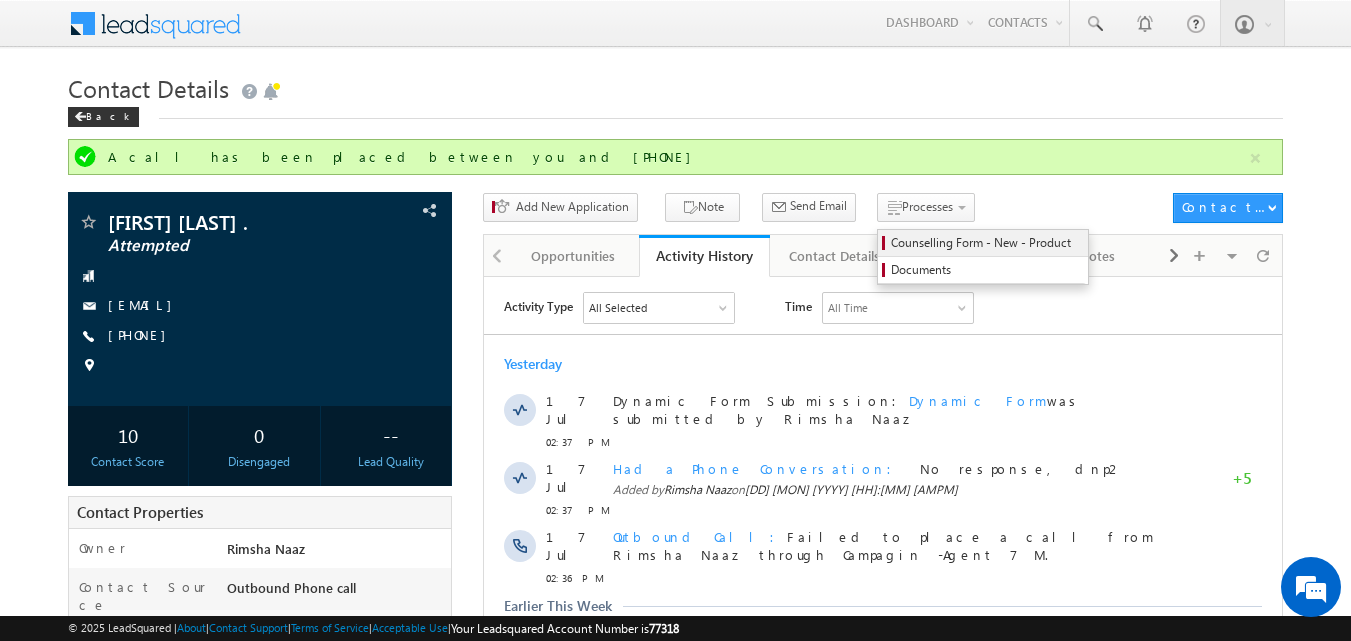 click on "Counselling Form - New - Product" at bounding box center (986, 243) 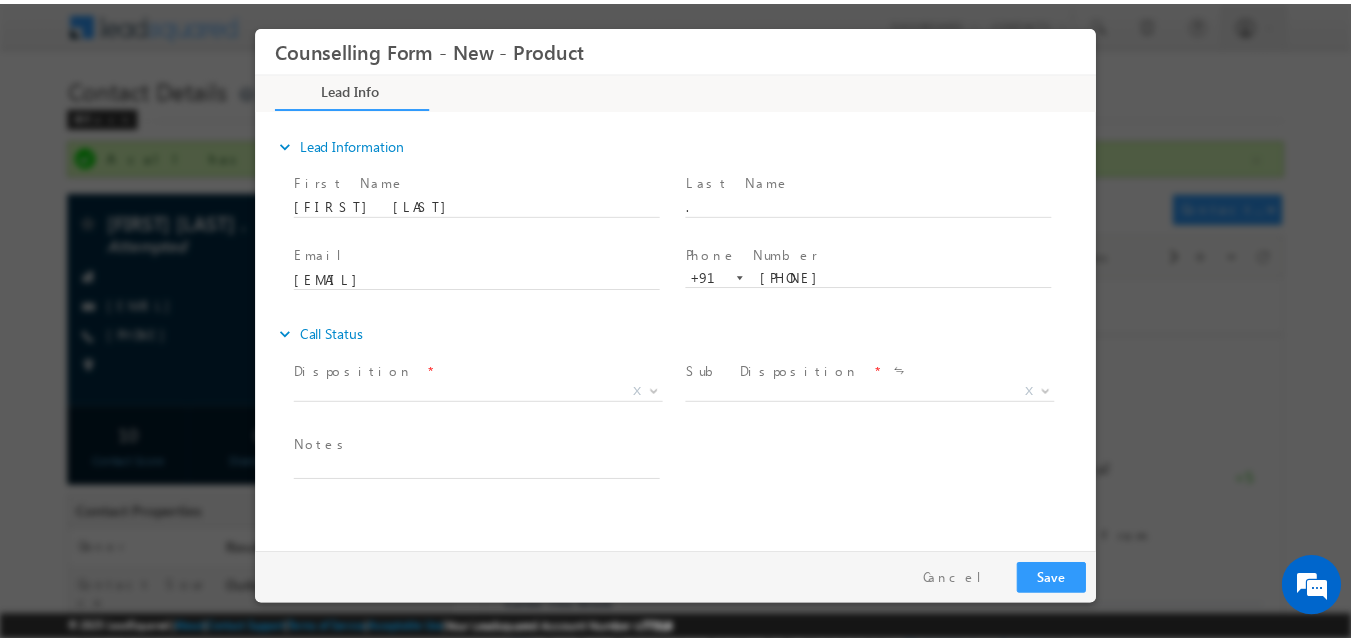 scroll, scrollTop: 0, scrollLeft: 0, axis: both 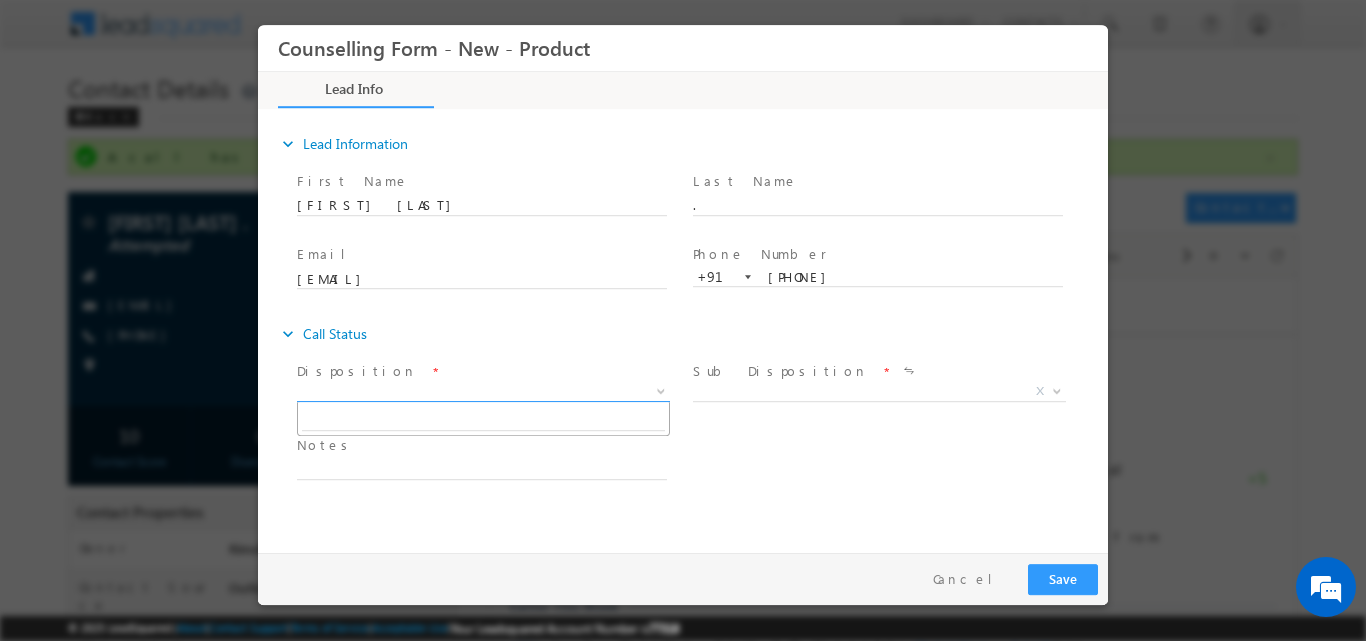 click at bounding box center [659, 390] 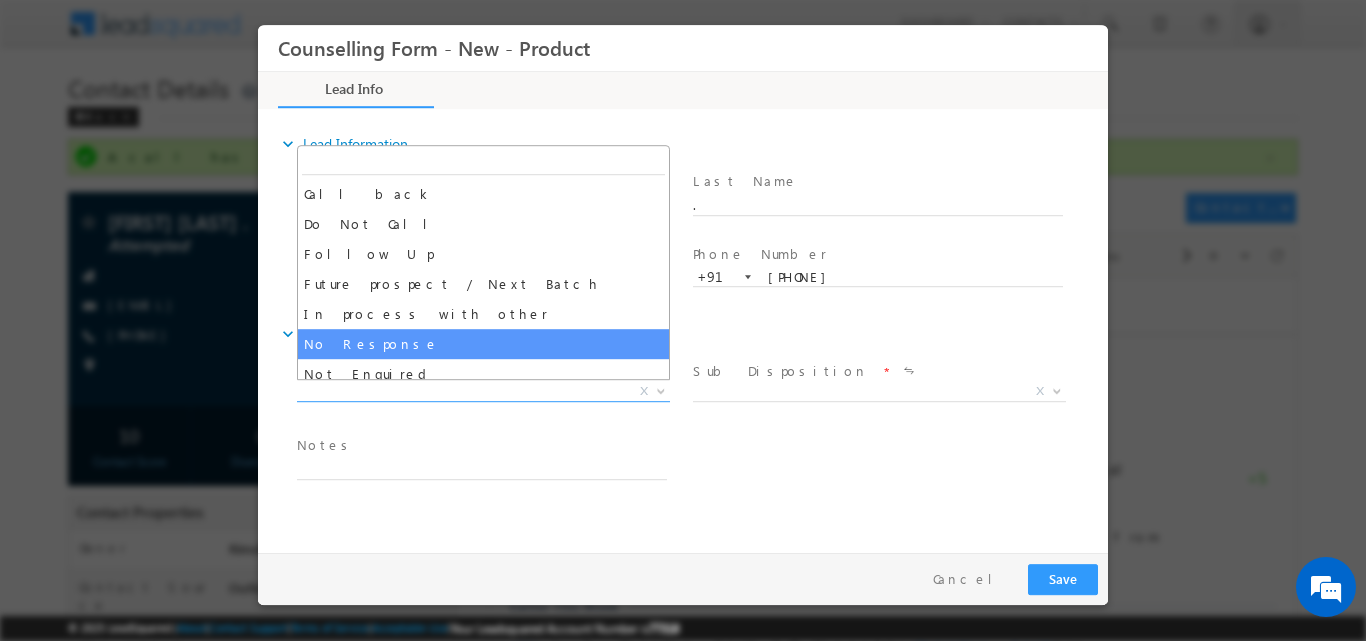 select on "No Response" 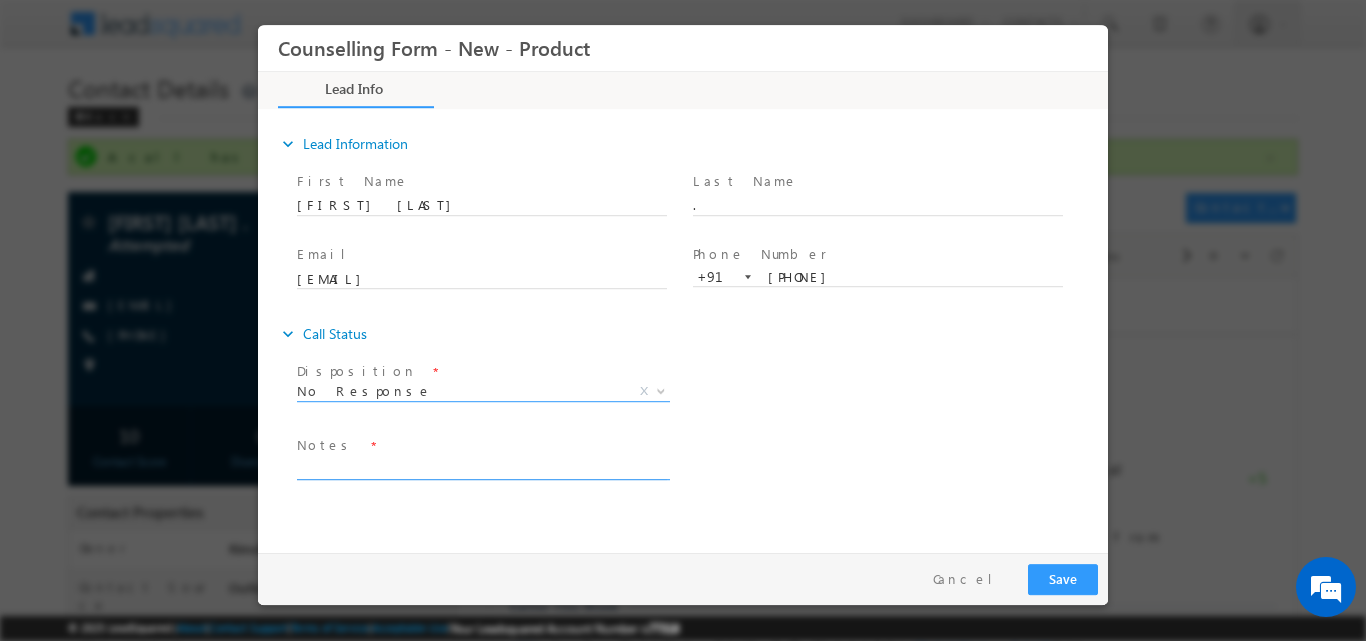 click at bounding box center (482, 467) 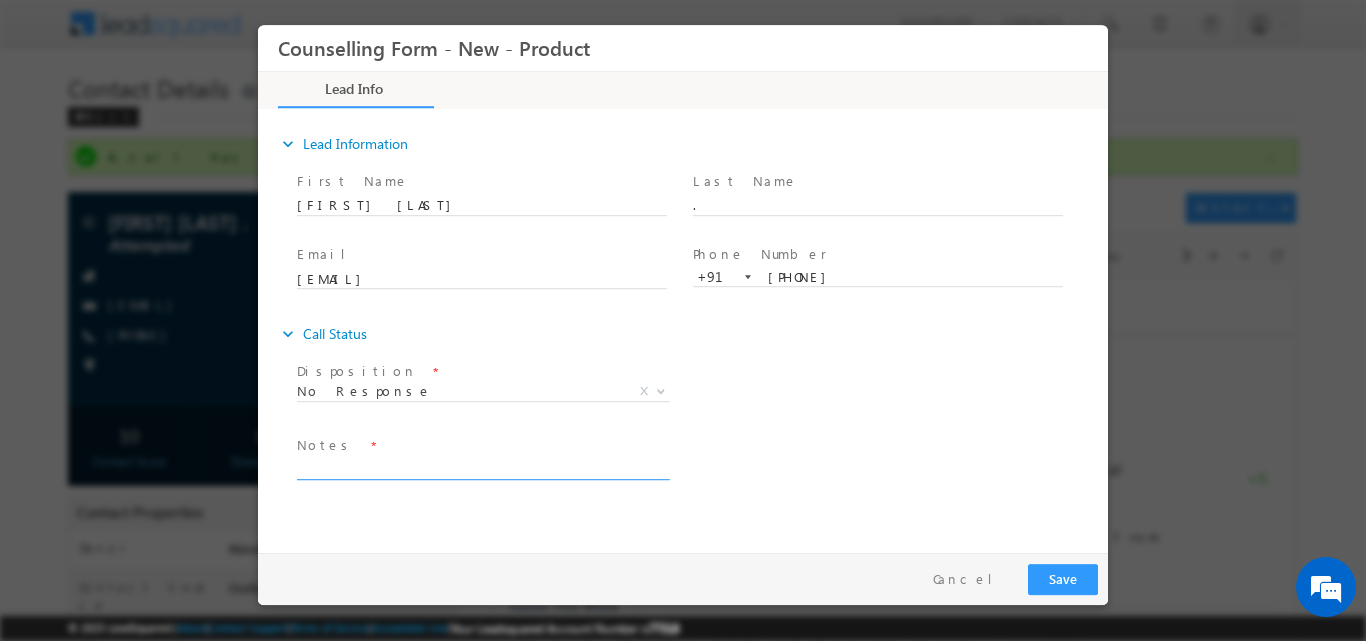 paste on "No response, dnp" 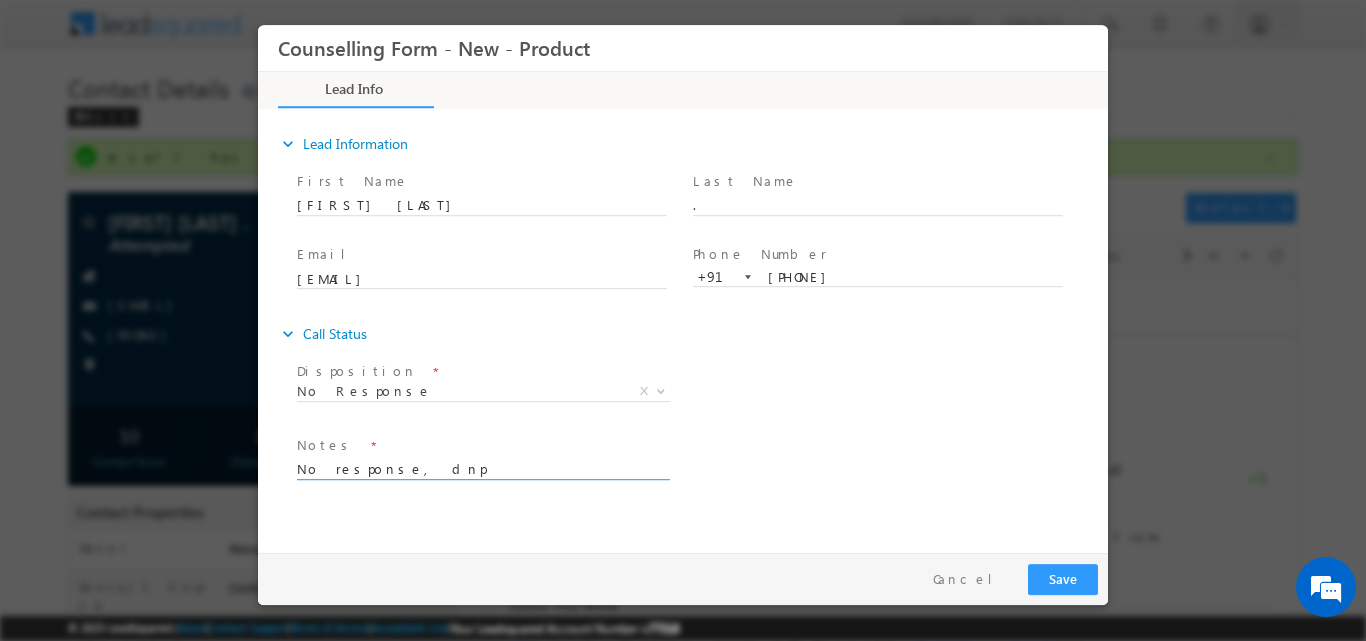 type on "No response, dnp" 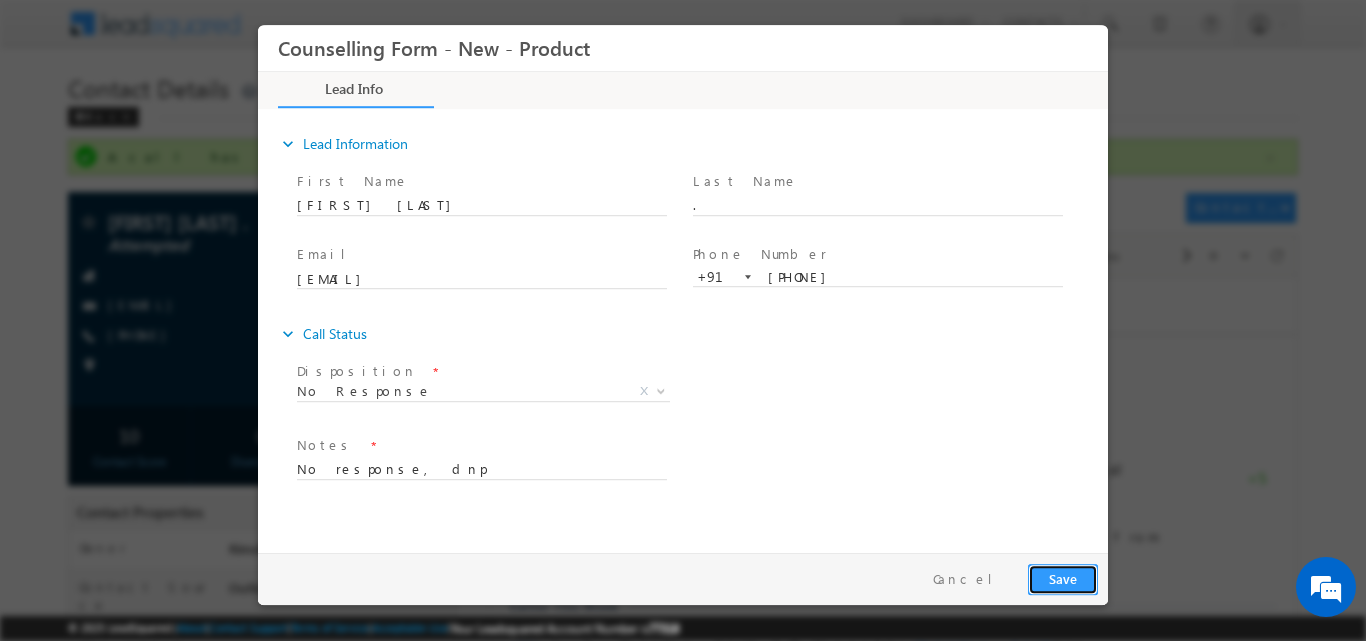 click on "Save" at bounding box center (1063, 578) 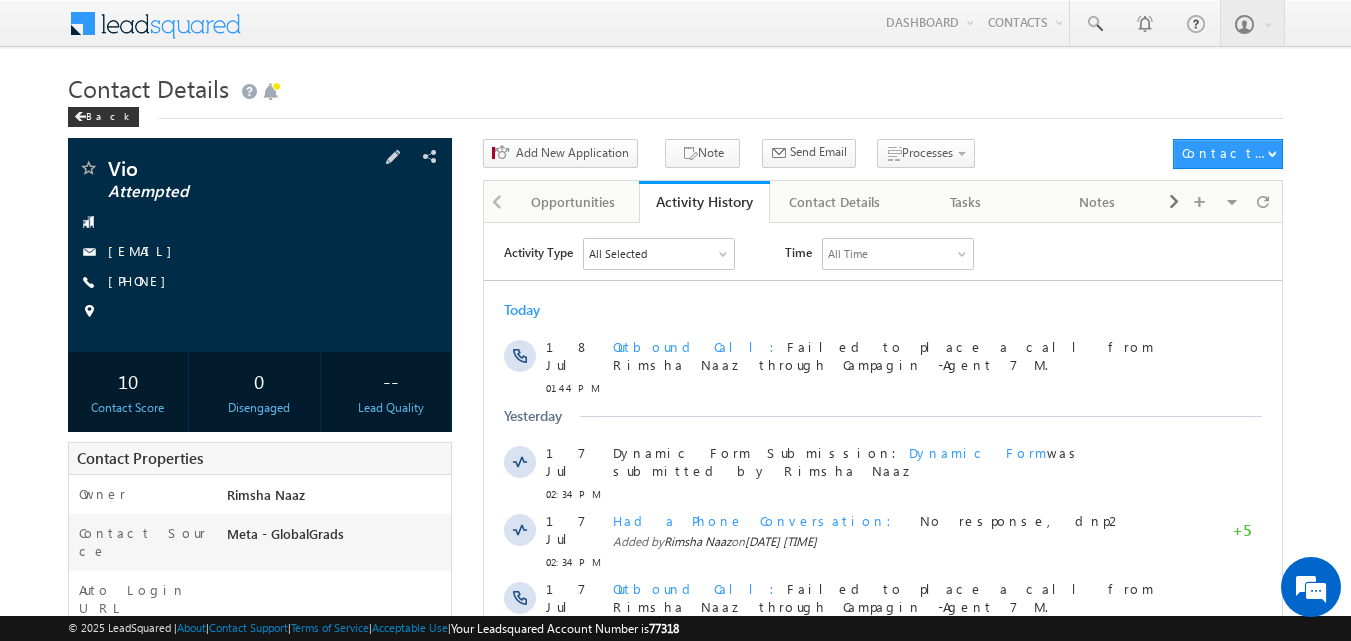 scroll, scrollTop: 0, scrollLeft: 0, axis: both 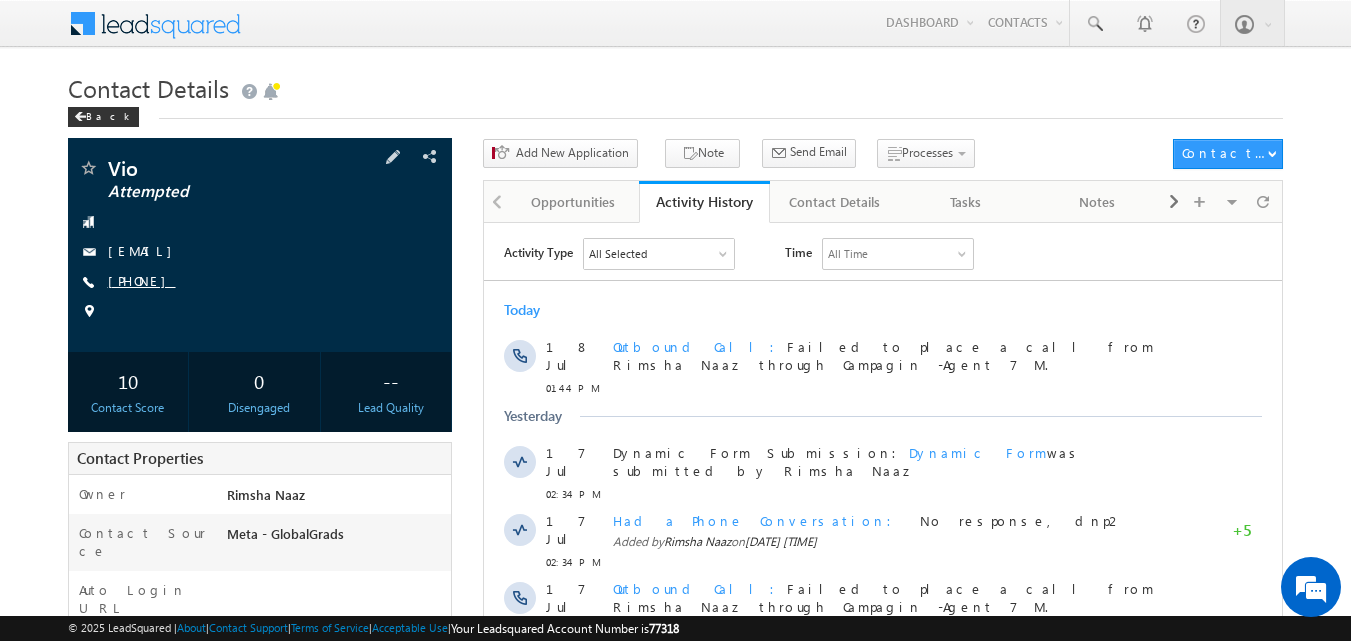 click on "+91-9079448825" at bounding box center (142, 280) 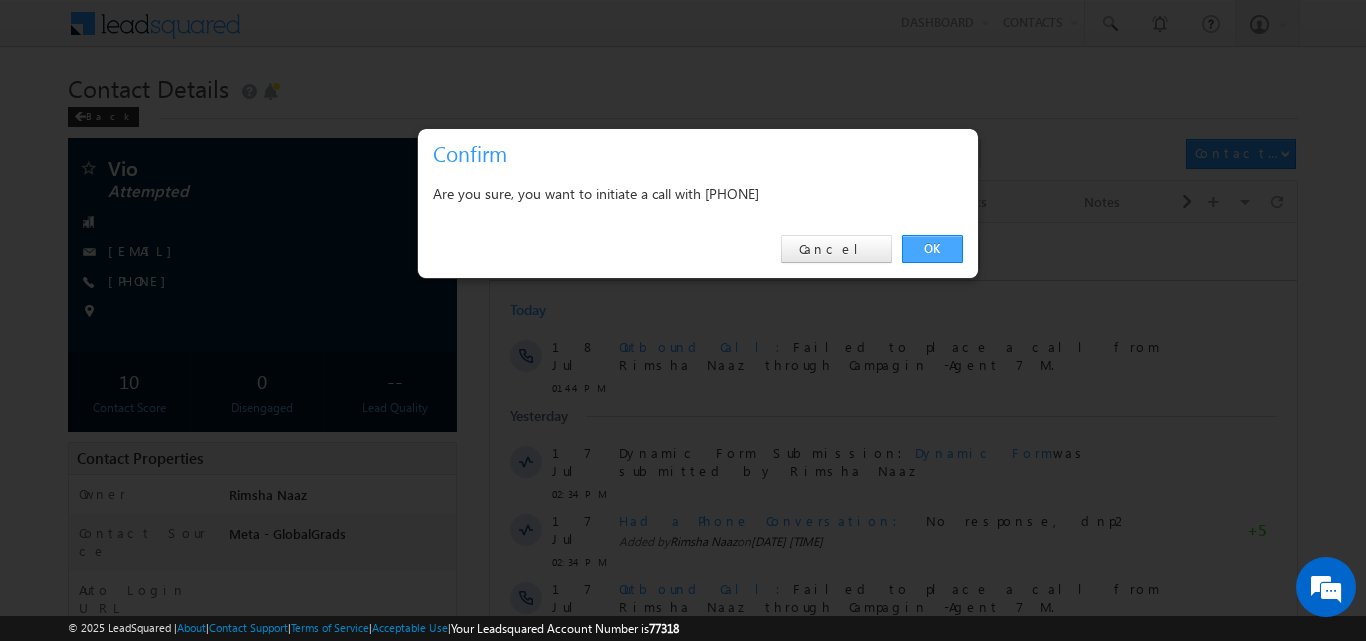 click on "OK" at bounding box center (932, 249) 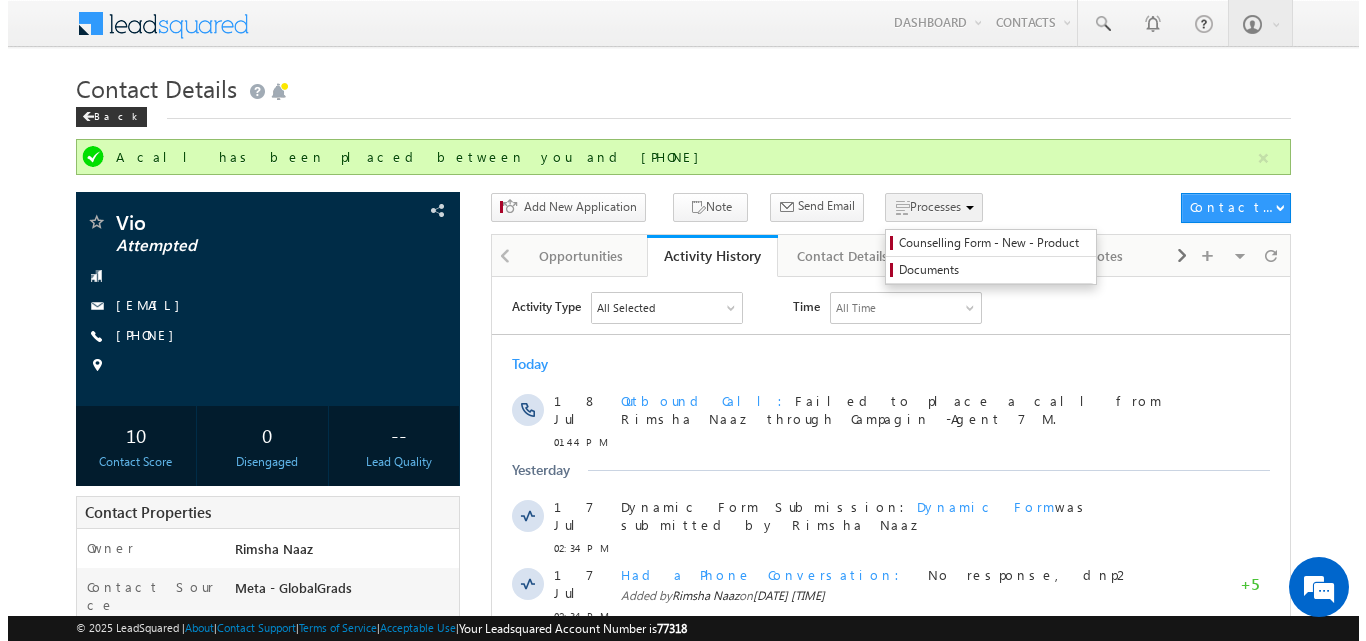 scroll, scrollTop: 0, scrollLeft: 0, axis: both 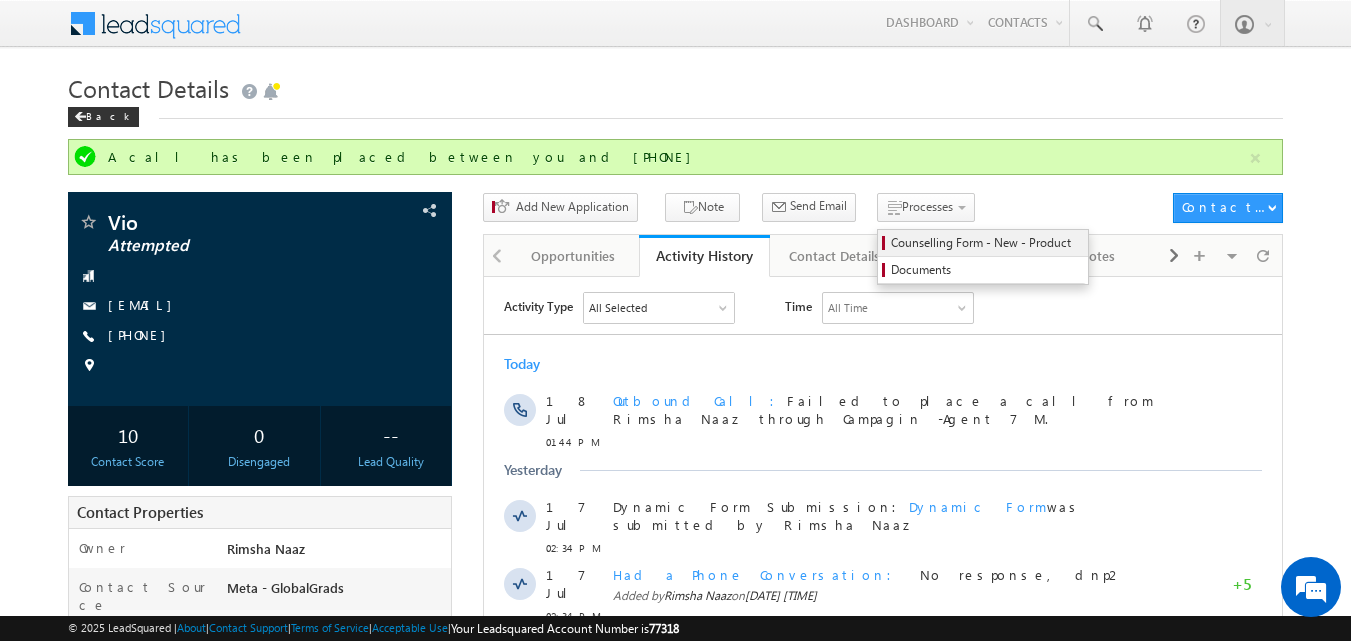 click on "Counselling Form - New - Product" at bounding box center (983, 243) 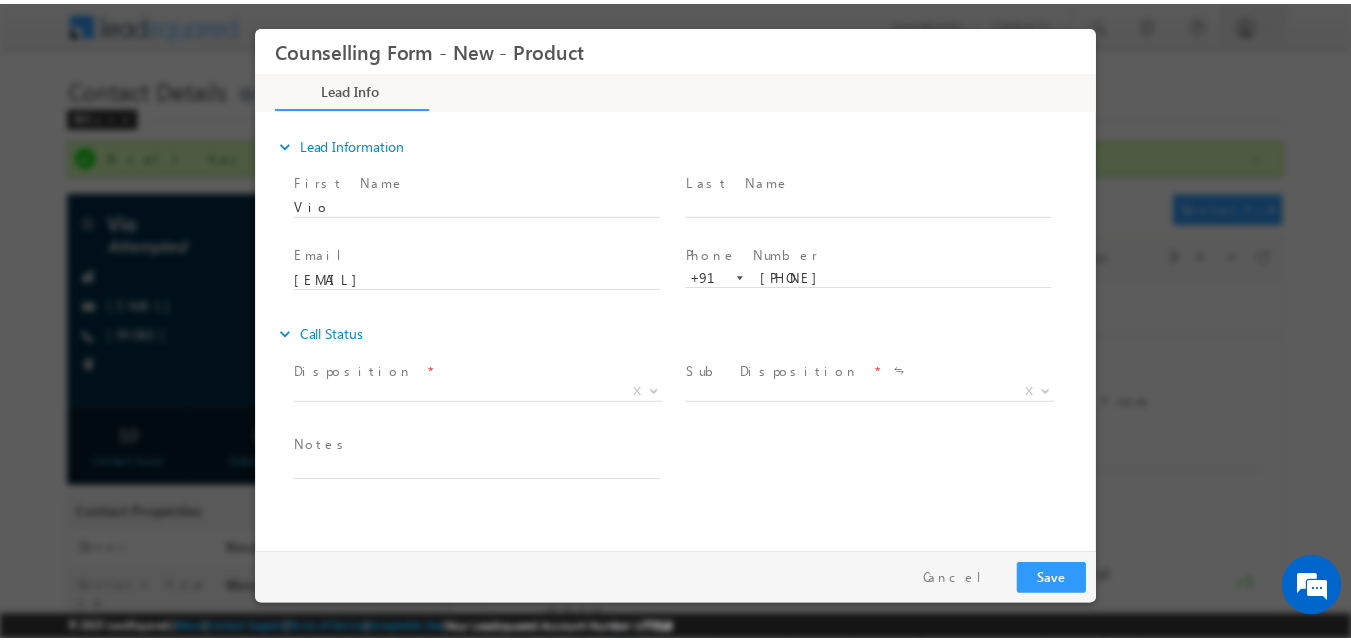 scroll, scrollTop: 0, scrollLeft: 0, axis: both 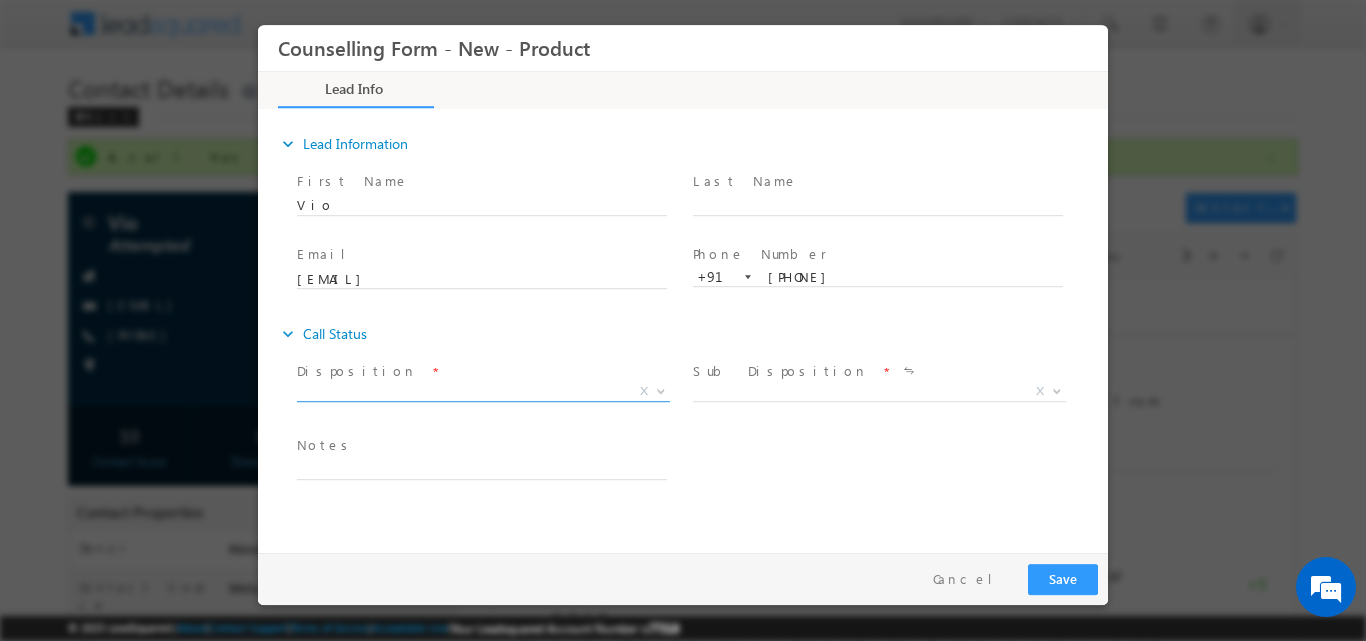 click at bounding box center [661, 389] 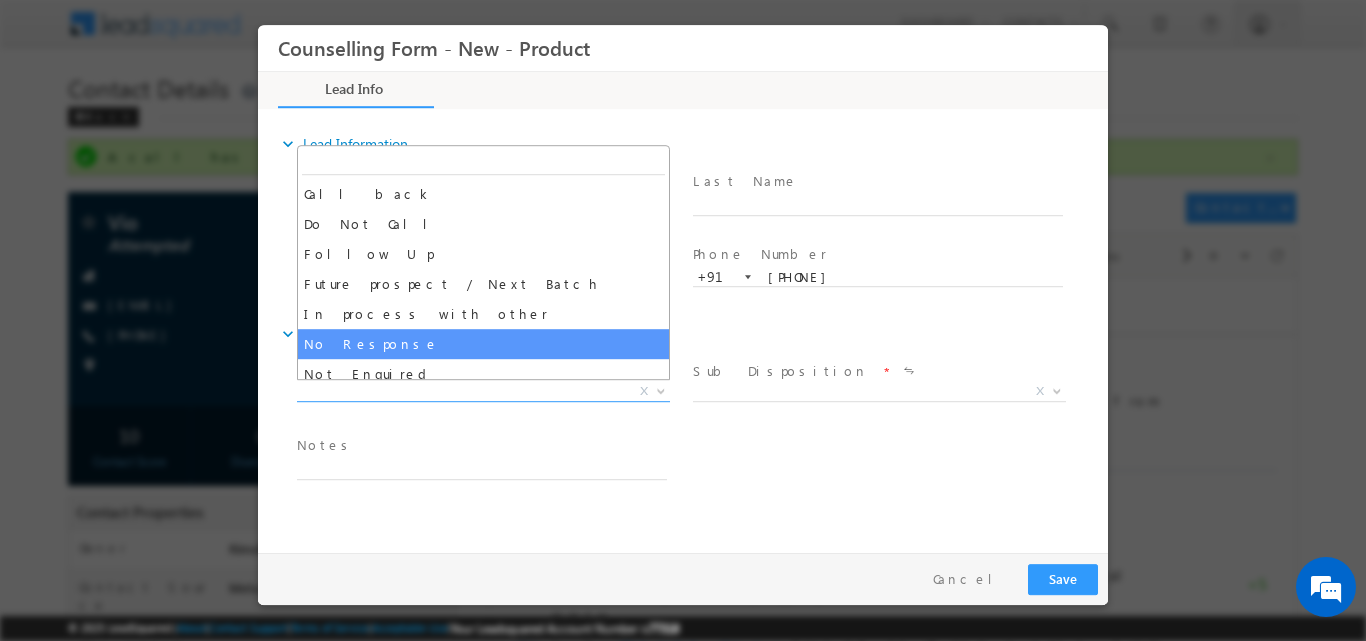 select on "No Response" 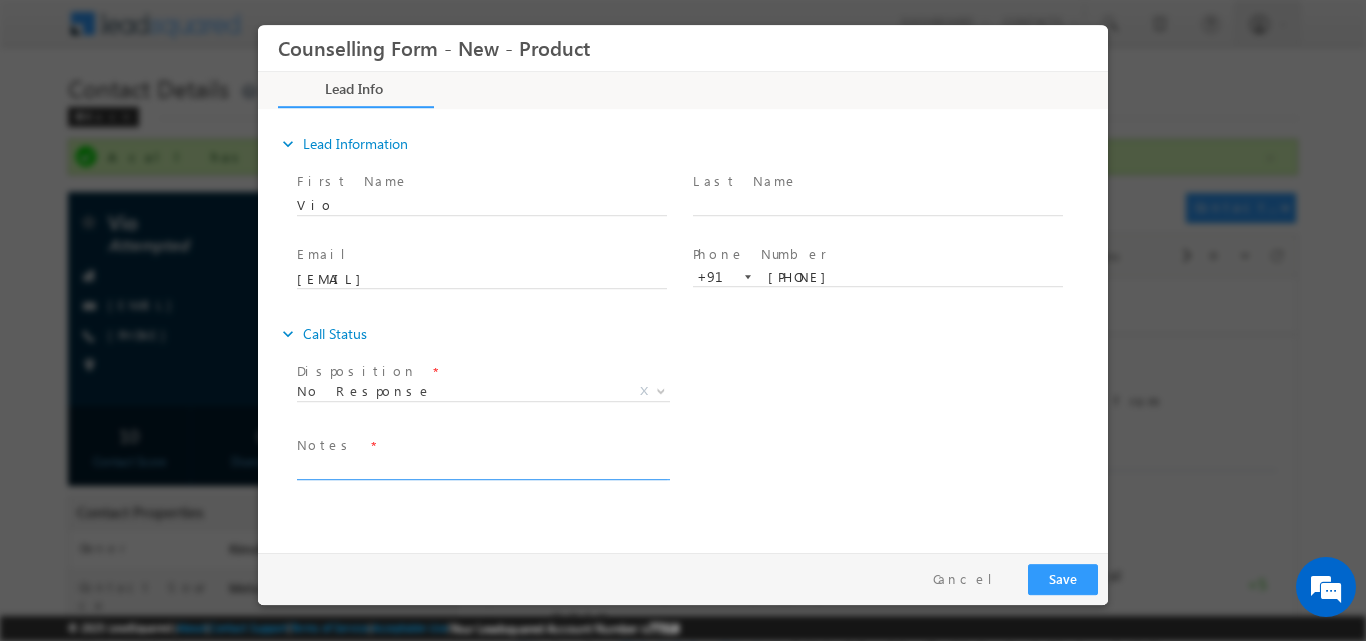 click at bounding box center [482, 467] 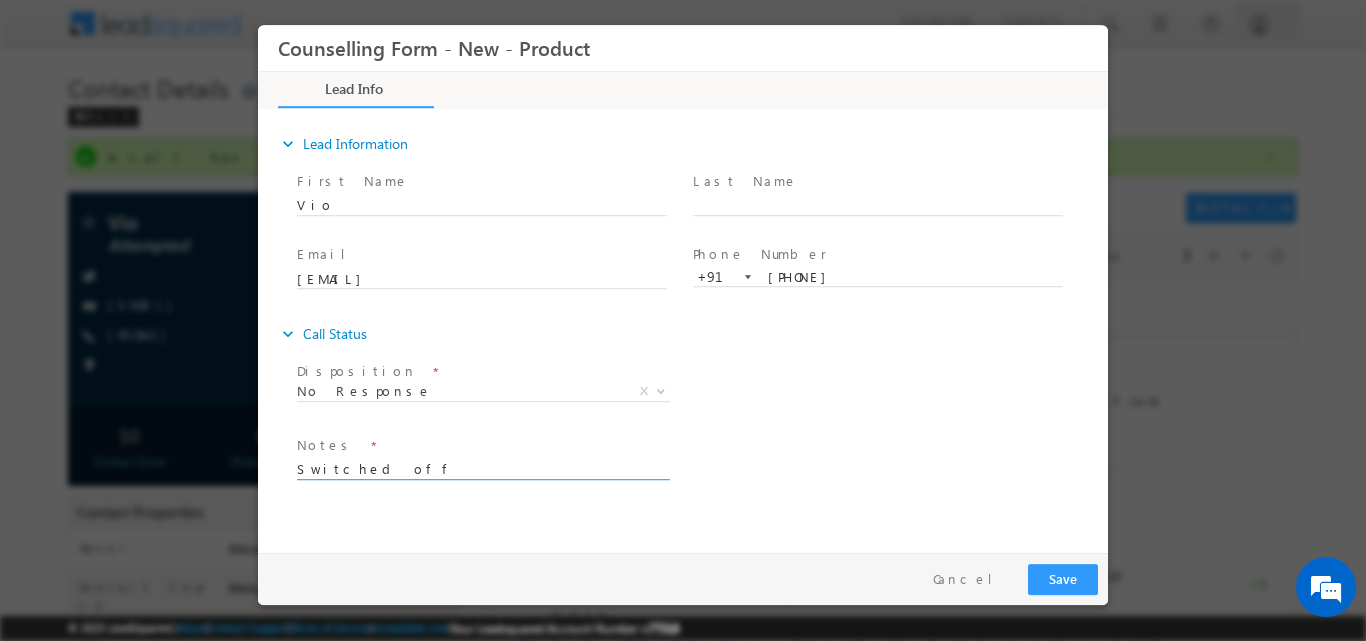 type on "Switched off" 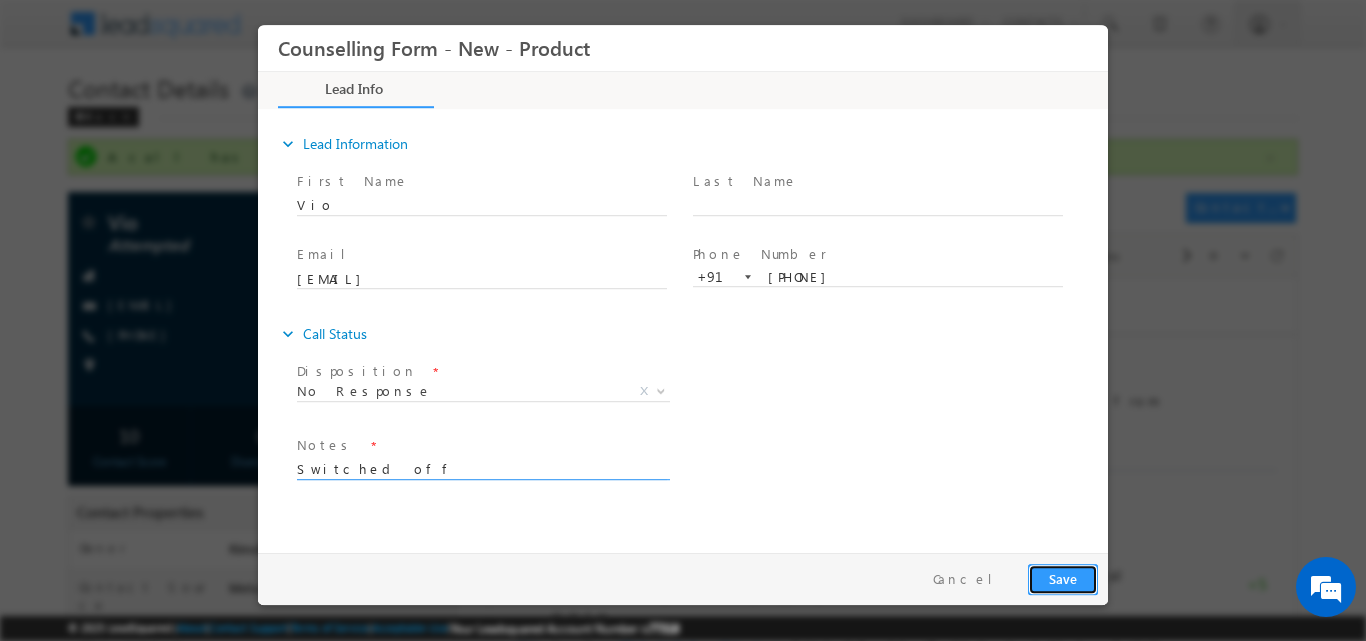 click on "Save" at bounding box center (1063, 578) 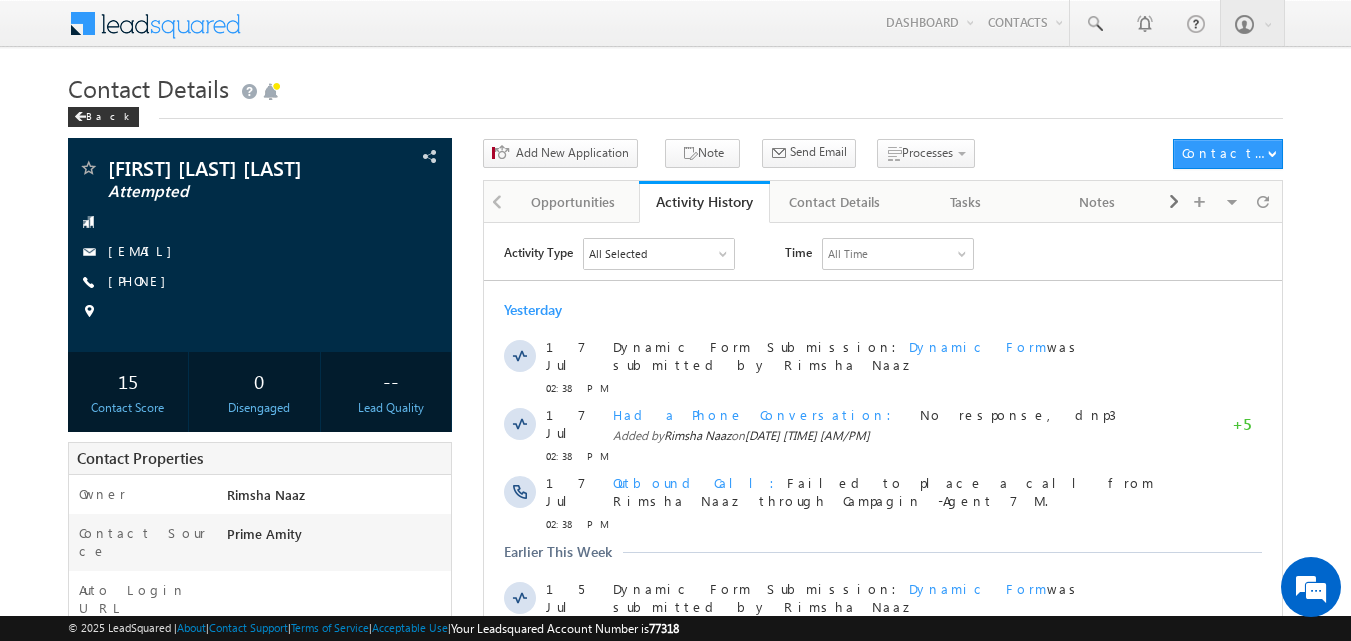scroll, scrollTop: 0, scrollLeft: 0, axis: both 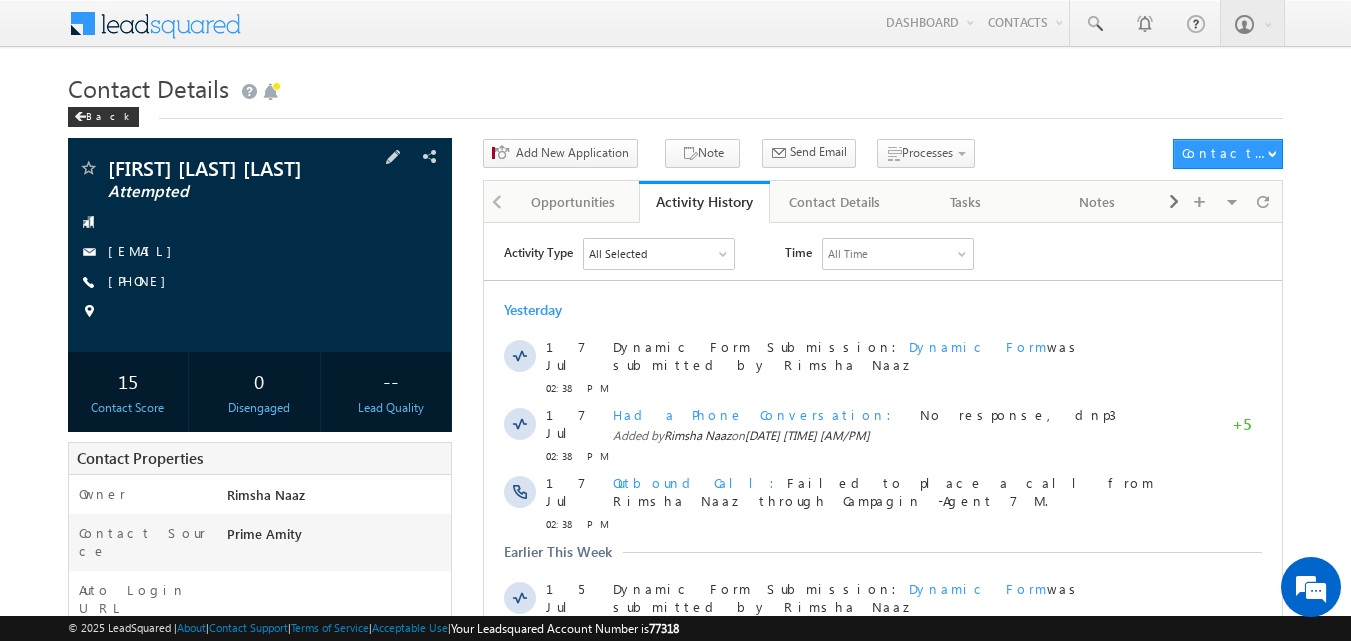 click on "[FIRST] [LAST] [LAST]
Attempted
[EMAIL]
[PHONE]" at bounding box center (260, 245) 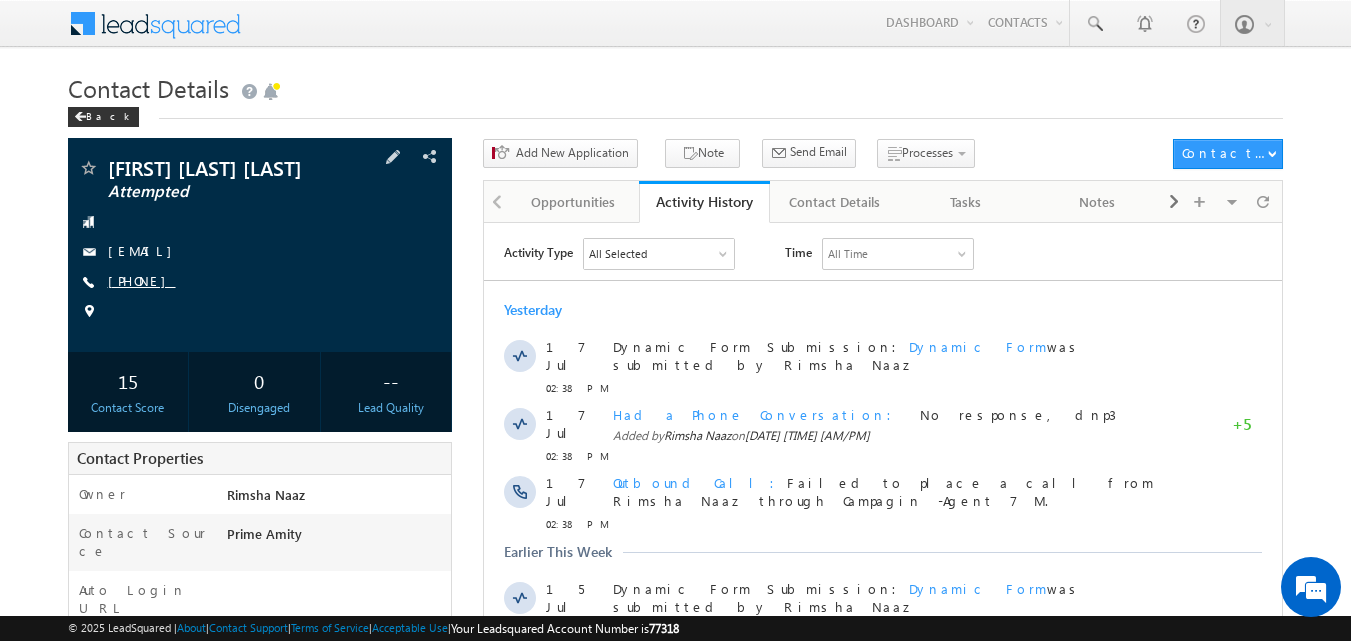 click on "+91-9594681951" at bounding box center (142, 280) 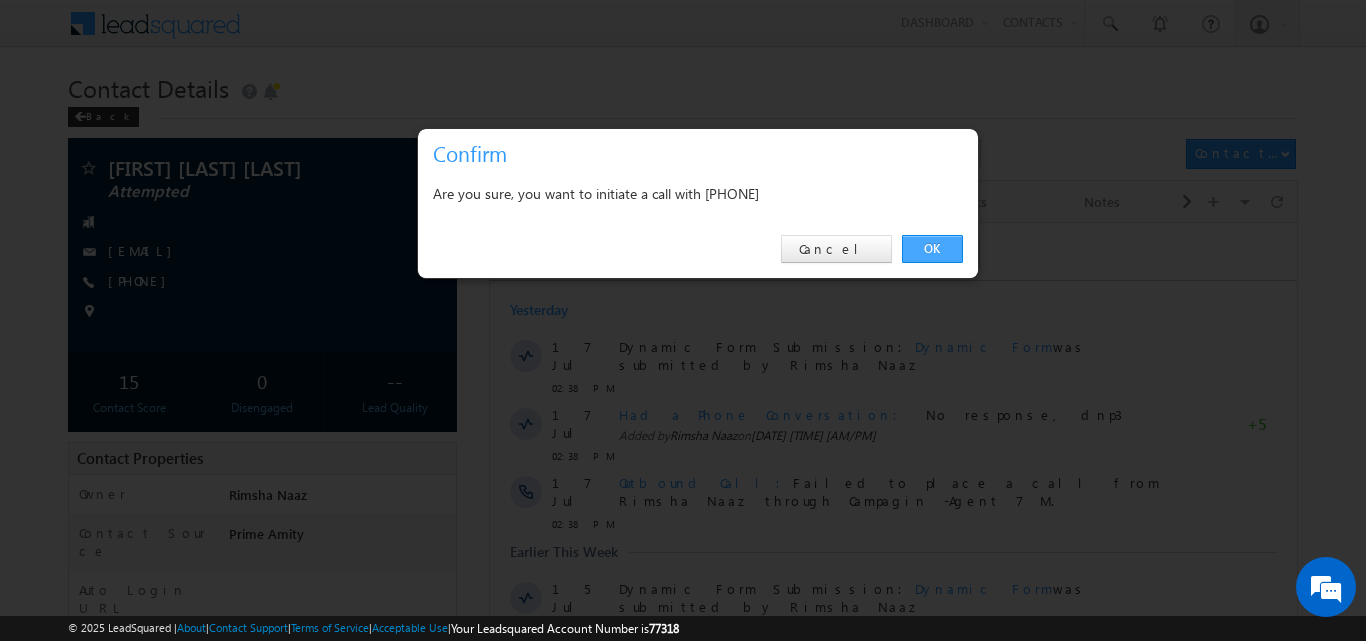 click on "OK" at bounding box center [932, 249] 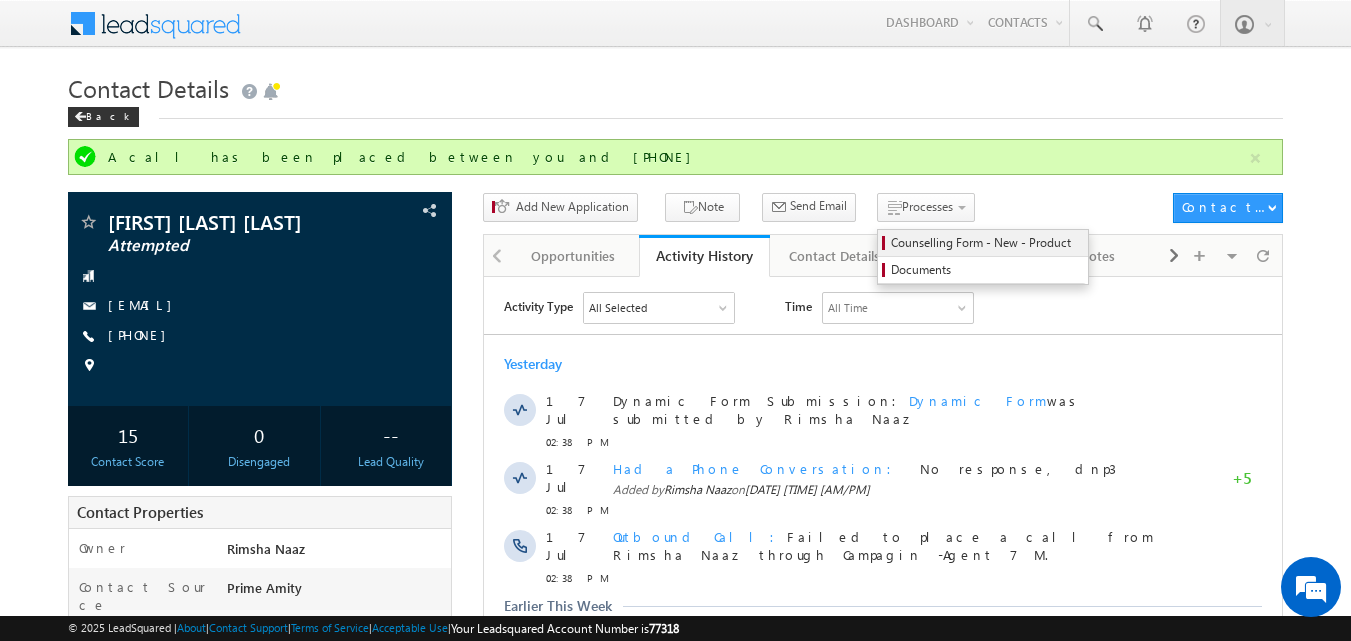 click on "Counselling Form - New - Product" at bounding box center (986, 243) 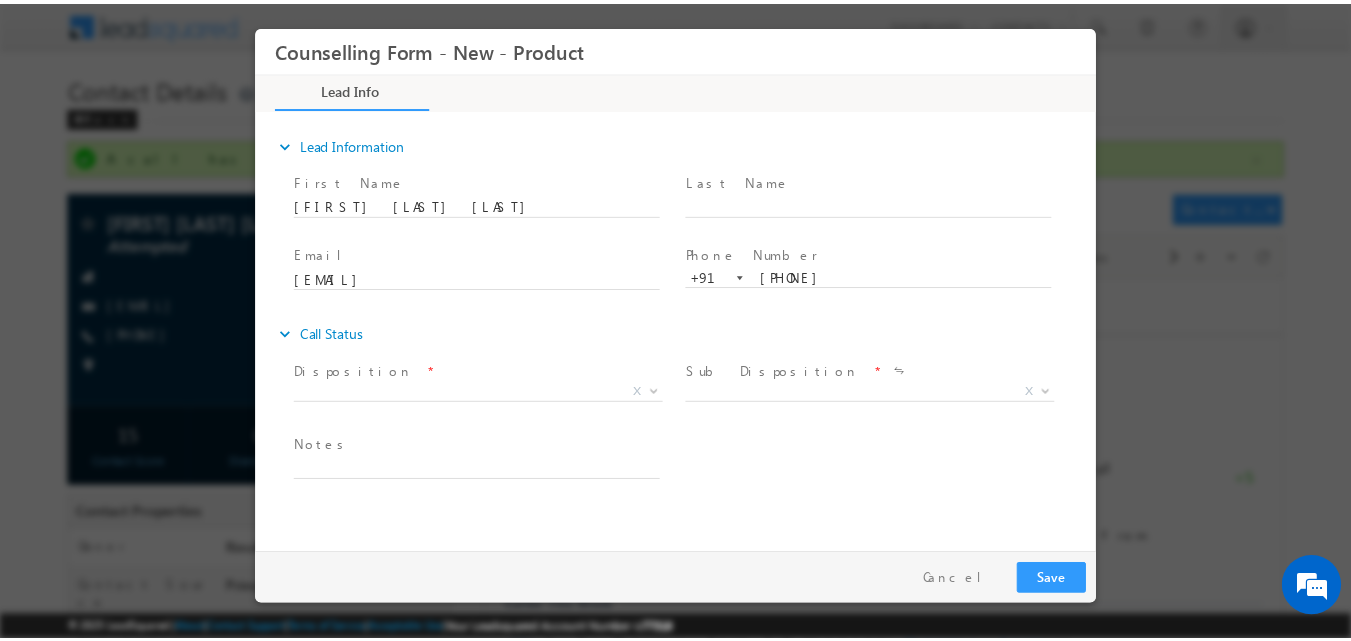 scroll, scrollTop: 0, scrollLeft: 0, axis: both 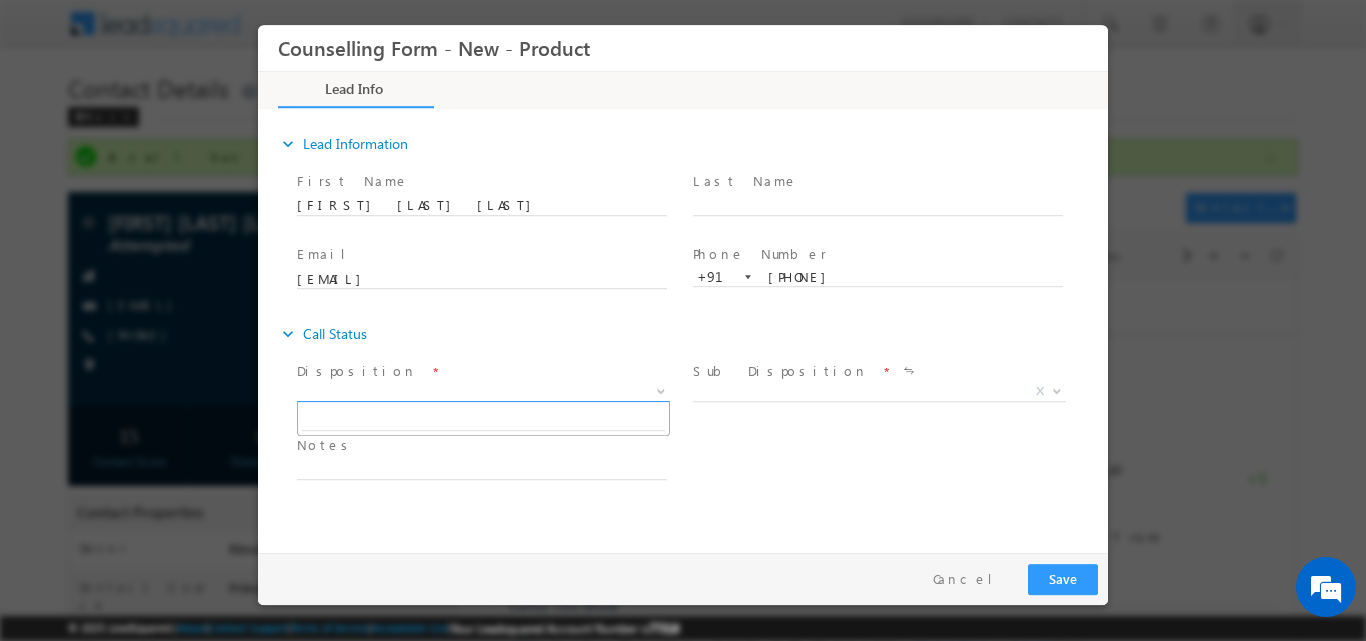 click at bounding box center [659, 390] 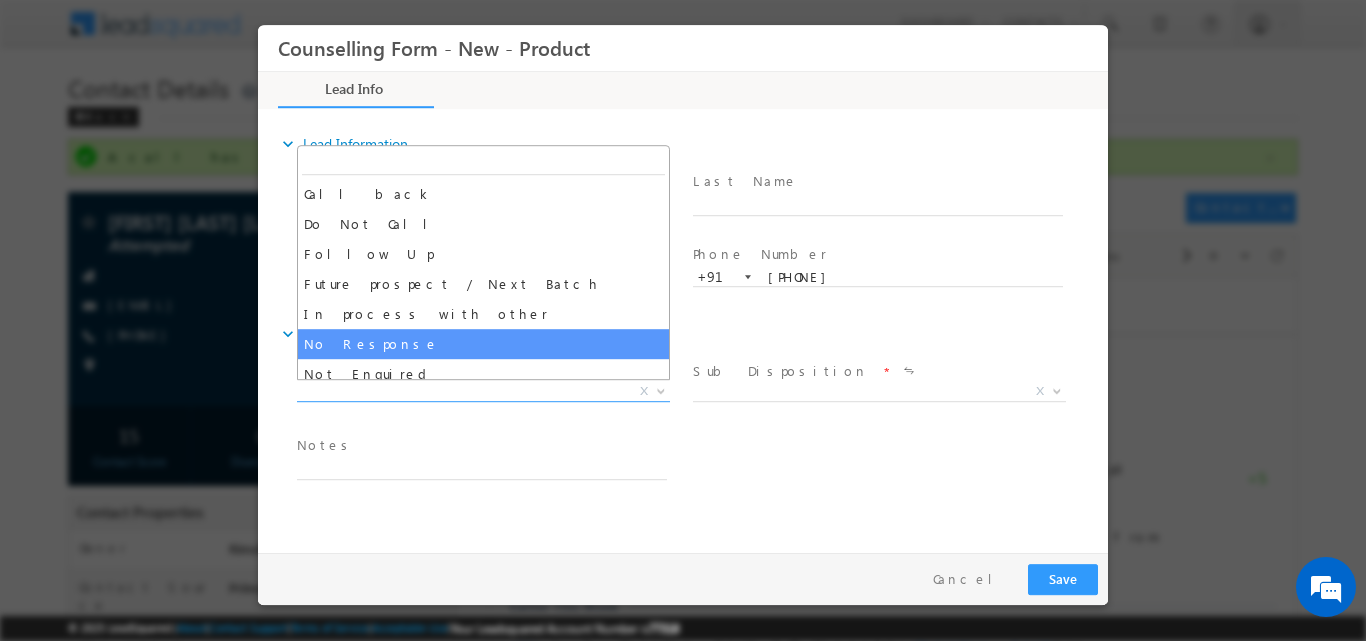 select on "No Response" 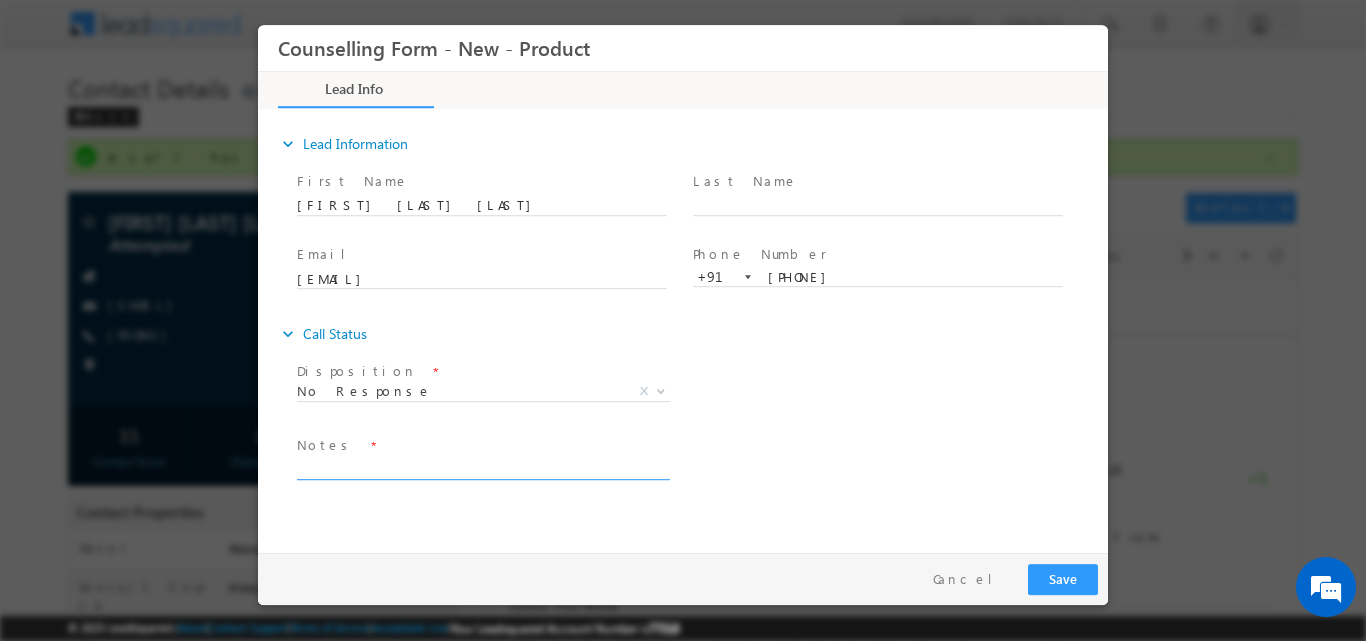 click at bounding box center (482, 467) 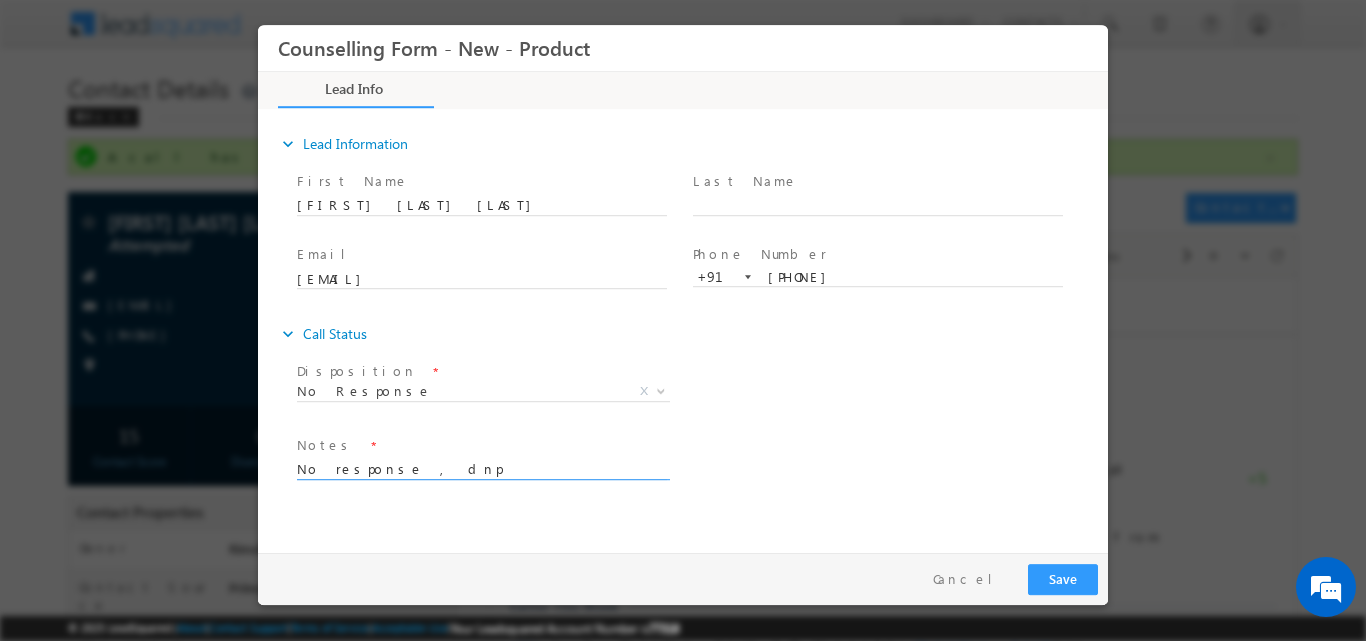 type on "No response , dnp" 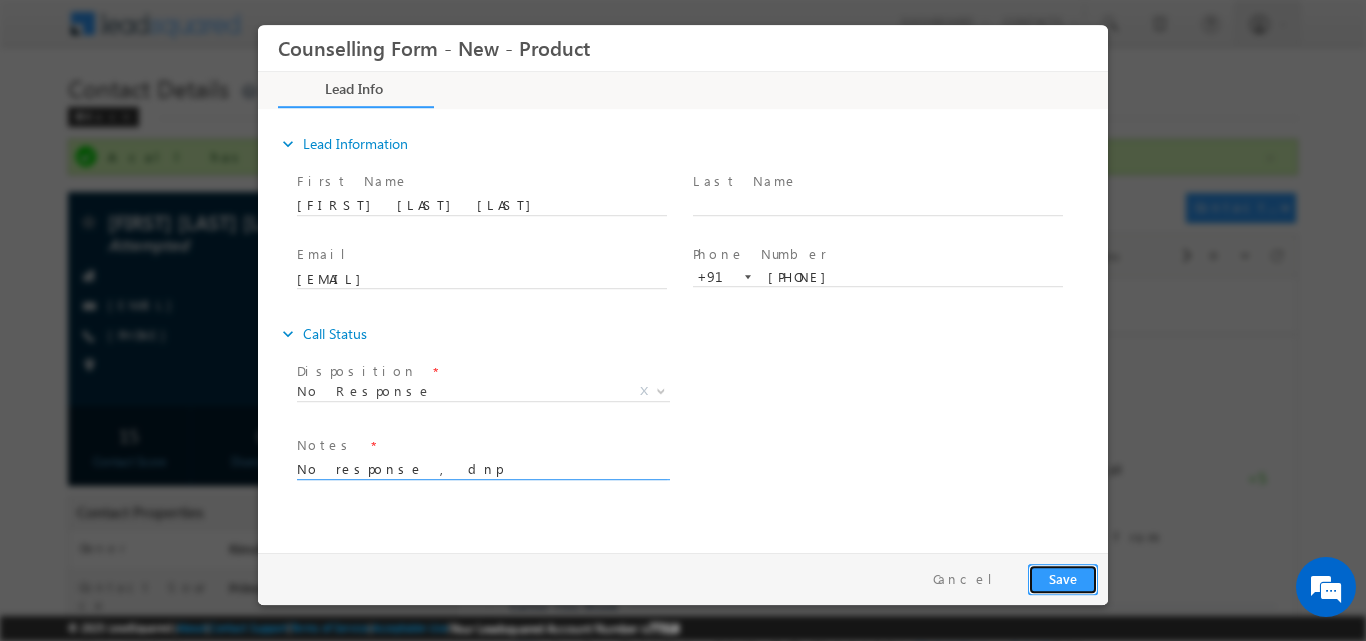 click on "Save" at bounding box center (1063, 578) 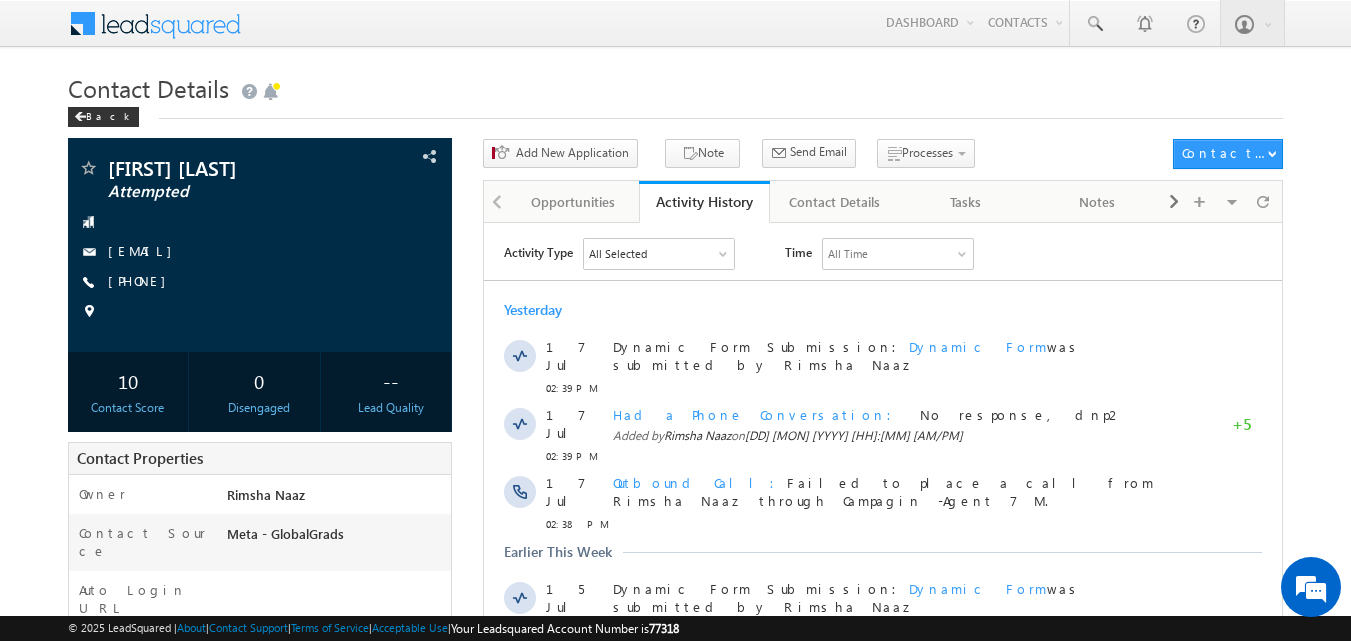 scroll, scrollTop: 0, scrollLeft: 0, axis: both 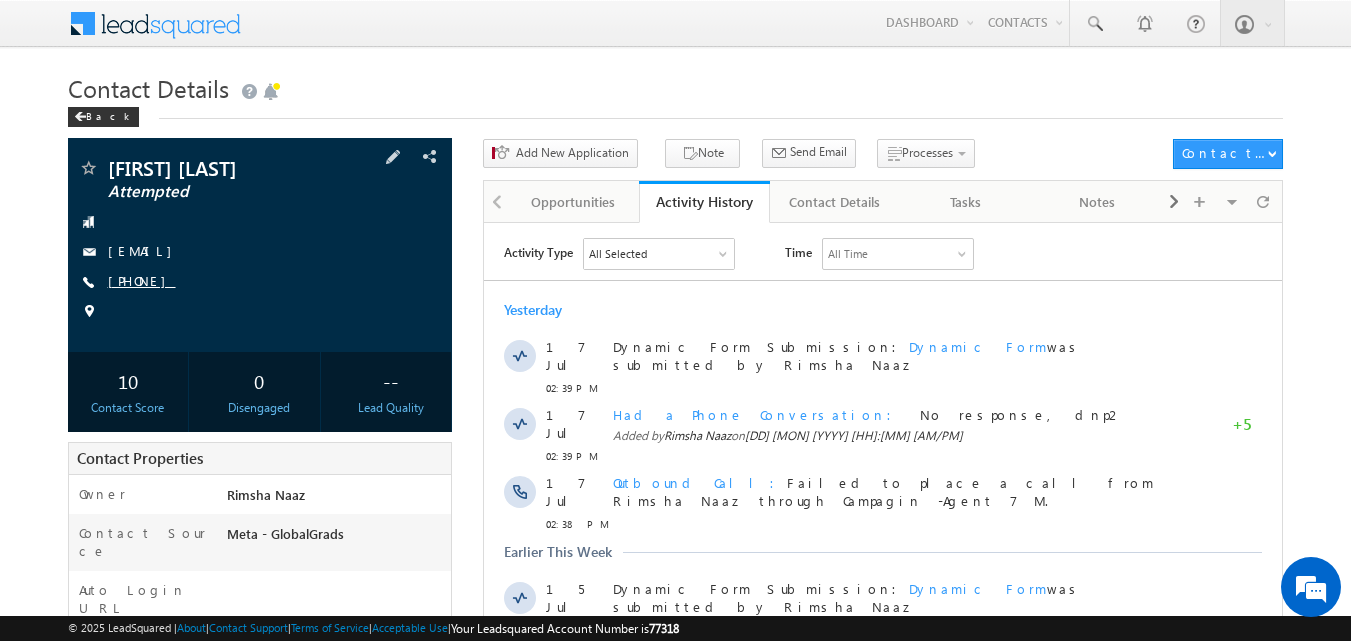 click on "[PHONE]" at bounding box center (142, 280) 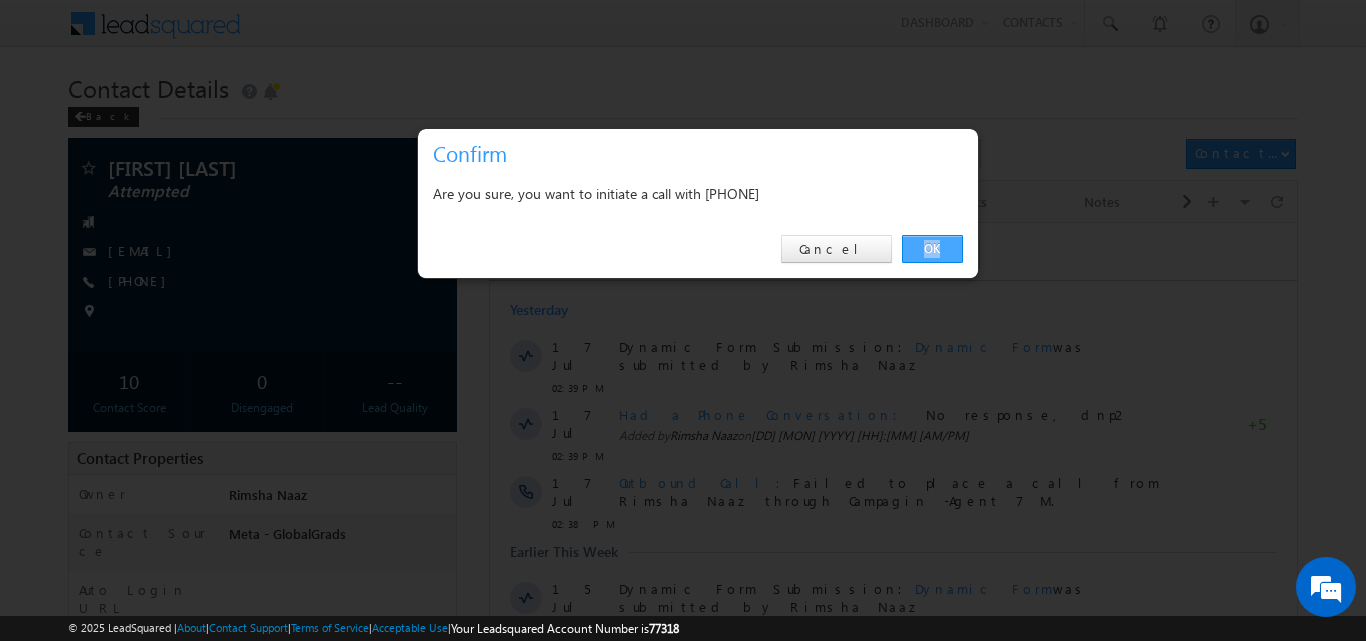 drag, startPoint x: 968, startPoint y: 248, endPoint x: 912, endPoint y: 248, distance: 56 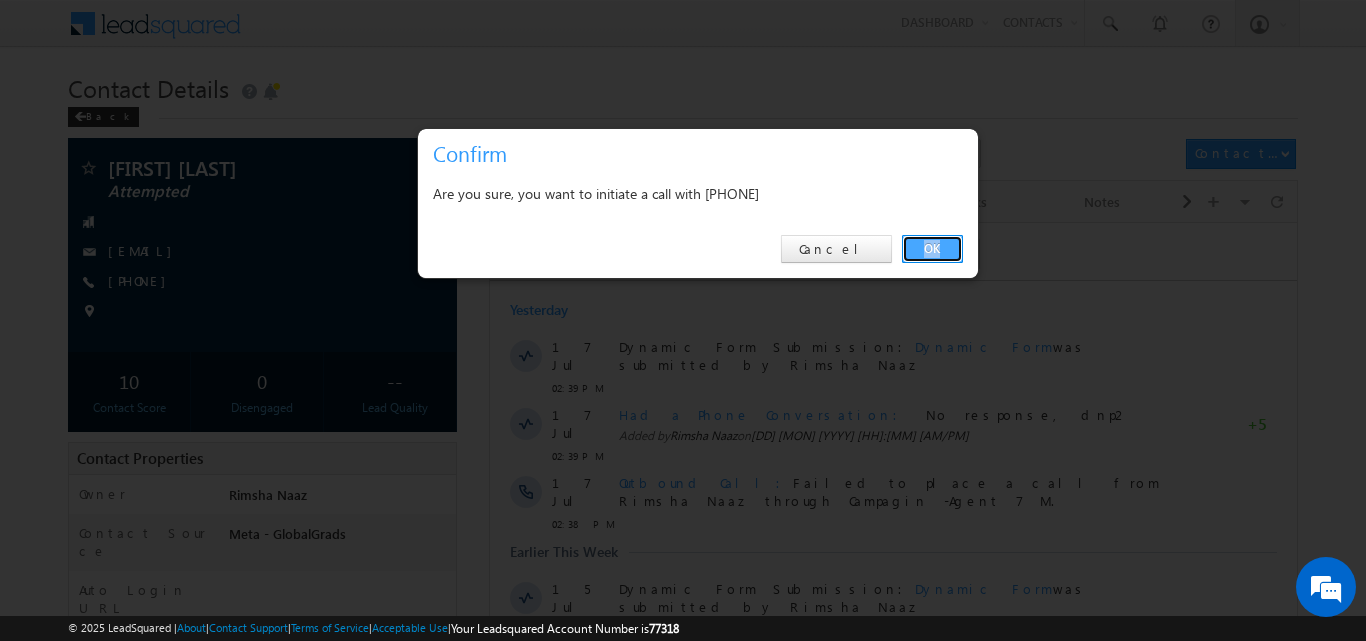 click on "OK" at bounding box center [932, 249] 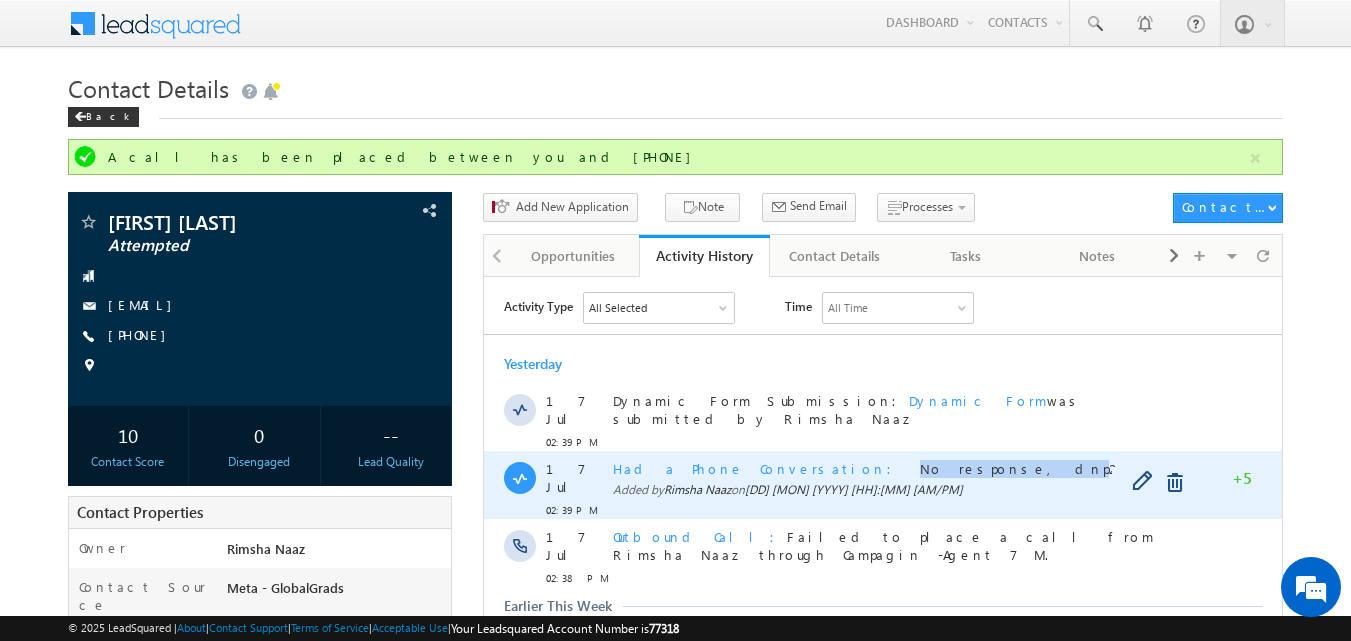 drag, startPoint x: 775, startPoint y: 456, endPoint x: 880, endPoint y: 462, distance: 105.17129 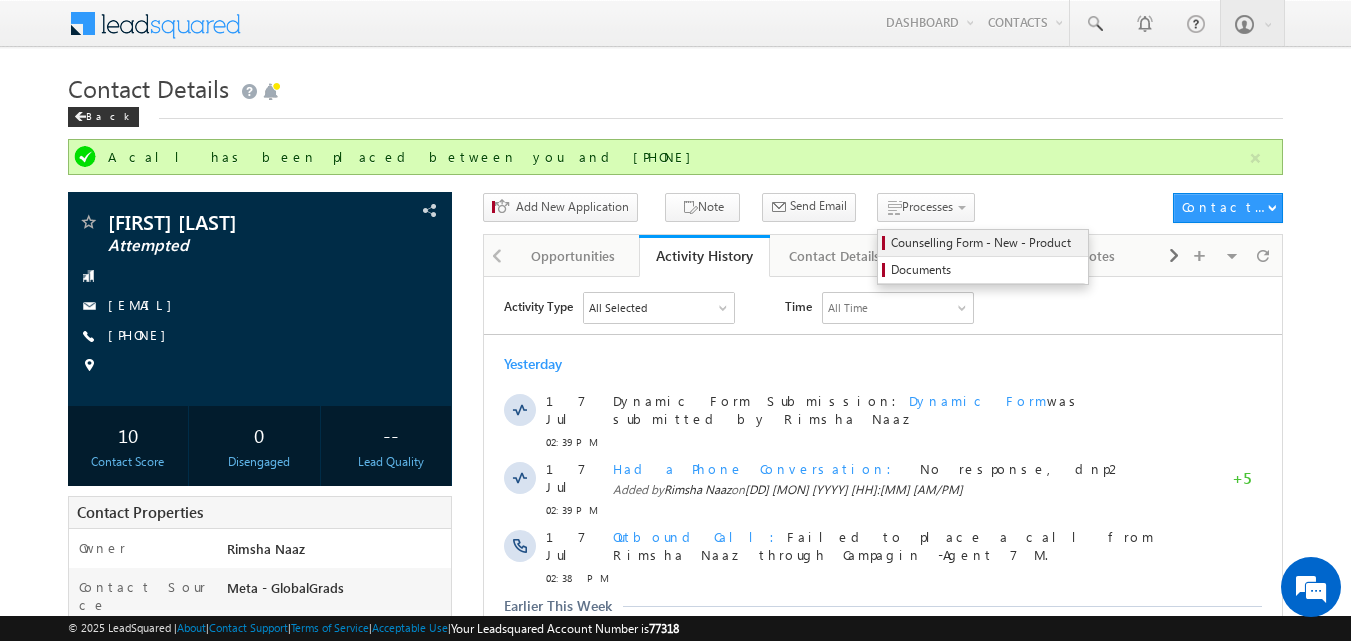 click on "Counselling Form - New - Product" at bounding box center [986, 243] 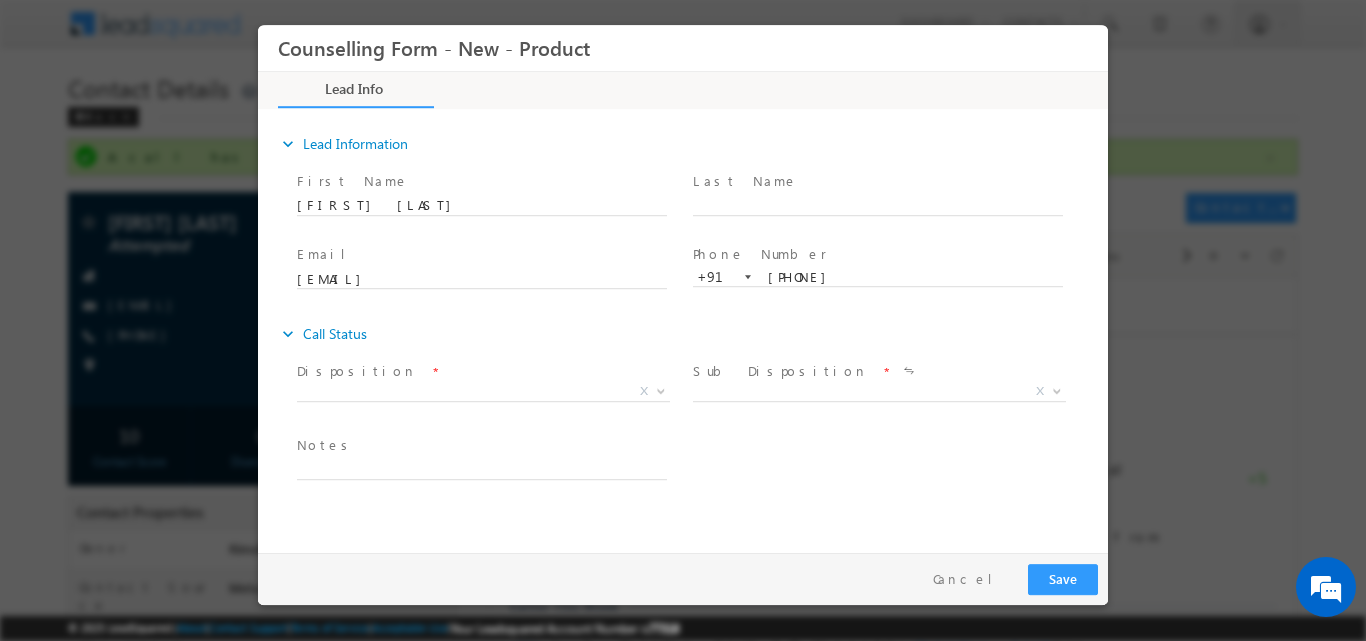 scroll, scrollTop: 0, scrollLeft: 0, axis: both 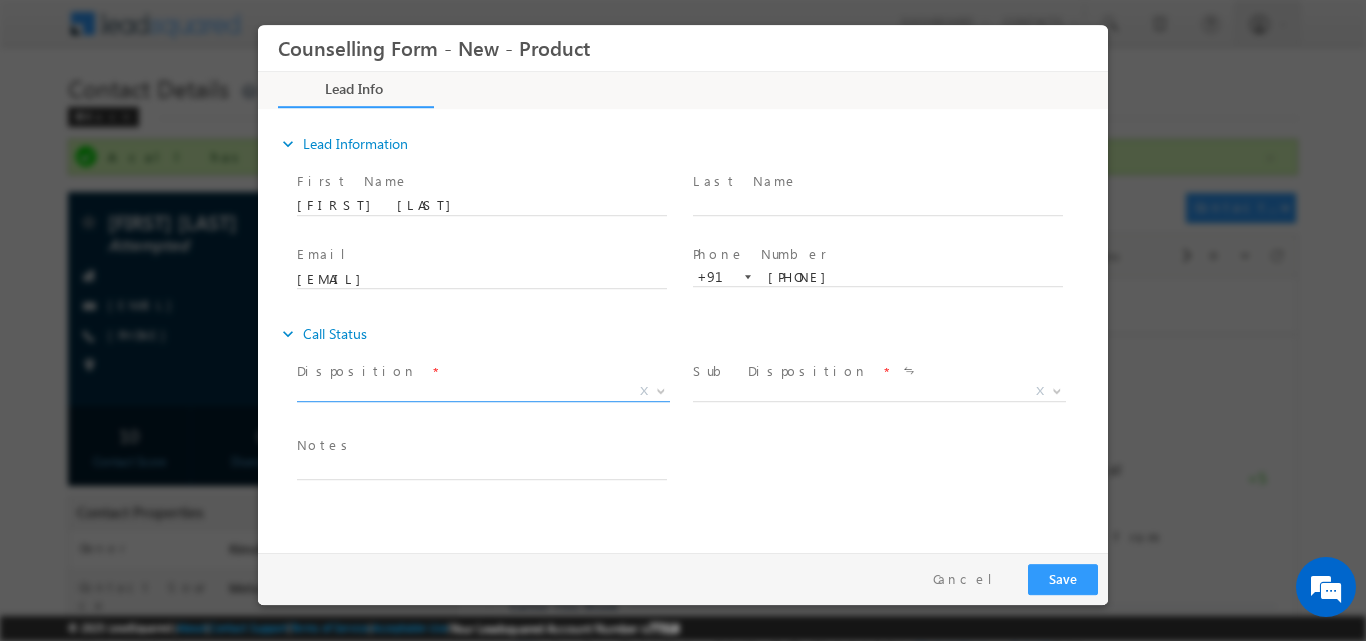 click at bounding box center [661, 389] 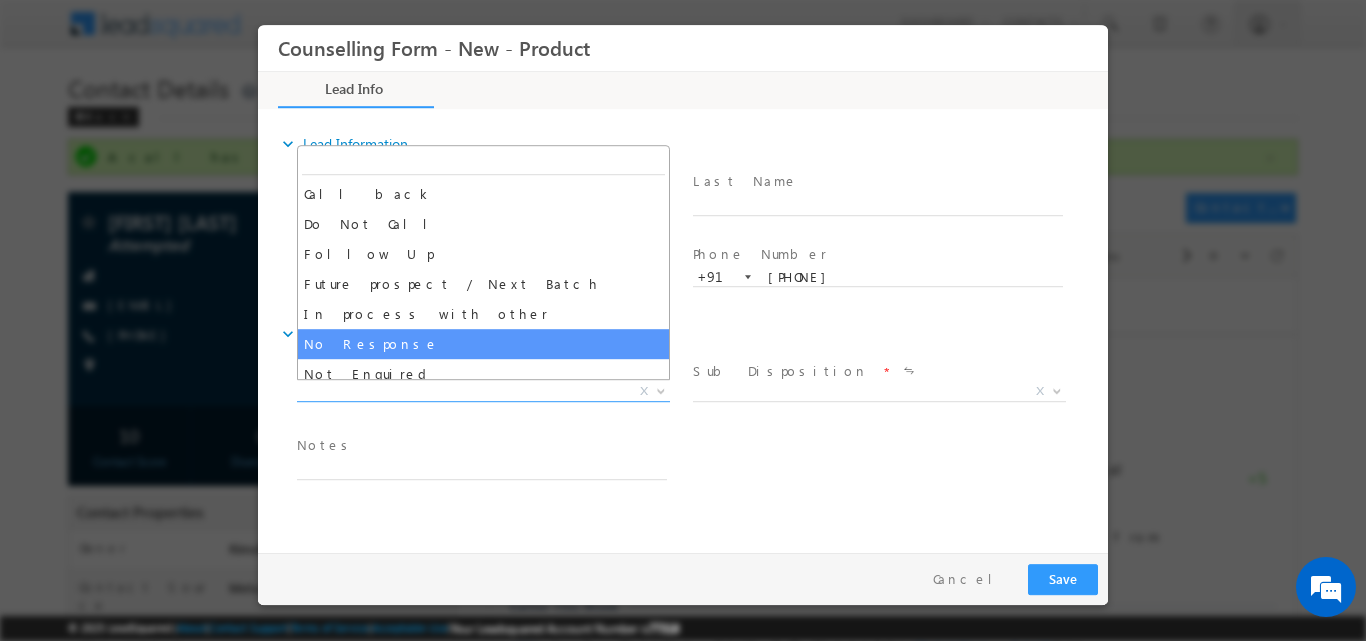 select on "No Response" 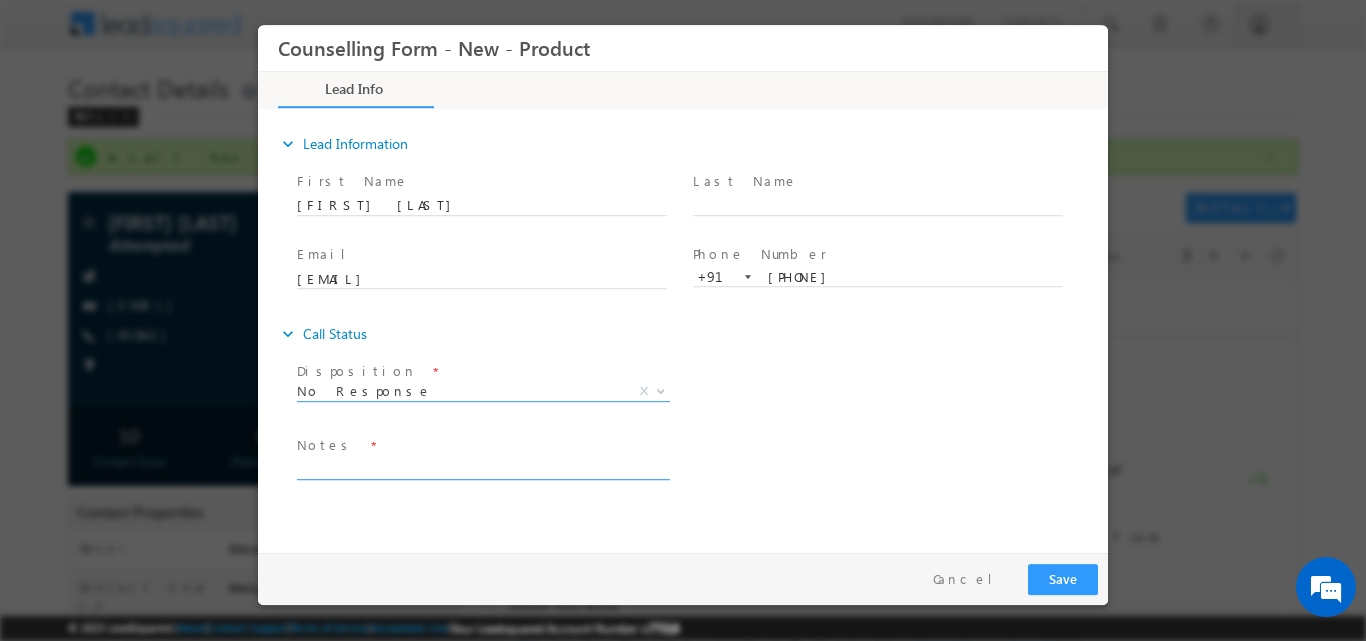 click at bounding box center (482, 467) 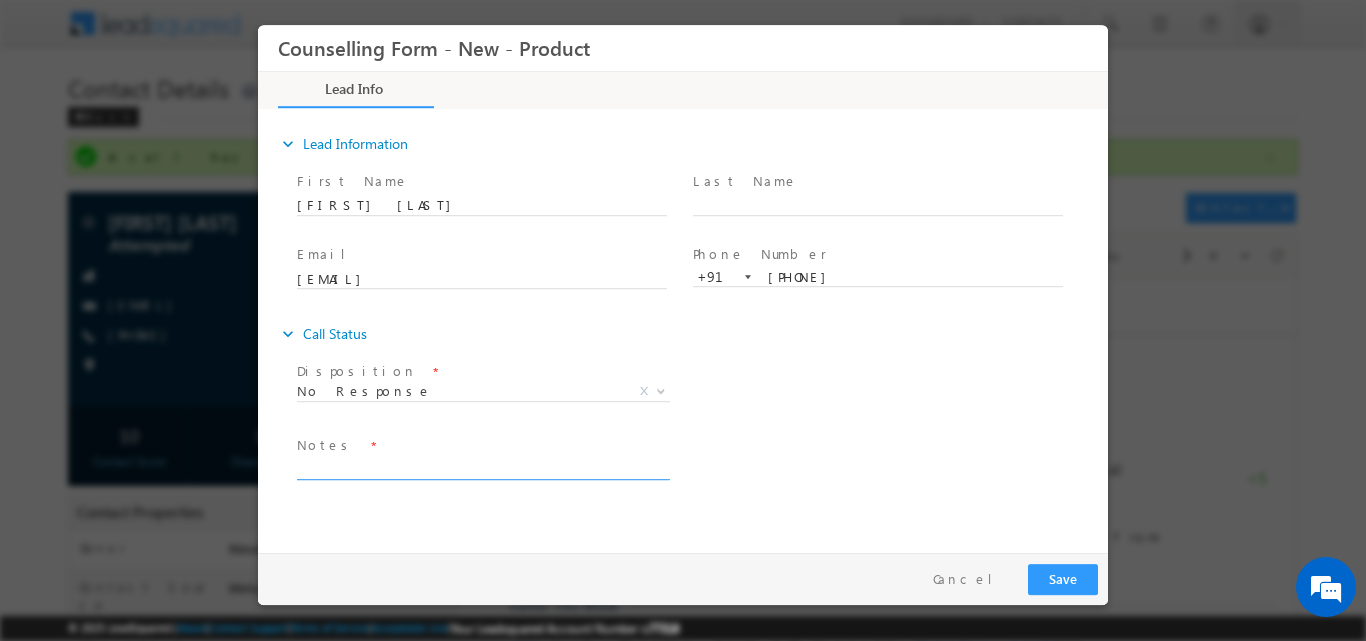 paste on "No response , dnp" 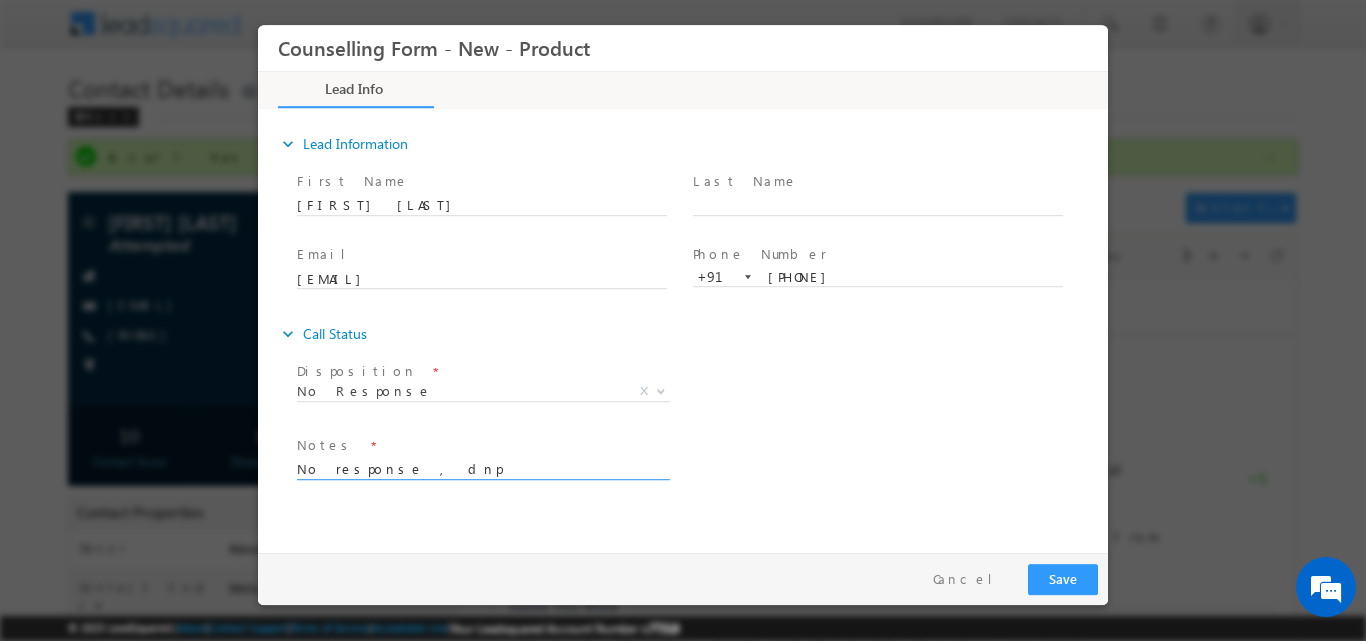 type on "No response , dnp" 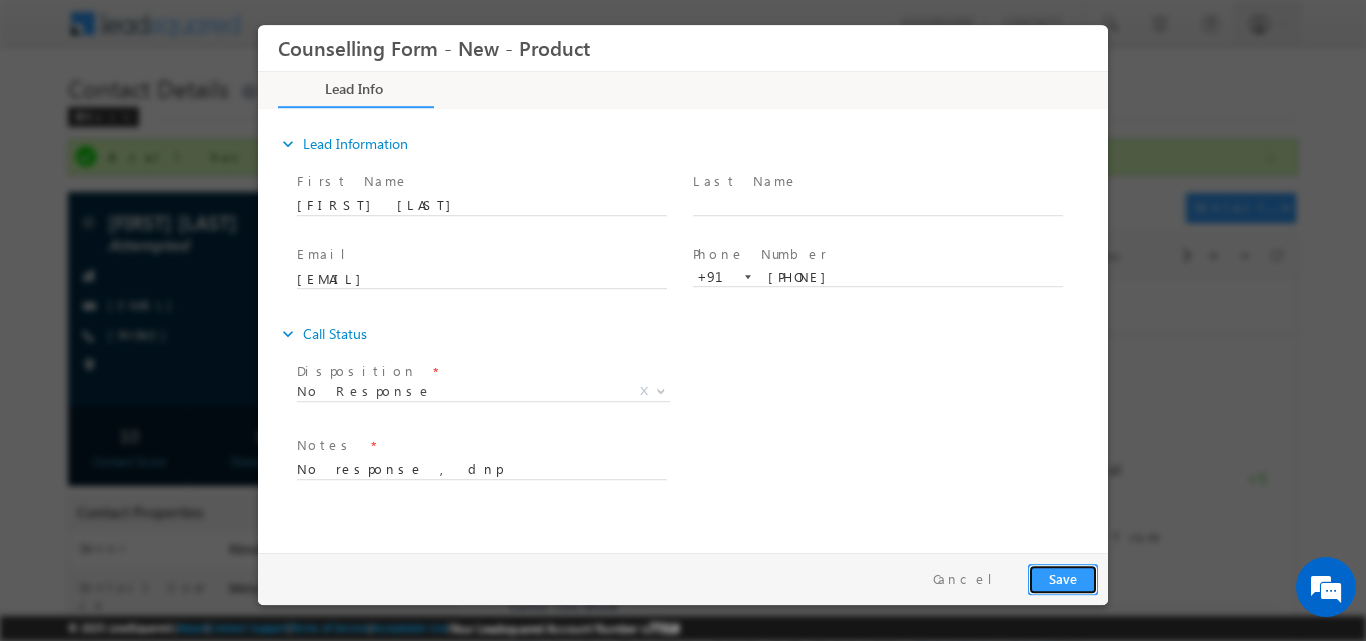 click on "Save" at bounding box center (1063, 578) 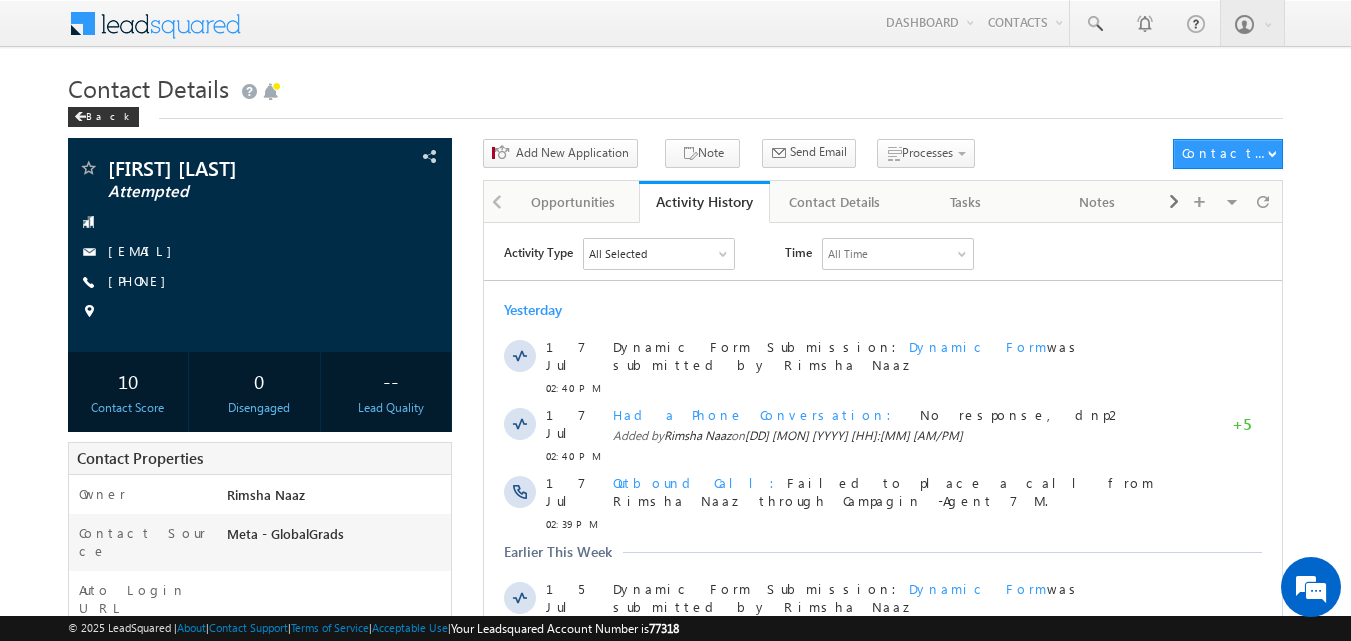 scroll, scrollTop: 0, scrollLeft: 0, axis: both 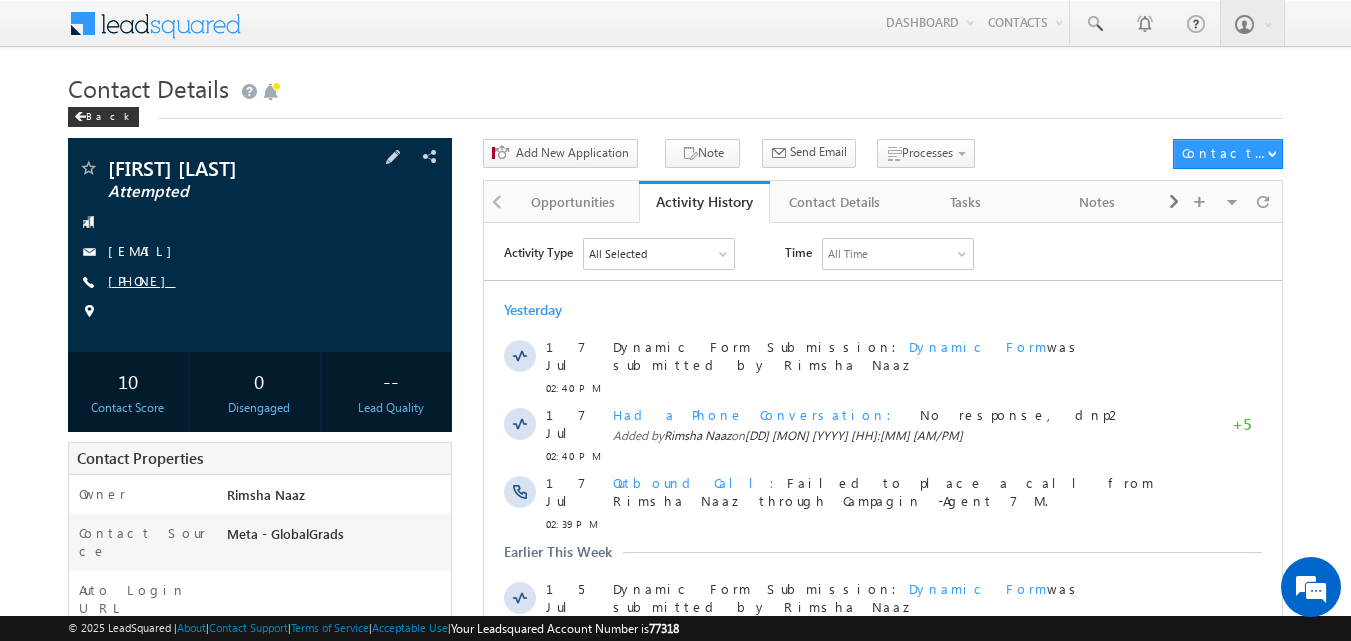 click on "[PHONE]" at bounding box center (142, 280) 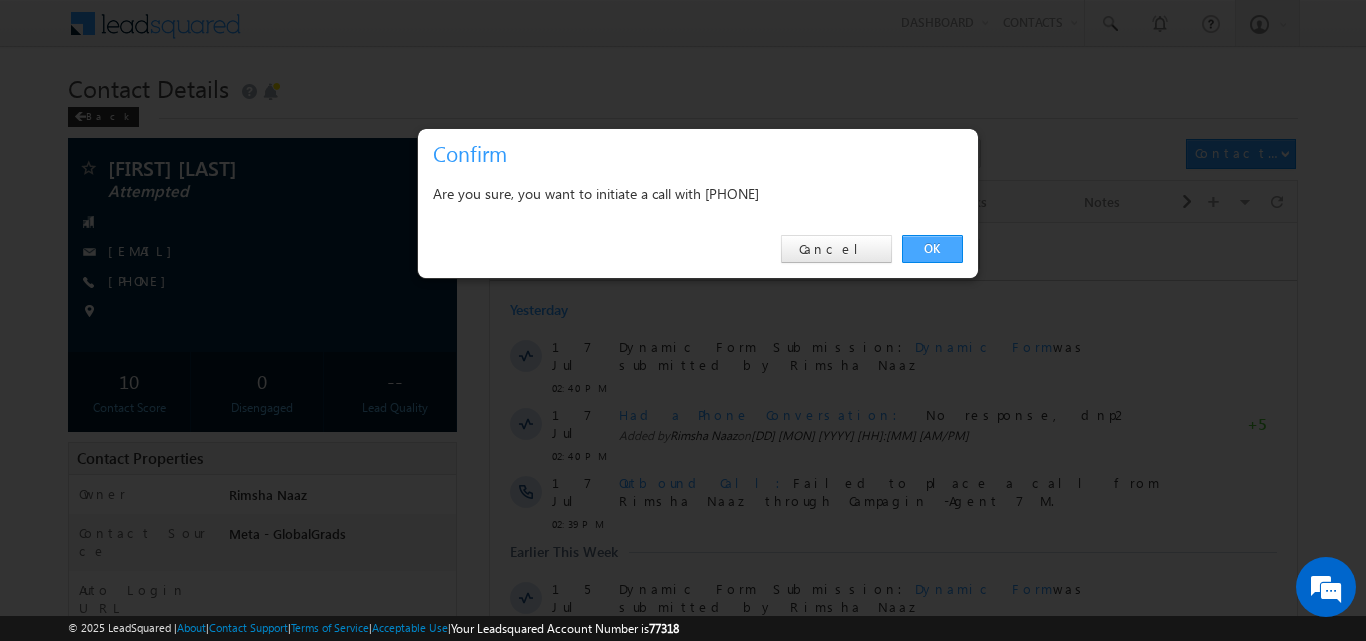 click on "OK" at bounding box center (932, 249) 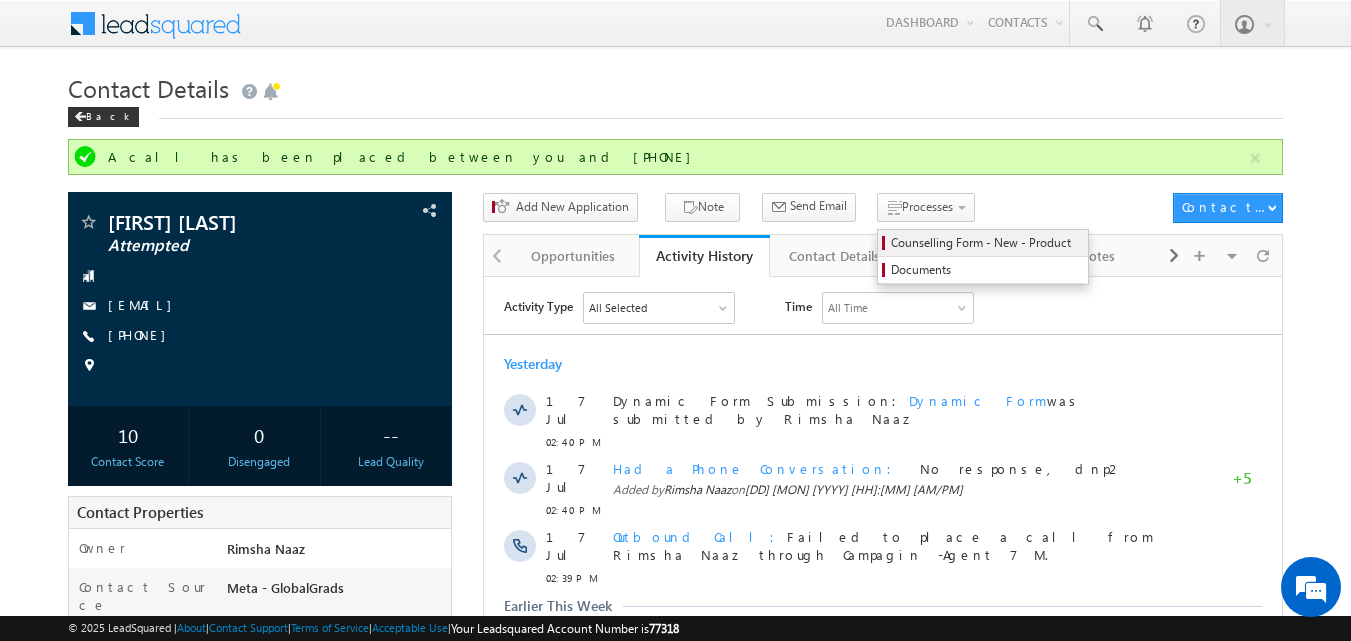 click on "Counselling Form - New - Product" at bounding box center [986, 243] 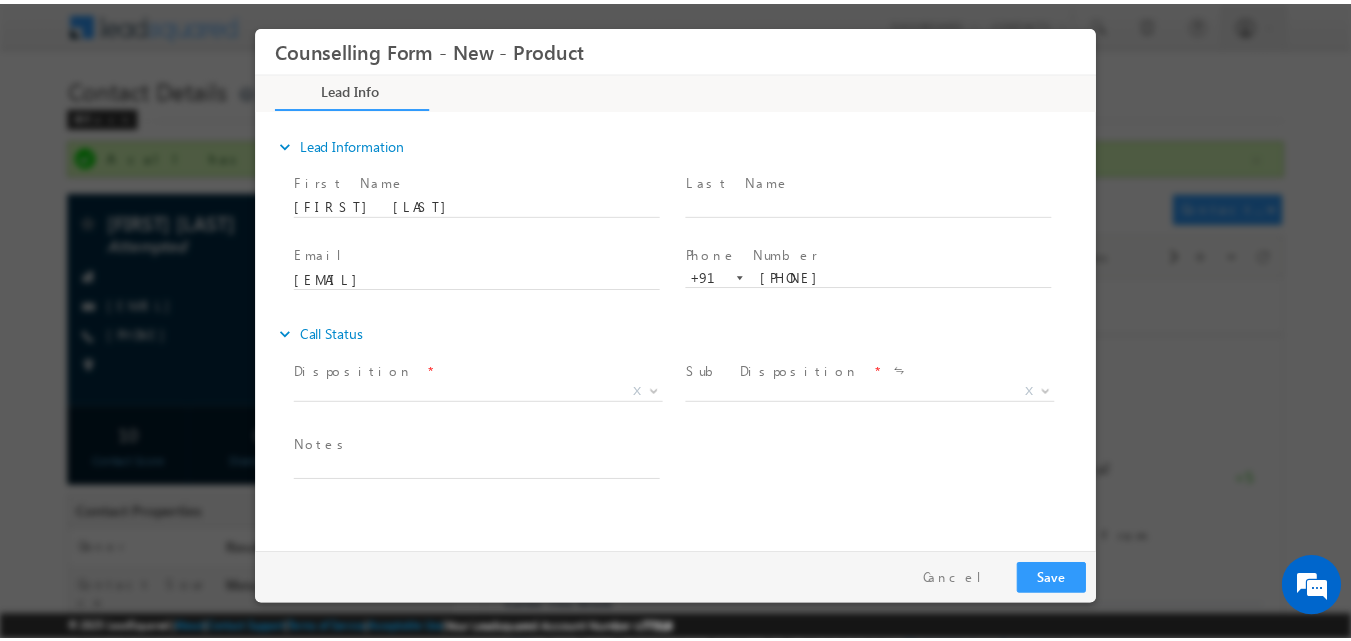 scroll, scrollTop: 0, scrollLeft: 0, axis: both 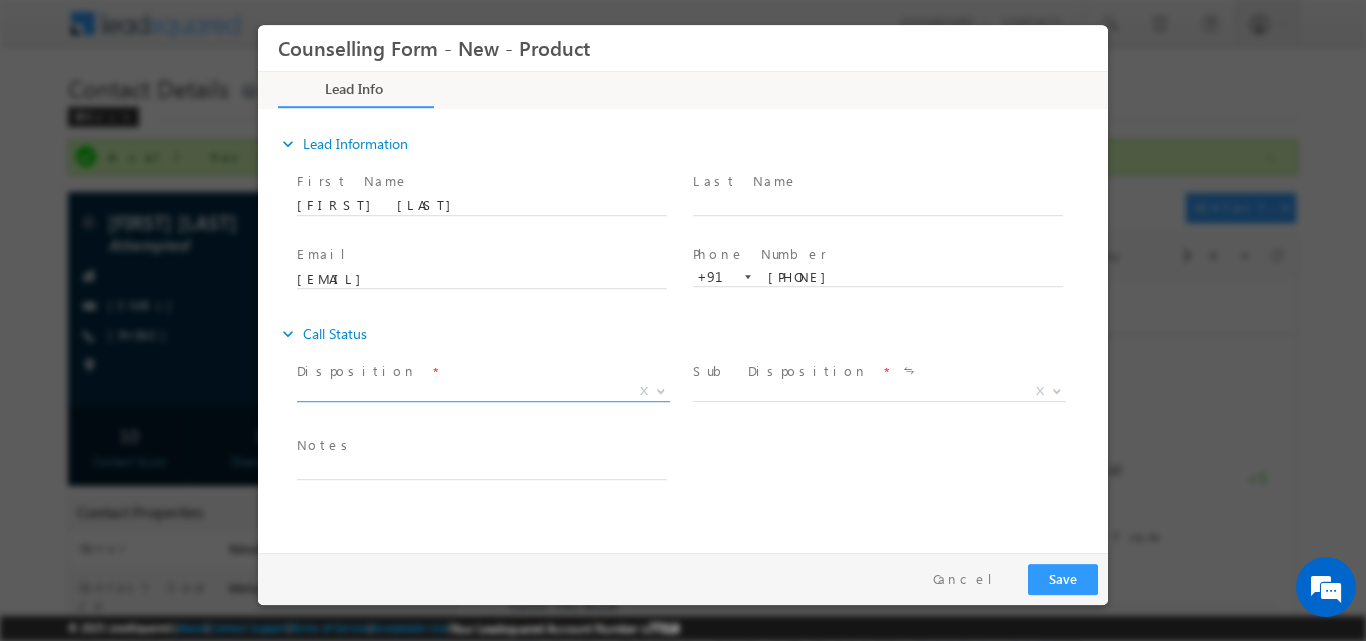 click at bounding box center (659, 390) 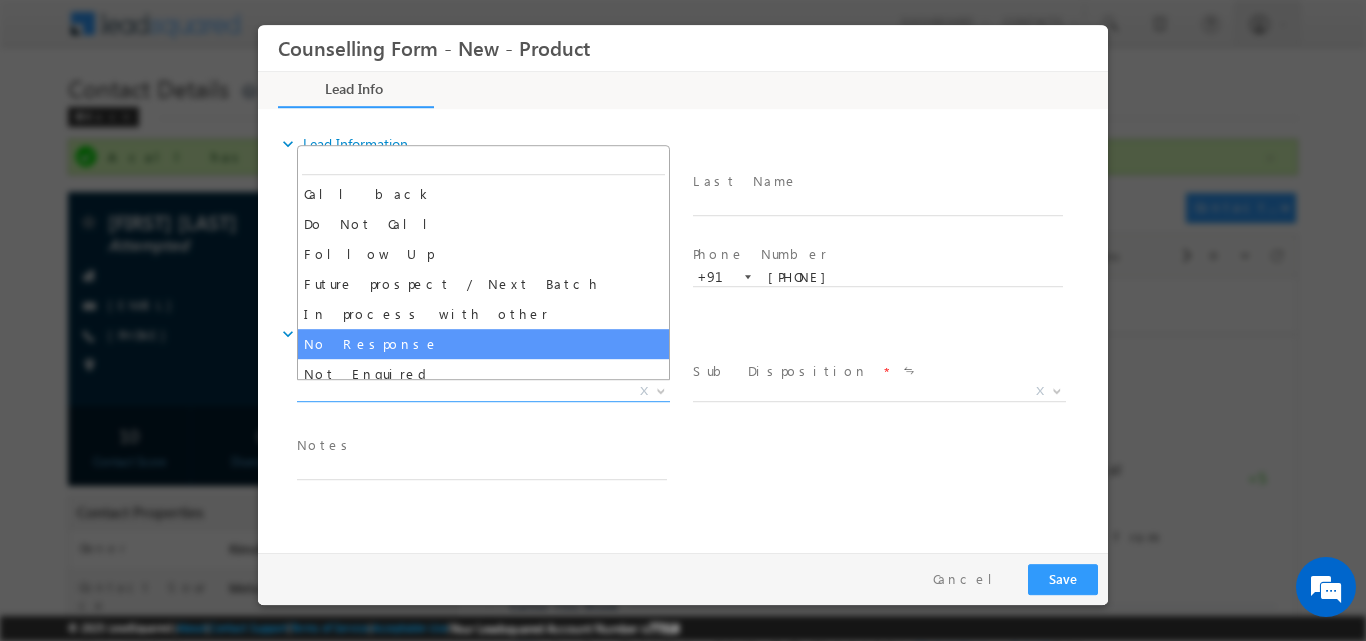 select on "No Response" 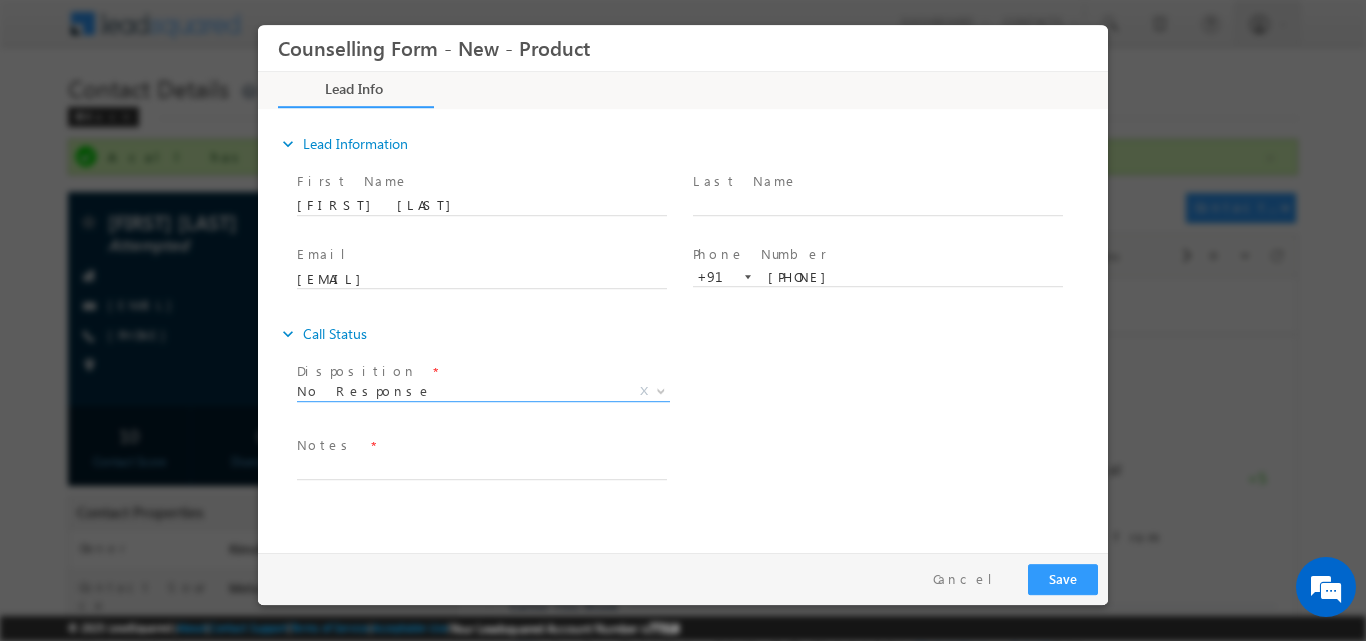 click on "Notes
*" at bounding box center (481, 445) 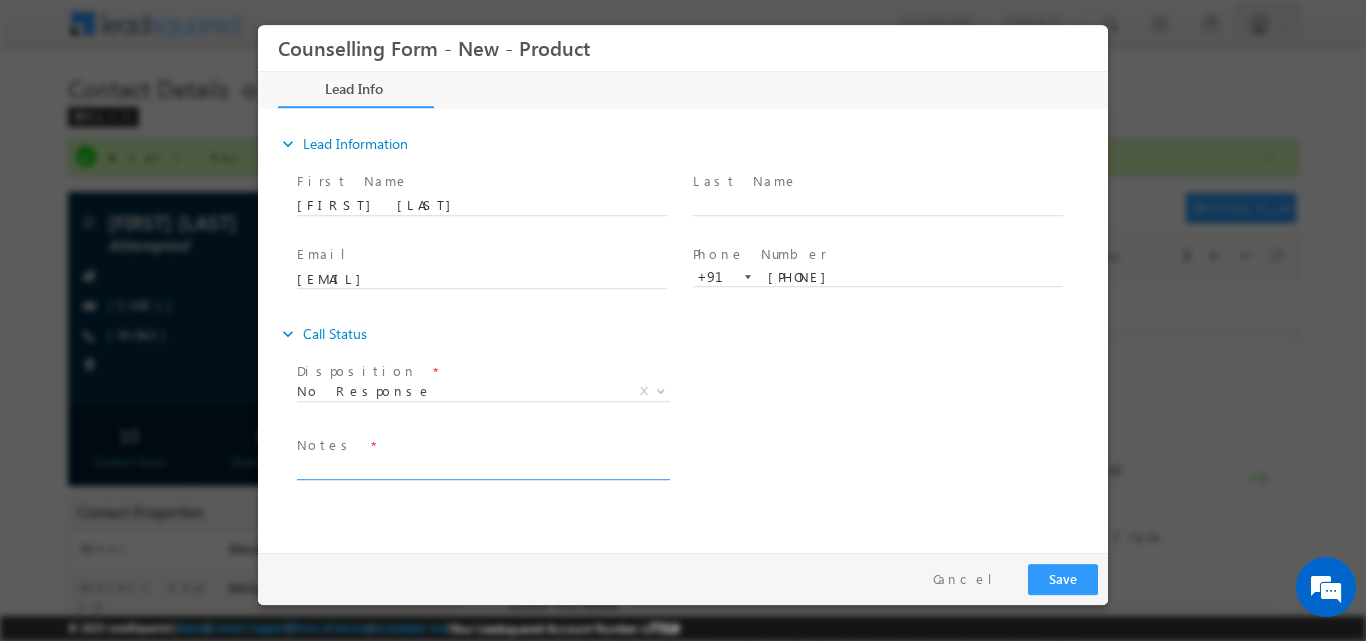 click at bounding box center [482, 467] 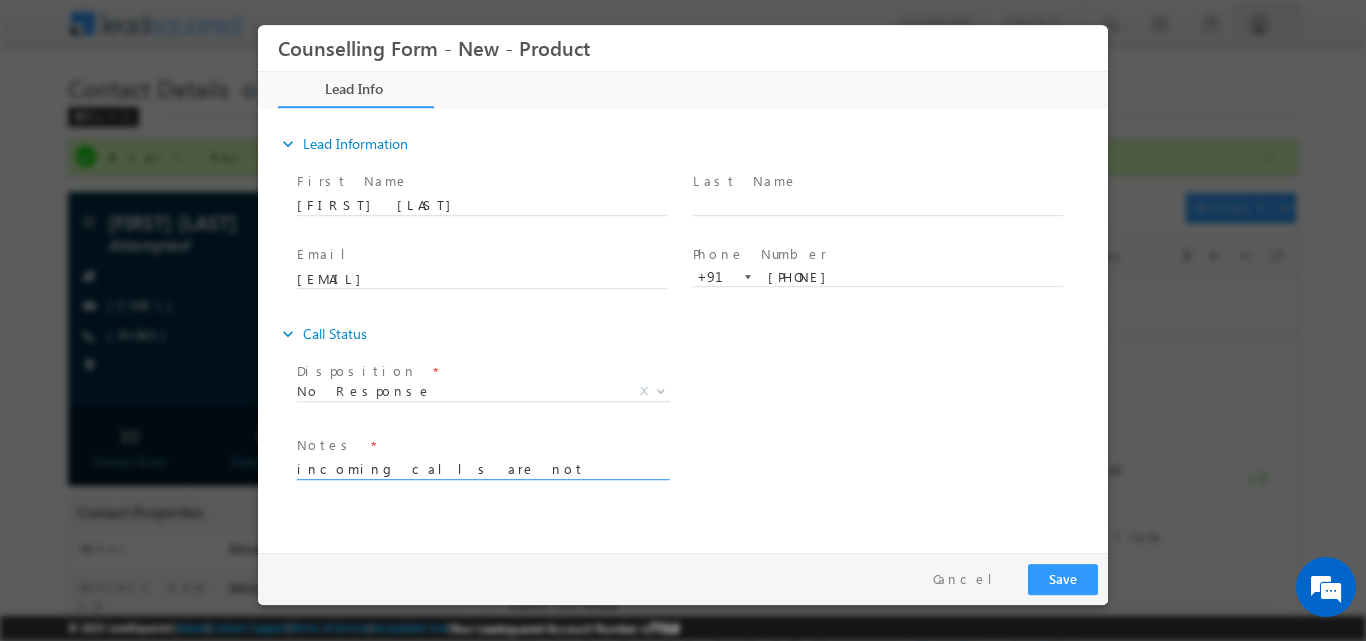drag, startPoint x: 469, startPoint y: 472, endPoint x: 287, endPoint y: 475, distance: 182.02472 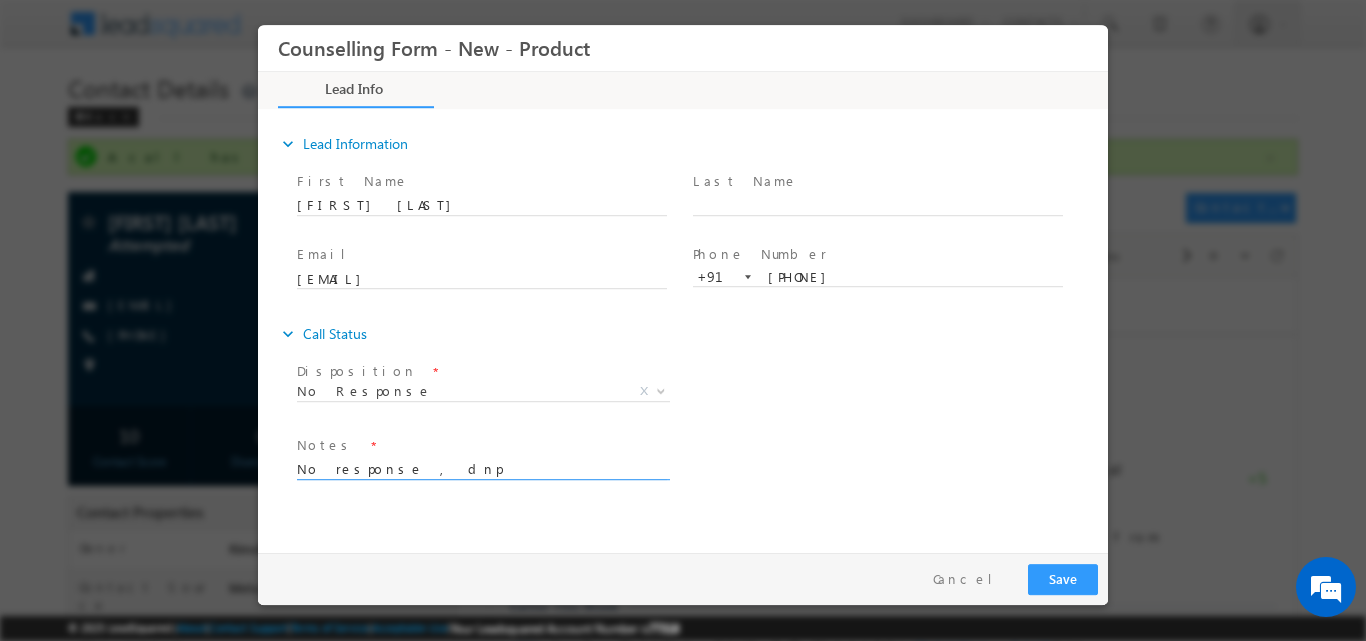 drag, startPoint x: 426, startPoint y: 470, endPoint x: 236, endPoint y: 460, distance: 190.26297 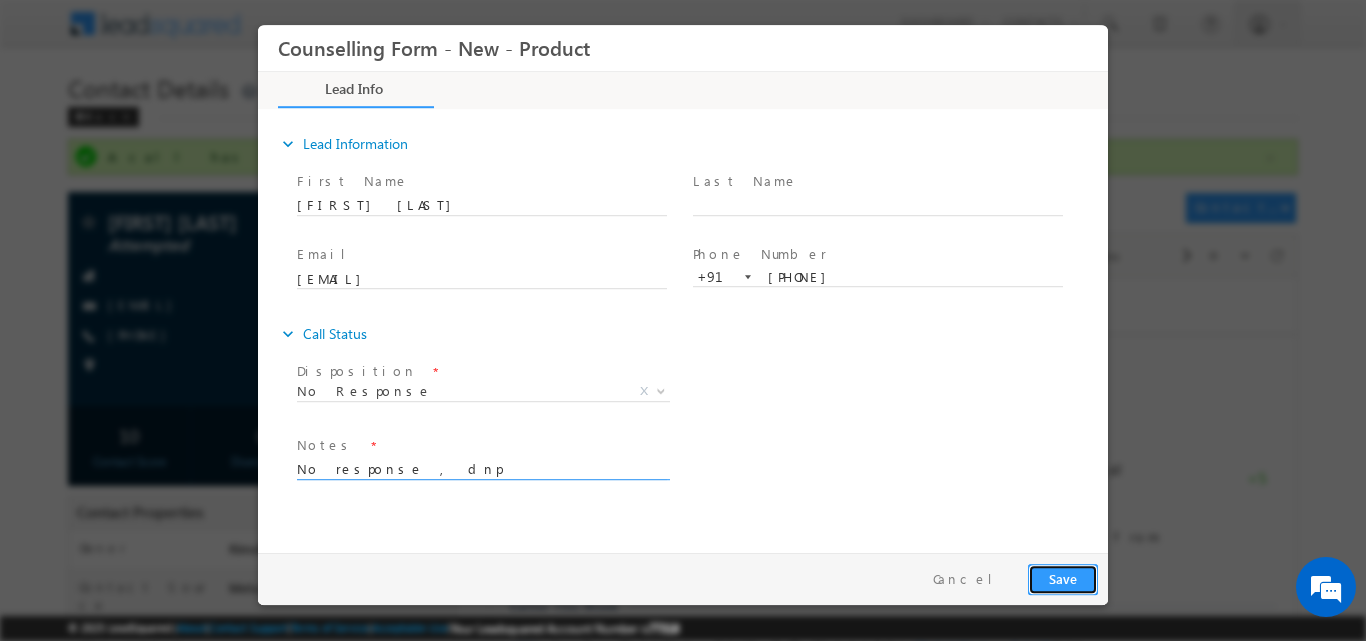 click on "Save" at bounding box center [1063, 578] 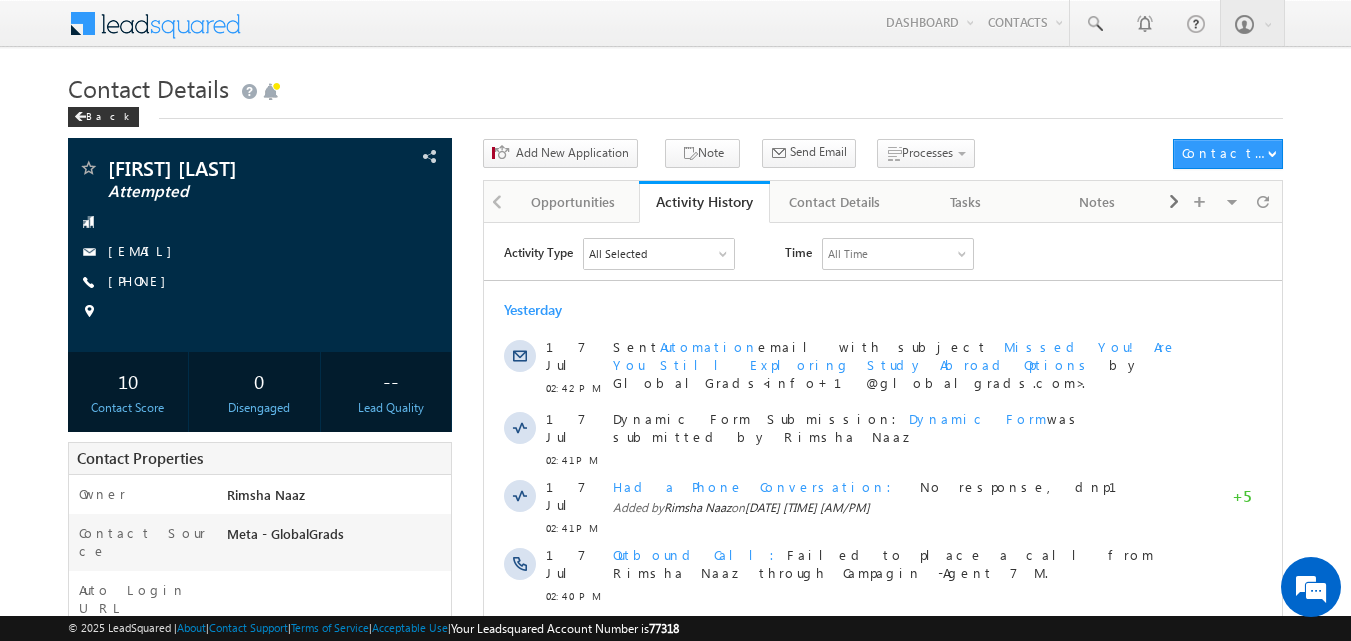 scroll, scrollTop: 0, scrollLeft: 0, axis: both 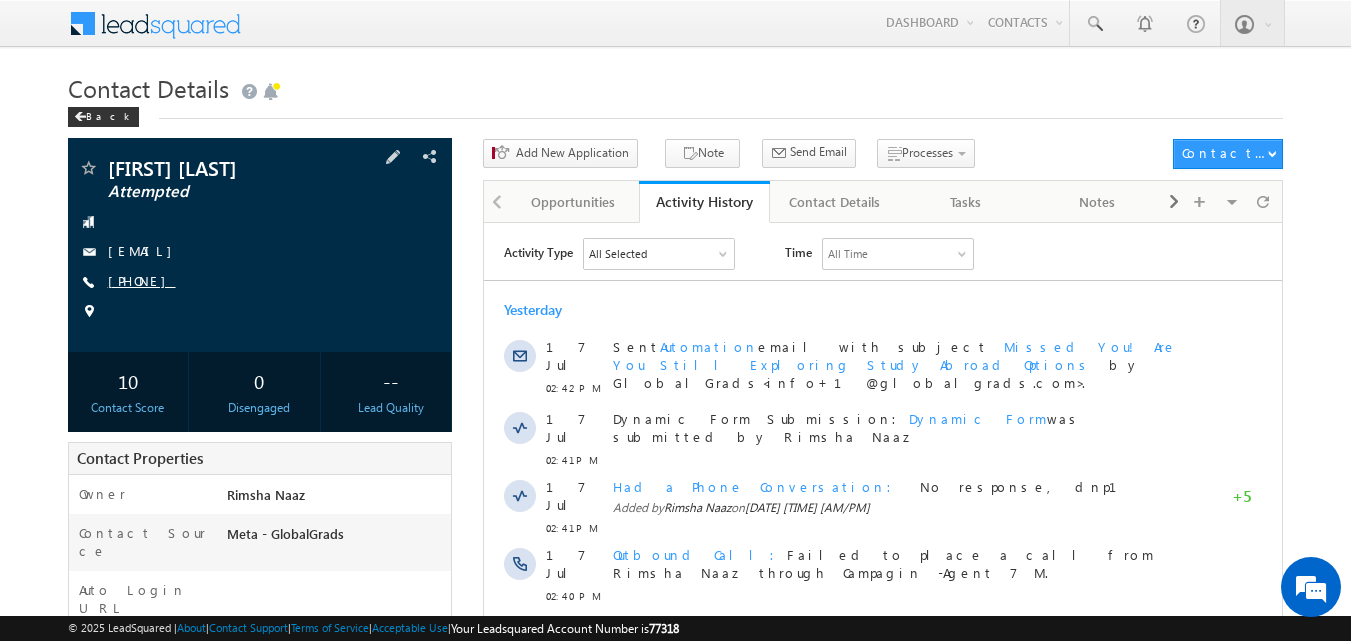 click on "[PHONE]" at bounding box center (142, 280) 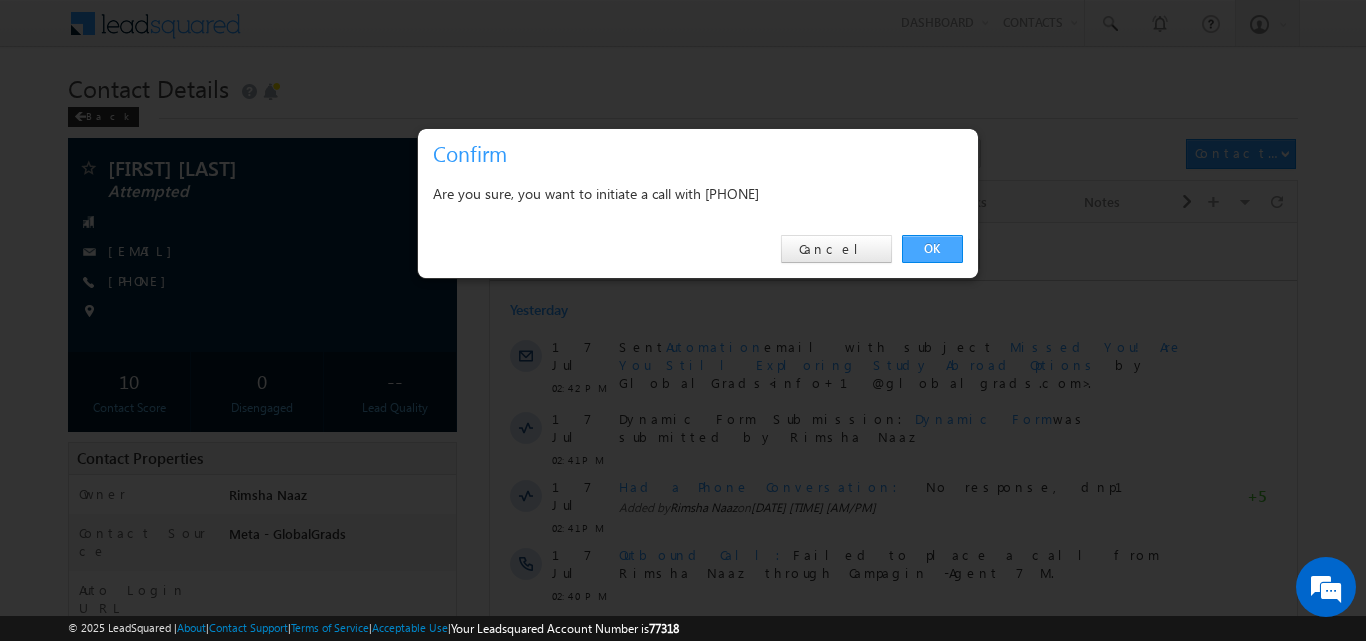 click on "OK" at bounding box center (932, 249) 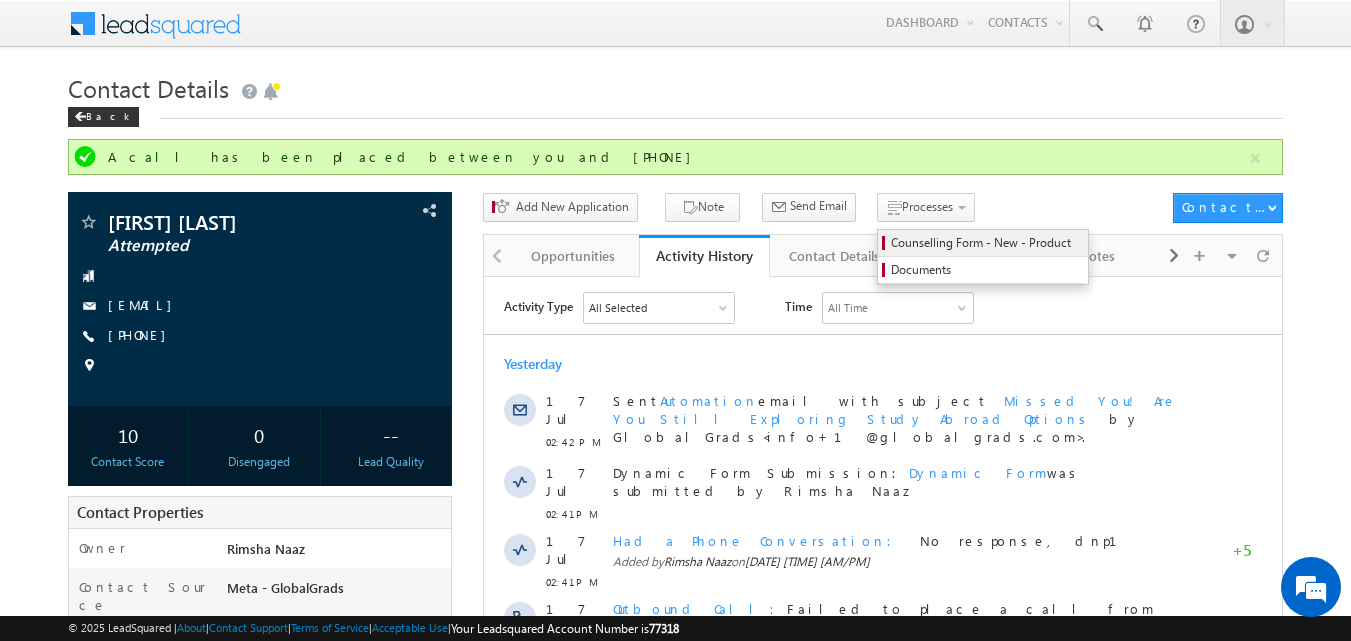 click on "Counselling Form - New - Product" at bounding box center (986, 243) 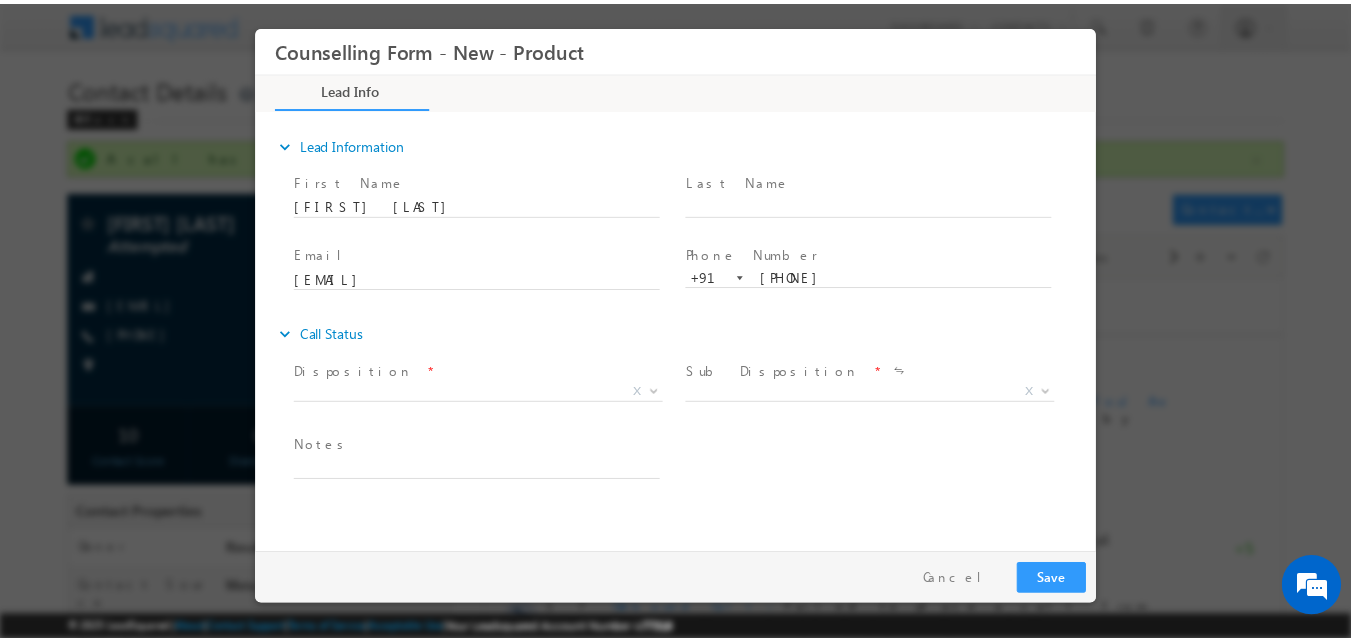 scroll, scrollTop: 0, scrollLeft: 0, axis: both 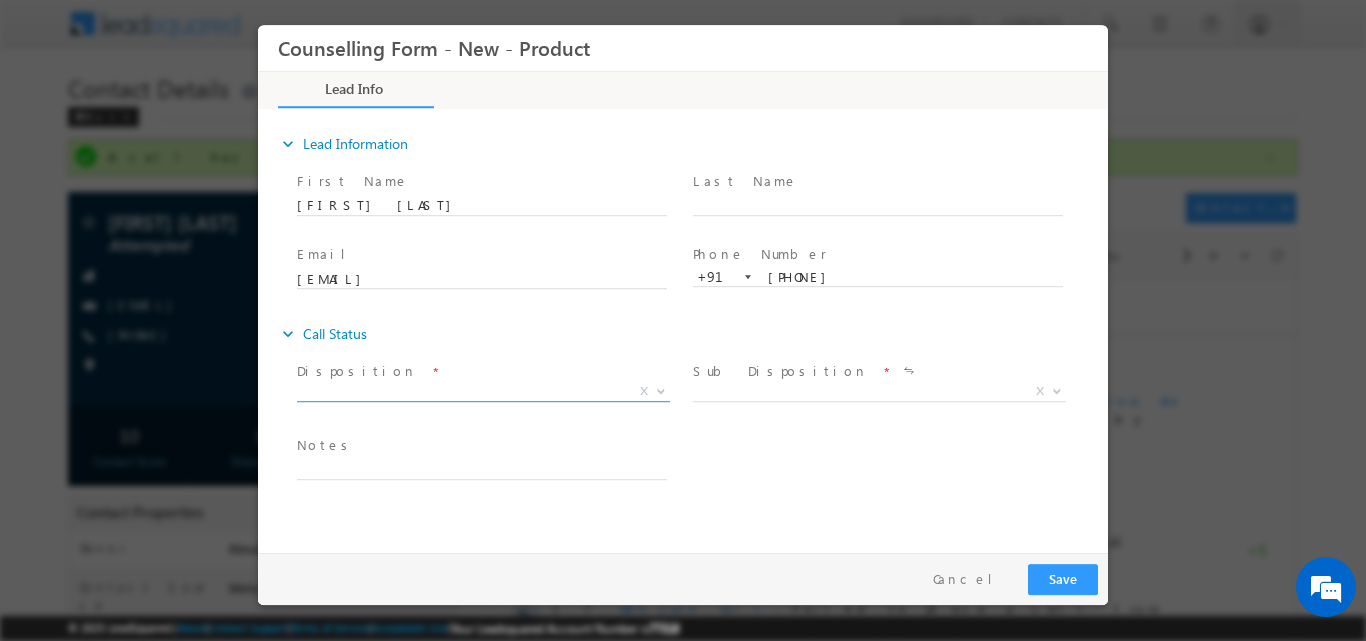 click at bounding box center [661, 389] 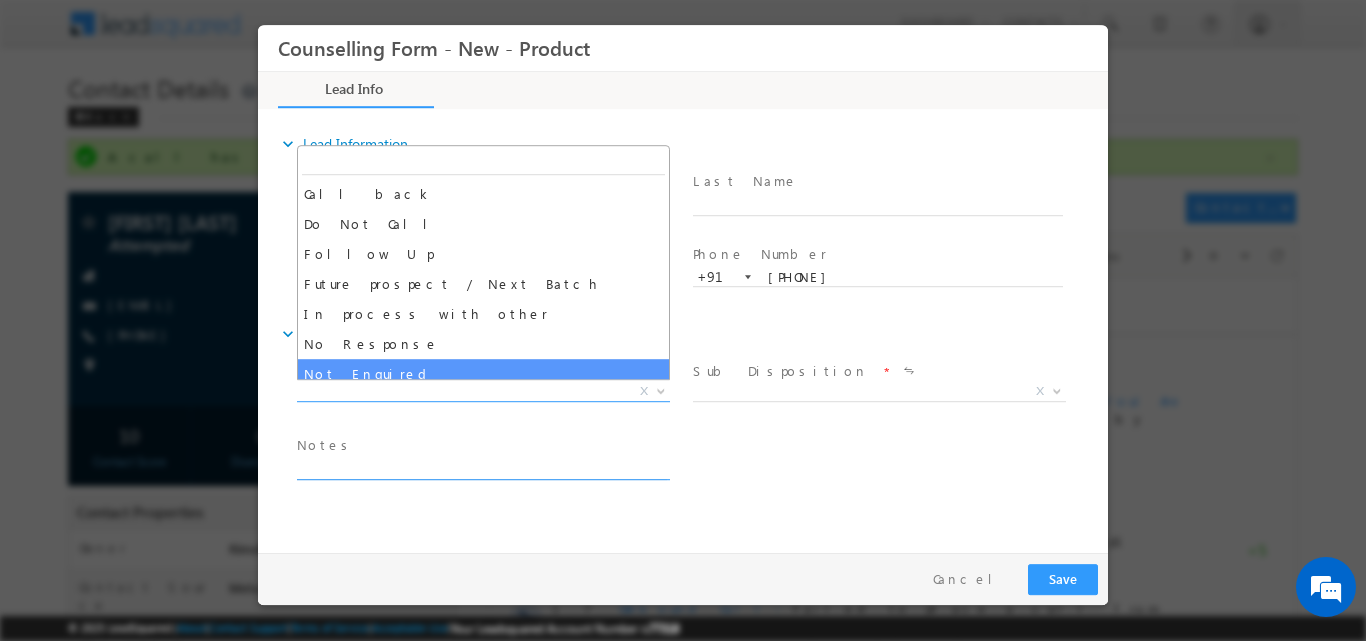 click at bounding box center [482, 467] 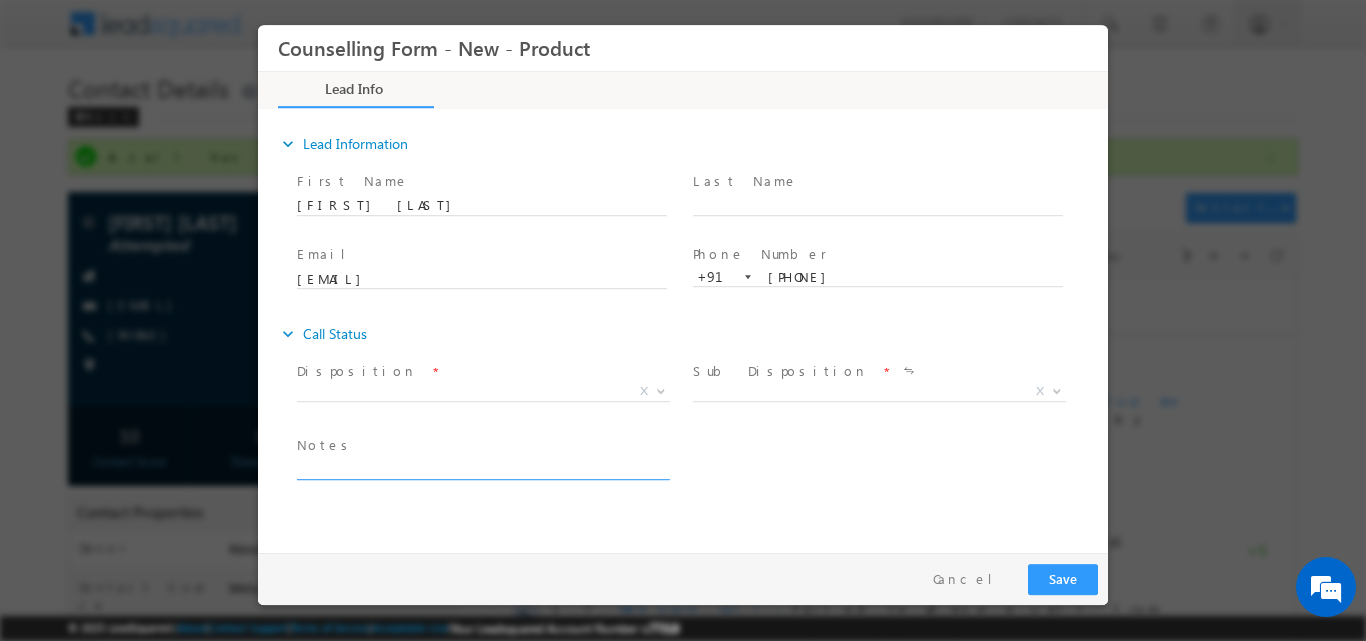 click on "Follow Up Date
*
Notes
*" at bounding box center (700, 467) 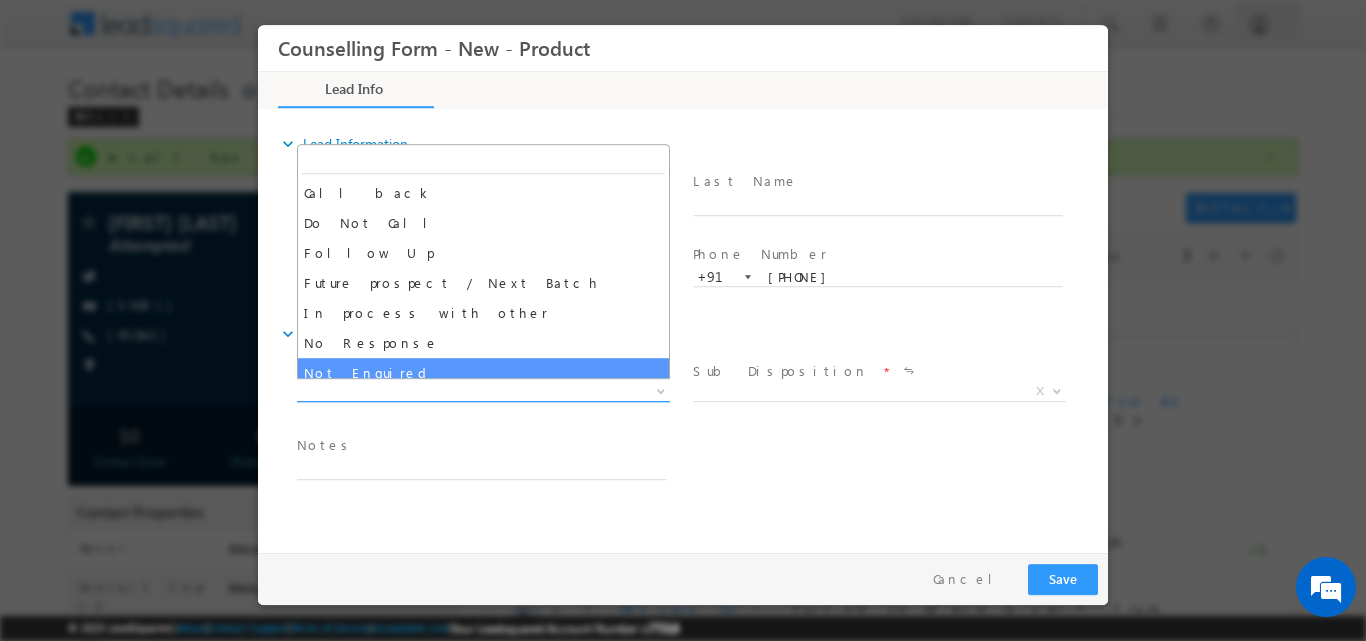click at bounding box center (661, 389) 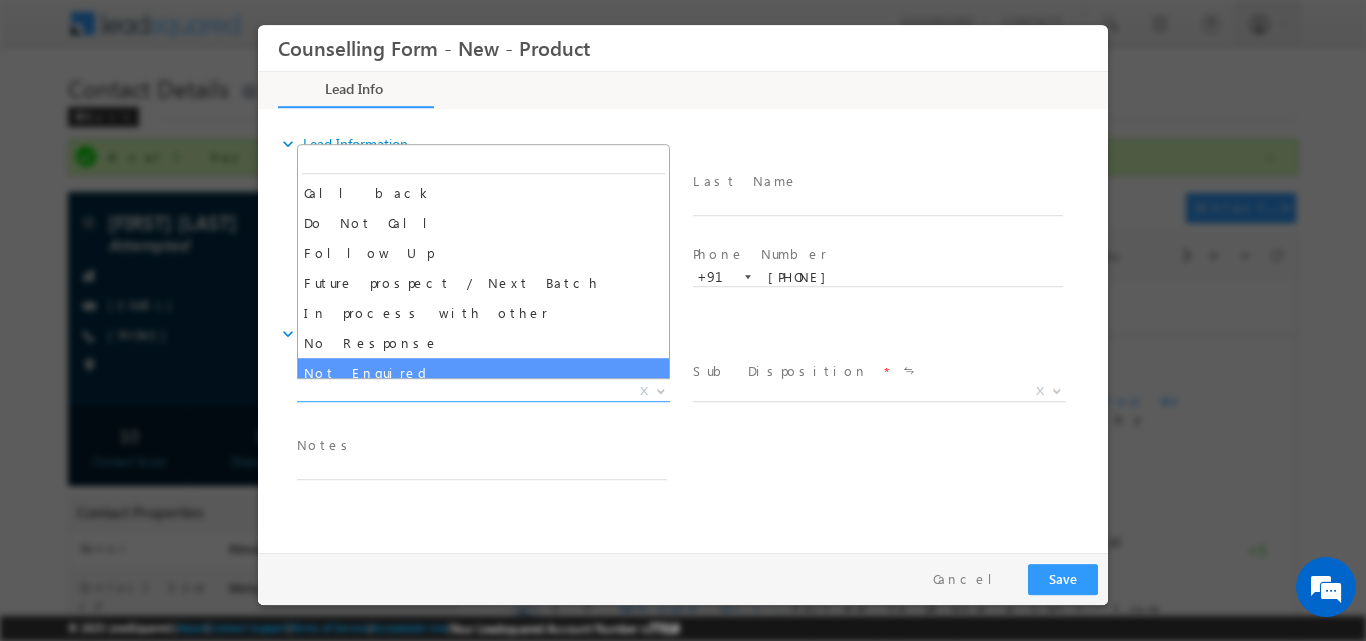 select on "Not Enquired" 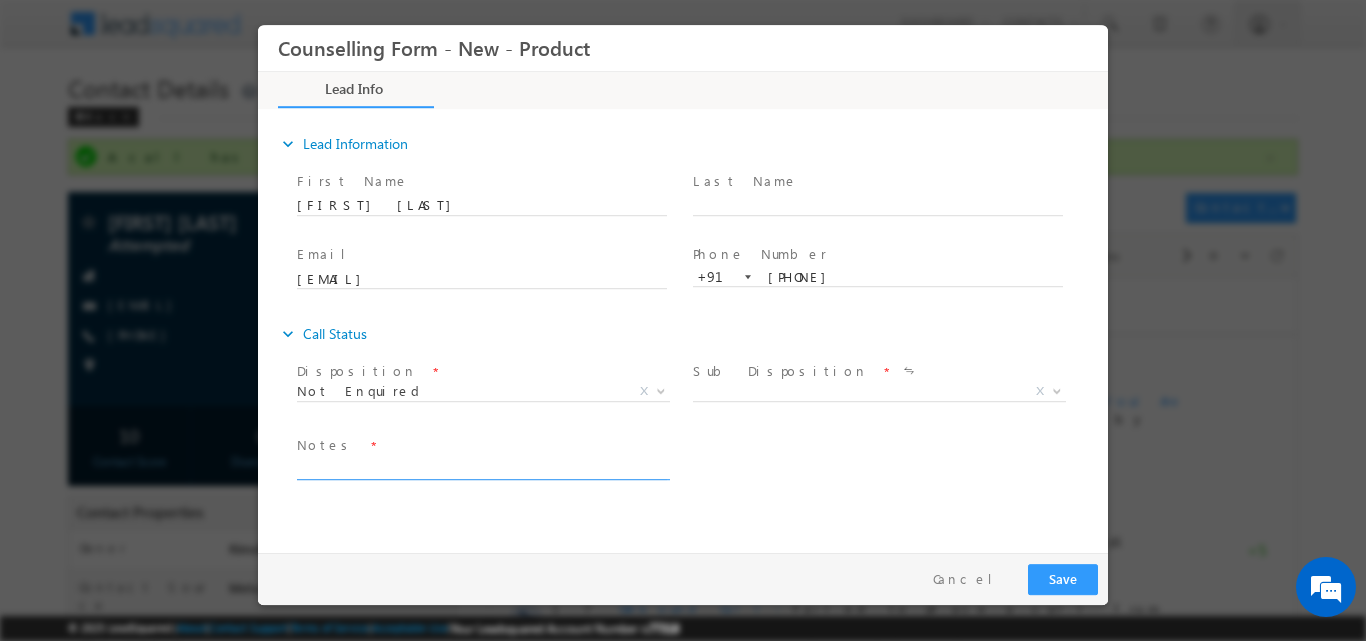 click at bounding box center [482, 467] 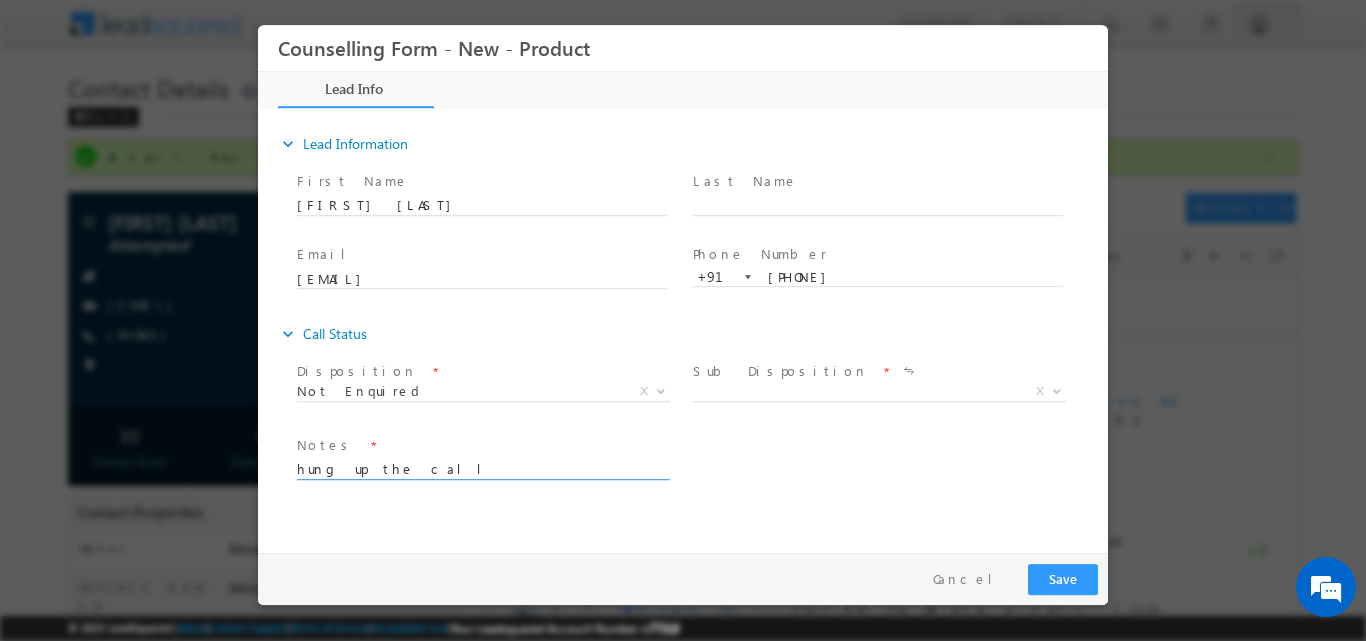 type on "hung up the call" 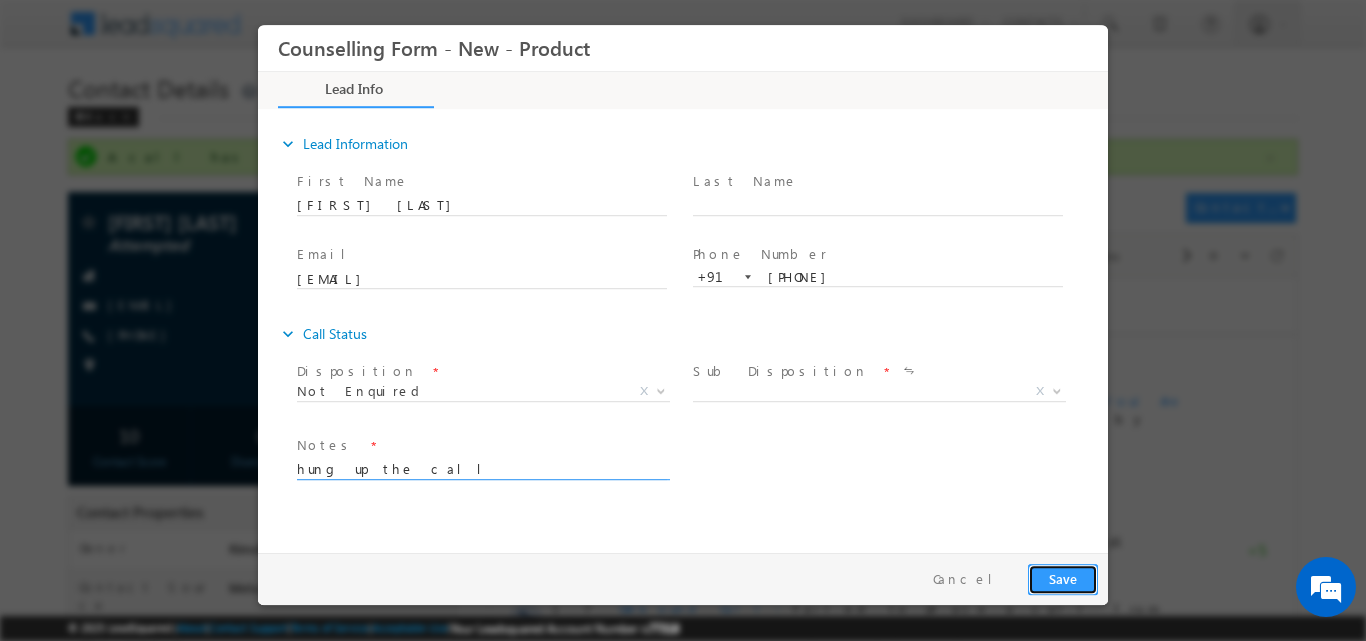 click on "Save" at bounding box center [1063, 578] 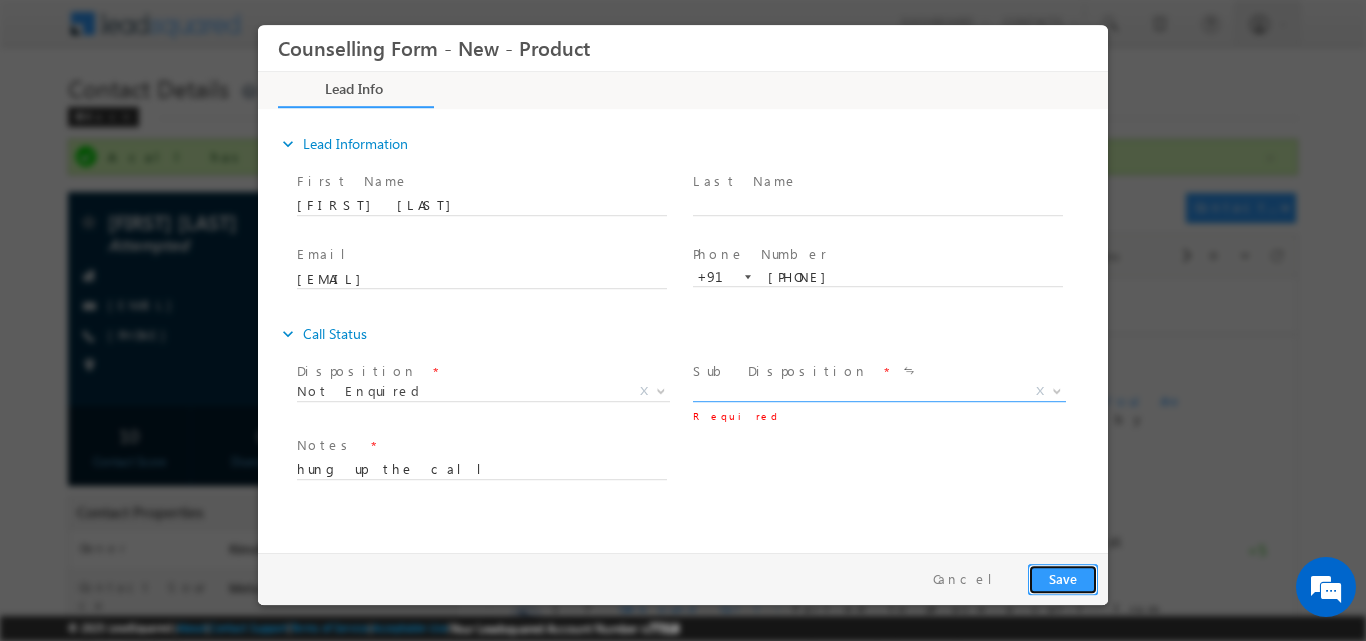 click on "Save" at bounding box center [1063, 578] 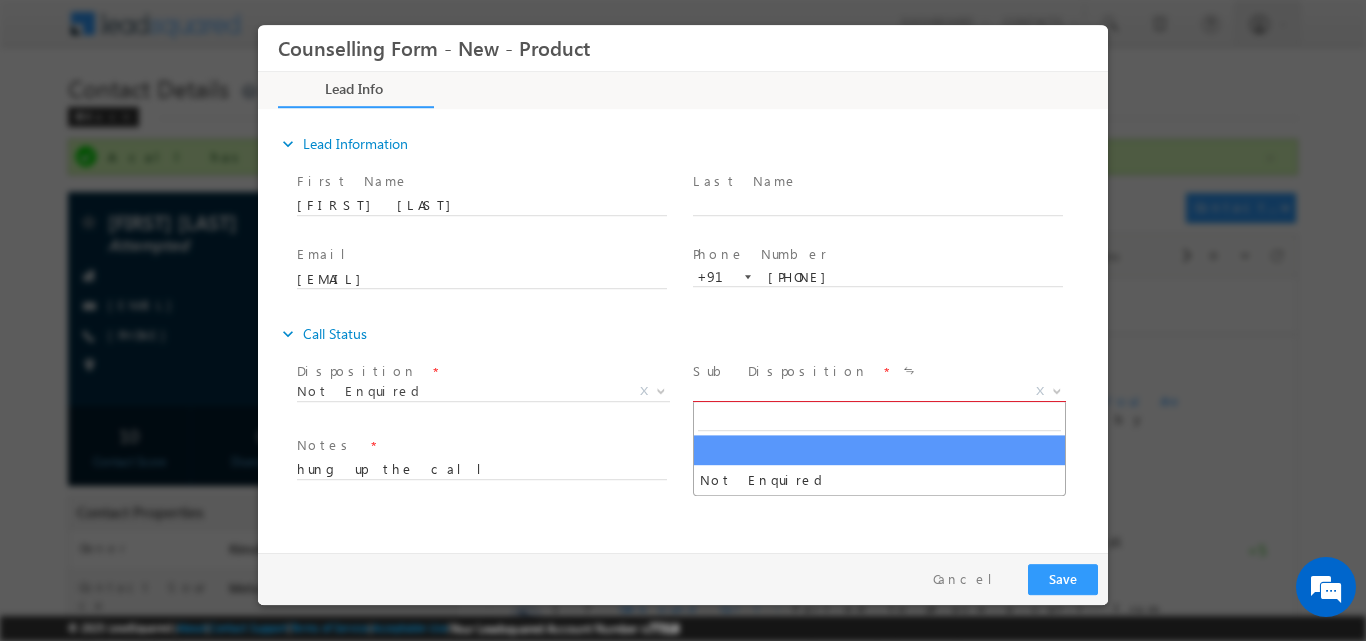 click at bounding box center [1057, 389] 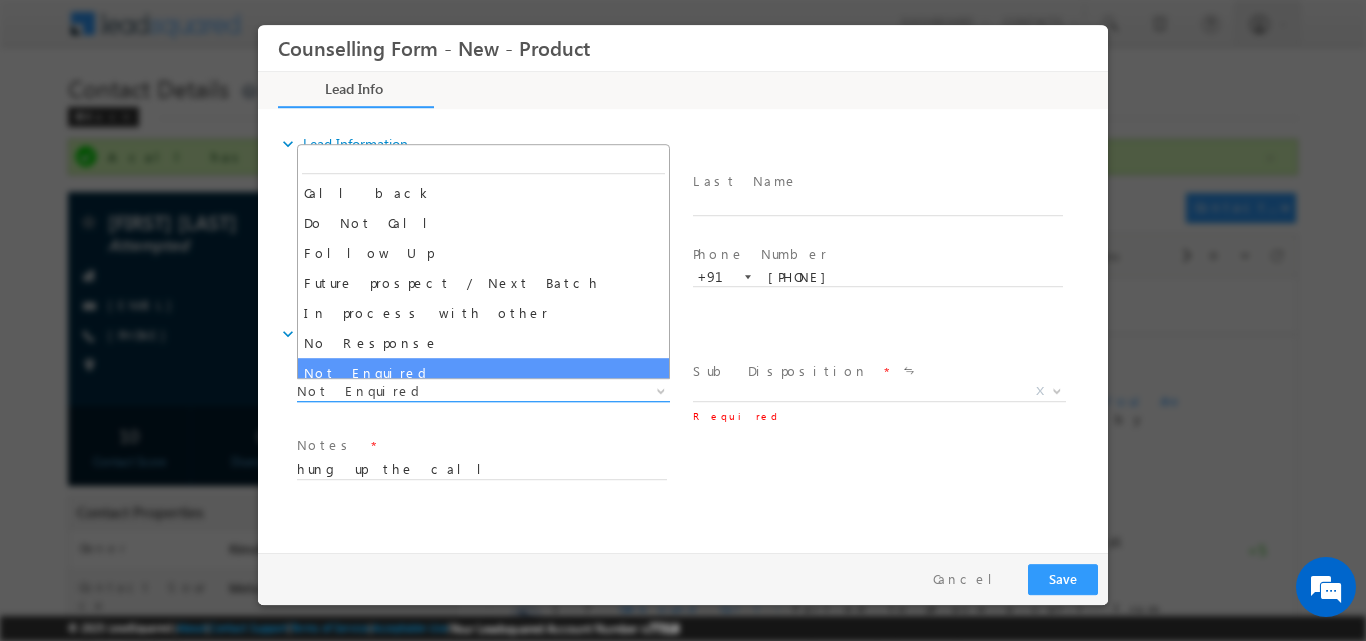 click at bounding box center (659, 390) 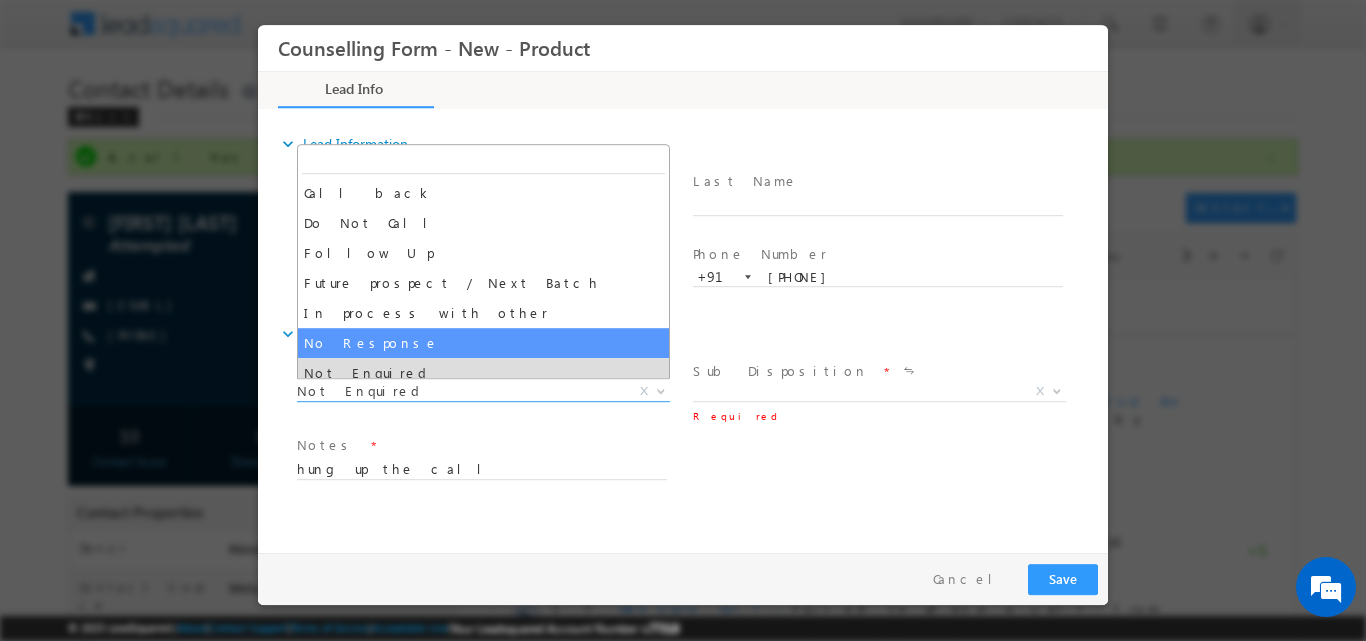 select on "No Response" 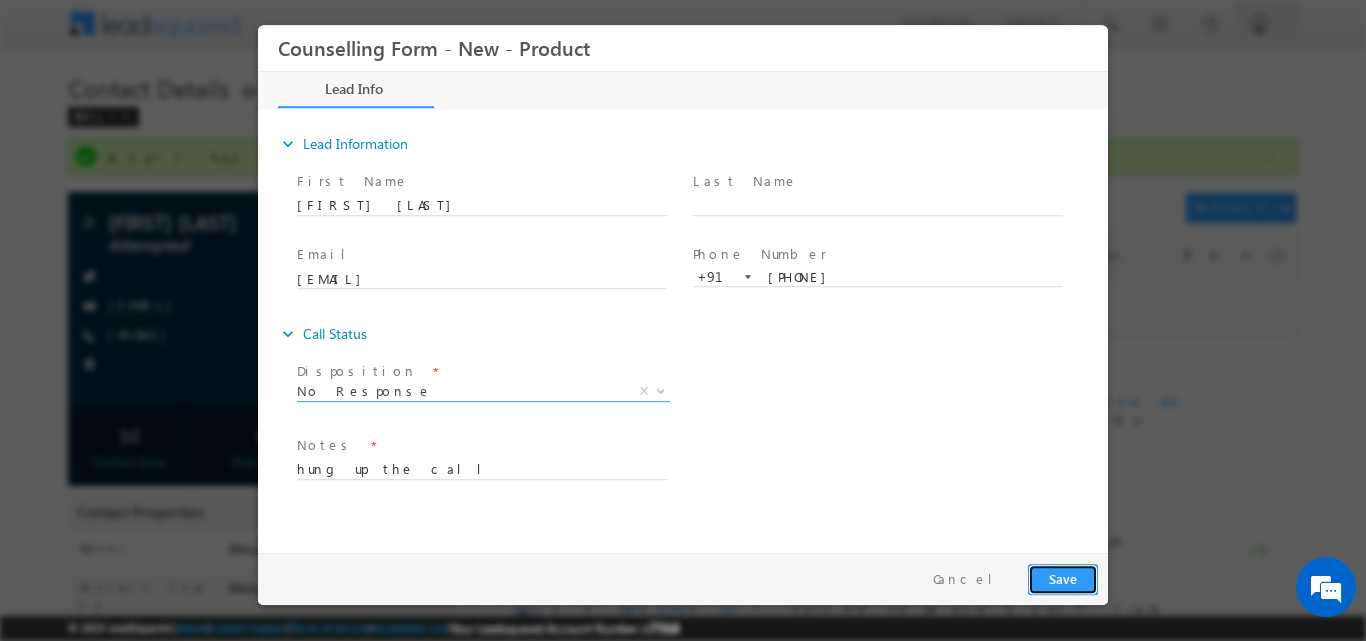 click on "Save" at bounding box center [1063, 578] 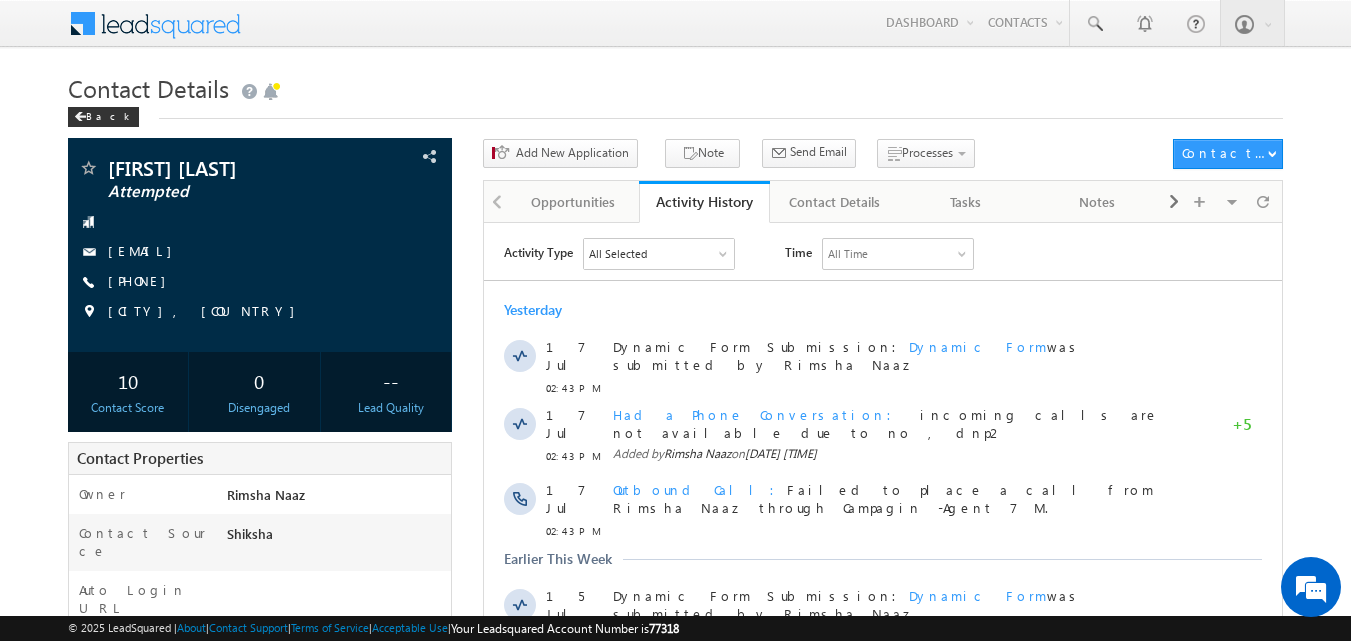 scroll, scrollTop: 0, scrollLeft: 0, axis: both 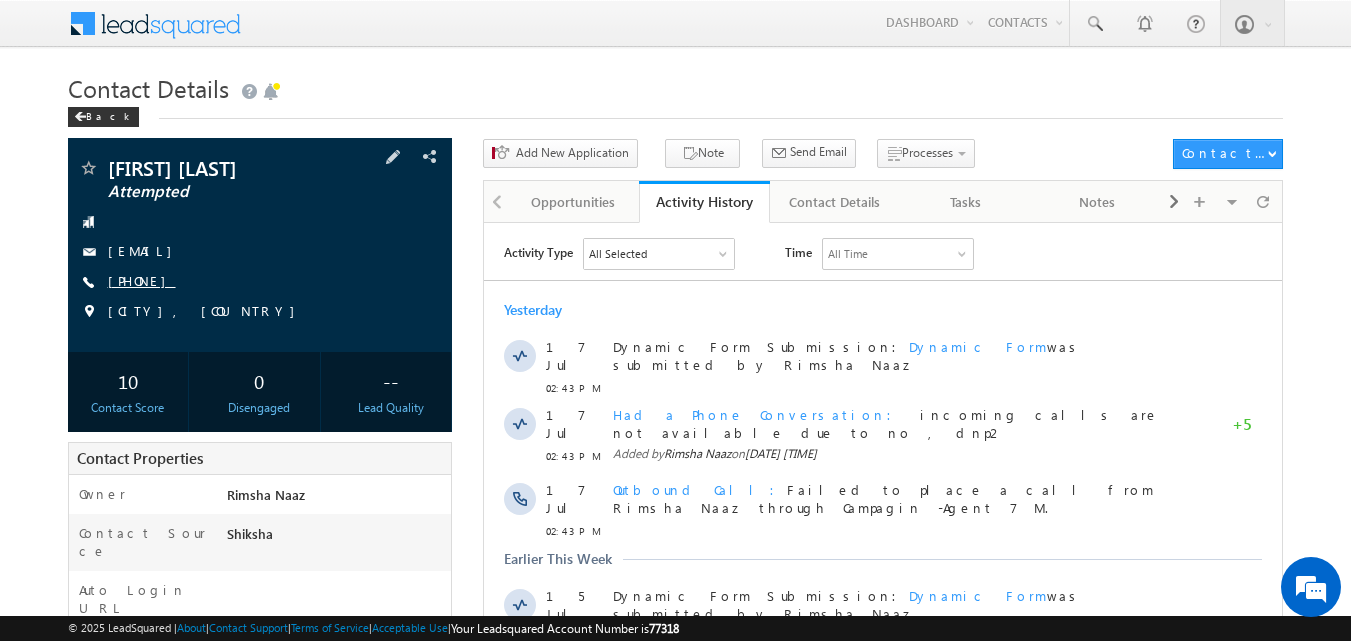 click on "[PHONE]" at bounding box center (142, 280) 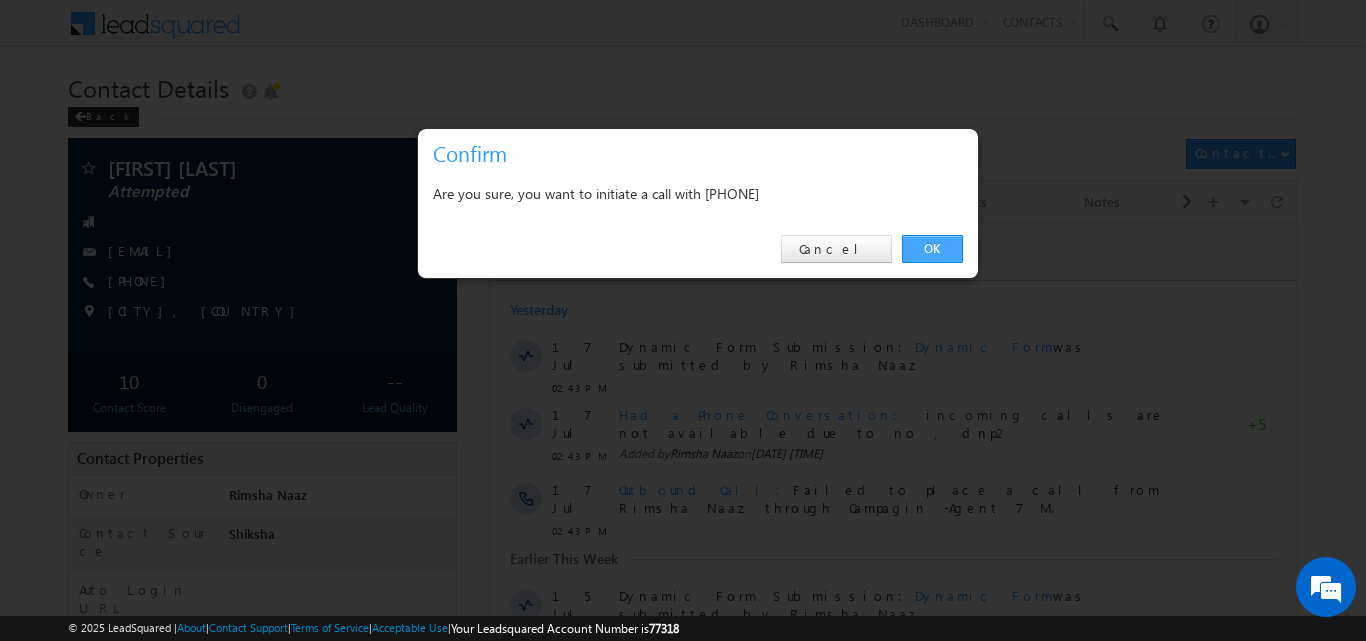 drag, startPoint x: 914, startPoint y: 248, endPoint x: 490, endPoint y: 28, distance: 477.6777 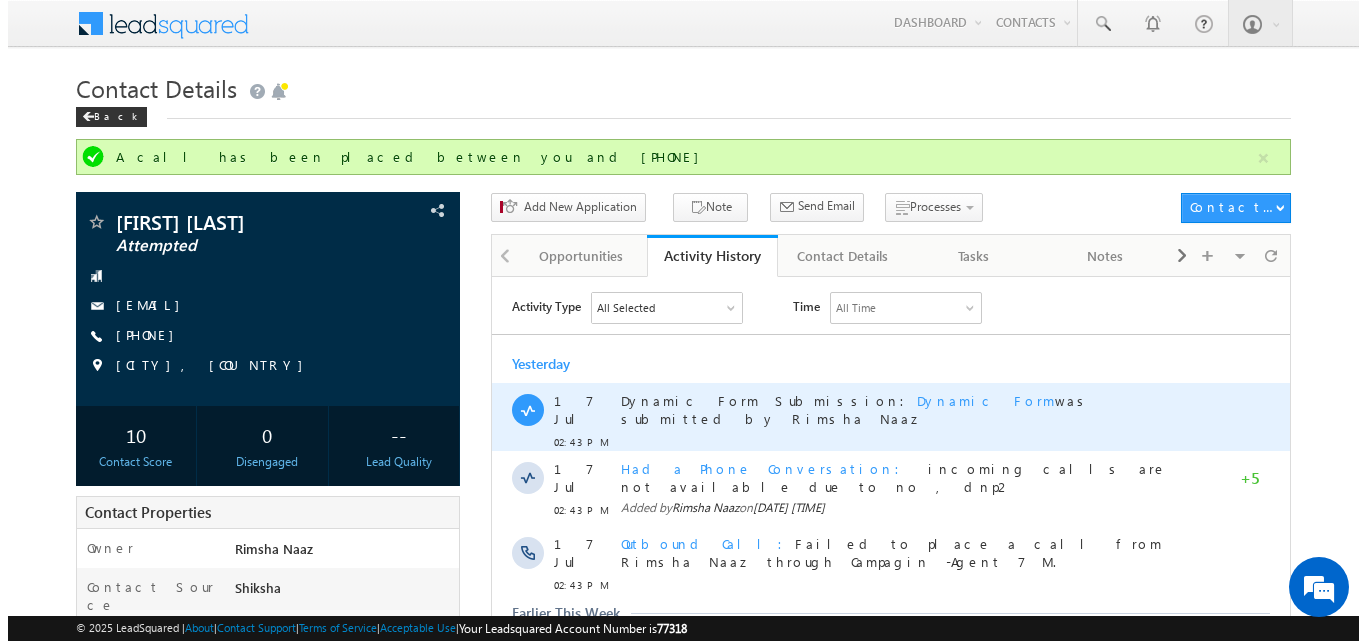 scroll, scrollTop: 0, scrollLeft: 0, axis: both 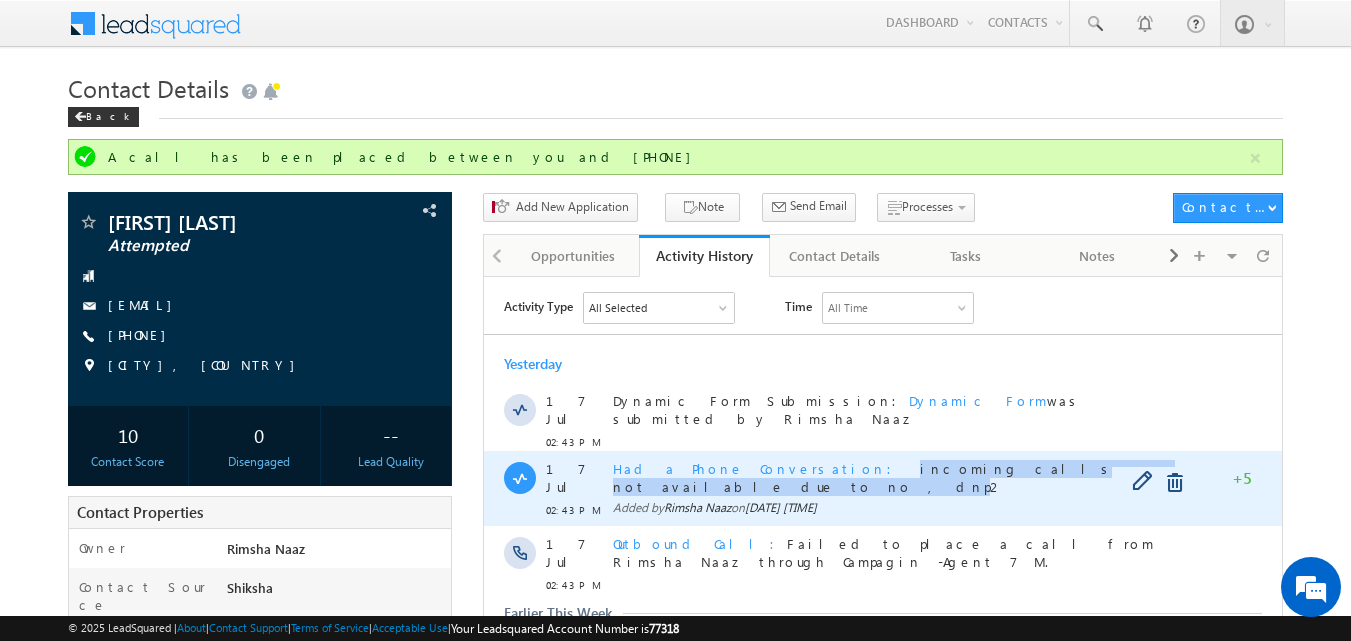 drag, startPoint x: 774, startPoint y: 461, endPoint x: 1046, endPoint y: 466, distance: 272.04596 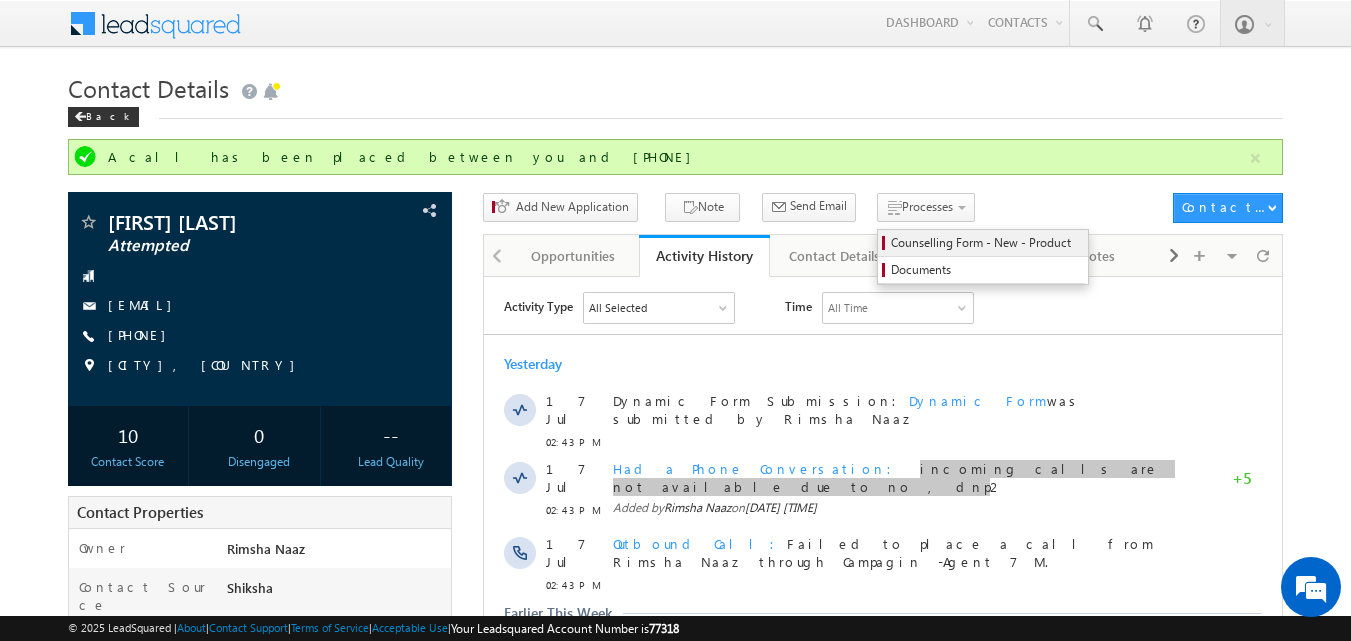 click on "Counselling Form - New - Product" at bounding box center [986, 243] 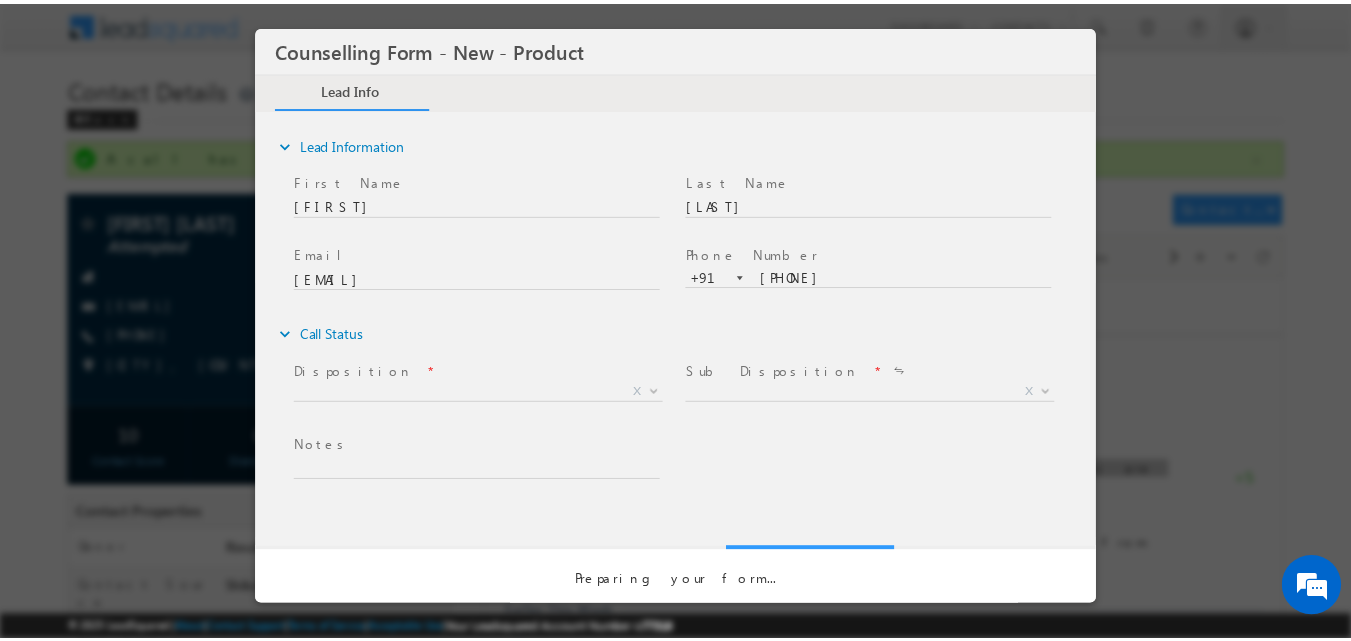 scroll, scrollTop: 0, scrollLeft: 0, axis: both 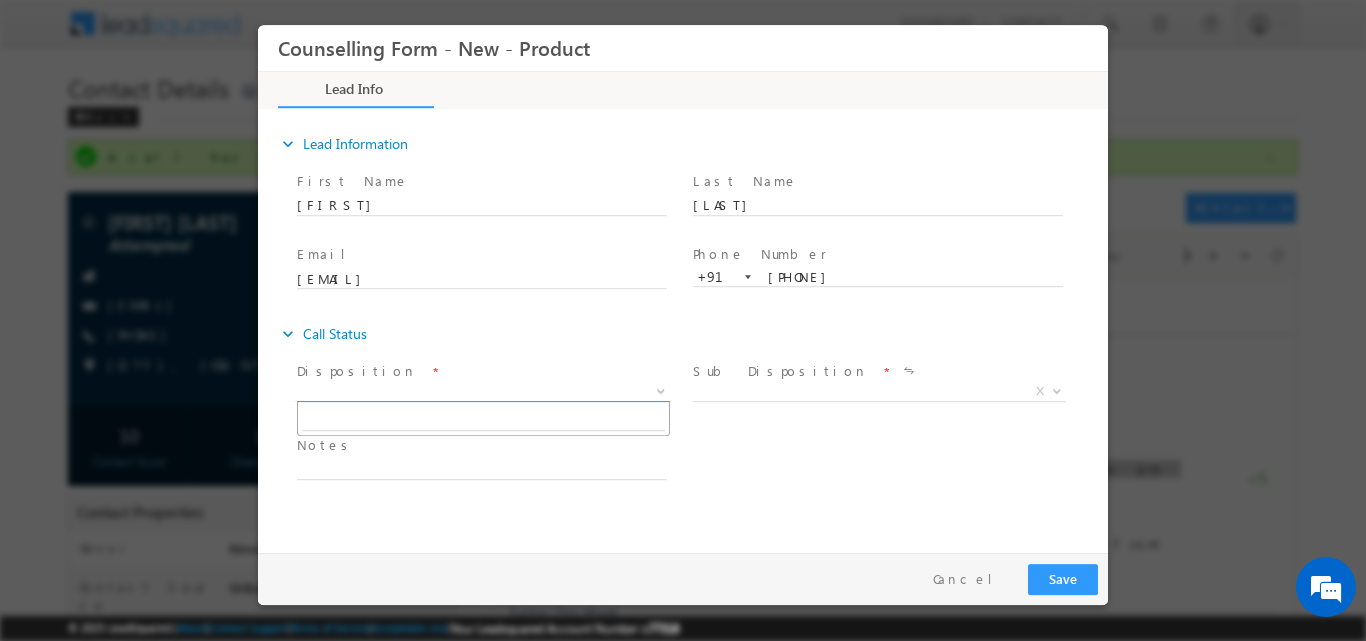 click at bounding box center [661, 389] 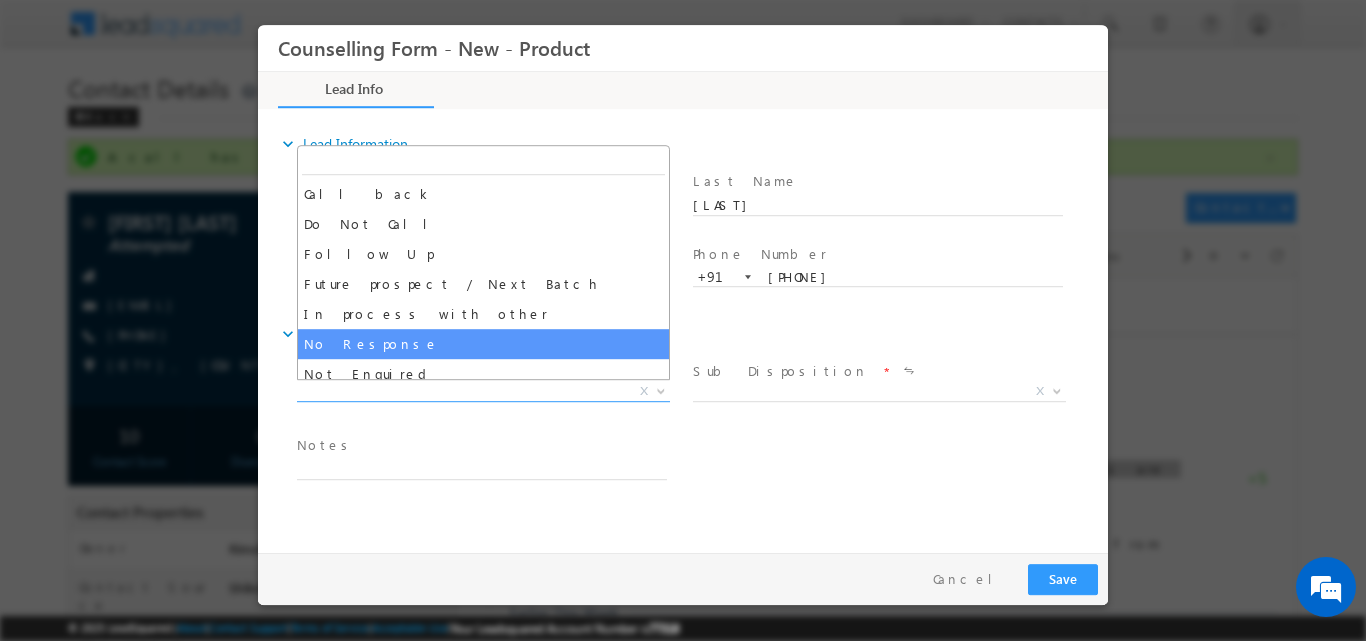 select on "No Response" 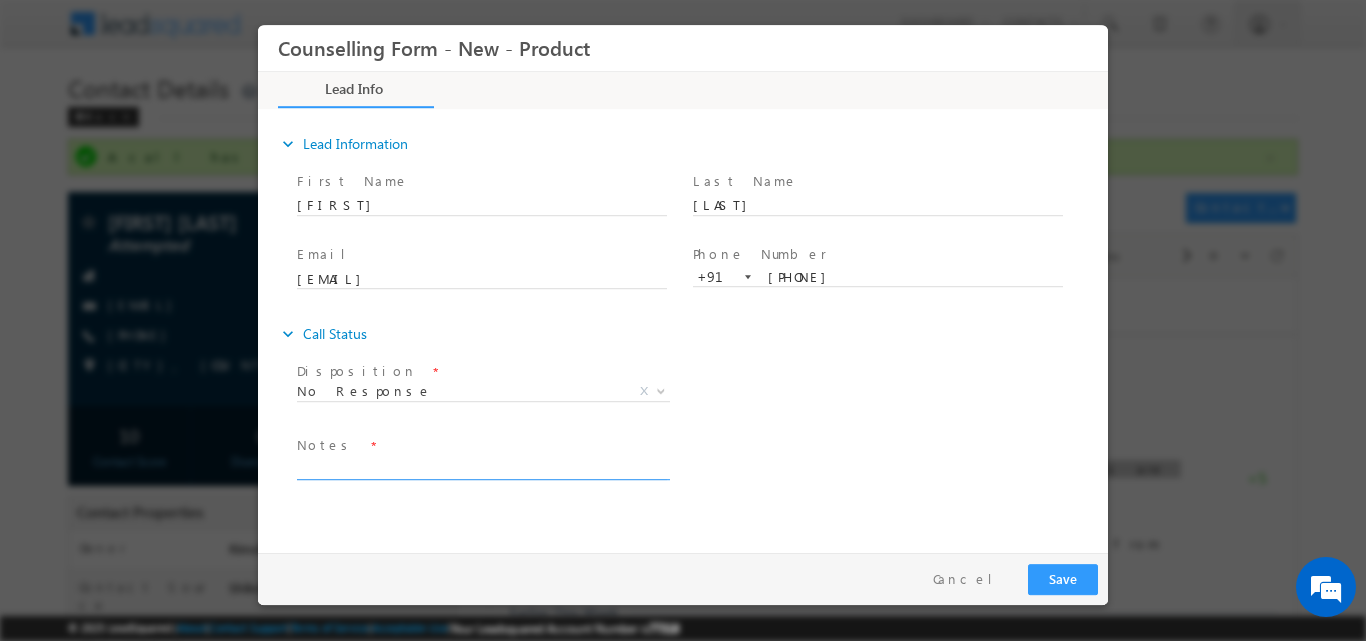 click at bounding box center (482, 467) 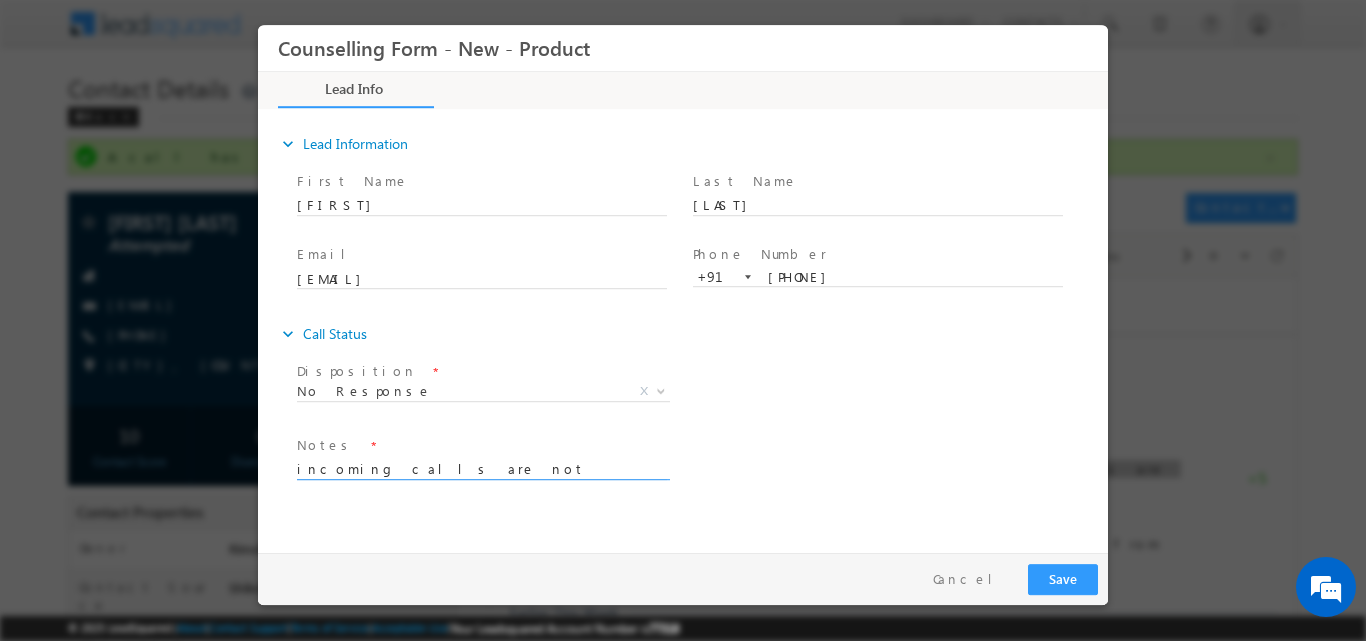 type on "incoming calls are not available due to no , dnp" 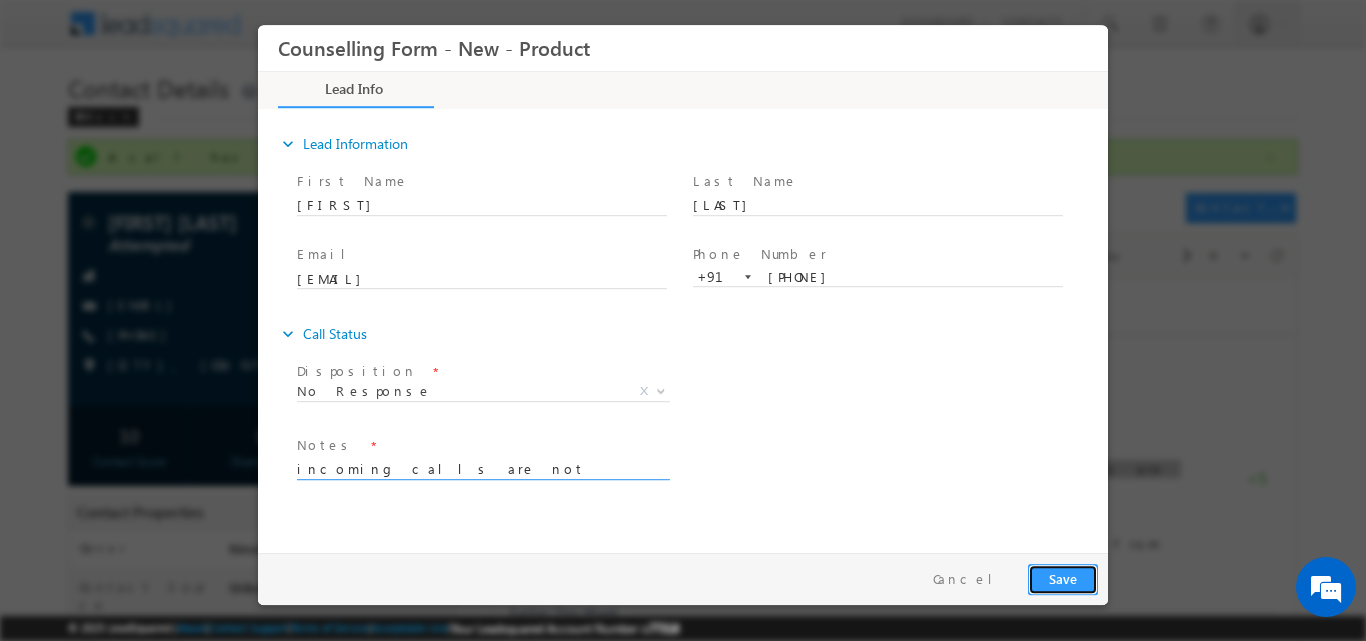 click on "Save" at bounding box center [1063, 578] 